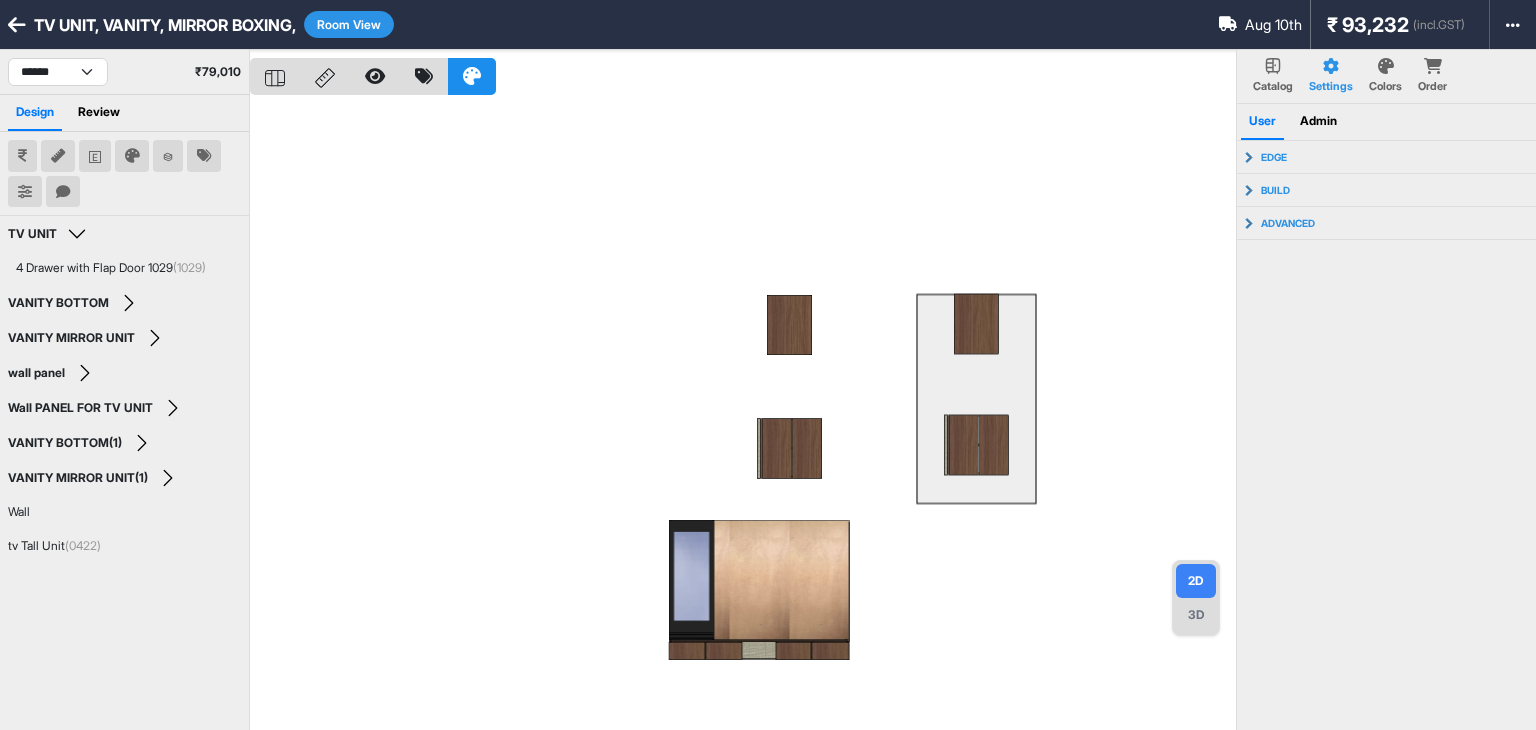 scroll, scrollTop: 0, scrollLeft: 0, axis: both 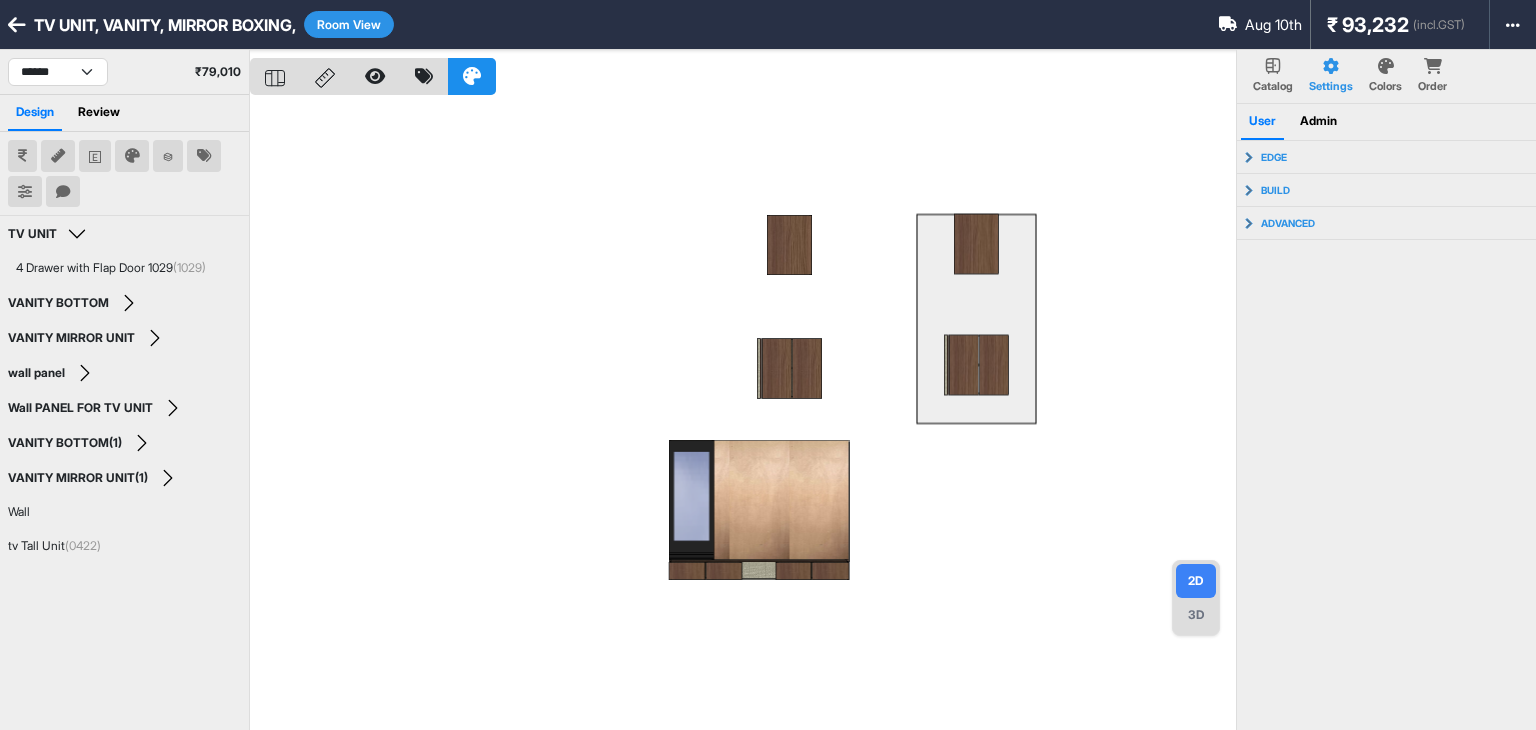 click on "3D" at bounding box center (1196, 615) 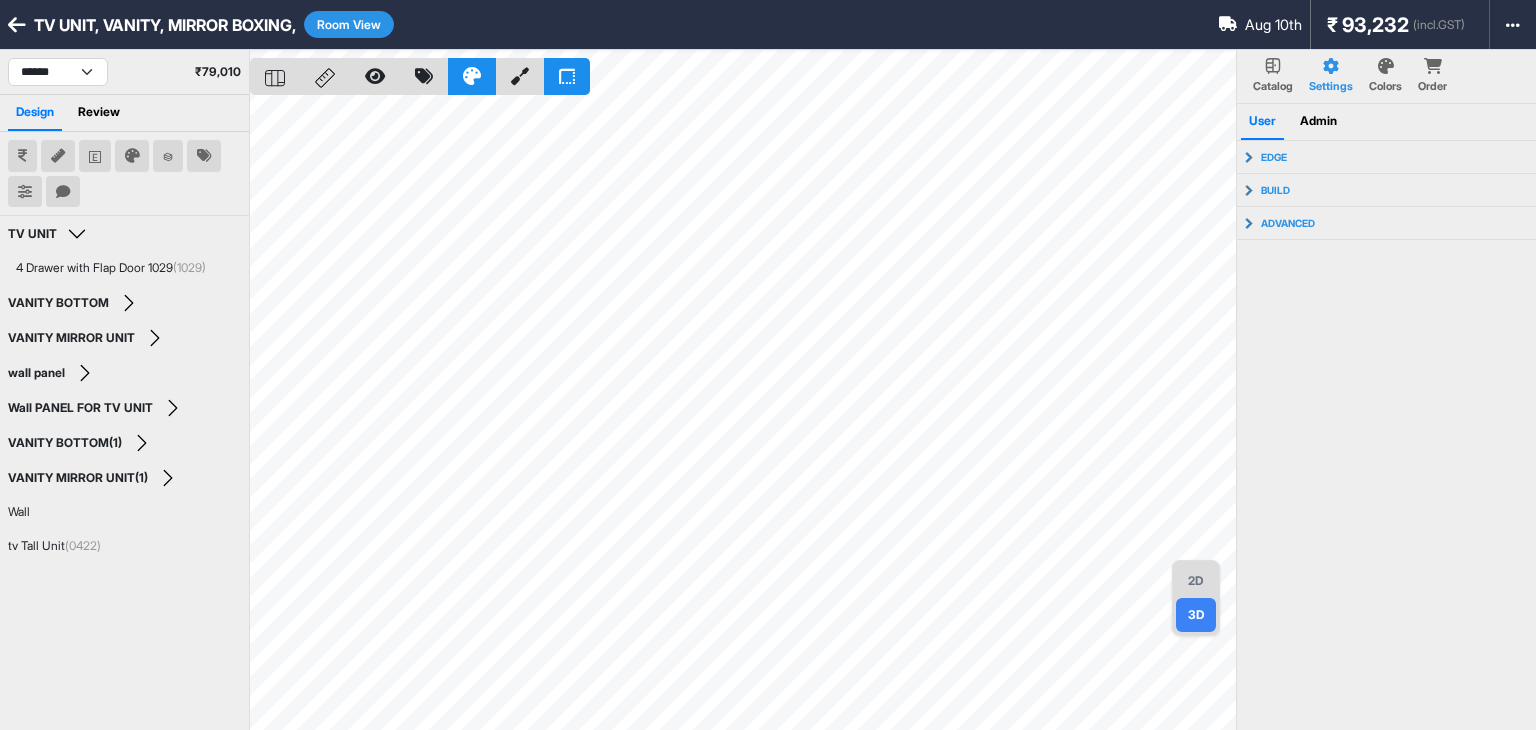 click on "2D" at bounding box center [1196, 581] 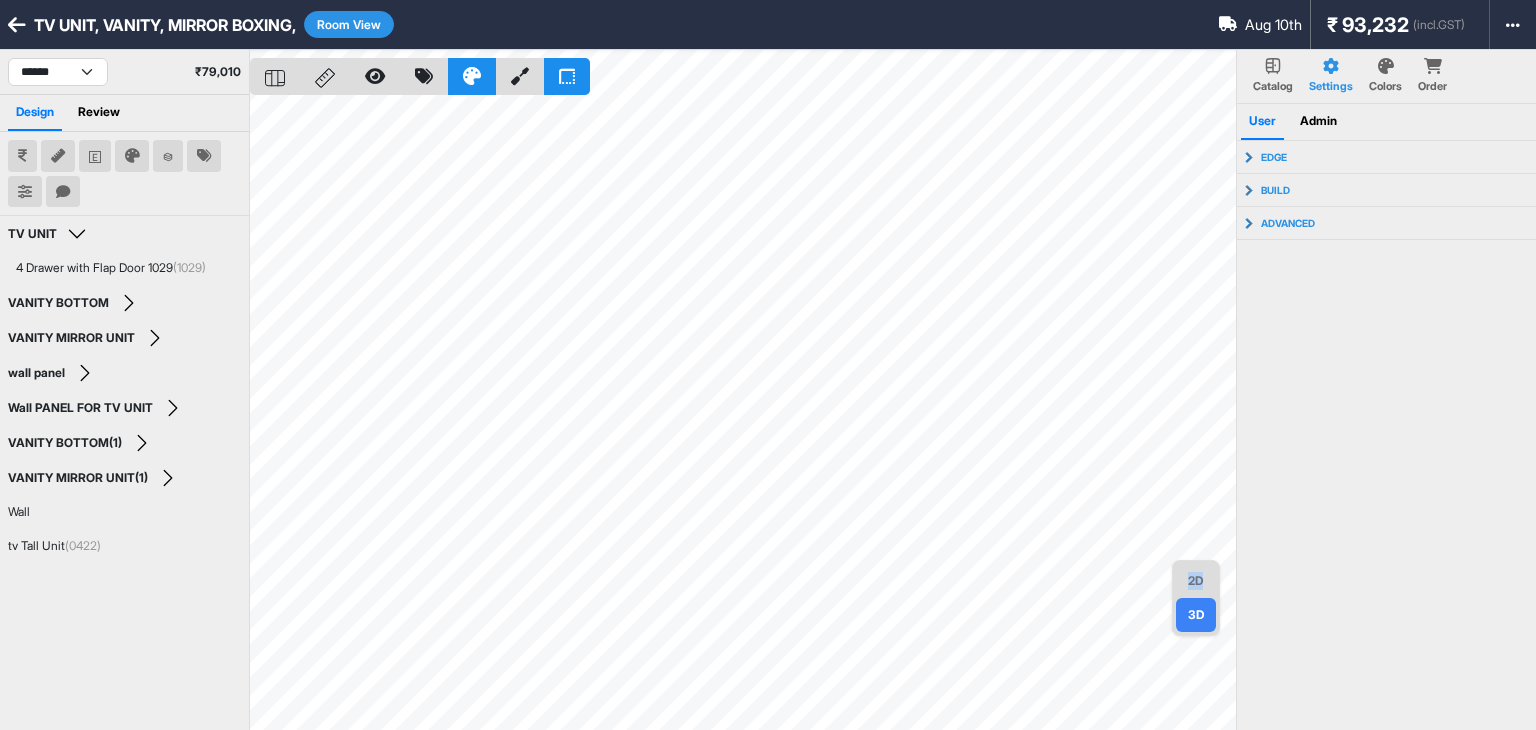 click on "2D" at bounding box center (1196, 581) 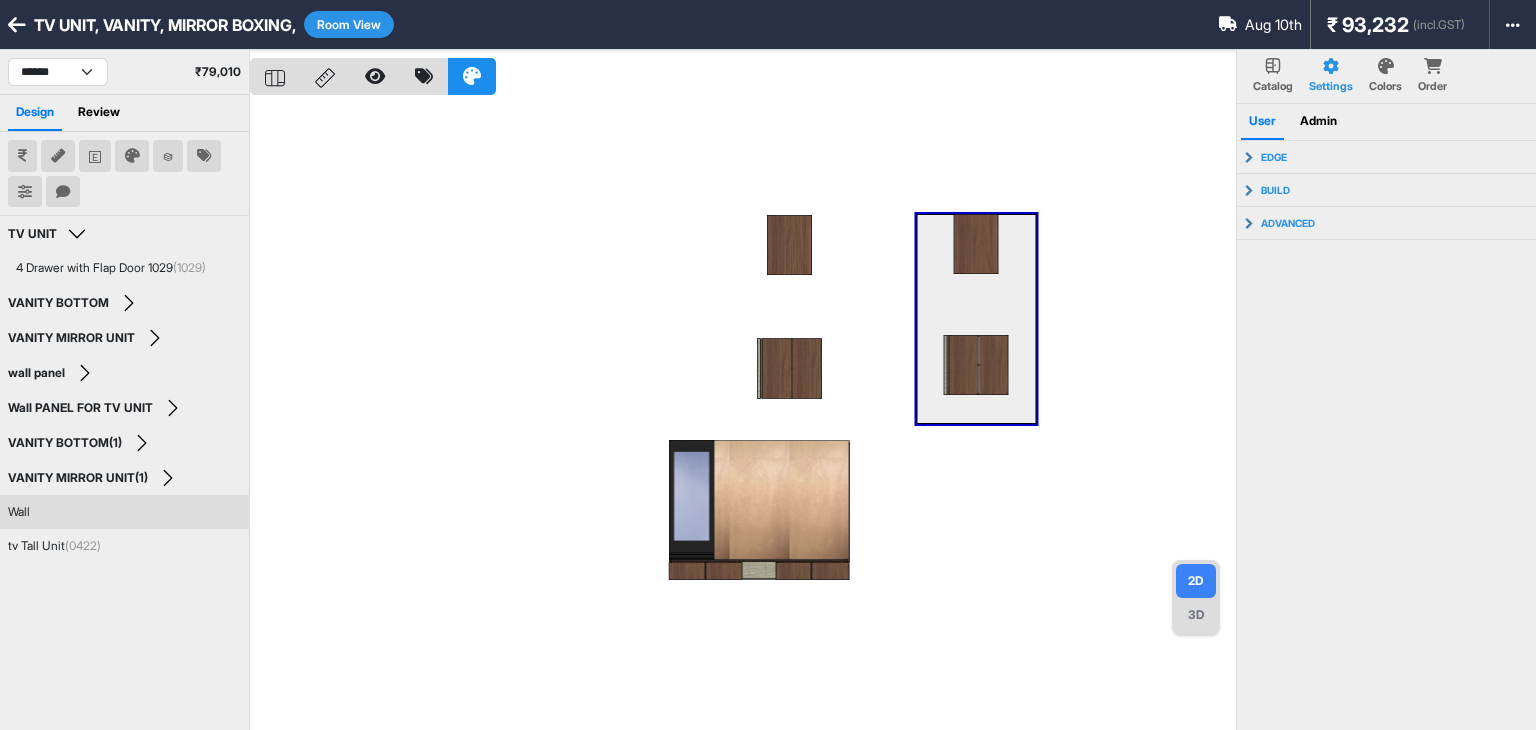 click at bounding box center (17, 25) 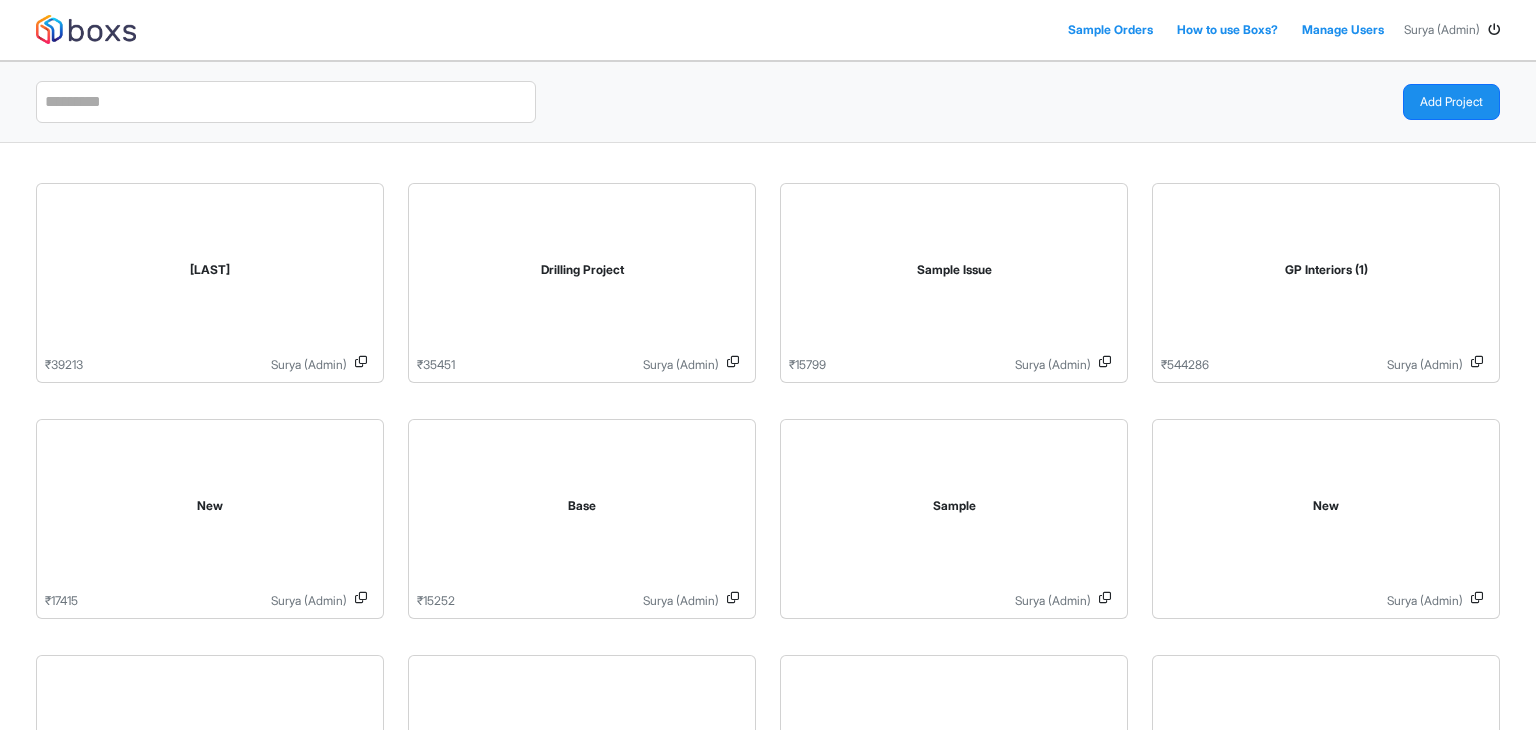 click at bounding box center (1494, 30) 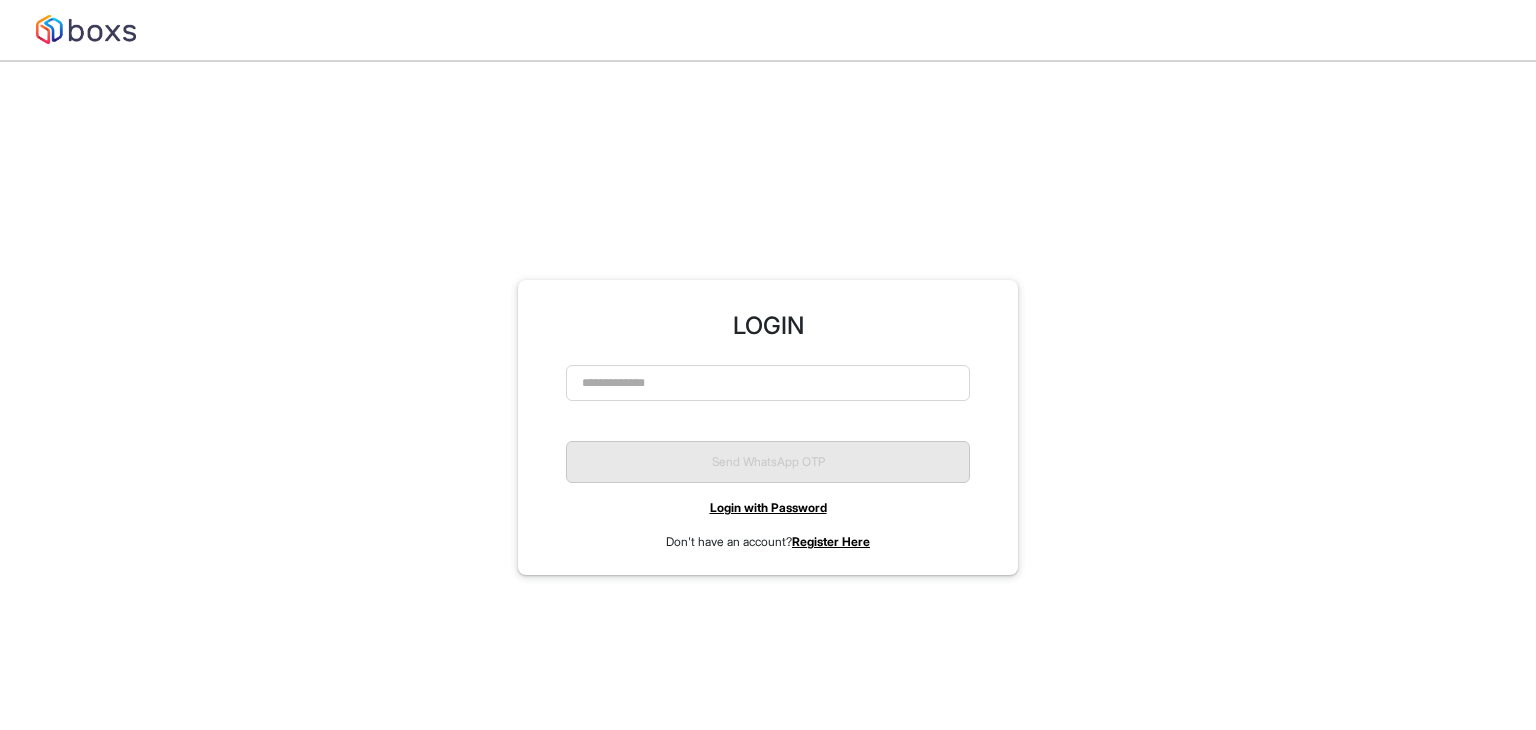 click on "Login with Password" at bounding box center (768, 507) 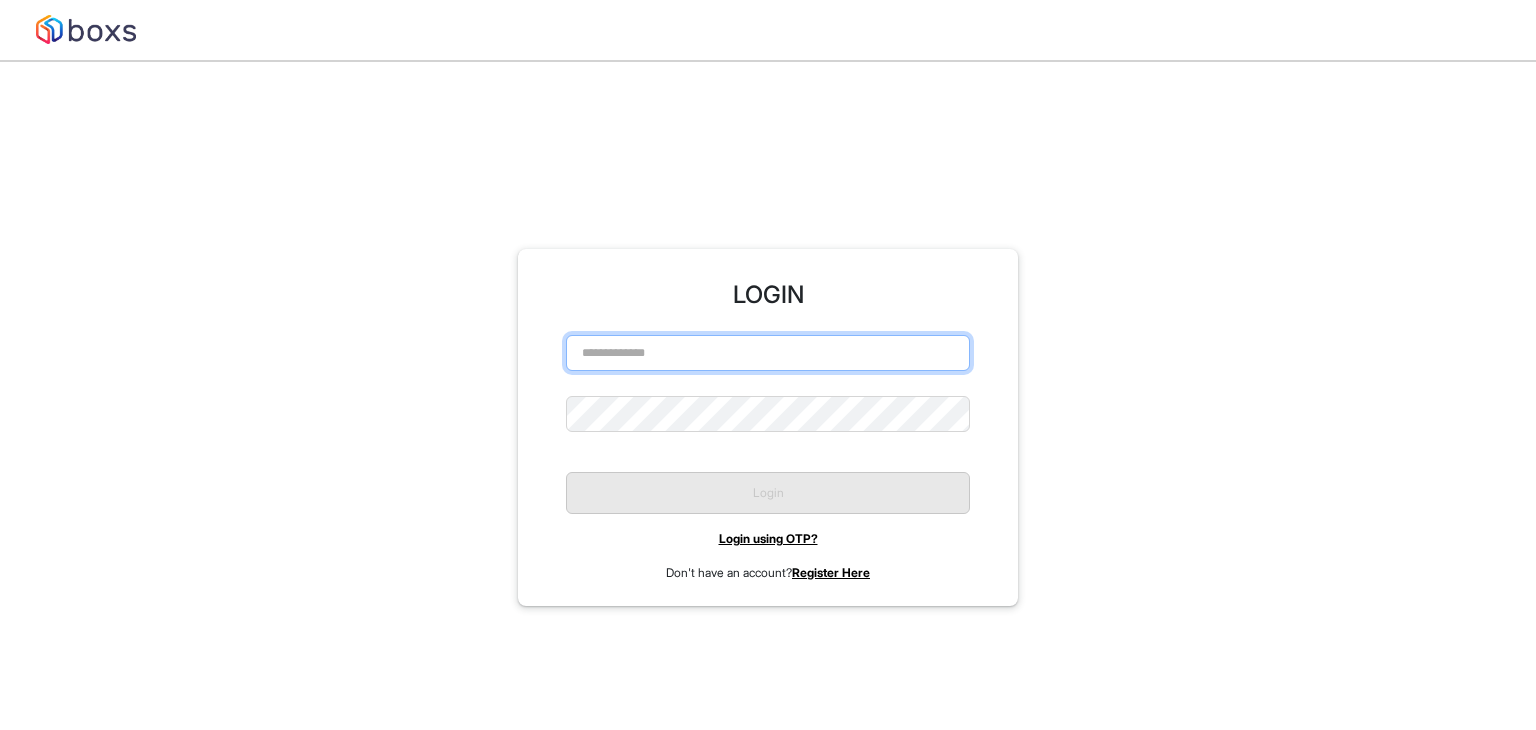 type on "**********" 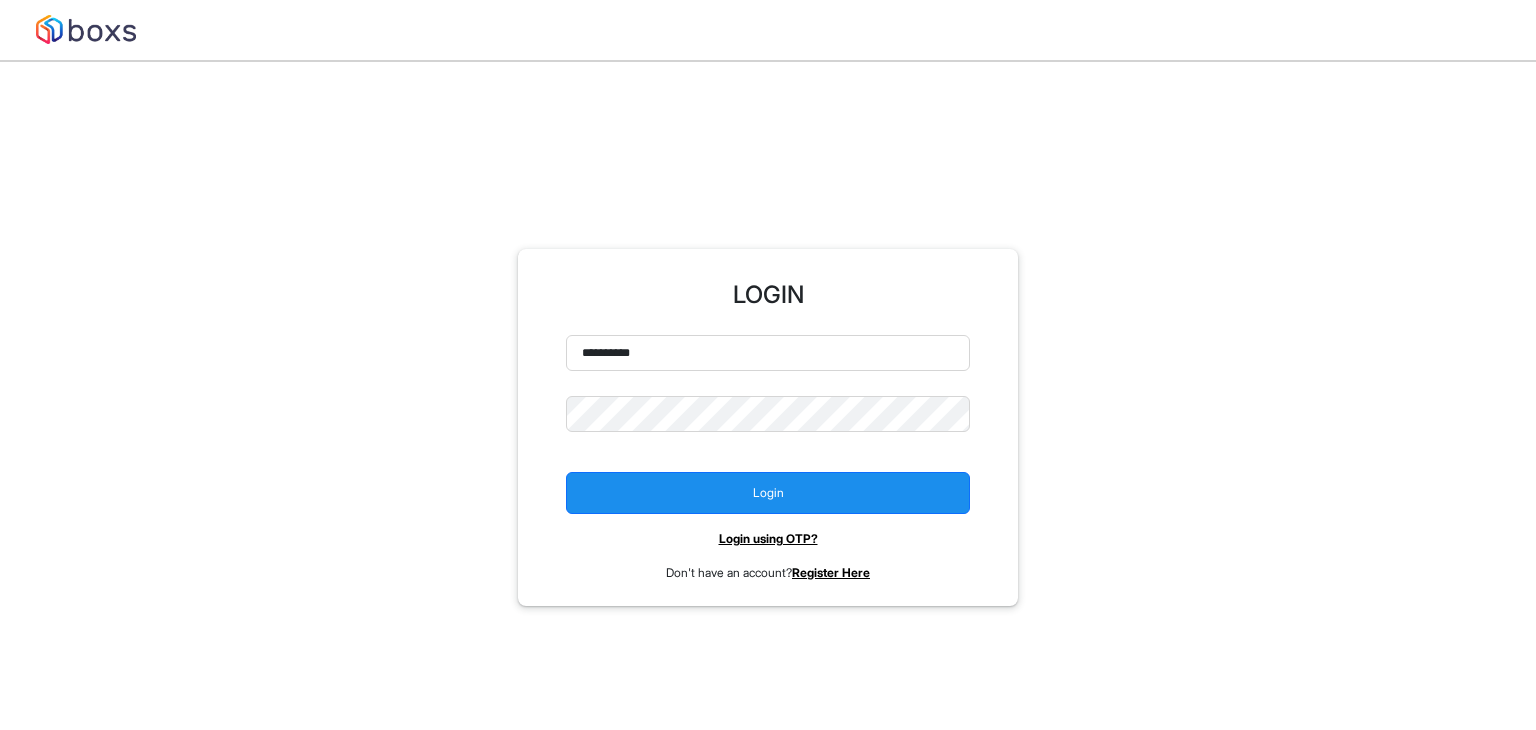 click on "Login using OTP?" at bounding box center [768, 538] 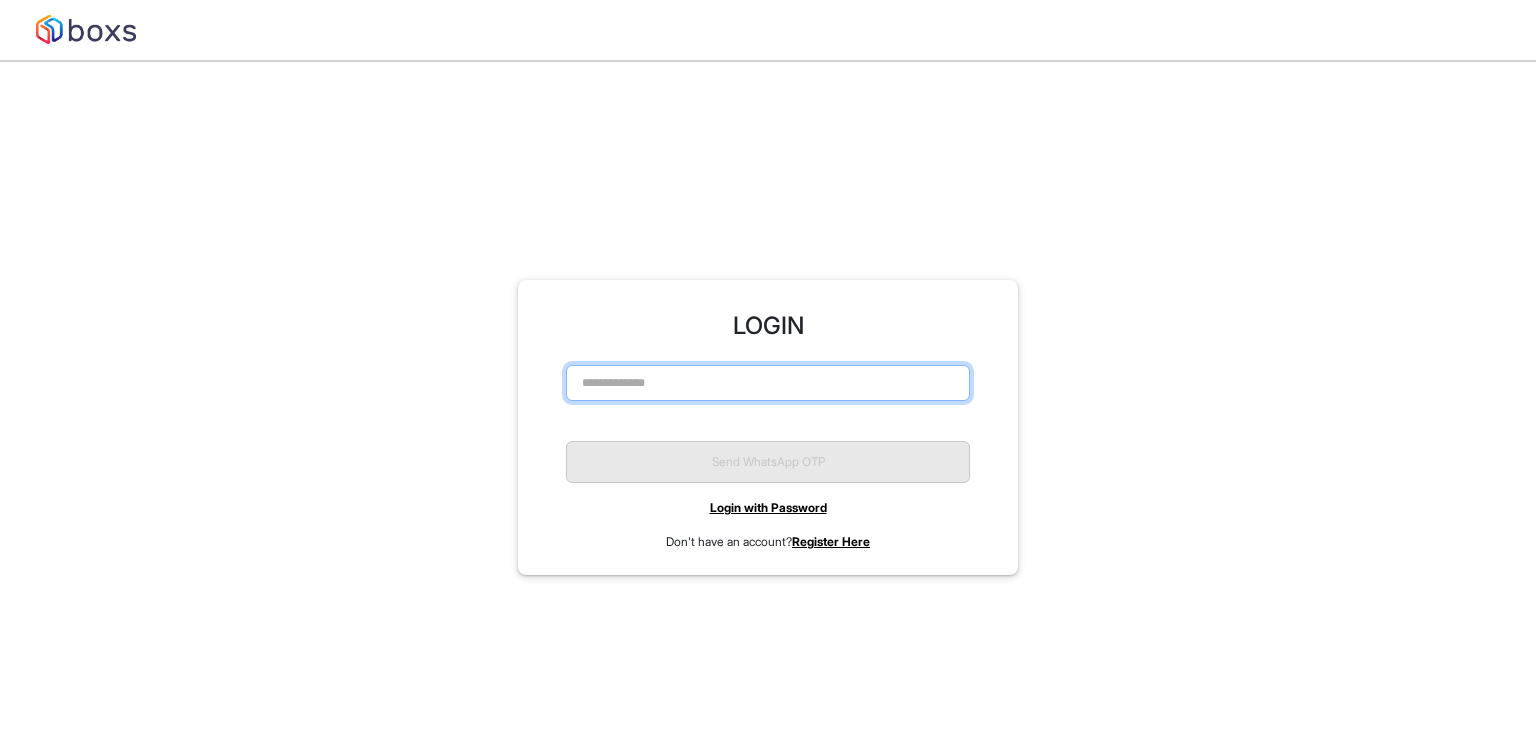 click at bounding box center [768, 383] 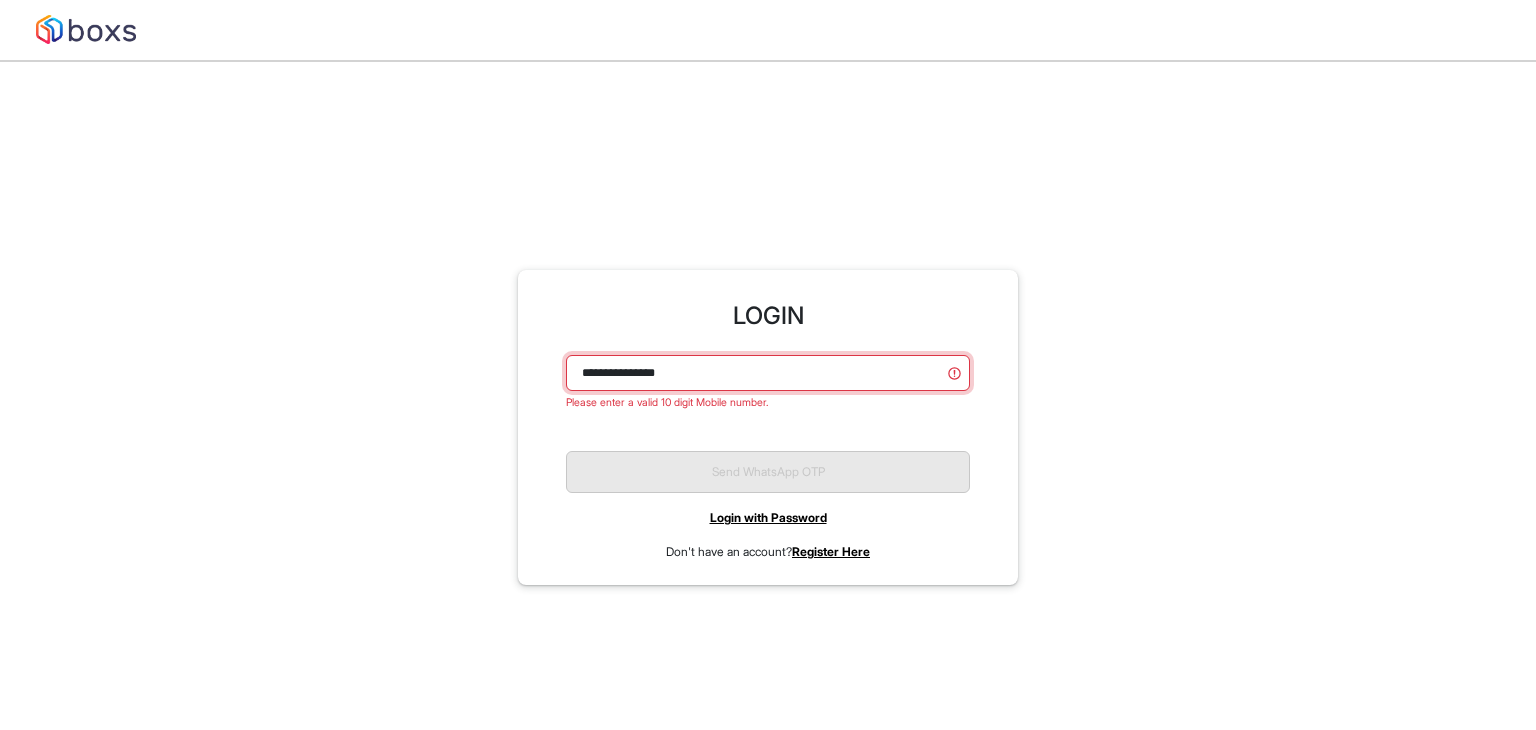 click on "**********" at bounding box center (768, 373) 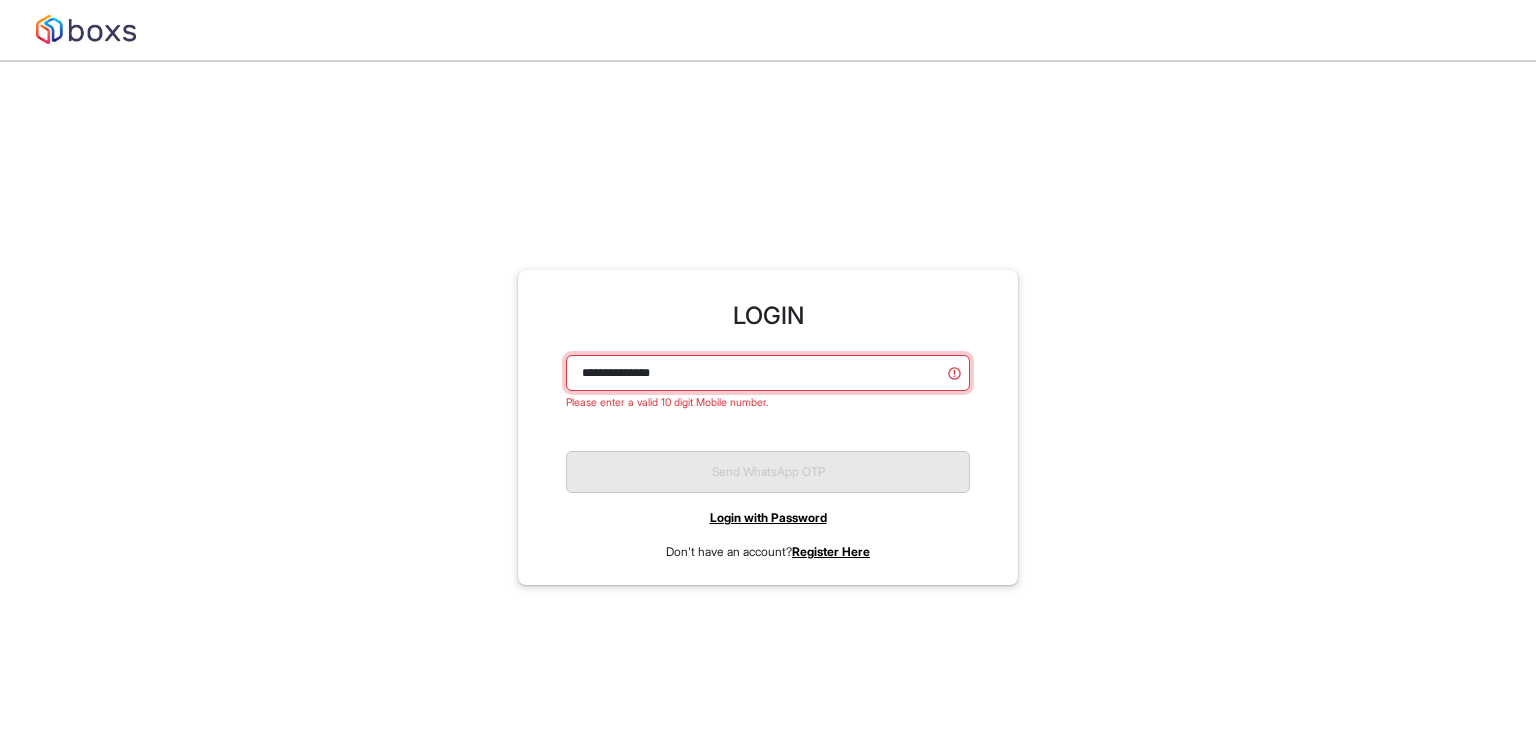 click on "**********" at bounding box center (768, 373) 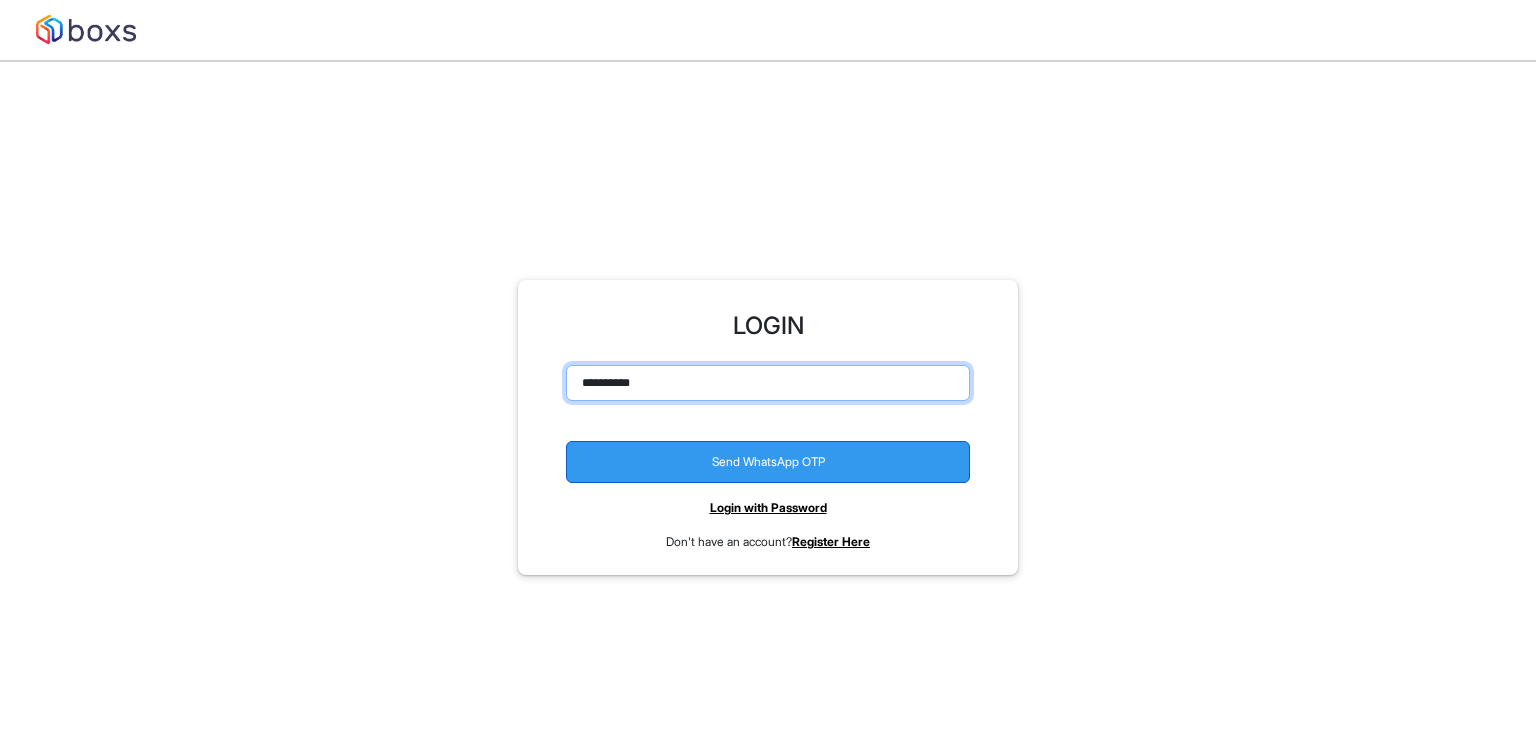 type on "**********" 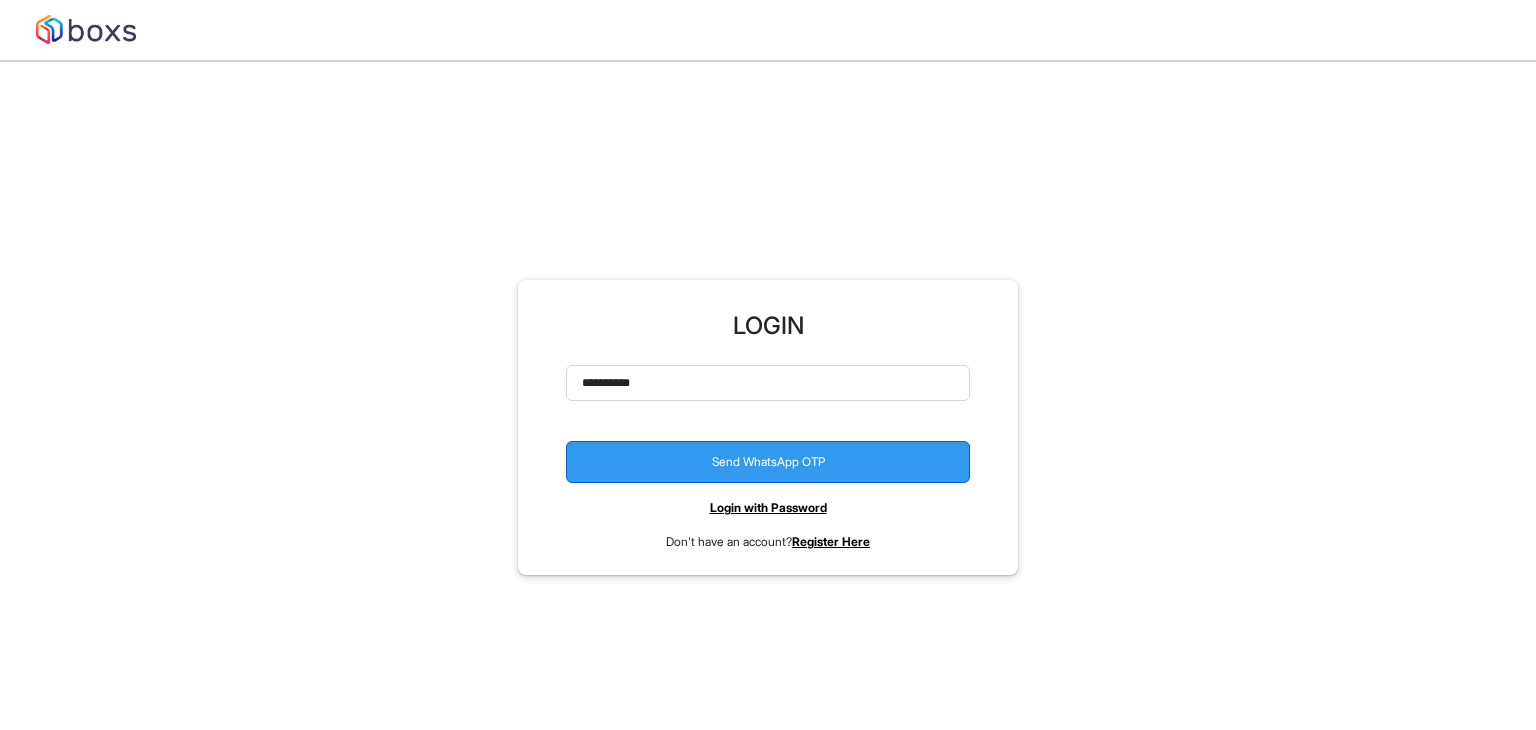 click on "Send WhatsApp OTP" at bounding box center [768, 462] 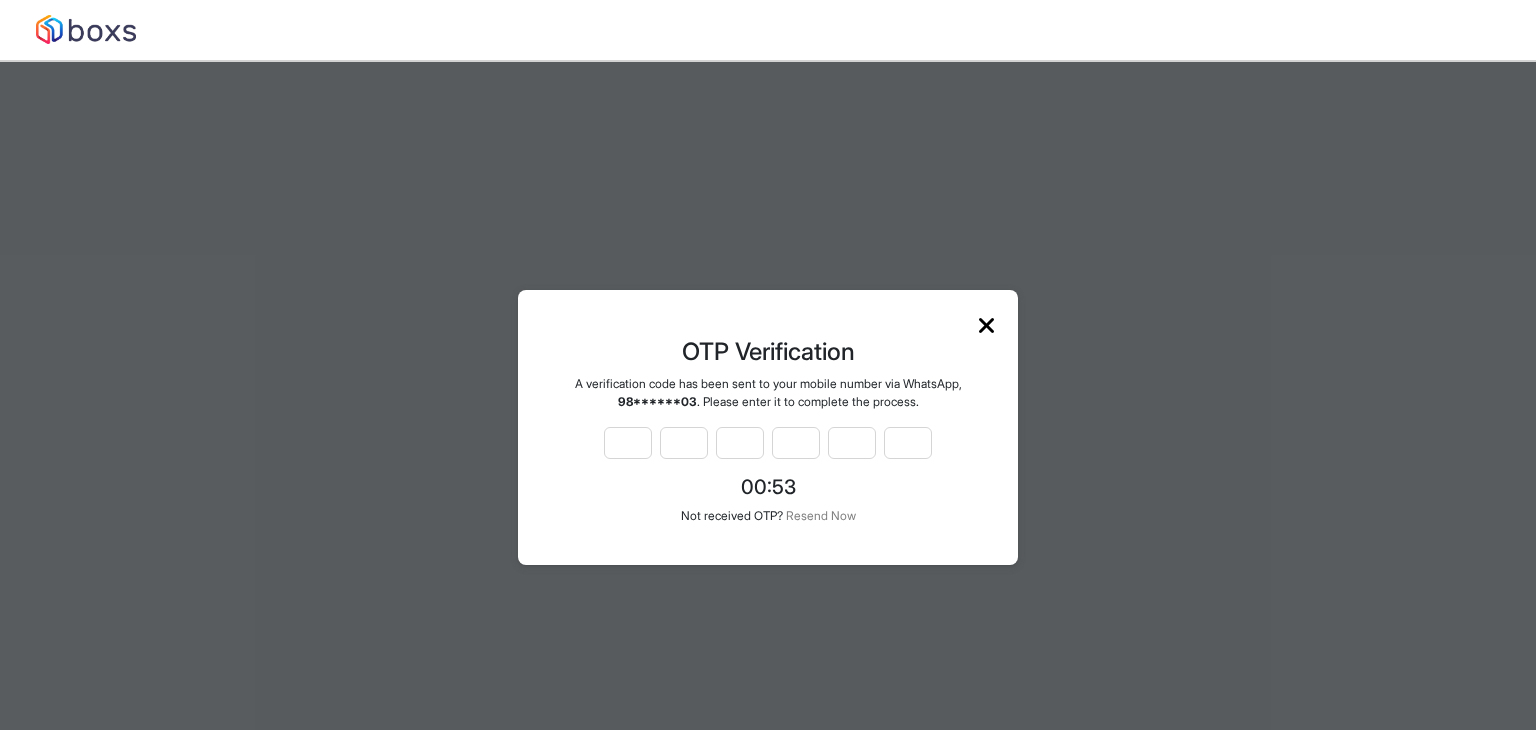 click on "OTP Verification A verification code has been sent to your mobile number via WhatsApp,   98******03 . Please enter it to complete the process. 00 : 53 Not received OTP?   Resend Now" at bounding box center (768, 427) 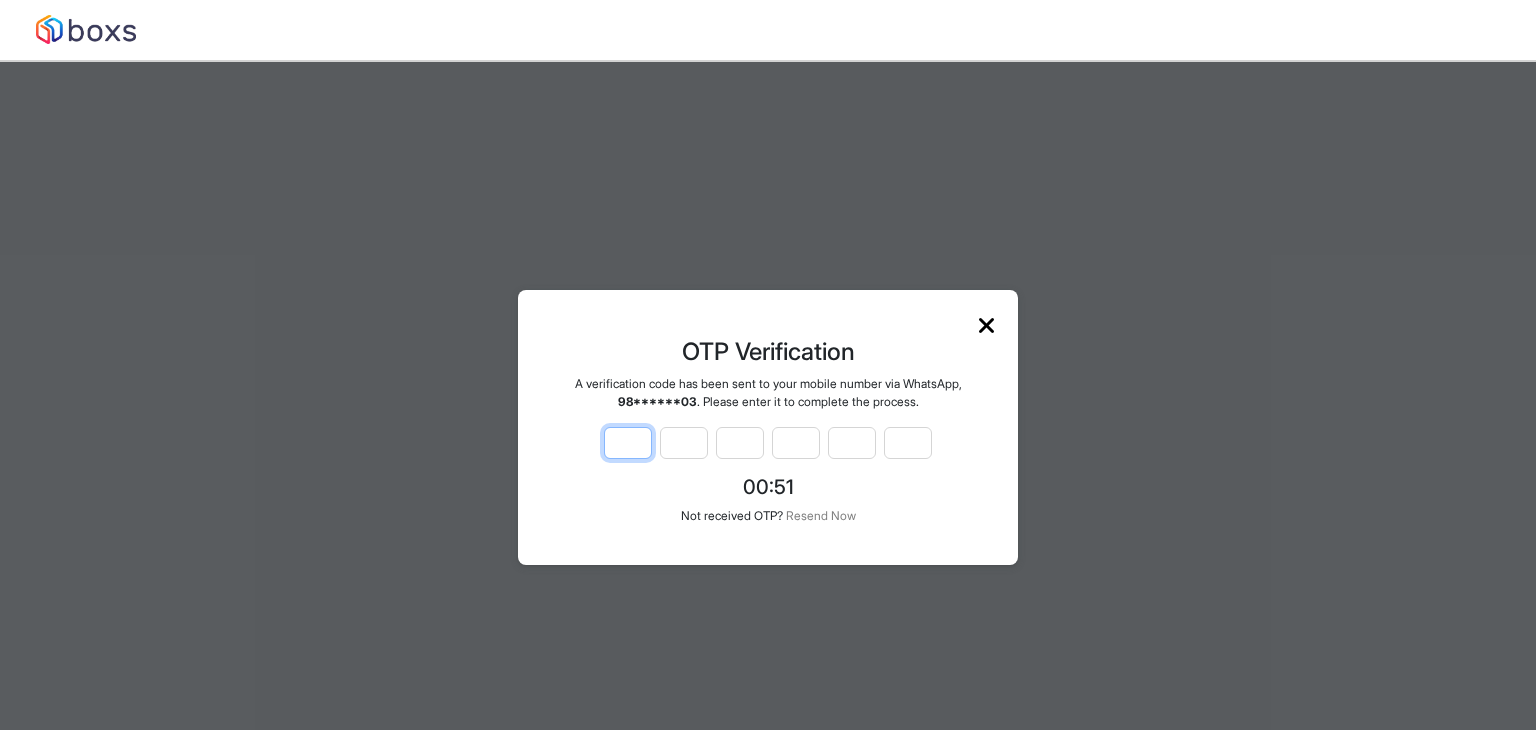 click at bounding box center [628, 443] 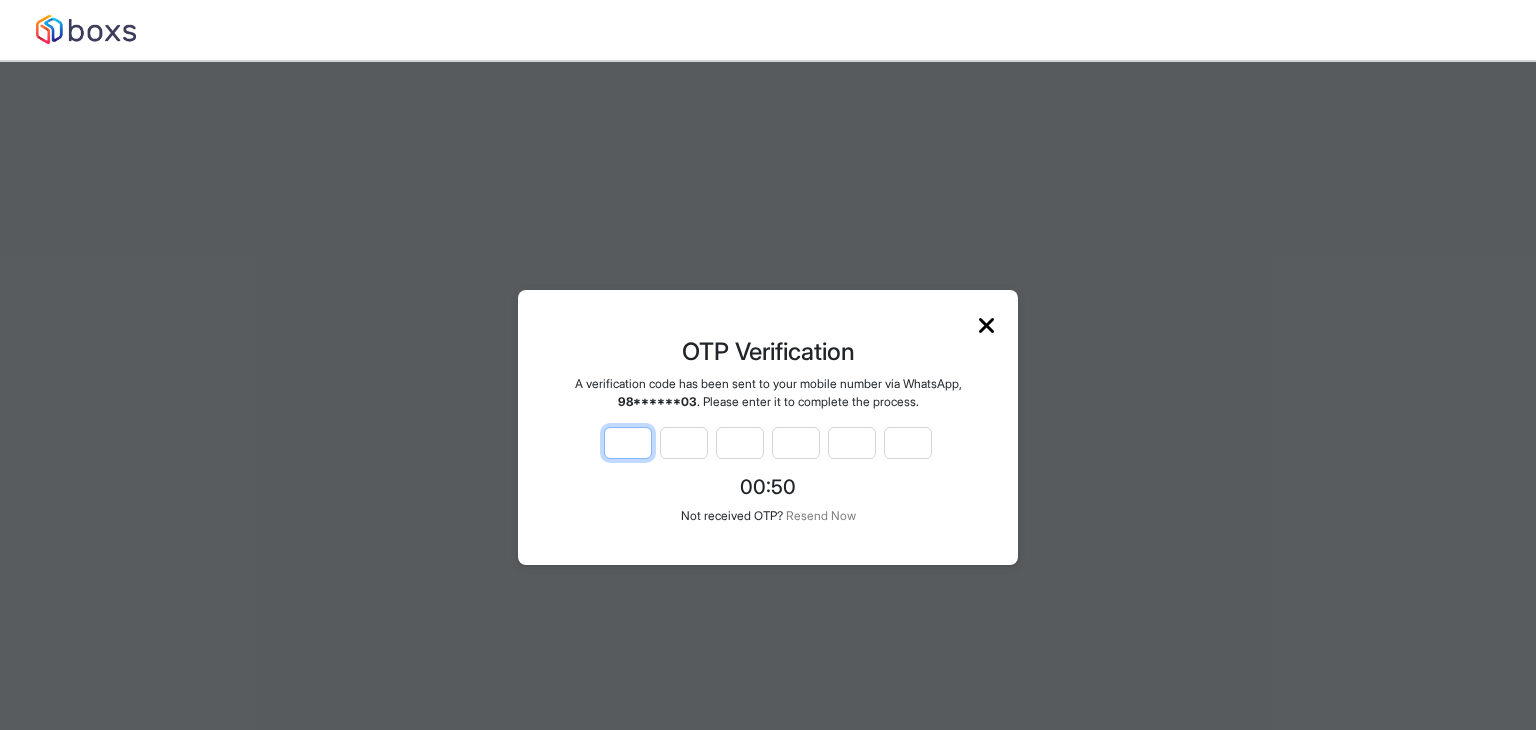 type on "*" 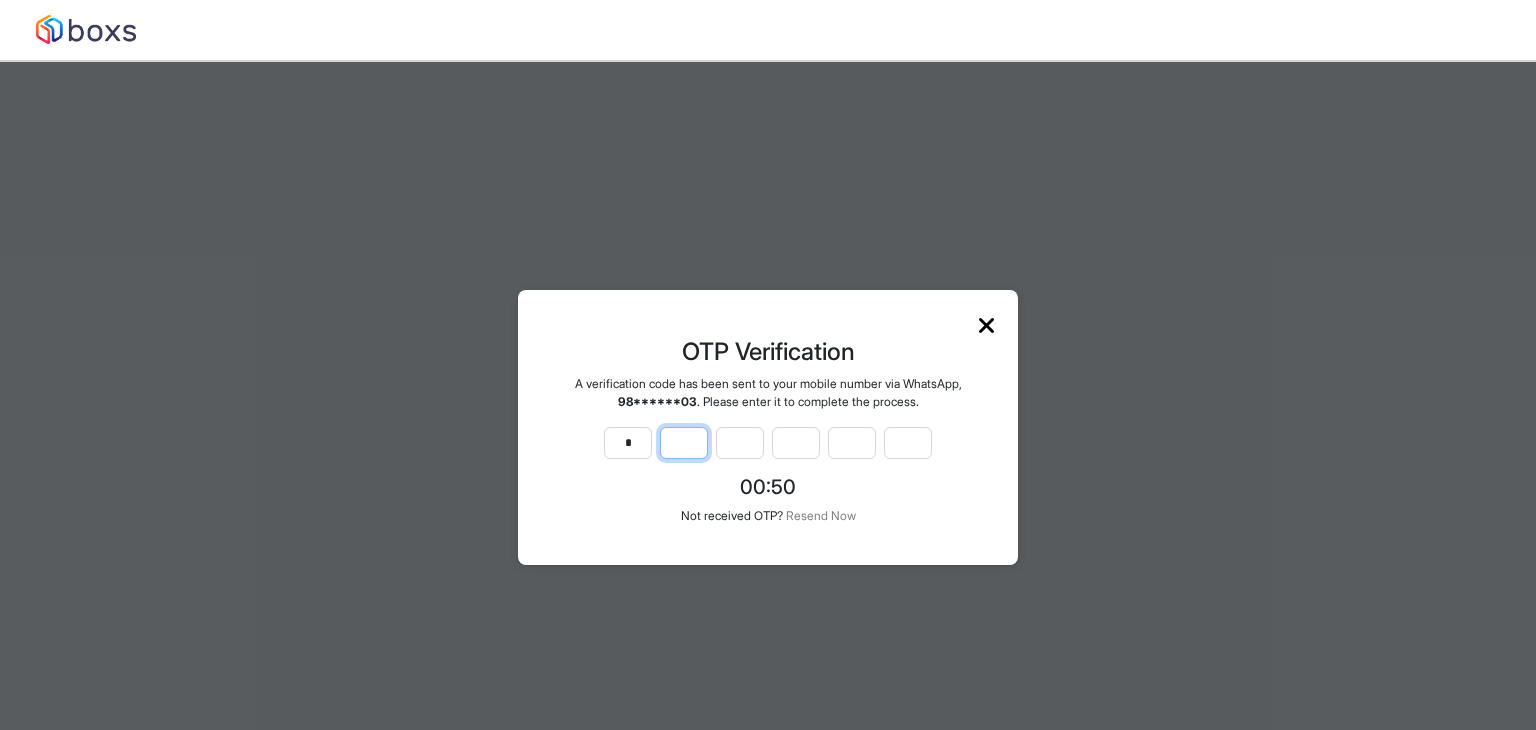 type on "*" 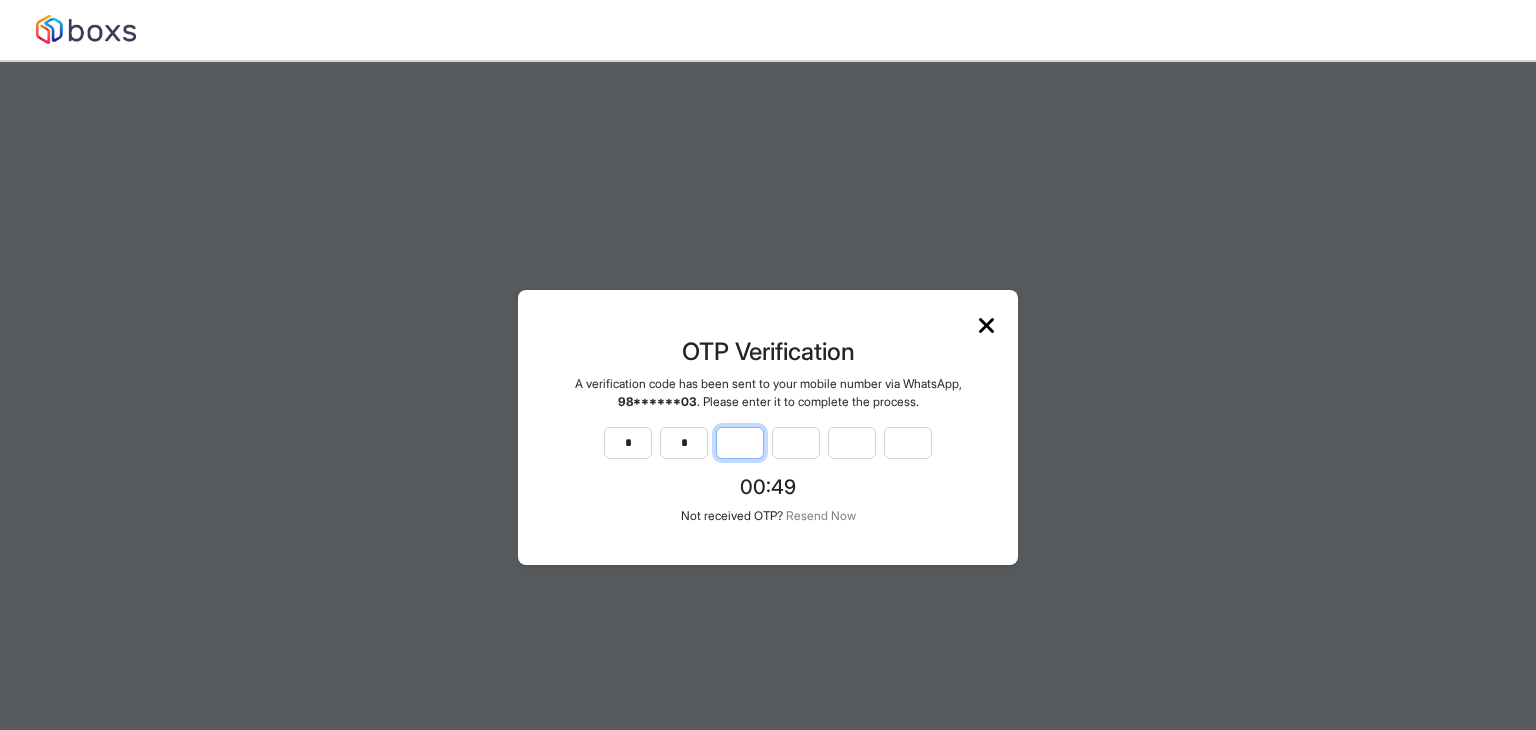 type on "*" 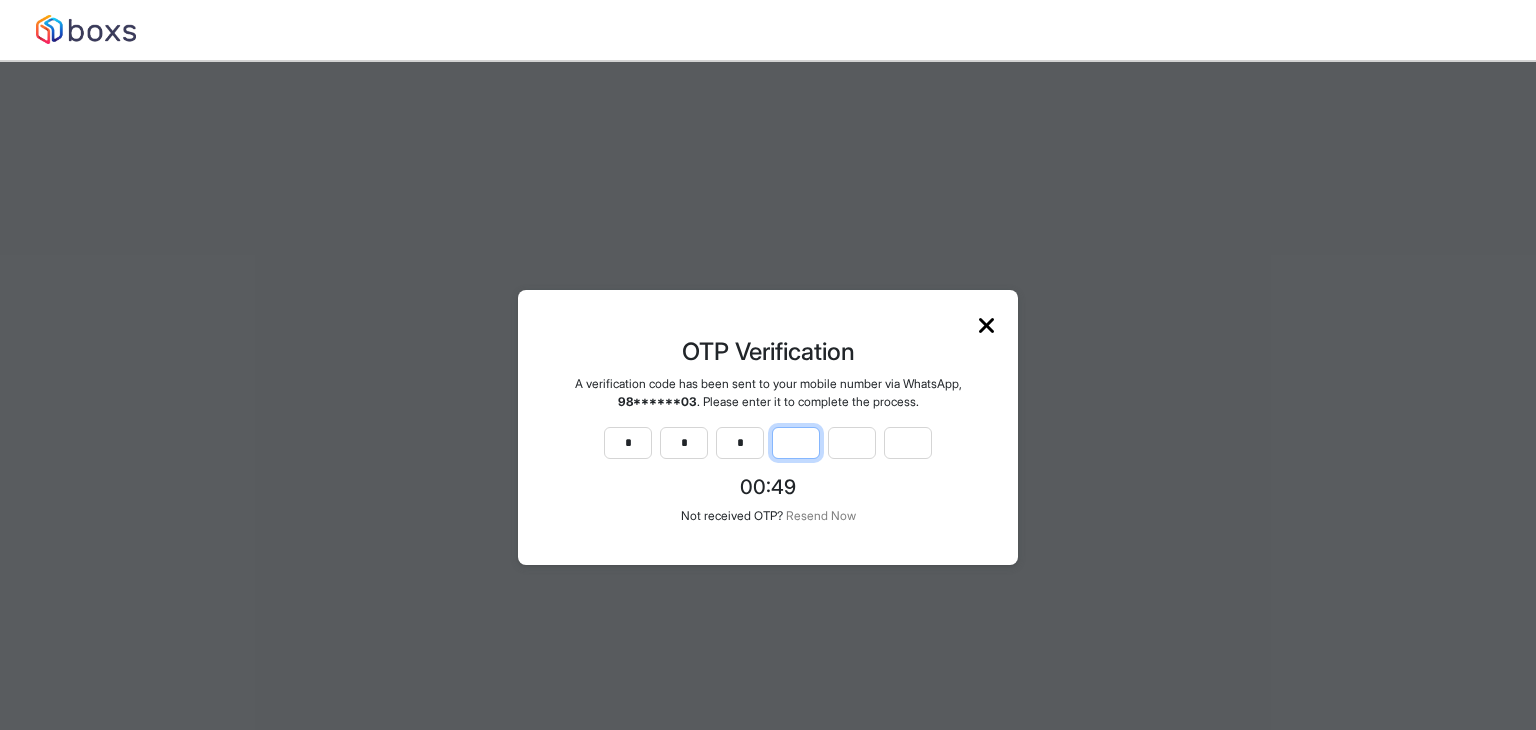 type on "*" 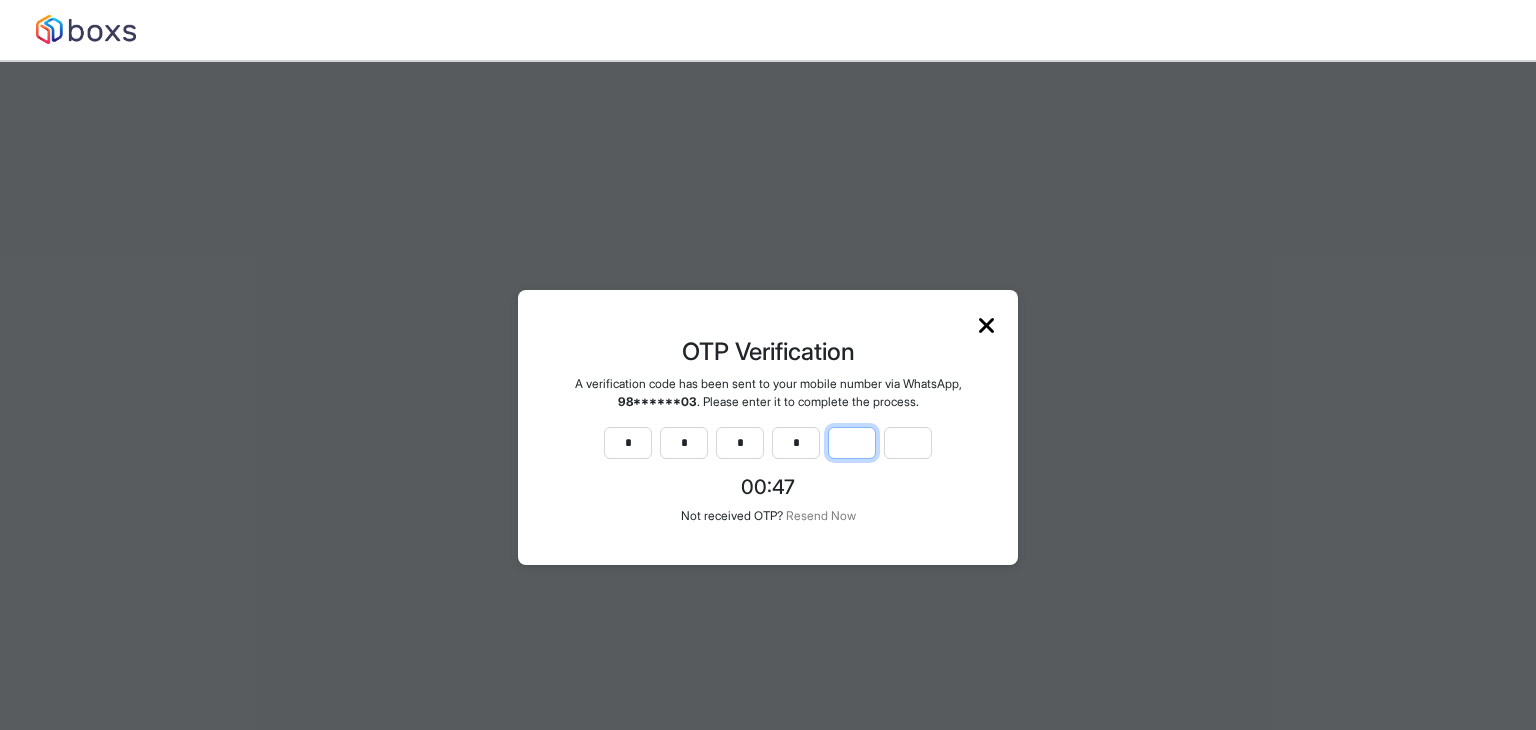 type on "*" 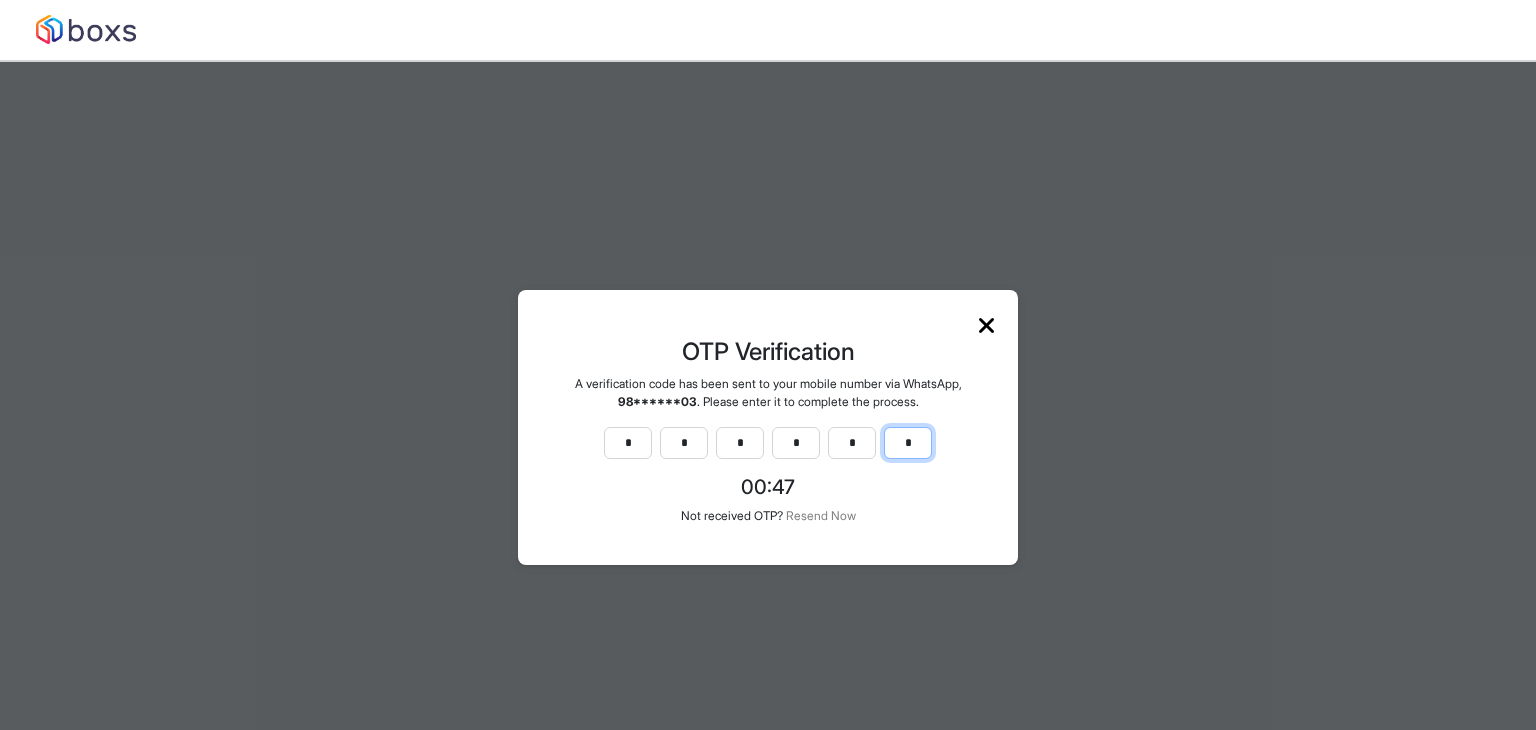 type on "*" 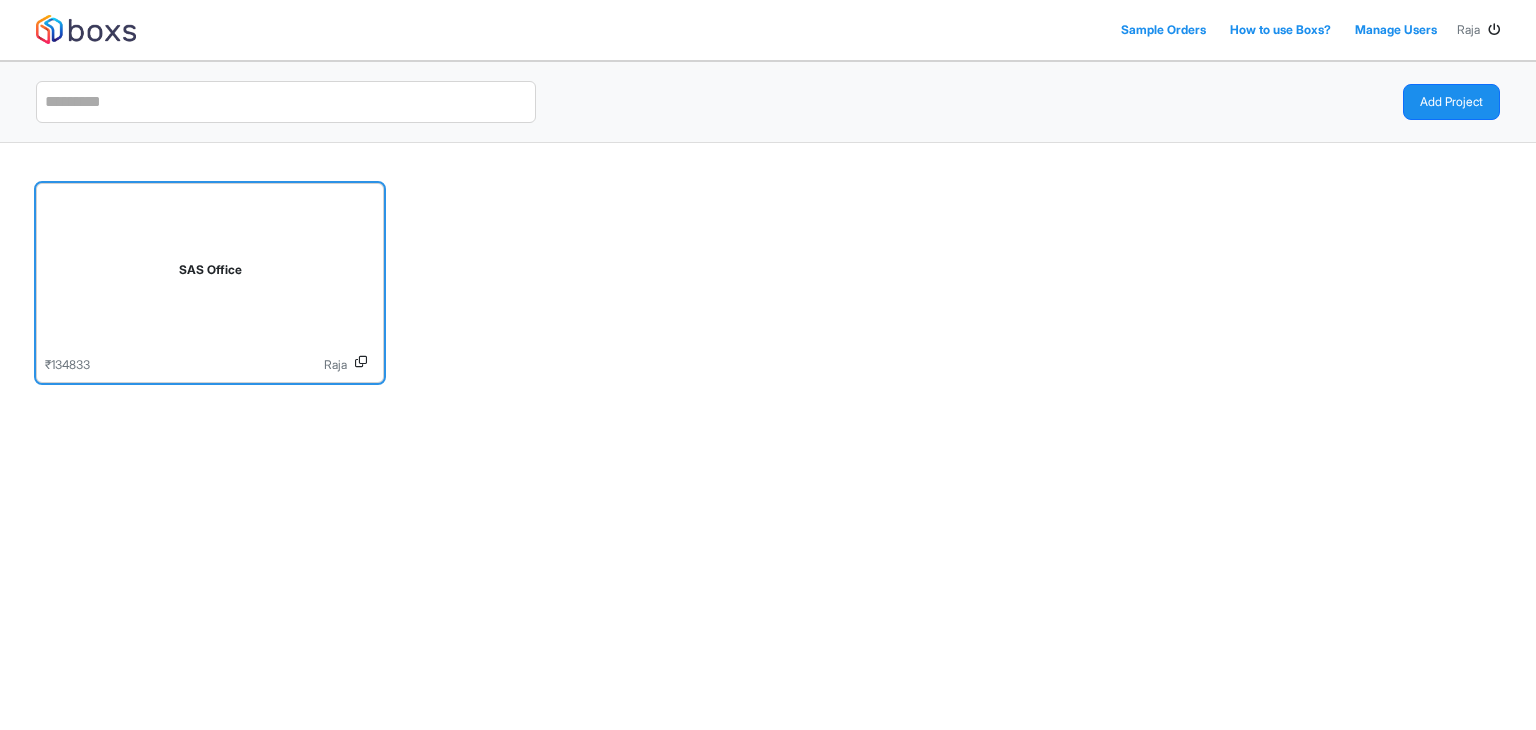 click on "SAS Office" at bounding box center [210, 274] 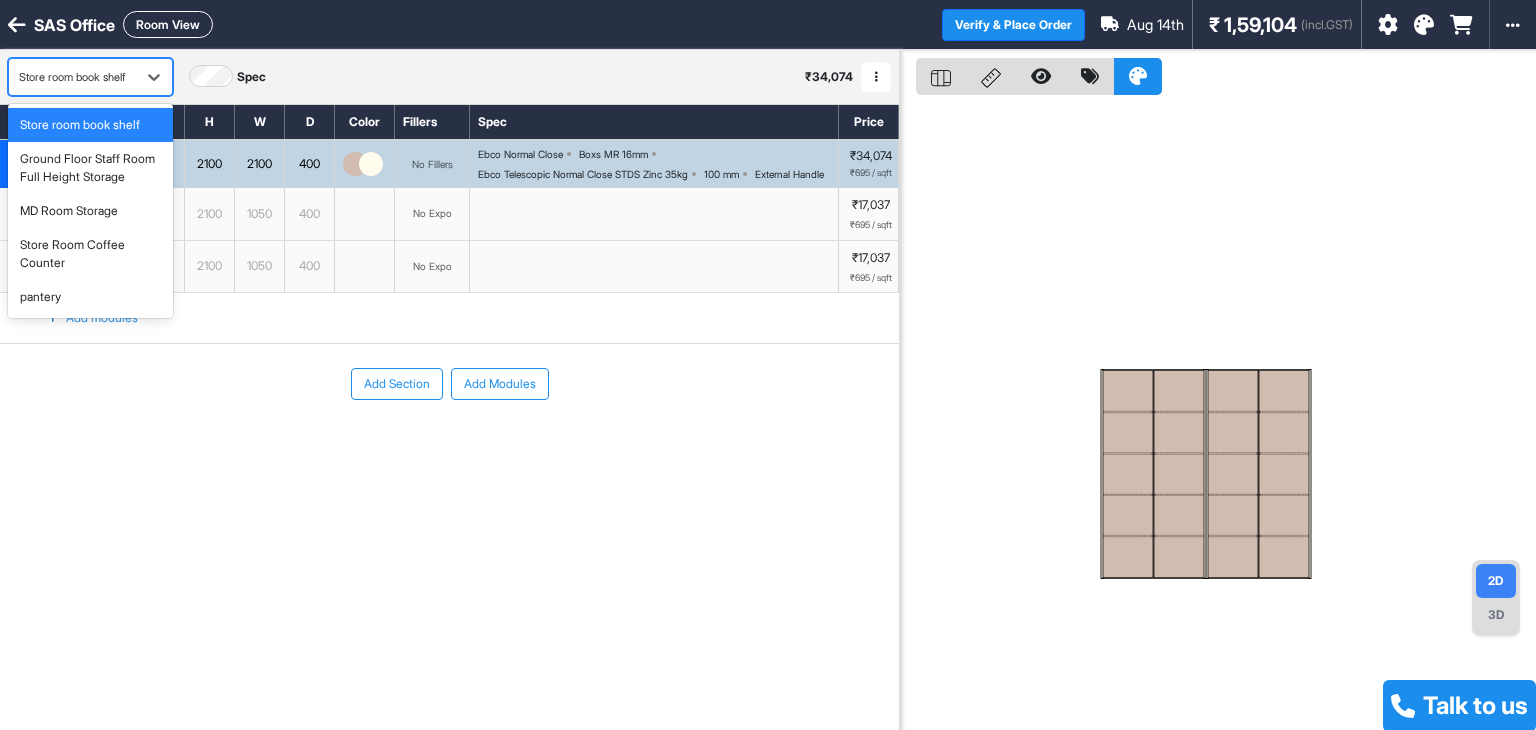 click at bounding box center [72, 77] 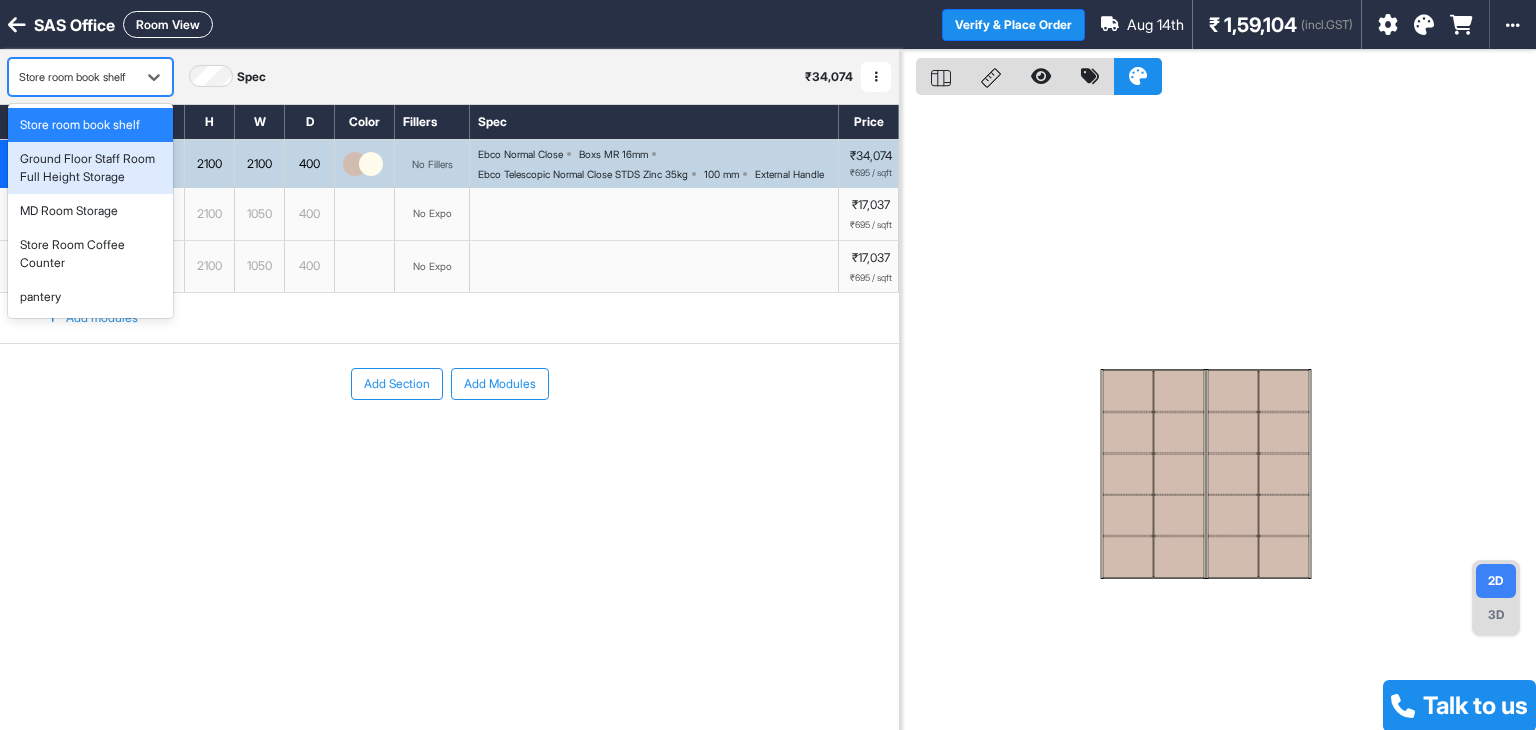 click on "Ground Floor Staff Room Full Height Storage" at bounding box center [90, 168] 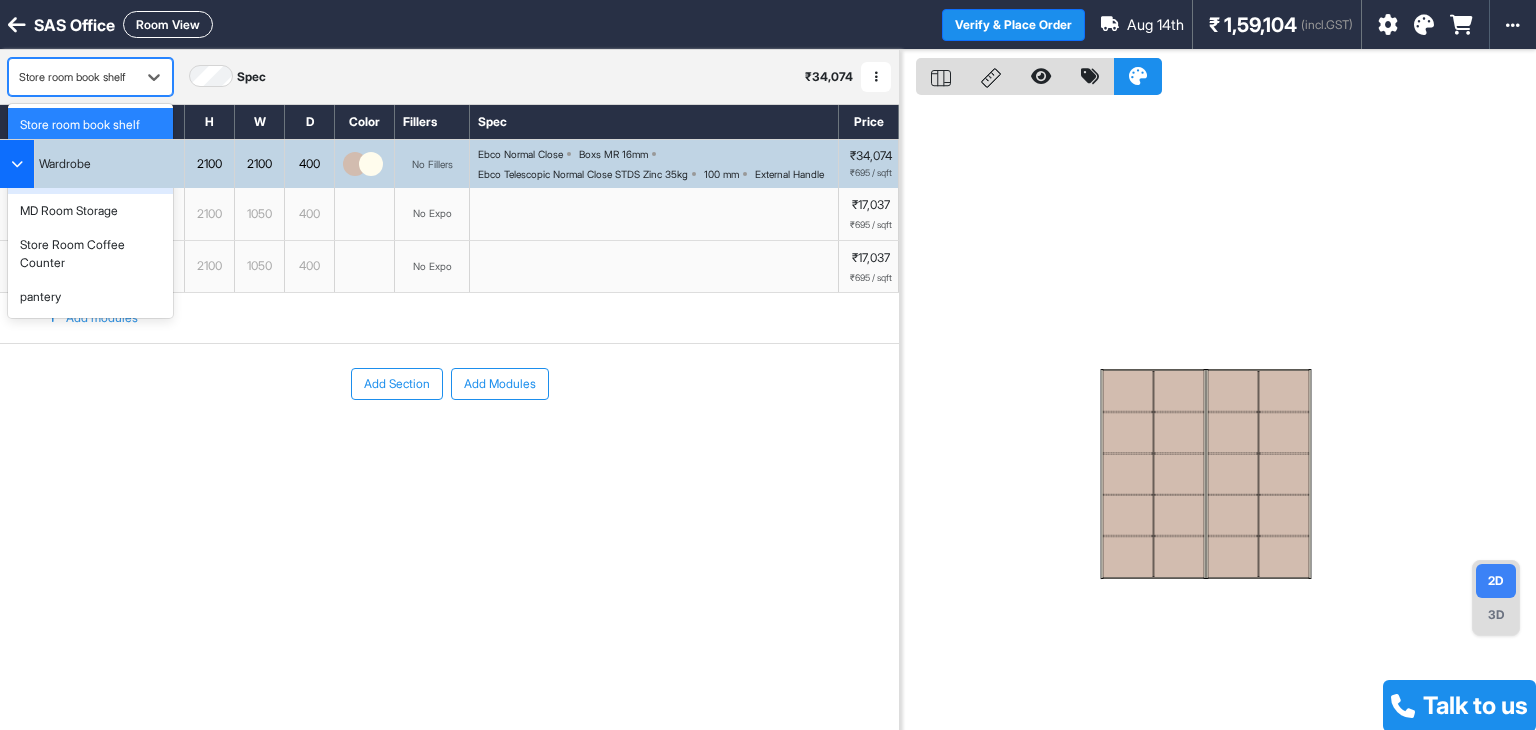 click on "Wardrobe" at bounding box center [65, 164] 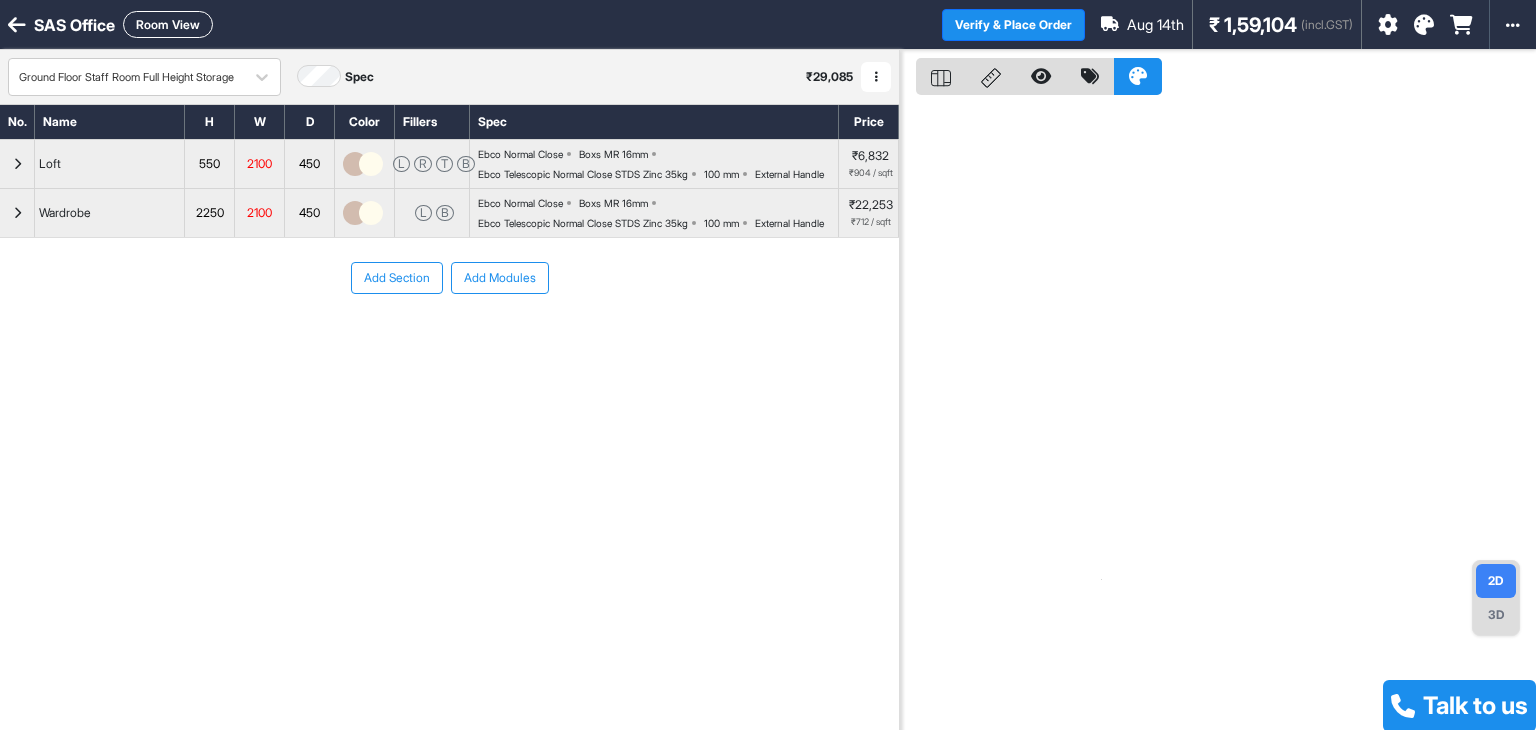 click on "Add Section Add Modules" at bounding box center (449, 338) 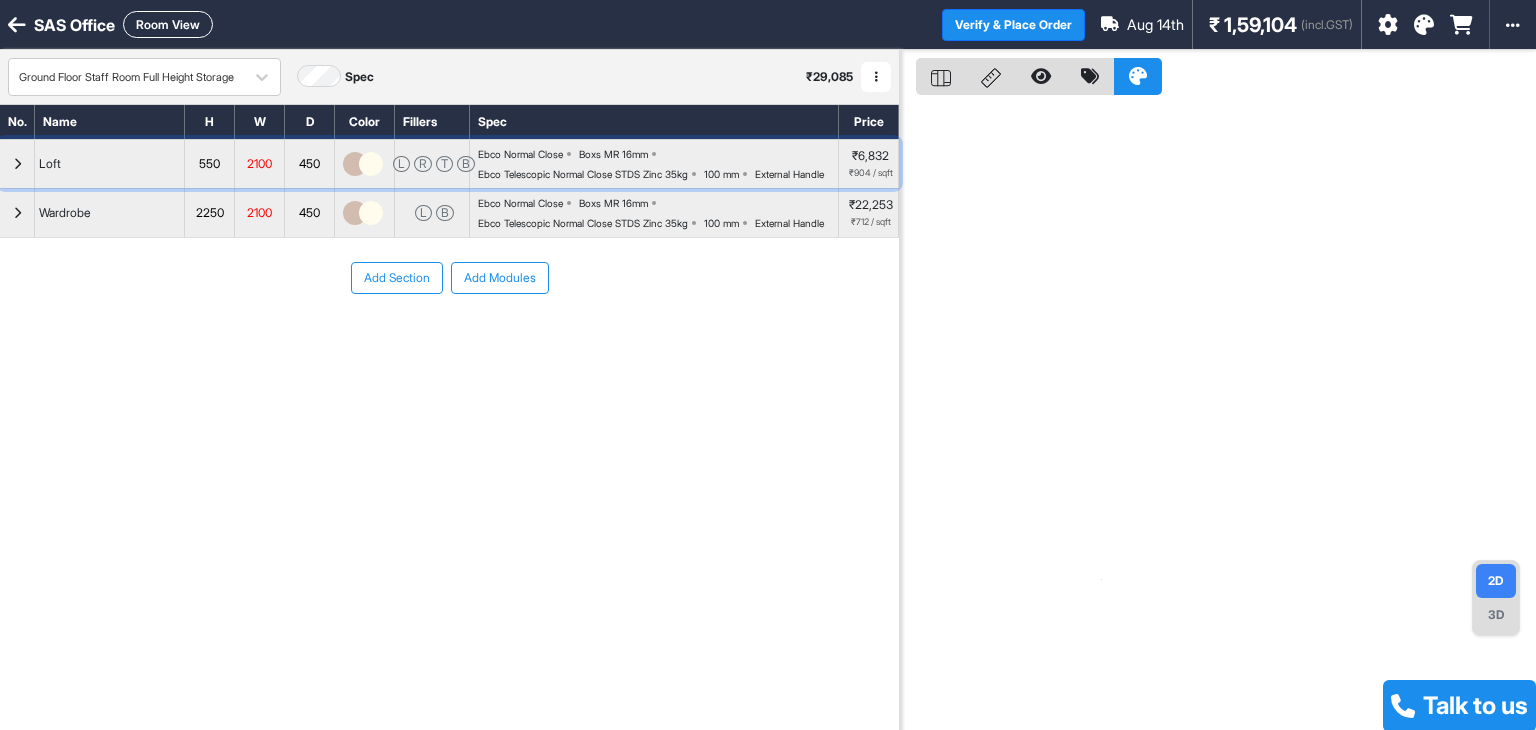 click at bounding box center (17, 164) 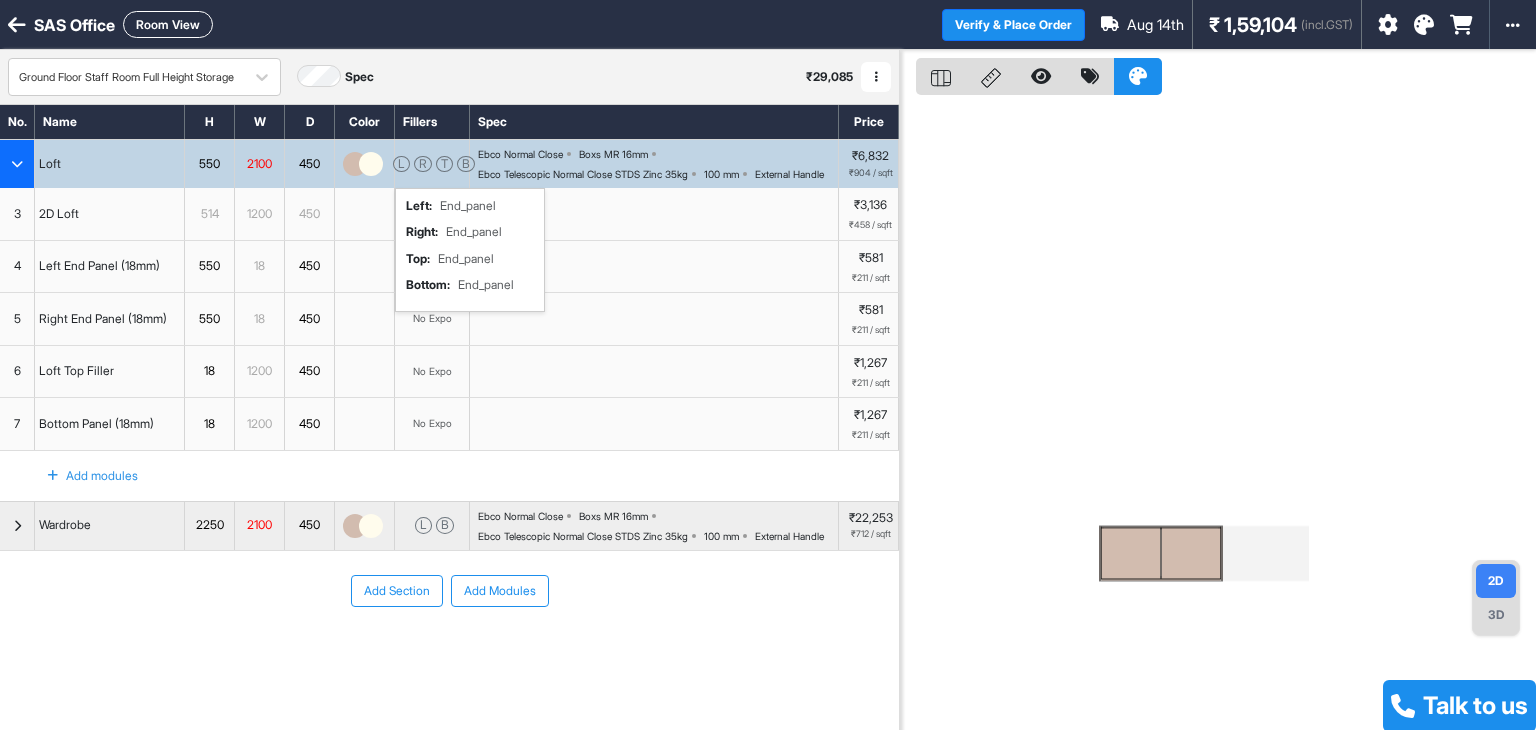 click on "L R T B left : End_panel right : End_panel top : End_panel bottom : End_panel" at bounding box center (432, 164) 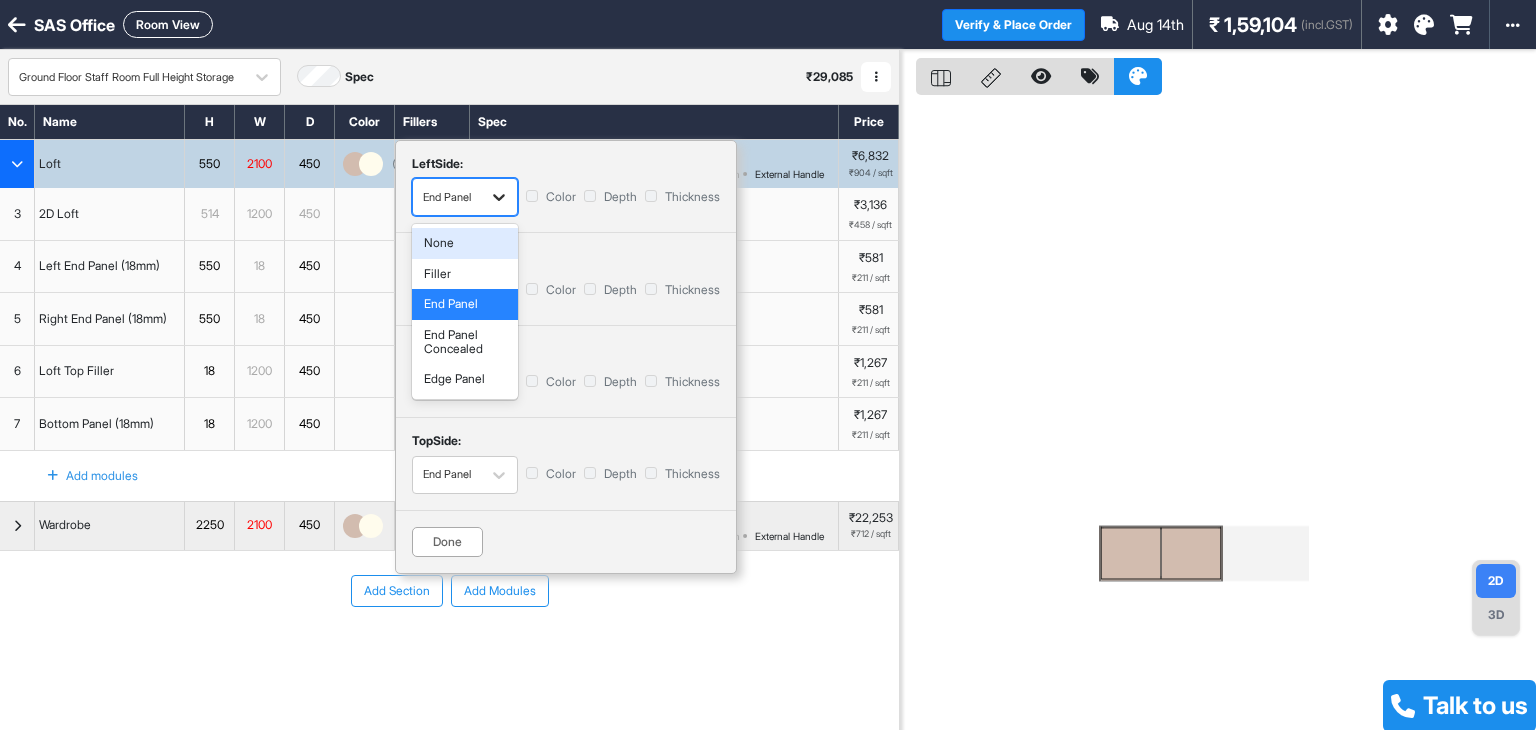 click 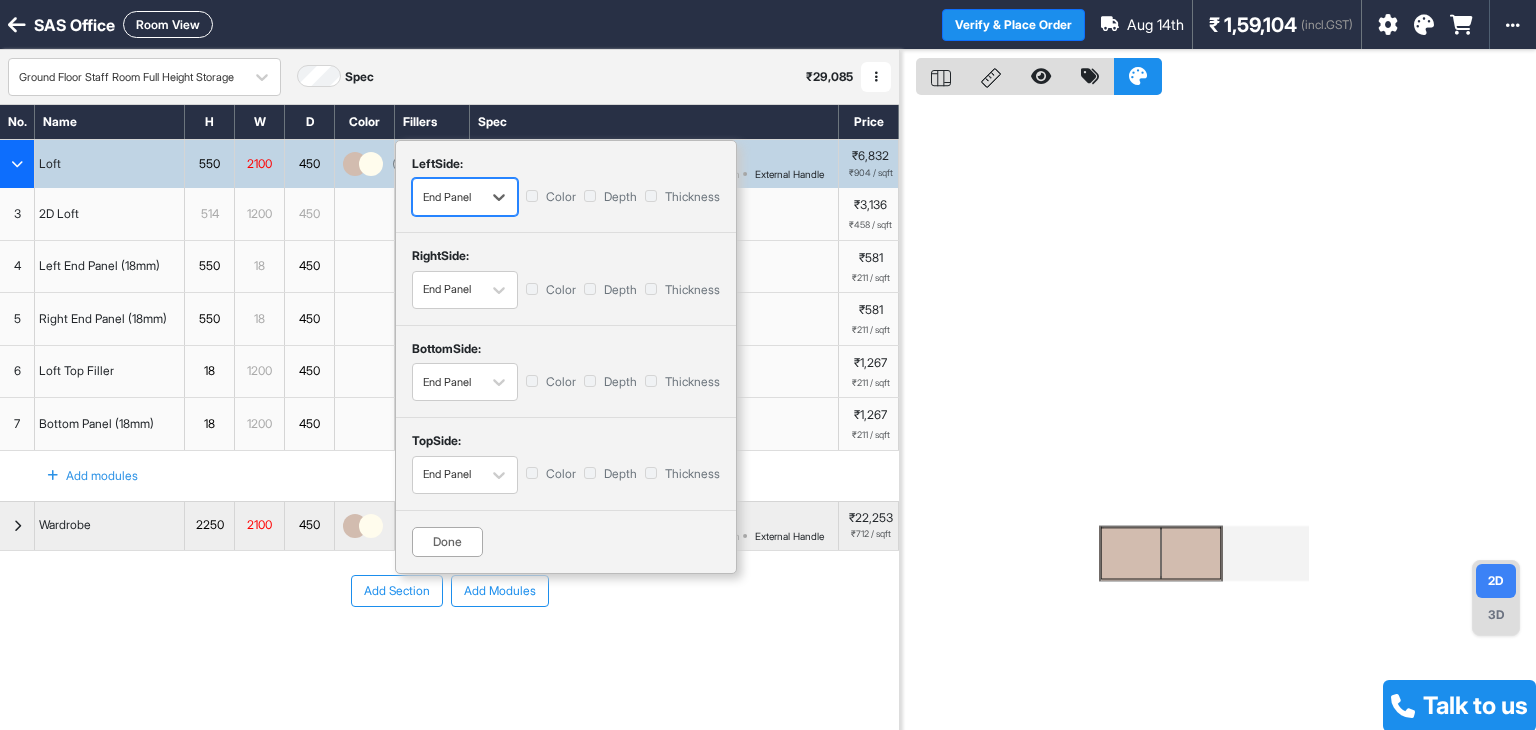 click at bounding box center (447, 197) 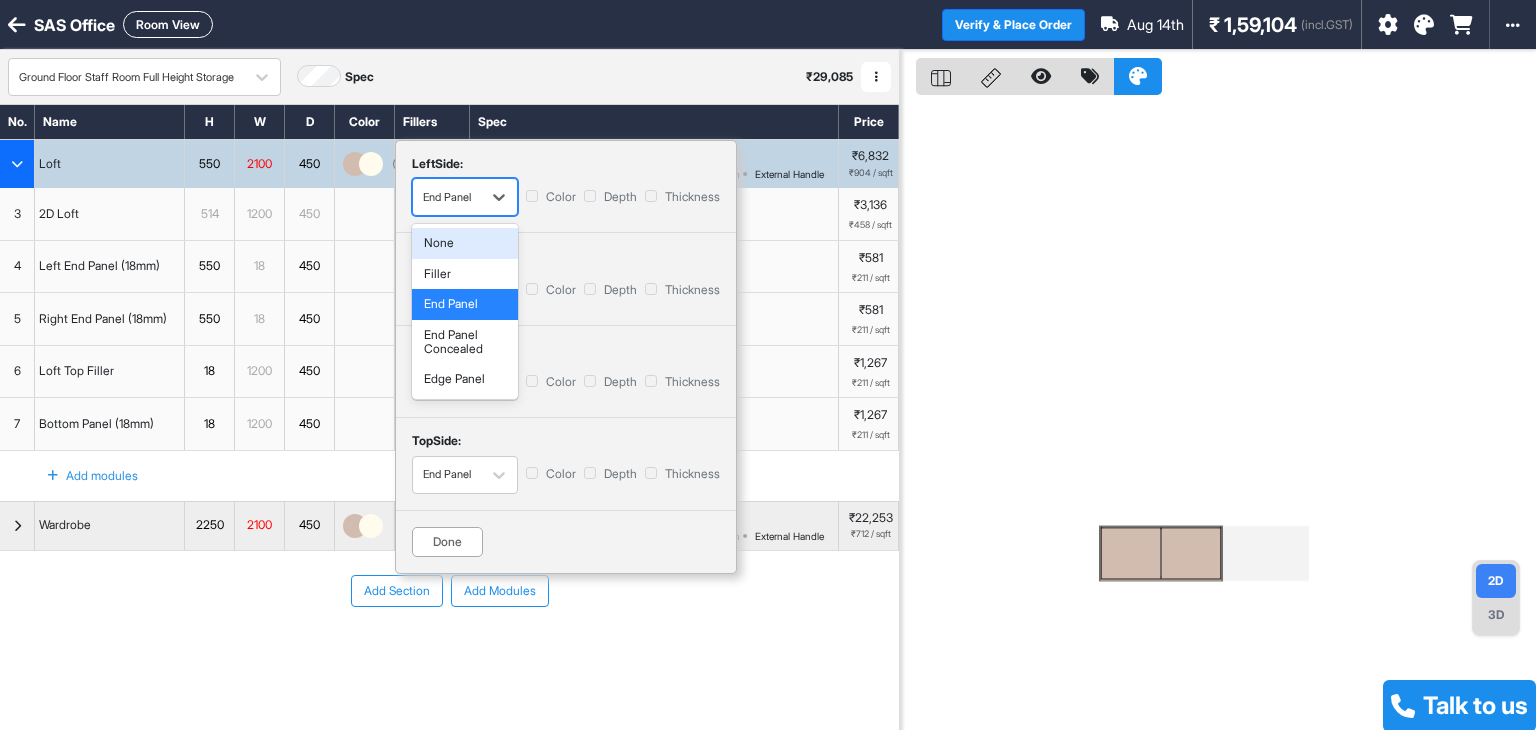 click on "None" at bounding box center (465, 243) 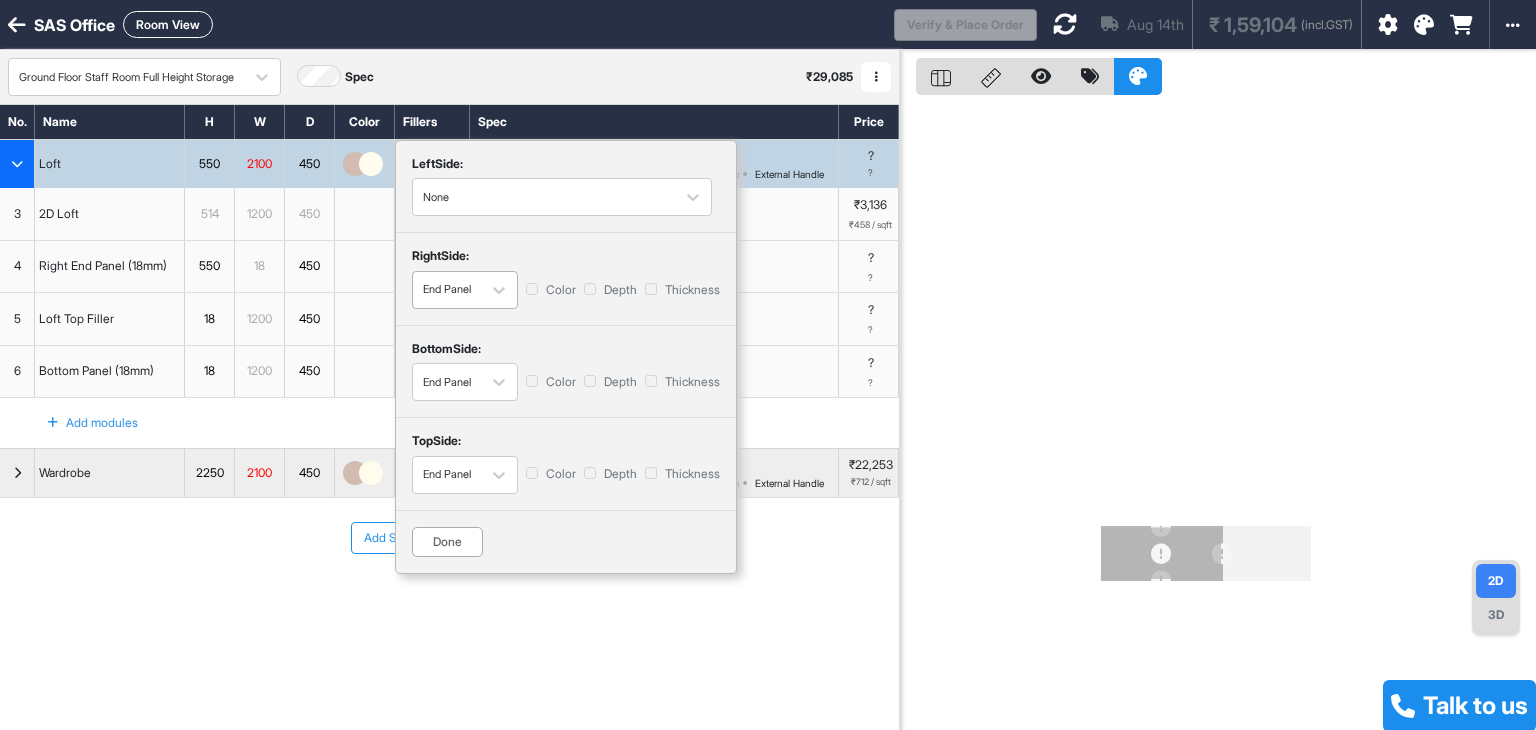 click at bounding box center [447, 290] 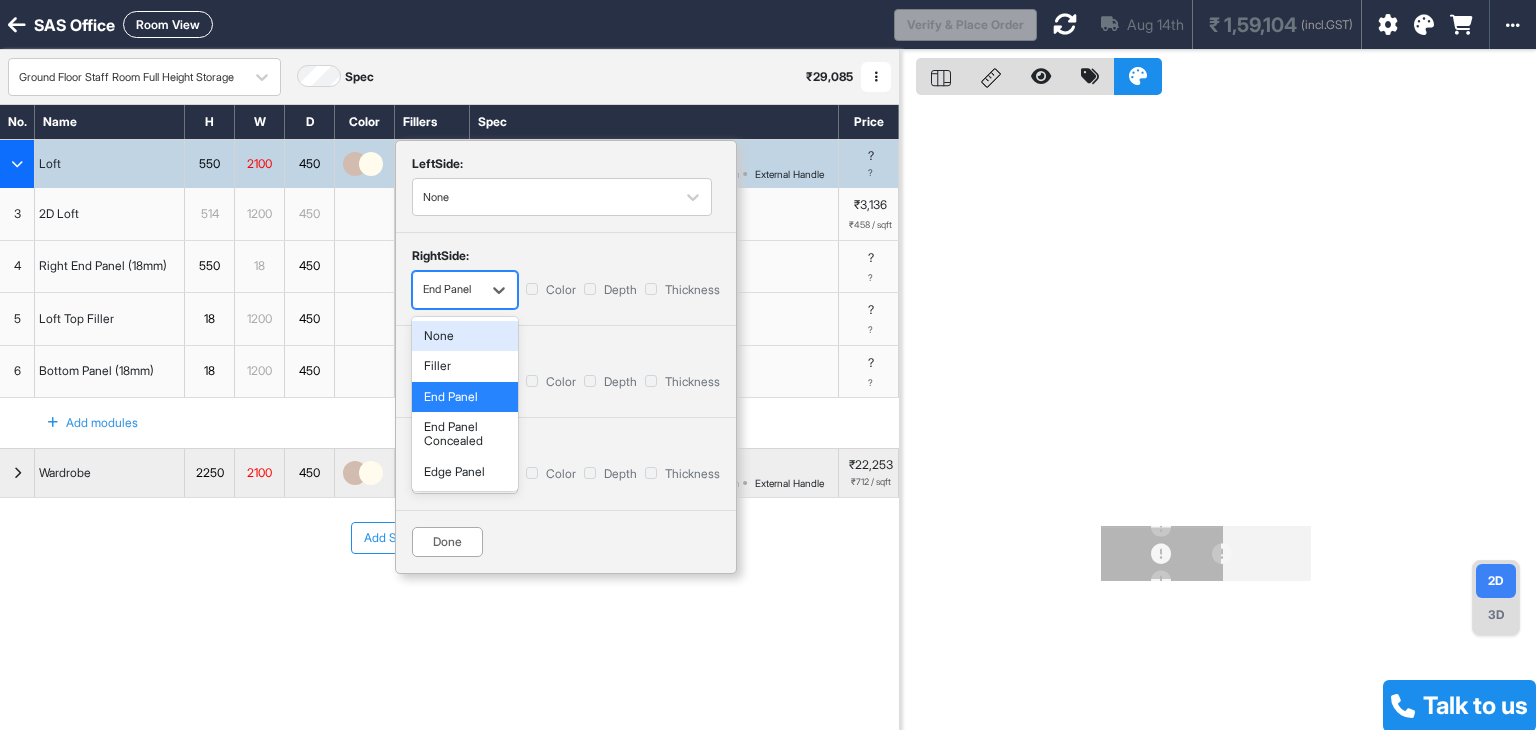 click on "None" at bounding box center [465, 336] 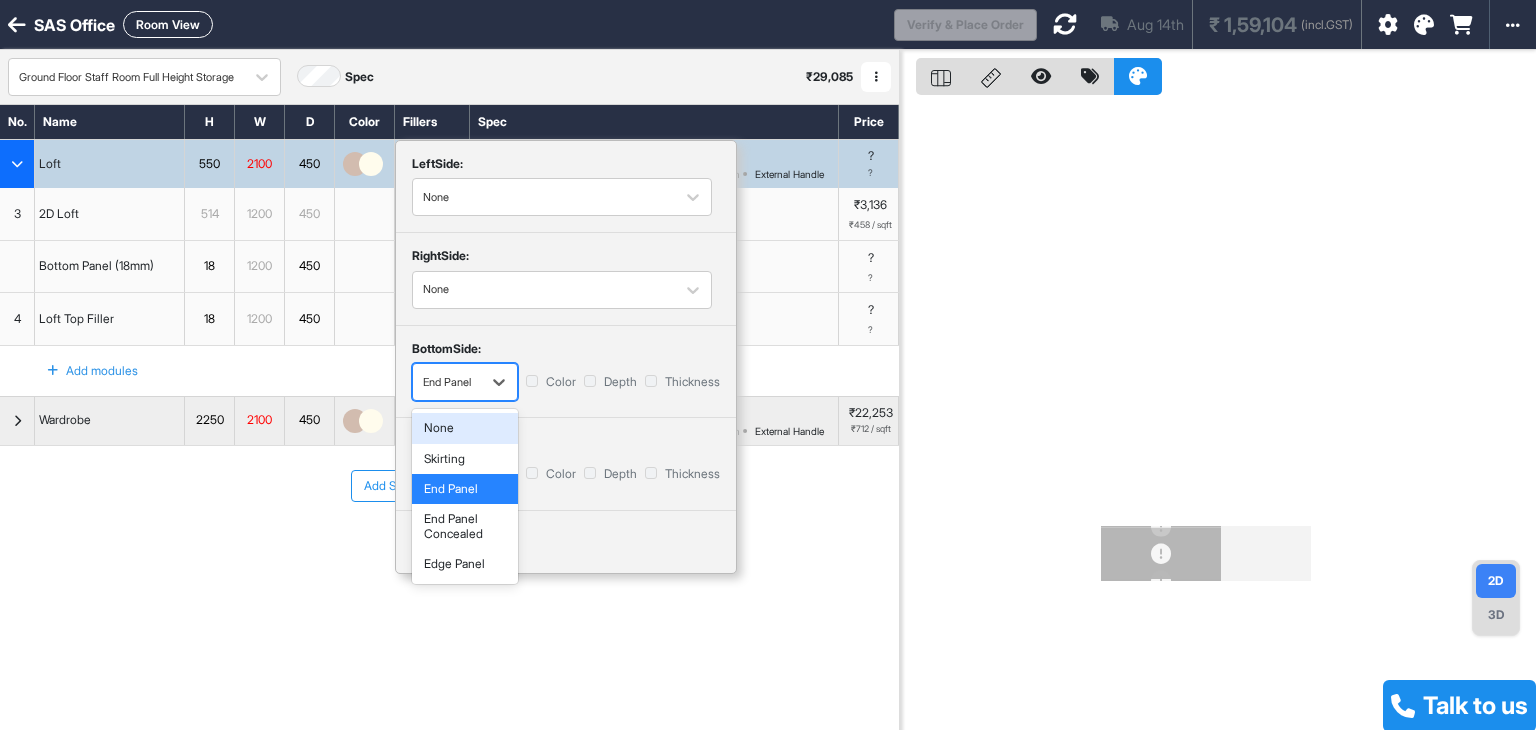 click at bounding box center (447, 382) 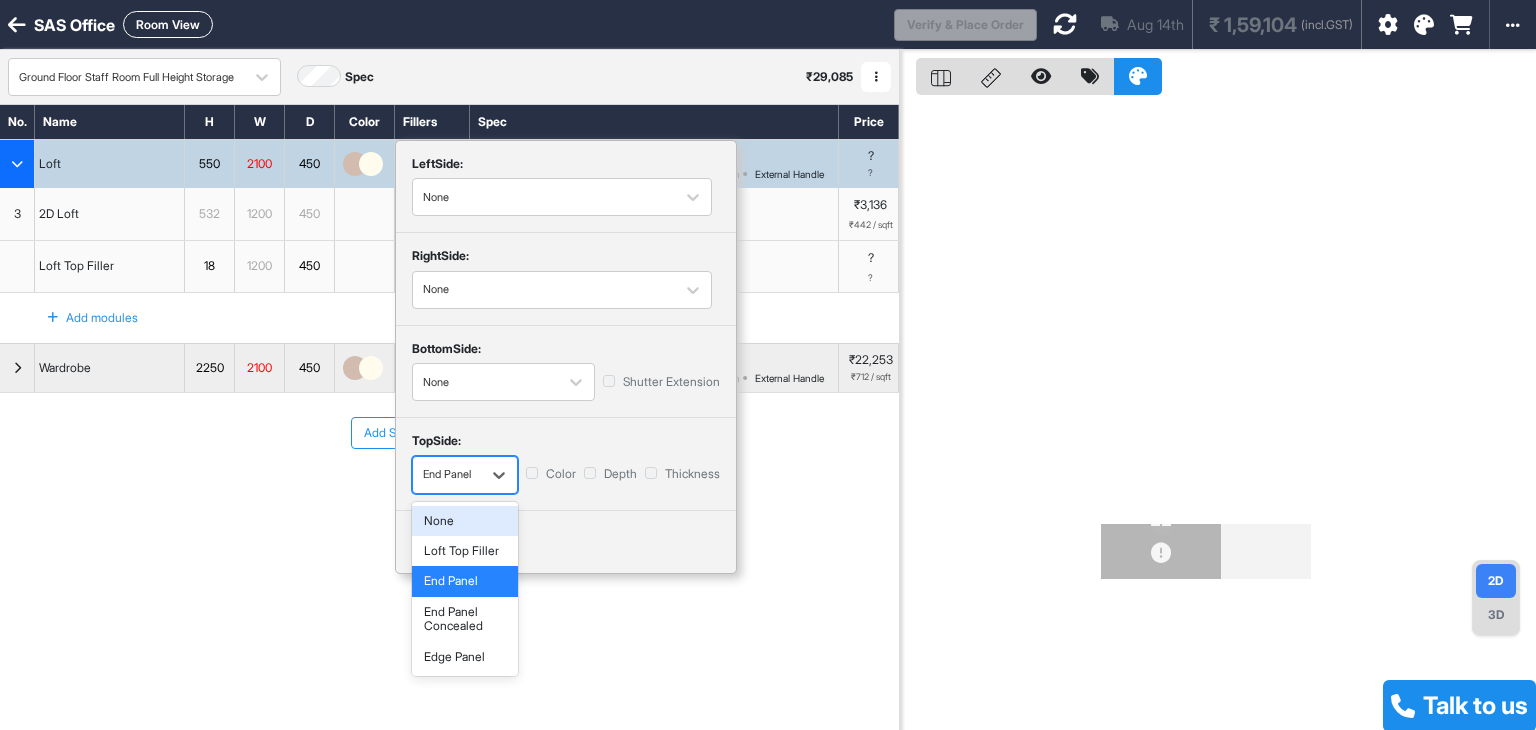 click on "End Panel" at bounding box center [447, 474] 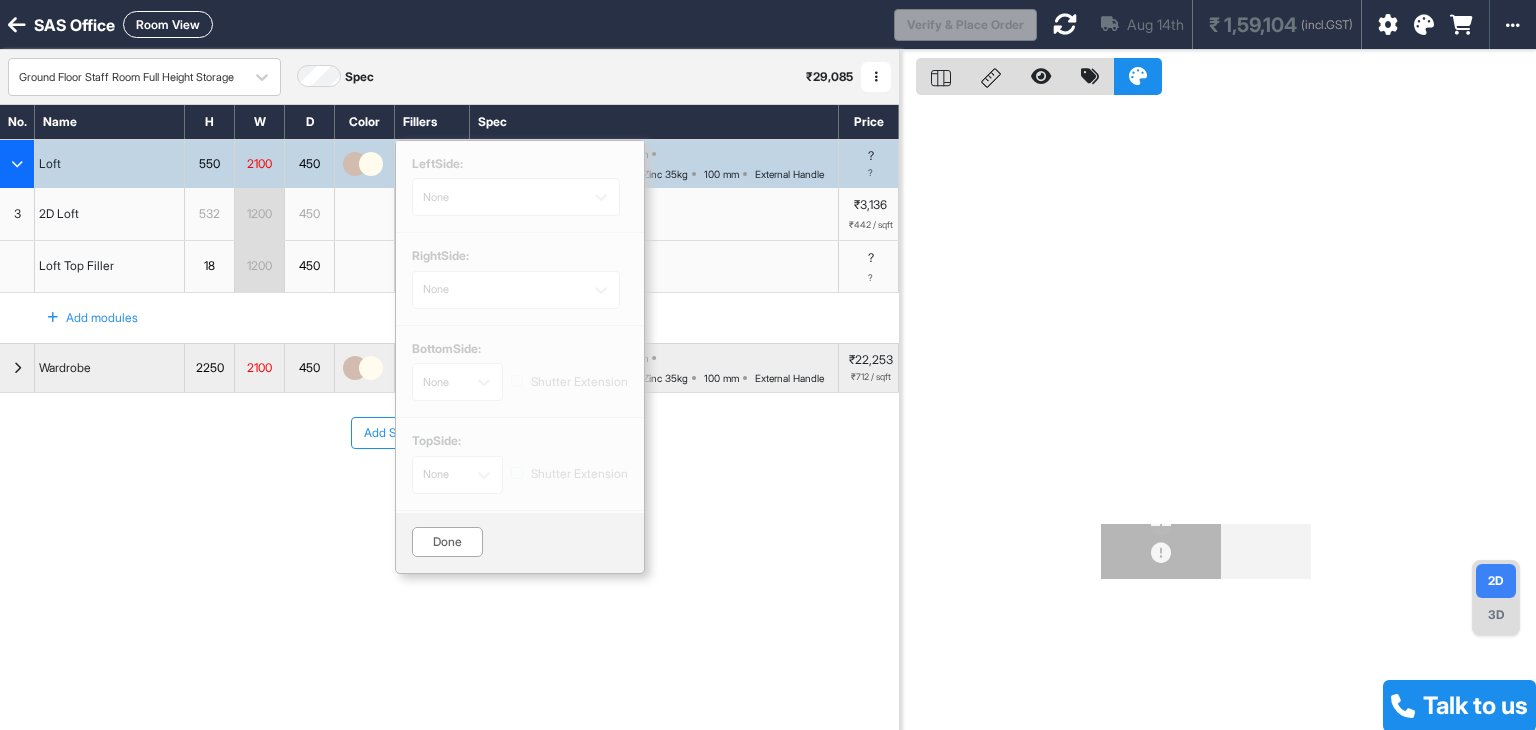 click on "left  Side: None right  Side: None bottom  Side: None Shutter Extension top  Side: None Shutter Extension Done" at bounding box center (520, 357) 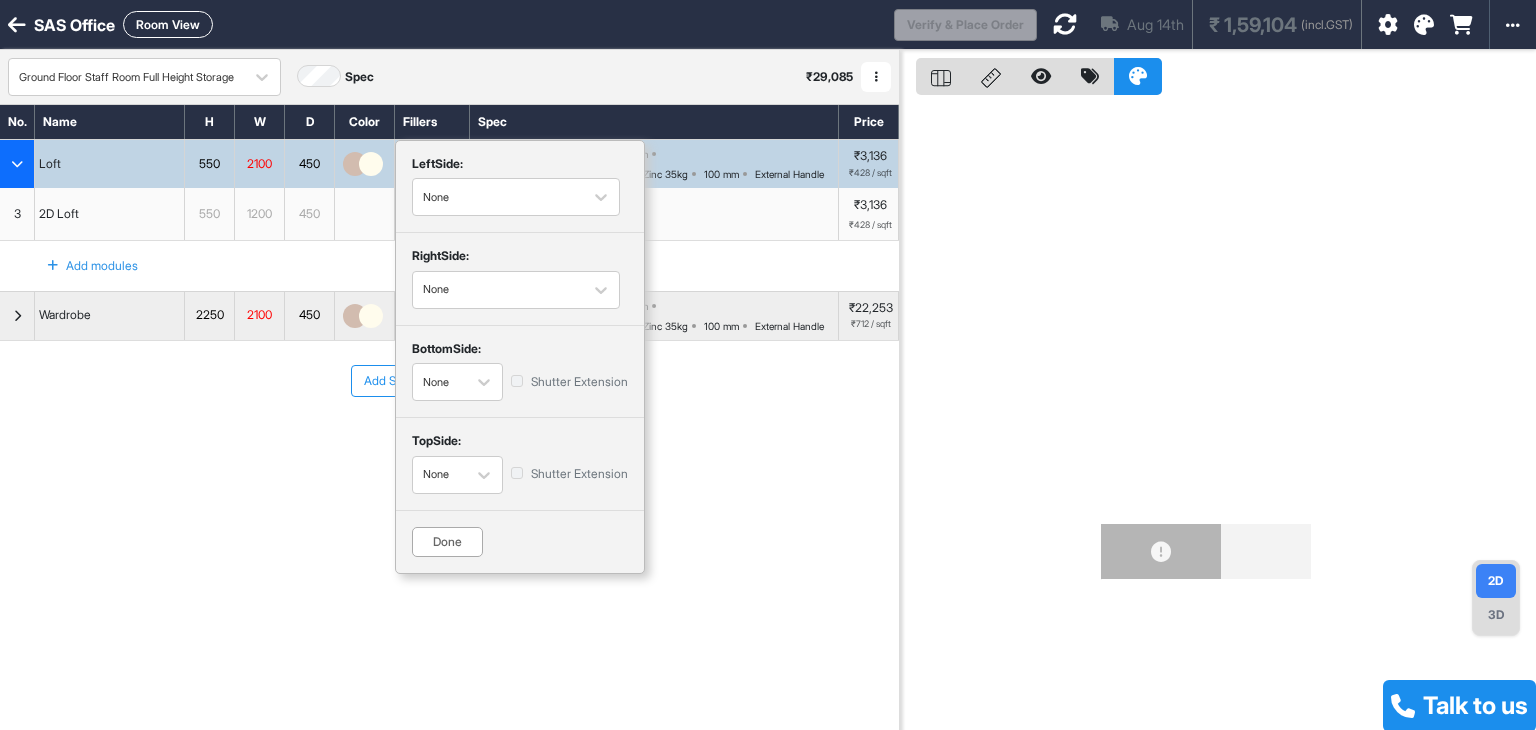 click on "Done" at bounding box center (447, 542) 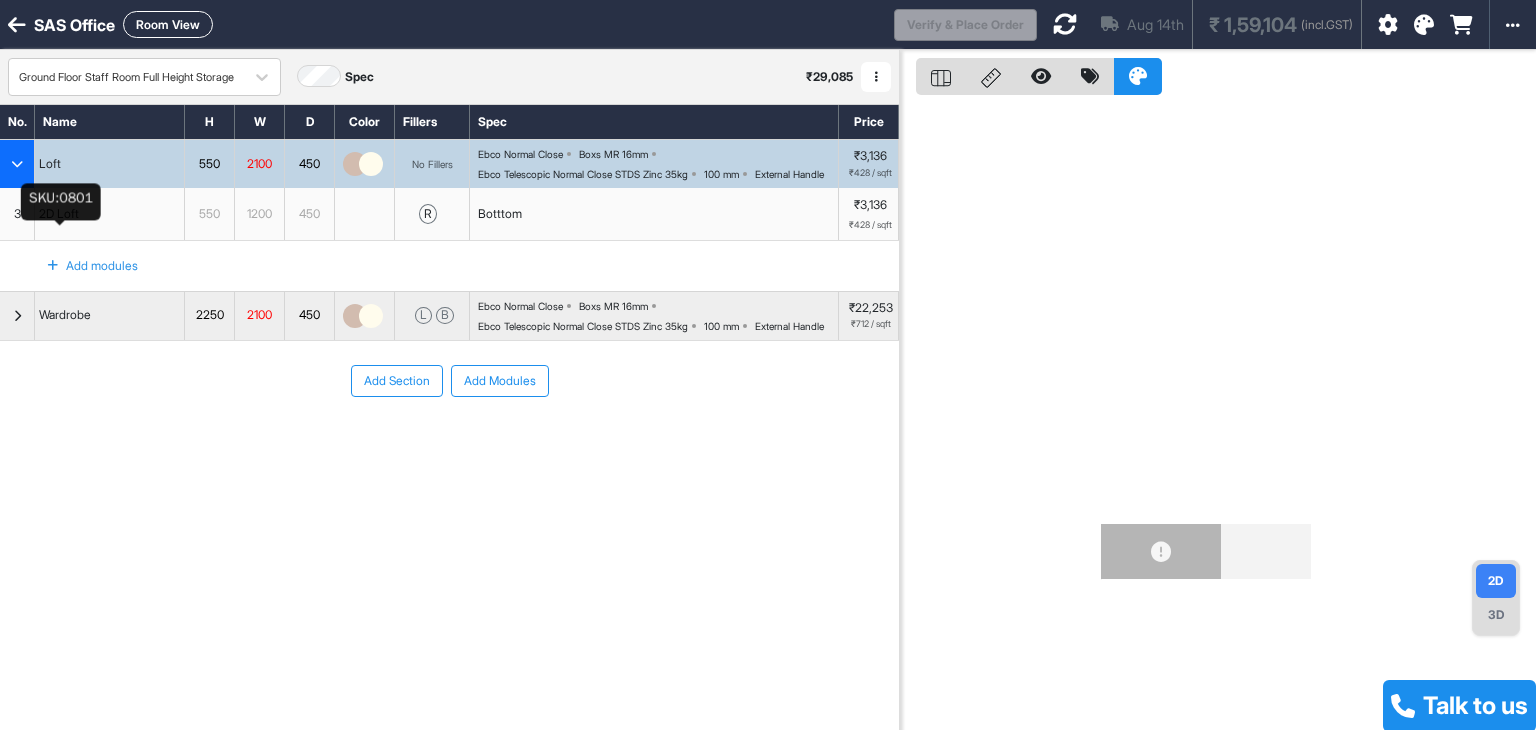 click on "3" at bounding box center (17, 214) 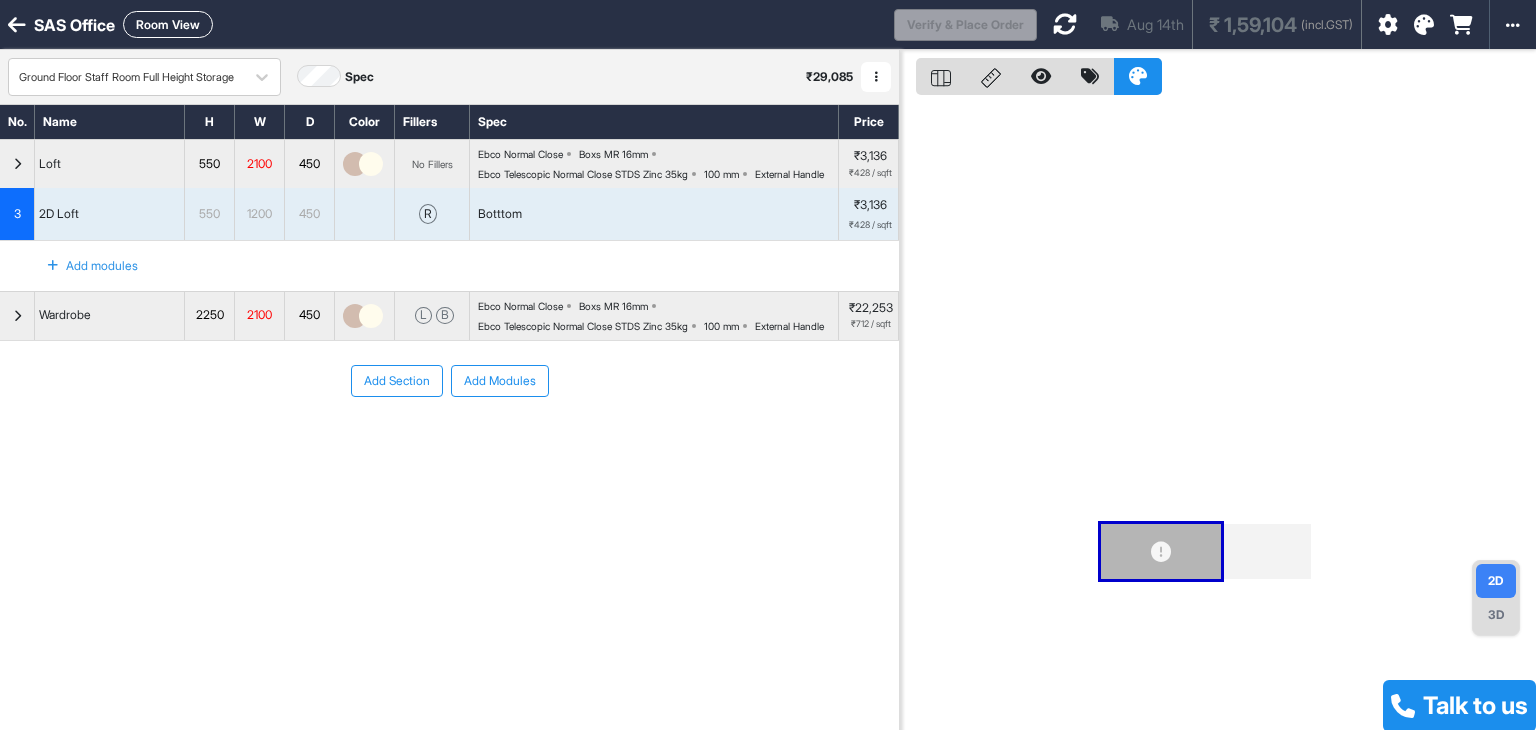 click on "3" at bounding box center [17, 214] 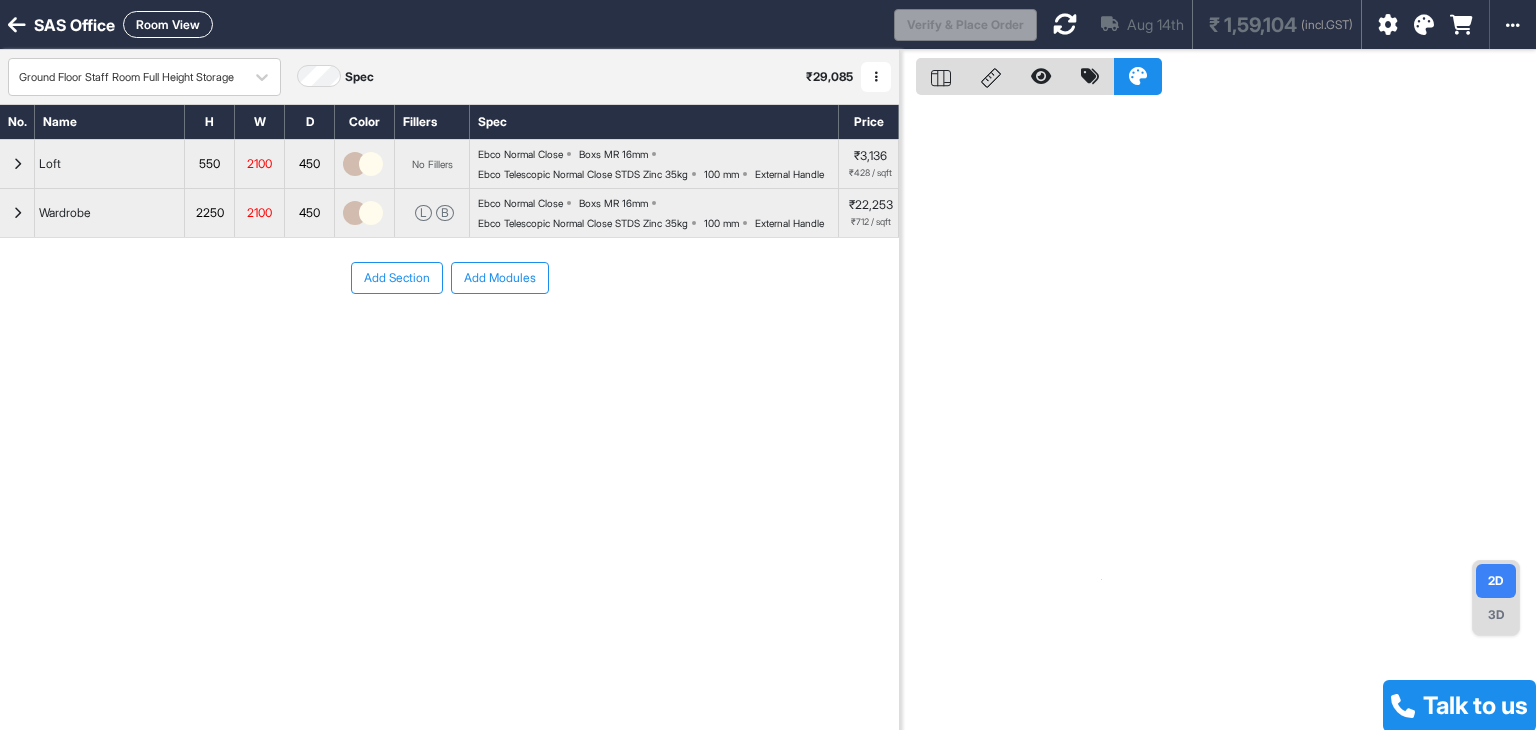 click at bounding box center [17, 164] 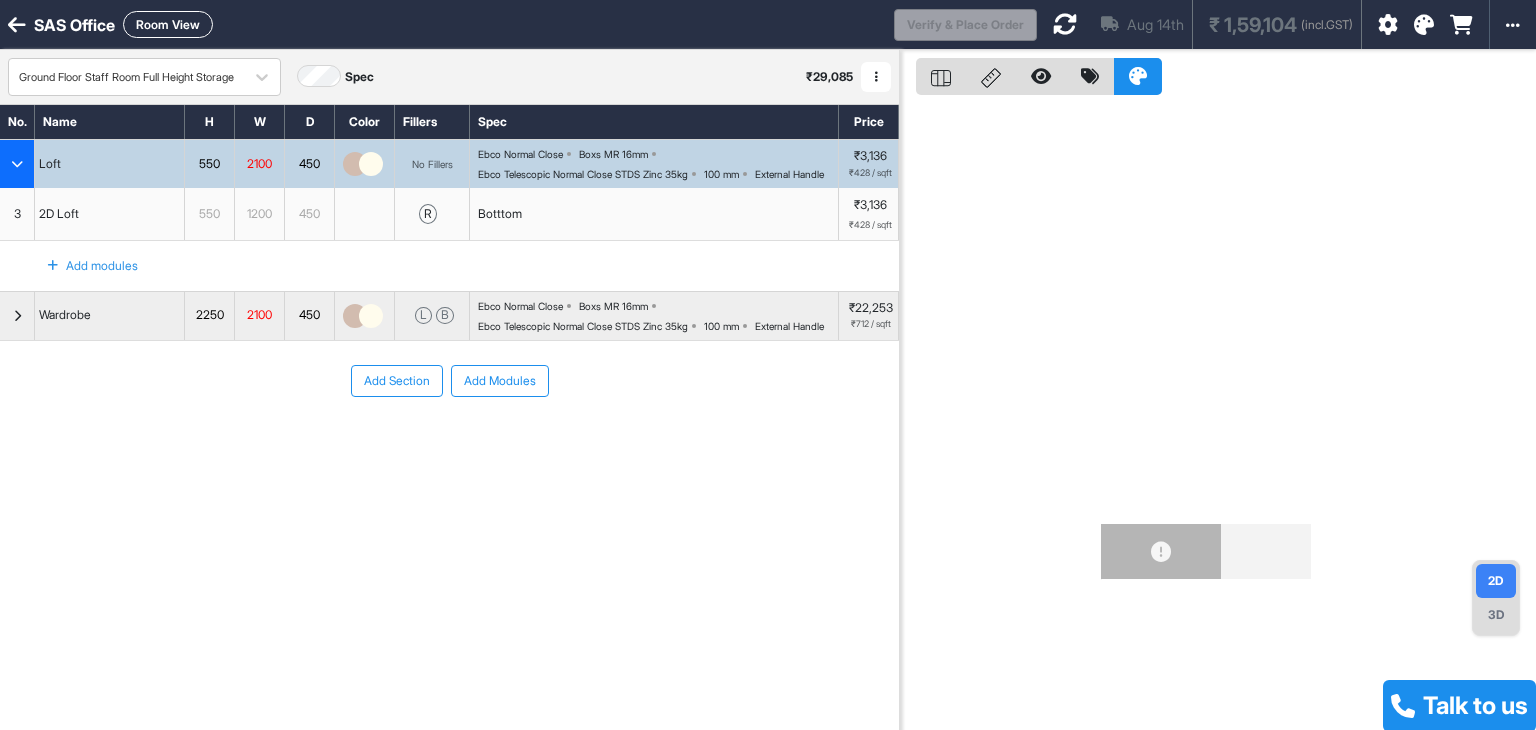 click on "3" at bounding box center (17, 214) 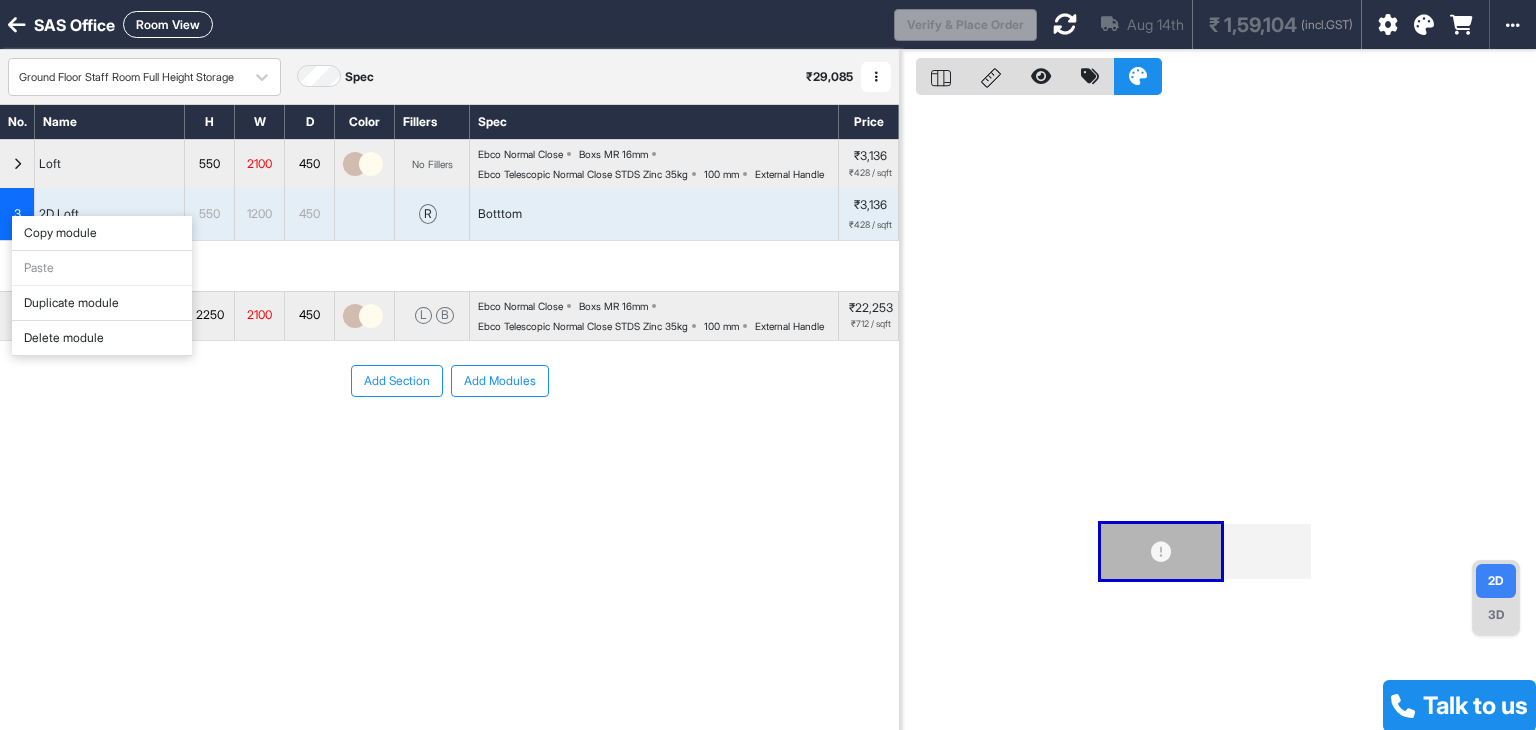 click on "Delete module" at bounding box center [102, 338] 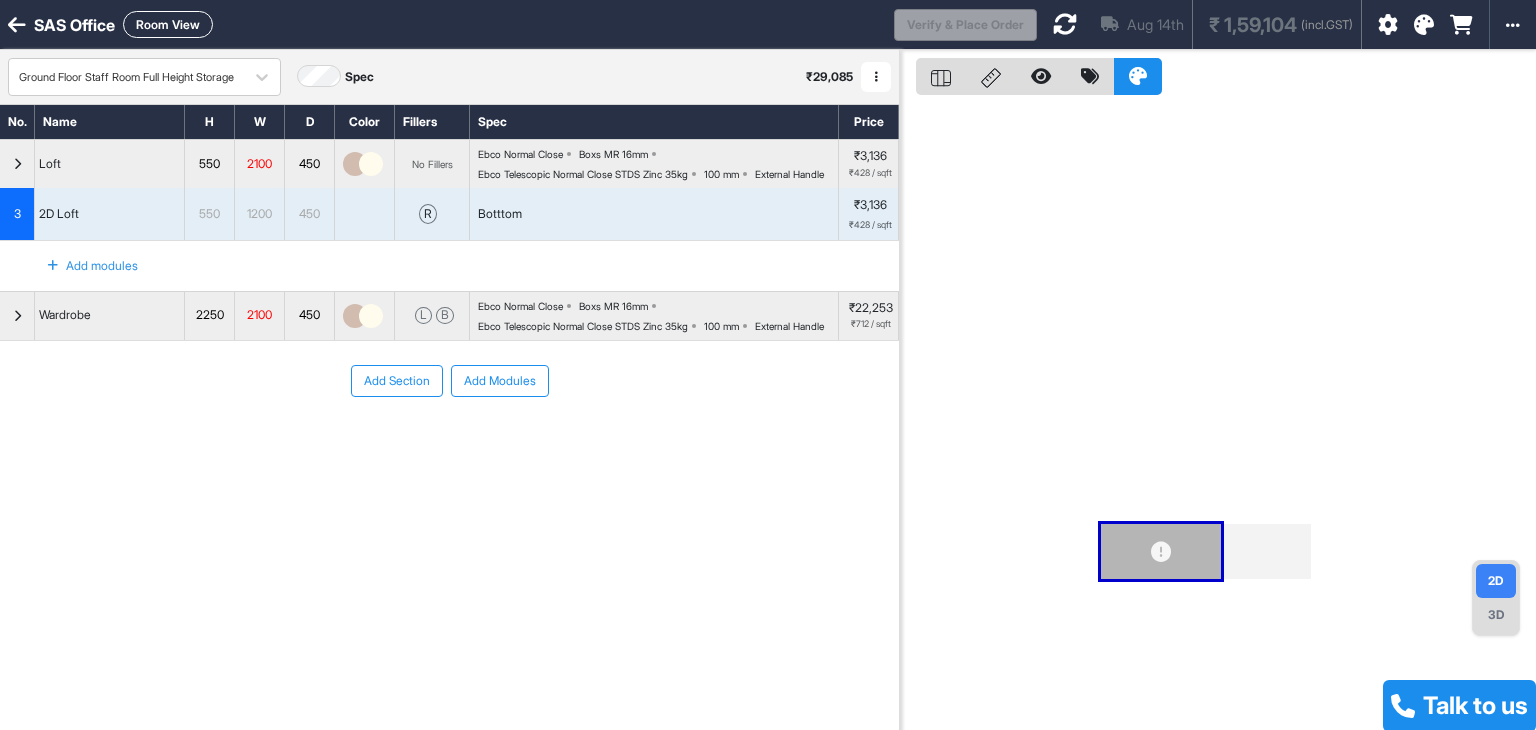 click on "Delete Items Are you sure you want to delete 1 item Yes   No" at bounding box center [768, 365] 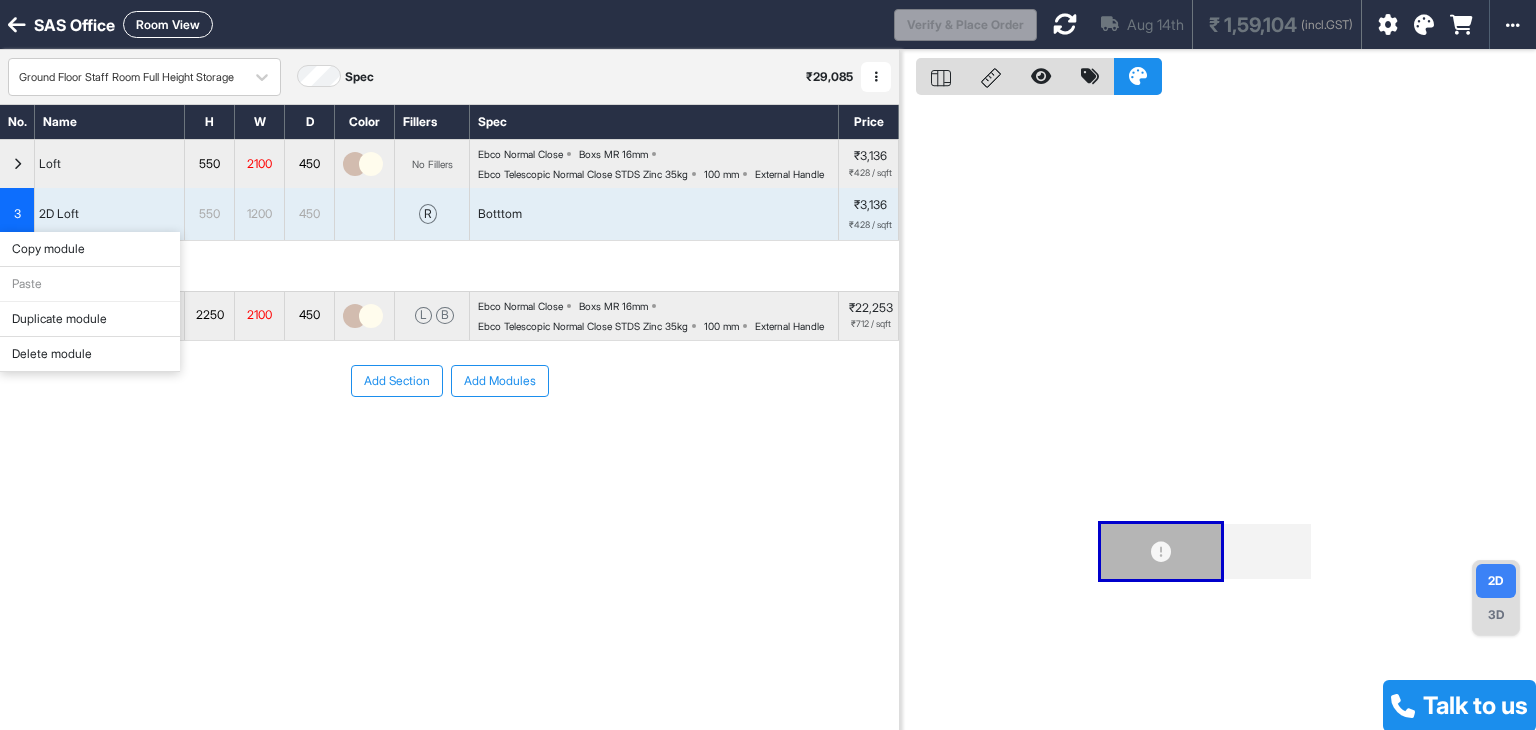 click on "Copy module" at bounding box center (90, 249) 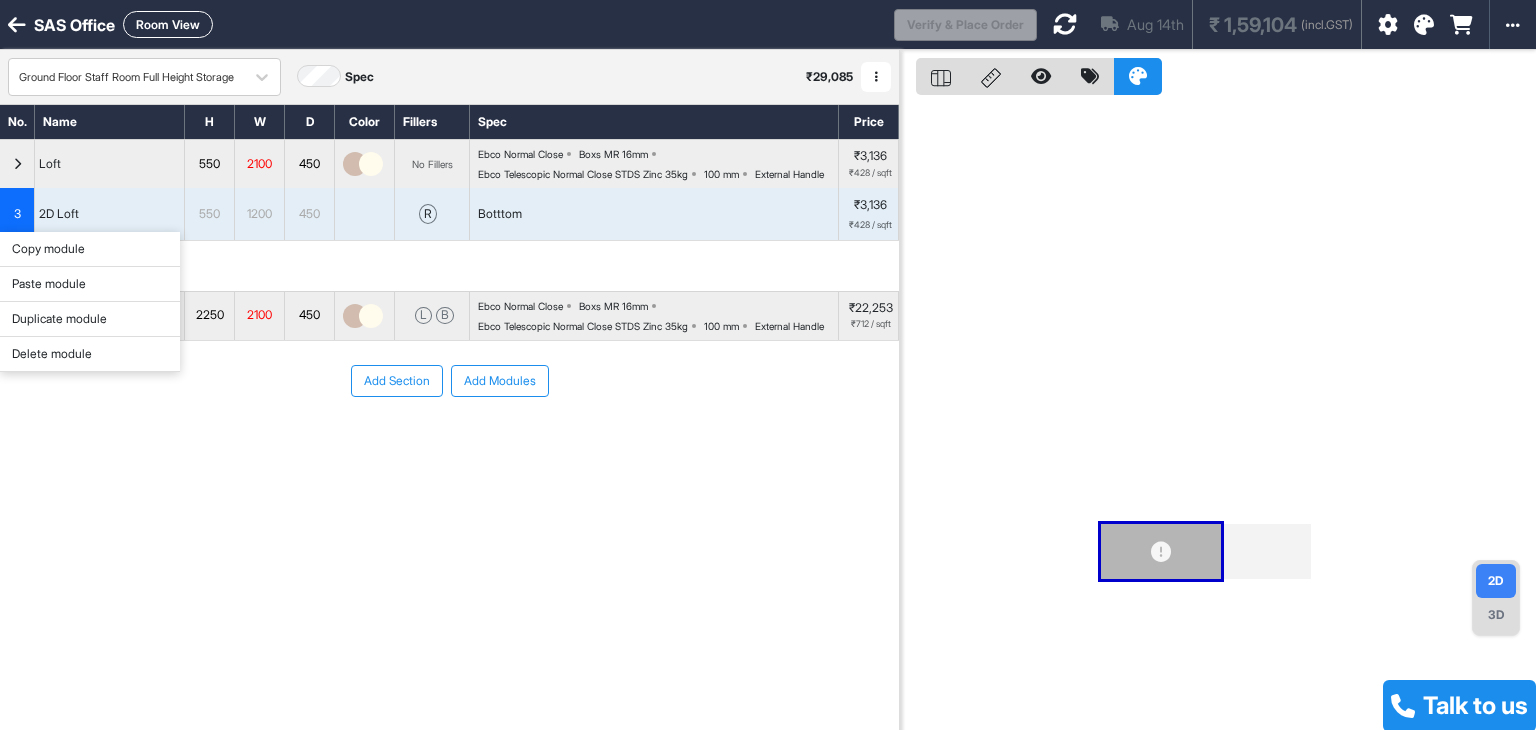 click on "Delete module" at bounding box center (90, 354) 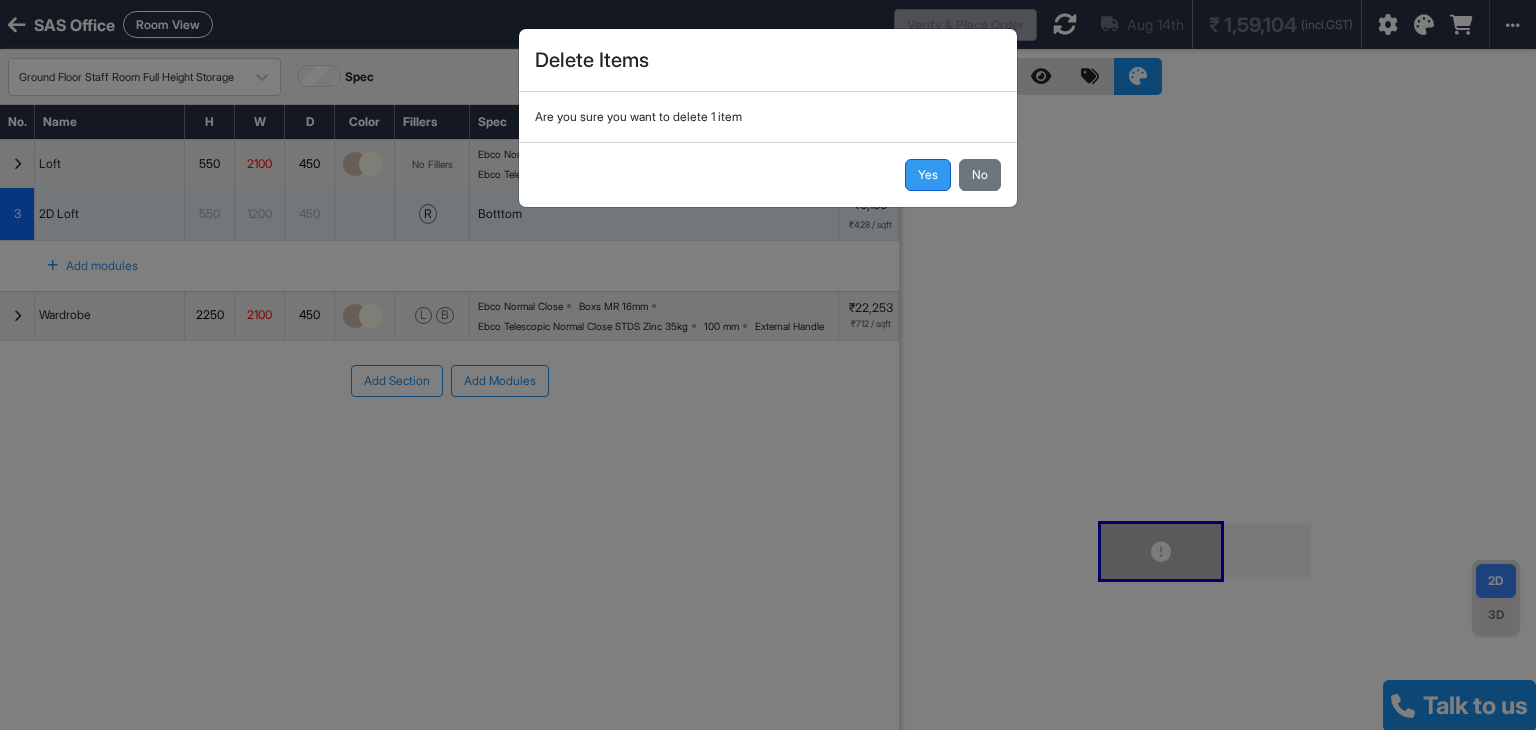 click on "Yes" at bounding box center (928, 175) 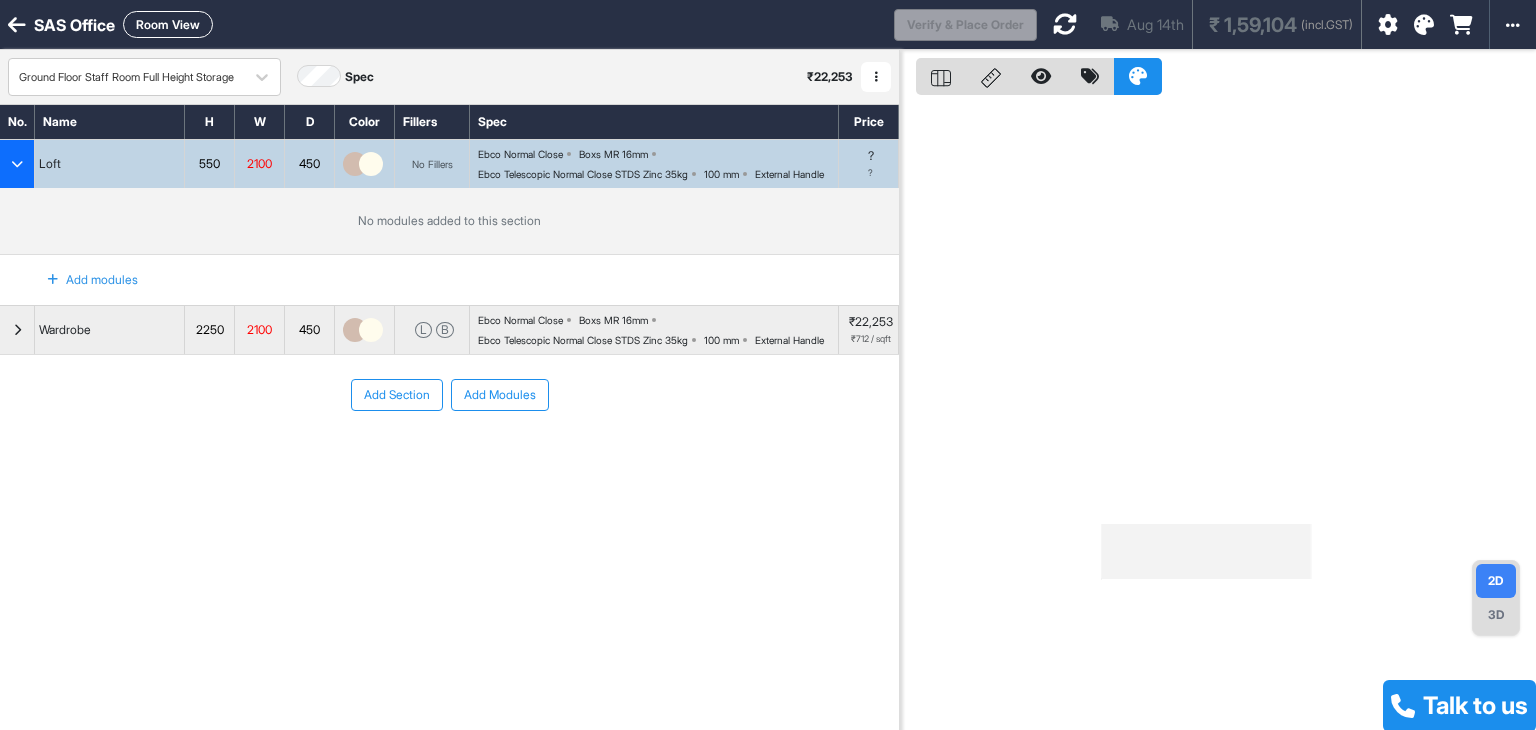 click on "Add modules" at bounding box center [81, 280] 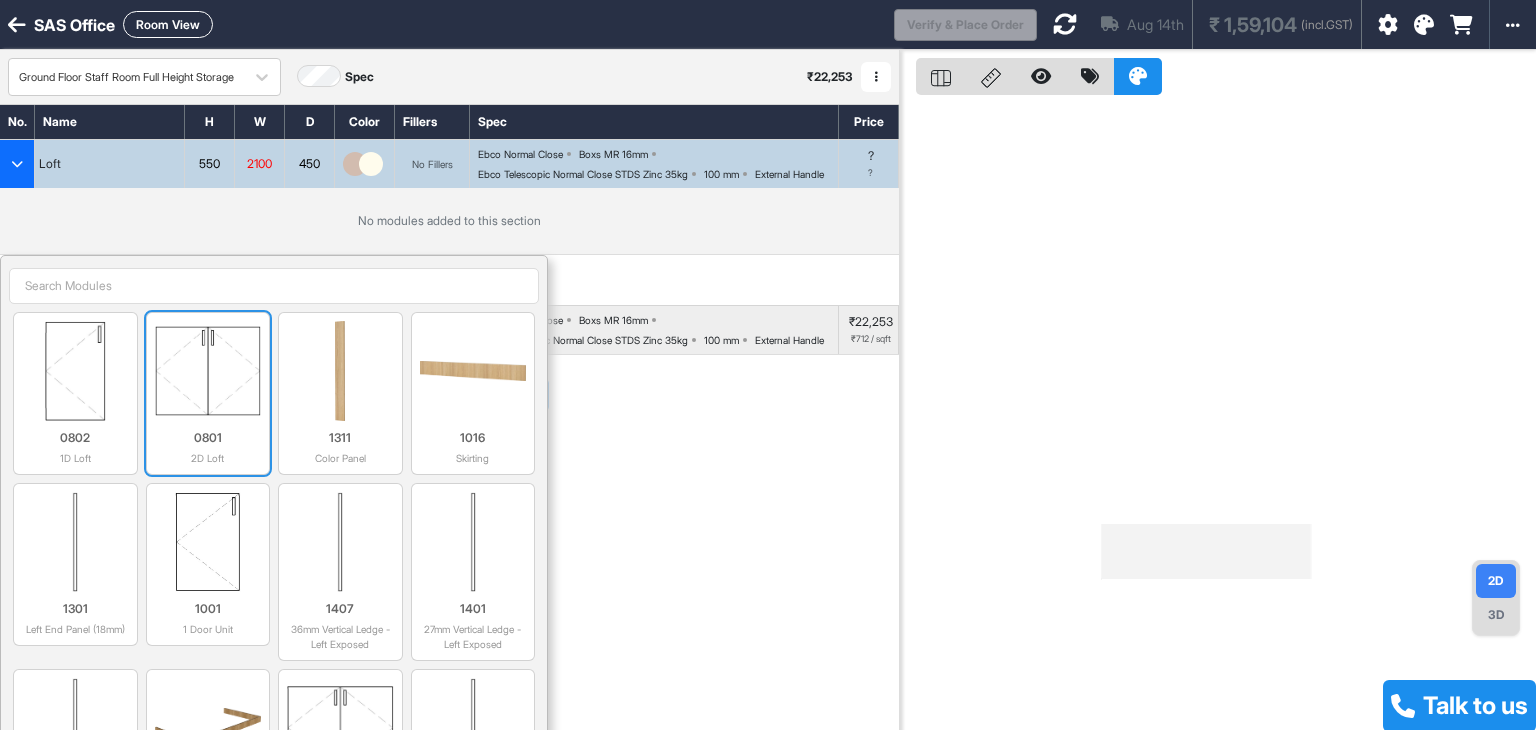 click at bounding box center [208, 371] 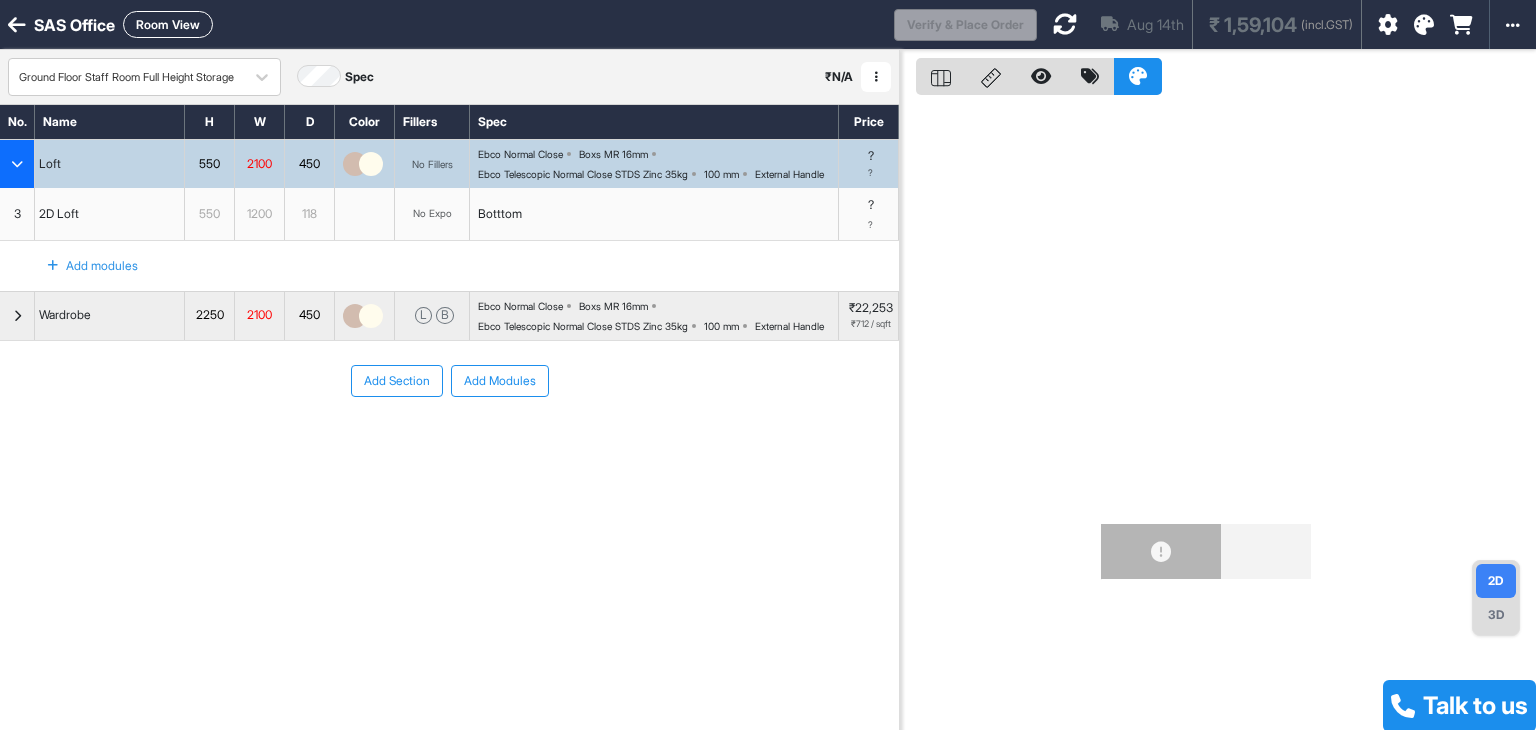 click on "Add modules" at bounding box center [81, 266] 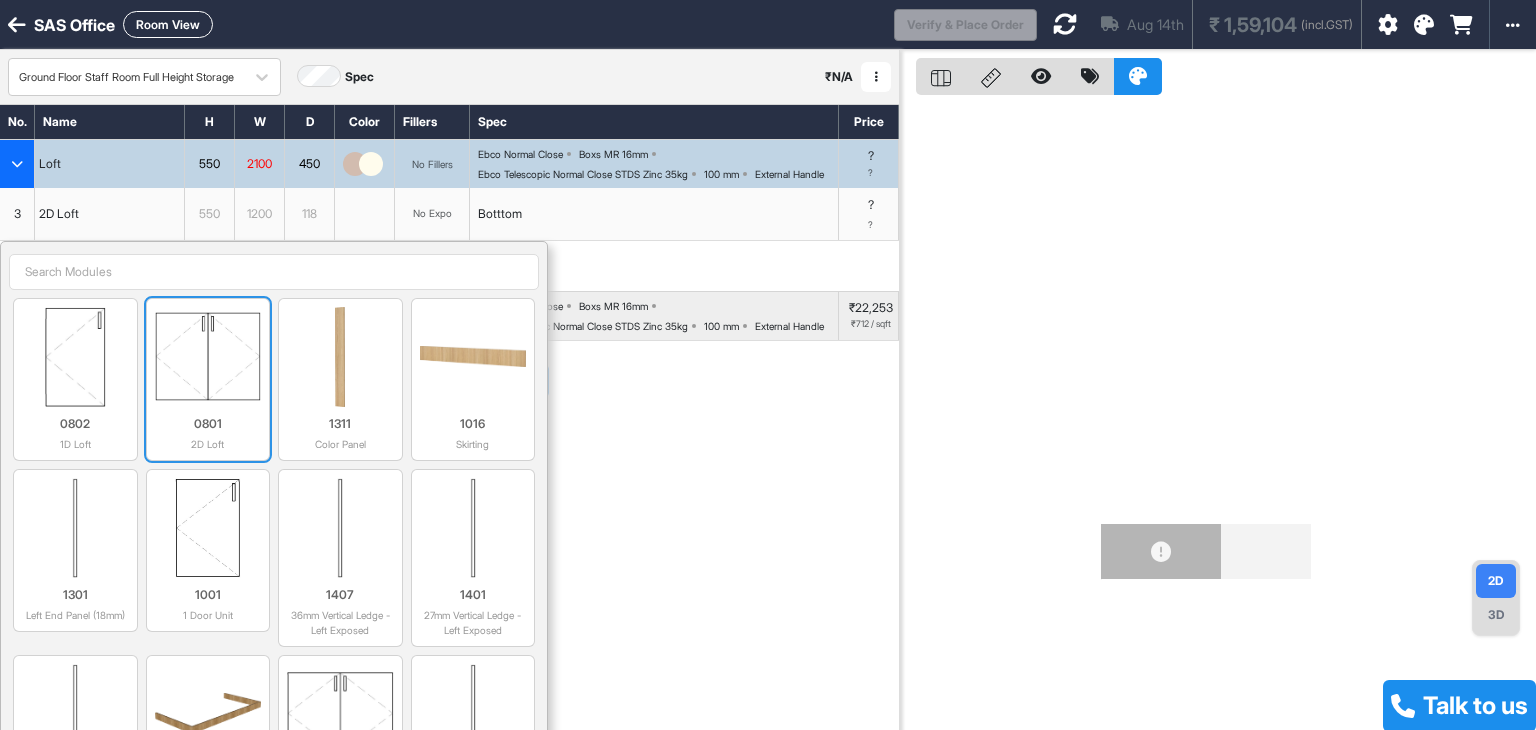 click at bounding box center [208, 357] 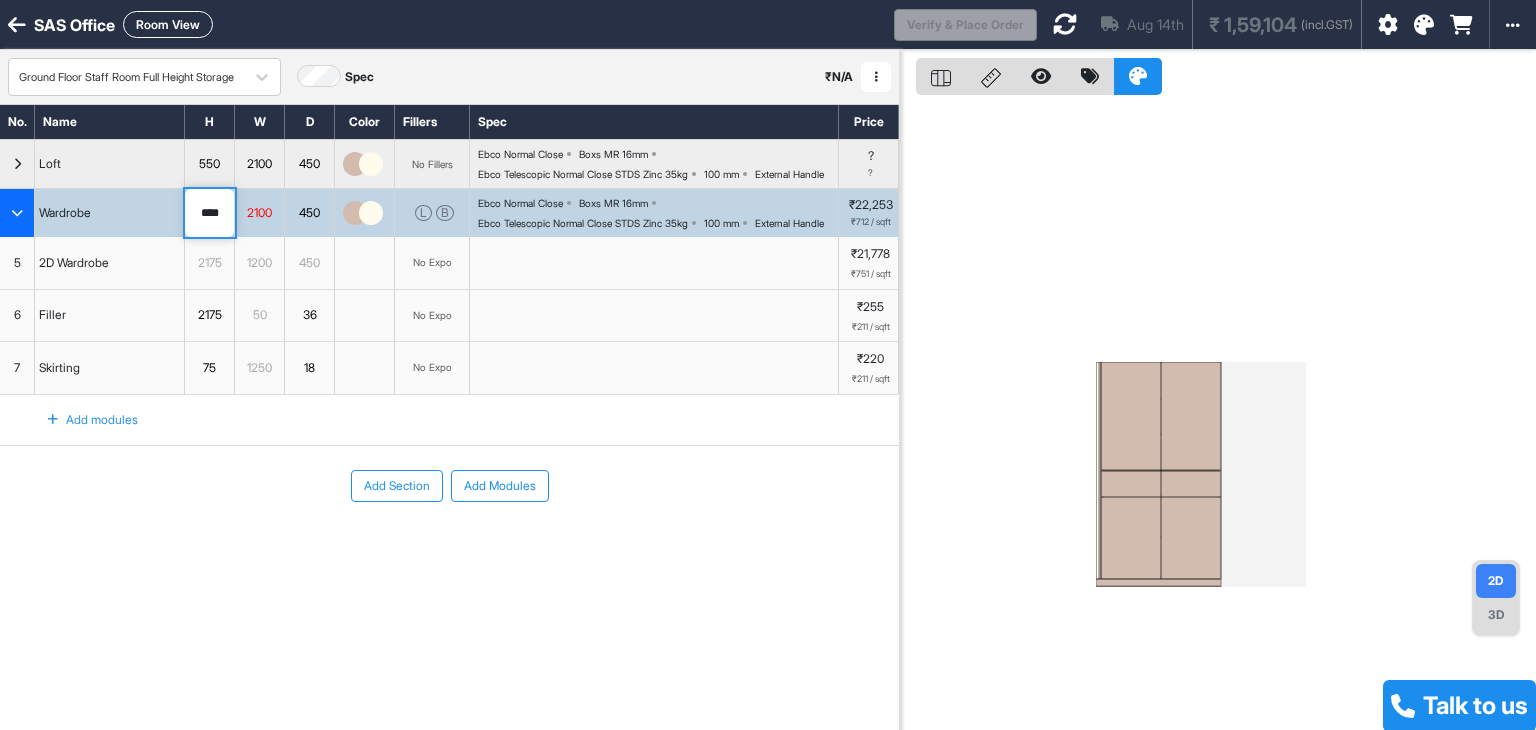 click on "Add Section Add Modules" at bounding box center (449, 546) 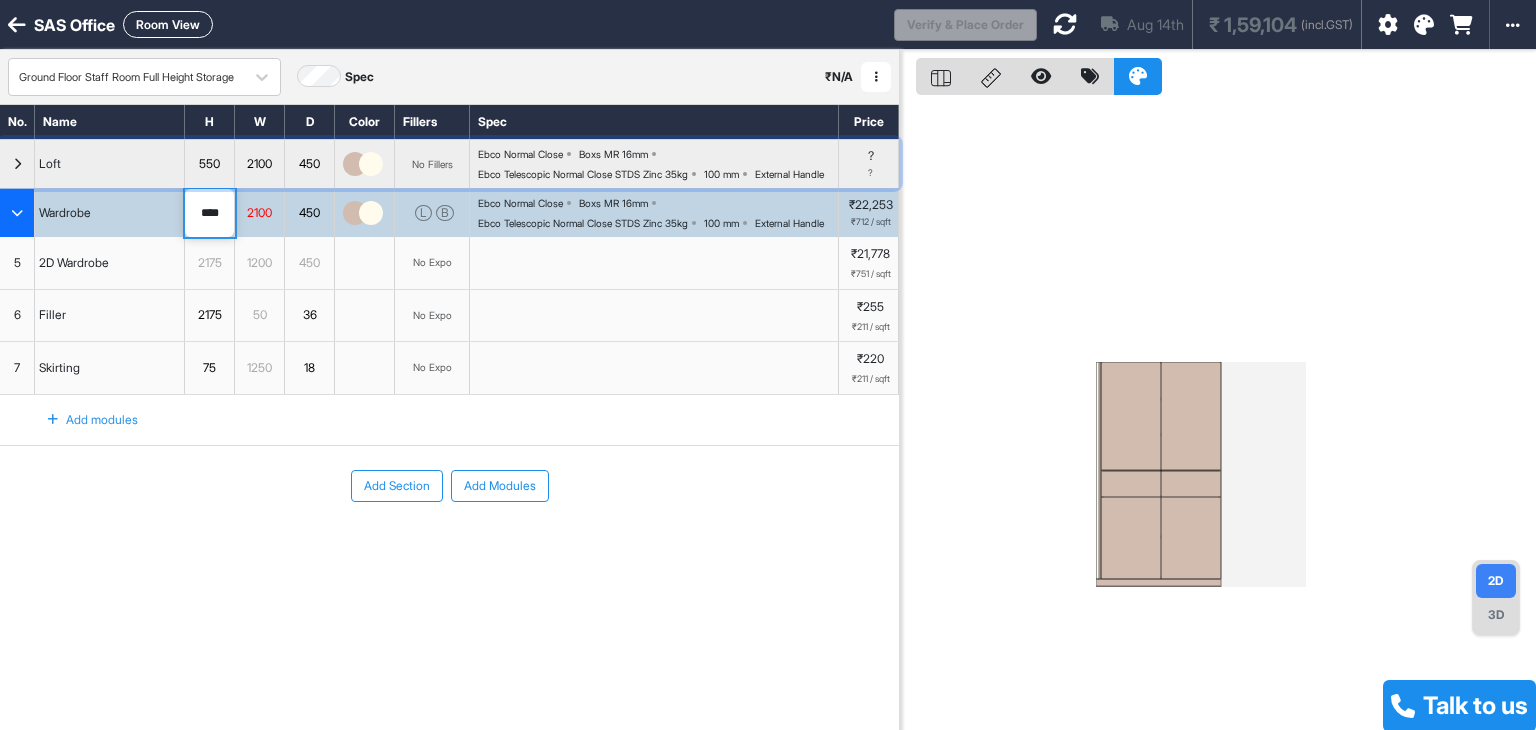 click at bounding box center [17, 164] 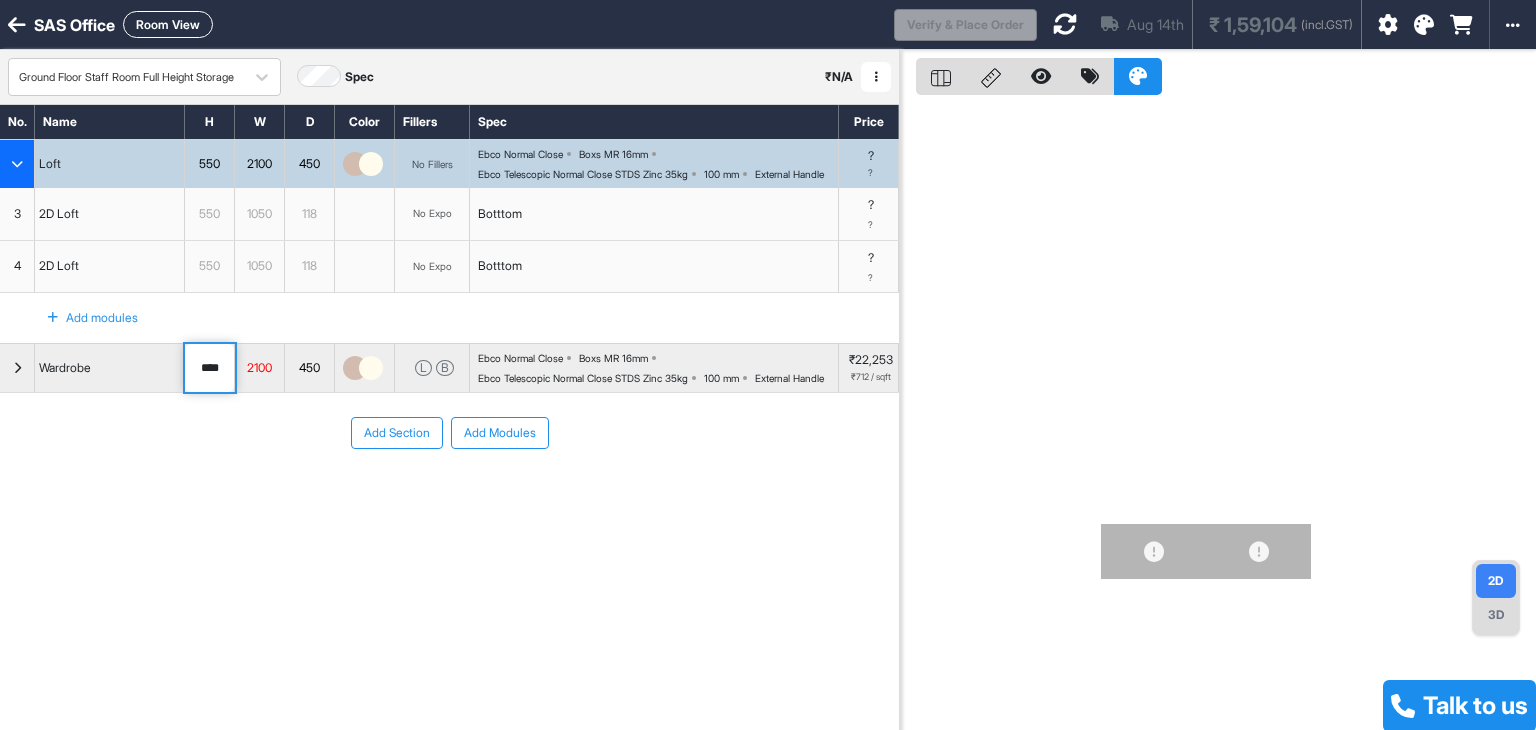 click on "Add modules" at bounding box center [81, 318] 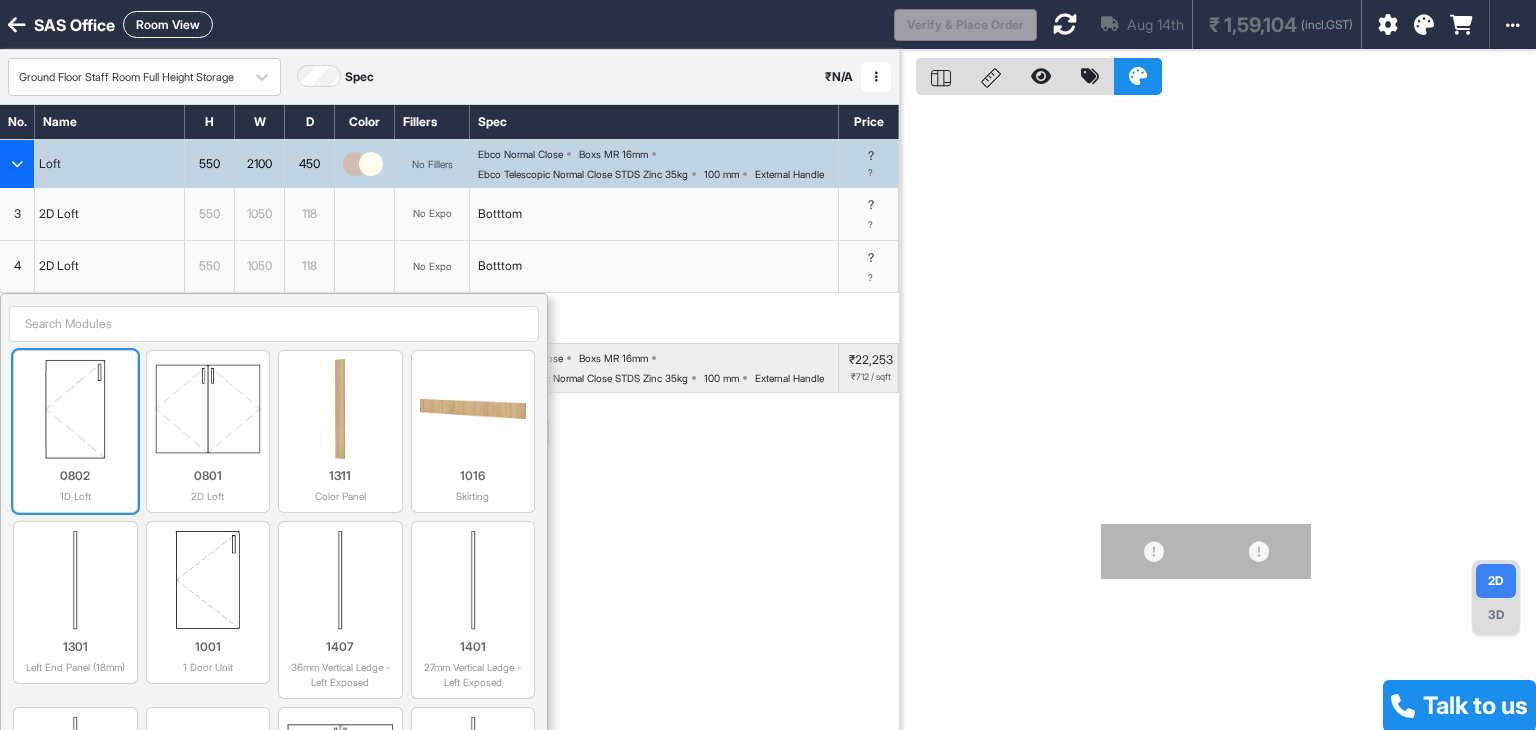 click at bounding box center [75, 409] 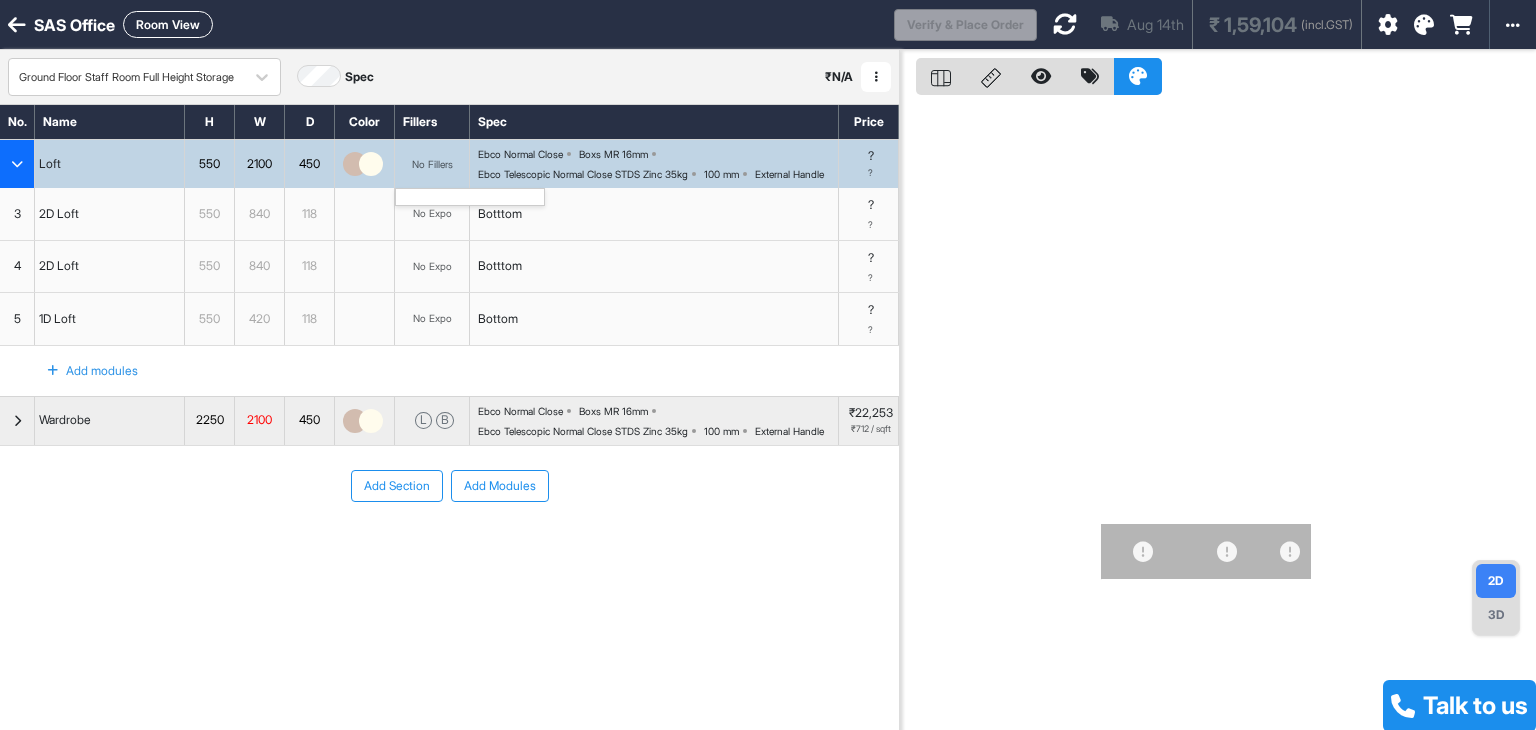 click on "No Fillers" at bounding box center (432, 164) 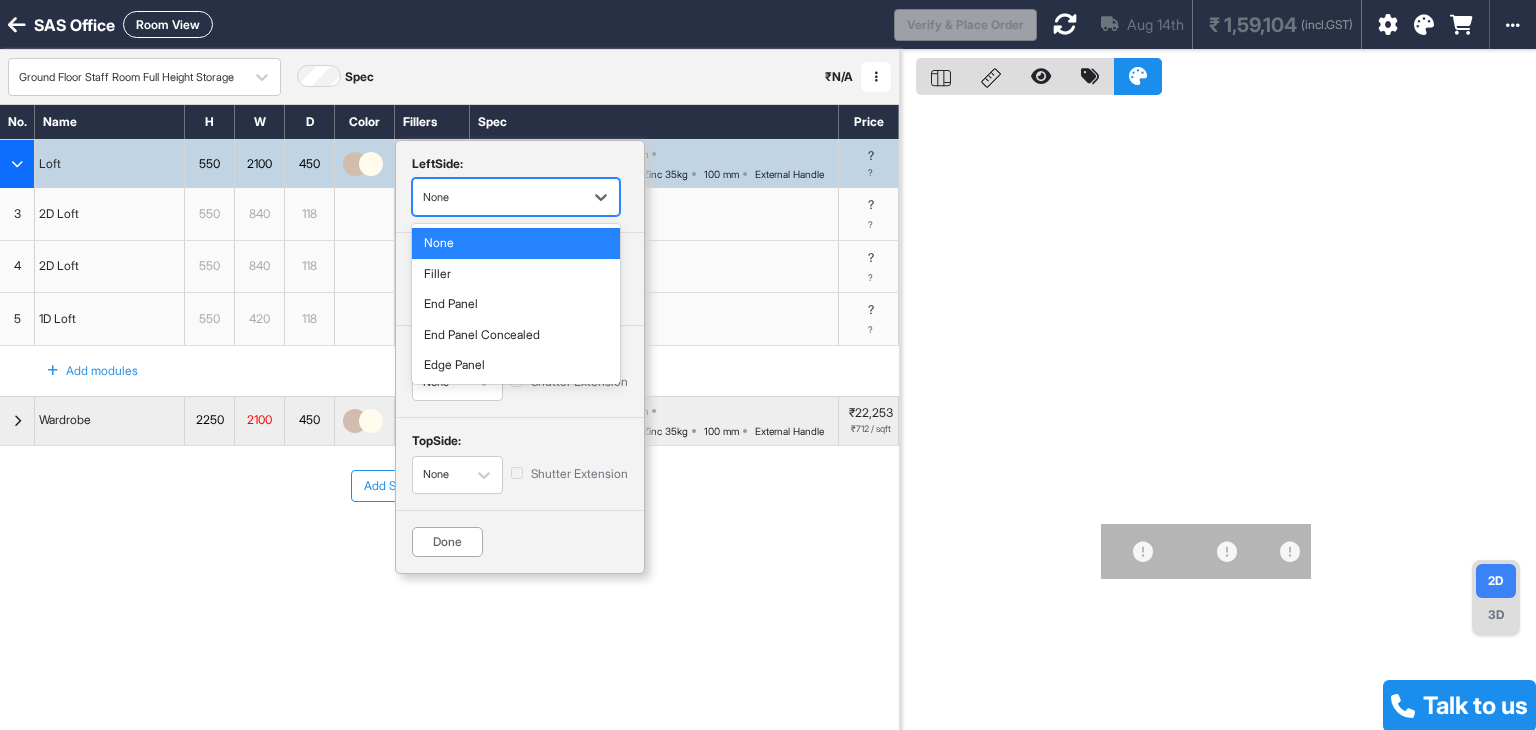 click on "None" at bounding box center (498, 197) 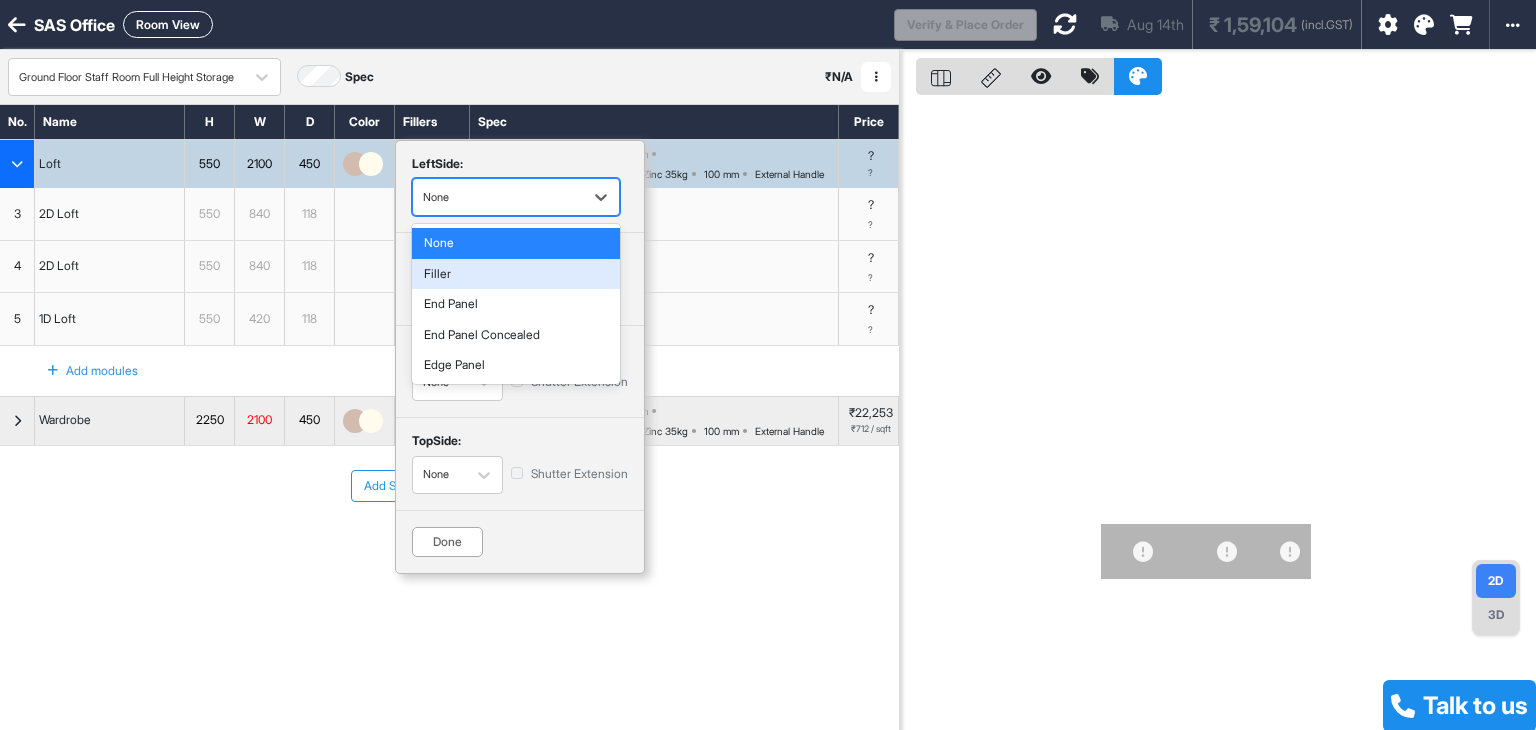 click on "Filler" at bounding box center [516, 274] 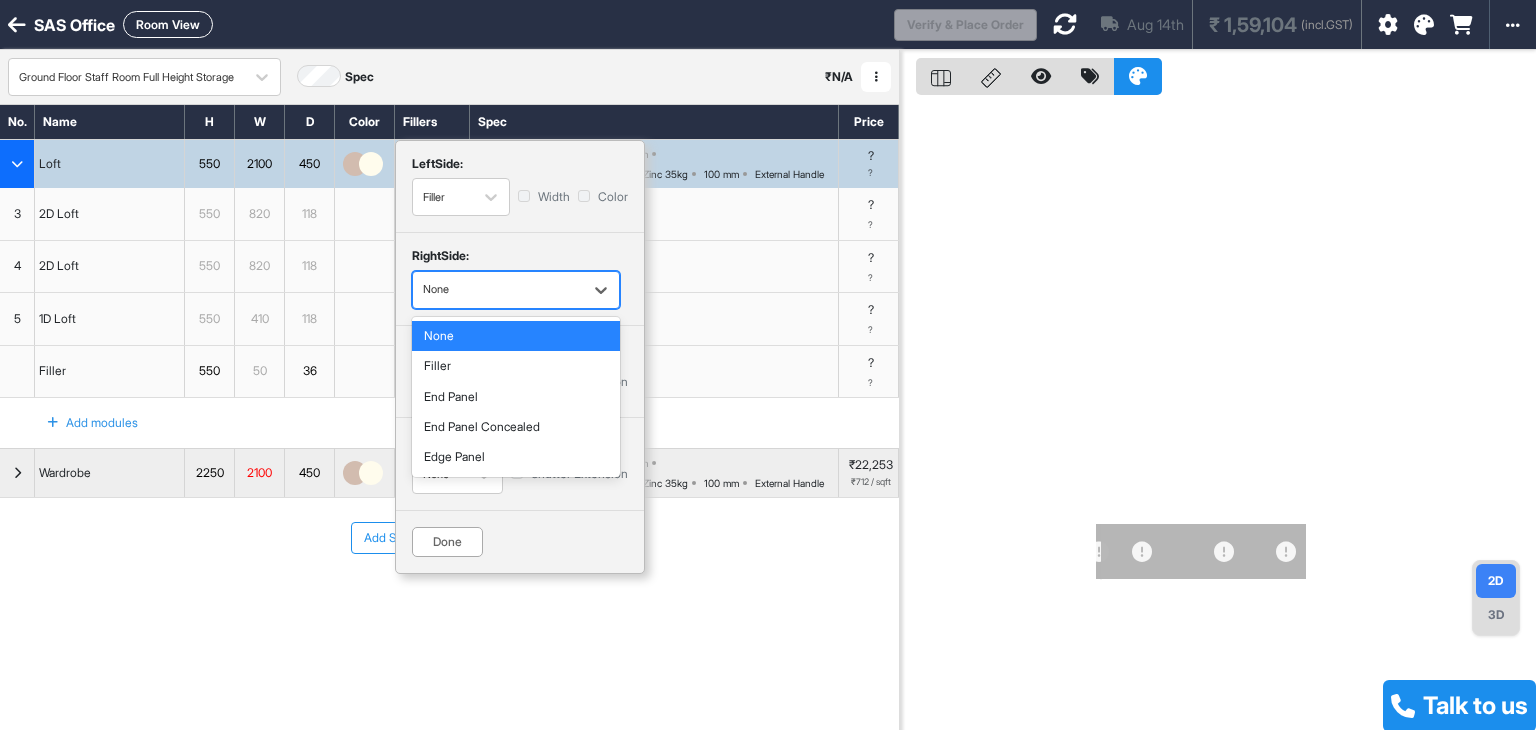 click at bounding box center [498, 290] 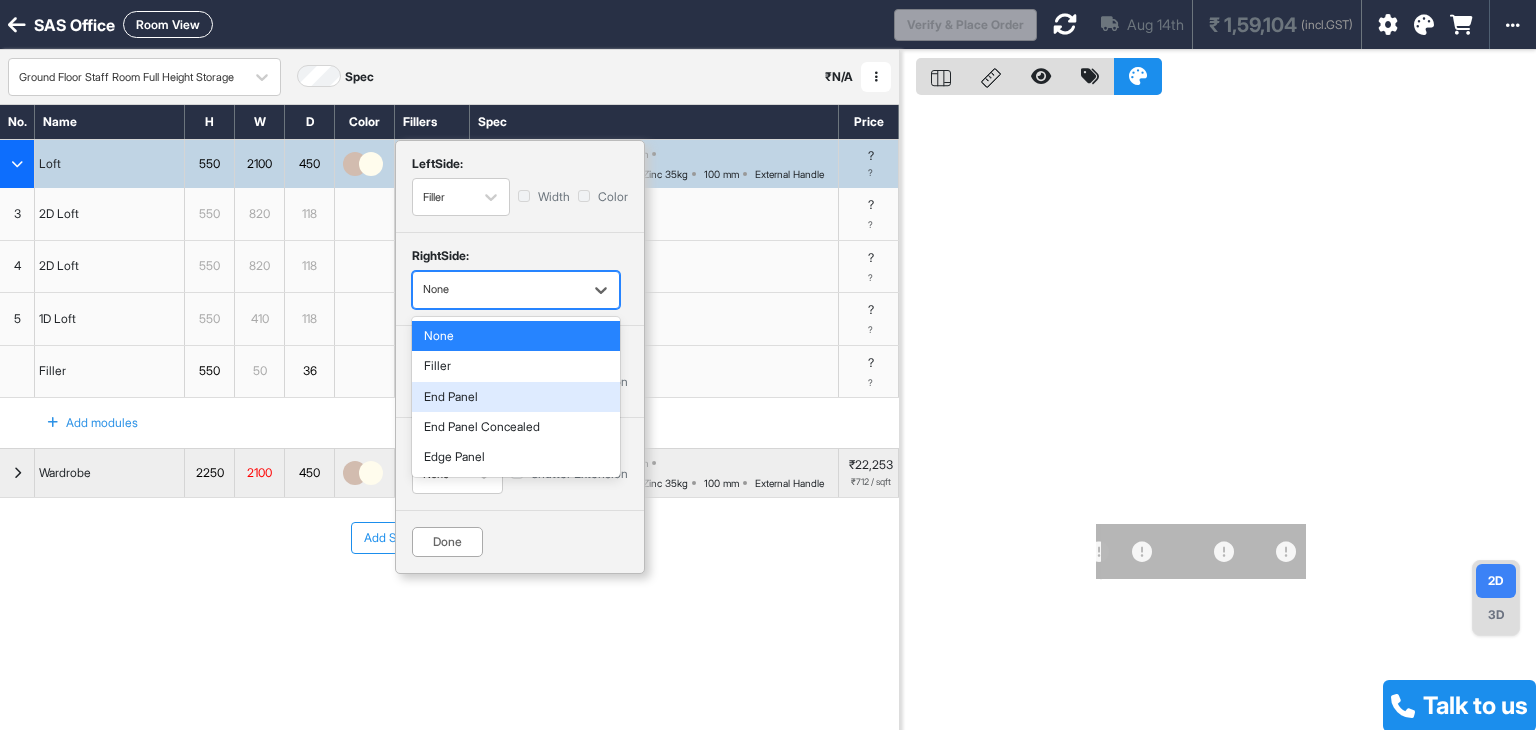 click on "End Panel" at bounding box center [516, 397] 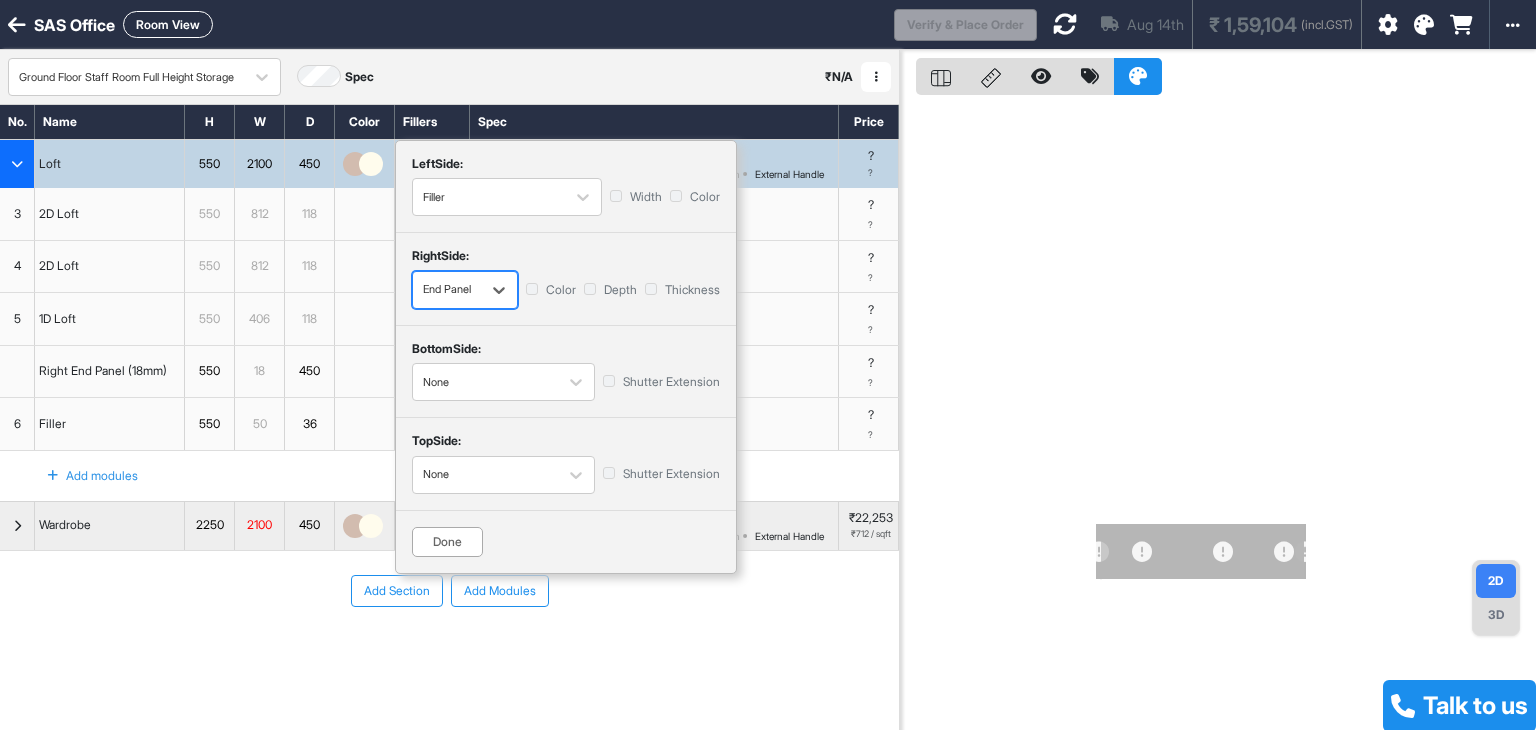 click on "Done" at bounding box center [447, 542] 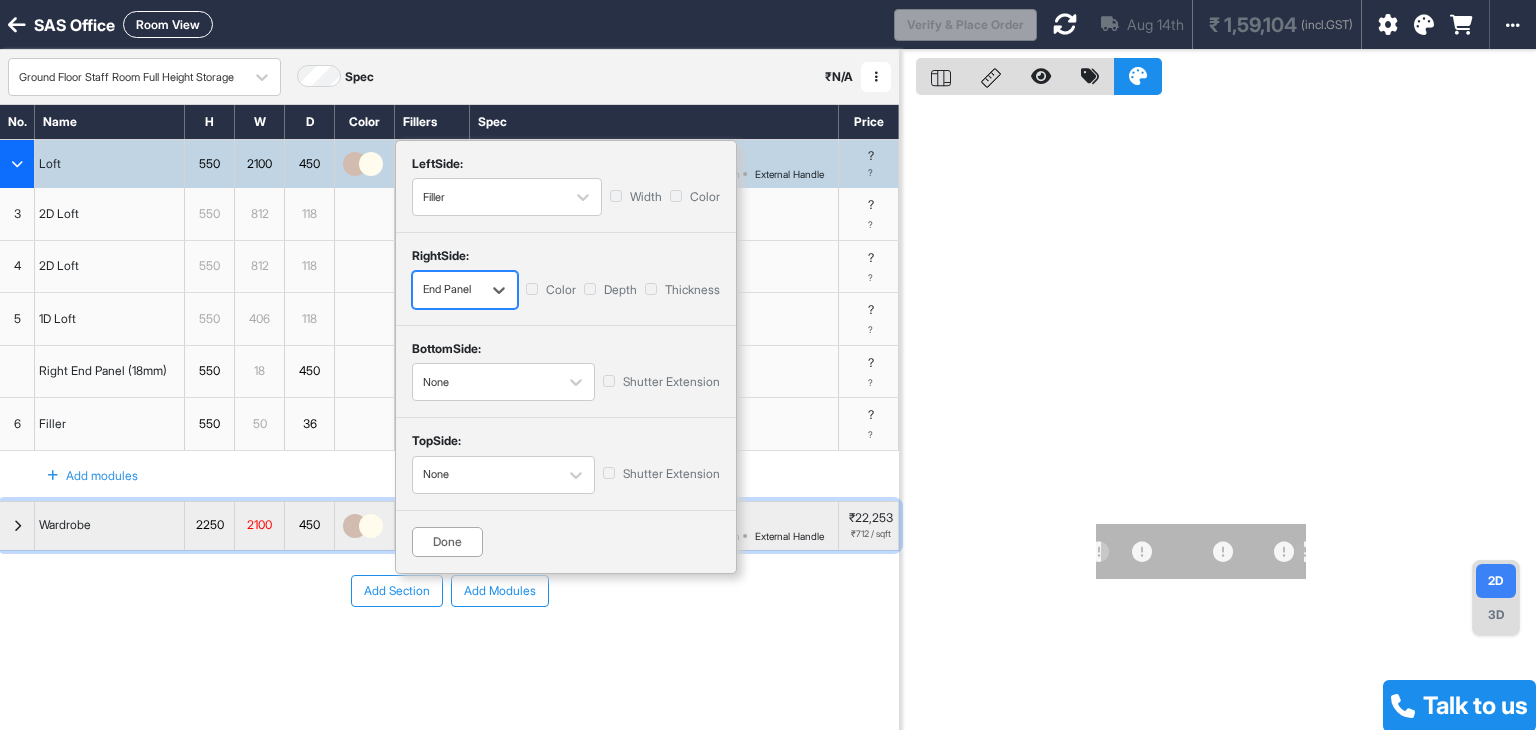 click on "B" at bounding box center [445, 525] 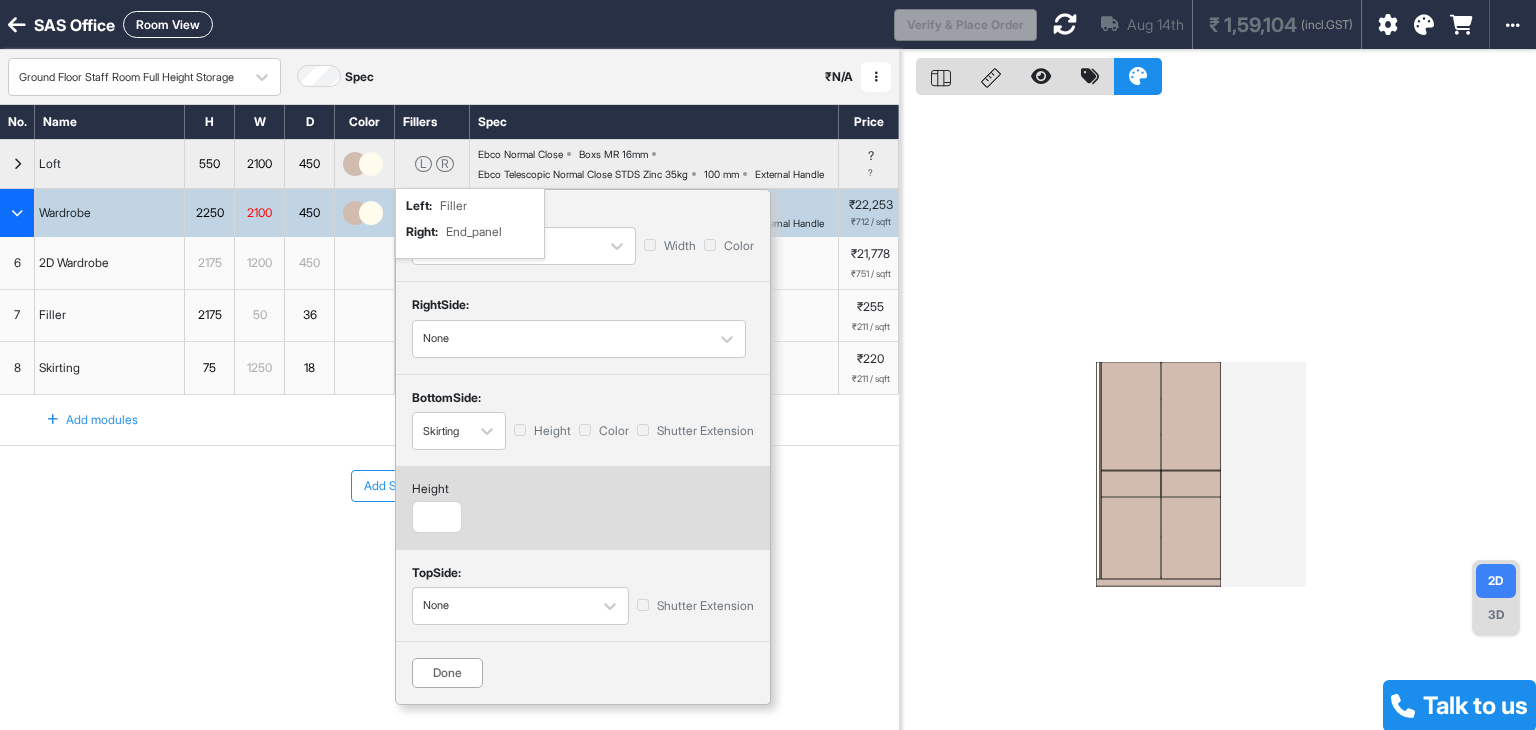 click on "Add Section Add Modules" at bounding box center [449, 546] 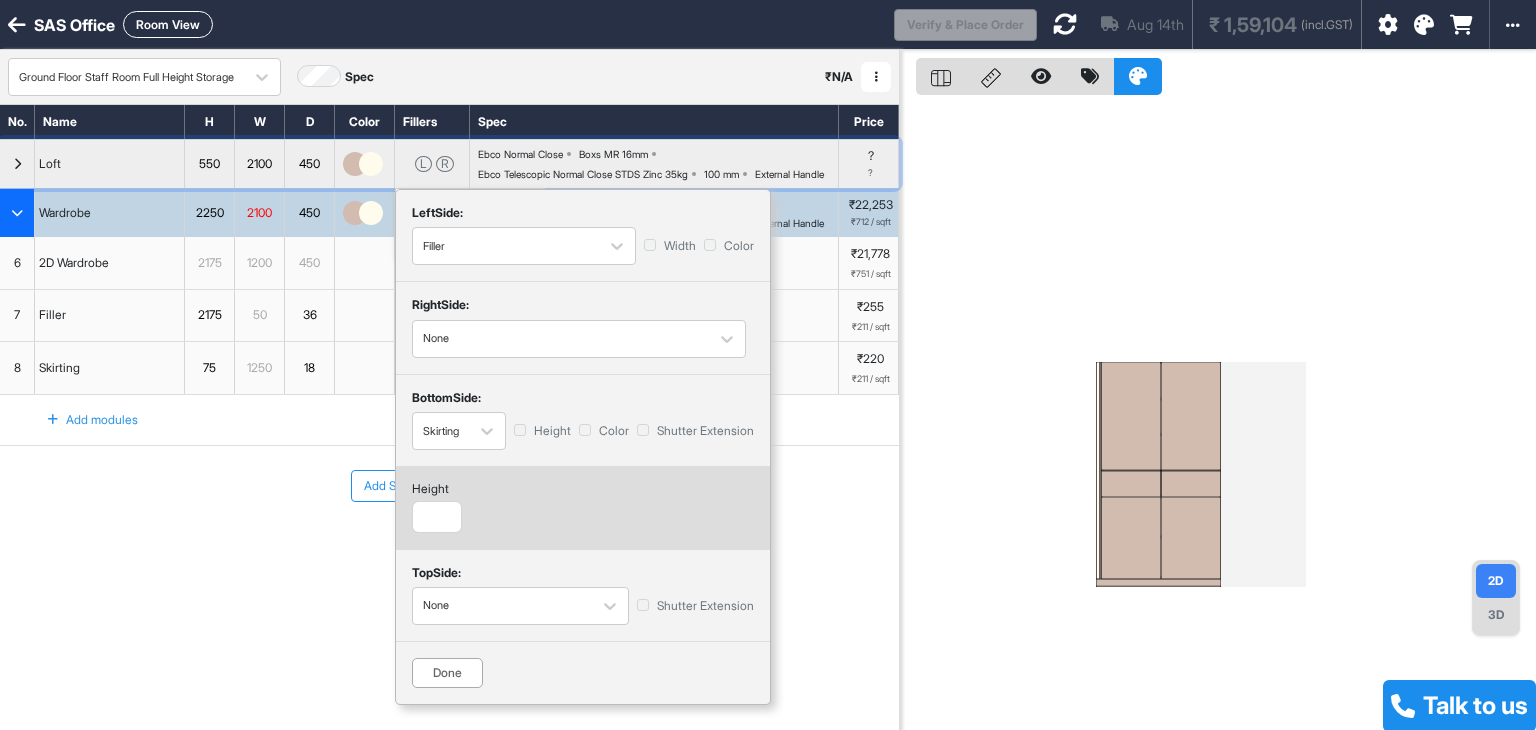 click at bounding box center (17, 164) 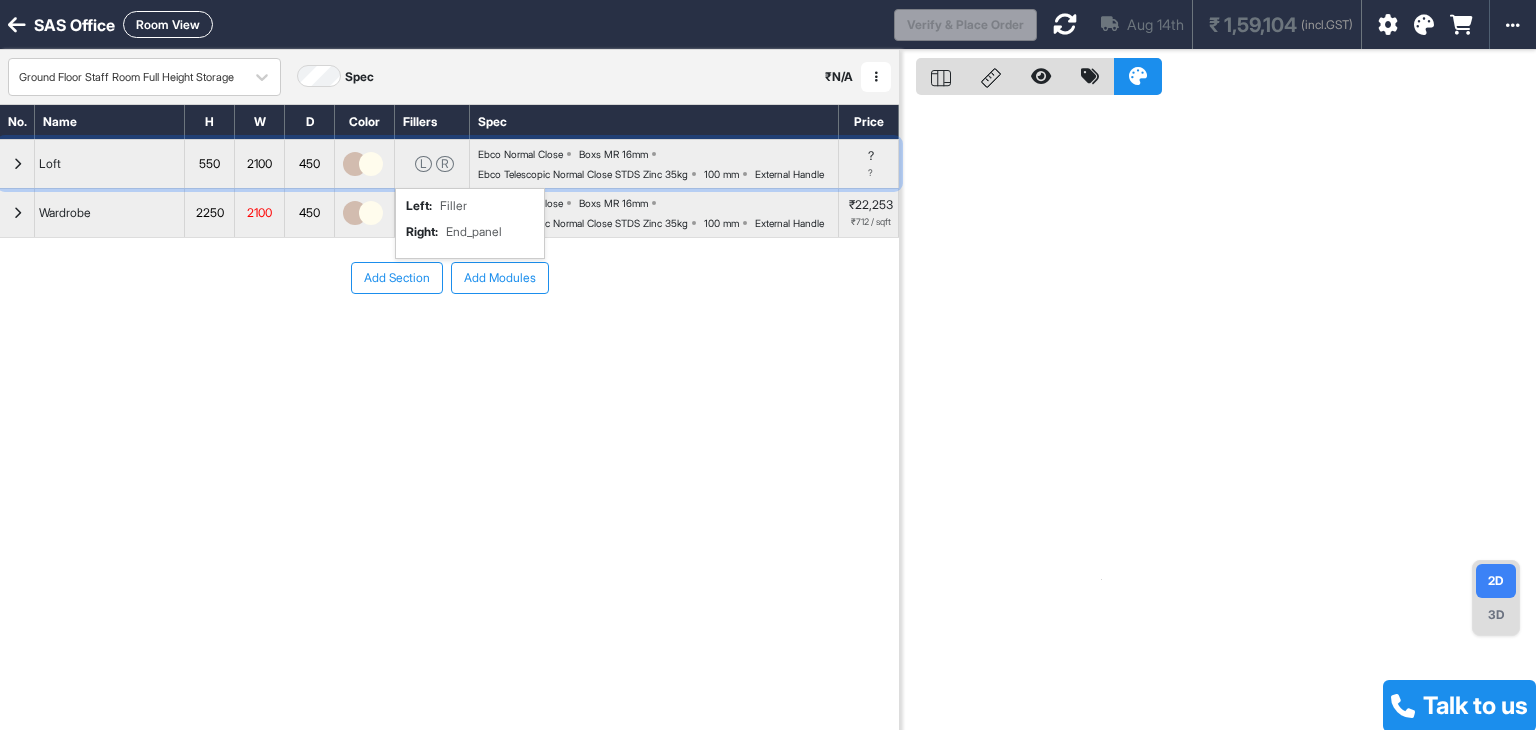 click at bounding box center [17, 164] 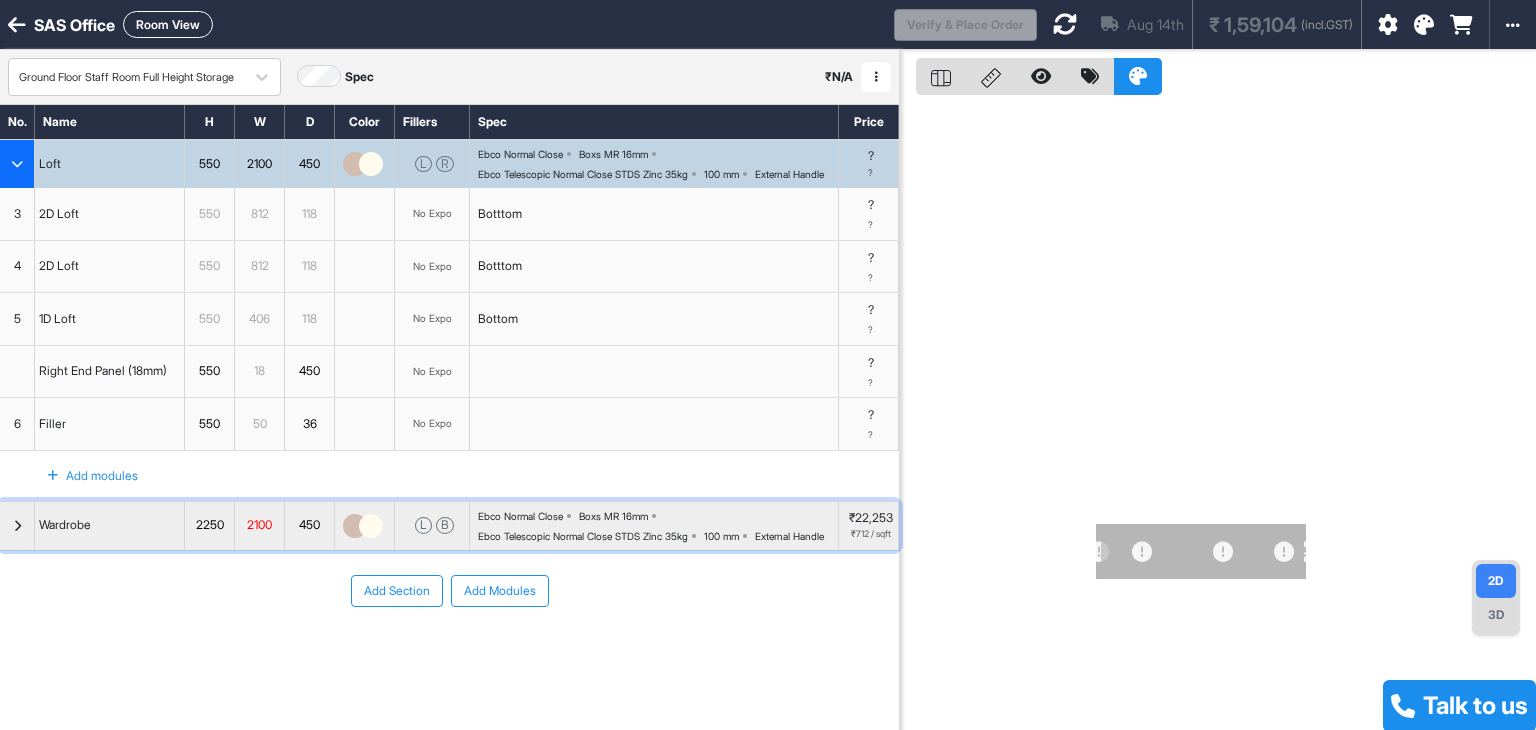 click at bounding box center [17, 526] 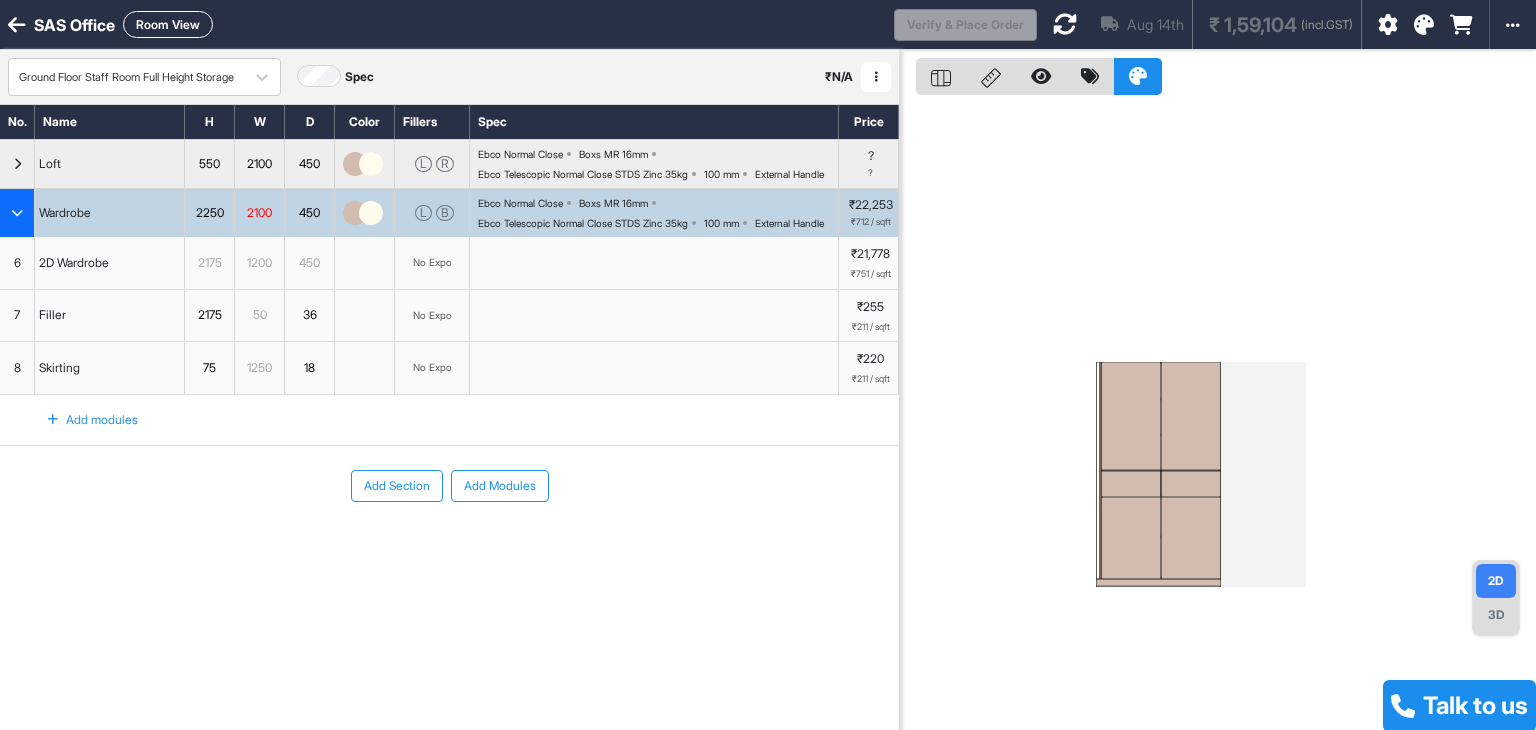 click on "6" at bounding box center (17, 263) 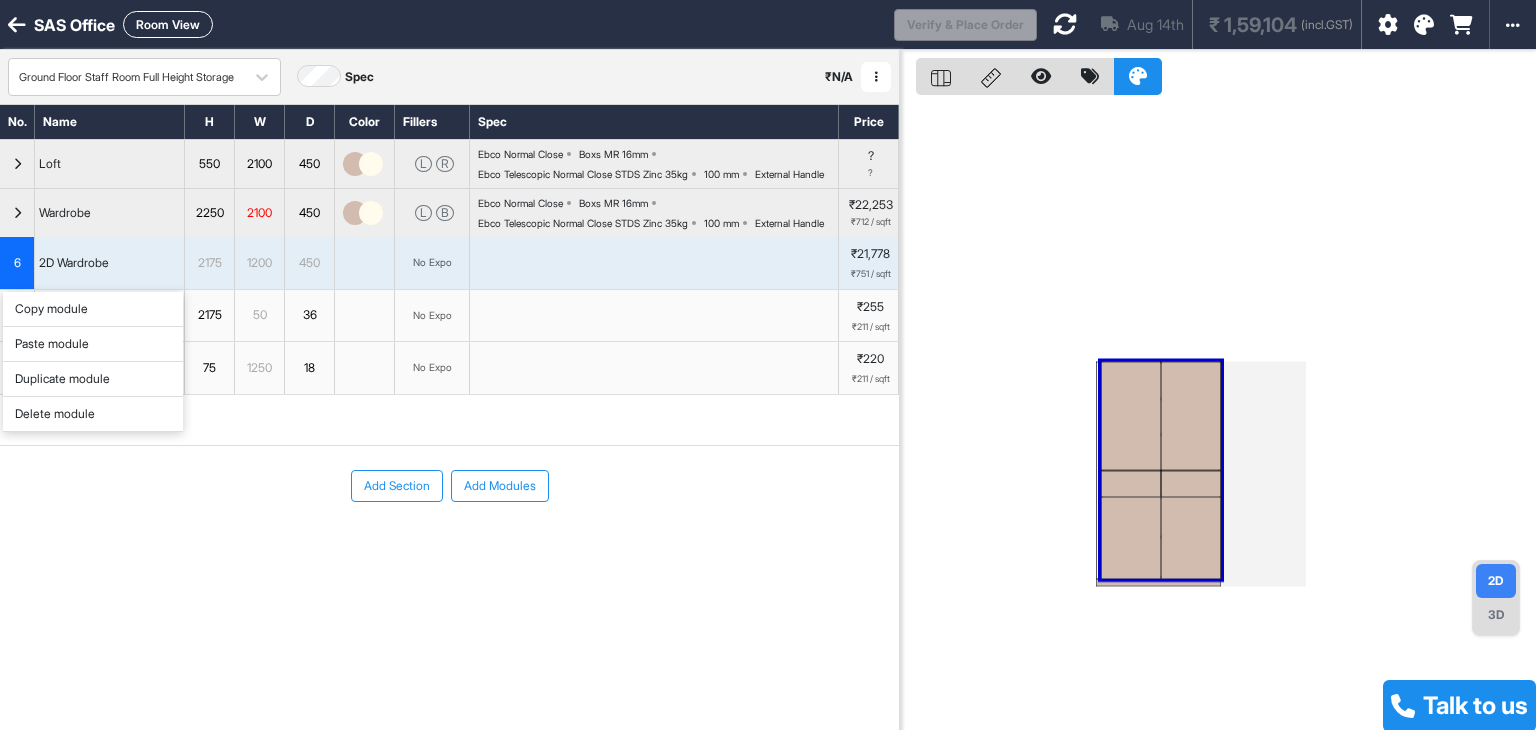 click on "Duplicate module" at bounding box center [93, 379] 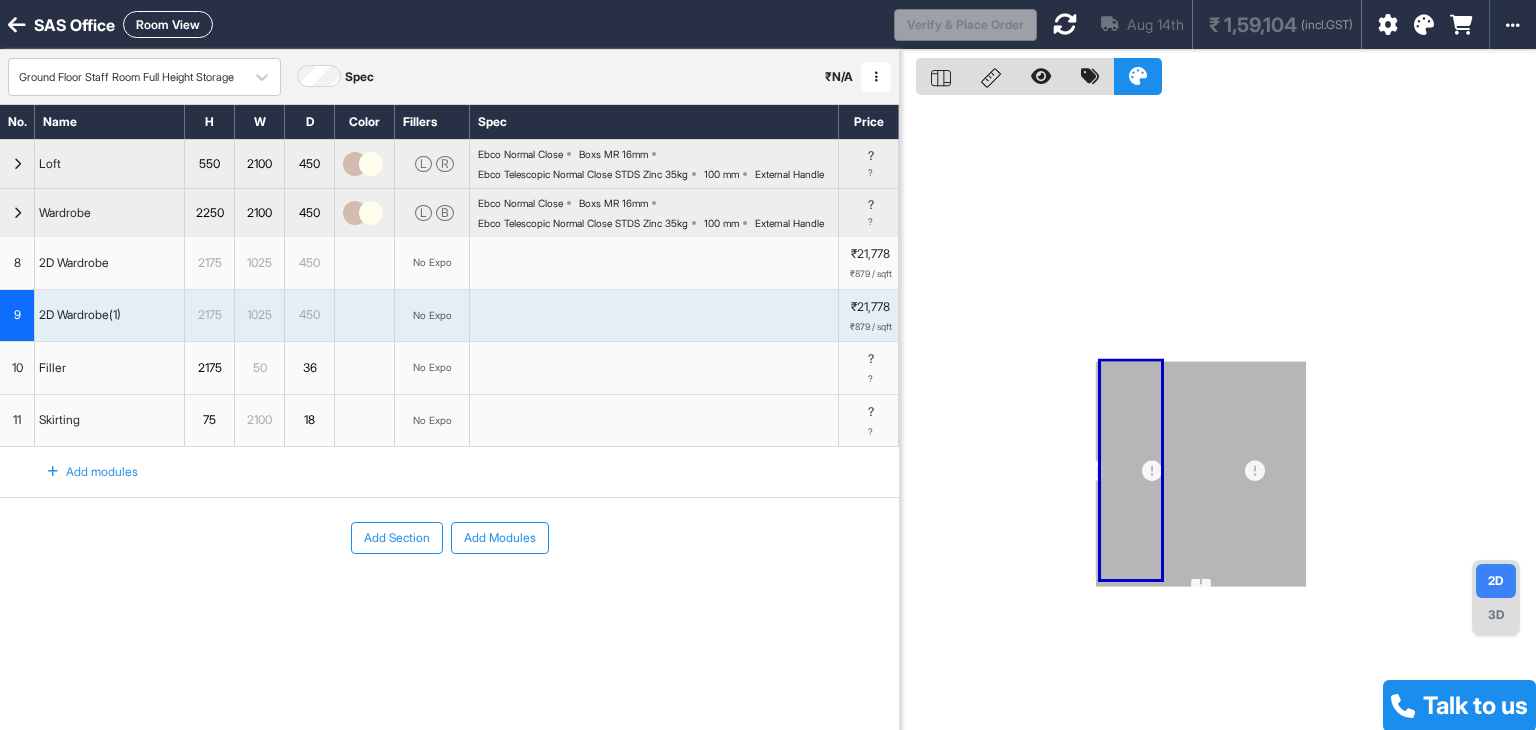 click on "Add modules" at bounding box center [81, 472] 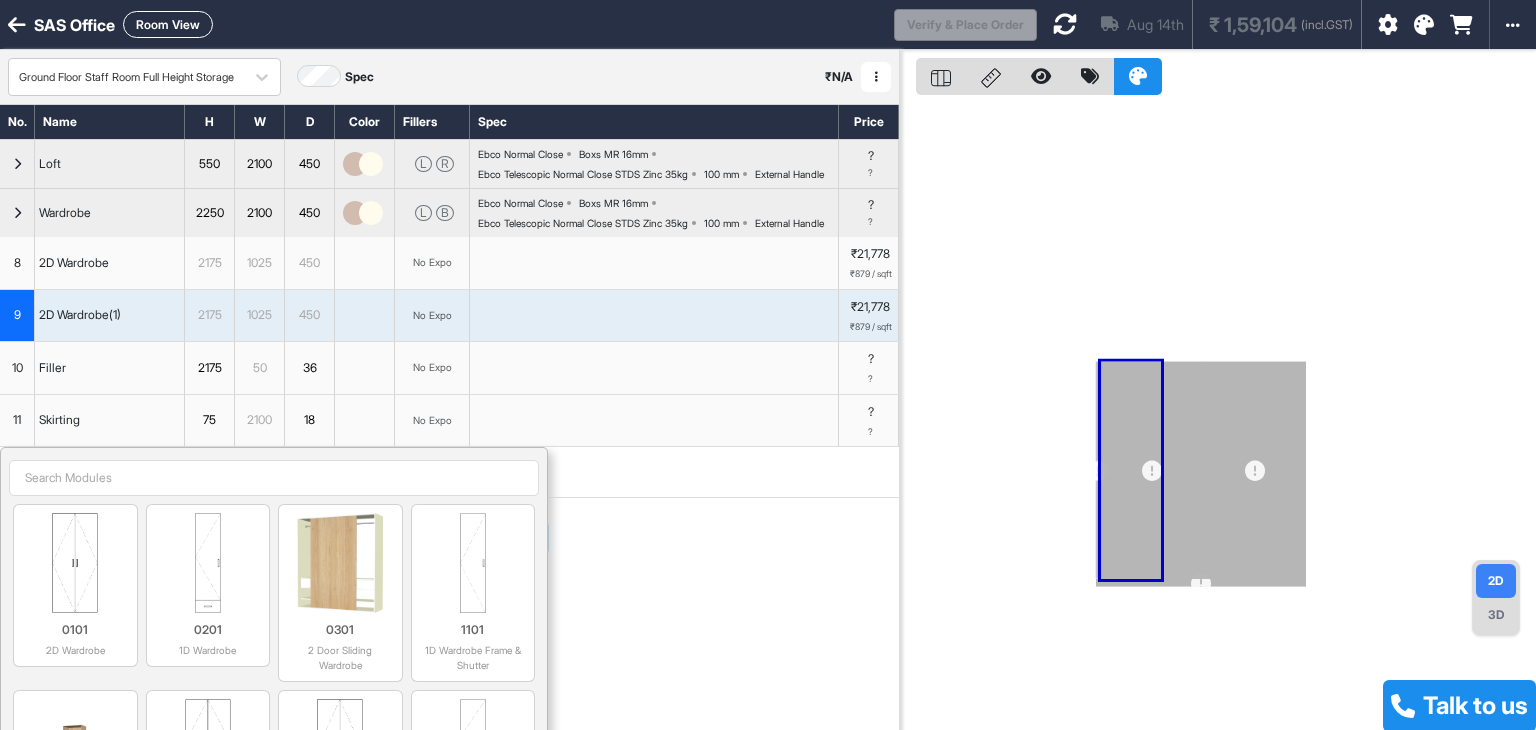 scroll, scrollTop: 0, scrollLeft: 0, axis: both 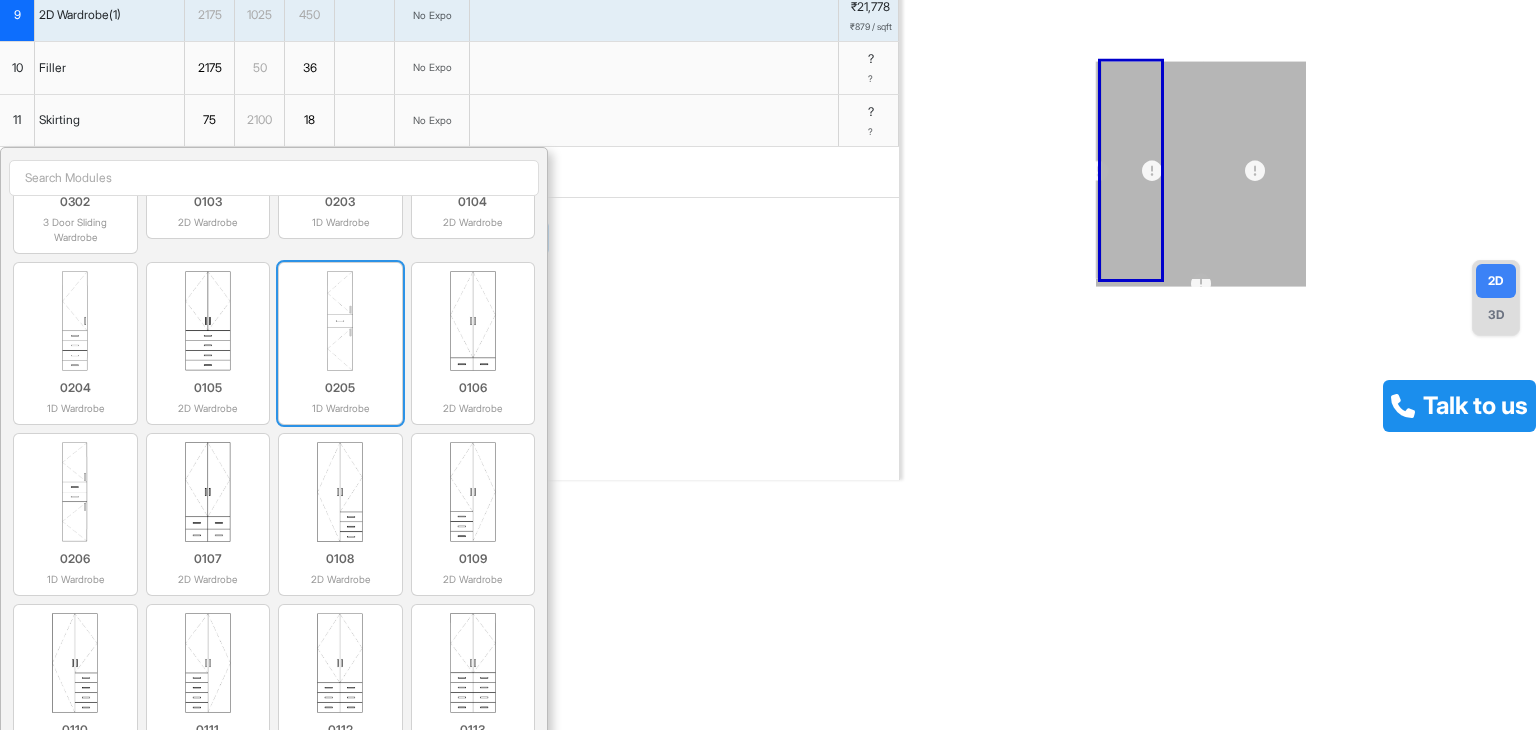 click at bounding box center (340, 321) 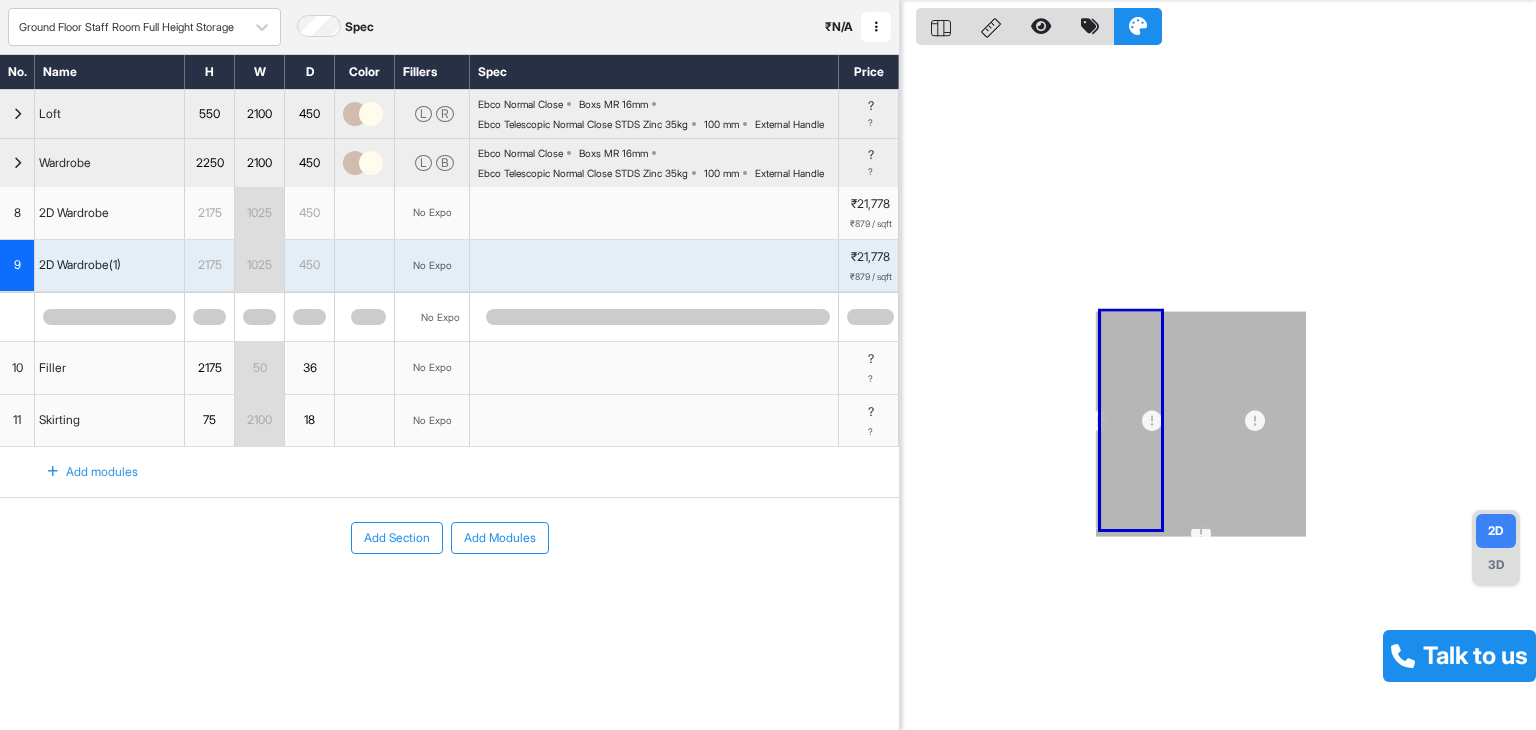scroll, scrollTop: 56, scrollLeft: 0, axis: vertical 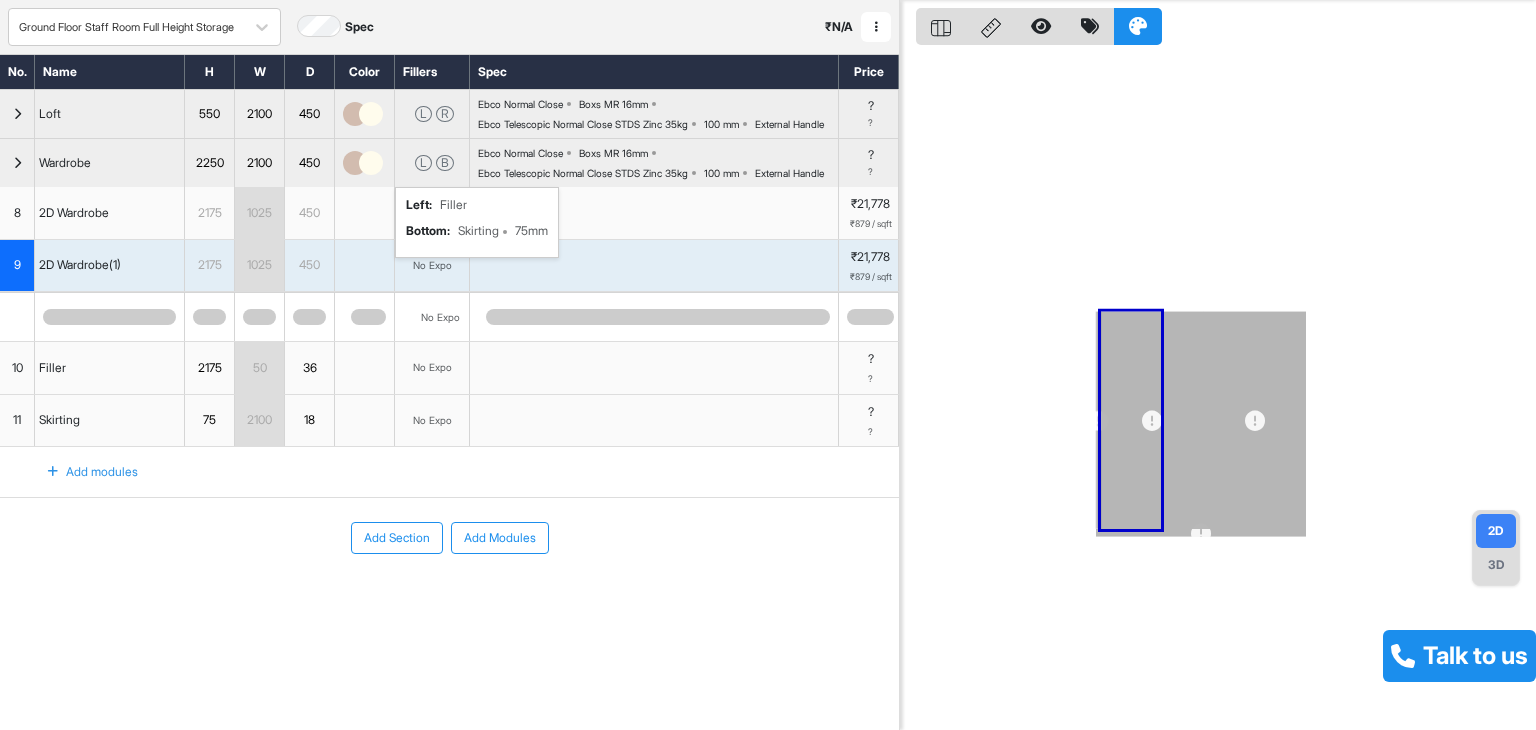 click on "L B left : Filler bottom : Skirting 75mm" at bounding box center [432, 163] 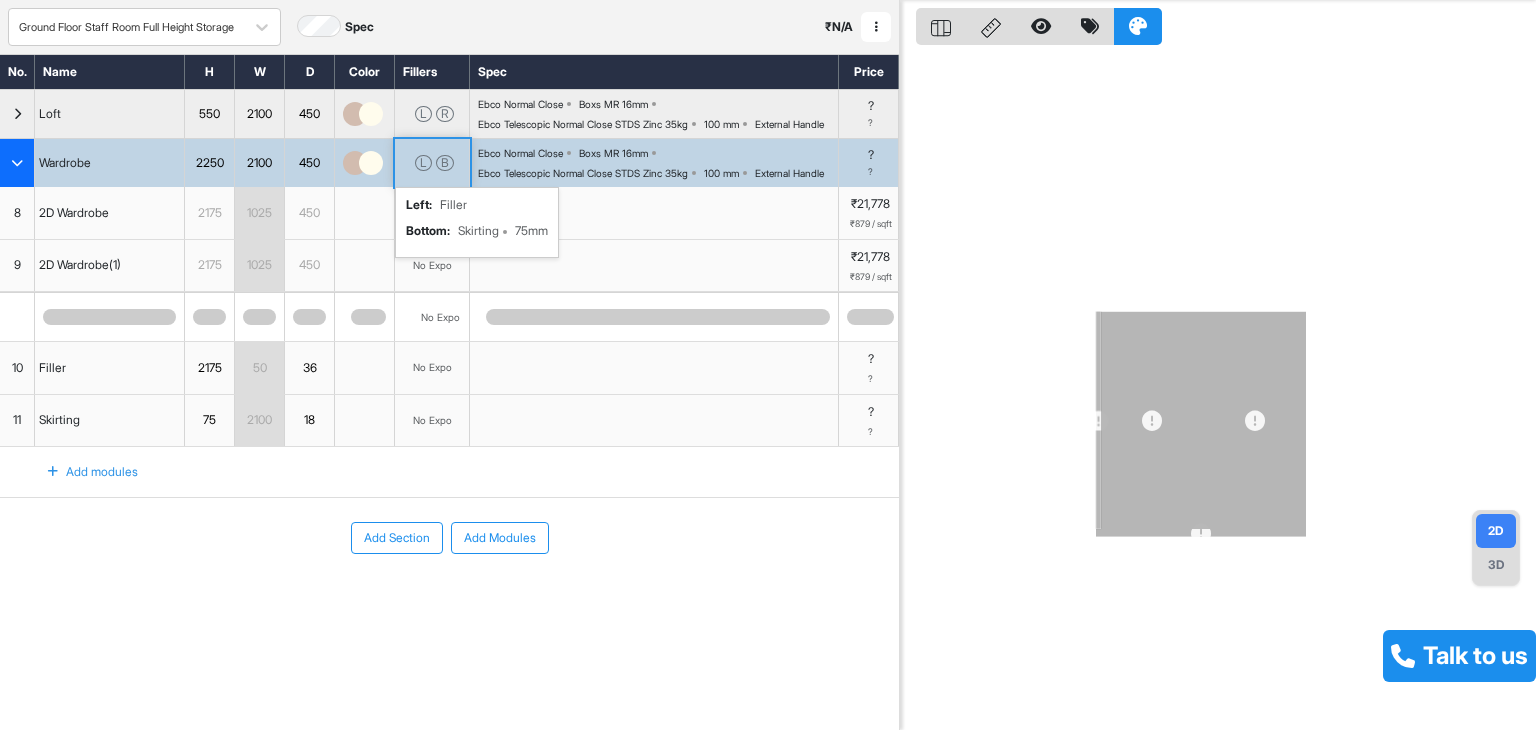 click on "L B left : Filler bottom : Skirting 75mm" at bounding box center (432, 163) 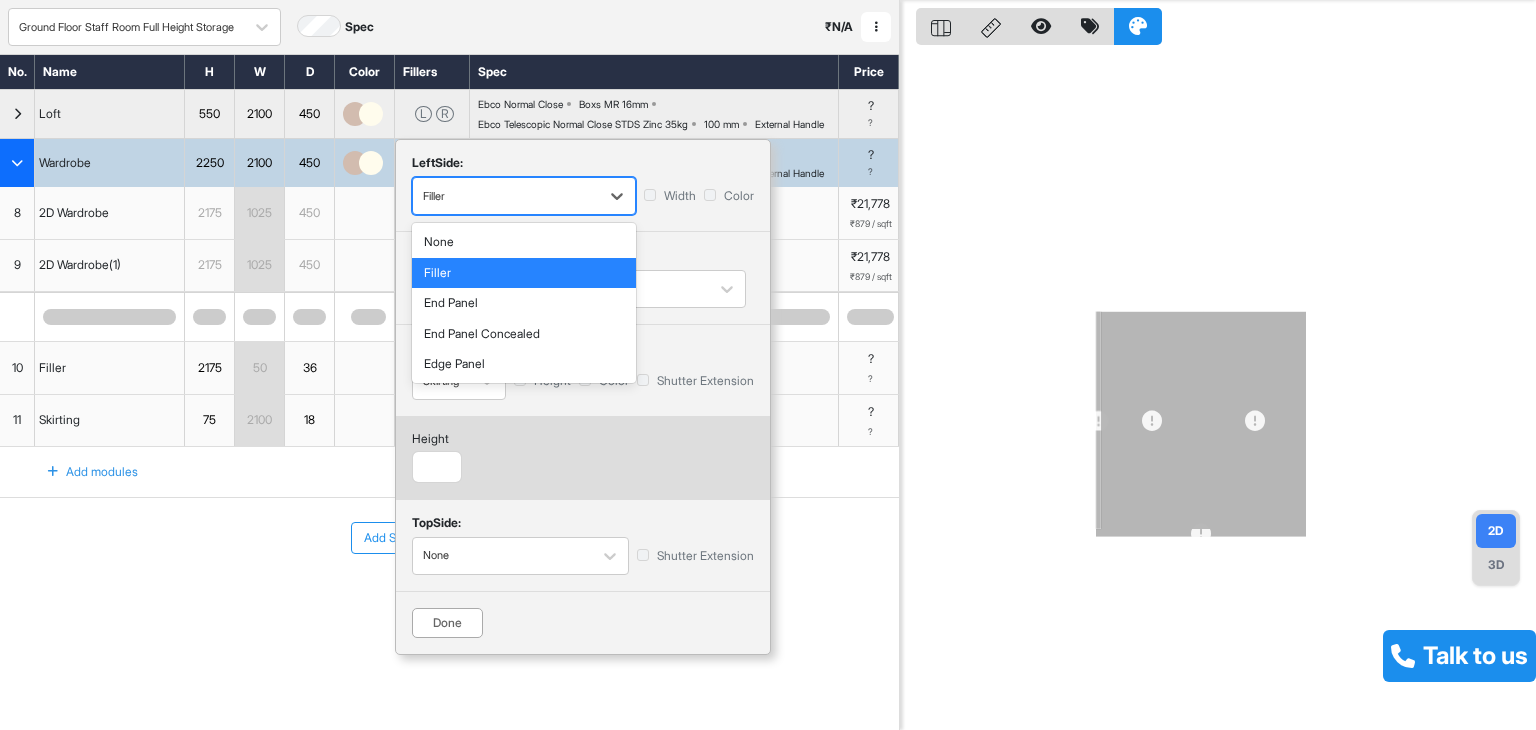 click on "Filler" at bounding box center (524, 273) 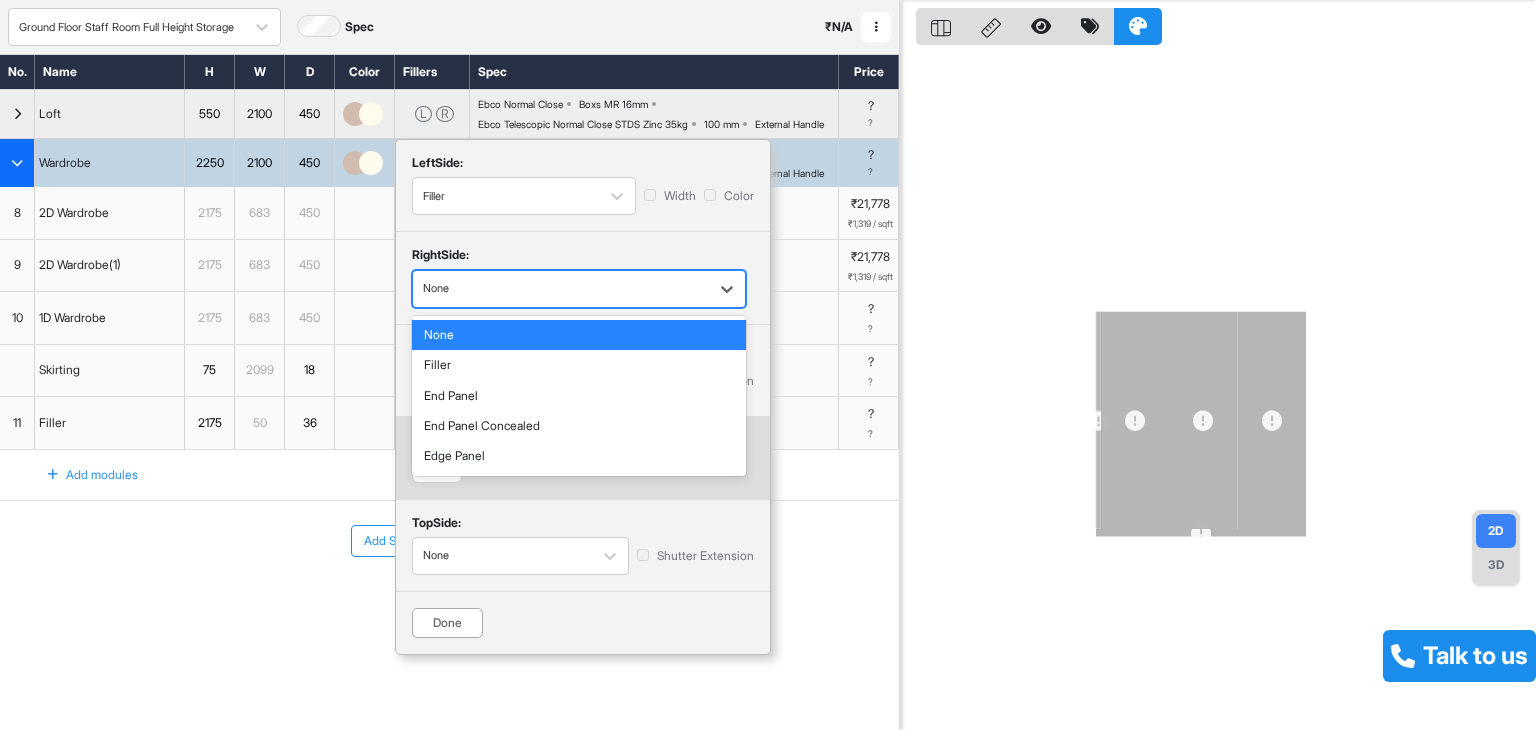 click at bounding box center [561, 289] 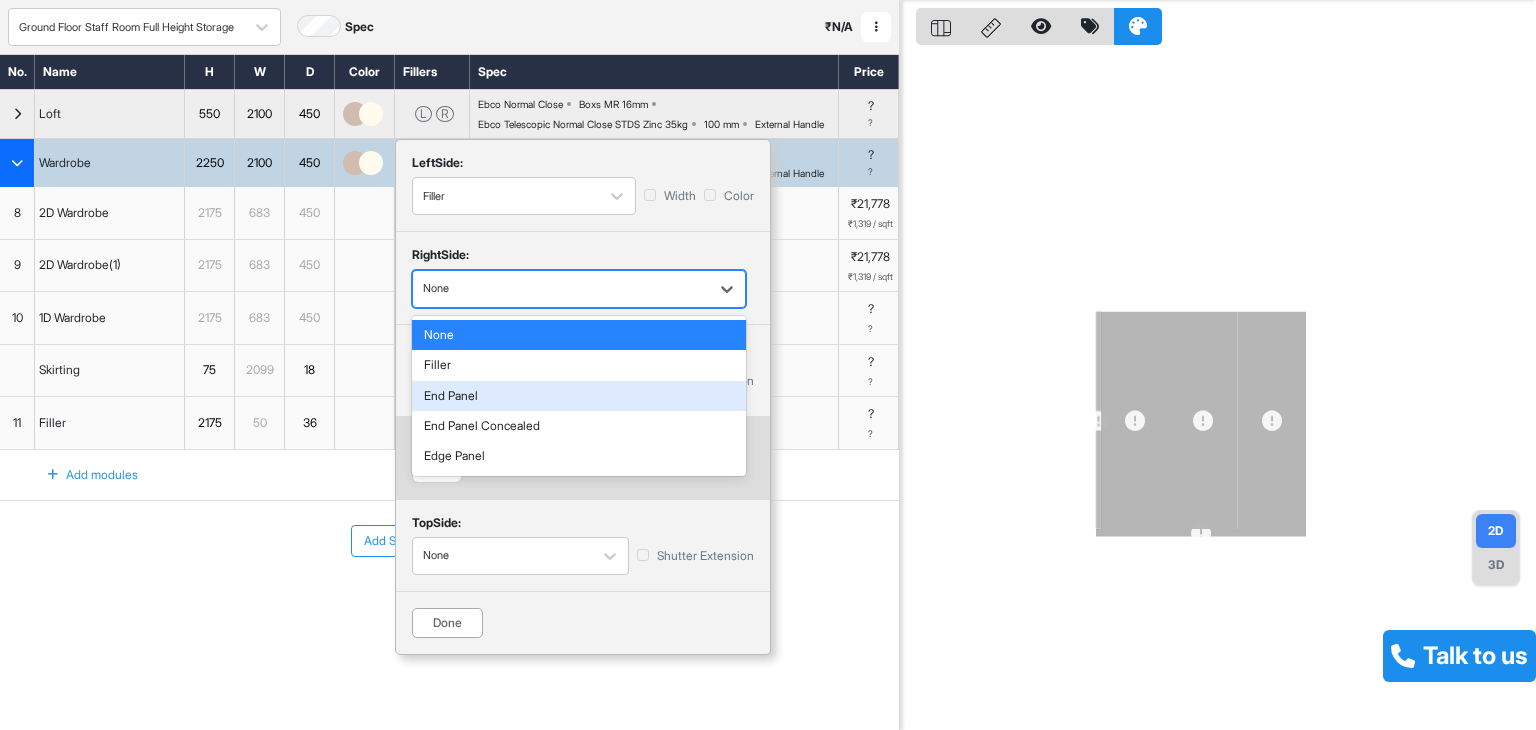 click on "End Panel" at bounding box center [579, 396] 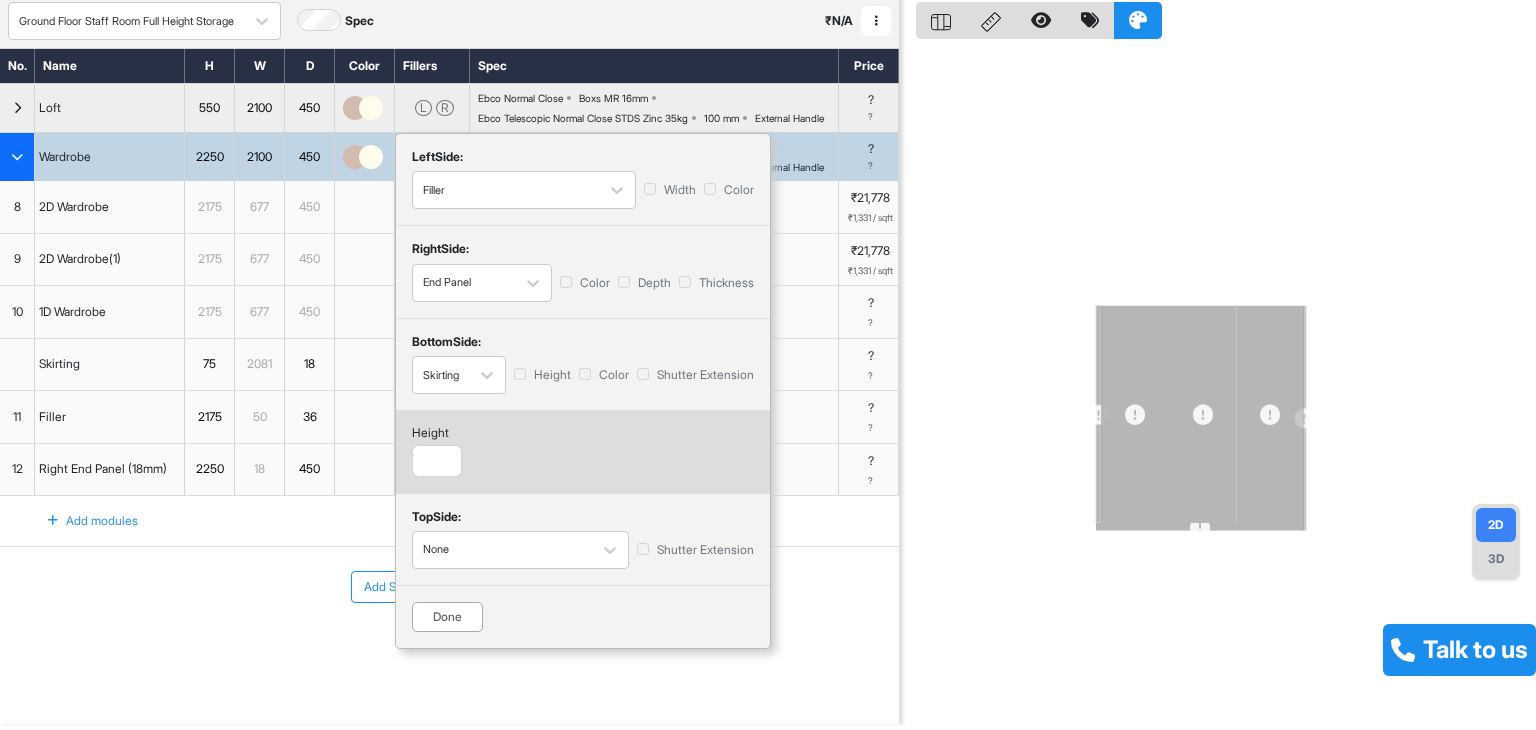 click on "Done" at bounding box center [447, 617] 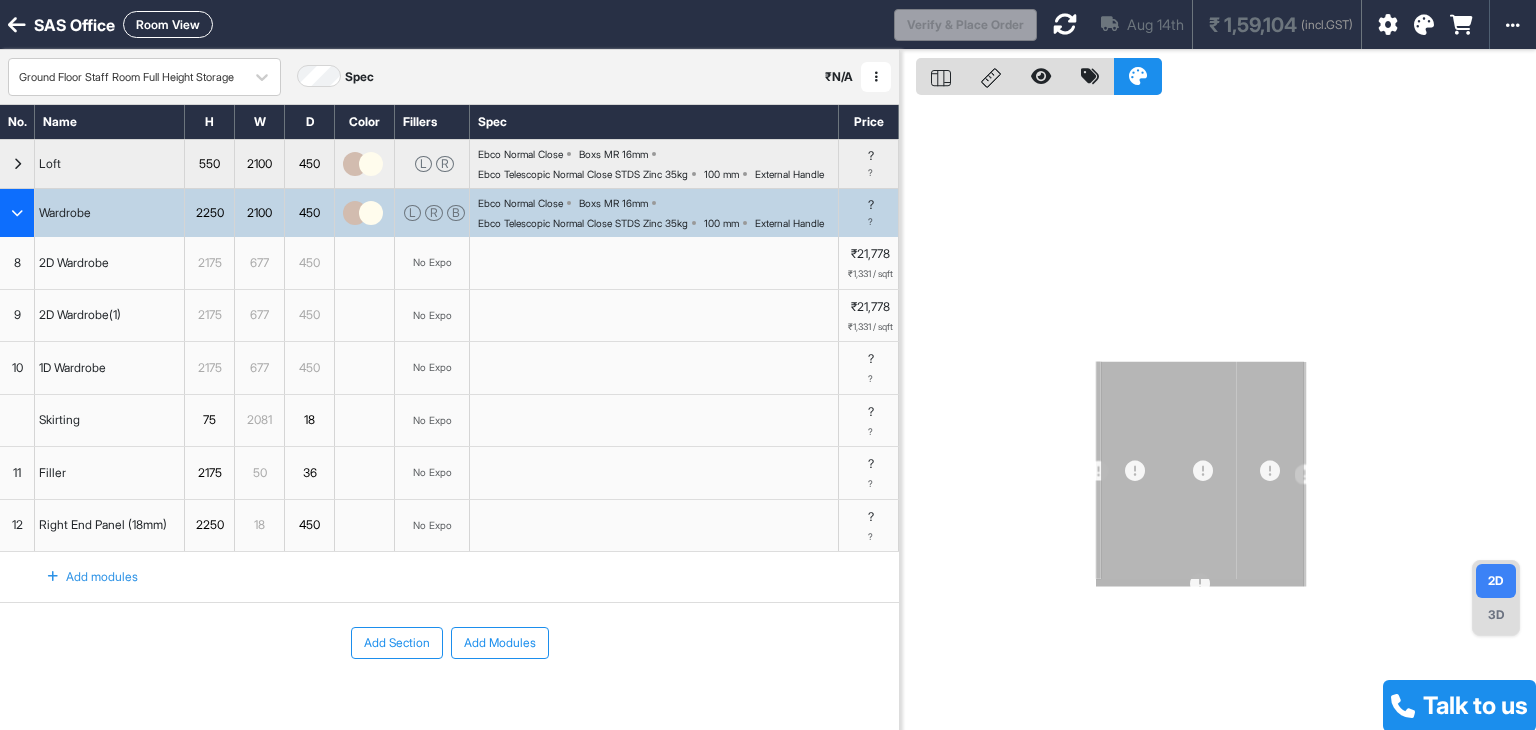 scroll, scrollTop: 0, scrollLeft: 0, axis: both 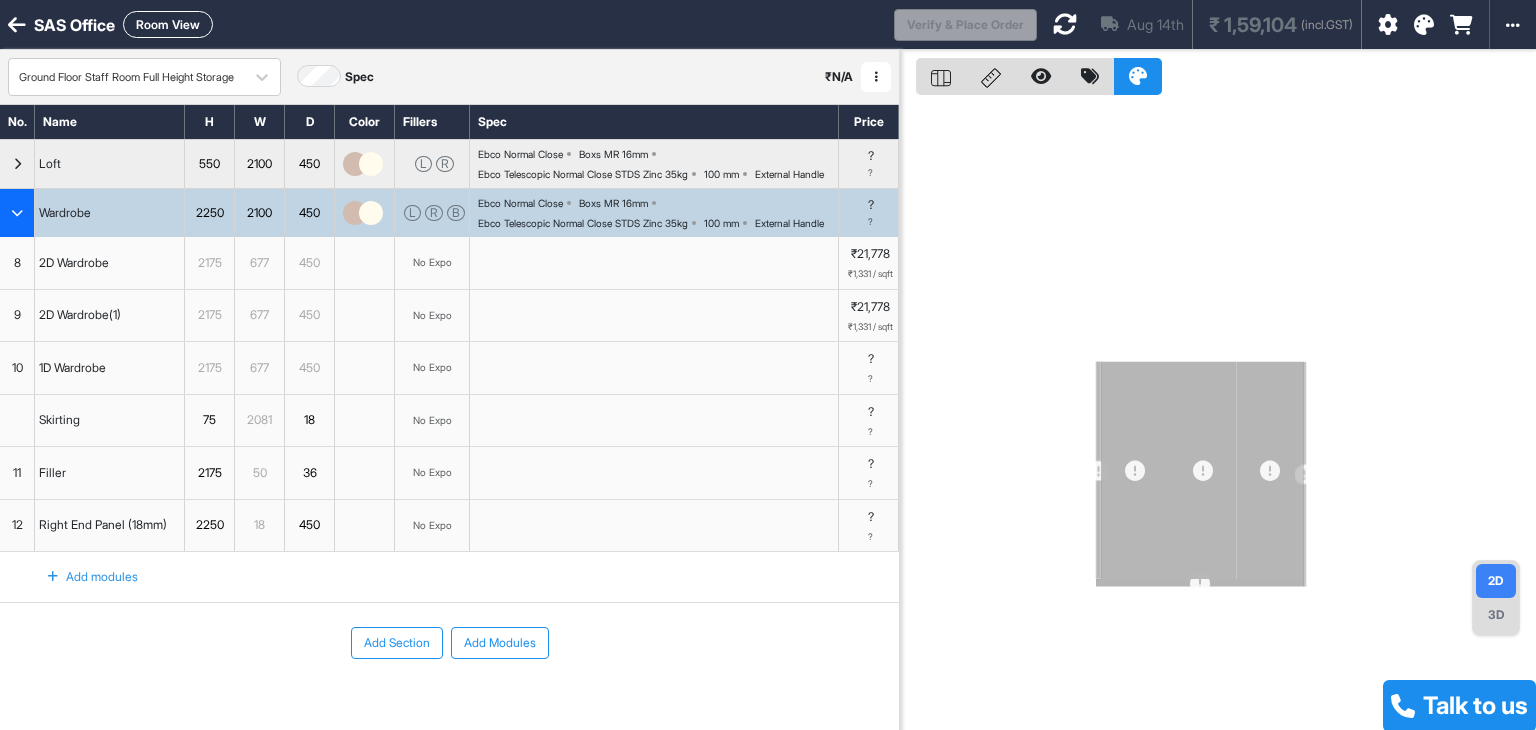 click at bounding box center (1065, 24) 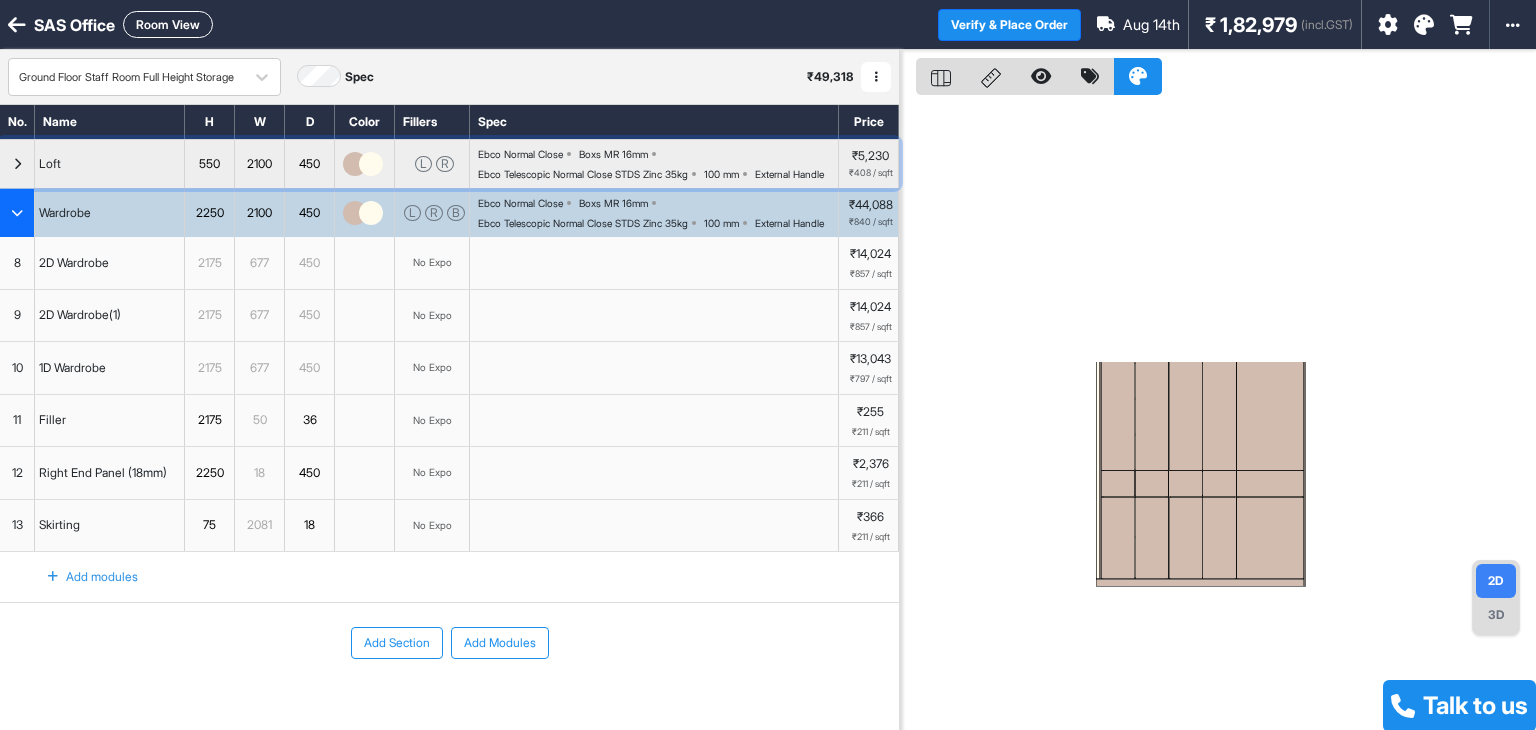 click at bounding box center [17, 164] 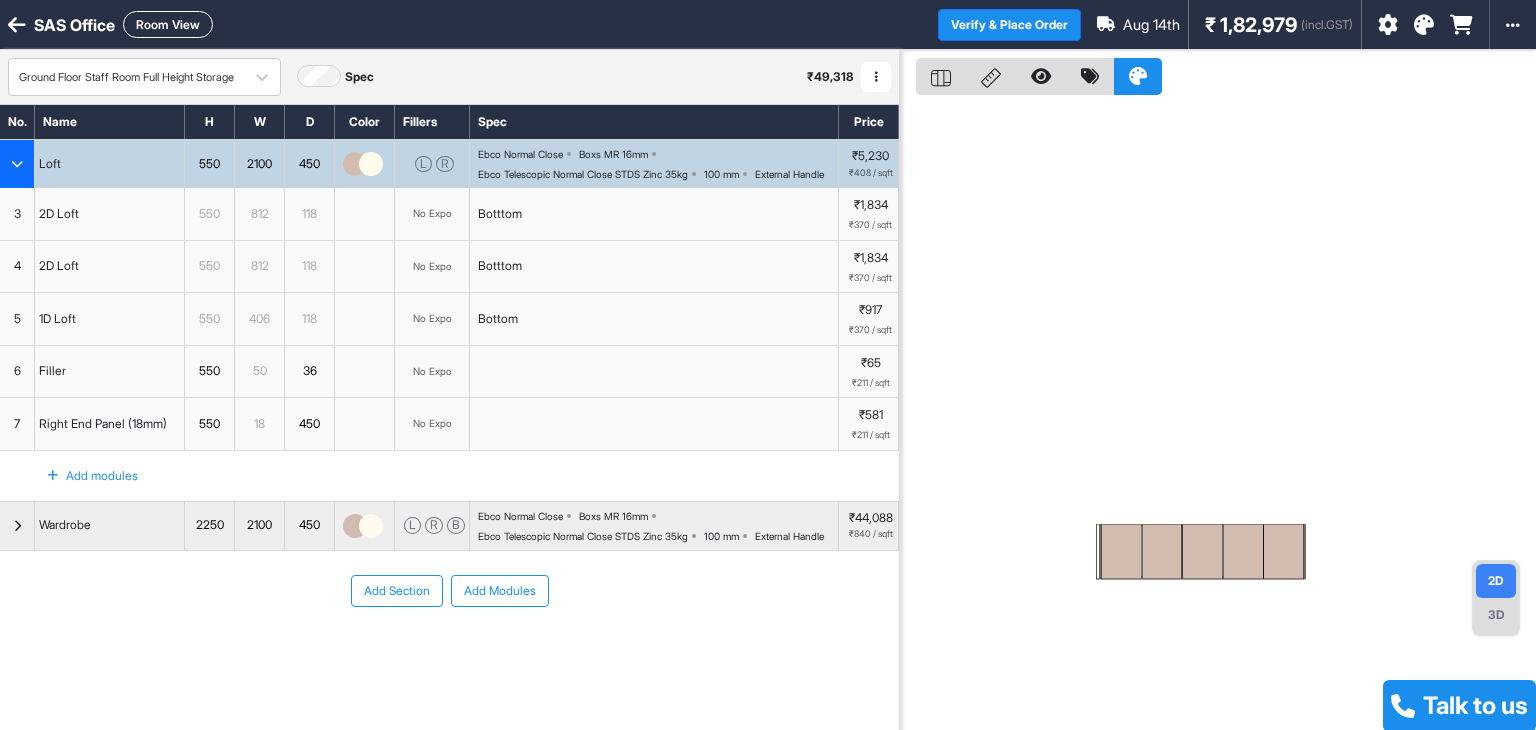 click at bounding box center (17, 164) 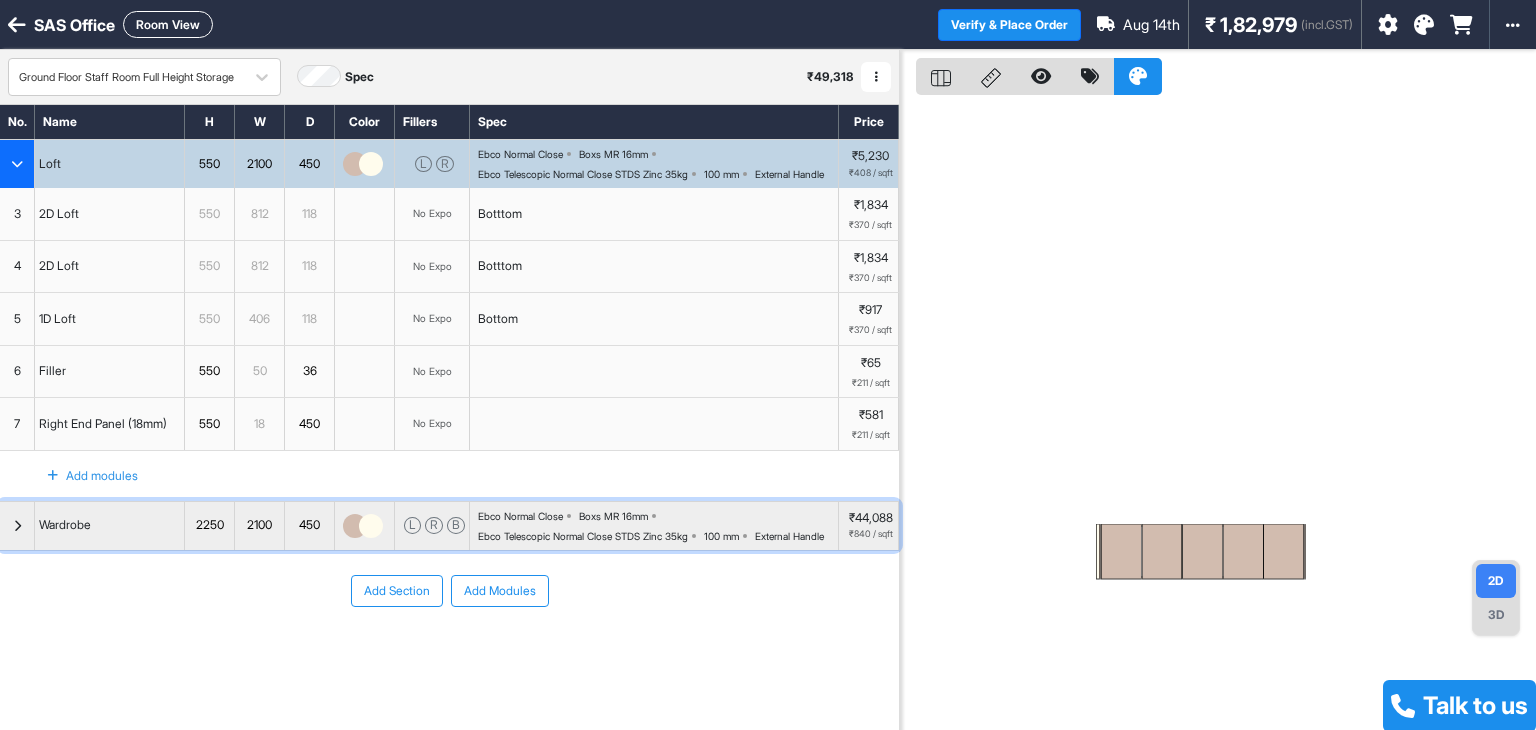 click at bounding box center [17, 526] 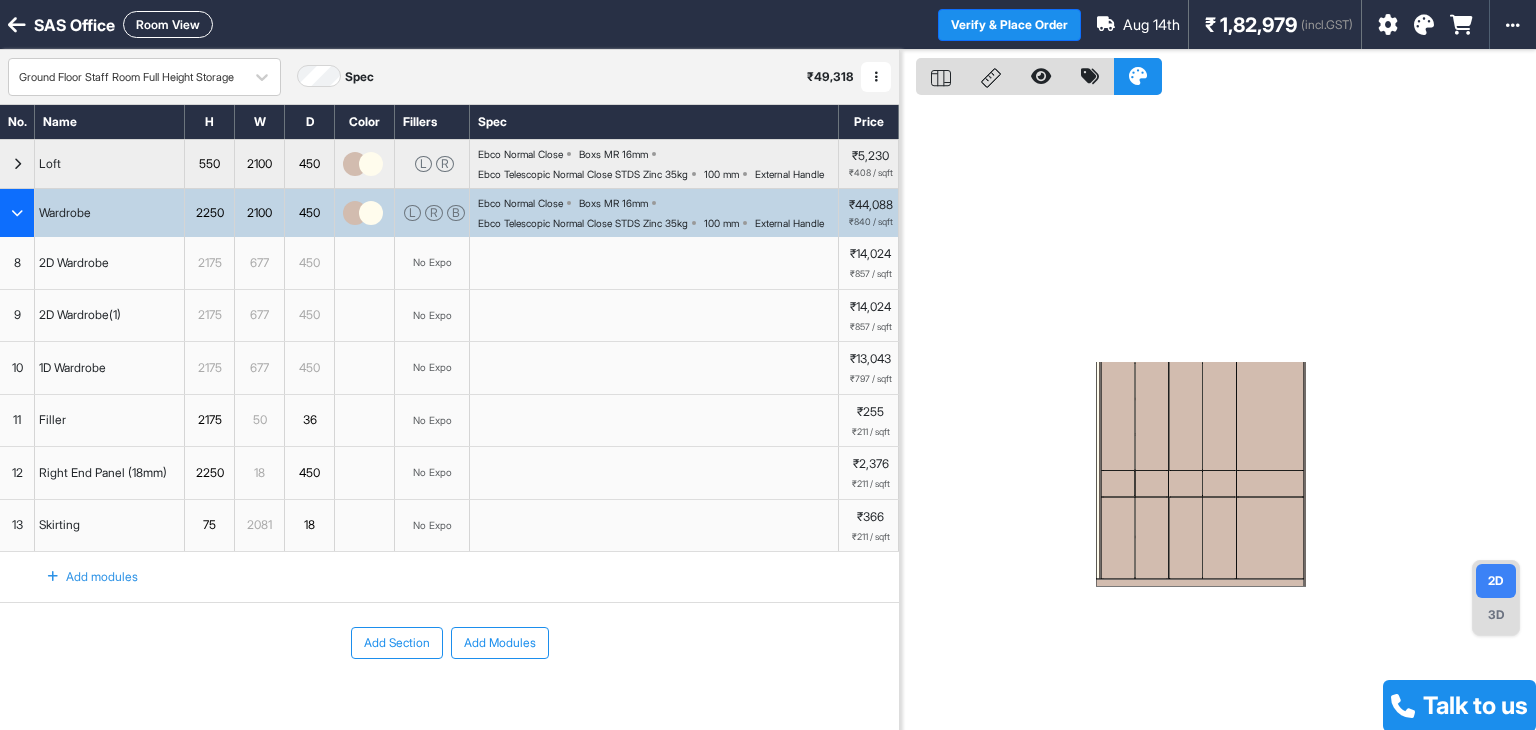 click on "677" at bounding box center (259, 263) 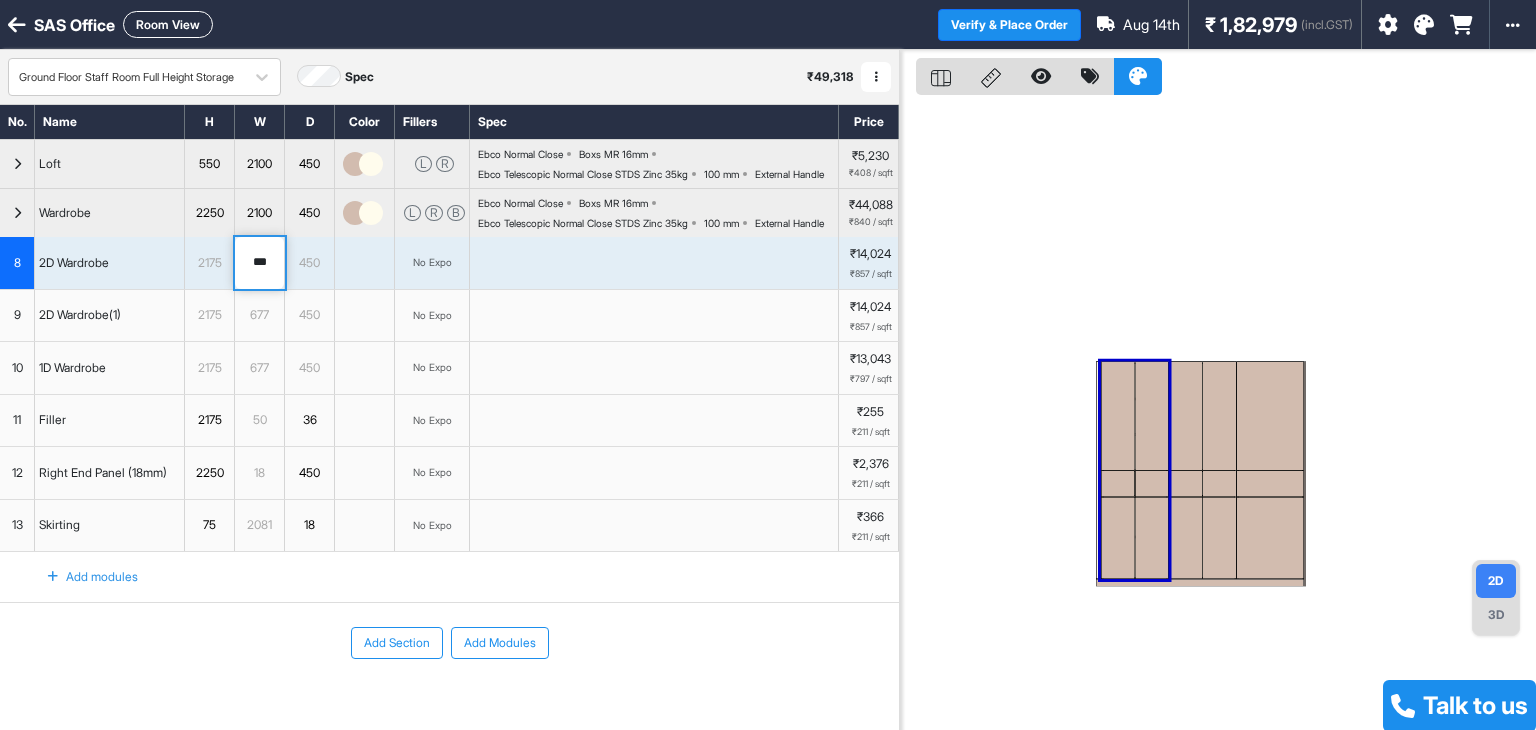 click on "***" at bounding box center (259, 263) 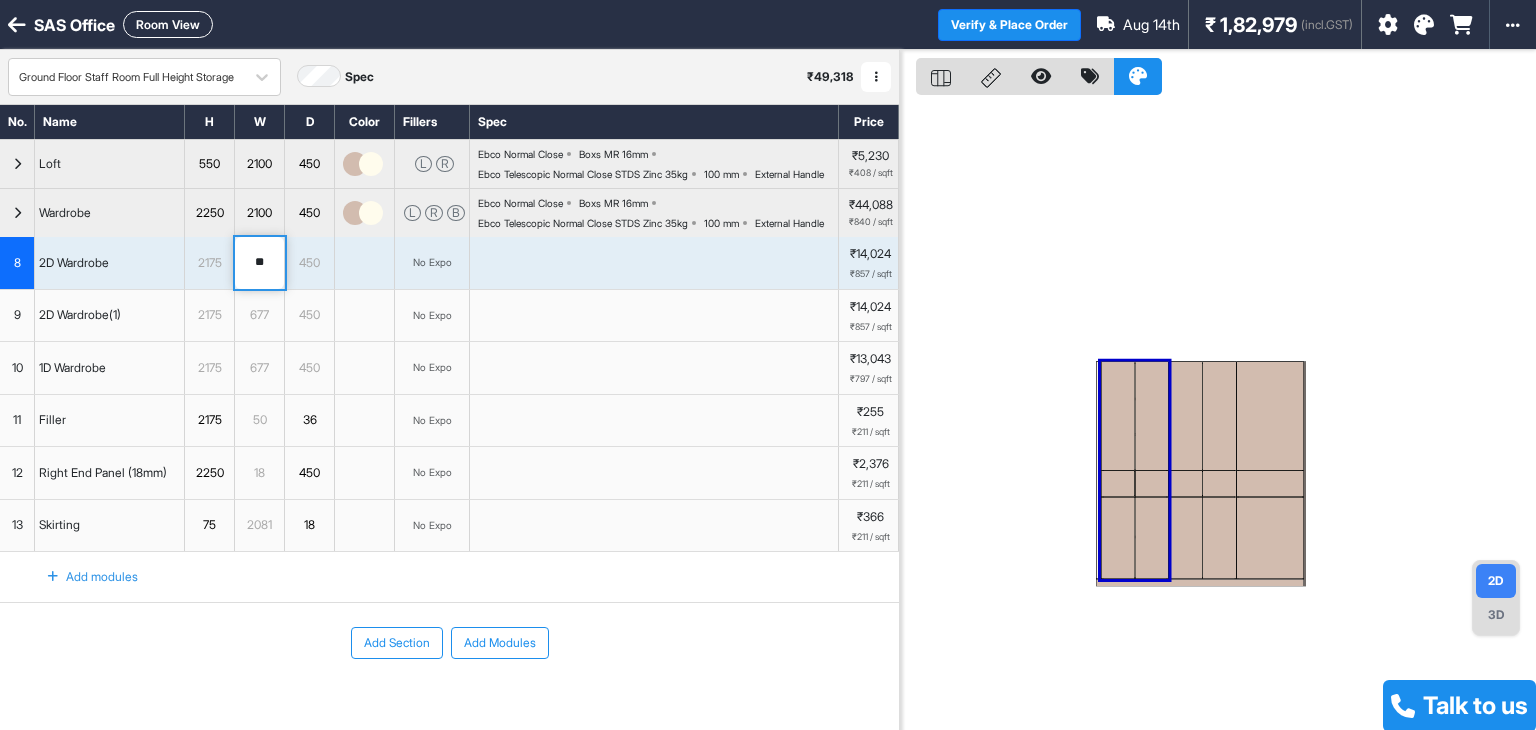 type on "***" 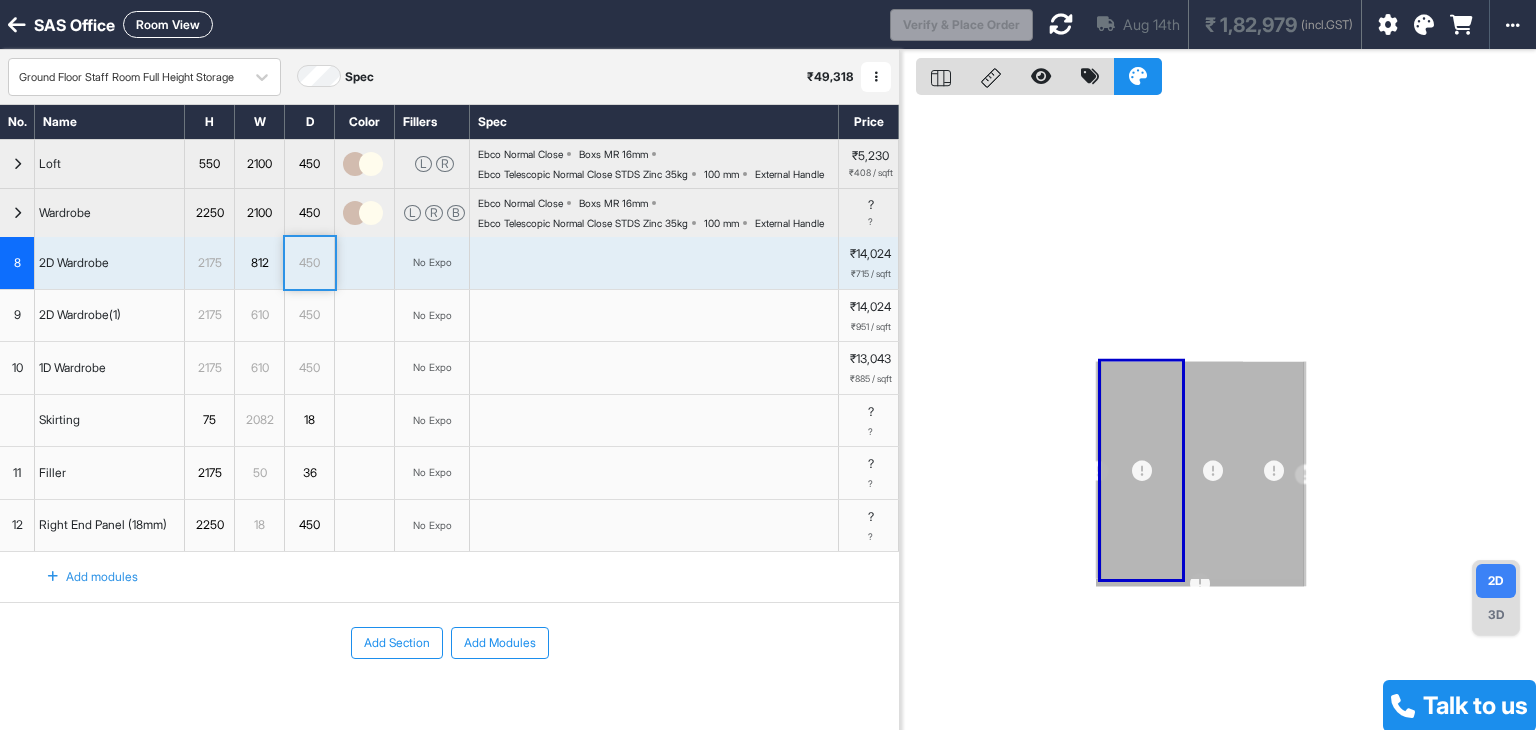 click on "610" at bounding box center [259, 315] 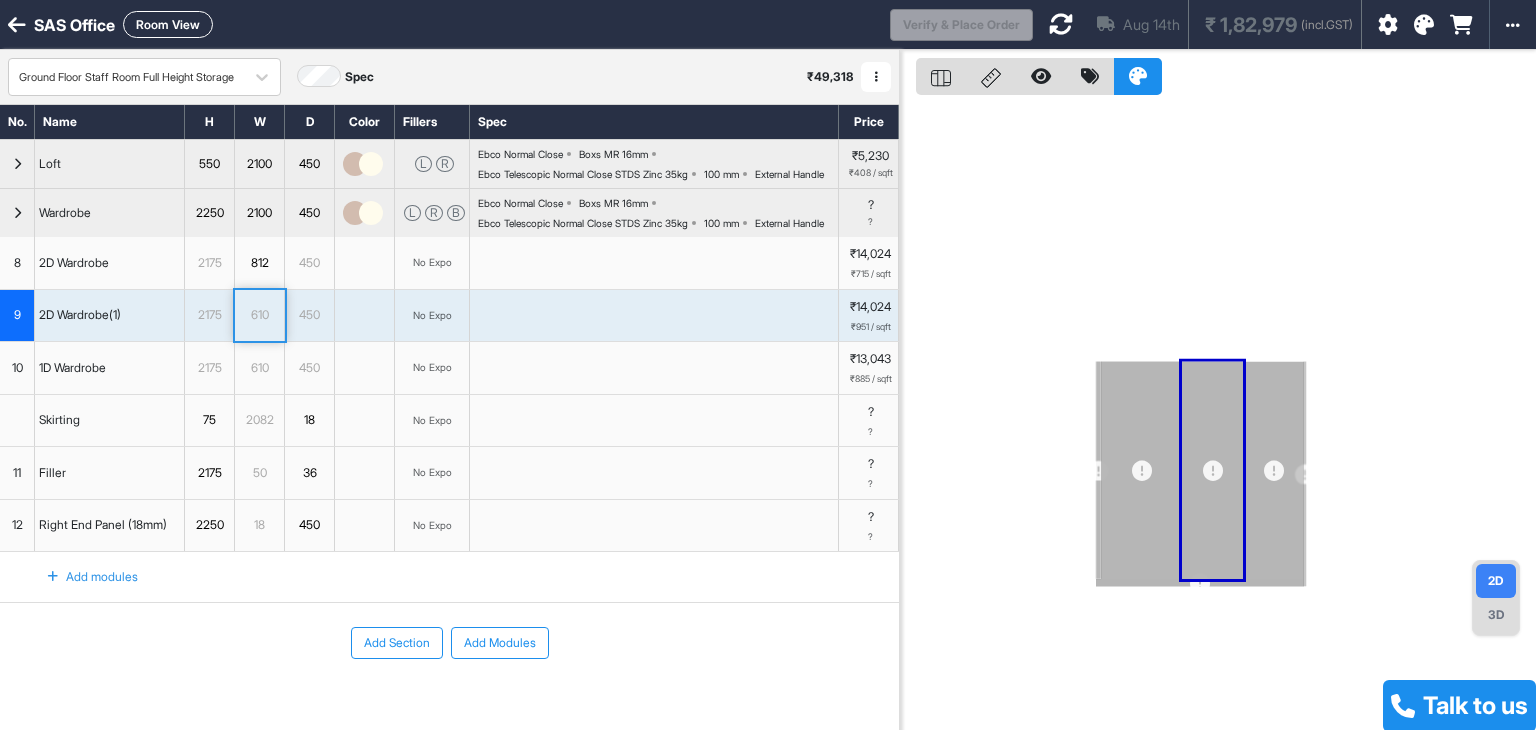 click on "610" at bounding box center [259, 315] 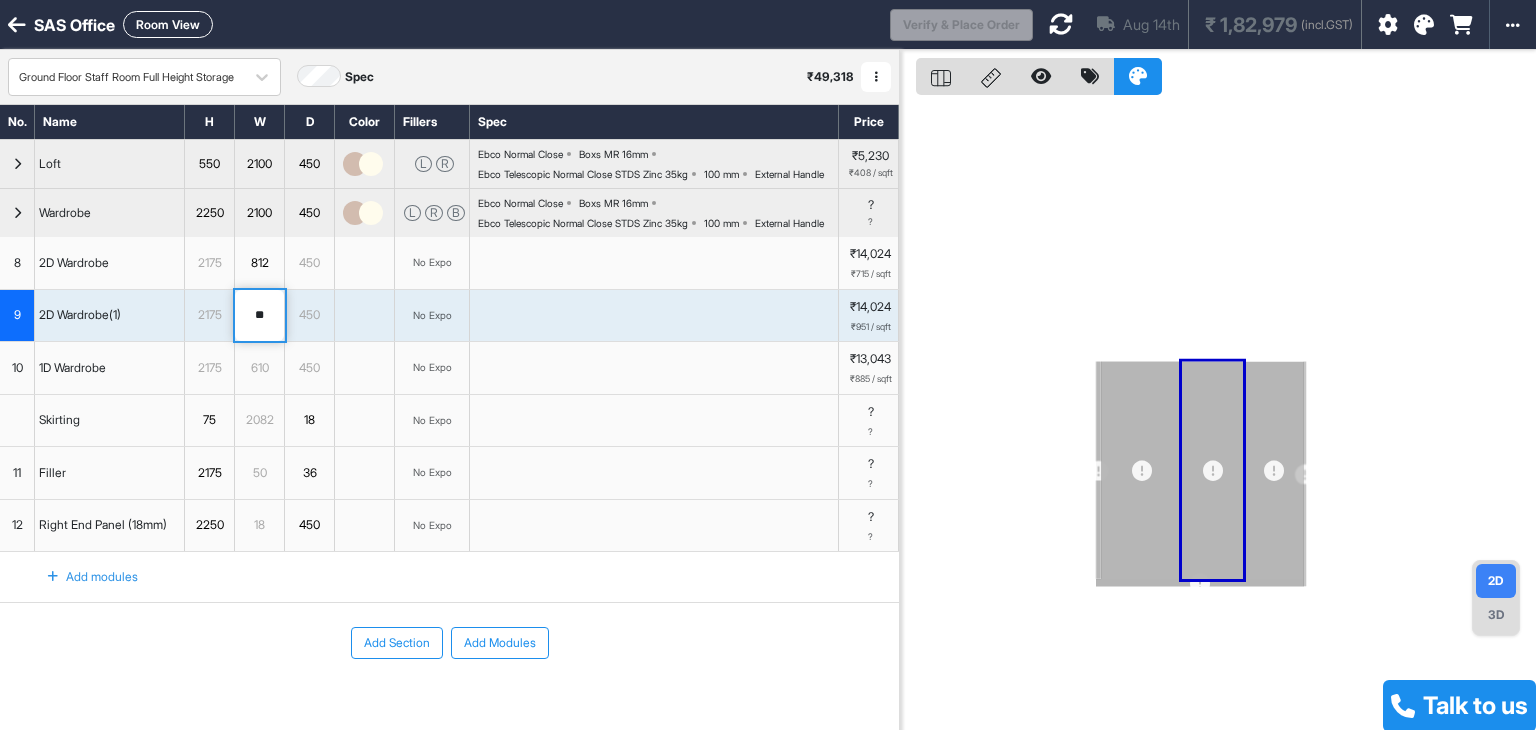 type on "***" 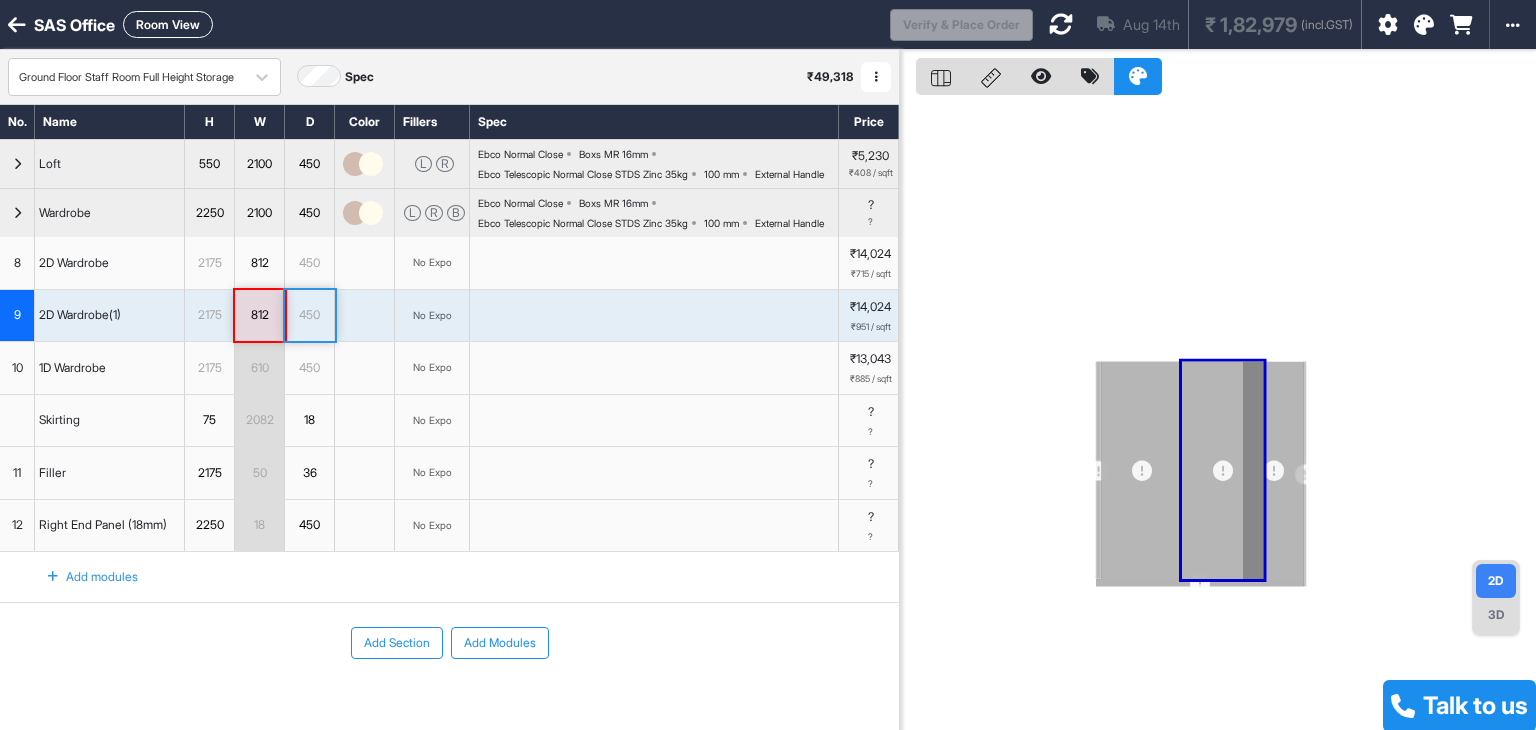 click on "610" at bounding box center (259, 368) 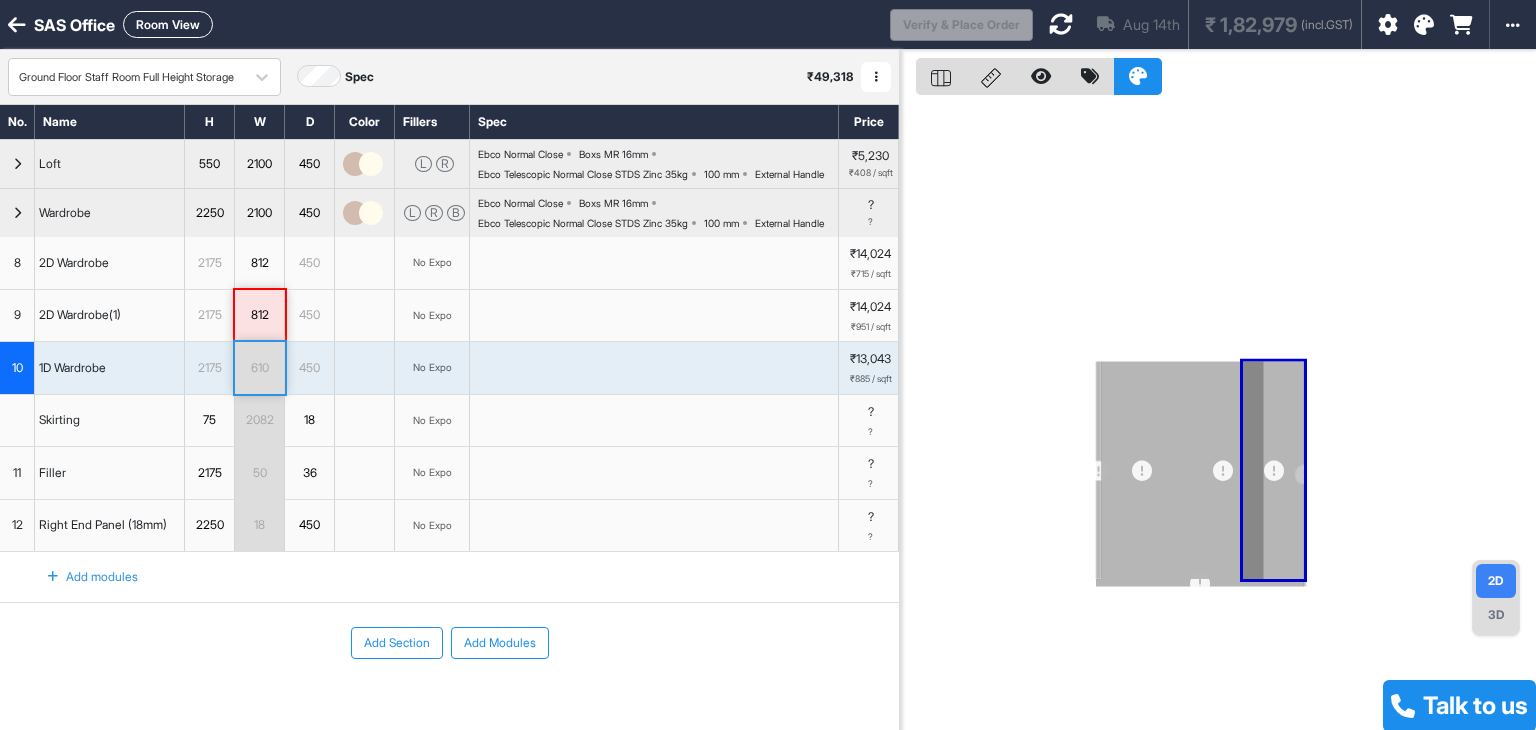 click on "610" at bounding box center (259, 368) 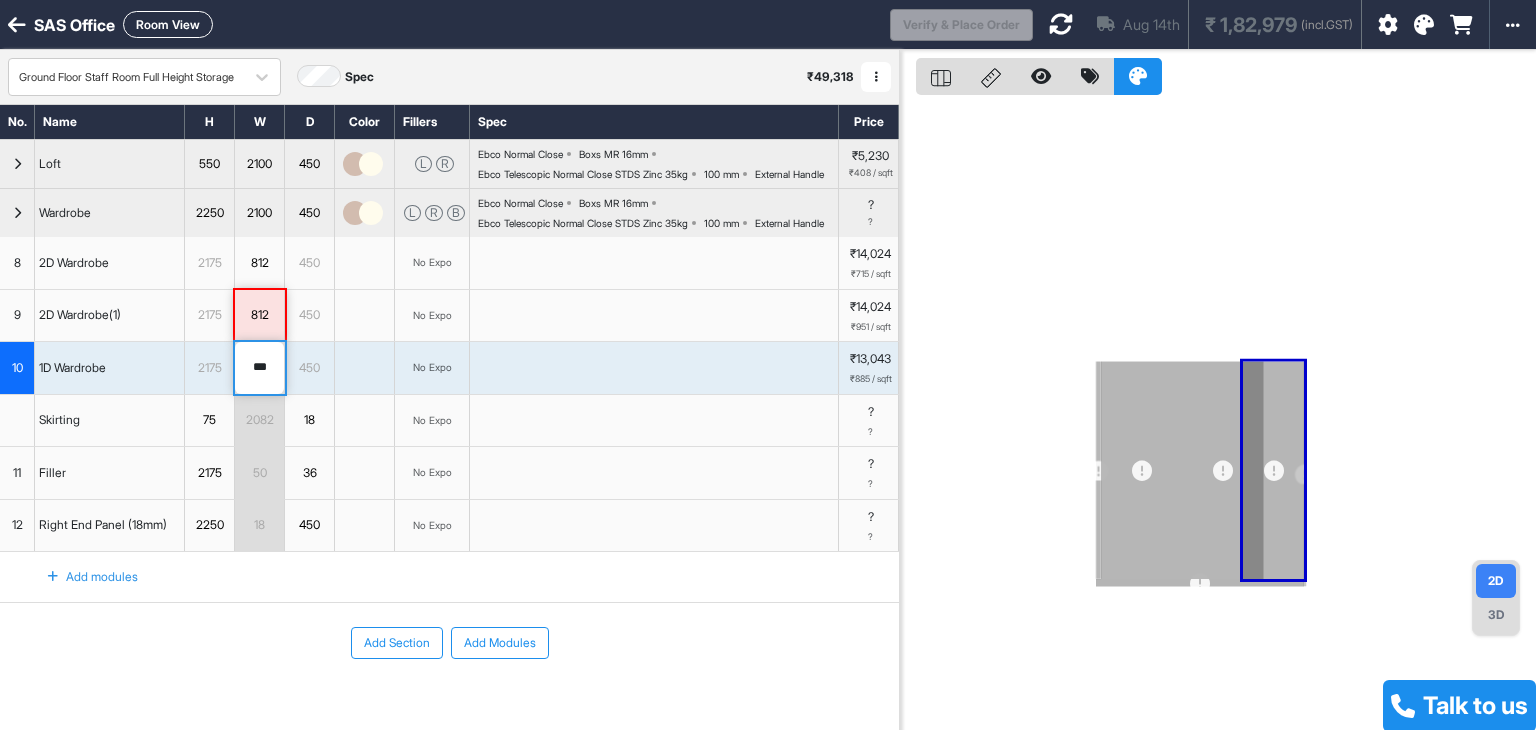 click on "***" at bounding box center (259, 368) 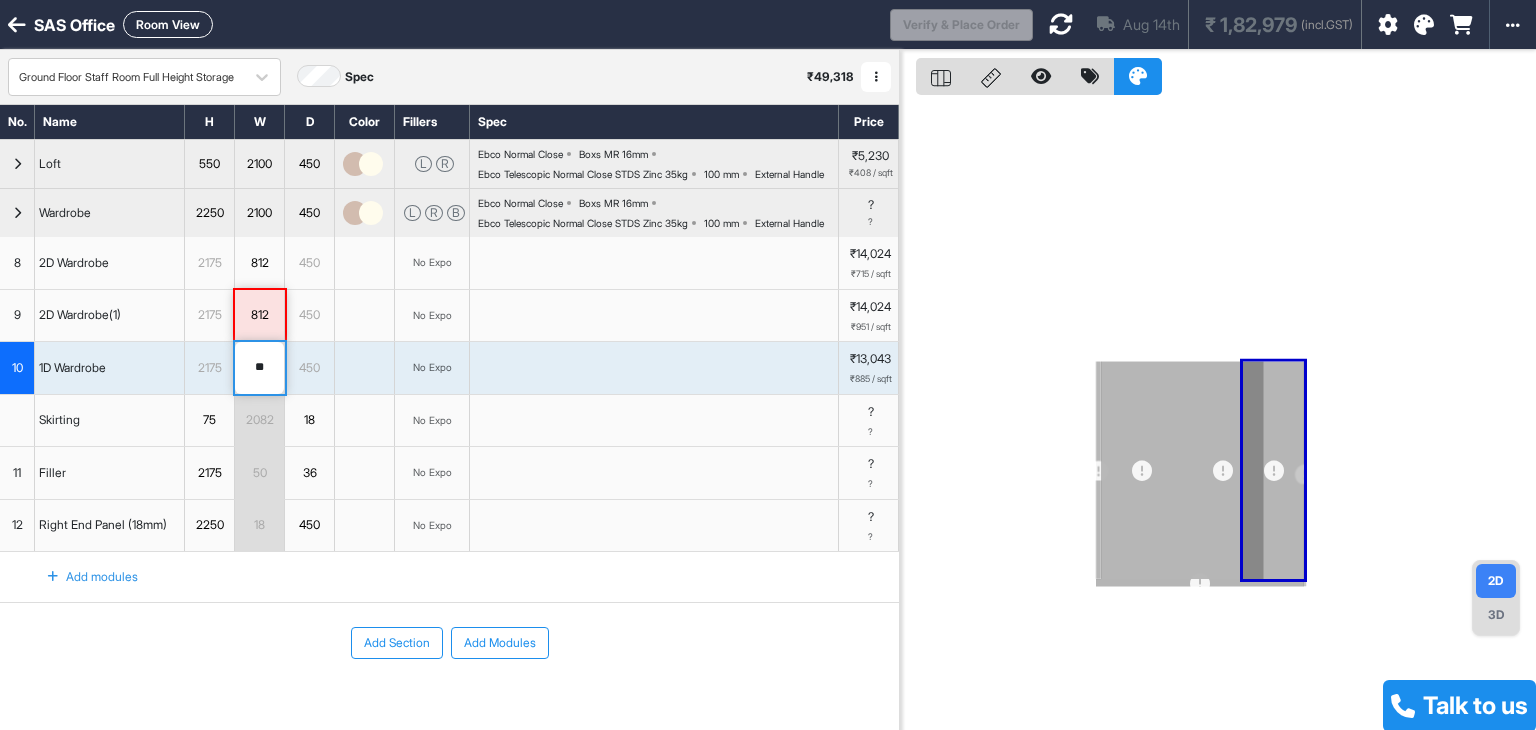 type on "***" 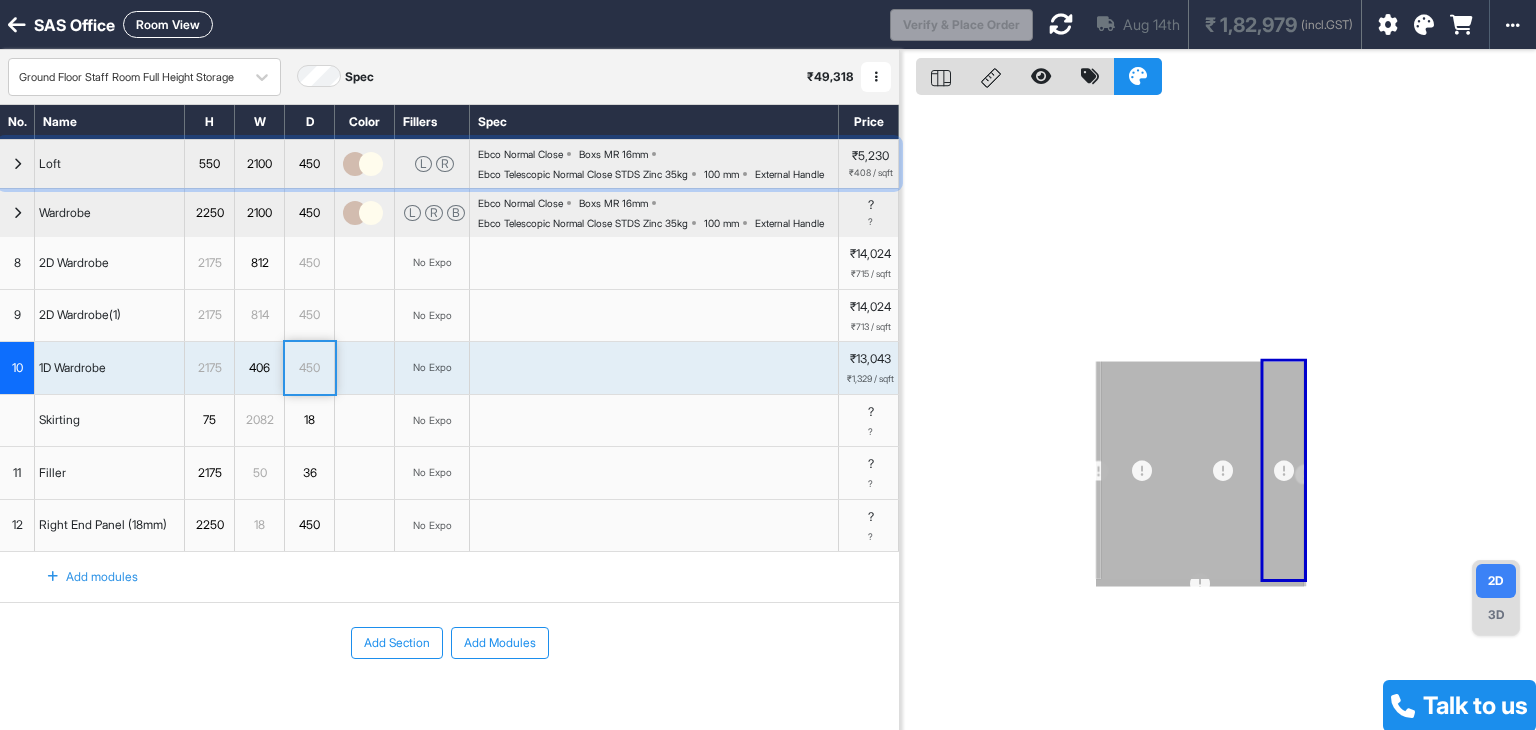 click at bounding box center (17, 164) 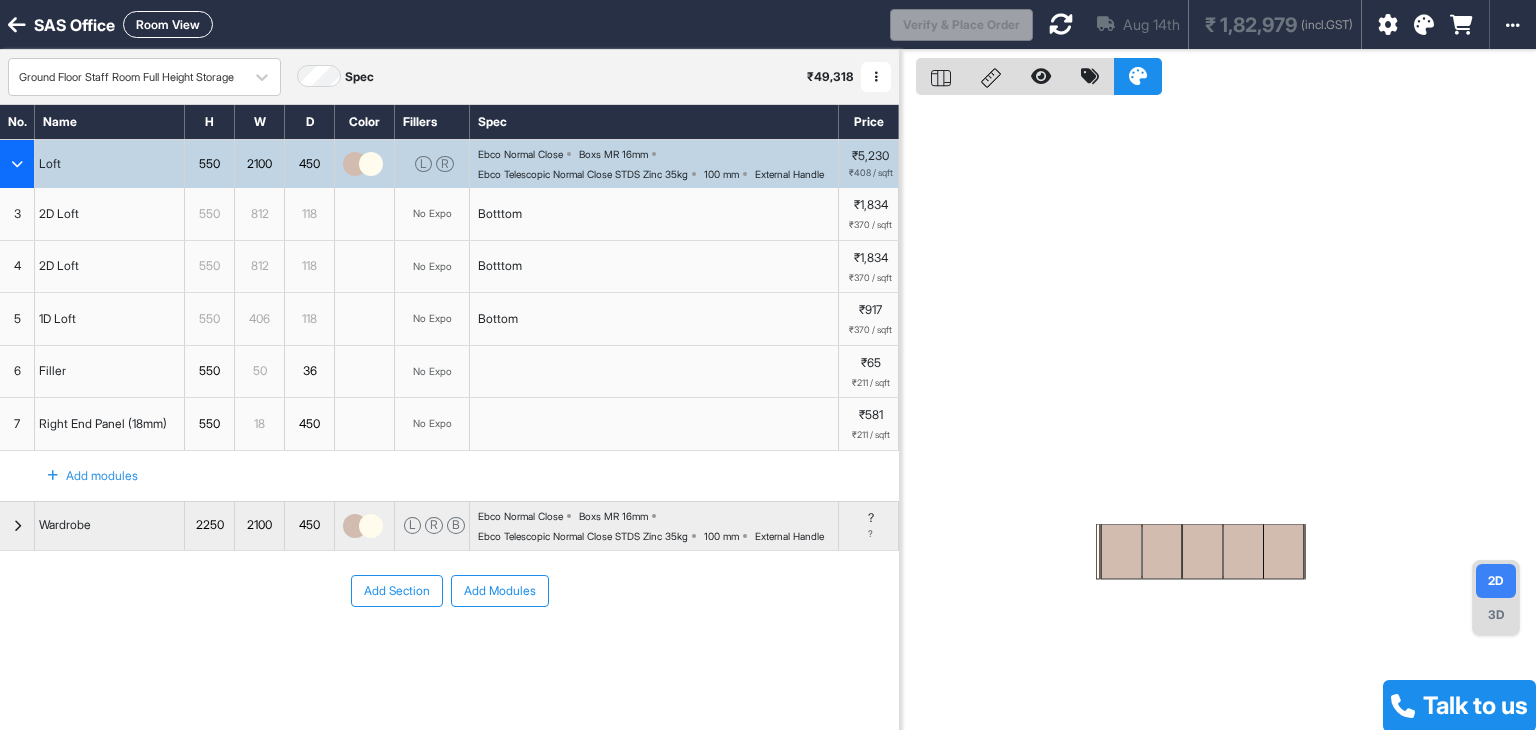 click at bounding box center (17, 164) 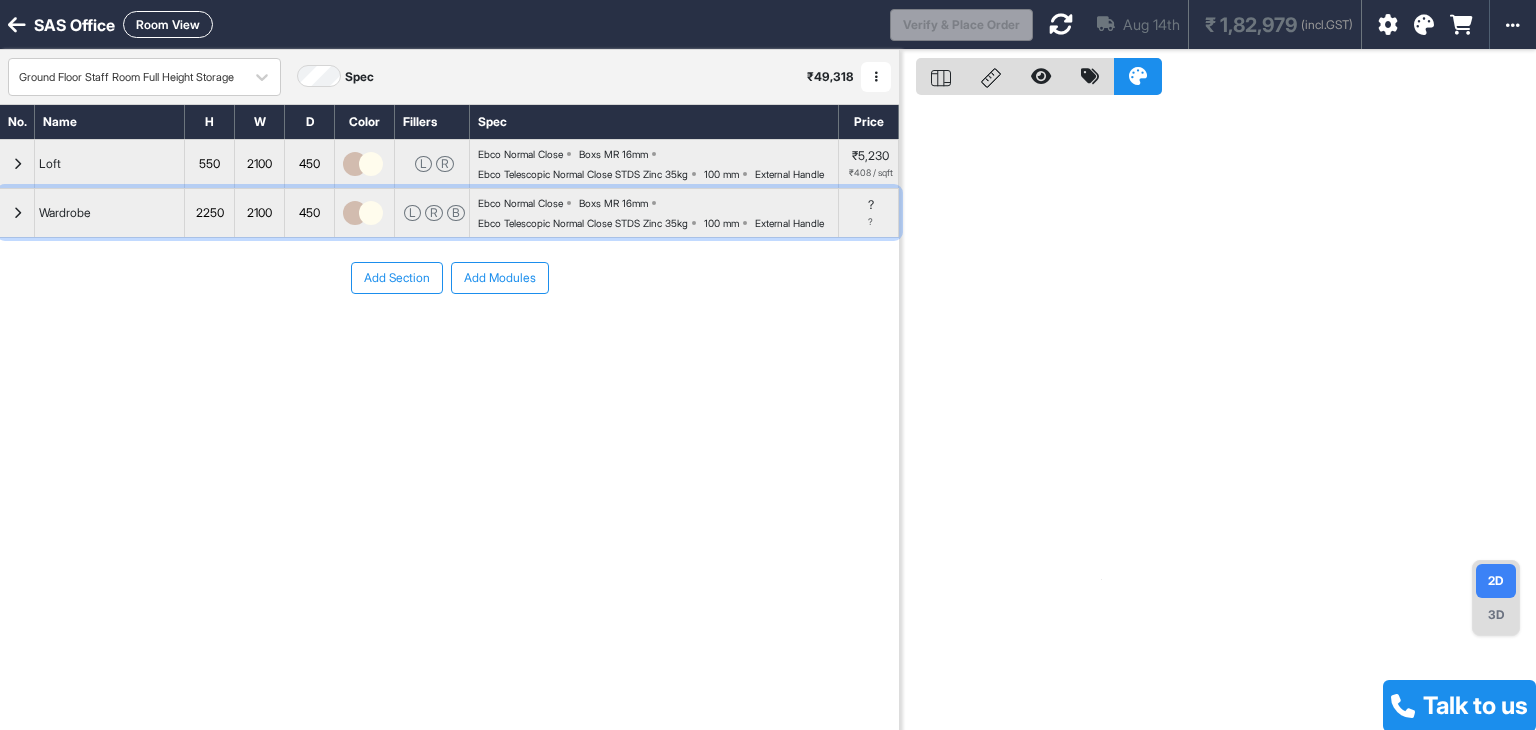 click at bounding box center (17, 213) 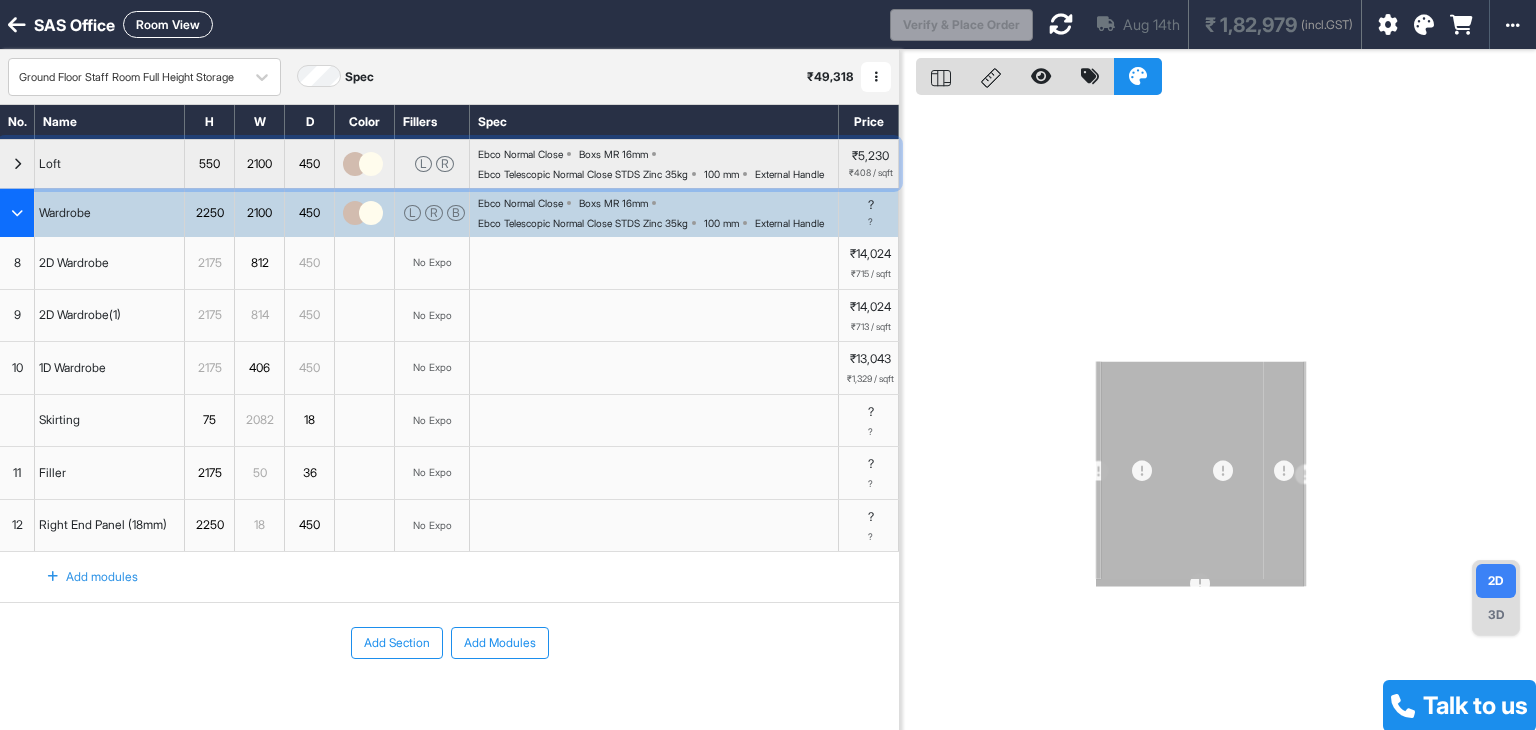 click at bounding box center [17, 164] 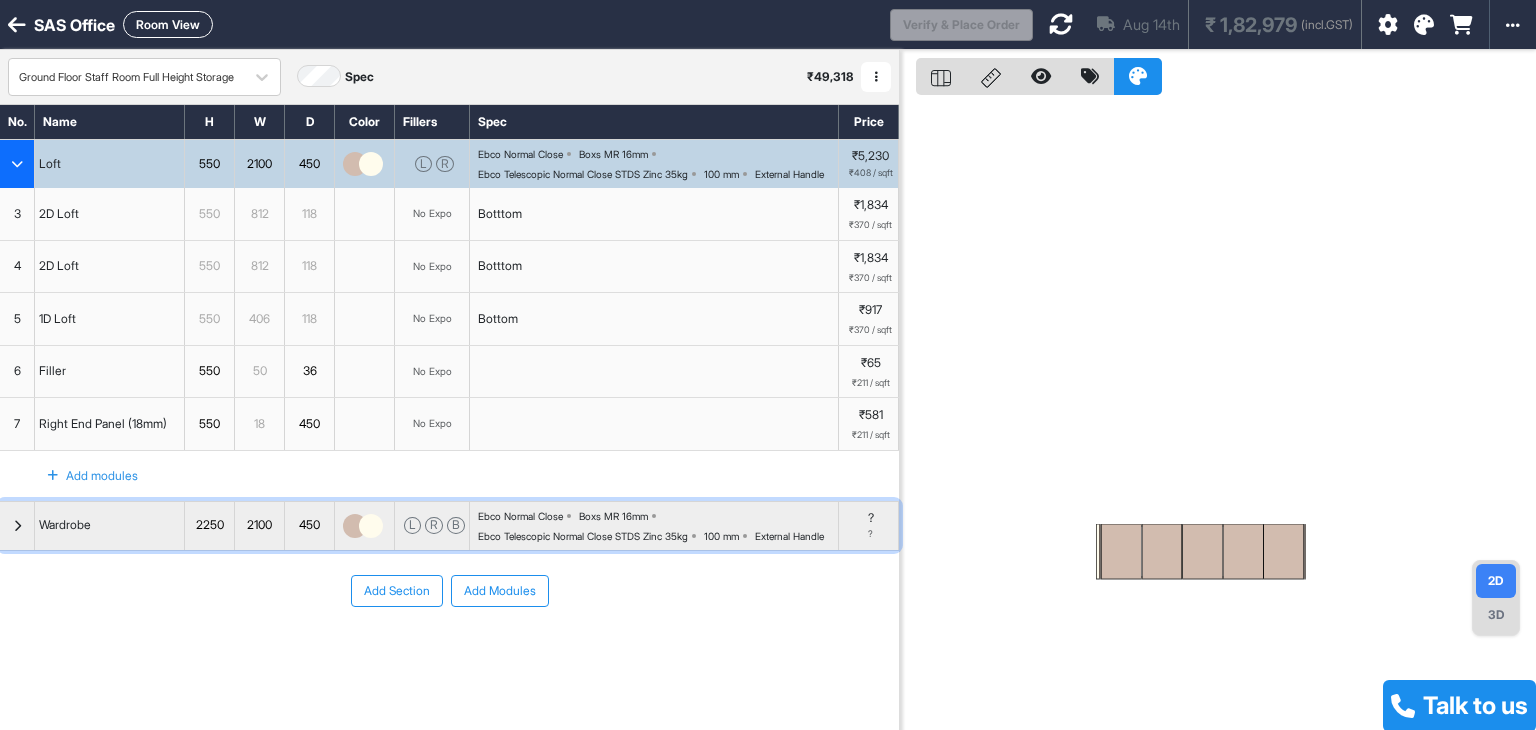 click at bounding box center [17, 526] 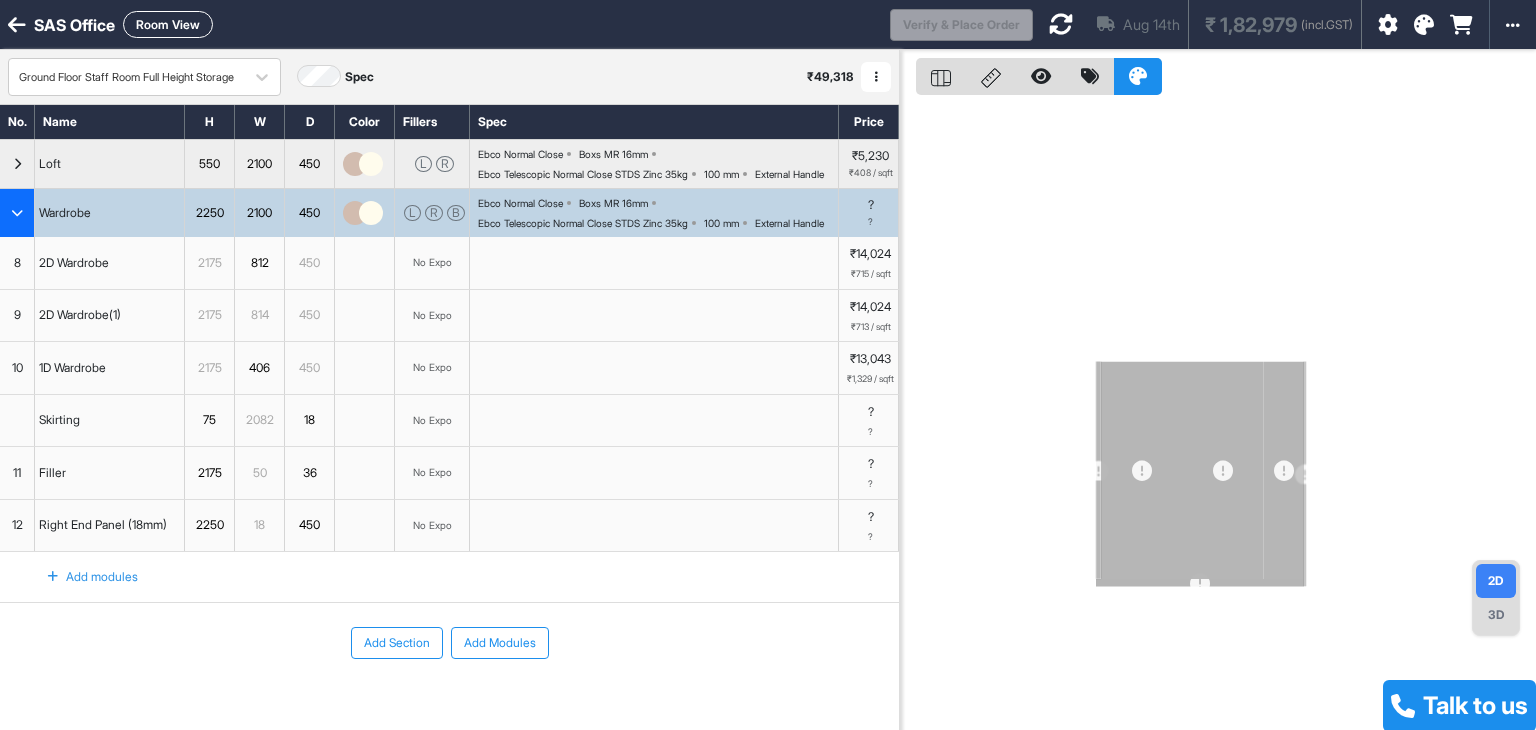 click on "814" at bounding box center (259, 315) 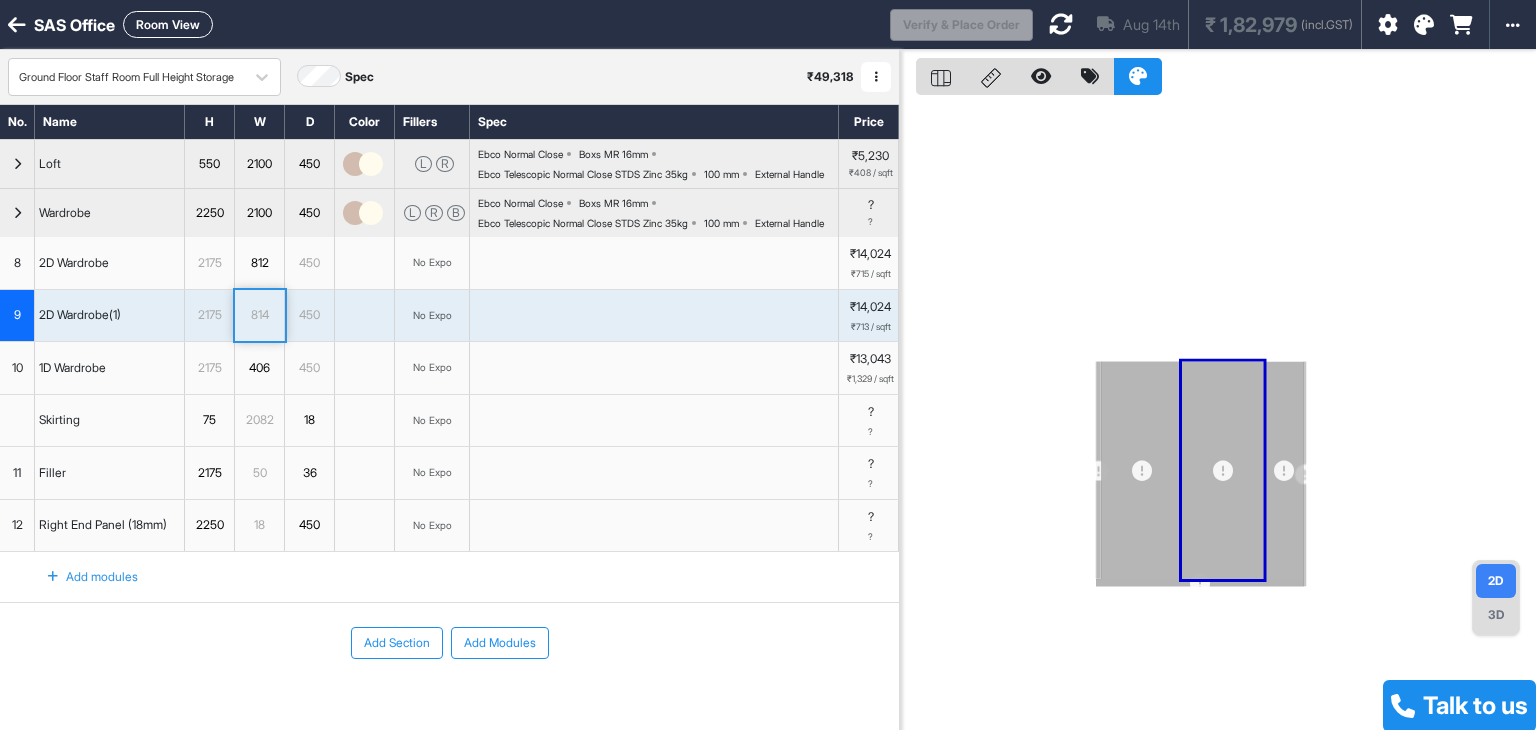 click on "814" at bounding box center [259, 315] 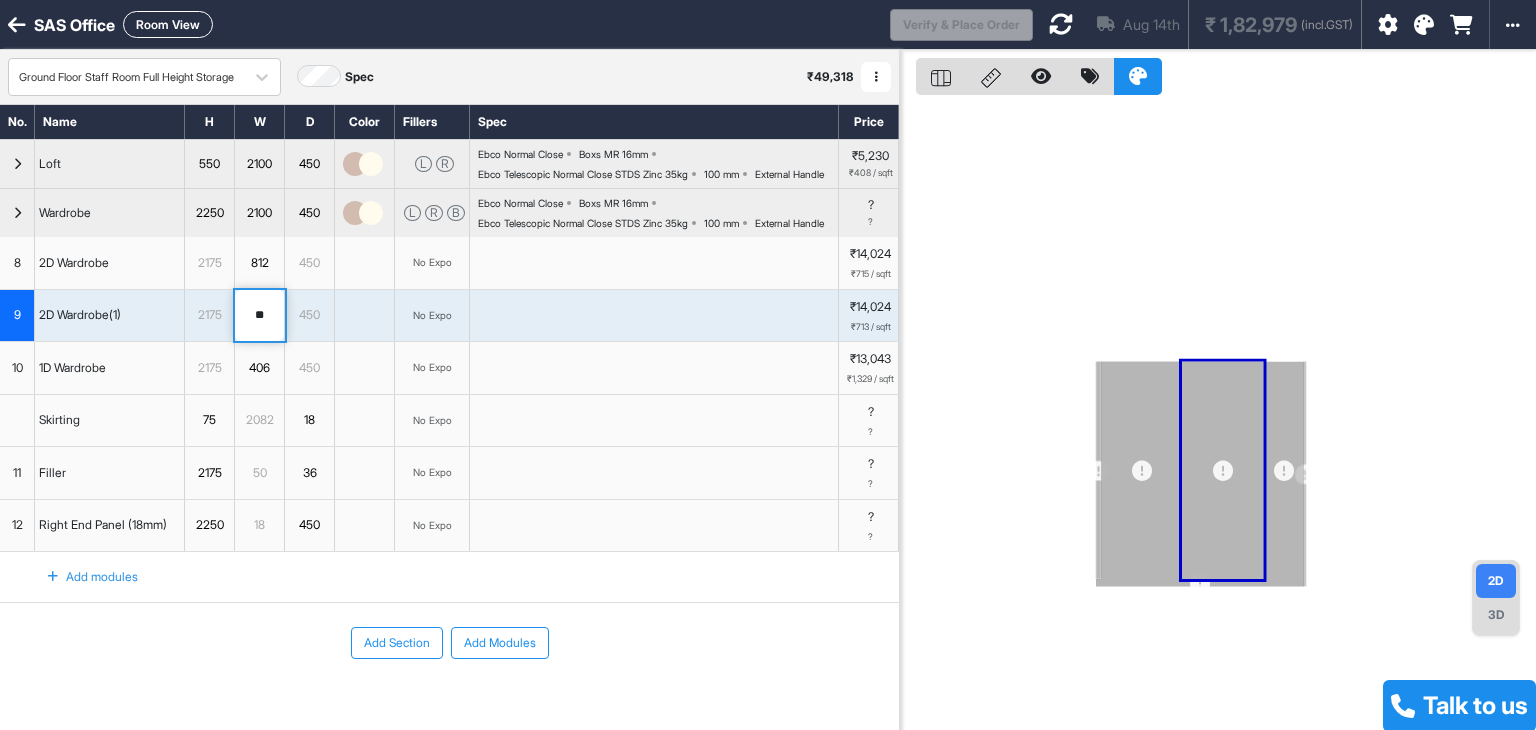 type on "***" 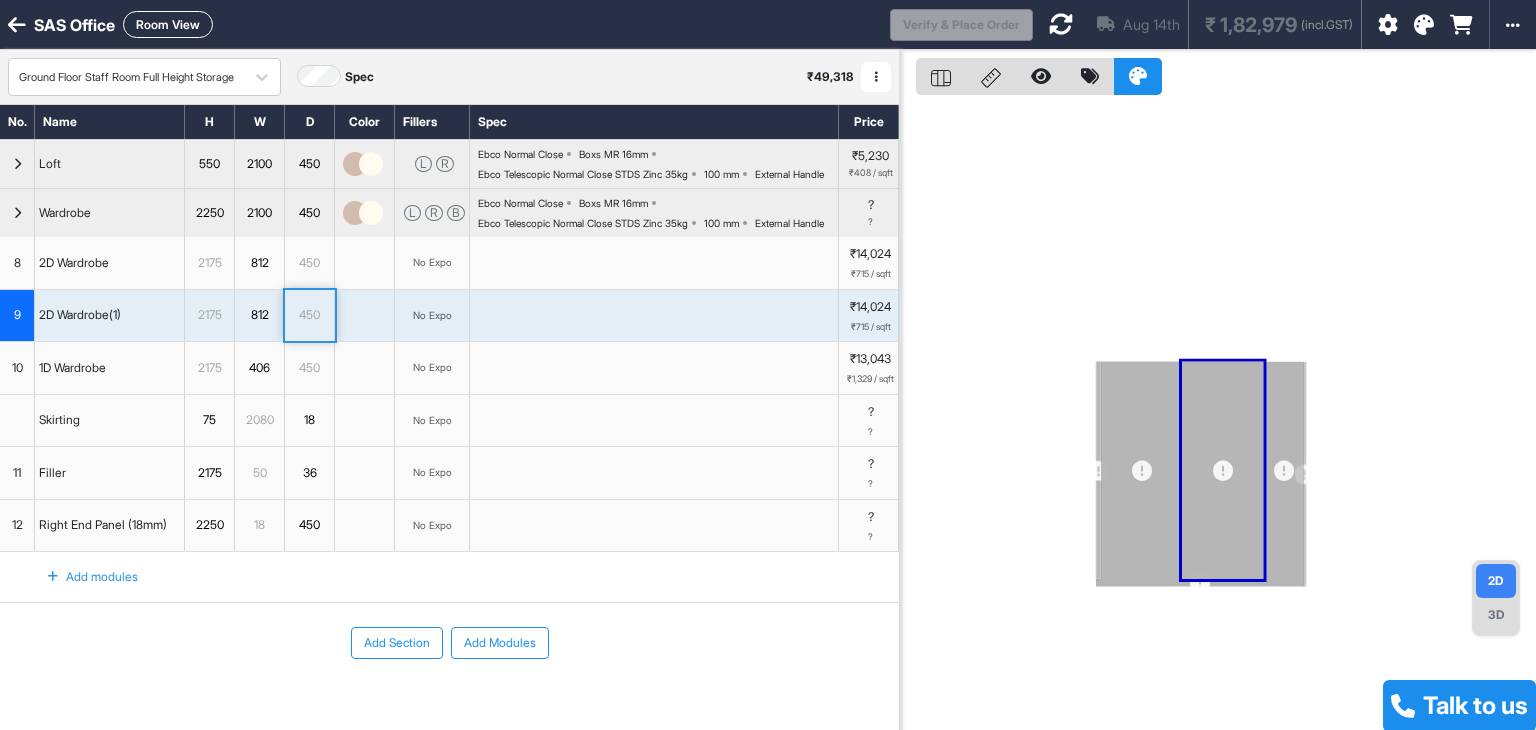 click at bounding box center (1061, 24) 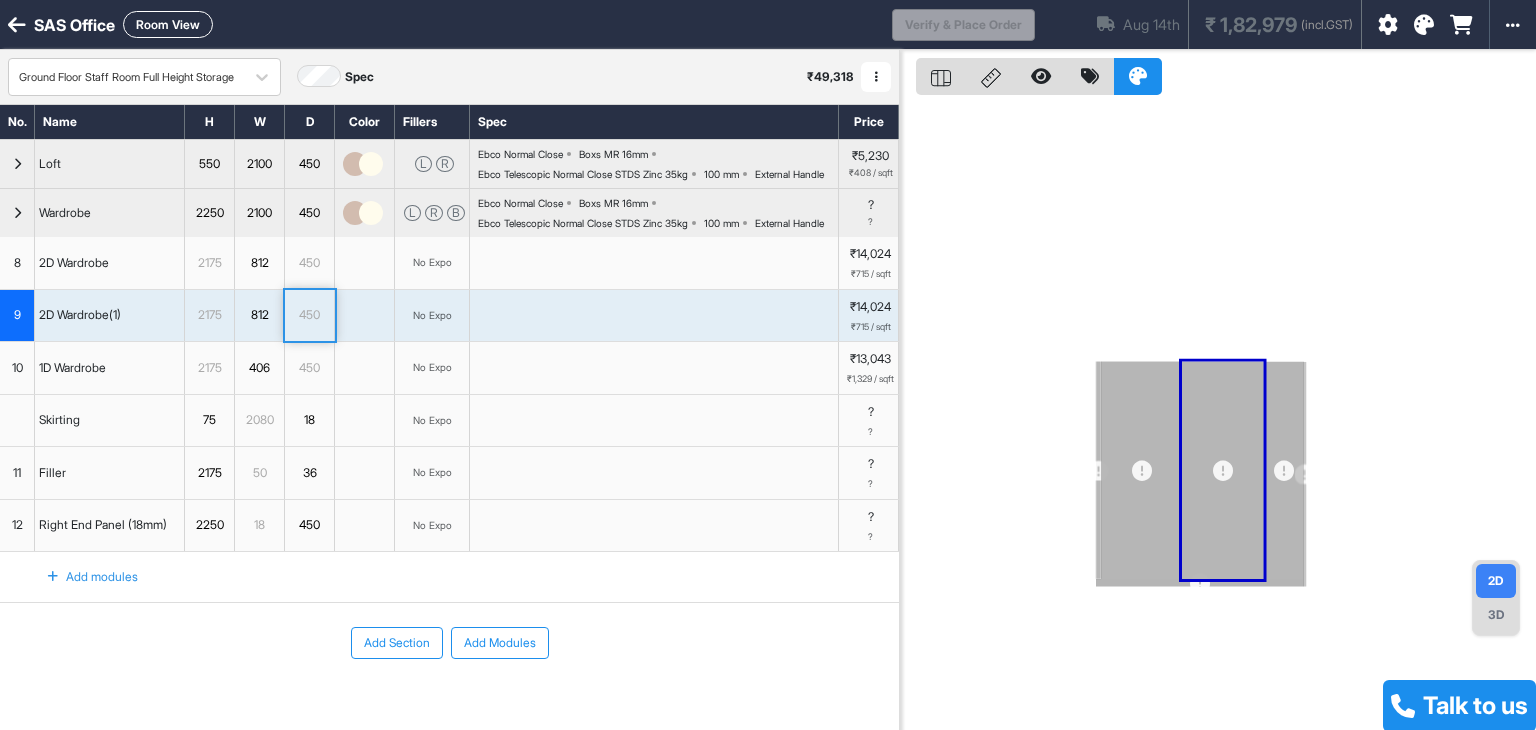 click on "Loading..." at bounding box center [1059, 24] 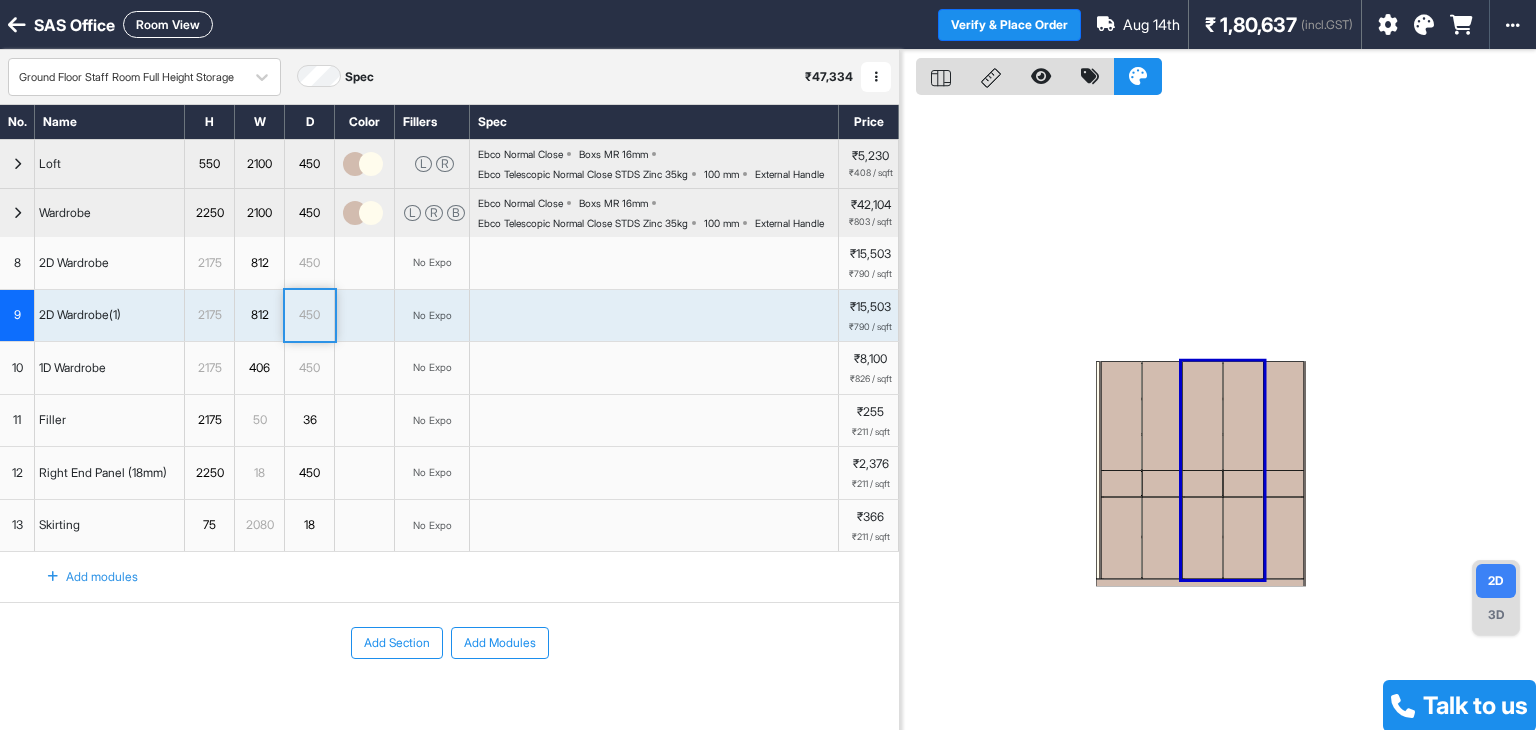 click on "Room View" at bounding box center (168, 24) 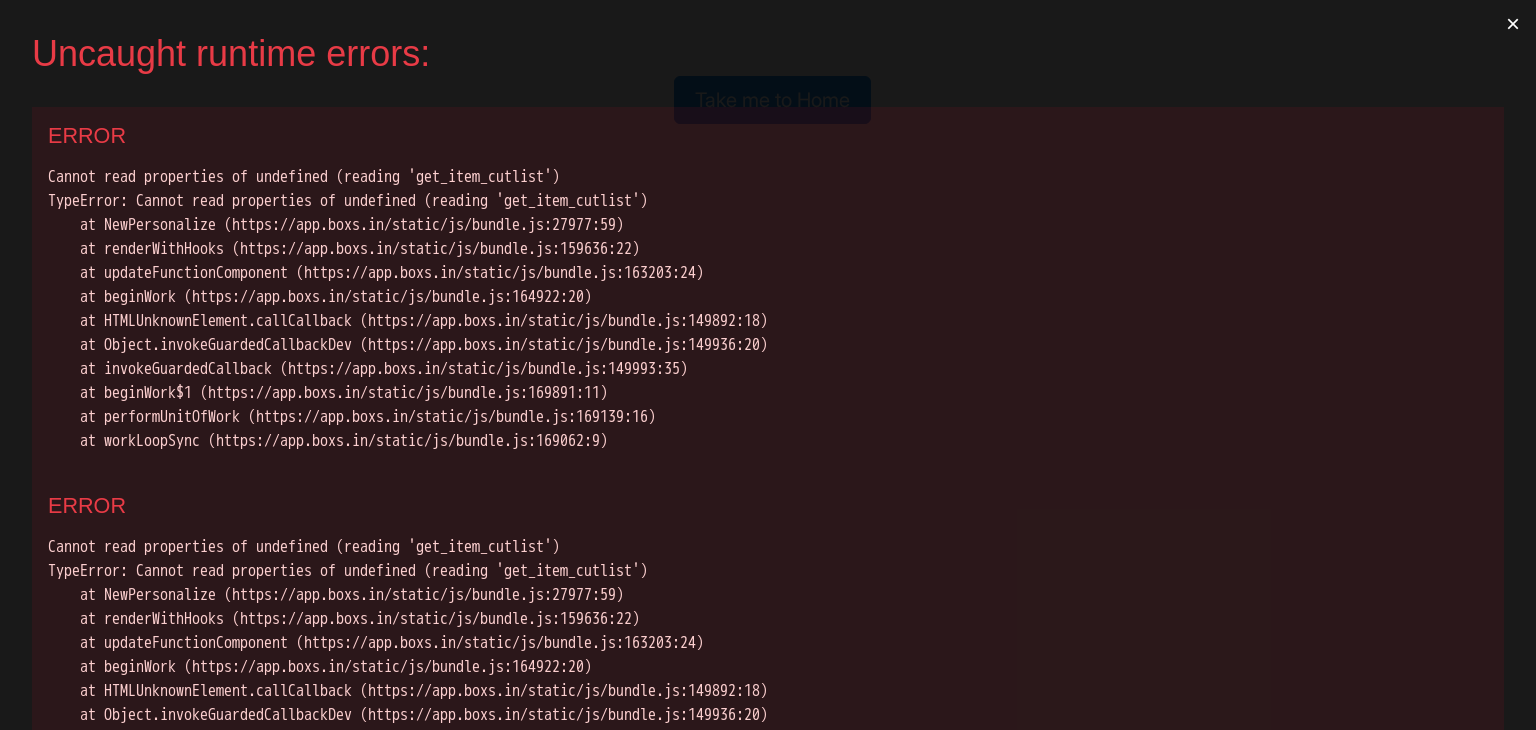 scroll, scrollTop: 0, scrollLeft: 0, axis: both 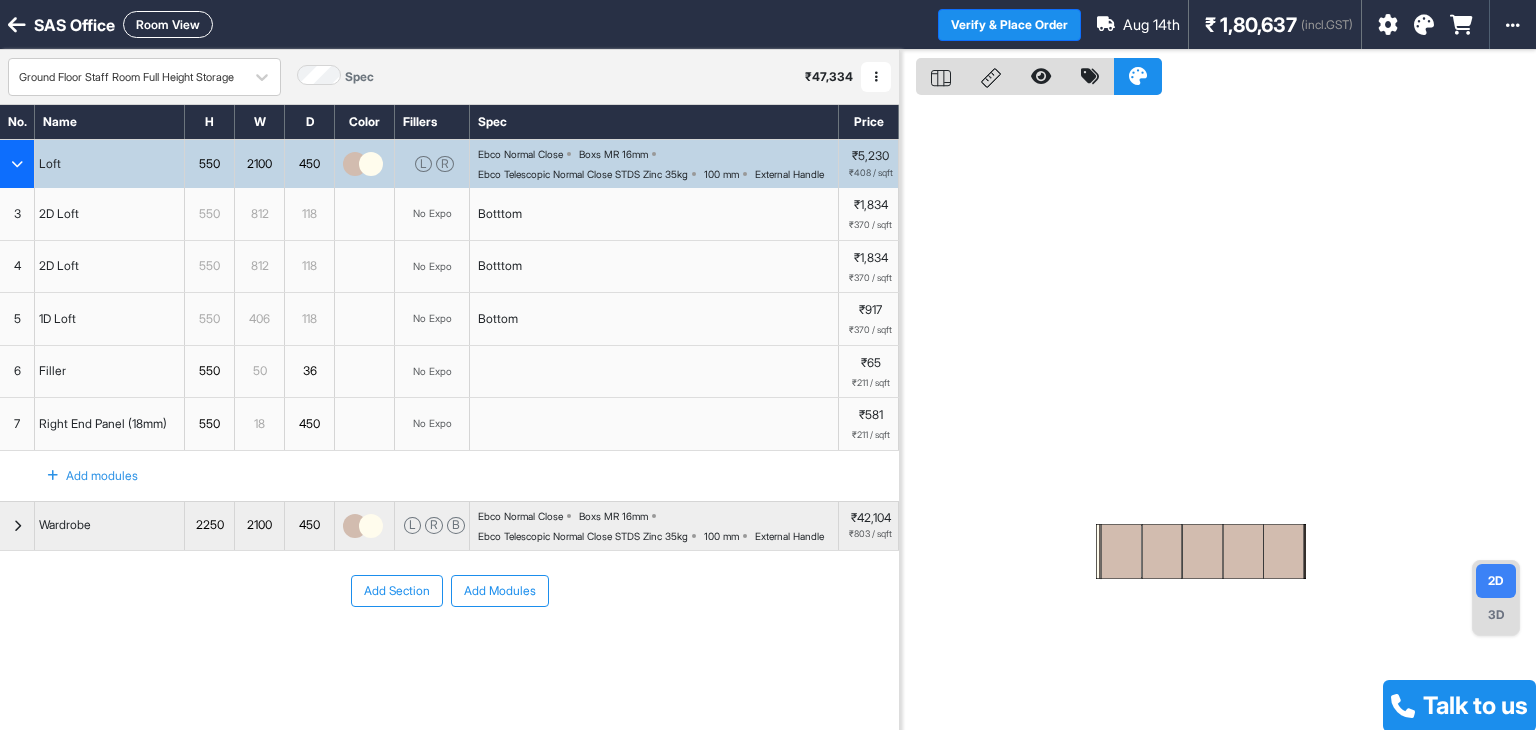 click on "Room View" at bounding box center [168, 24] 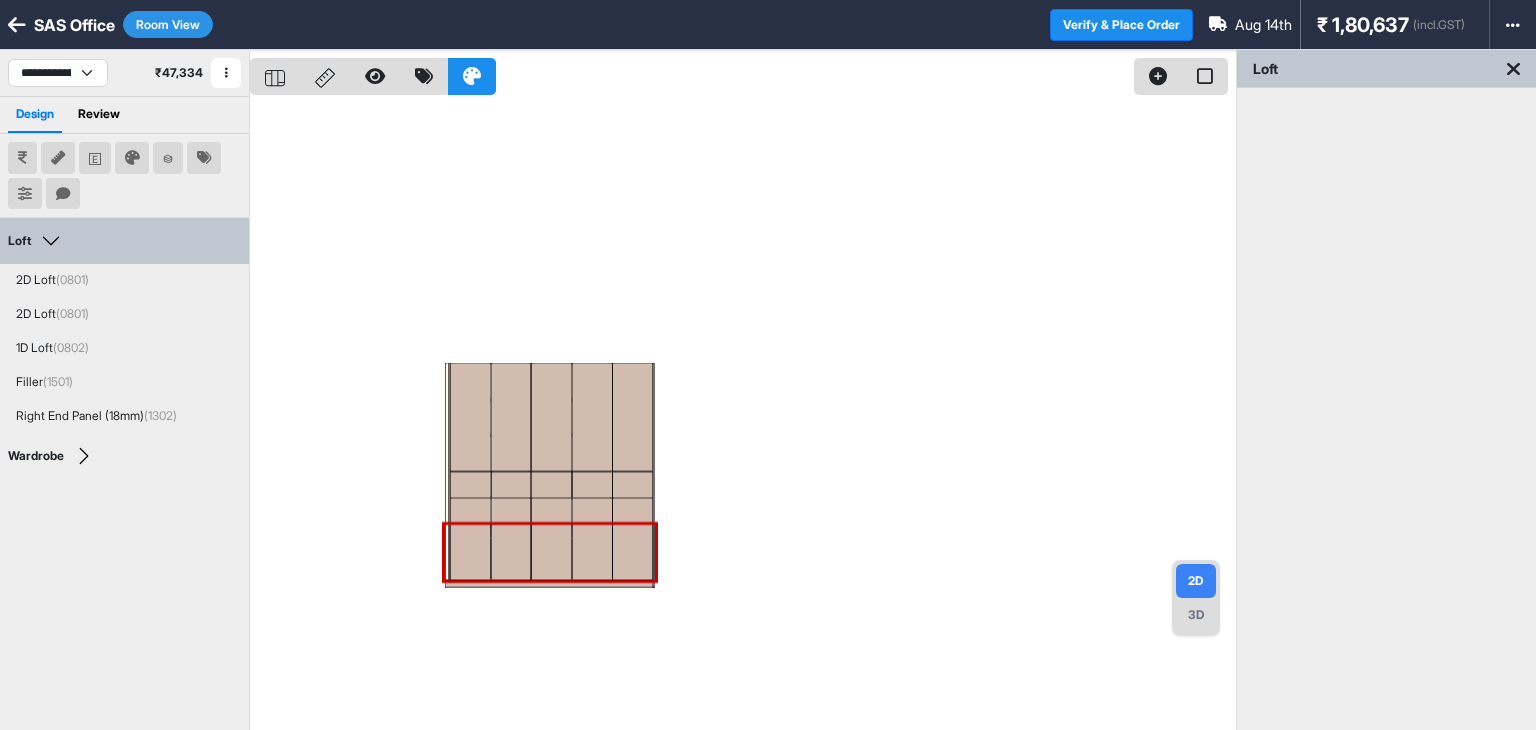 click at bounding box center [743, 415] 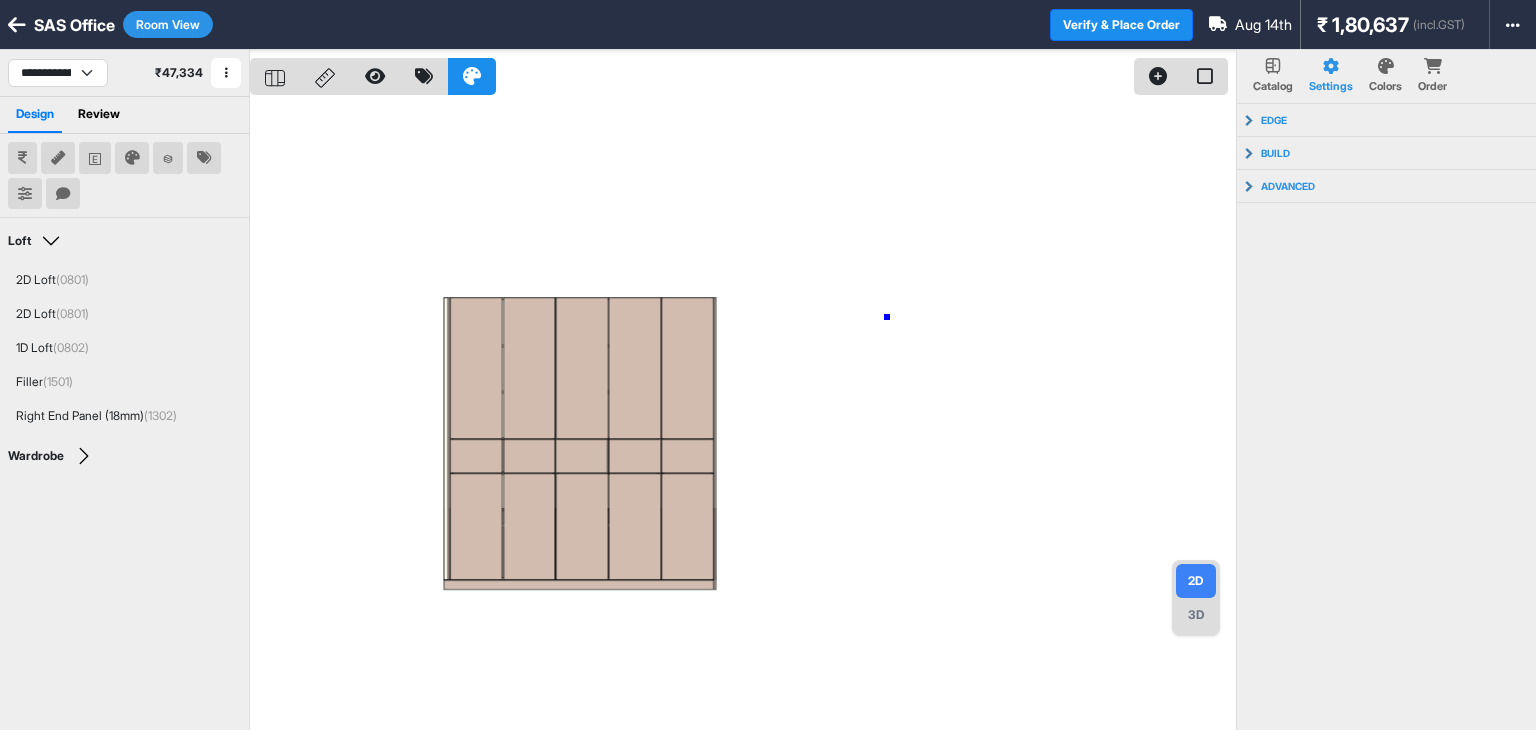 click at bounding box center [743, 415] 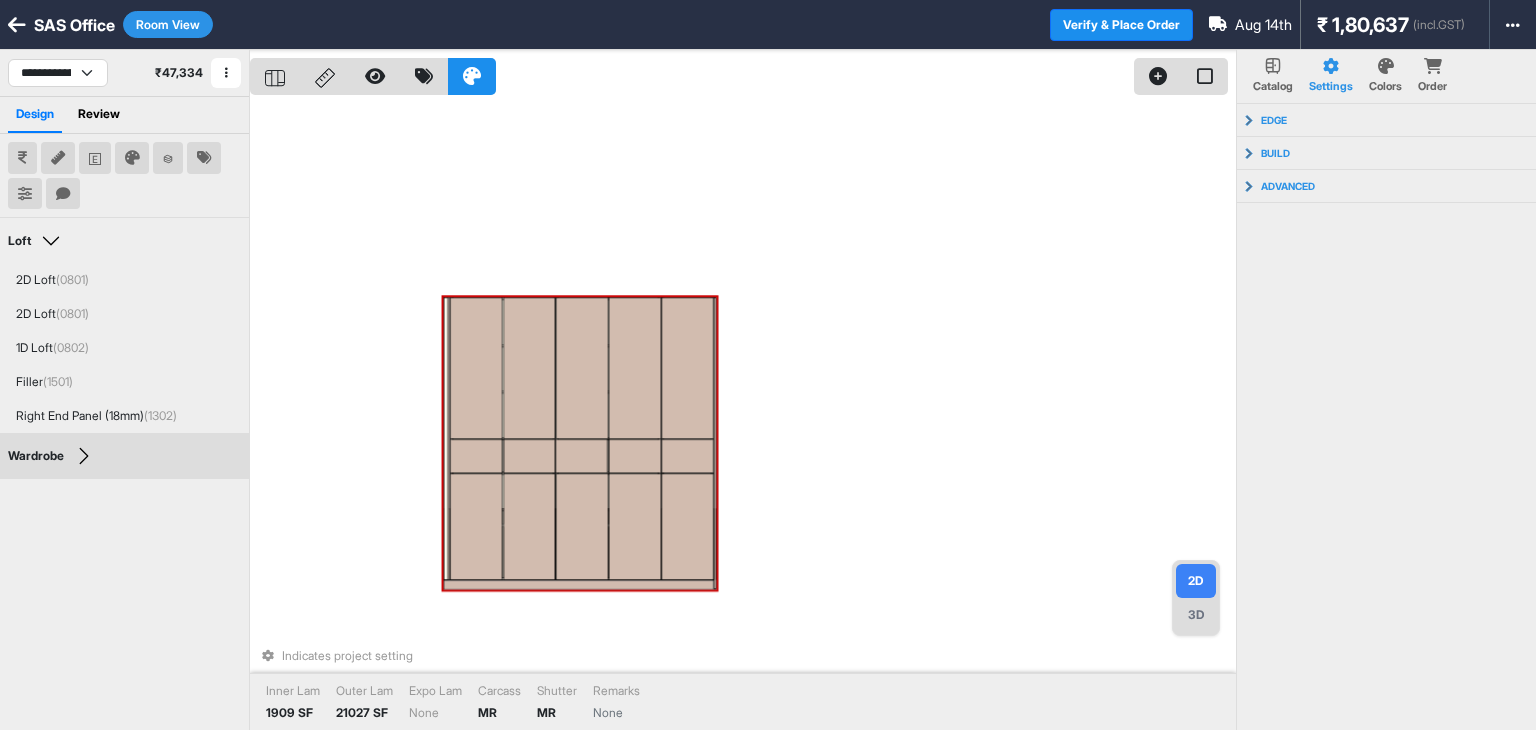 click at bounding box center [582, 526] 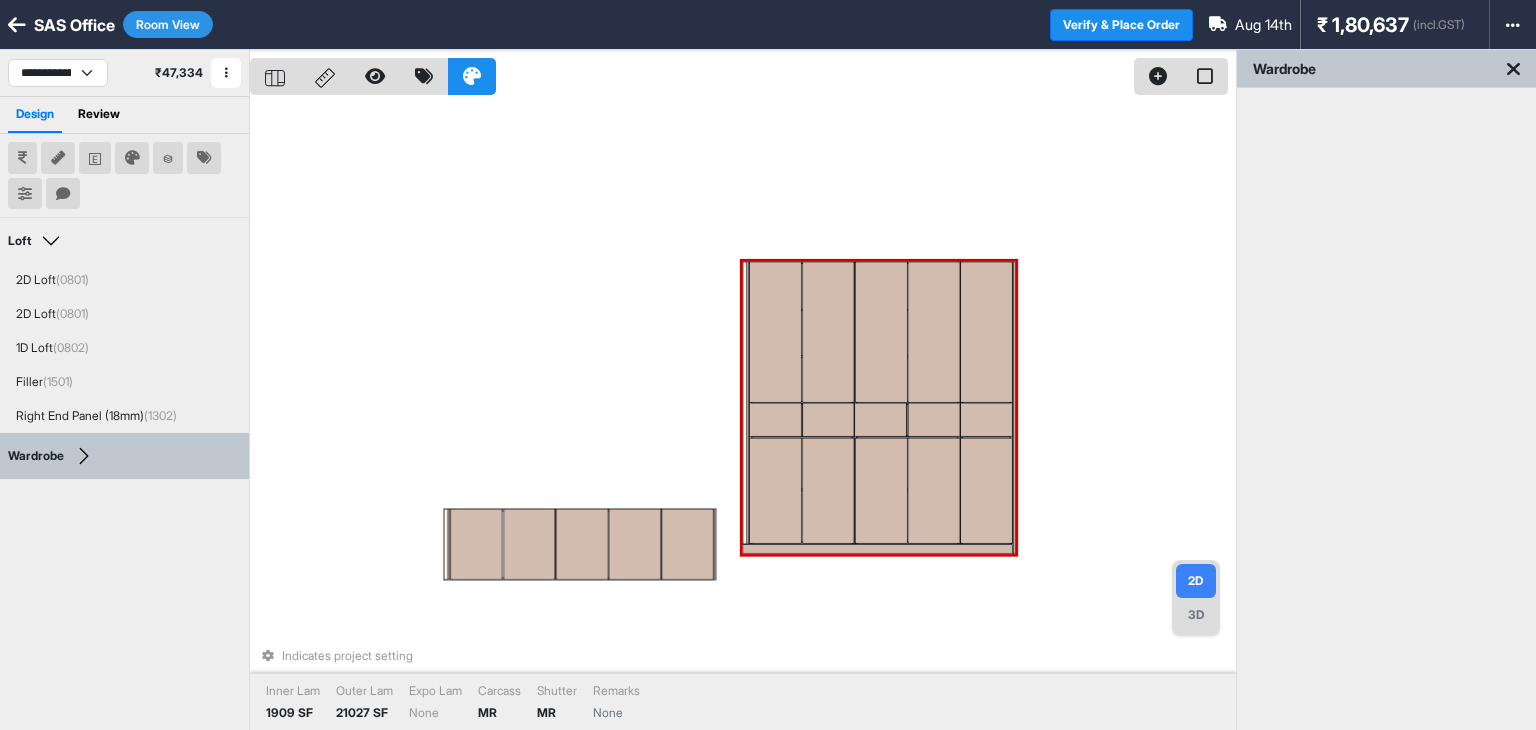 drag, startPoint x: 578, startPoint y: 453, endPoint x: 891, endPoint y: 416, distance: 315.17932 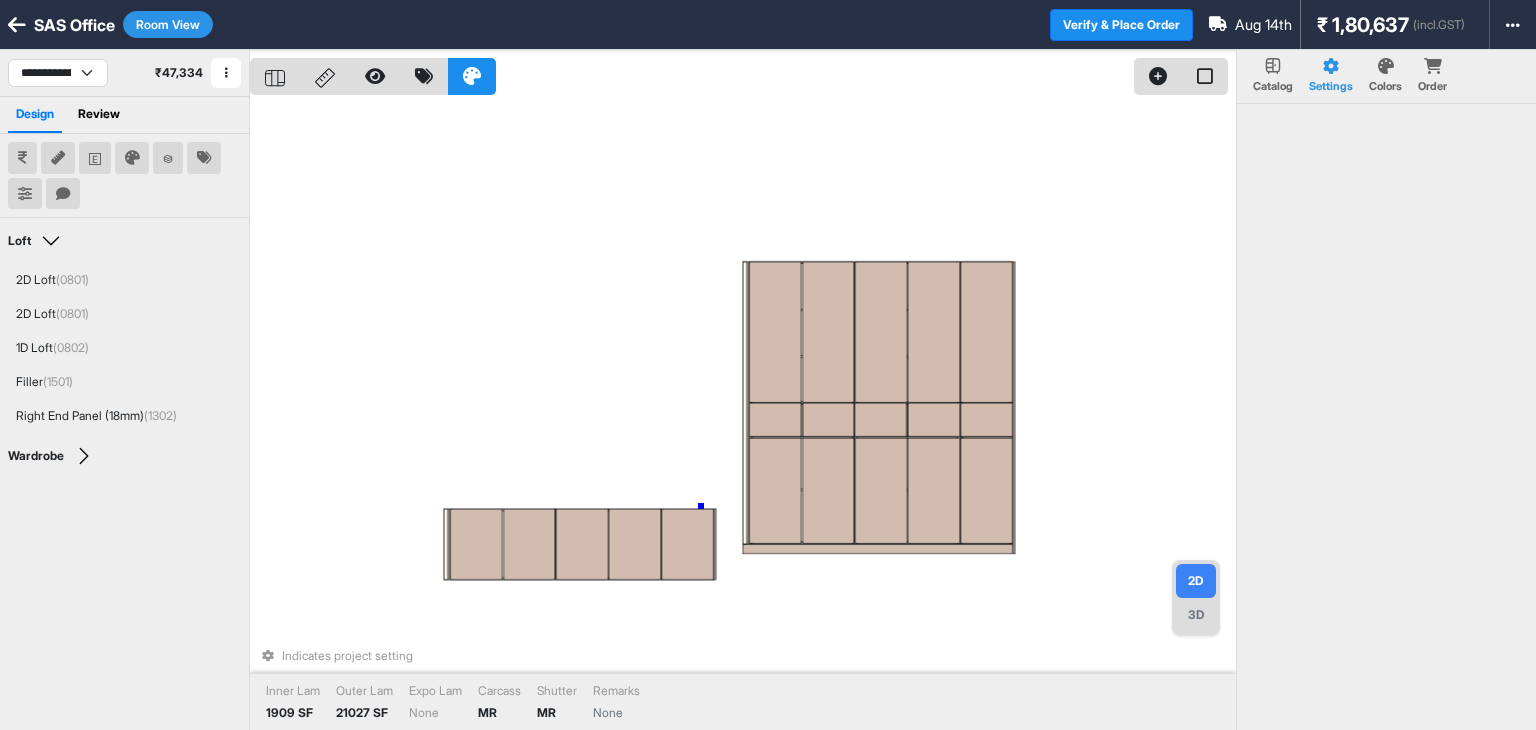 click on "Indicates project setting Inner Lam 1909 SF Outer Lam 21027 SF Expo Lam None Carcass MR Shutter MR Remarks None" at bounding box center [743, 415] 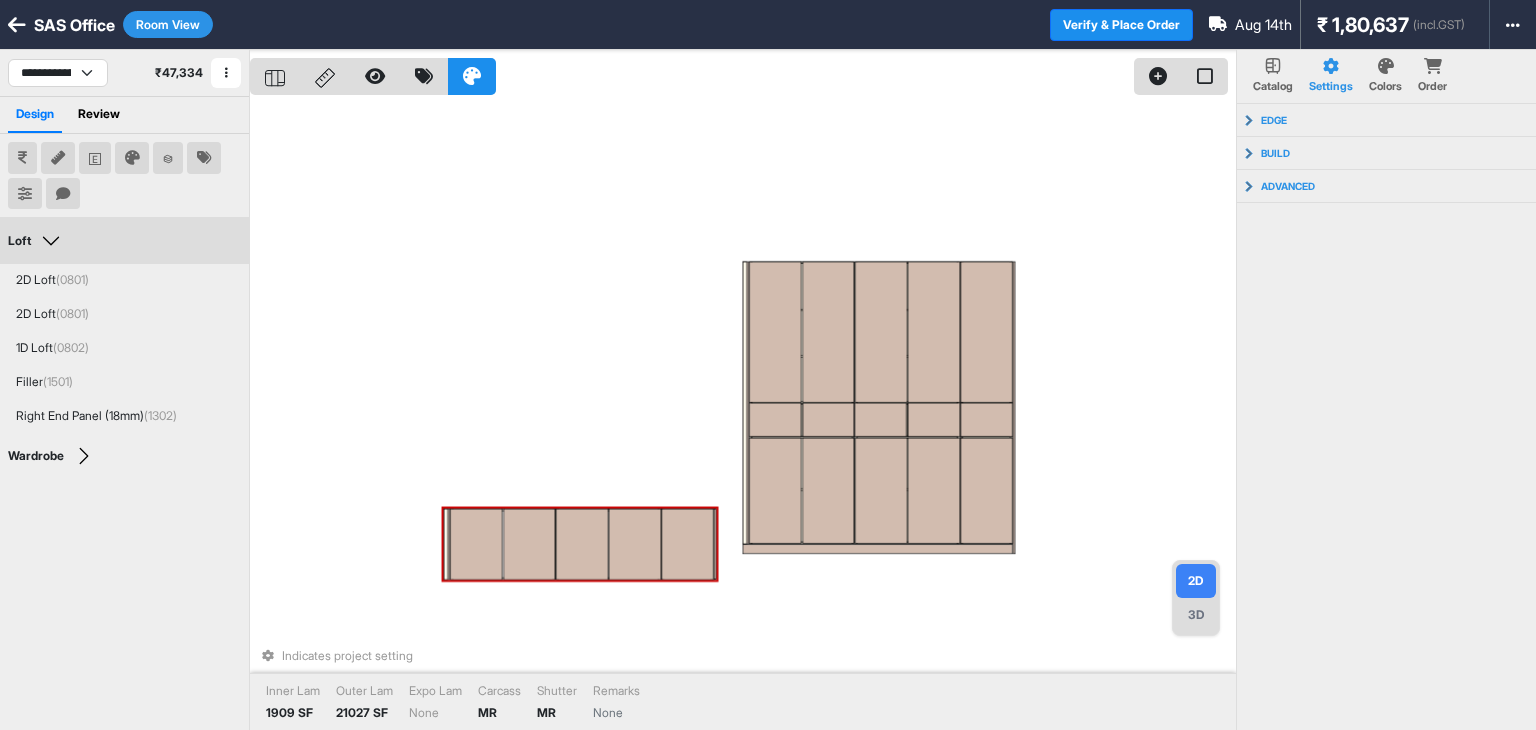 click at bounding box center [582, 545] 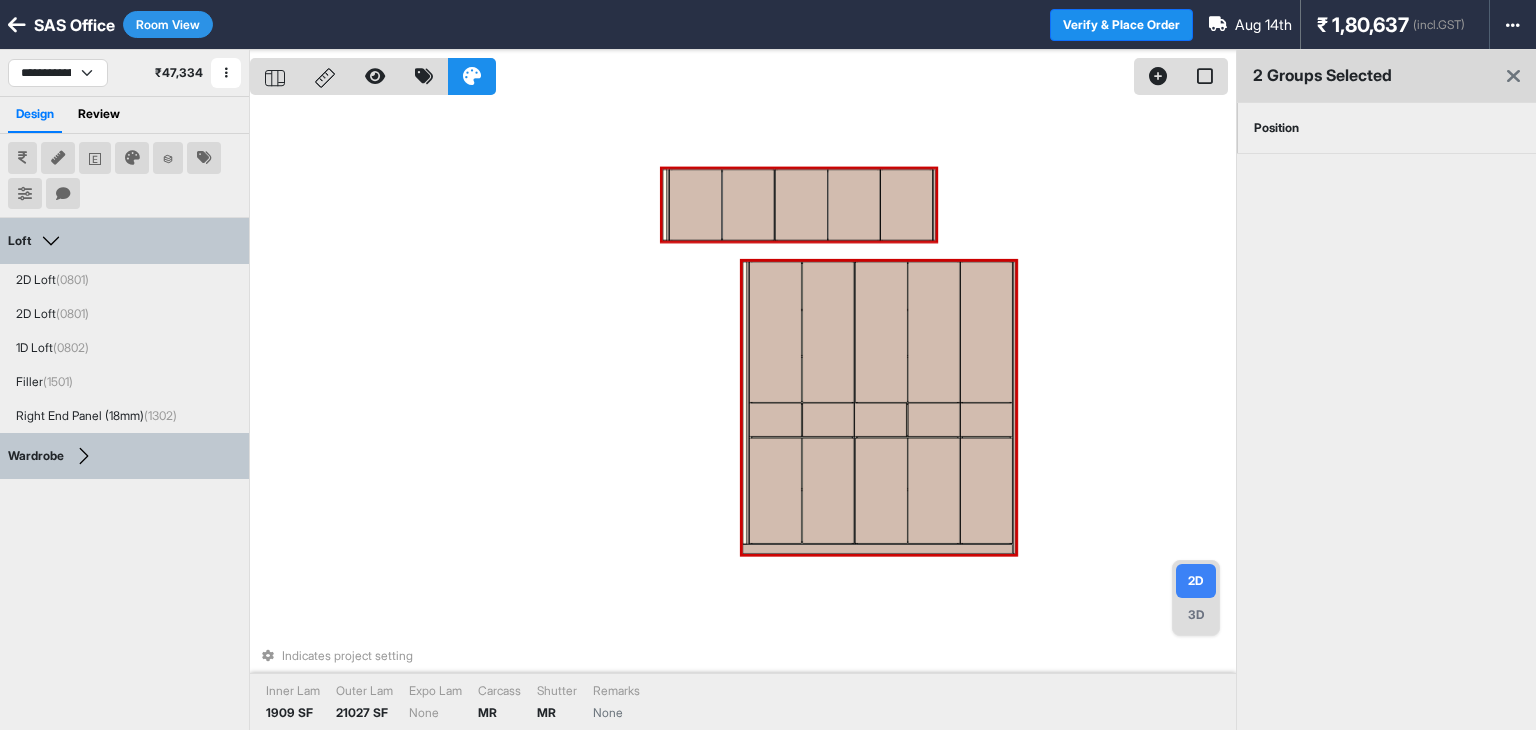 click on "Position" at bounding box center (1276, 128) 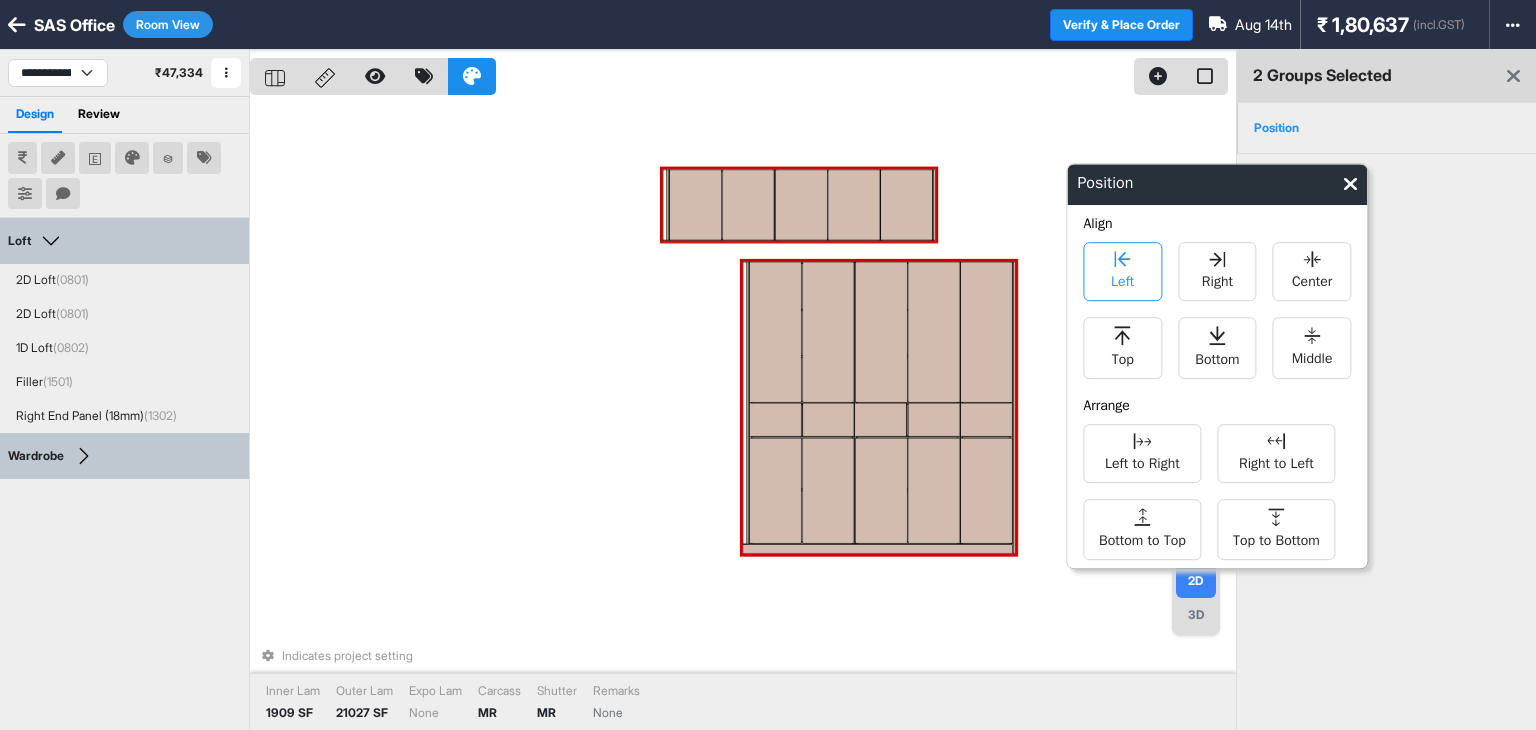click 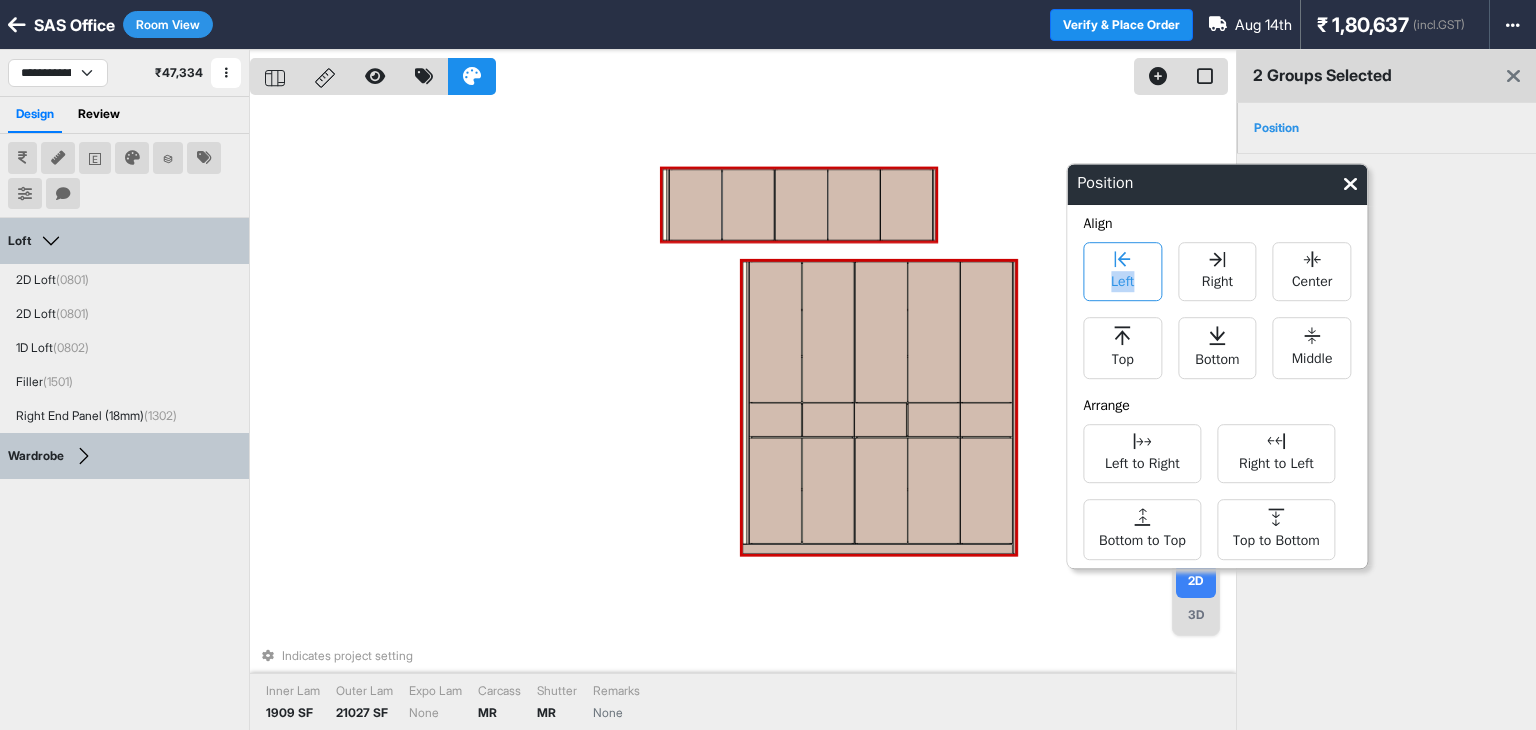 click 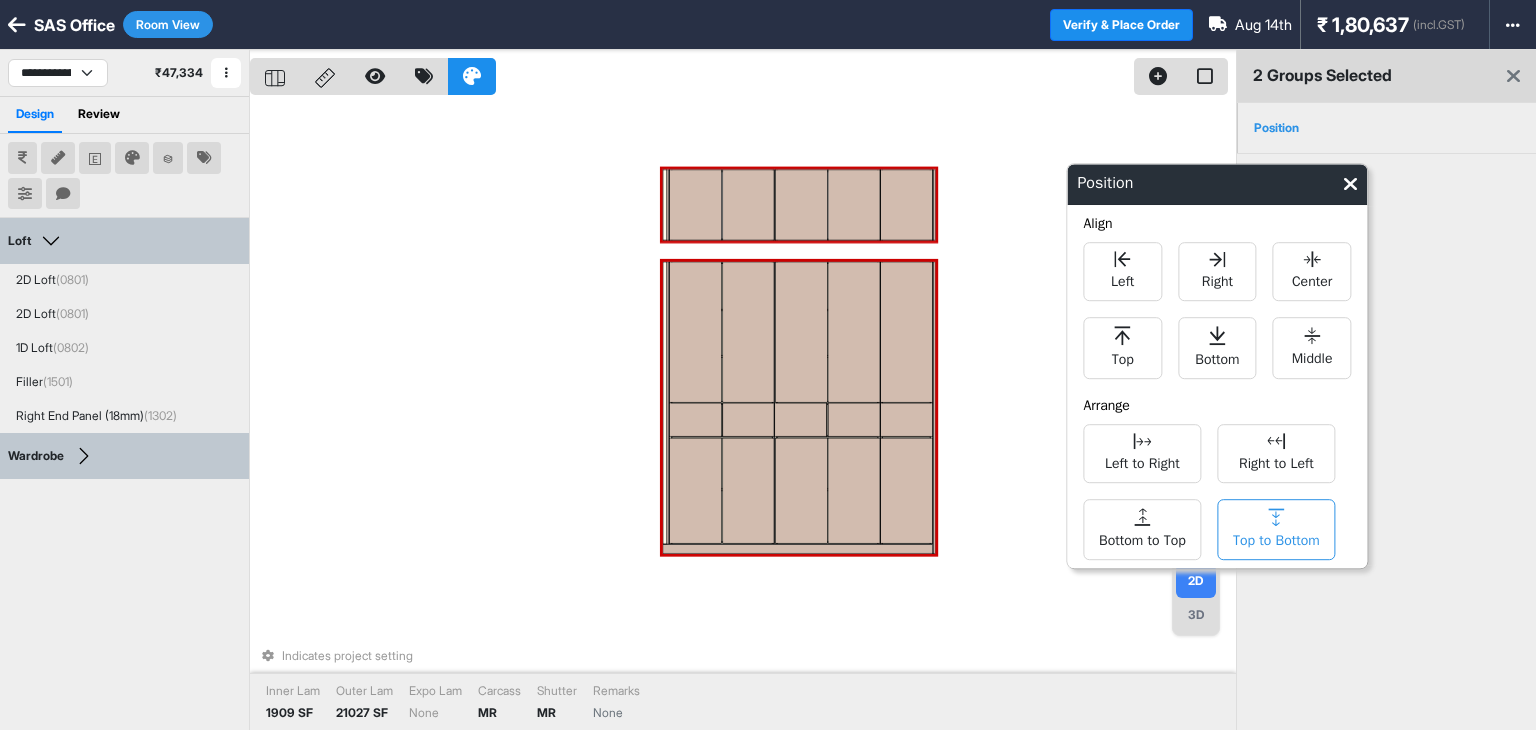 click on "Top to Bottom" at bounding box center (1276, 538) 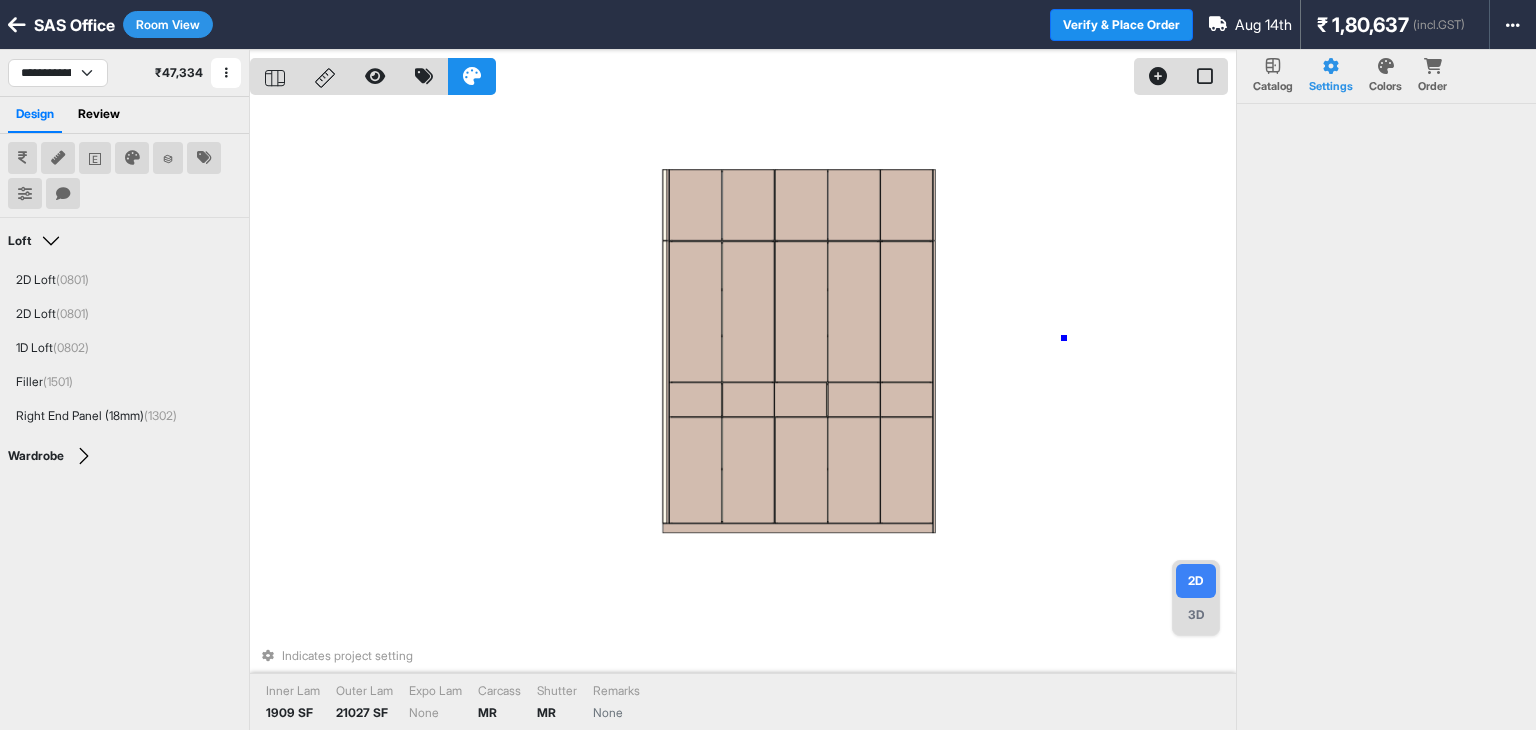 click on "Indicates project setting Inner Lam 1909 SF Outer Lam 21027 SF Expo Lam None Carcass MR Shutter MR Remarks None" at bounding box center (743, 415) 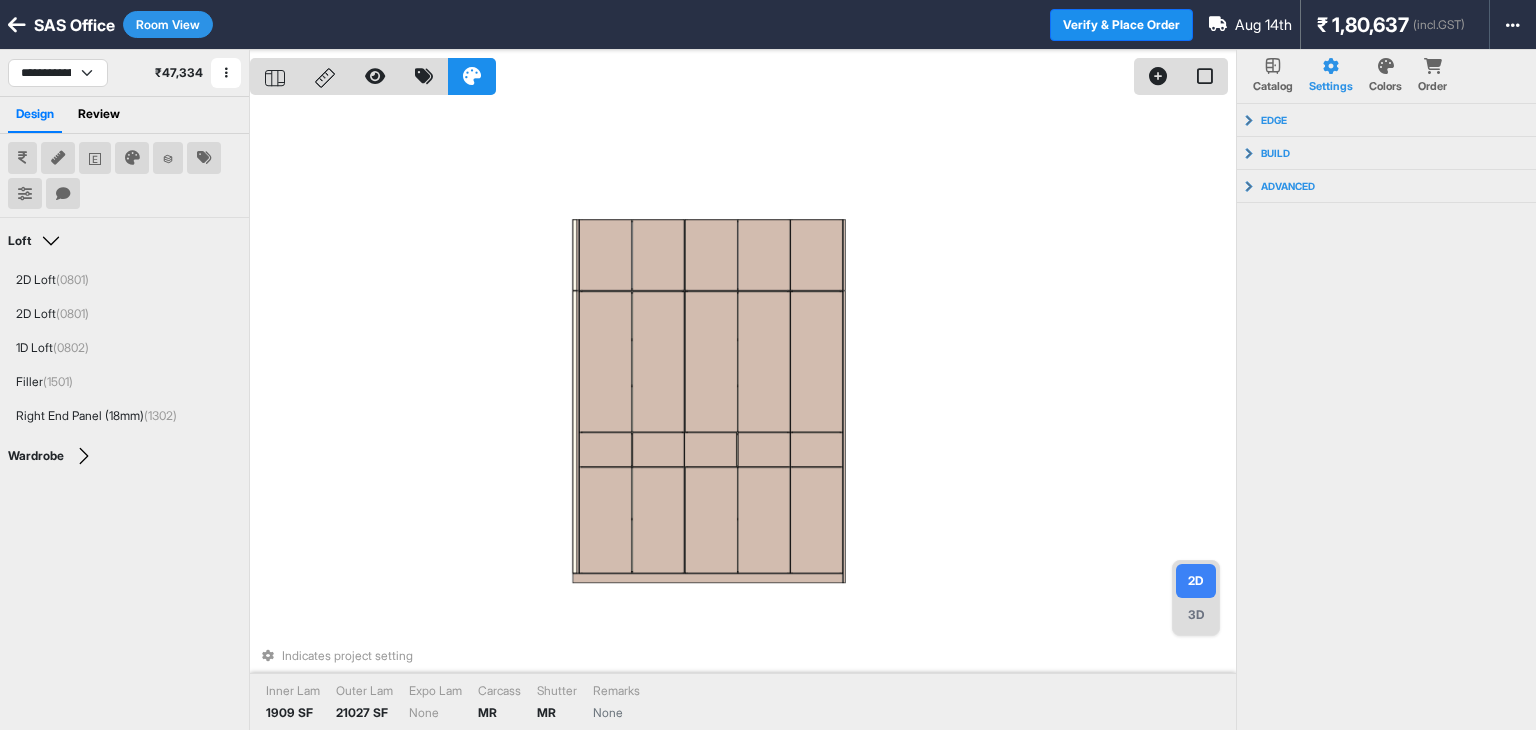 click on "Indicates project setting Inner Lam 1909 SF Outer Lam 21027 SF Expo Lam None Carcass MR Shutter MR Remarks None" at bounding box center [743, 415] 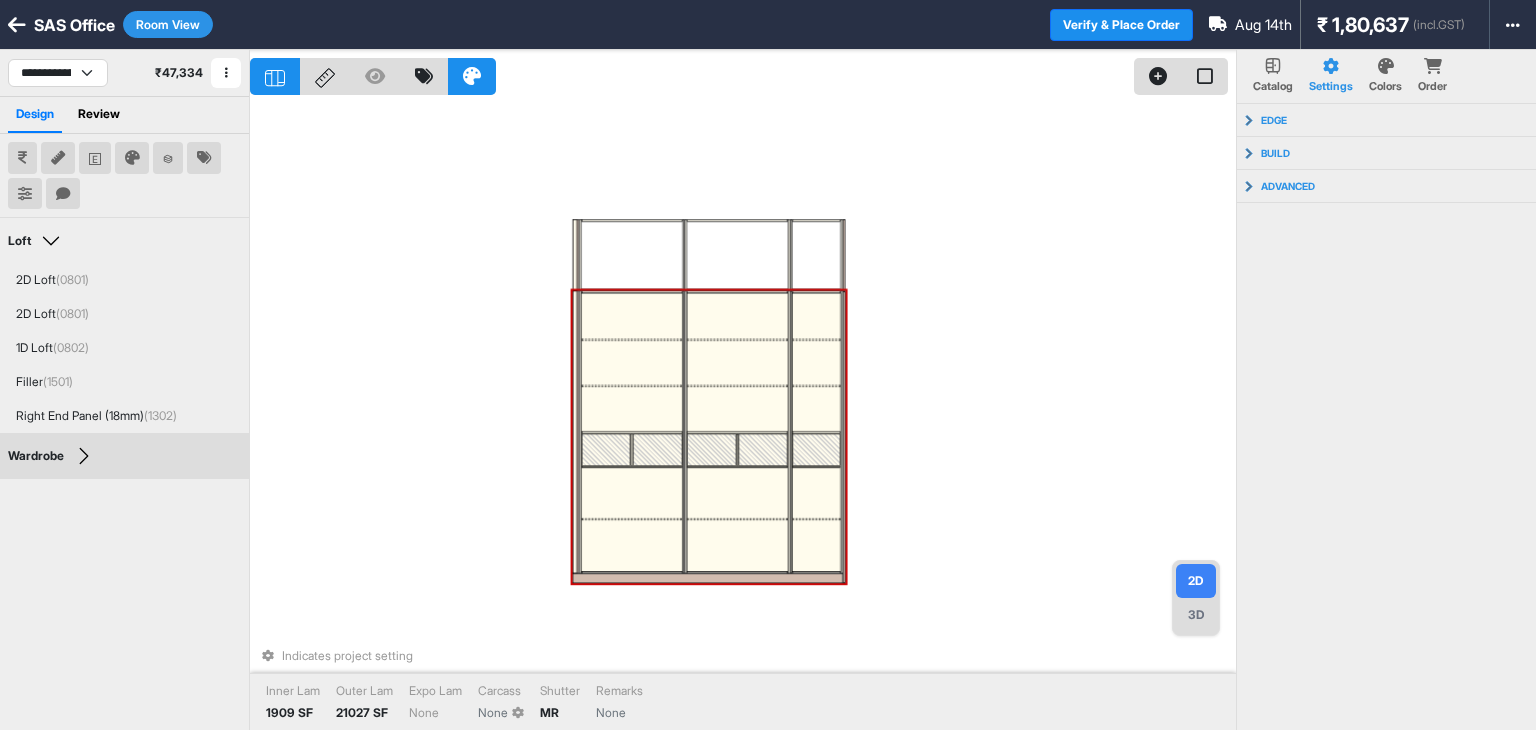 click on "Indicates project setting Inner Lam 1909 SF Outer Lam 21027 SF Expo Lam None Carcass None Shutter MR Remarks None" at bounding box center [743, 415] 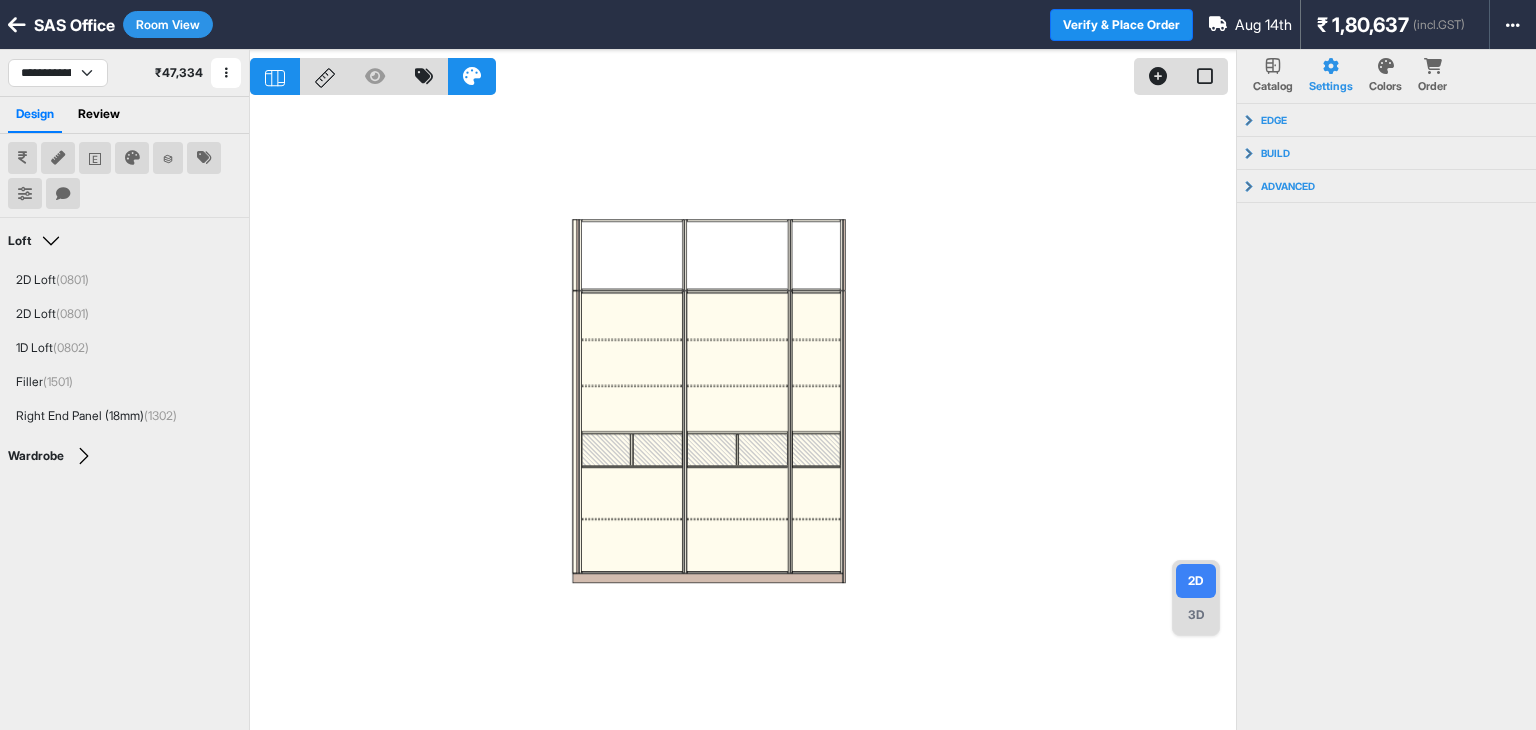 click at bounding box center (743, 415) 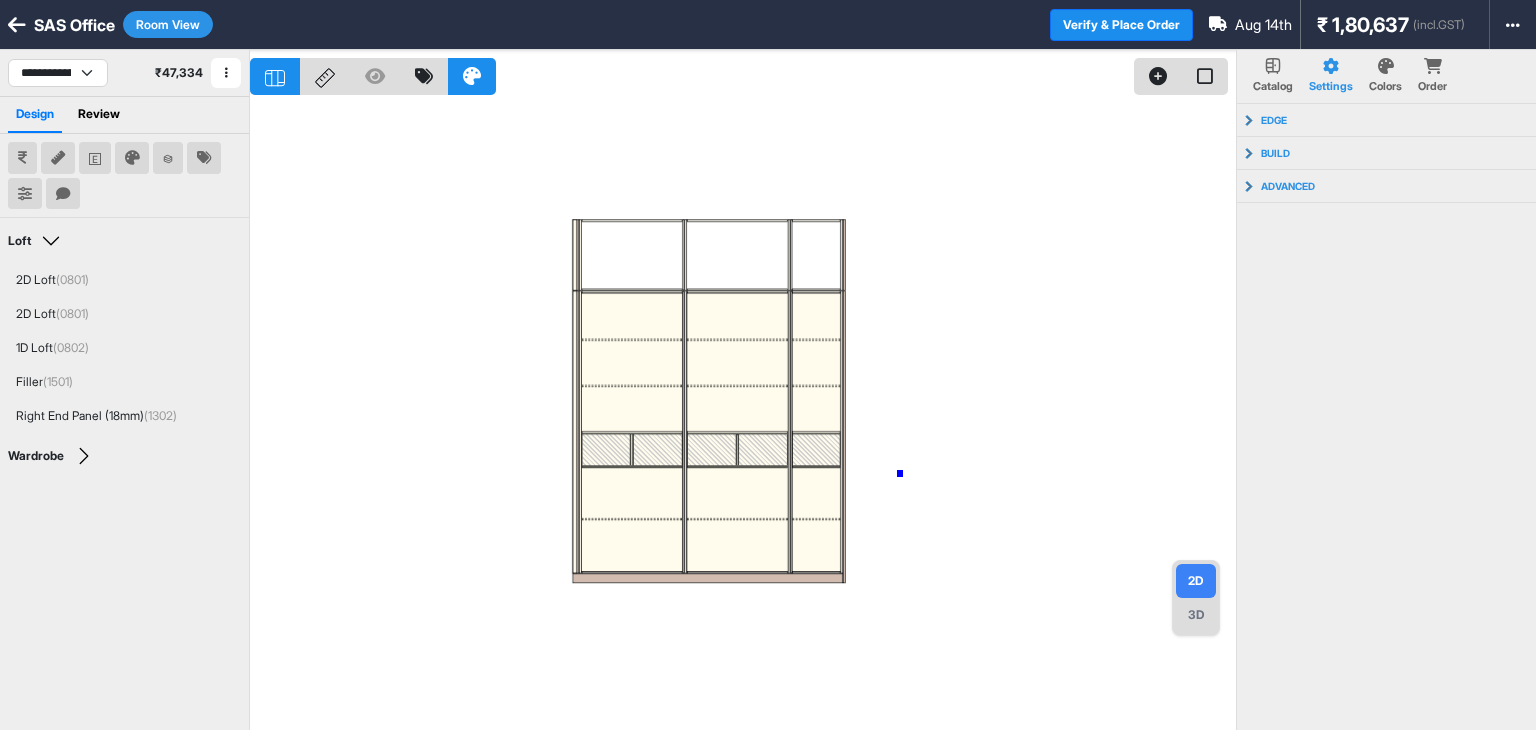 drag, startPoint x: 931, startPoint y: 444, endPoint x: 900, endPoint y: 474, distance: 43.13931 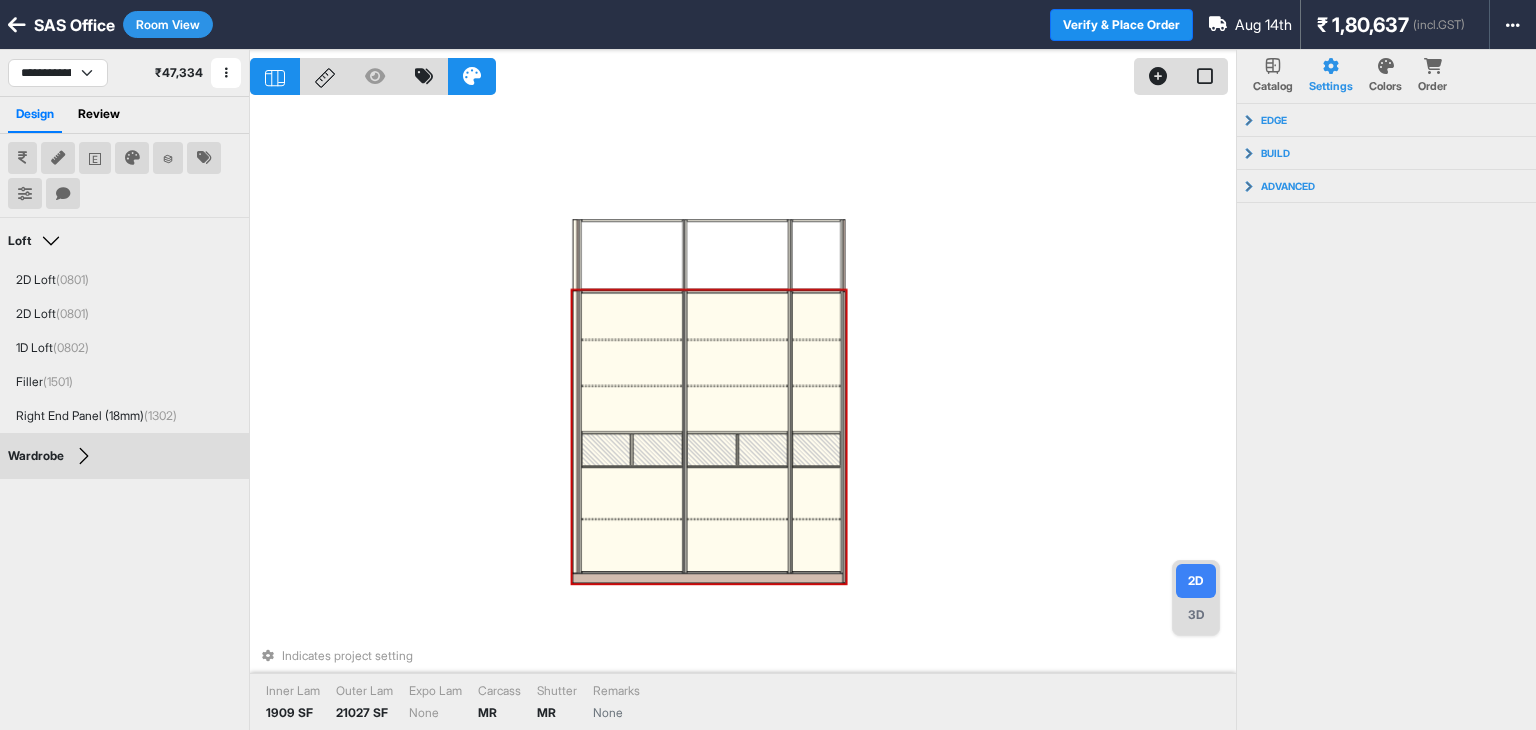 click at bounding box center (816, 493) 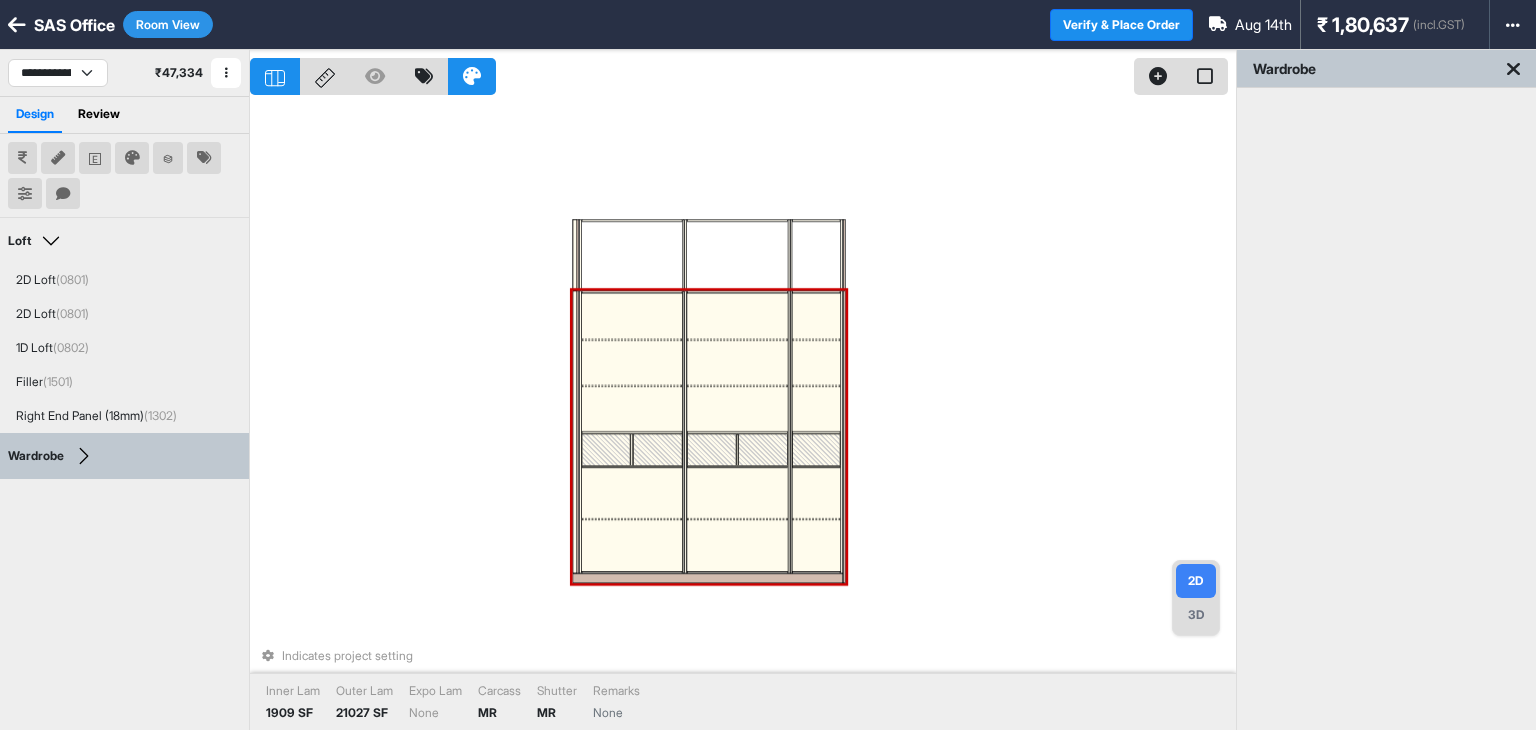 click at bounding box center [816, 493] 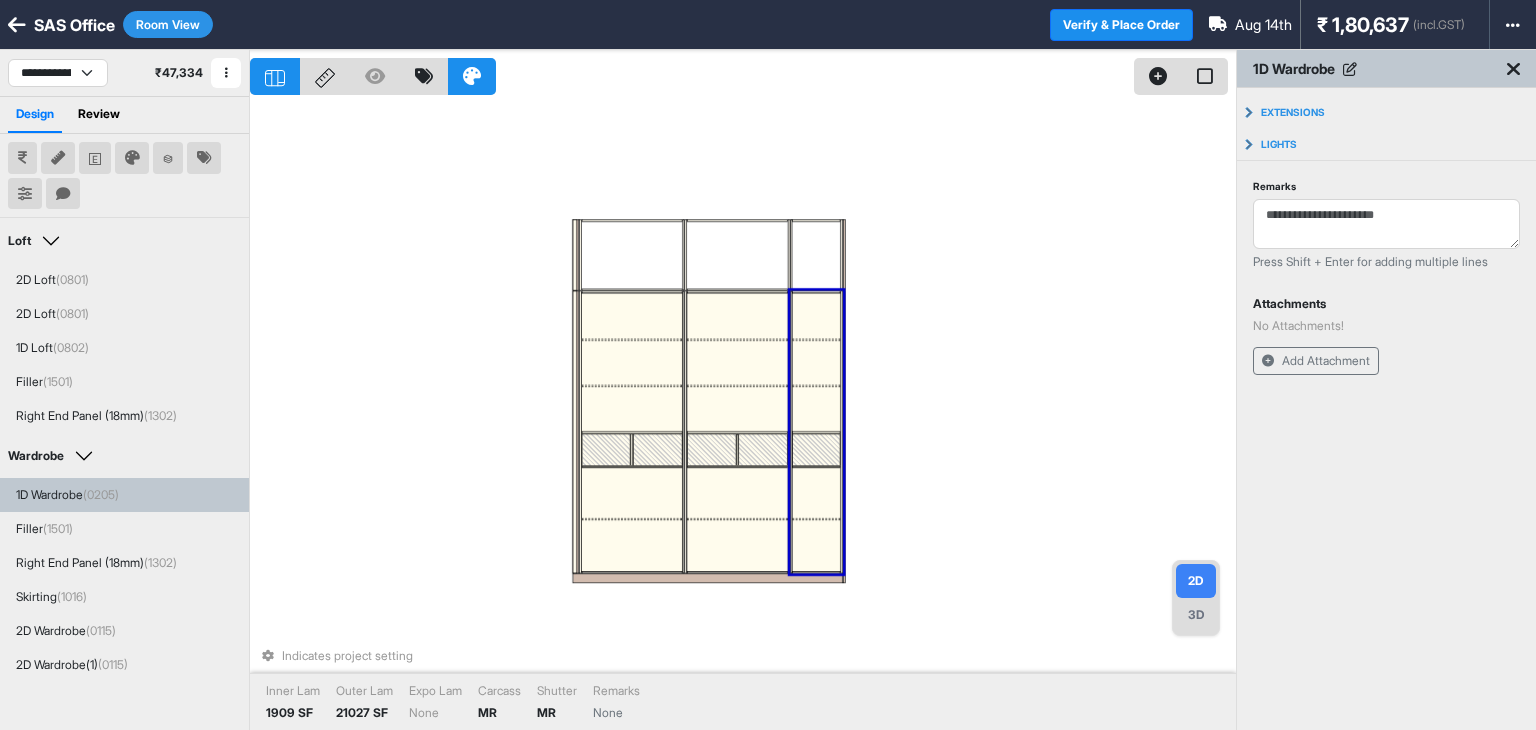 drag, startPoint x: 804, startPoint y: 498, endPoint x: 820, endPoint y: 490, distance: 17.888544 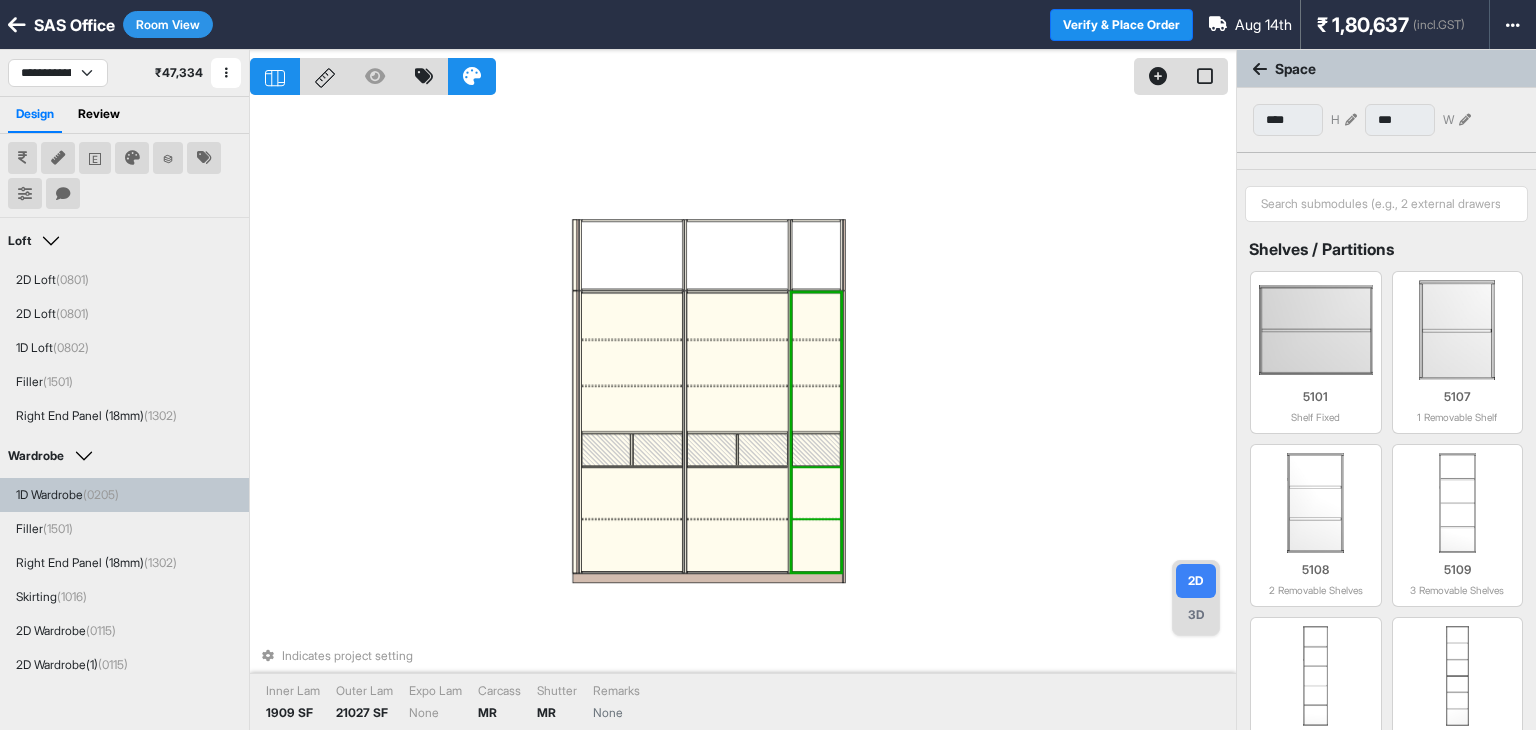 click at bounding box center (816, 493) 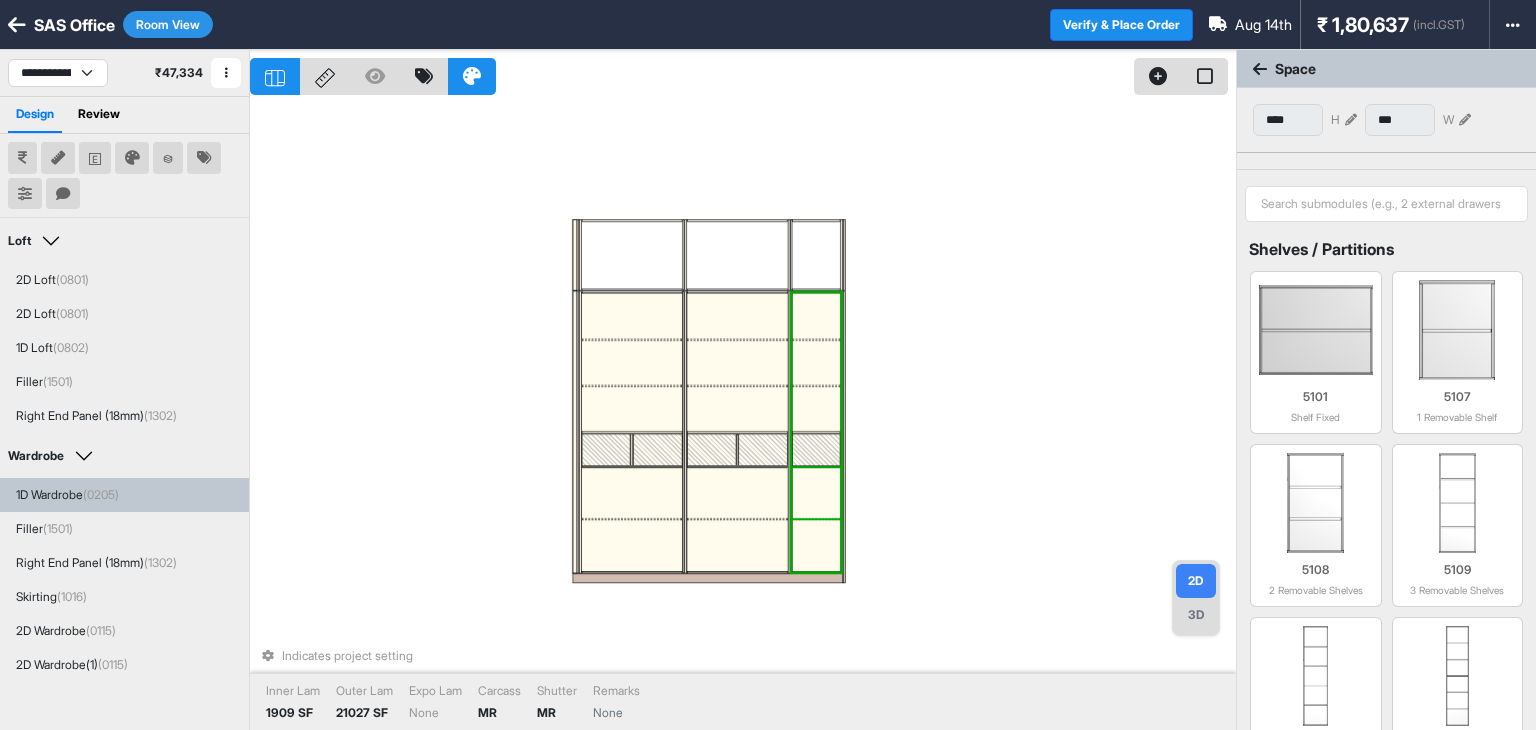 type on "***" 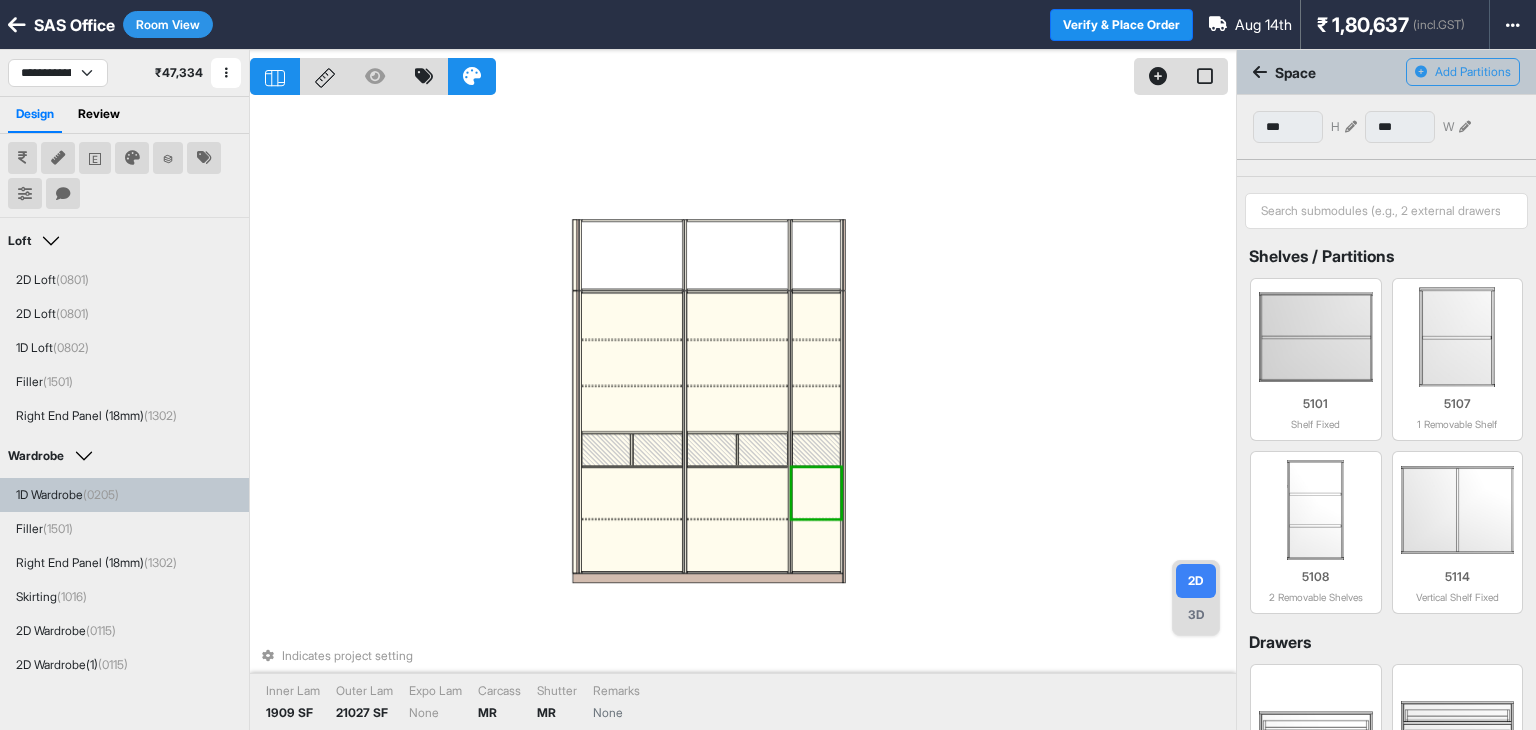 click at bounding box center (816, 519) 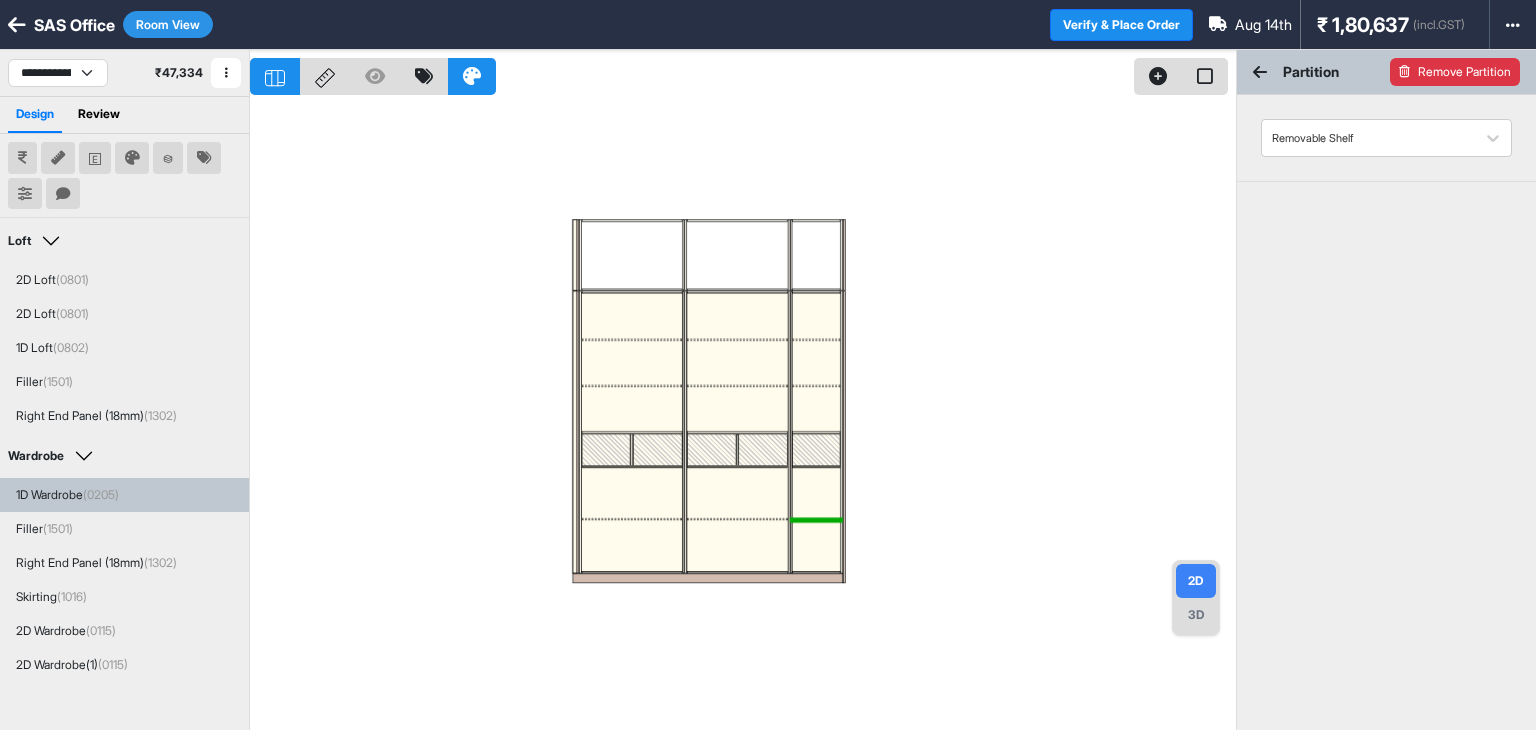 click on "Remove Partition" at bounding box center [1455, 72] 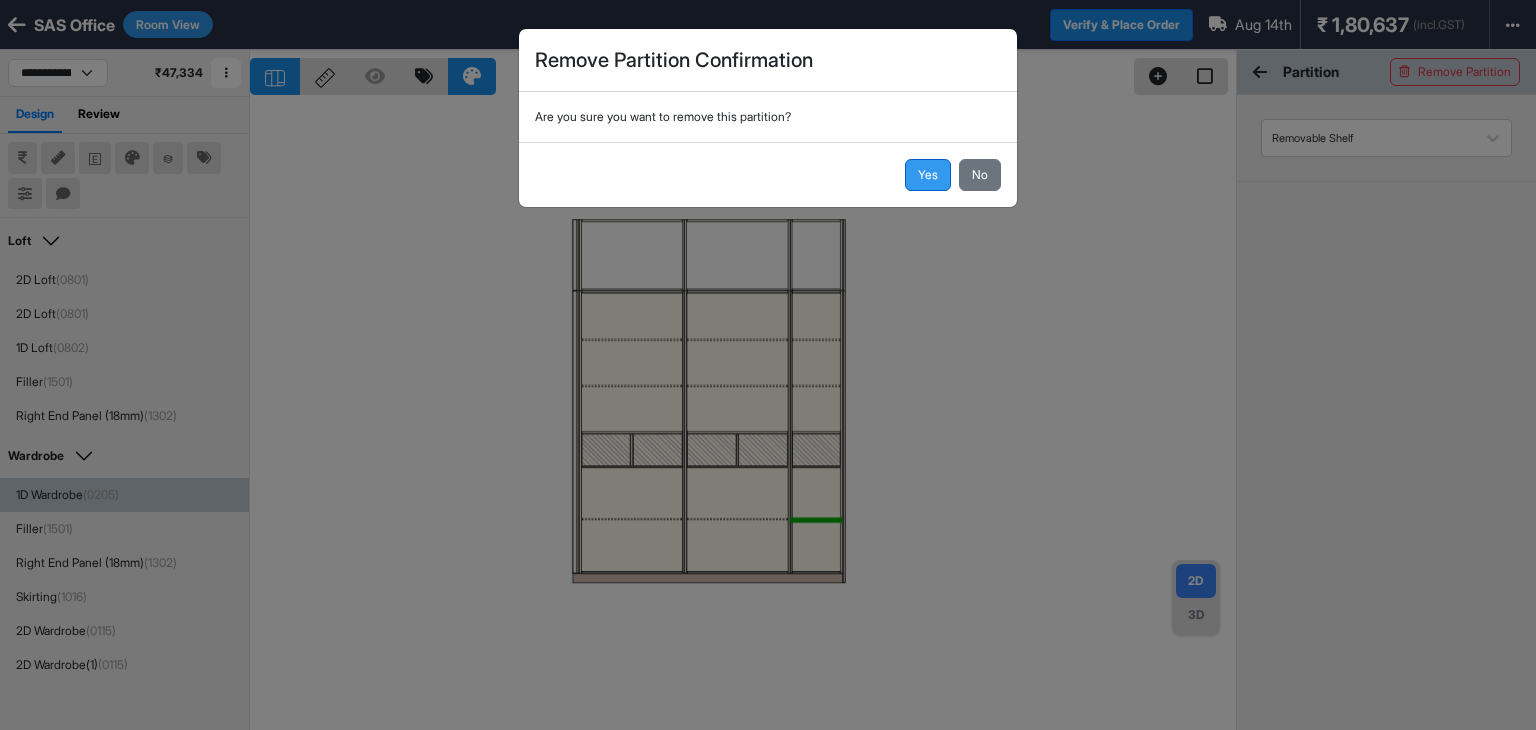 click on "Yes" at bounding box center [928, 175] 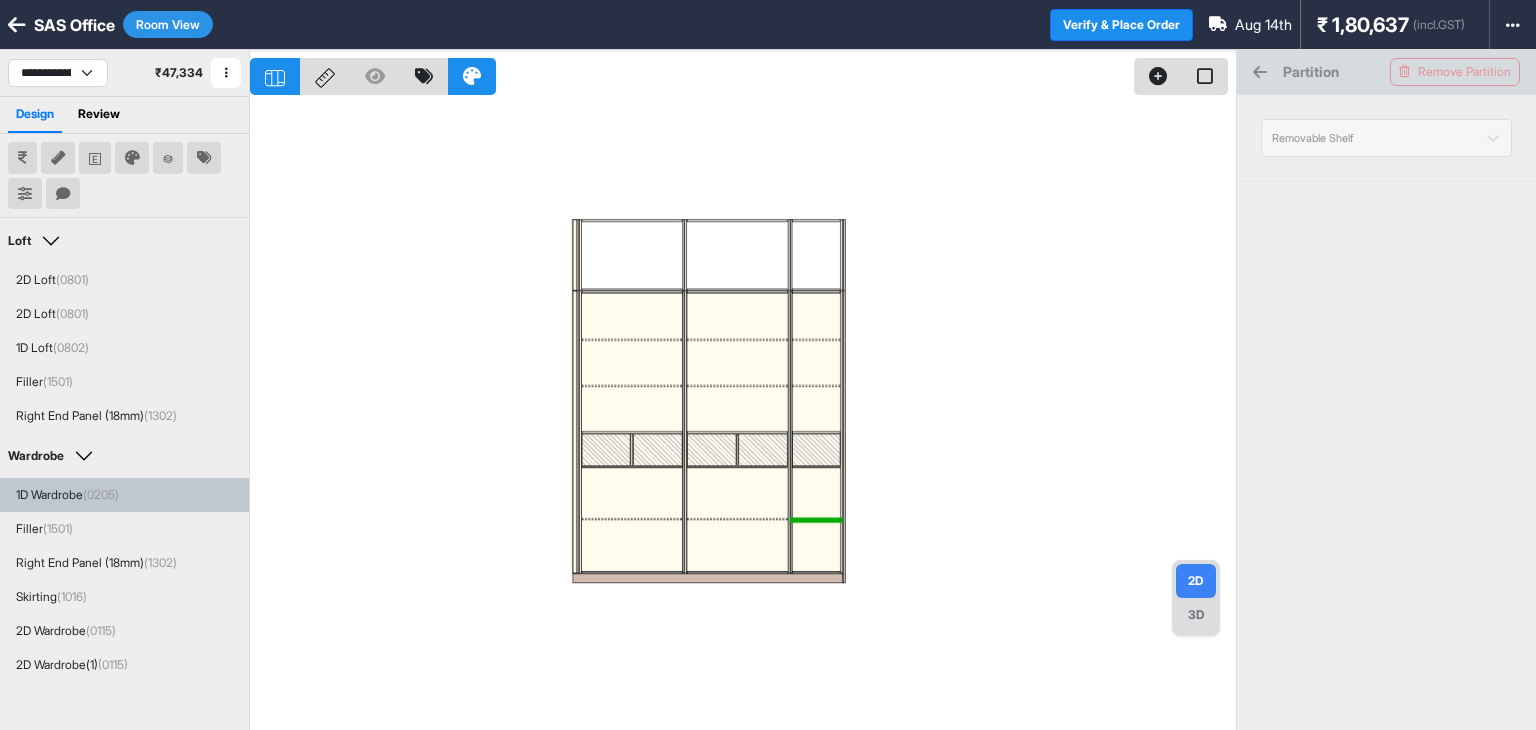 click on "Yes" at bounding box center (928, 125) 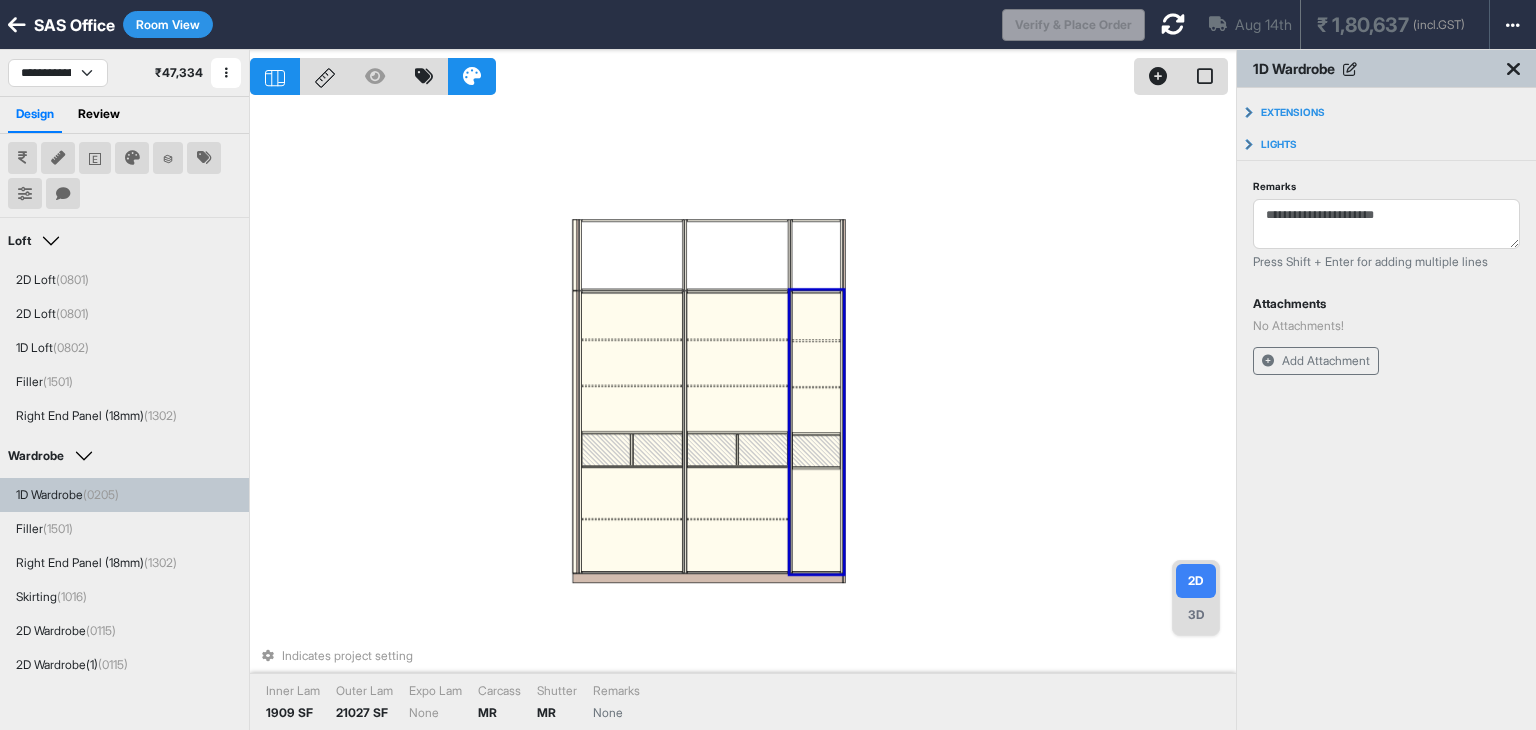 click at bounding box center (816, 521) 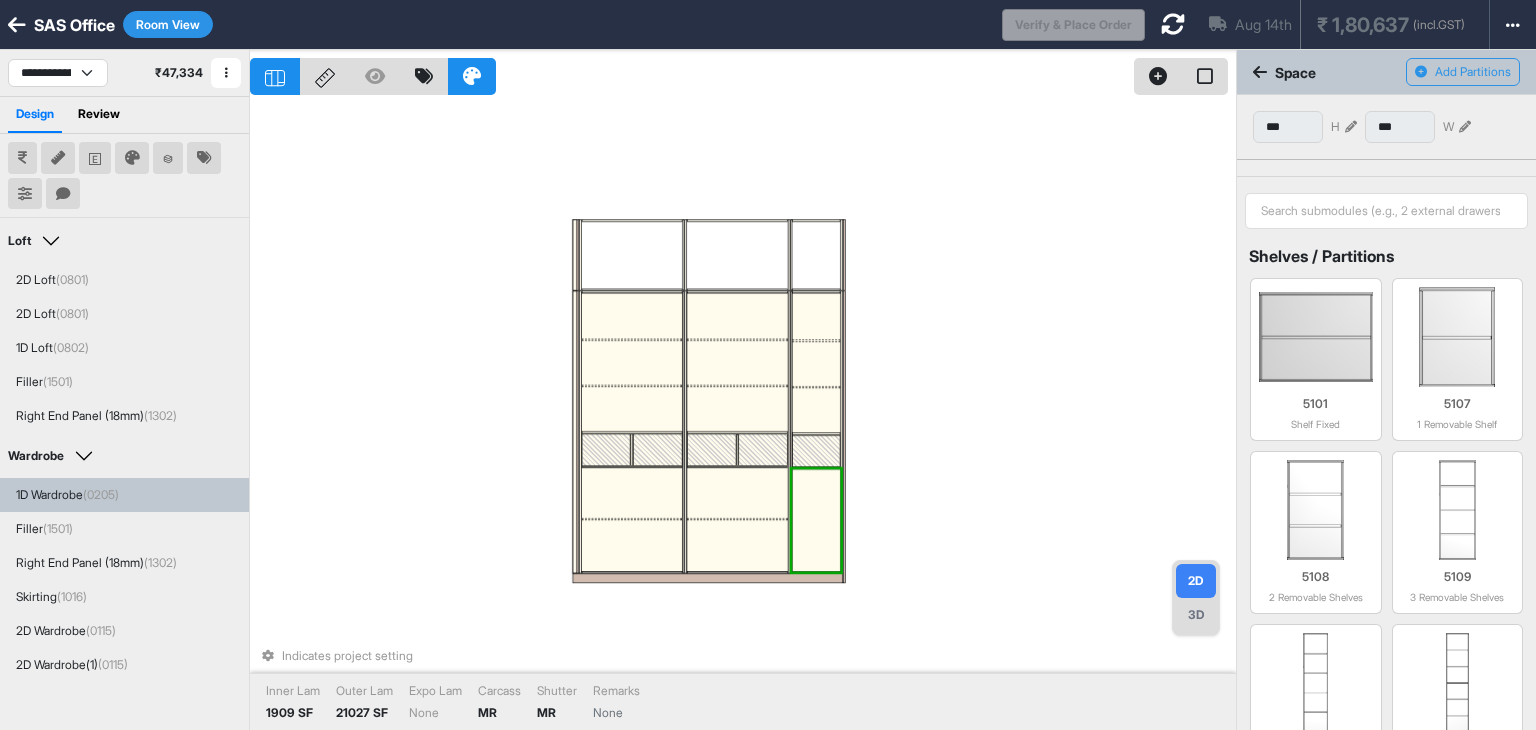 click at bounding box center (1351, 127) 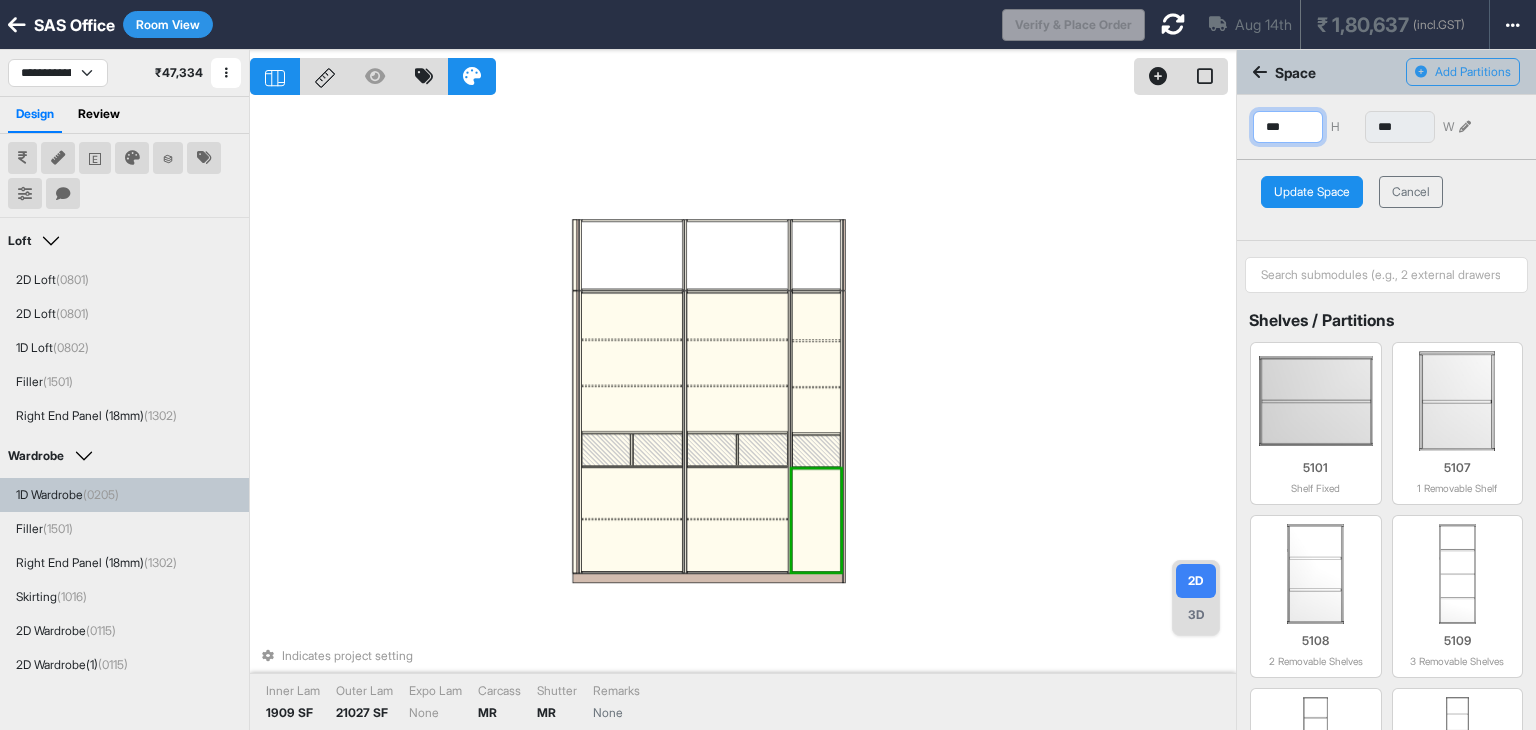 click on "***" at bounding box center (1288, 127) 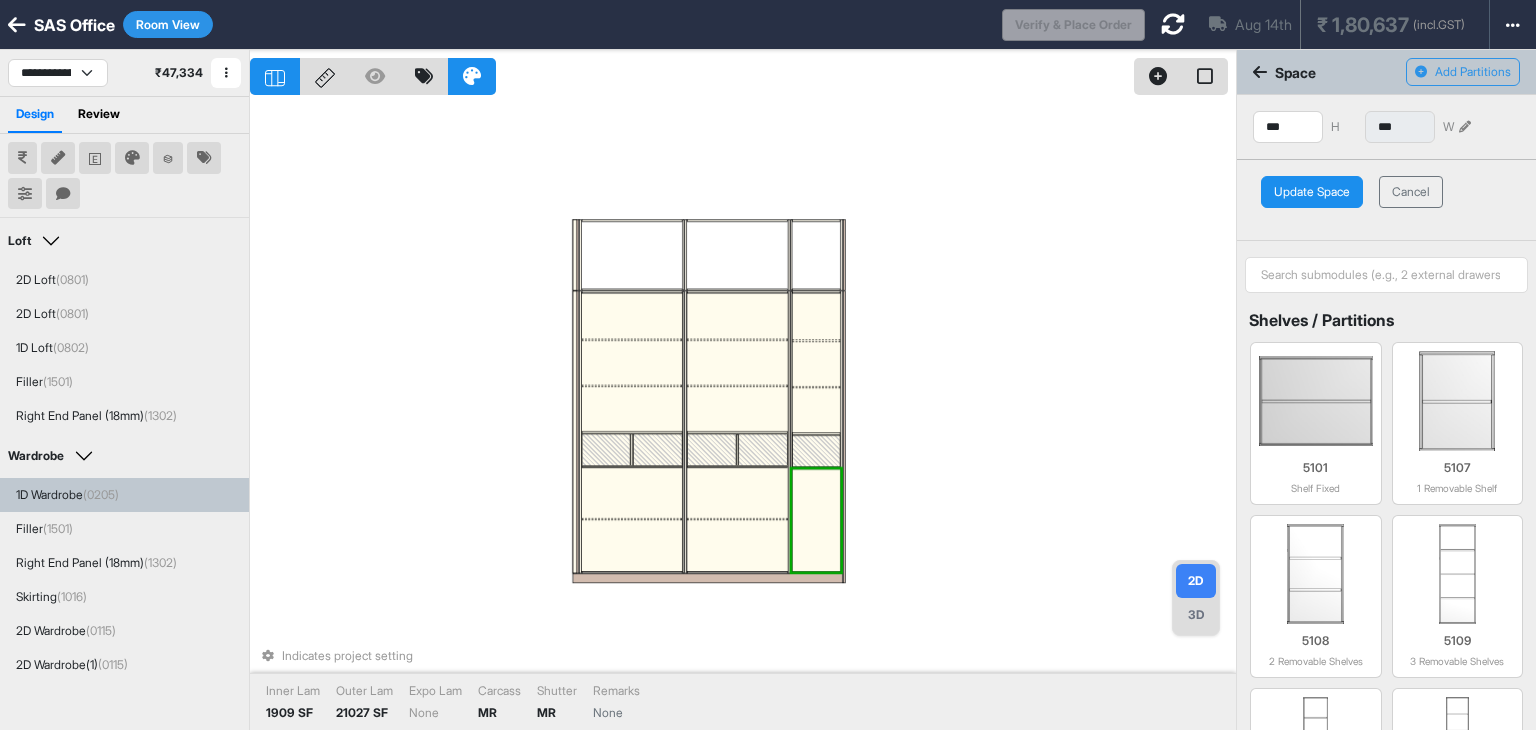 click on "Update Space" at bounding box center (1312, 192) 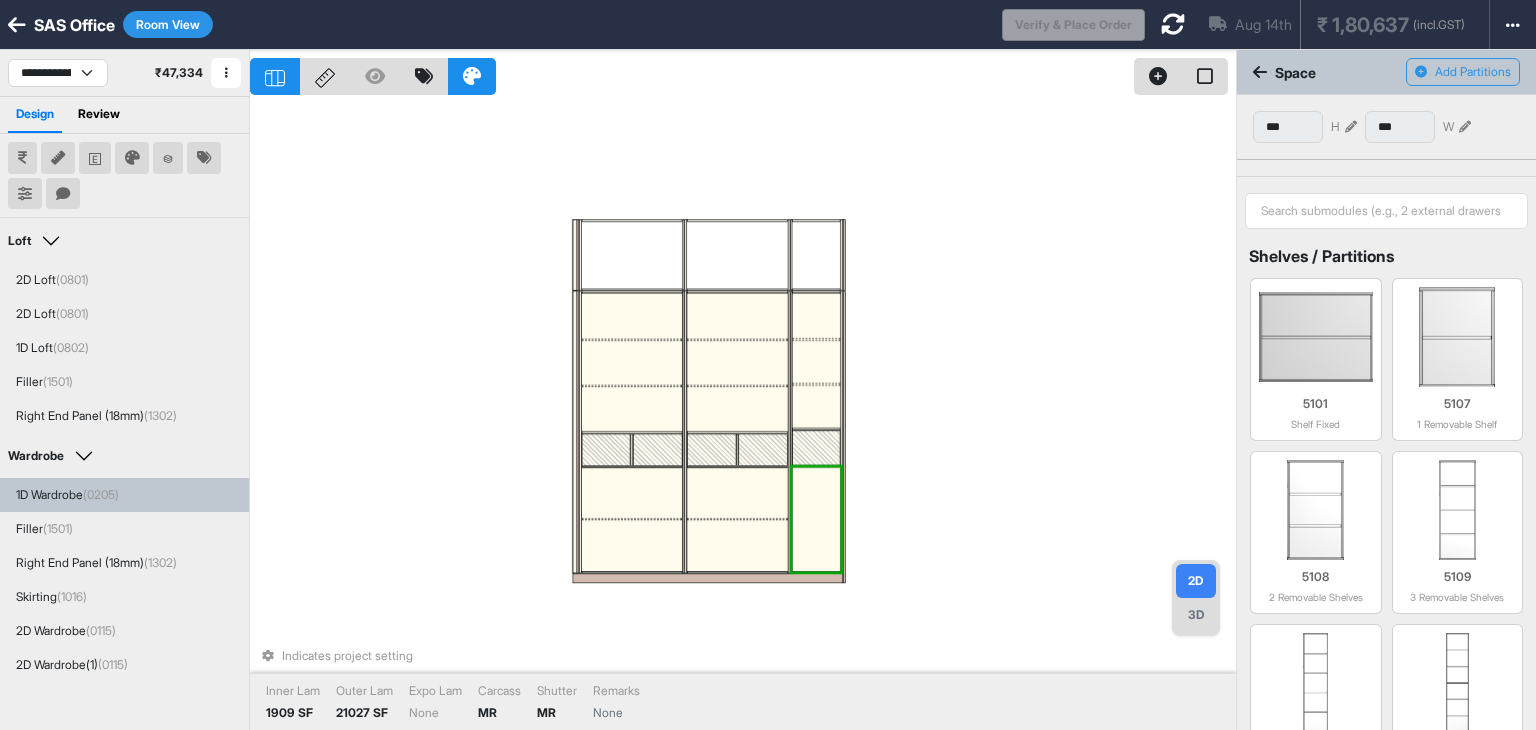 click at bounding box center [816, 447] 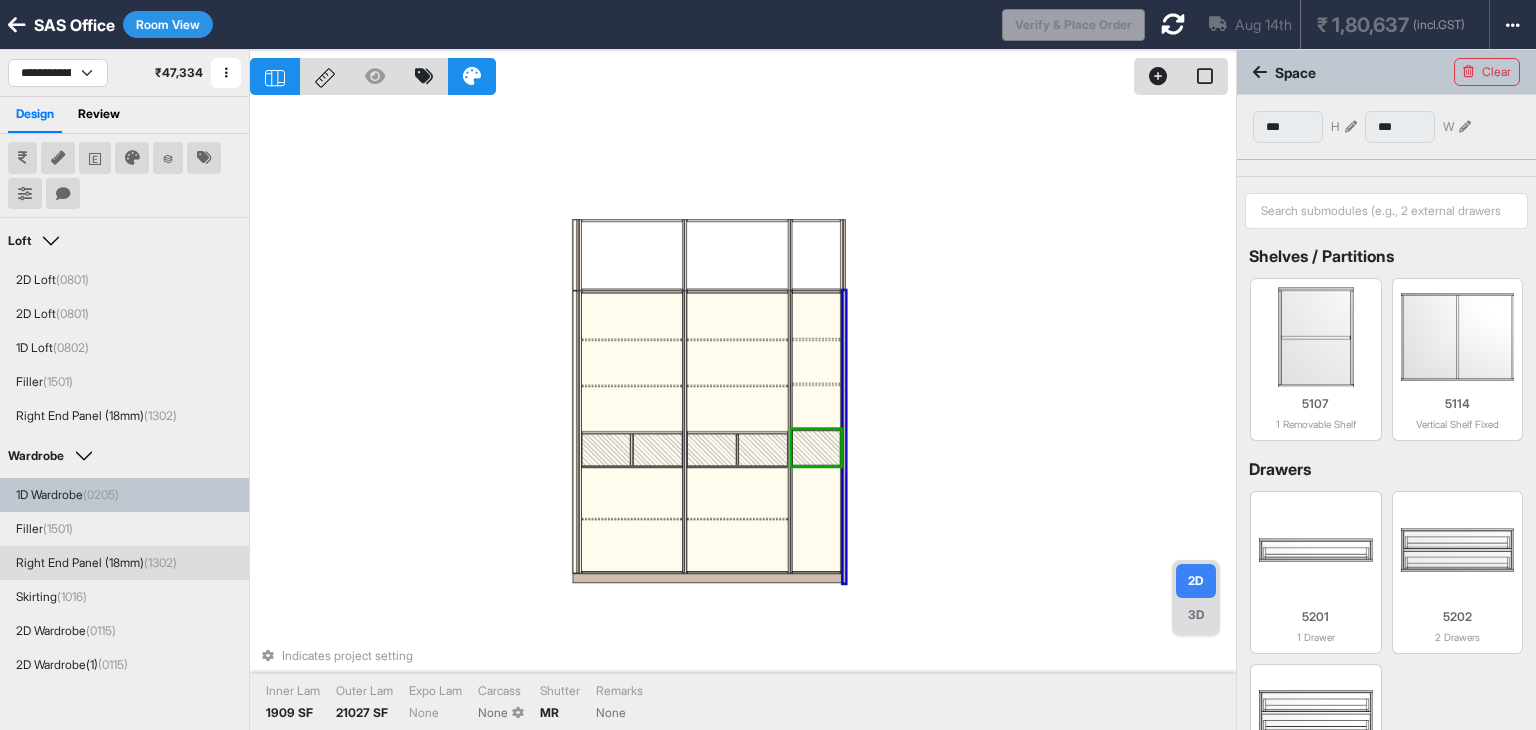 click at bounding box center [1351, 127] 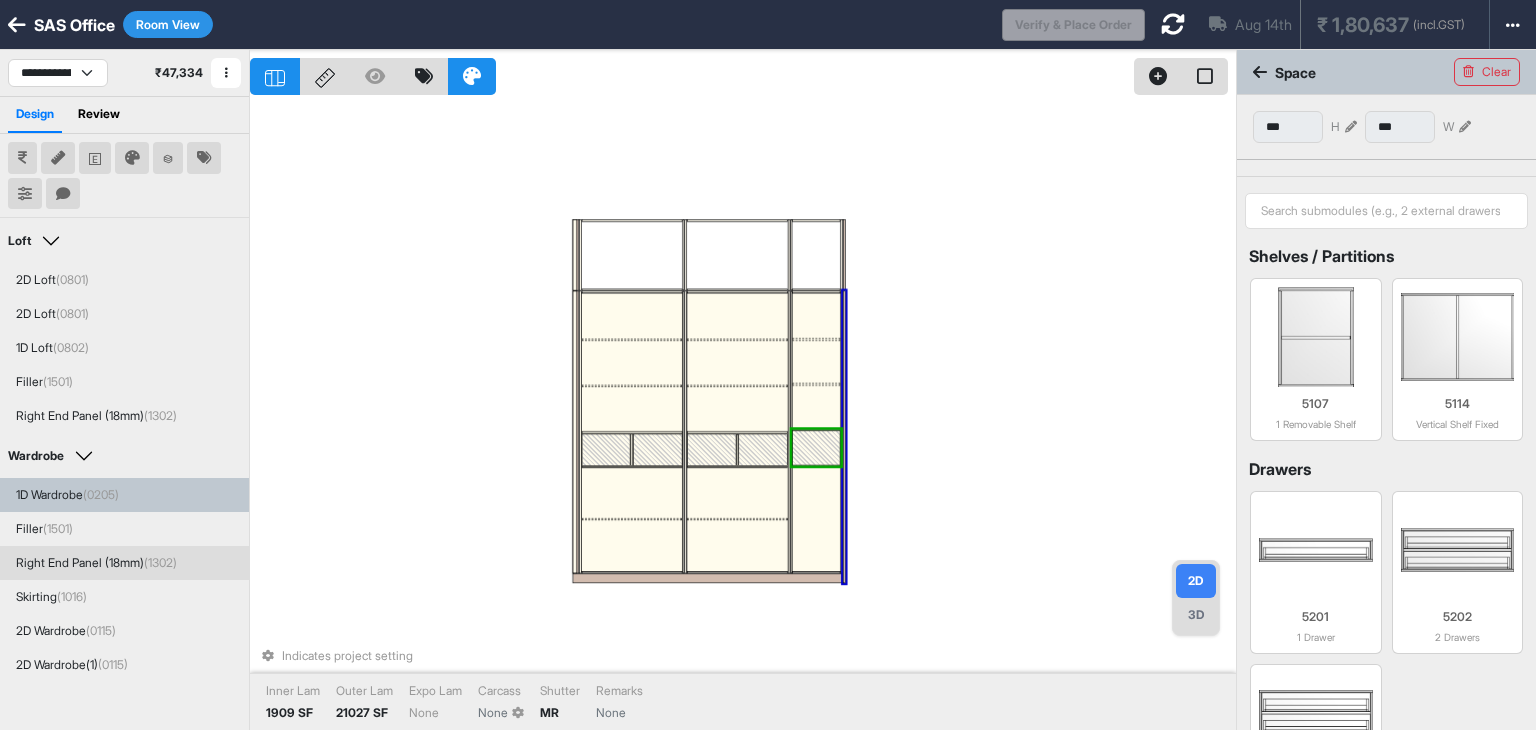 click on "*** H" at bounding box center [1305, 127] 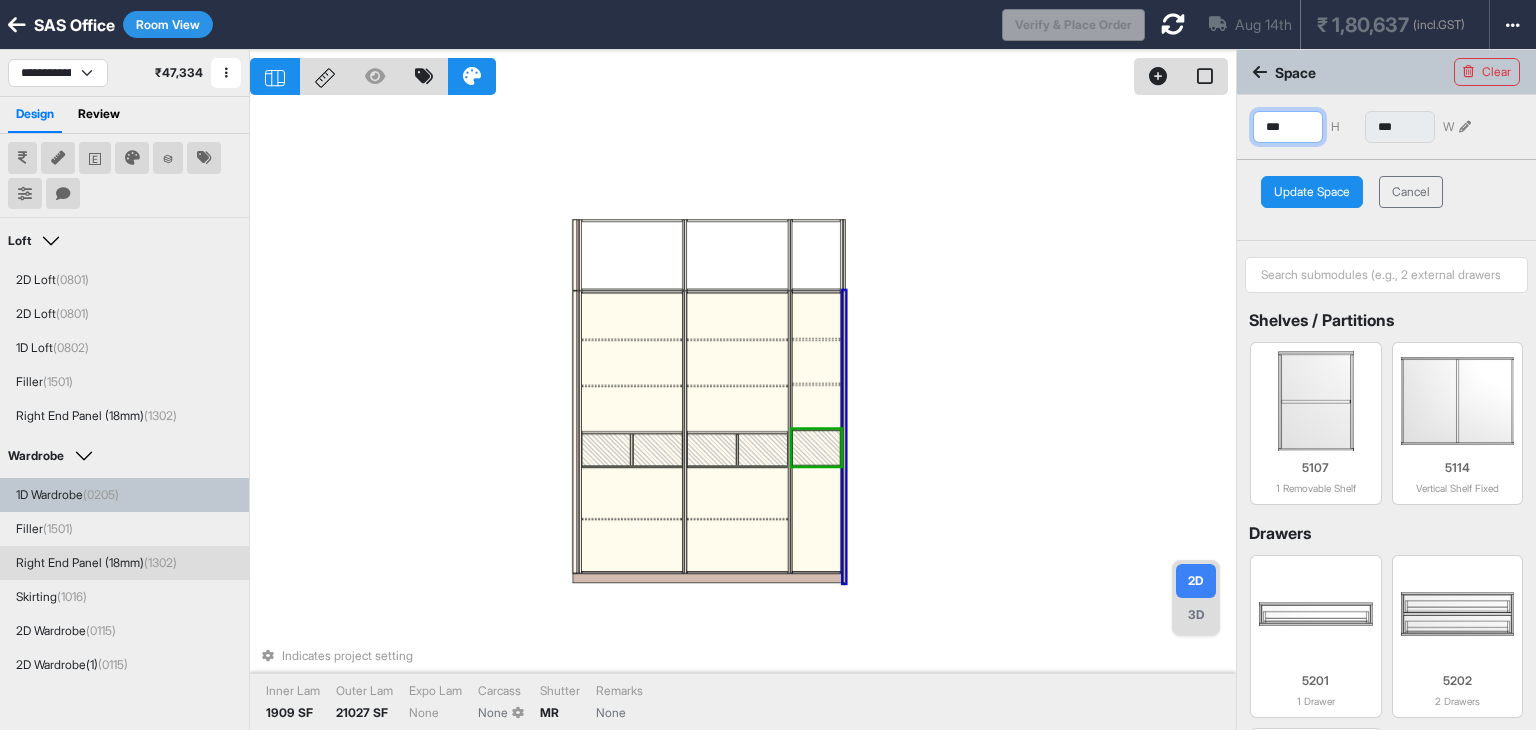 click on "***" at bounding box center [1288, 127] 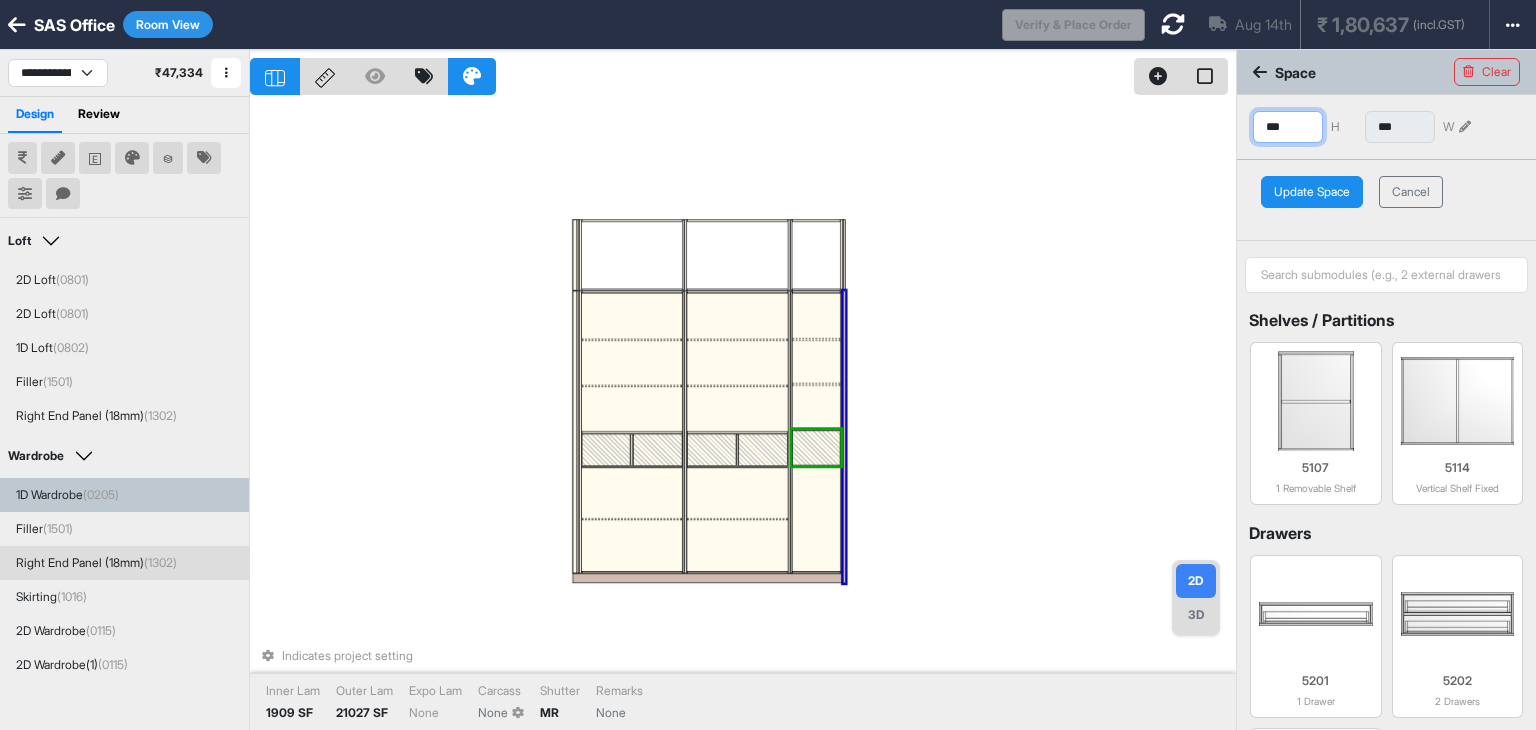 click on "***" at bounding box center [1288, 127] 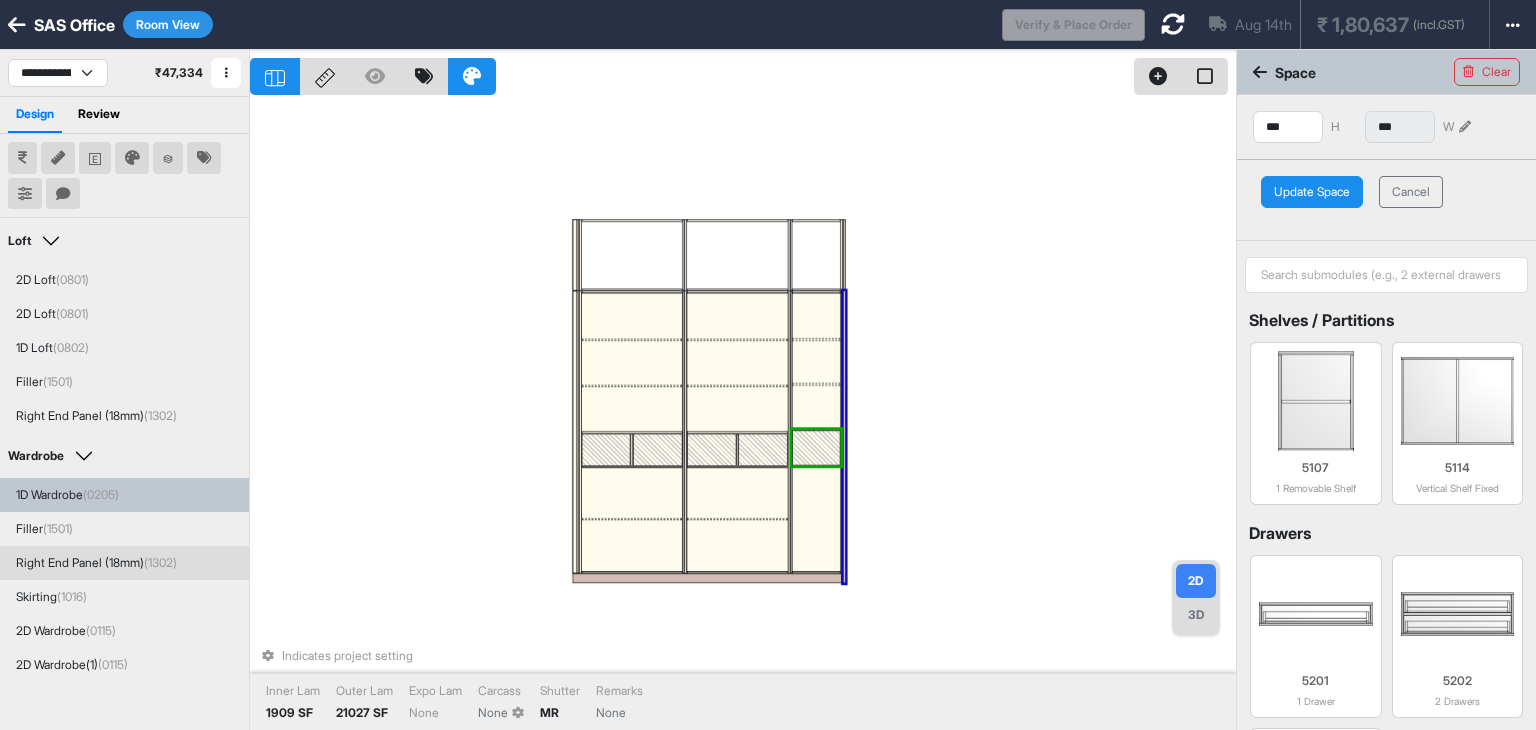 click on "Update Space" at bounding box center [1312, 192] 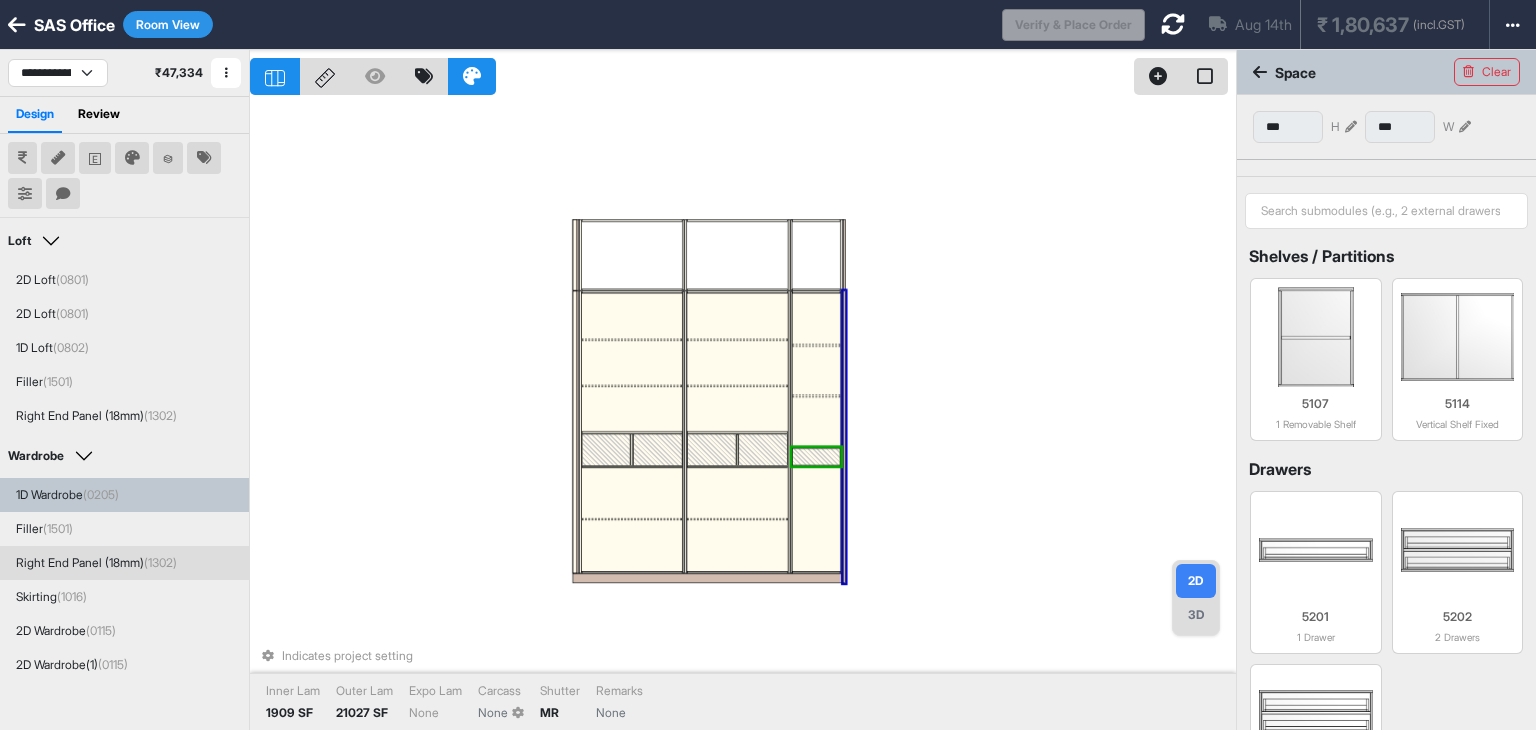click on "Indicates project setting Inner Lam 1909 SF Outer Lam 21027 SF Expo Lam None Carcass None Shutter MR Remarks None" at bounding box center (743, 415) 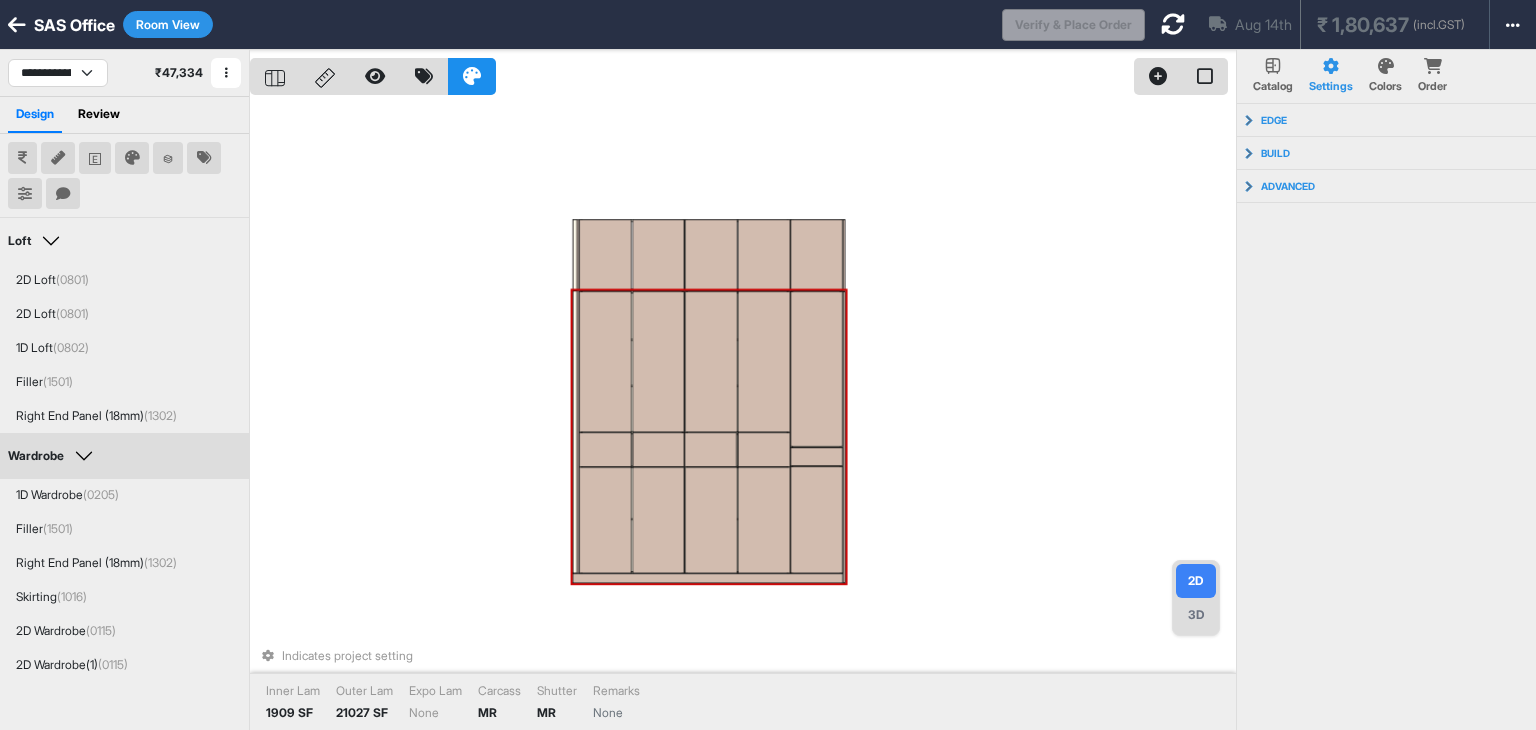 click at bounding box center (816, 520) 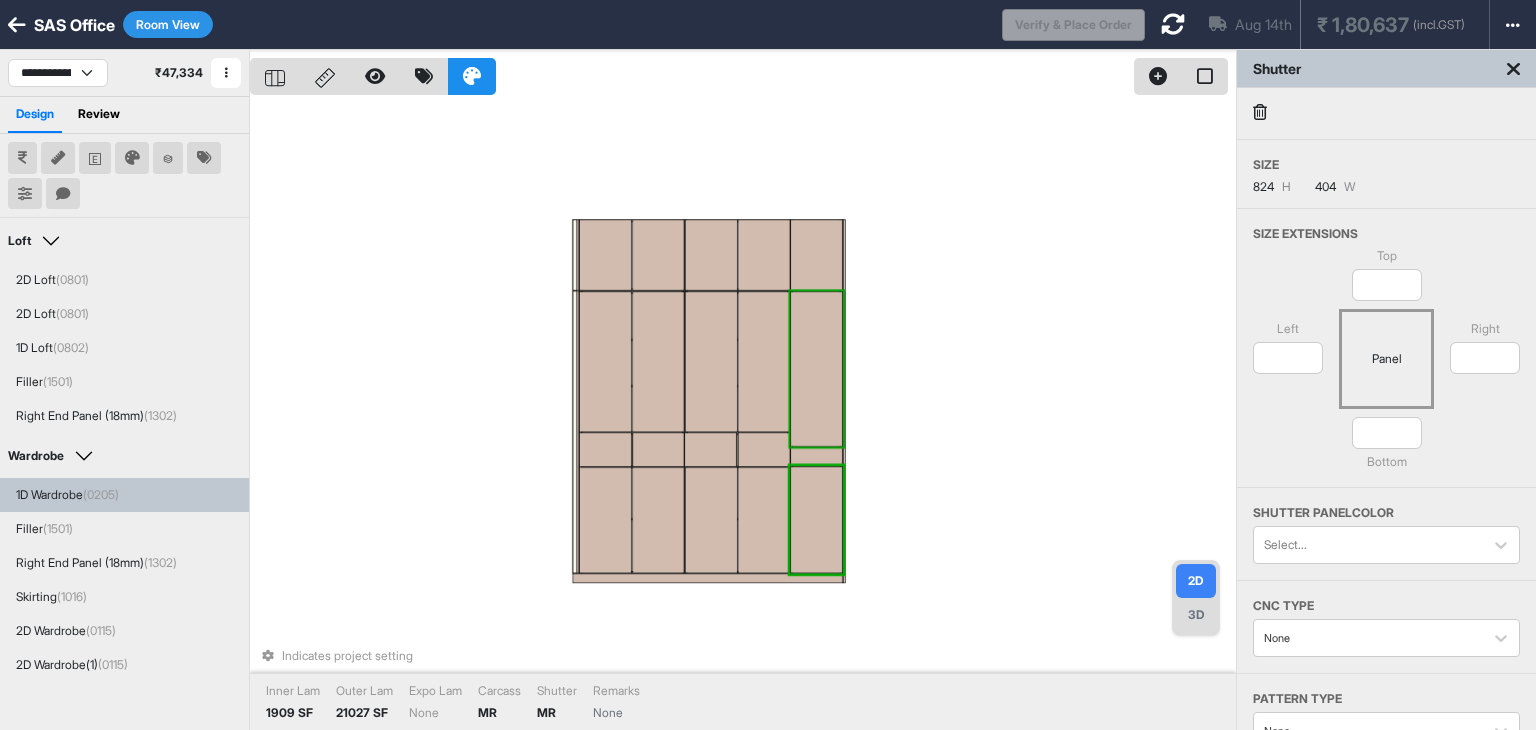 click at bounding box center (816, 369) 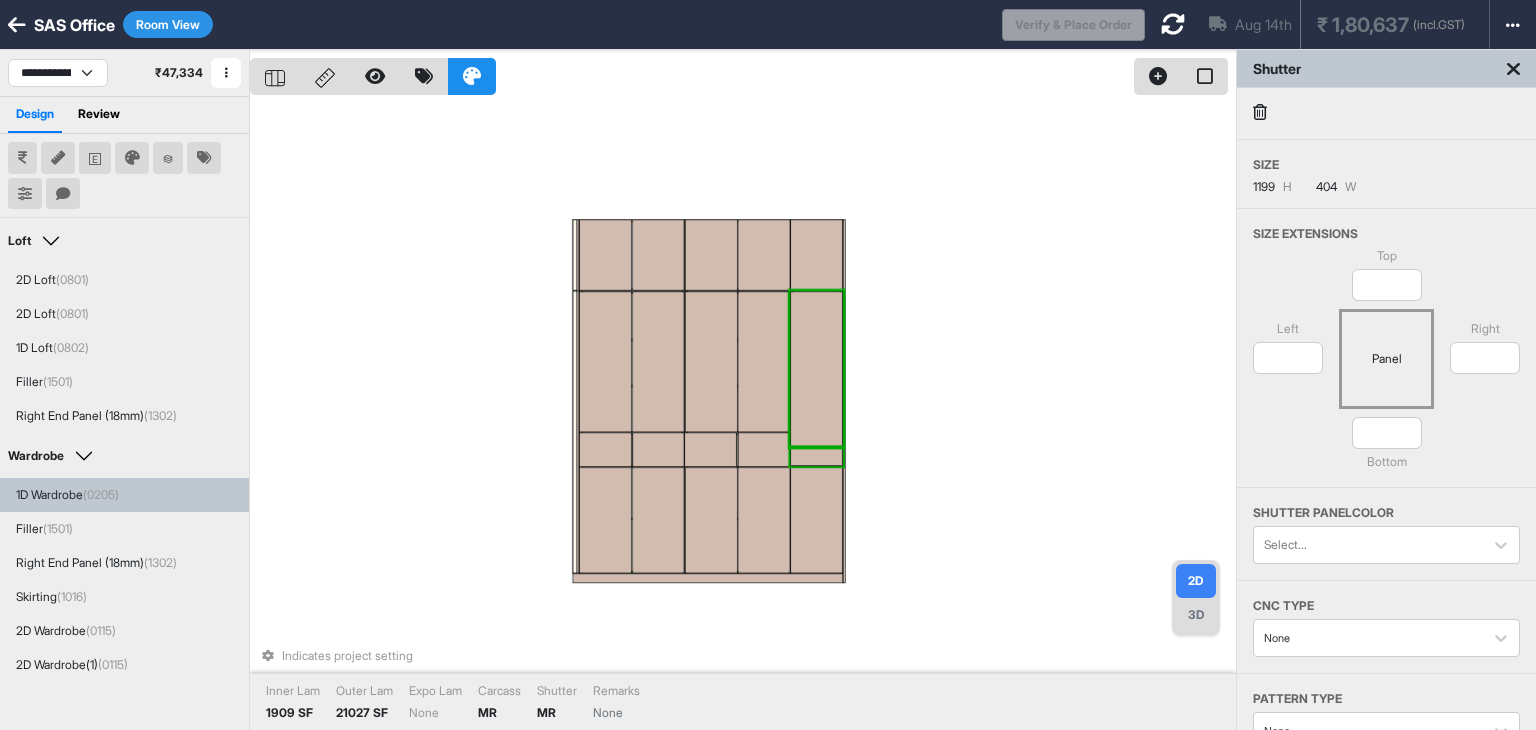 click at bounding box center (816, 456) 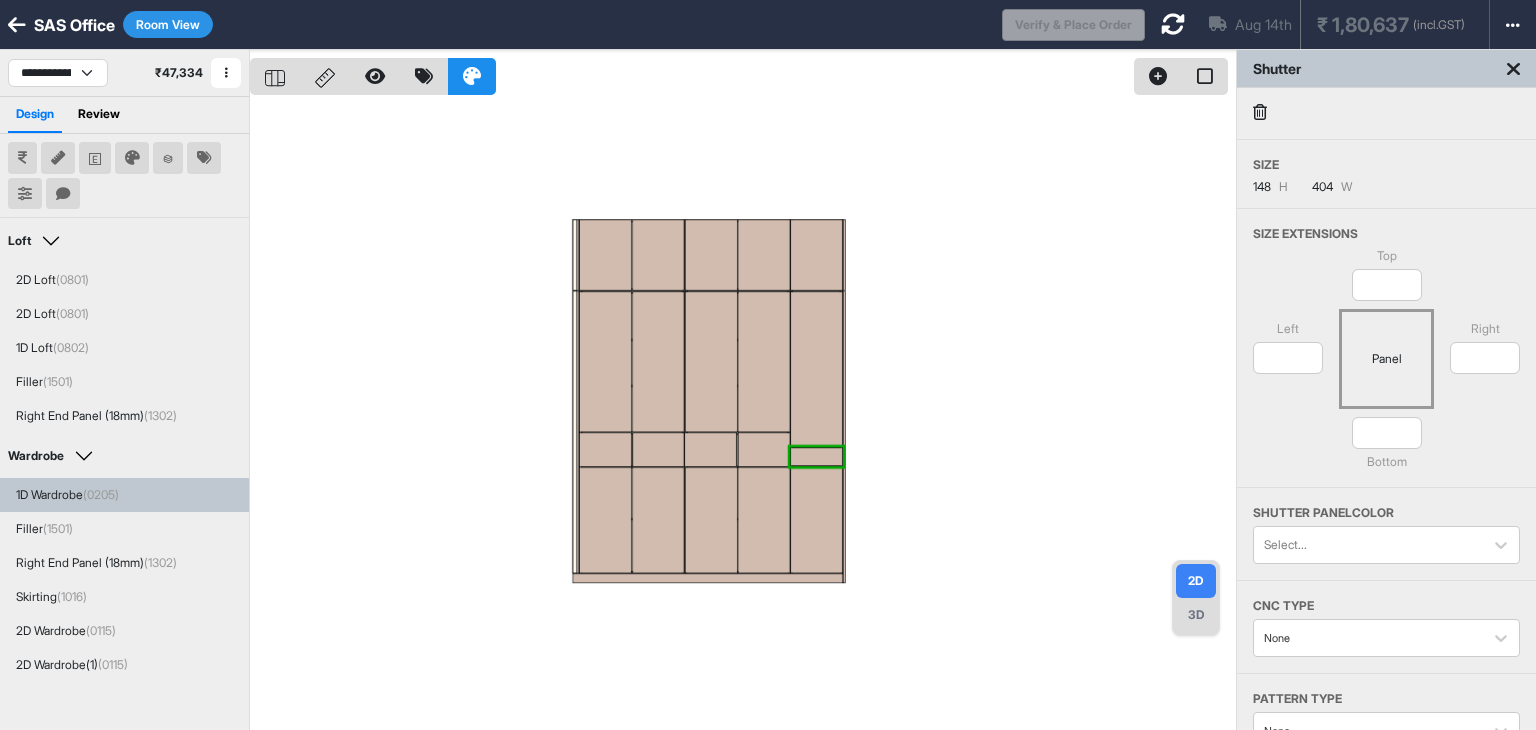 click at bounding box center (743, 415) 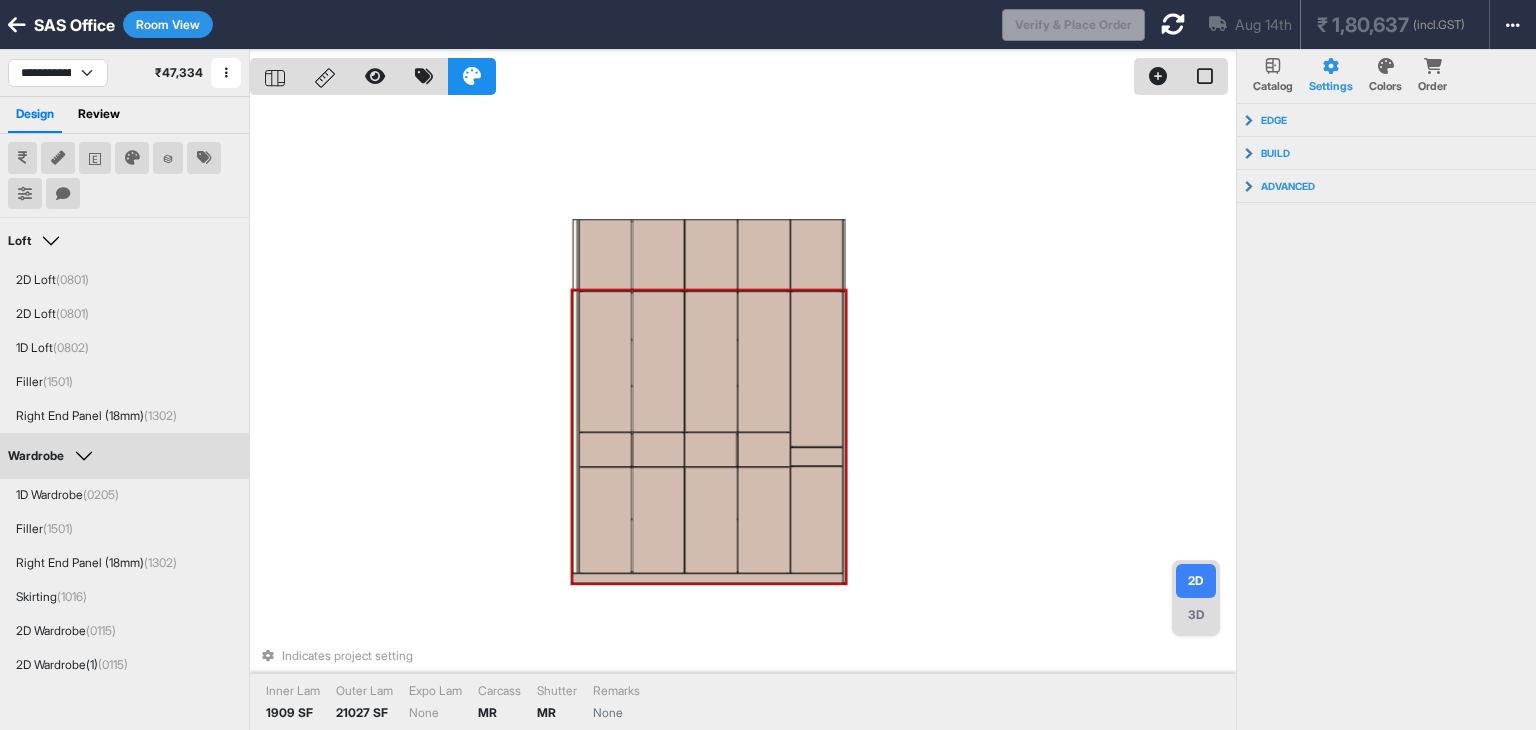 click at bounding box center [816, 456] 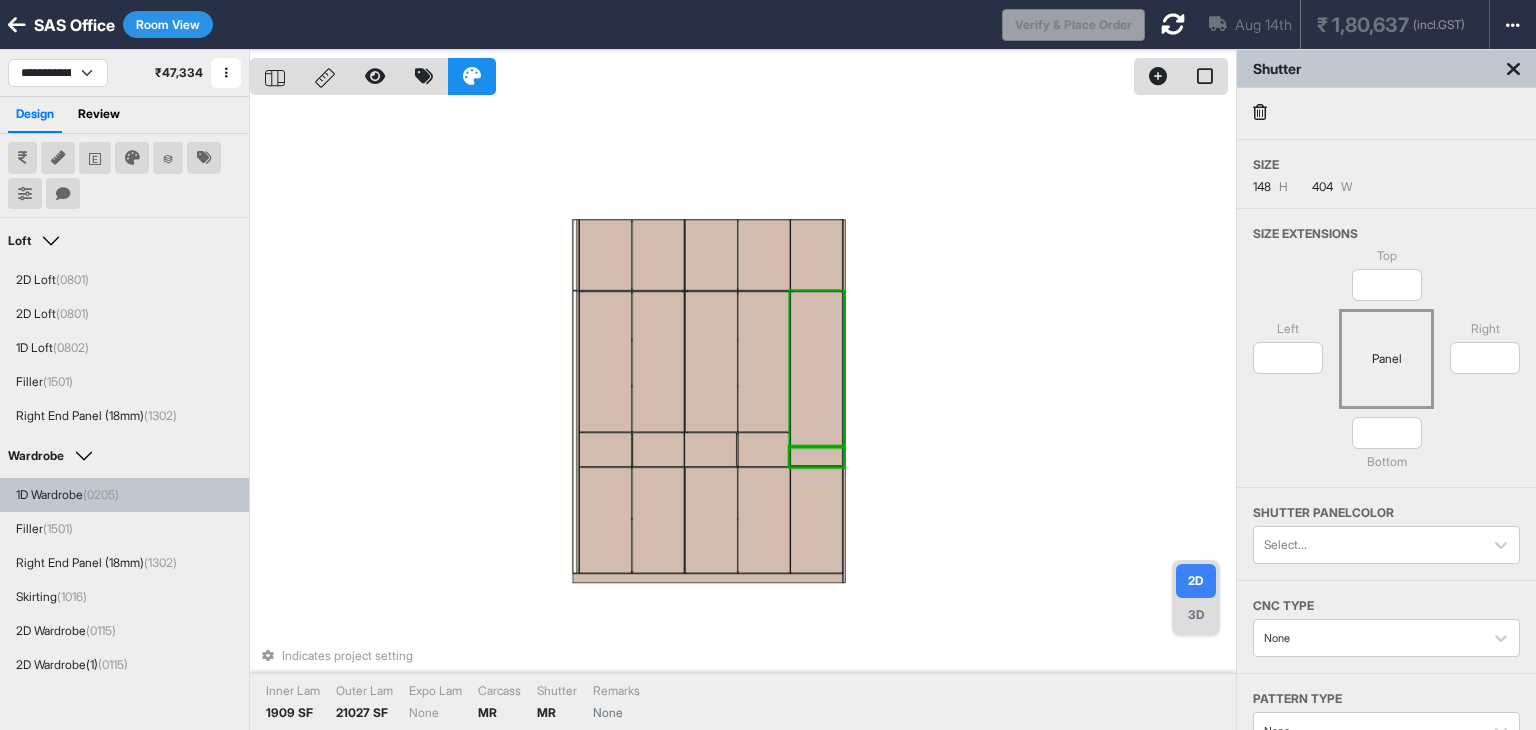 click at bounding box center (816, 369) 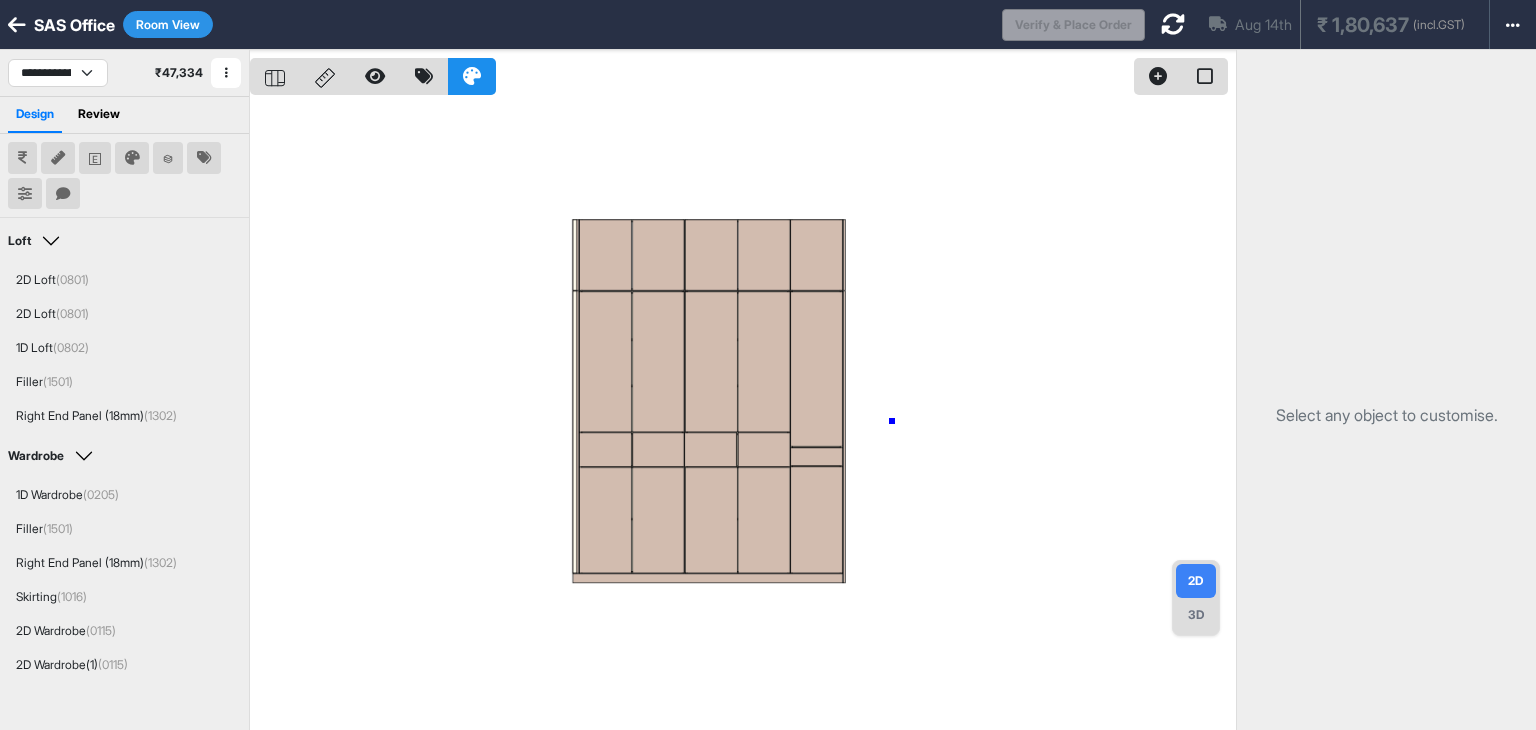 click at bounding box center [743, 415] 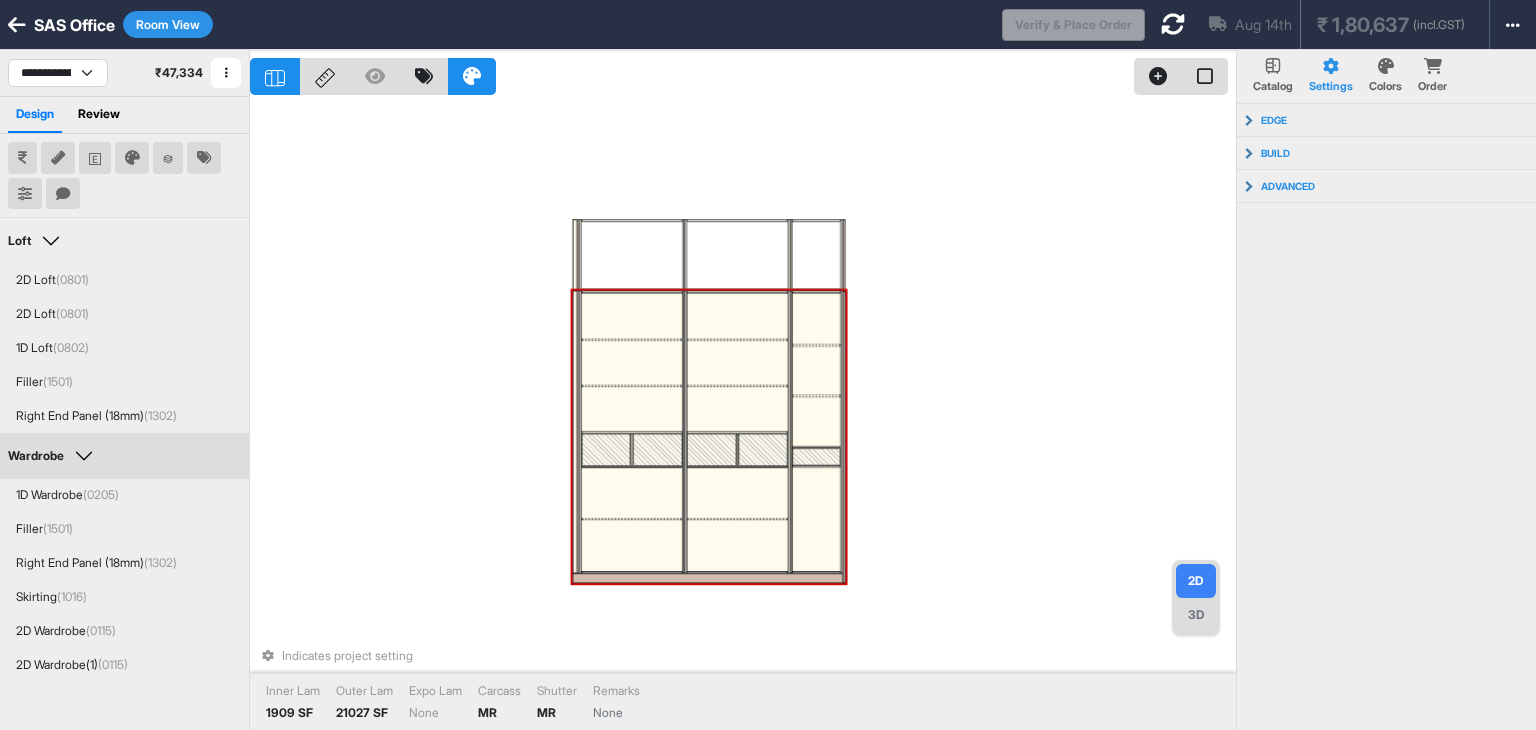 click at bounding box center (737, 519) 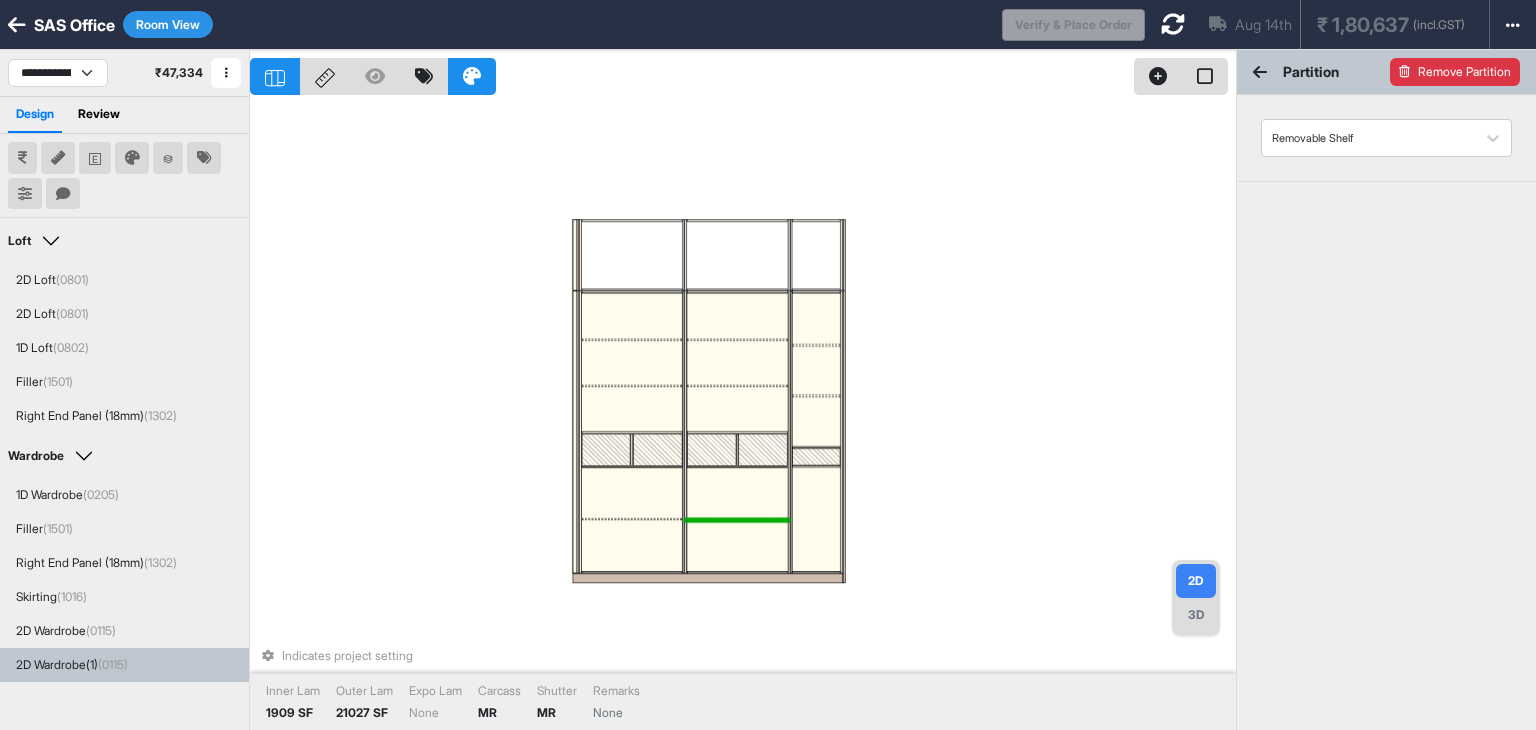click on "Remove Partition" at bounding box center [1455, 72] 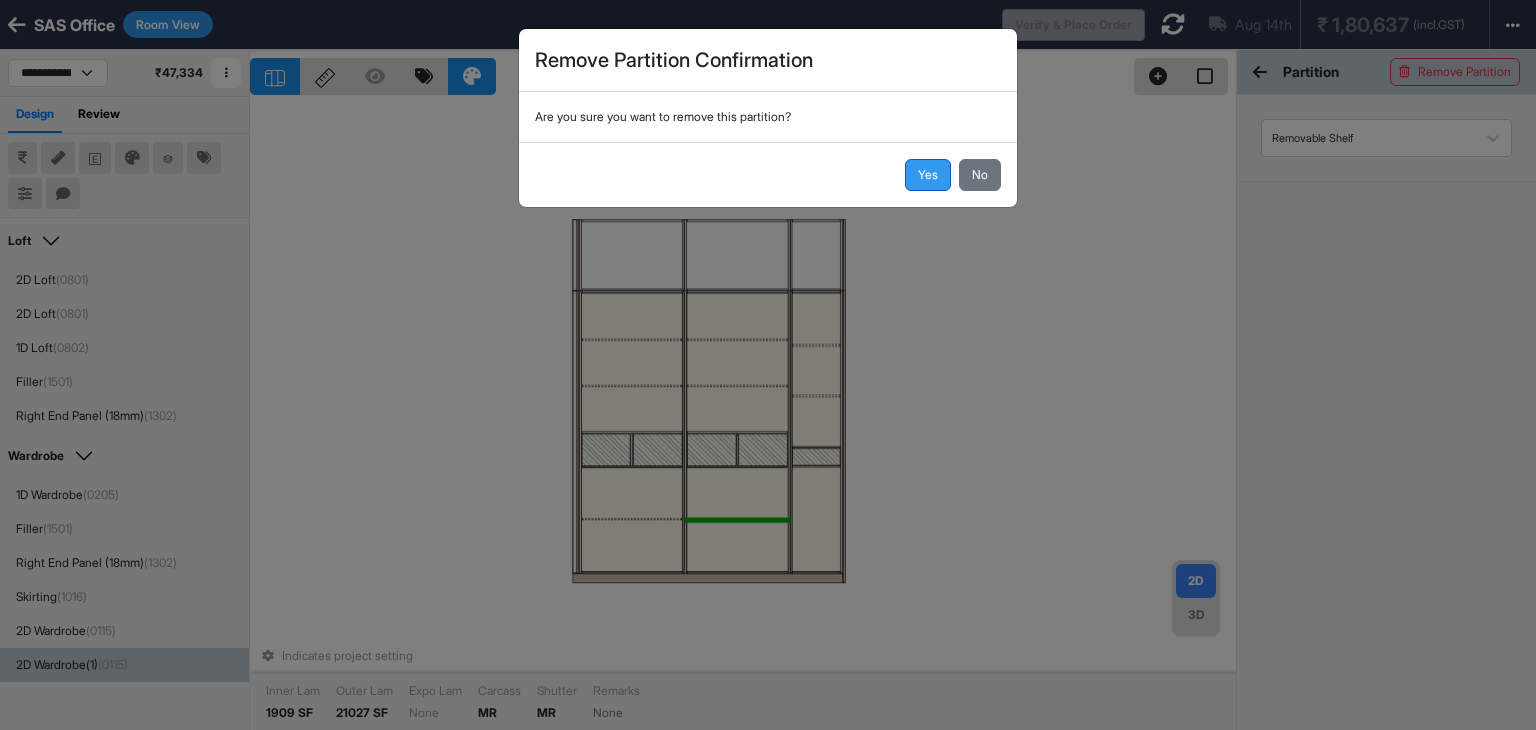 click on "Yes" at bounding box center (928, 175) 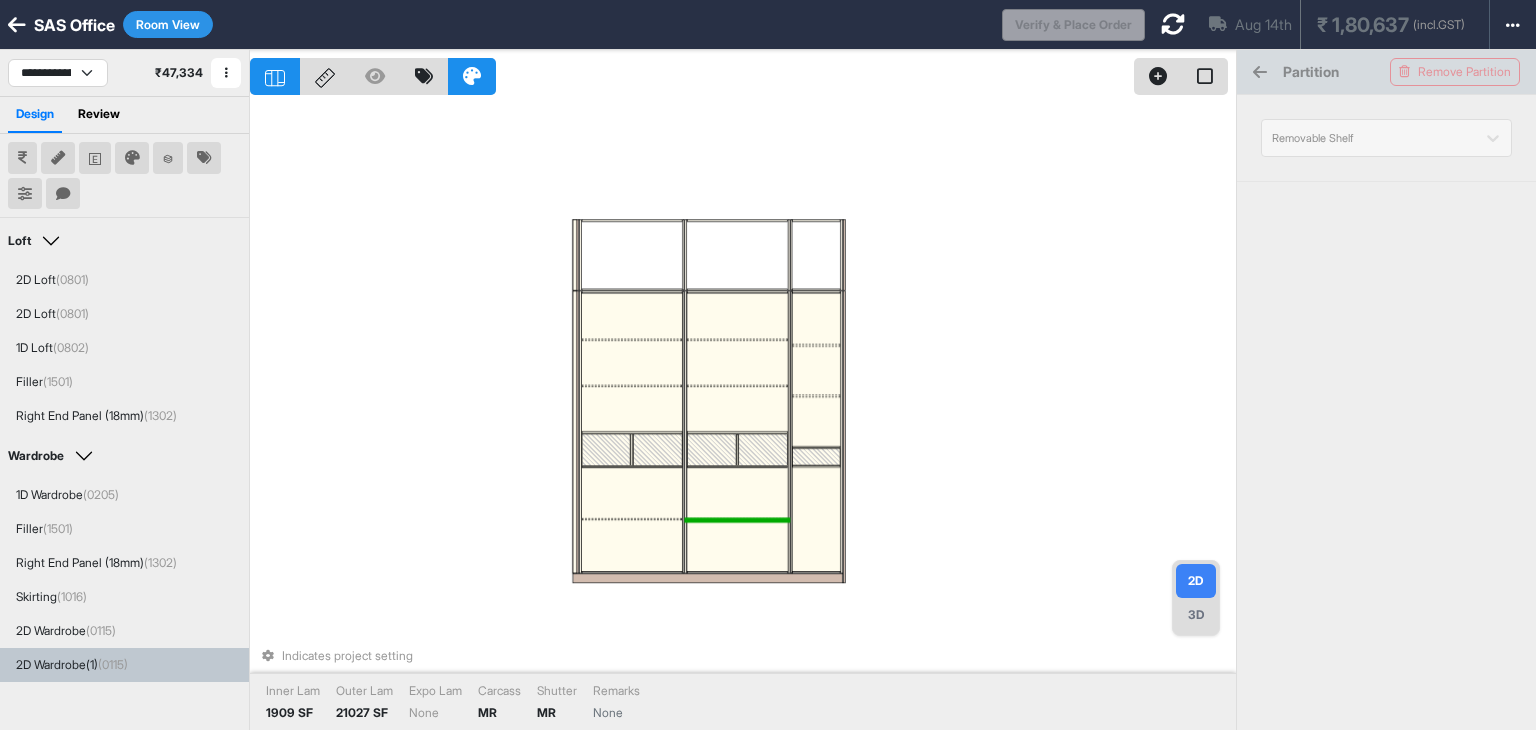 type 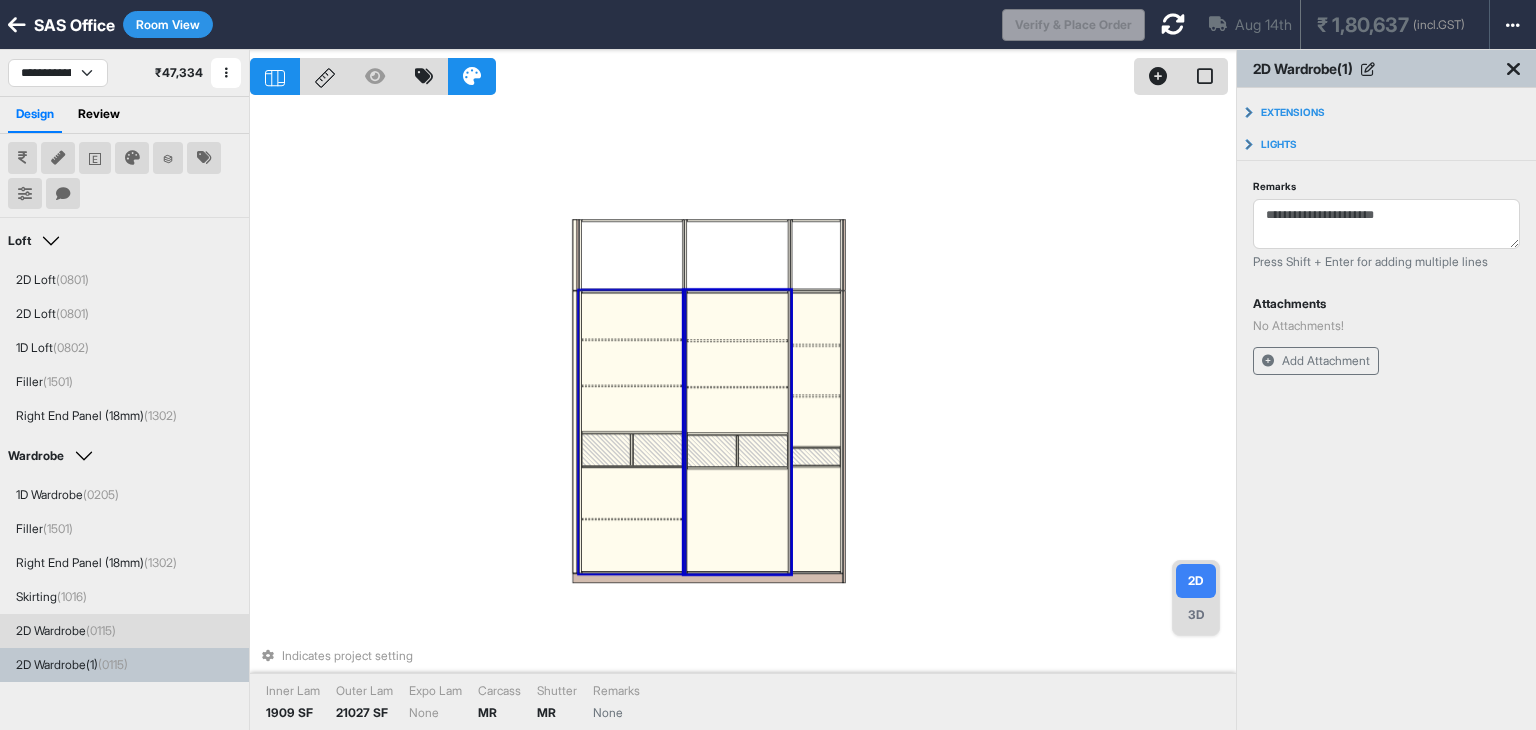 click at bounding box center [631, 519] 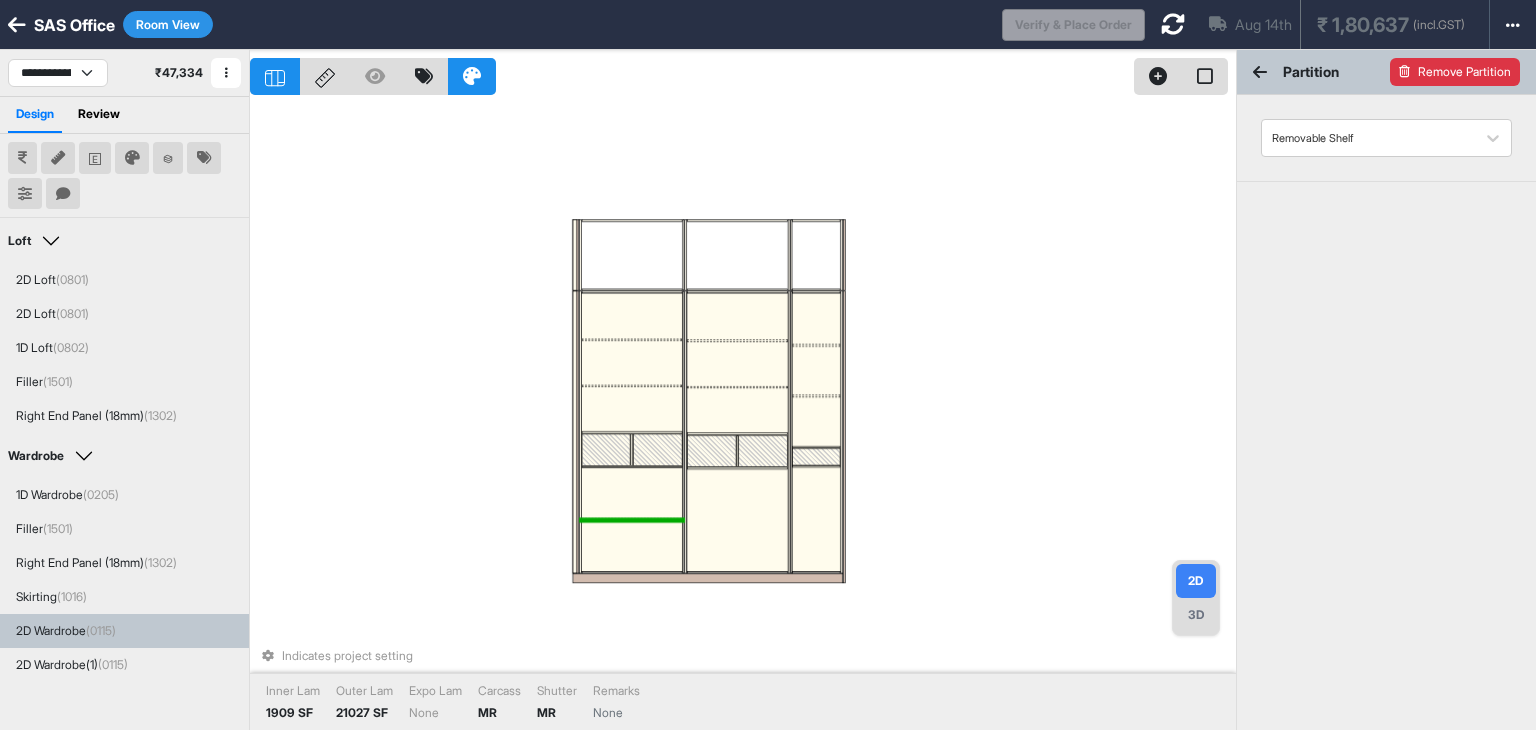 click on "Remove Partition" at bounding box center (1455, 72) 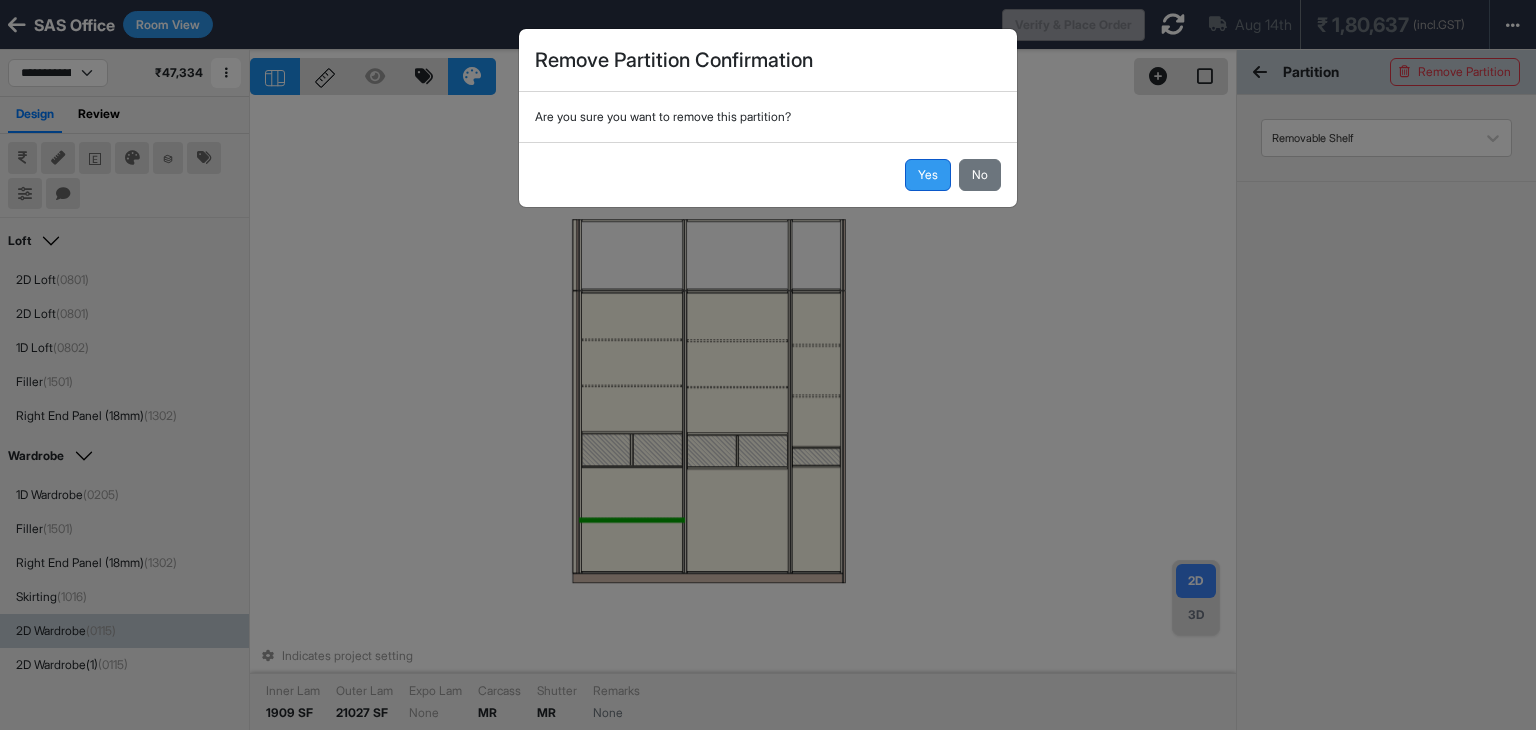 click on "Yes" at bounding box center (928, 175) 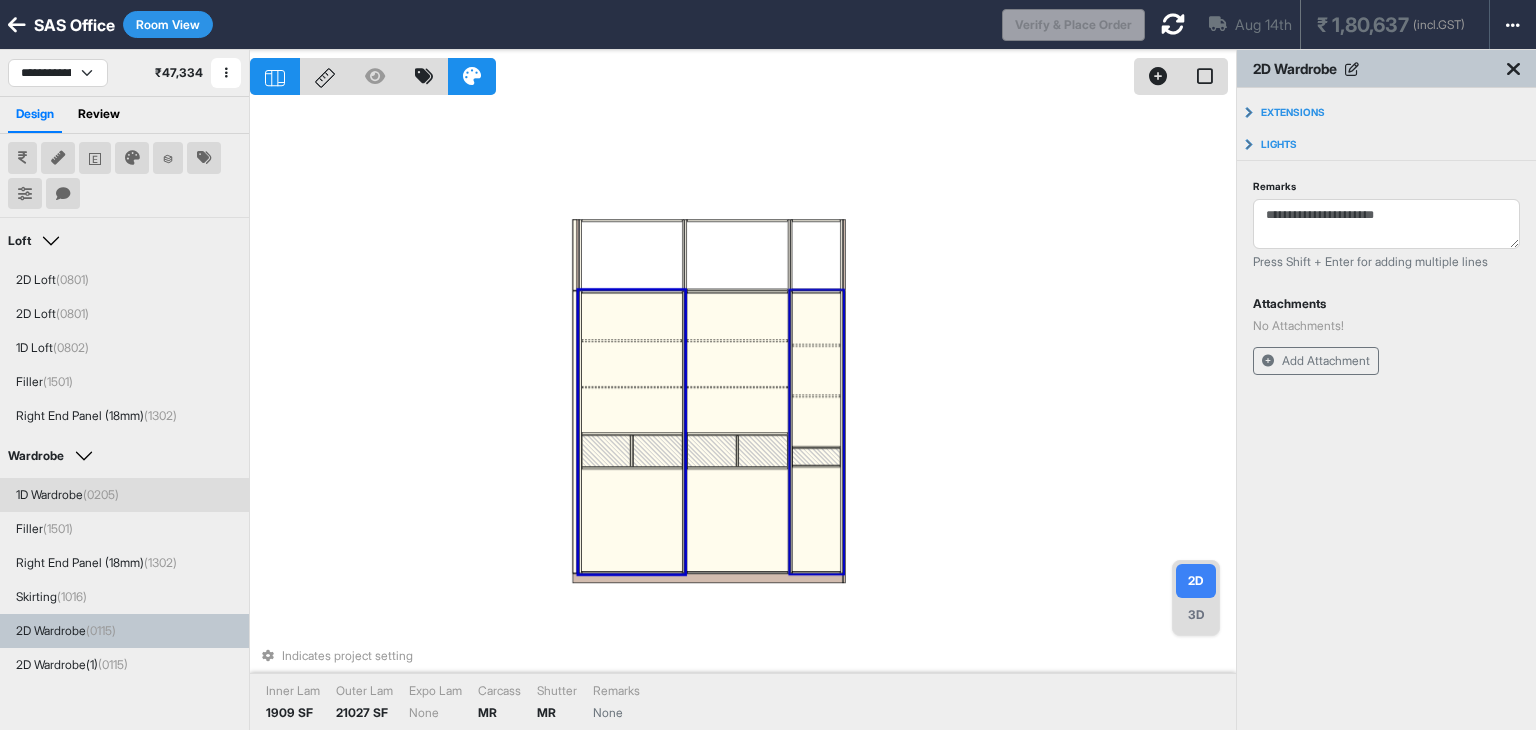 click at bounding box center [816, 520] 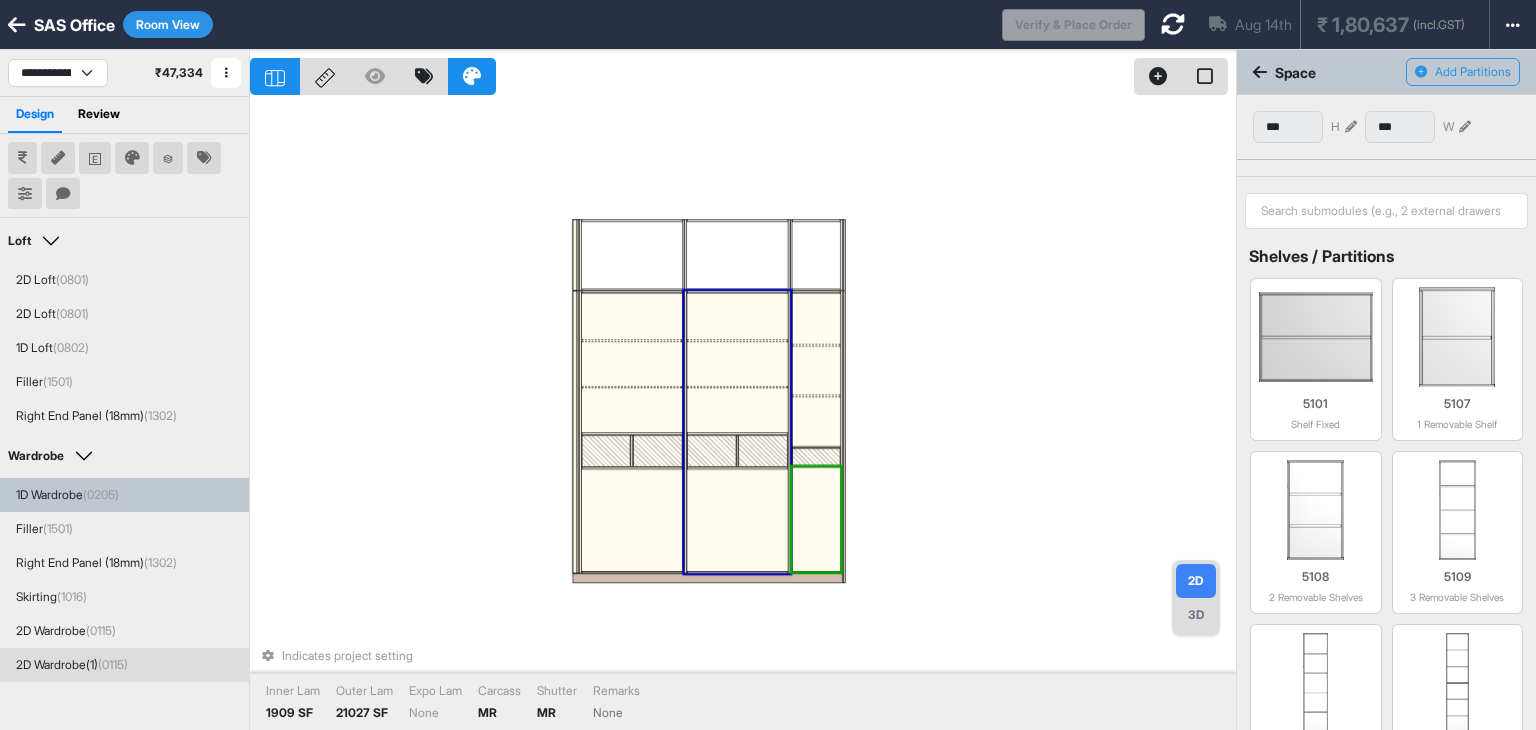 click at bounding box center [737, 521] 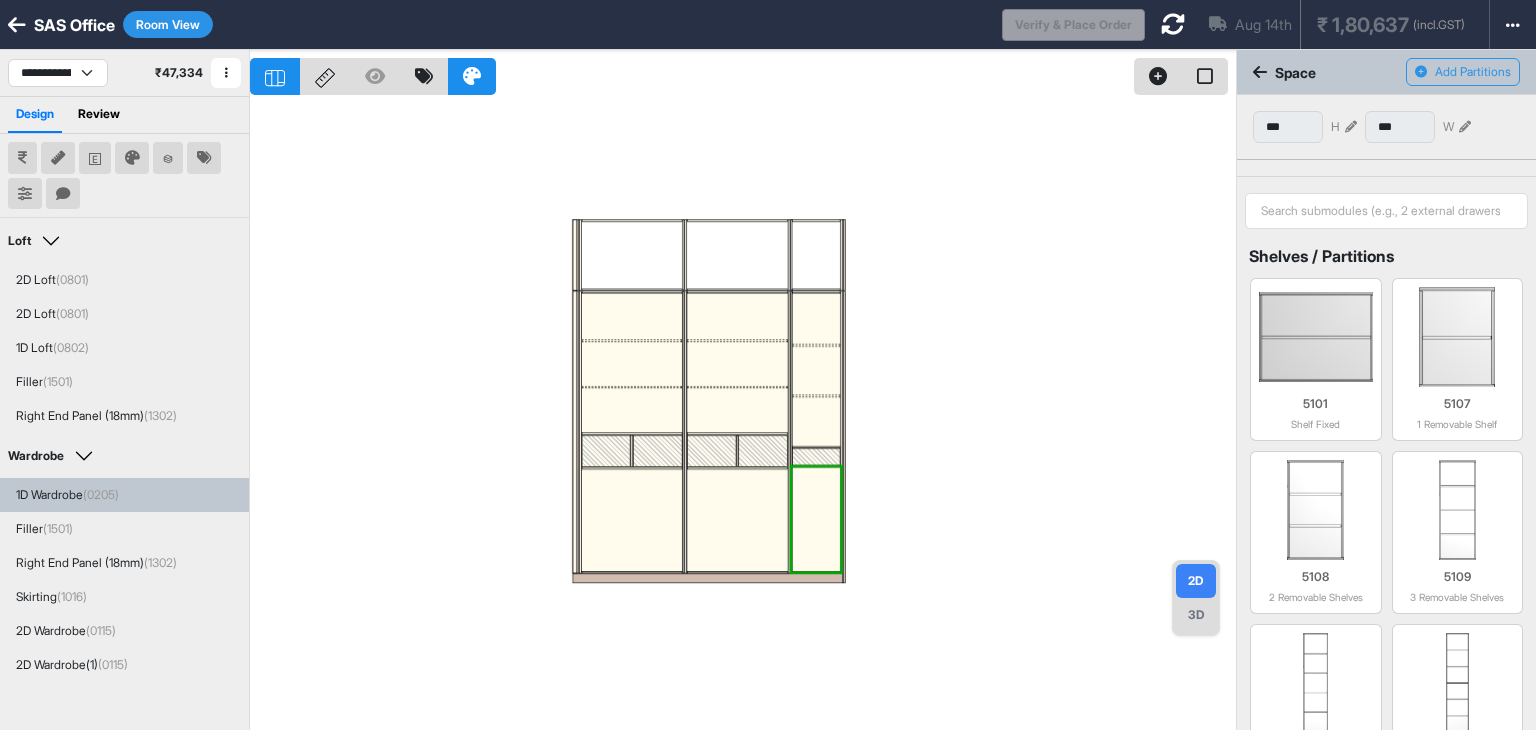 type on "***" 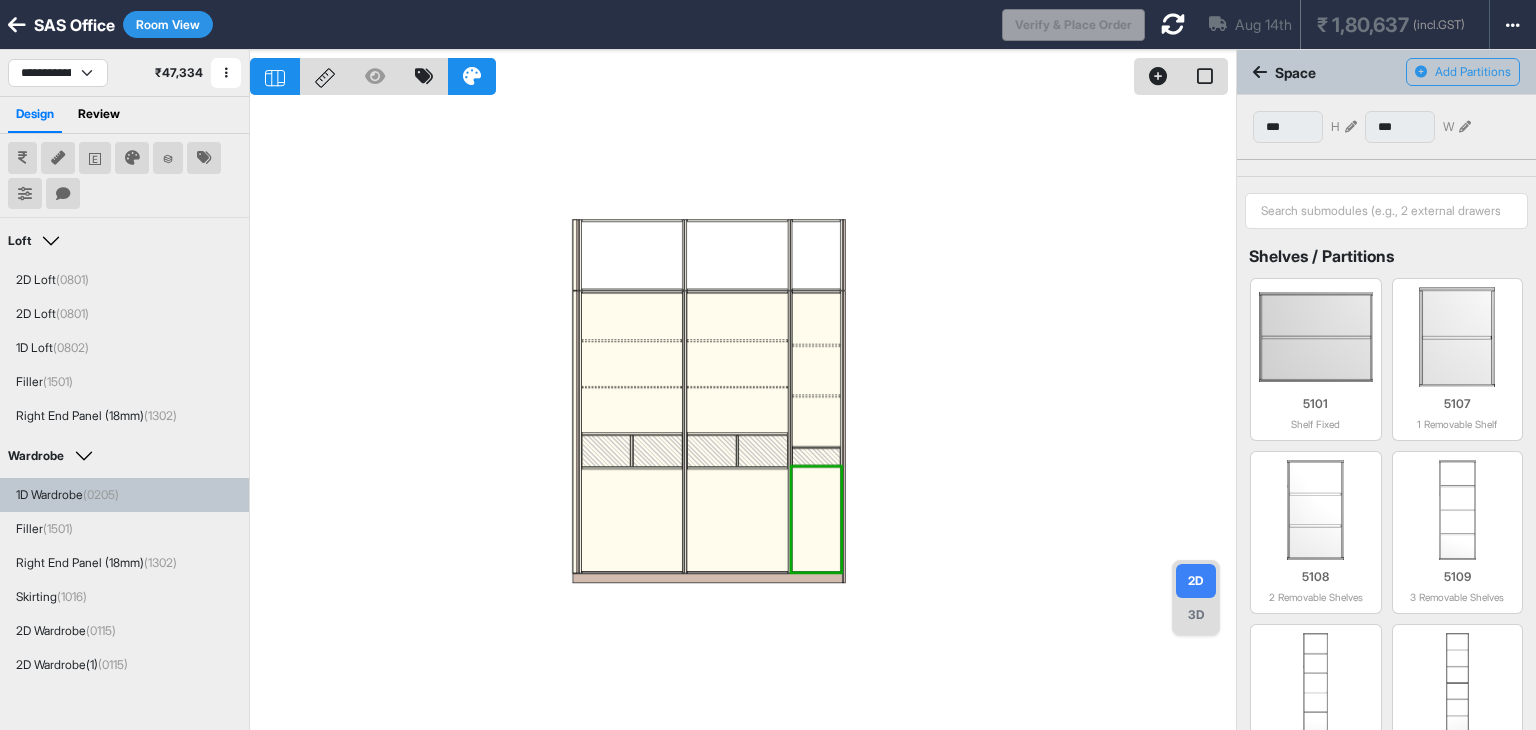 type on "***" 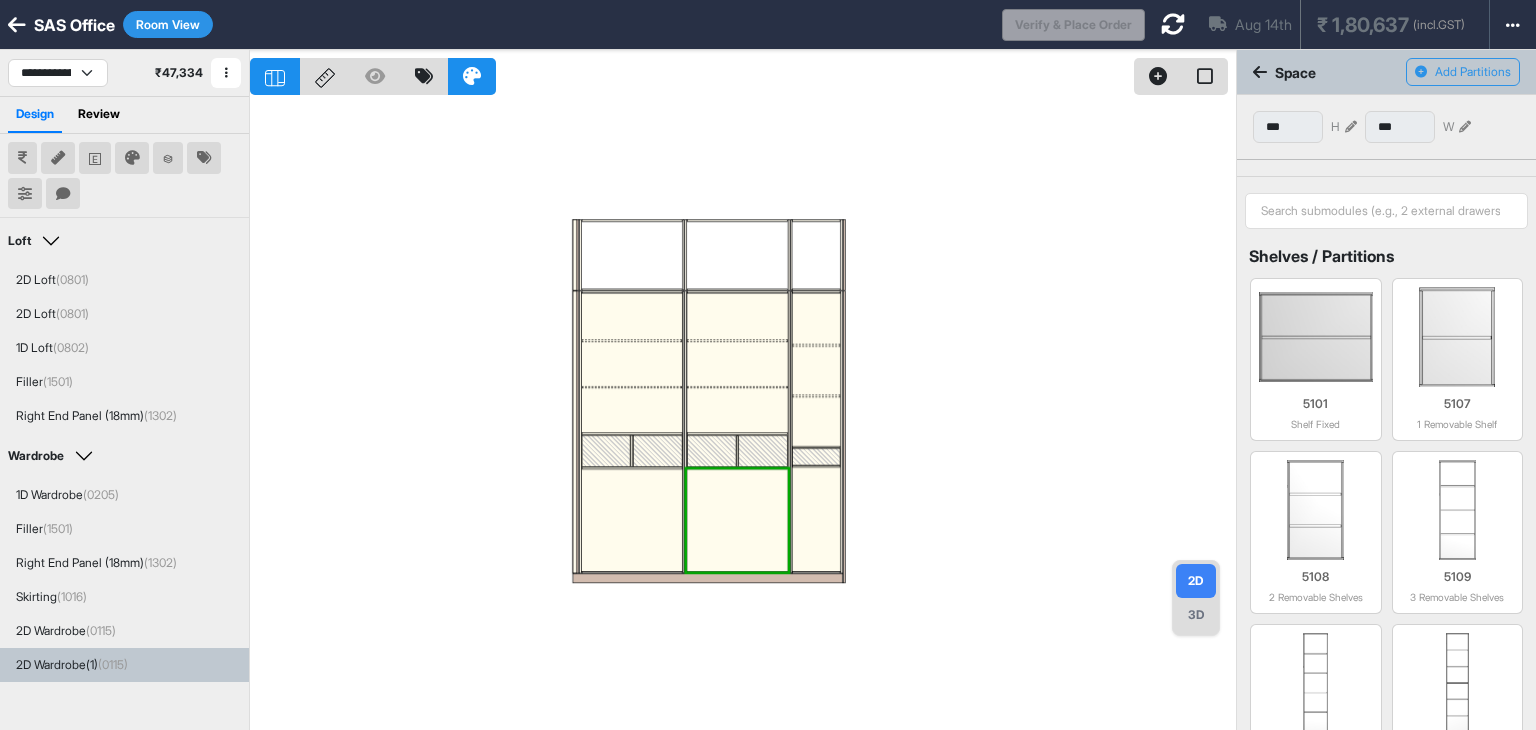 click at bounding box center [1351, 127] 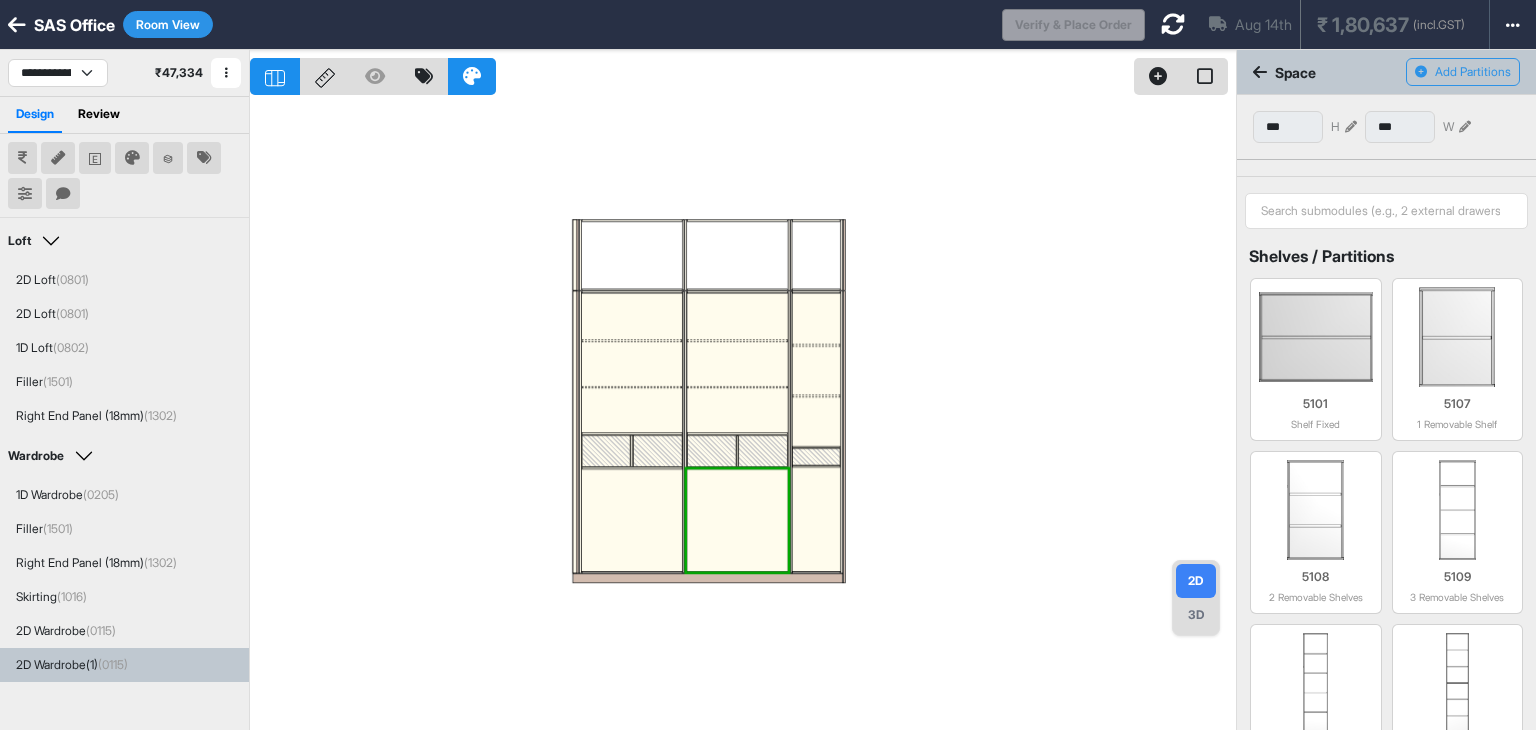 click on "*** H" at bounding box center (1305, 127) 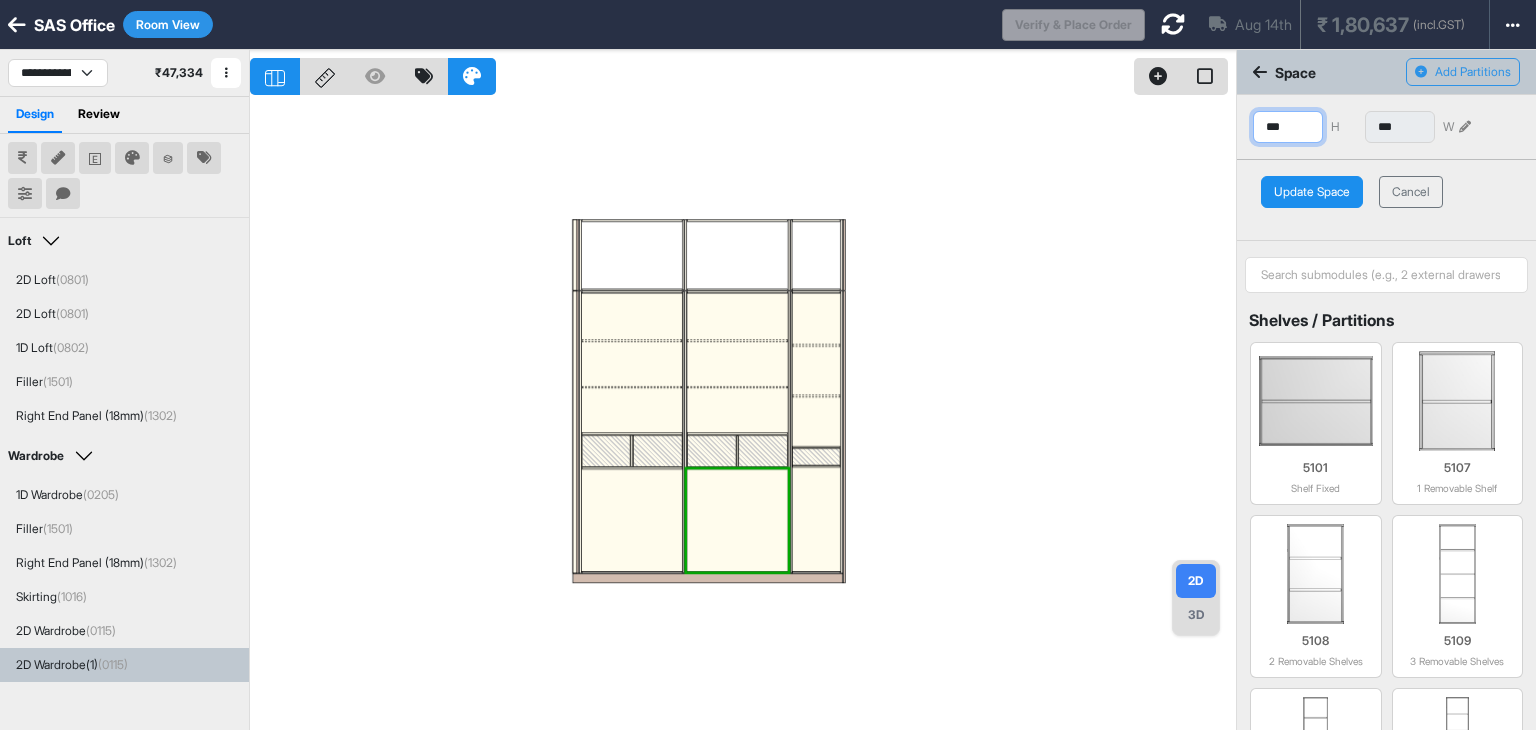 click on "***" at bounding box center [1288, 127] 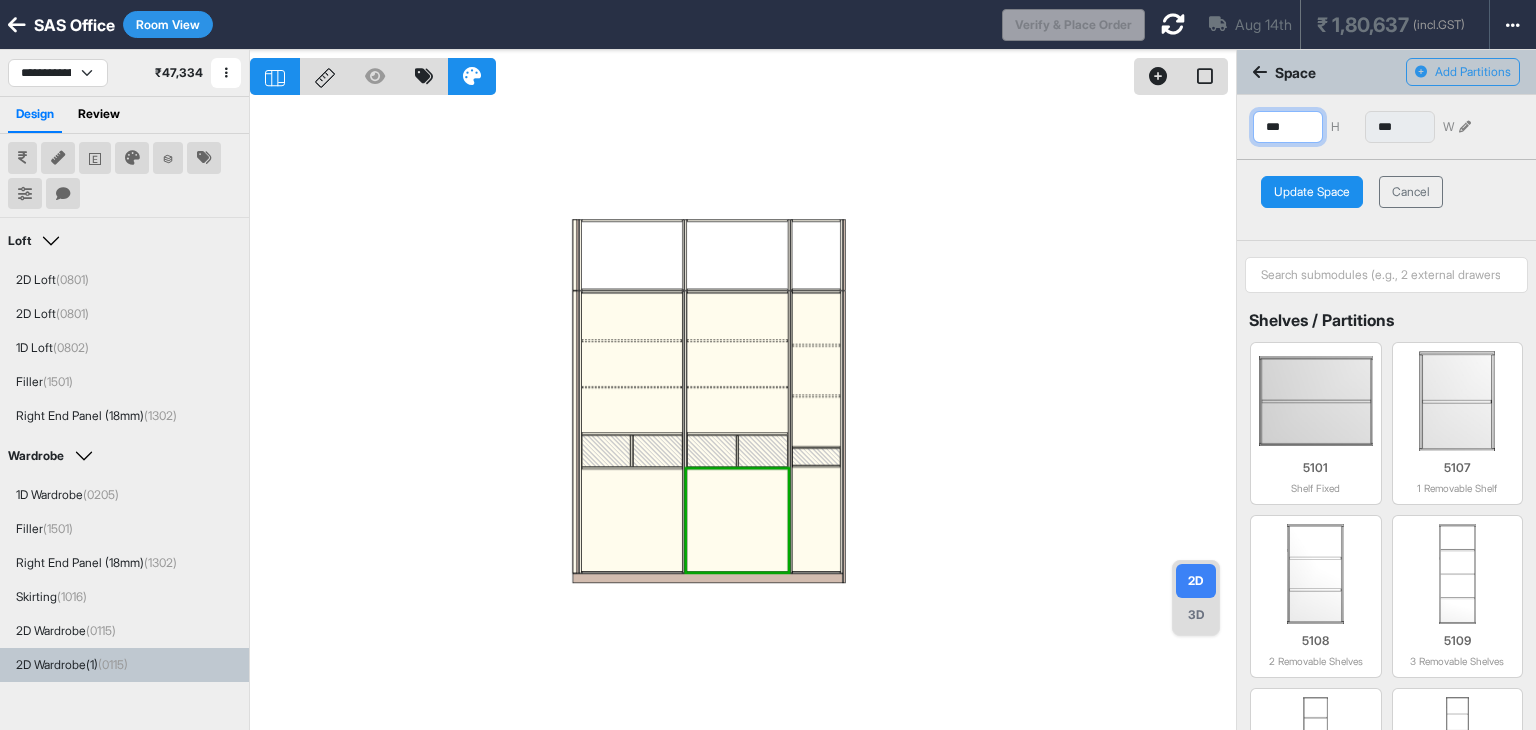 click on "***" at bounding box center (1288, 127) 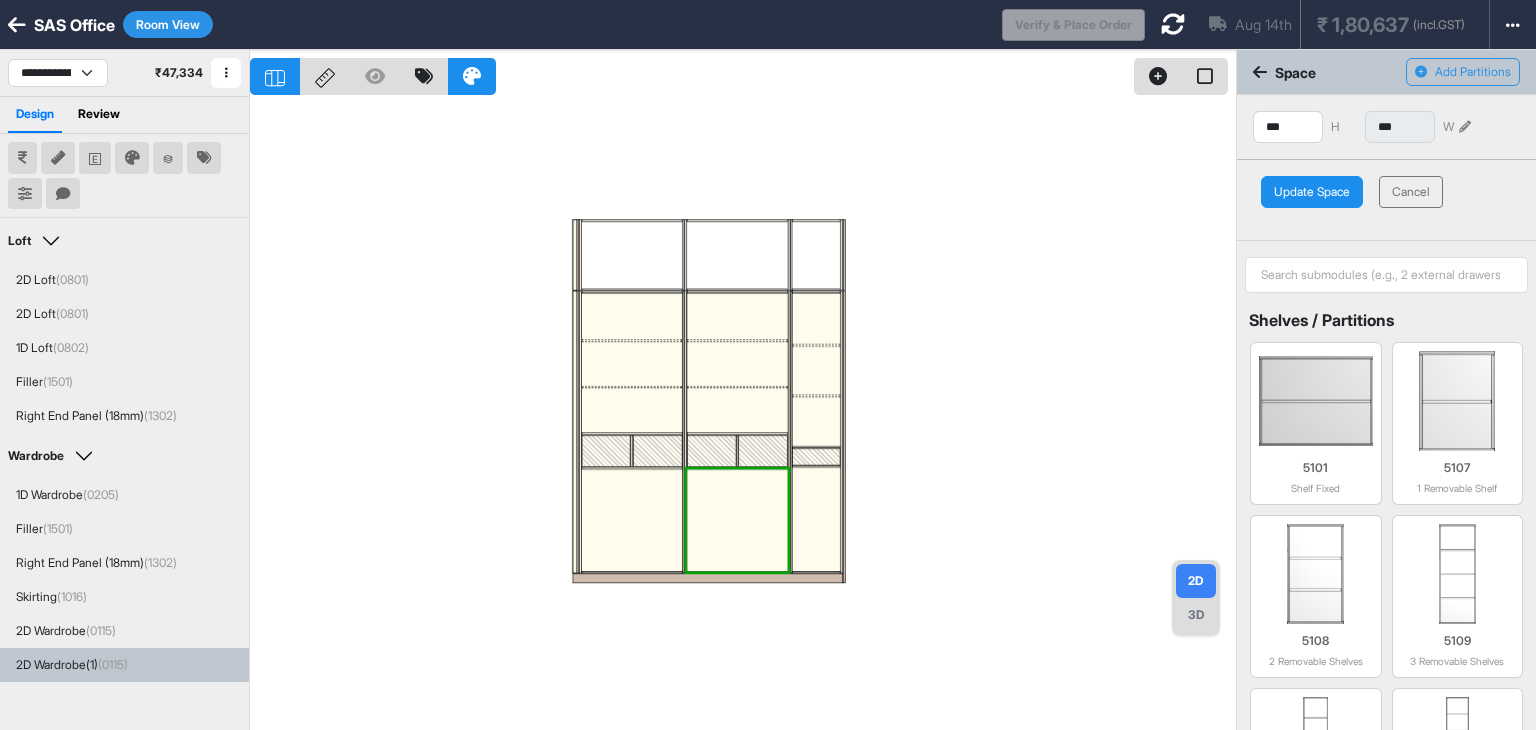 click on "Update Space" at bounding box center (1312, 192) 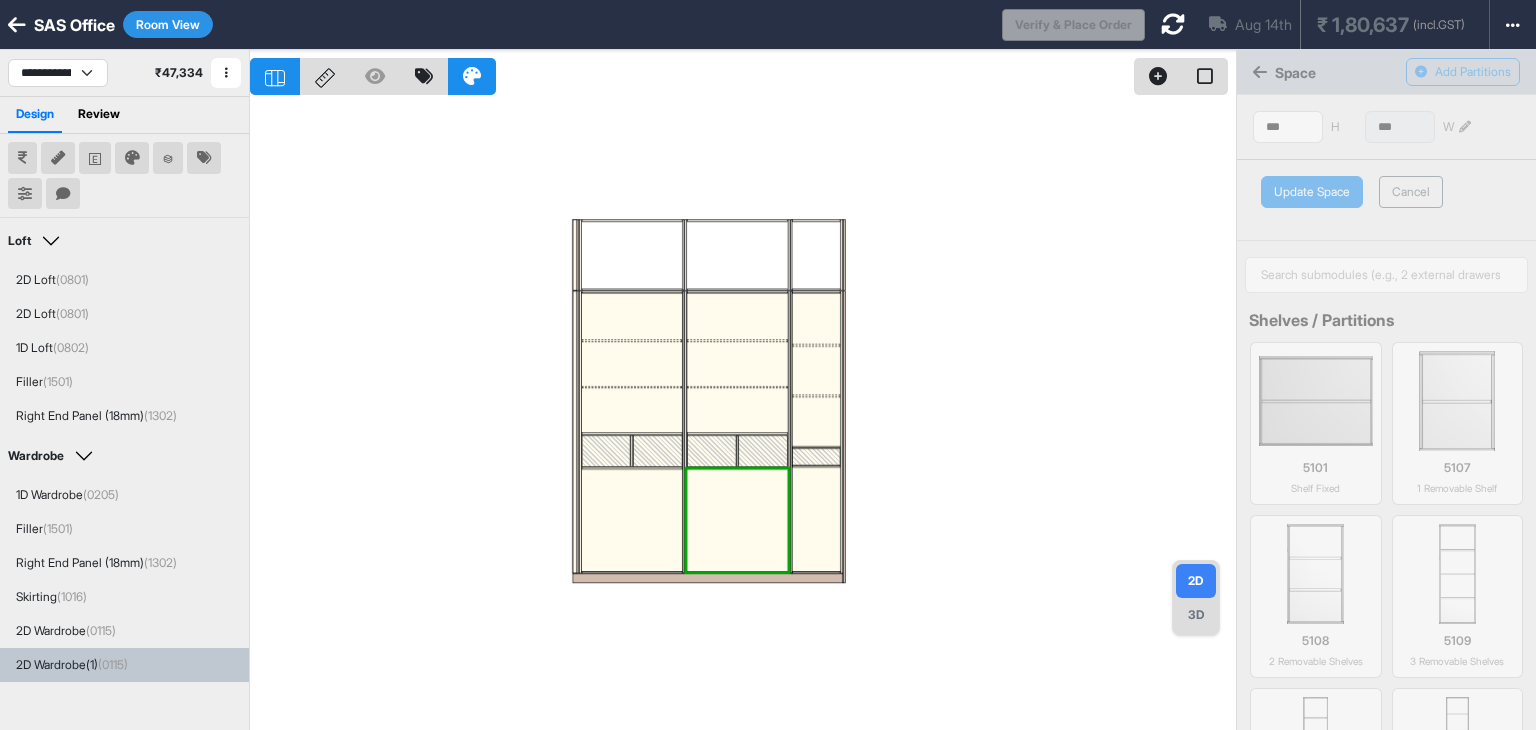 type 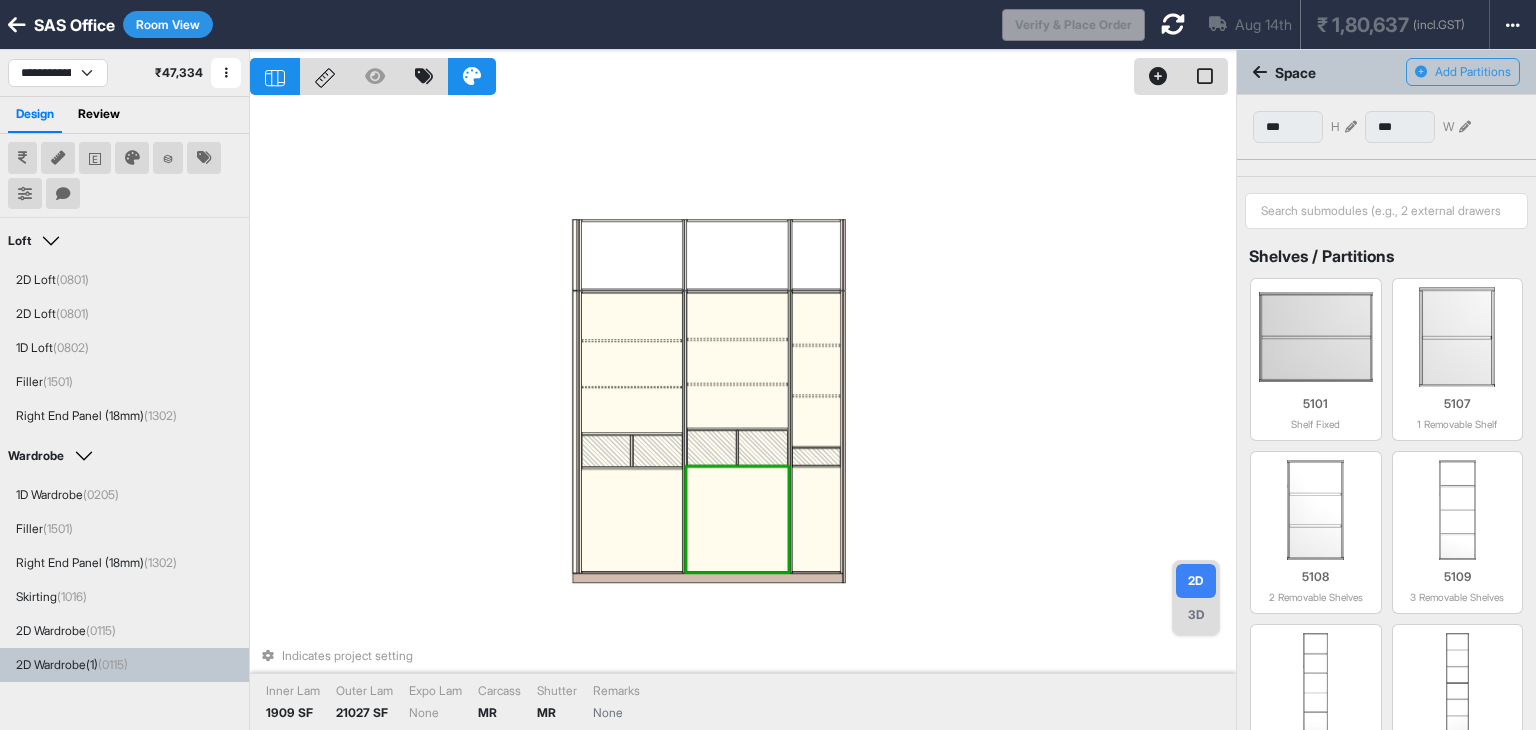 click at bounding box center [711, 447] 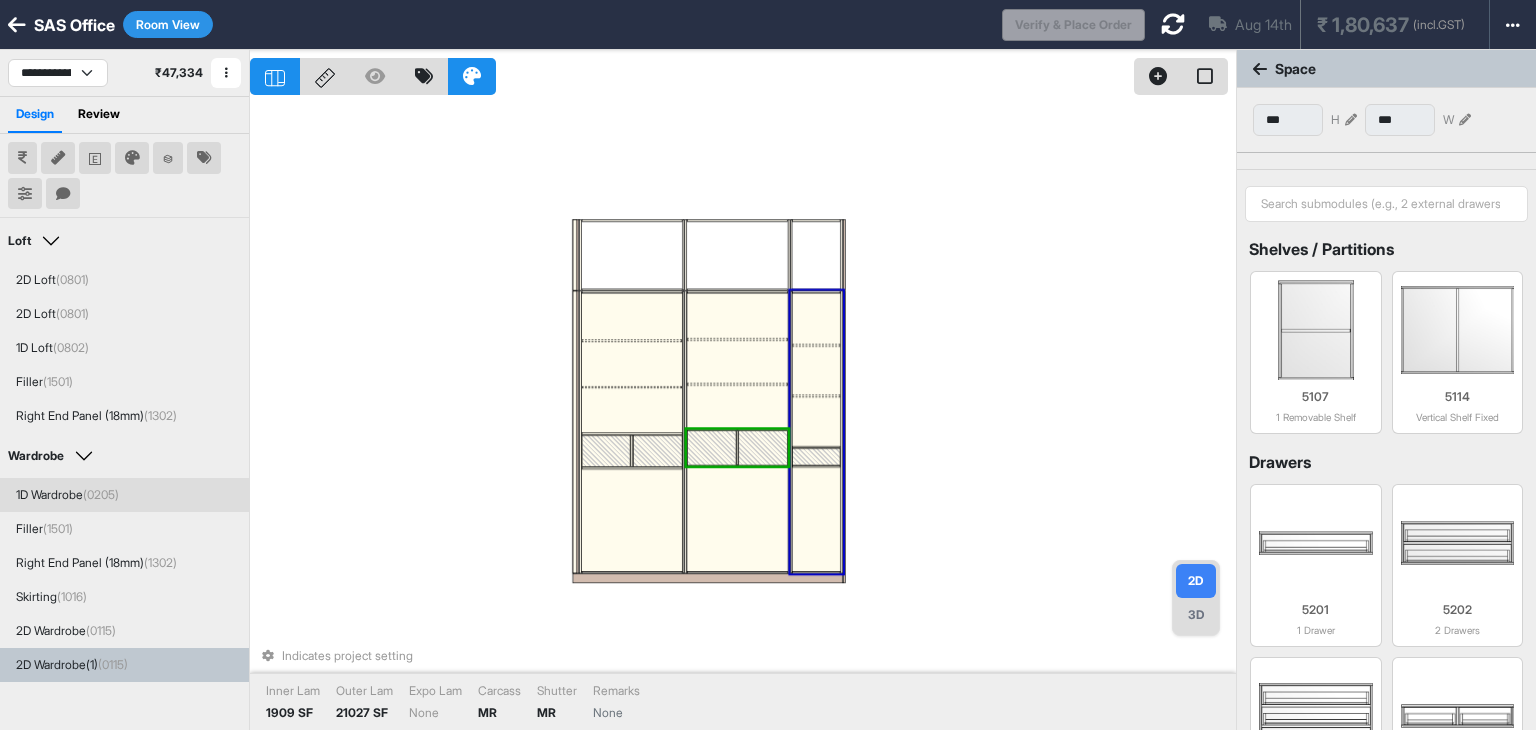 click on "*** H" at bounding box center [1305, 120] 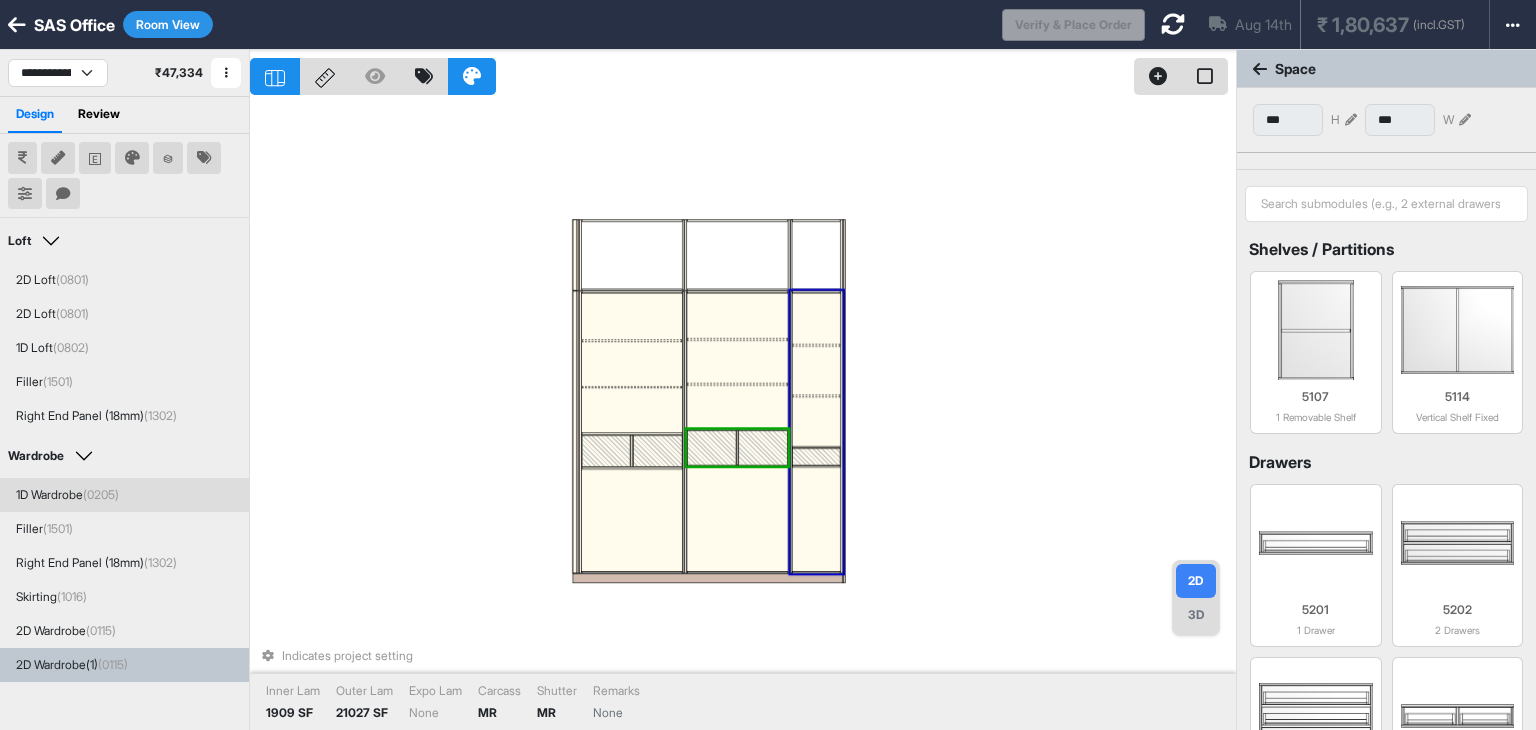 click at bounding box center (1351, 120) 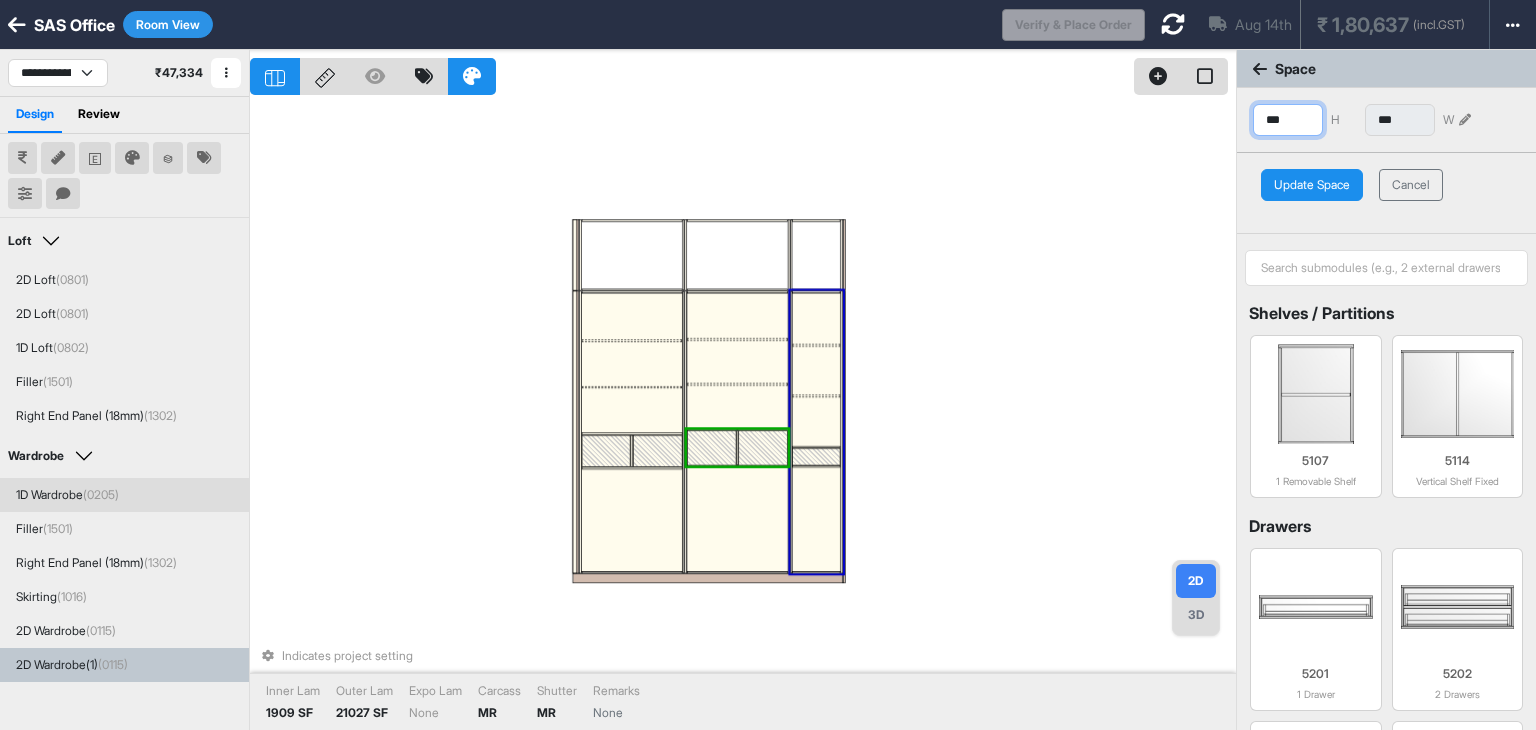 click on "***" at bounding box center [1288, 120] 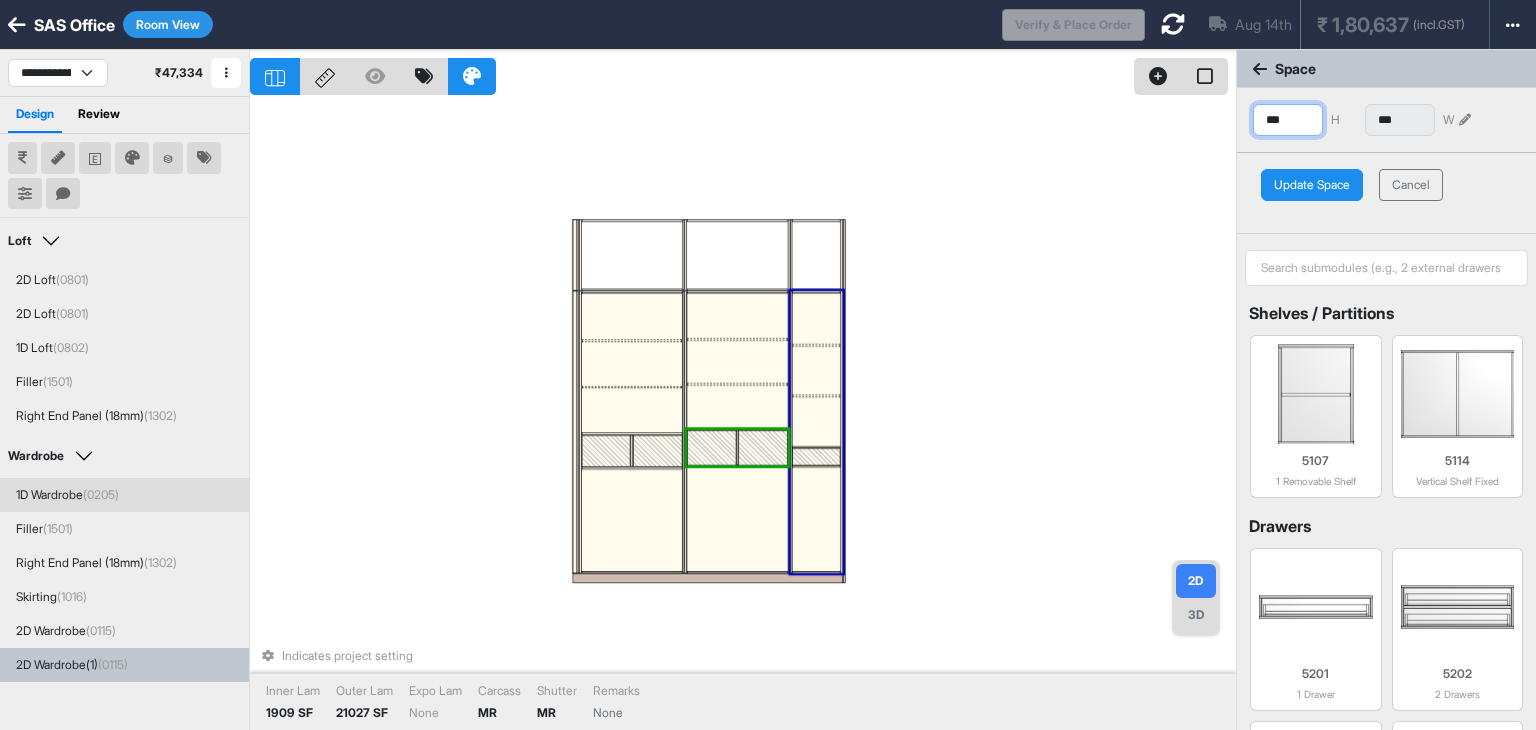 type on "***" 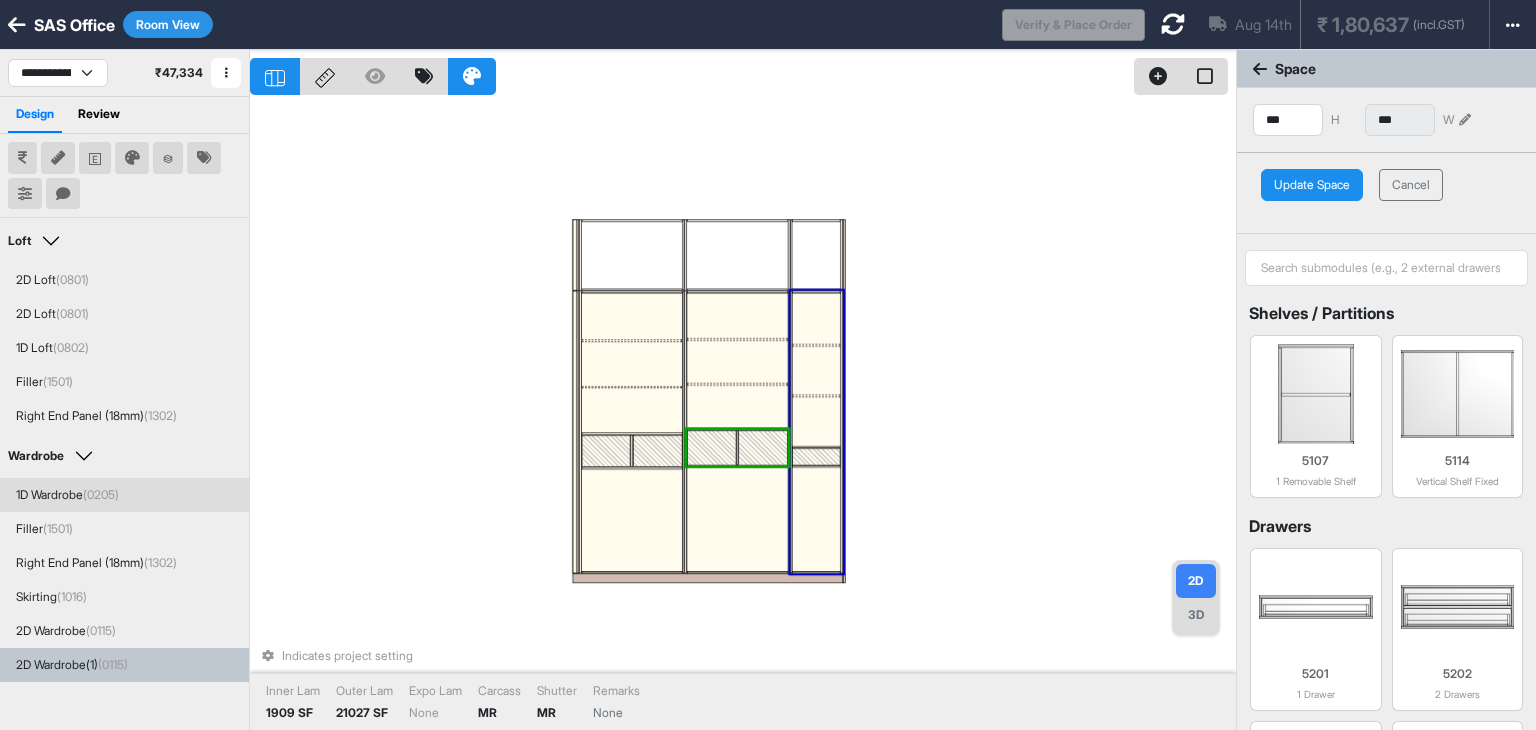 click on "Update Space" at bounding box center (1312, 185) 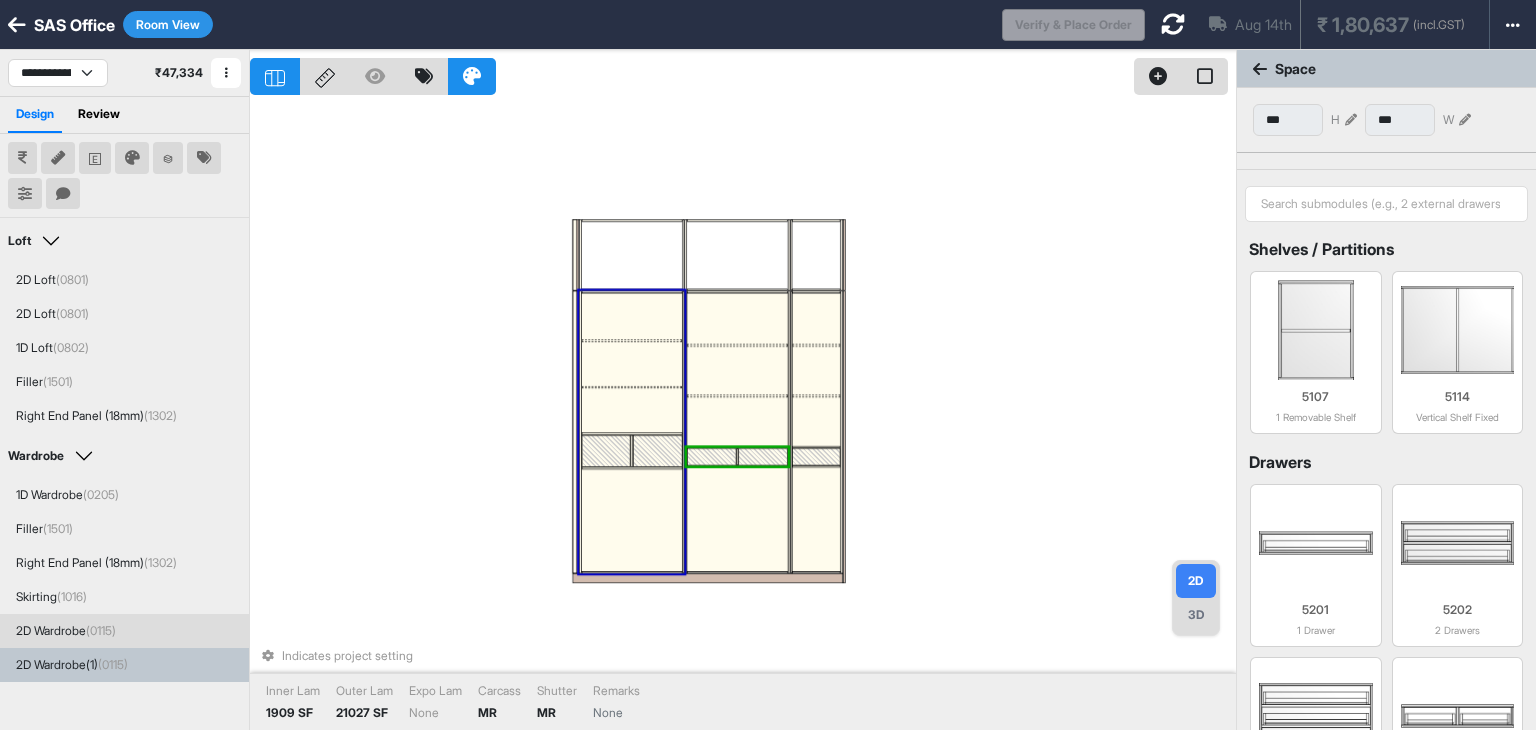 click at bounding box center [631, 521] 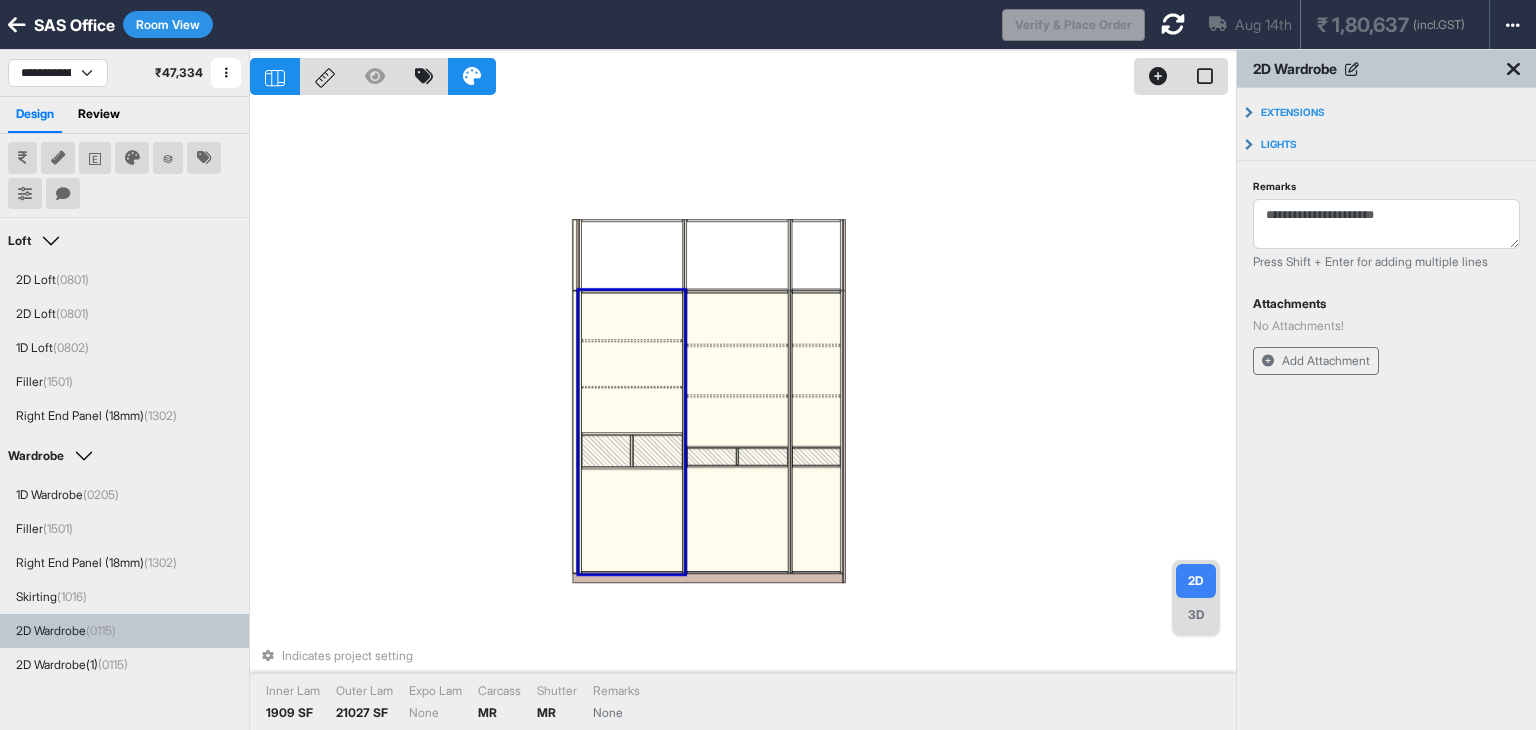 click at bounding box center (631, 521) 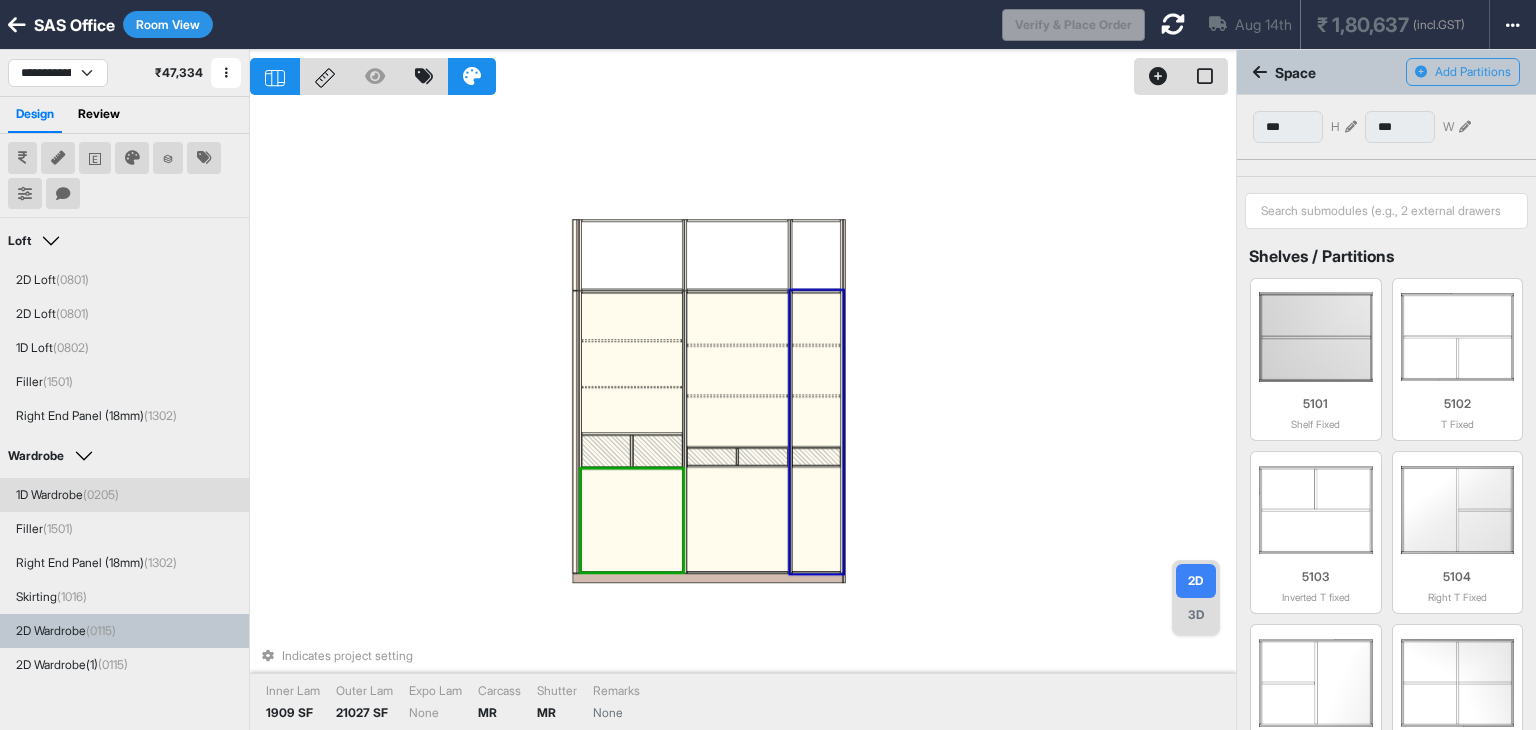 click at bounding box center (1351, 127) 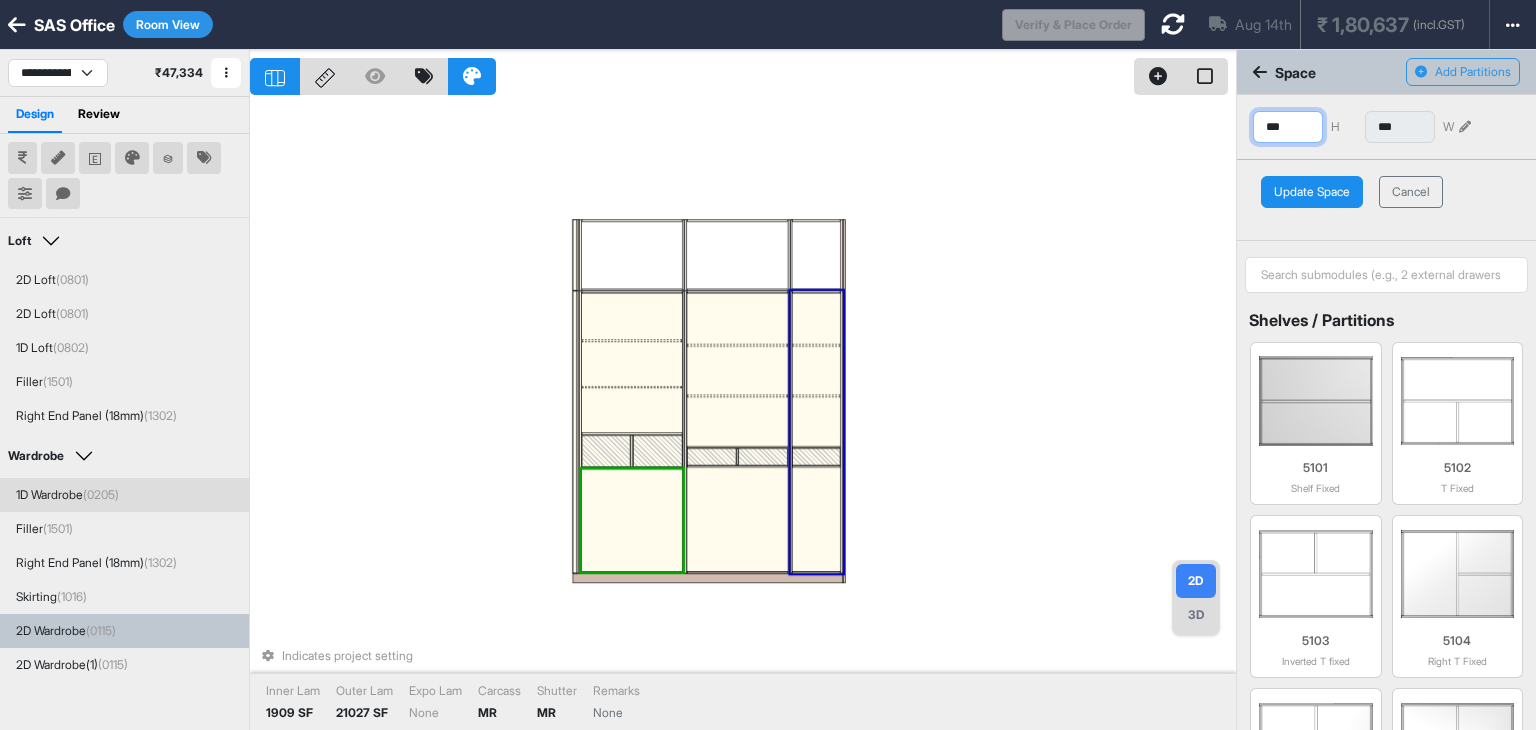 click on "***" at bounding box center [1288, 127] 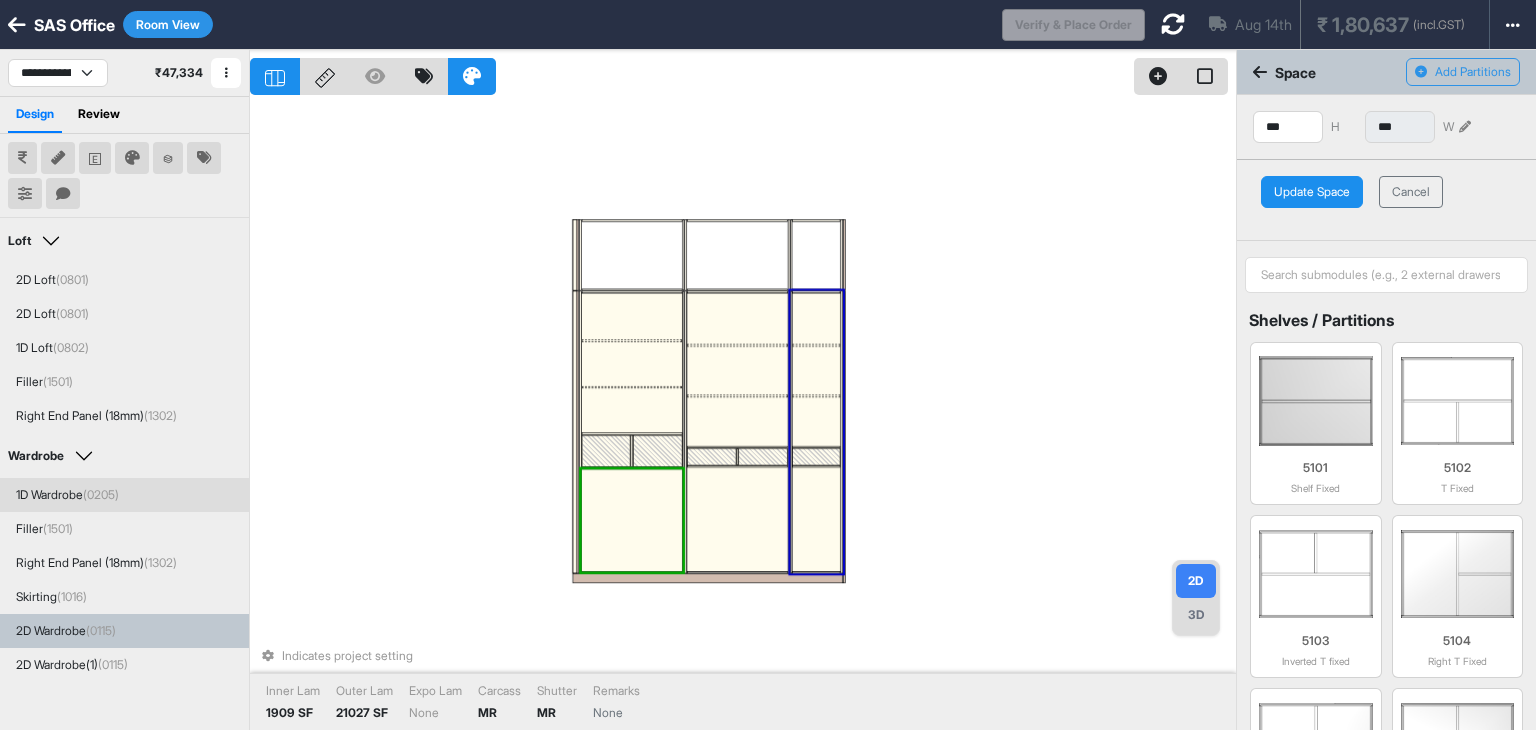 click on "Update Space" at bounding box center [1312, 192] 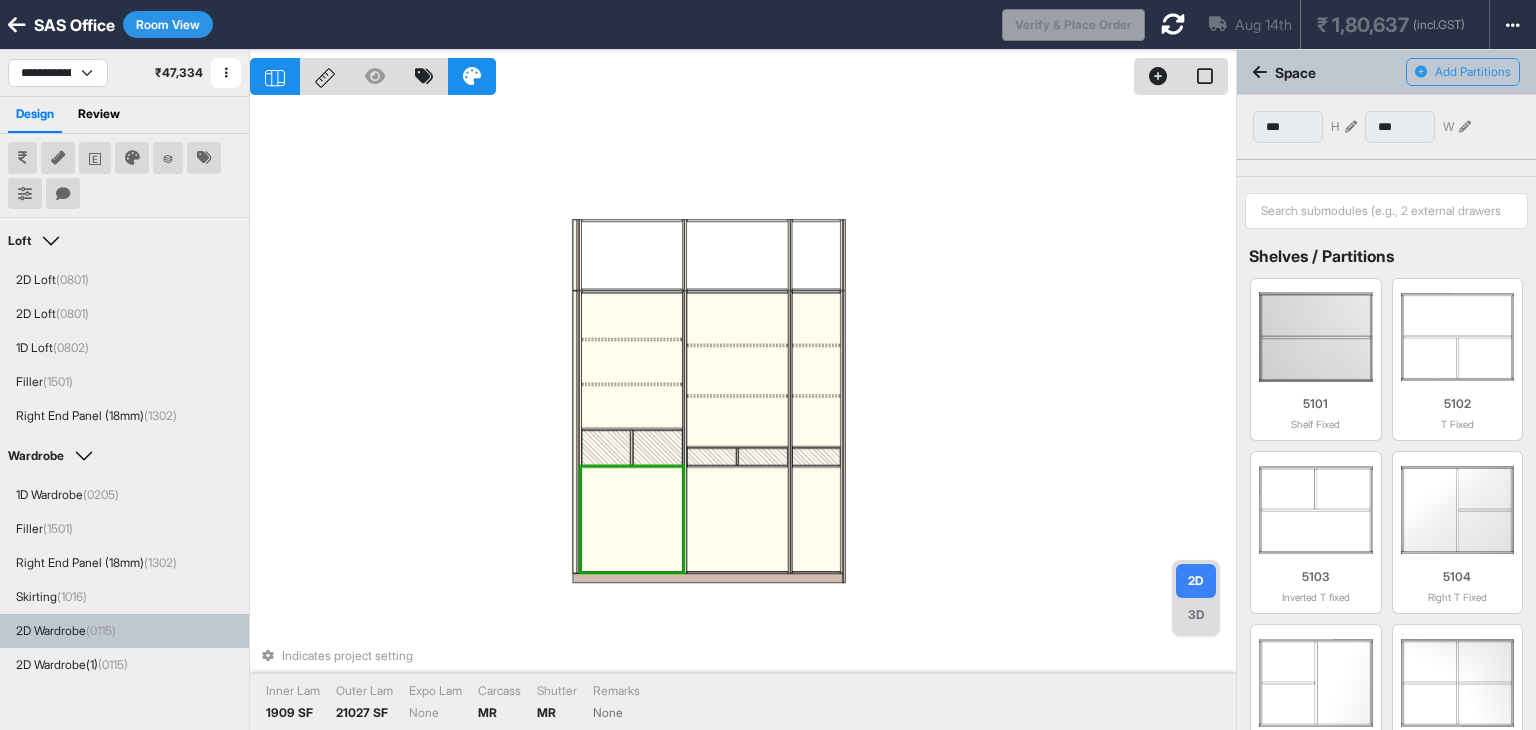 click at bounding box center (657, 447) 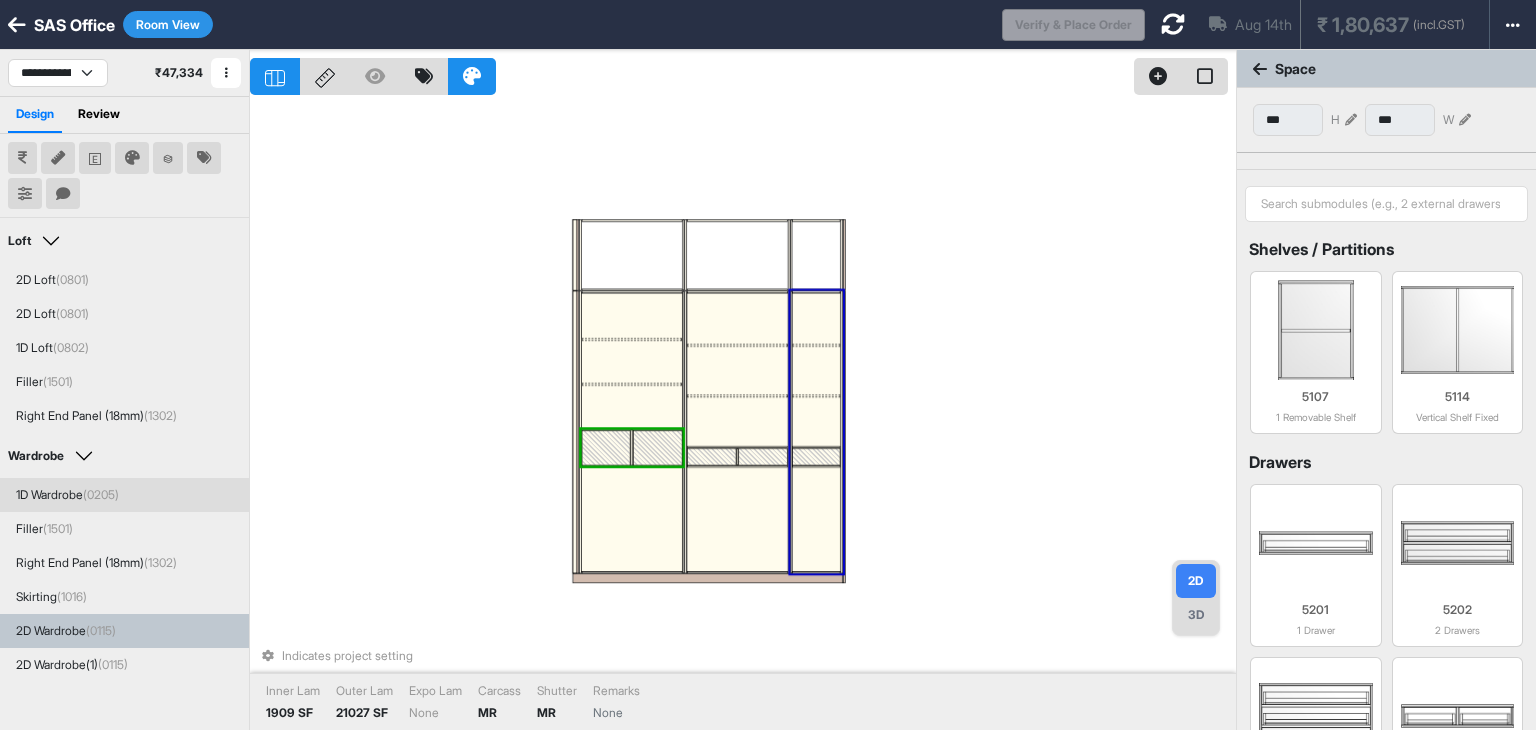 click at bounding box center [1351, 120] 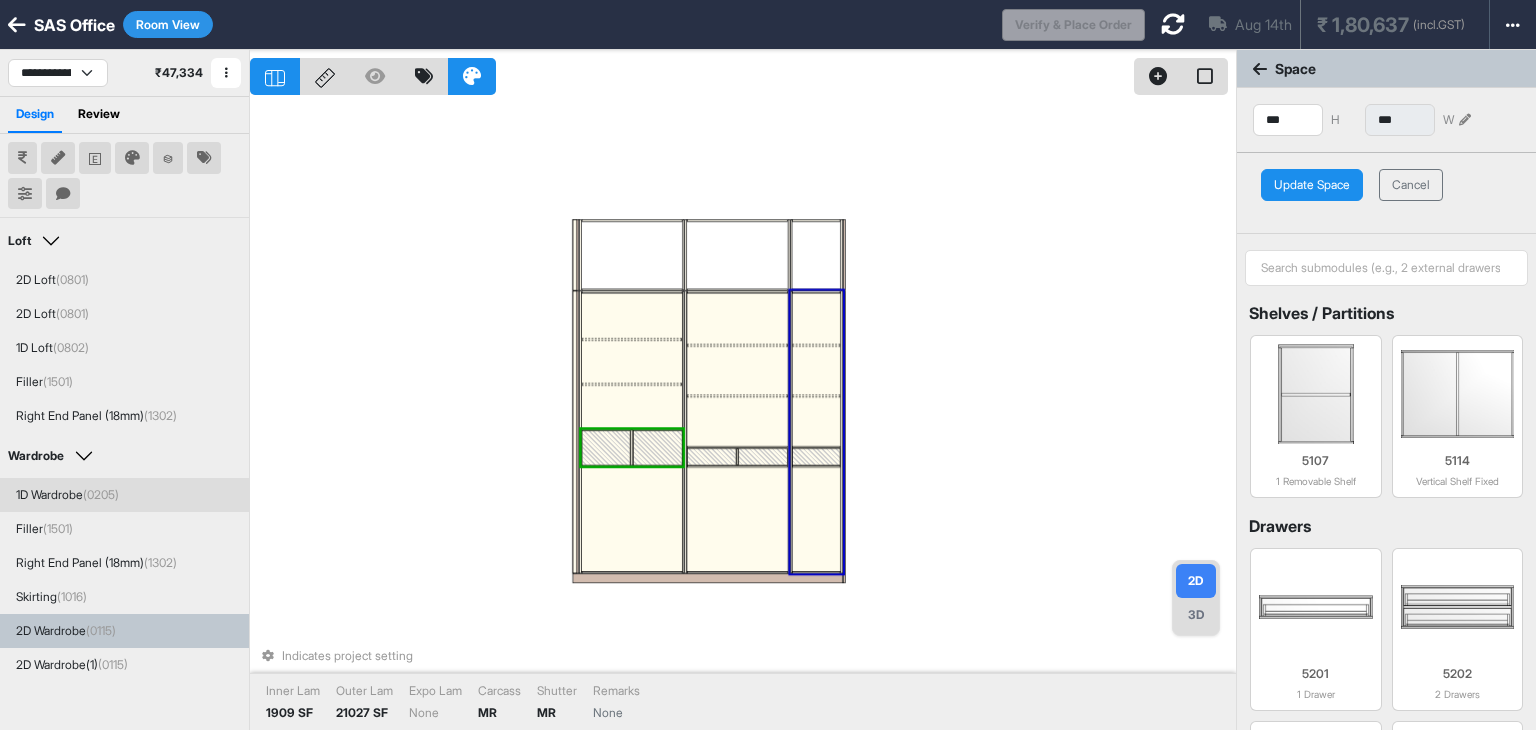 click on "*** H" at bounding box center [1305, 120] 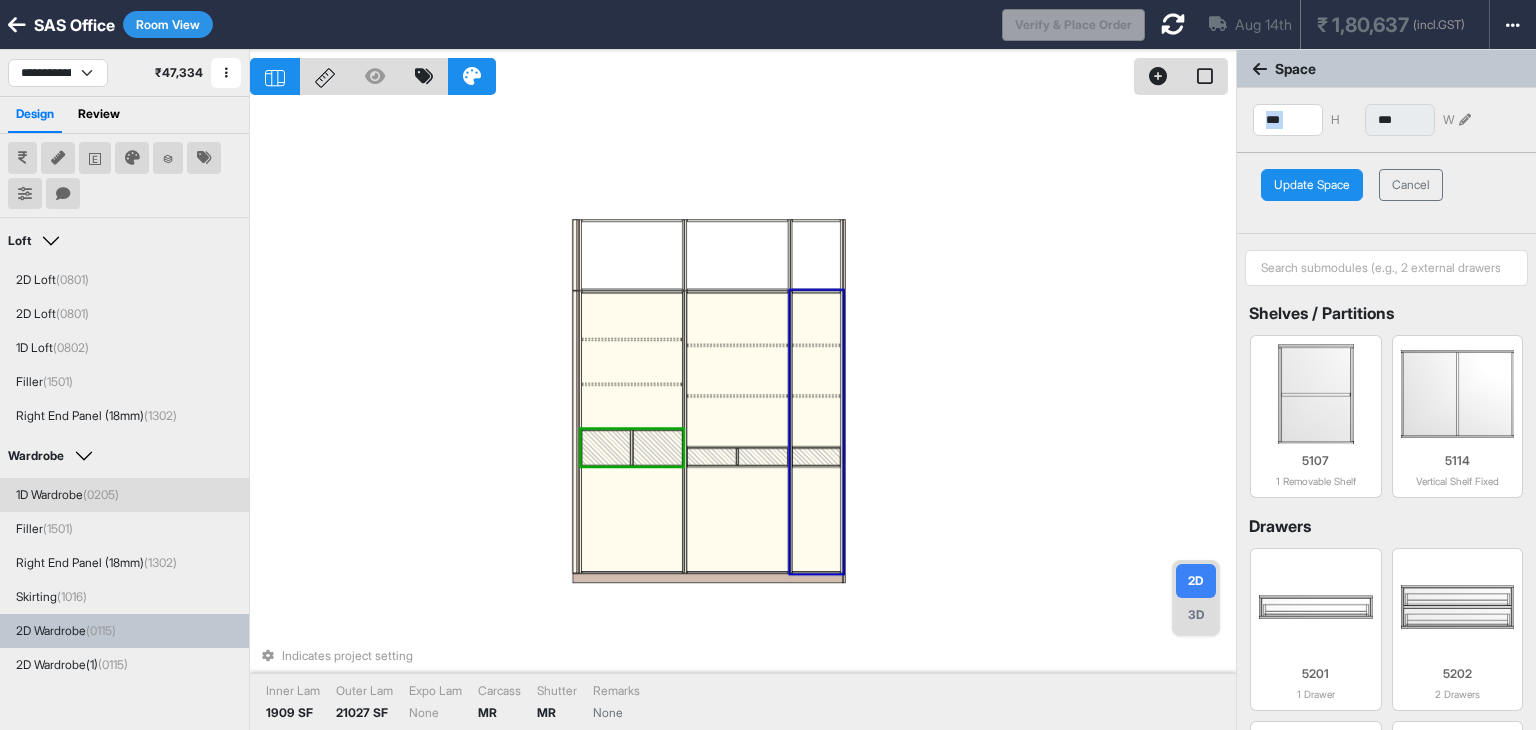 click on "*** H" at bounding box center (1305, 120) 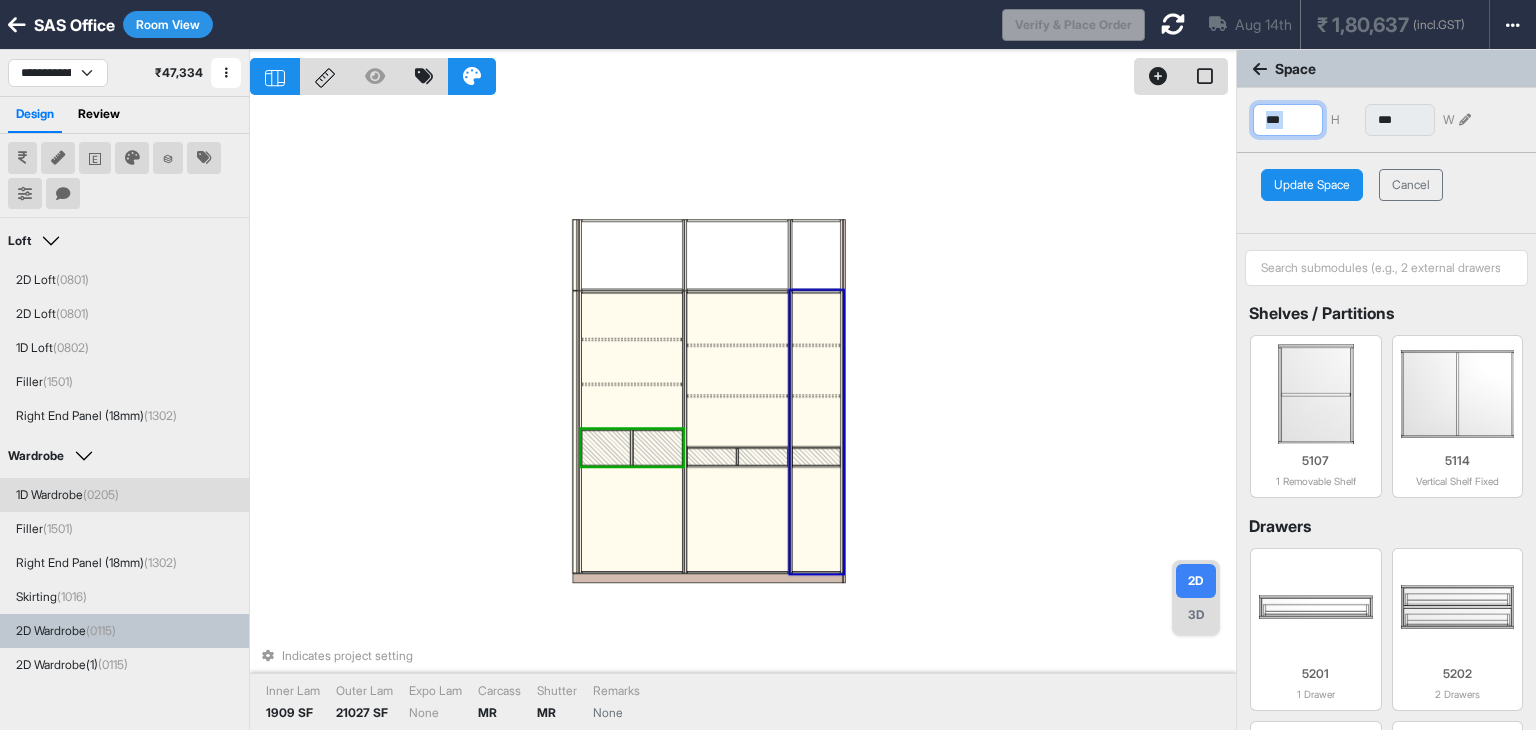 click on "***" at bounding box center (1288, 120) 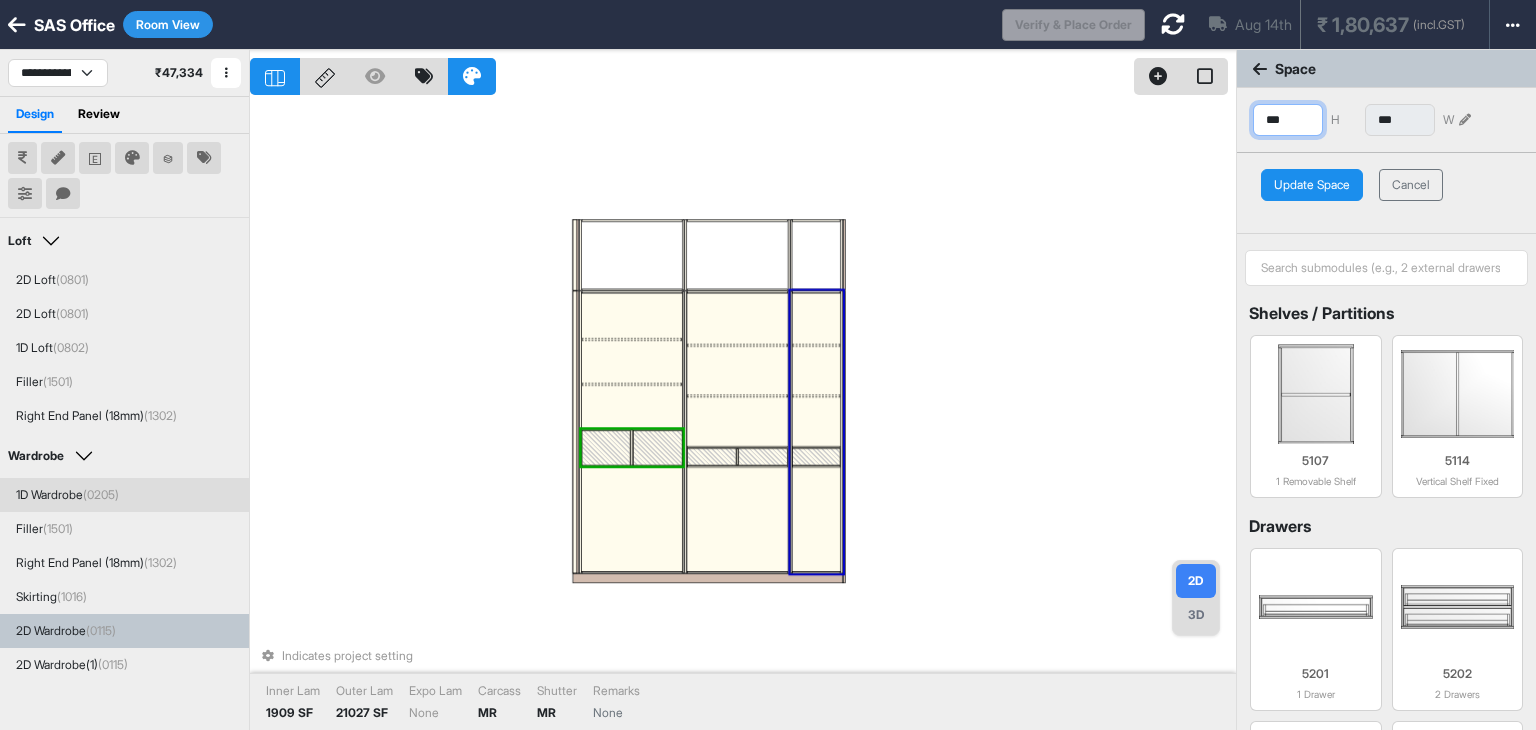 click on "***" at bounding box center (1288, 120) 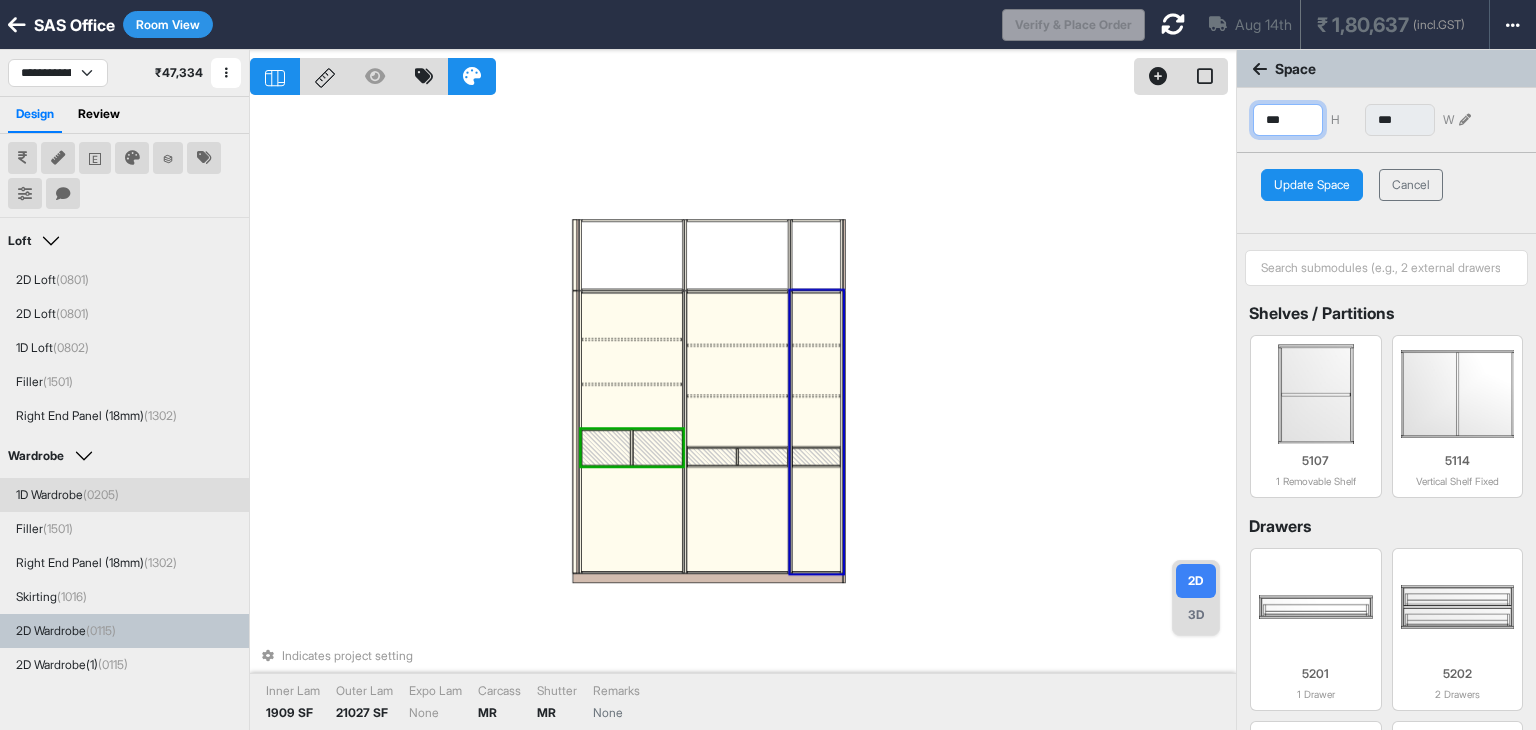 type on "***" 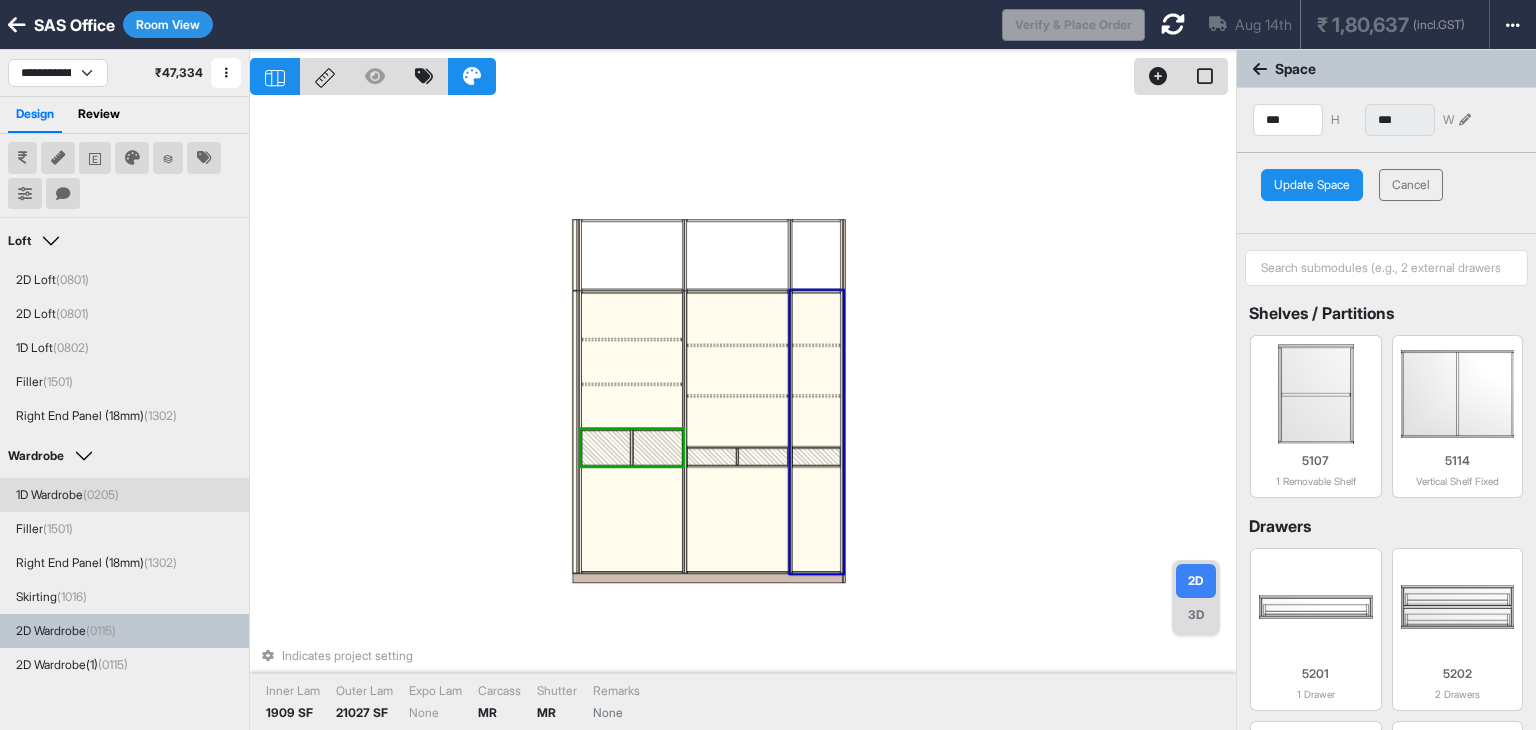 click on "Update Space" at bounding box center (1312, 185) 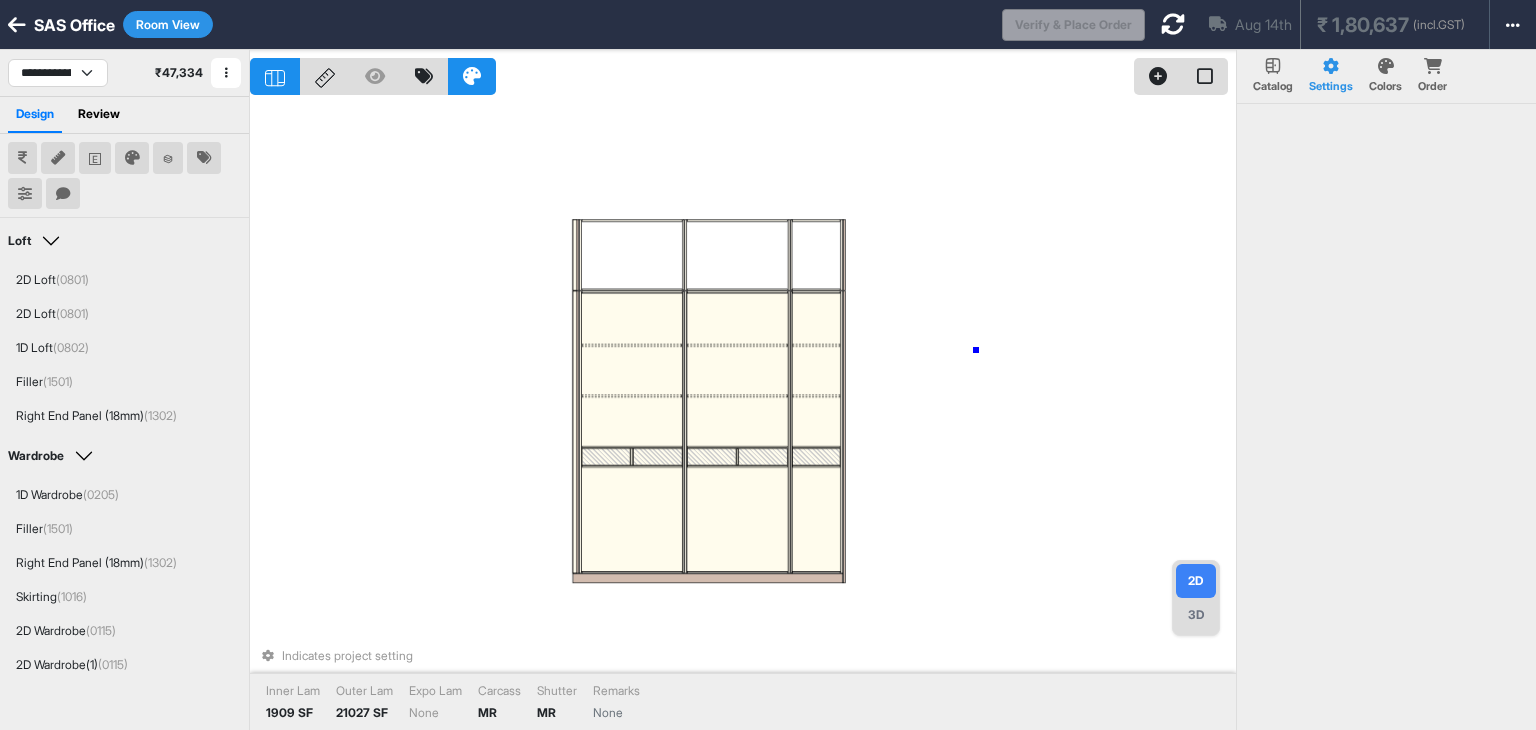 click on "Indicates project setting Inner Lam 1909 SF Outer Lam 21027 SF Expo Lam None Carcass MR Shutter MR Remarks None" at bounding box center [743, 415] 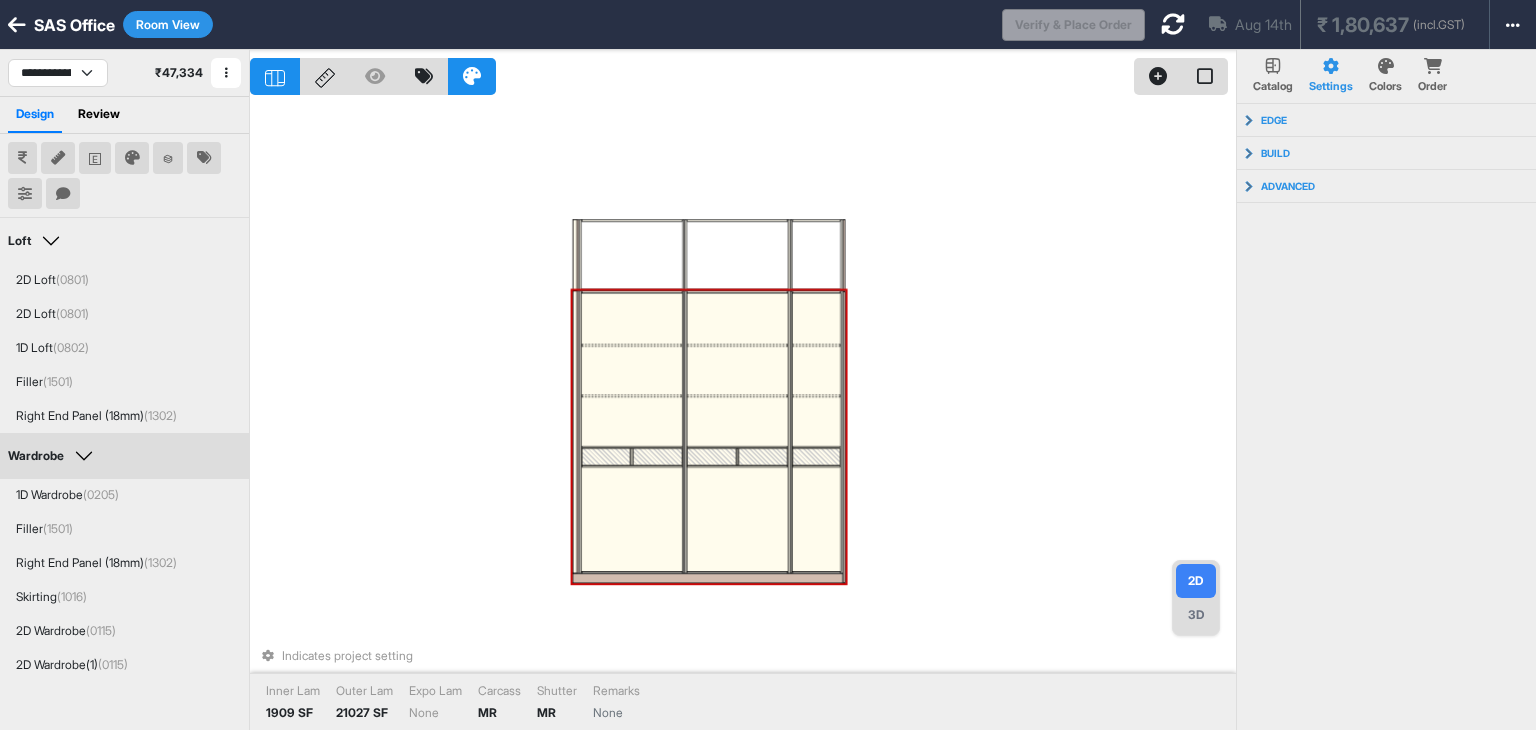click at bounding box center (816, 421) 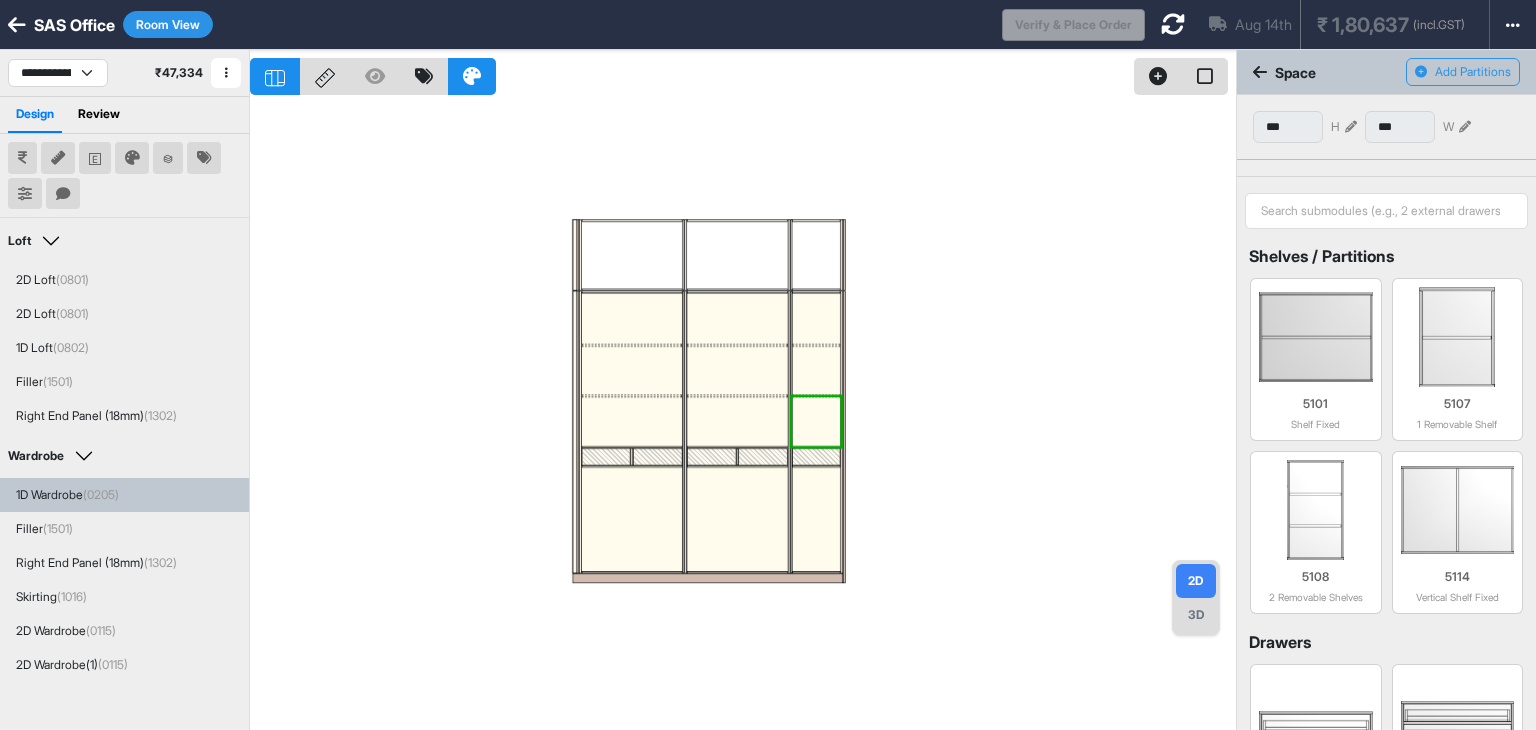 click at bounding box center (1351, 127) 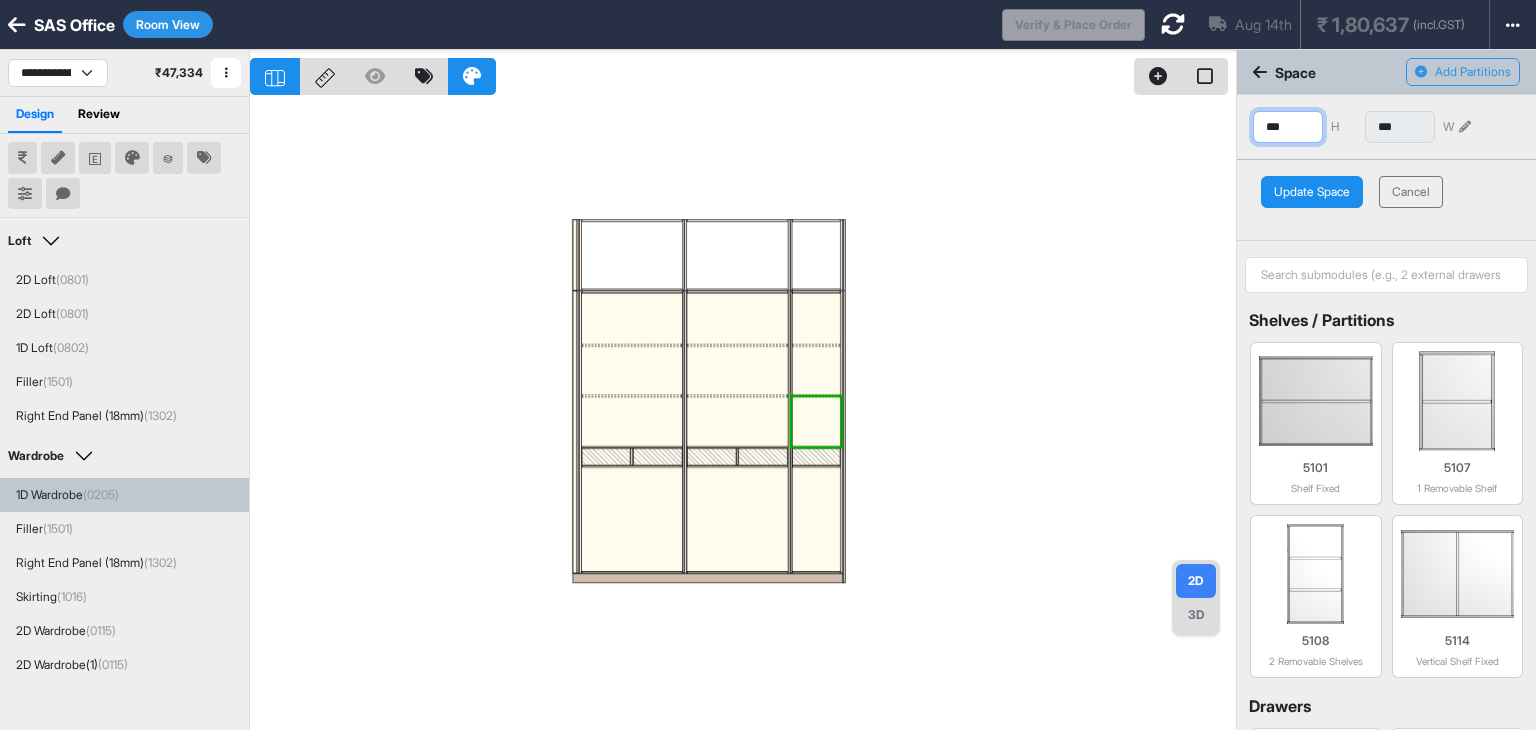 click on "***" at bounding box center (1288, 127) 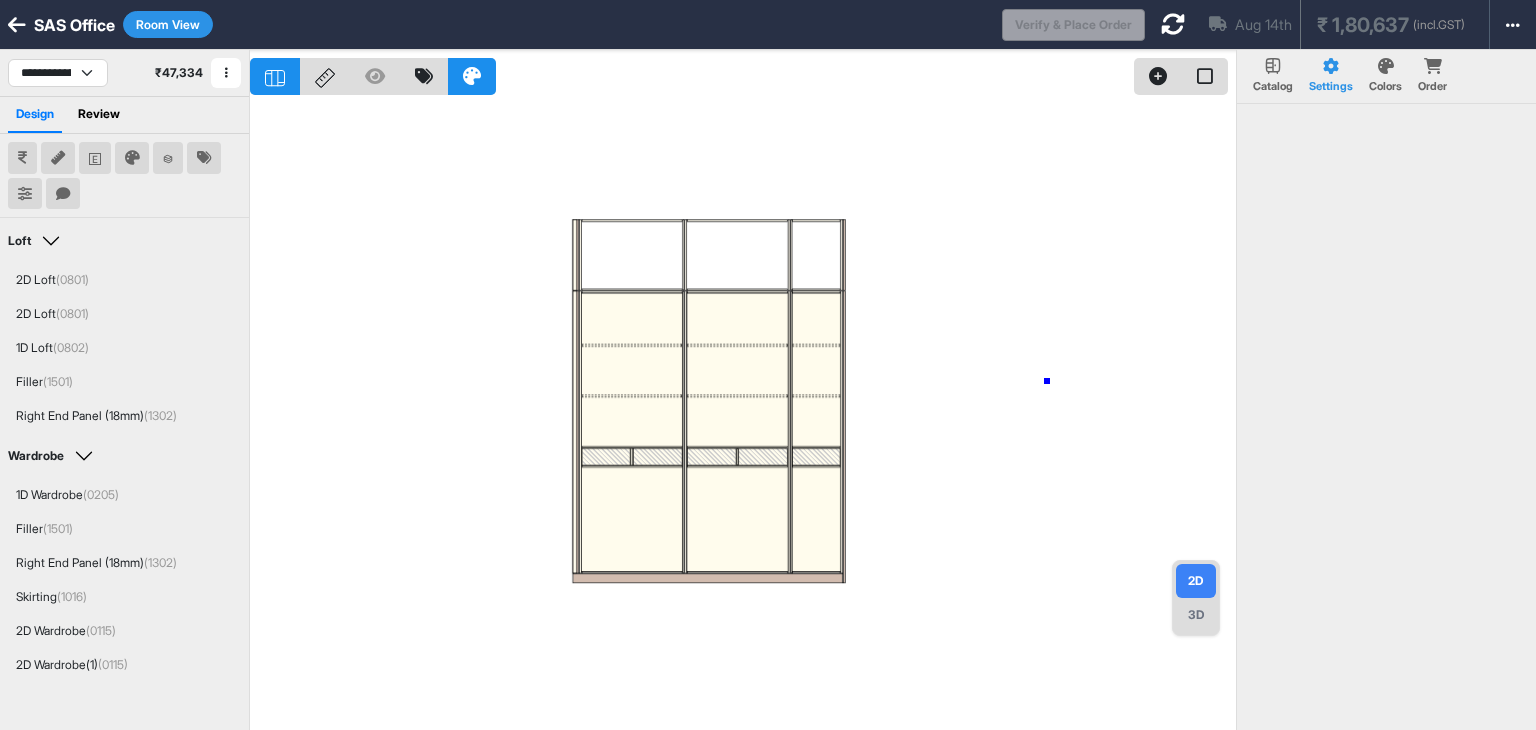 click at bounding box center (743, 415) 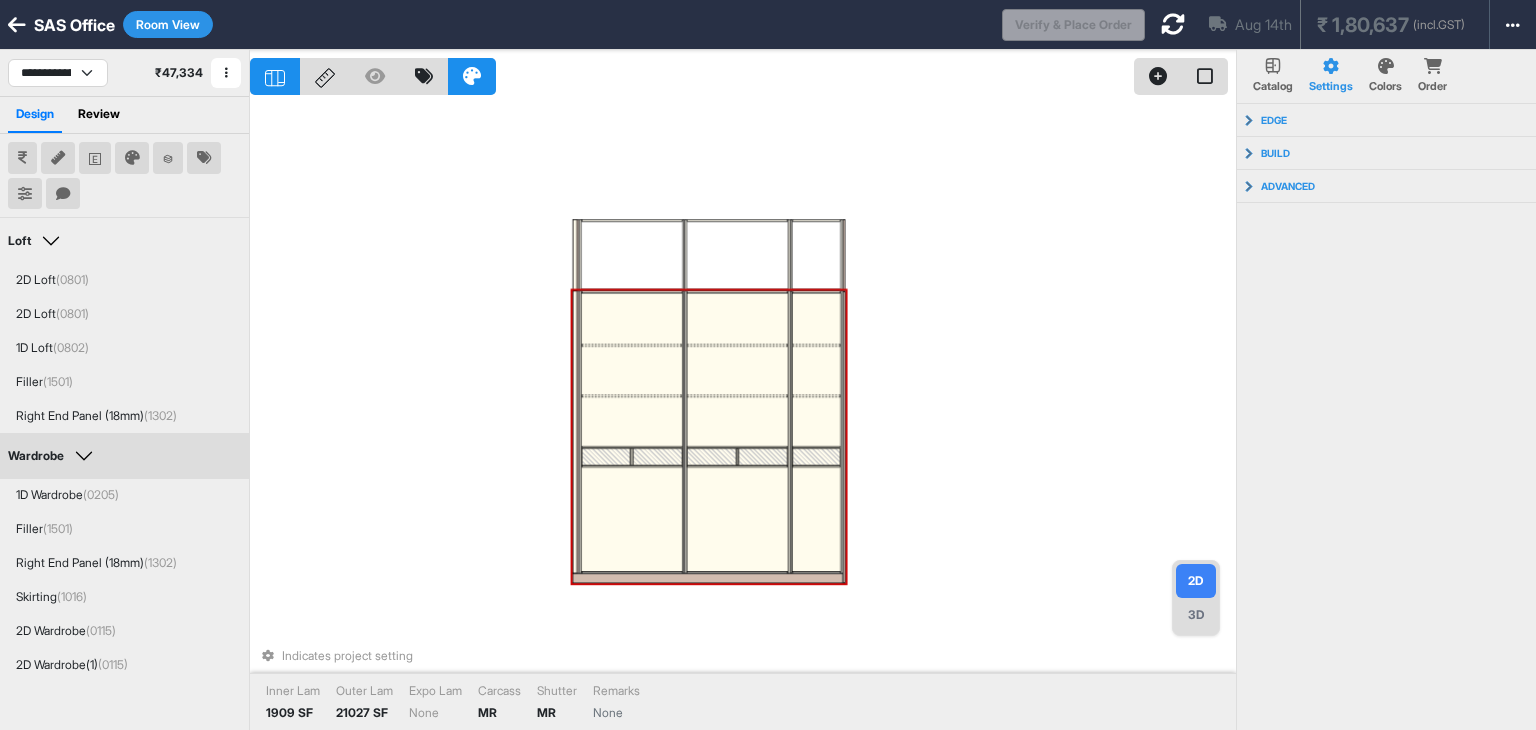 click at bounding box center (737, 421) 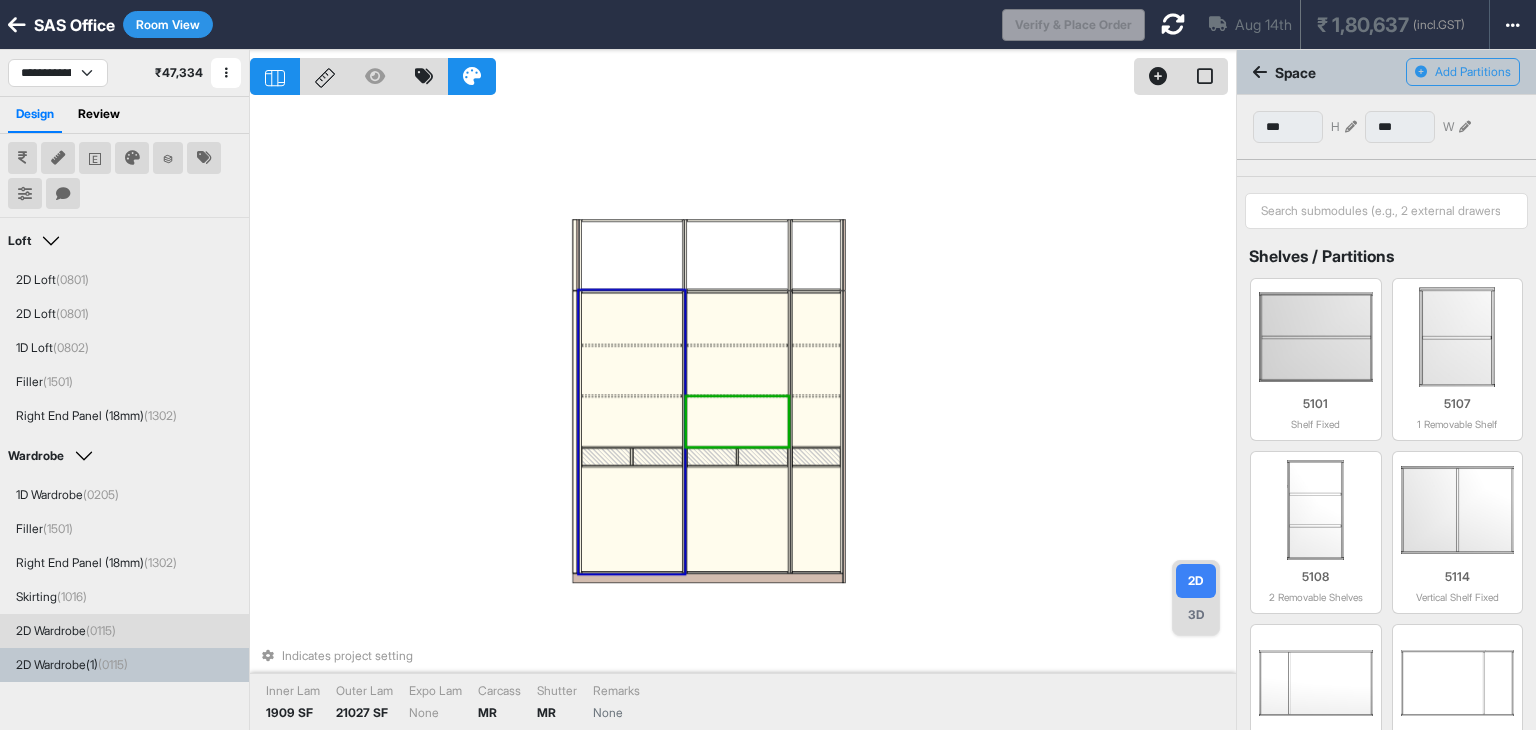 click at bounding box center (631, 421) 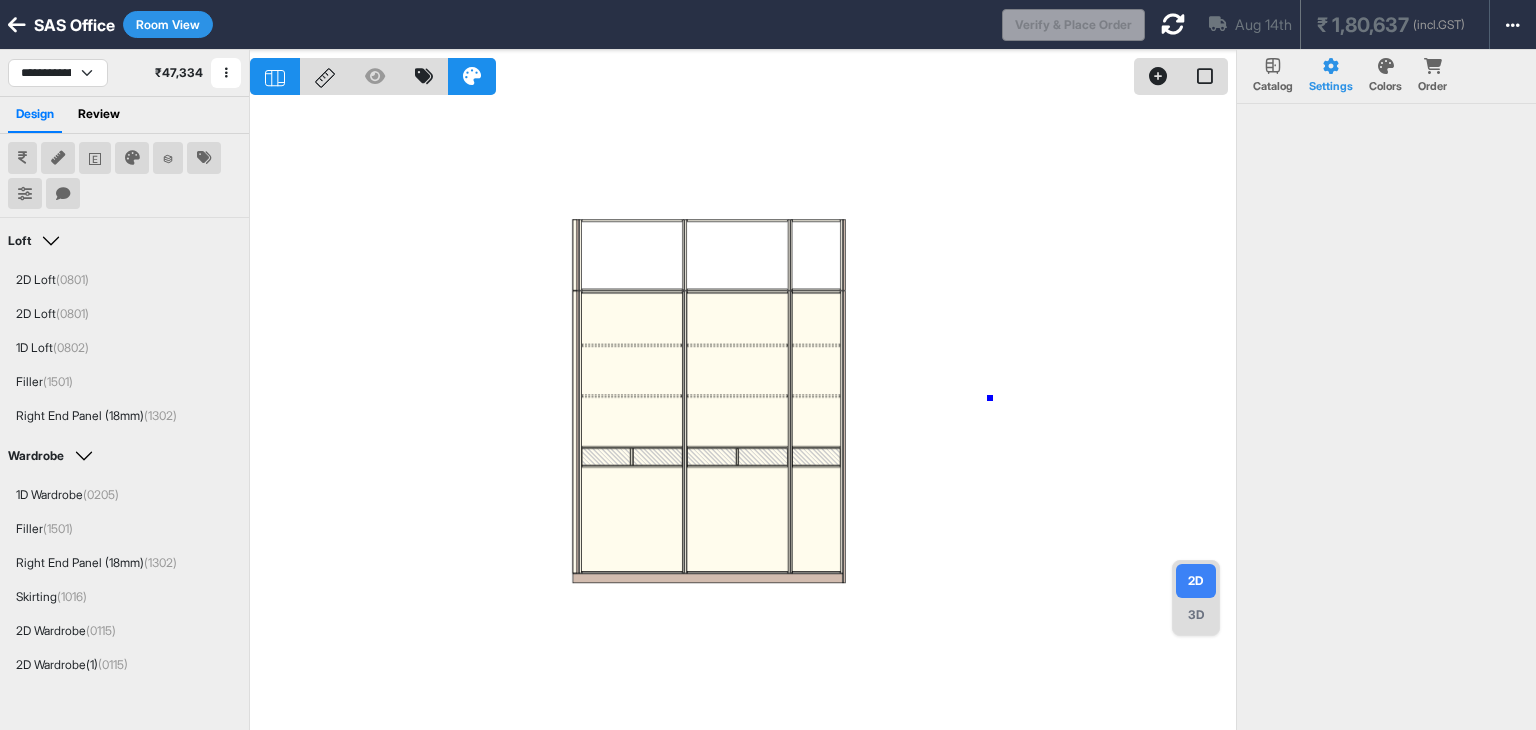 click at bounding box center (743, 415) 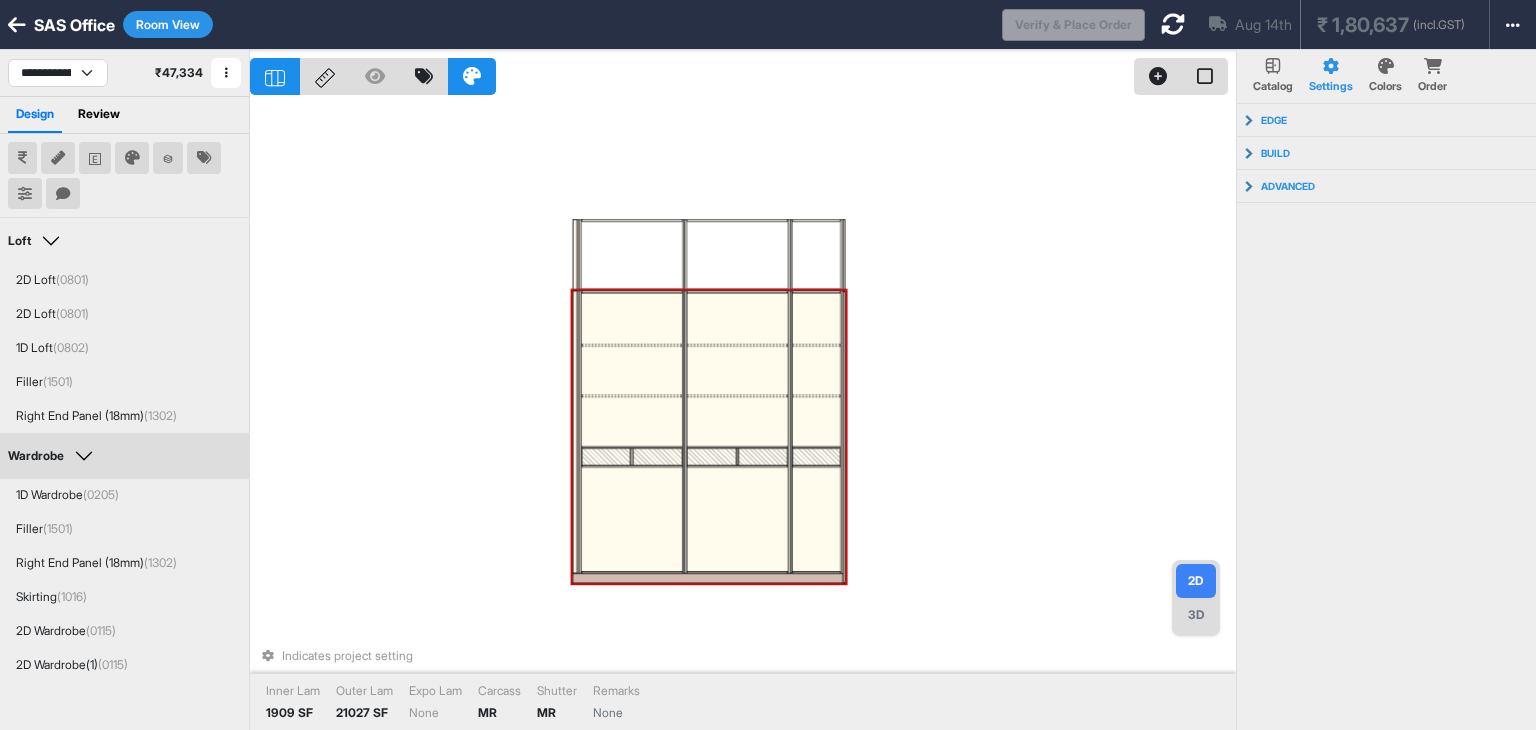 click at bounding box center (631, 520) 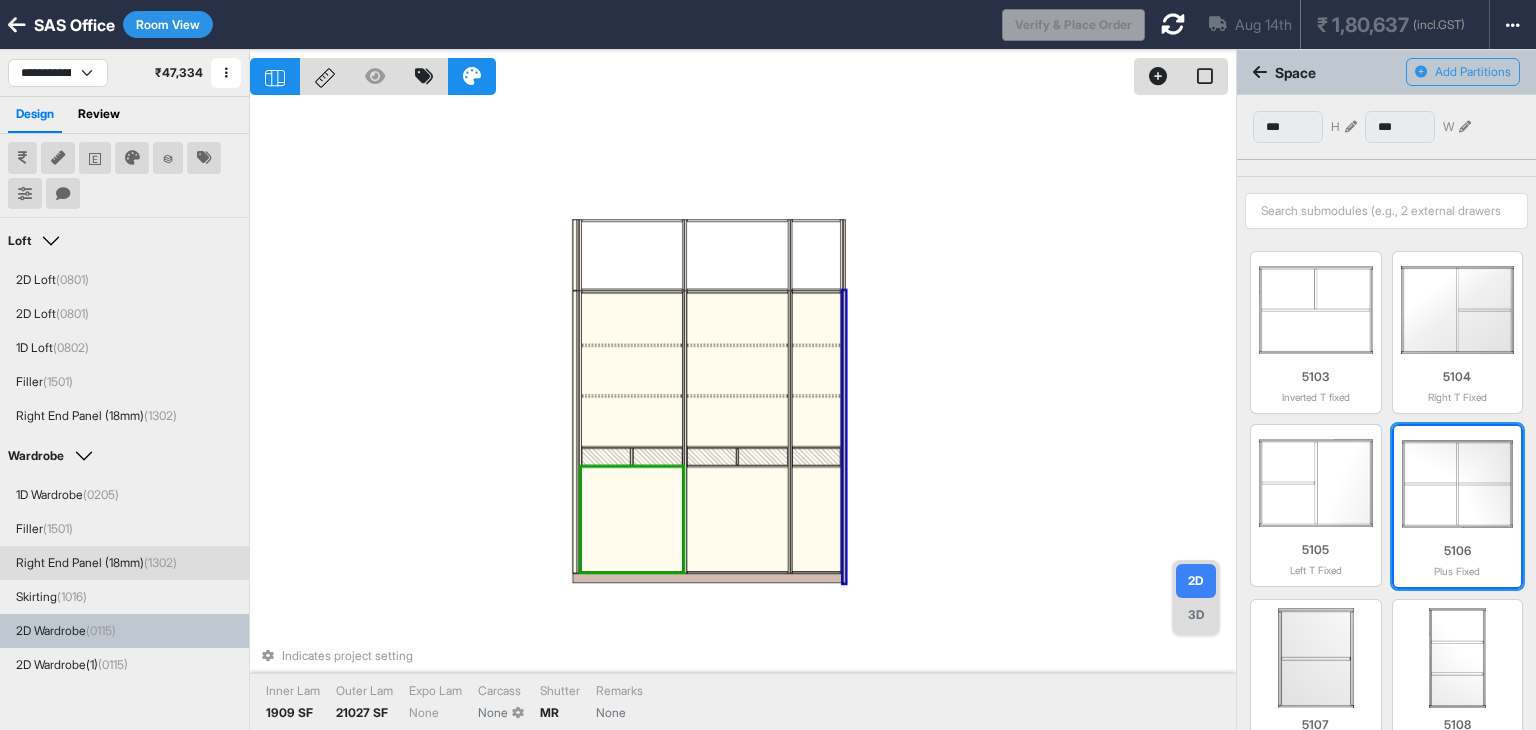 scroll, scrollTop: 198, scrollLeft: 0, axis: vertical 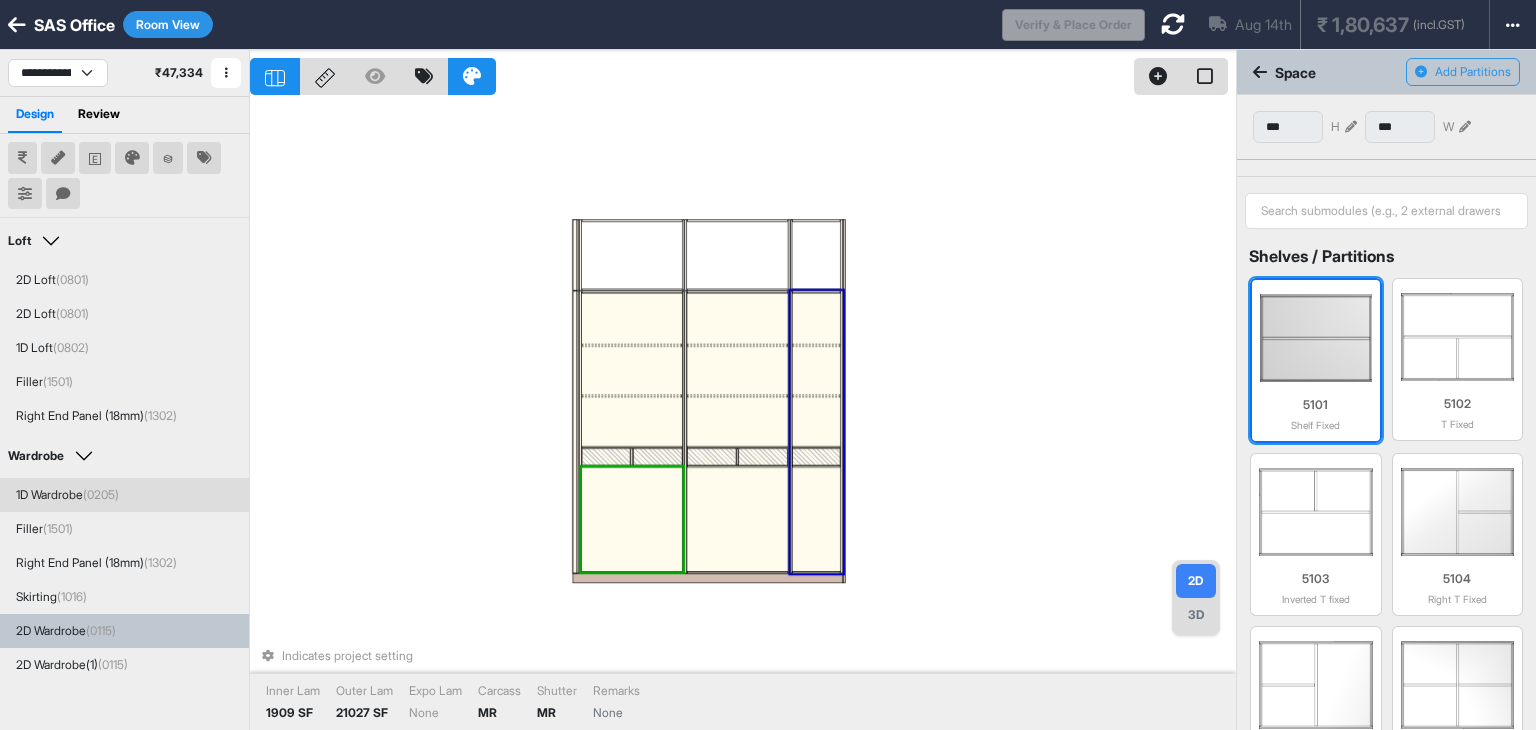 click at bounding box center [1316, 338] 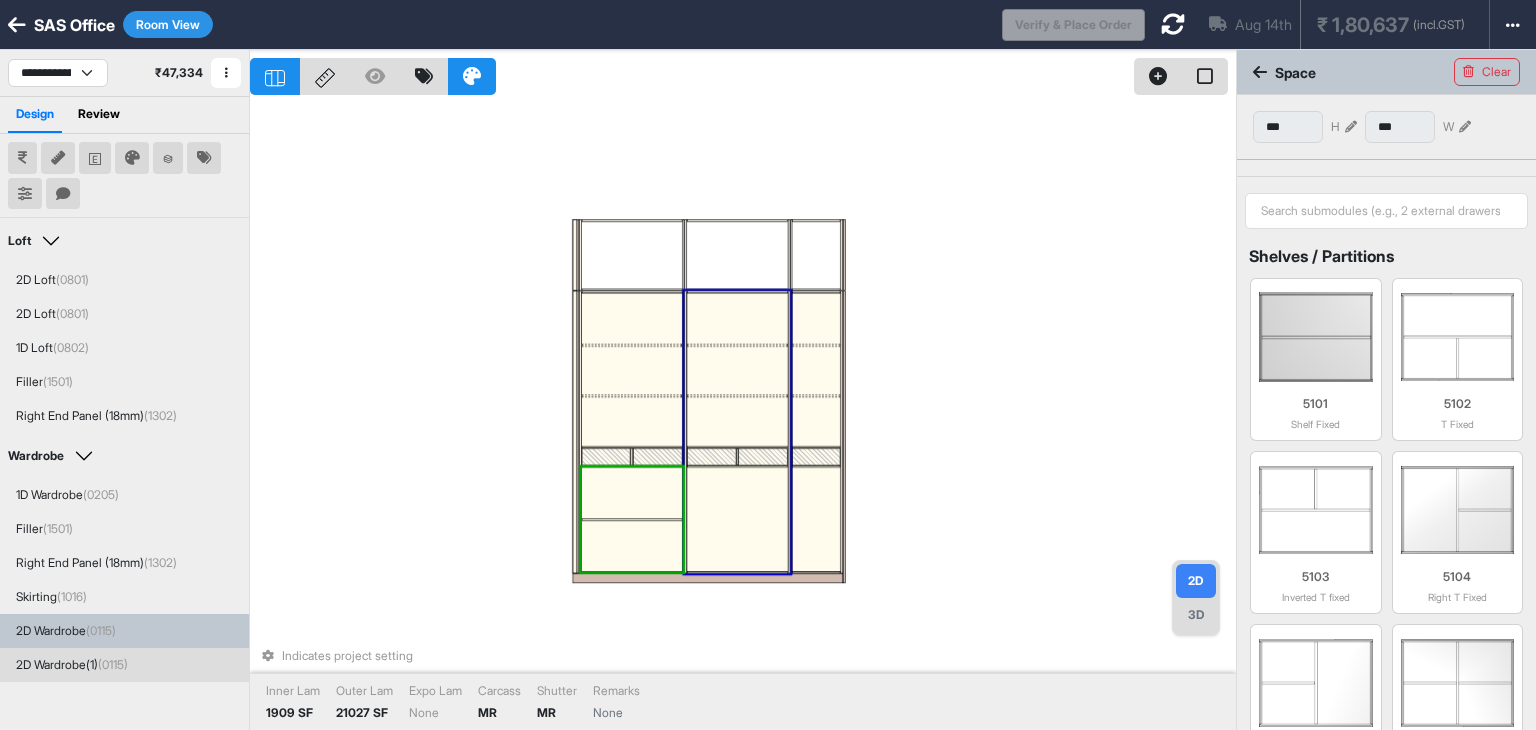 click at bounding box center [737, 520] 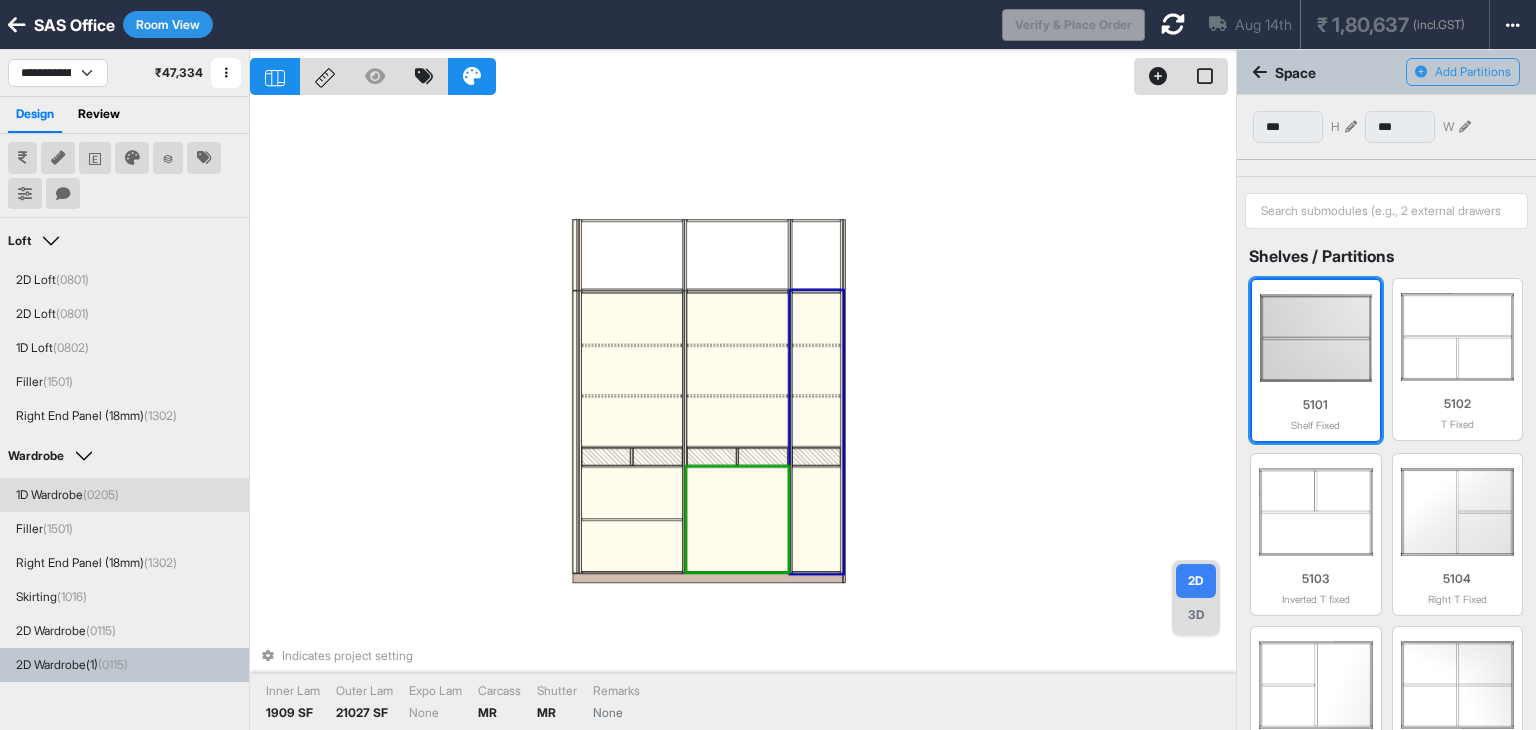 click at bounding box center [1316, 338] 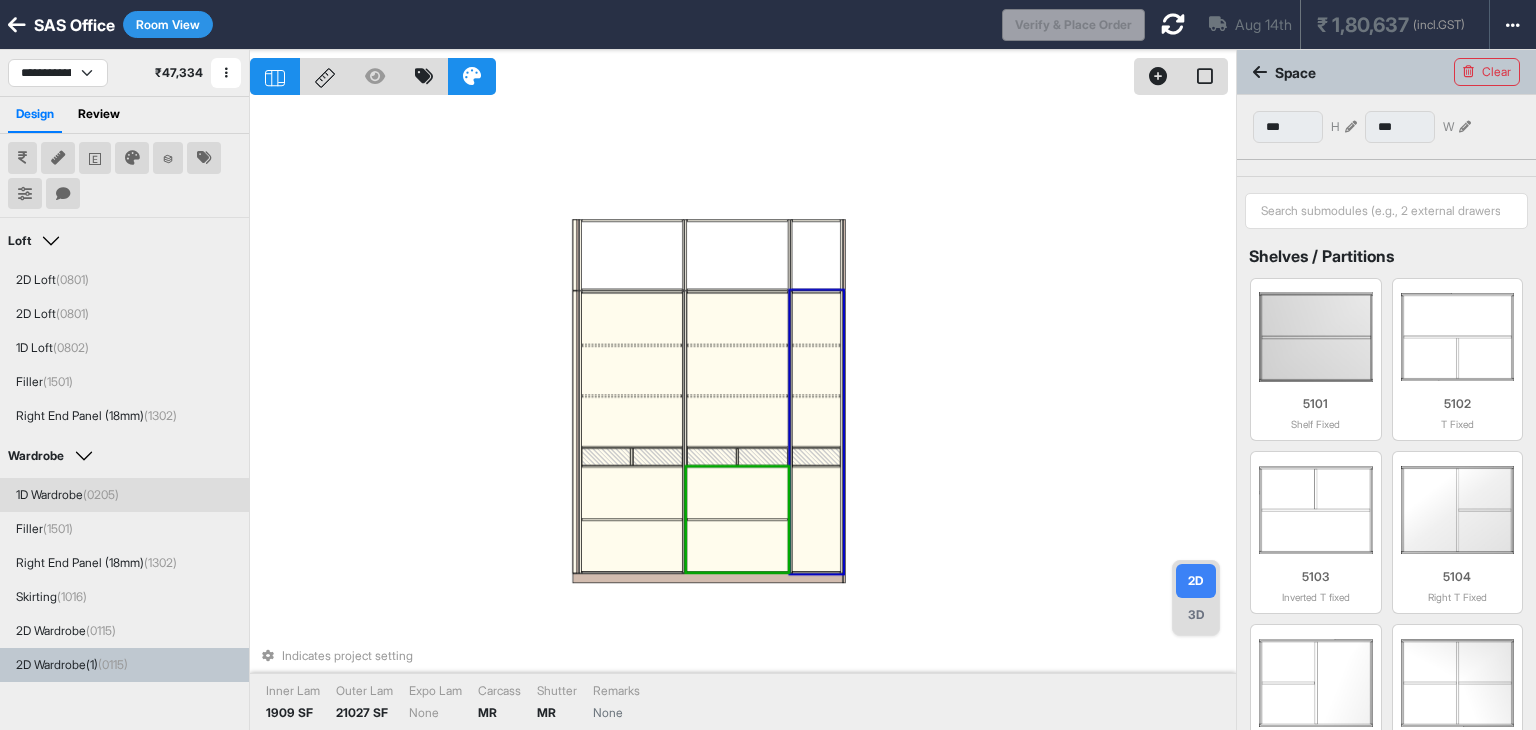 click at bounding box center [816, 520] 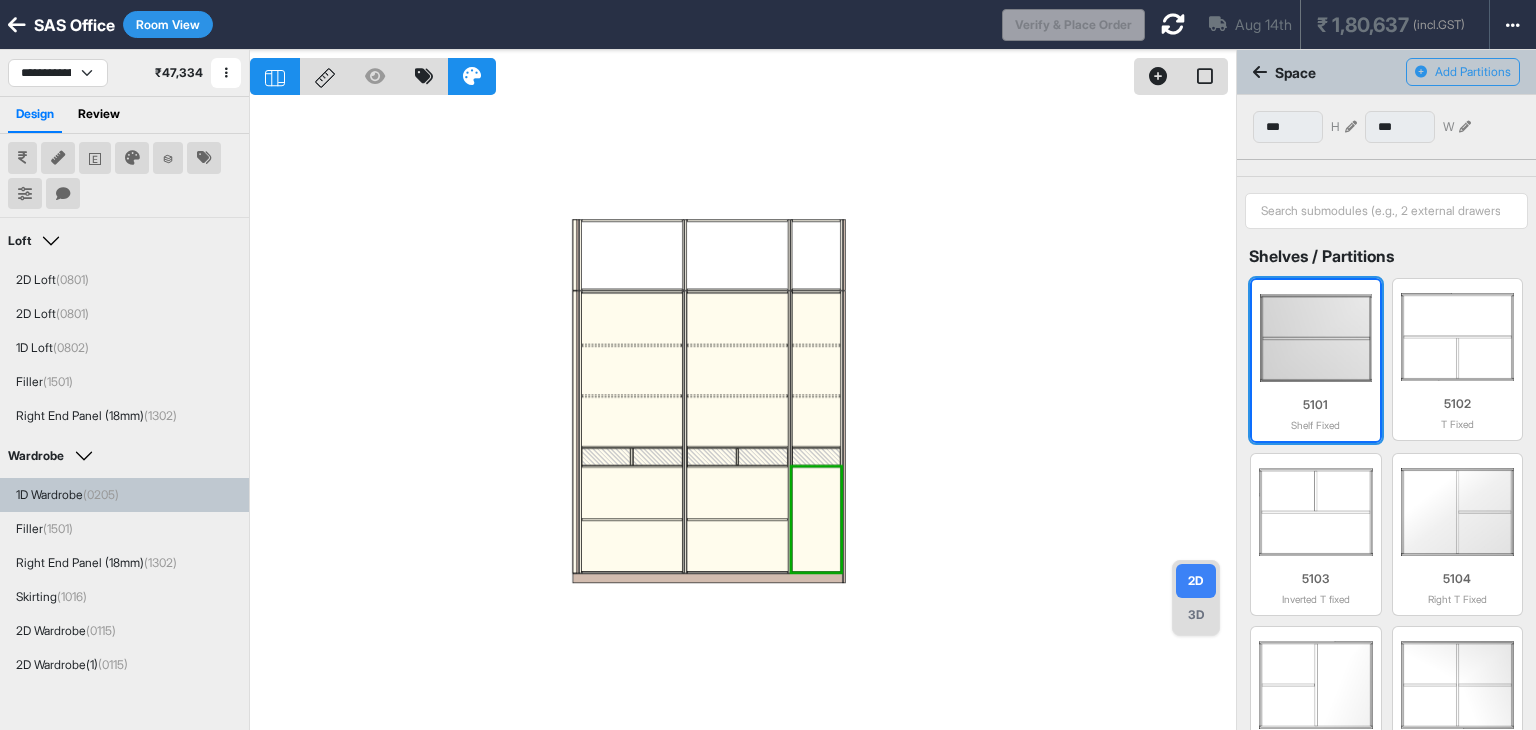 click at bounding box center [1316, 338] 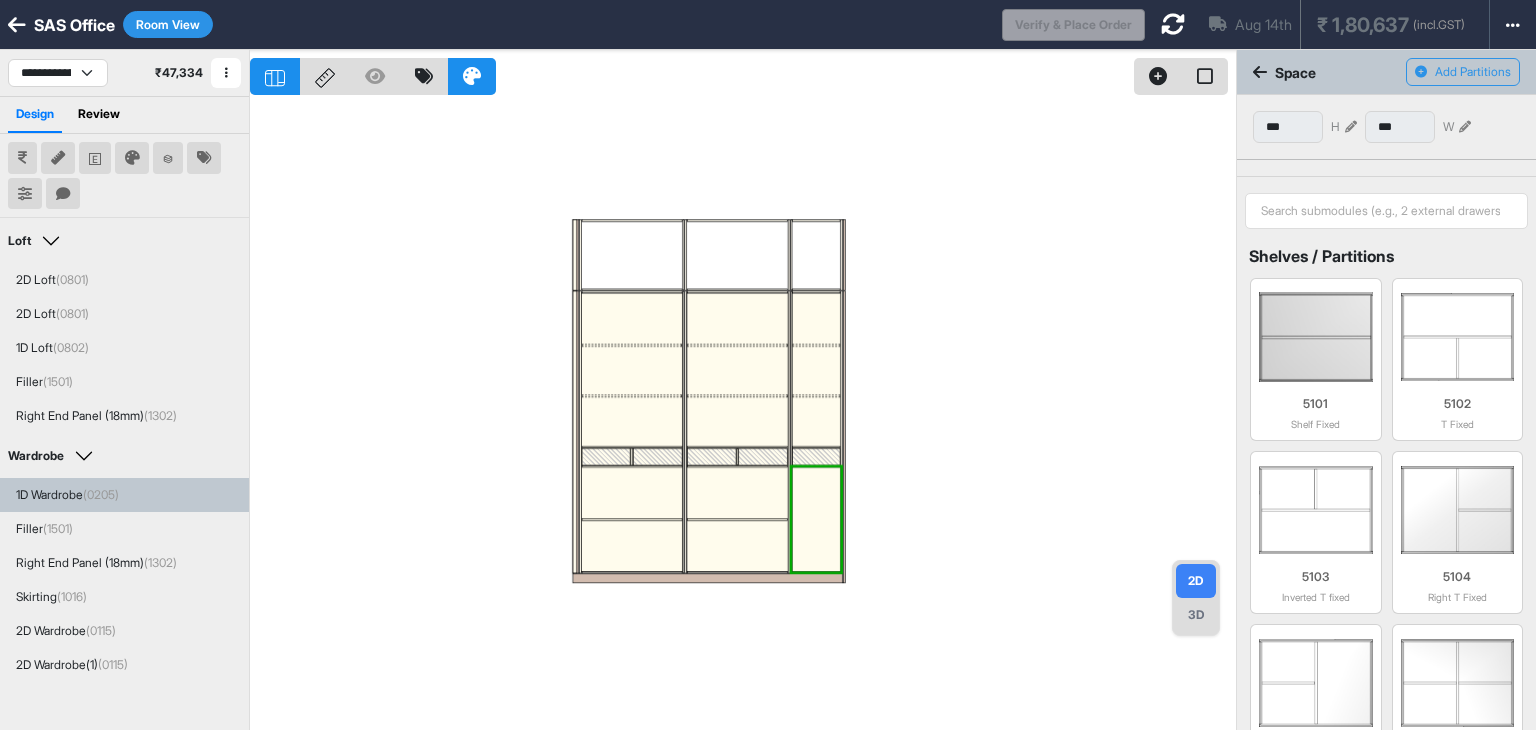 drag, startPoint x: 1284, startPoint y: 341, endPoint x: 1044, endPoint y: 430, distance: 255.9707 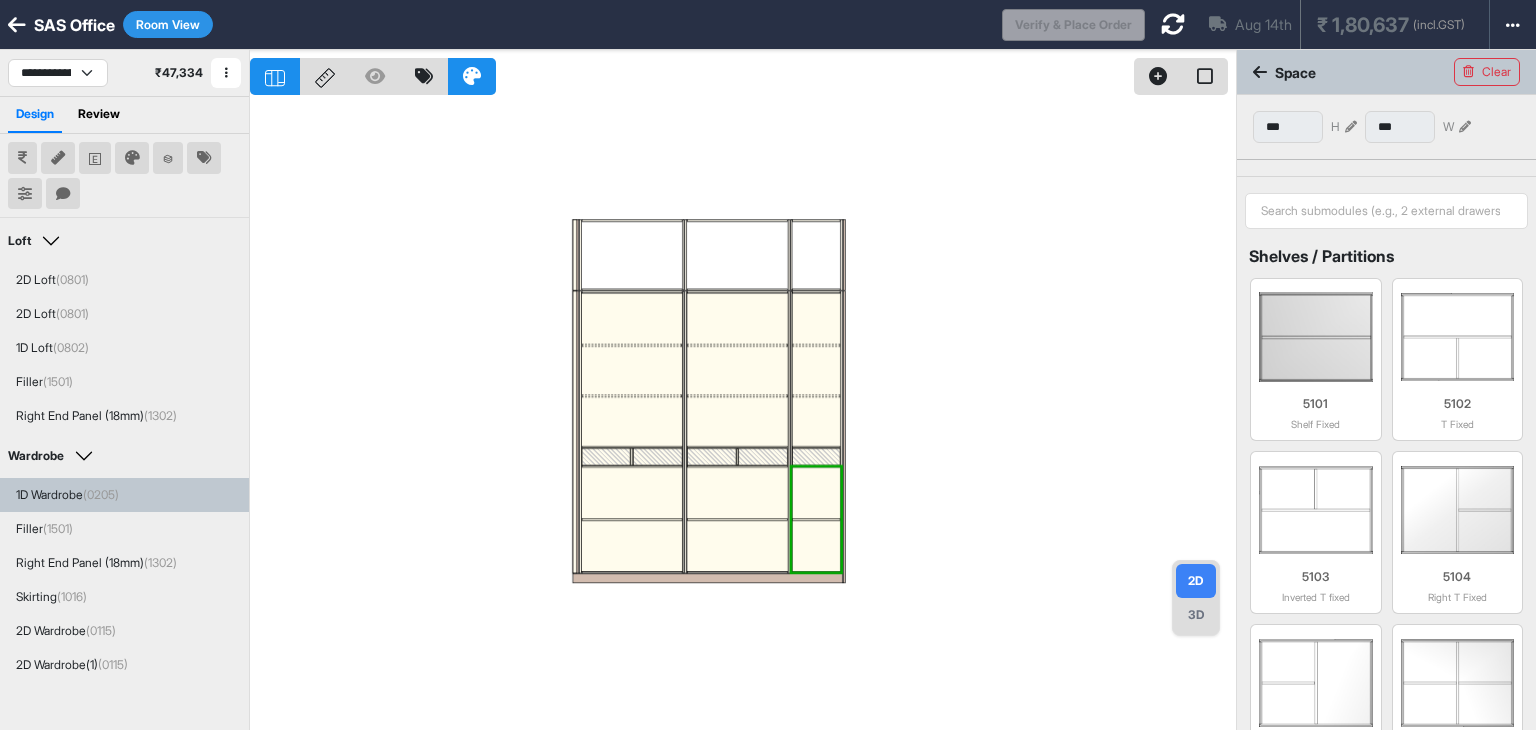 click at bounding box center [743, 415] 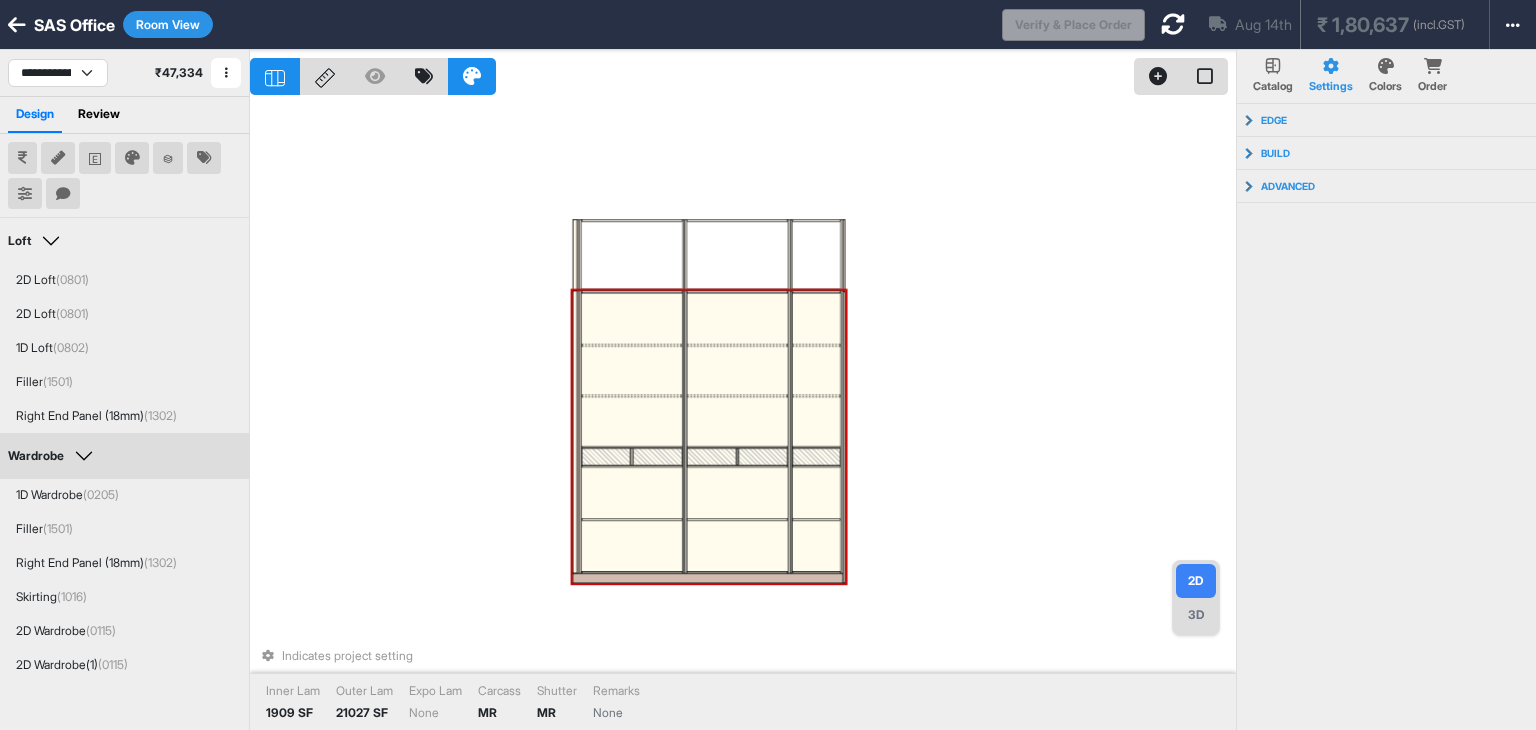 click at bounding box center (816, 519) 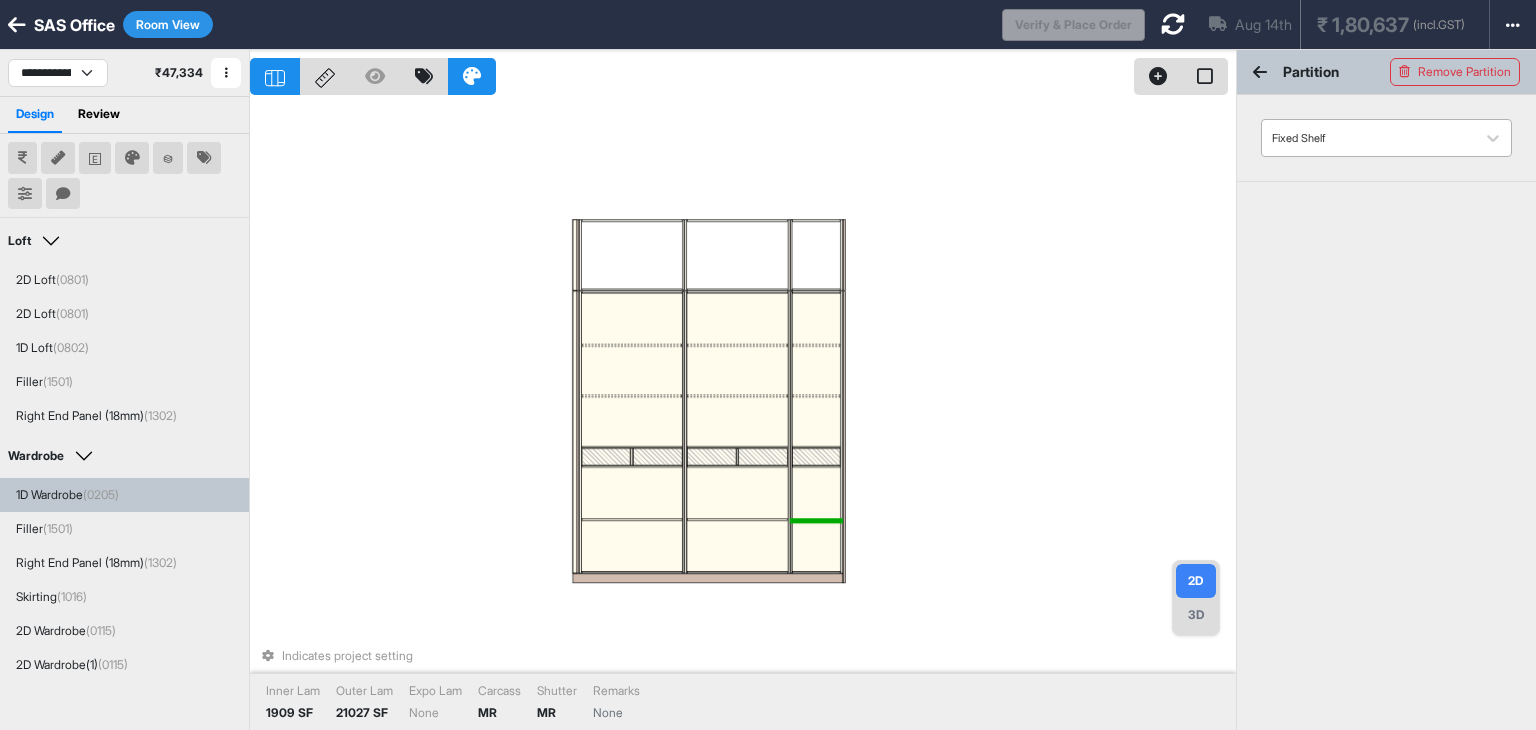 click on "Fixed Shelf" at bounding box center [1368, 138] 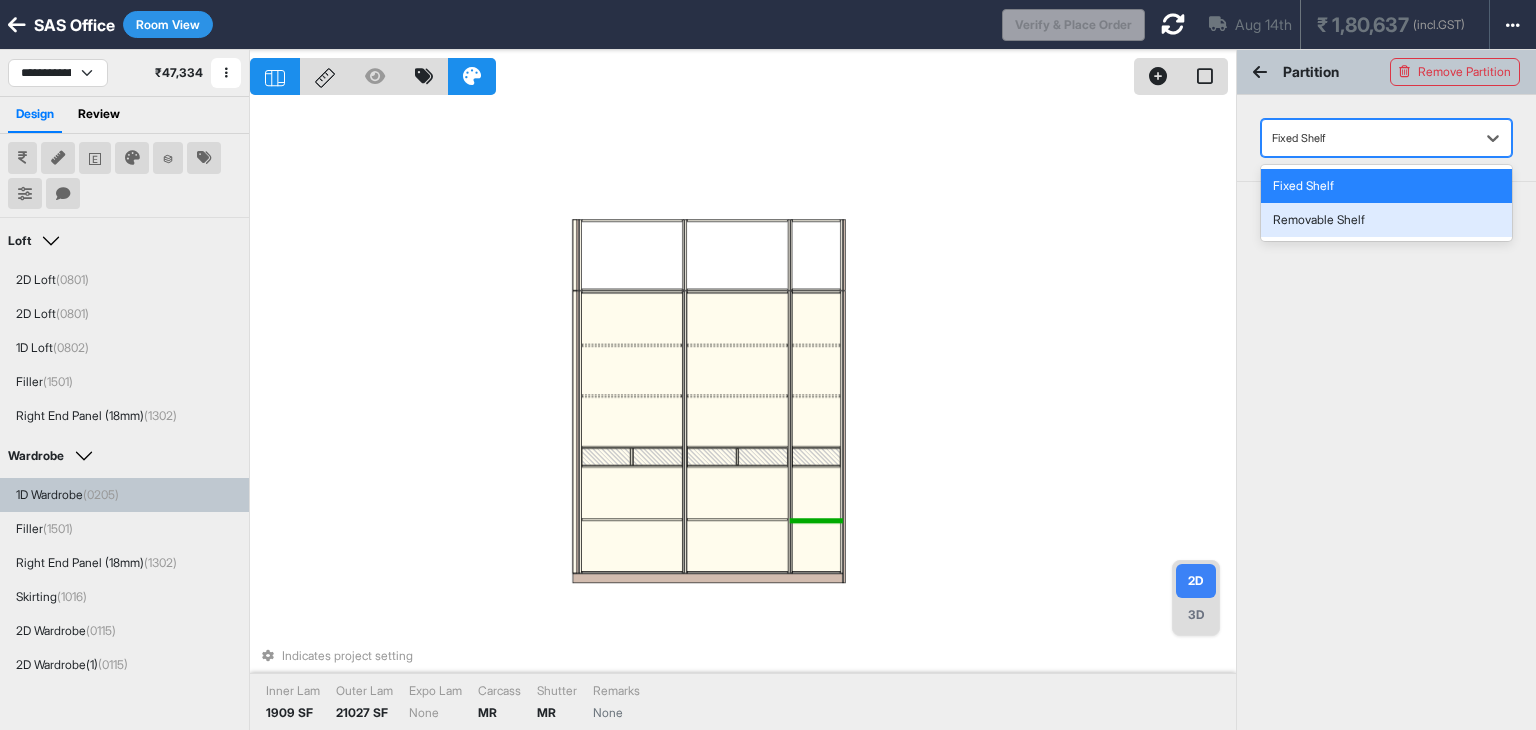 click on "Indicates project setting Inner Lam 1909 SF Outer Lam 21027 SF Expo Lam None Carcass MR Shutter MR Remarks None" at bounding box center (743, 415) 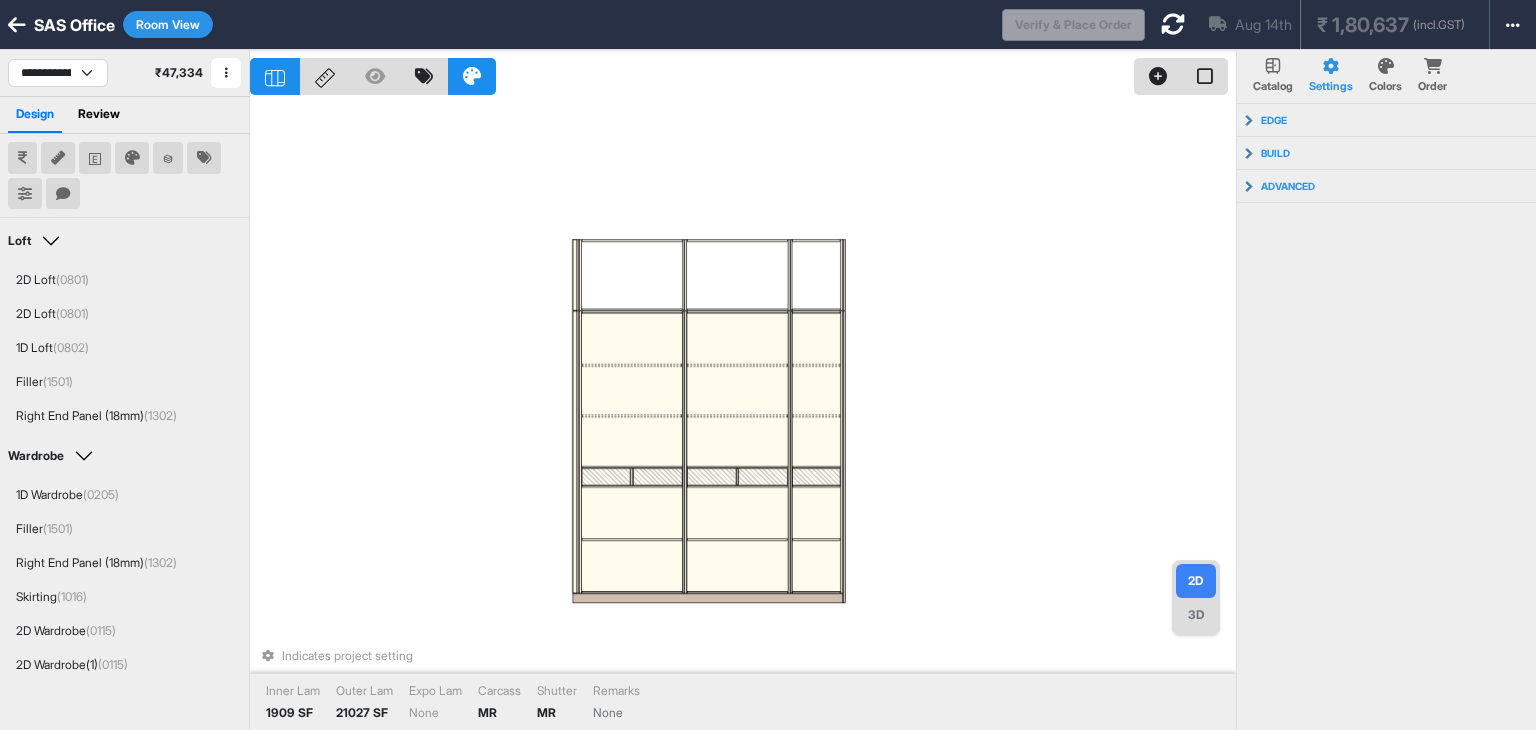 click on "Indicates project setting Inner Lam 1909 SF Outer Lam 21027 SF Expo Lam None Carcass MR Shutter MR Remarks None" at bounding box center (743, 415) 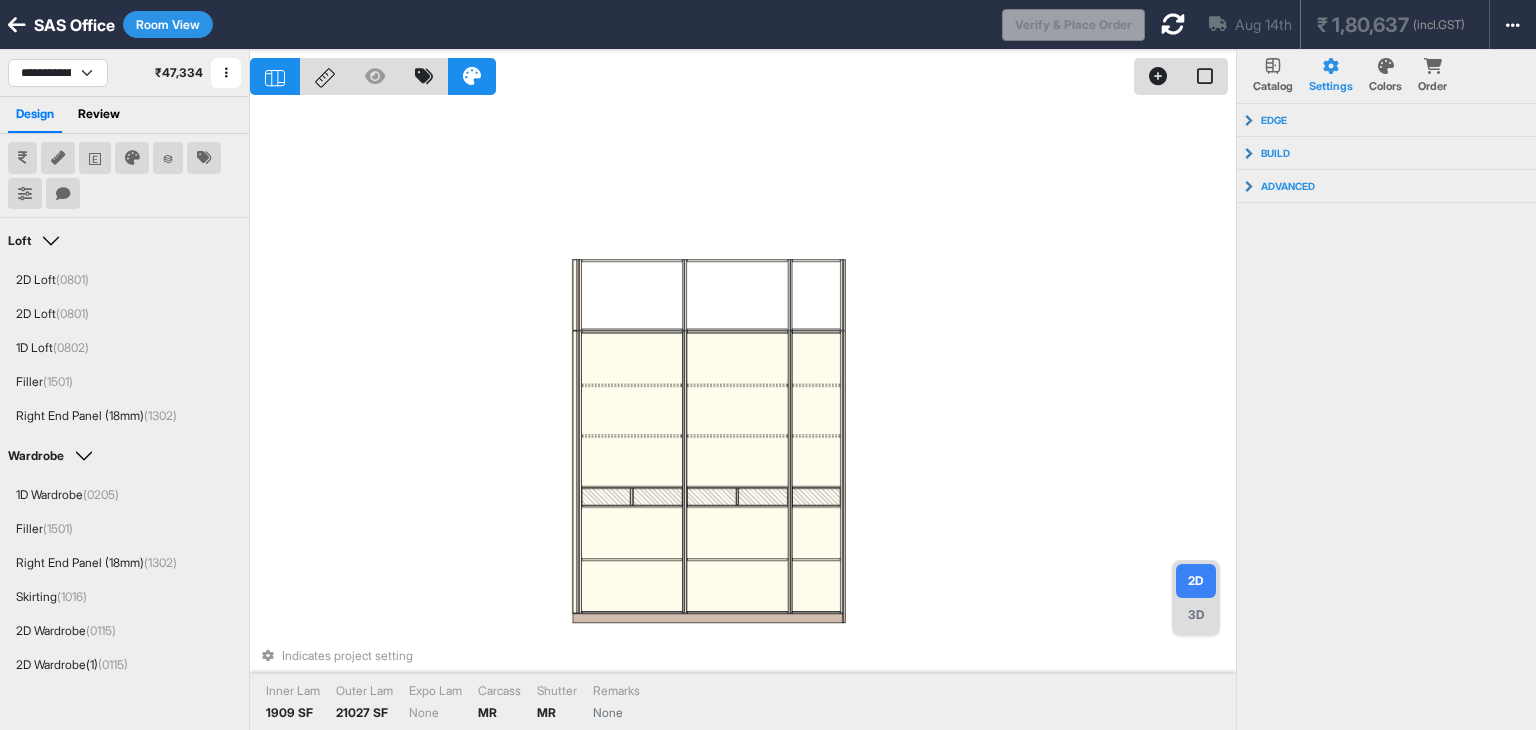click on "Indicates project setting Inner Lam 1909 SF Outer Lam 21027 SF Expo Lam None Carcass MR Shutter MR Remarks None" at bounding box center [743, 415] 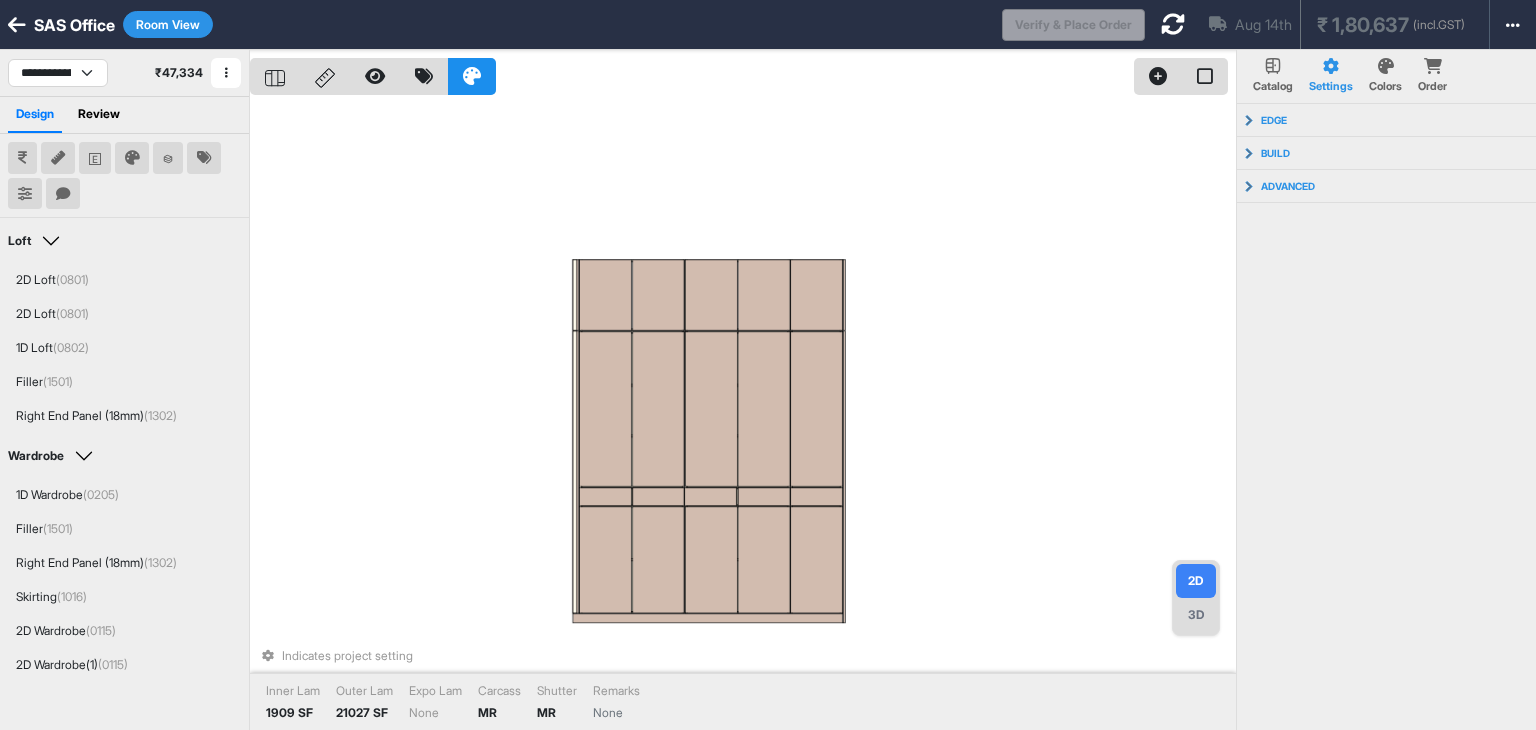click on "Indicates project setting Inner Lam 1909 SF Outer Lam 21027 SF Expo Lam None Carcass MR Shutter MR Remarks None" at bounding box center [743, 415] 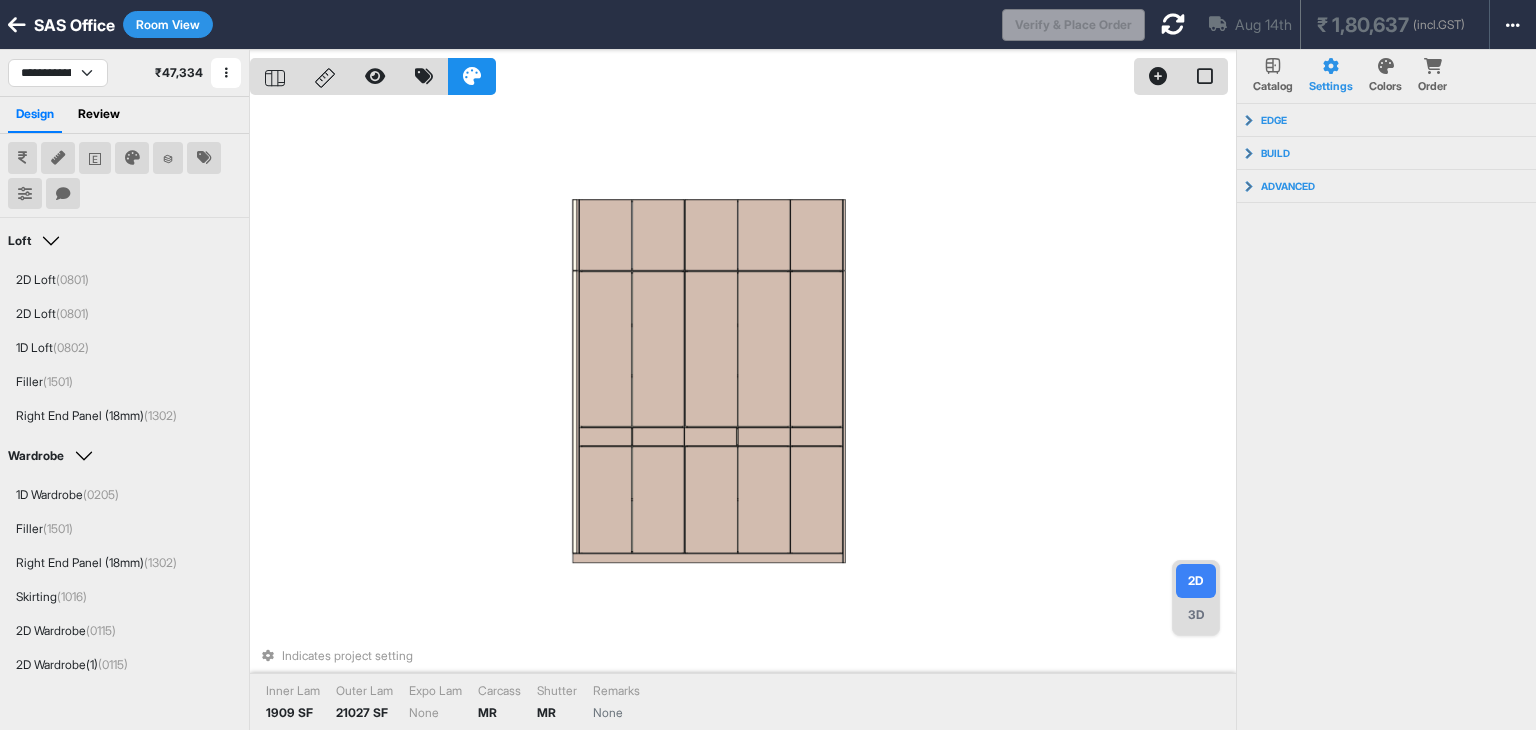 click on "Indicates project setting Inner Lam 1909 SF Outer Lam 21027 SF Expo Lam None Carcass MR Shutter MR Remarks None" at bounding box center [743, 415] 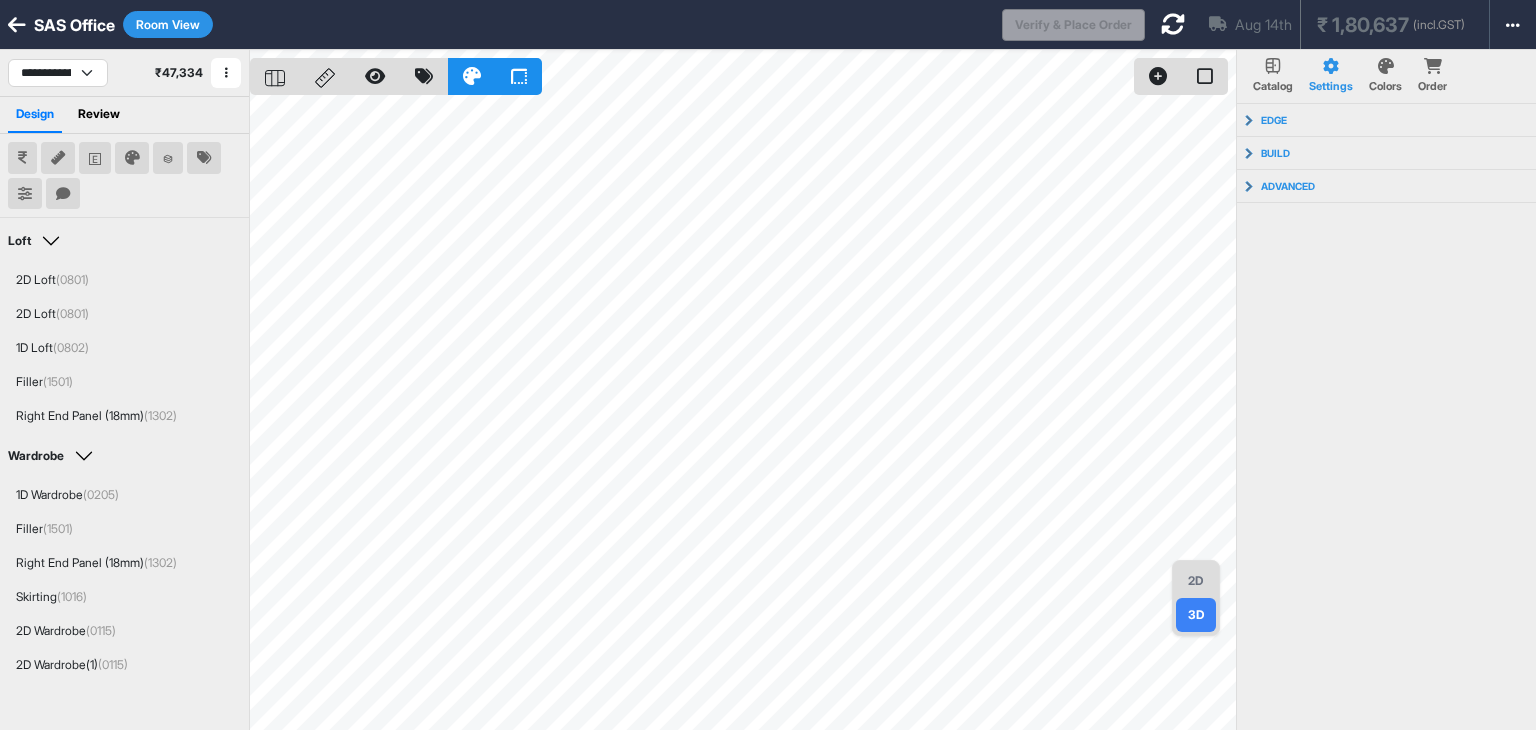 click on "2D" at bounding box center [1196, 581] 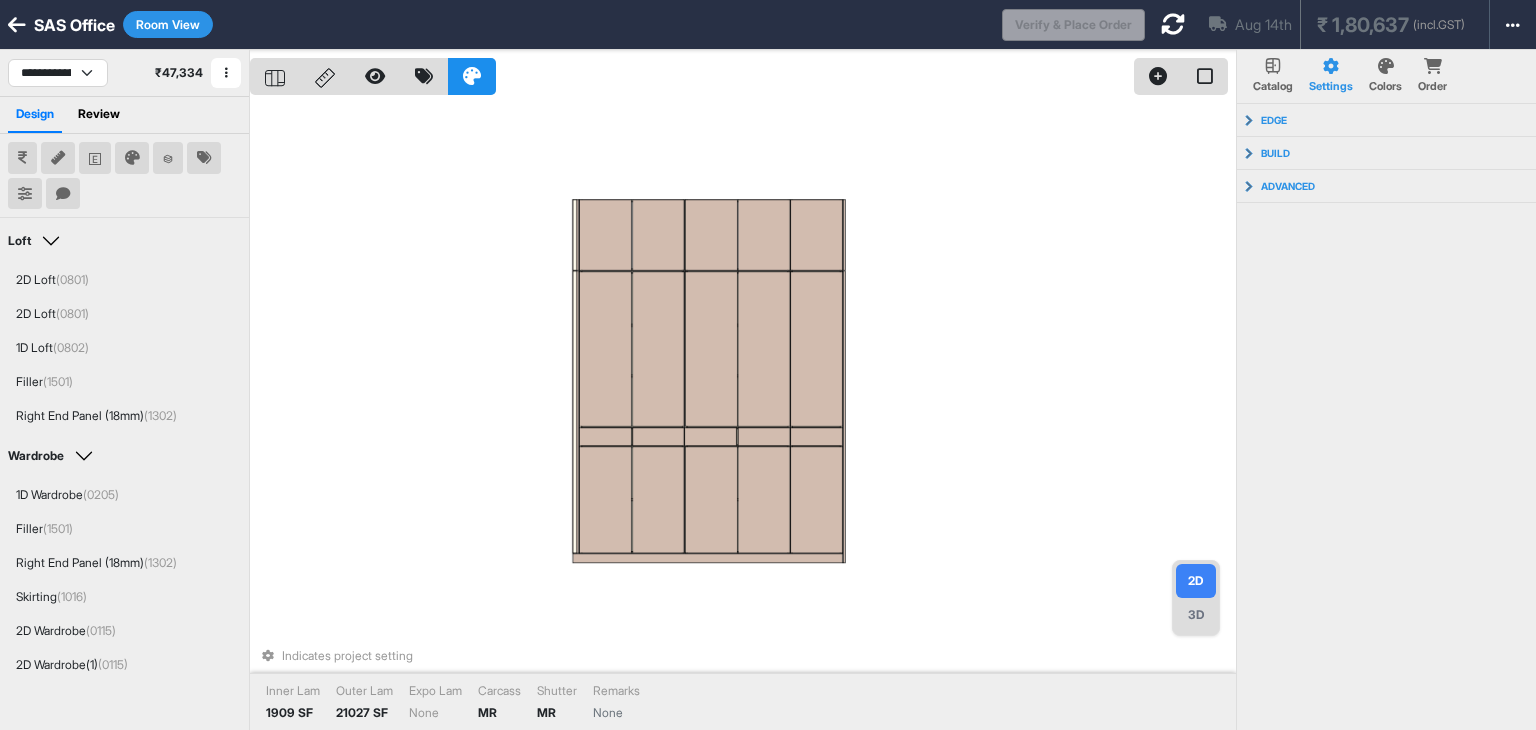 click on "Indicates project setting Inner Lam 1909 SF Outer Lam 21027 SF Expo Lam None Carcass MR Shutter MR Remarks None" at bounding box center (743, 415) 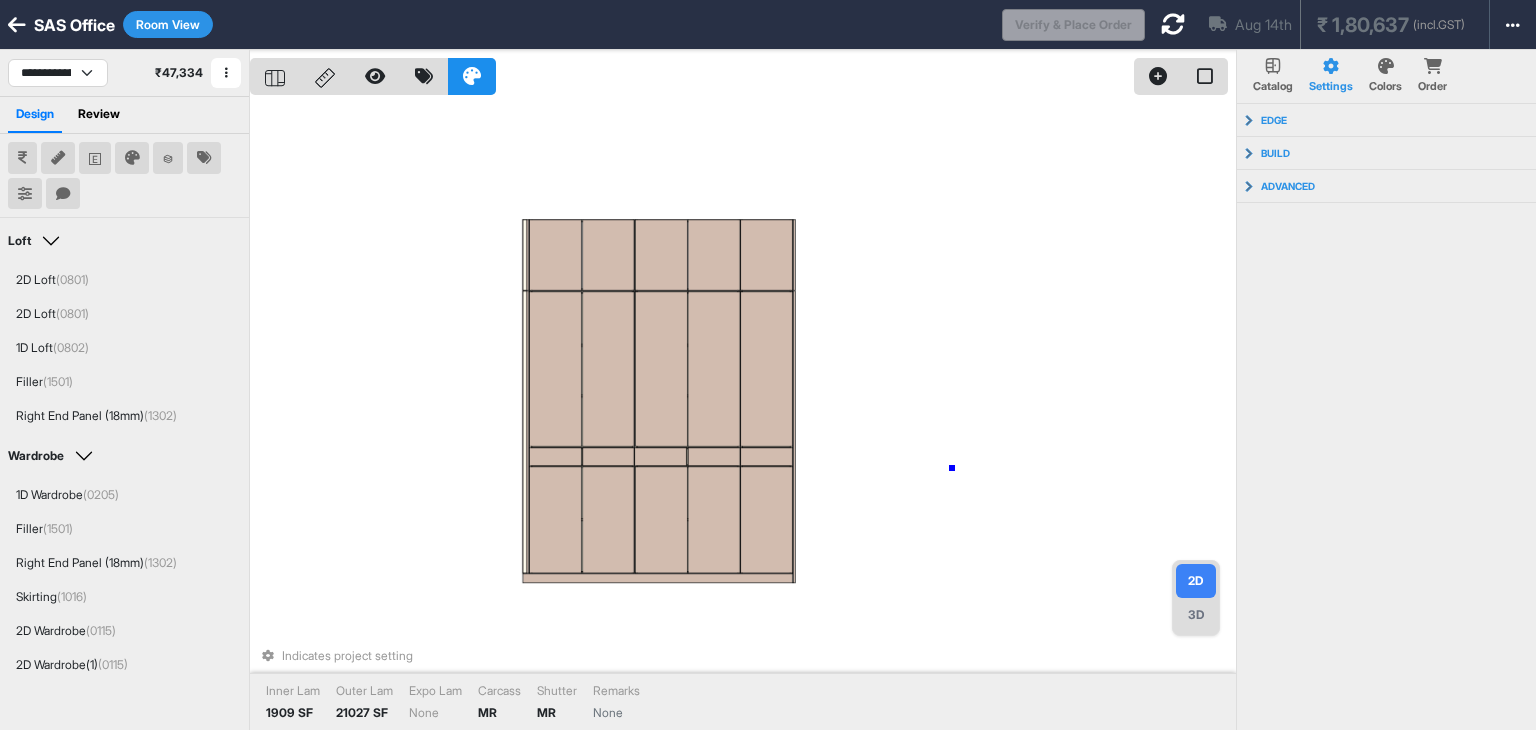 click on "Indicates project setting Inner Lam 1909 SF Outer Lam 21027 SF Expo Lam None Carcass MR Shutter MR Remarks None" at bounding box center [743, 415] 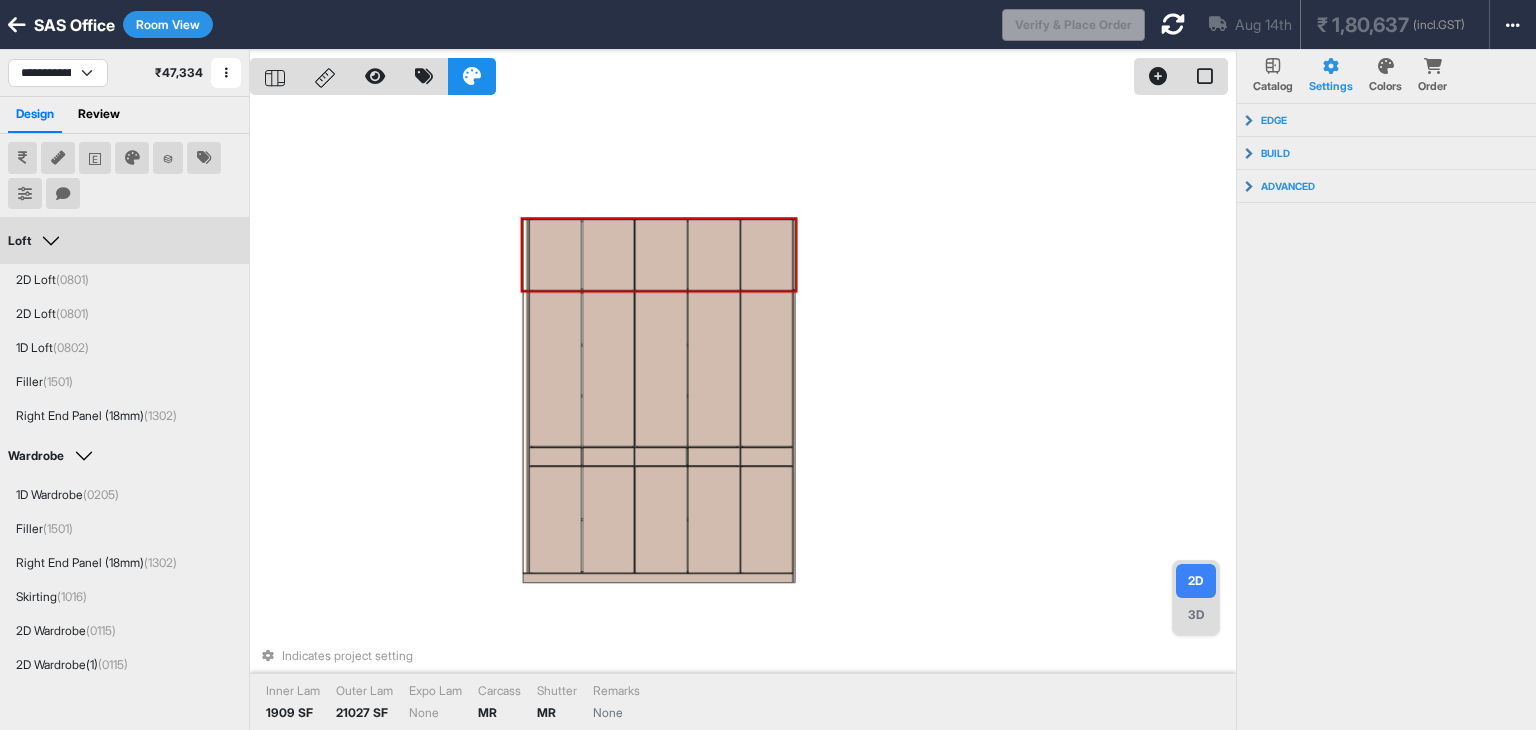 click on "Room View" at bounding box center (168, 24) 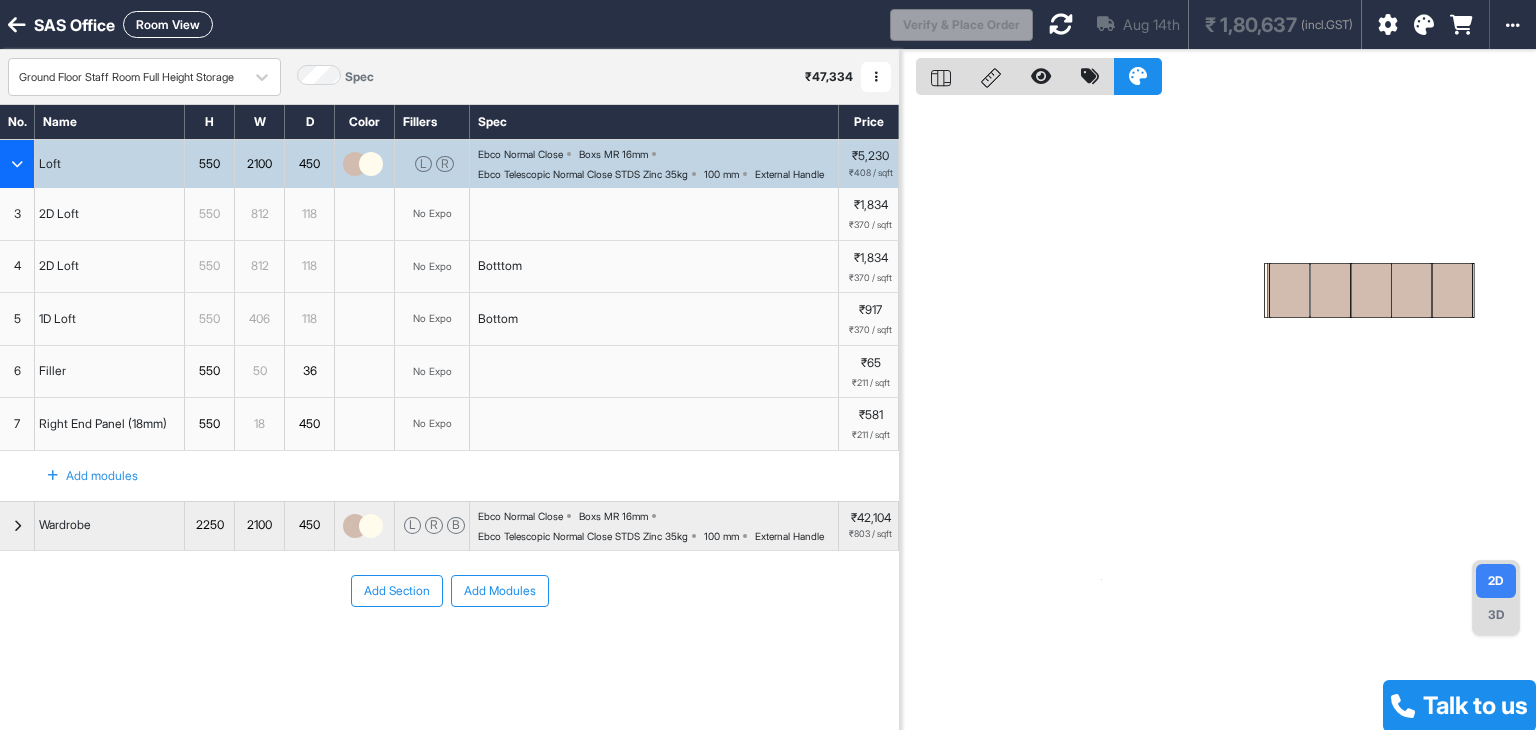 click on "3" at bounding box center [17, 214] 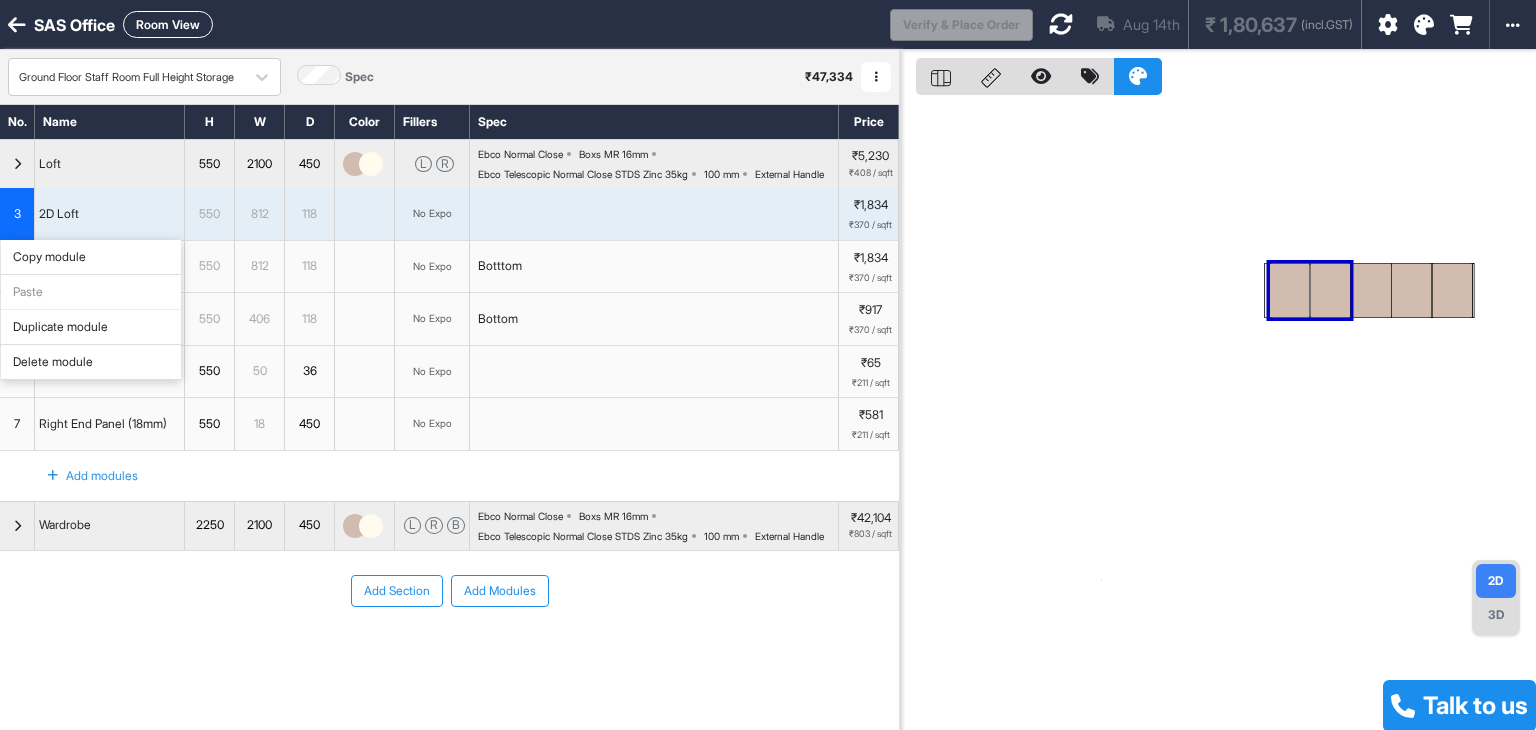 click on "Delete module" at bounding box center (91, 362) 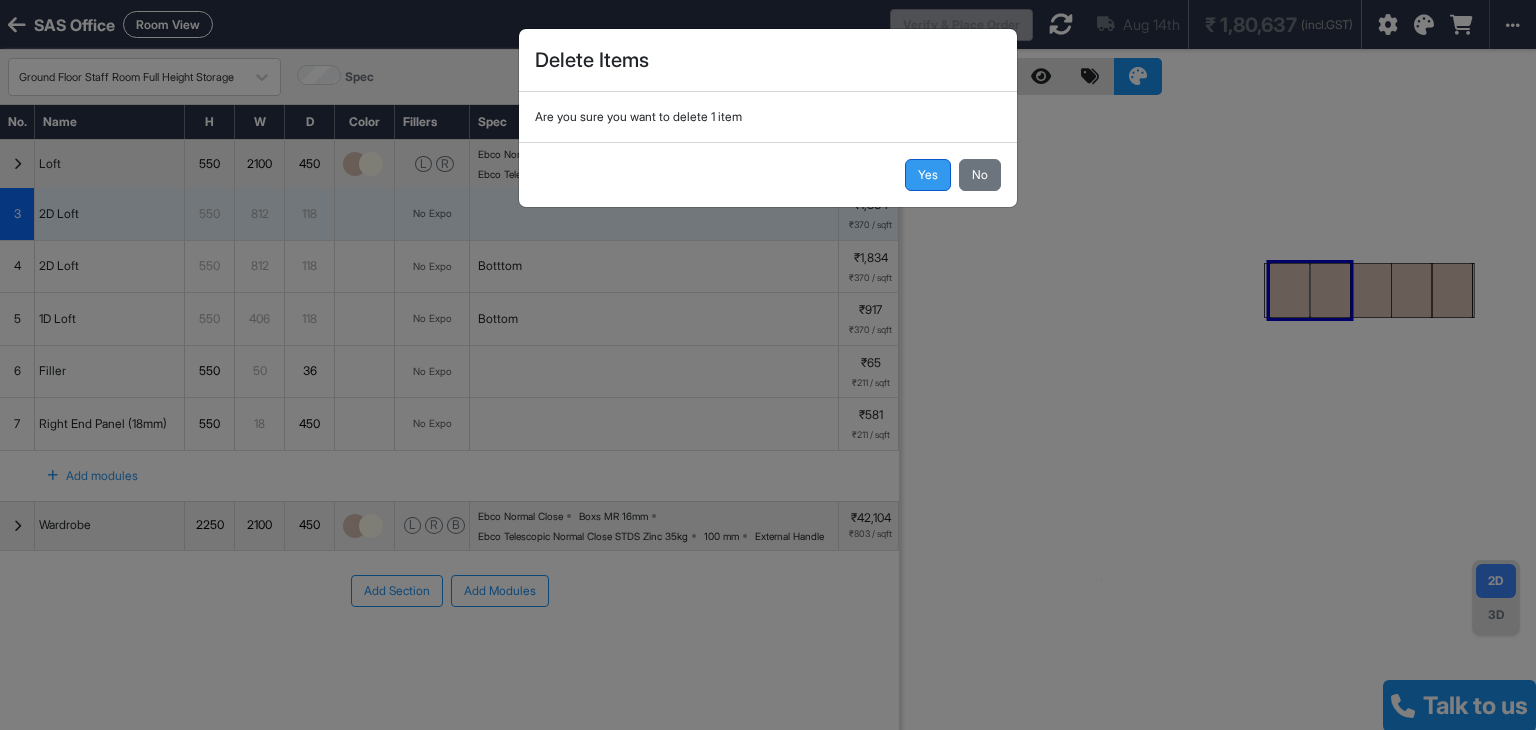 click on "Yes" at bounding box center [928, 175] 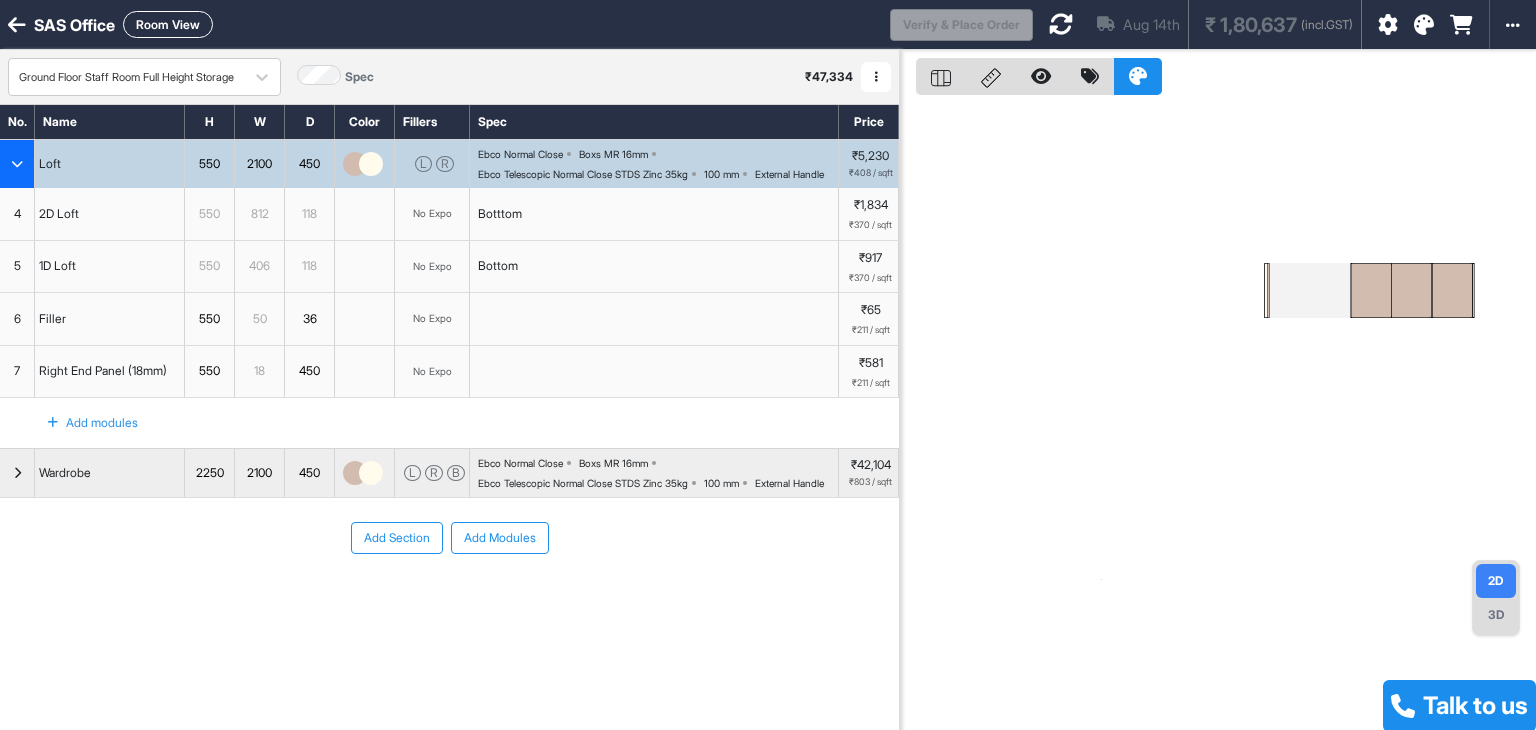 click on "4" at bounding box center [17, 214] 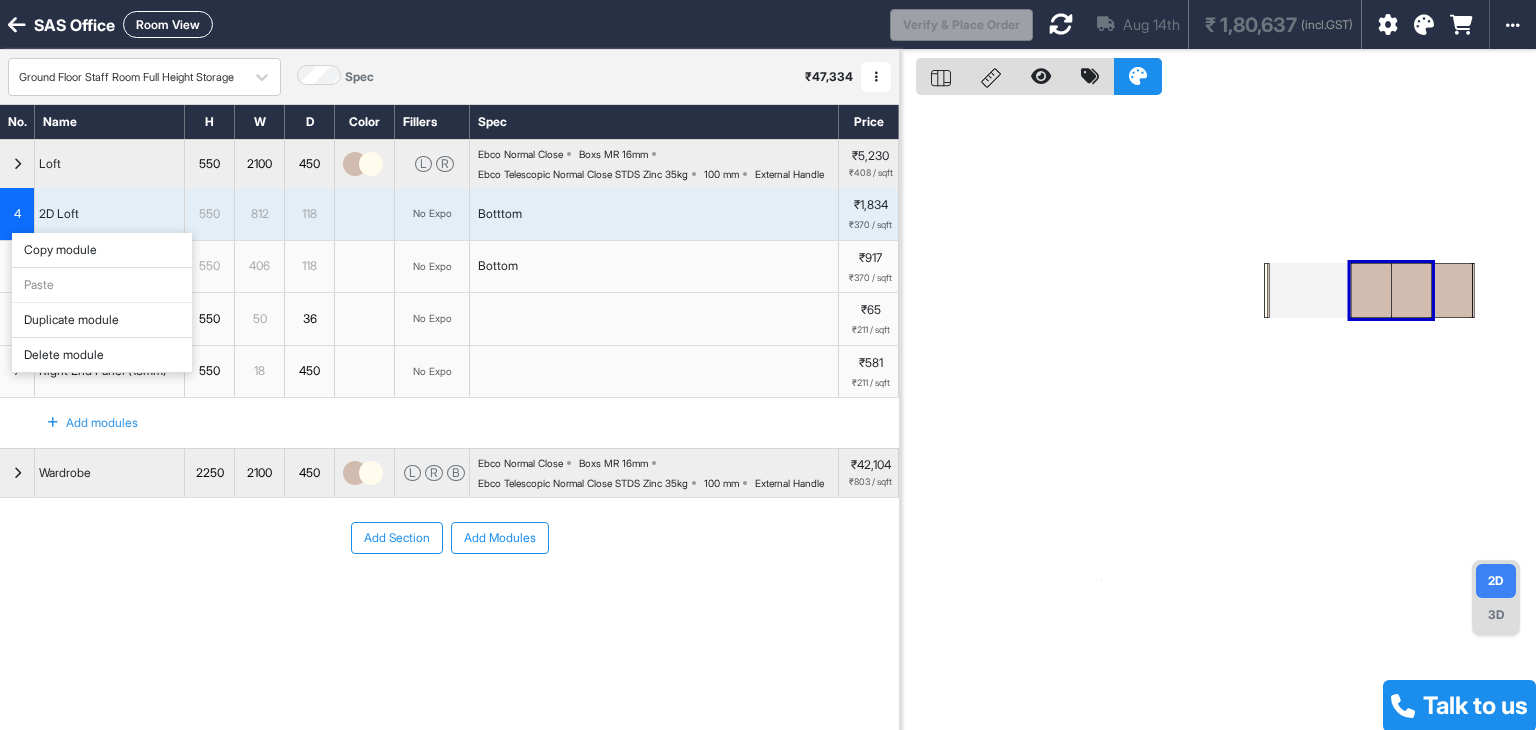 click on "Delete module" at bounding box center [102, 355] 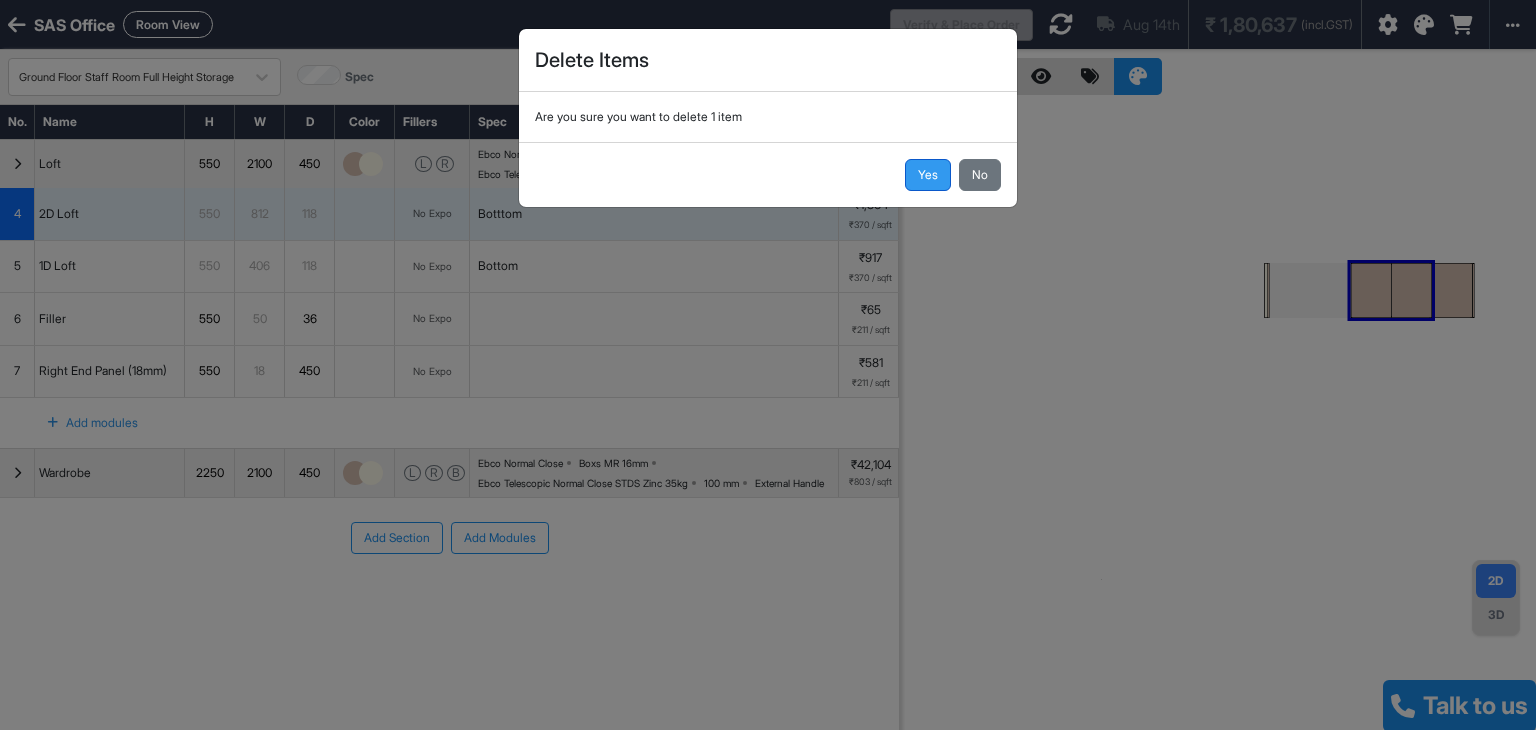 click on "Yes" at bounding box center [928, 175] 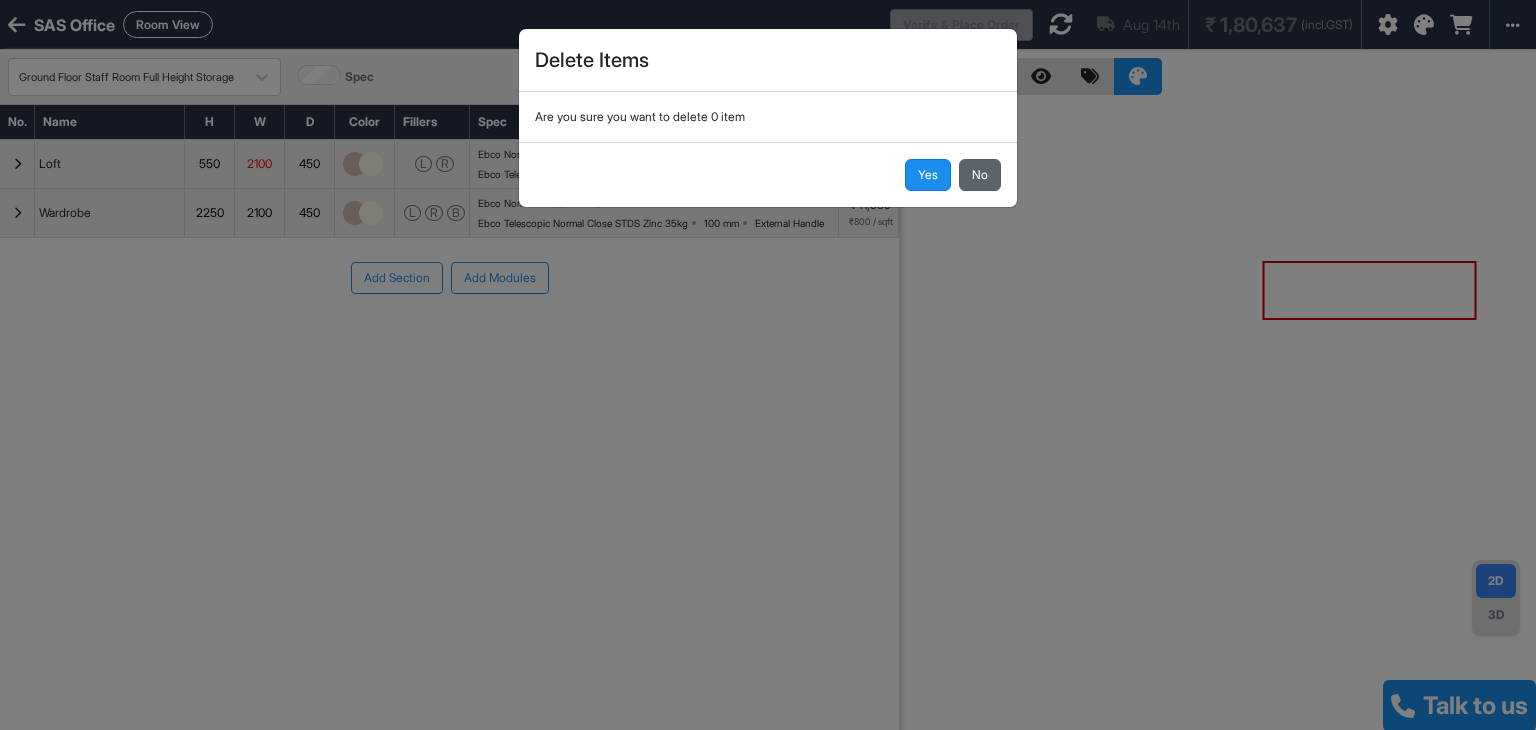 click on "No" at bounding box center [980, 175] 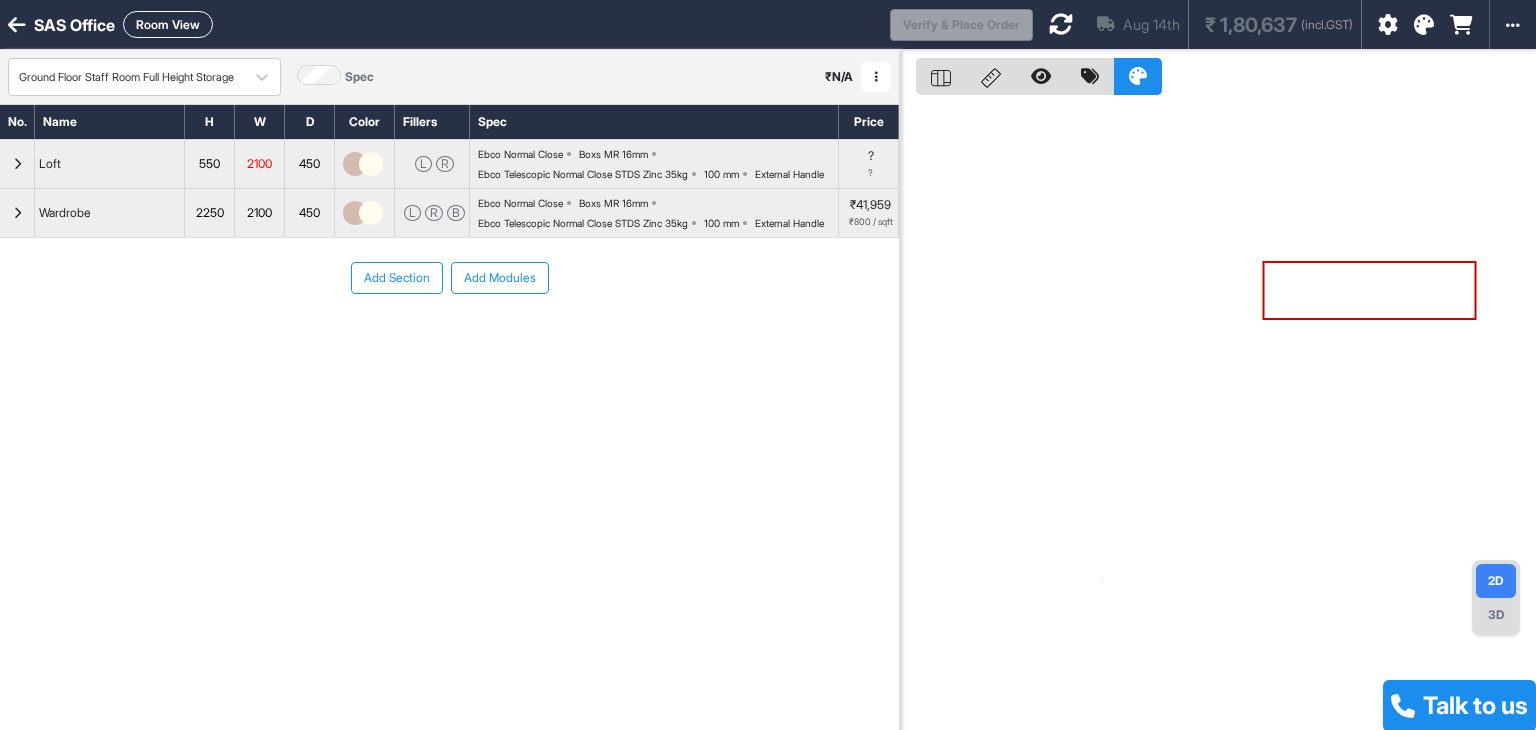 click at bounding box center [17, 164] 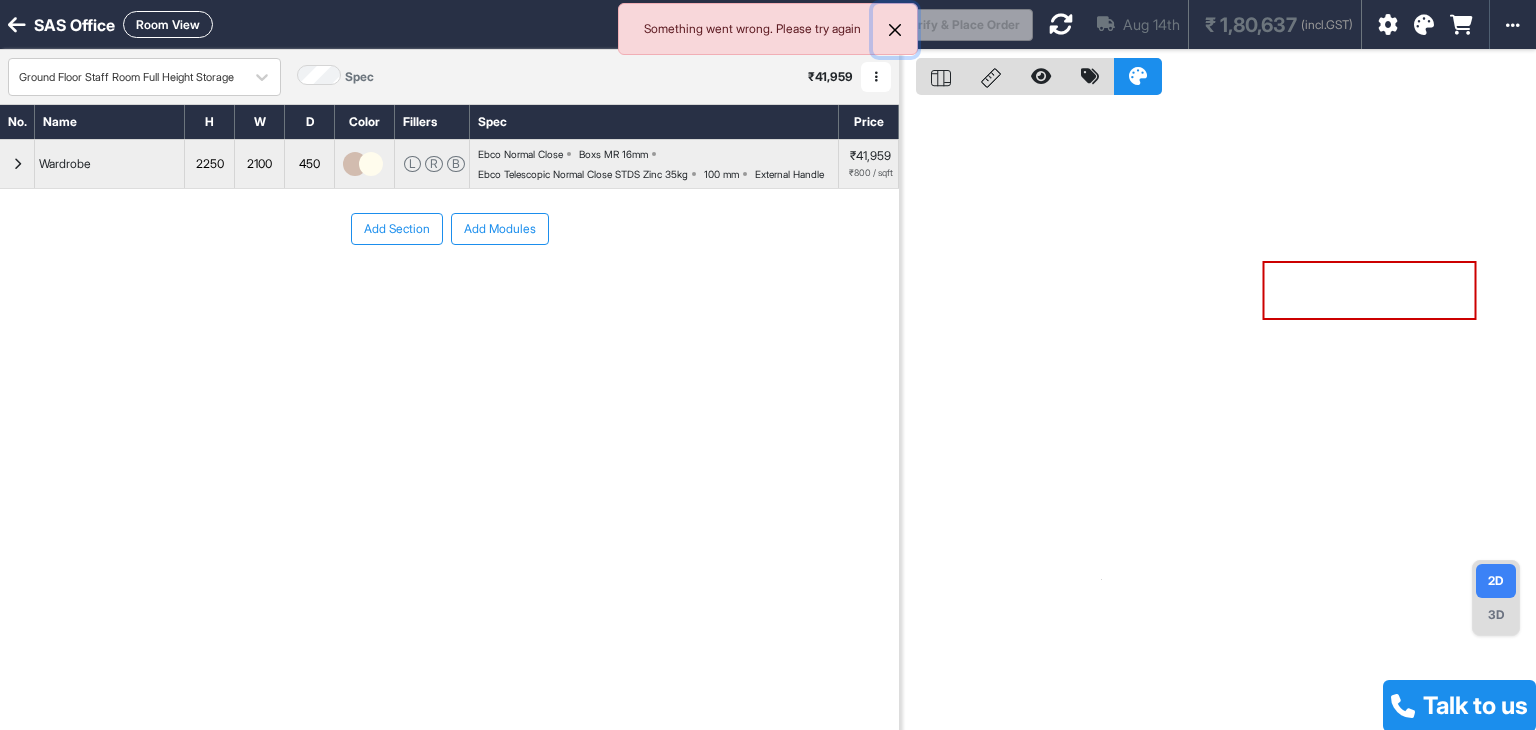 click at bounding box center (895, 30) 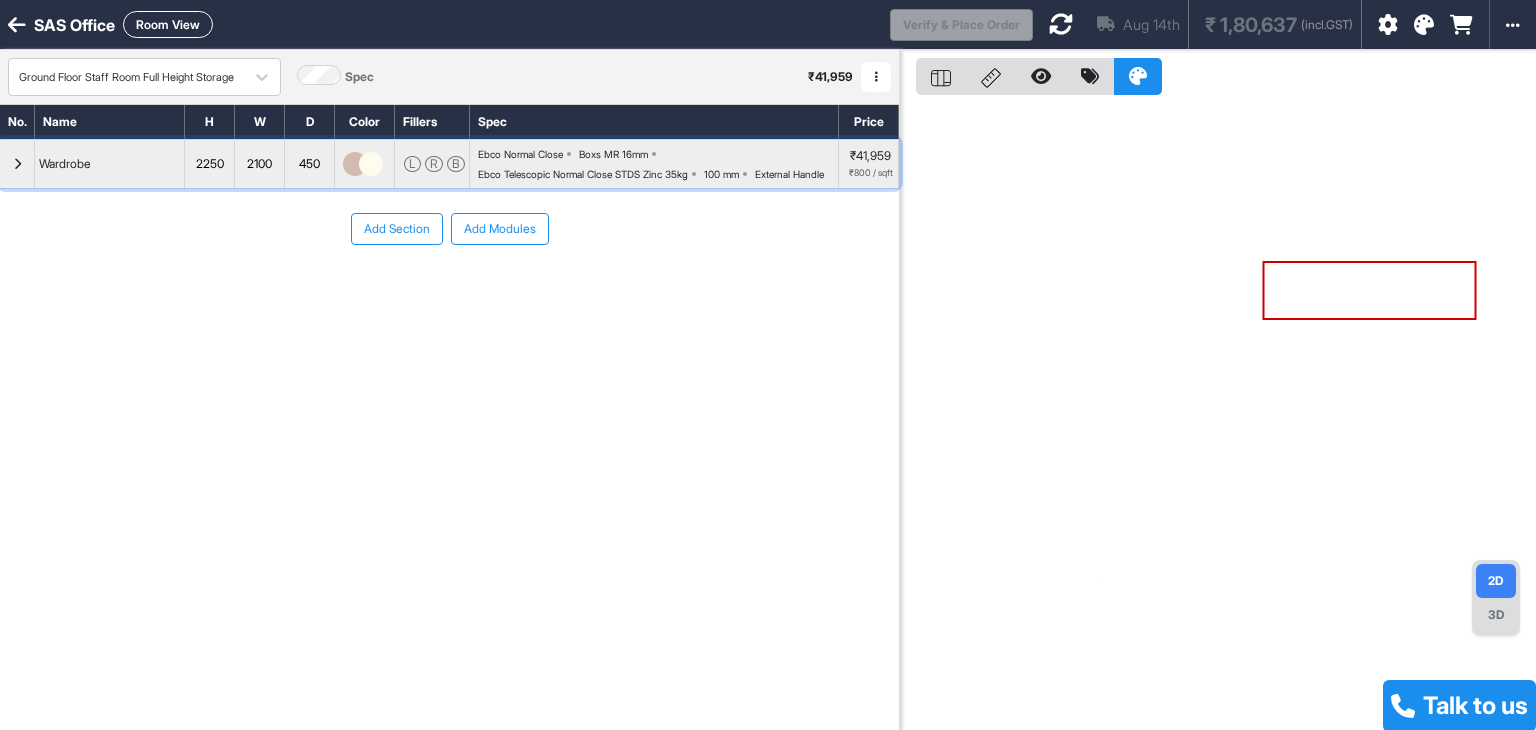 click at bounding box center (17, 164) 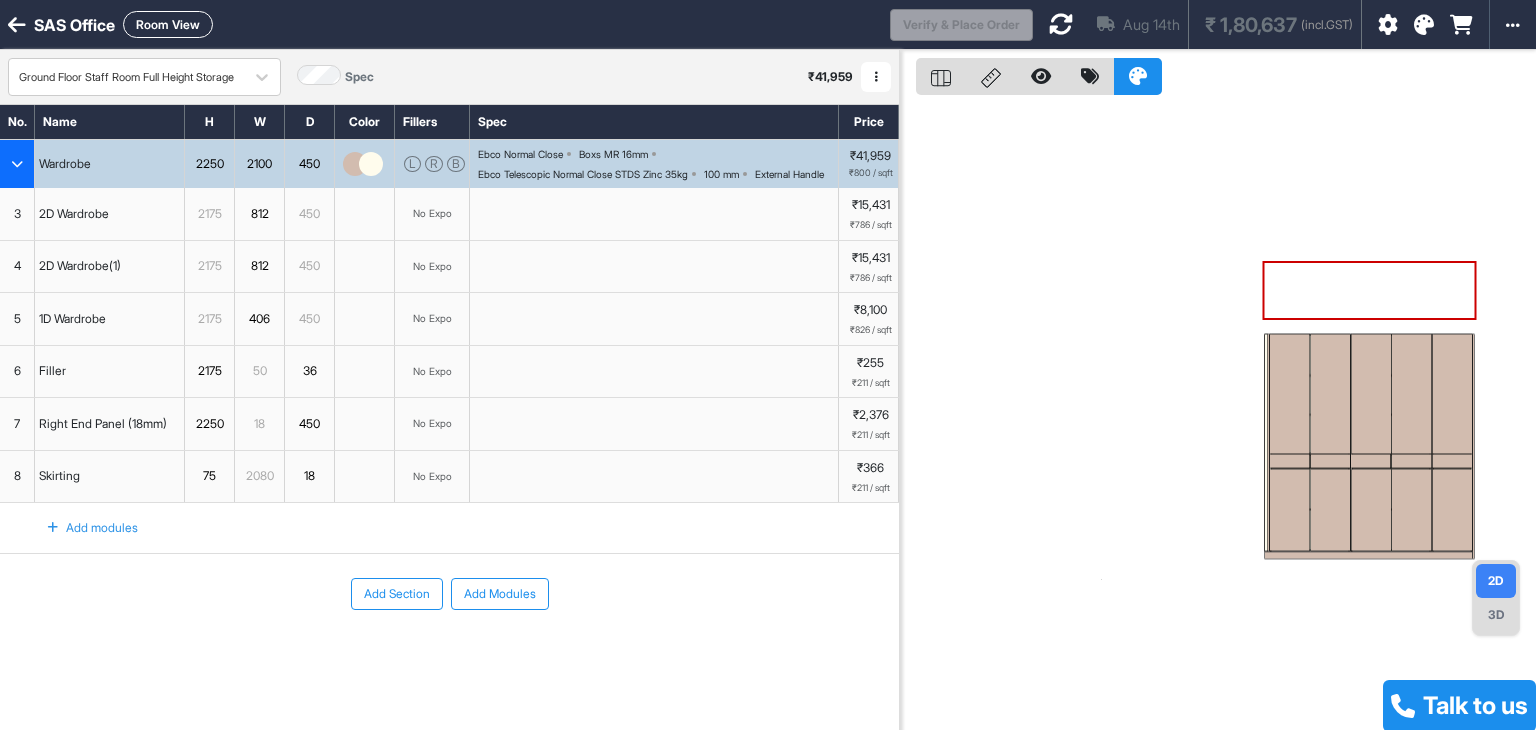 click at bounding box center (17, 164) 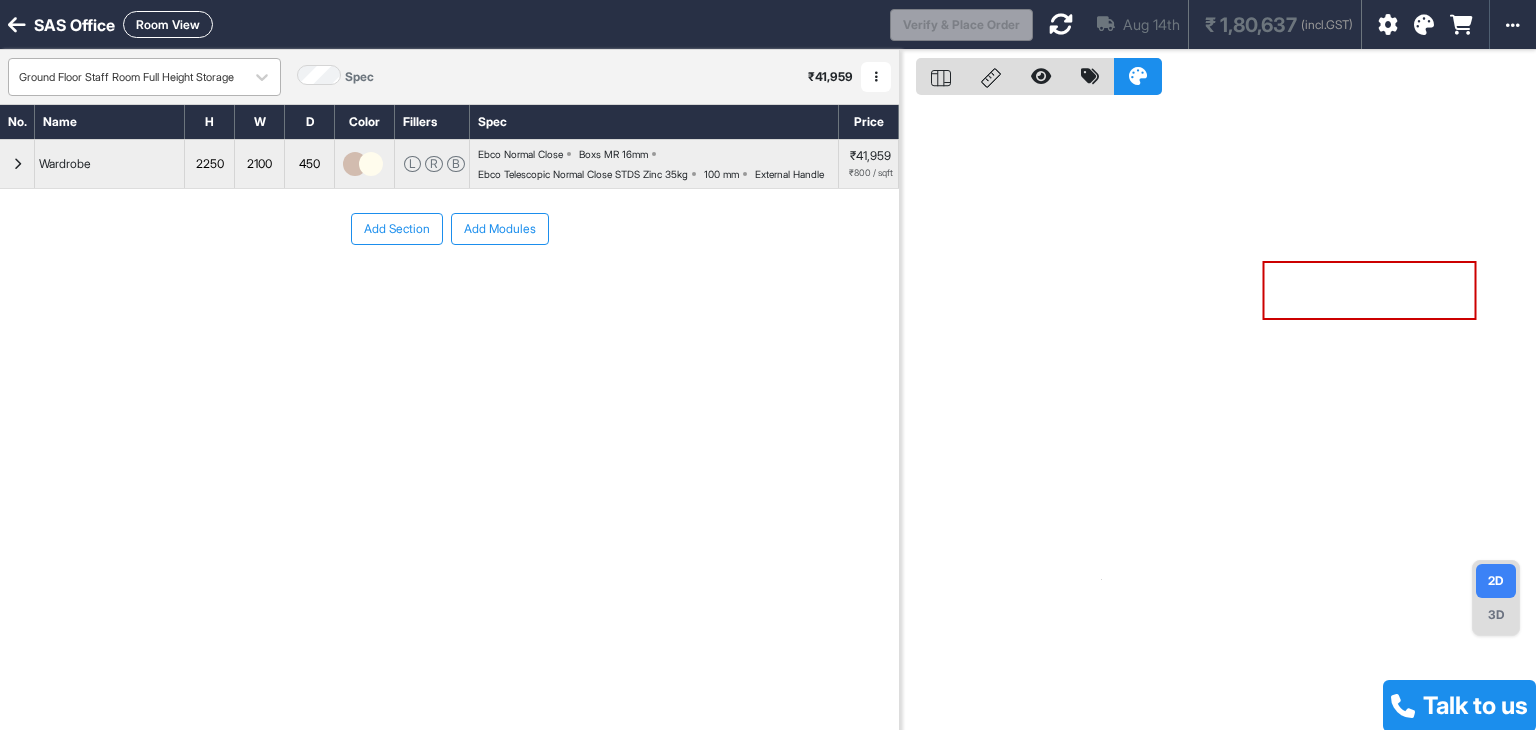 click on "Ground Floor Staff Room Full Height Storage" at bounding box center [126, 77] 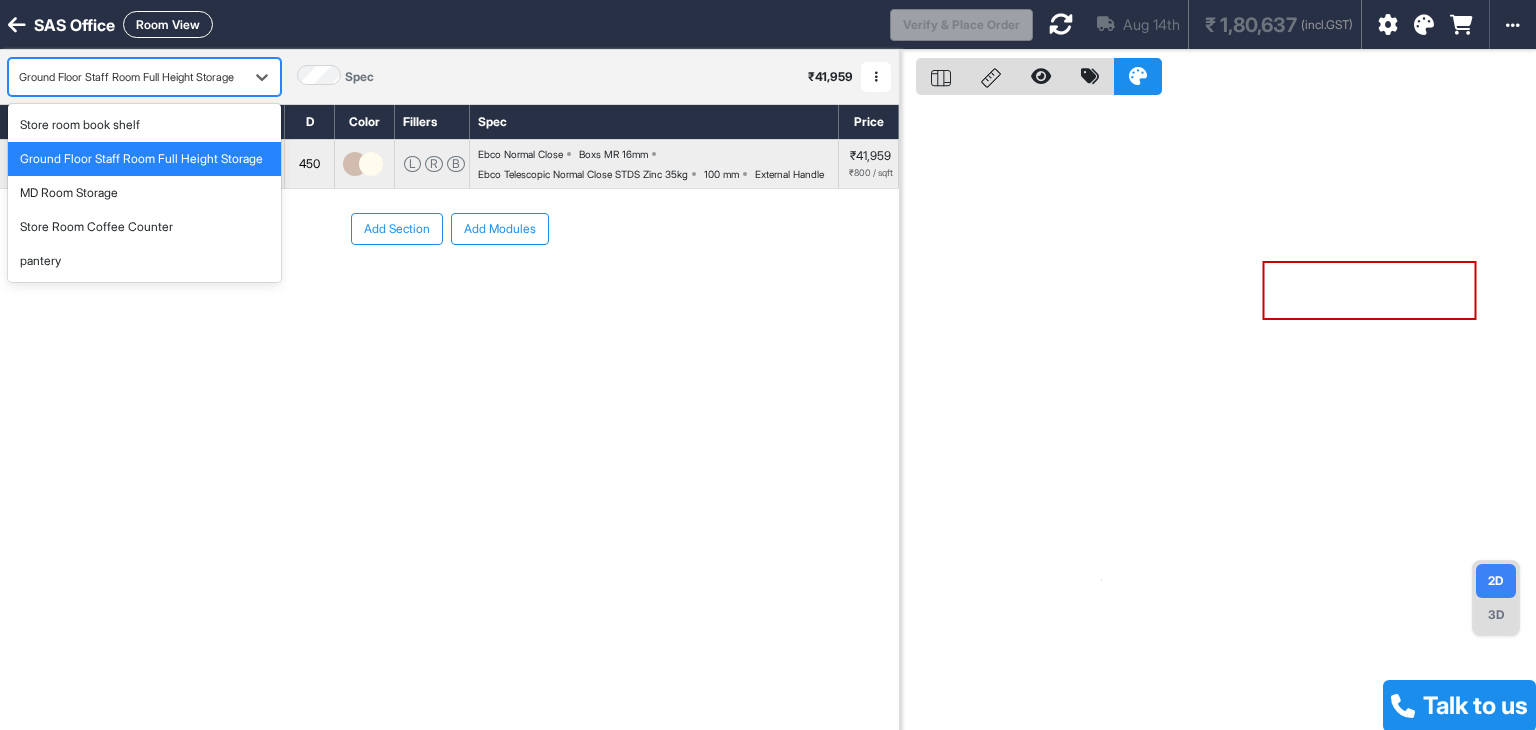 click on "Ground Floor Staff Room Full Height Storage" at bounding box center (141, 159) 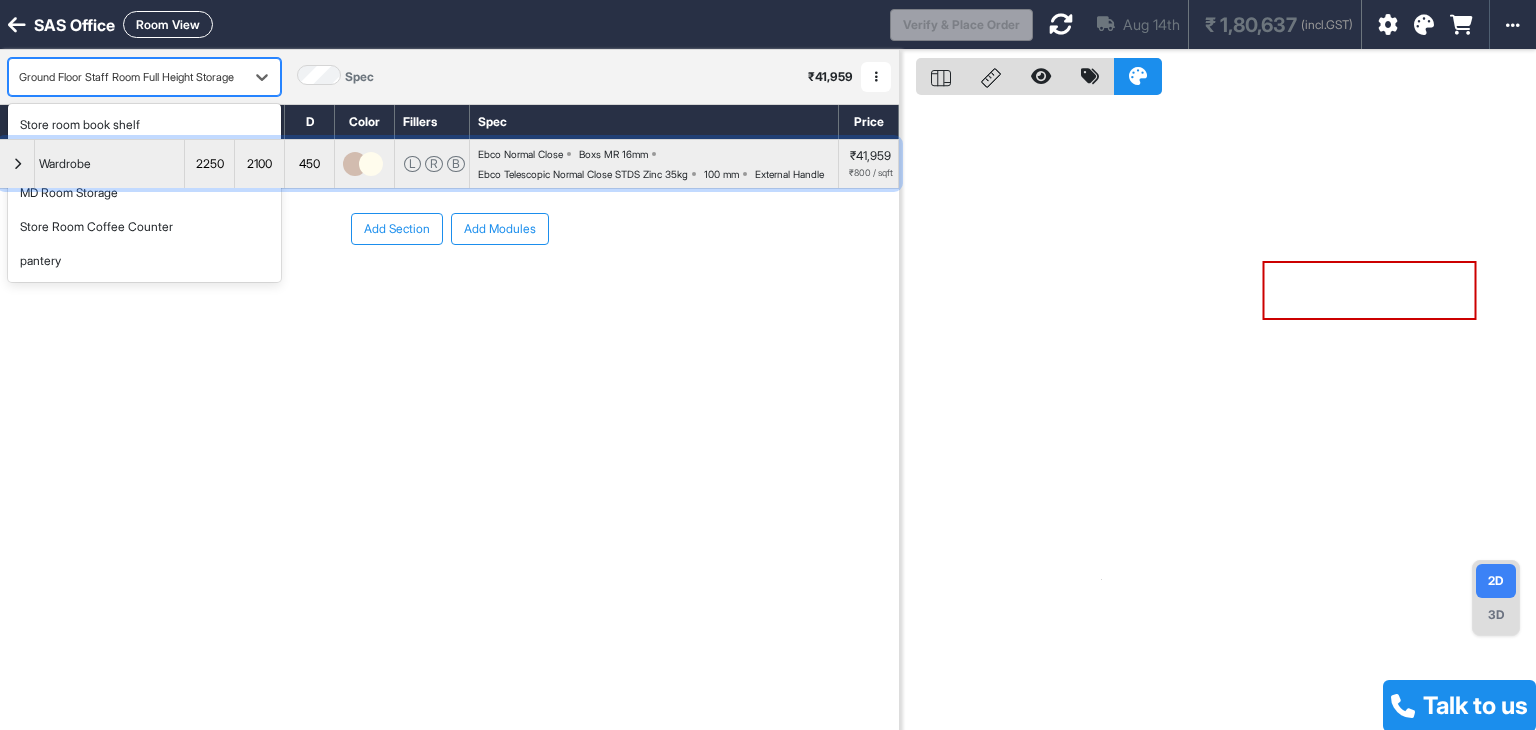 click on "Wardrobe" at bounding box center (110, 164) 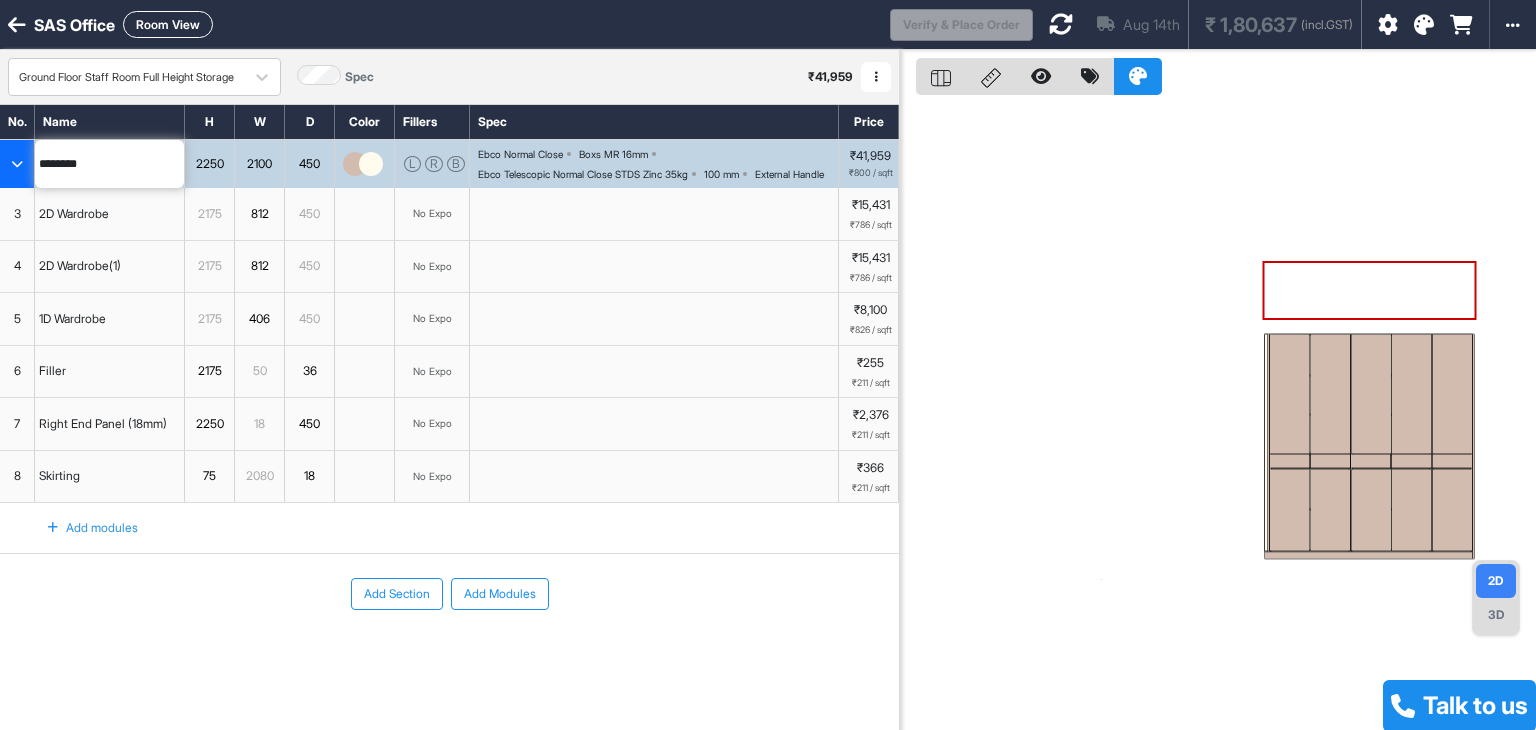 click at bounding box center (17, 164) 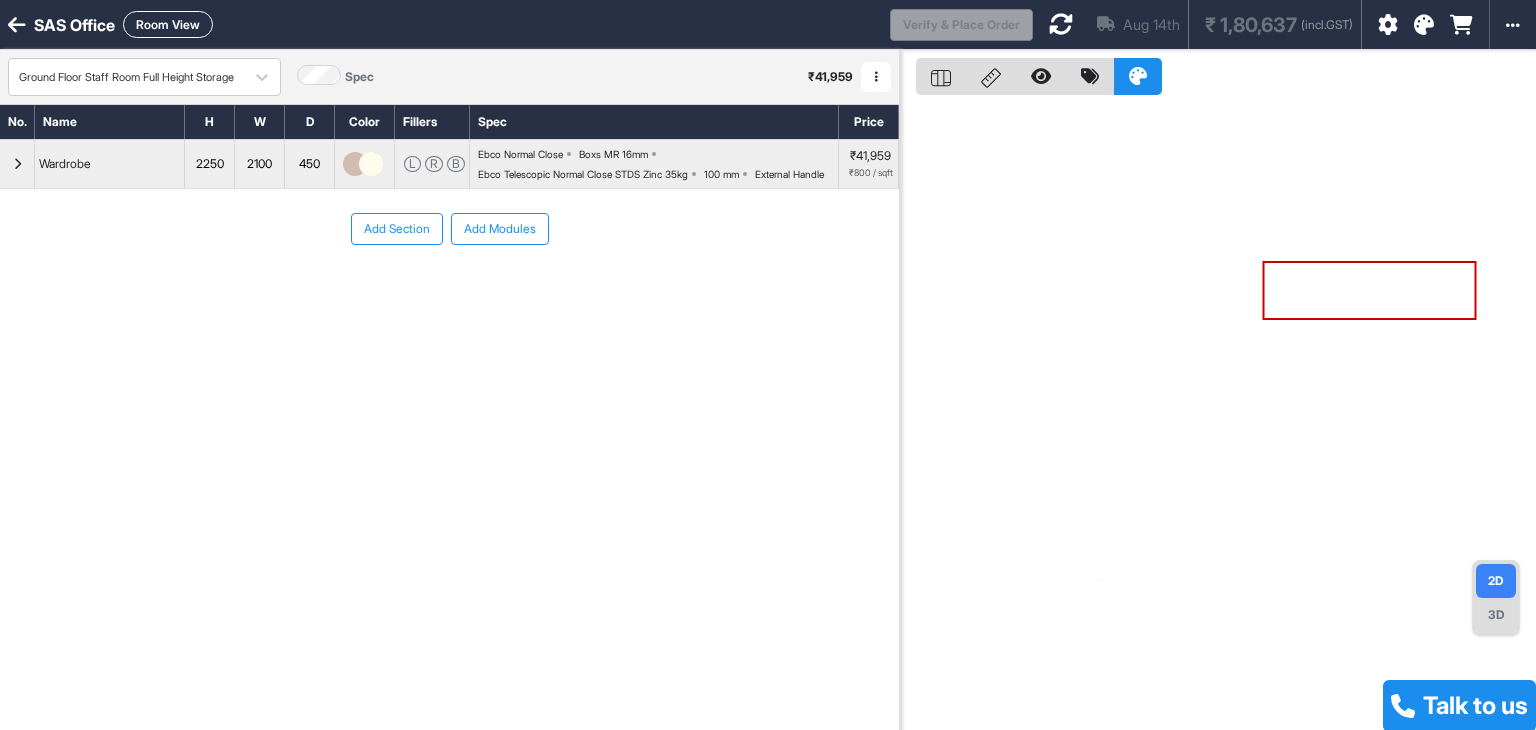 click on "Add Section Add Modules" at bounding box center (449, 289) 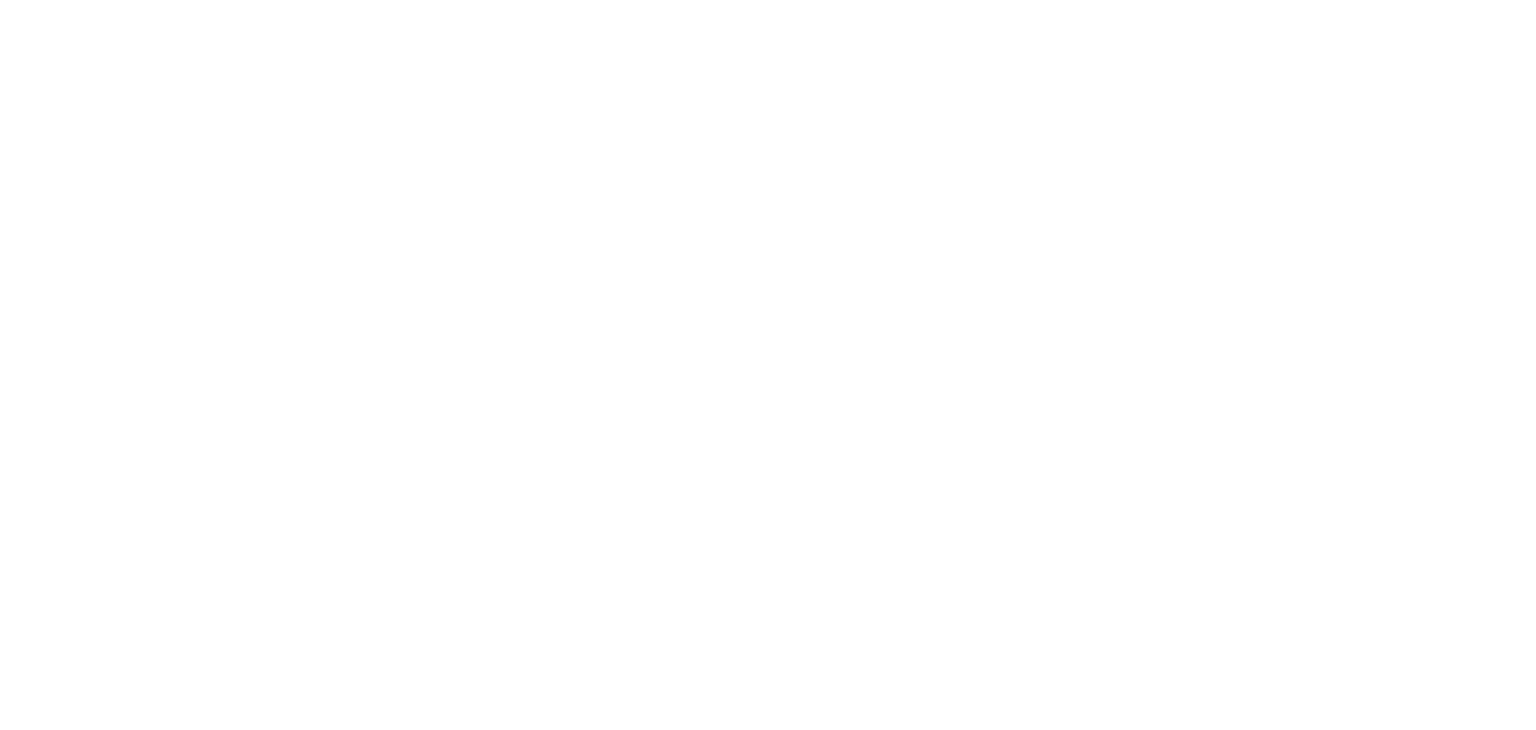 scroll, scrollTop: 0, scrollLeft: 0, axis: both 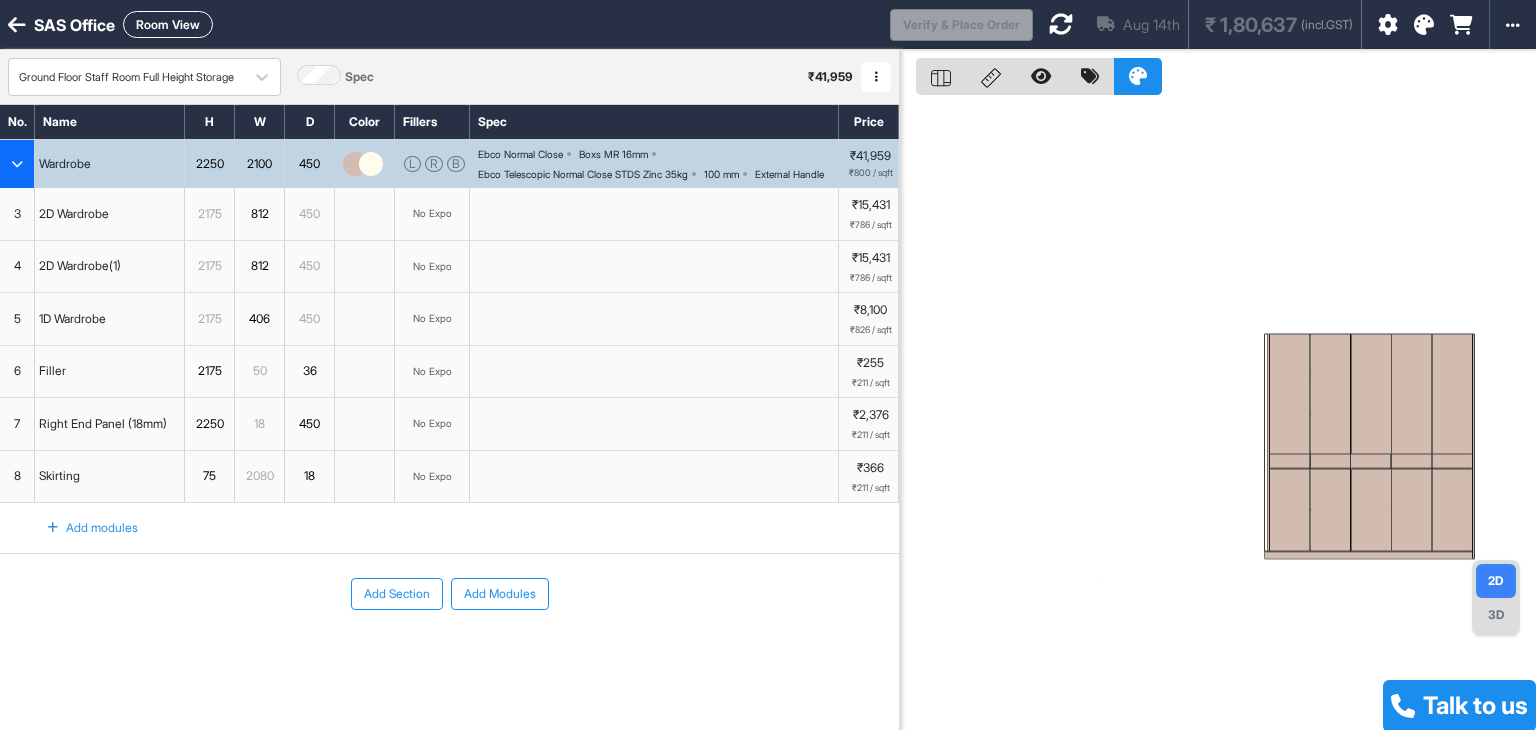 click at bounding box center [17, 164] 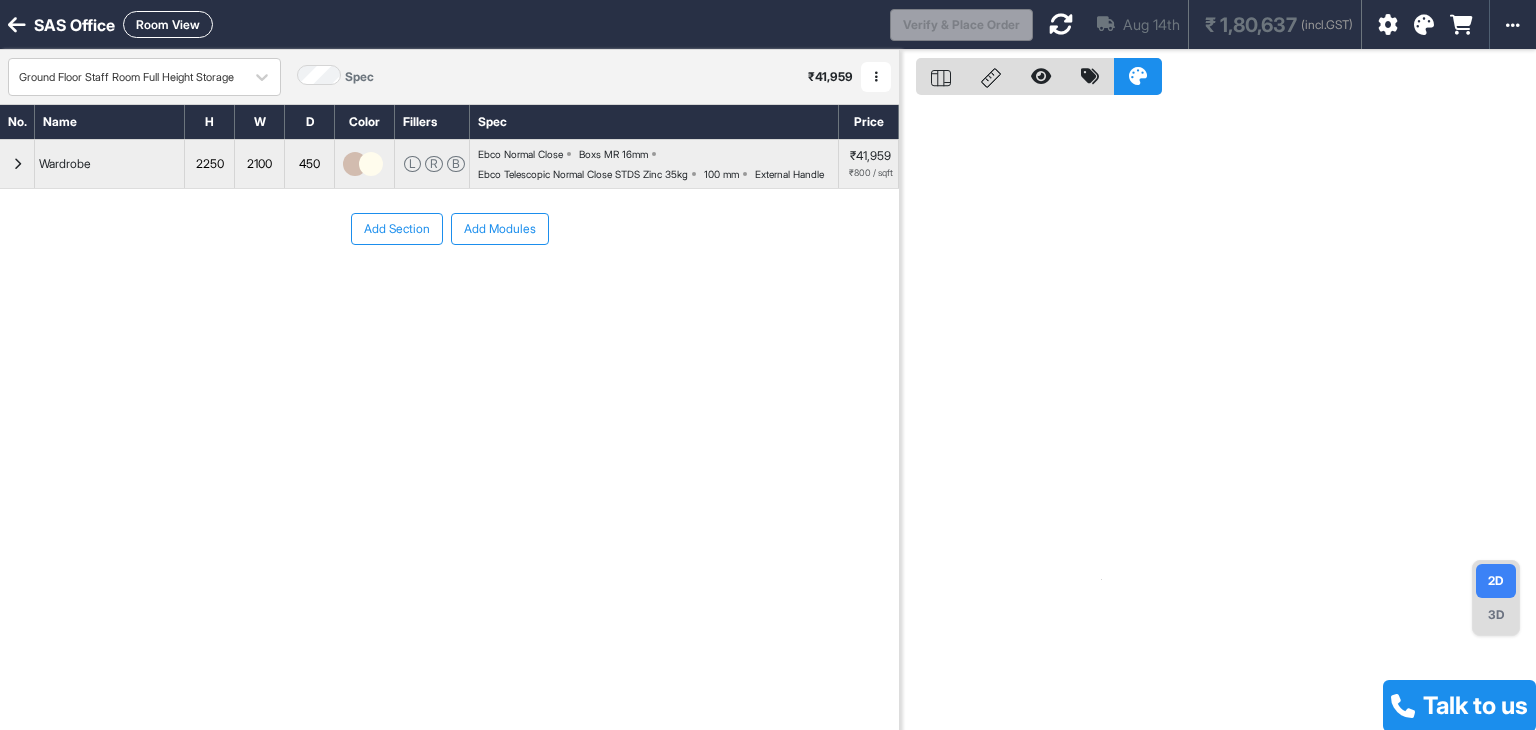click on "Add Section" at bounding box center [397, 229] 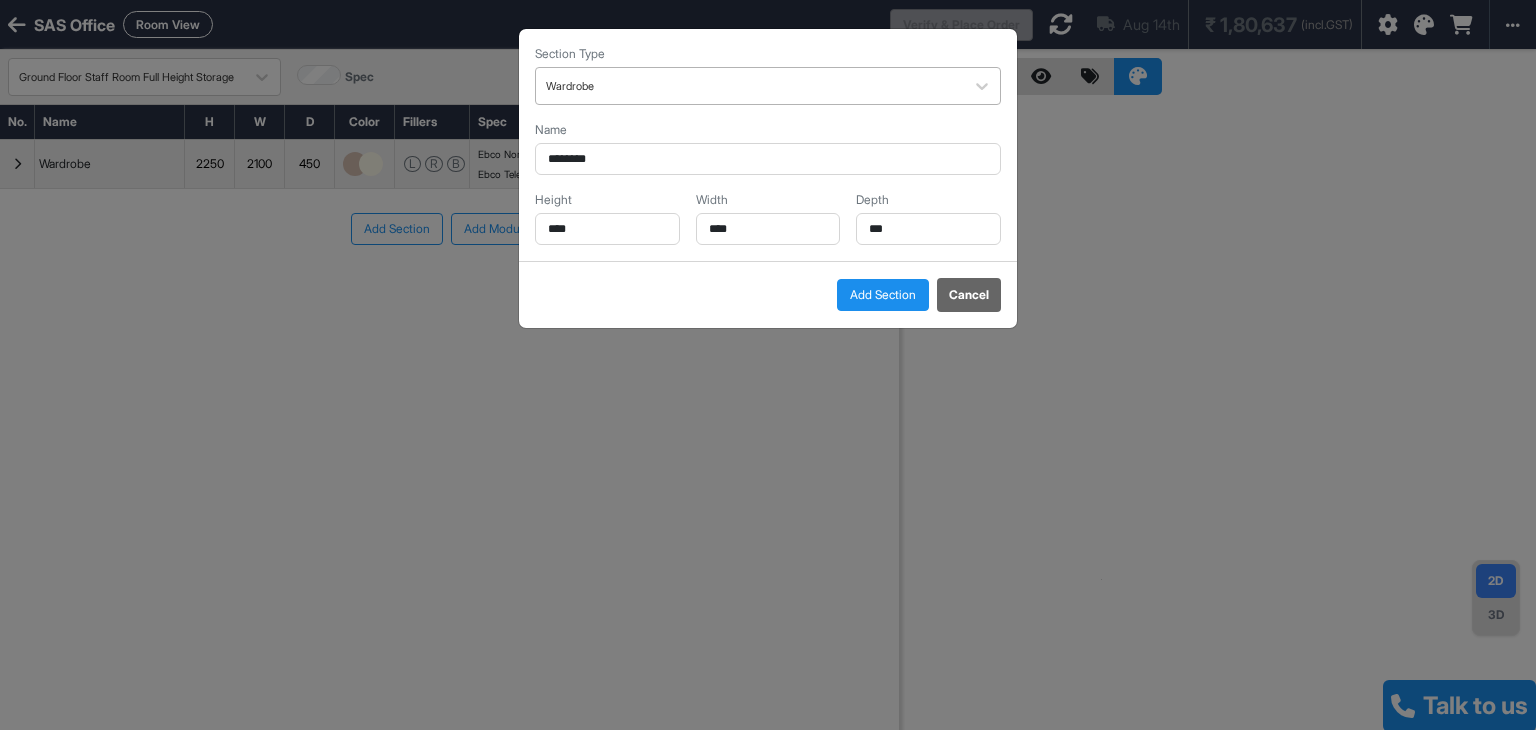 click at bounding box center [750, 86] 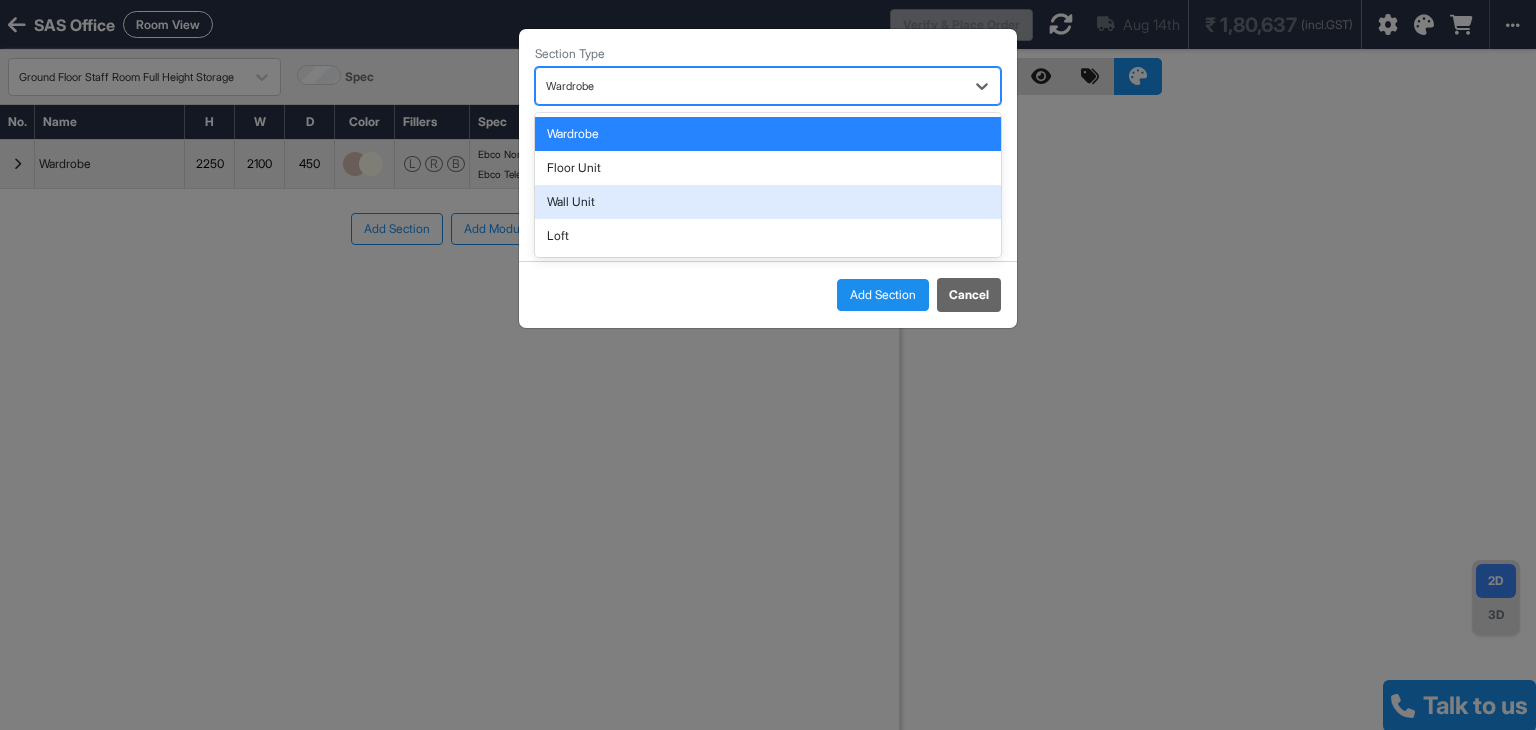 click on "Loft" at bounding box center [768, 236] 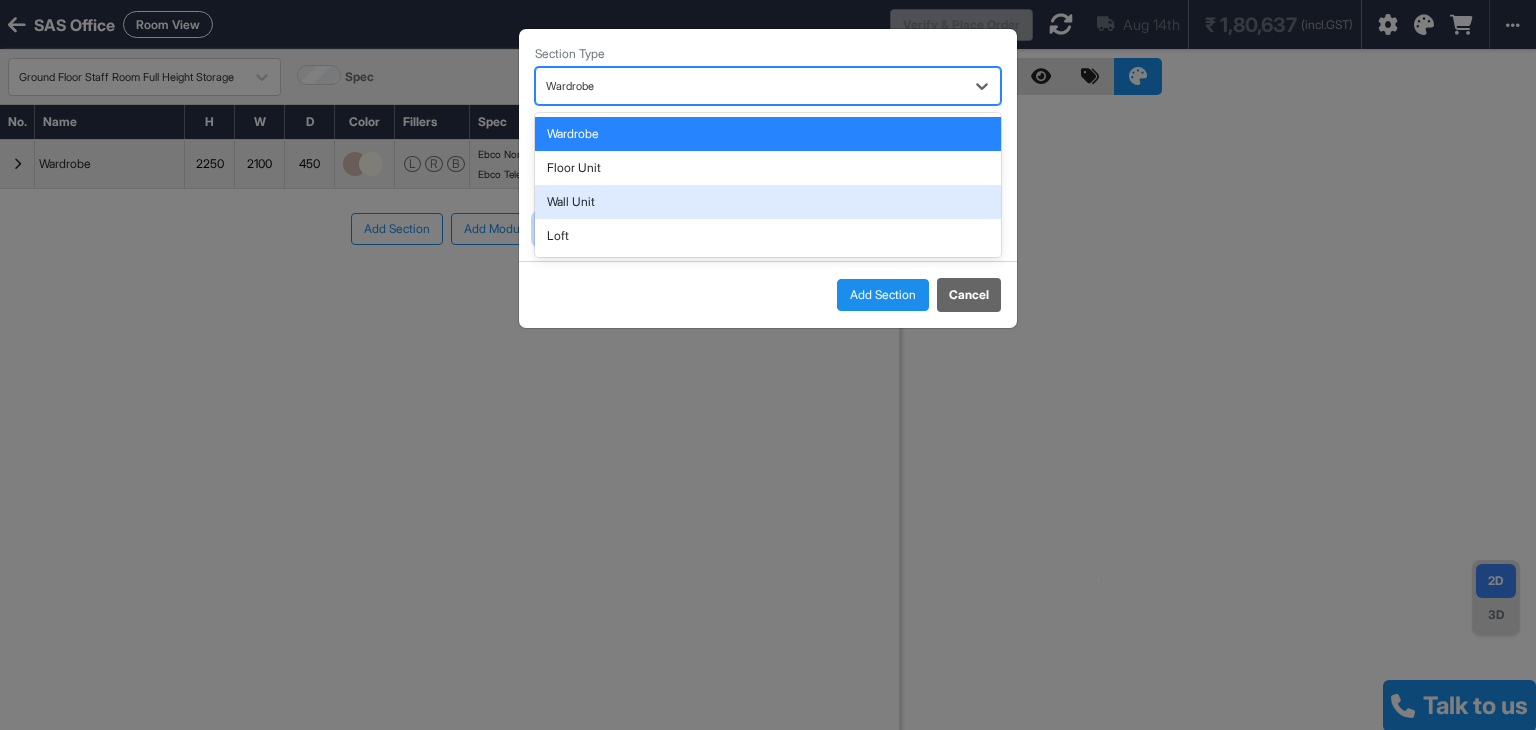 type on "****" 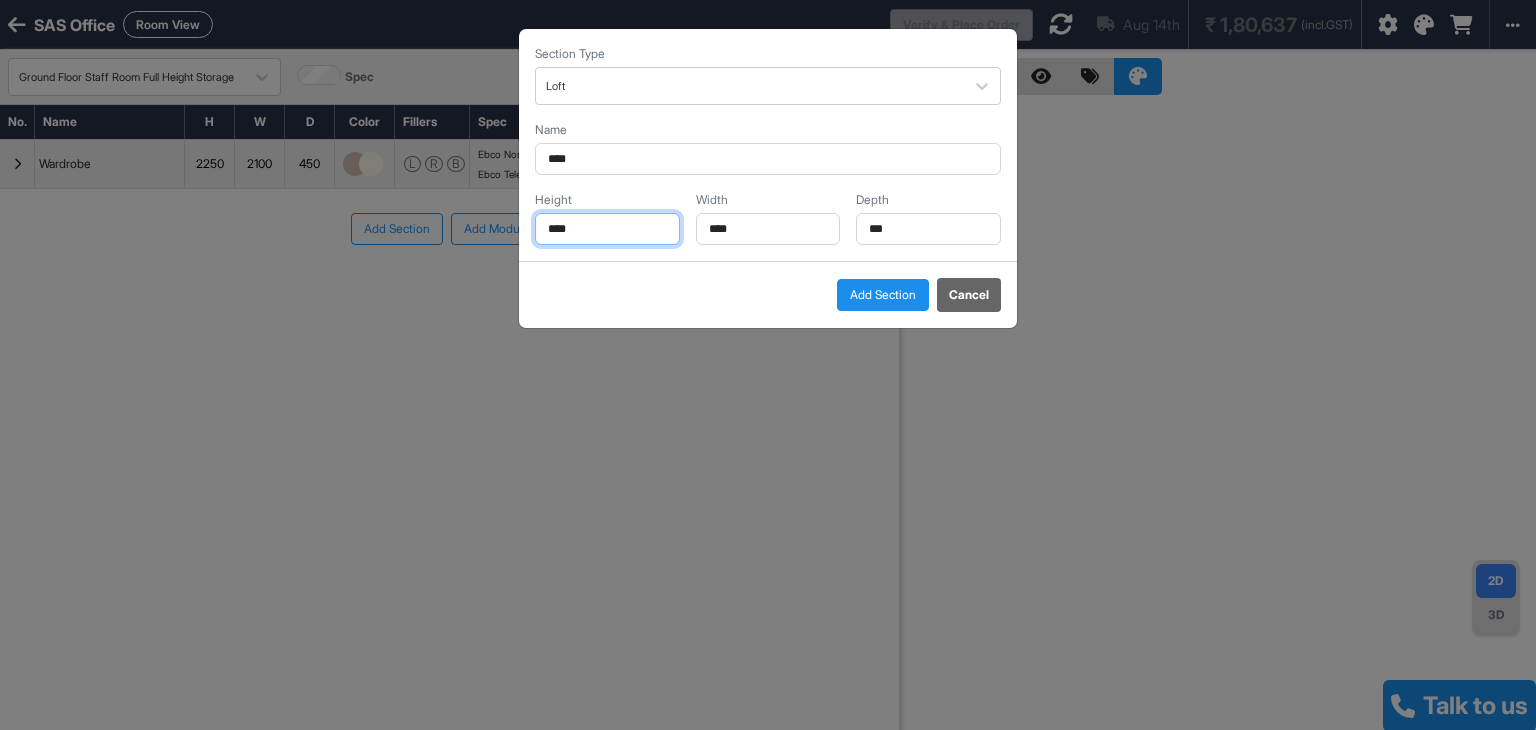 click on "****" at bounding box center (607, 229) 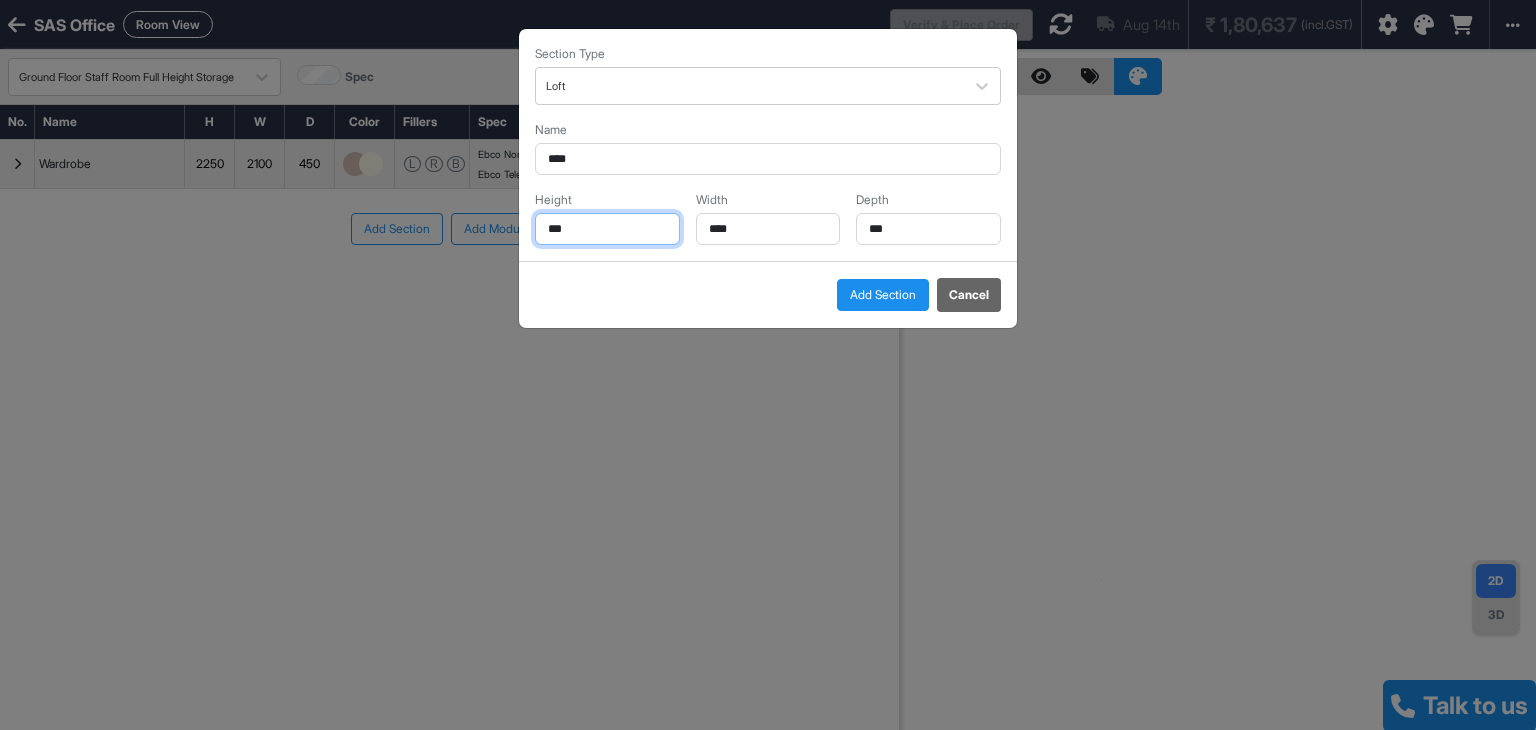 type on "***" 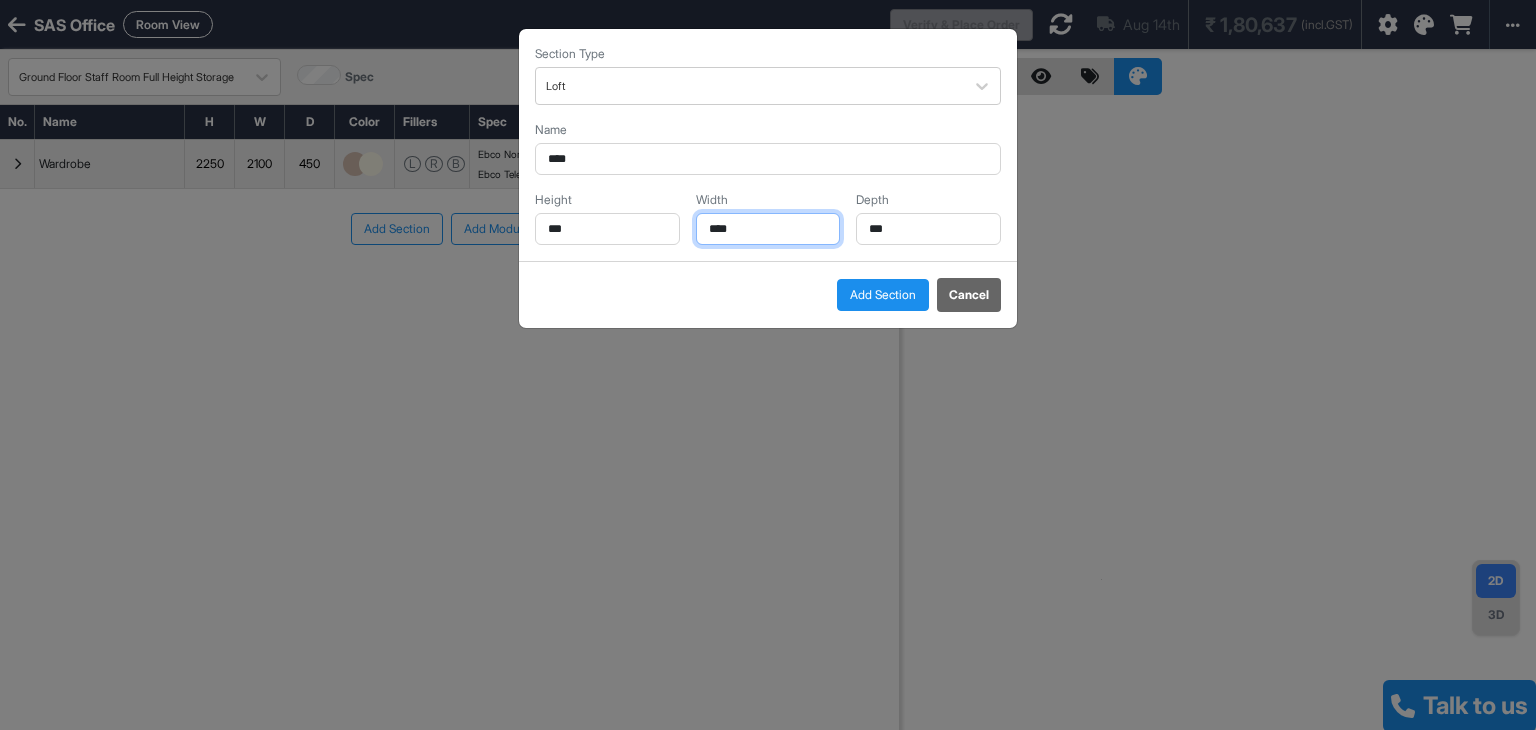 click on "****" at bounding box center (768, 229) 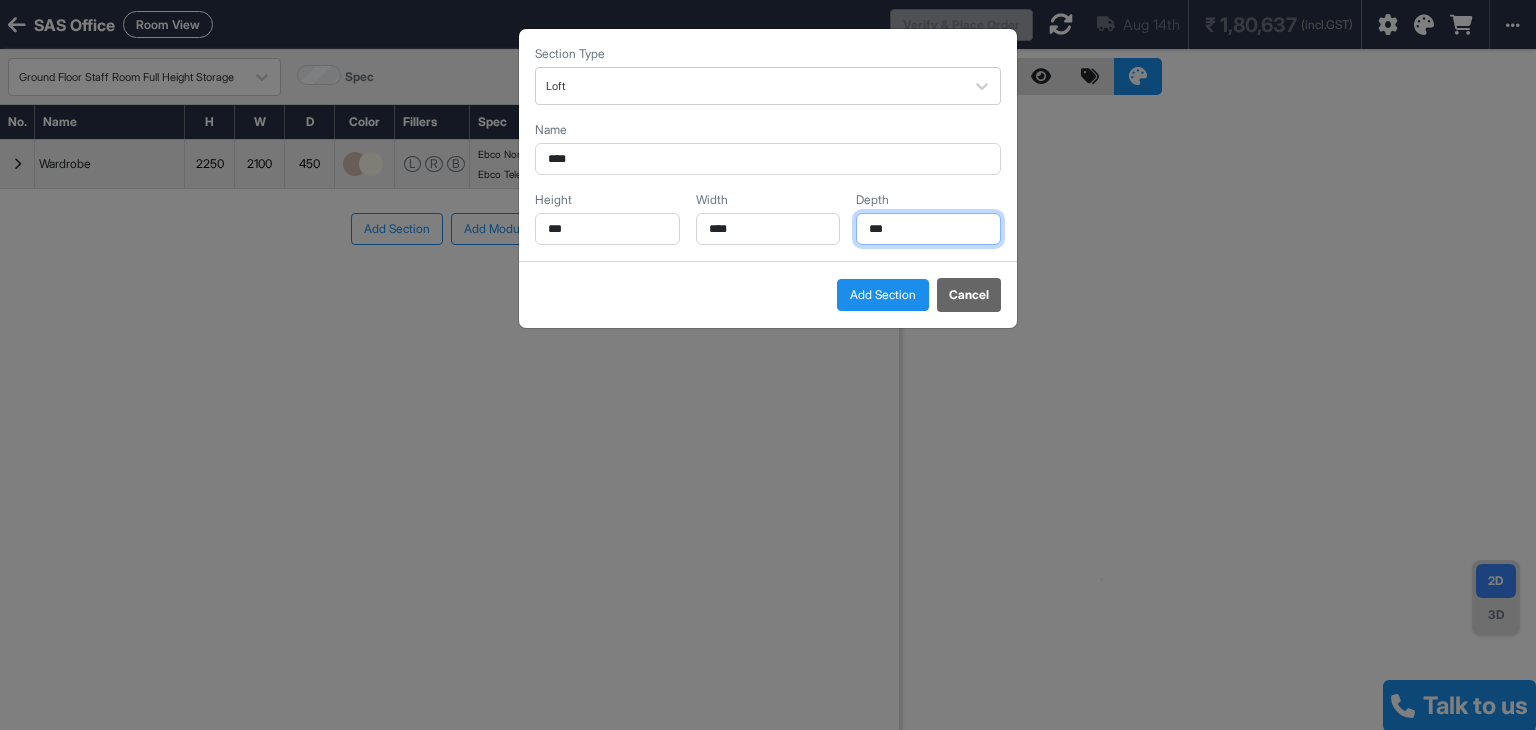 click on "***" at bounding box center (928, 229) 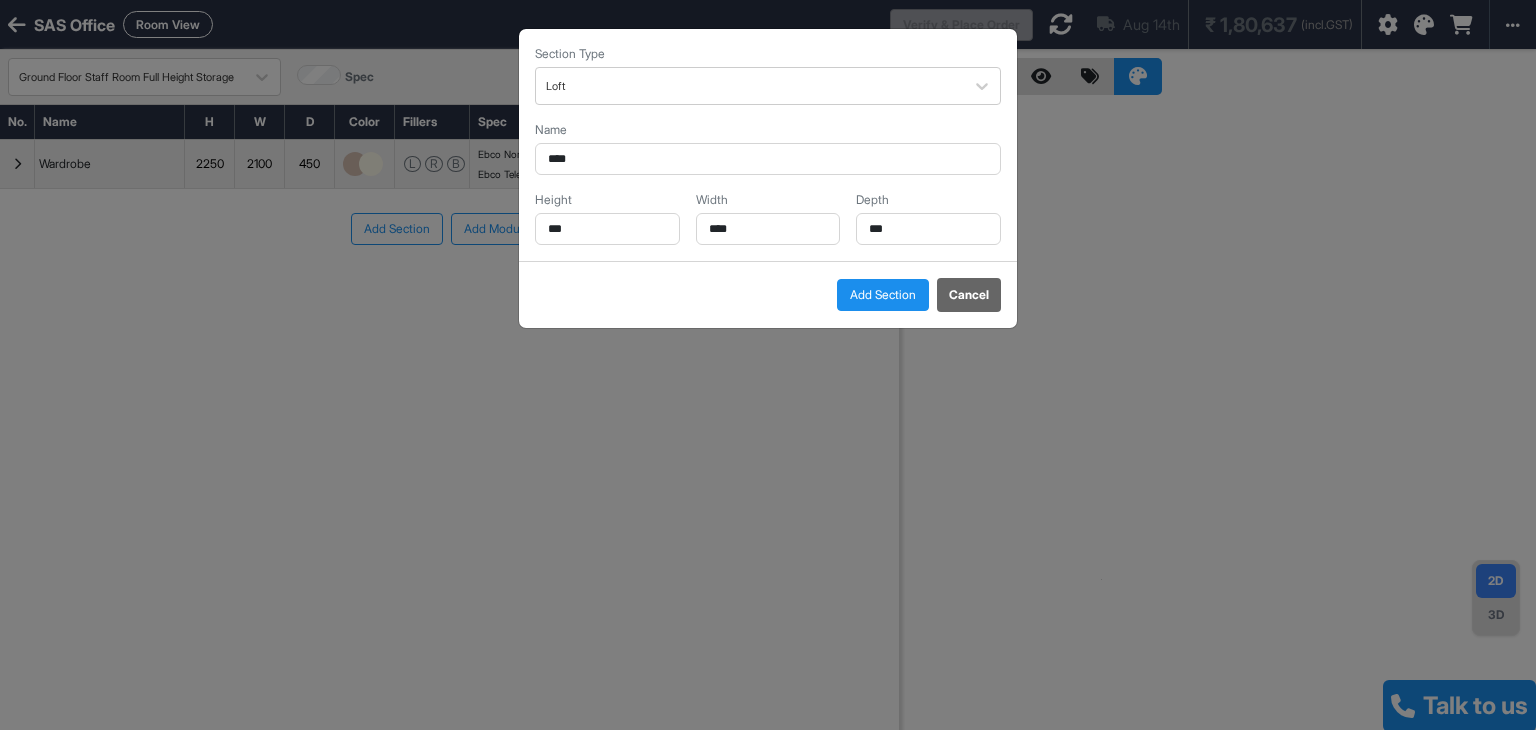 click on "Add Section" at bounding box center (883, 295) 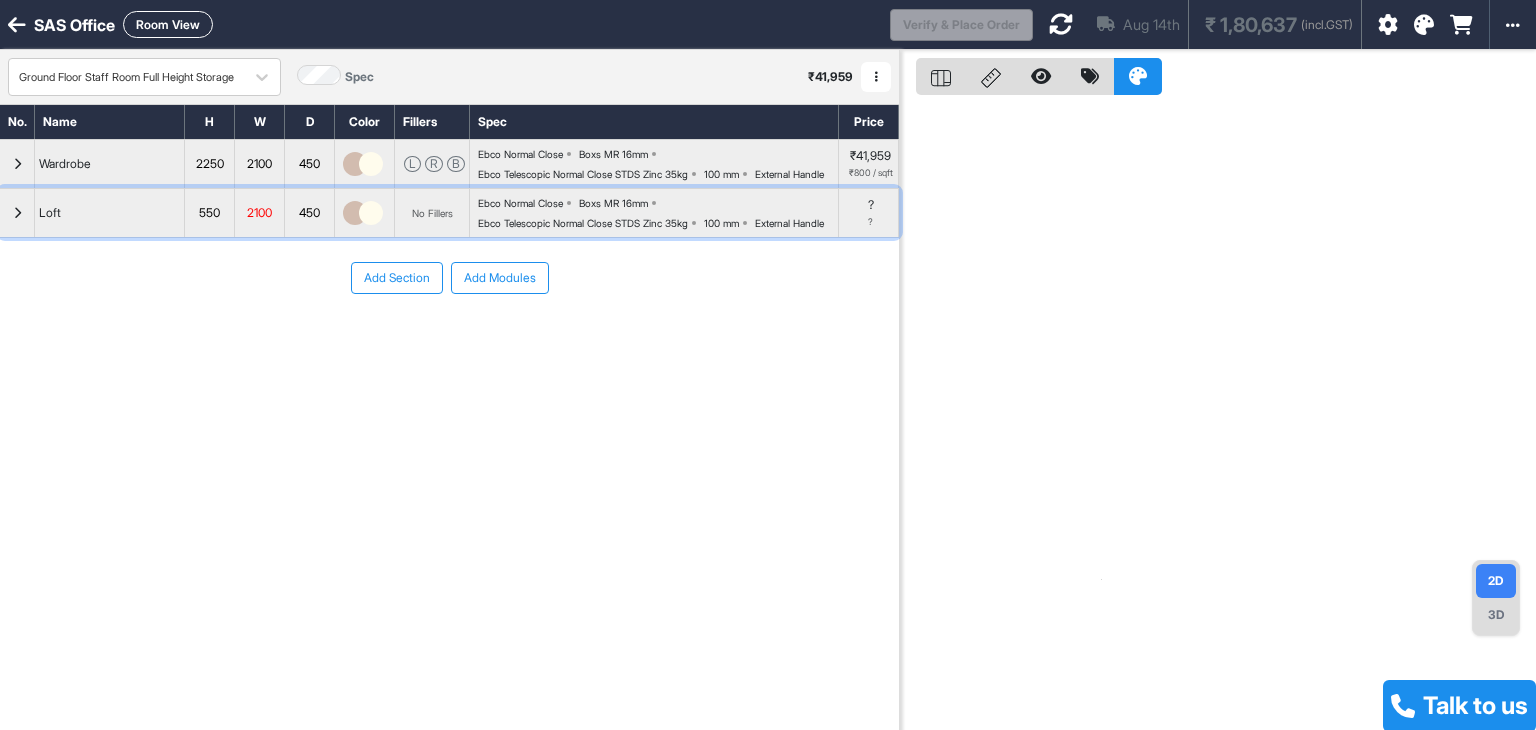 click at bounding box center (17, 213) 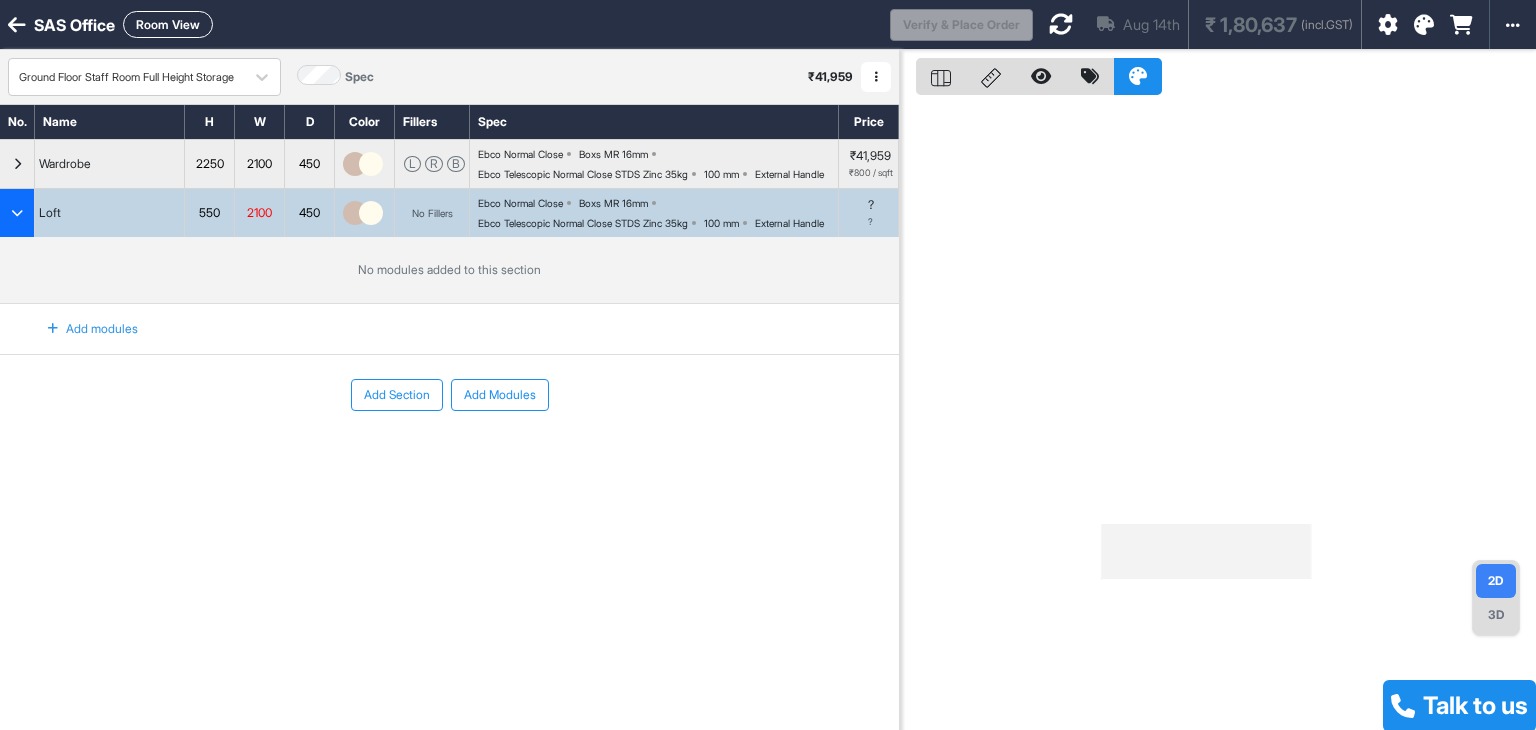 click on "Add modules" at bounding box center [81, 329] 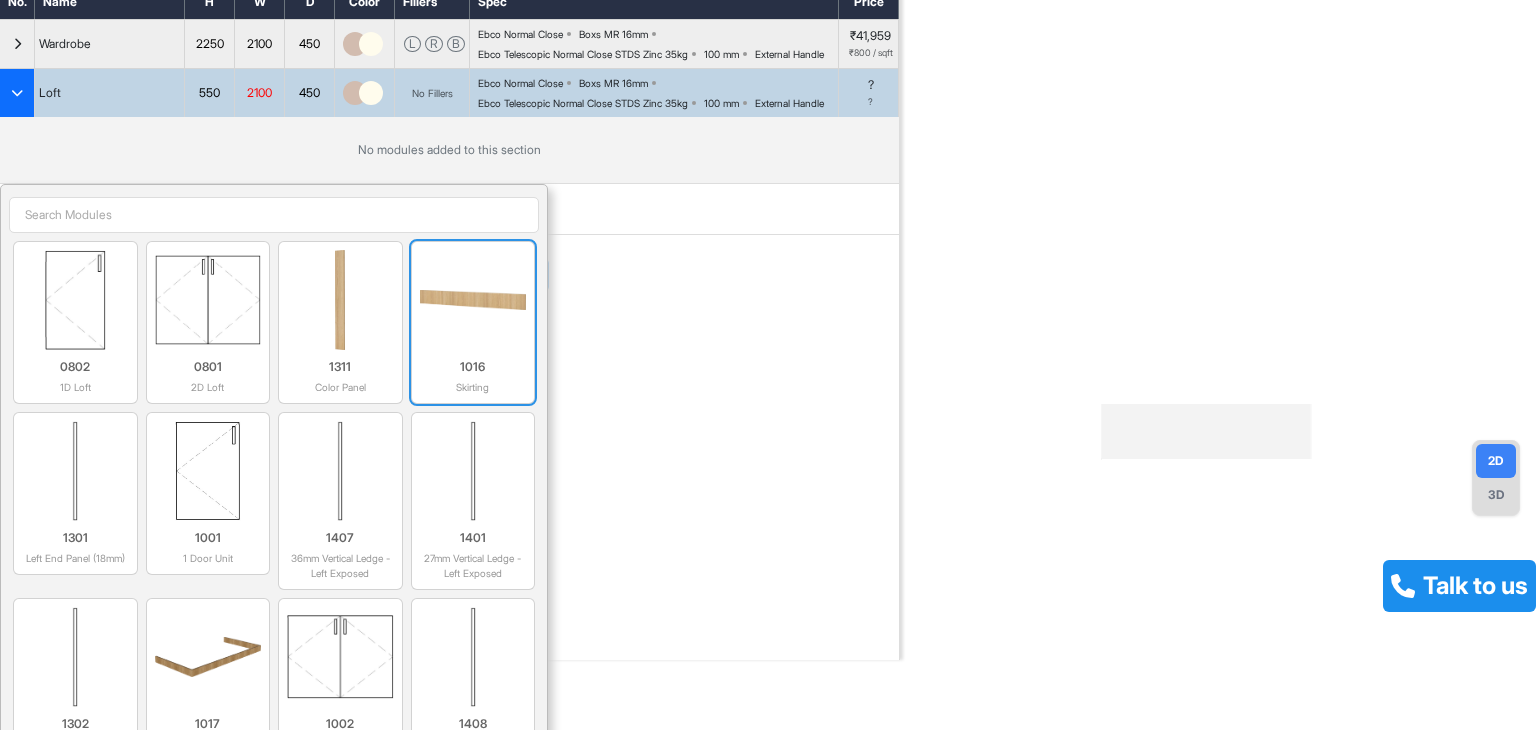 scroll, scrollTop: 200, scrollLeft: 0, axis: vertical 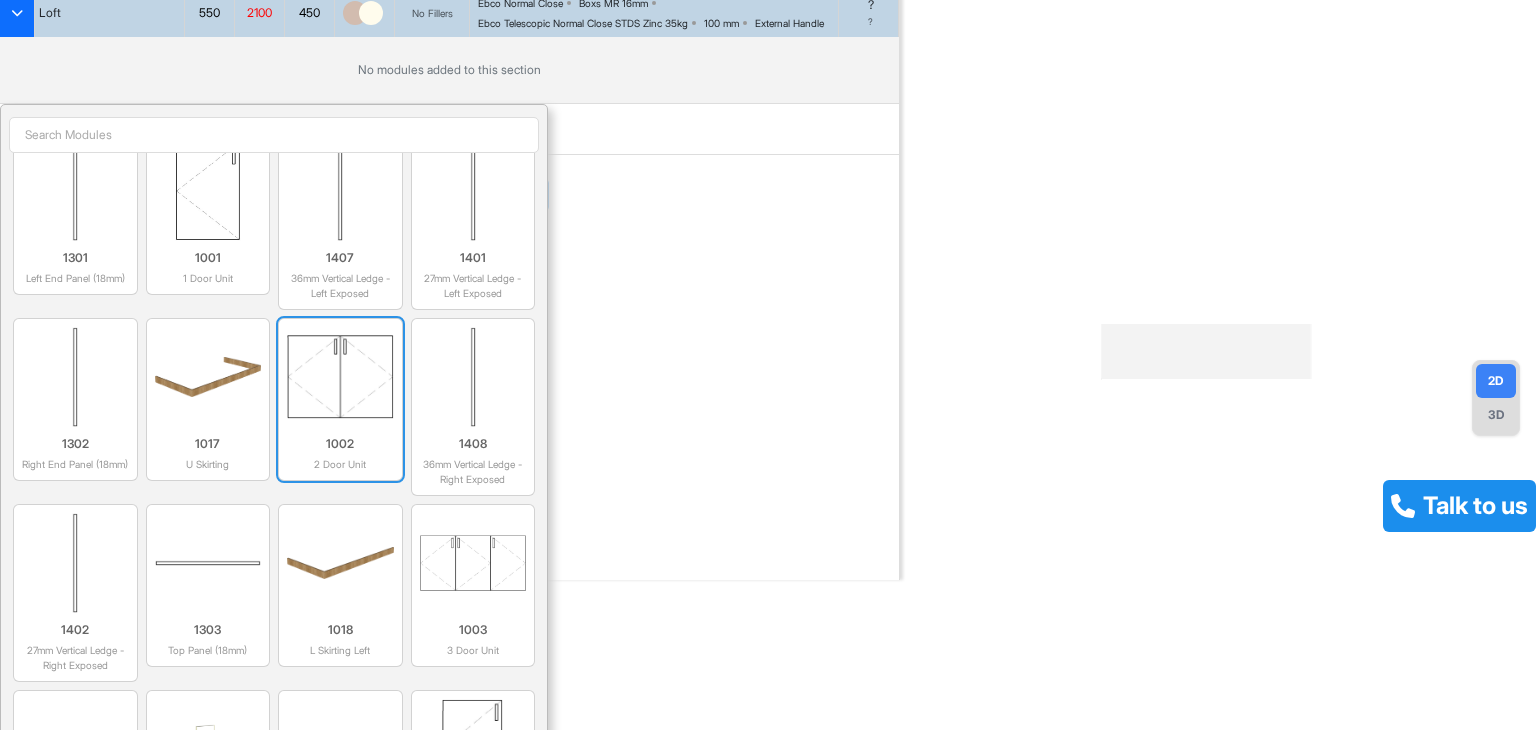 click at bounding box center (340, 377) 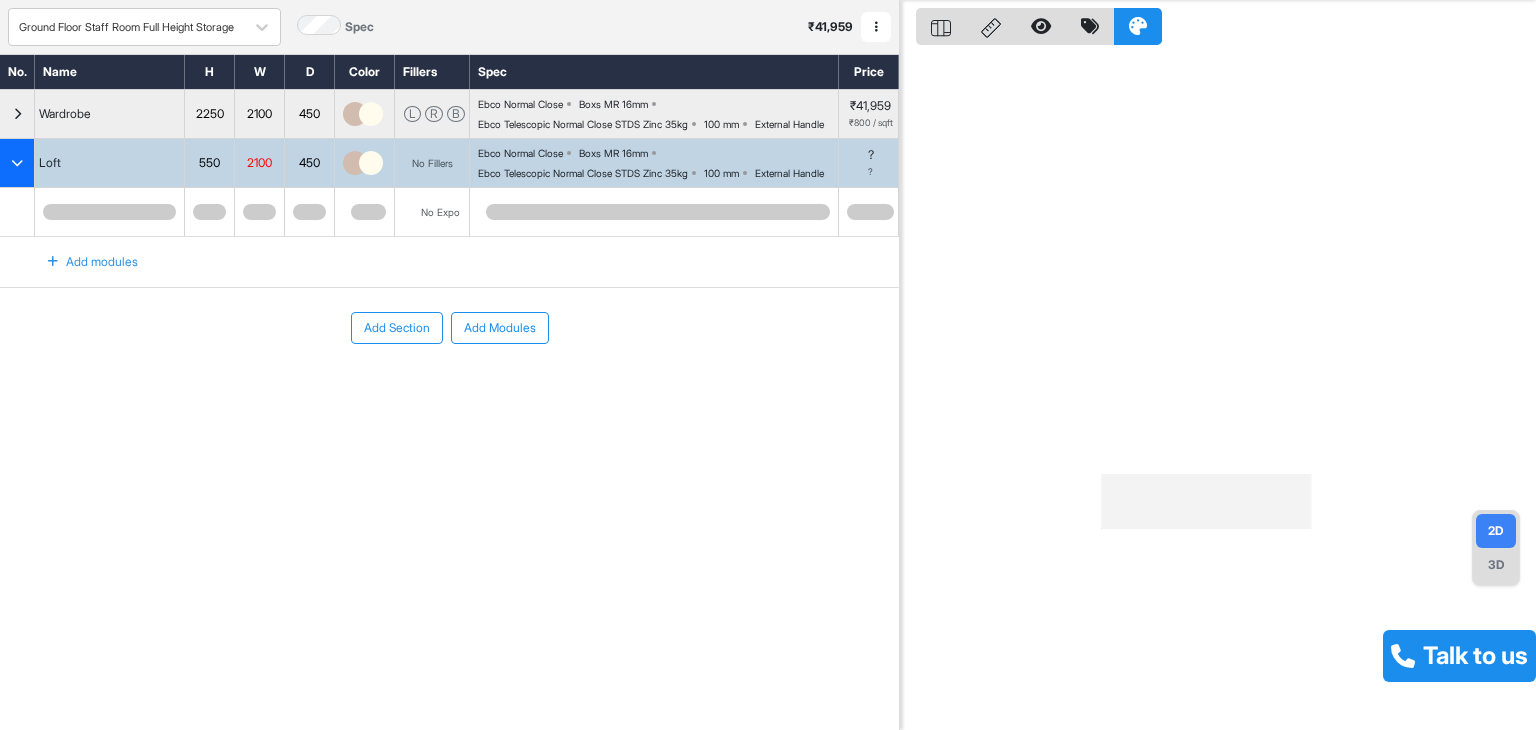 click on "Add Section Add Modules" at bounding box center [449, 388] 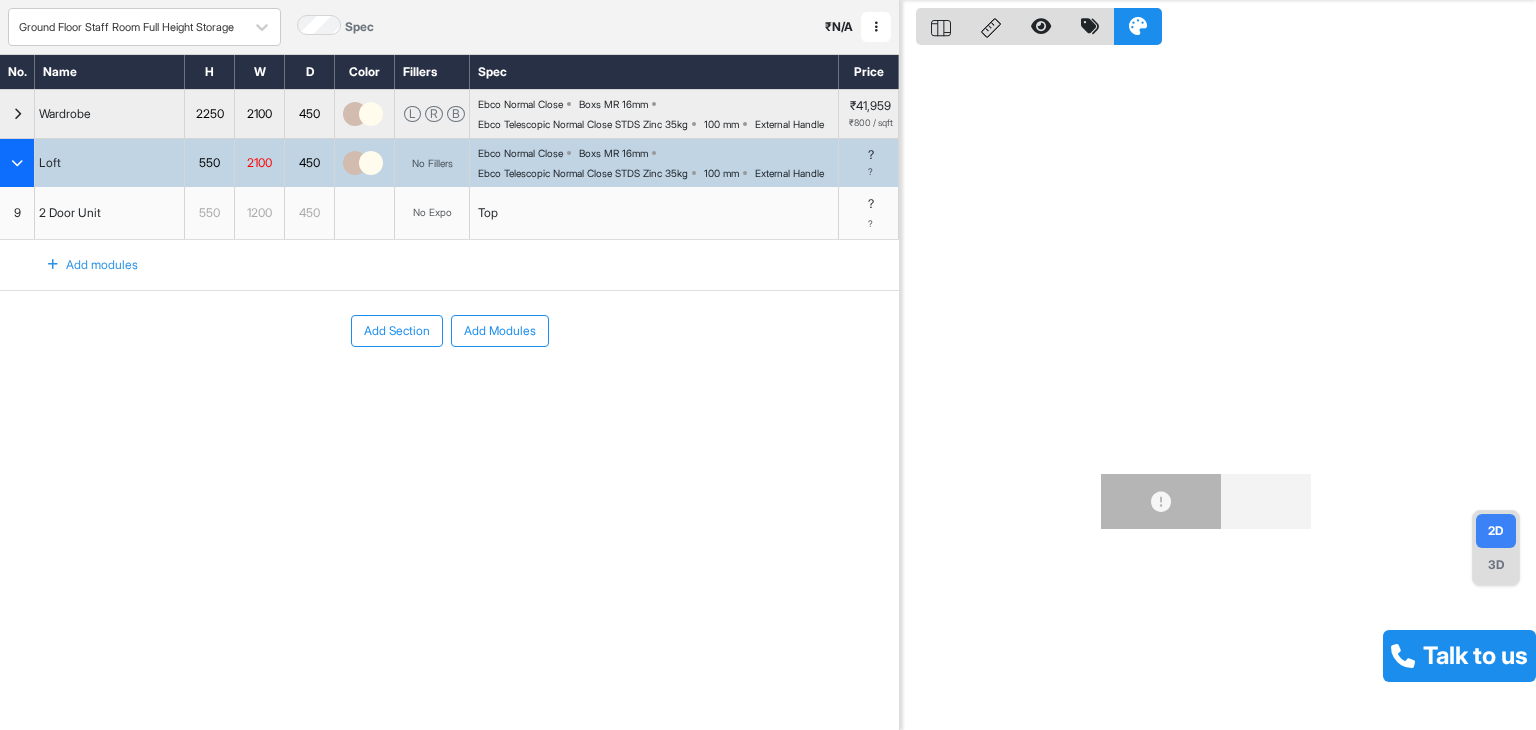 click on "Add modules" at bounding box center (81, 265) 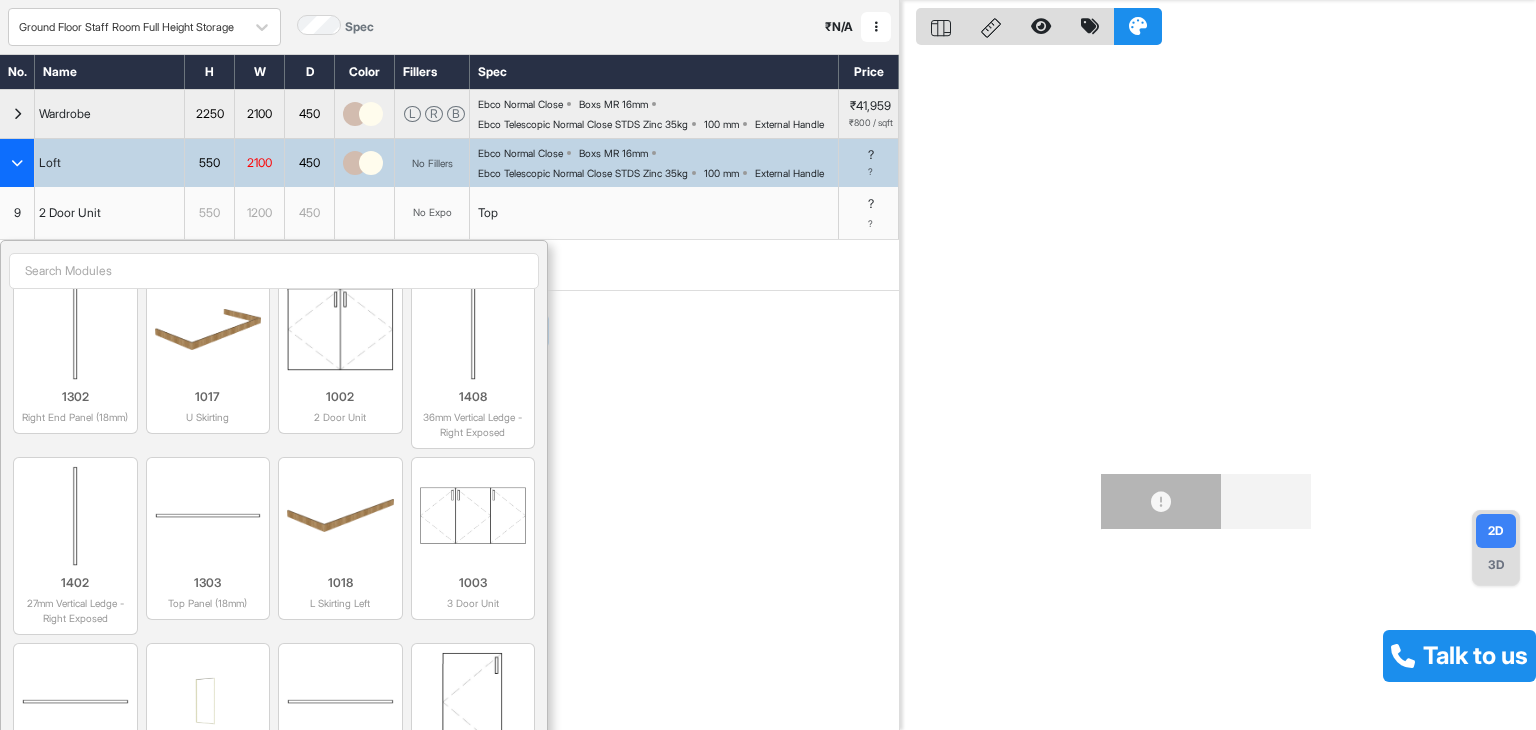 scroll, scrollTop: 400, scrollLeft: 0, axis: vertical 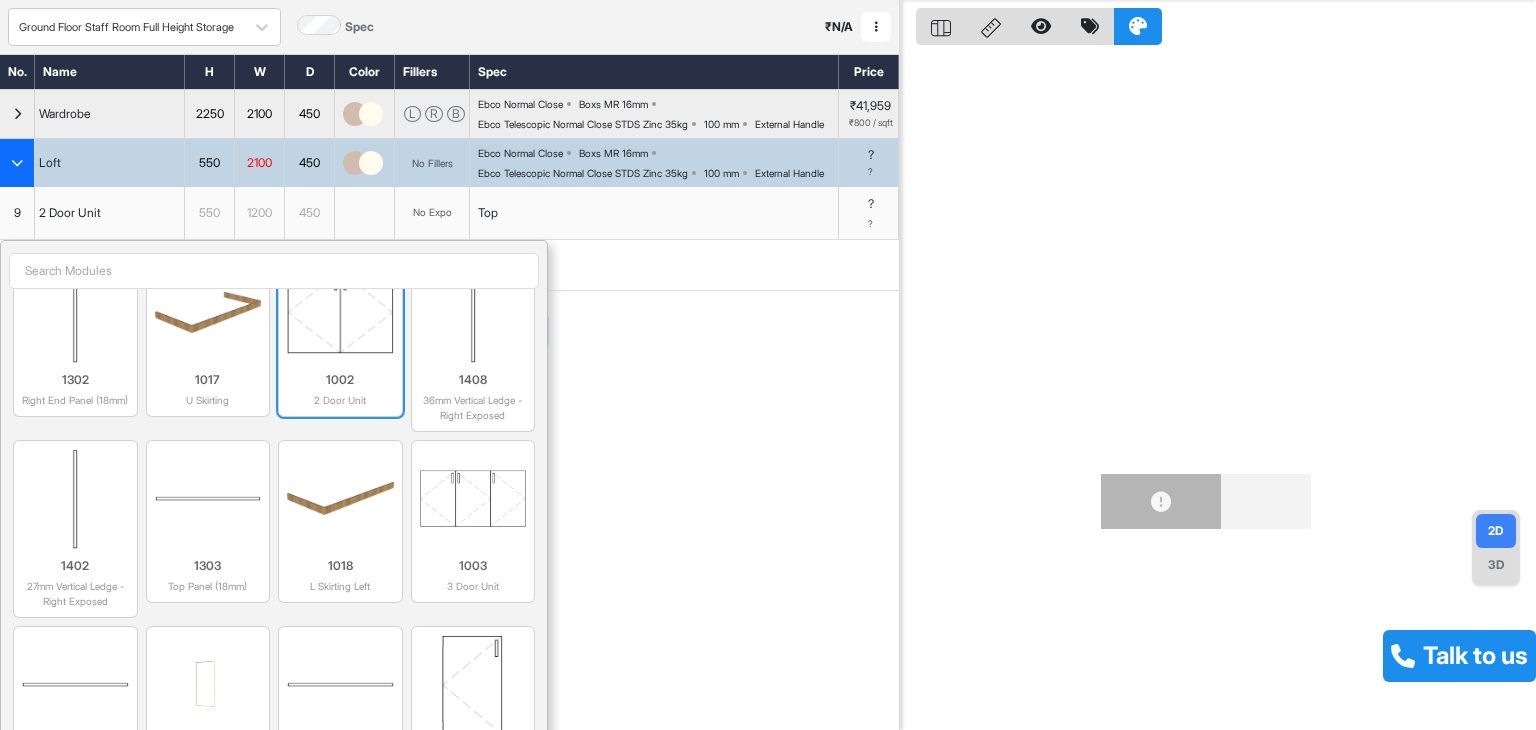 click on "1002" at bounding box center [340, 380] 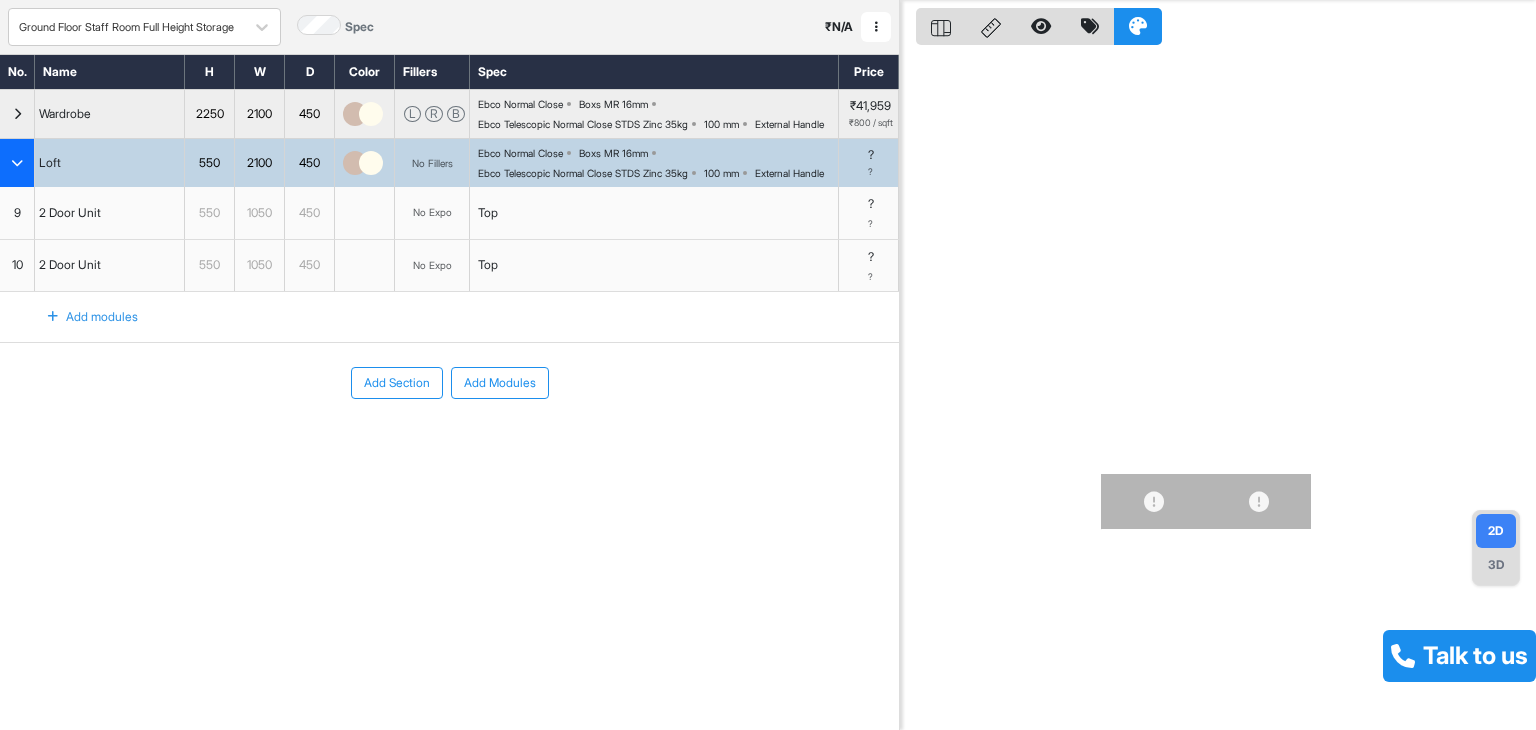 drag, startPoint x: 112, startPoint y: 346, endPoint x: 70, endPoint y: 392, distance: 62.289646 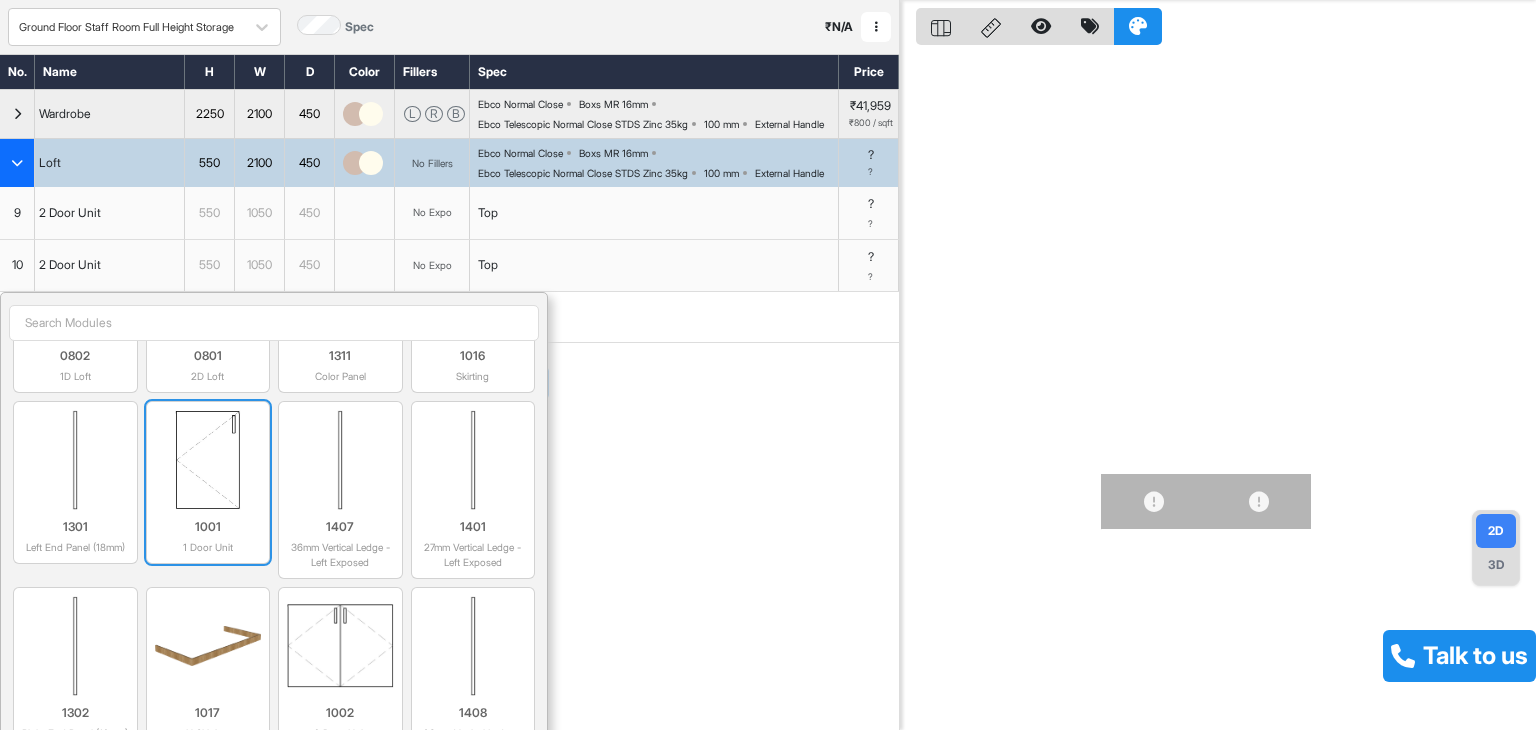 scroll, scrollTop: 100, scrollLeft: 0, axis: vertical 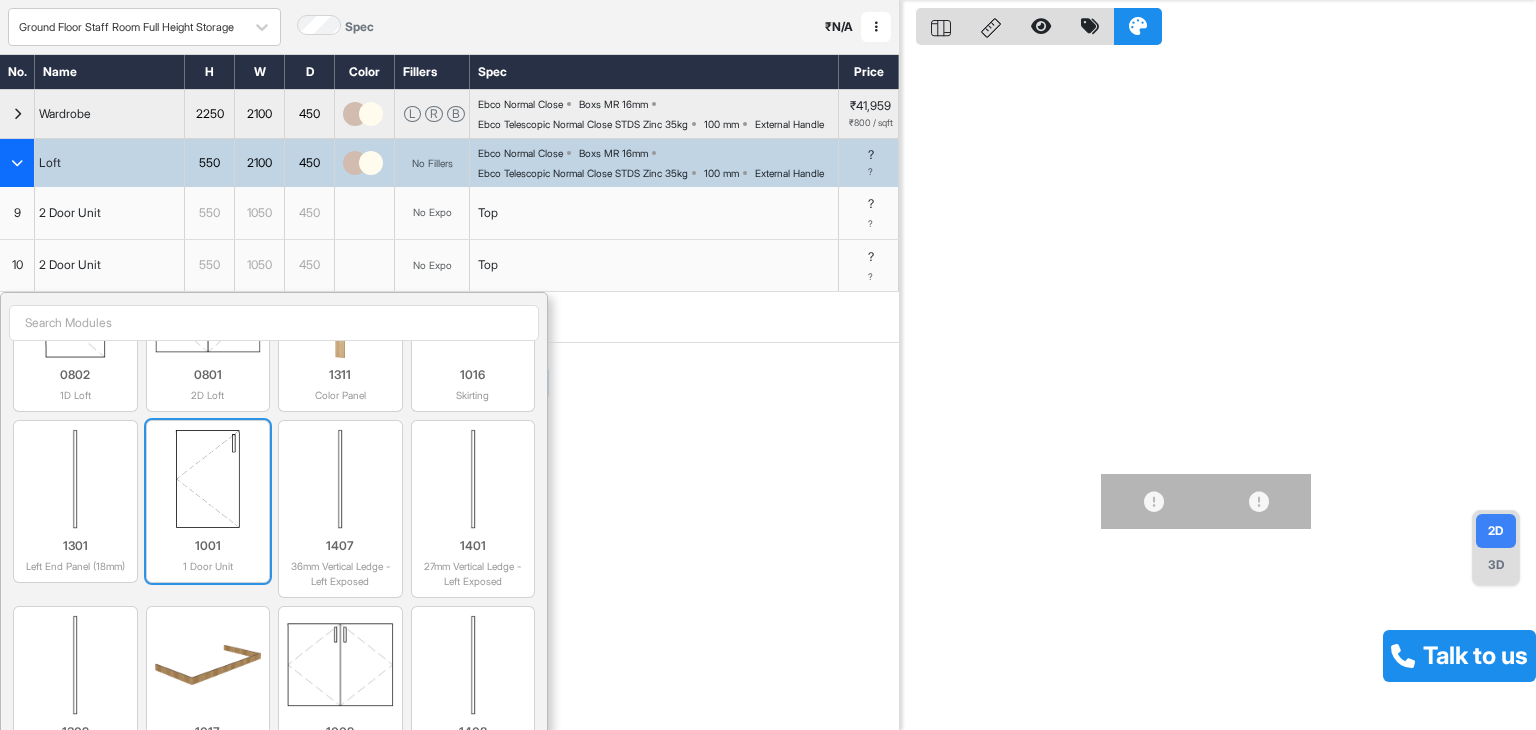 click at bounding box center (208, 479) 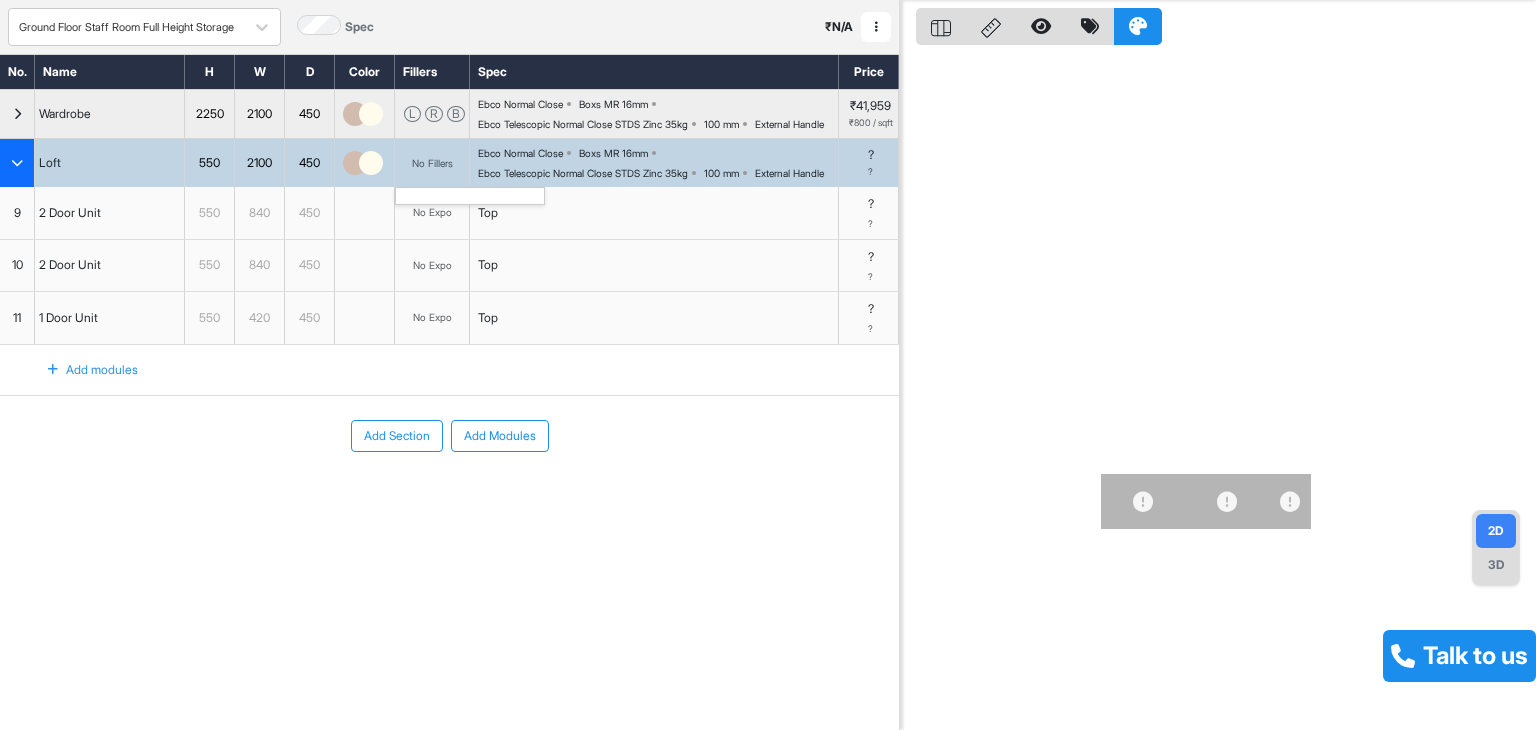 click on "No Fillers" at bounding box center [432, 163] 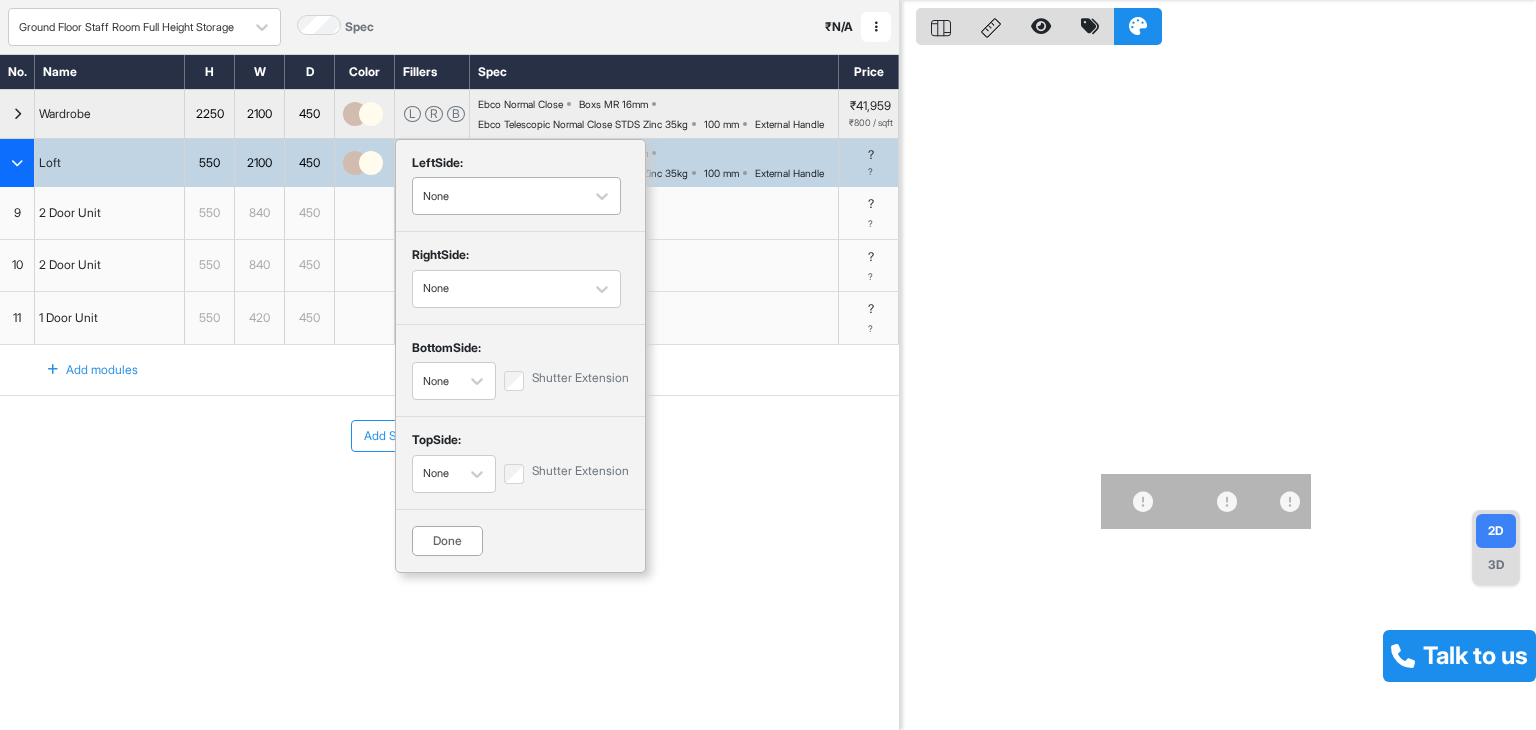 click at bounding box center (498, 196) 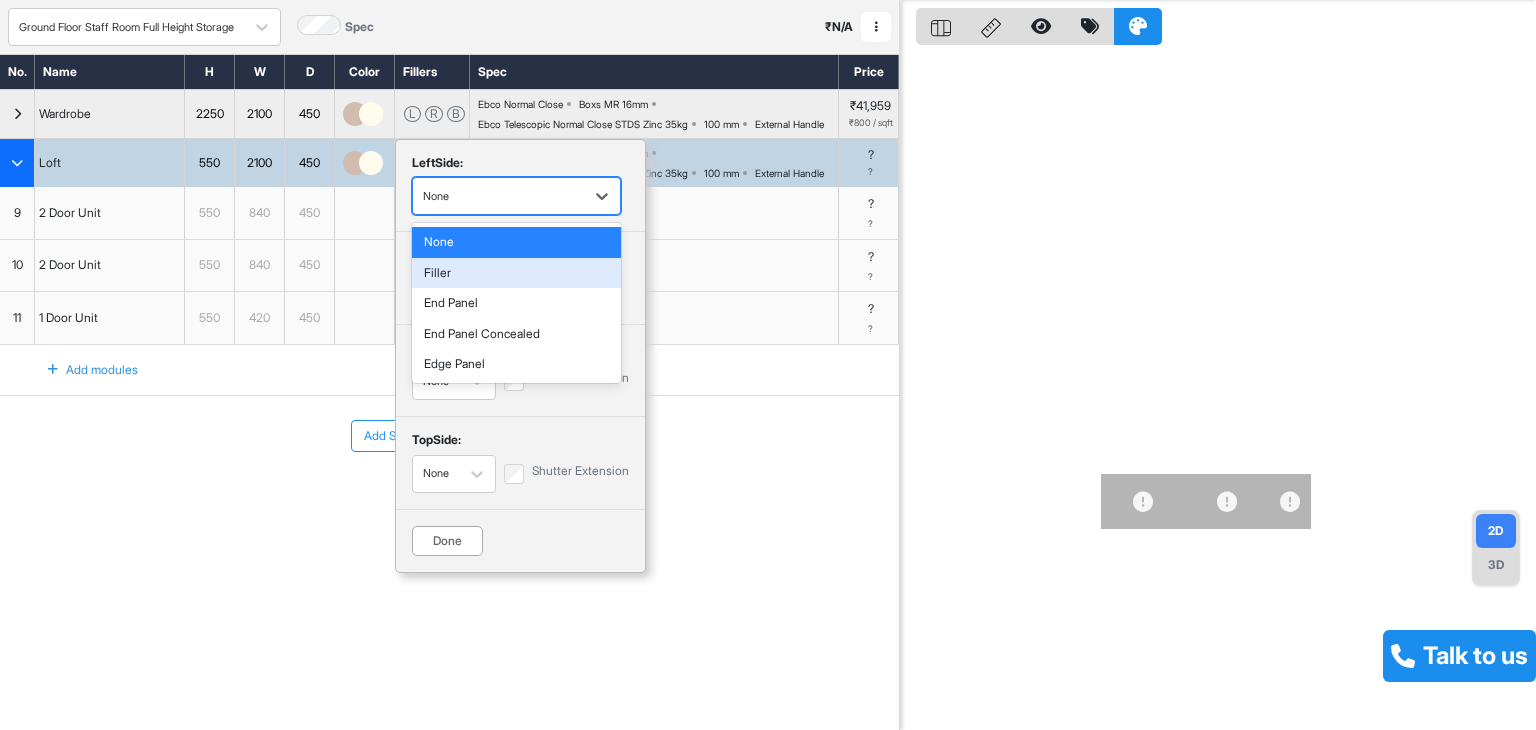 click on "Filler" at bounding box center [516, 273] 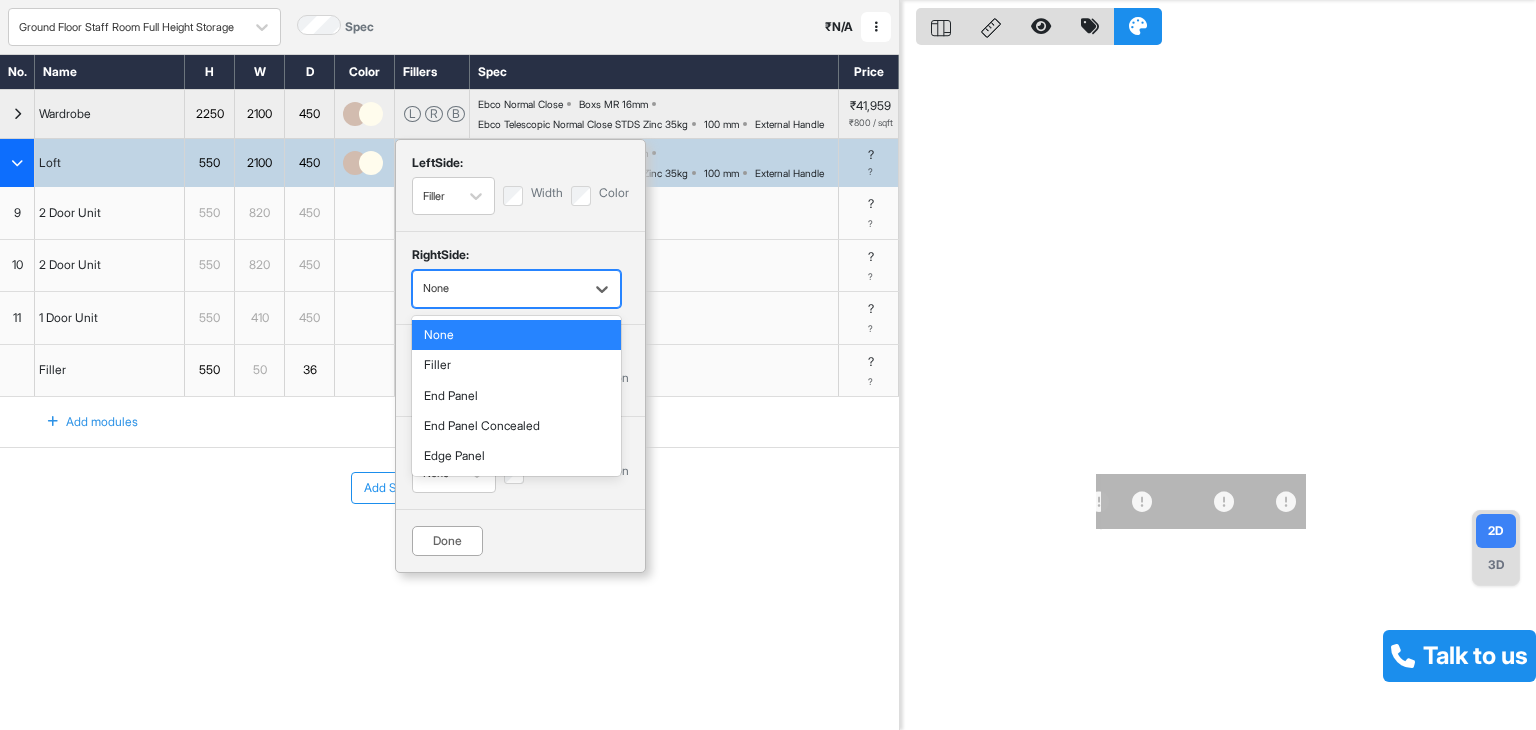 click at bounding box center [498, 289] 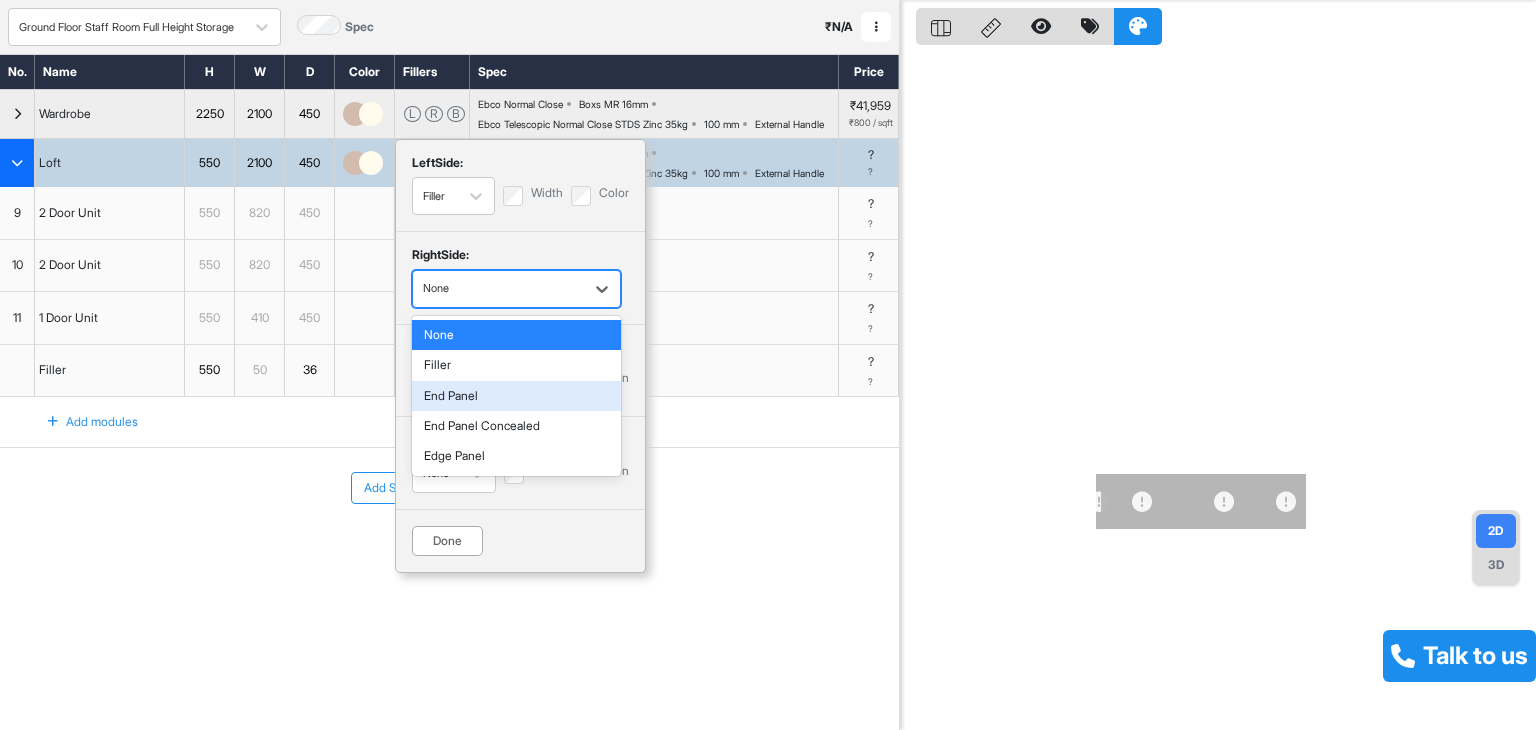 click on "End Panel" at bounding box center [516, 396] 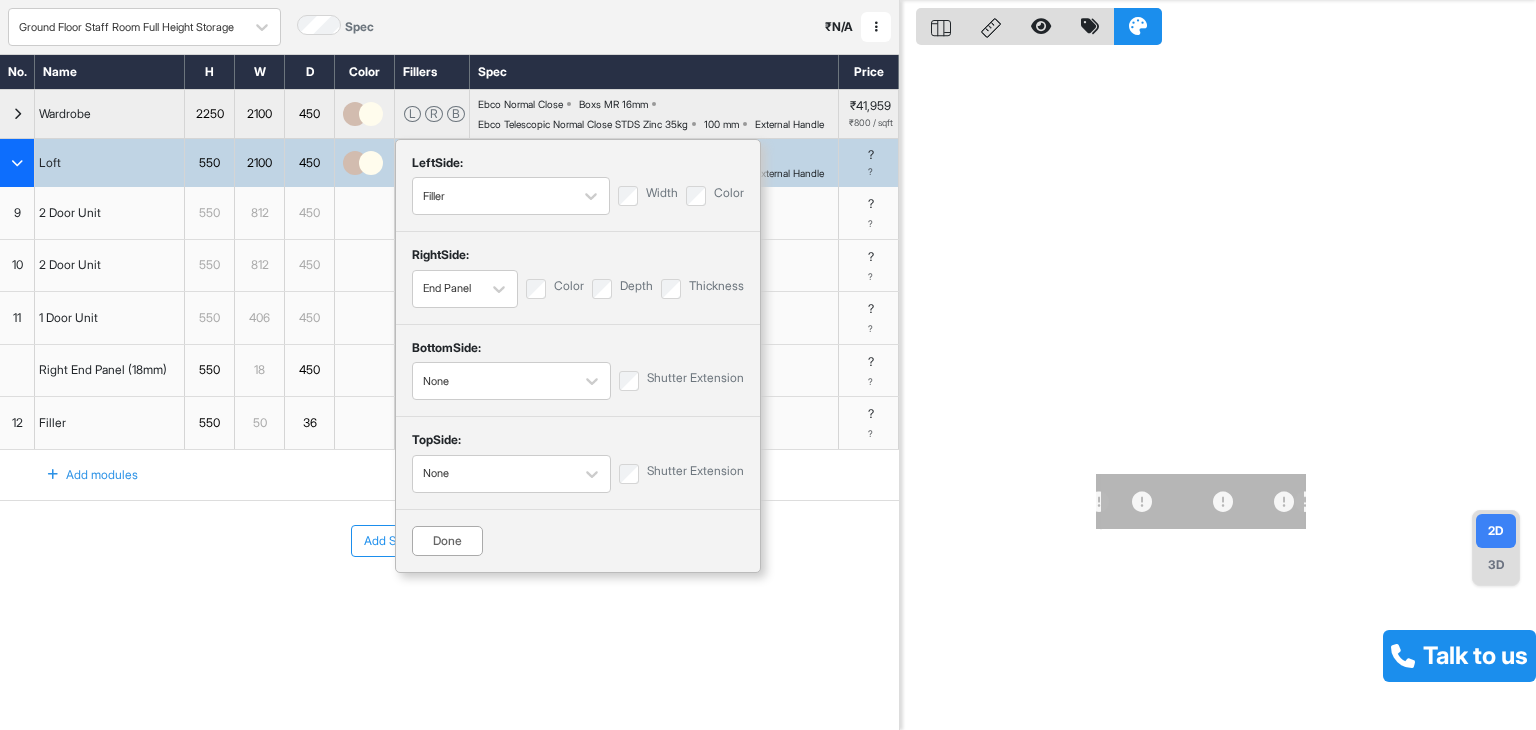 click on "Done" at bounding box center (447, 541) 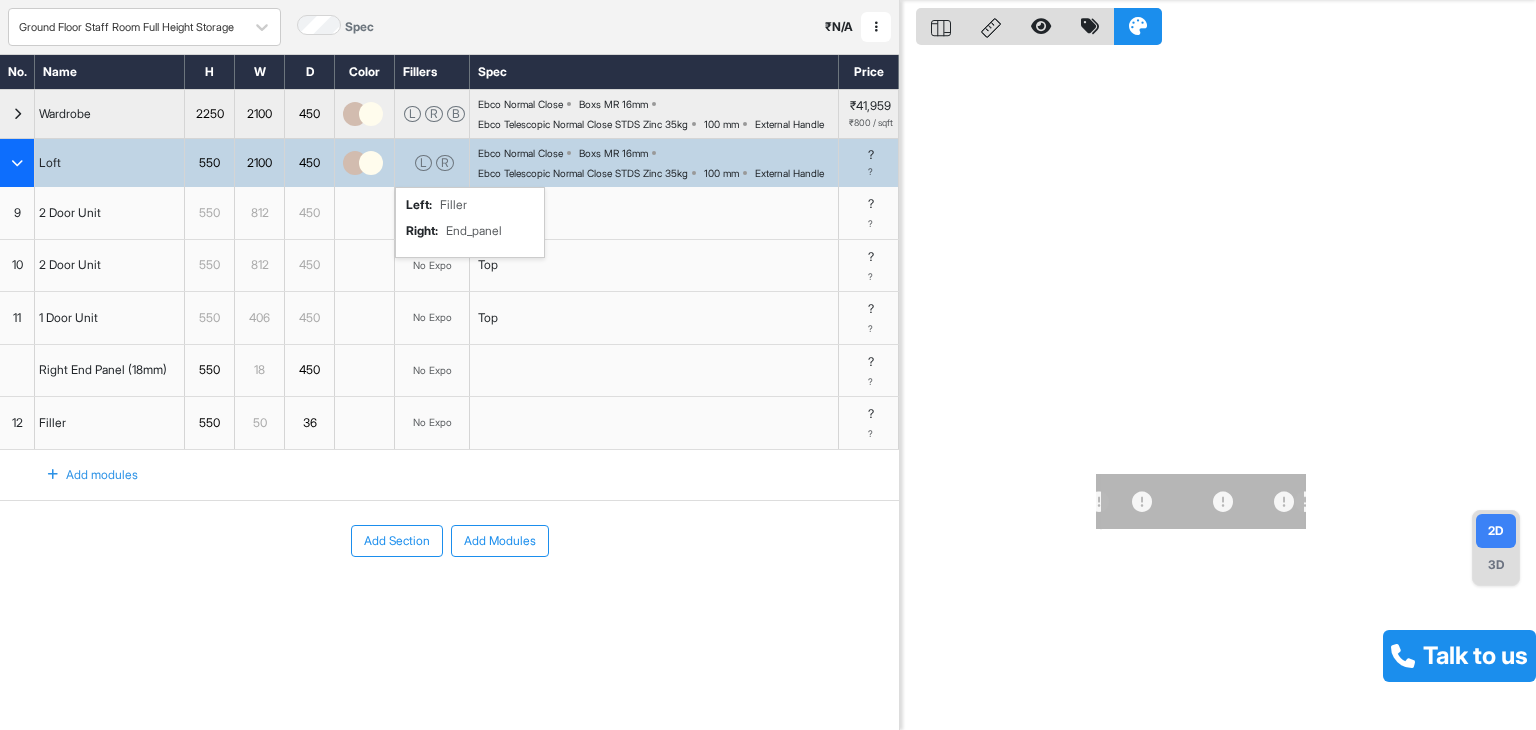 click on "Add Section Add Modules" at bounding box center [449, 601] 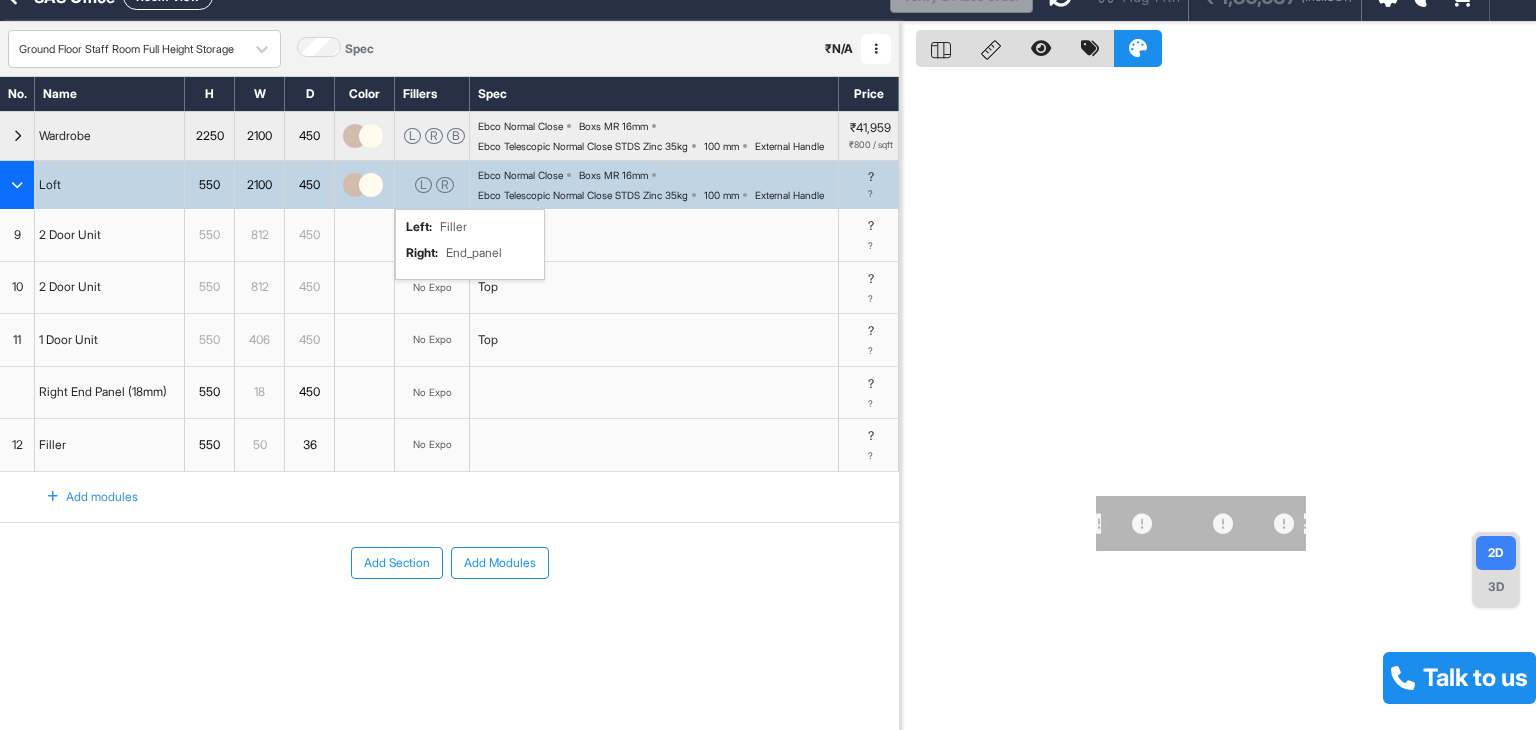 scroll, scrollTop: 0, scrollLeft: 0, axis: both 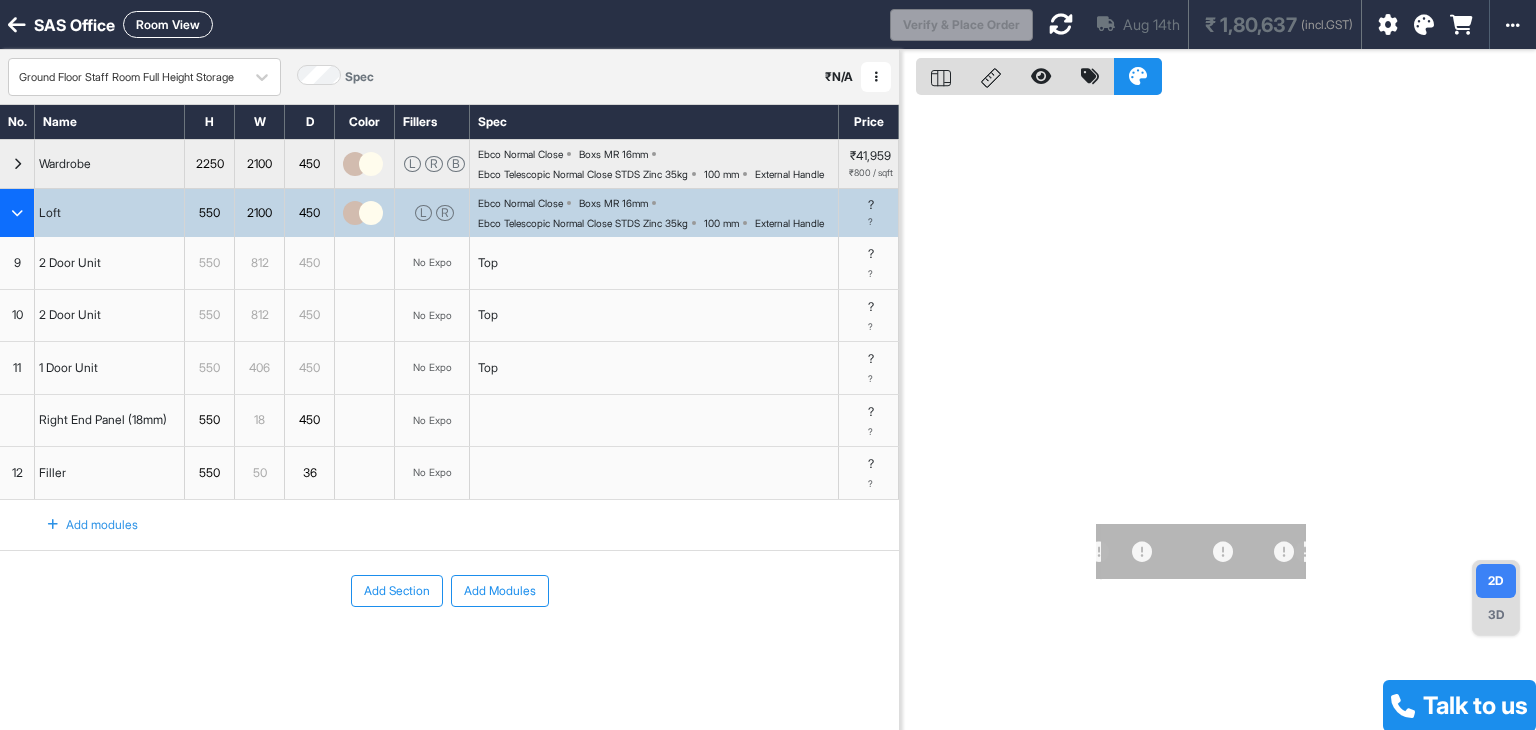 click at bounding box center [1061, 24] 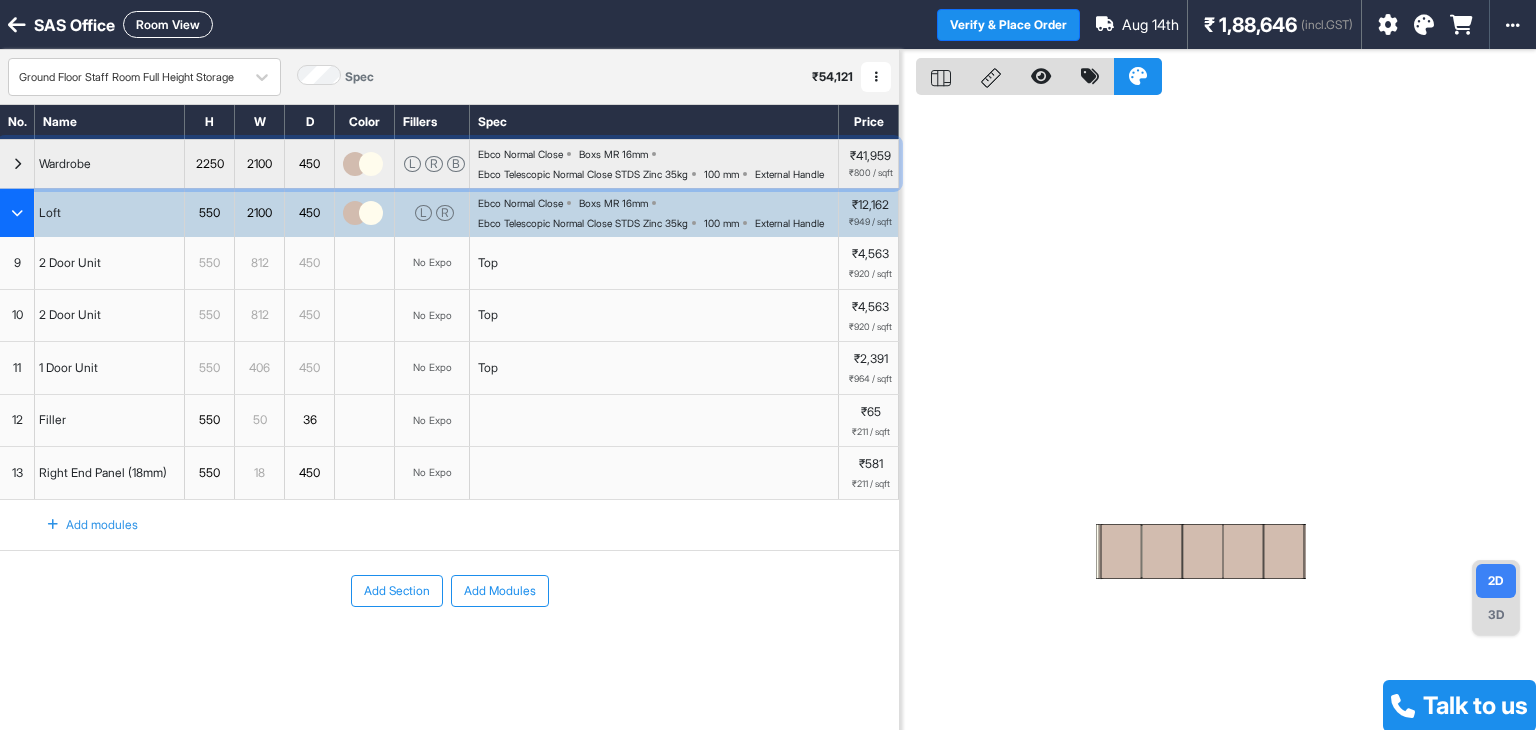 click at bounding box center (17, 164) 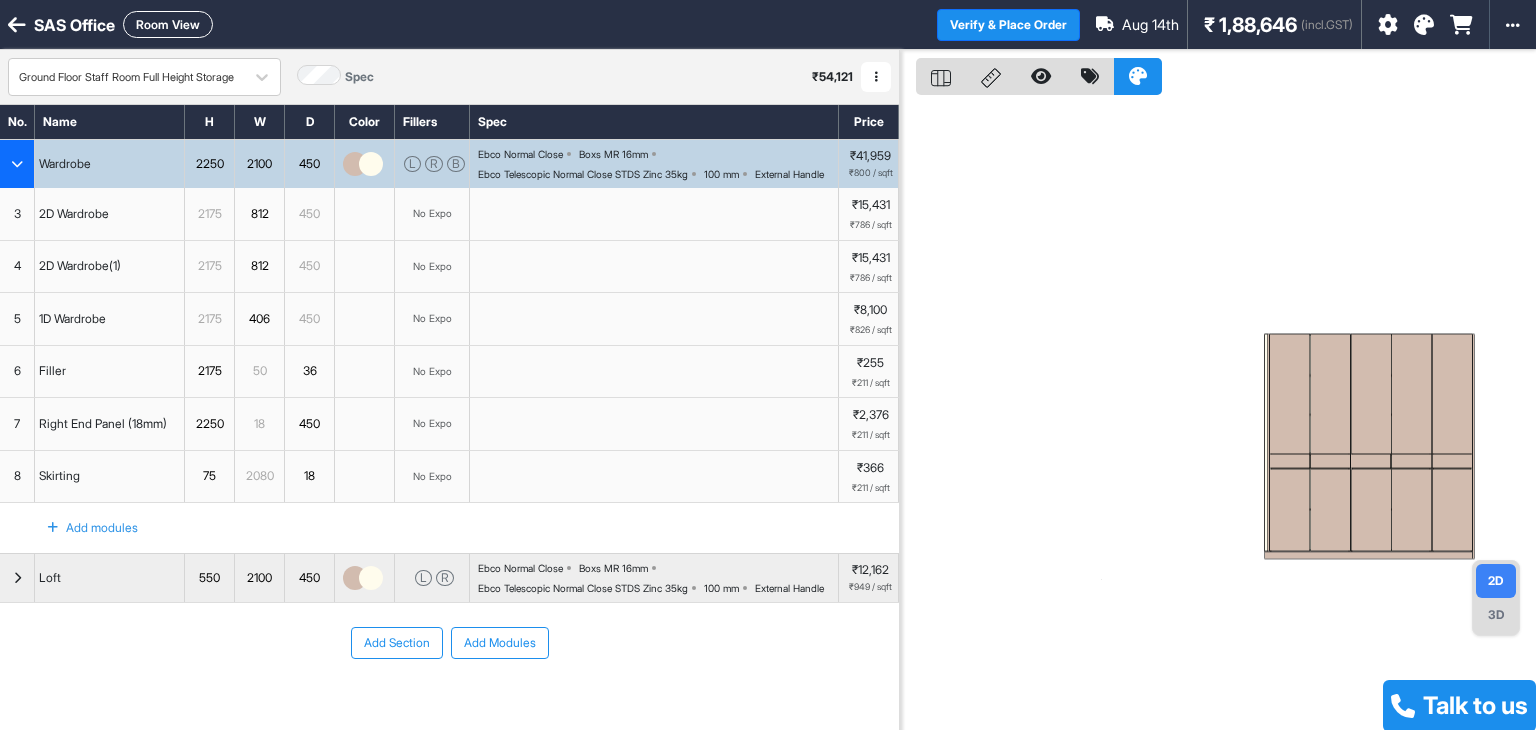click on "Room View" at bounding box center (168, 24) 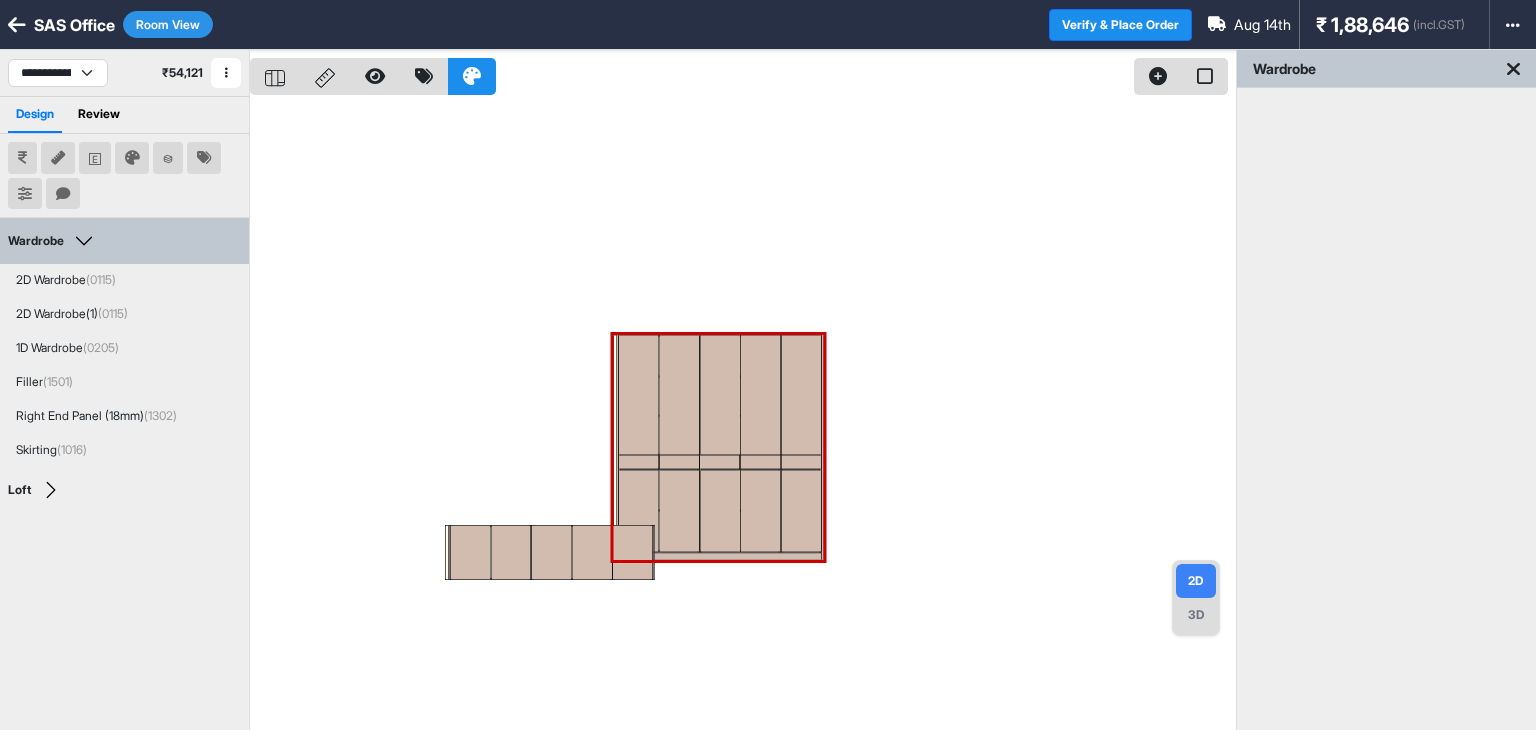 click at bounding box center [743, 415] 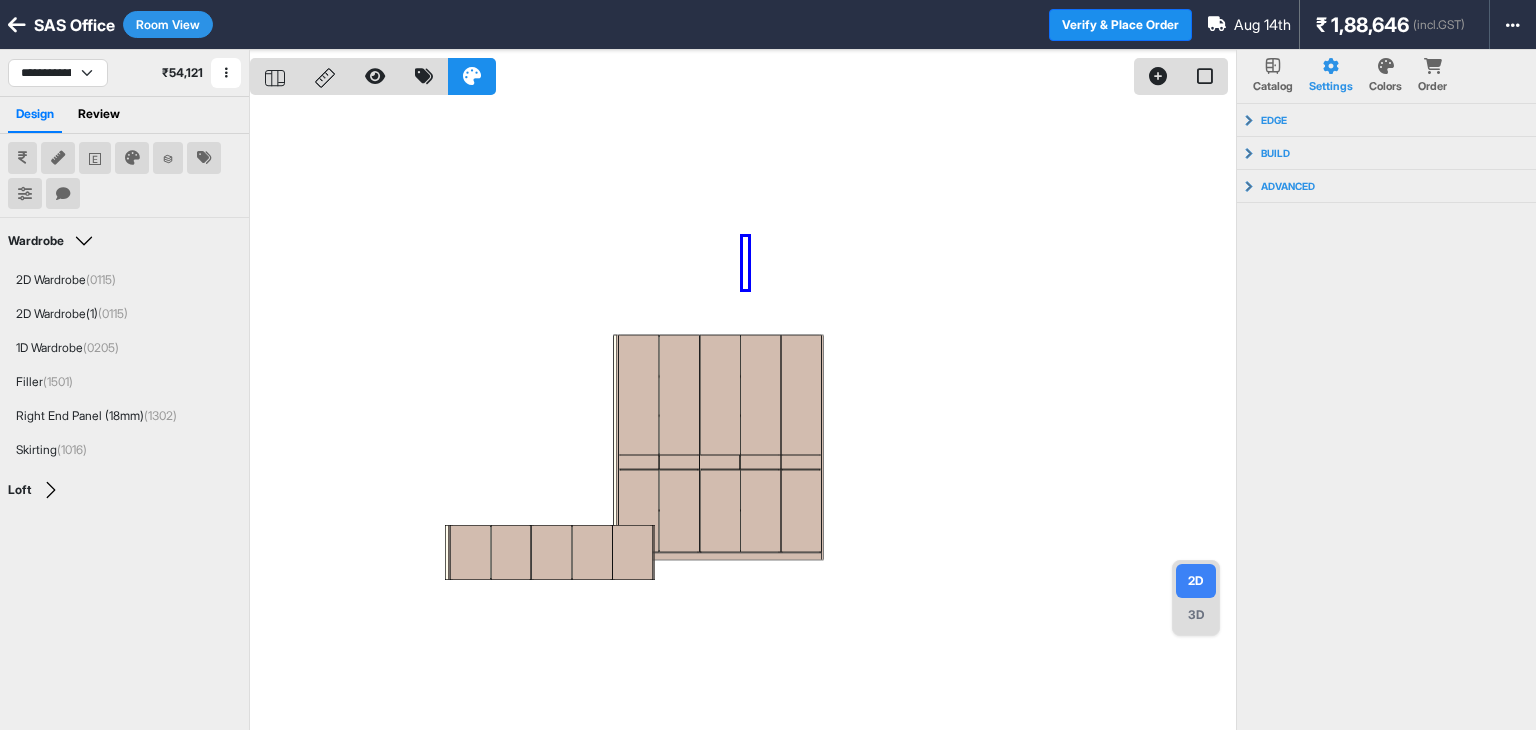 click at bounding box center [743, 415] 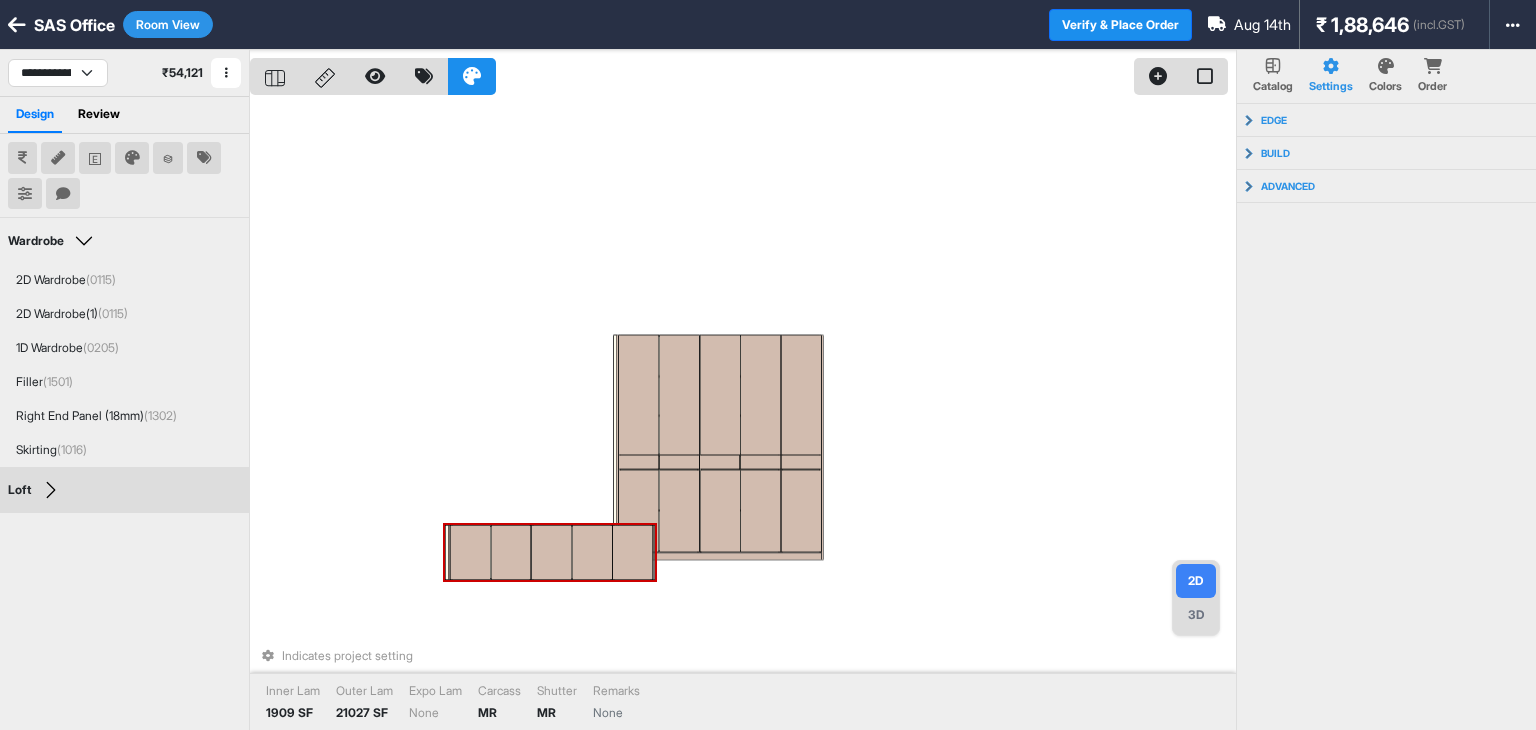 click at bounding box center (551, 552) 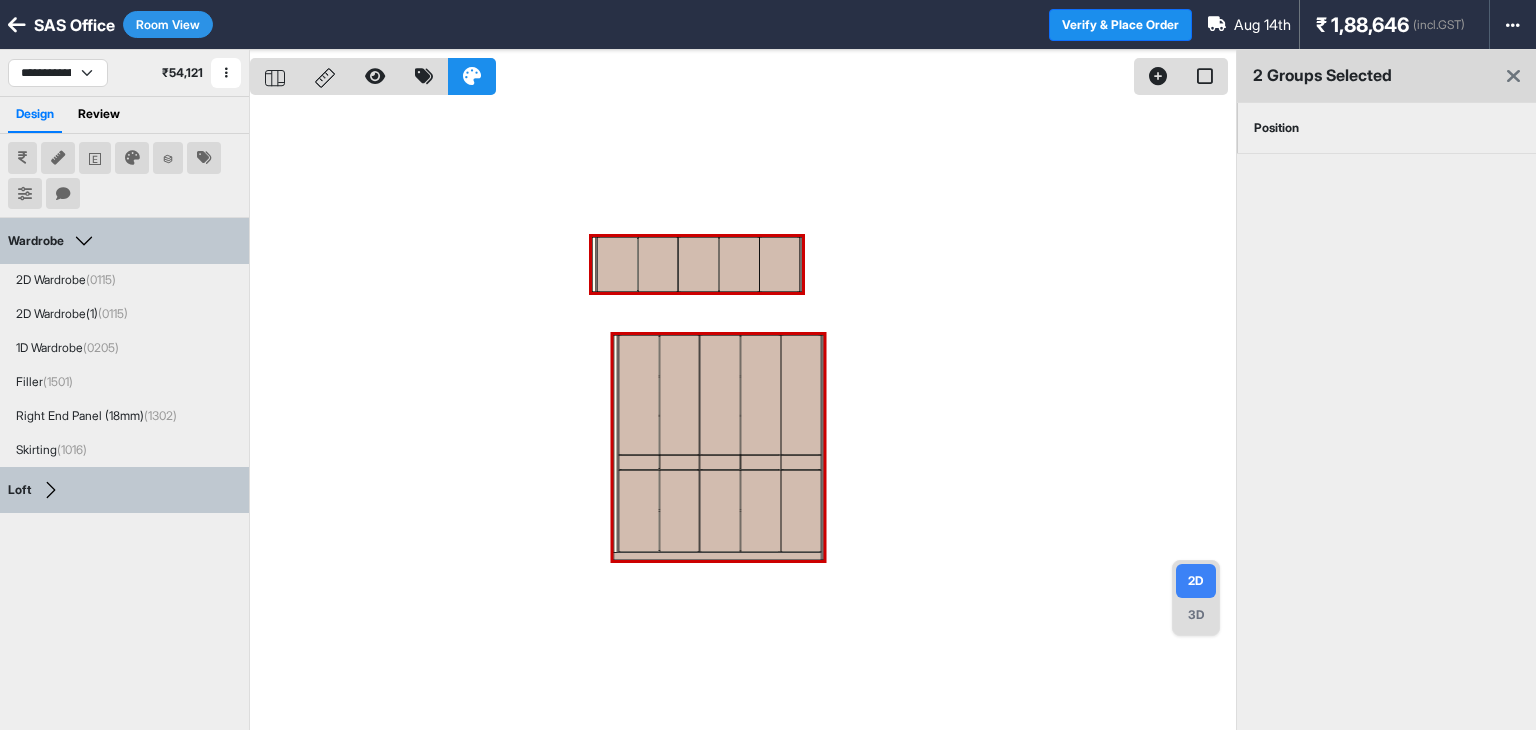click on "Position" at bounding box center (1276, 128) 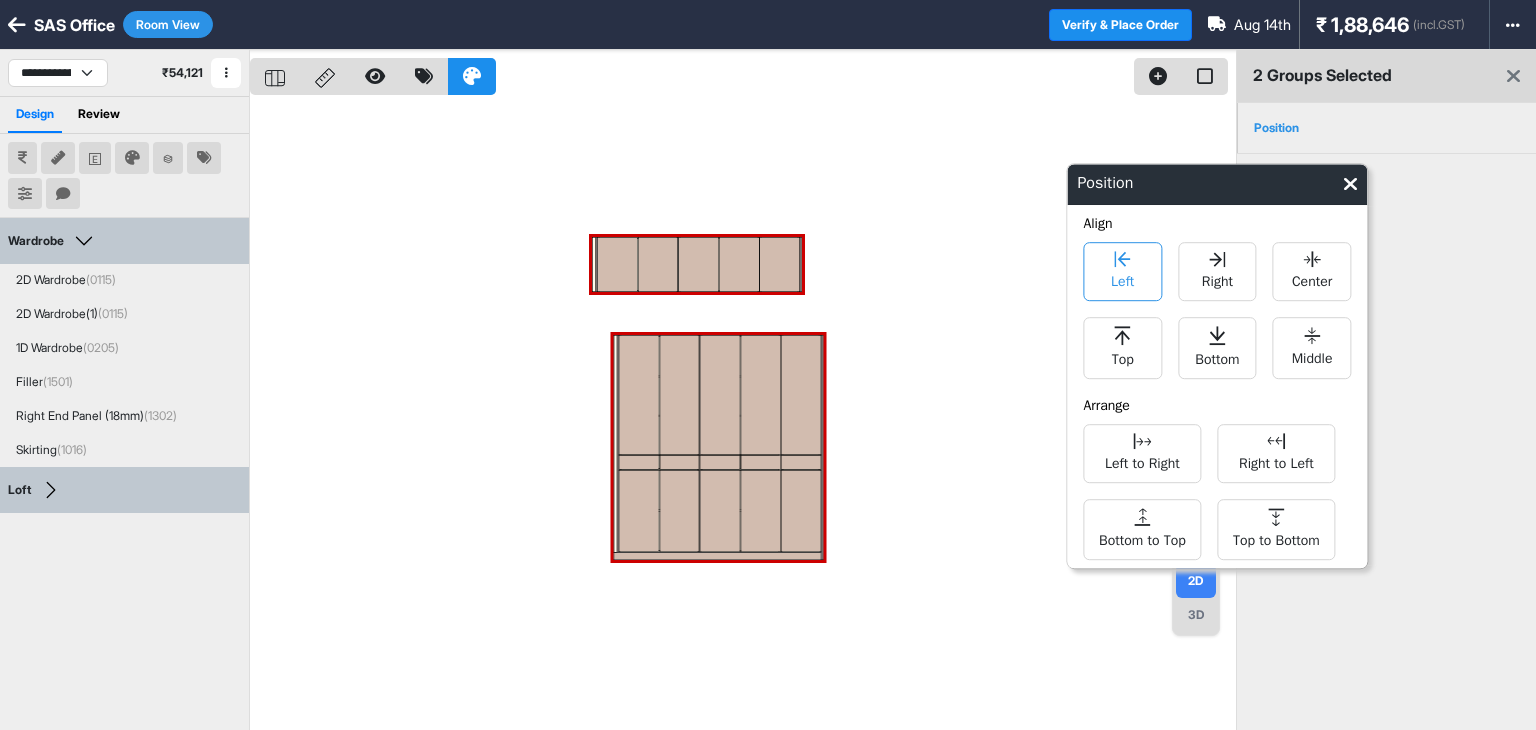 click on "Left" at bounding box center [1122, 271] 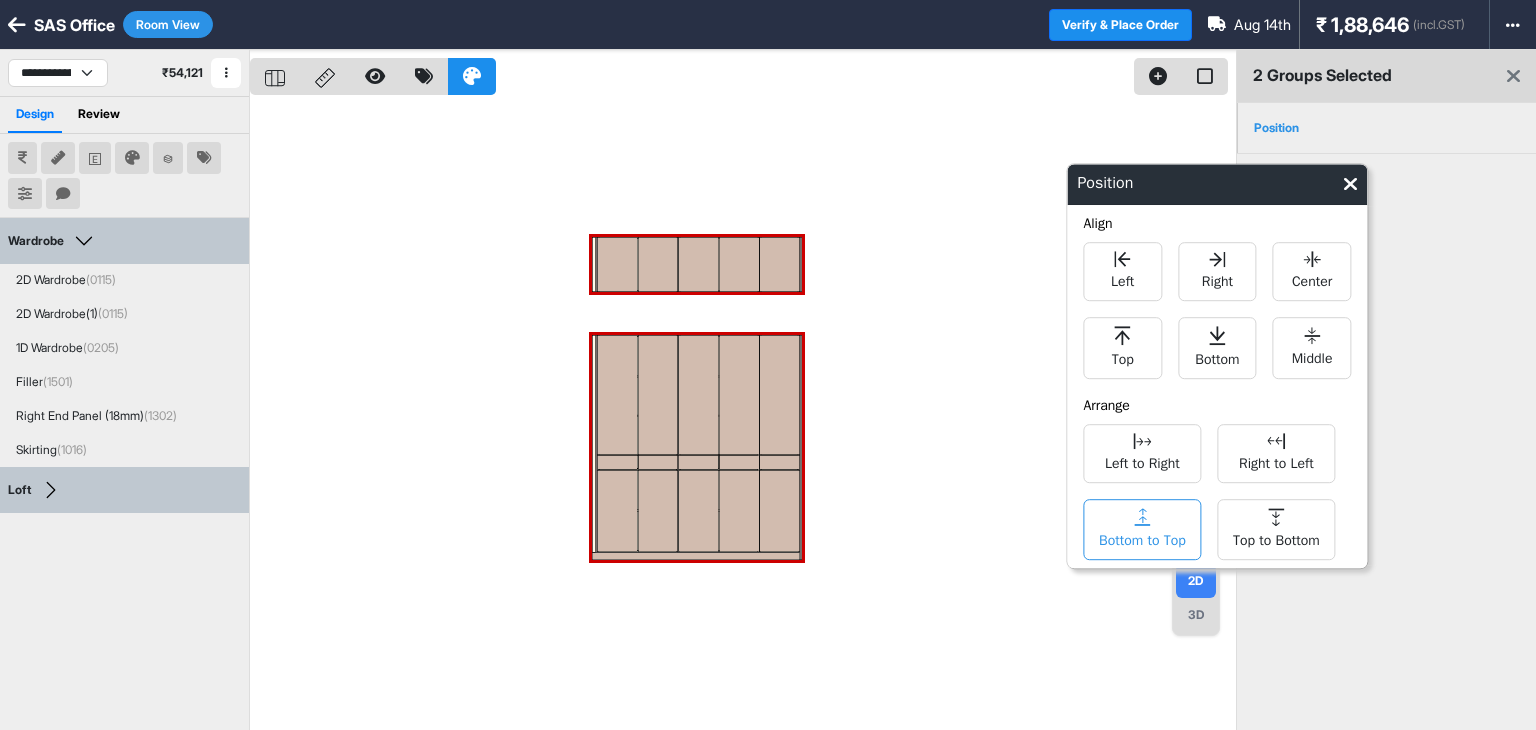 click on "Bottom to Top" at bounding box center [1142, 529] 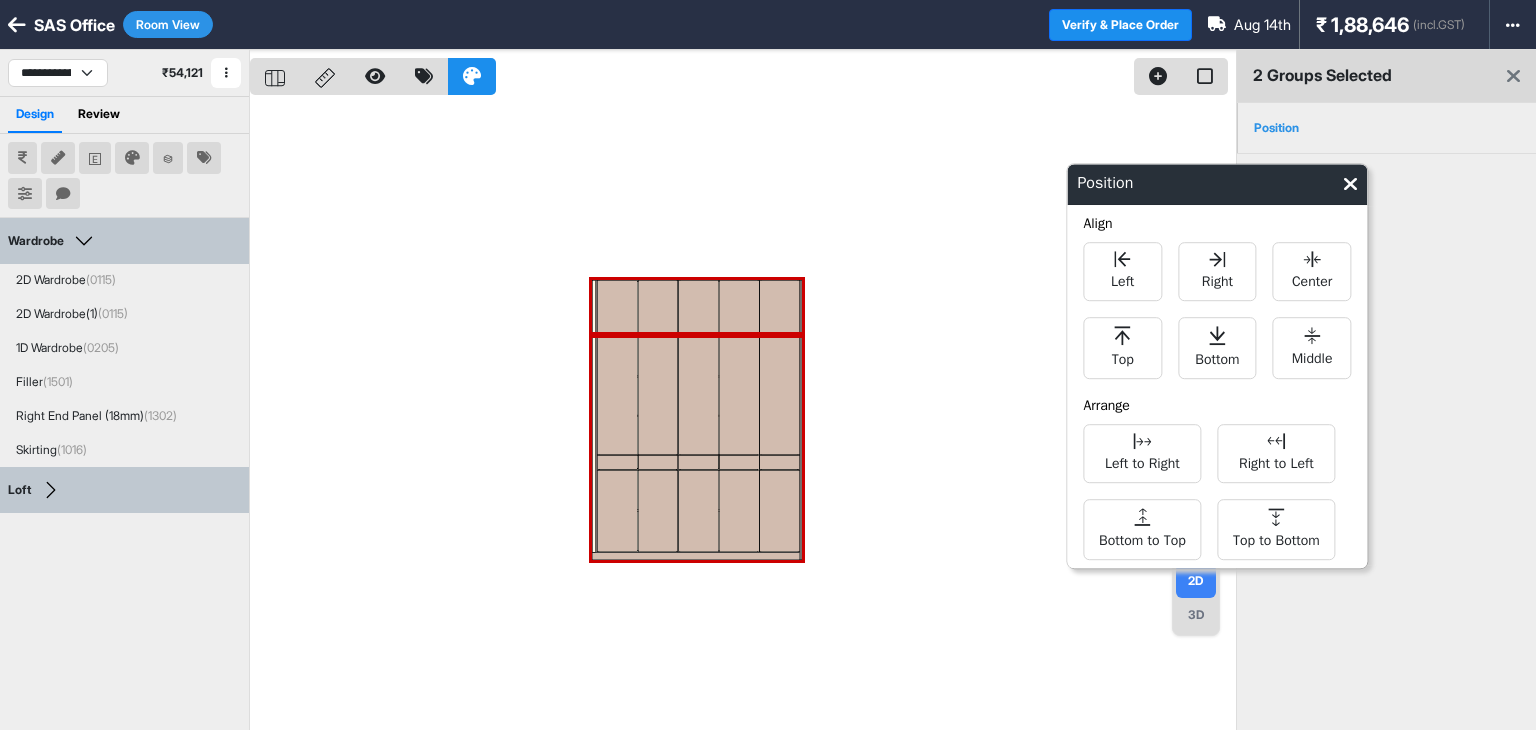 click at bounding box center (743, 415) 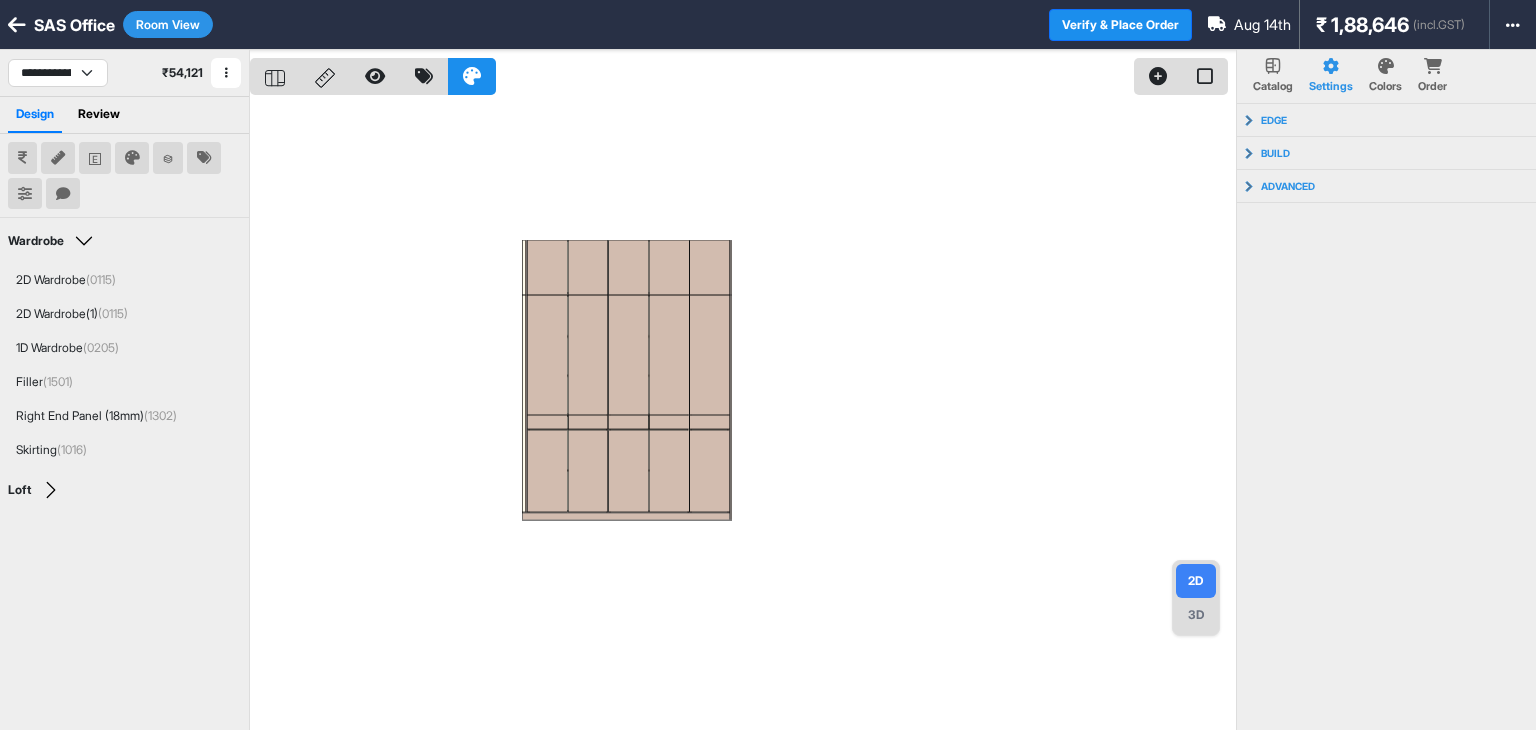 click at bounding box center [743, 415] 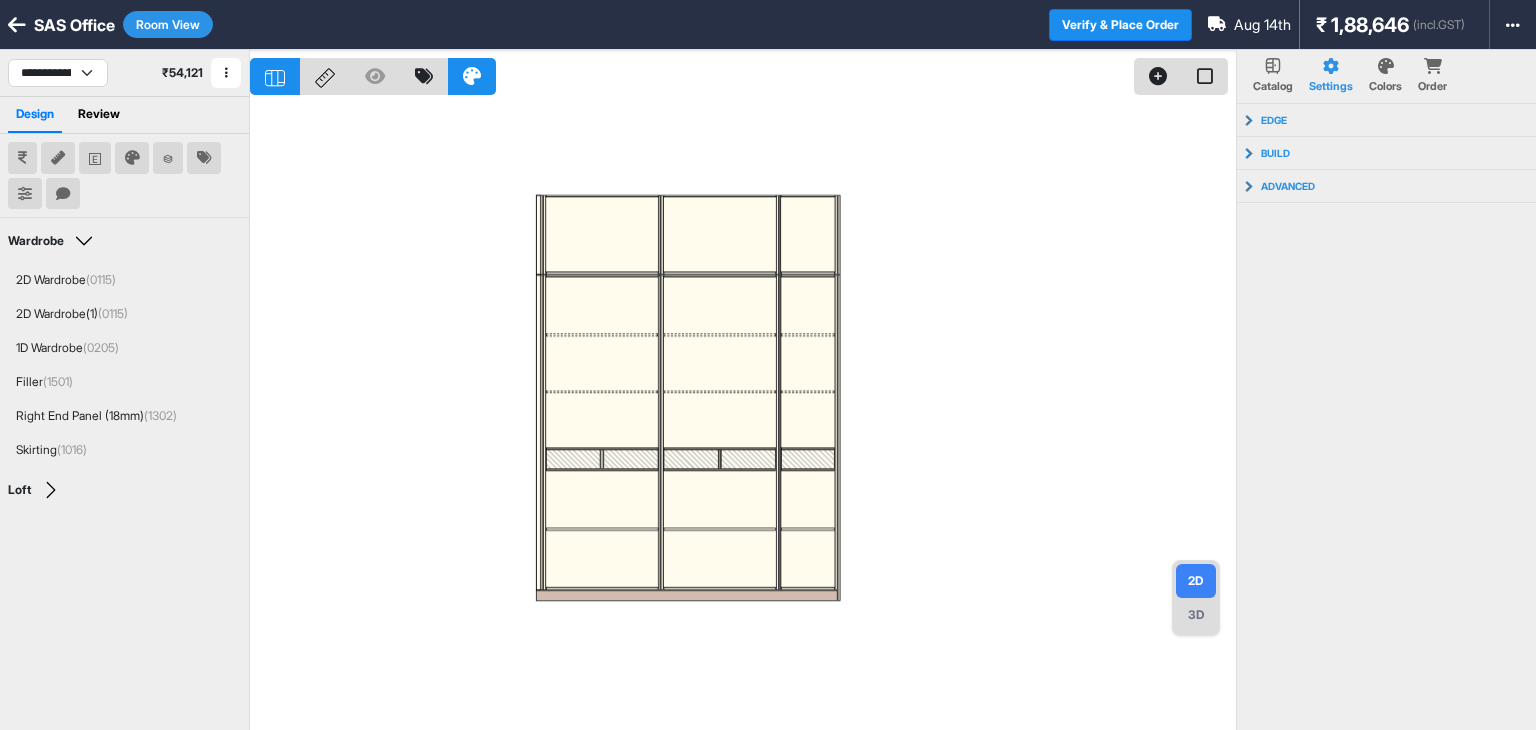 click at bounding box center [743, 415] 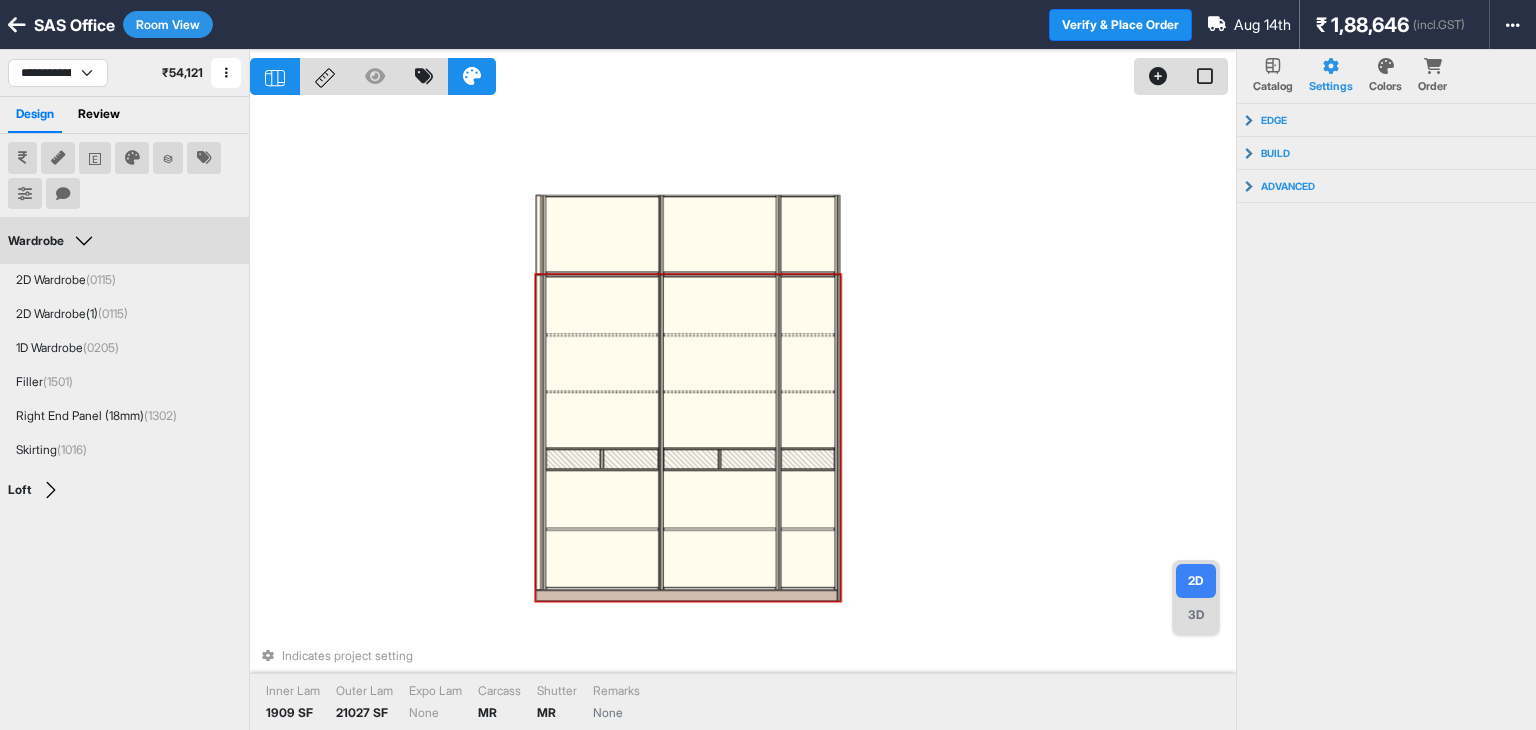 click on "Colors" at bounding box center [1385, 76] 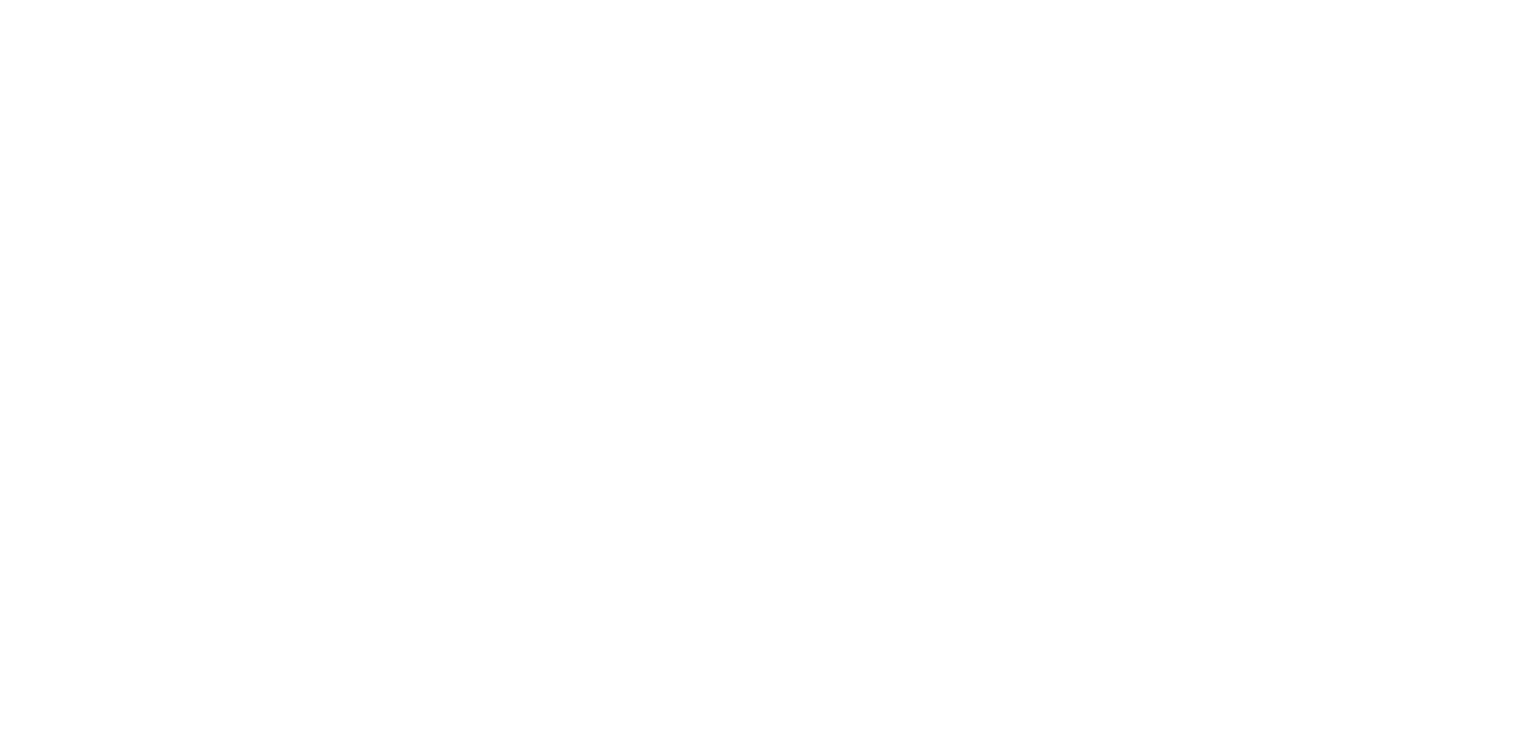 scroll, scrollTop: 0, scrollLeft: 0, axis: both 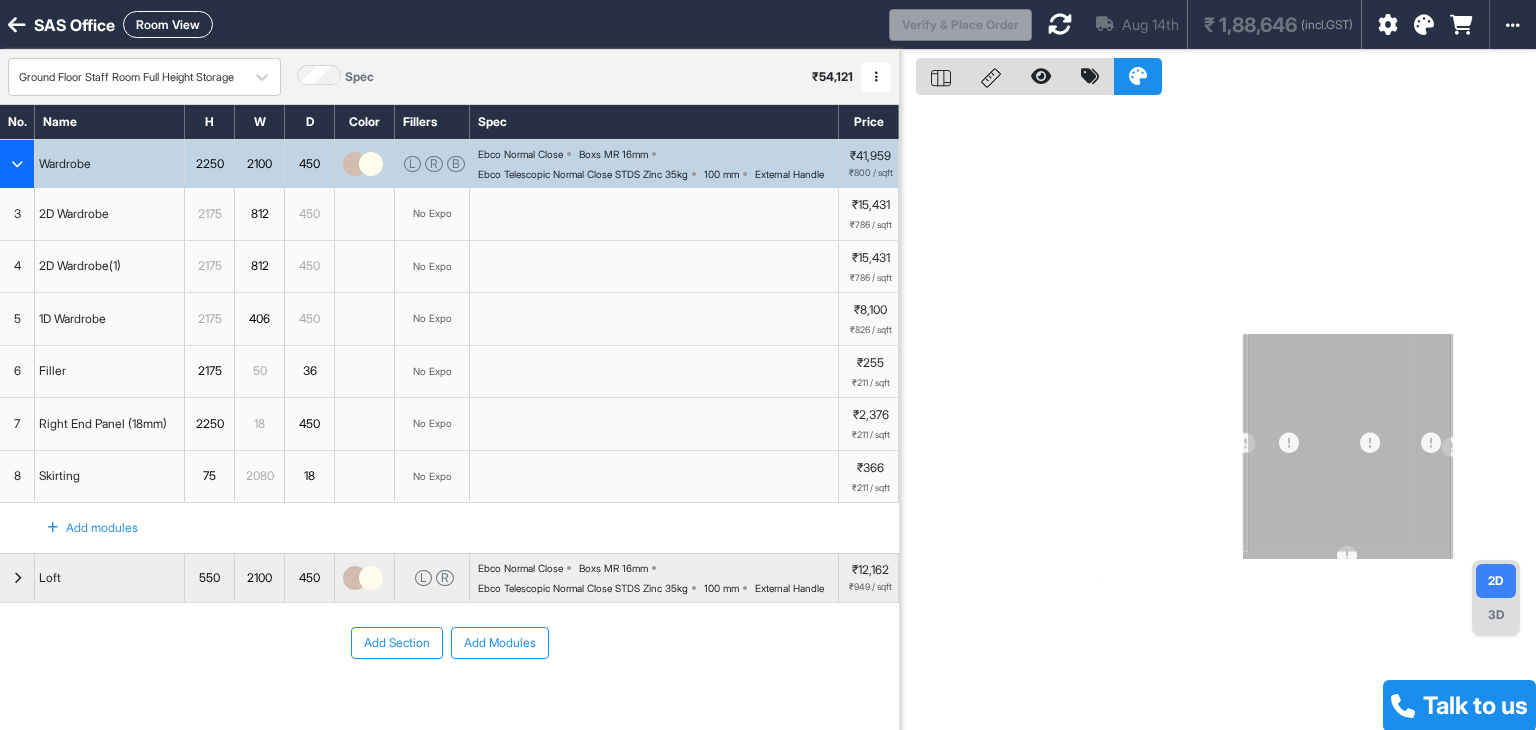 click at bounding box center (1424, 25) 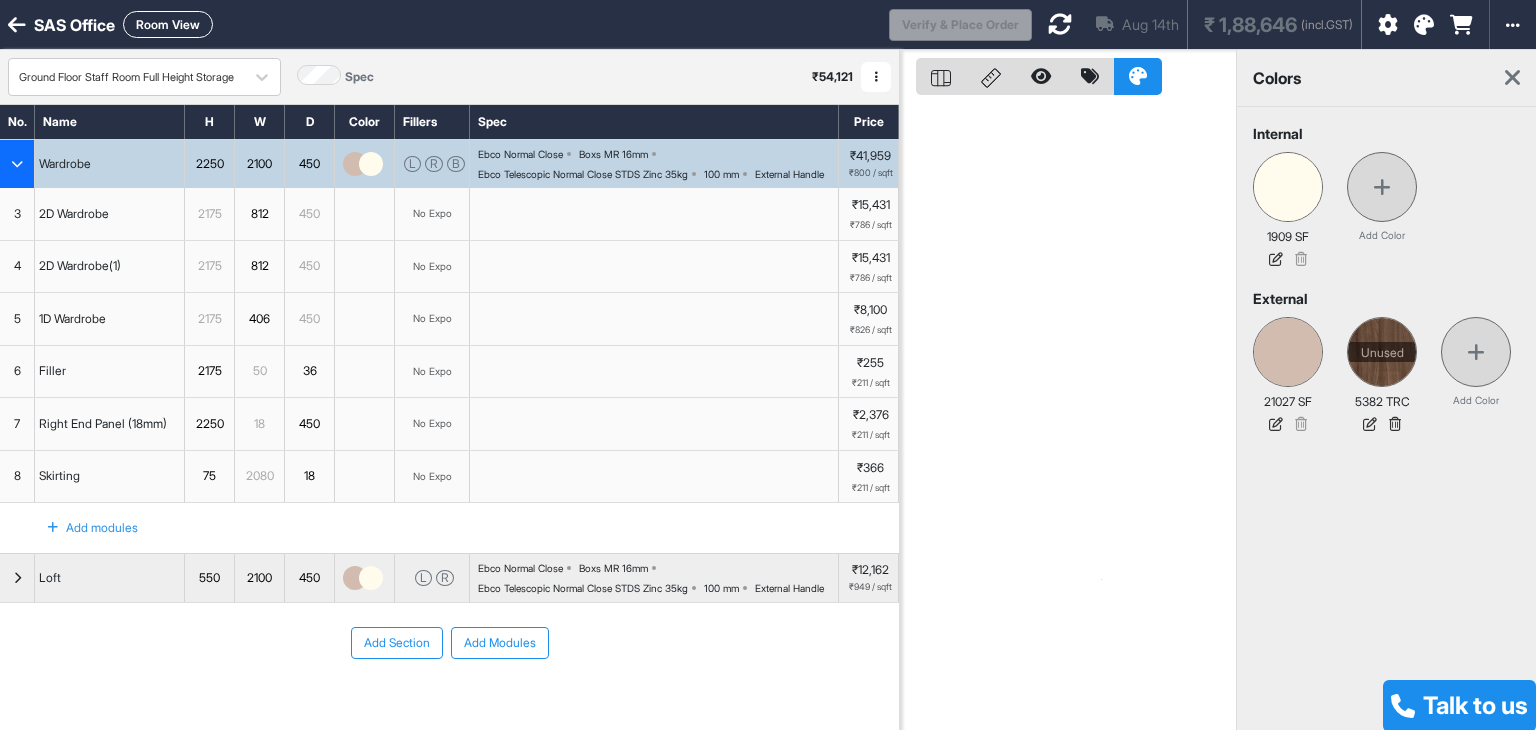click at bounding box center [355, 164] 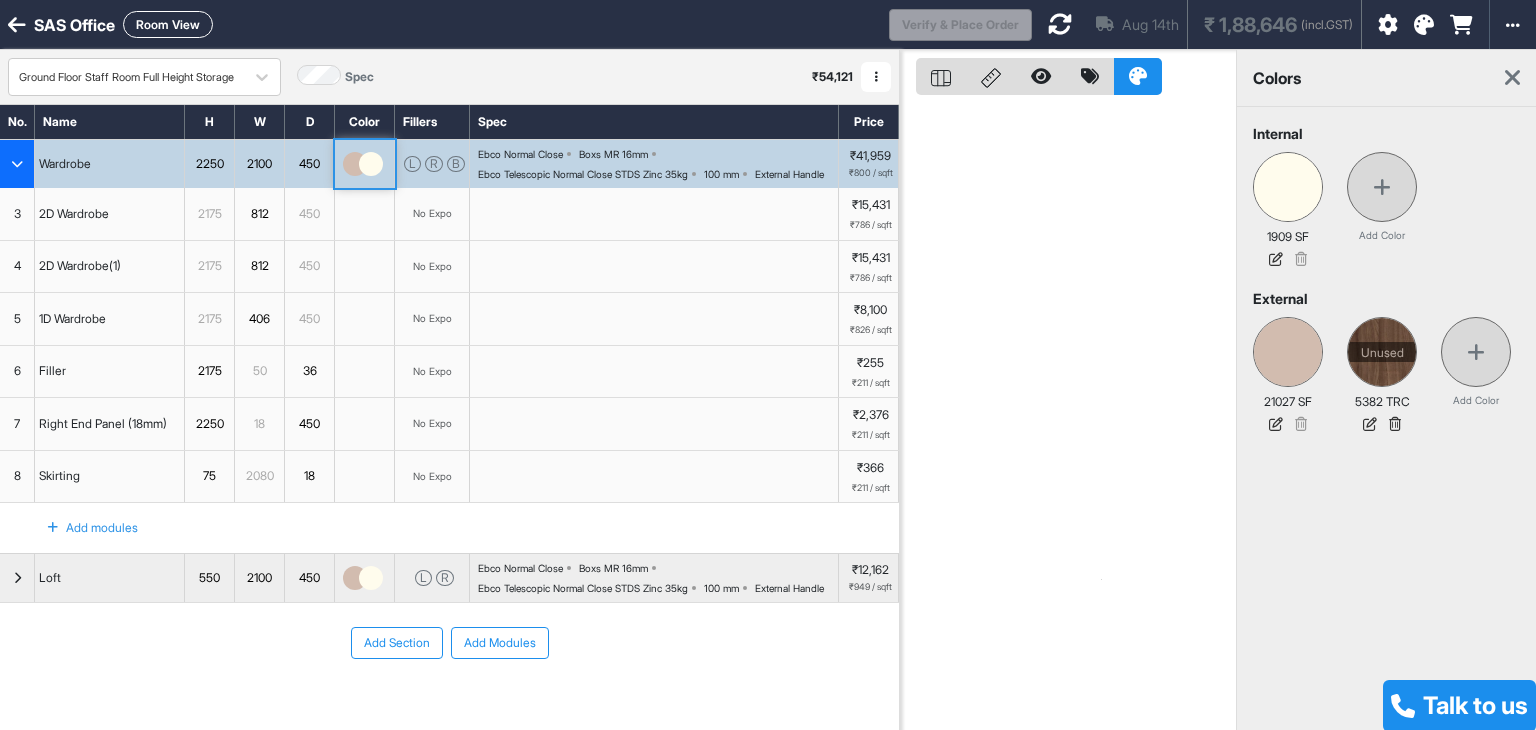 click at bounding box center [355, 164] 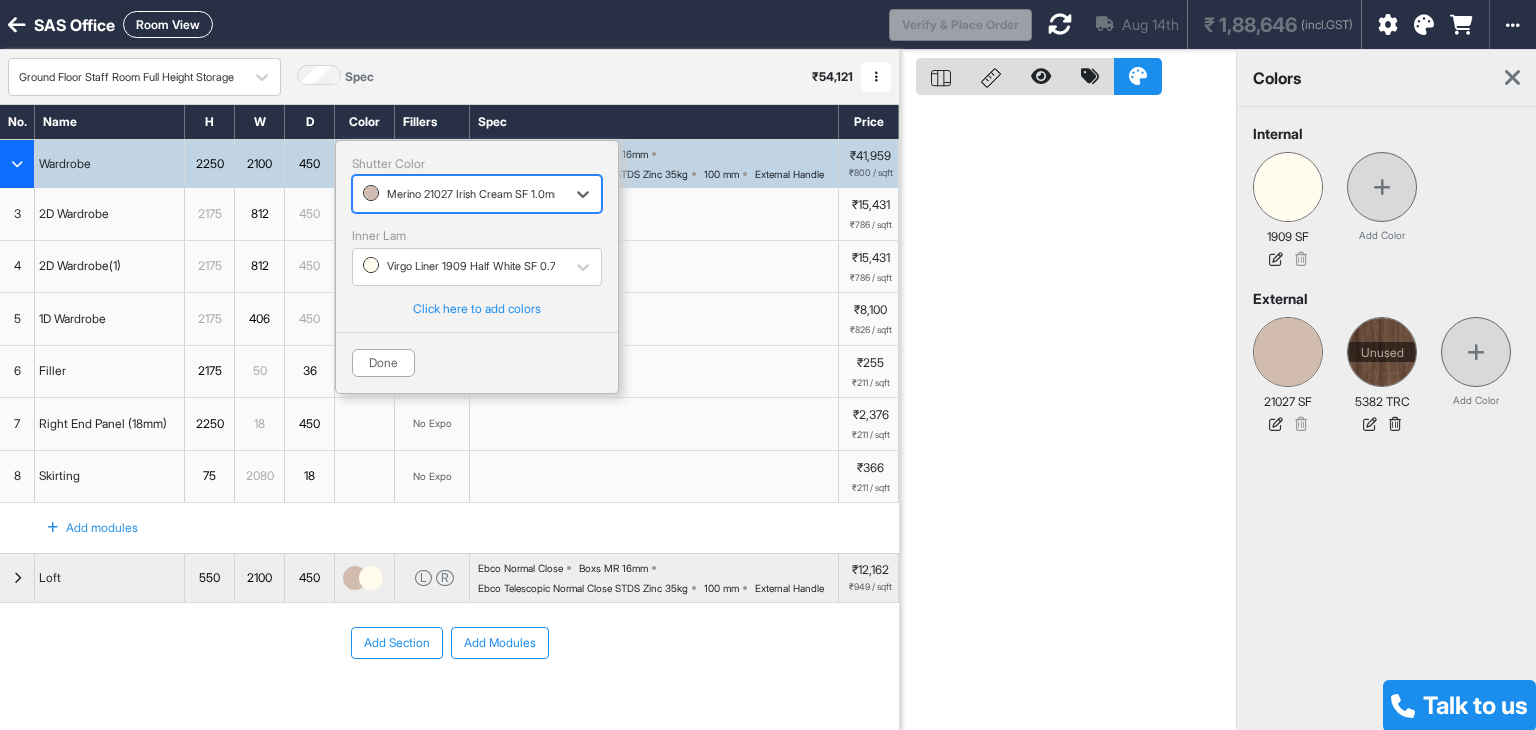 click on "Shutter Color option [object Object], selected. Select is focused ,type to refine list, press Down to open the menu,  Merino 21027 Irish Cream SF 1.0mm" at bounding box center (477, 185) 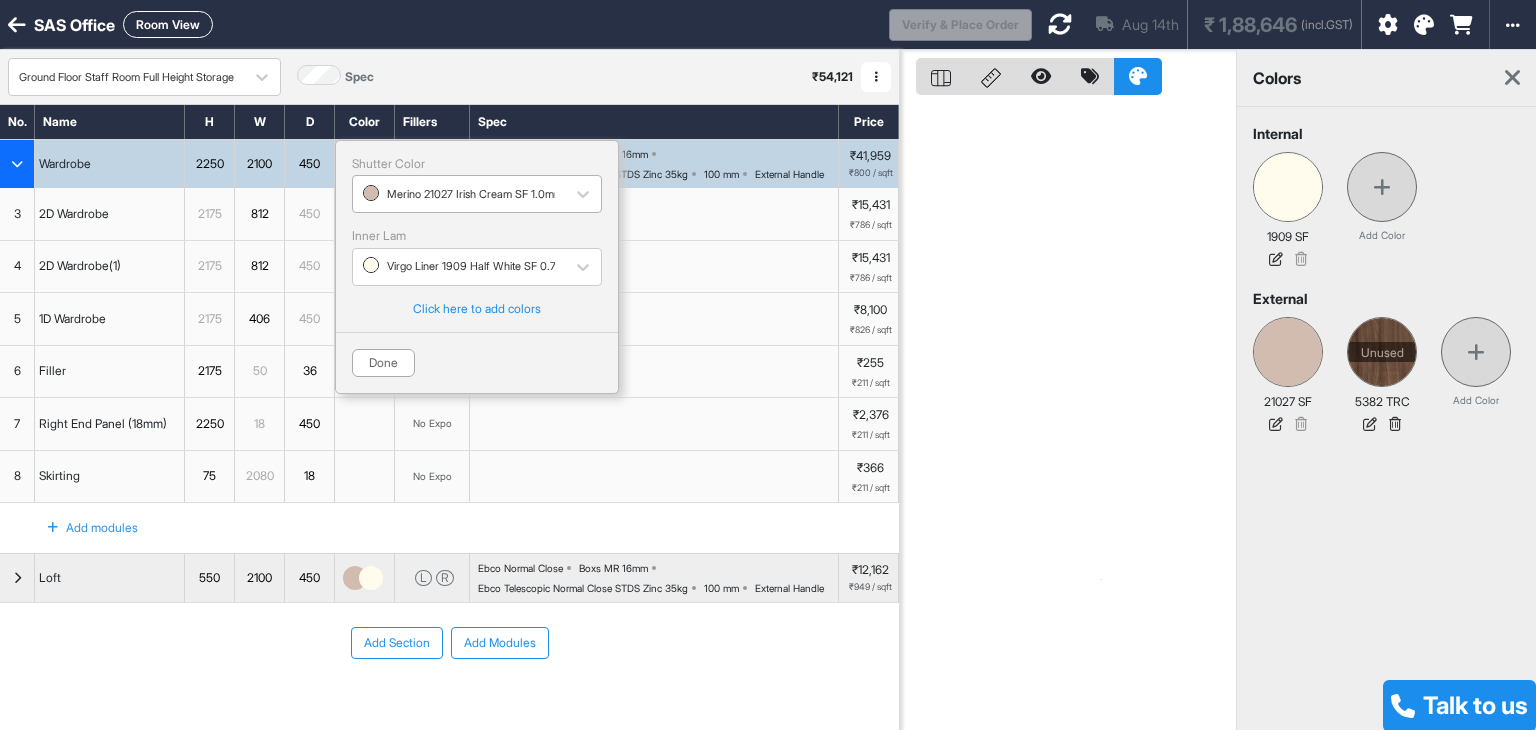 click at bounding box center (459, 194) 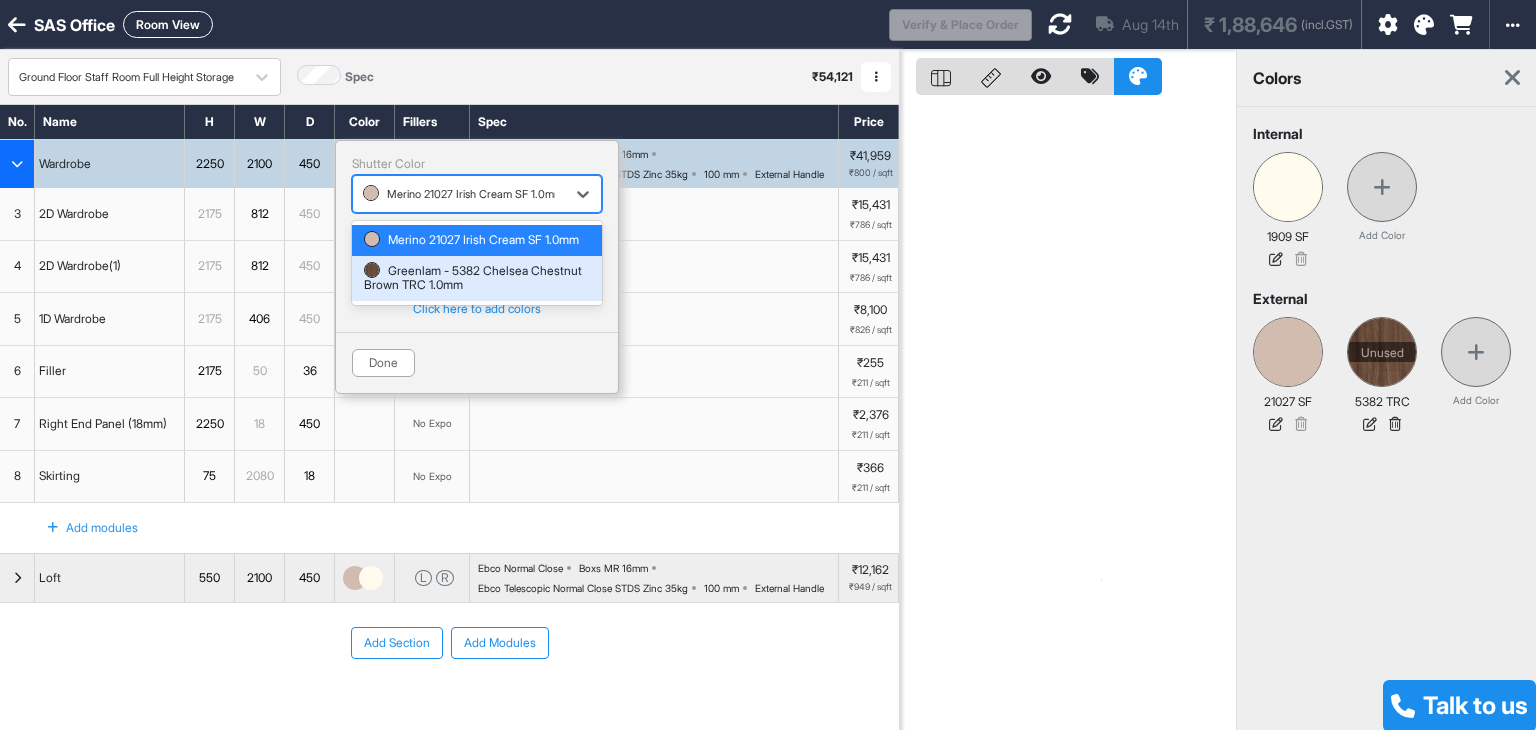 click on "Greenlam - 5382 Chelsea Chestnut Brown TRC 1.0mm" at bounding box center (477, 278) 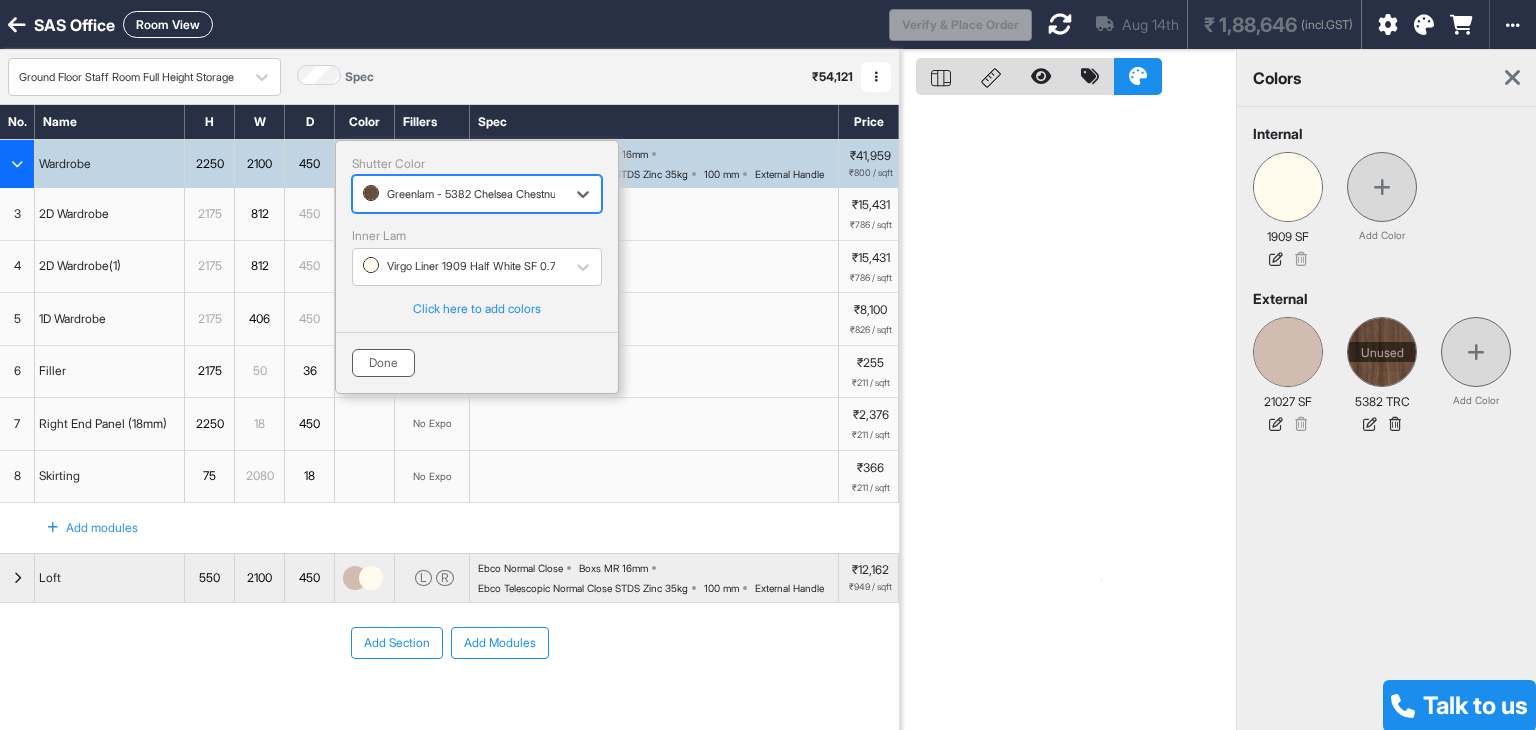 click on "Done" at bounding box center [383, 363] 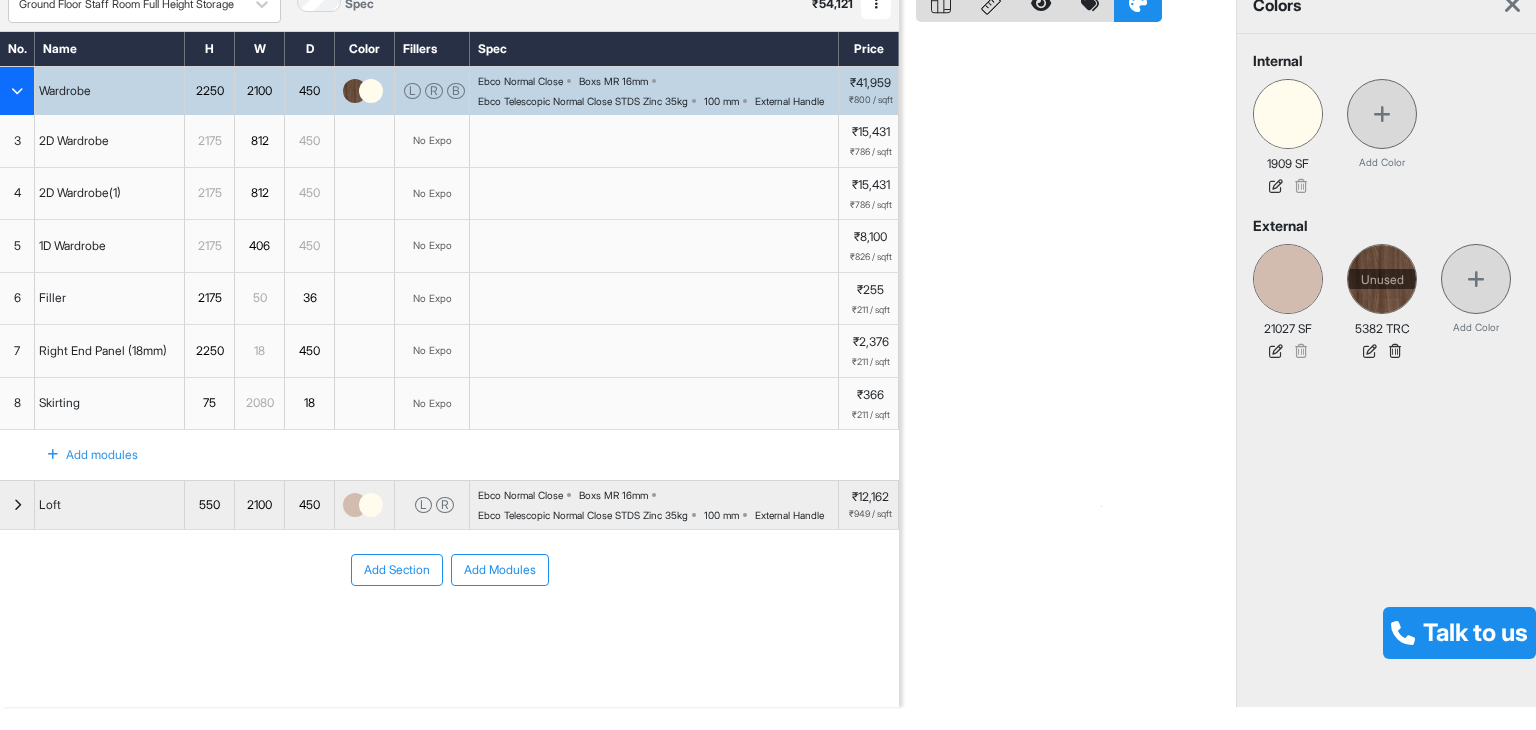 scroll, scrollTop: 111, scrollLeft: 0, axis: vertical 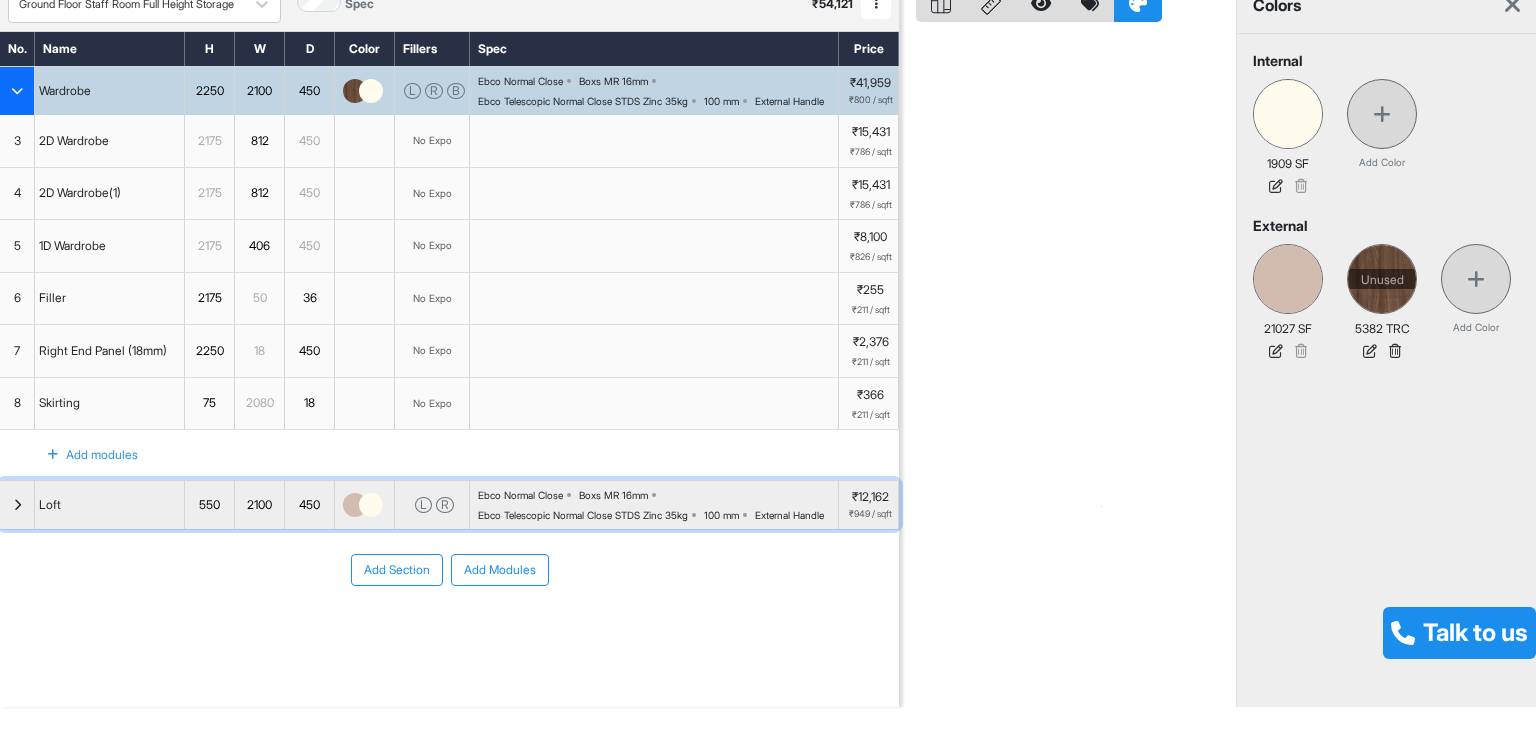 click at bounding box center [355, 505] 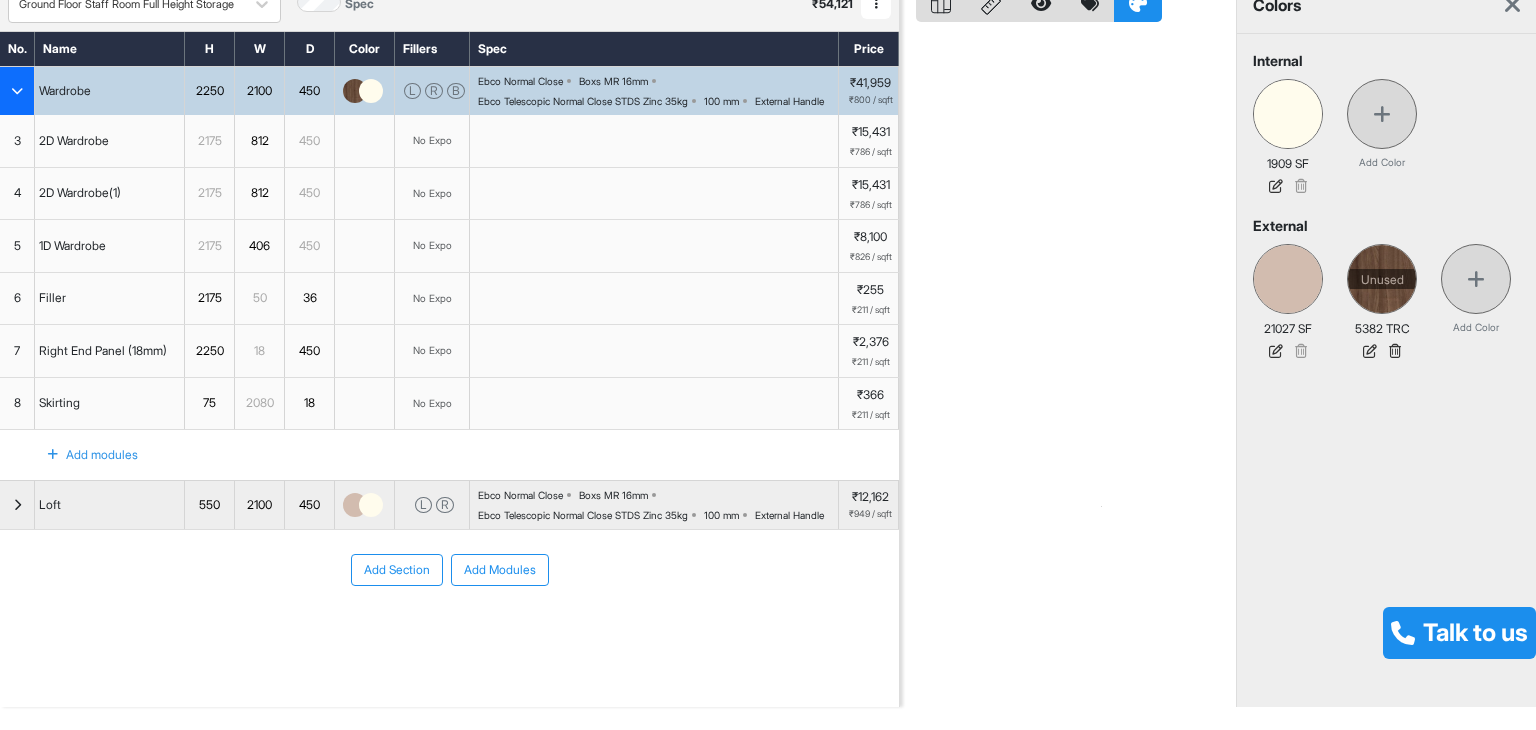 scroll, scrollTop: 59, scrollLeft: 0, axis: vertical 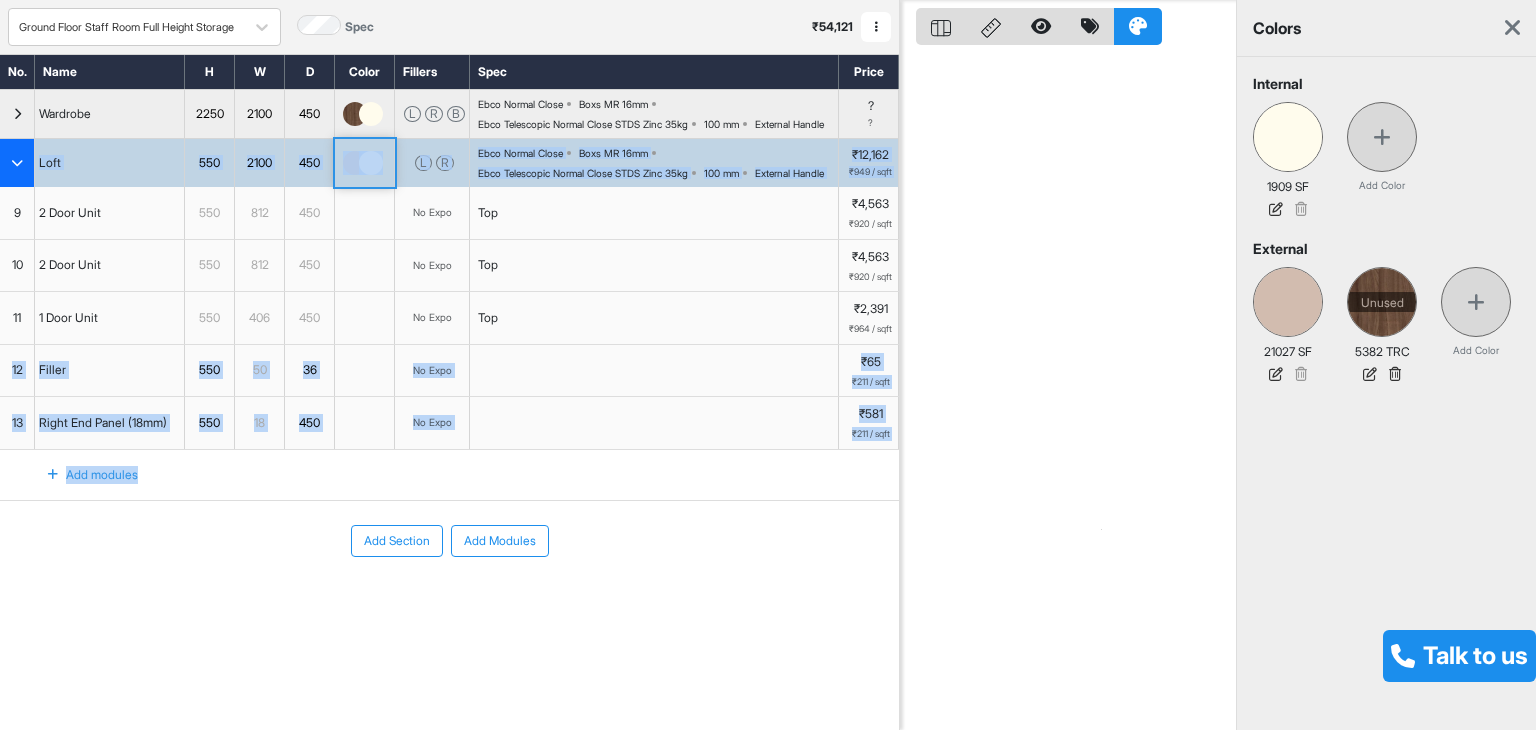 click at bounding box center (355, 163) 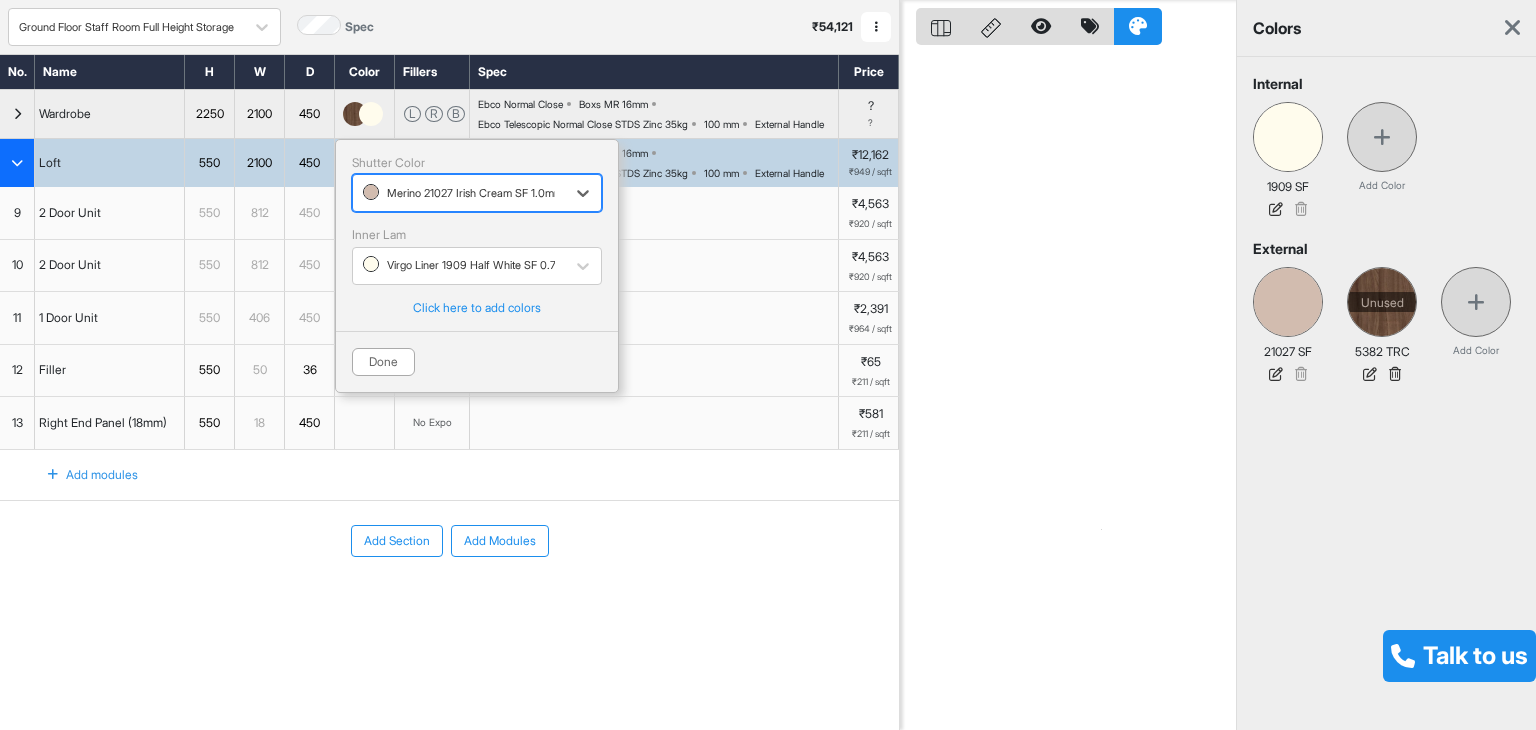 click at bounding box center (459, 193) 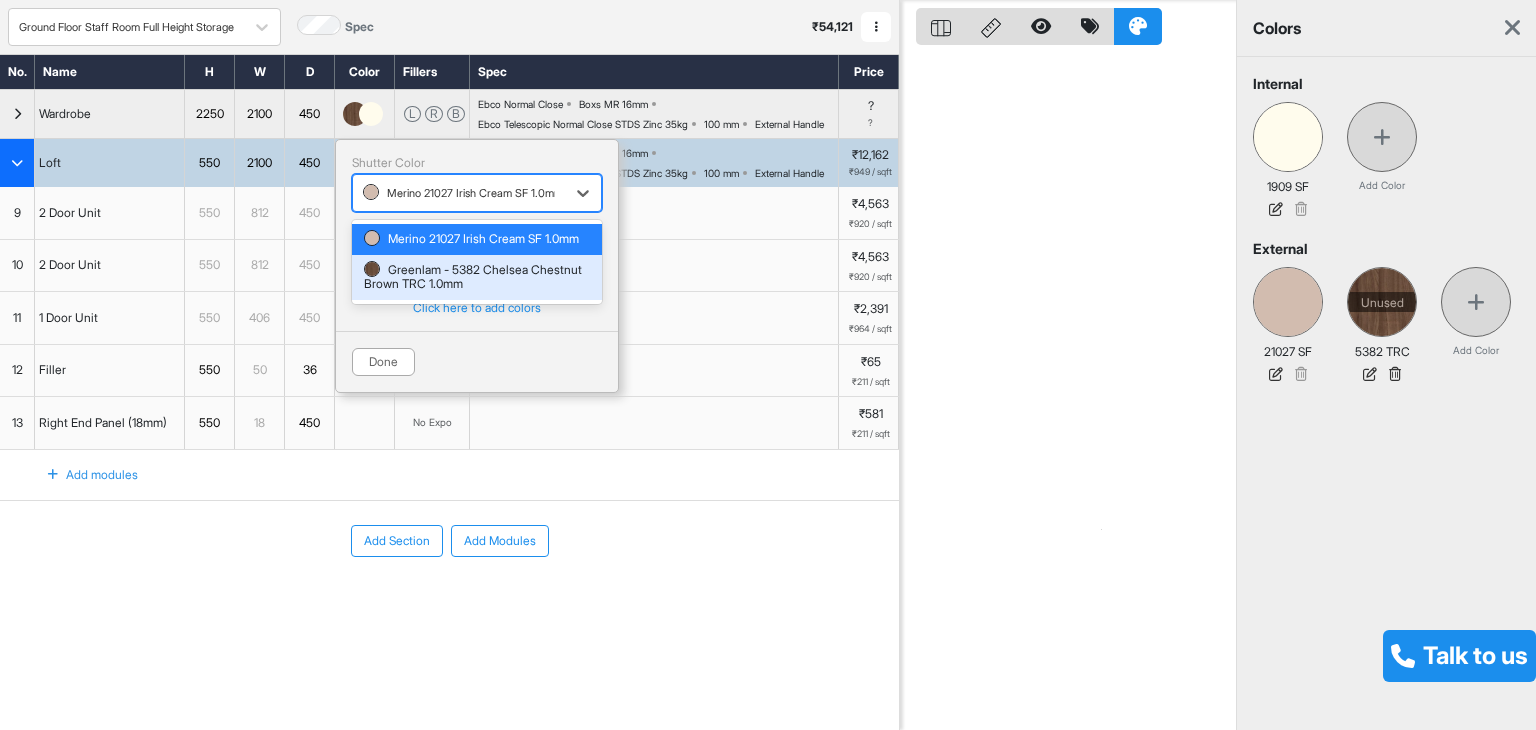 click on "Greenlam - 5382 Chelsea Chestnut Brown TRC 1.0mm" at bounding box center (477, 277) 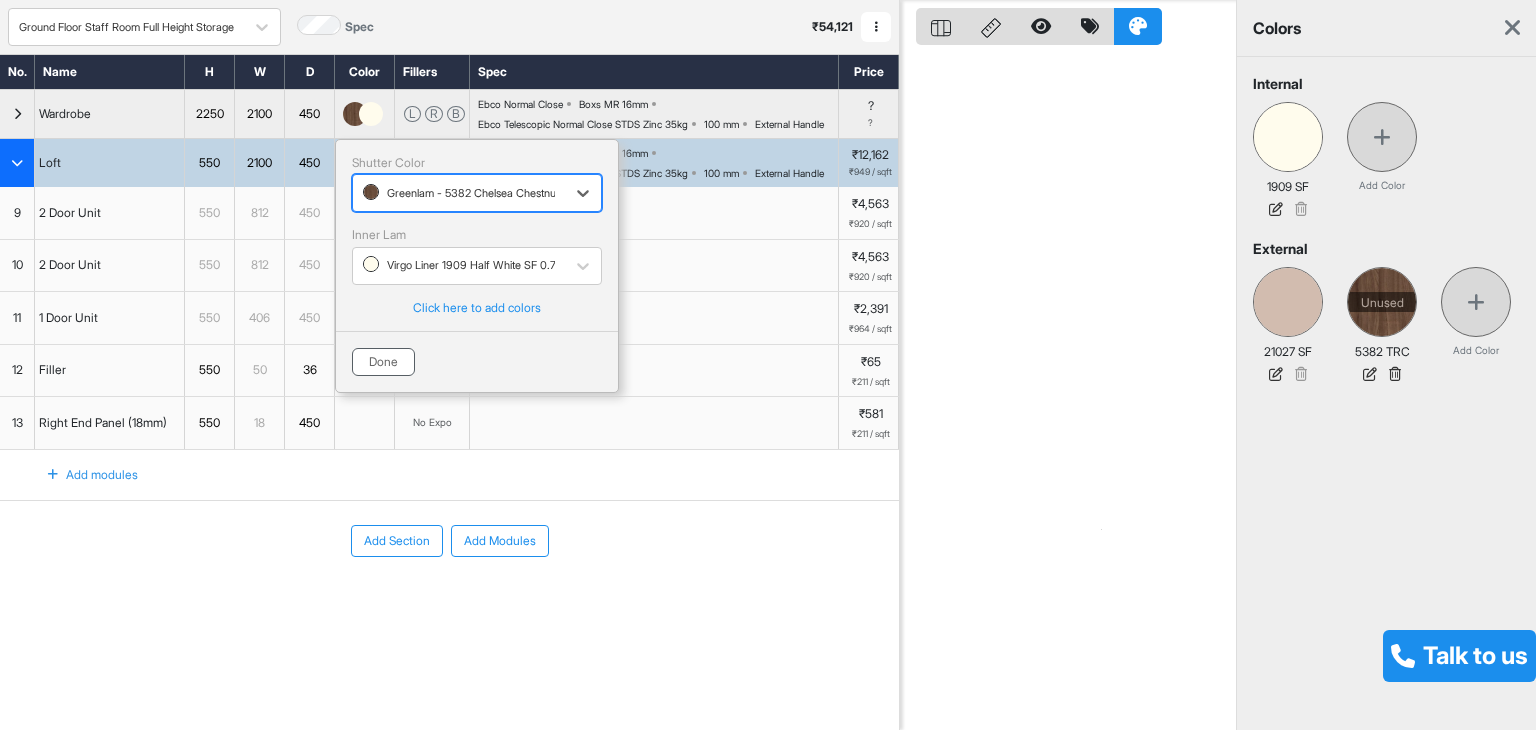 click on "Done" at bounding box center (383, 362) 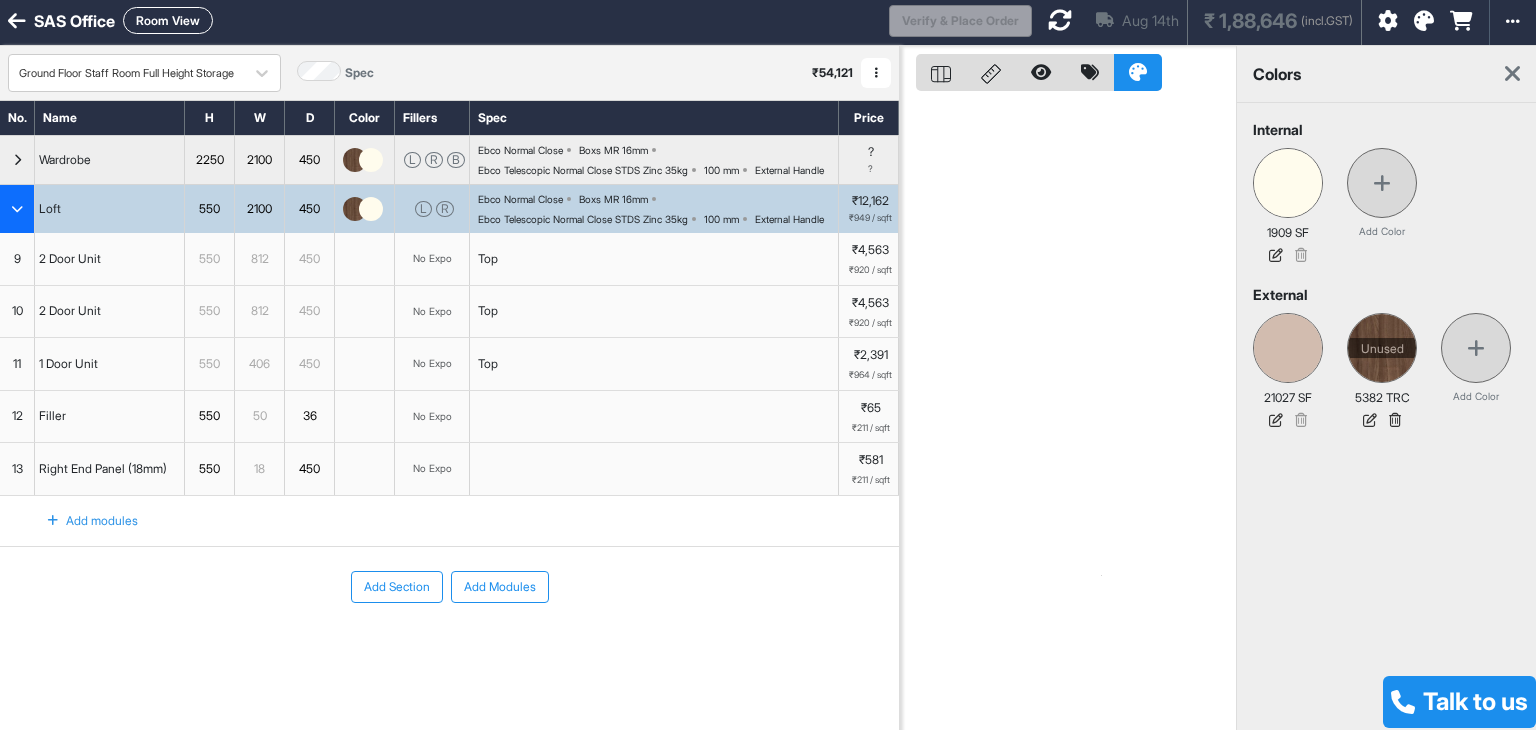 scroll, scrollTop: 0, scrollLeft: 0, axis: both 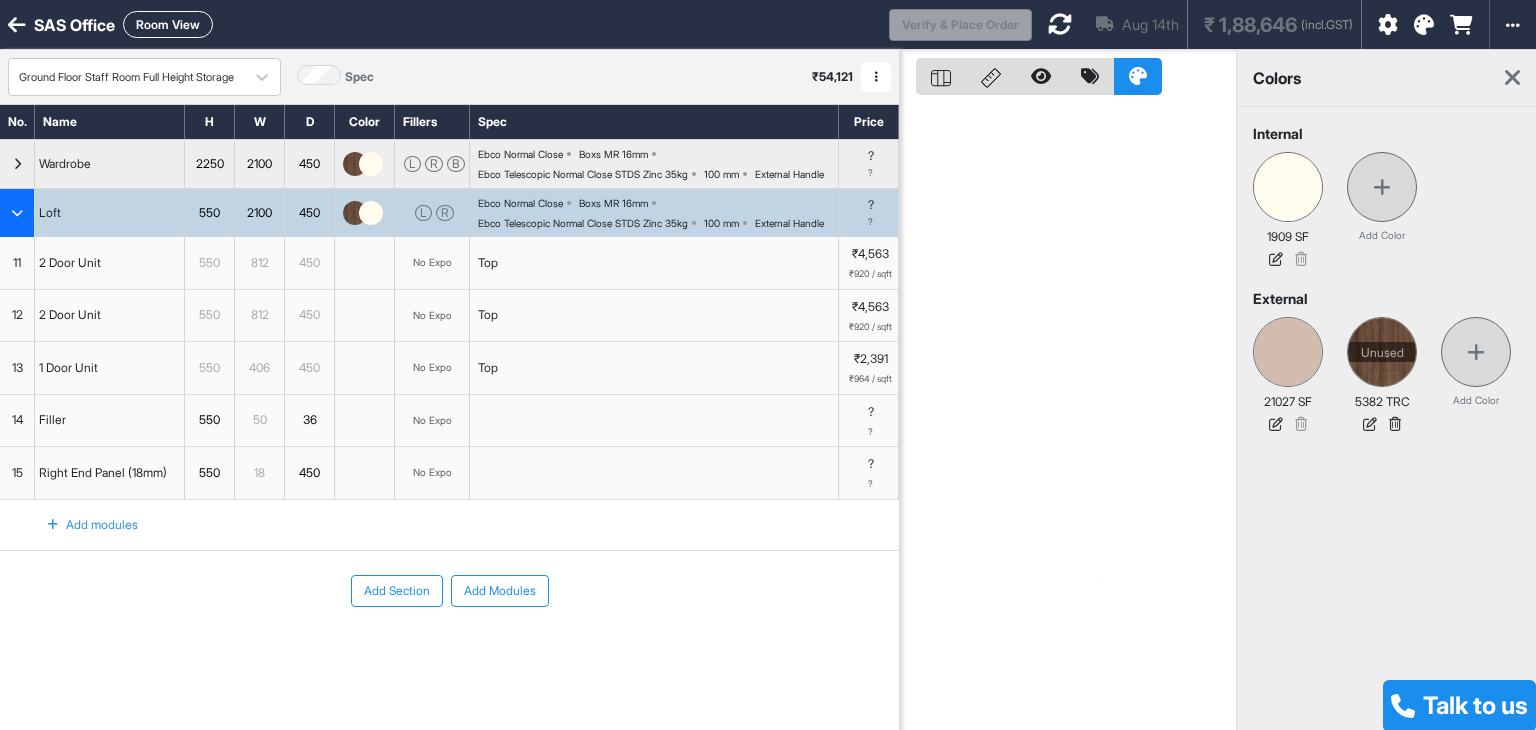 click at bounding box center [1060, 24] 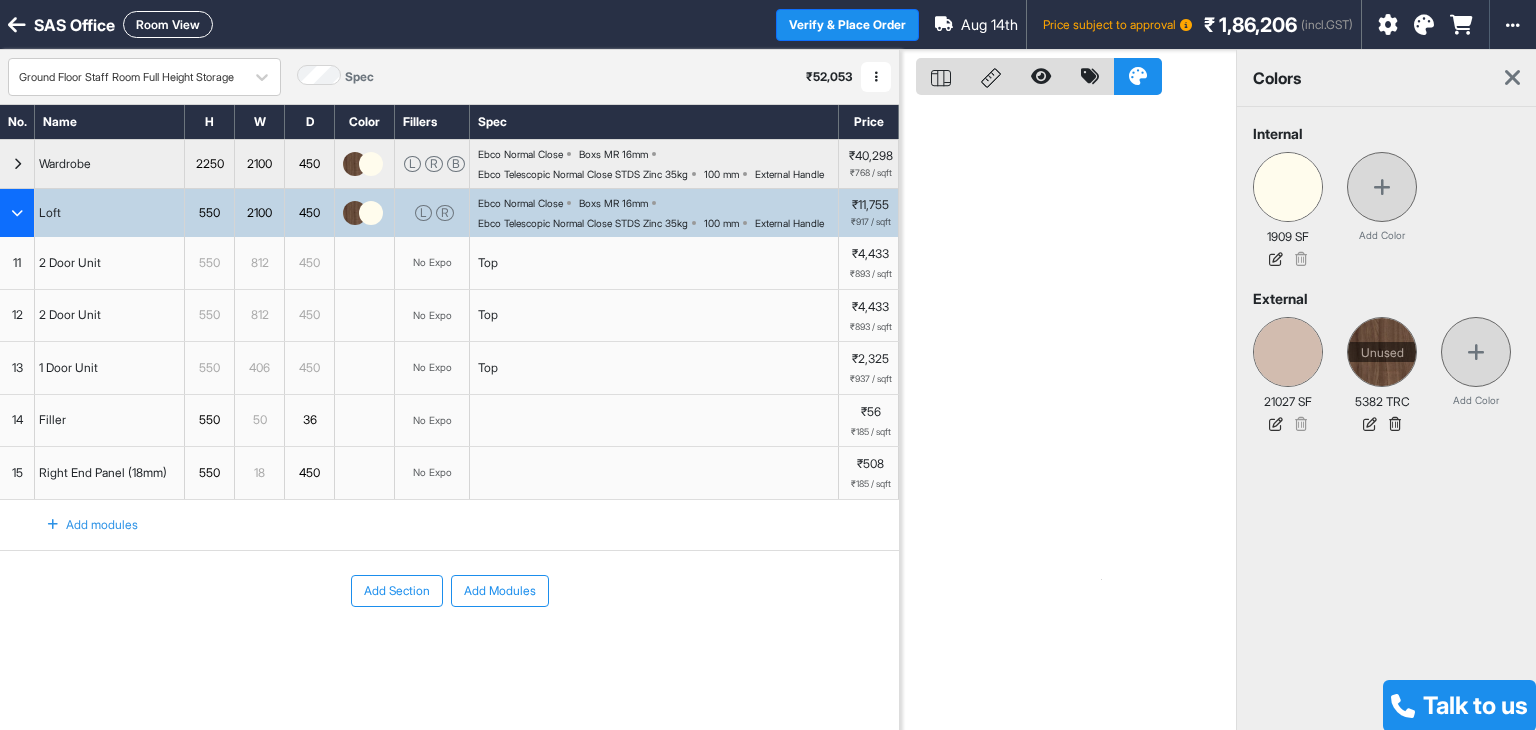 click on "Room View" at bounding box center [168, 24] 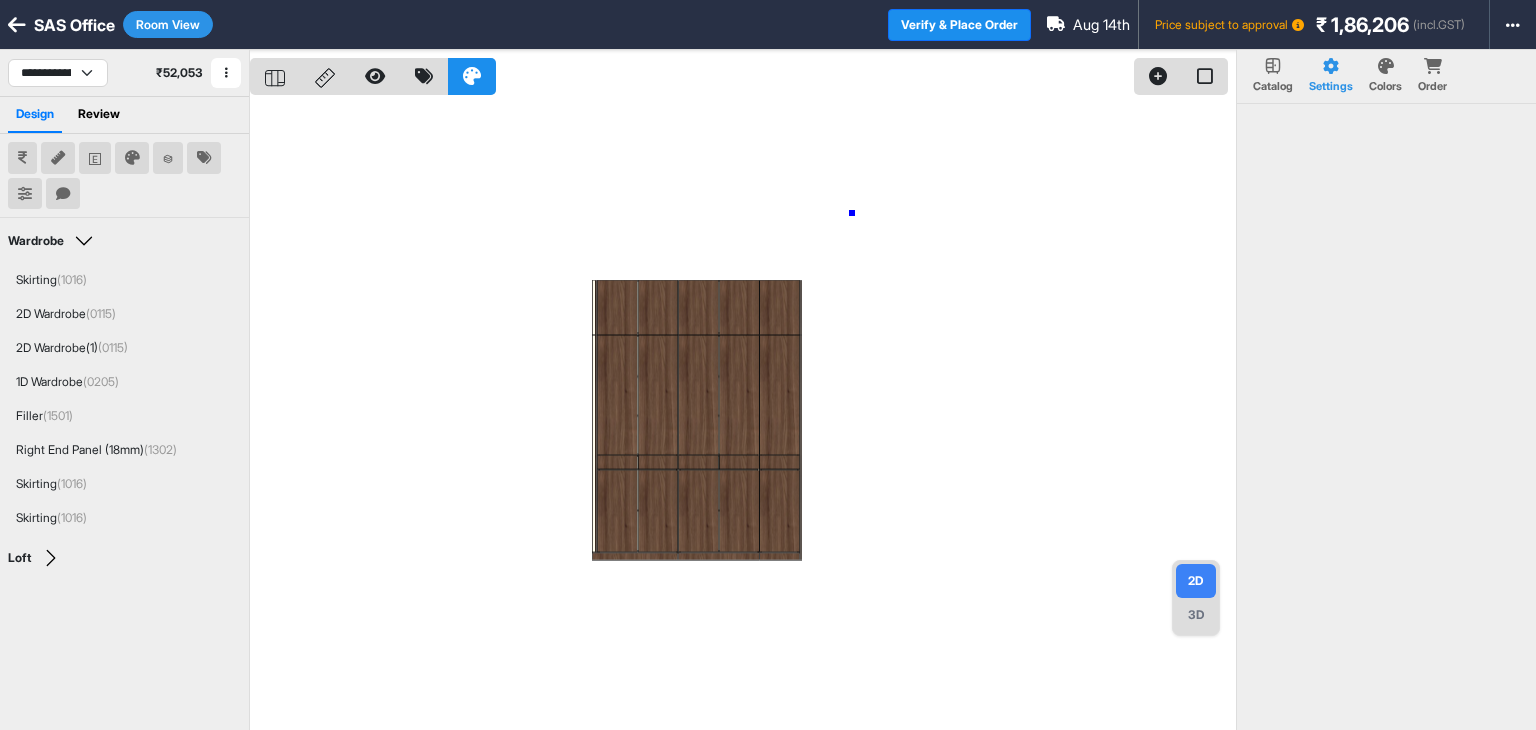 click at bounding box center (743, 415) 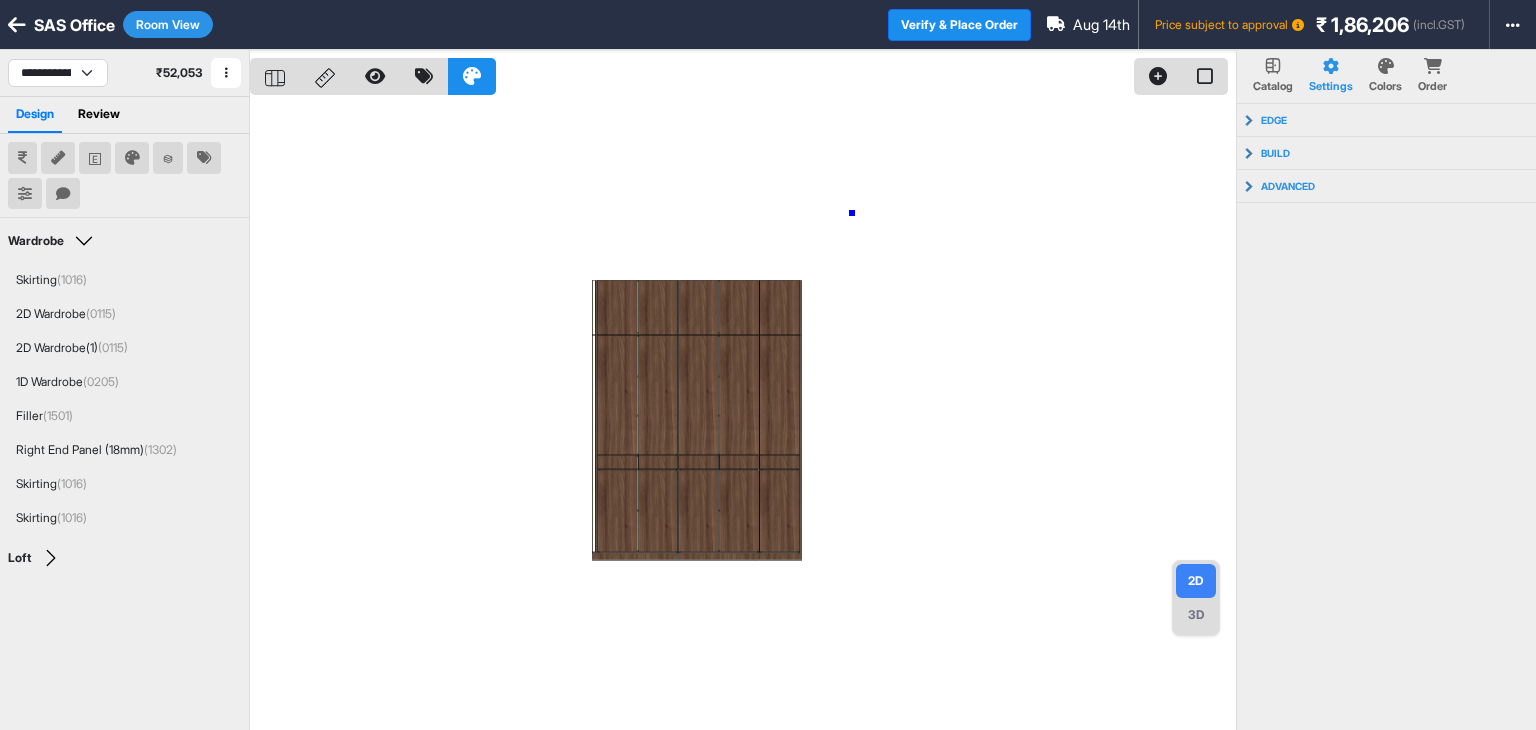 click at bounding box center [743, 415] 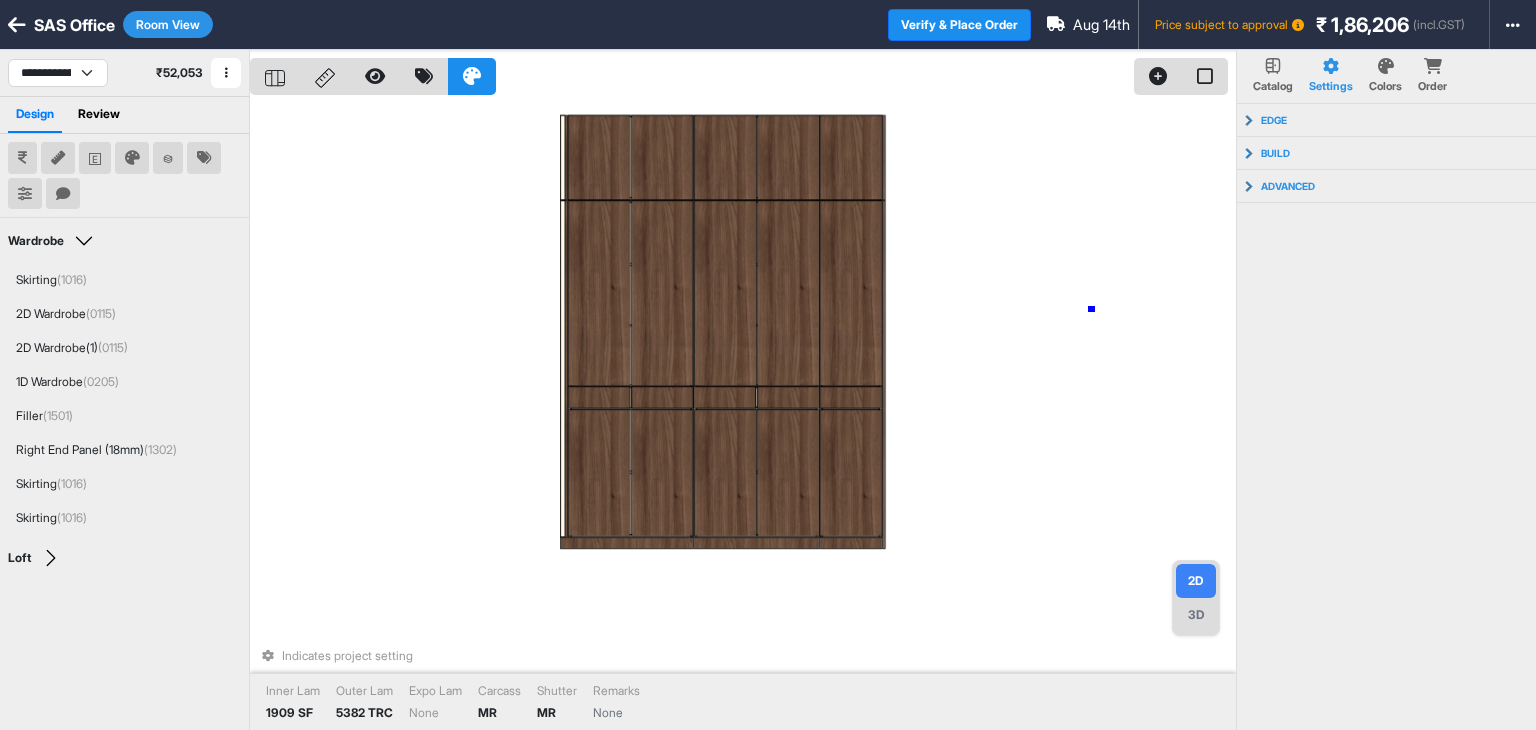 click on "Indicates project setting Inner Lam 1909 SF Outer Lam 5382 TRC Expo Lam None Carcass MR Shutter MR Remarks None" at bounding box center (743, 415) 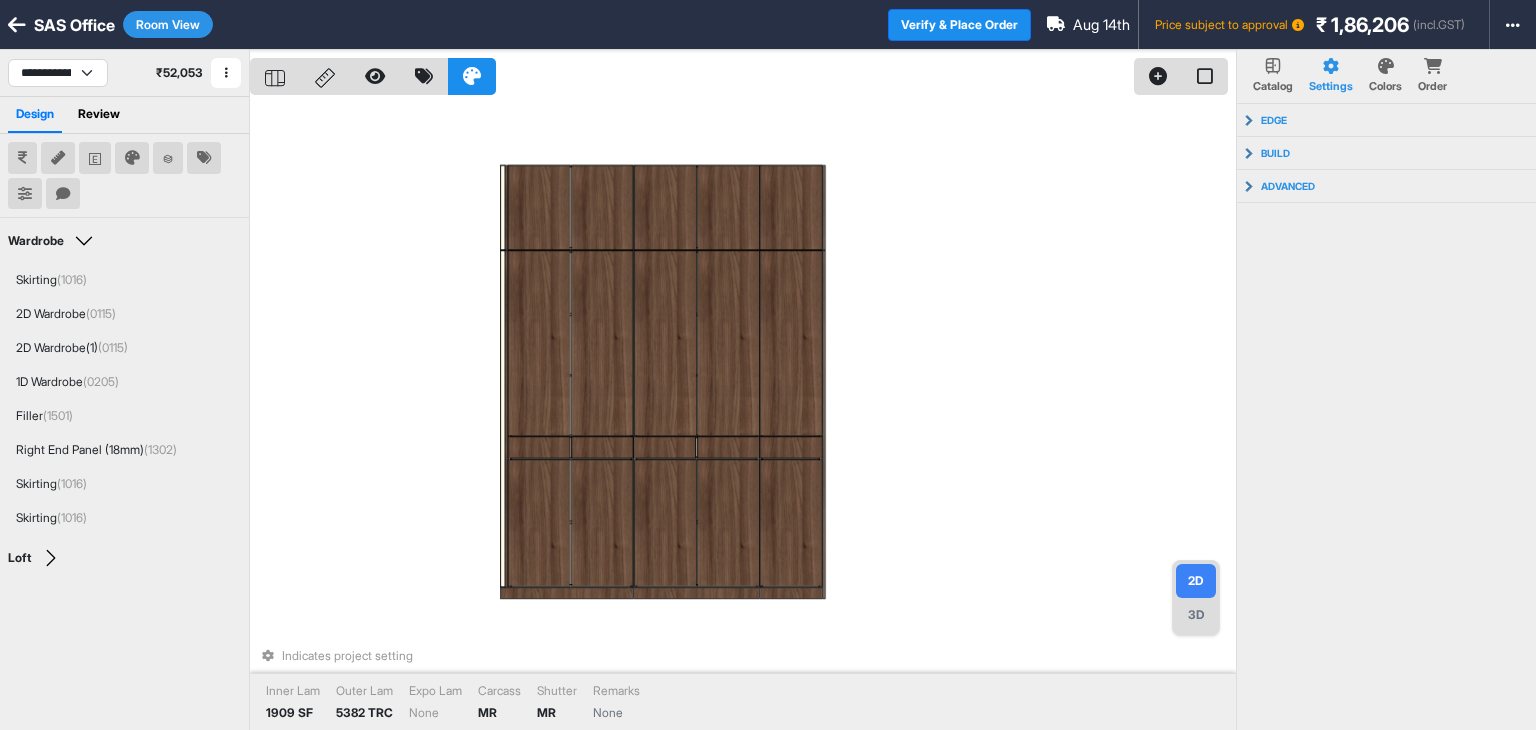 click on "Indicates project setting Inner Lam 1909 SF Outer Lam 5382 TRC Expo Lam None Carcass MR Shutter MR Remarks None" at bounding box center [743, 415] 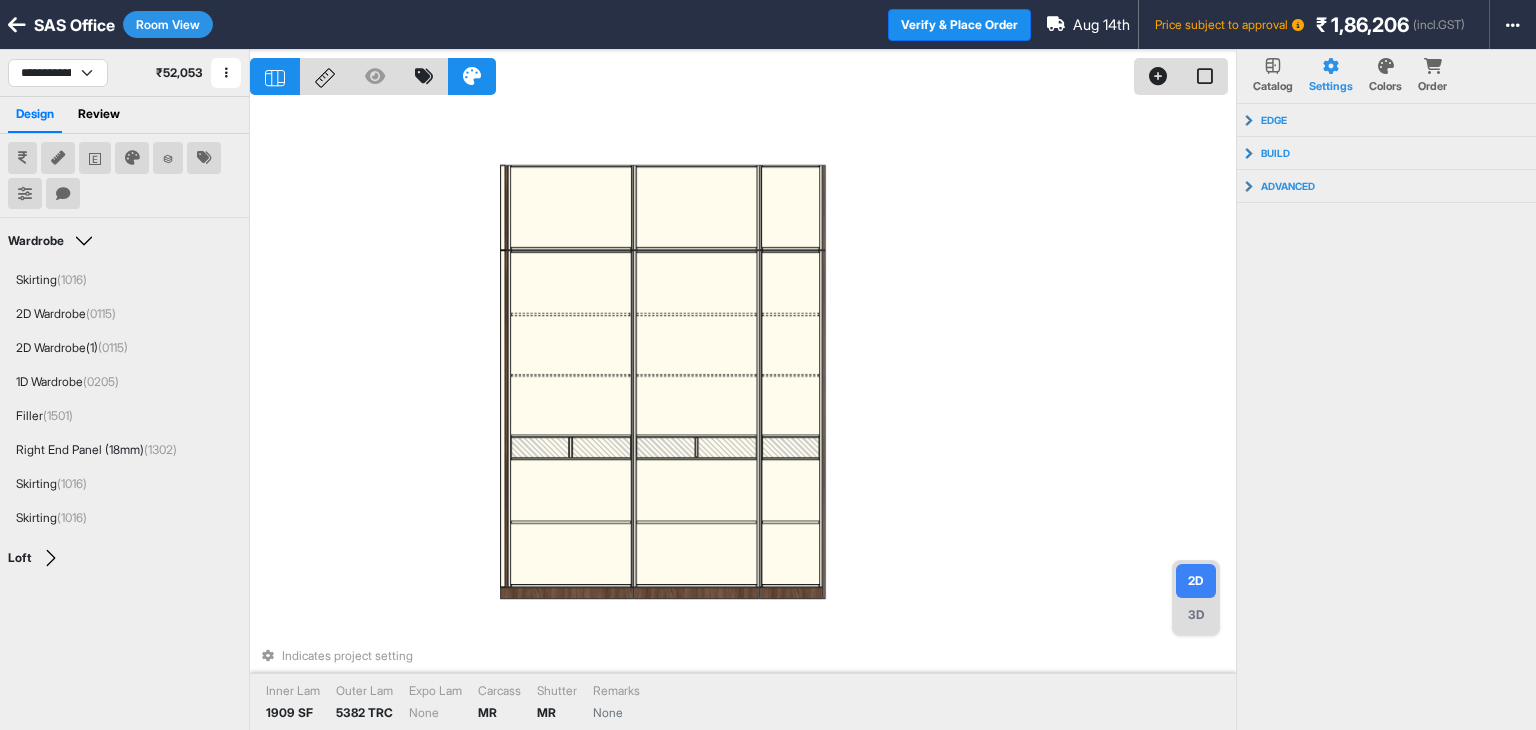 click on "Indicates project setting Inner Lam 1909 SF Outer Lam 5382 TRC Expo Lam None Carcass MR Shutter MR Remarks None" at bounding box center [743, 415] 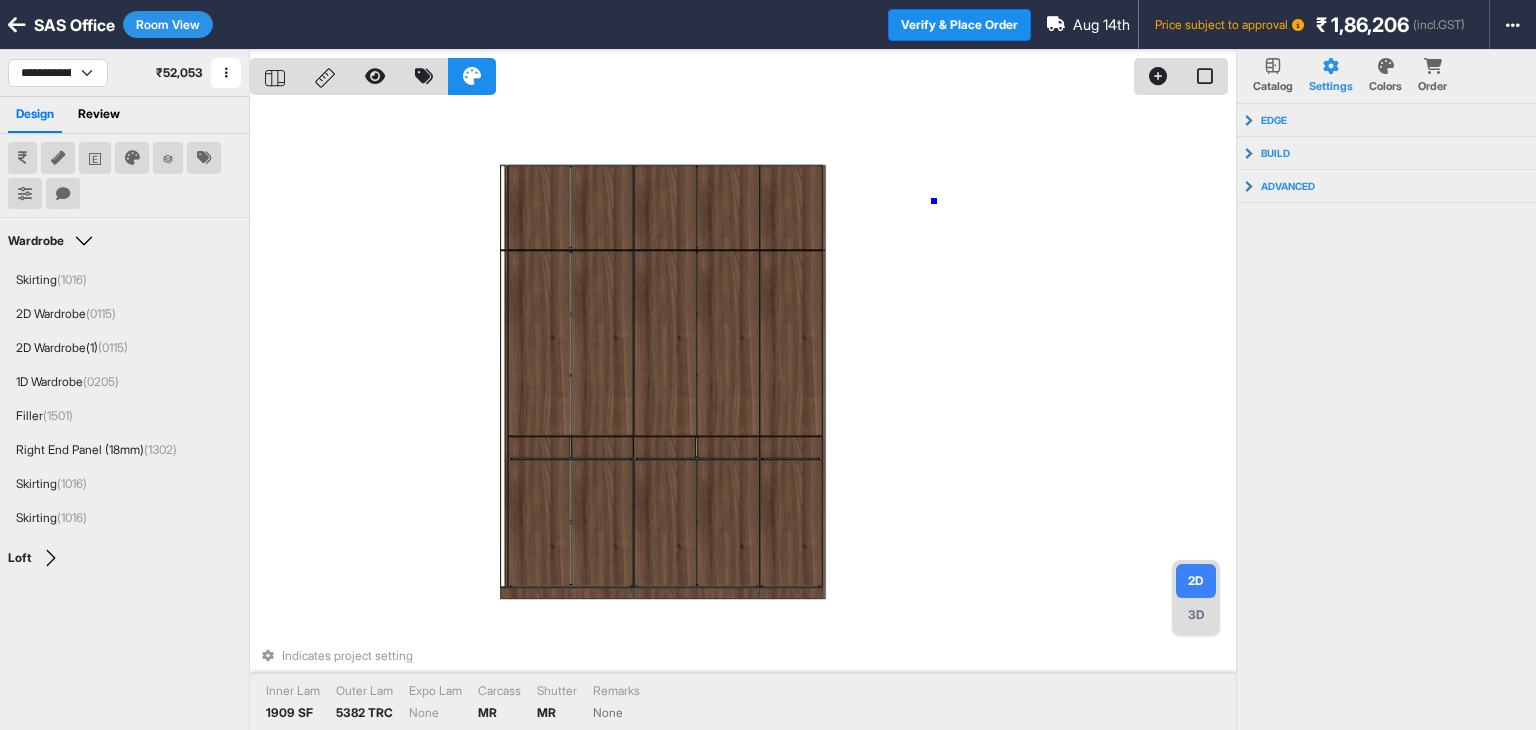 click on "Indicates project setting Inner Lam 1909 SF Outer Lam 5382 TRC Expo Lam None Carcass MR Shutter MR Remarks None" at bounding box center (743, 415) 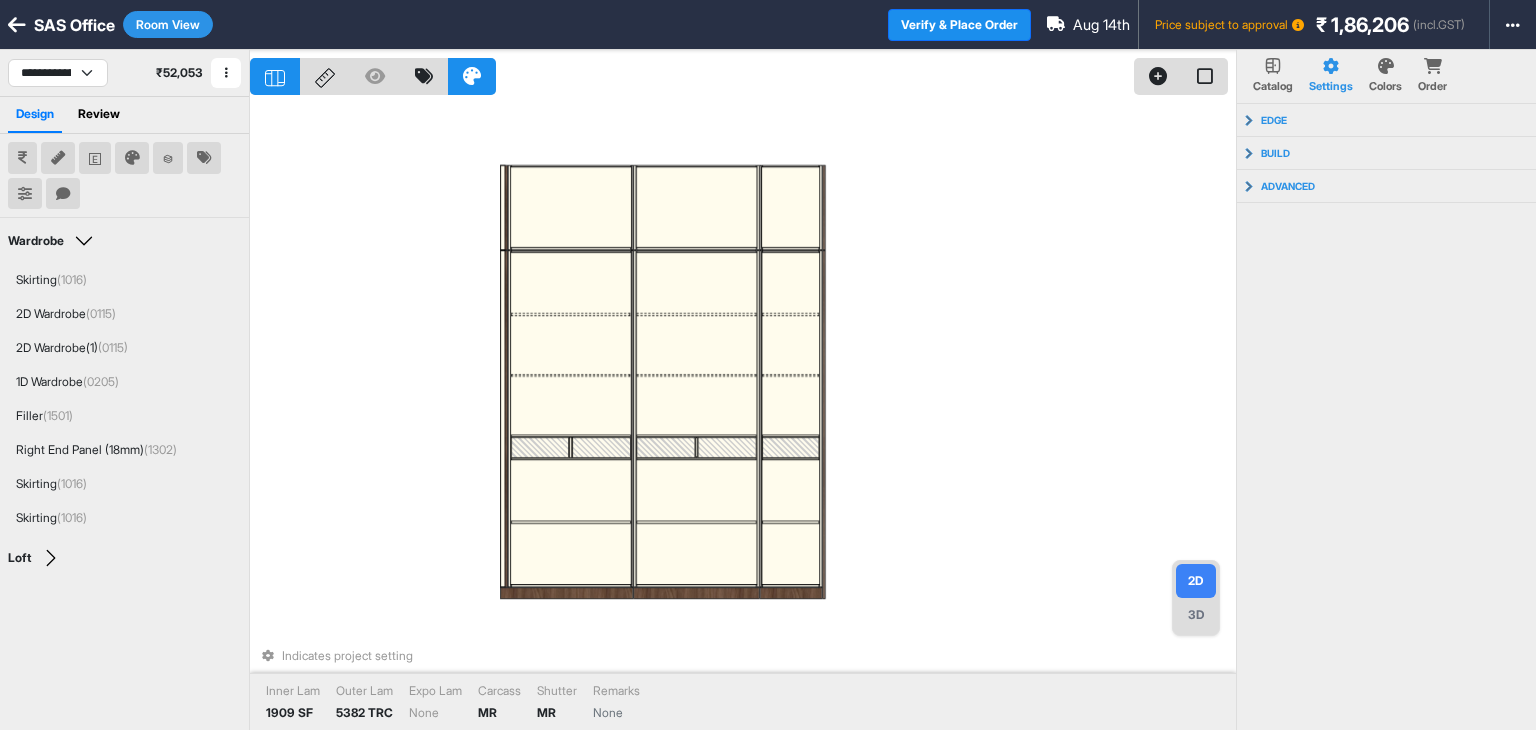 click on "Indicates project setting Inner Lam 1909 SF Outer Lam 5382 TRC Expo Lam None Carcass MR Shutter MR Remarks None" at bounding box center [743, 415] 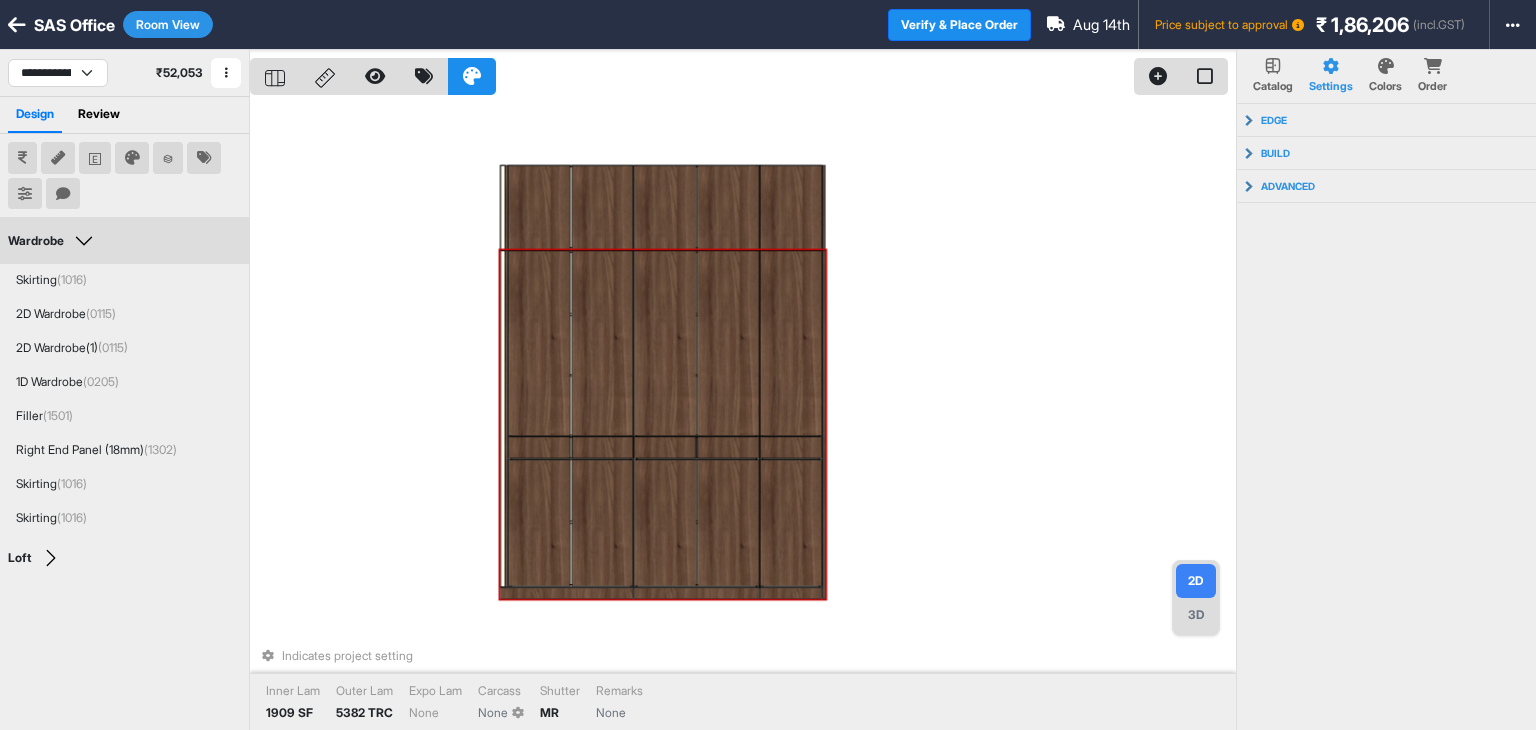 click on "Indicates project setting Inner Lam 1909 SF Outer Lam 5382 TRC Expo Lam None Carcass None Shutter MR Remarks None" at bounding box center (743, 415) 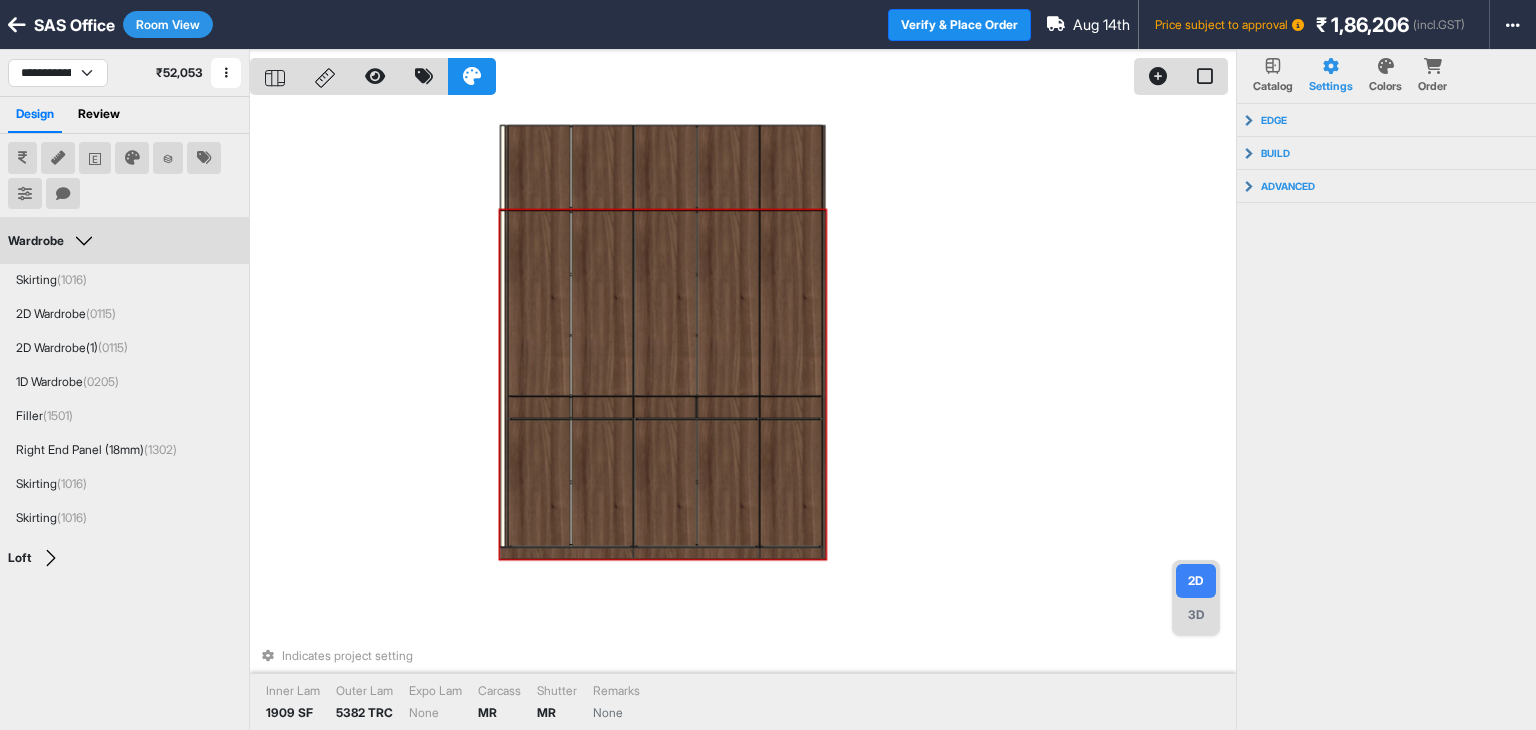 click on "Indicates project setting Inner Lam 1909 SF Outer Lam 5382 TRC Expo Lam None Carcass MR Shutter MR Remarks None" at bounding box center (743, 415) 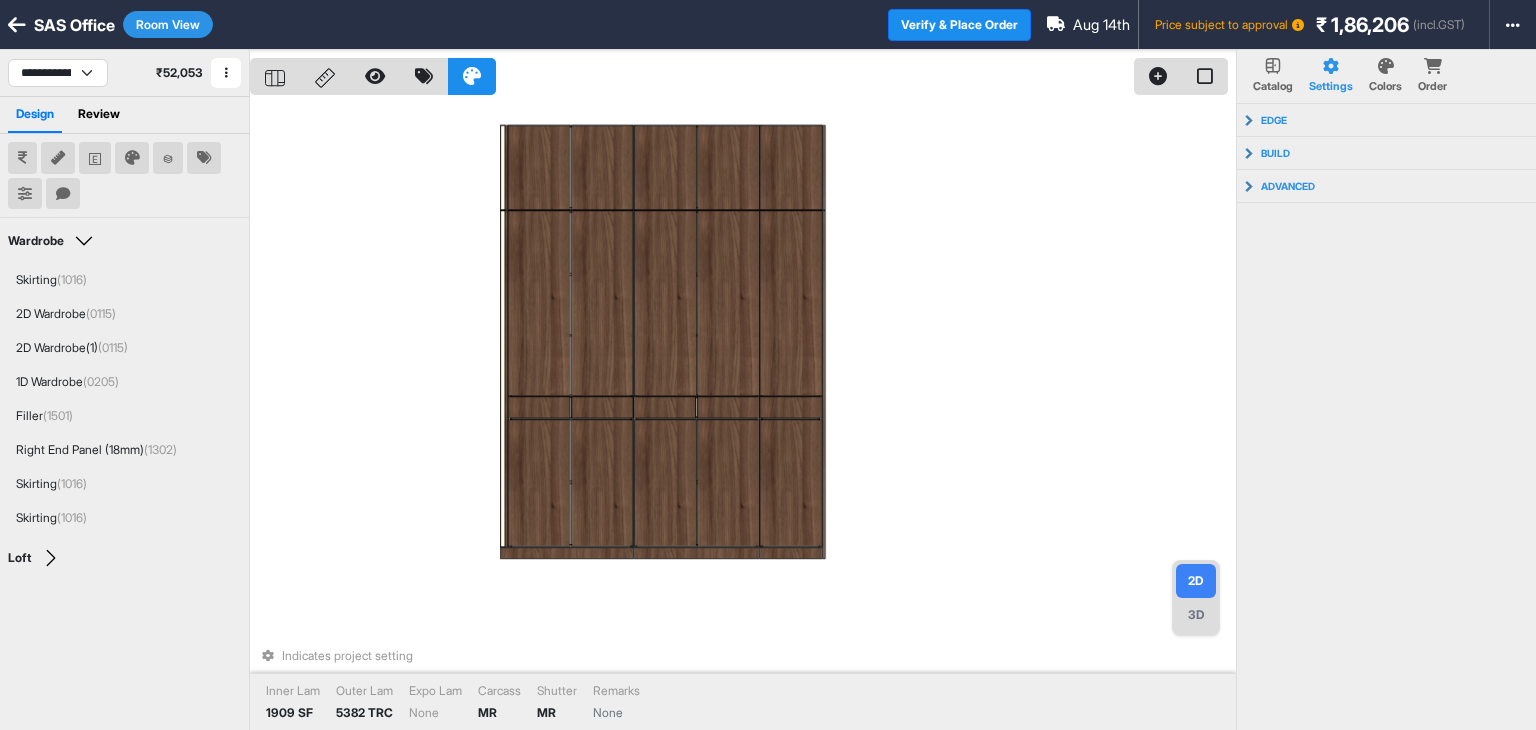 click on "3D" at bounding box center (1196, 615) 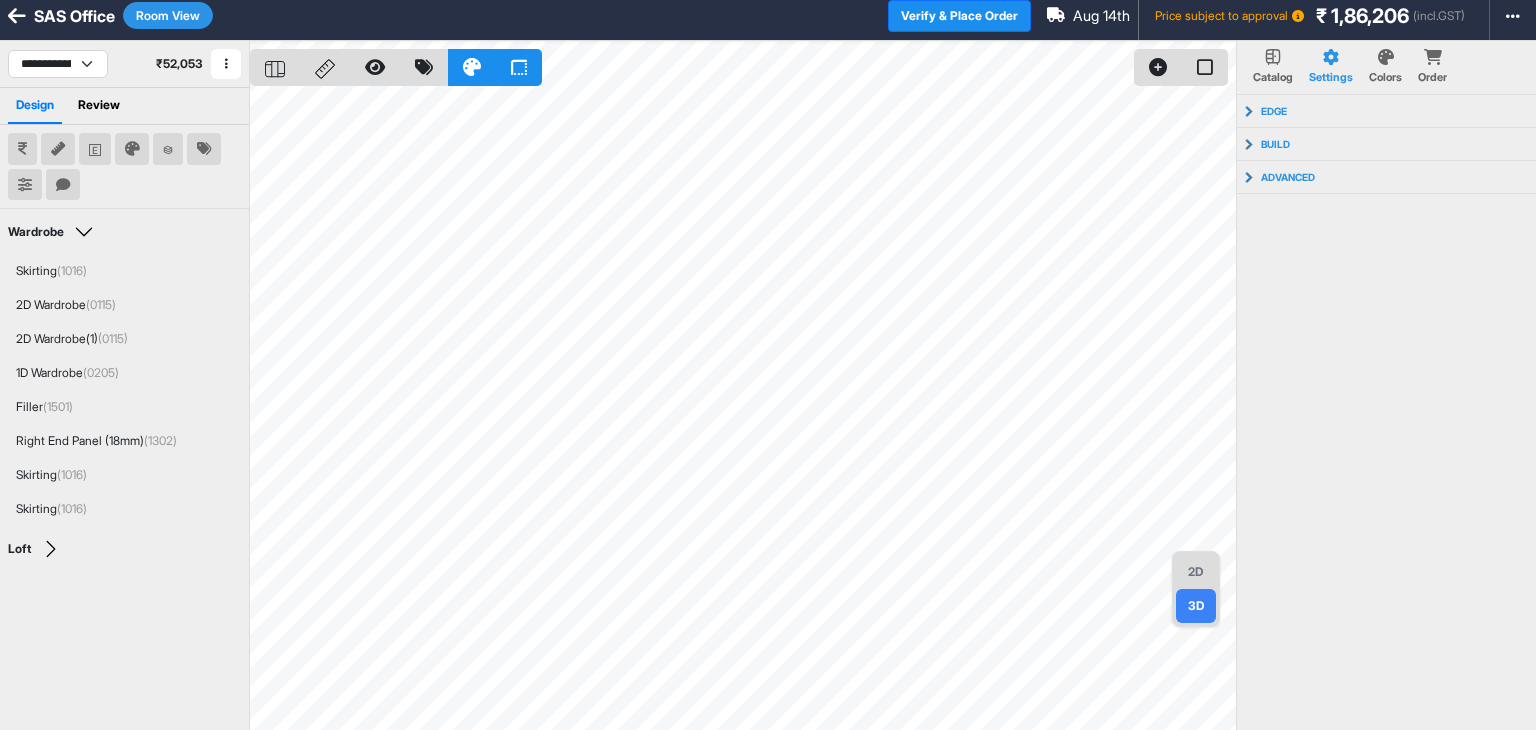 scroll, scrollTop: 0, scrollLeft: 0, axis: both 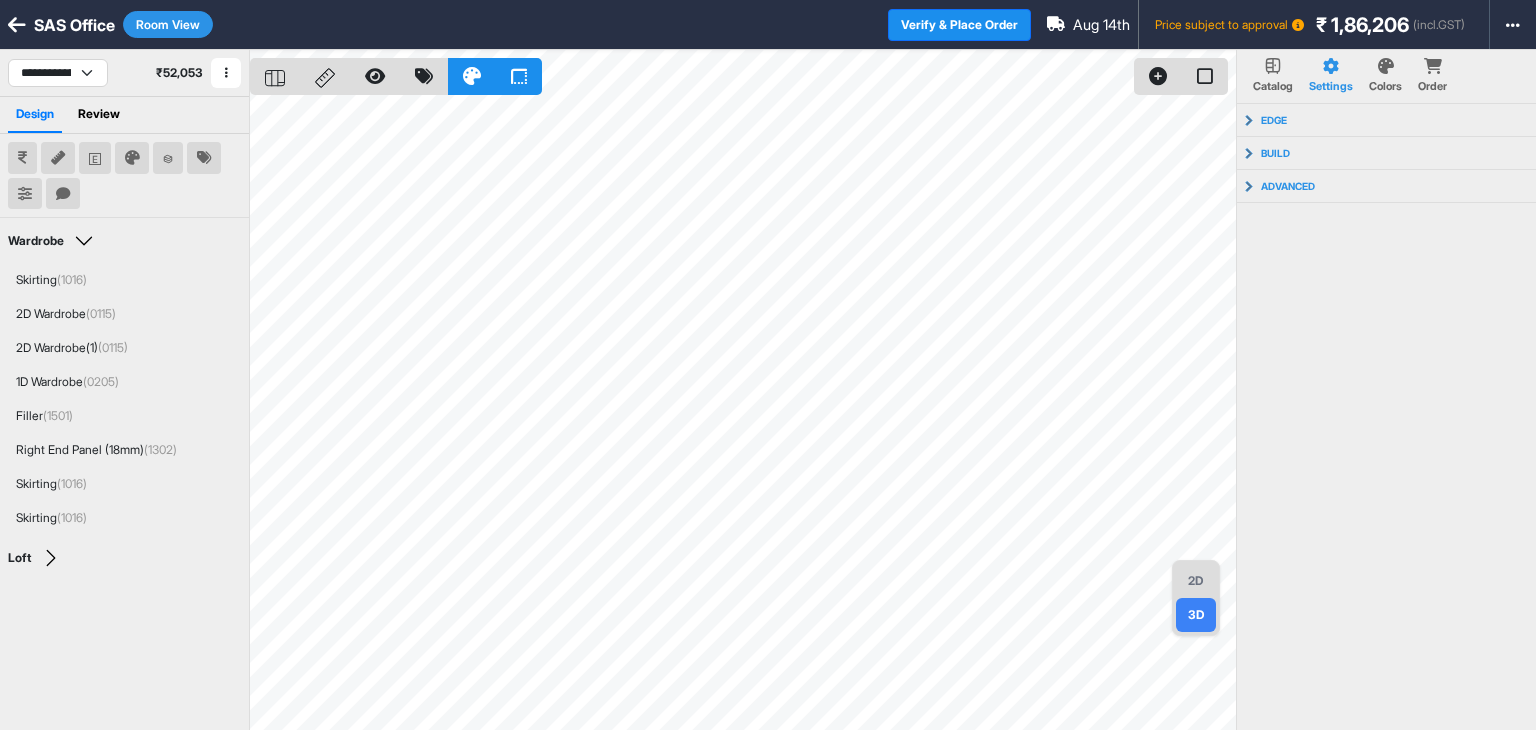 click on "2D" at bounding box center (1196, 581) 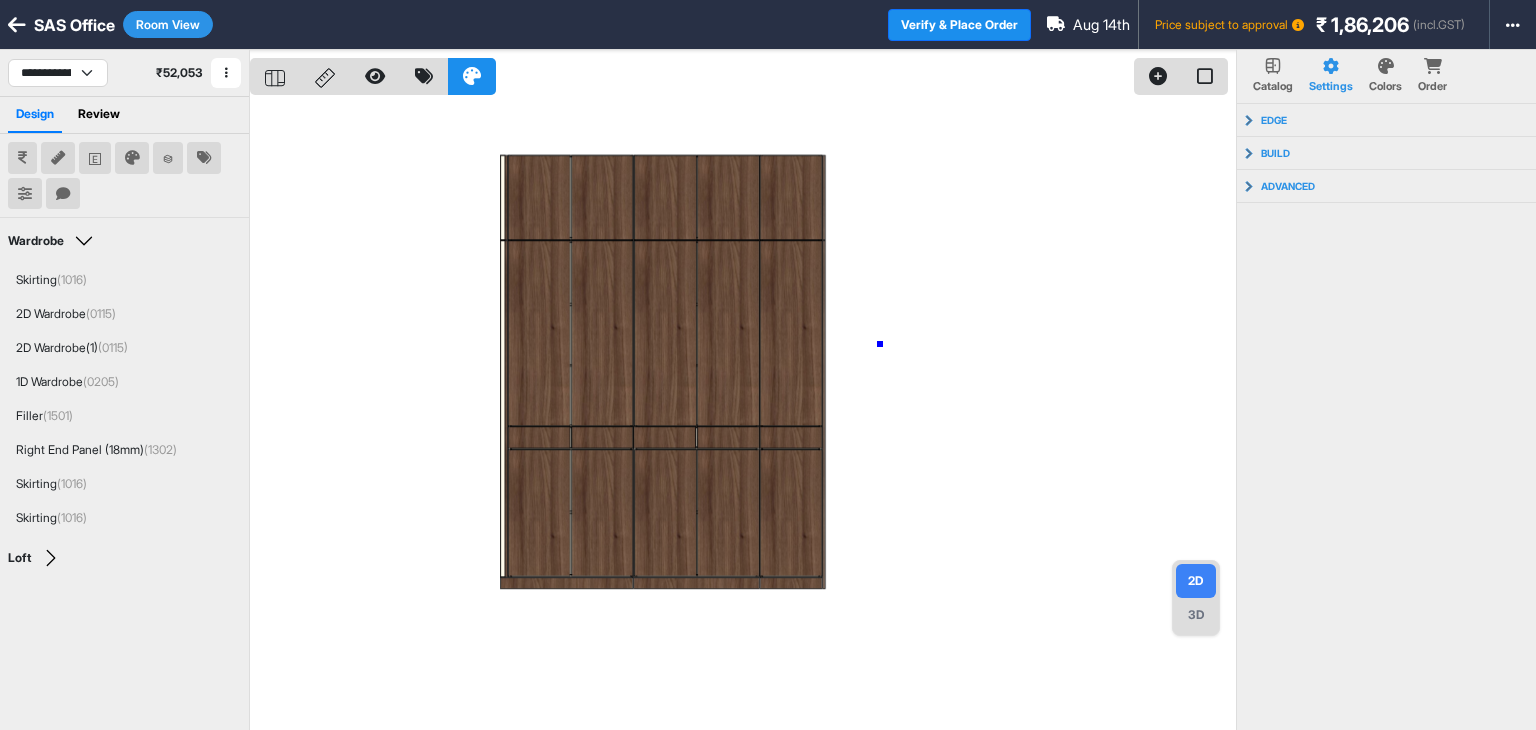 click at bounding box center (743, 415) 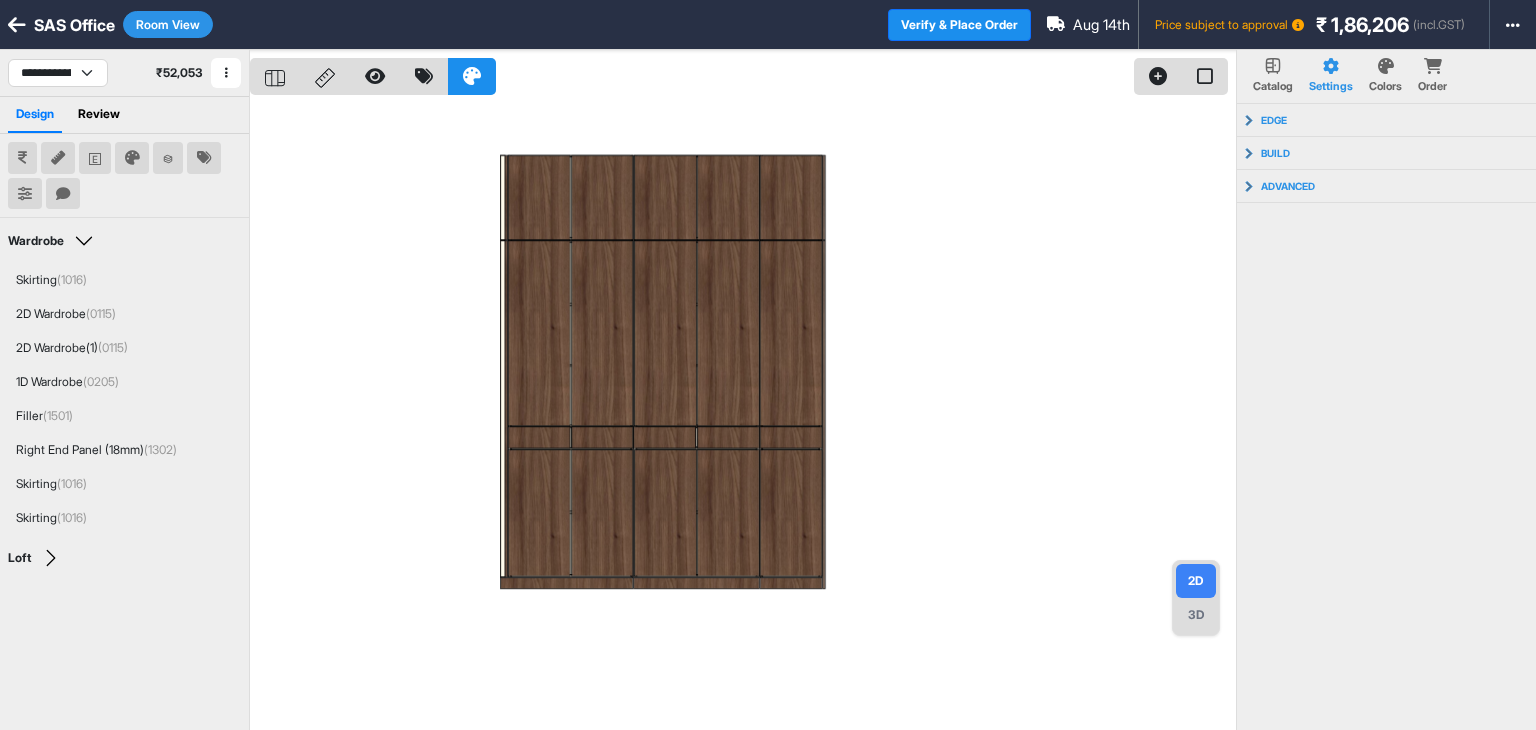 click at bounding box center (743, 415) 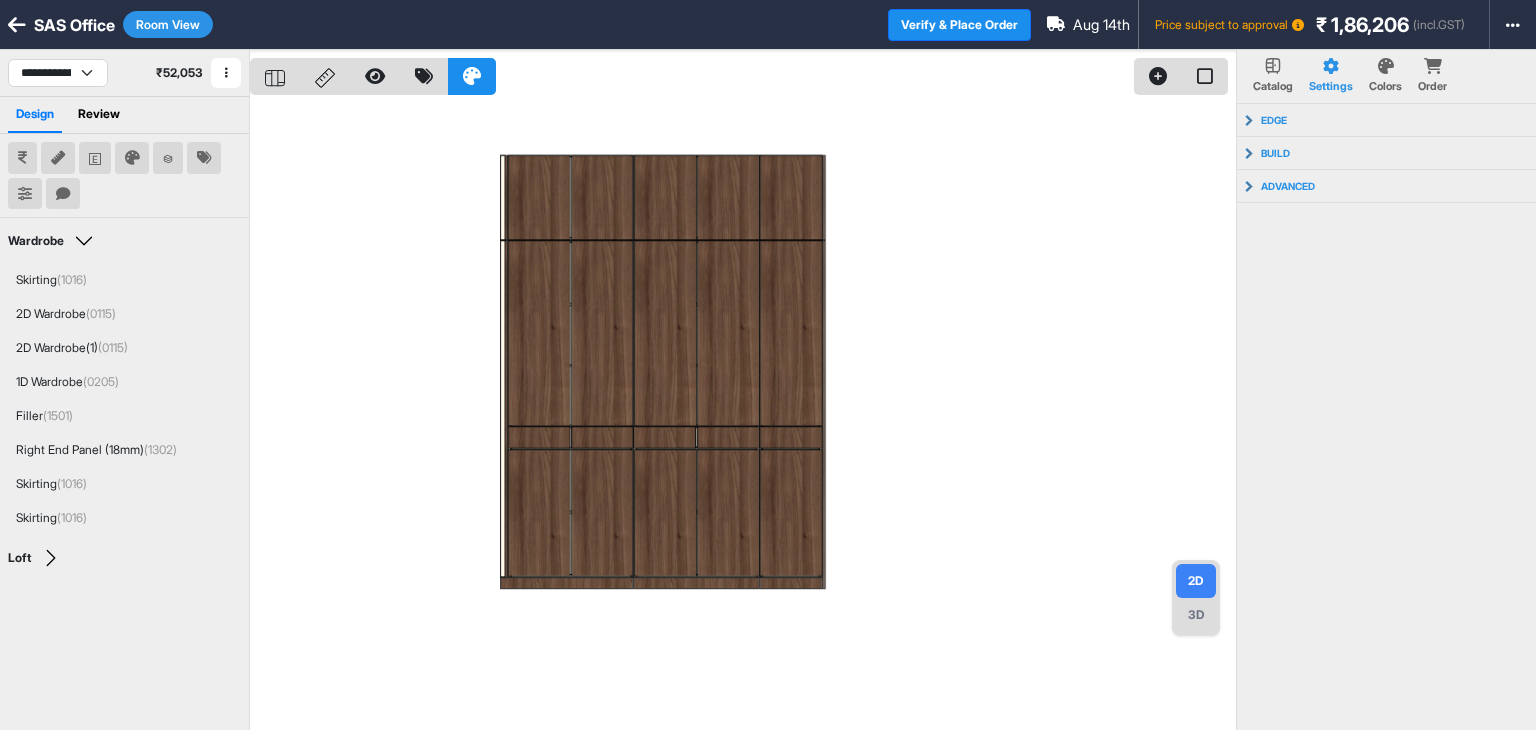 drag, startPoint x: 924, startPoint y: 600, endPoint x: 32, endPoint y: 226, distance: 967.23315 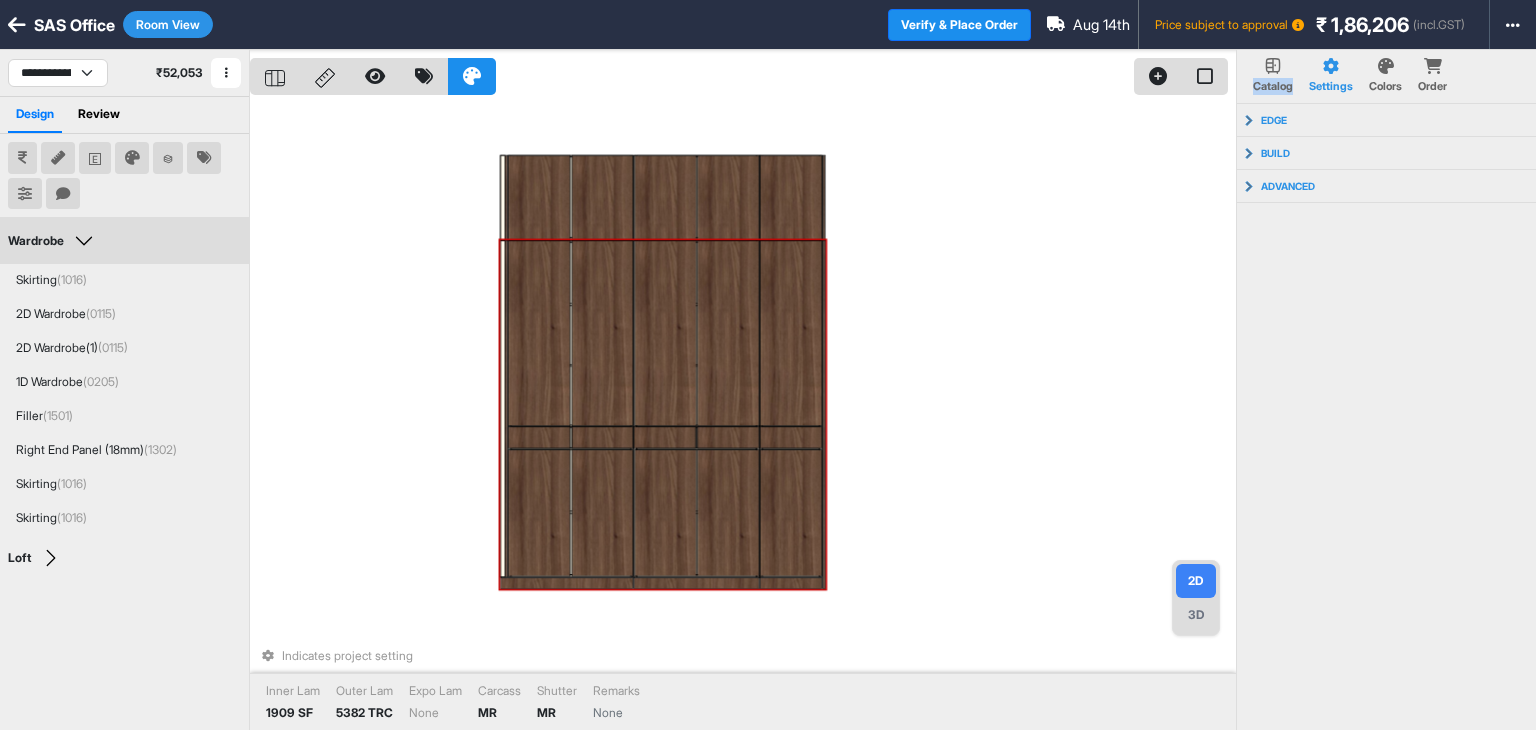 click on "Indicates project setting Inner Lam 1909 SF Outer Lam 5382 TRC Expo Lam None Carcass MR Shutter MR Remarks None" at bounding box center (743, 415) 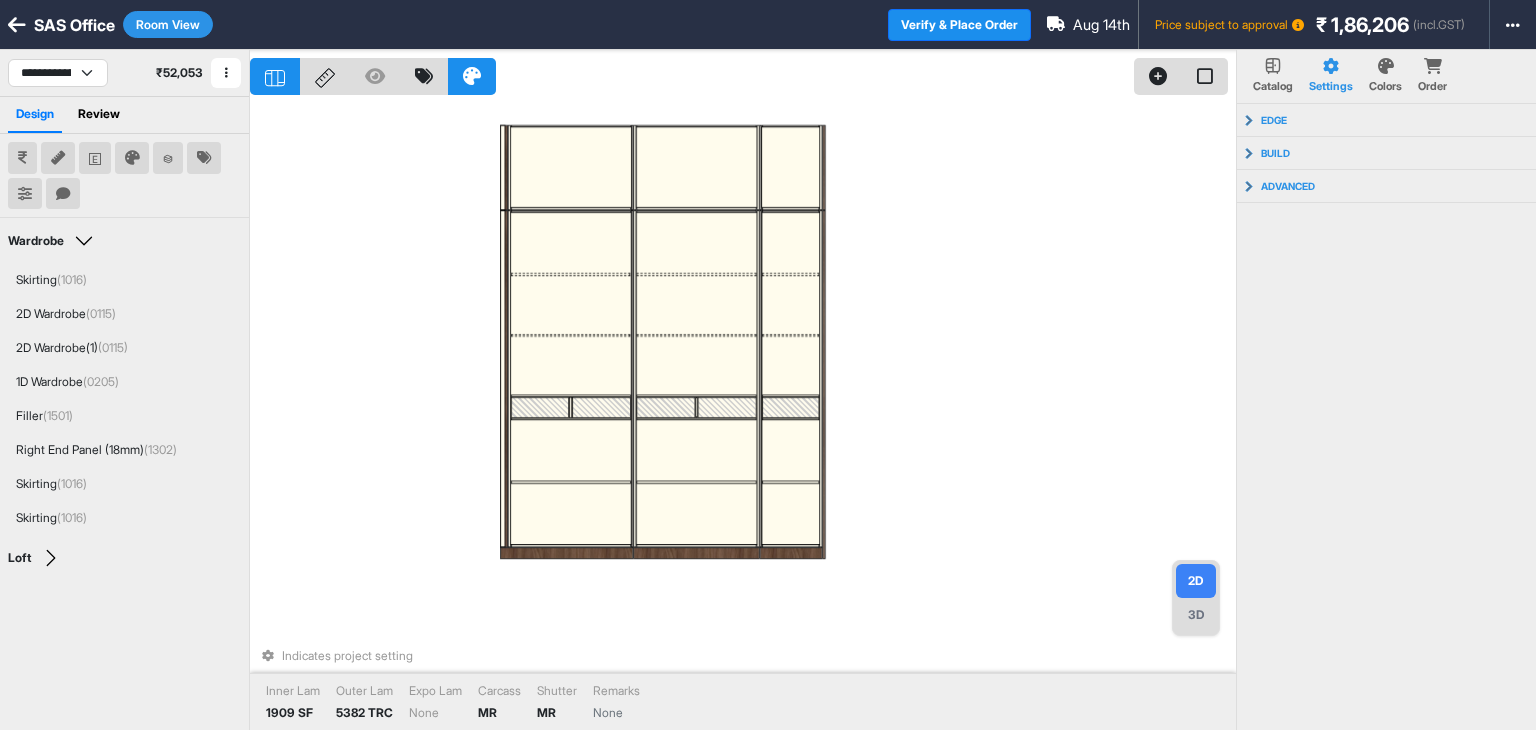 click on "Indicates project setting Inner Lam 1909 SF Outer Lam 5382 TRC Expo Lam None Carcass MR Shutter MR Remarks None" at bounding box center (743, 415) 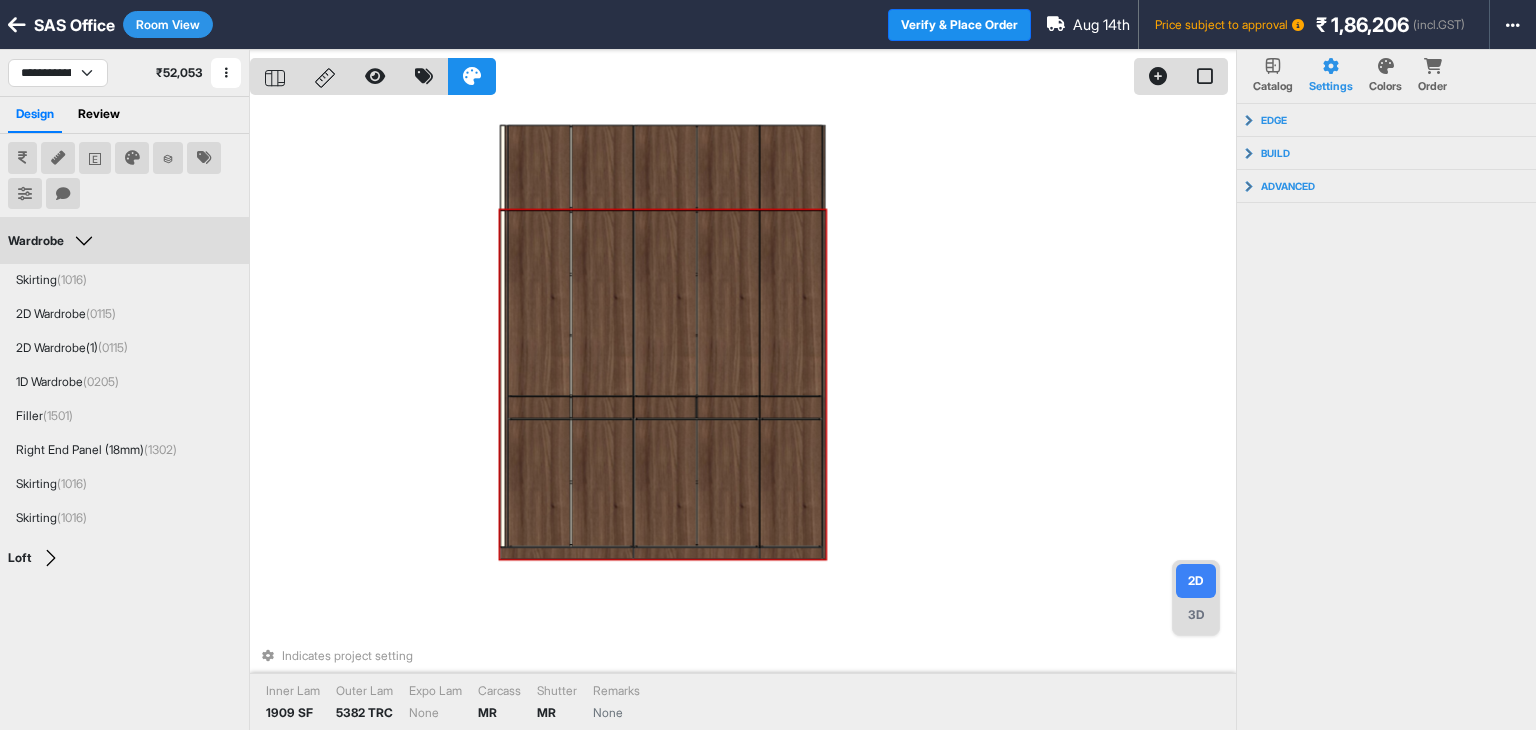 click on "Room View" at bounding box center (168, 24) 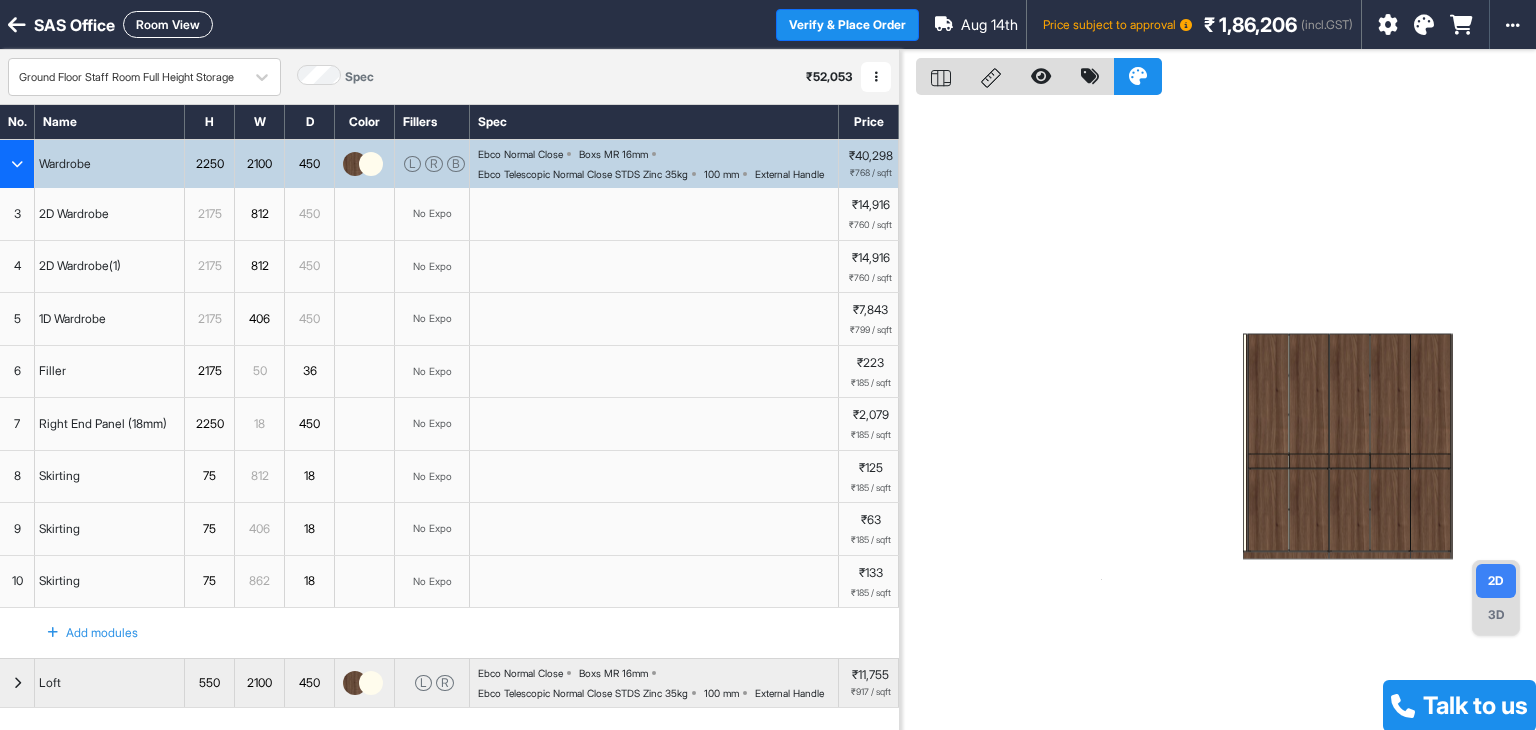 click at bounding box center (17, 164) 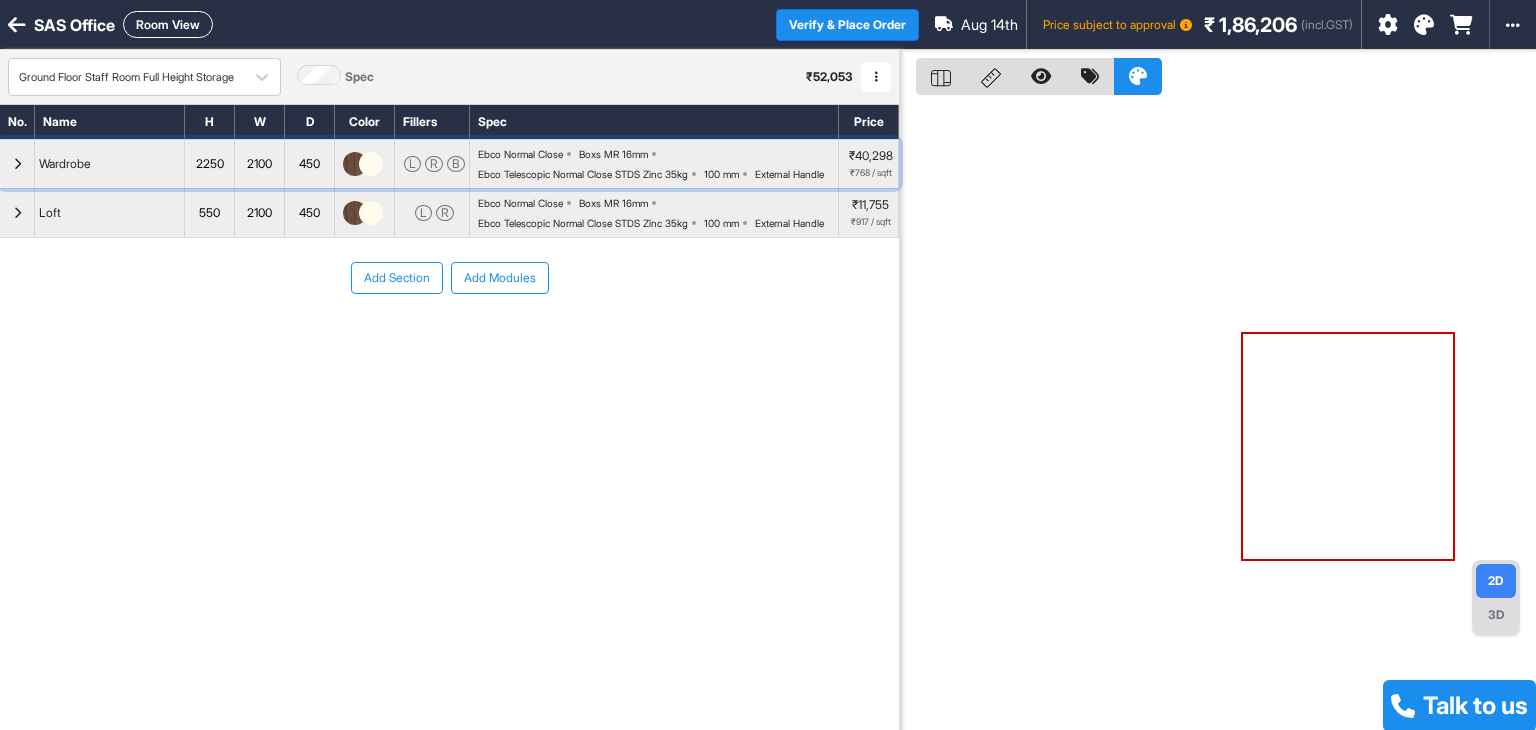 click on "Ebco Normal Close" at bounding box center [520, 154] 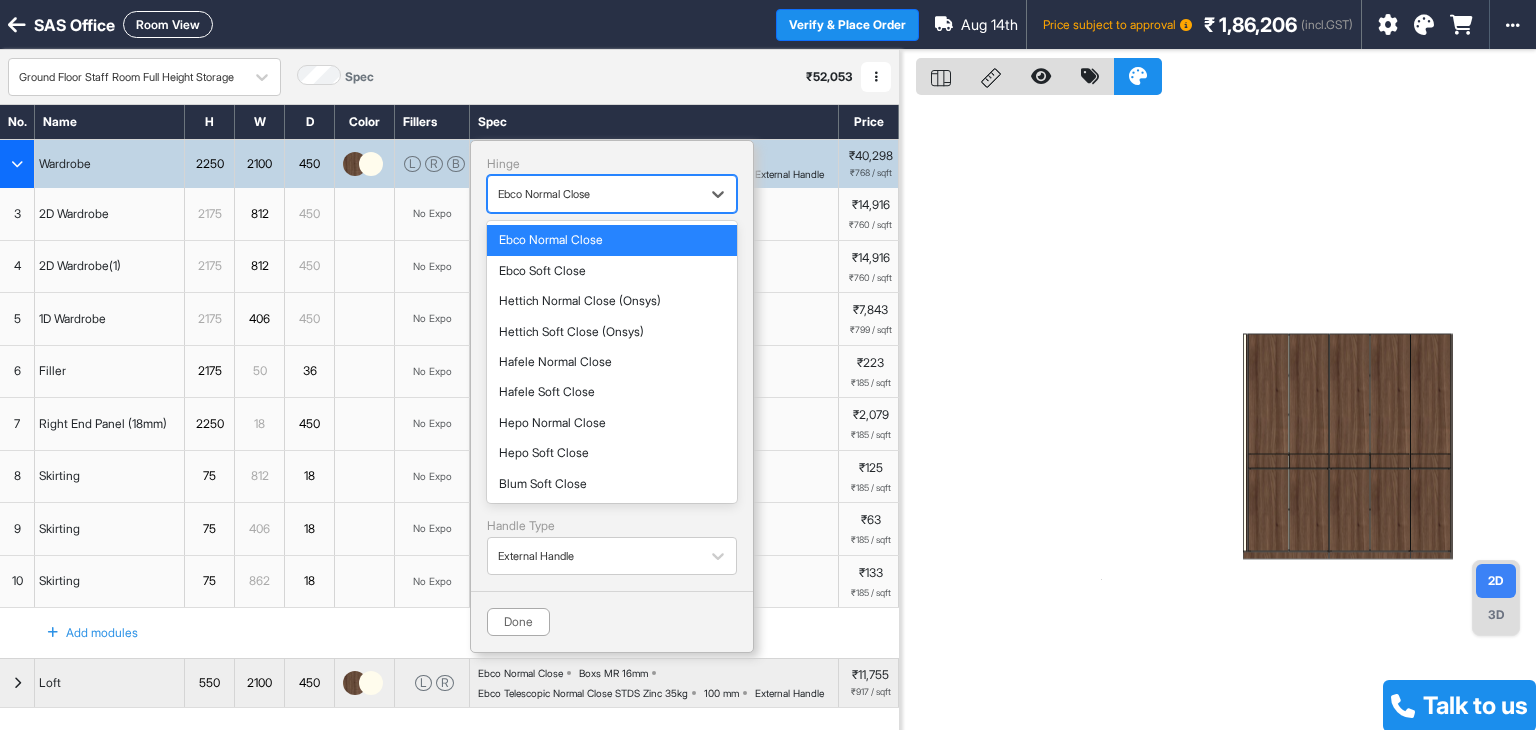 click at bounding box center [594, 194] 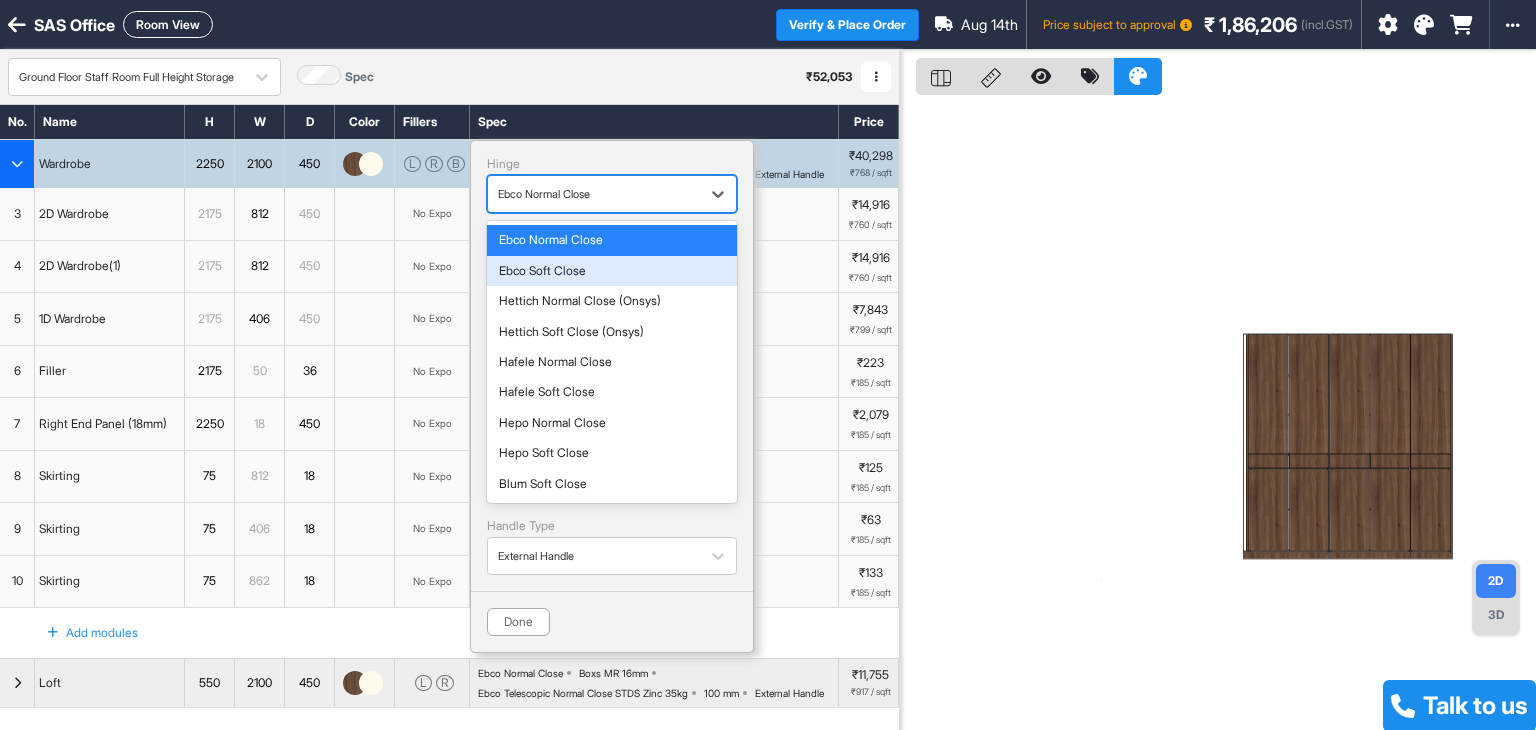 click on "Ebco Soft Close" at bounding box center (612, 271) 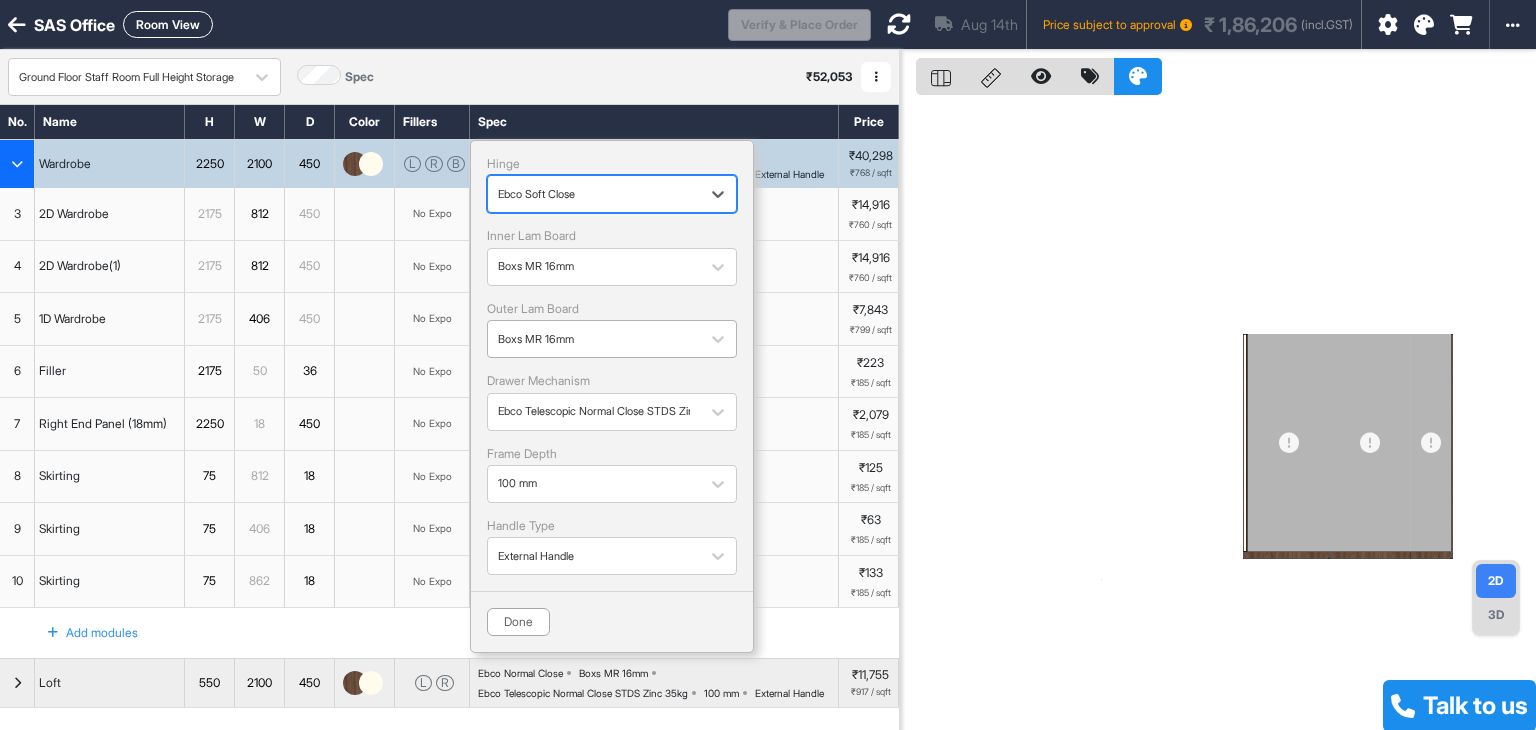 click at bounding box center [594, 339] 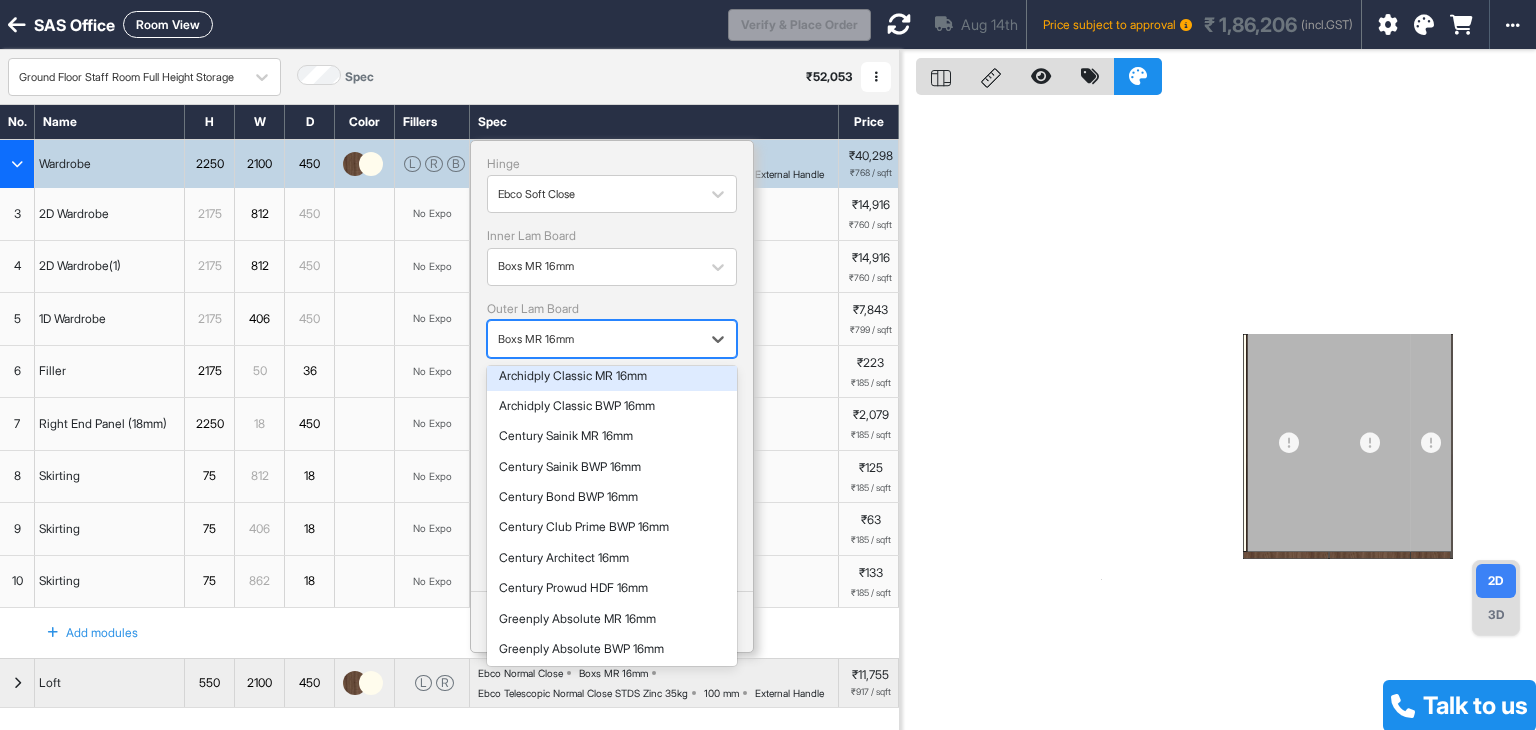 scroll, scrollTop: 200, scrollLeft: 0, axis: vertical 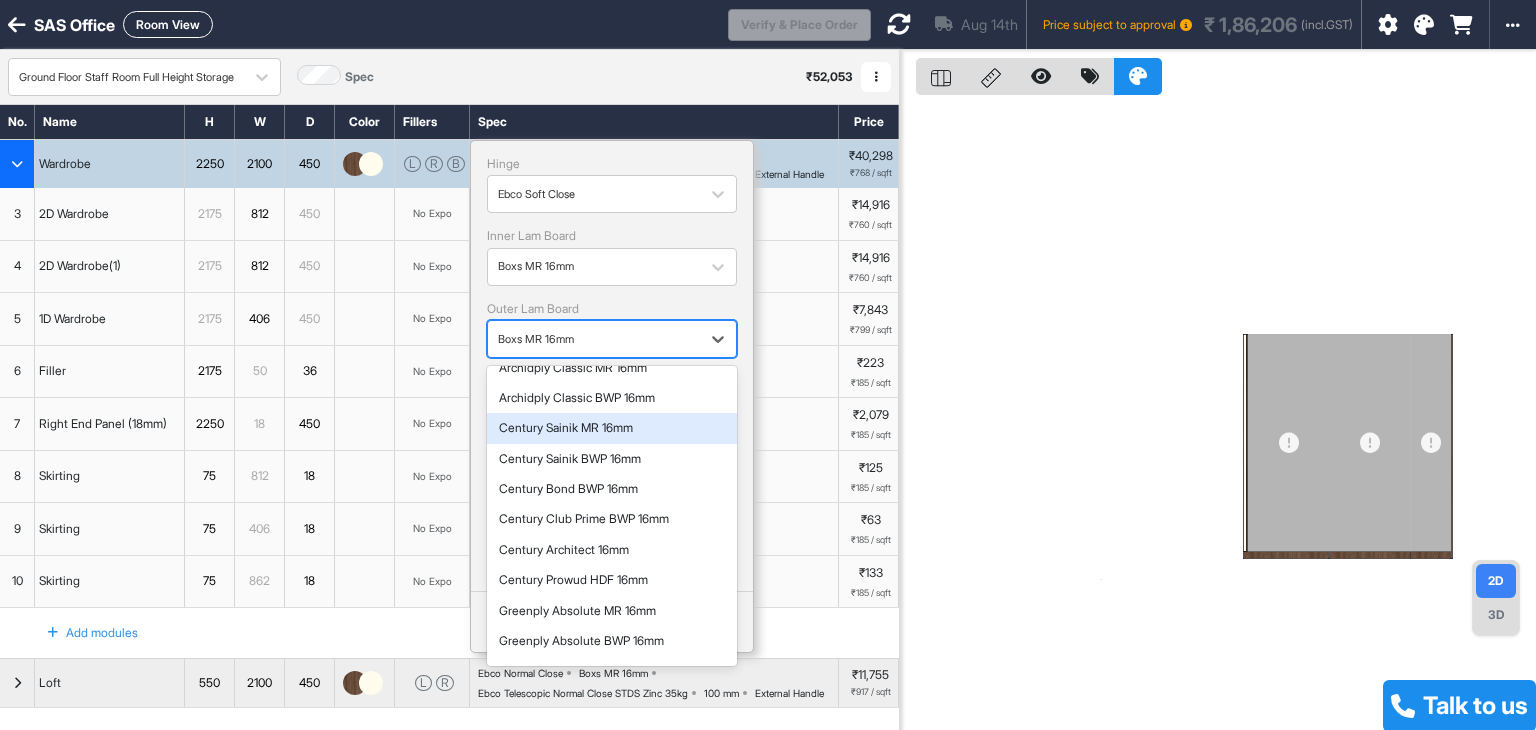 click on "Century Sainik MR 16mm" at bounding box center (612, 428) 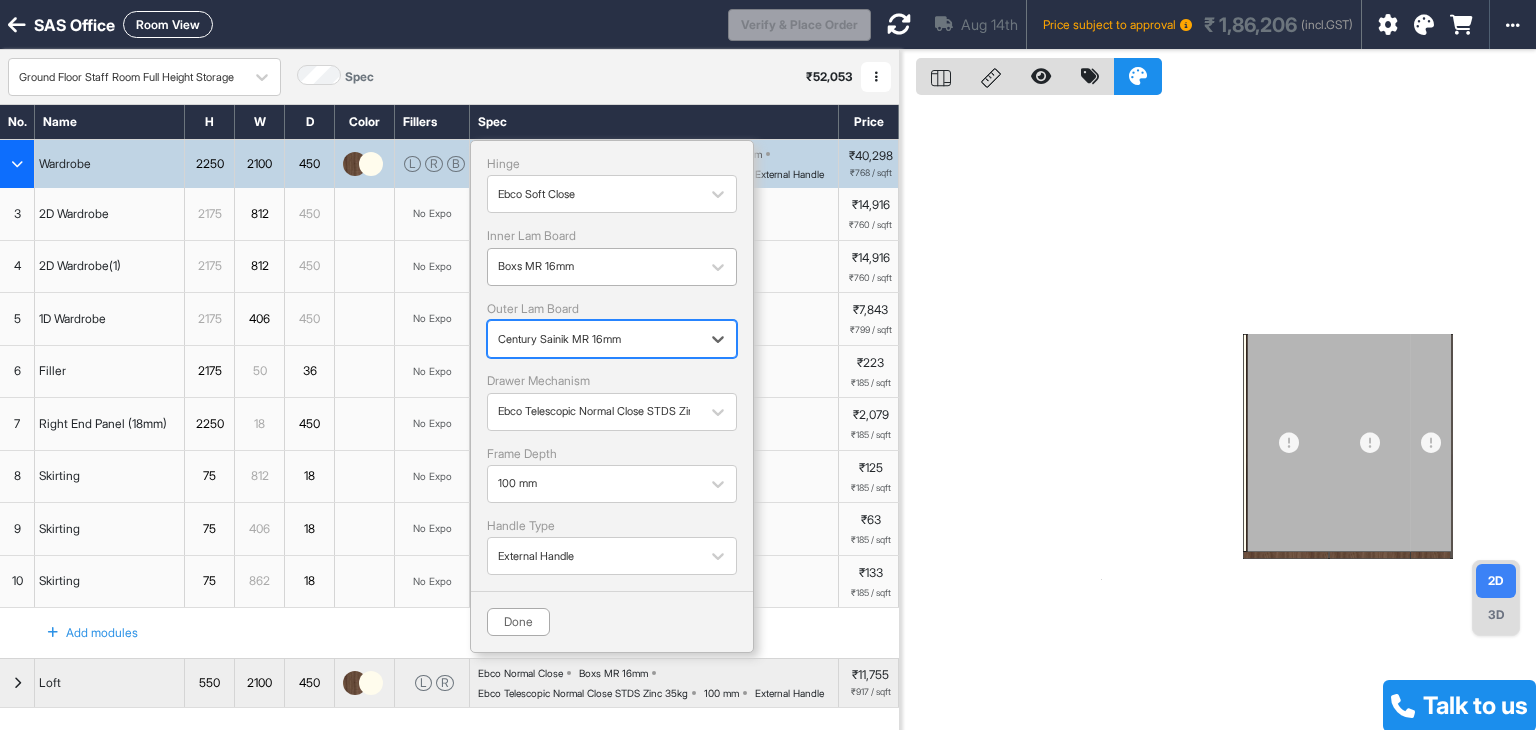 click at bounding box center [594, 267] 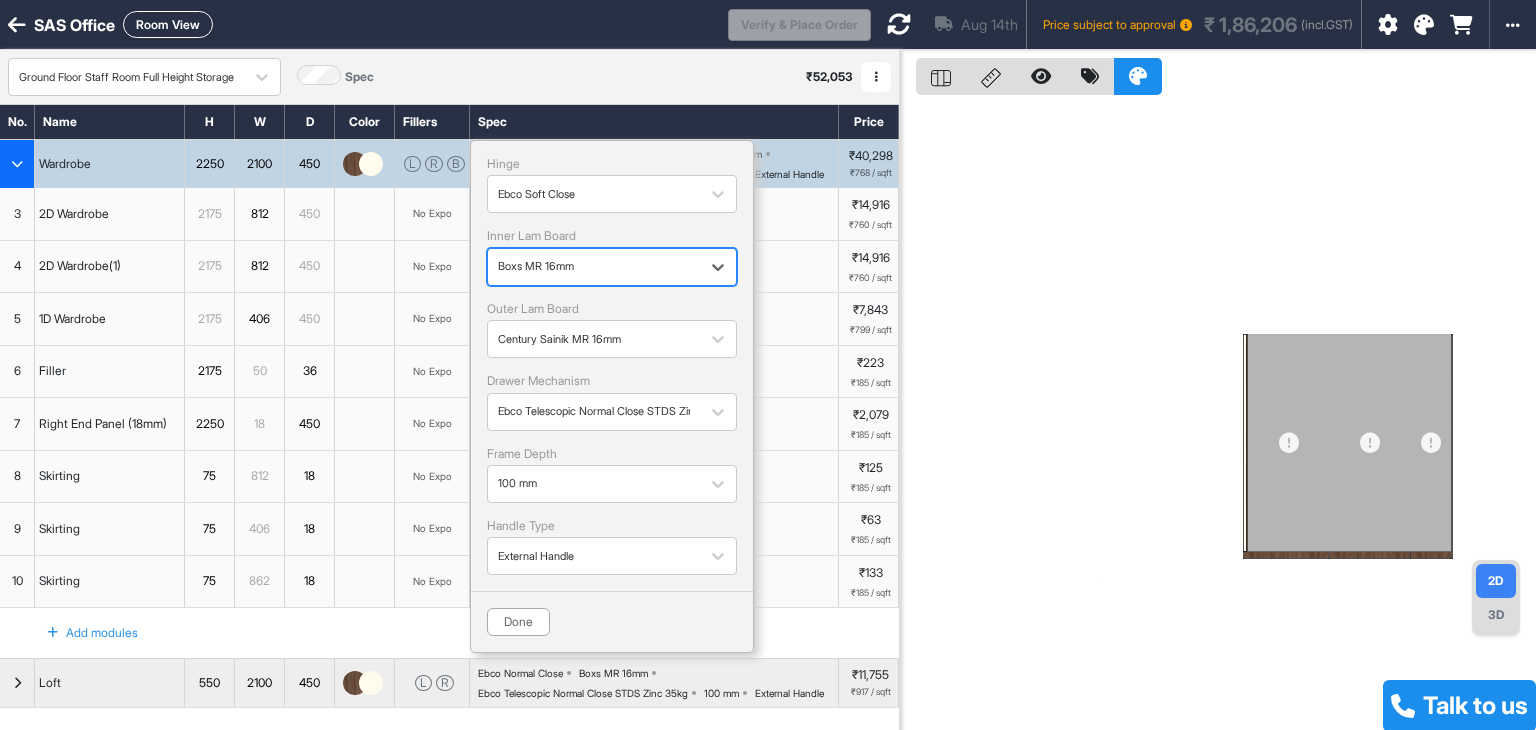 click at bounding box center (594, 267) 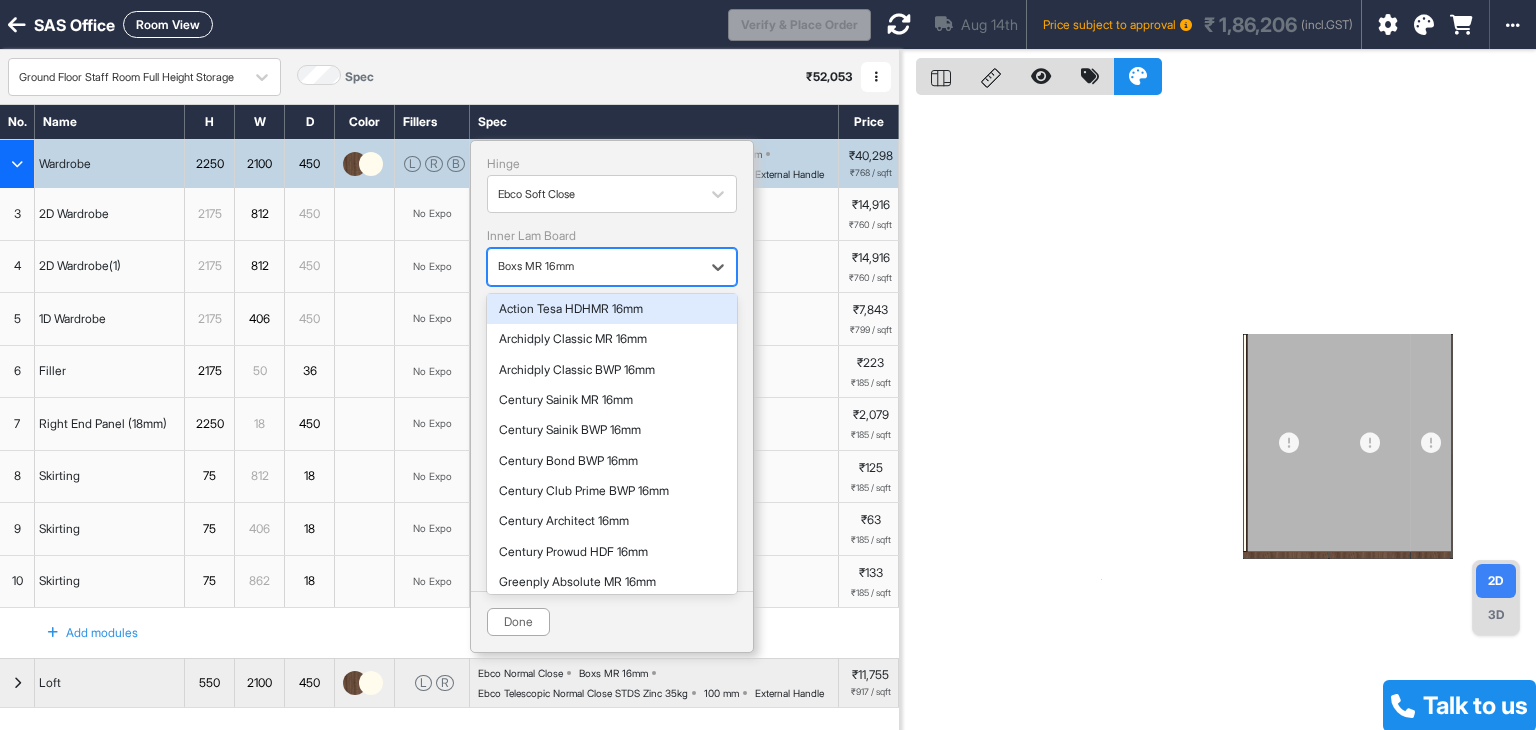 scroll, scrollTop: 200, scrollLeft: 0, axis: vertical 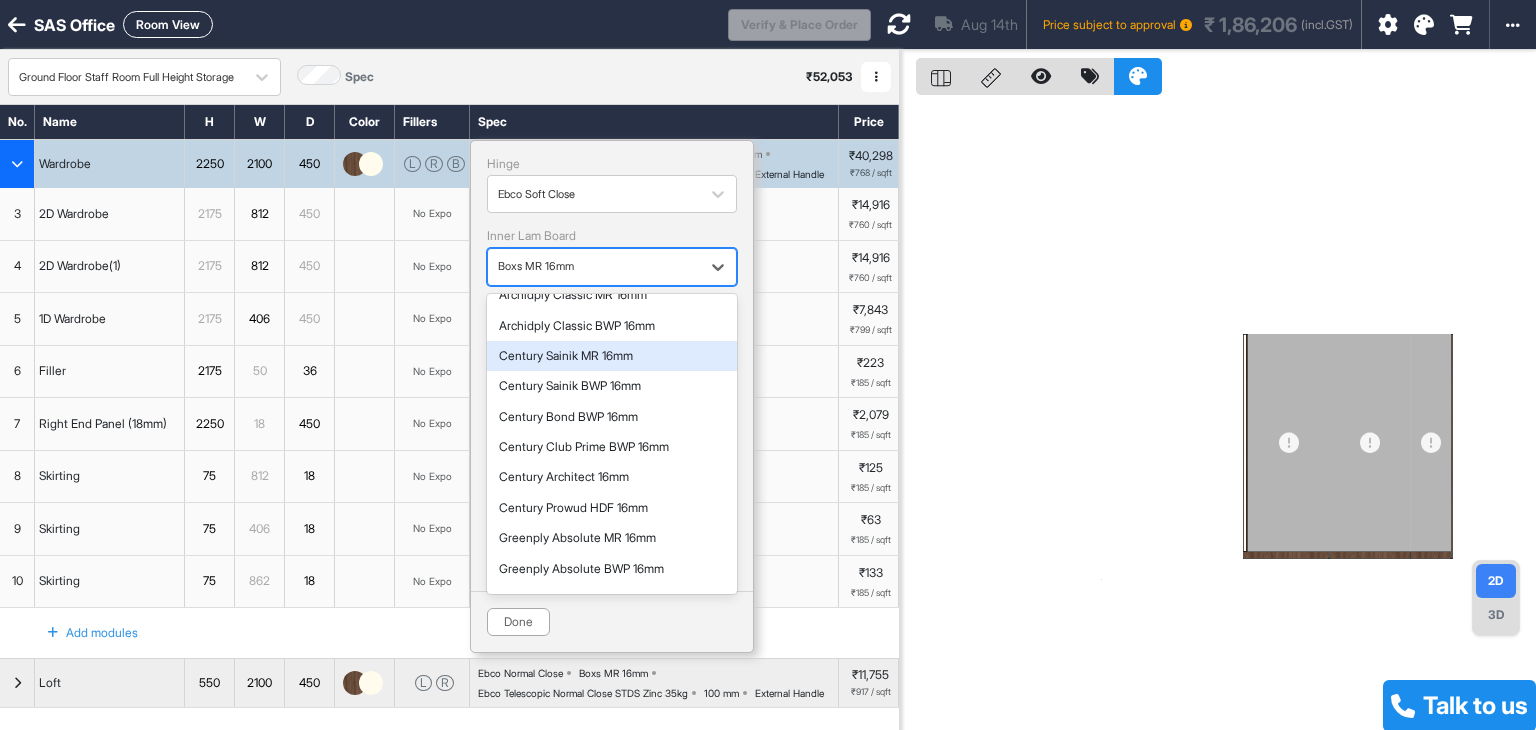 click on "Century Sainik MR 16mm" at bounding box center [612, 356] 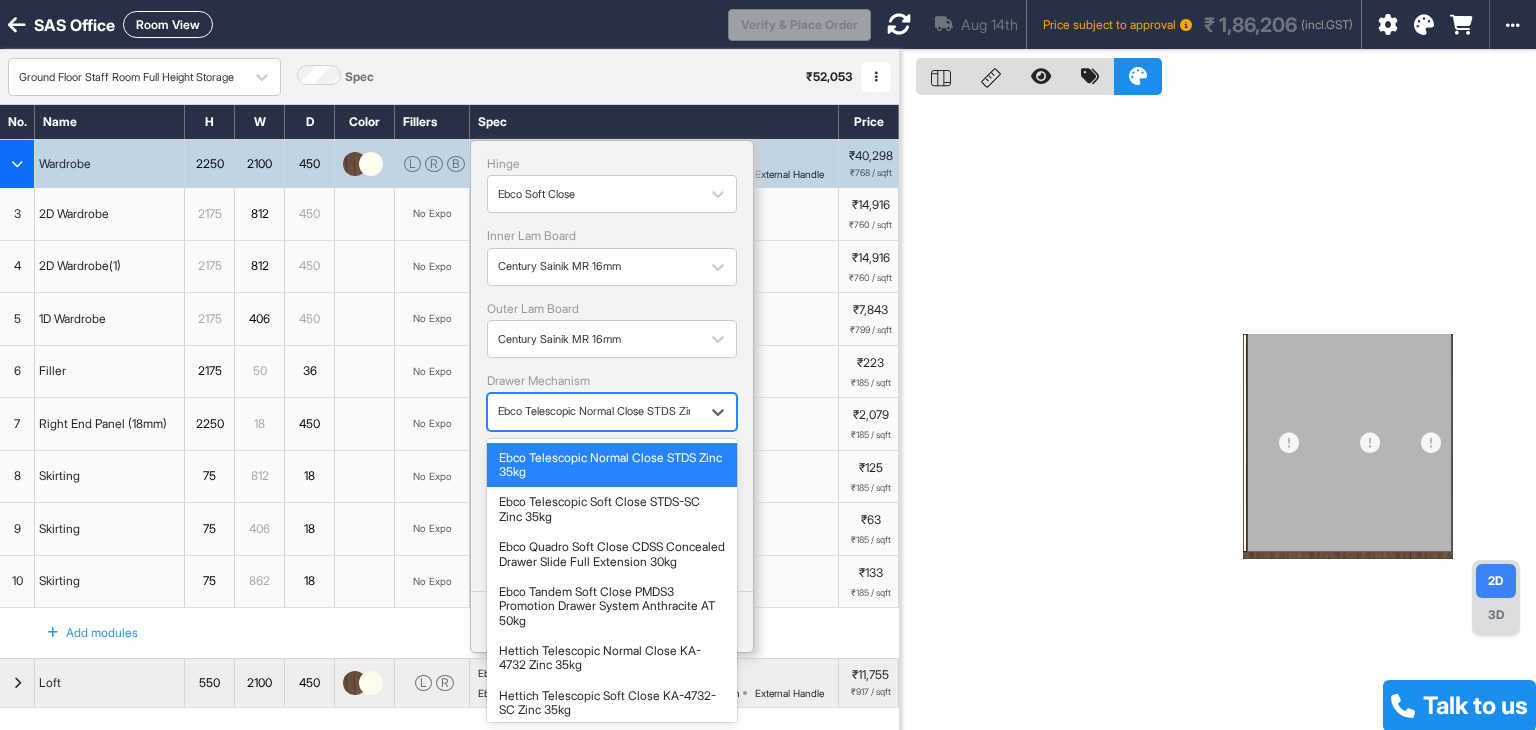 click on "Ebco Telescopic Normal Close STDS Zinc 35kg" at bounding box center (594, 411) 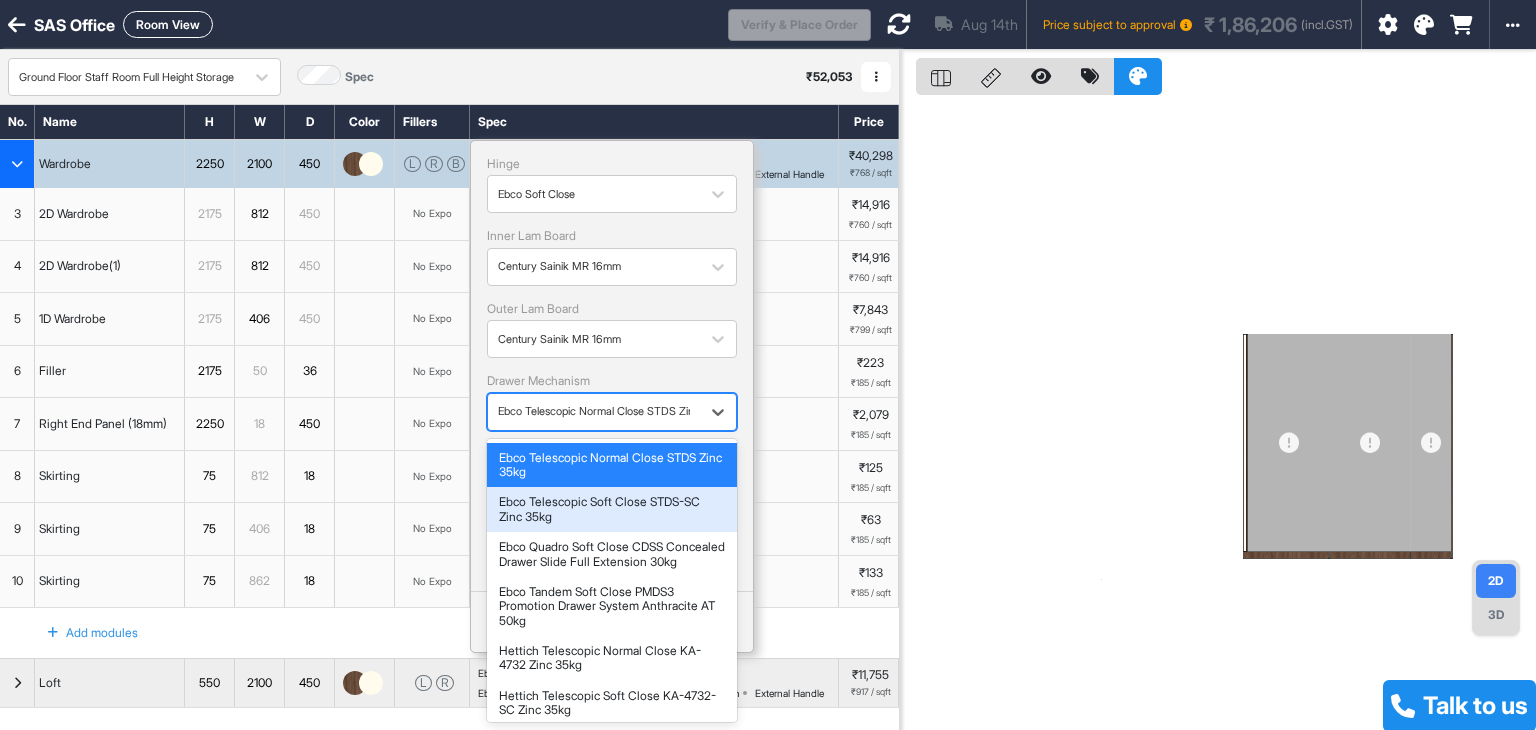click on "Ebco Telescopic Soft Close STDS-SC Zinc 35kg" at bounding box center (612, 509) 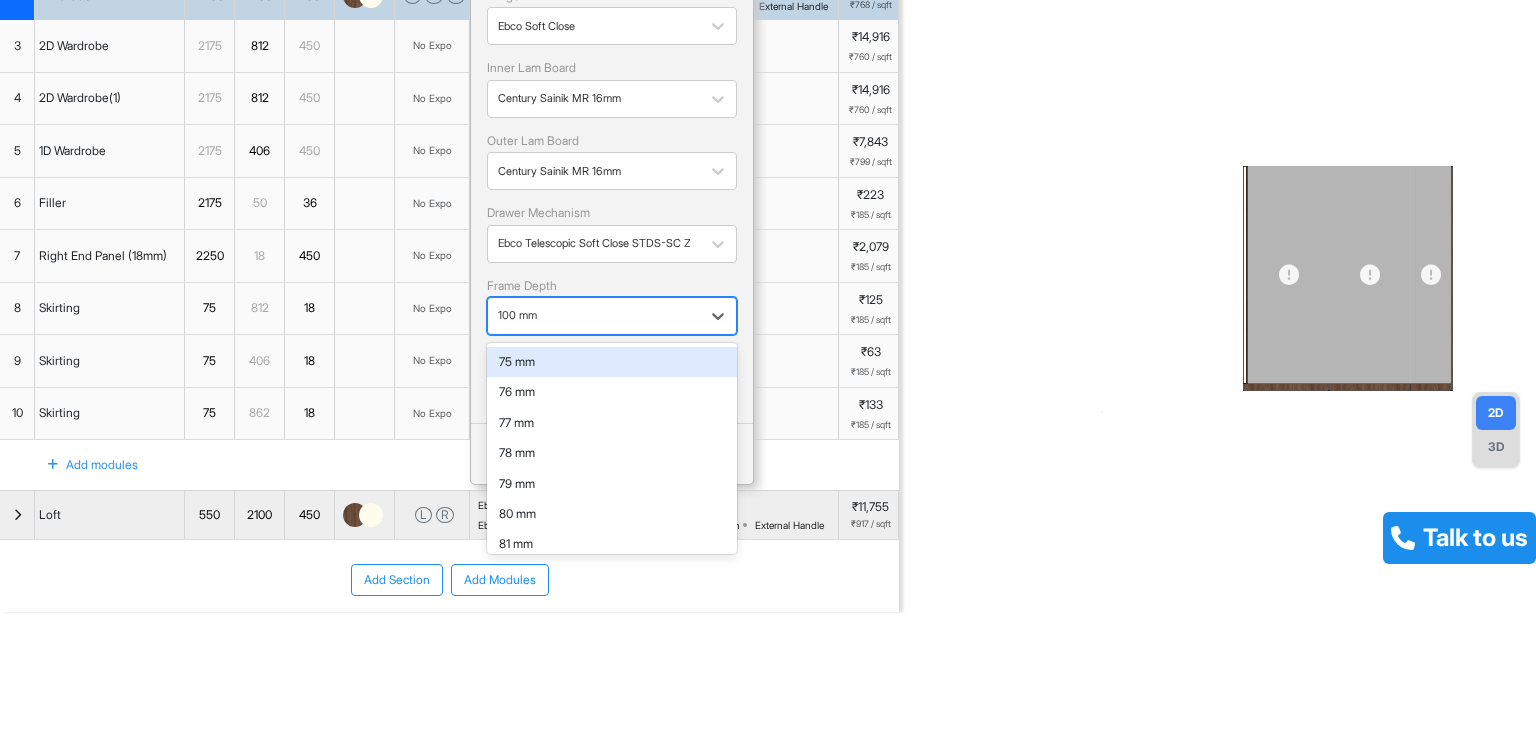 scroll, scrollTop: 200, scrollLeft: 0, axis: vertical 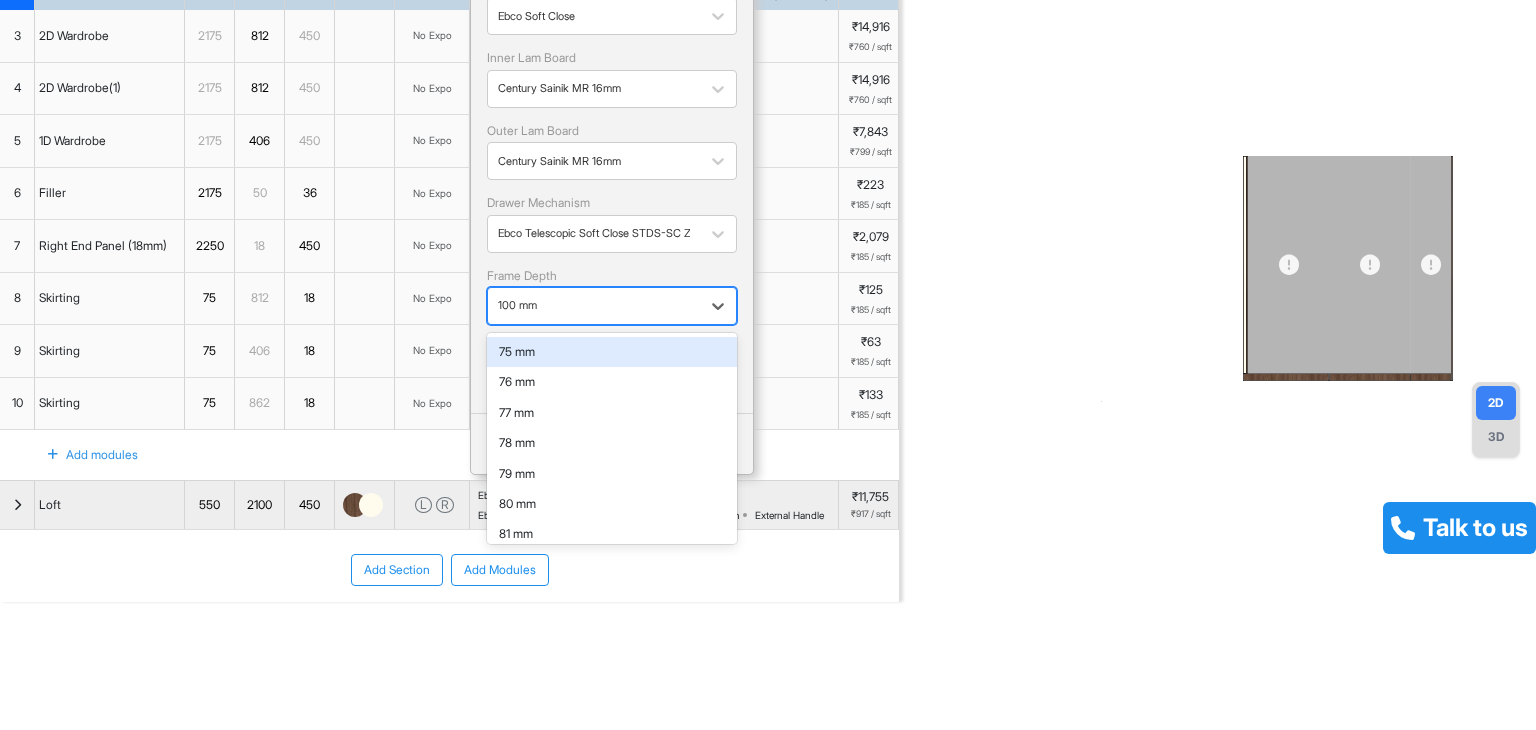 click on "100 mm" at bounding box center (594, 305) 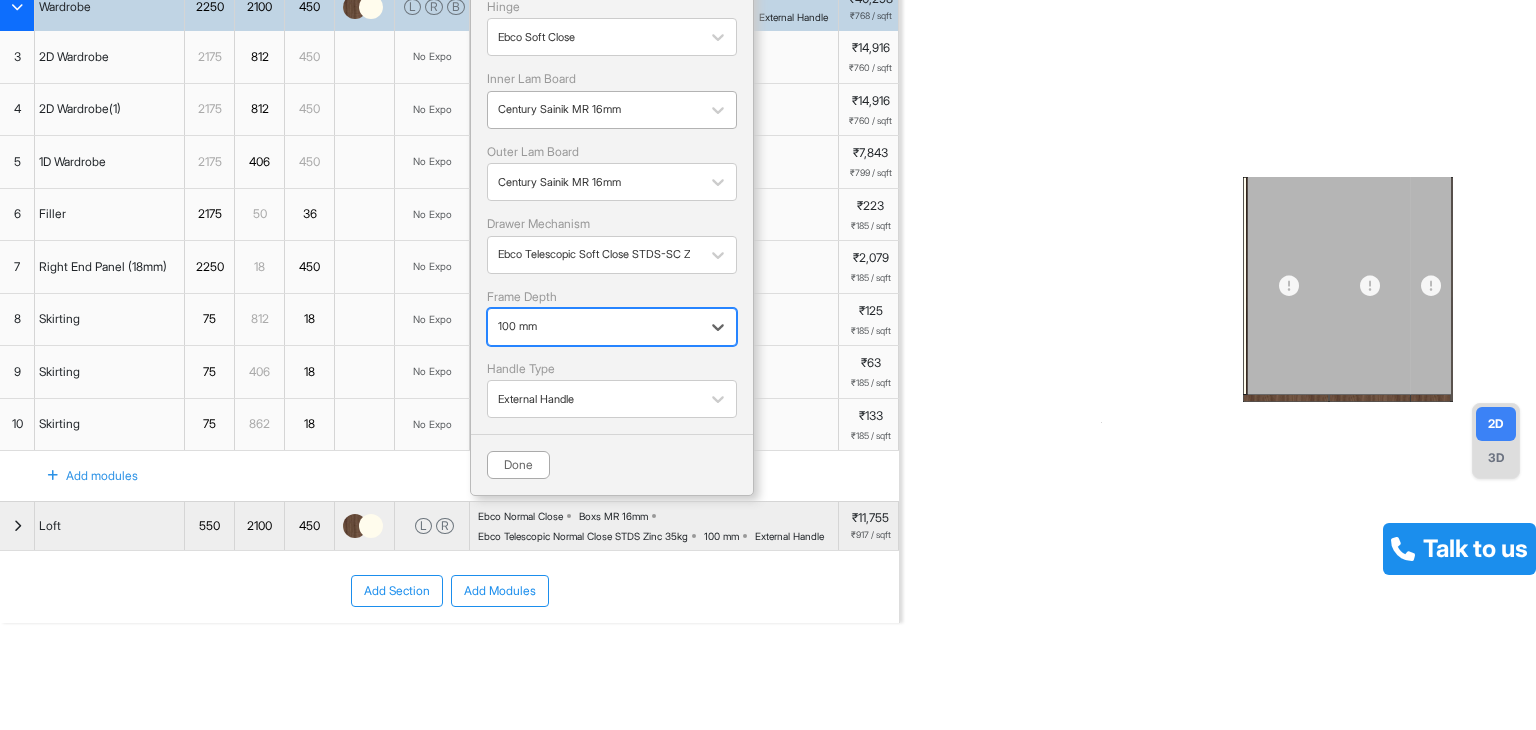 scroll, scrollTop: 0, scrollLeft: 0, axis: both 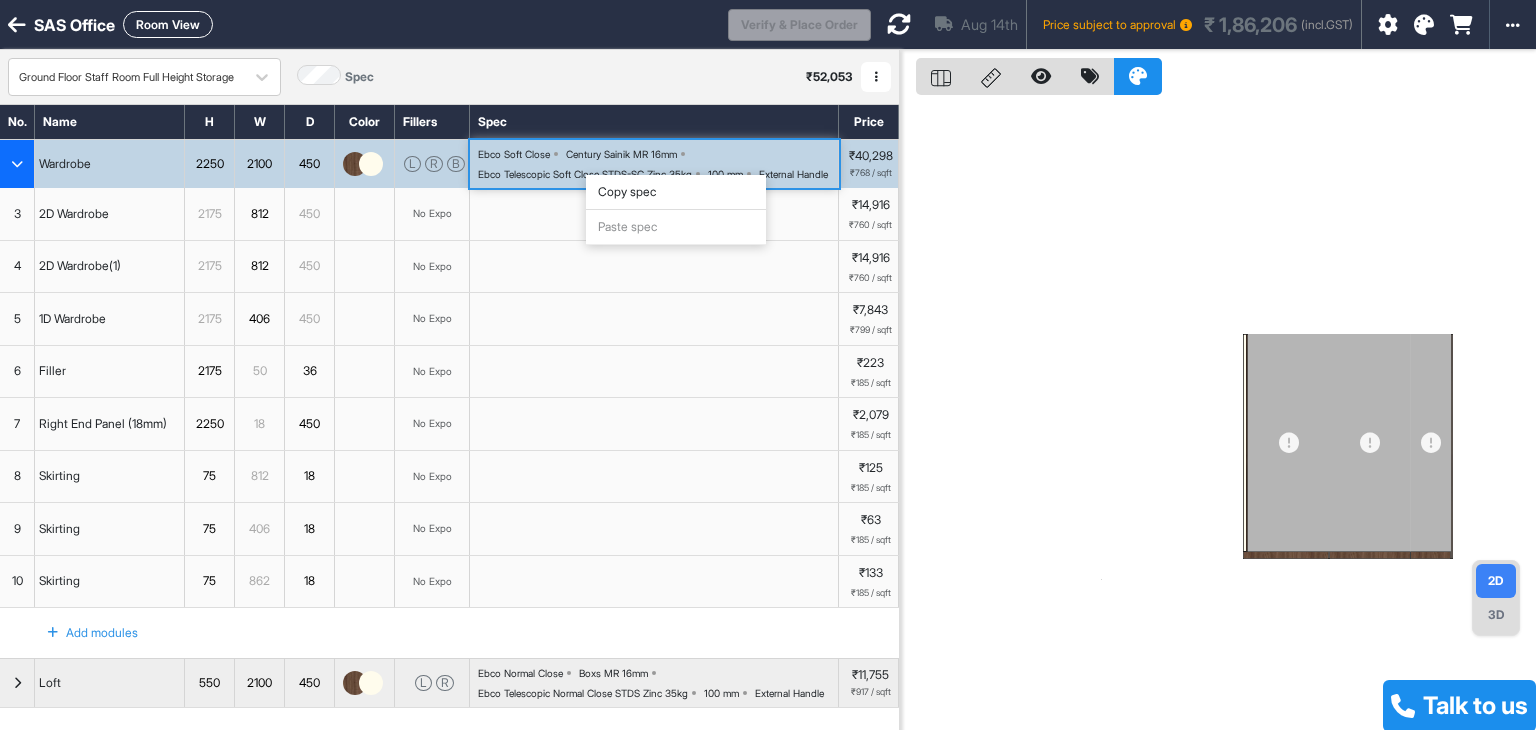 click on "Copy spec" at bounding box center (676, 192) 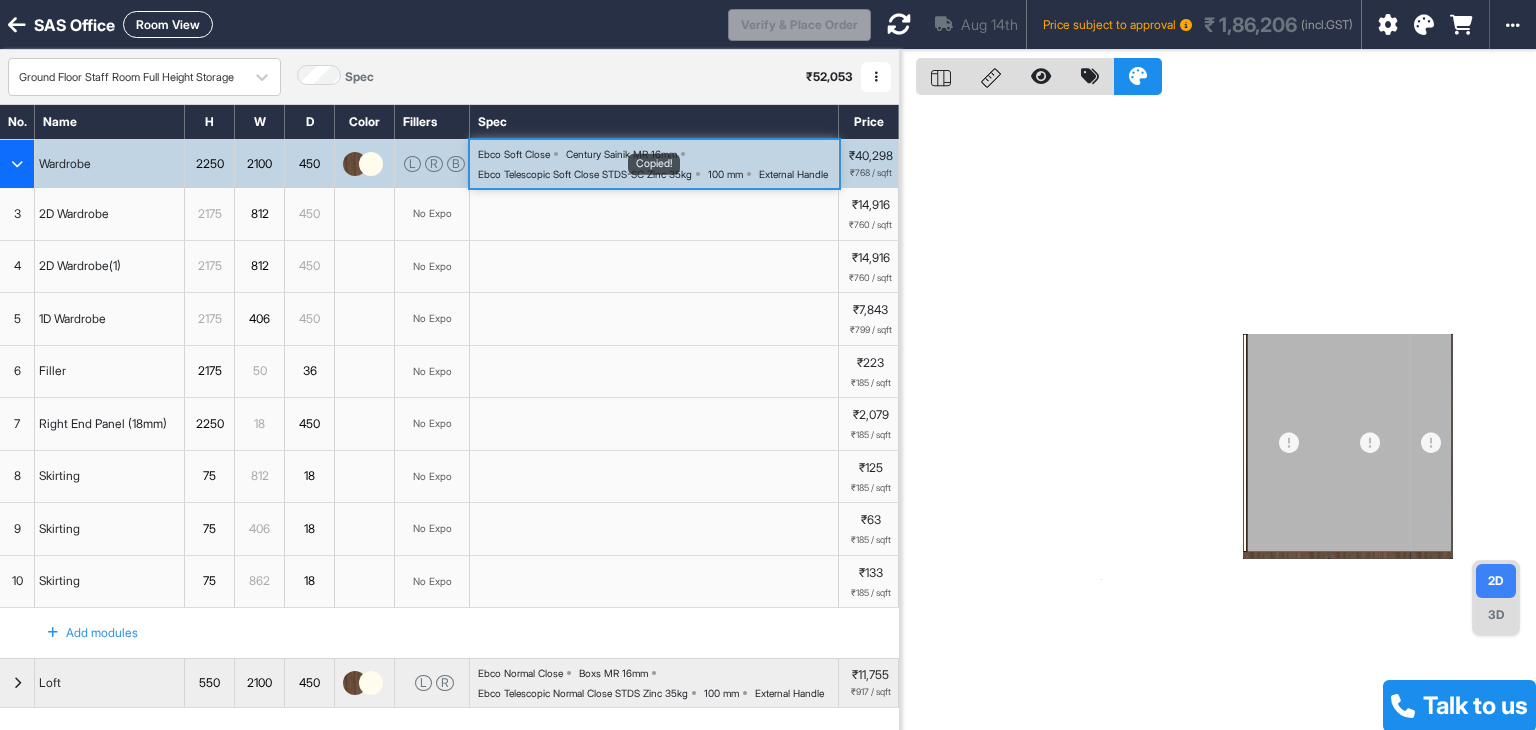 click on "Ebco Soft Close Century Sainik MR 16mm Ebco Telescopic Soft Close STDS-SC Zinc 35kg 100 mm External Handle" at bounding box center (658, 164) 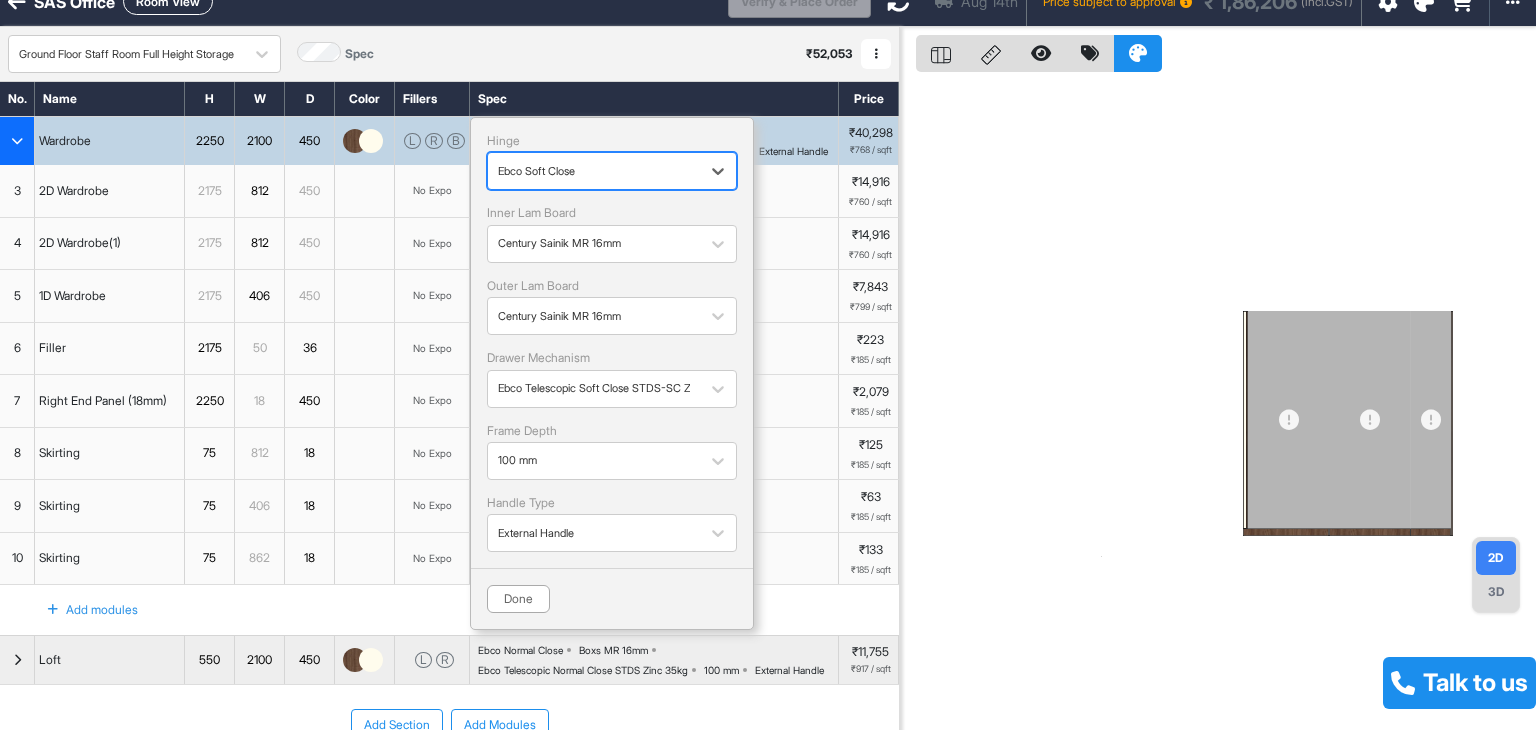 scroll, scrollTop: 0, scrollLeft: 0, axis: both 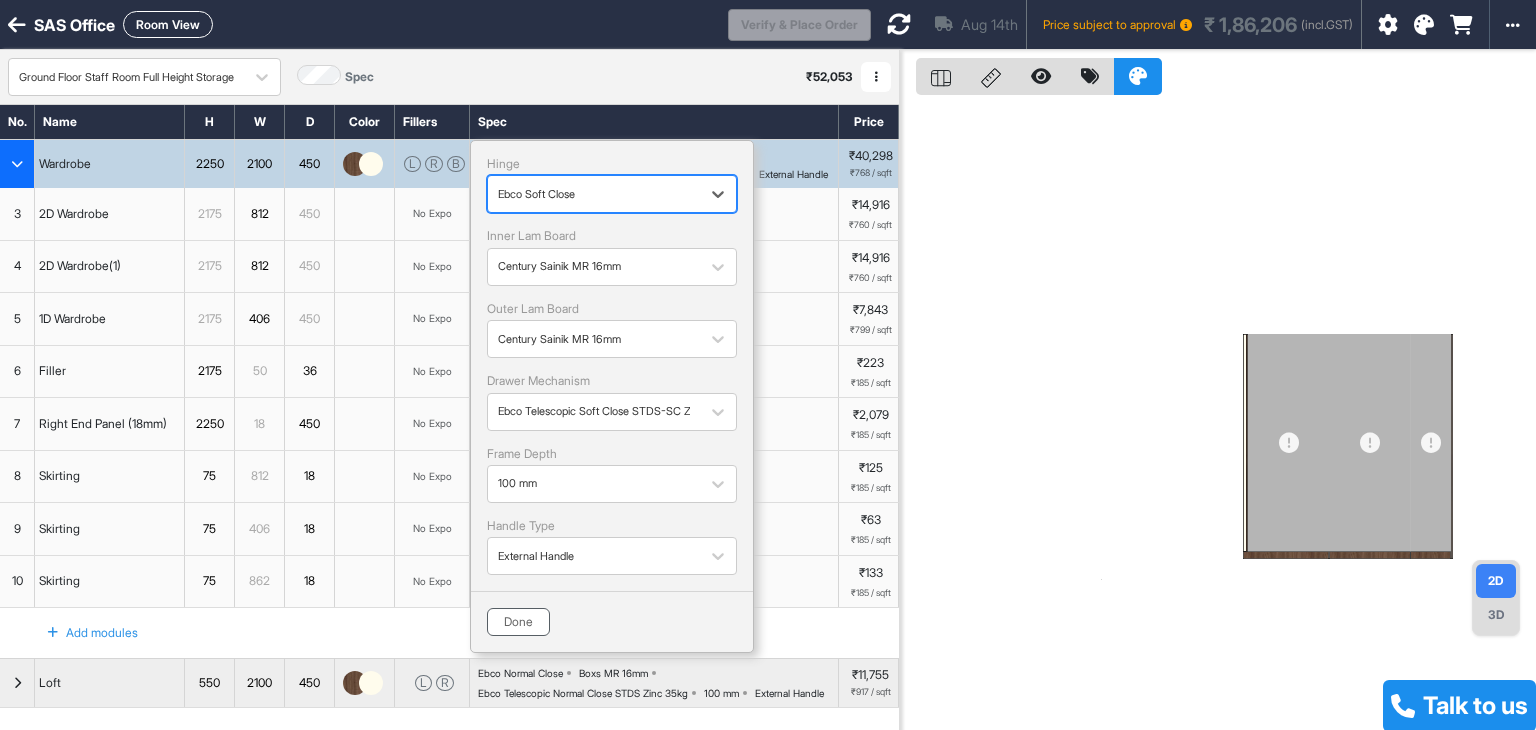 click on "Done" at bounding box center (518, 622) 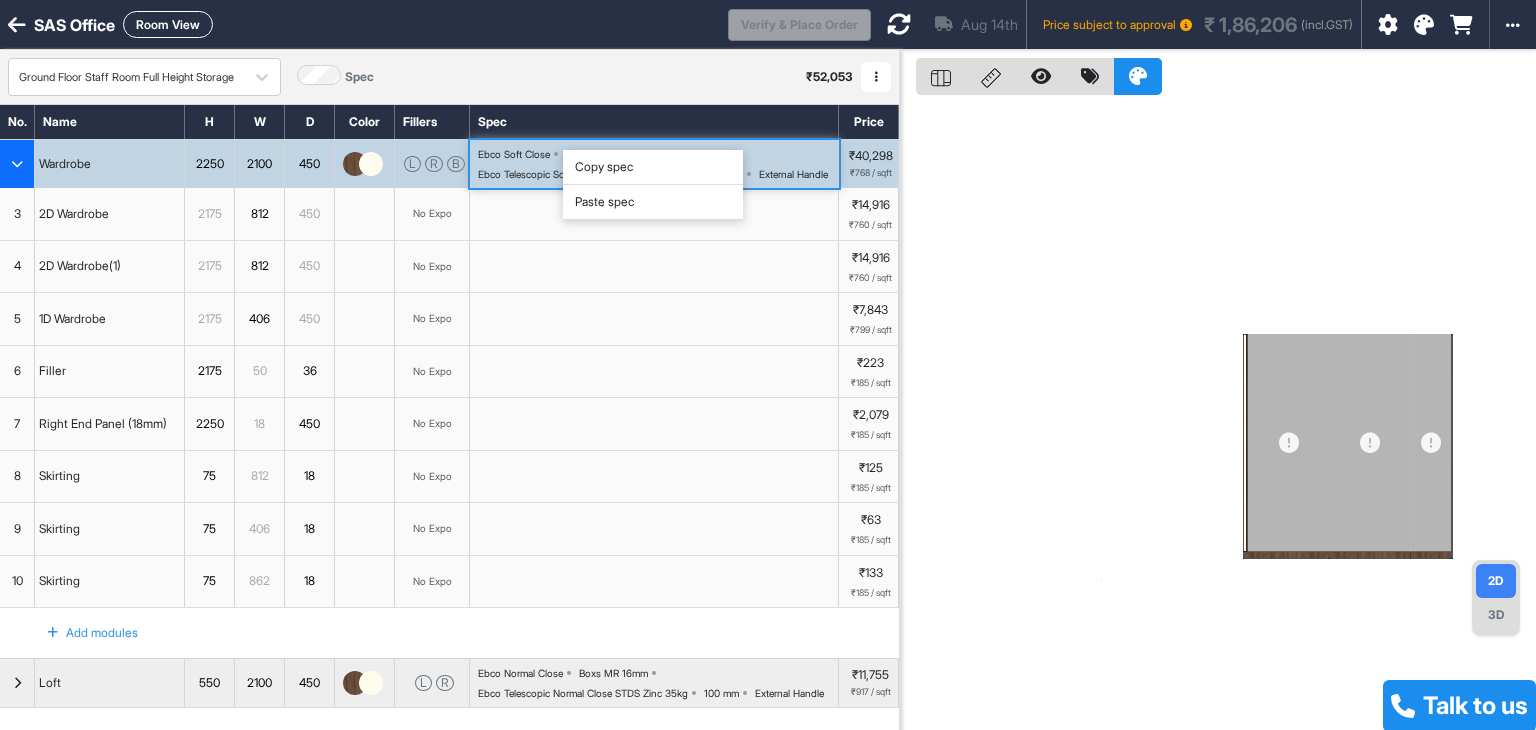click on "Copy spec" at bounding box center (653, 167) 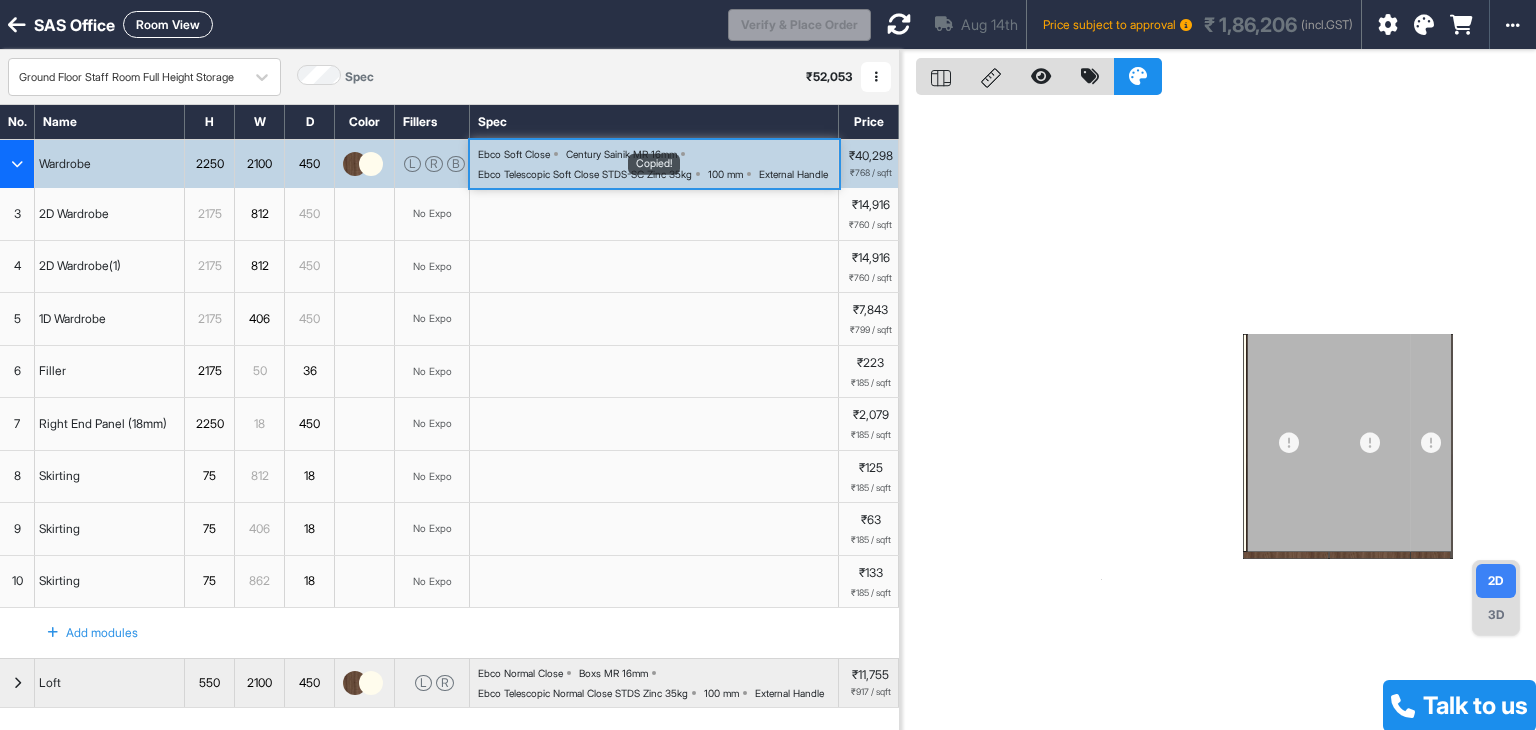 click on "Ebco Telescopic Soft Close STDS-SC Zinc 35kg" at bounding box center [585, 174] 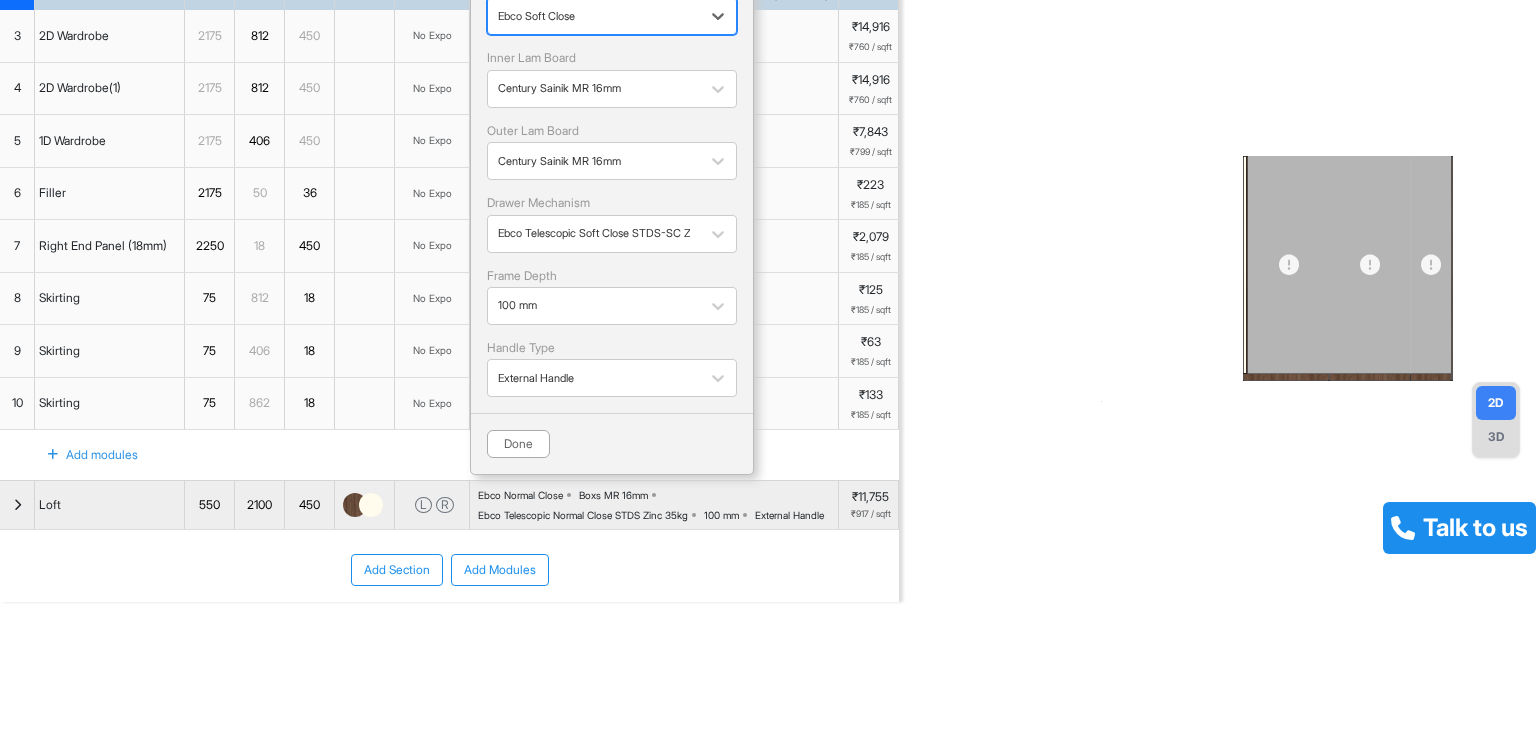 scroll, scrollTop: 216, scrollLeft: 0, axis: vertical 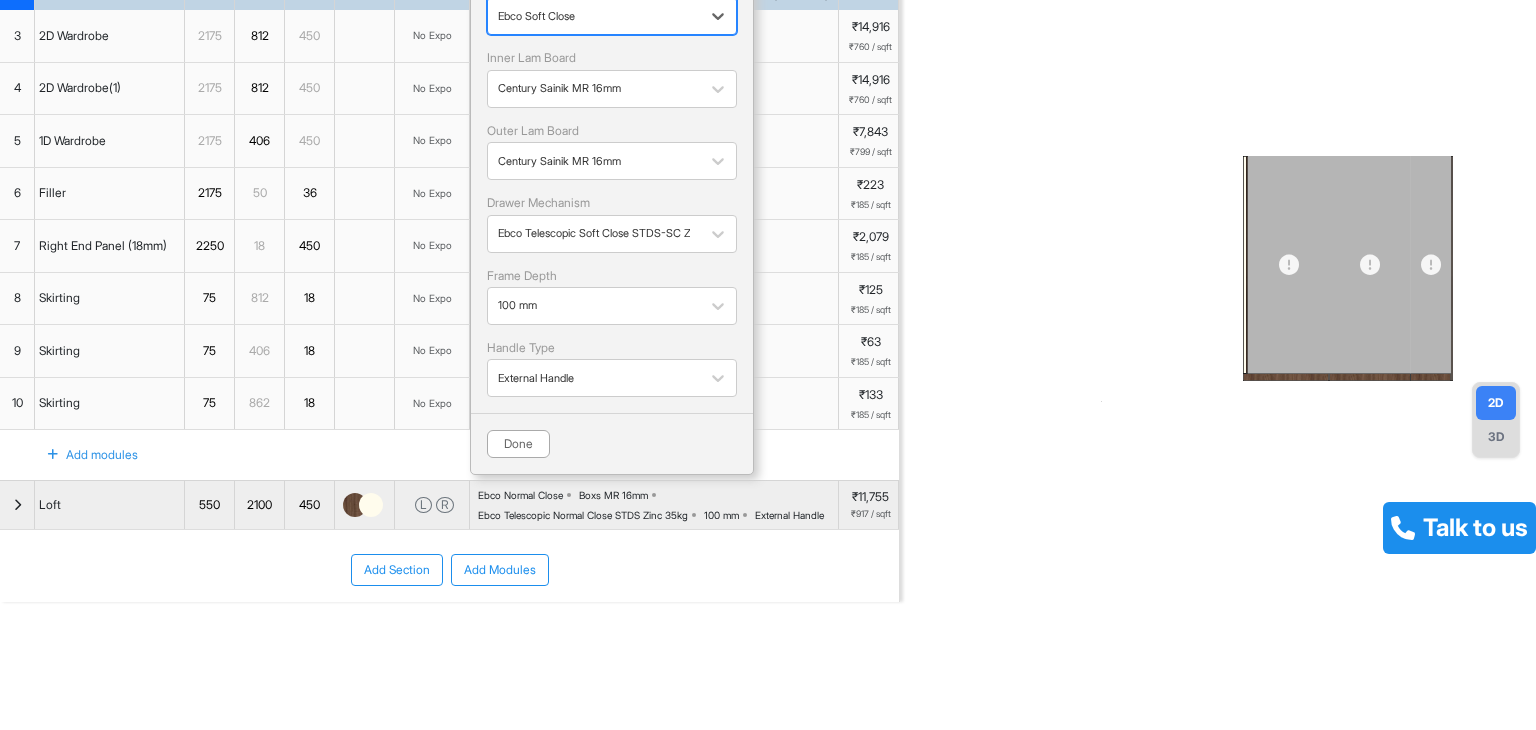 click on "Done" at bounding box center (518, 444) 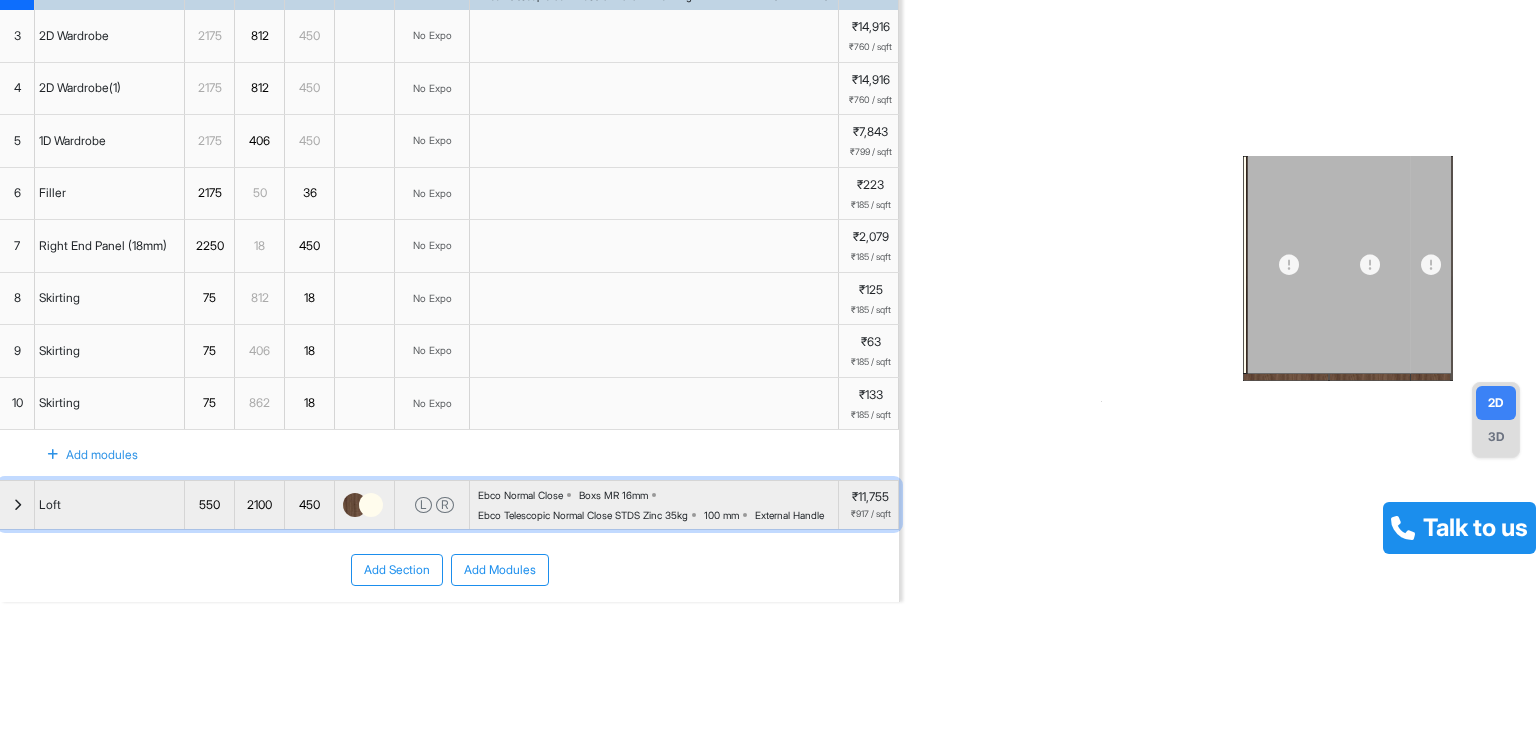 click on "Ebco Normal Close" at bounding box center [520, 495] 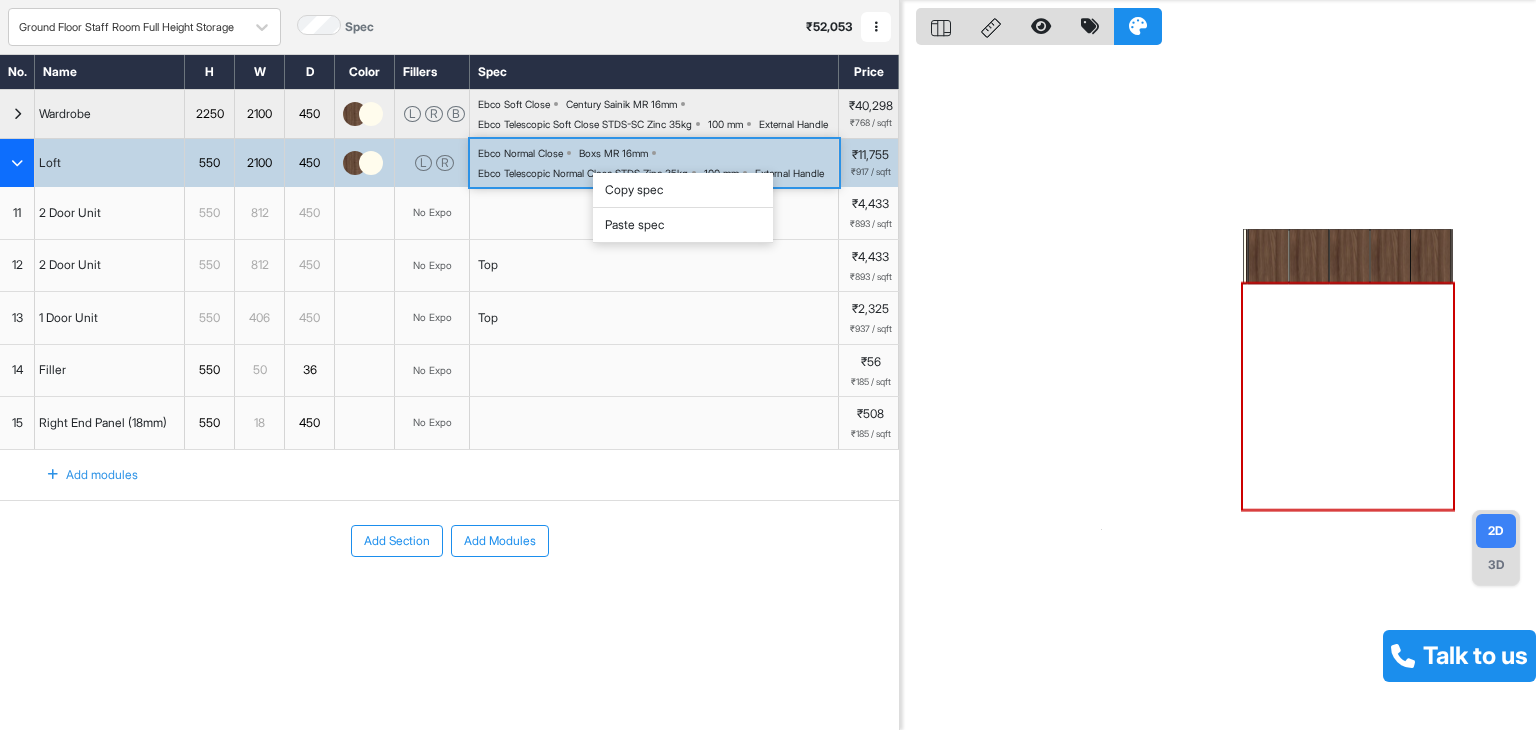 click on "Paste spec" at bounding box center [683, 225] 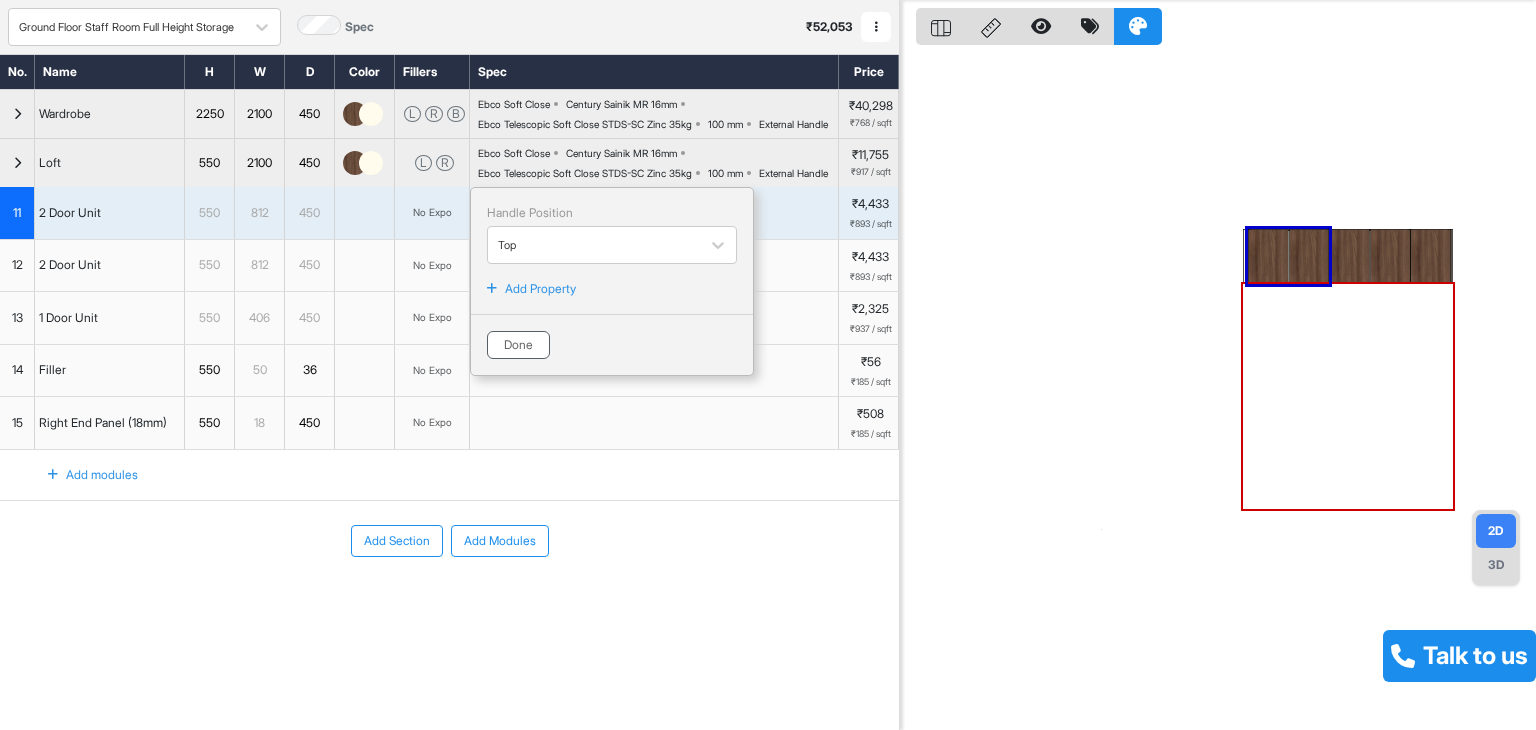 click on "Done" at bounding box center [518, 345] 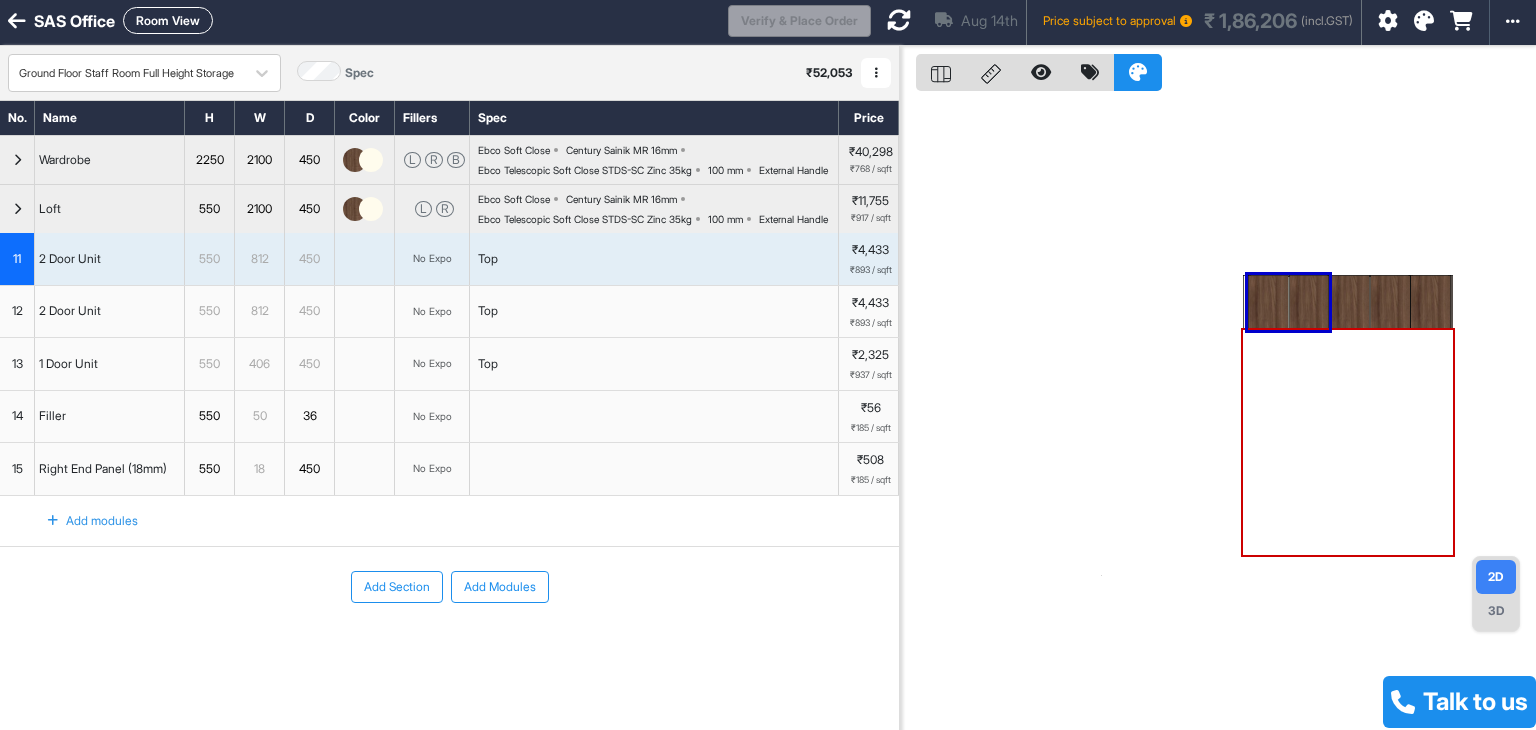 scroll, scrollTop: 0, scrollLeft: 0, axis: both 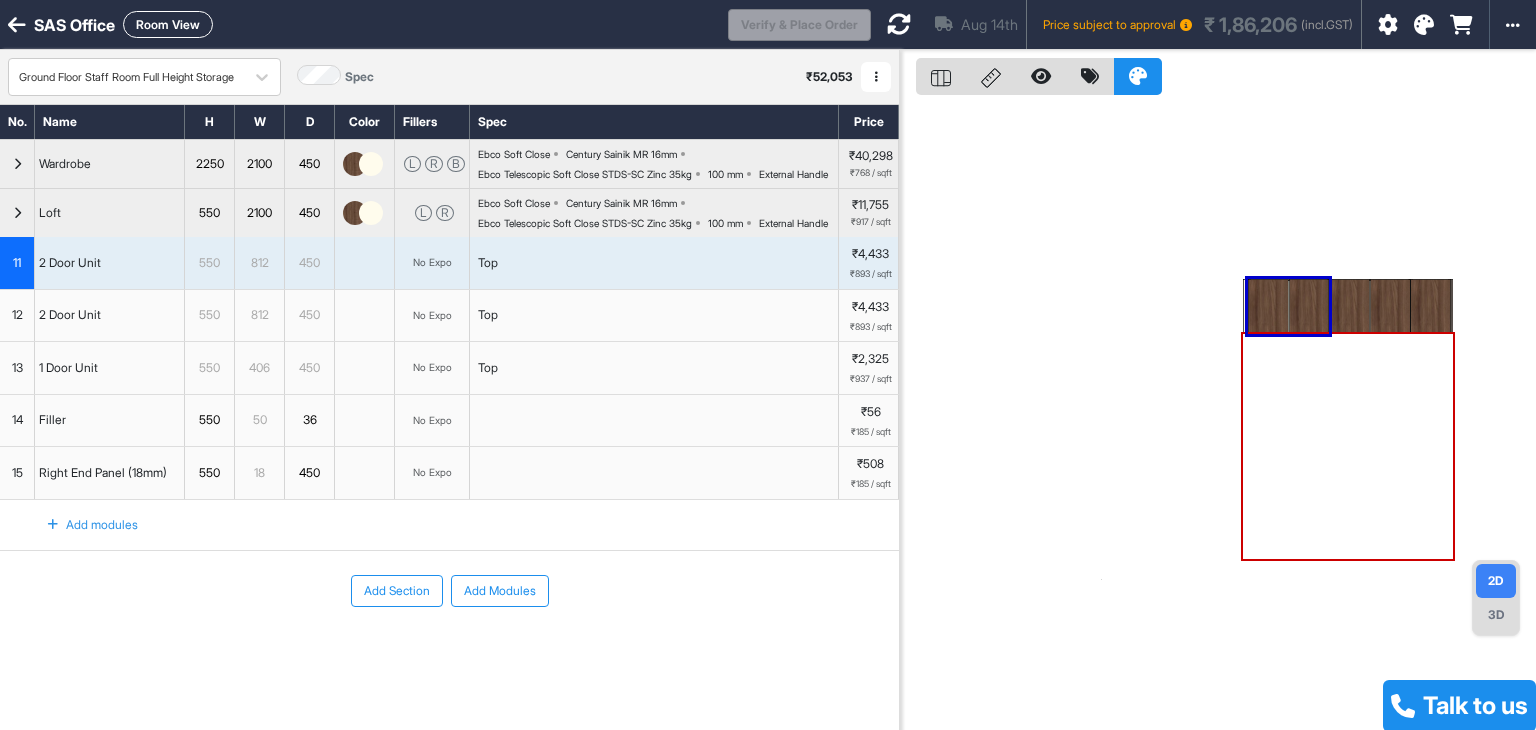 click at bounding box center (899, 24) 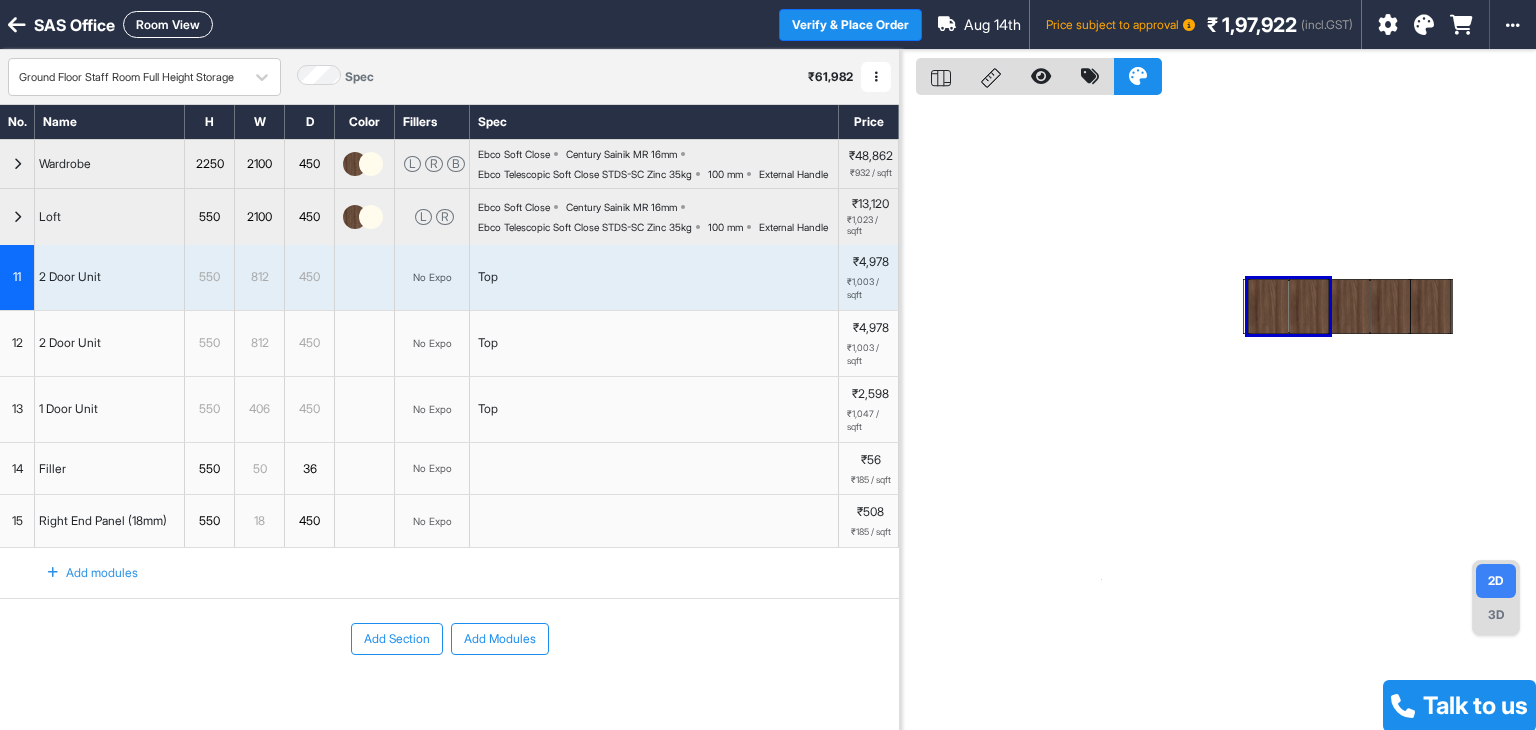 click at bounding box center (1218, 415) 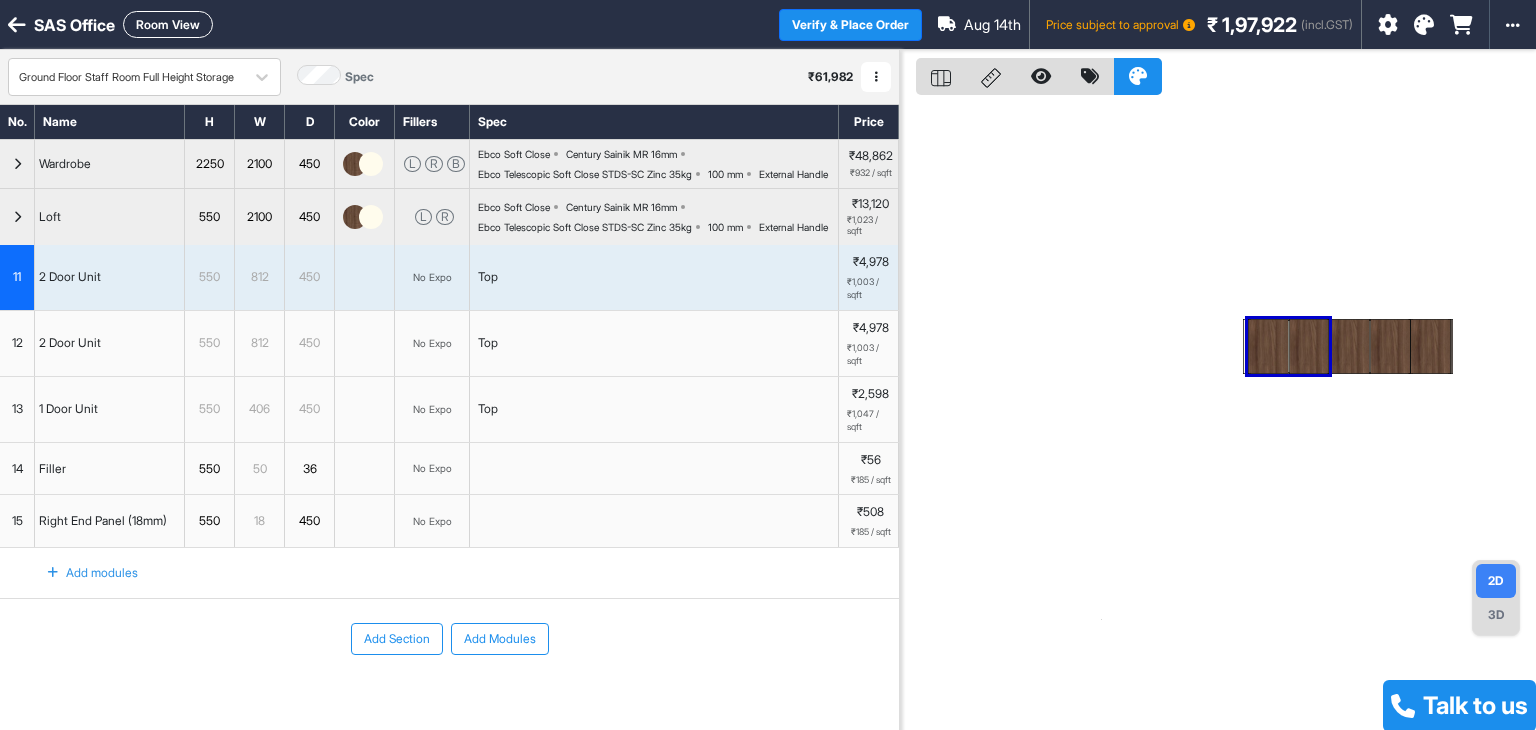 click on "Room View" at bounding box center [168, 24] 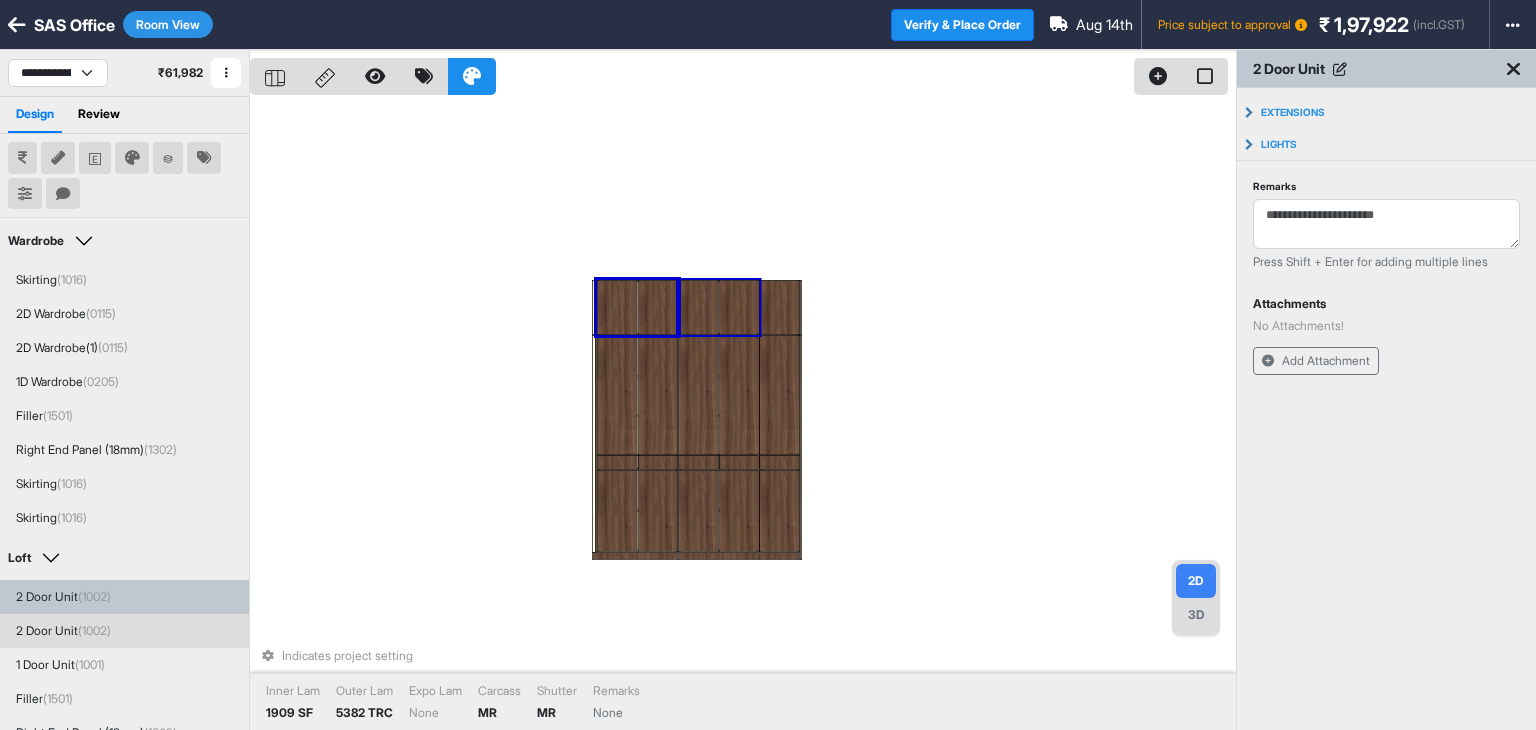 click on "Indicates project setting Inner Lam 1909 SF Outer Lam 5382 TRC Expo Lam None Carcass MR Shutter MR Remarks None" at bounding box center [743, 415] 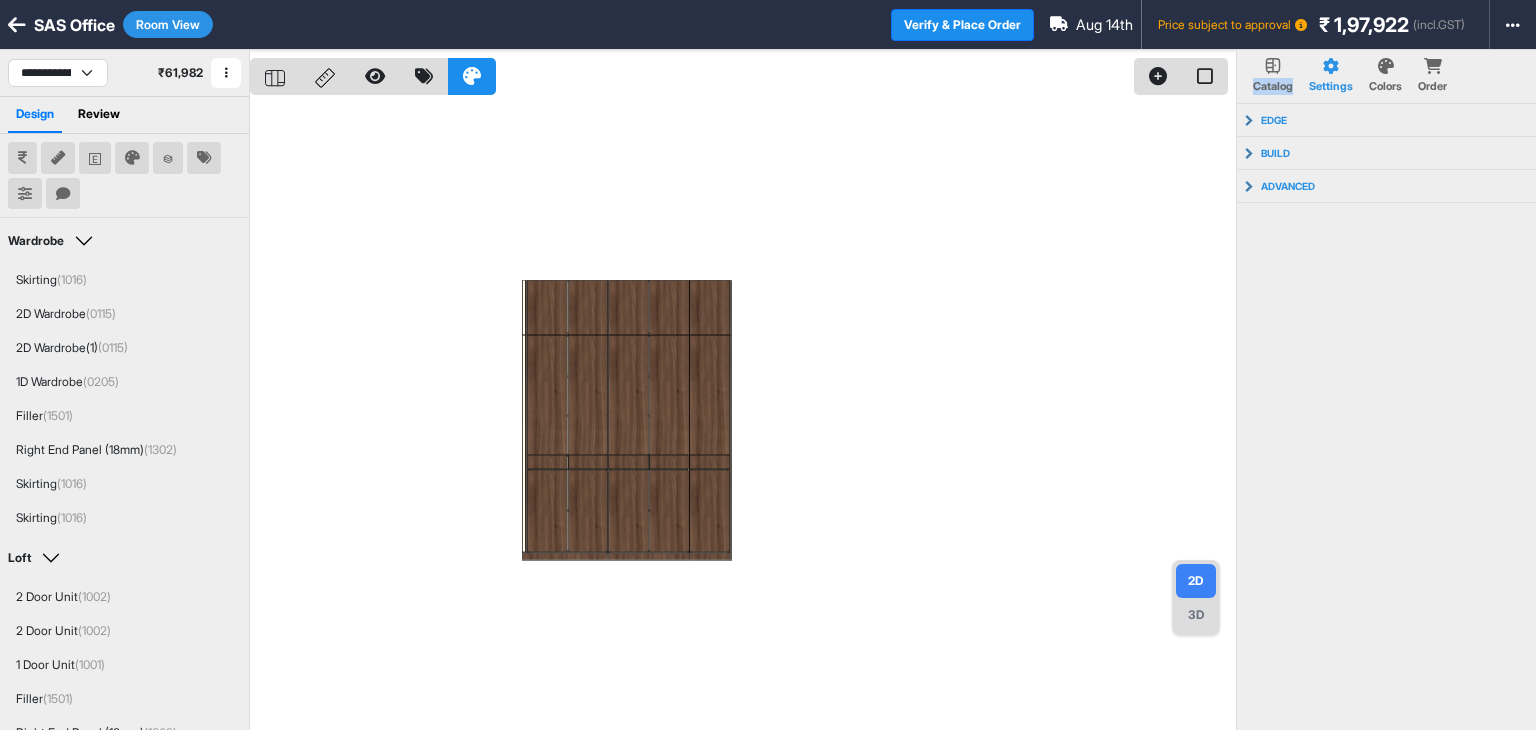click at bounding box center [743, 415] 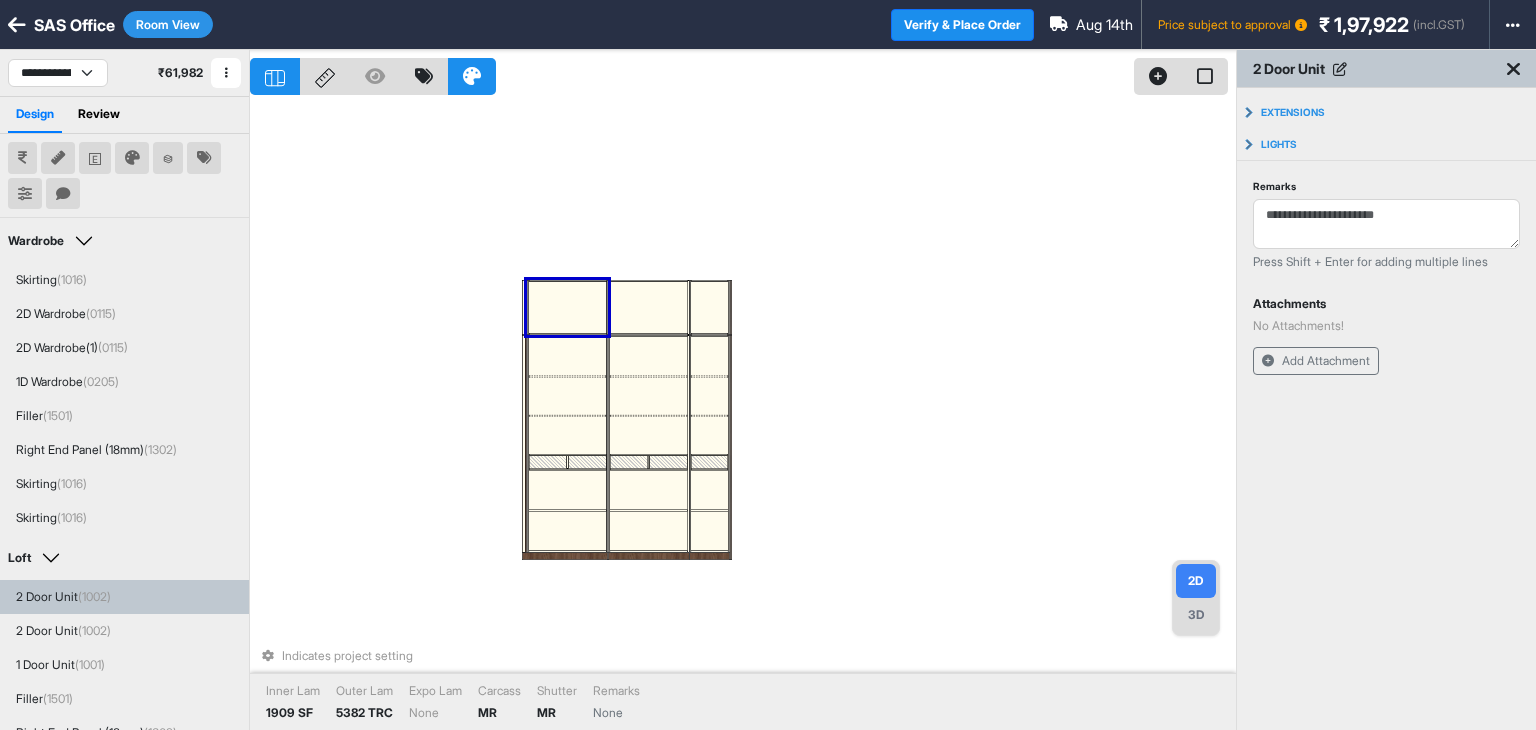 click on "Indicates project setting Inner Lam 1909 SF Outer Lam 5382 TRC Expo Lam None Carcass MR Shutter MR Remarks None" at bounding box center [743, 415] 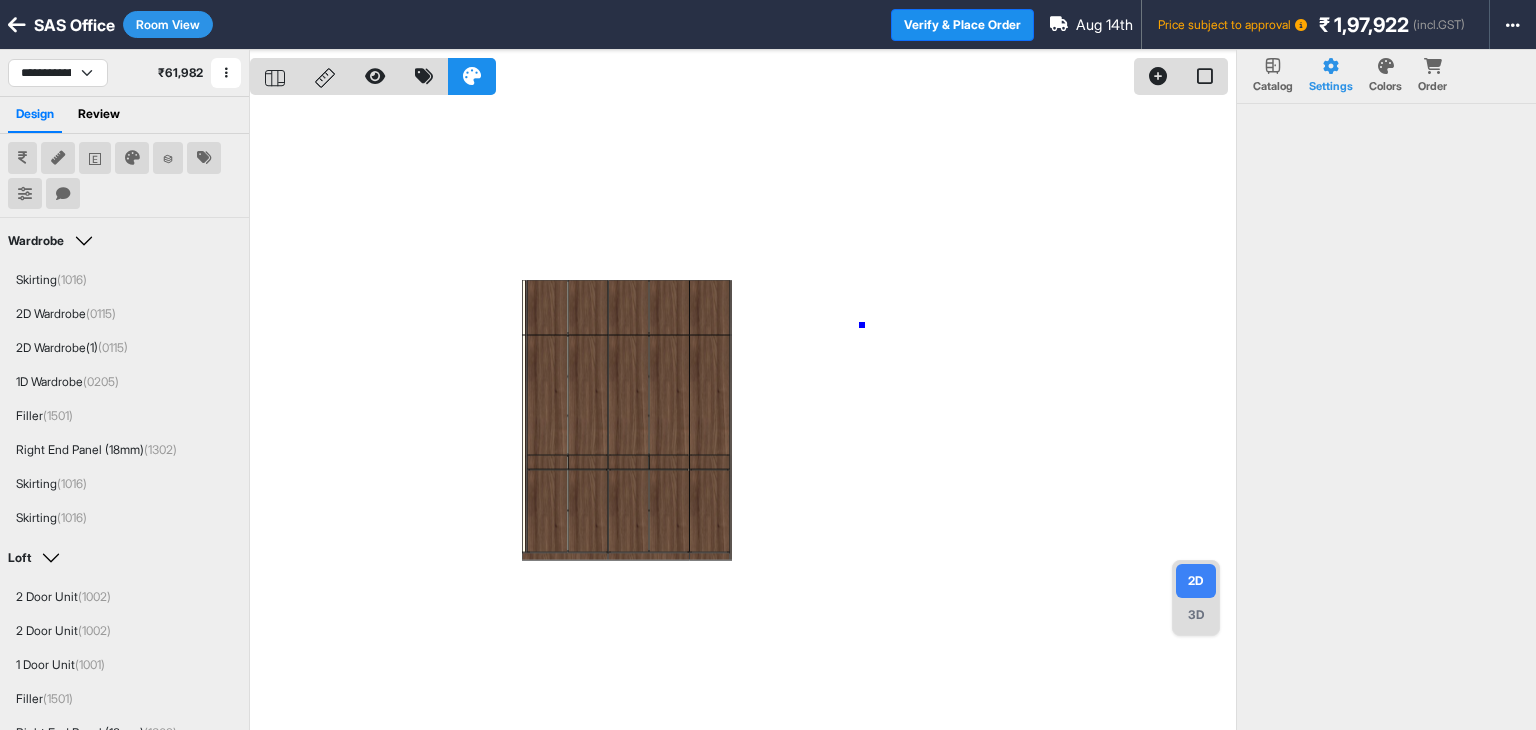 click at bounding box center (743, 415) 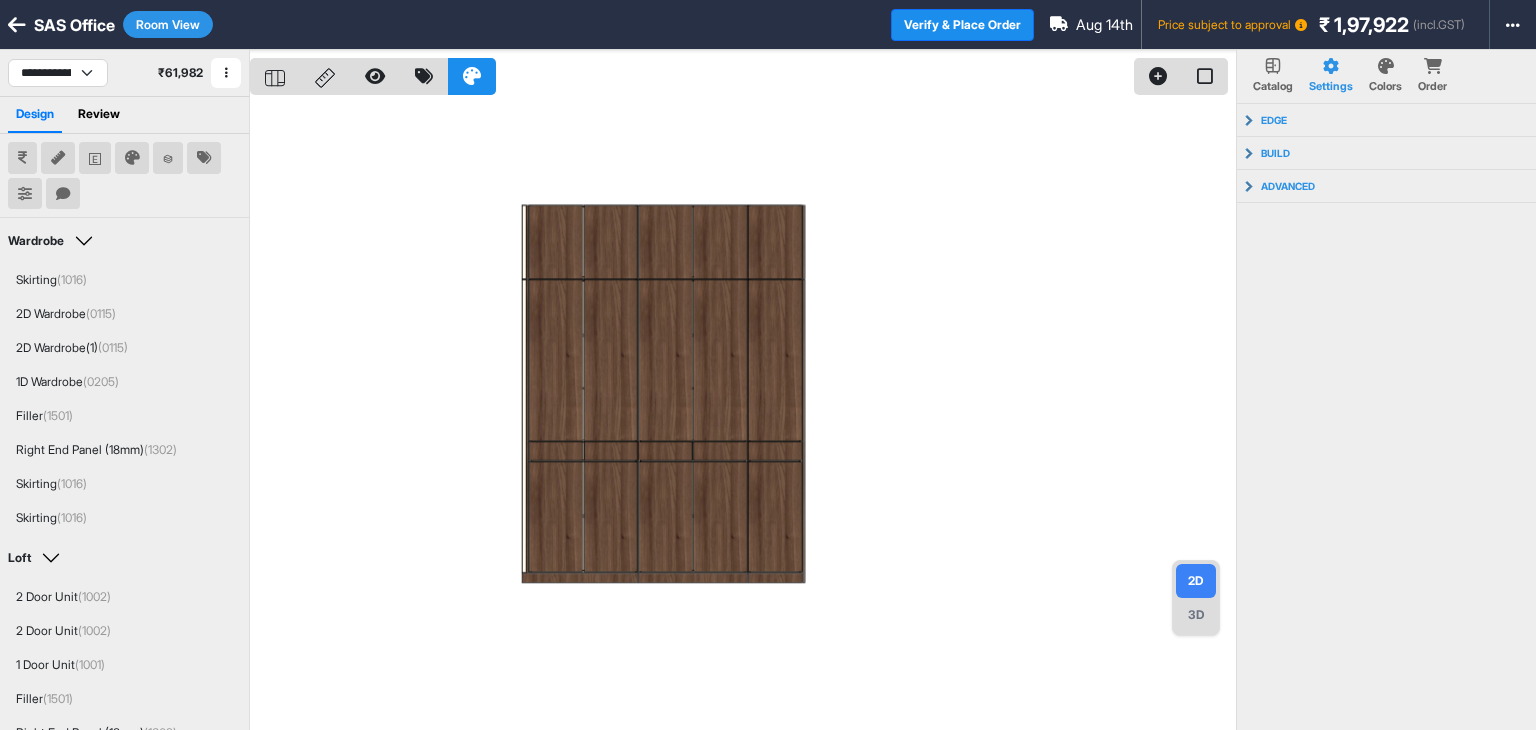 click at bounding box center [743, 415] 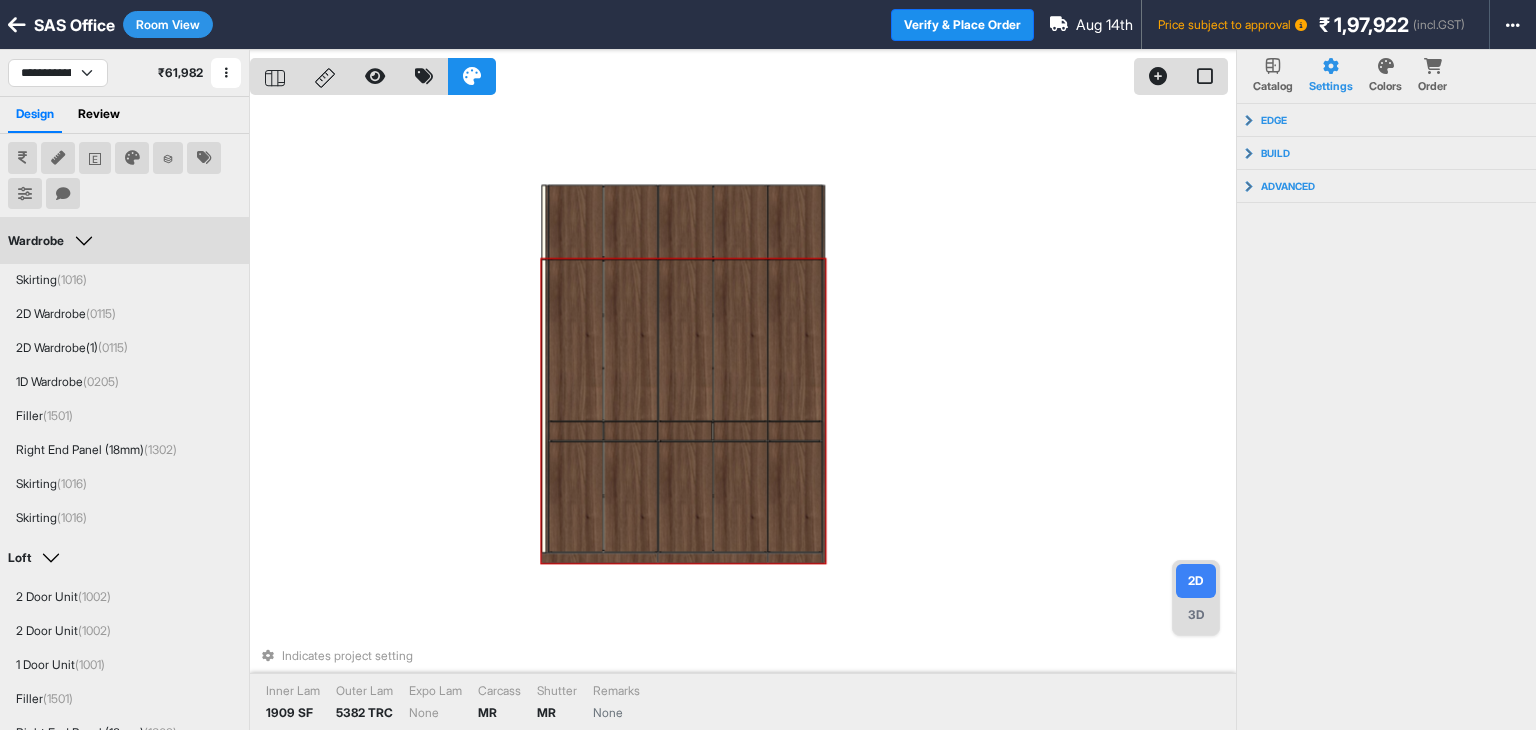 click on "Indicates project setting Inner Lam 1909 SF Outer Lam 5382 TRC Expo Lam None Carcass MR Shutter MR Remarks None" at bounding box center [743, 415] 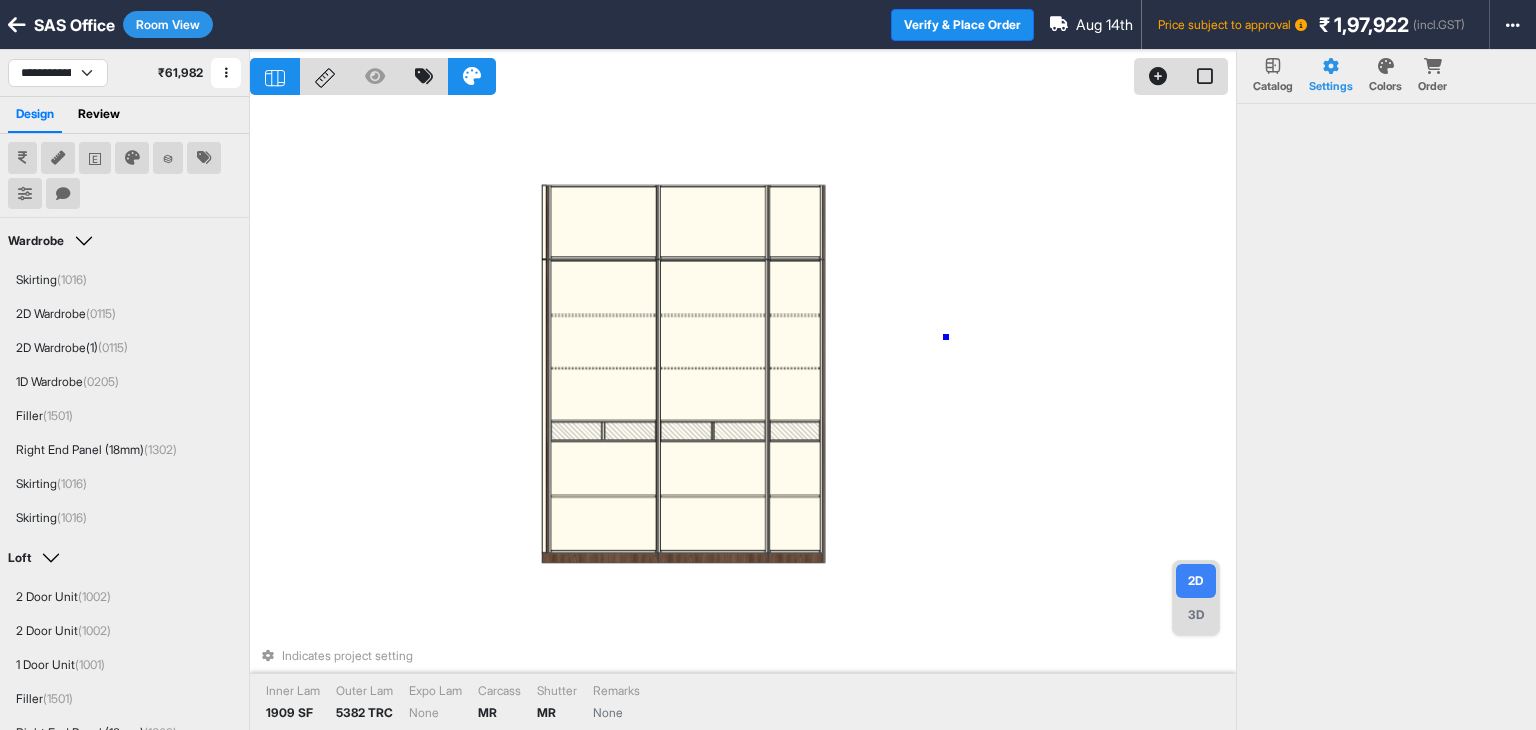 click on "Indicates project setting Inner Lam 1909 SF Outer Lam 5382 TRC Expo Lam None Carcass MR Shutter MR Remarks None" at bounding box center (743, 415) 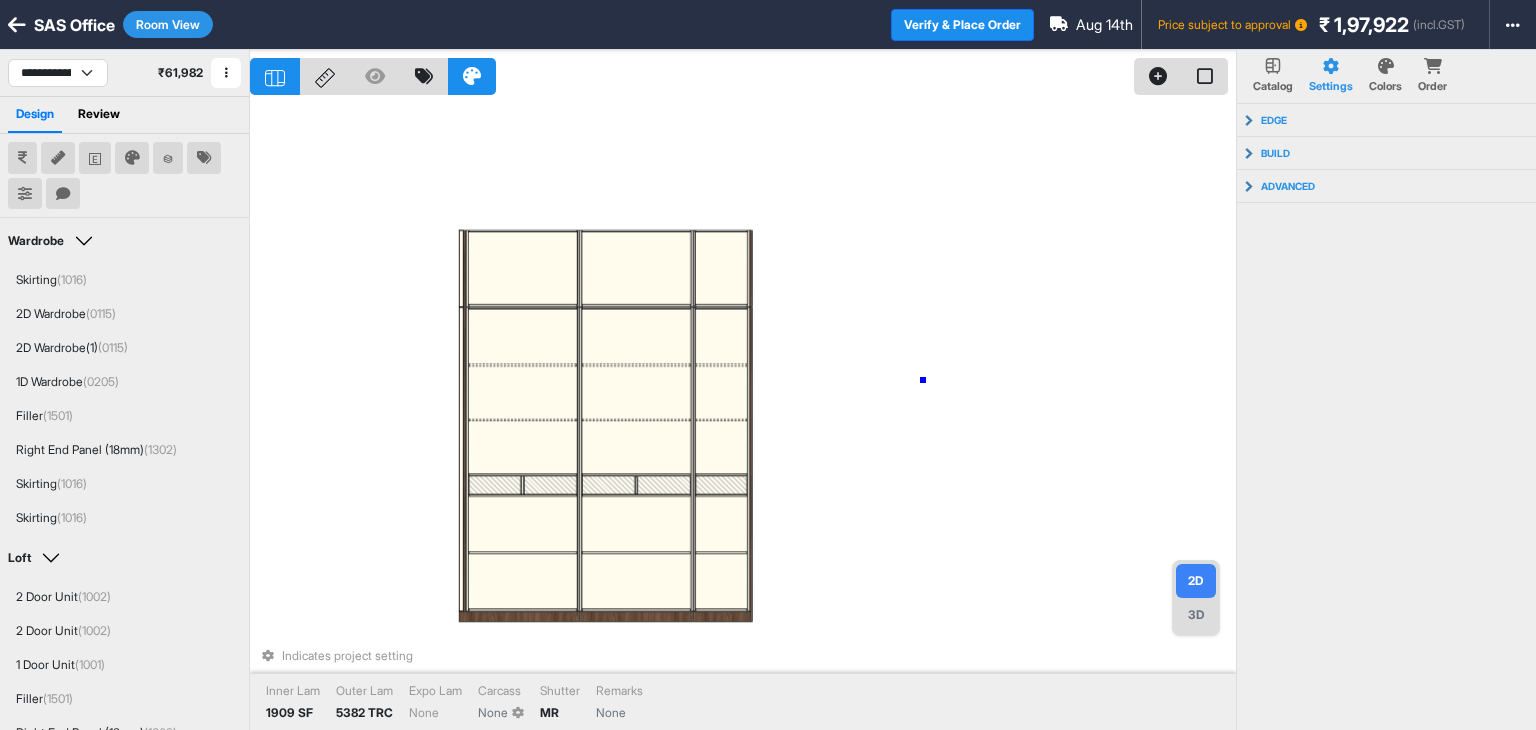 click on "Indicates project setting Inner Lam 1909 SF Outer Lam 5382 TRC Expo Lam None Carcass None Shutter MR Remarks None" at bounding box center [743, 415] 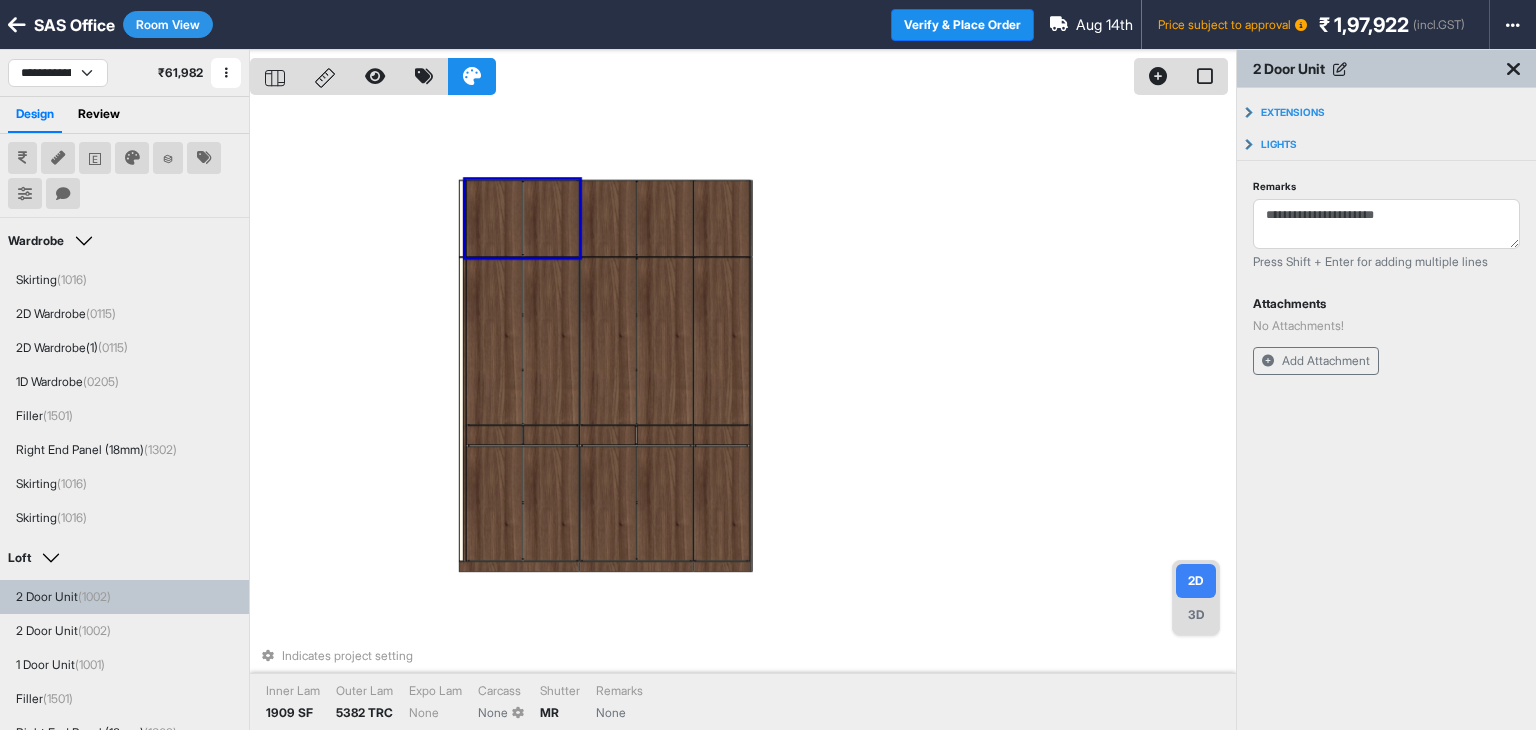 click on "Indicates project setting Inner Lam 1909 SF Outer Lam 5382 TRC Expo Lam None Carcass None Shutter MR Remarks None" at bounding box center [743, 415] 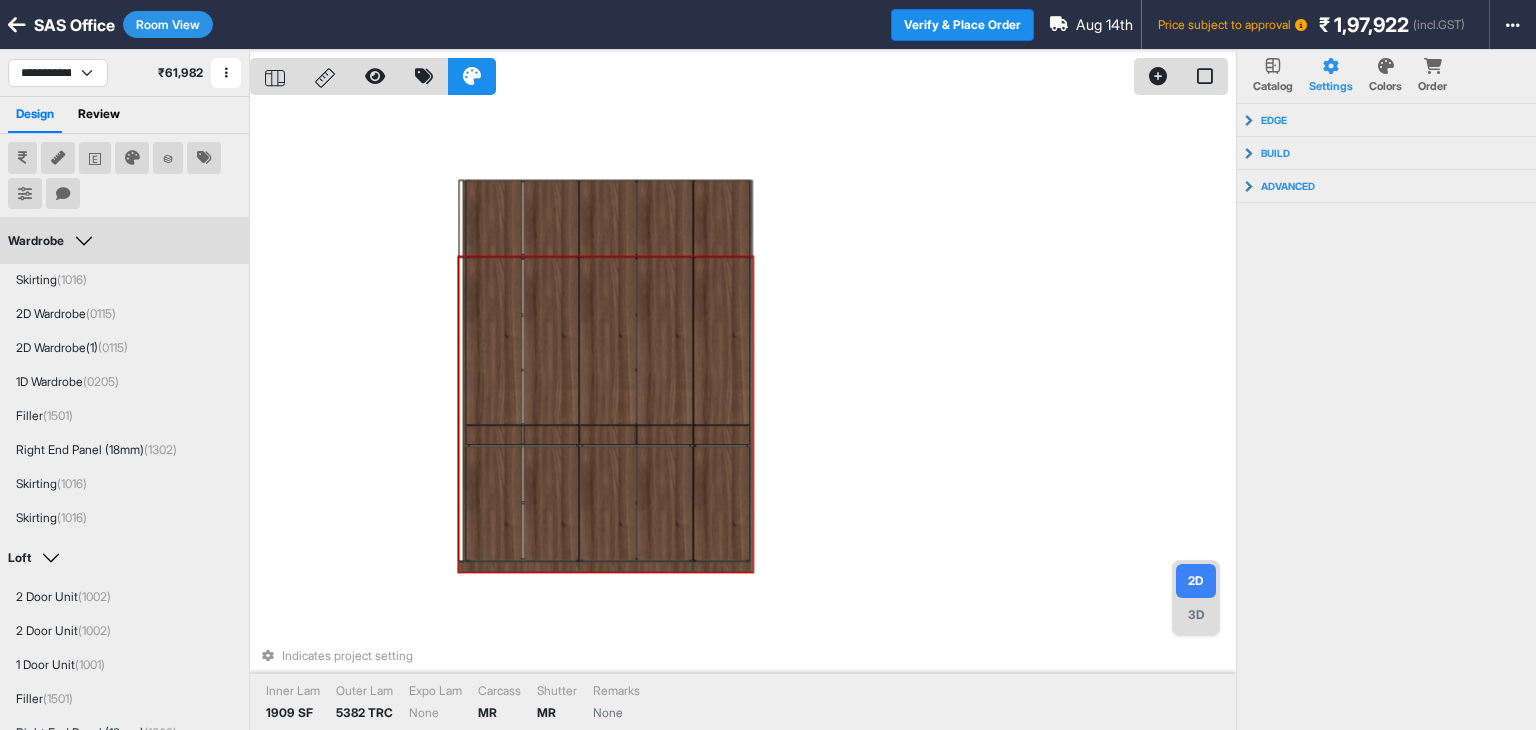 click on "Indicates project setting Inner Lam 1909 SF Outer Lam 5382 TRC Expo Lam None Carcass MR Shutter MR Remarks None" at bounding box center [743, 415] 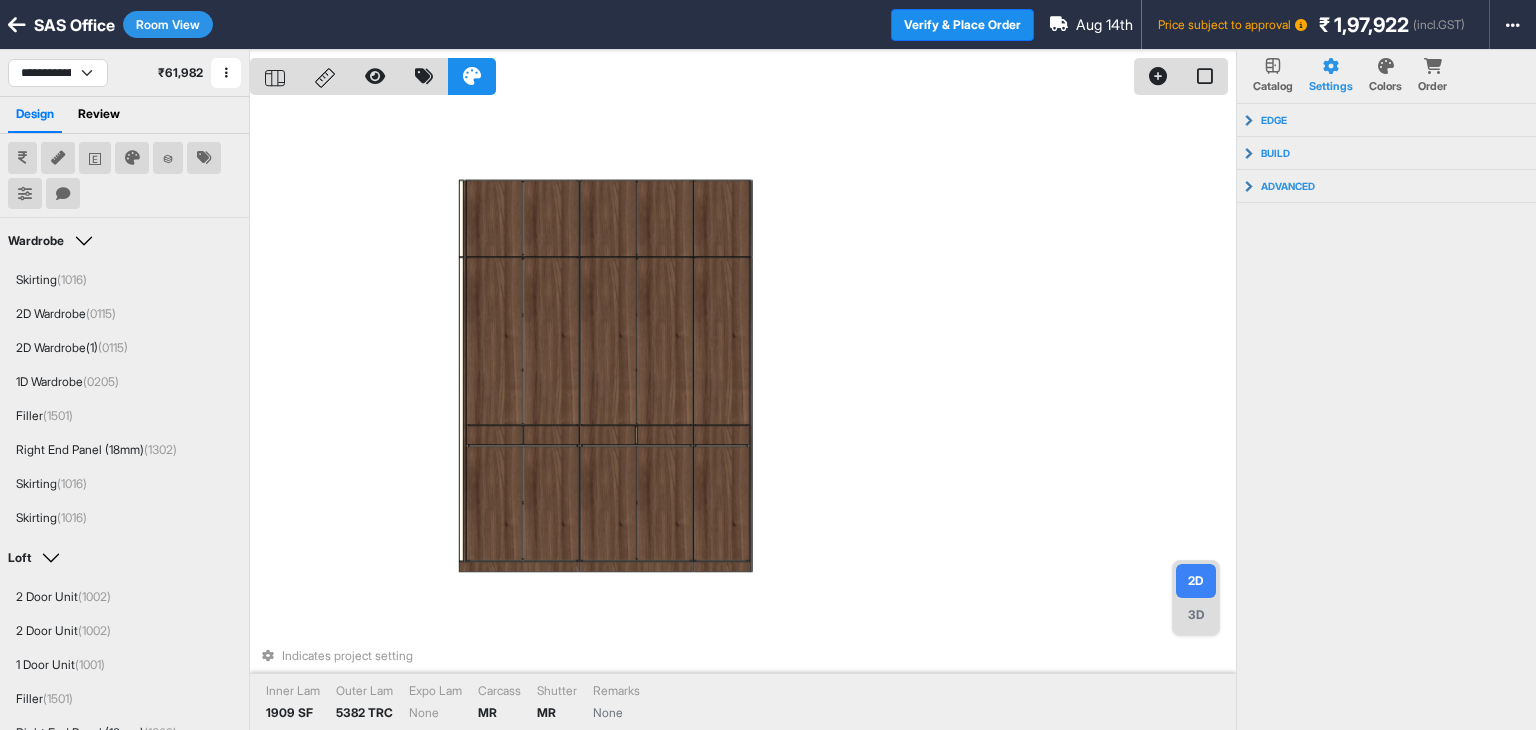 click on "3D" at bounding box center (1196, 615) 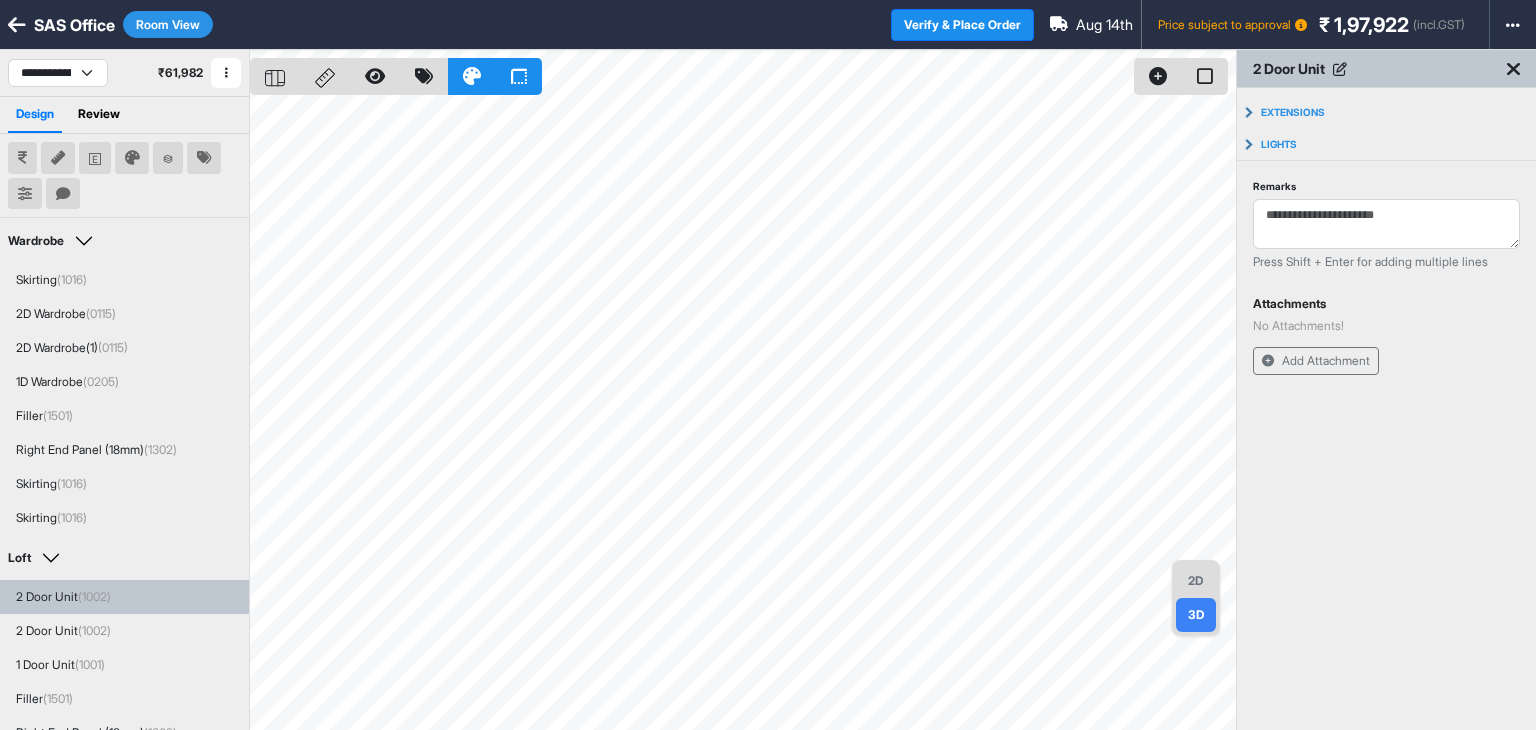 click on "2D" at bounding box center (1196, 581) 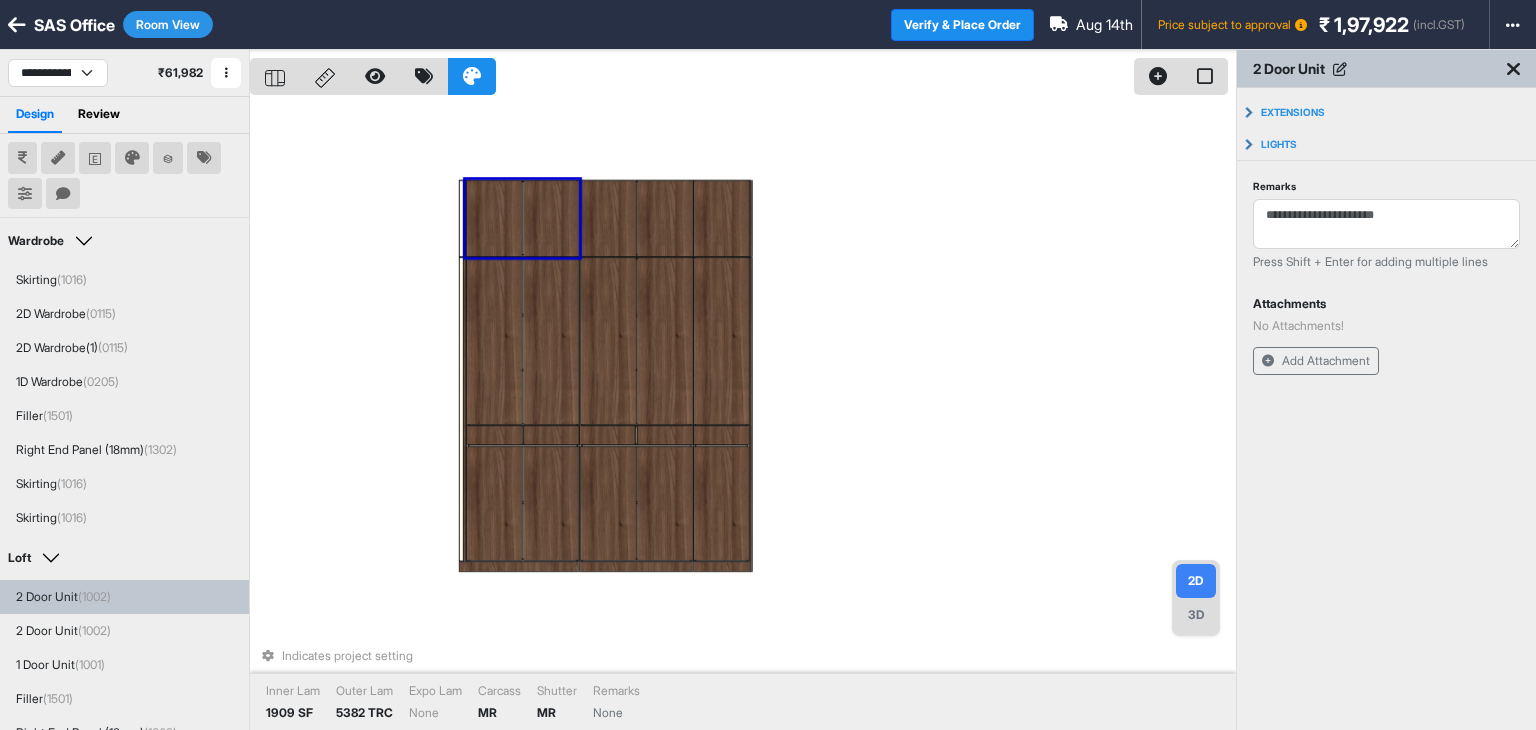 click on "Indicates project setting Inner Lam 1909 SF Outer Lam 5382 TRC Expo Lam None Carcass MR Shutter MR Remarks None" at bounding box center (743, 415) 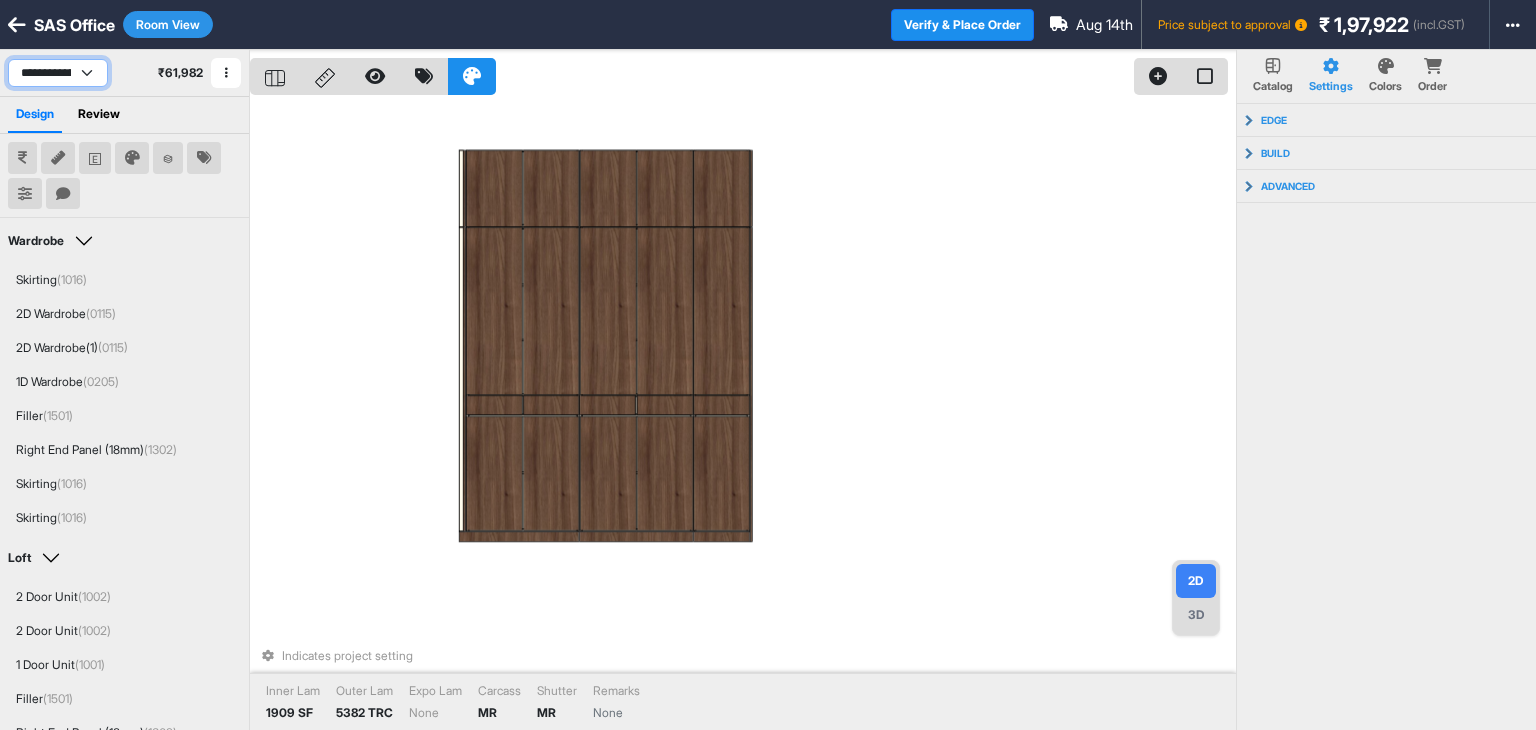 click on "**********" at bounding box center (58, 73) 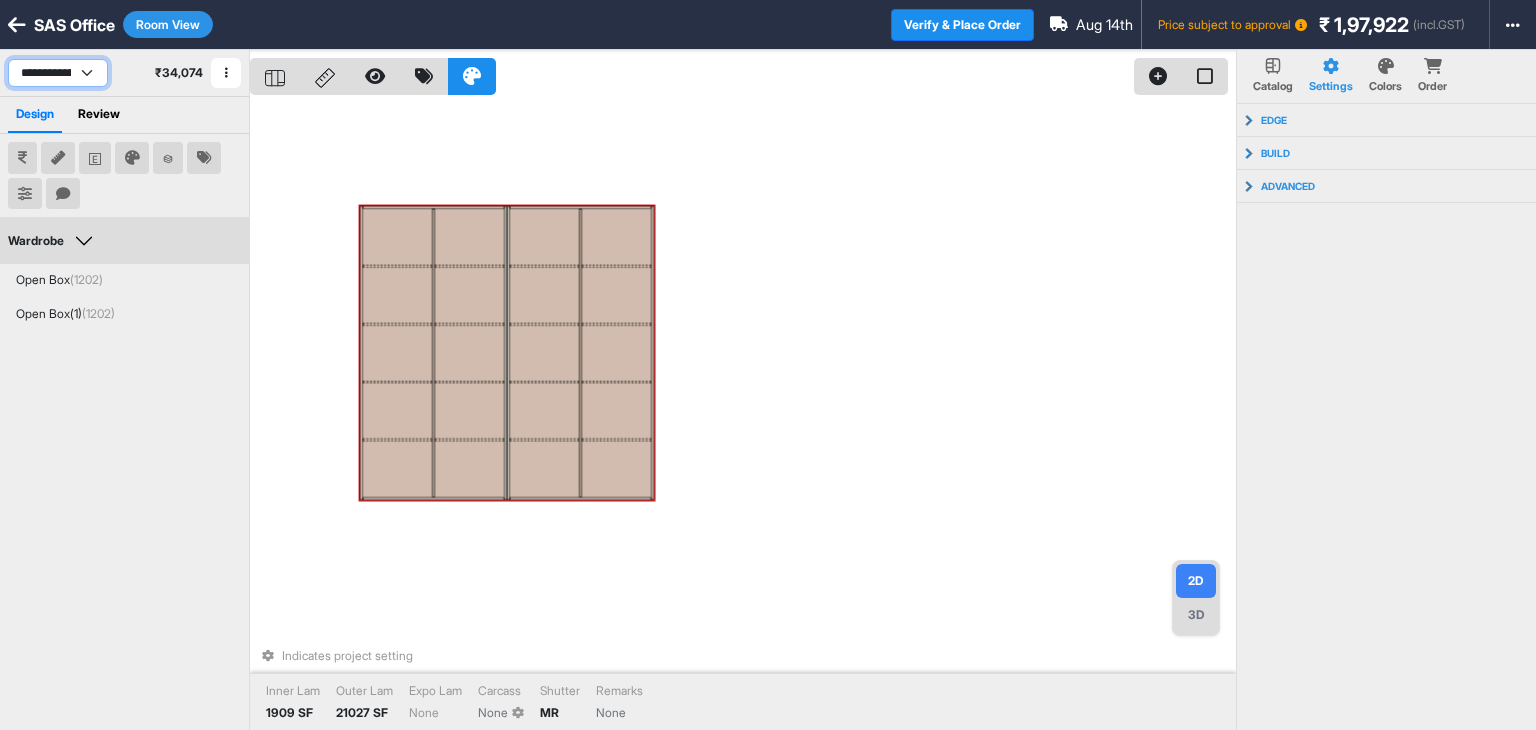 click on "**********" at bounding box center (58, 73) 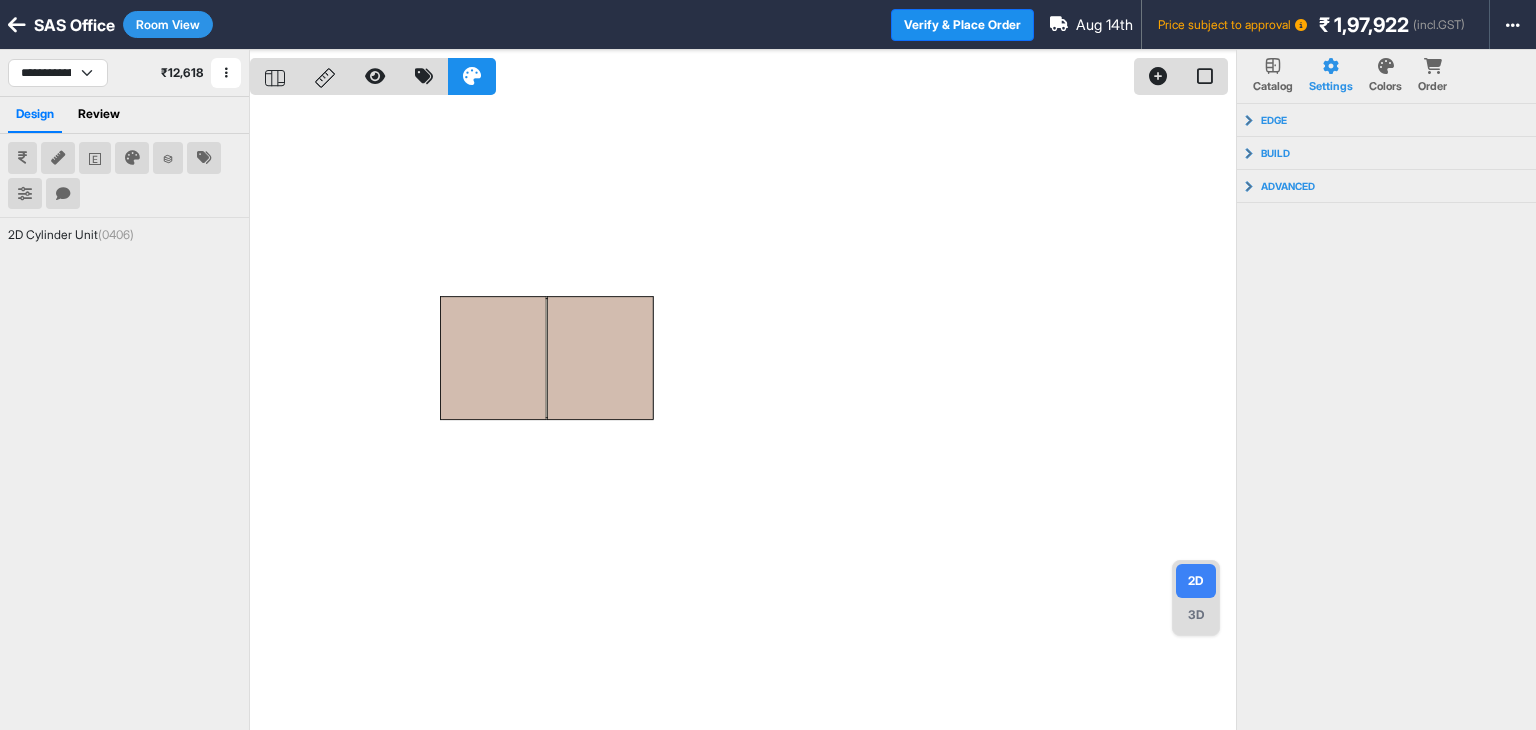 click at bounding box center [743, 415] 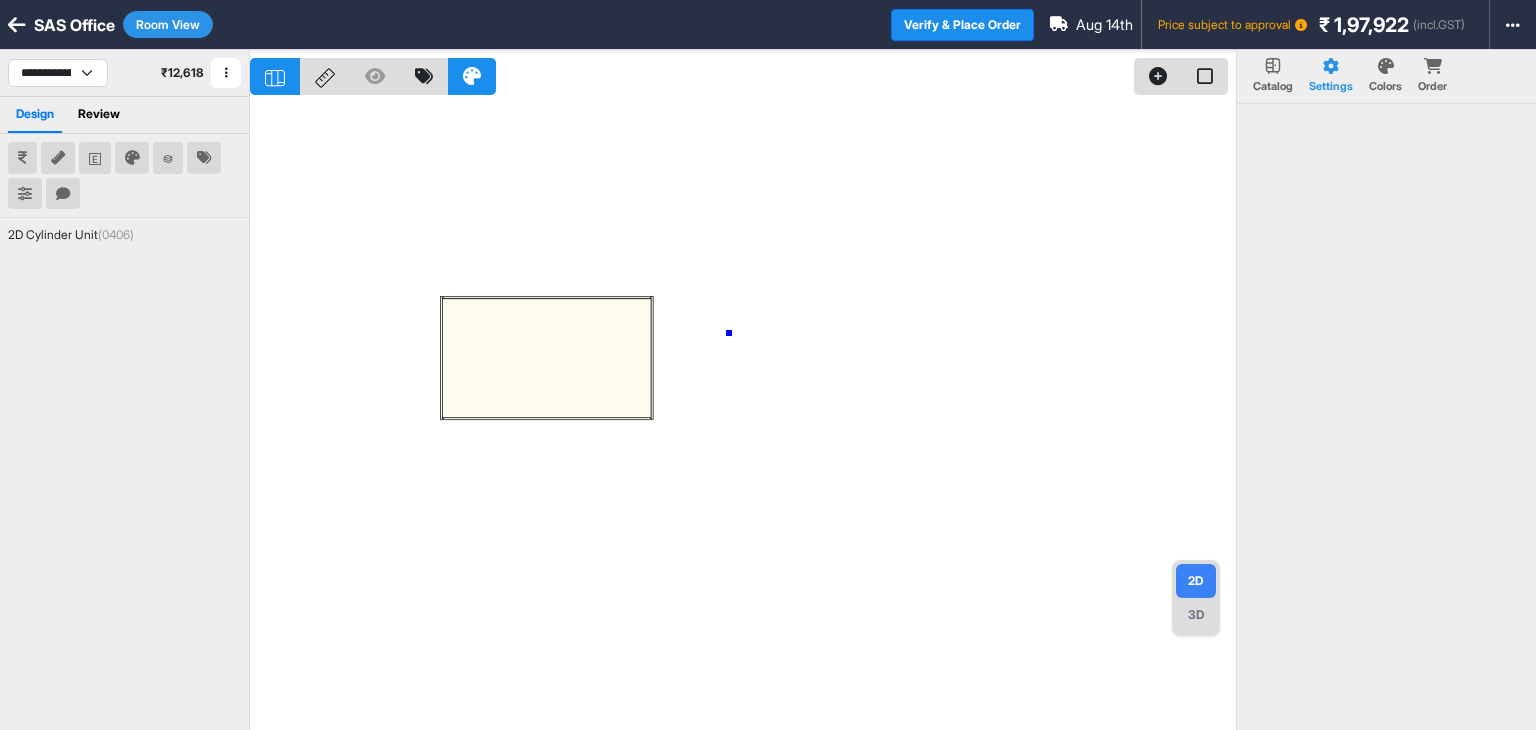click at bounding box center [743, 415] 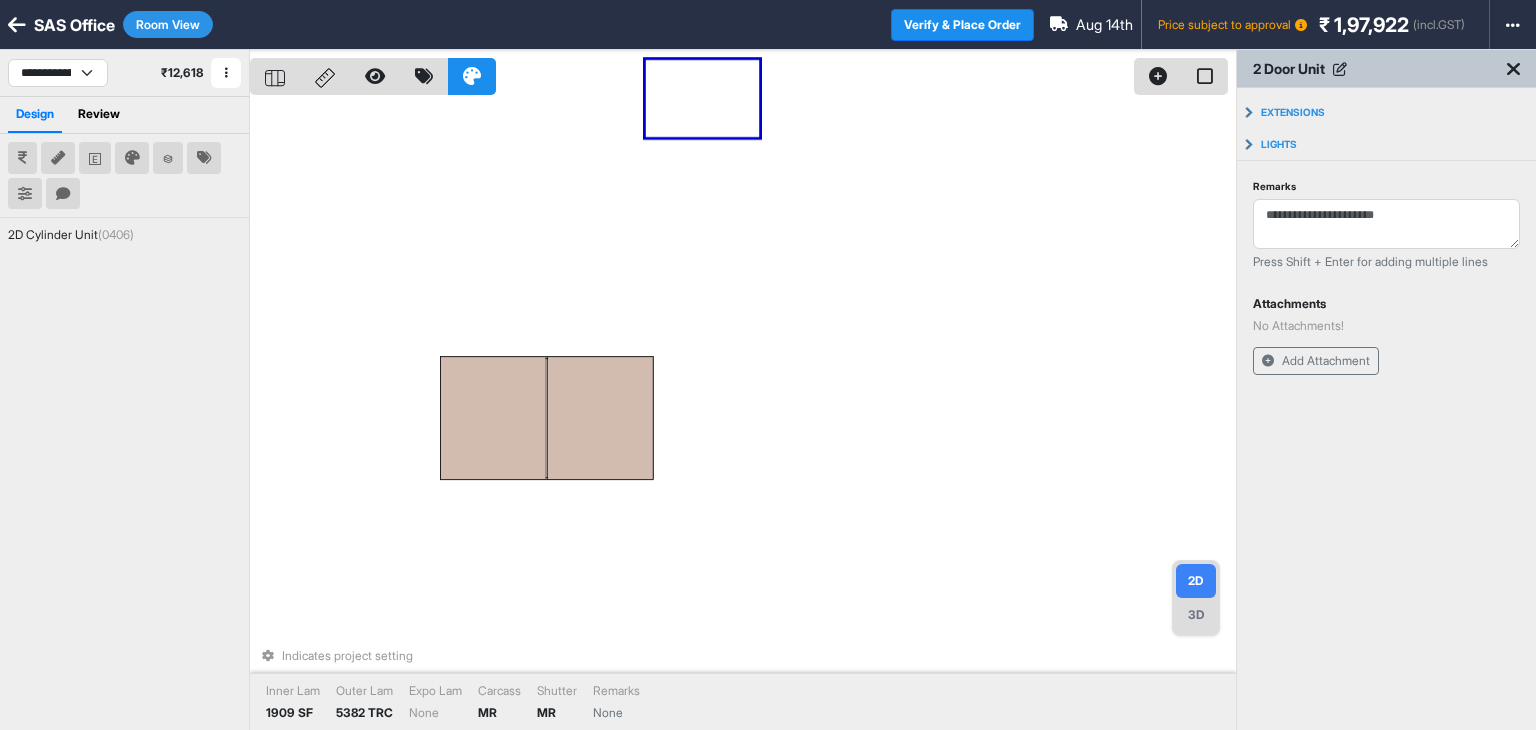 click on "Room View" at bounding box center [168, 24] 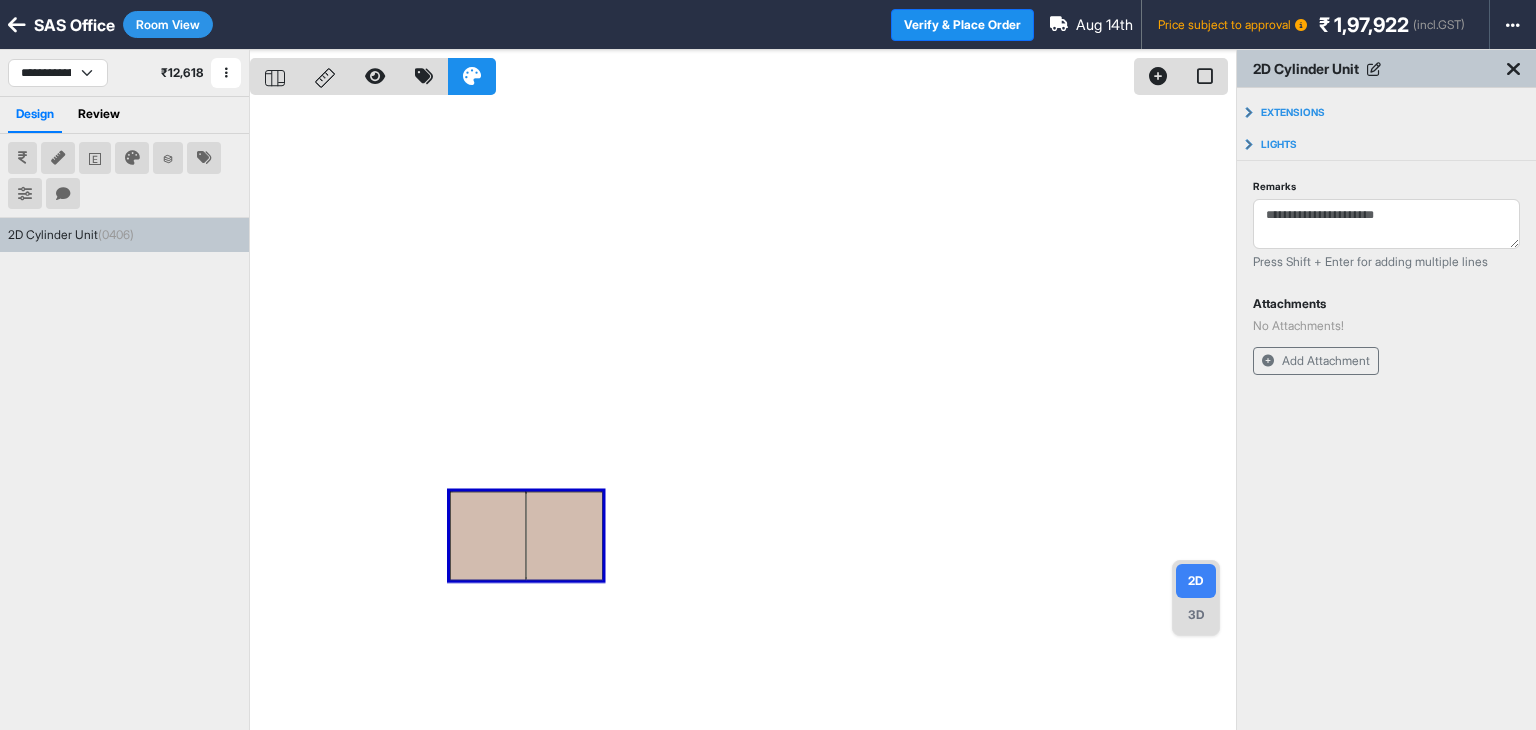 click on "Room View" at bounding box center (168, 24) 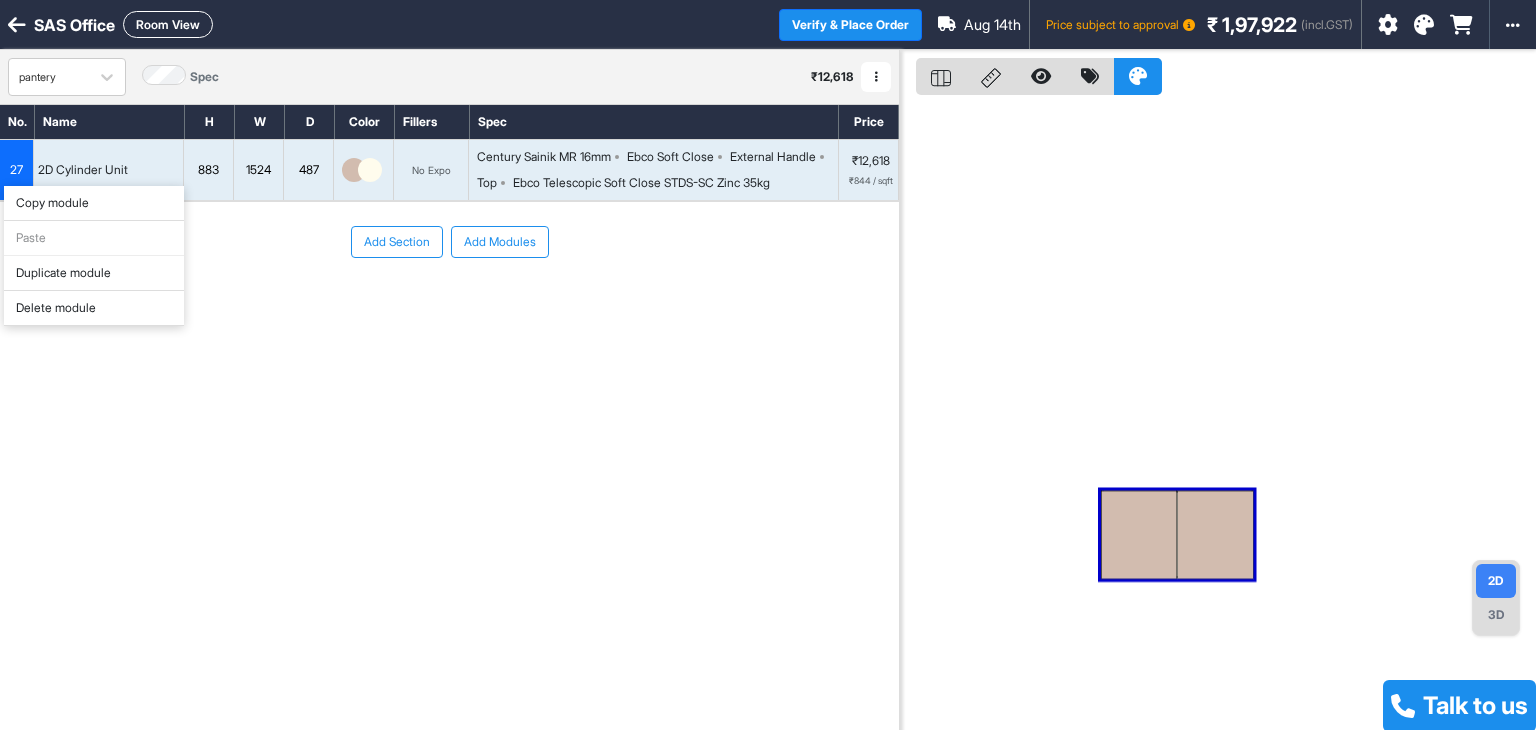 click on "Delete module" at bounding box center (94, 308) 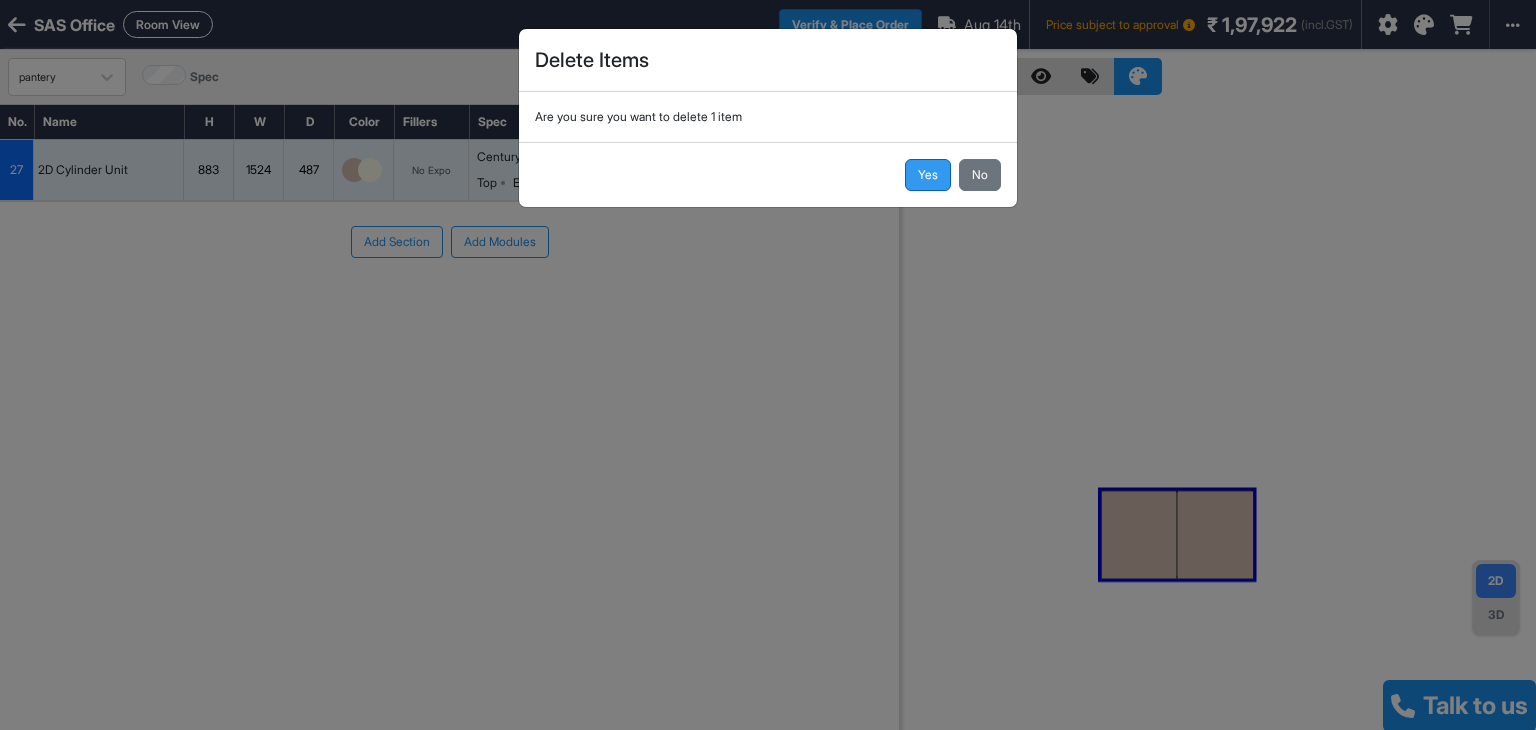 click on "Yes" at bounding box center (928, 175) 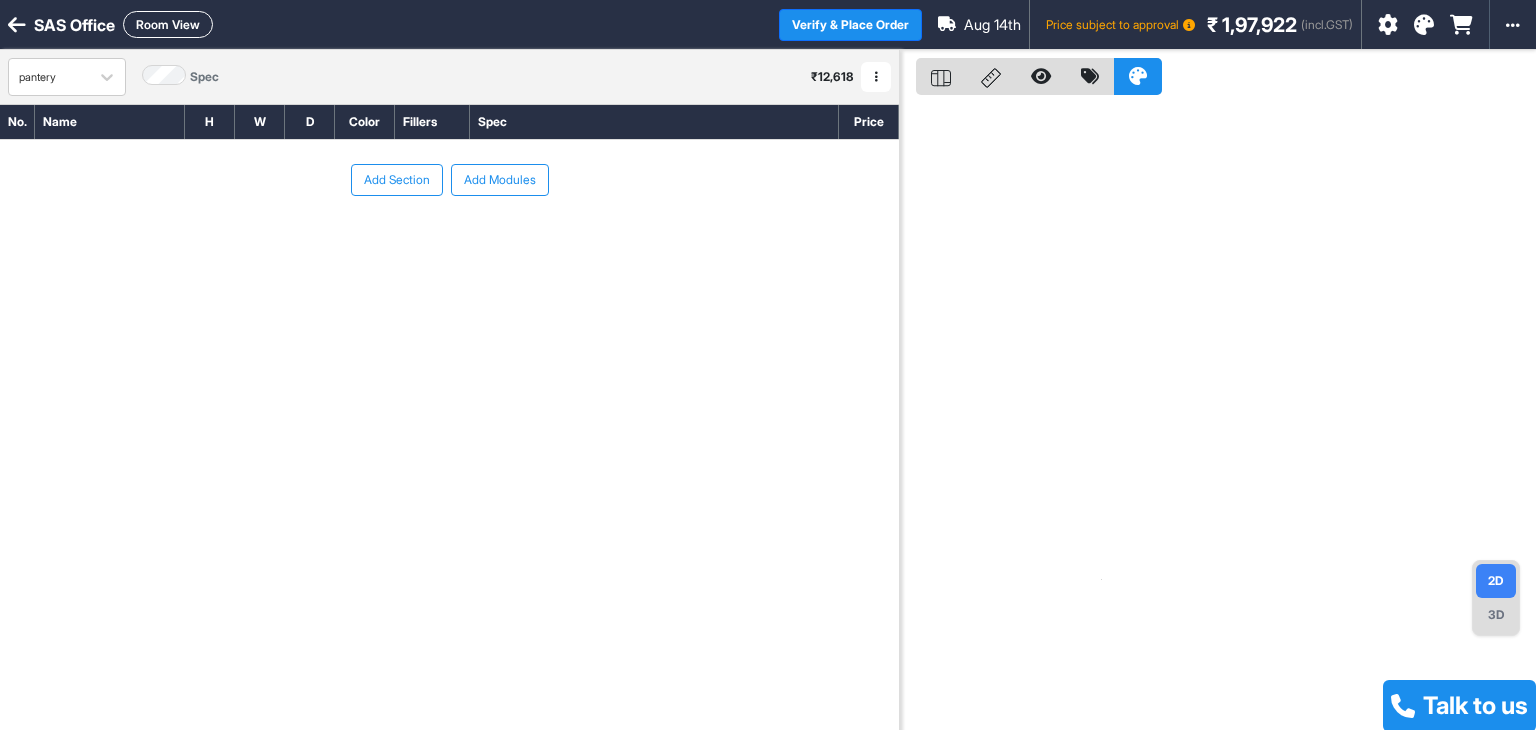 click on "Add Section" at bounding box center [397, 180] 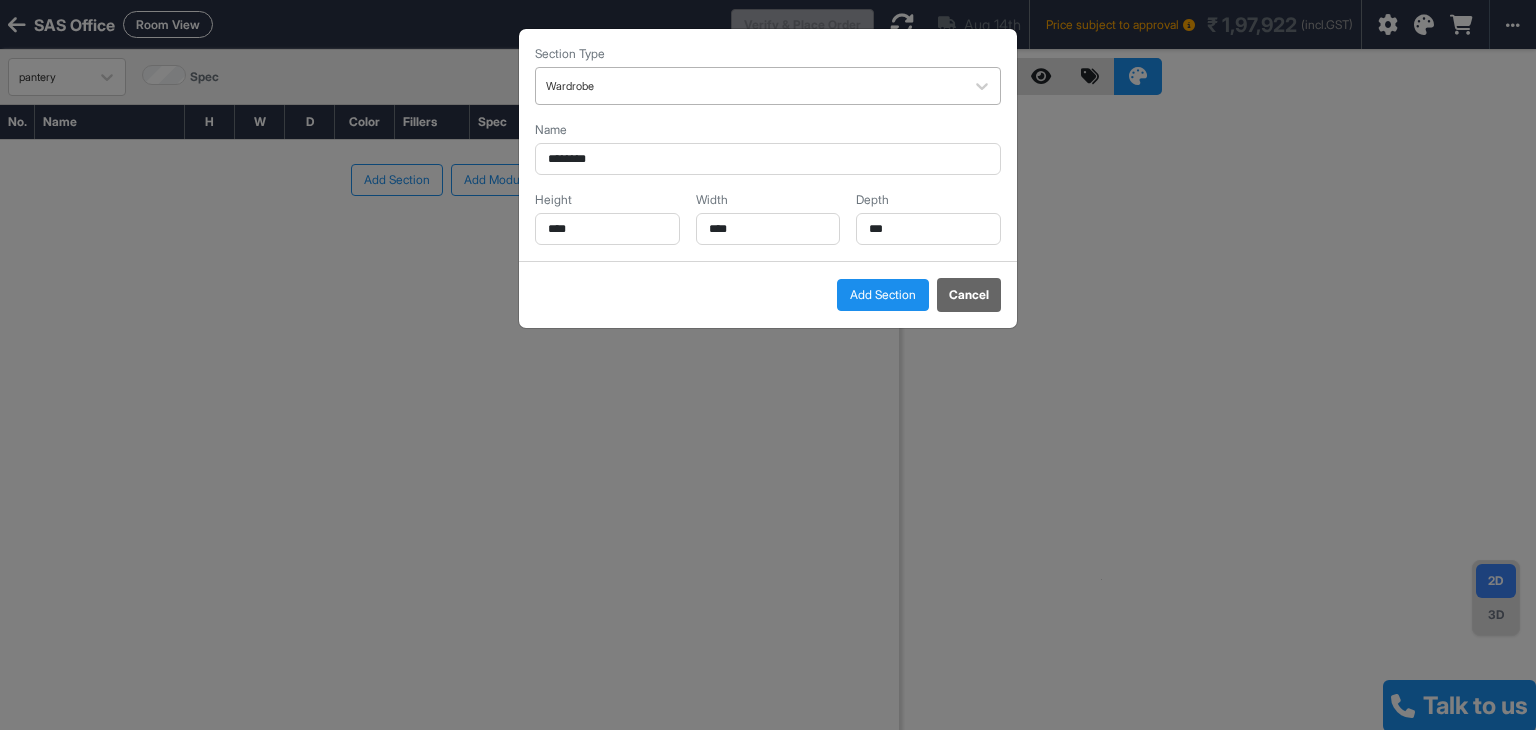 click on "Wardrobe" at bounding box center [768, 86] 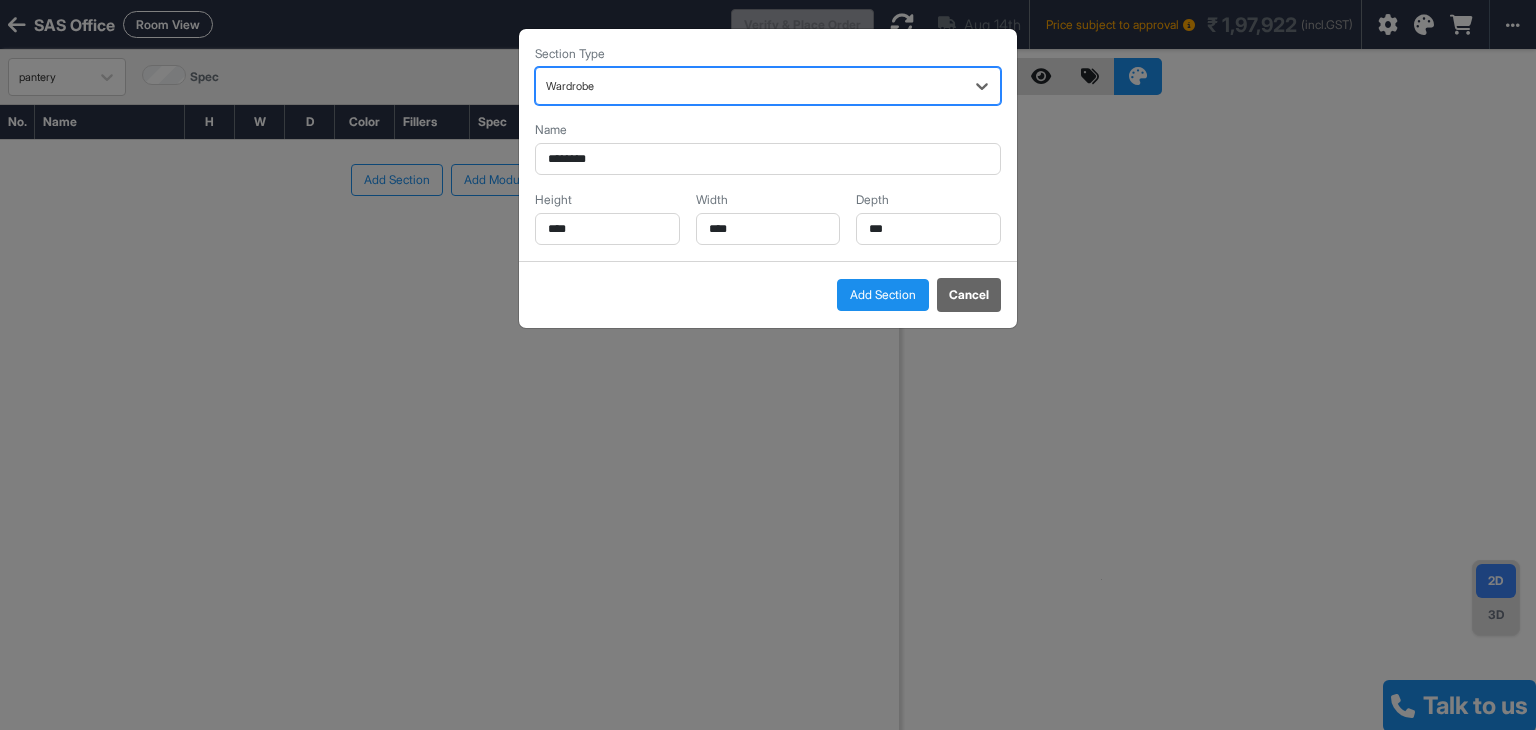 click at bounding box center (750, 86) 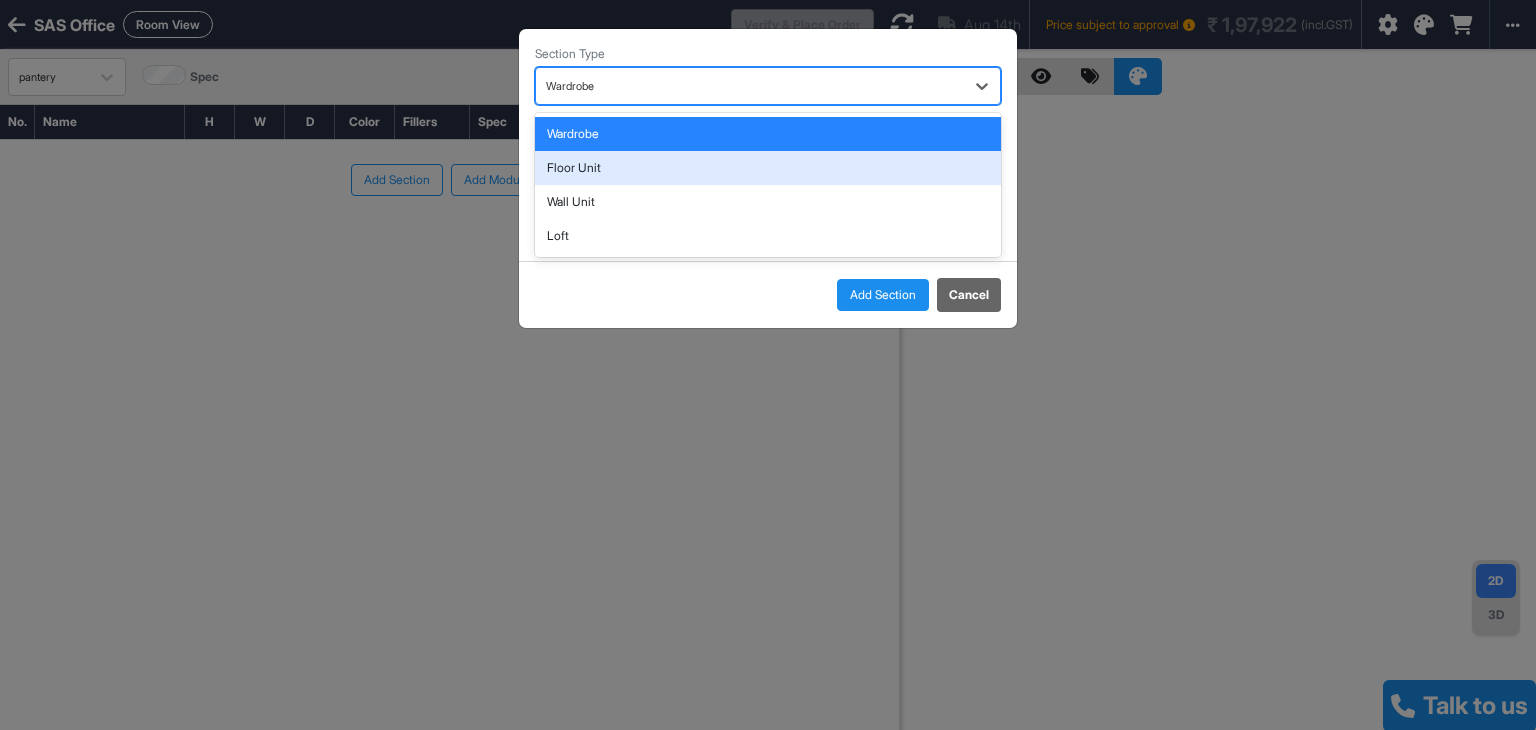 click on "Floor Unit" at bounding box center [768, 168] 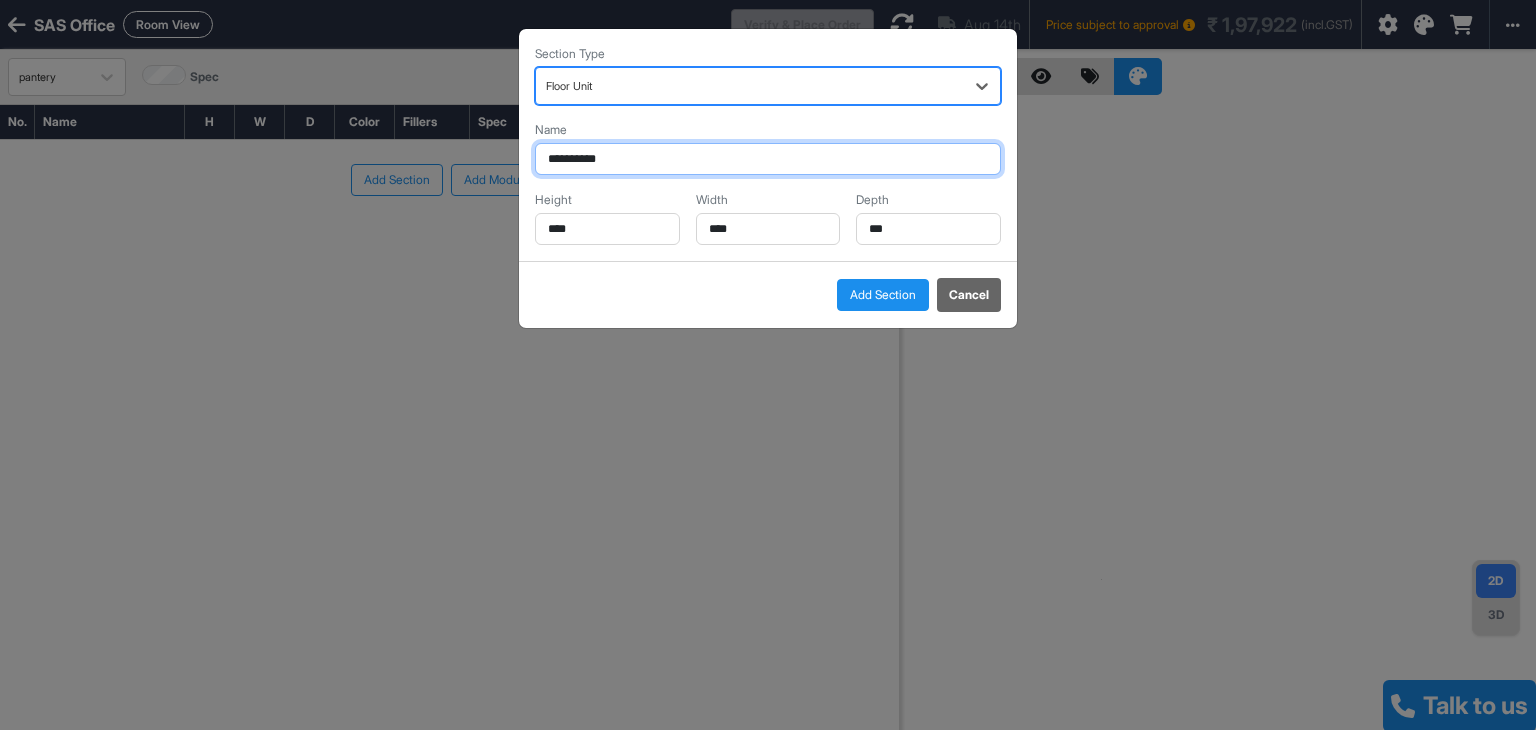 click on "**********" at bounding box center (768, 159) 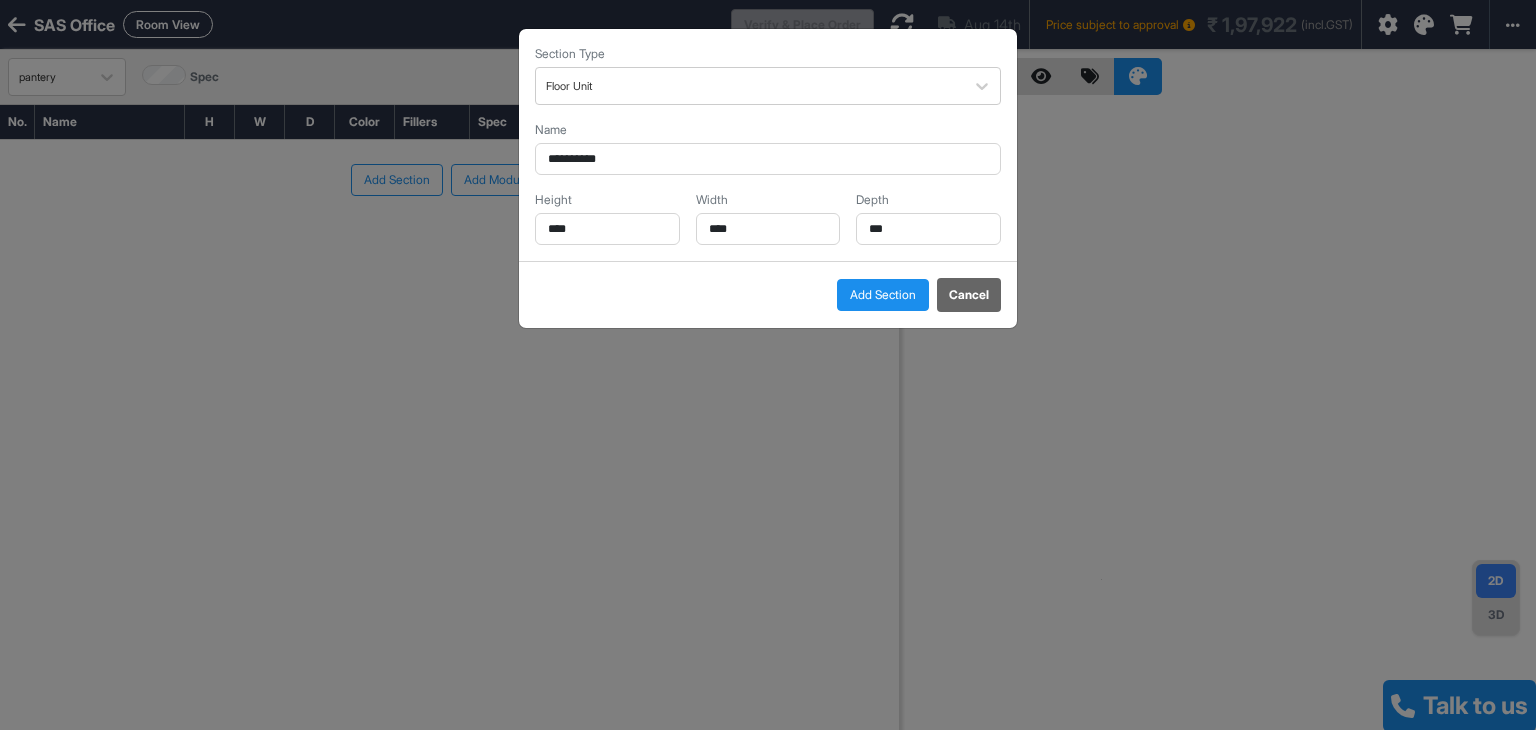 click on "Height" at bounding box center [607, 200] 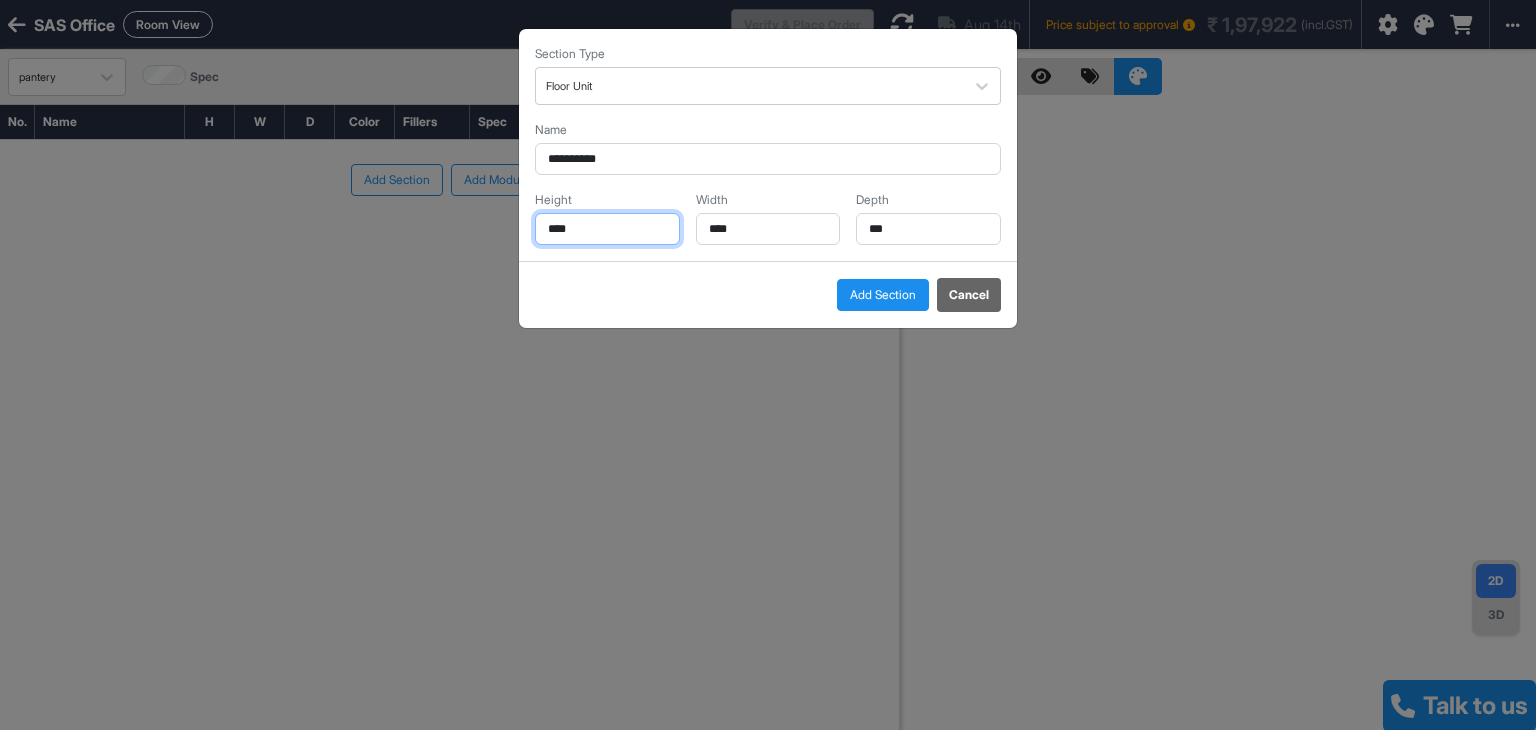 click on "****" at bounding box center [607, 229] 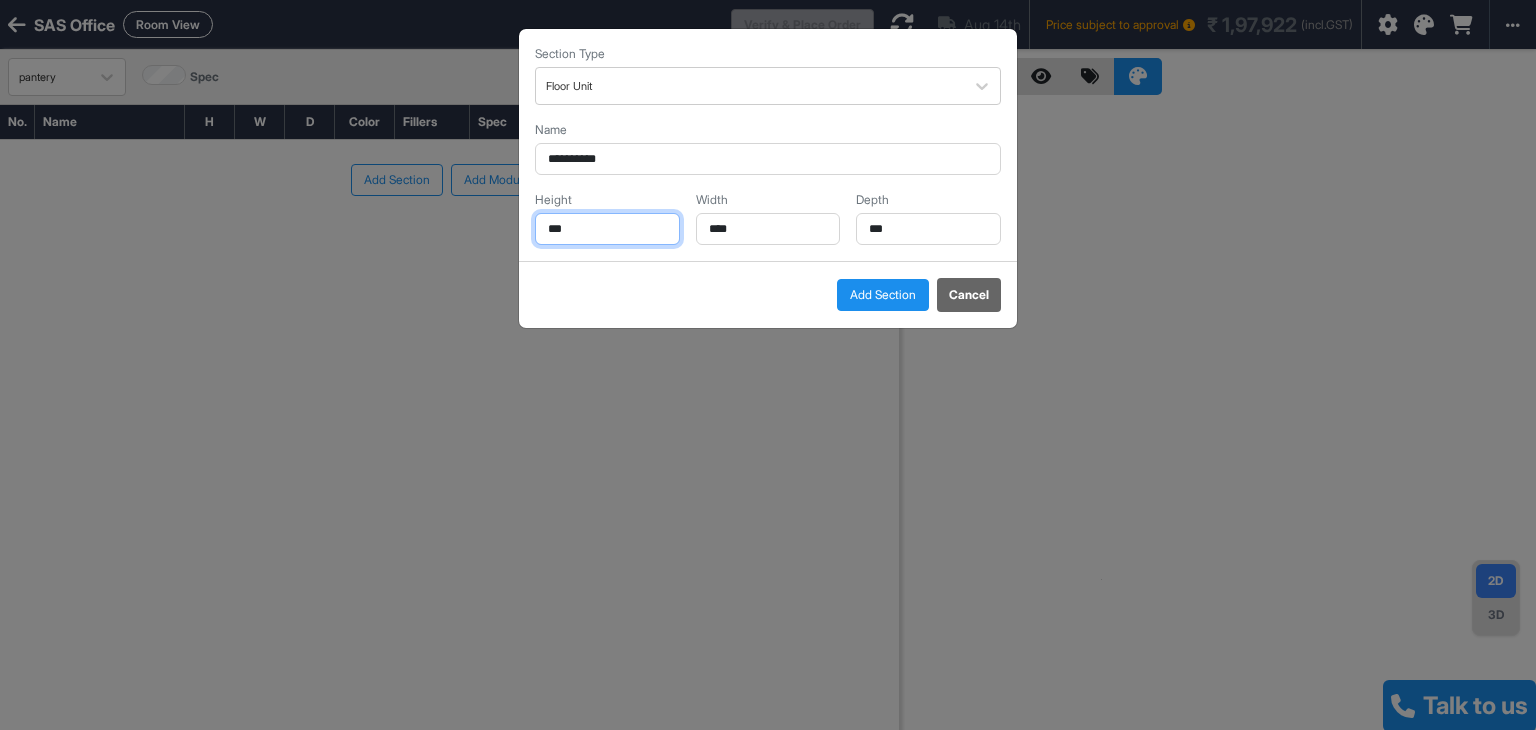 type on "***" 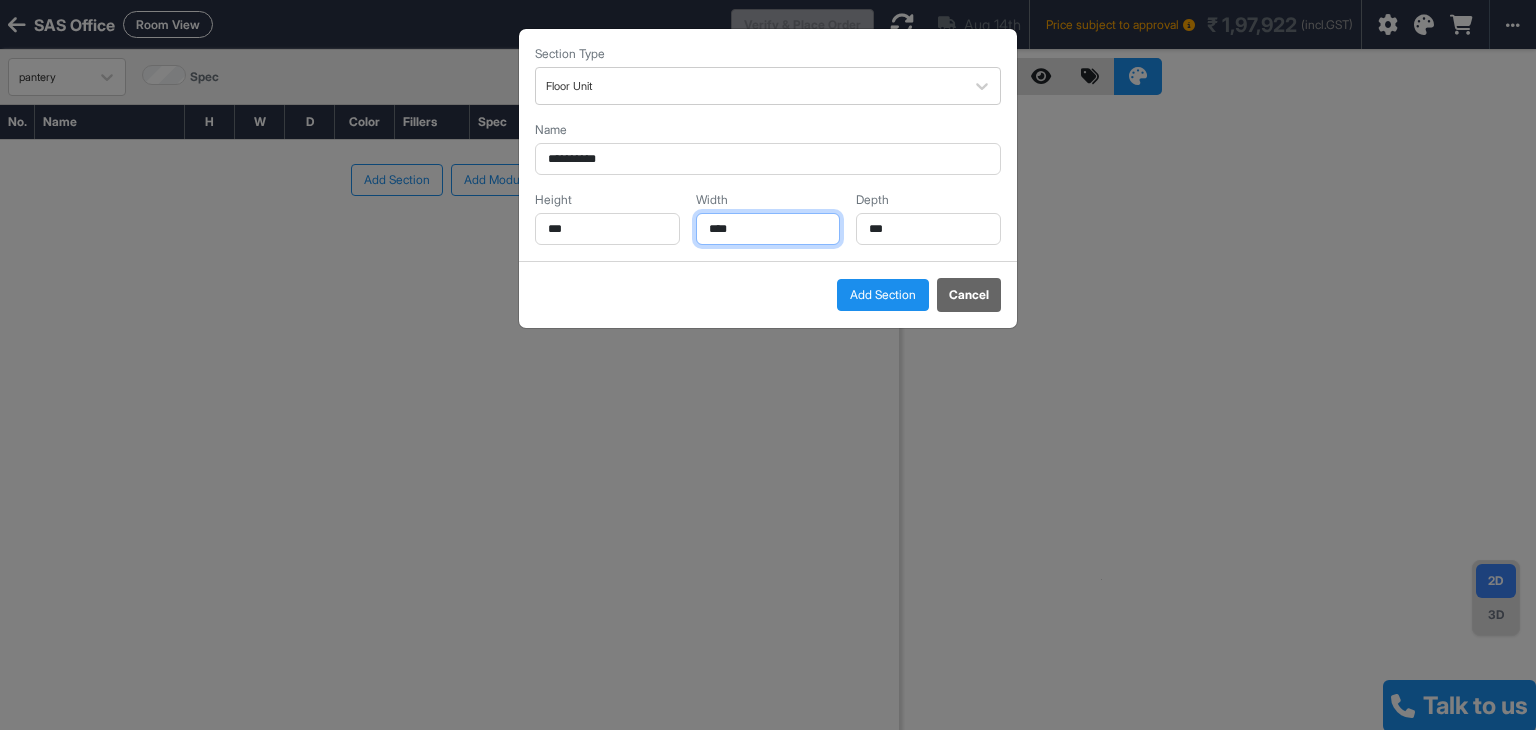 click on "****" at bounding box center (768, 229) 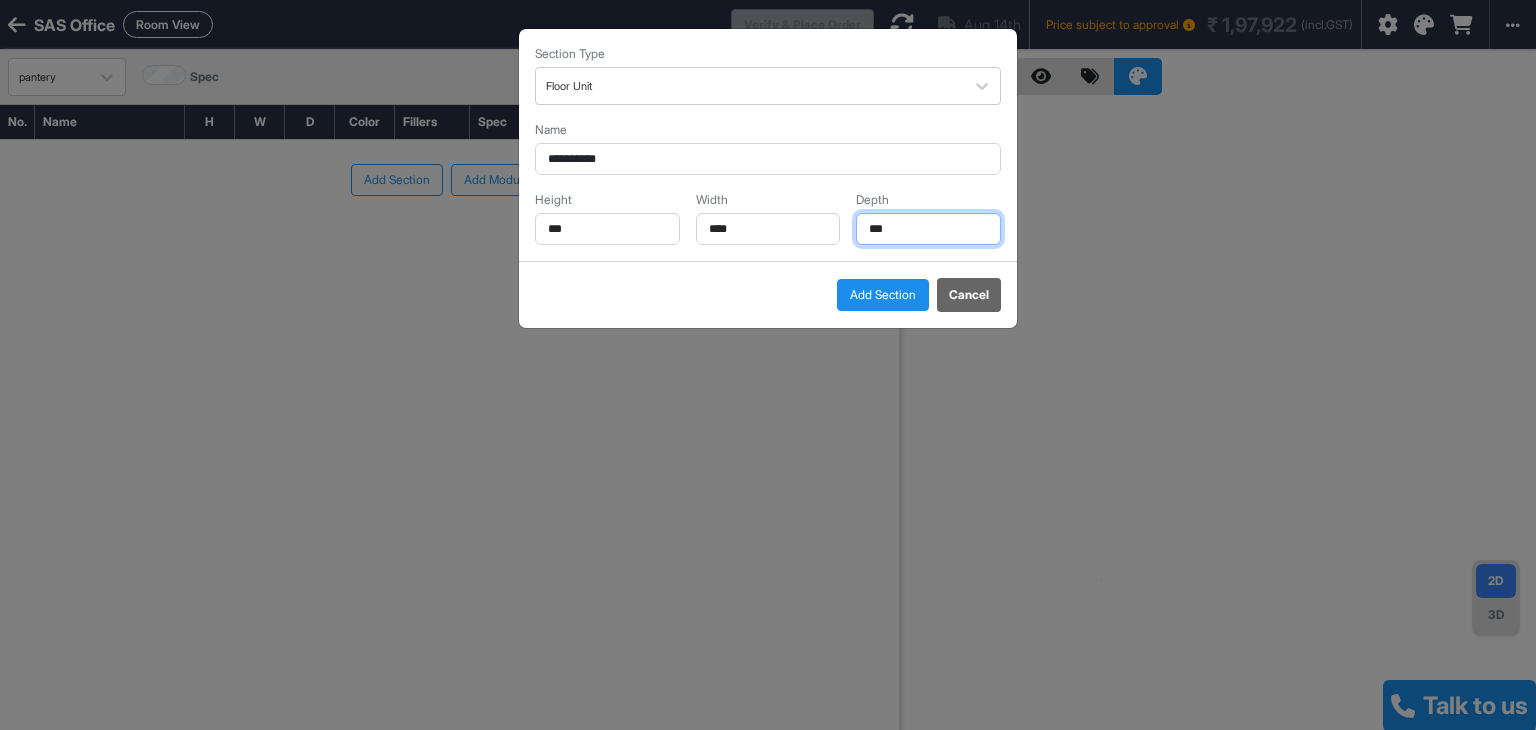 click on "***" at bounding box center [928, 229] 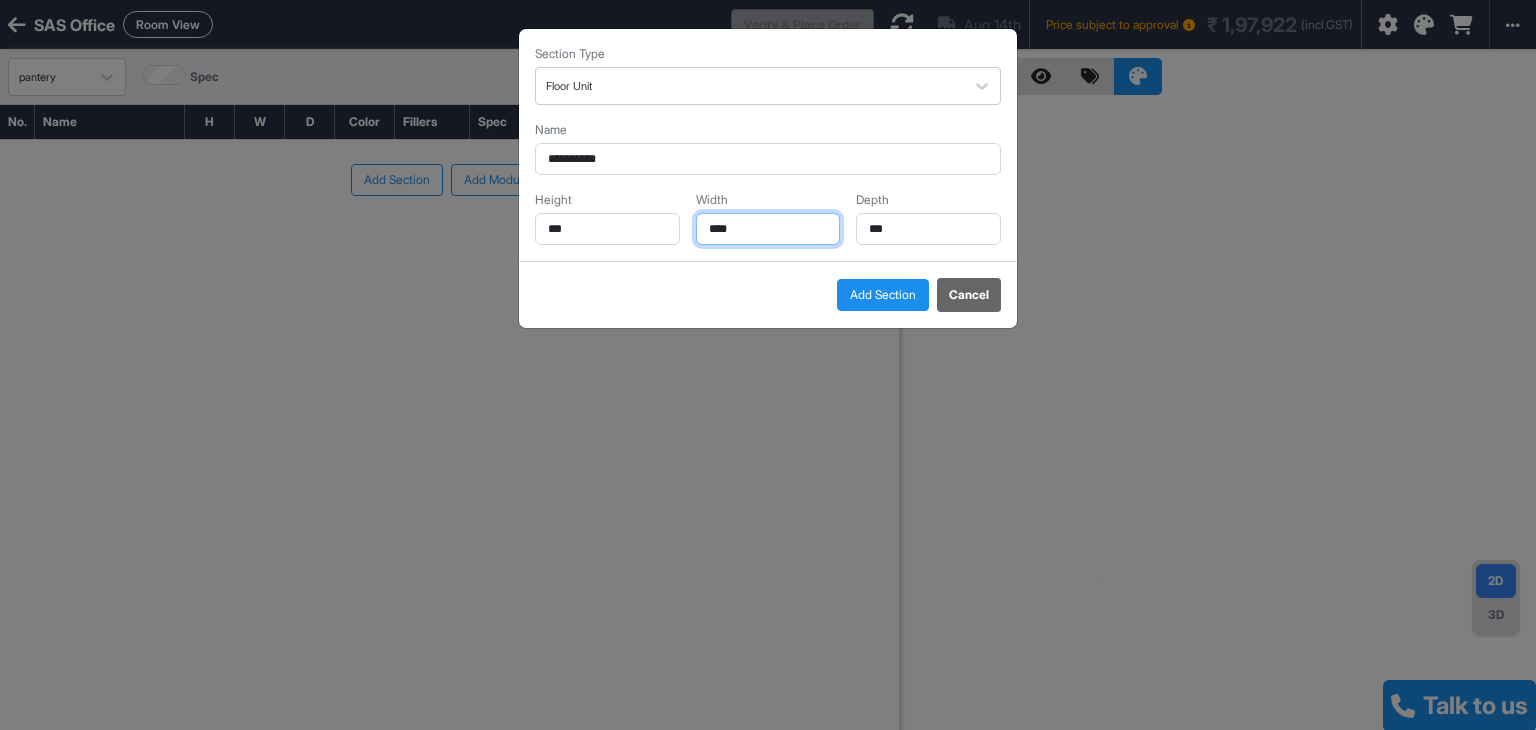 drag, startPoint x: 884, startPoint y: 225, endPoint x: 838, endPoint y: 224, distance: 46.010868 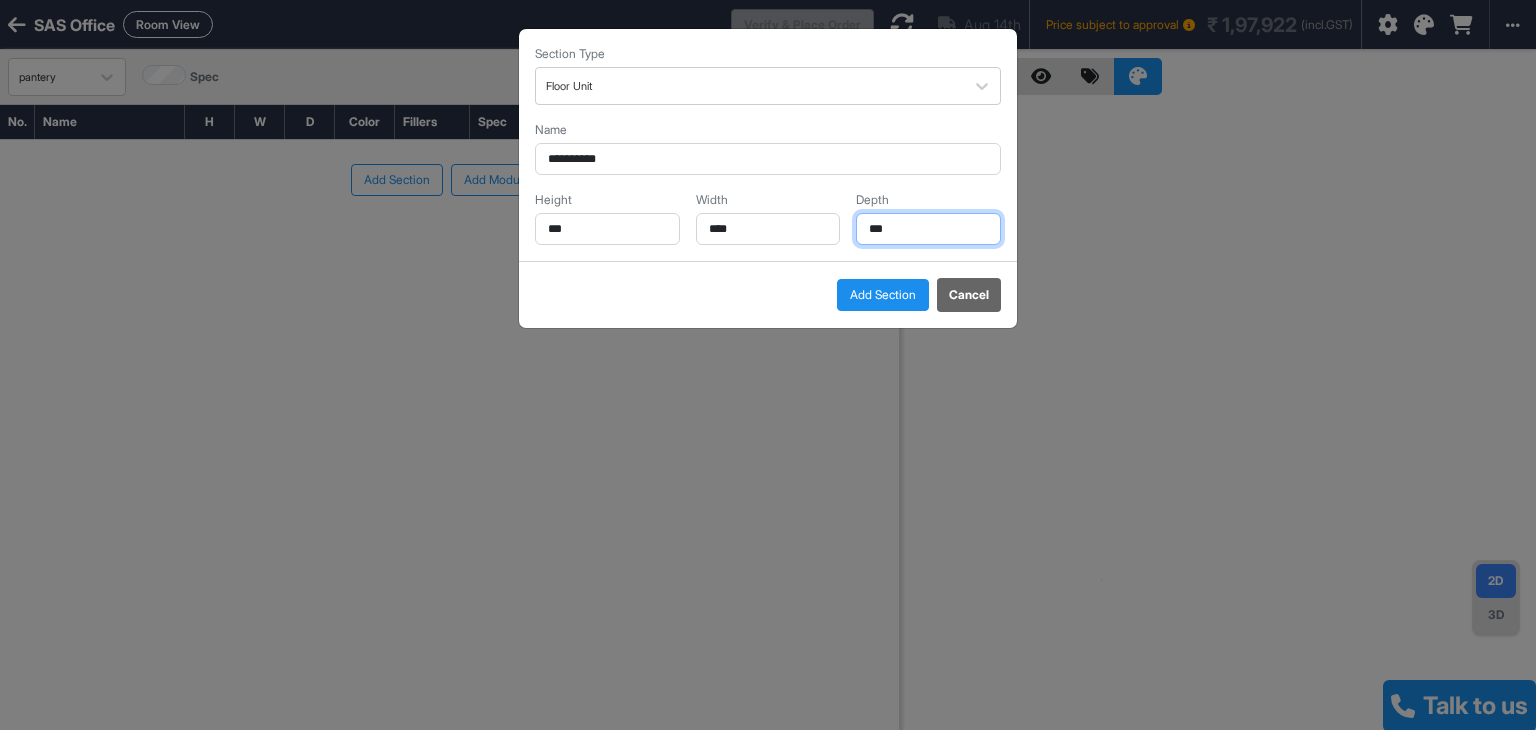 click on "***" at bounding box center [928, 229] 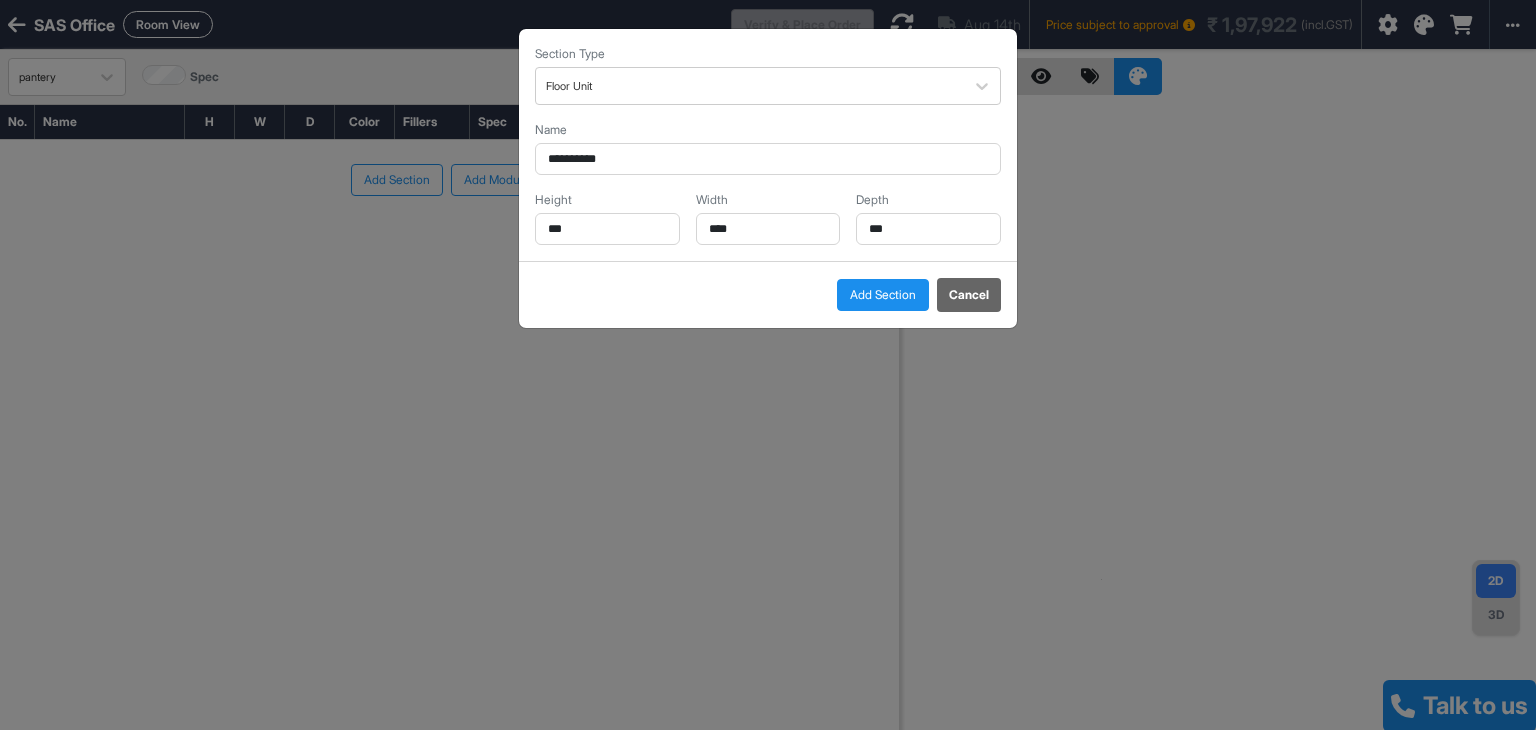 click on "Depth" at bounding box center [928, 200] 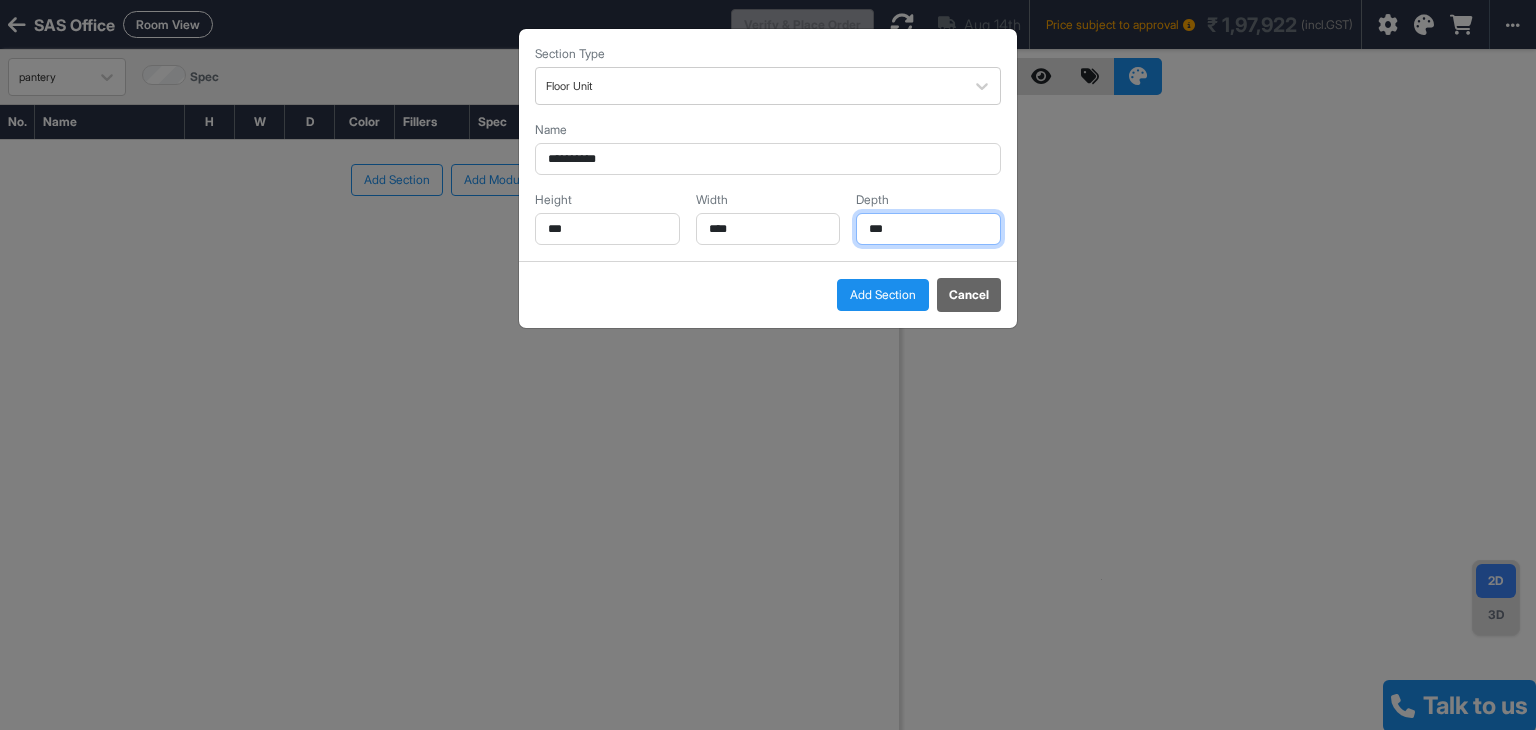 click on "***" at bounding box center (928, 229) 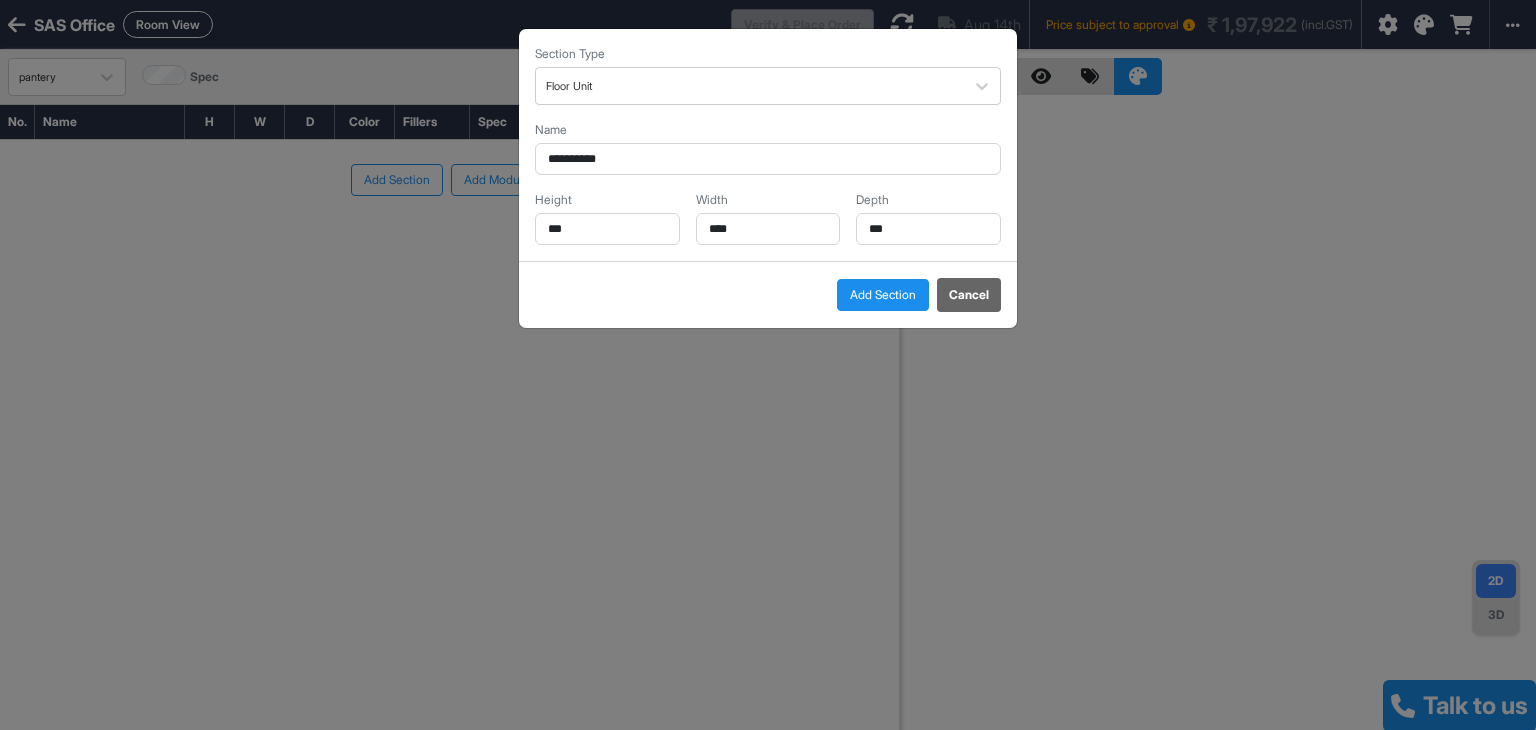 click on "Add Section" at bounding box center (883, 295) 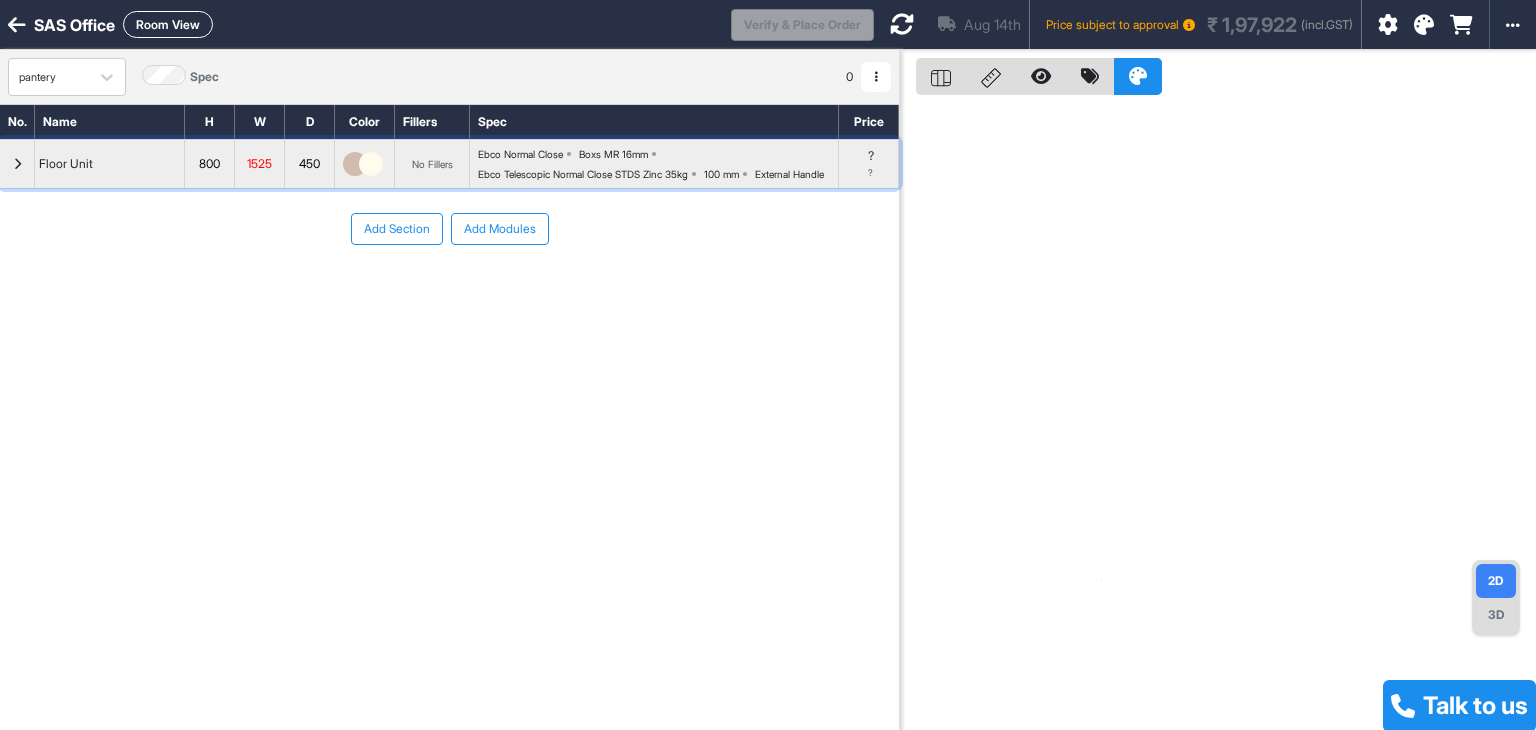click at bounding box center [17, 164] 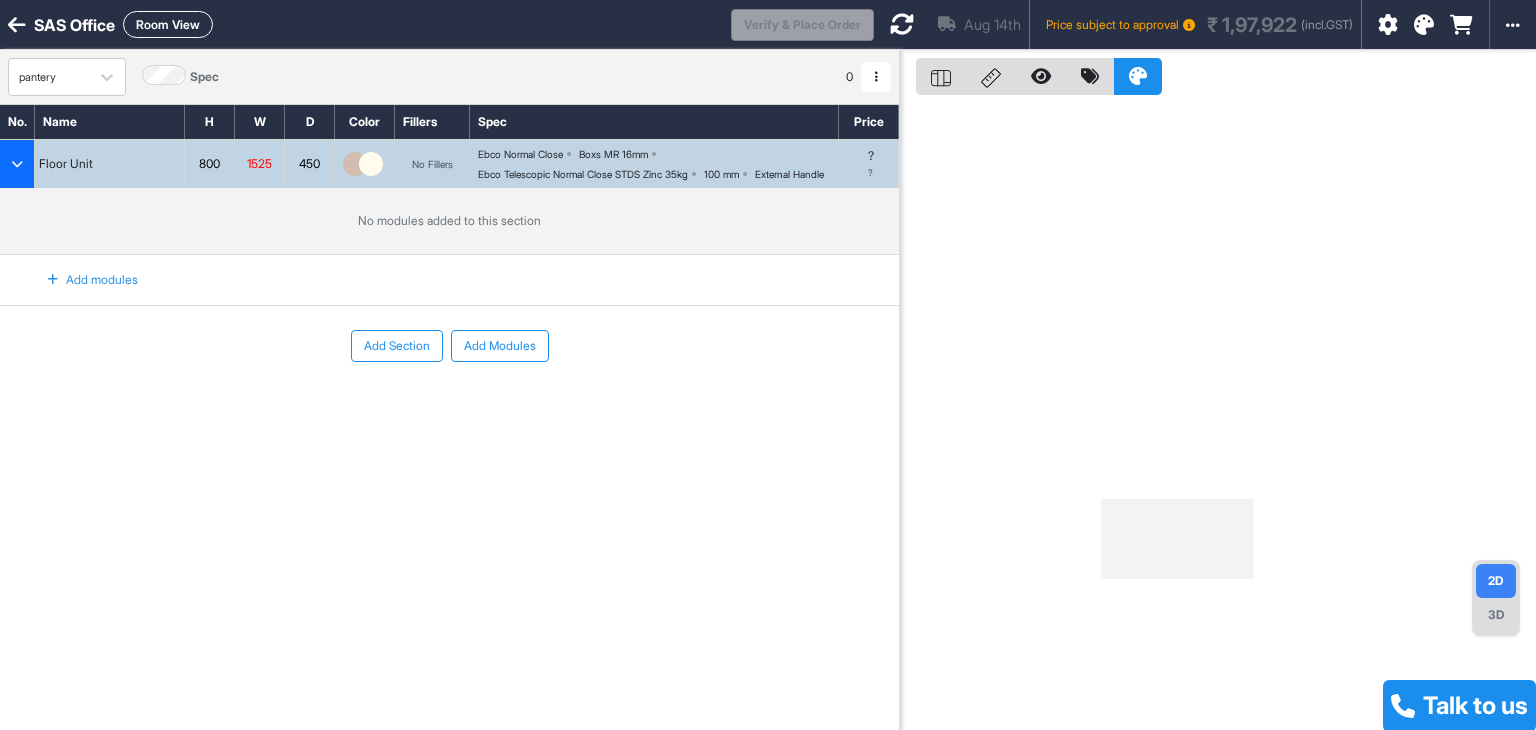 click on "Add Modules" at bounding box center (500, 346) 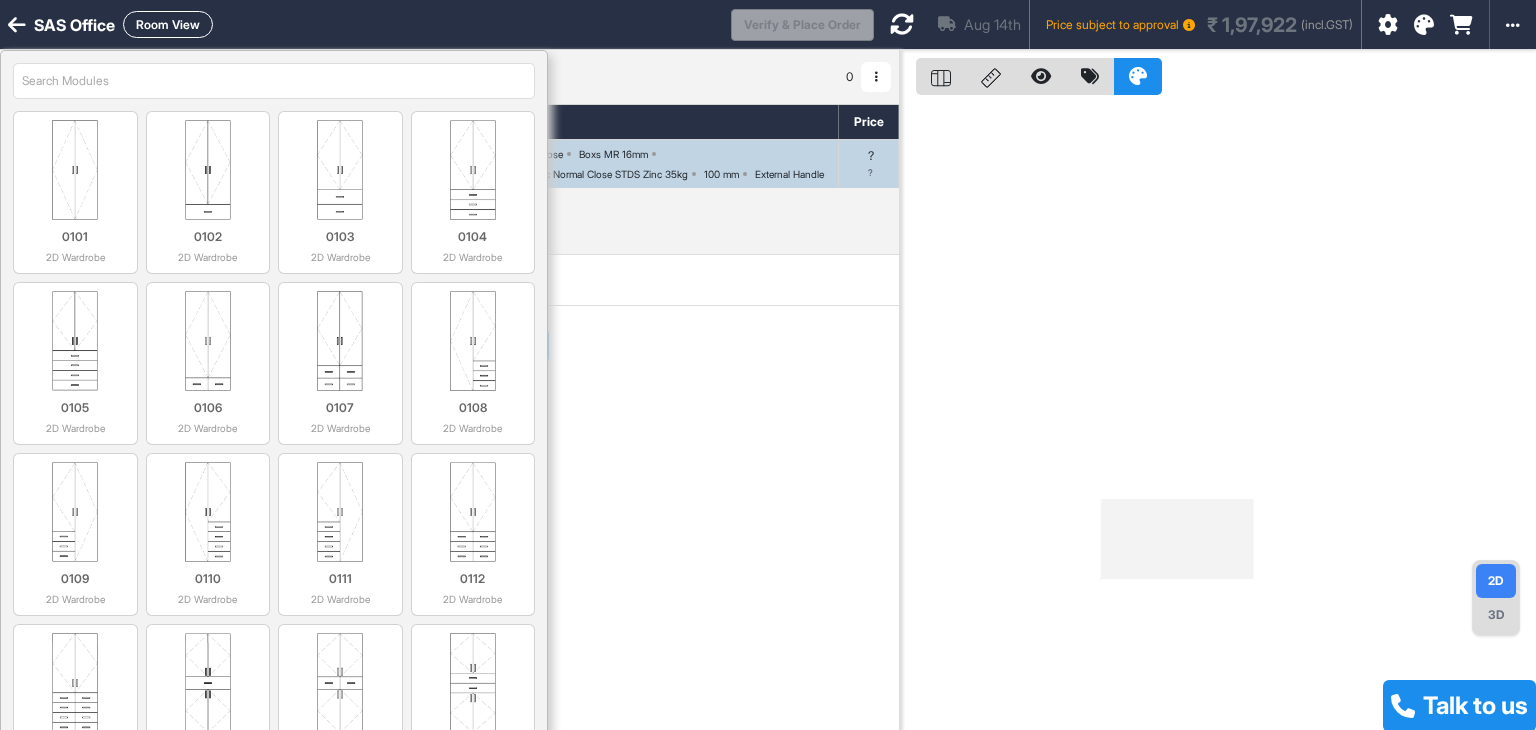 click at bounding box center [274, 81] 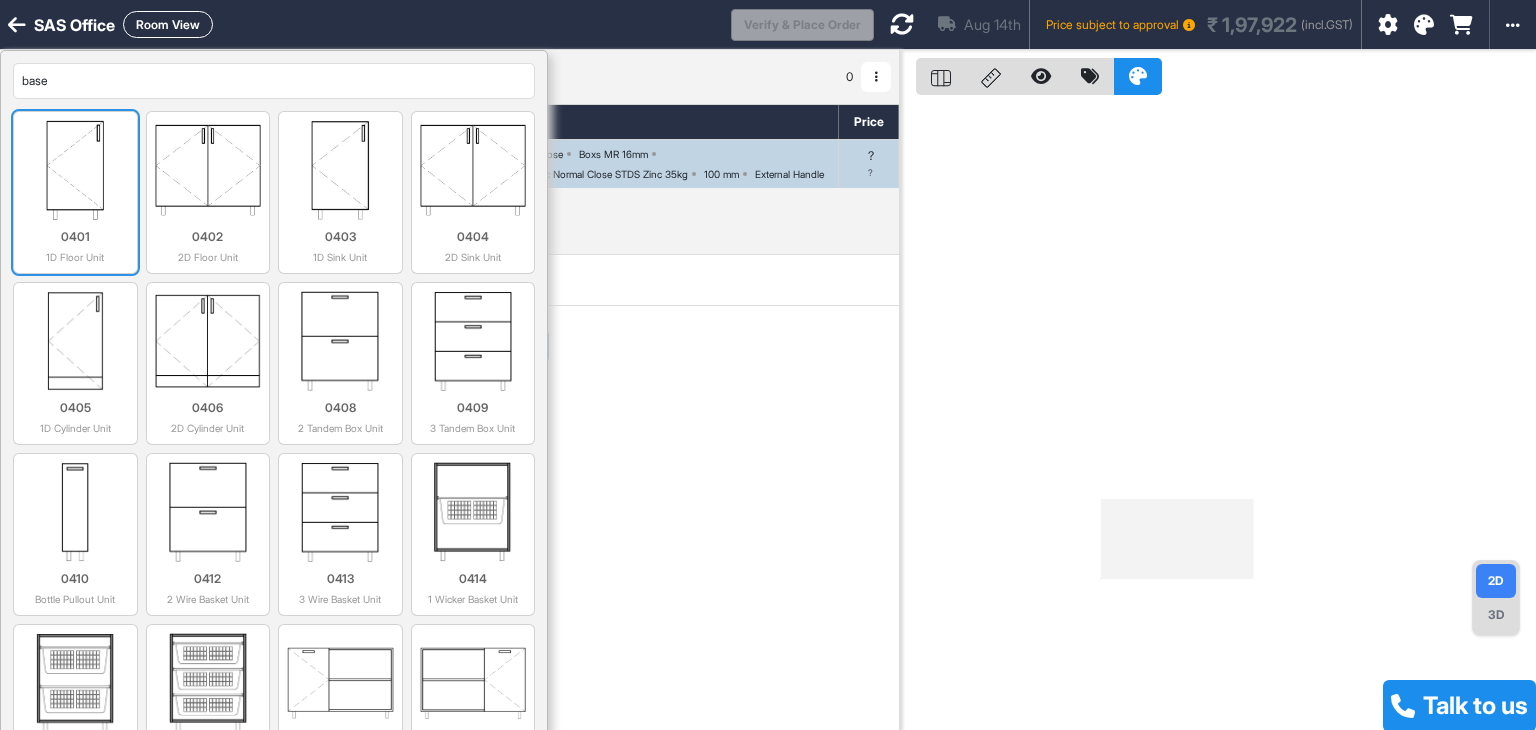 type on "base" 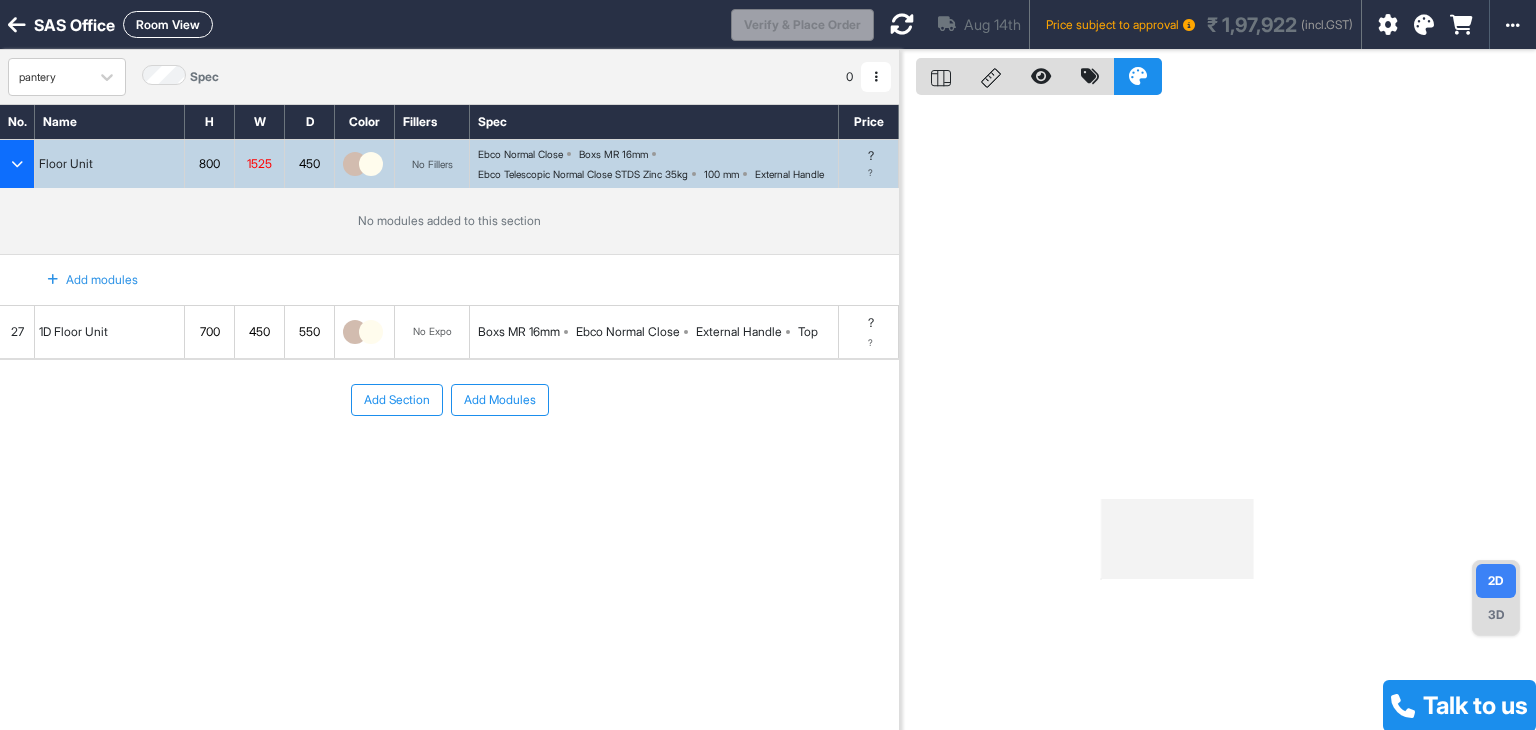 drag, startPoint x: 115, startPoint y: 296, endPoint x: 31, endPoint y: 425, distance: 153.9383 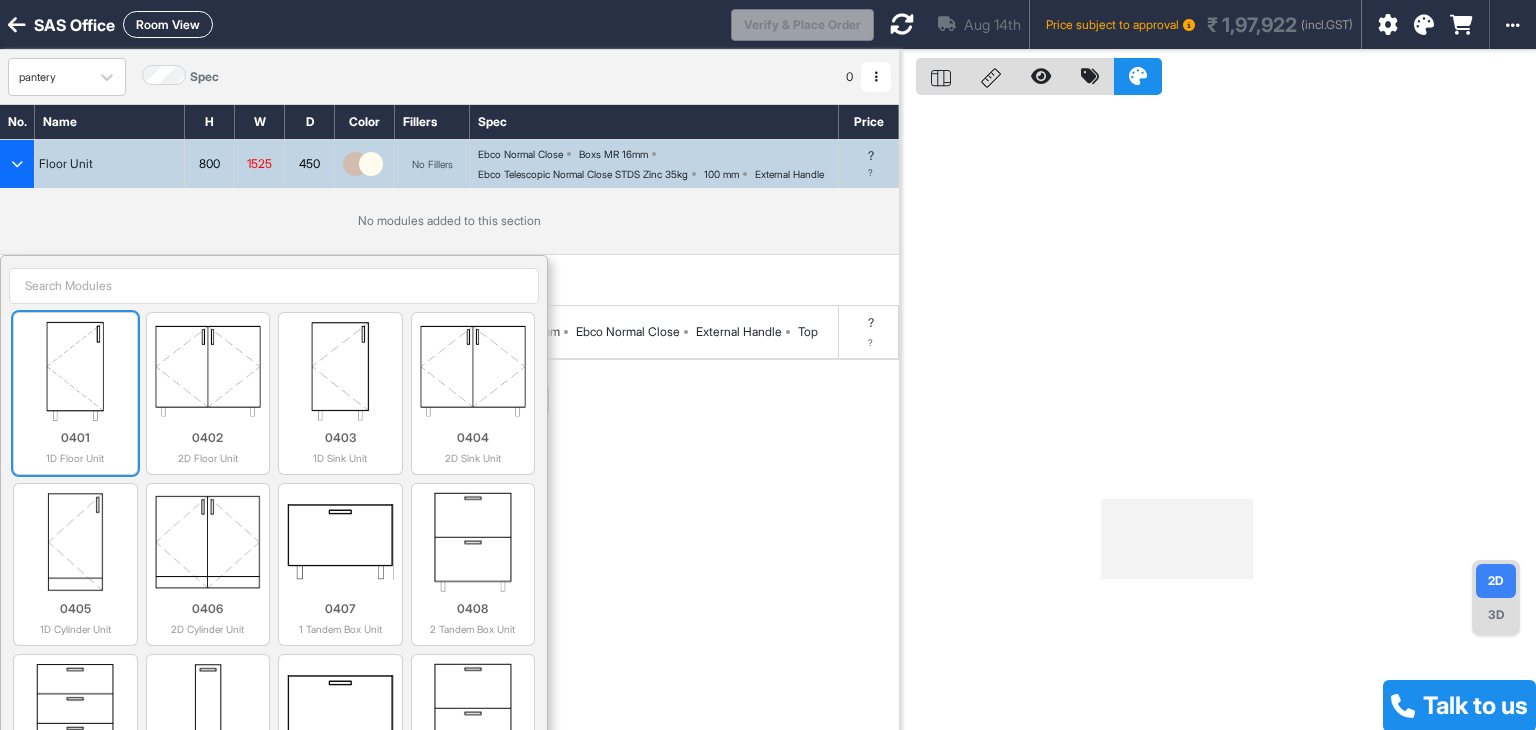 click at bounding box center (75, 371) 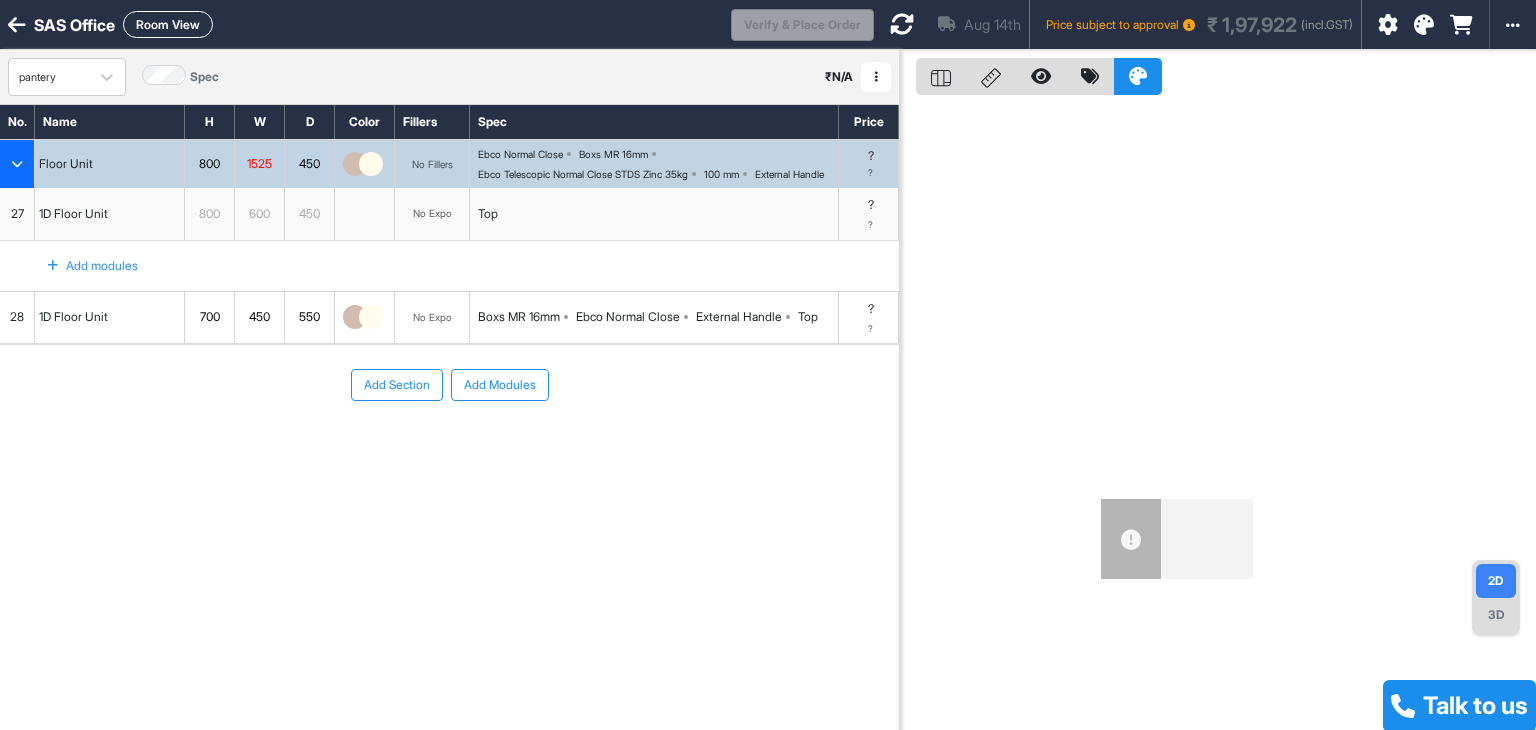 click on "Add modules" at bounding box center [81, 266] 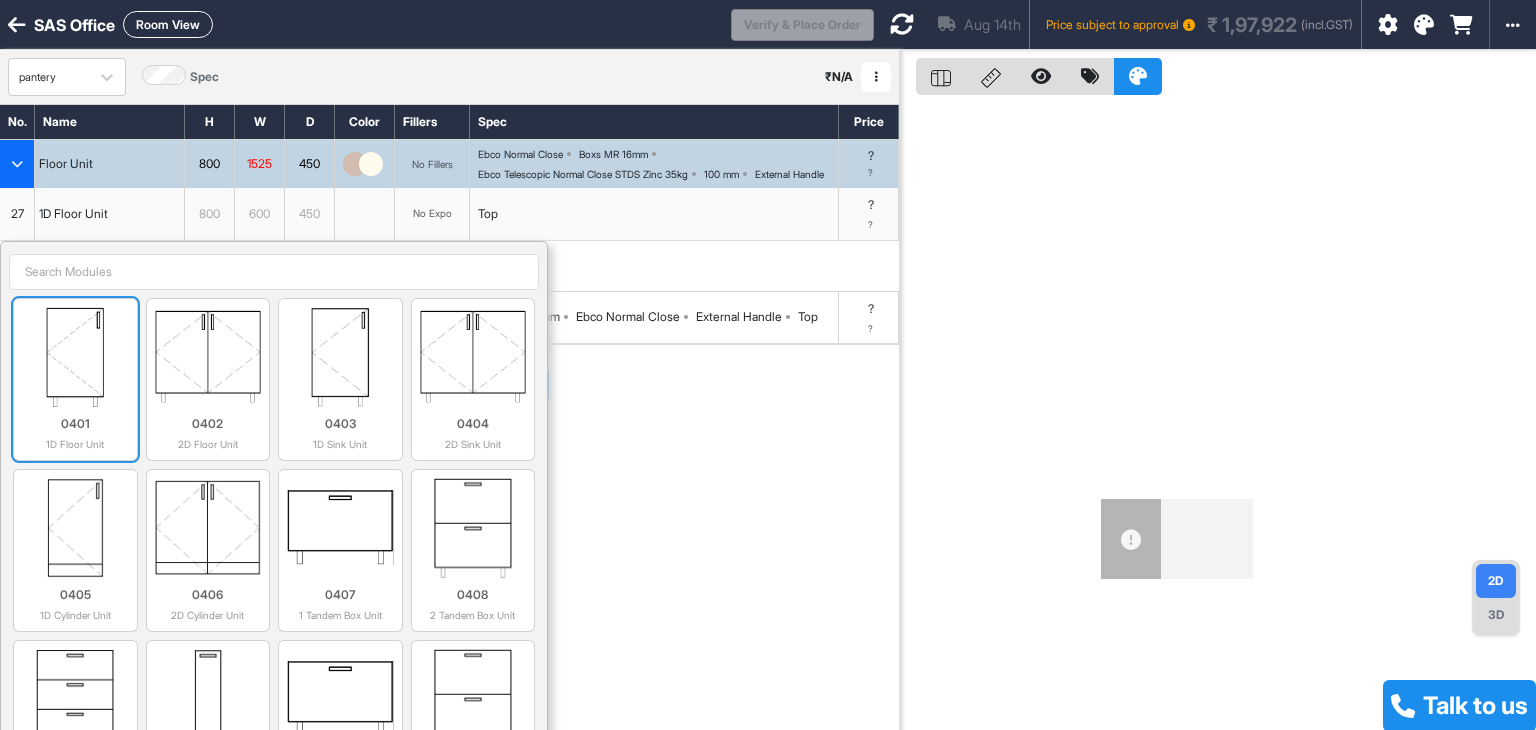 click at bounding box center [75, 357] 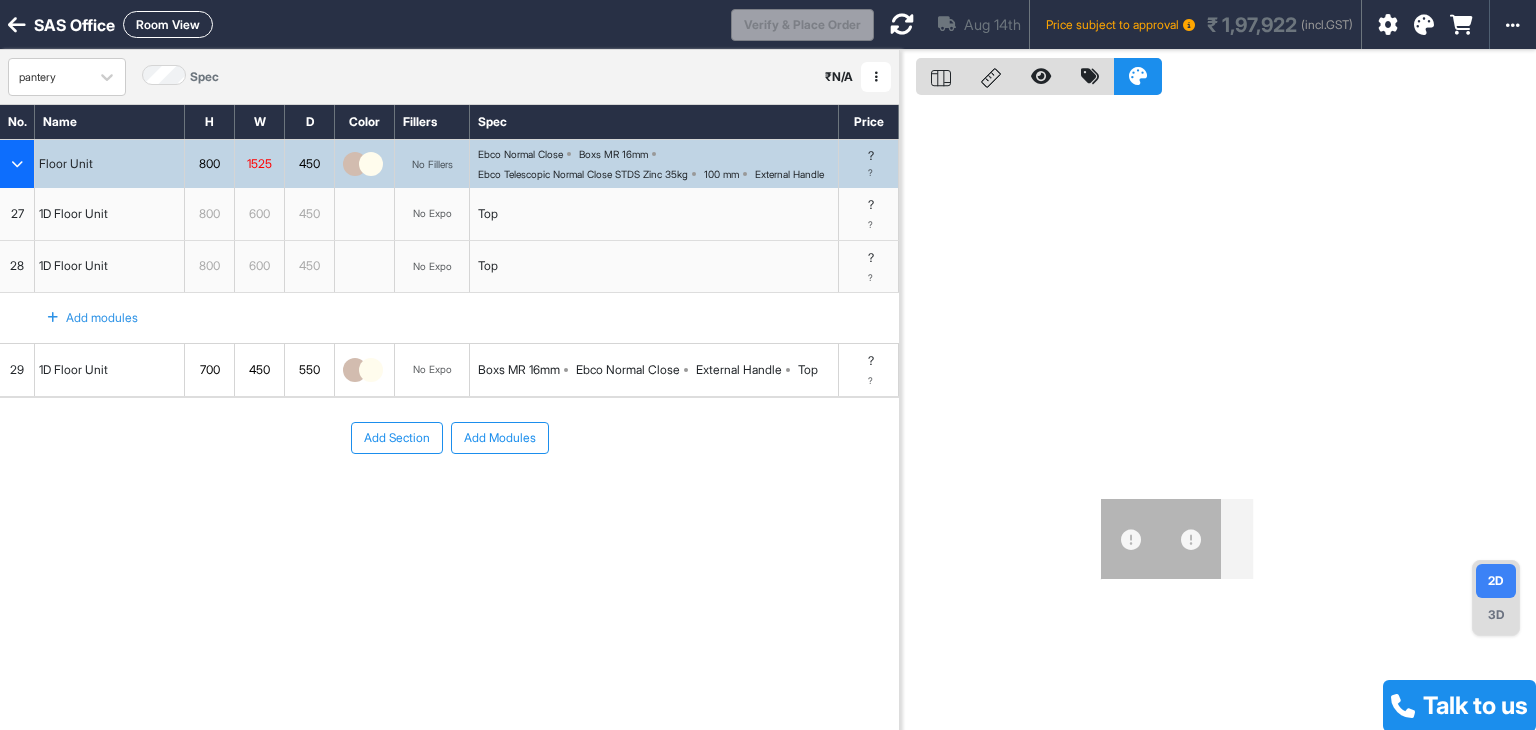 click on "Add modules" at bounding box center (81, 318) 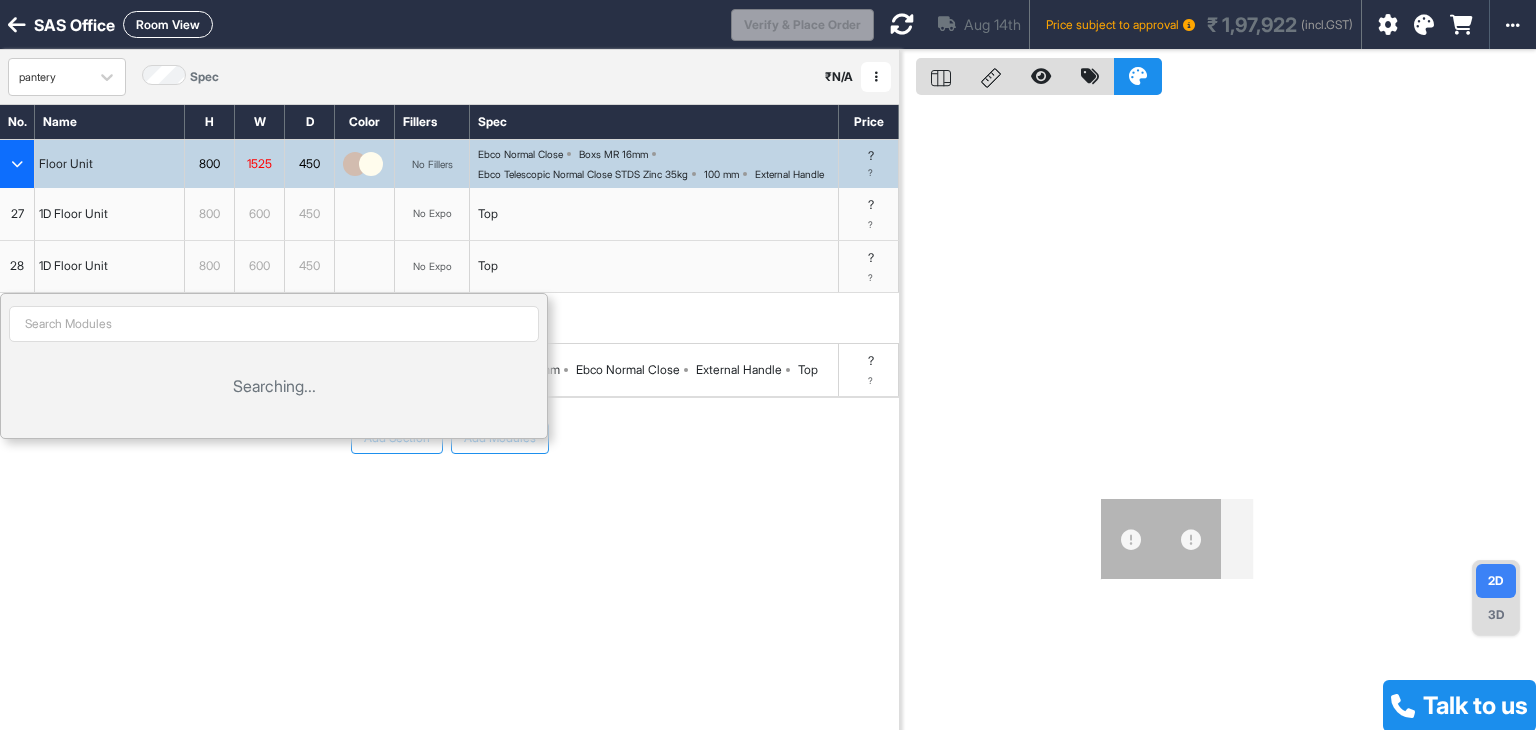click at bounding box center [274, 324] 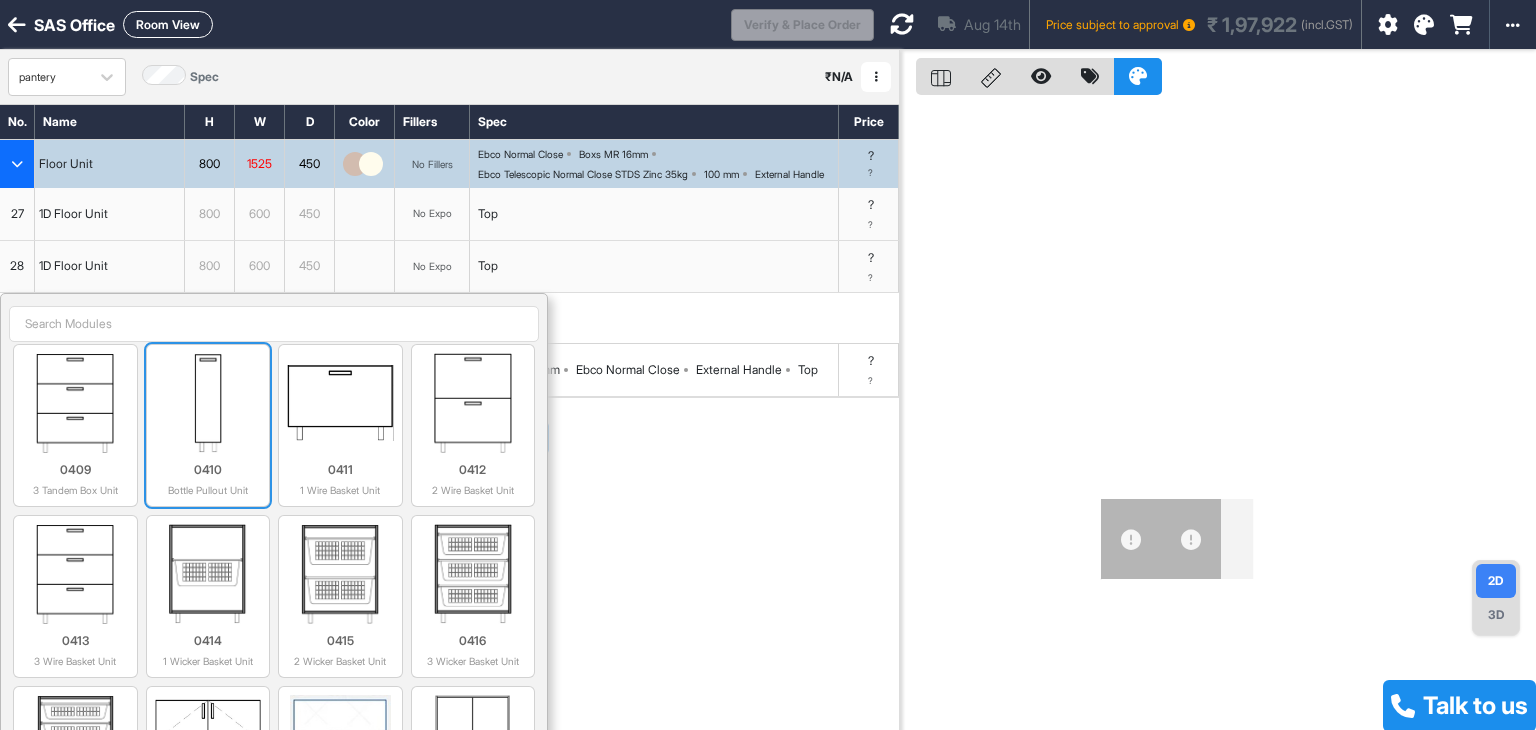 scroll, scrollTop: 300, scrollLeft: 0, axis: vertical 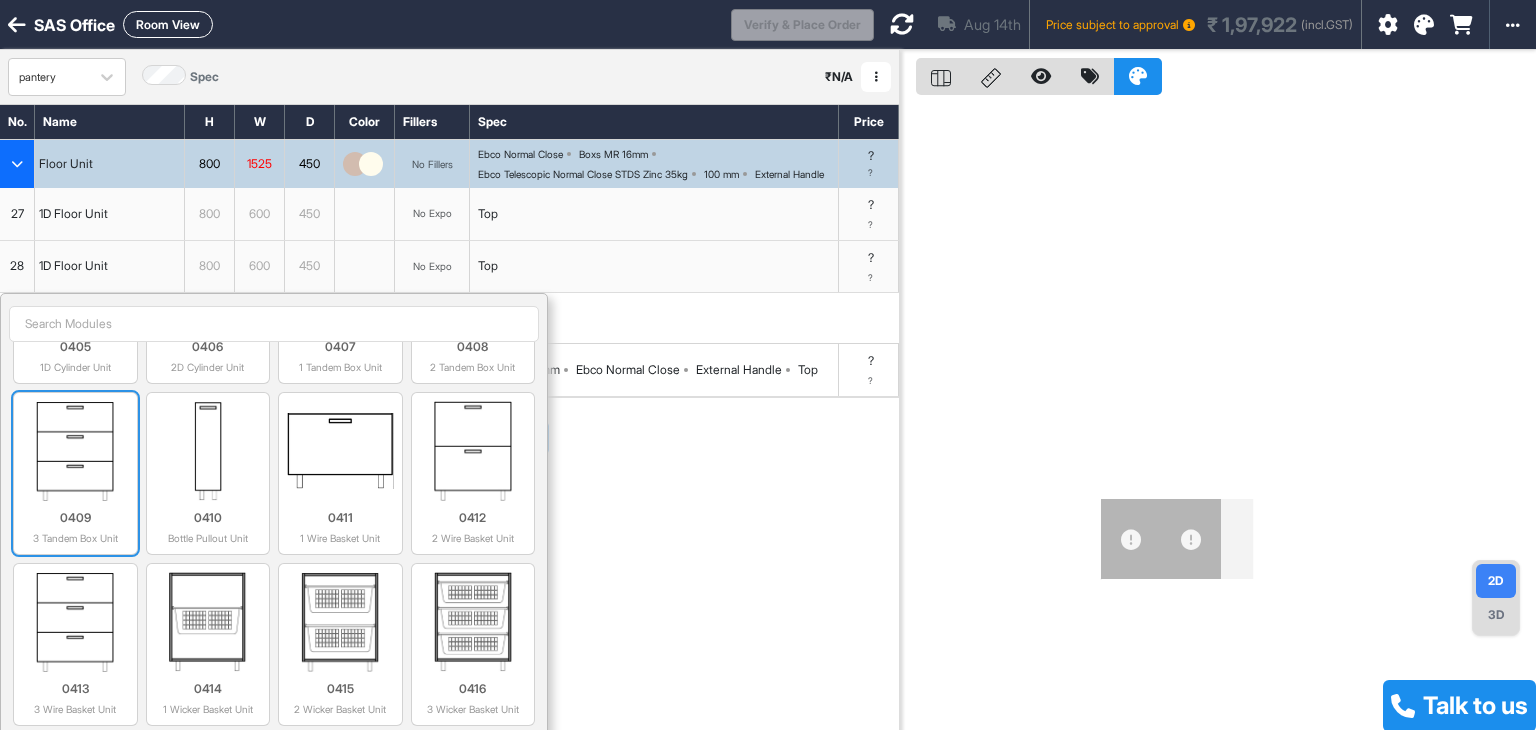click at bounding box center (75, 451) 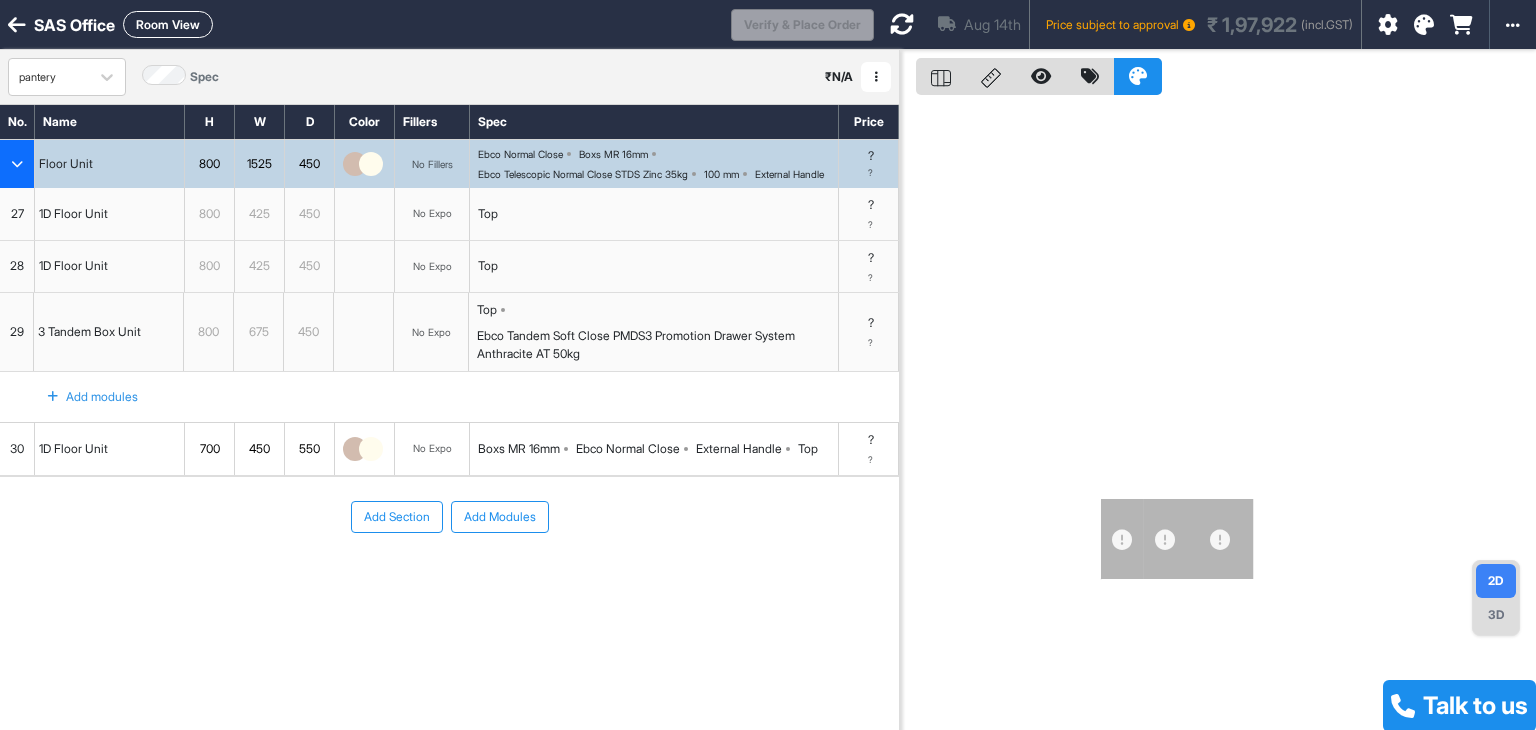 click on "30" at bounding box center (17, 449) 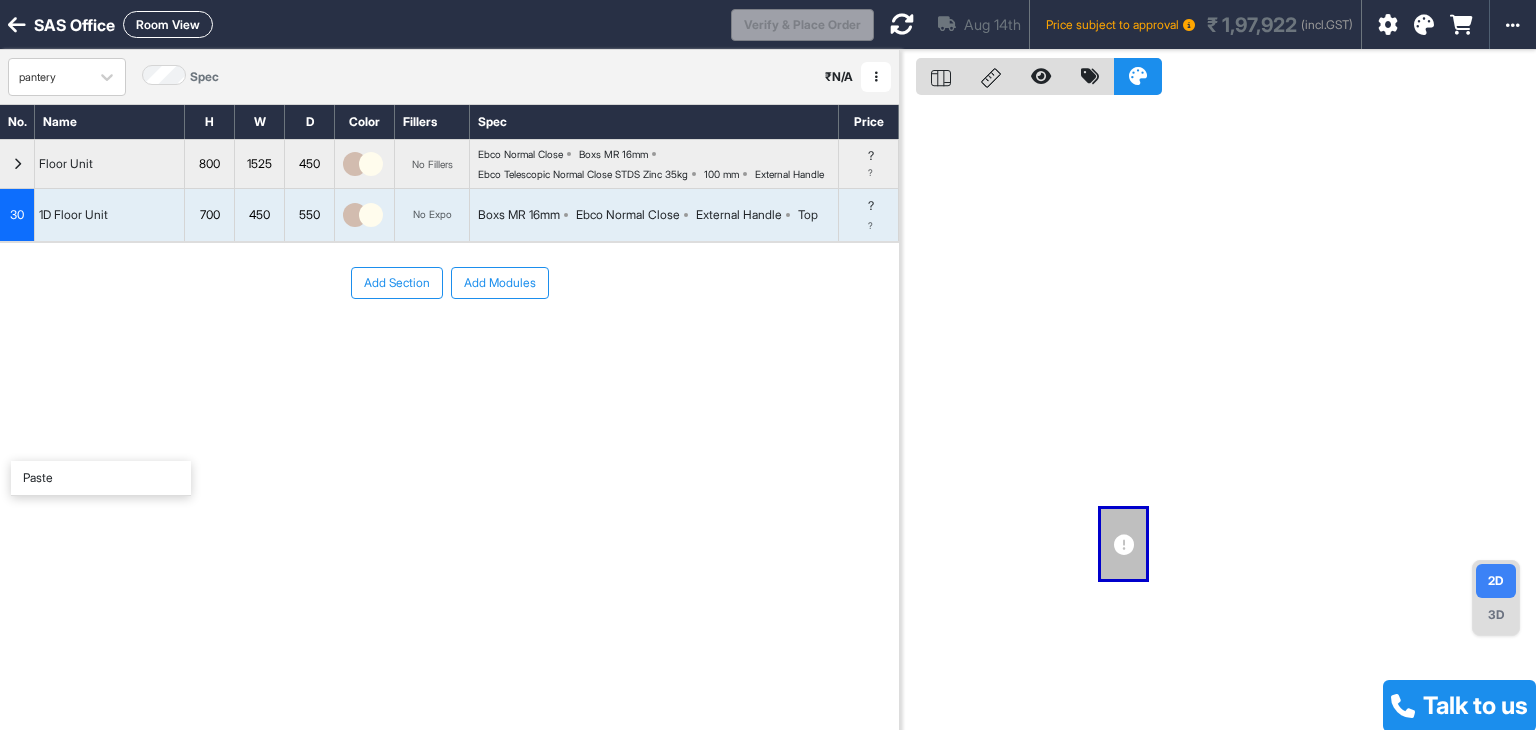 click on "Add Section Add Modules" at bounding box center (449, 343) 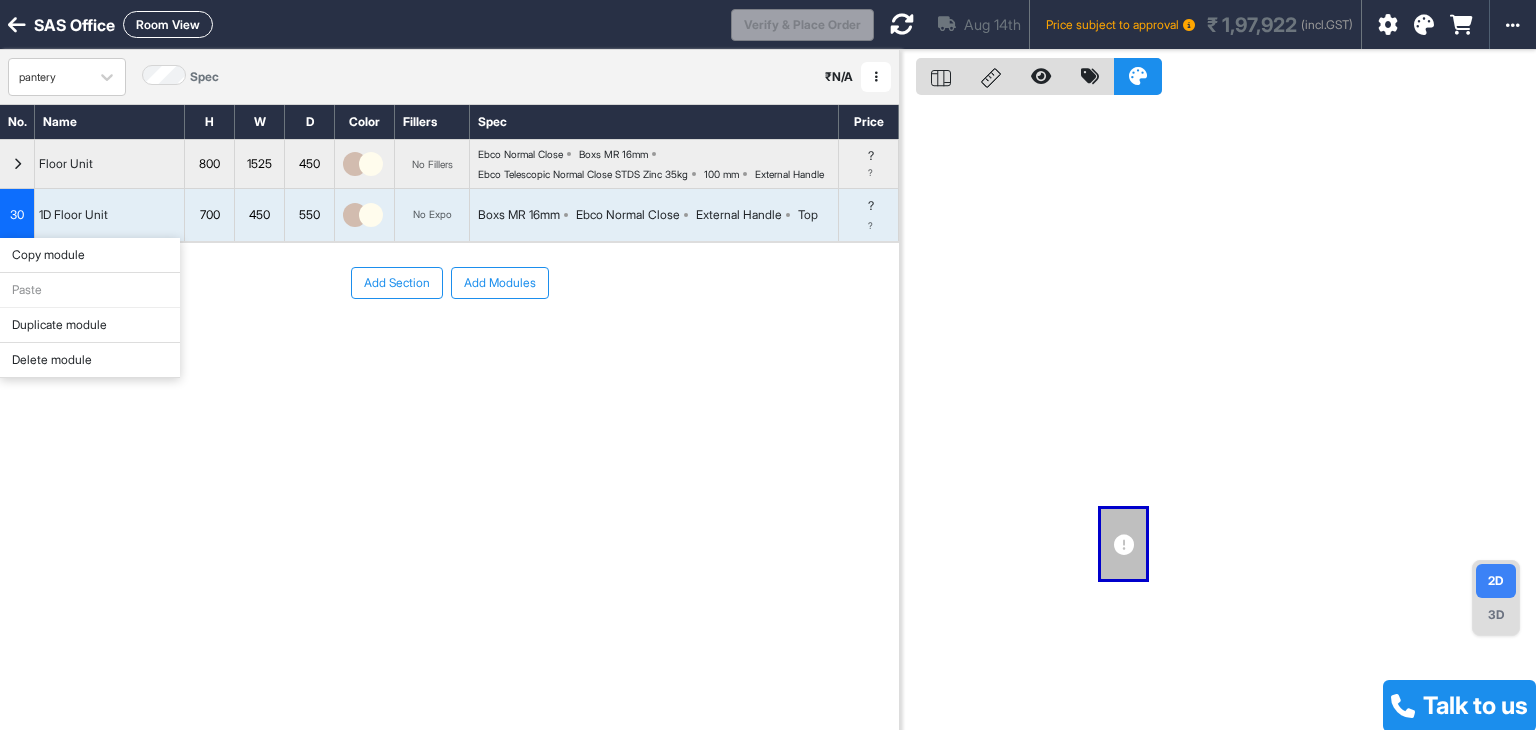click on "Delete module" at bounding box center (90, 360) 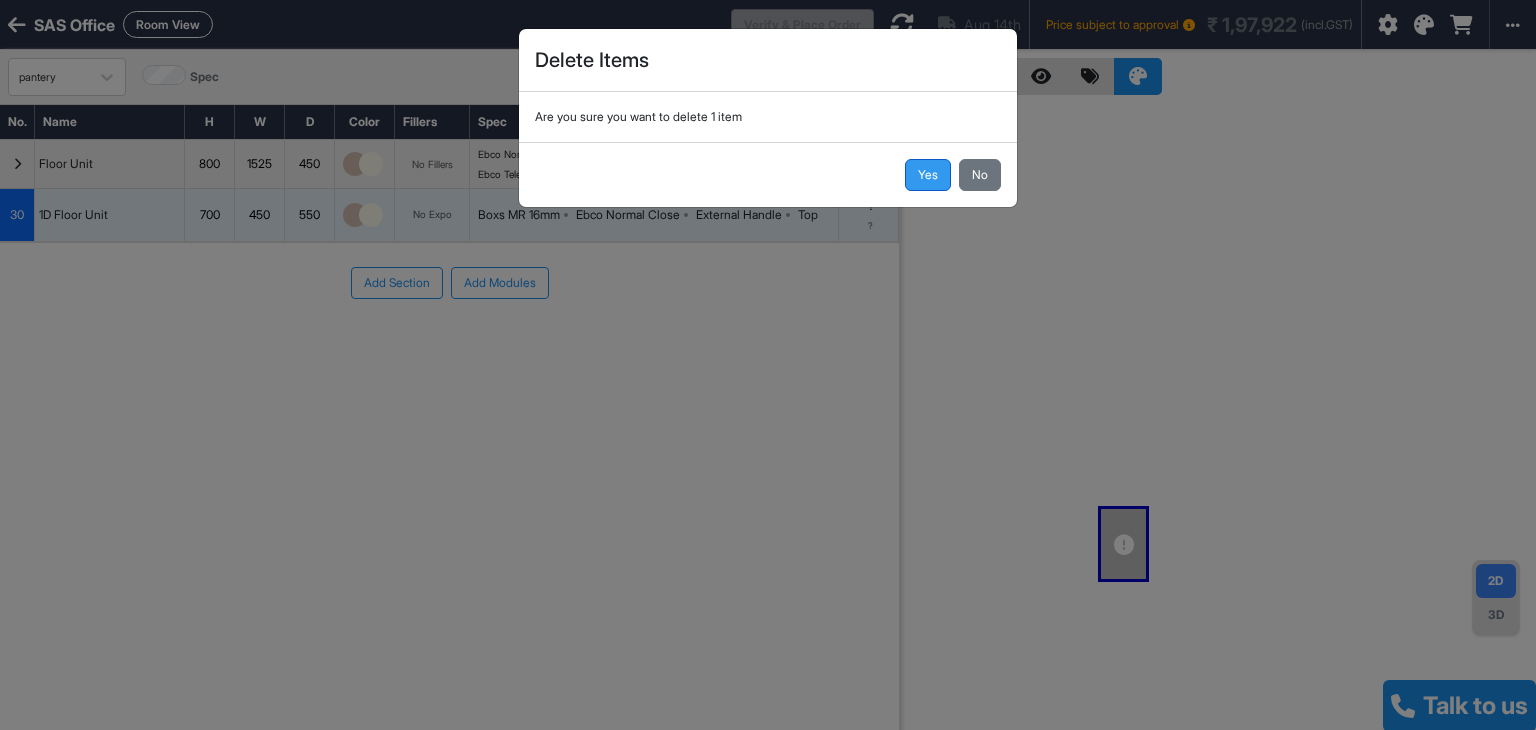 click on "Yes" at bounding box center [928, 175] 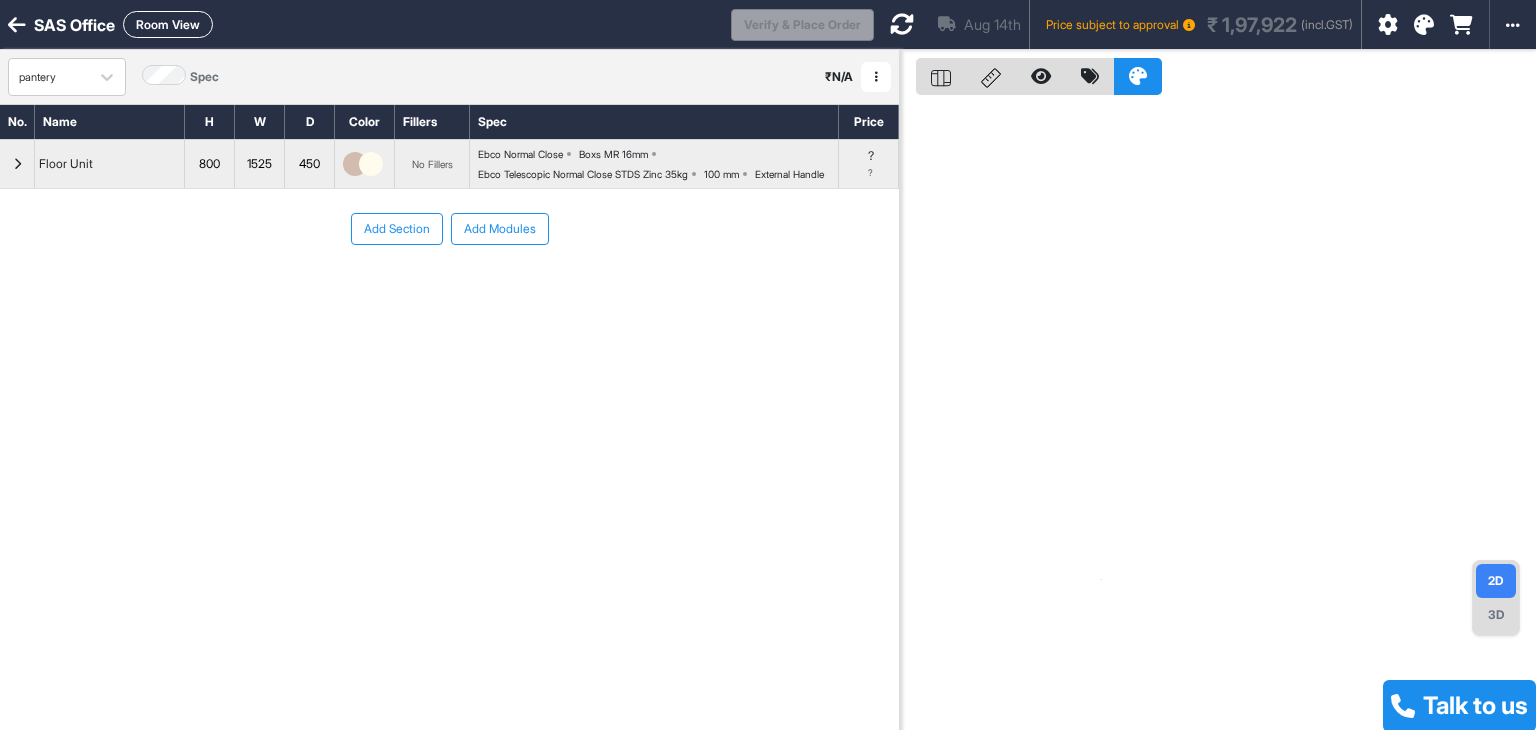 click at bounding box center [17, 164] 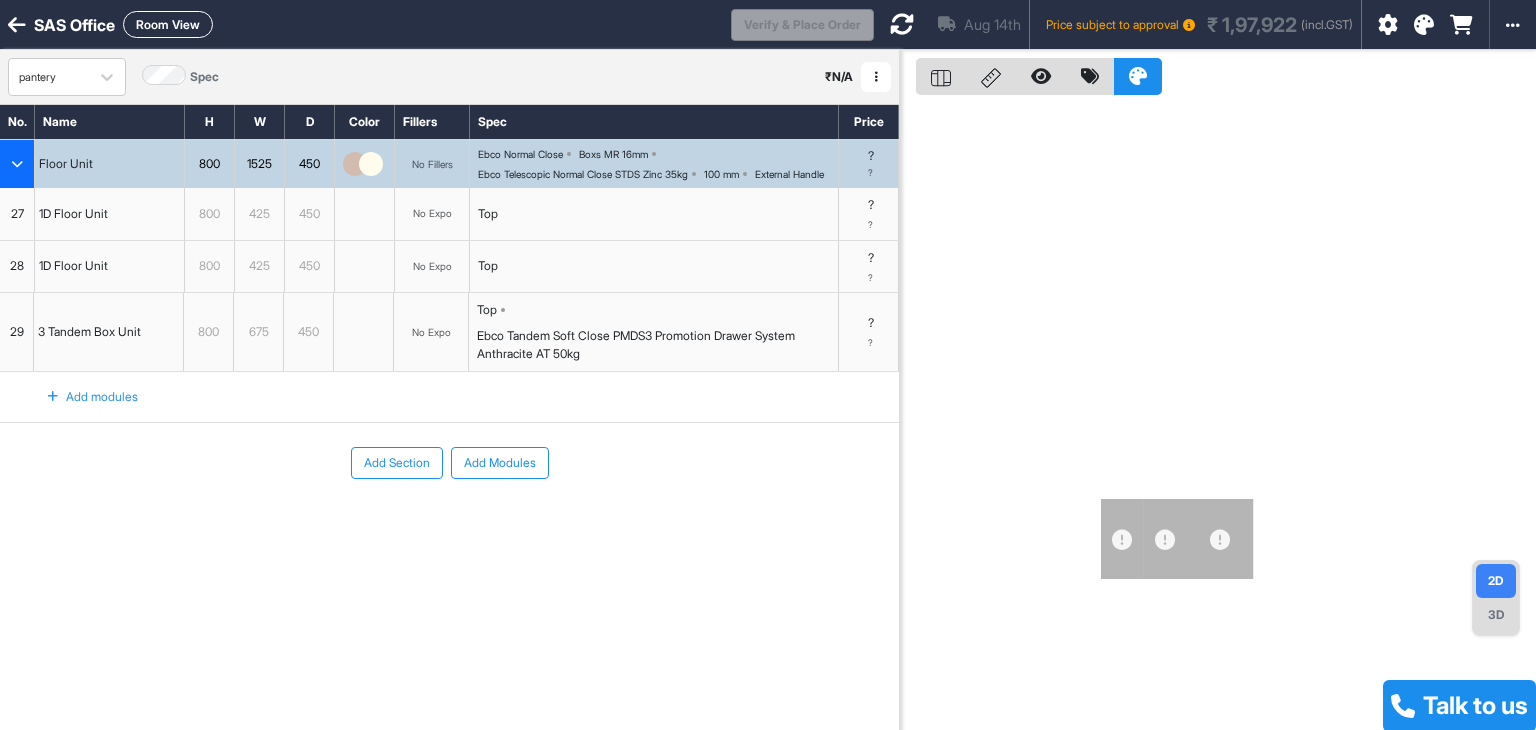 click on "425" at bounding box center [259, 214] 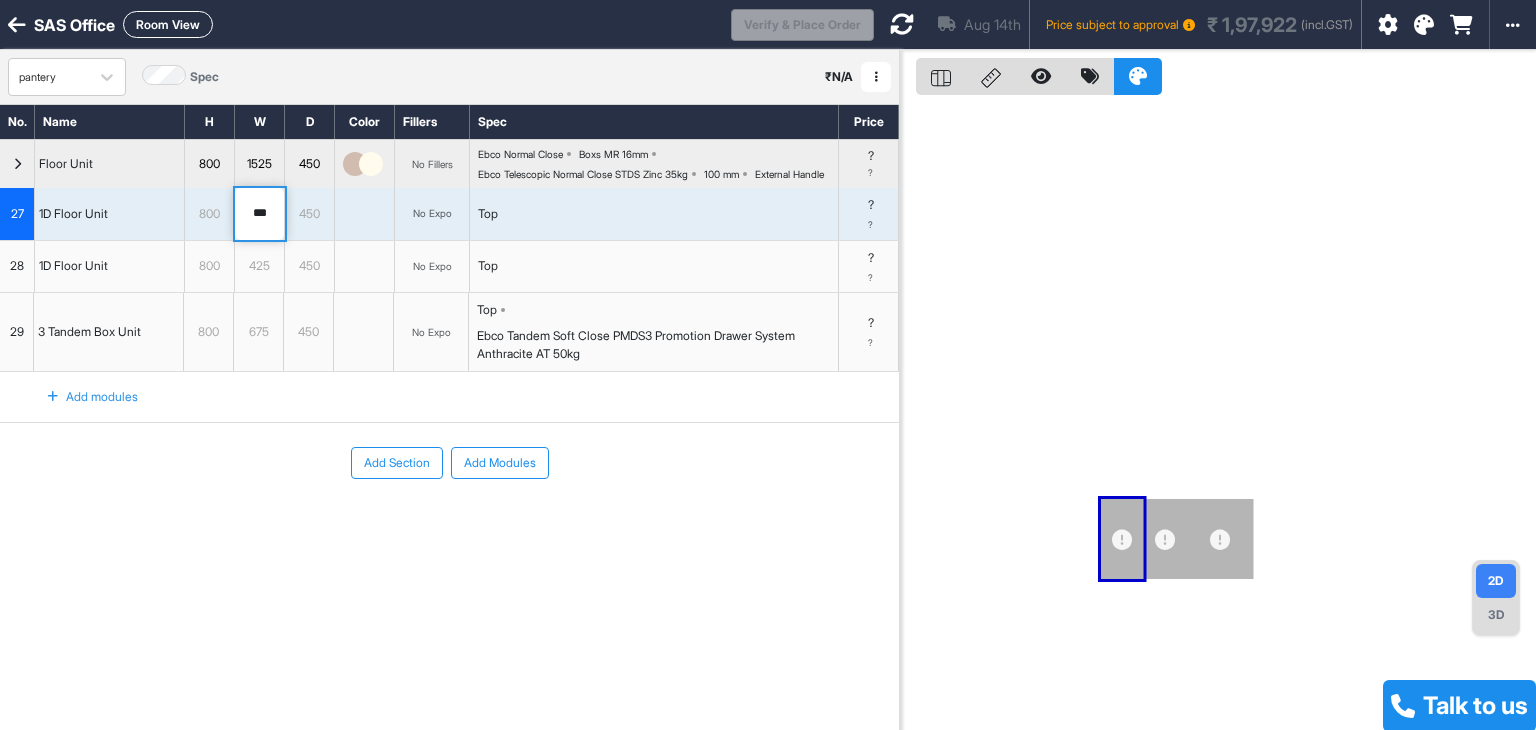 click on "***" at bounding box center [259, 214] 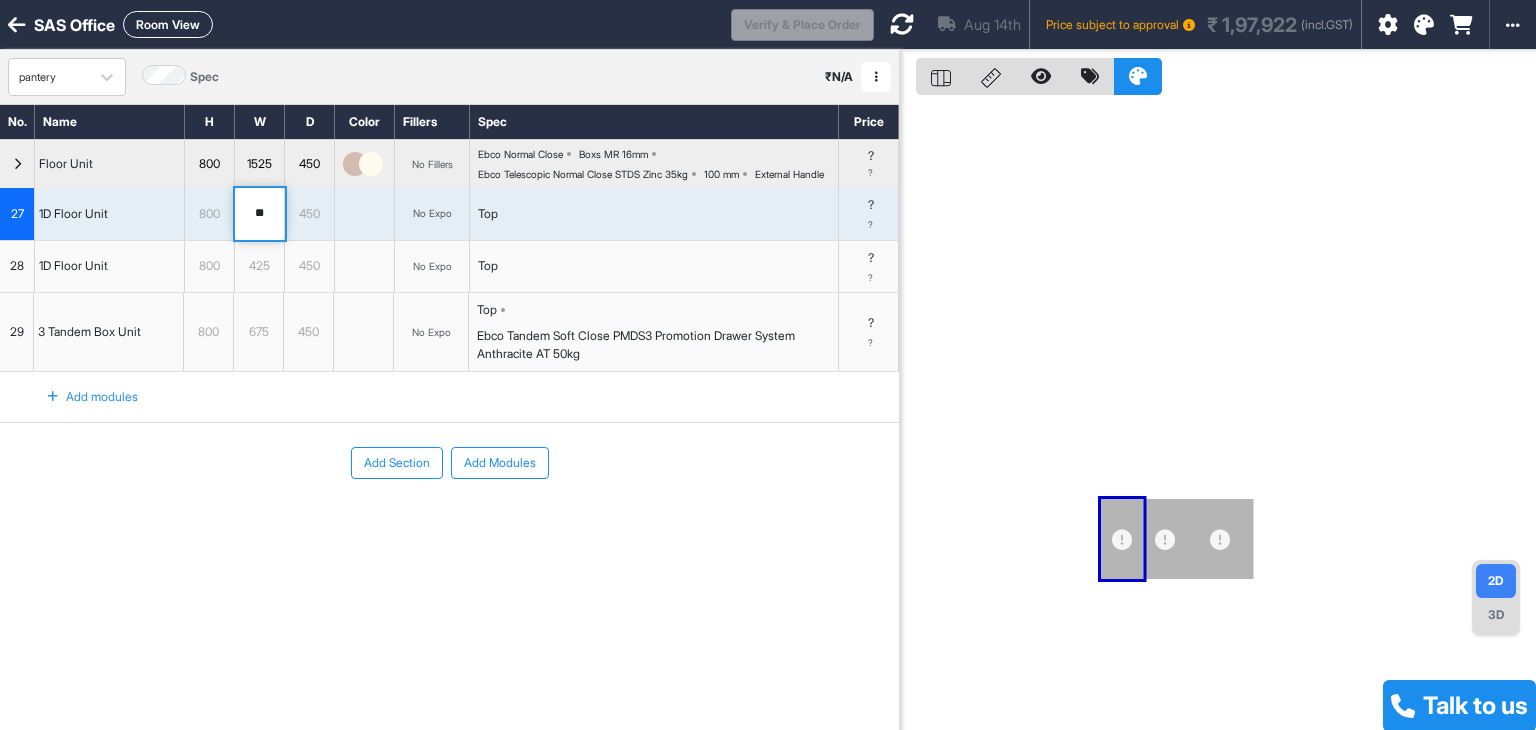 type on "***" 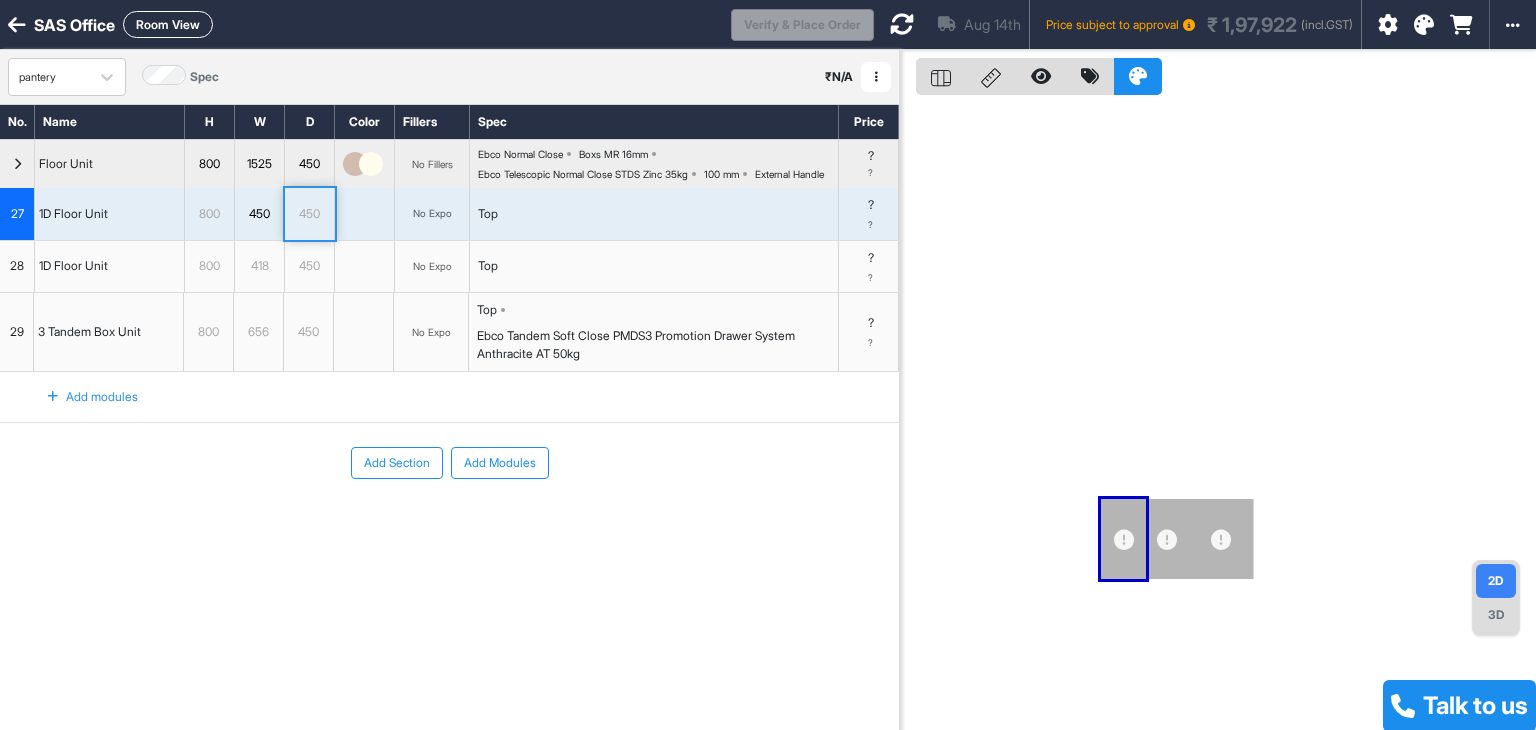 click on "418" at bounding box center [259, 266] 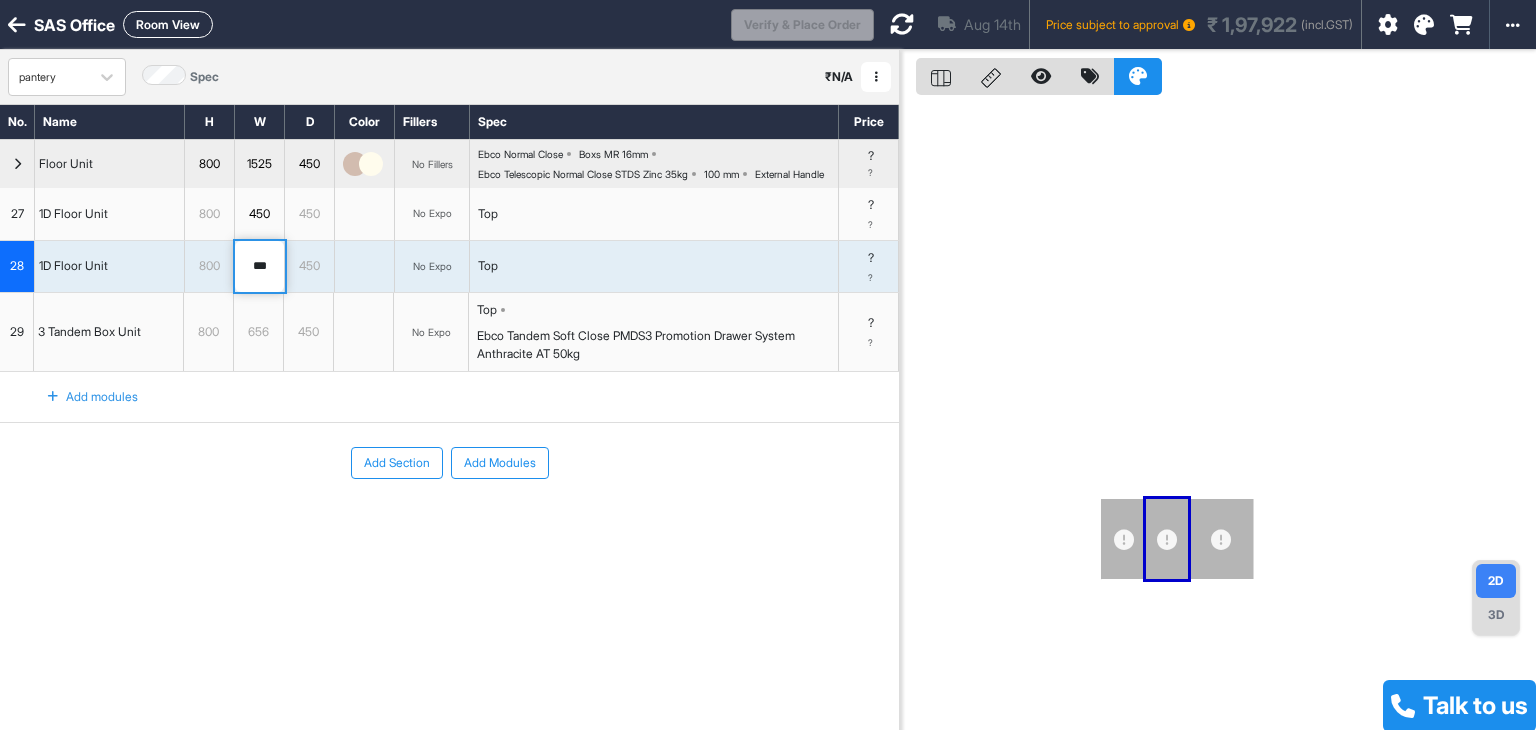 click on "***" at bounding box center (259, 267) 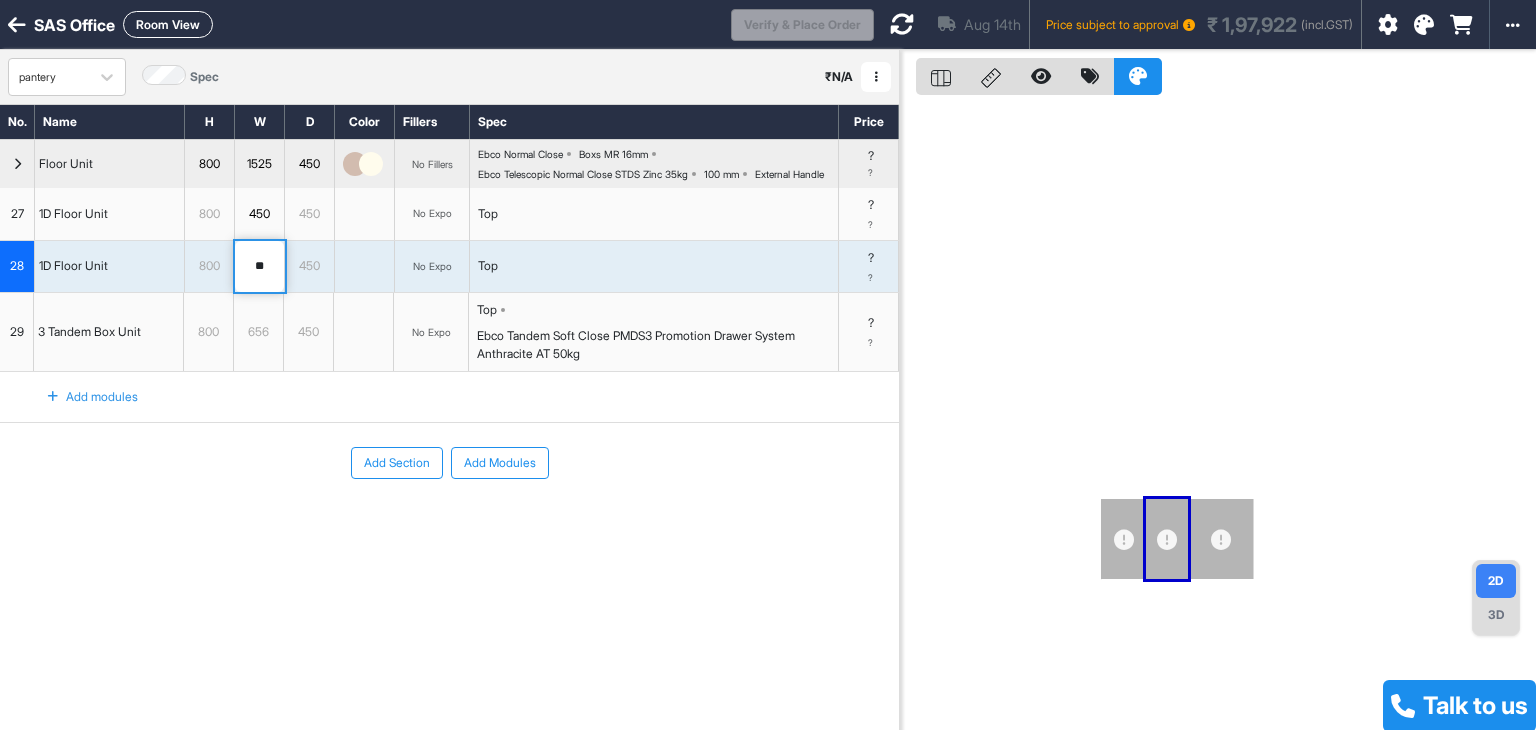 type on "***" 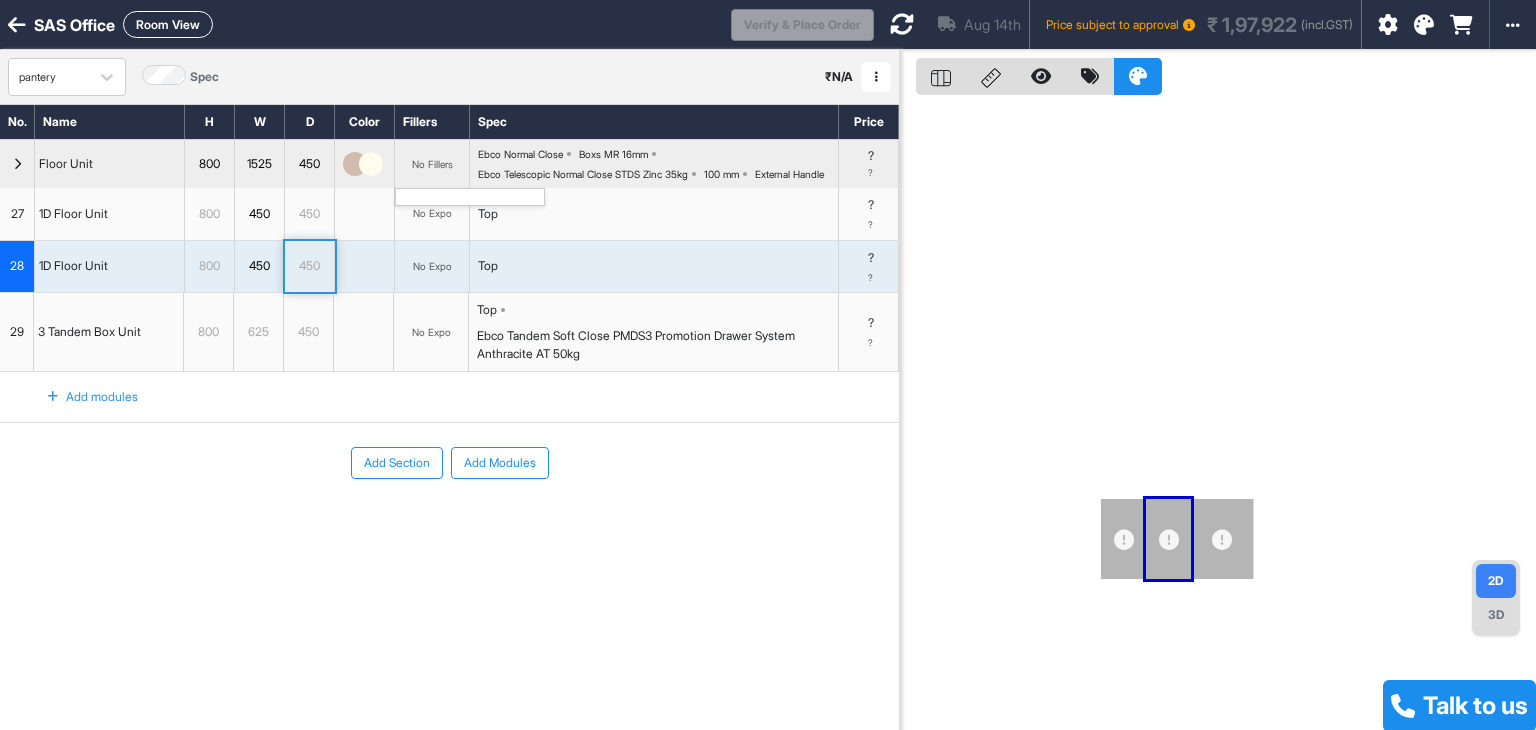 click on "No Fillers" at bounding box center [432, 164] 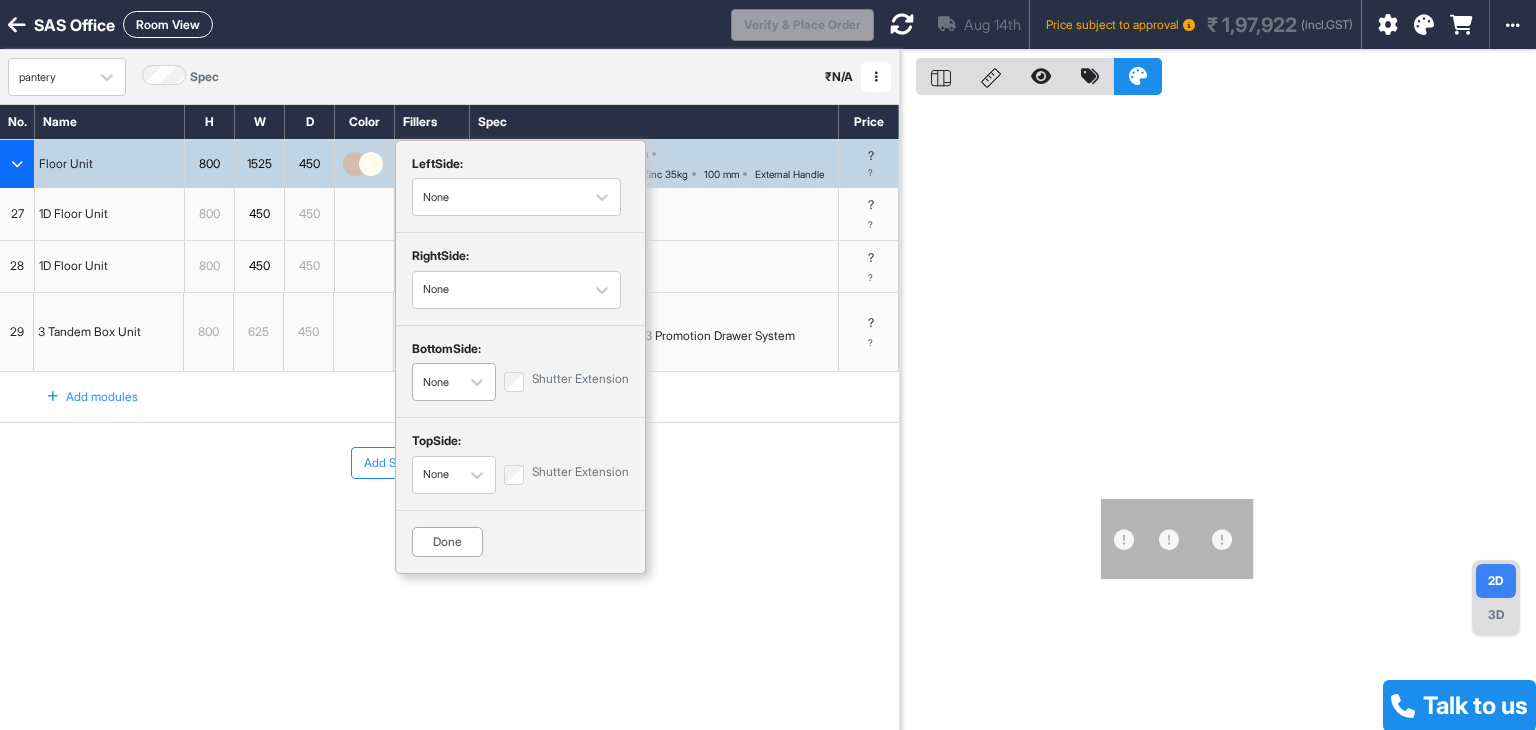 click on "None" at bounding box center [454, 382] 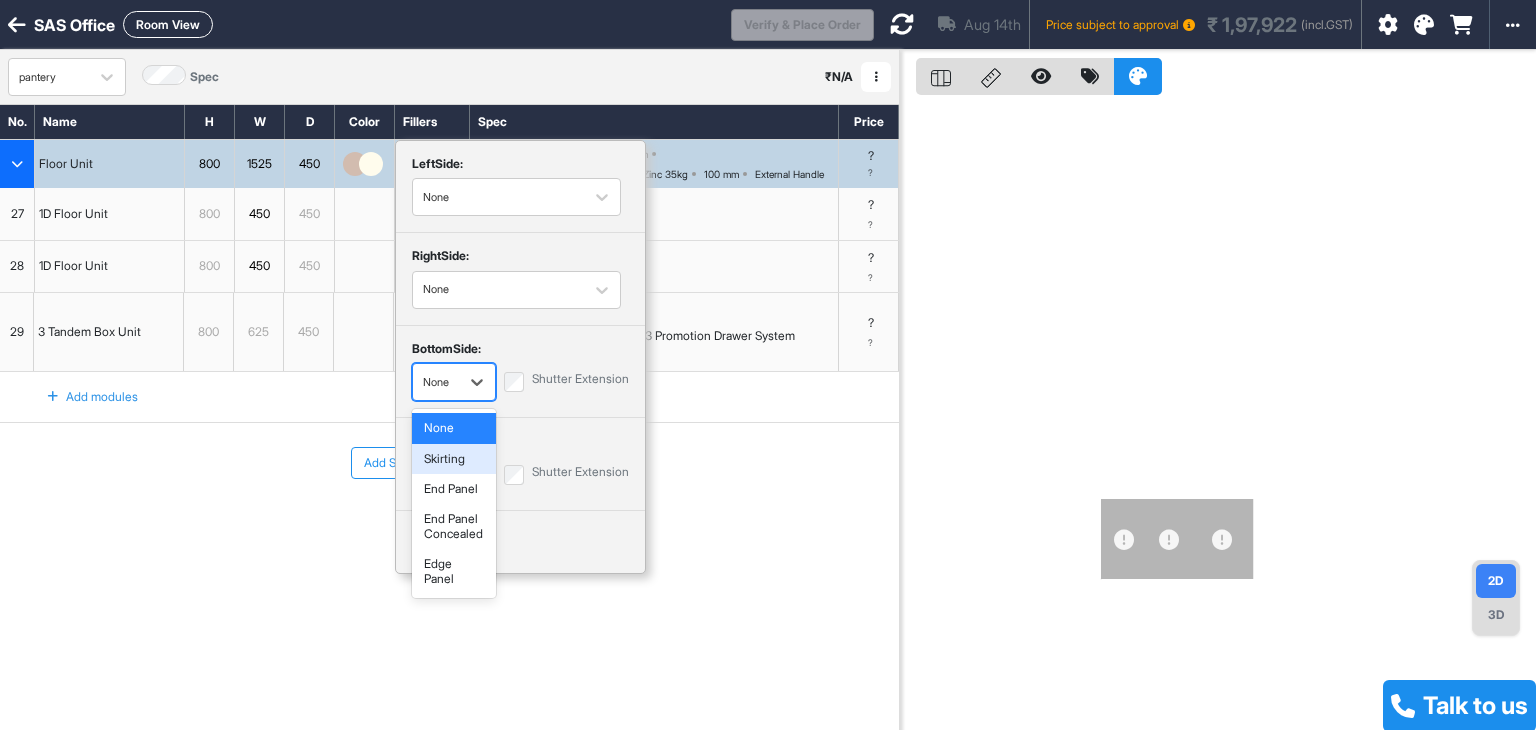 click on "Skirting" at bounding box center [454, 459] 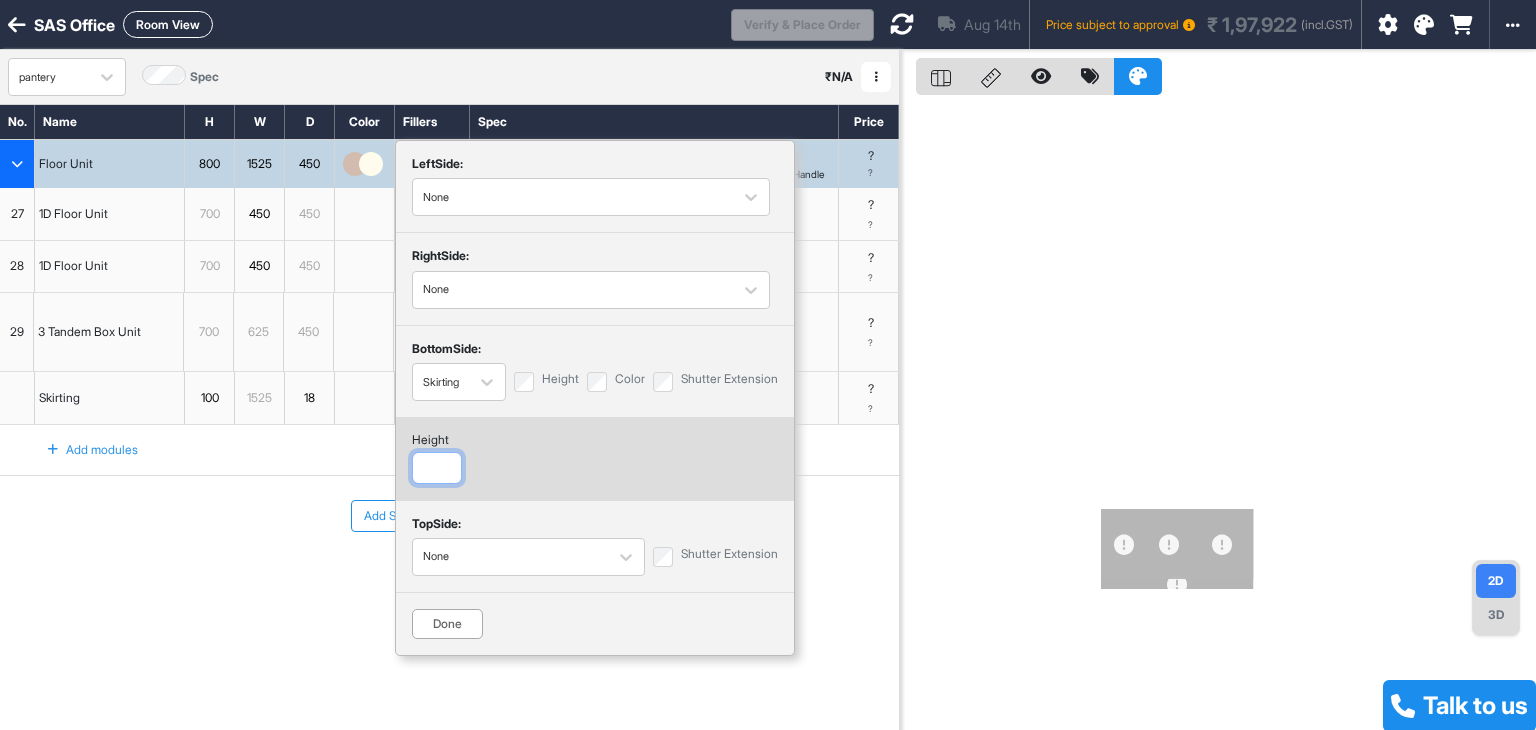 click at bounding box center [437, 468] 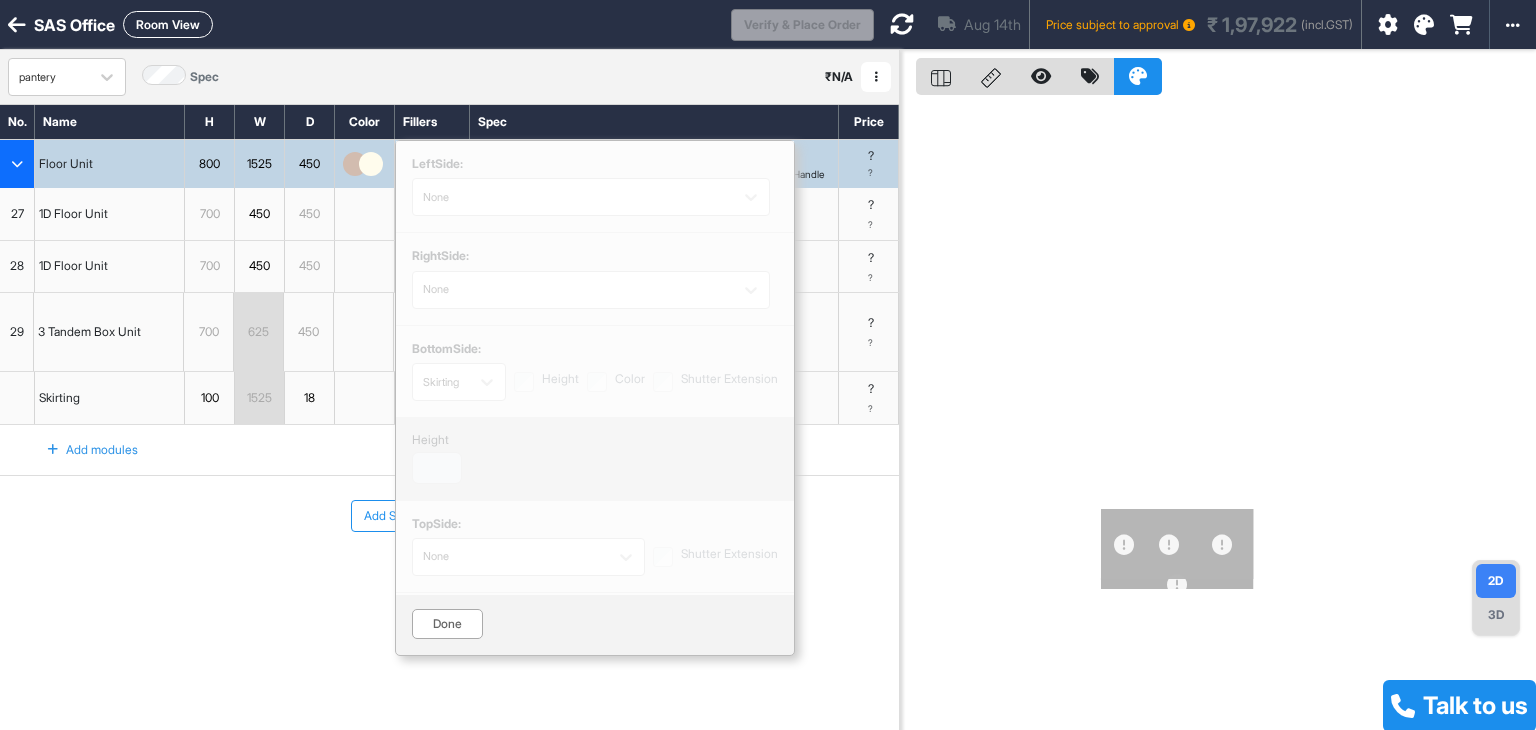 click on "left  Side: None right  Side: None bottom  Side: Skirting Height Color Shutter Extension height ** top  Side: None Shutter Extension Done" at bounding box center (595, 398) 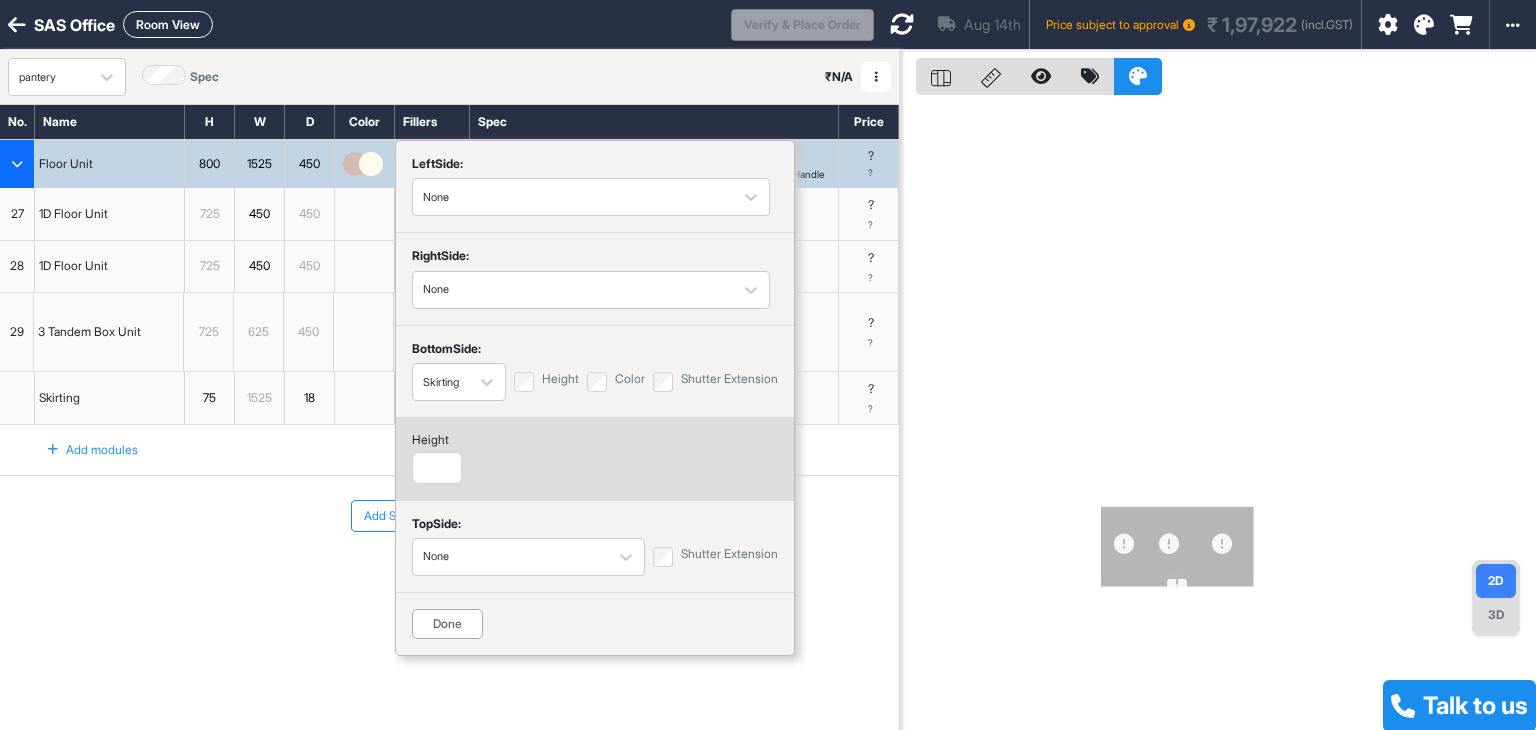 click on "Done" at bounding box center [447, 624] 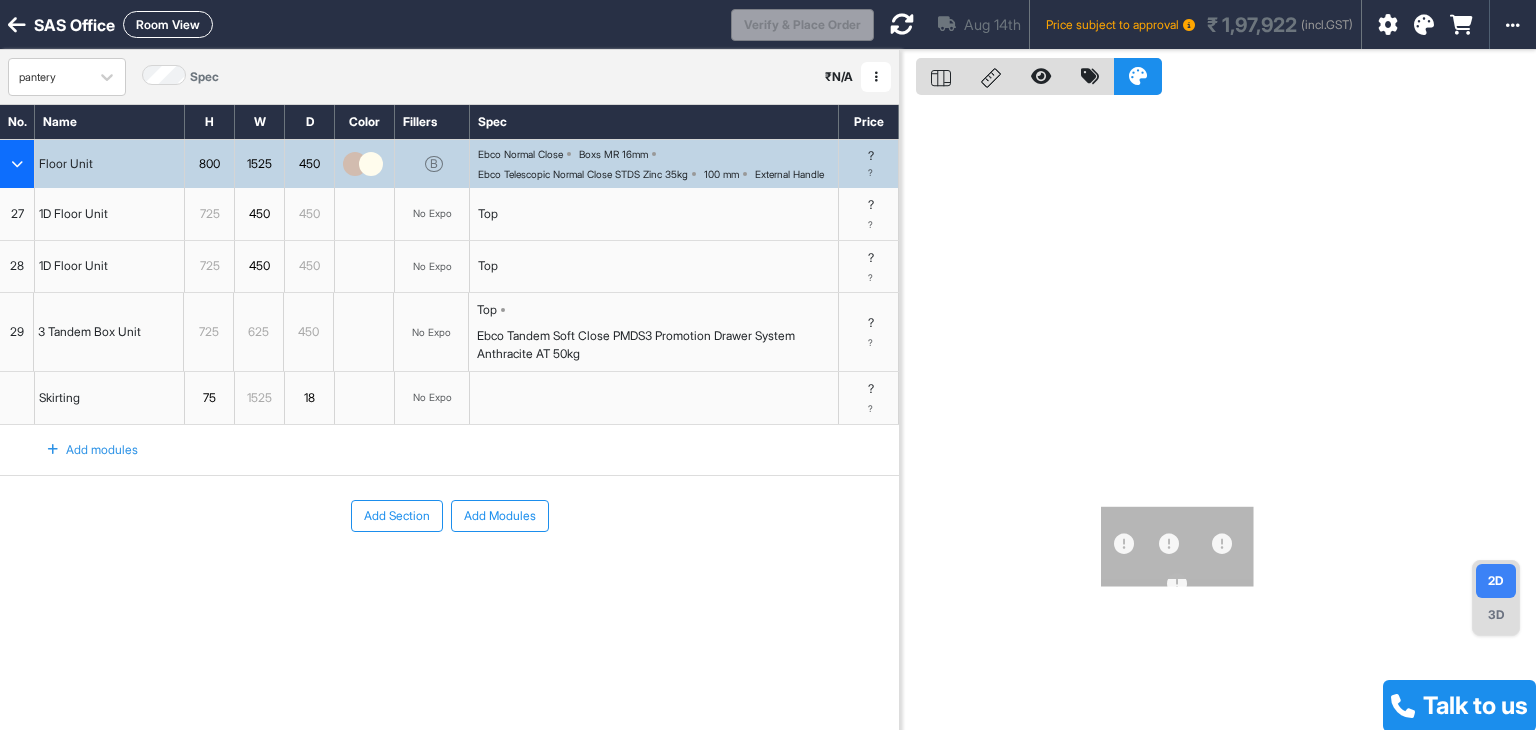 click on "Top" at bounding box center (654, 214) 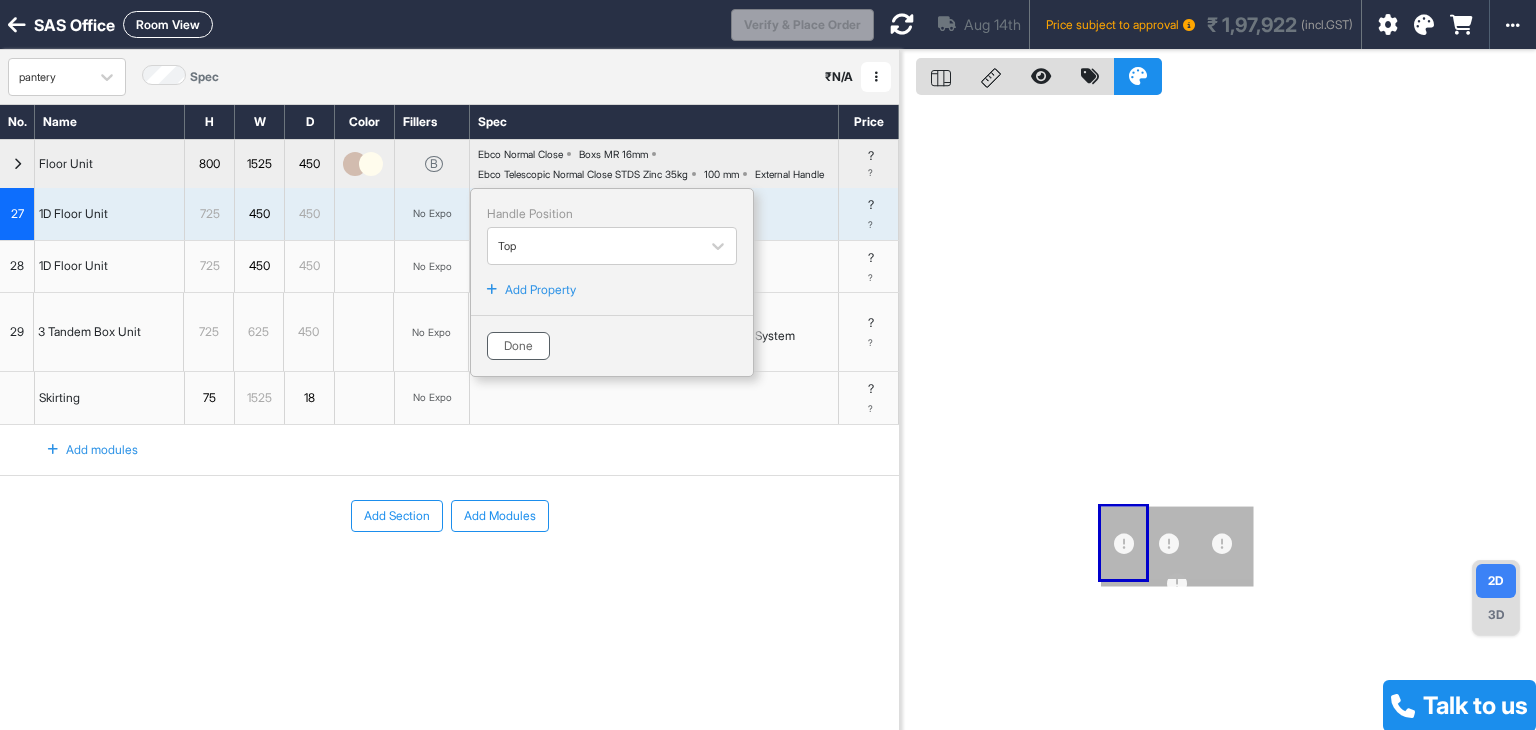 click on "Done" at bounding box center [518, 346] 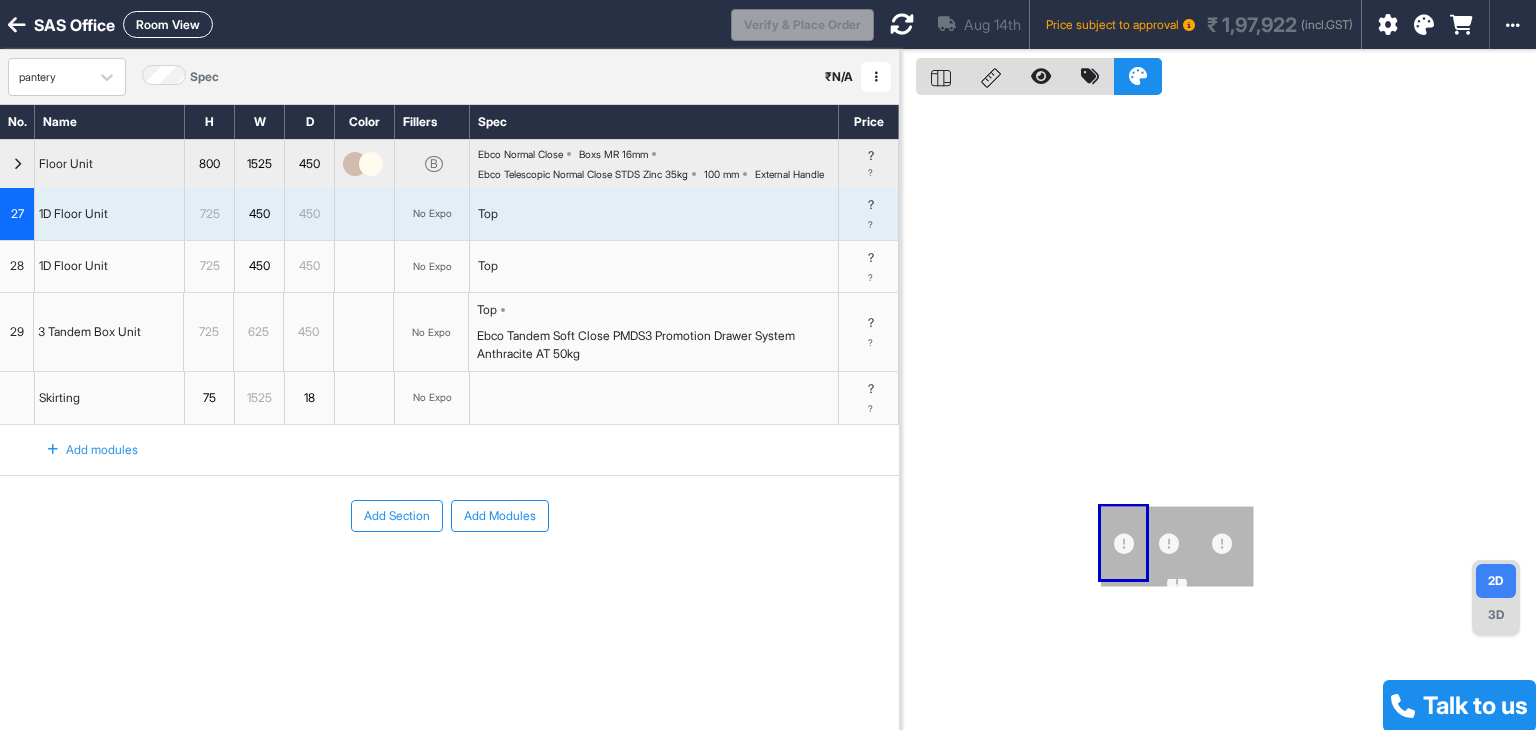 click on "No Expo" at bounding box center (432, 214) 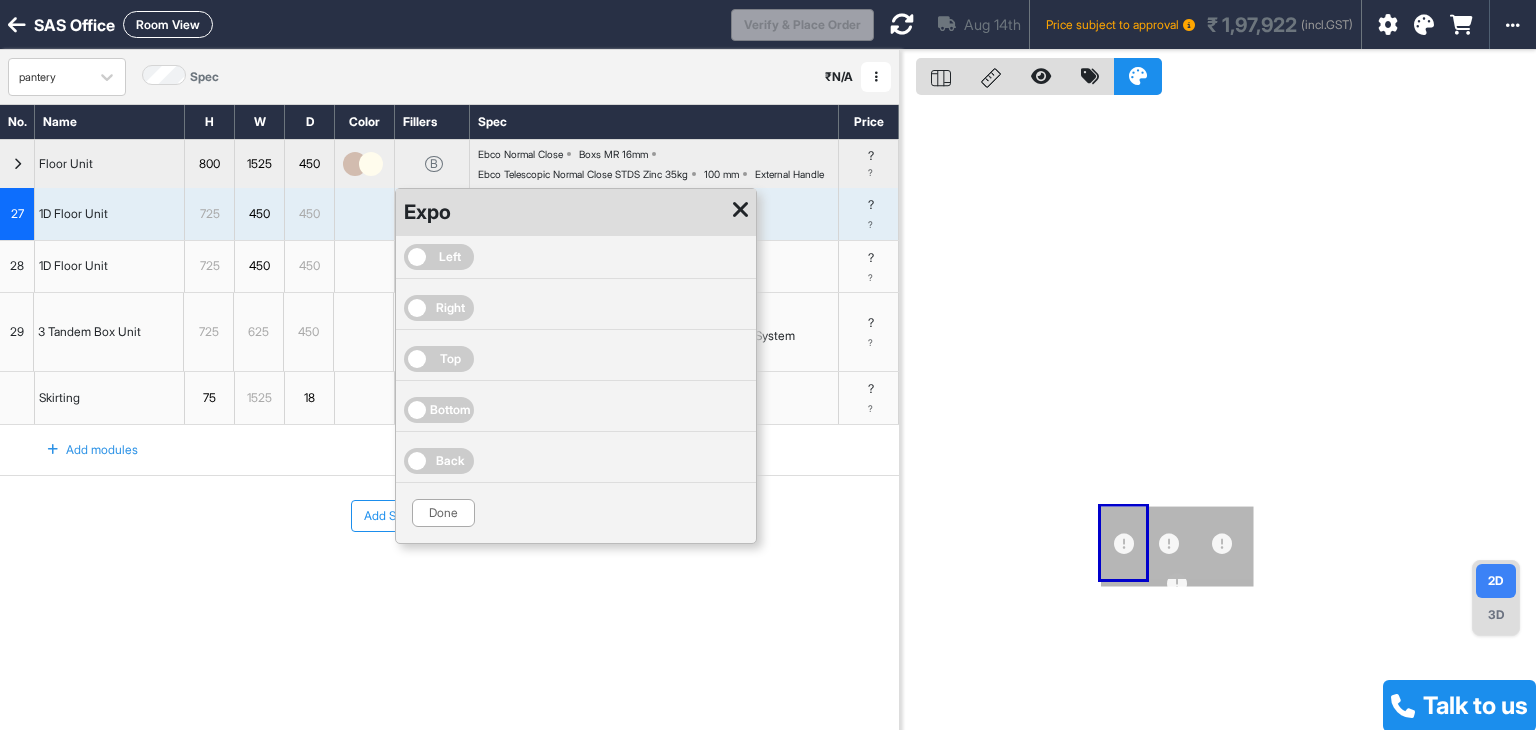 click on "Left" at bounding box center [439, 257] 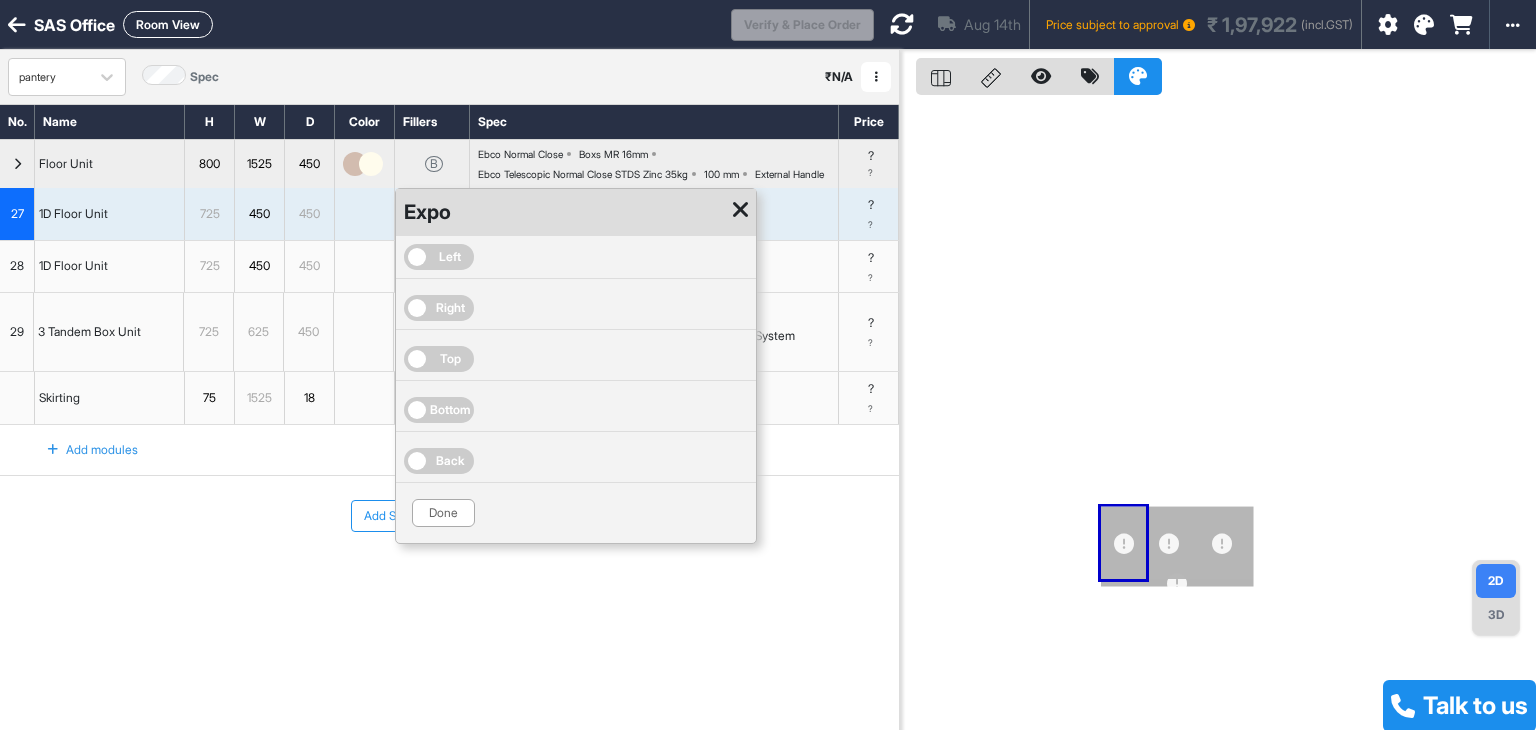 drag, startPoint x: 450, startPoint y: 529, endPoint x: 623, endPoint y: 288, distance: 296.6648 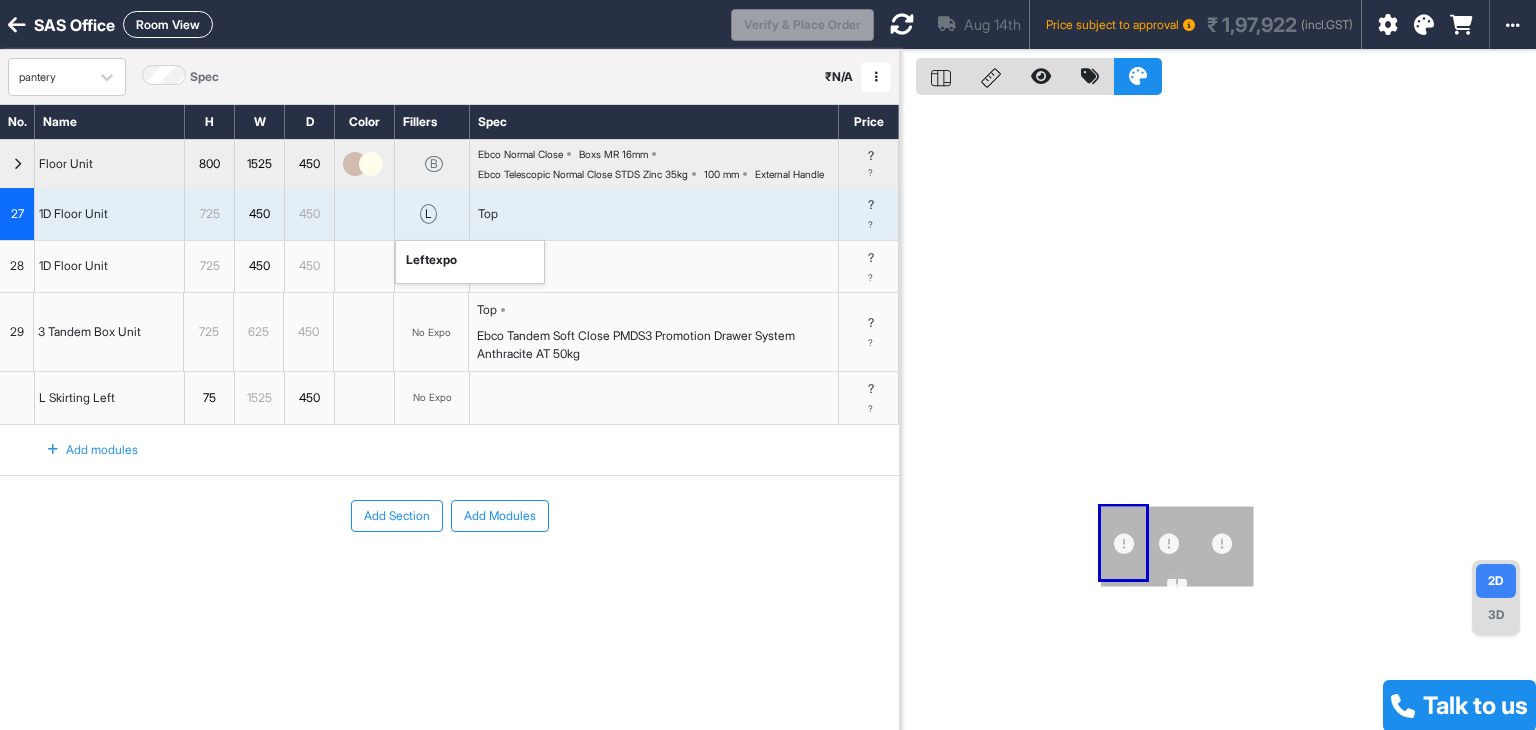 click on "Add Section Add Modules" at bounding box center (449, 576) 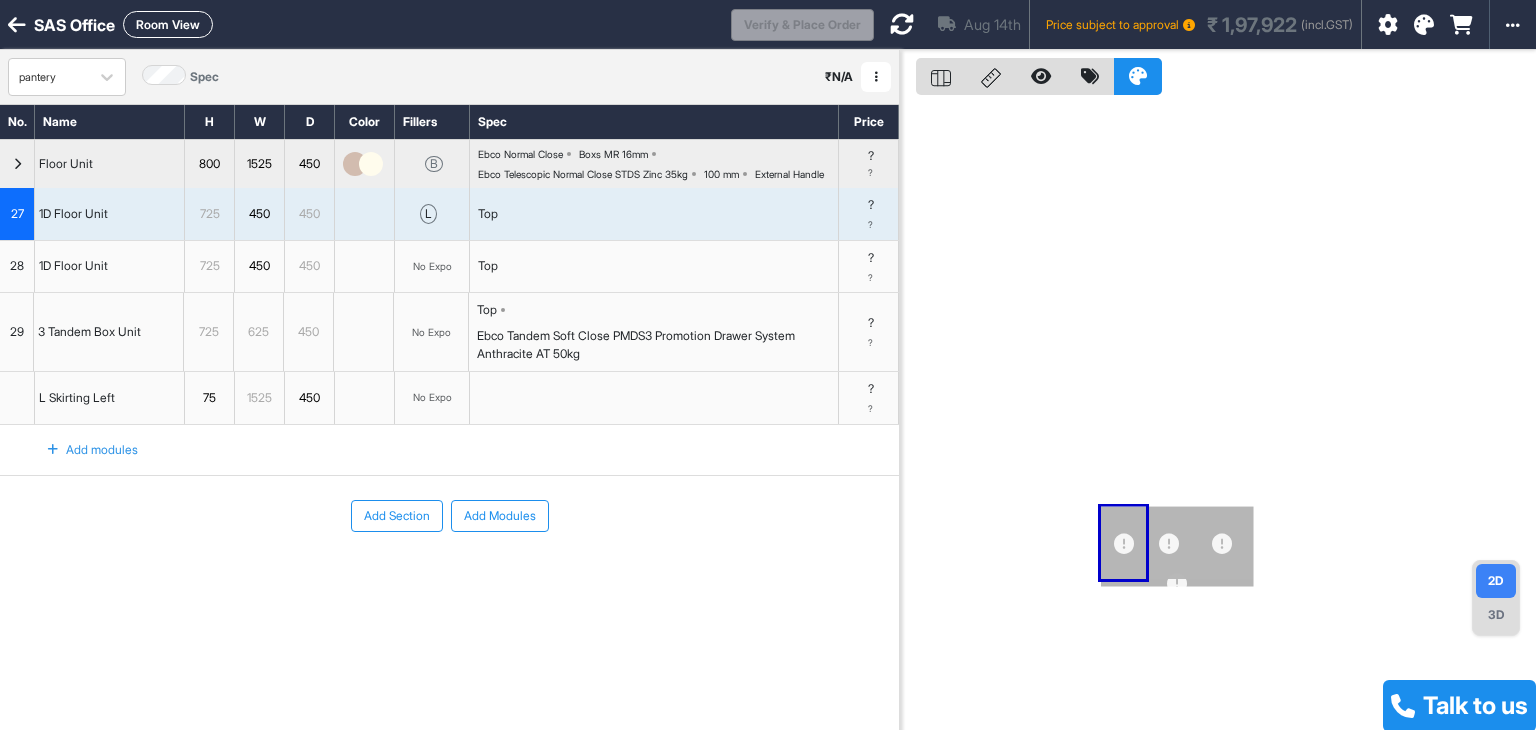 click on "Ebco Tandem Soft Close PMDS3 Promotion Drawer System Anthracite AT 50kg" at bounding box center (657, 345) 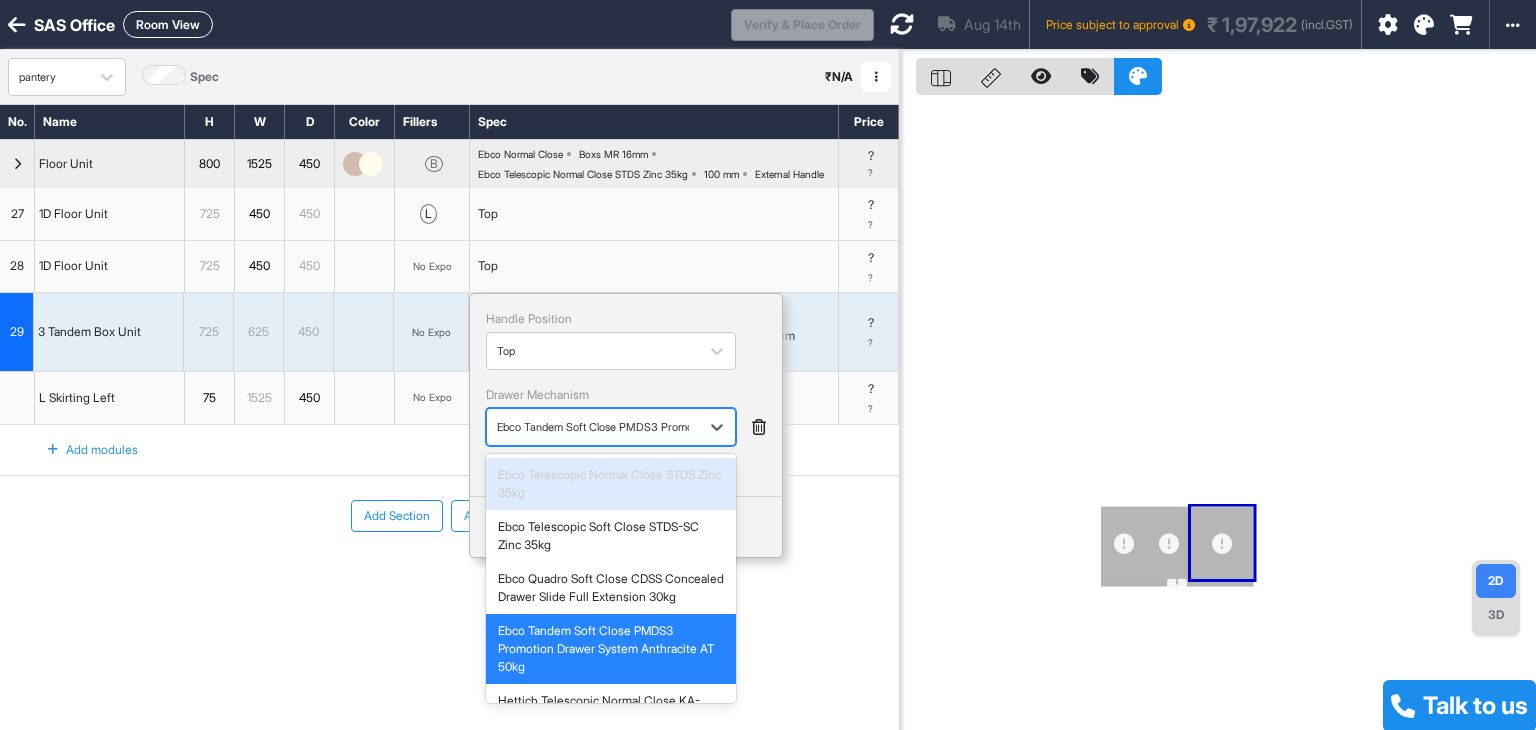 click at bounding box center [593, 427] 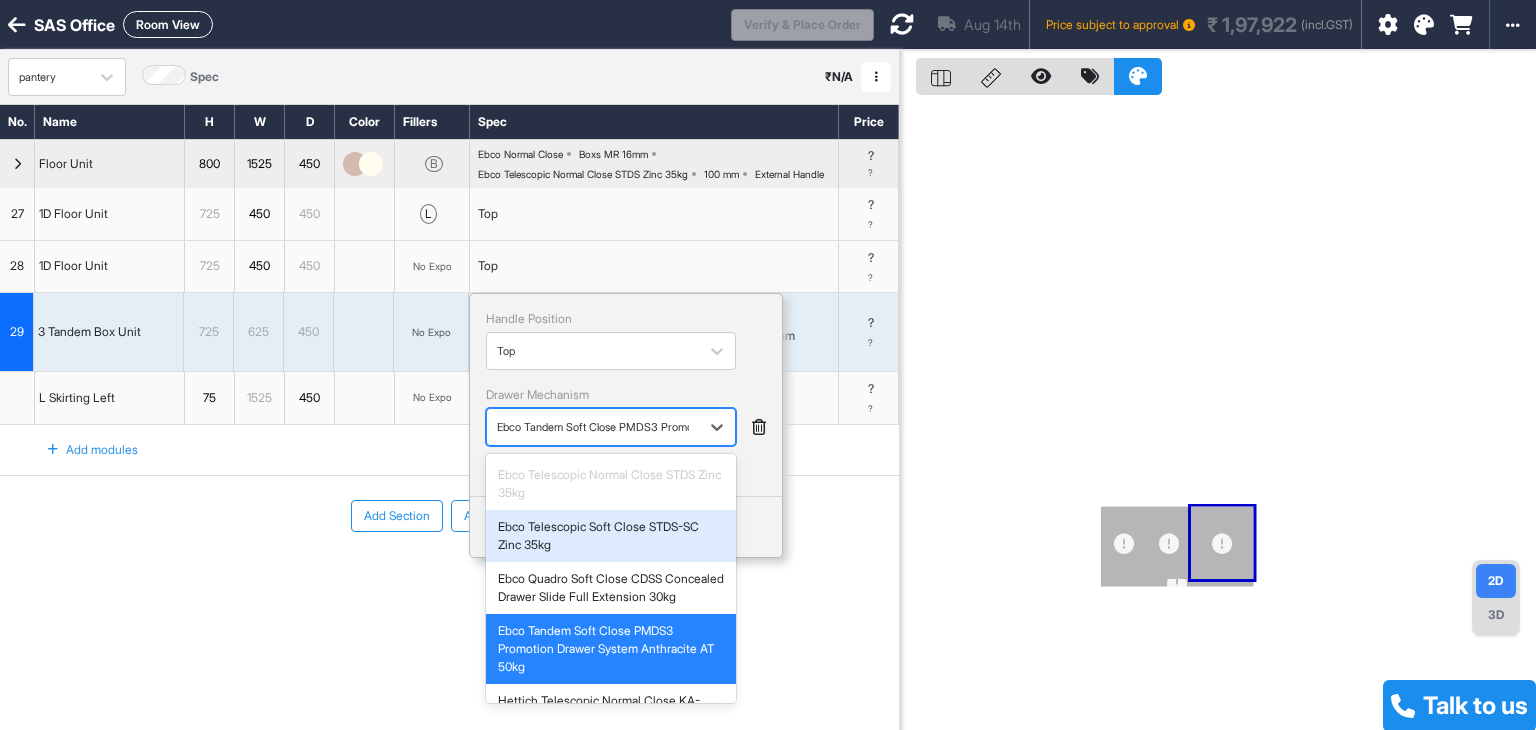 click on "Ebco Telescopic Soft Close STDS-SC Zinc 35kg" at bounding box center (611, 536) 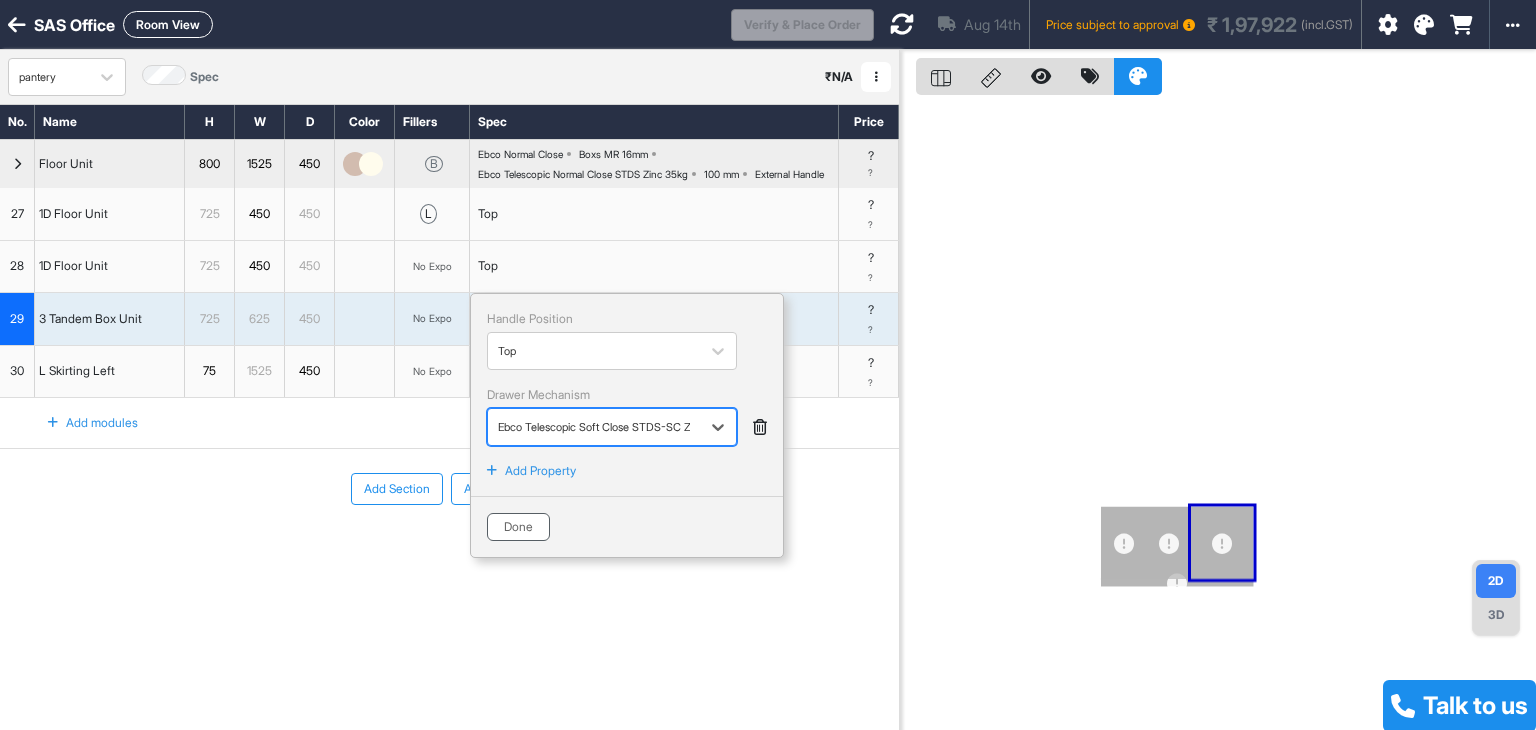 click on "Done" at bounding box center [518, 527] 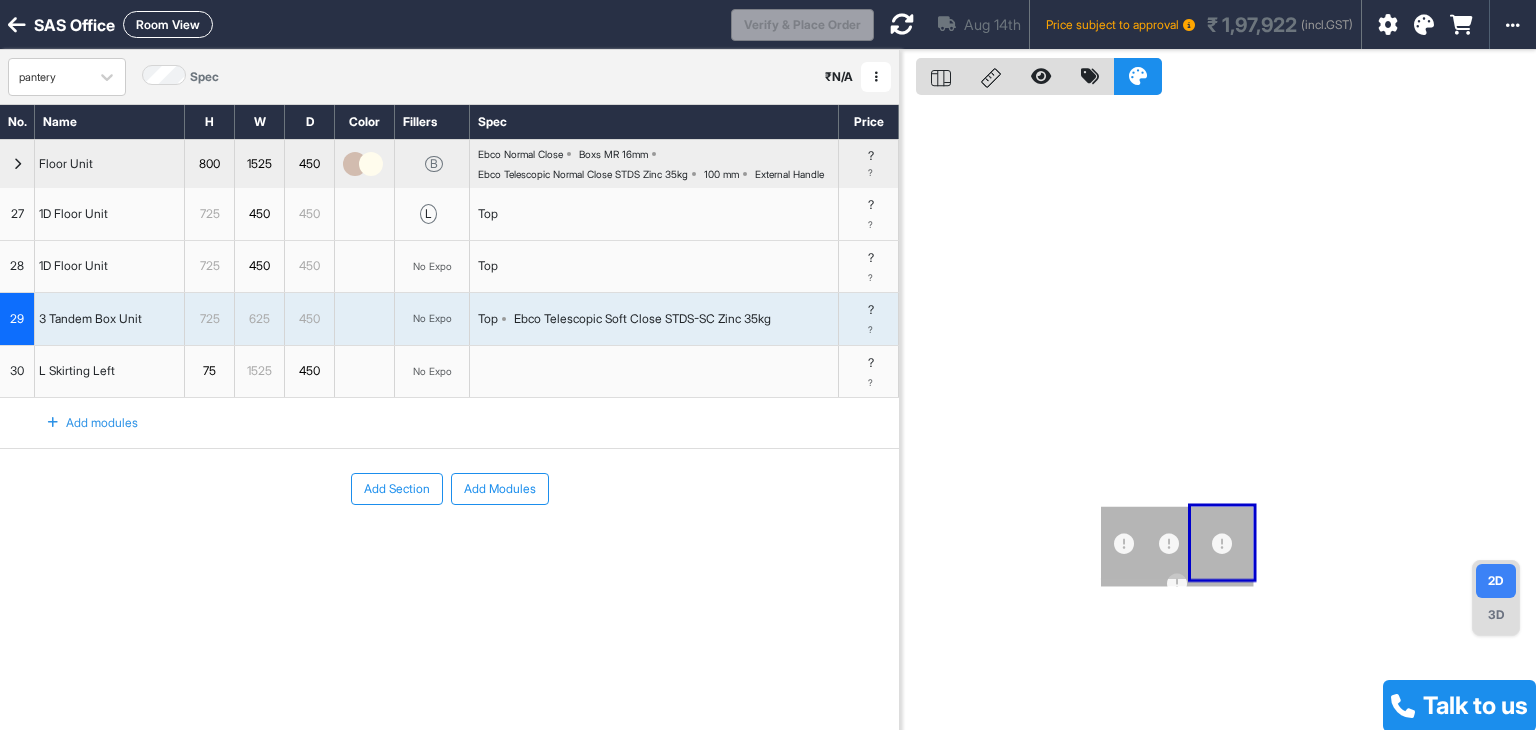 click on "Ebco Normal Close" at bounding box center (520, 154) 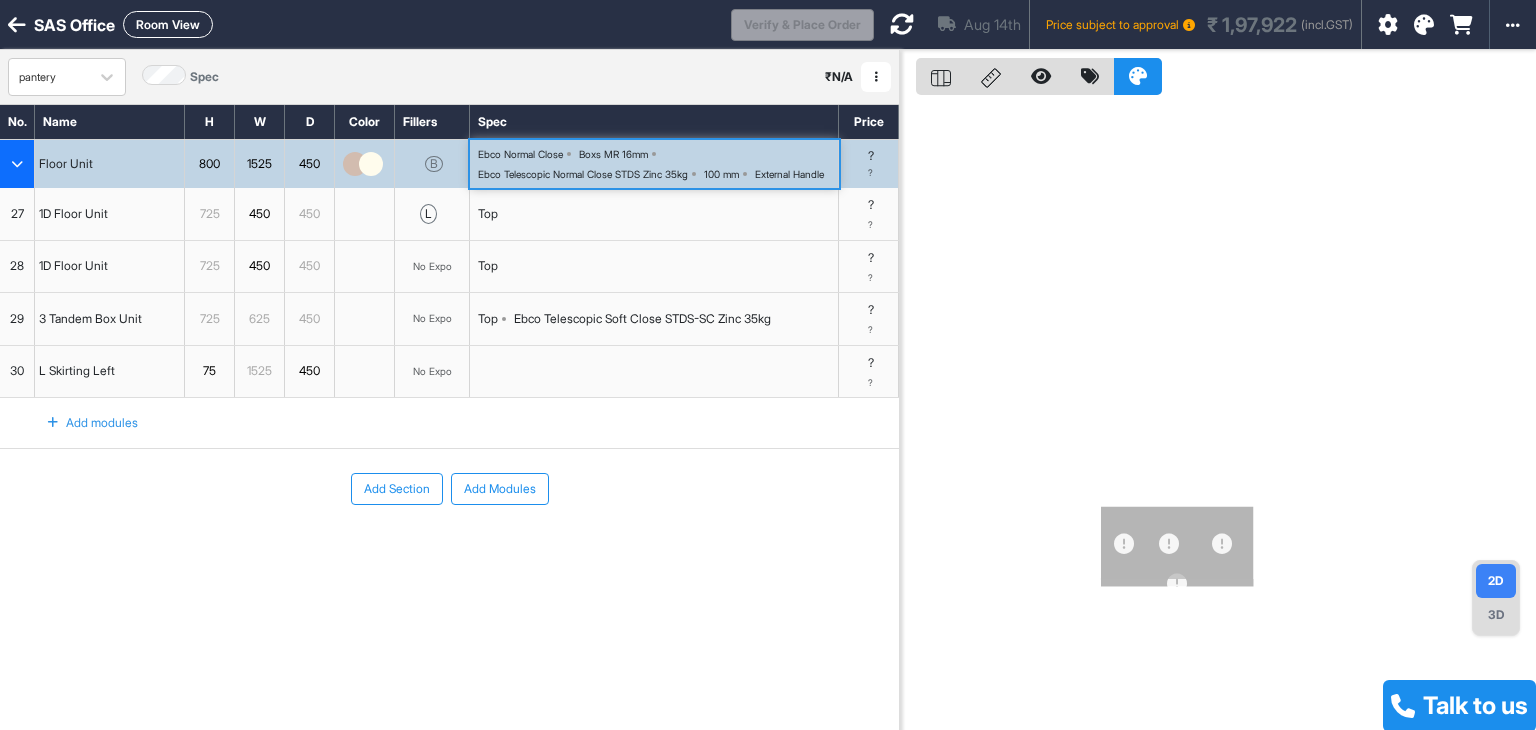 click on "Ebco Normal Close" at bounding box center [520, 154] 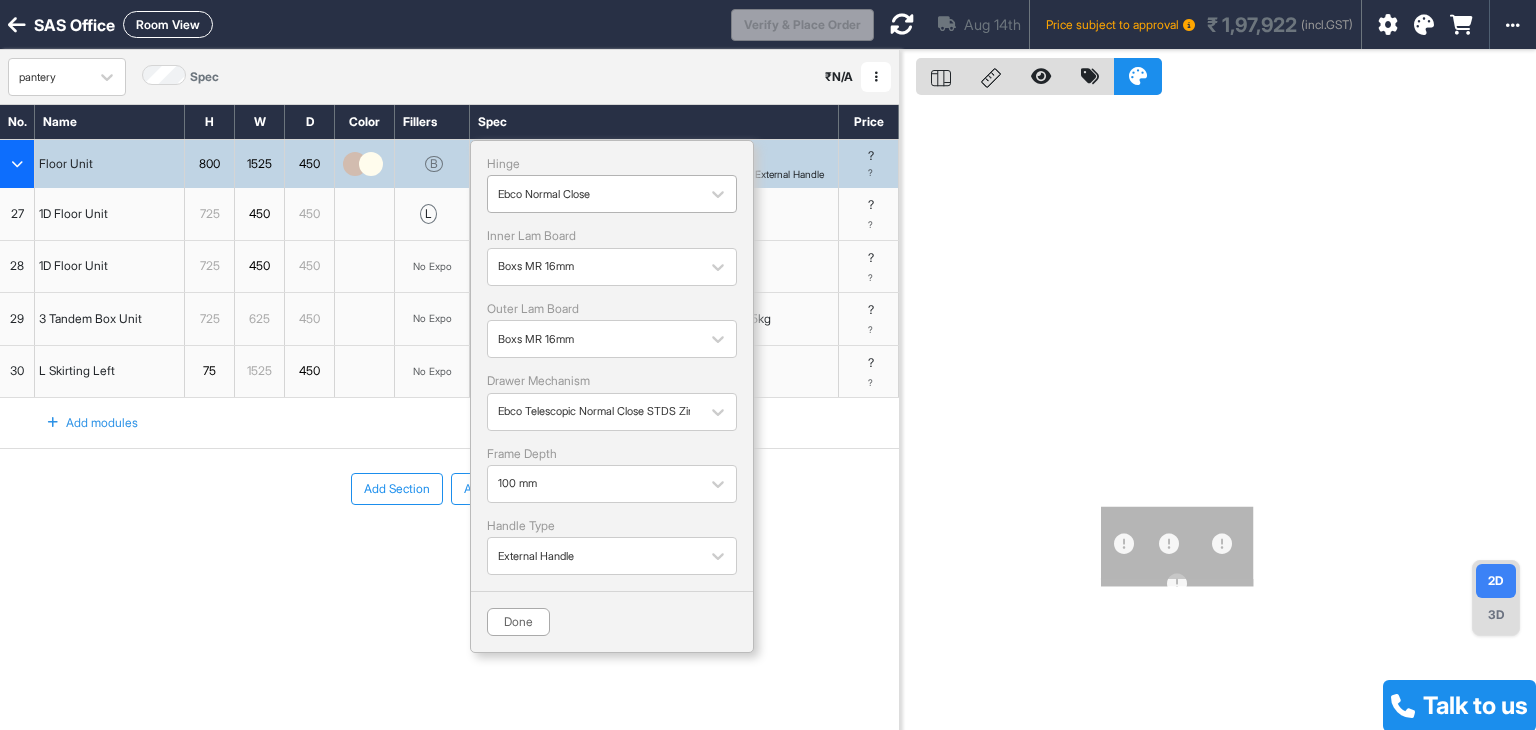 click at bounding box center [594, 194] 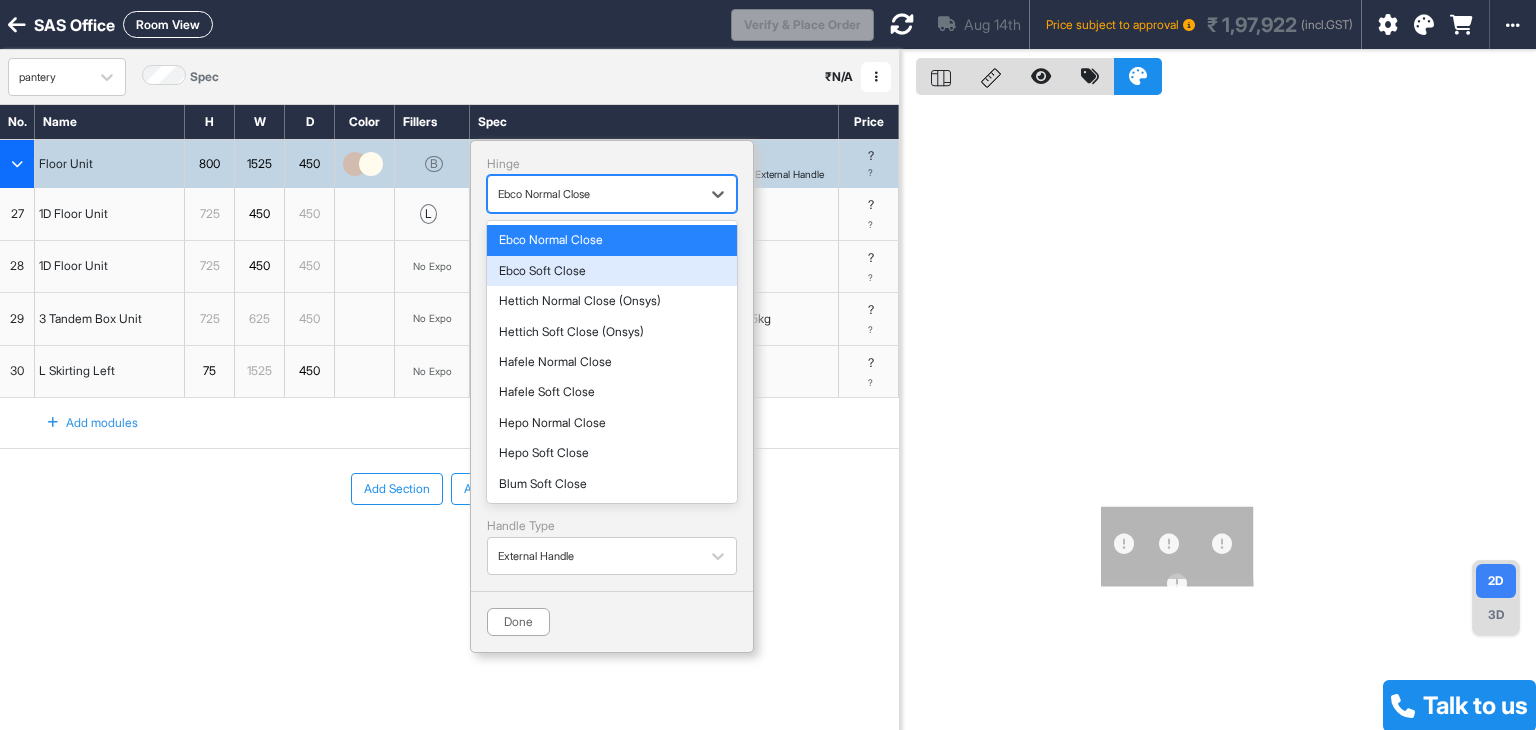 click on "Ebco Soft Close" at bounding box center [612, 271] 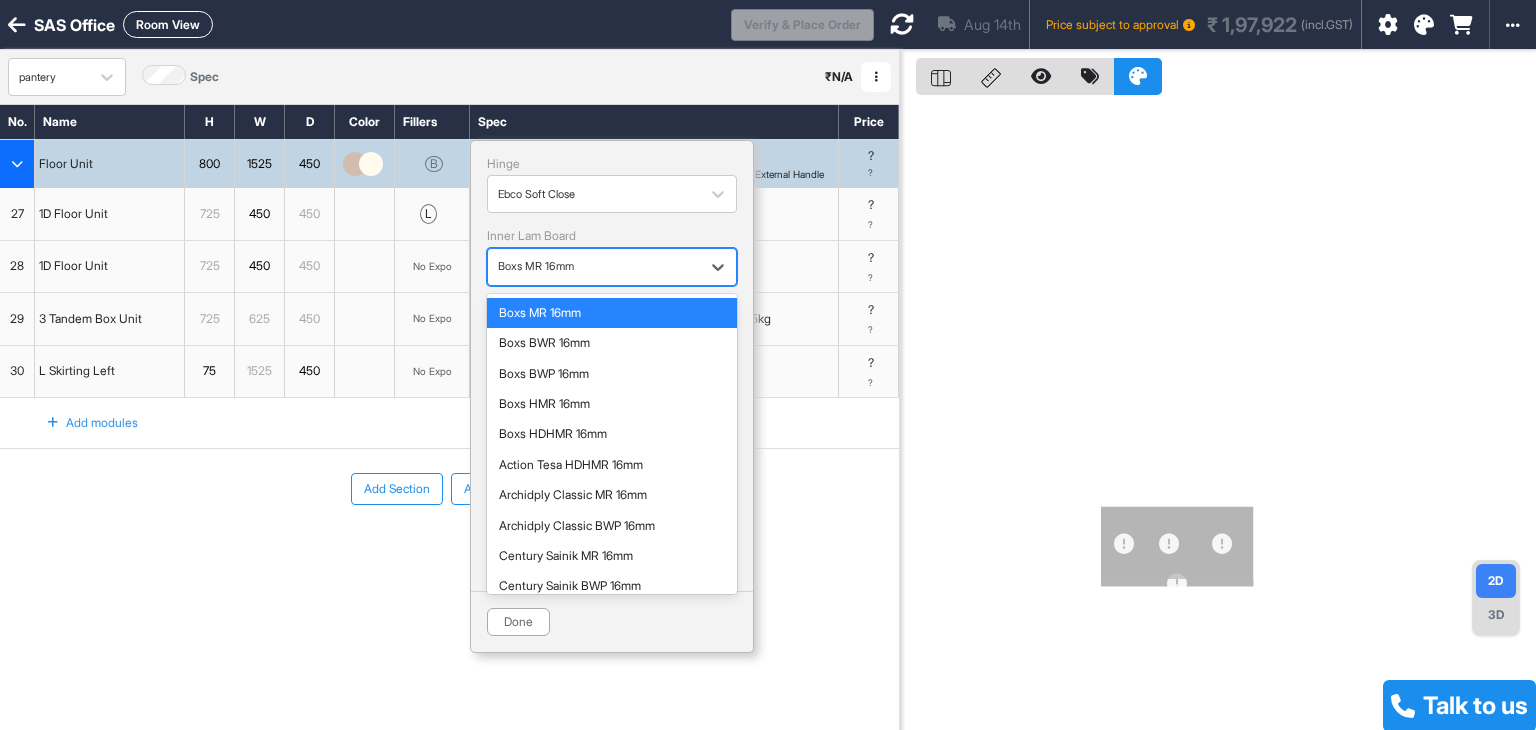 click at bounding box center (594, 267) 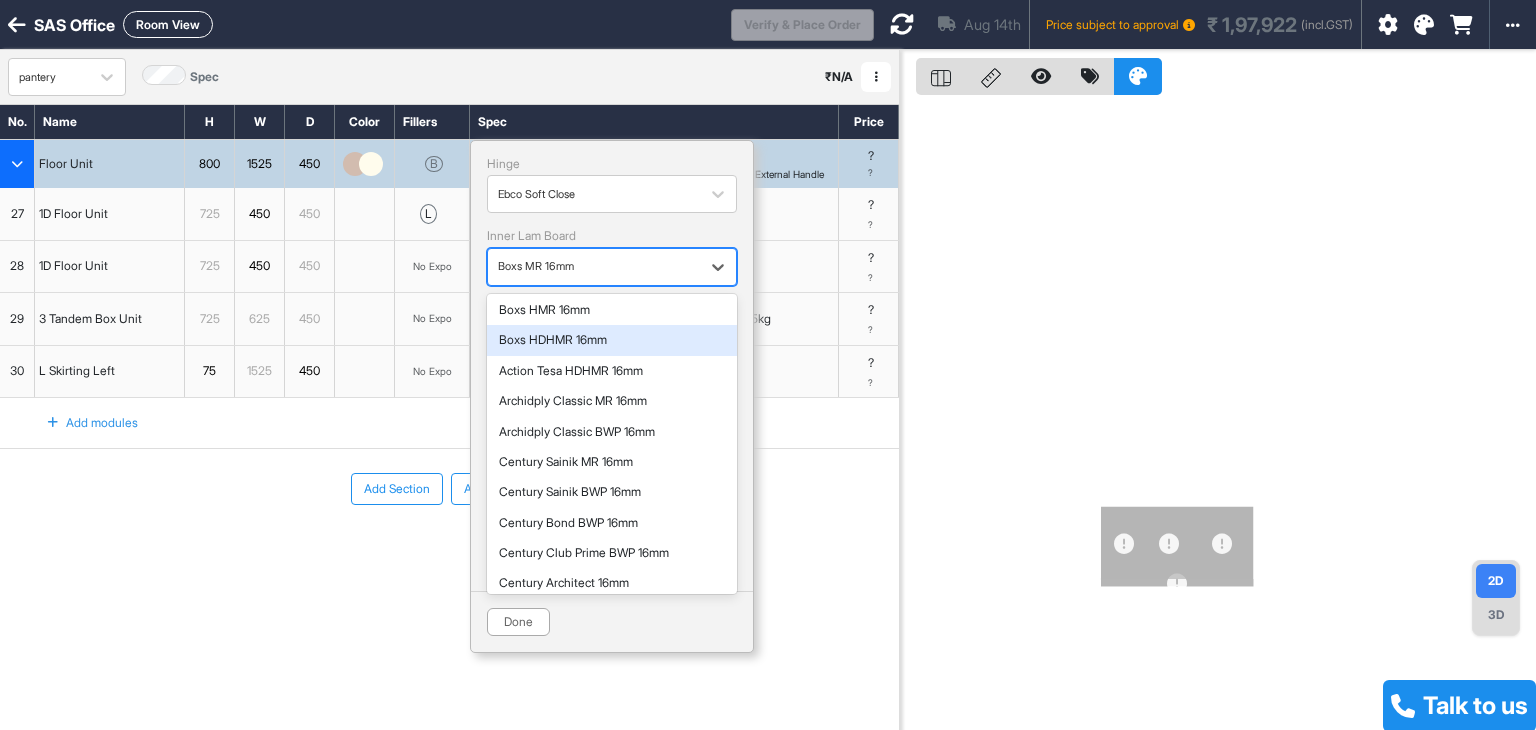 scroll, scrollTop: 100, scrollLeft: 0, axis: vertical 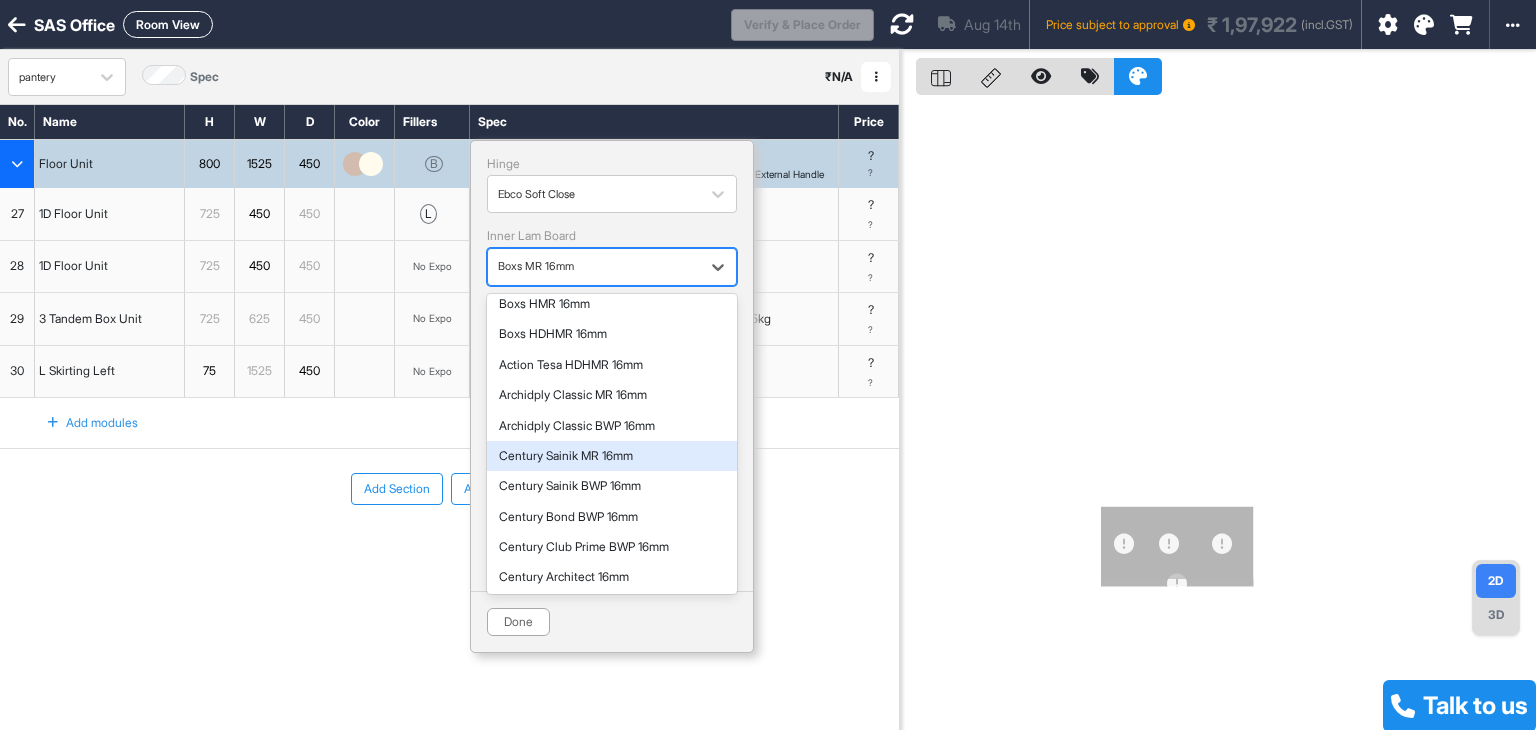 click on "Century Sainik MR 16mm" at bounding box center [612, 456] 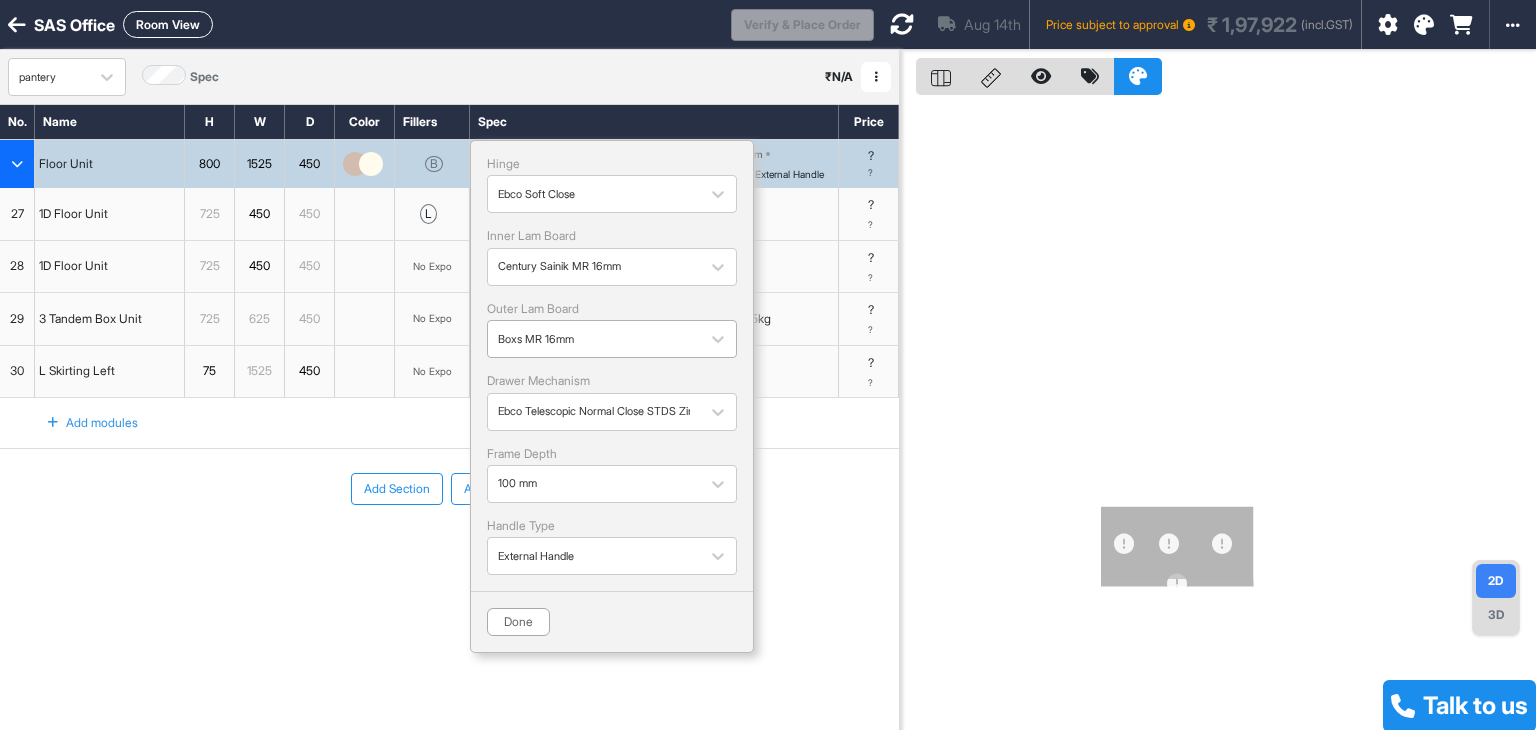 click on "Boxs MR 16mm" at bounding box center (594, 339) 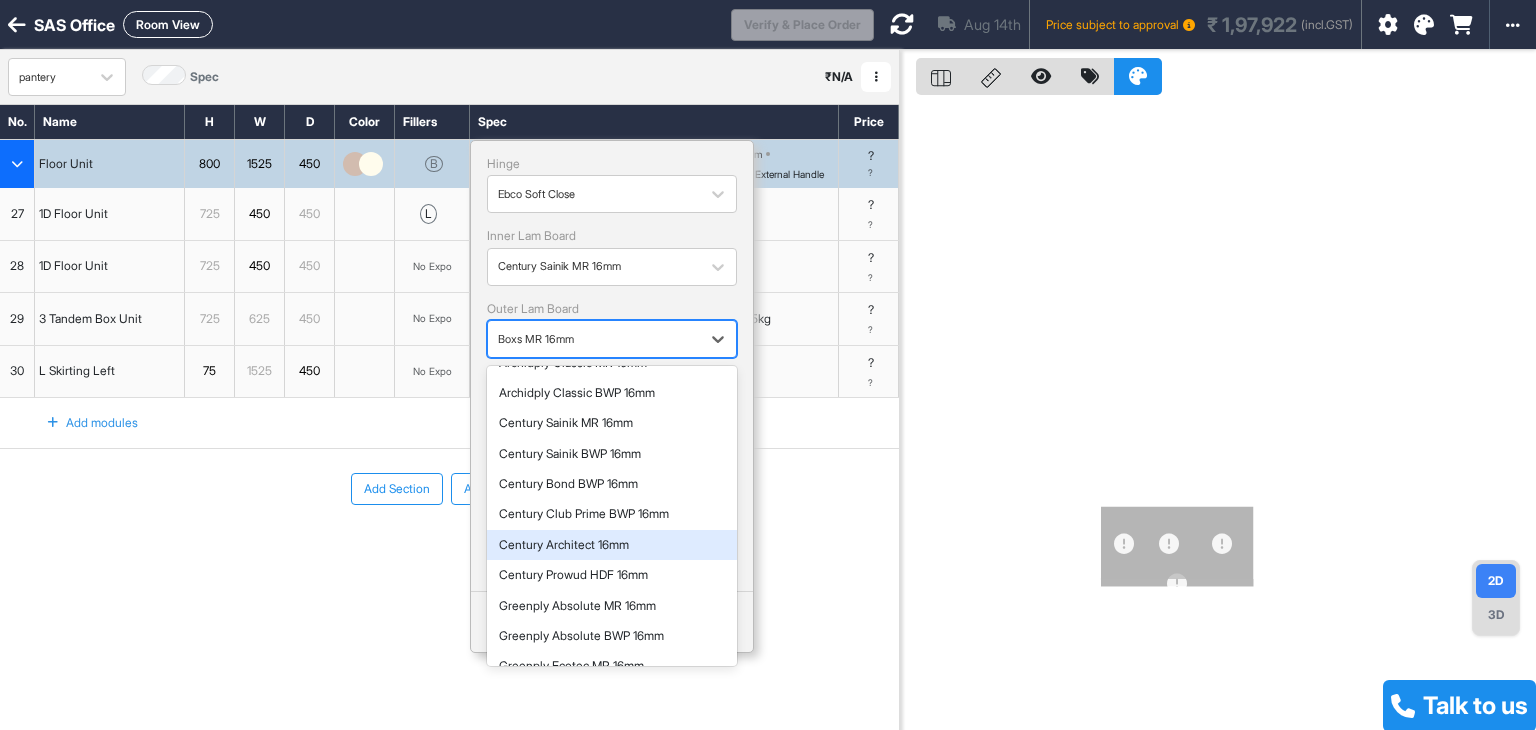 scroll, scrollTop: 200, scrollLeft: 0, axis: vertical 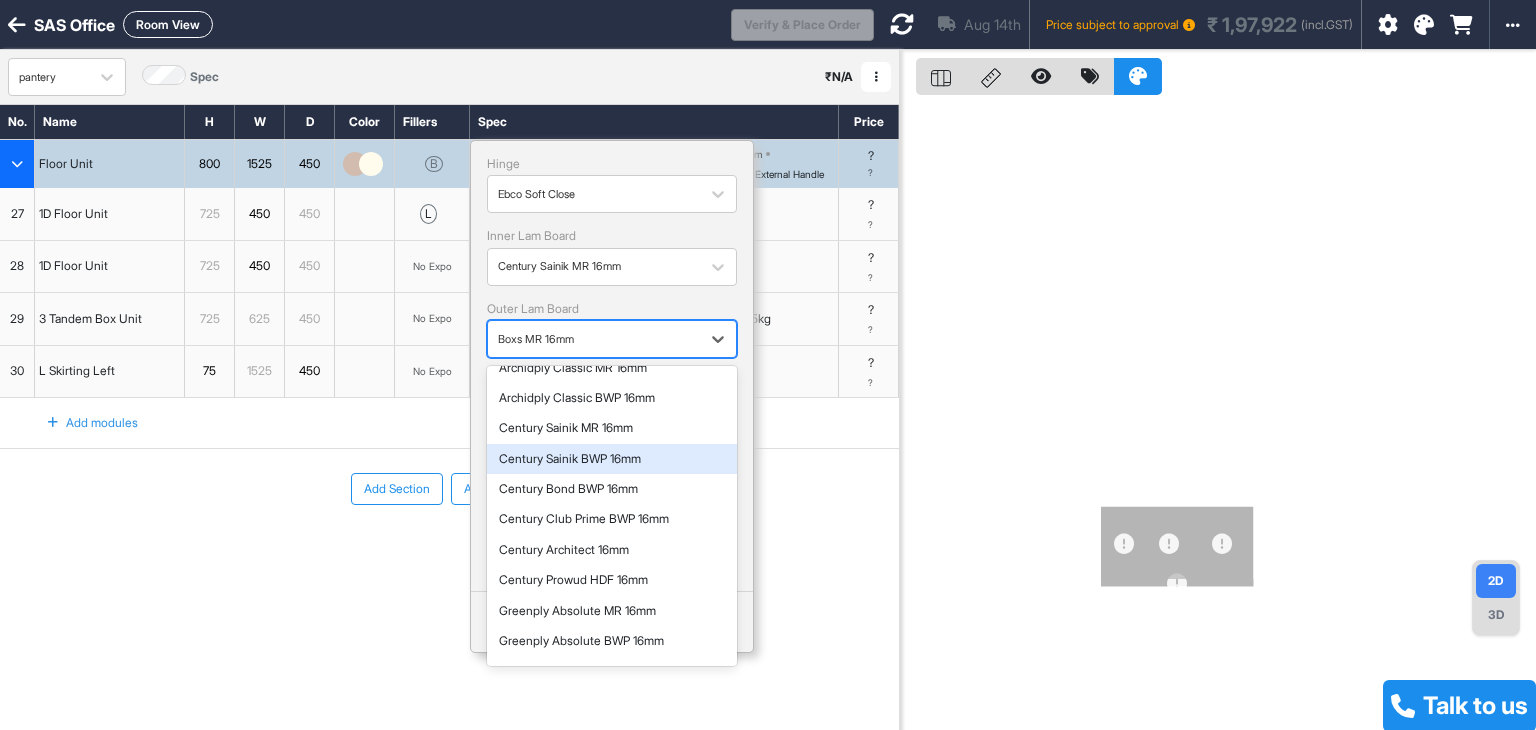 click on "Century Sainik BWP 16mm" at bounding box center [612, 459] 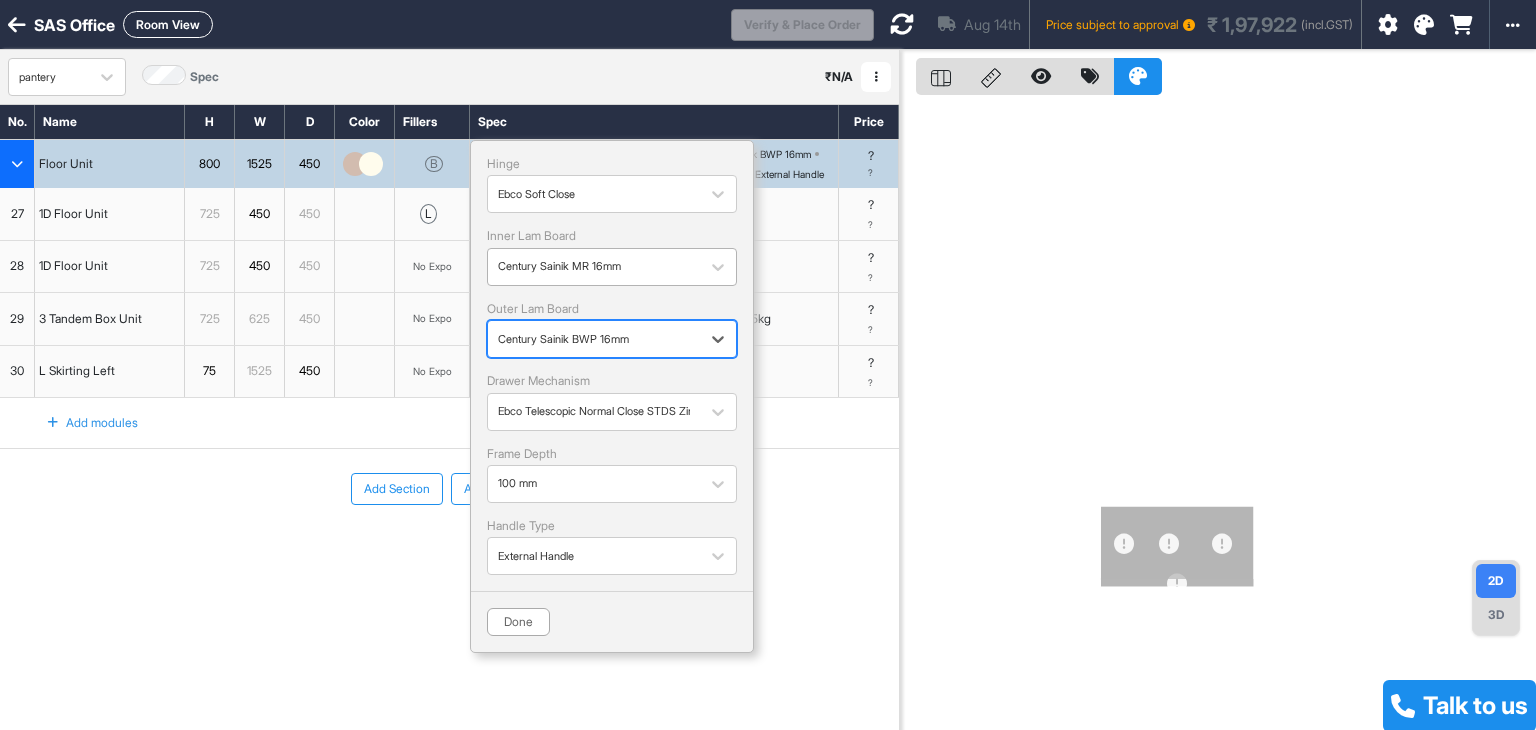 click on "Century Sainik MR 16mm" at bounding box center (594, 266) 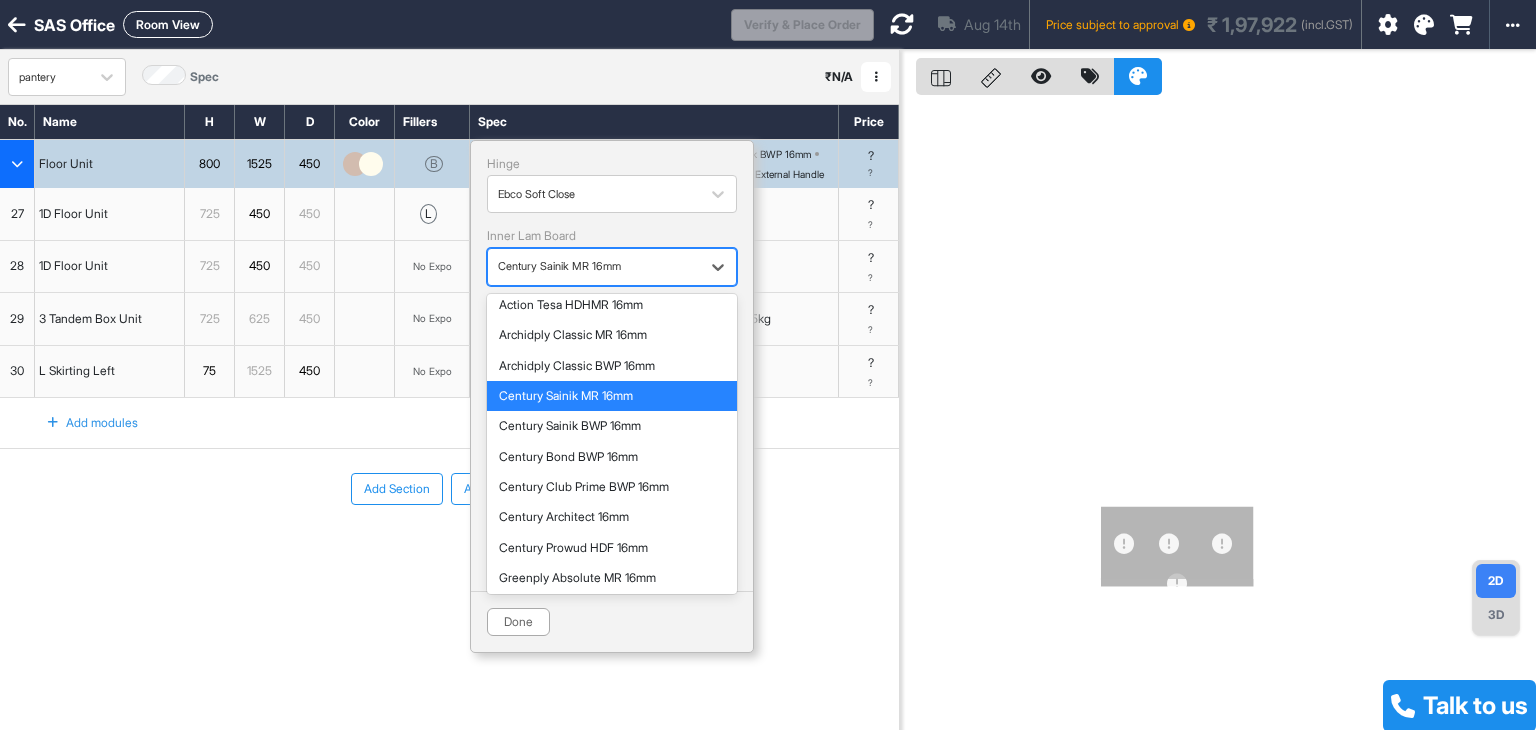 scroll, scrollTop: 200, scrollLeft: 0, axis: vertical 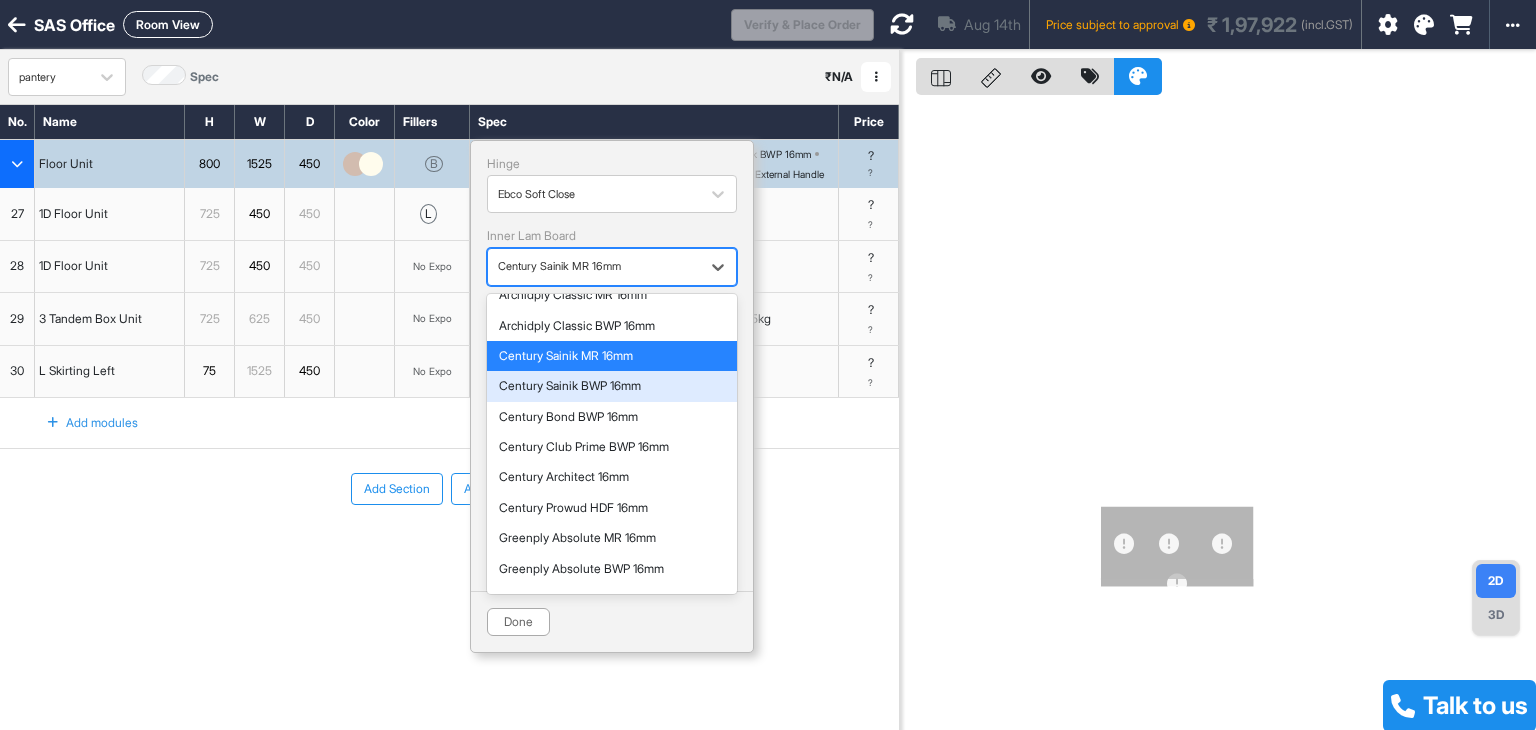 click on "Century Sainik BWP 16mm" at bounding box center [612, 386] 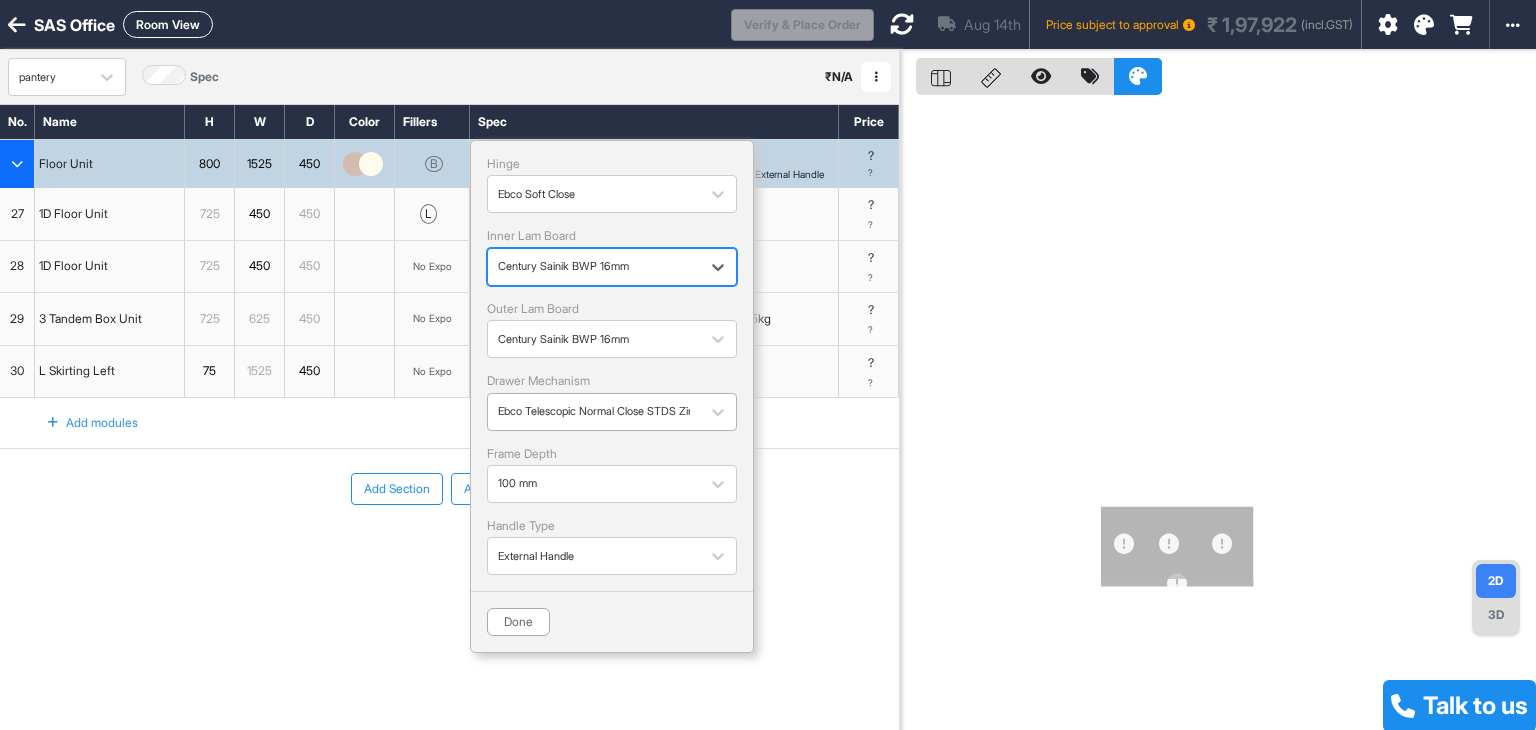 click at bounding box center (594, 411) 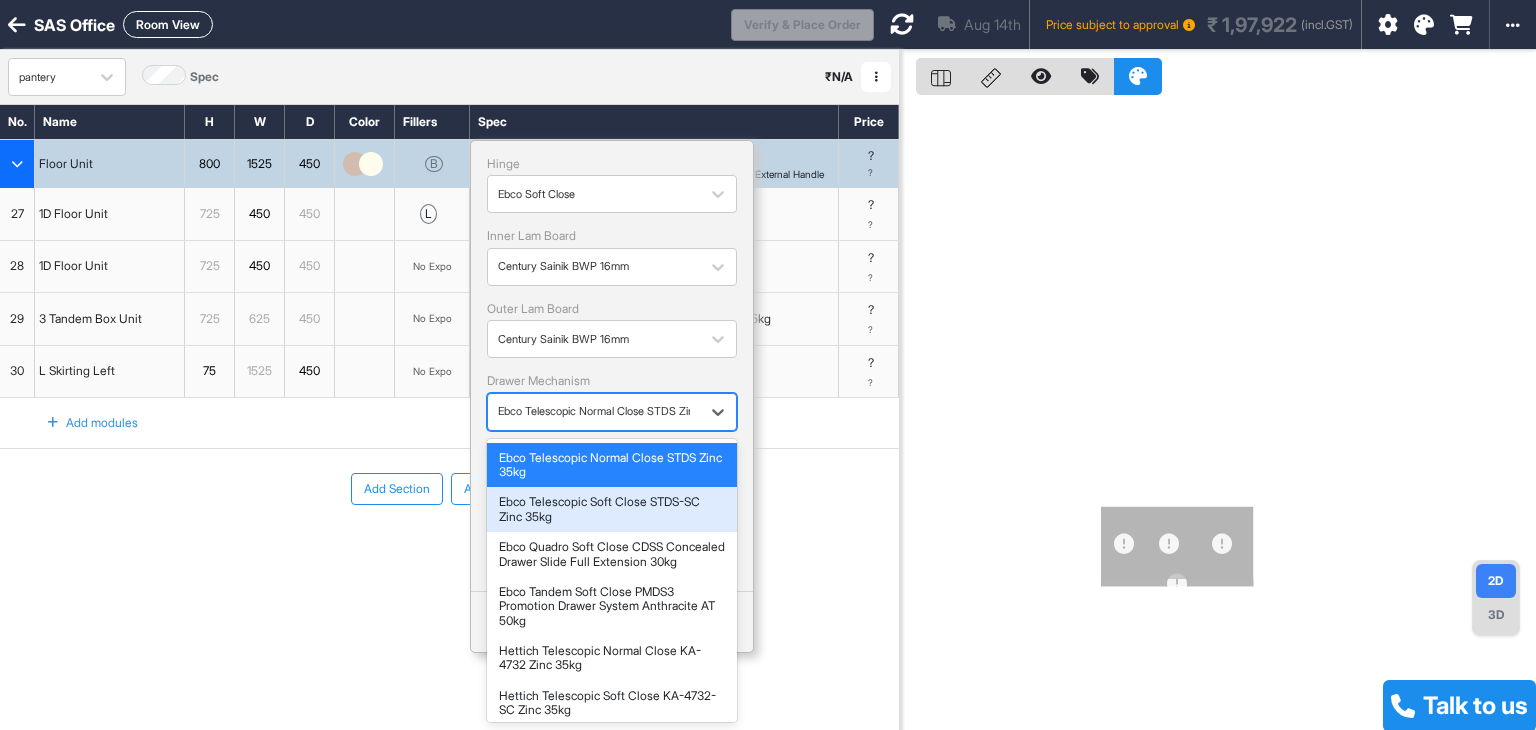 click on "Ebco Telescopic Soft Close STDS-SC Zinc 35kg" at bounding box center [612, 509] 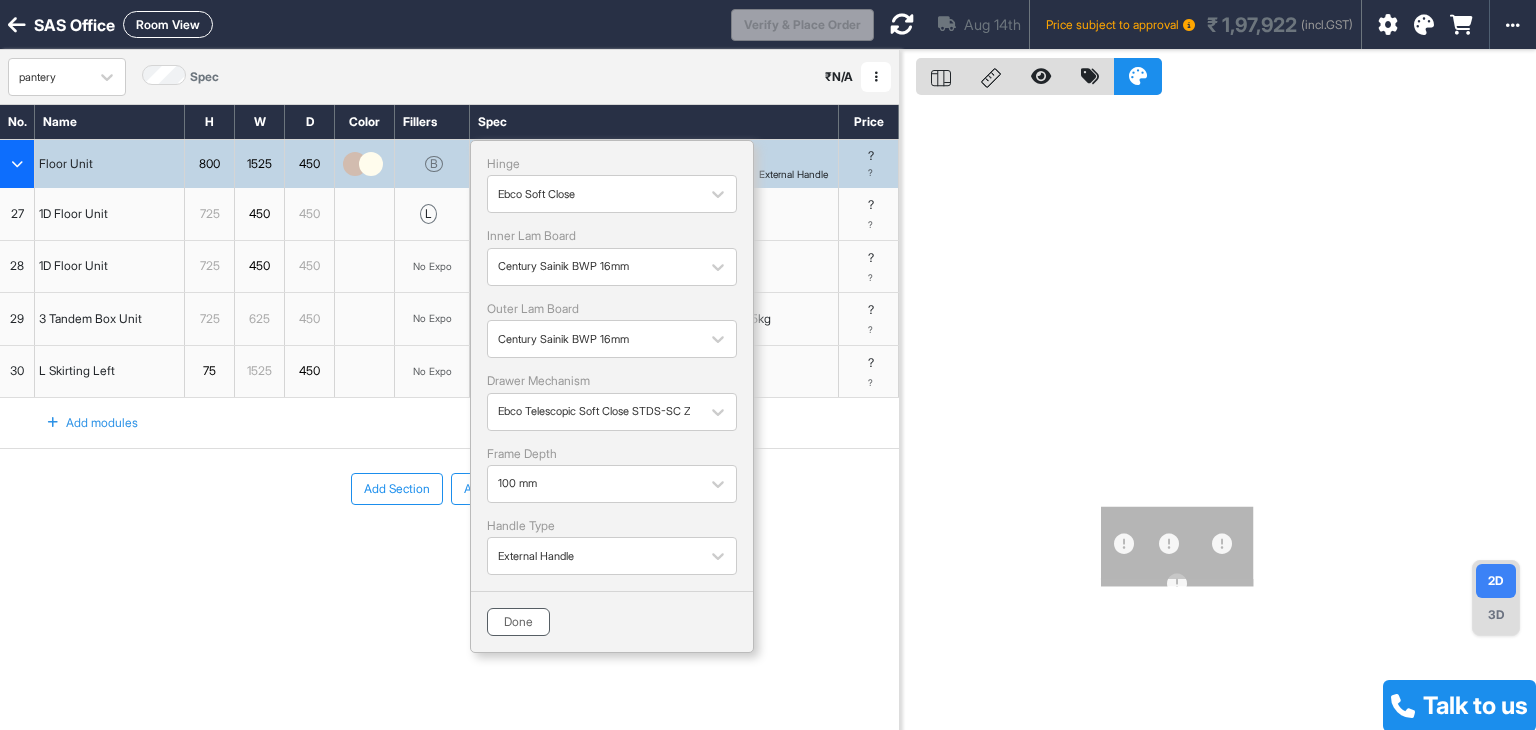 click on "Done" at bounding box center (518, 622) 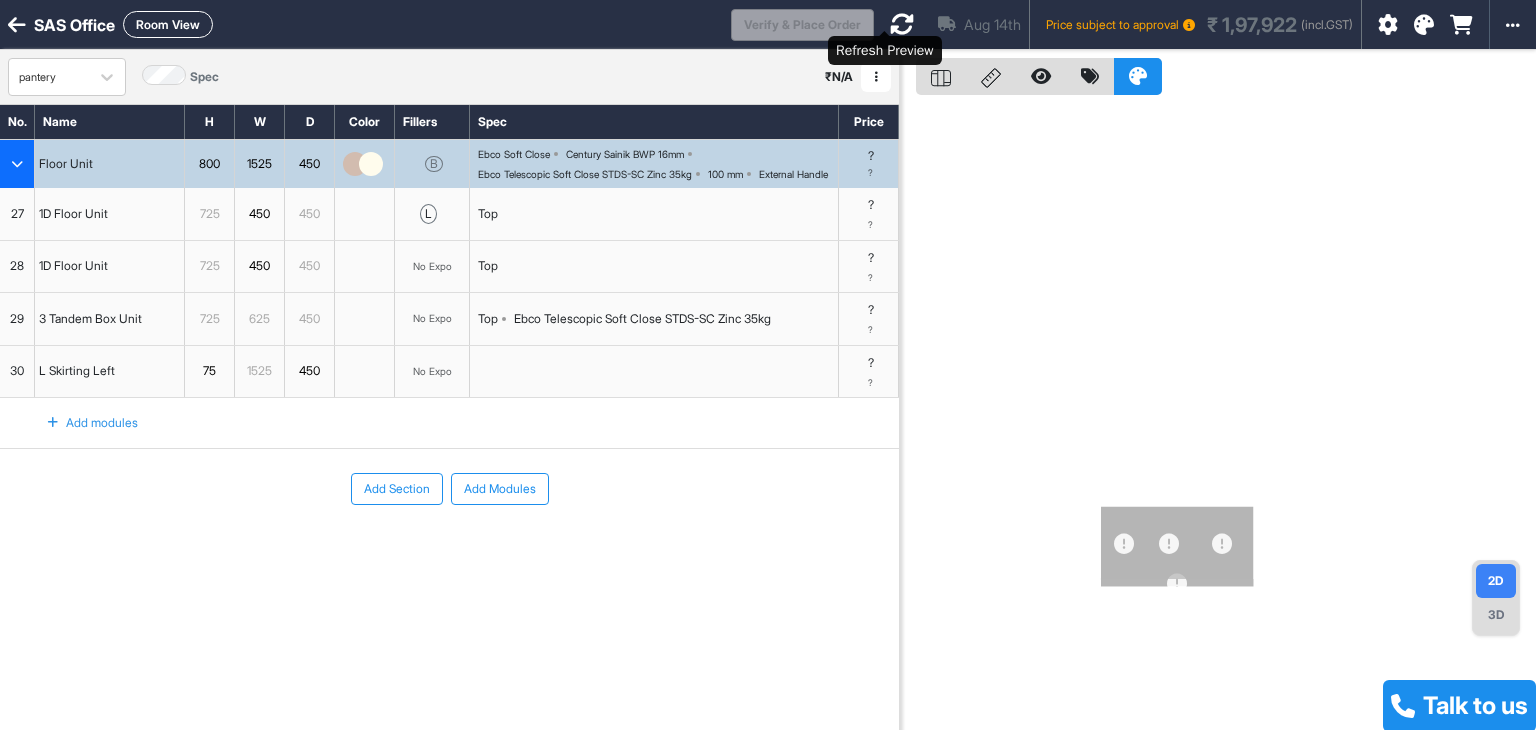 click at bounding box center (902, 24) 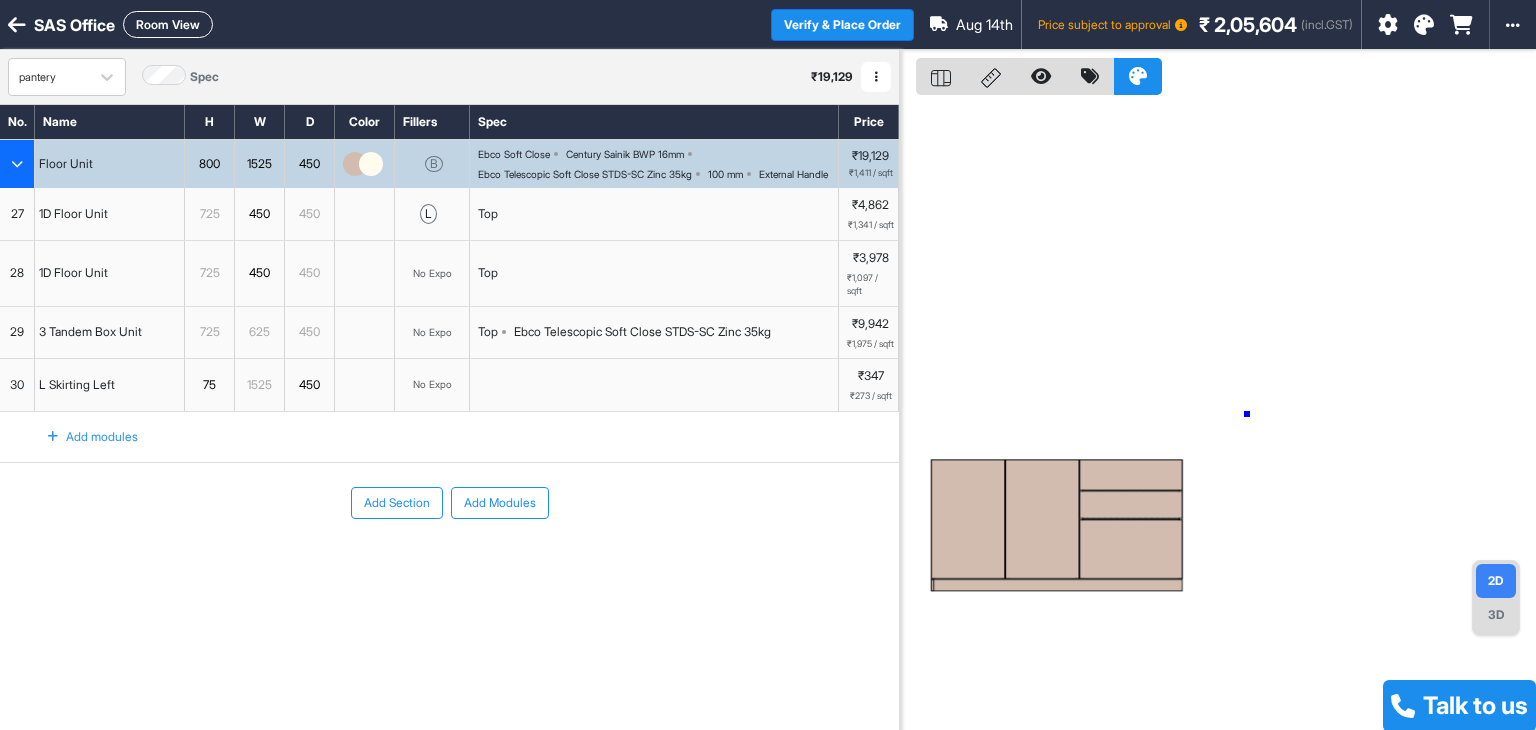 click at bounding box center [1218, 415] 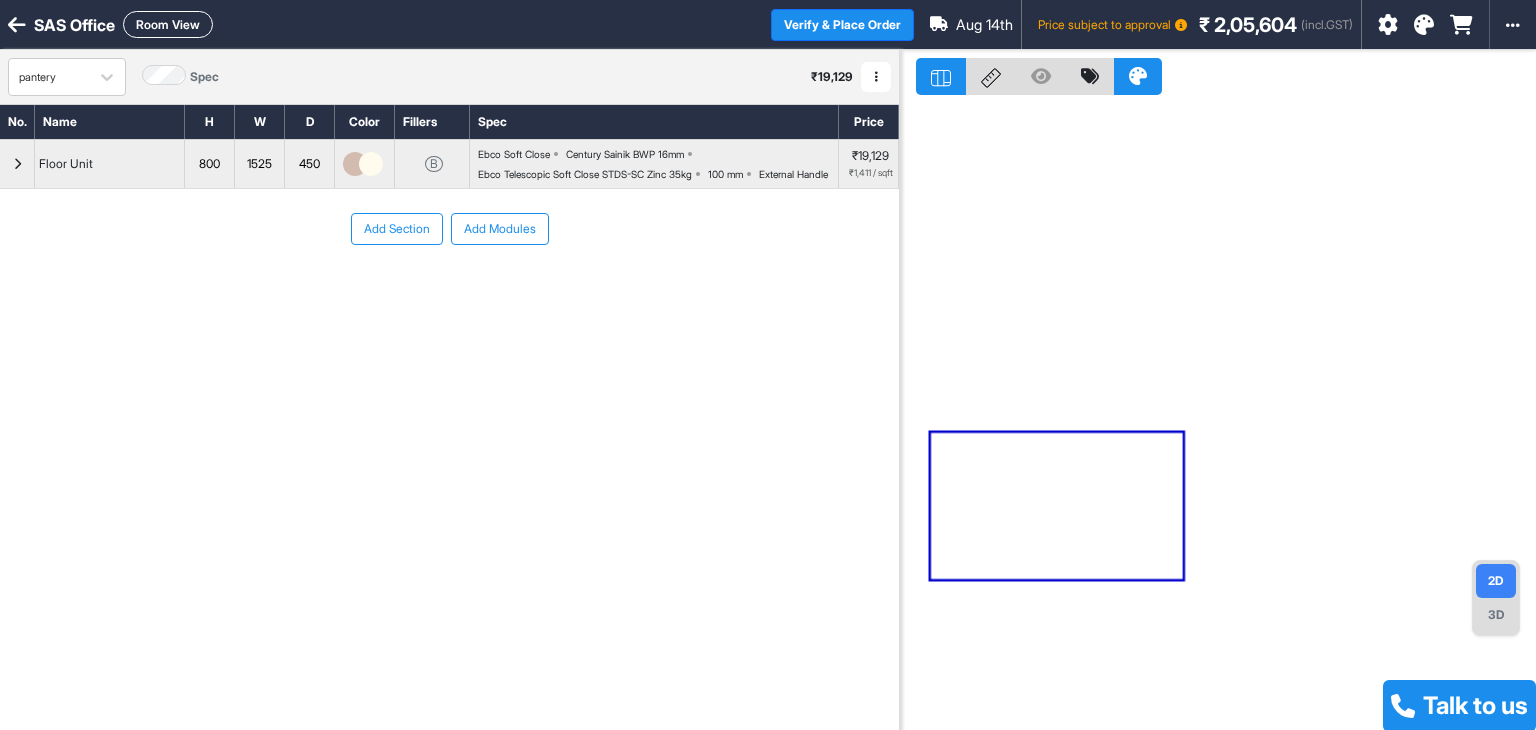 click on "Room View" at bounding box center (168, 24) 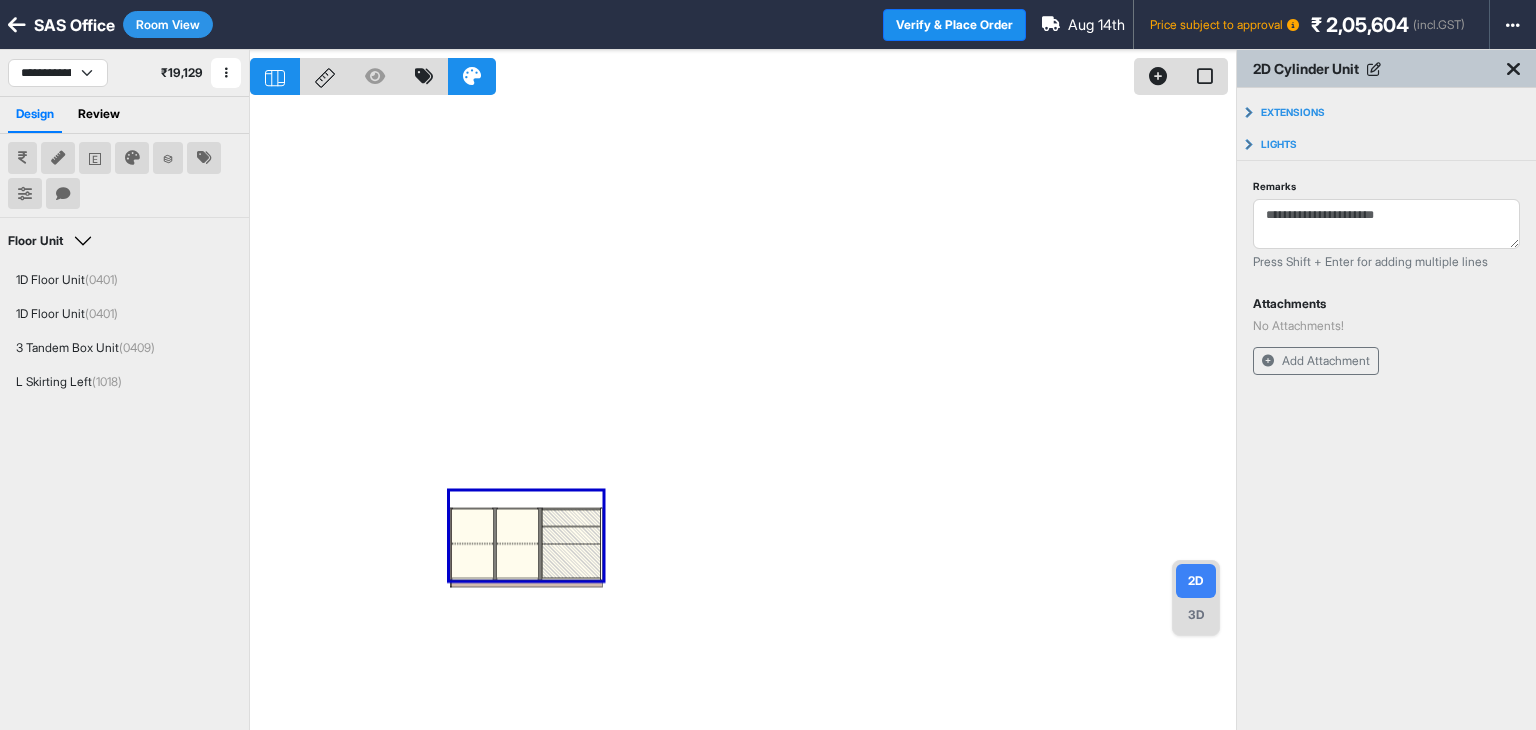 click at bounding box center (743, 415) 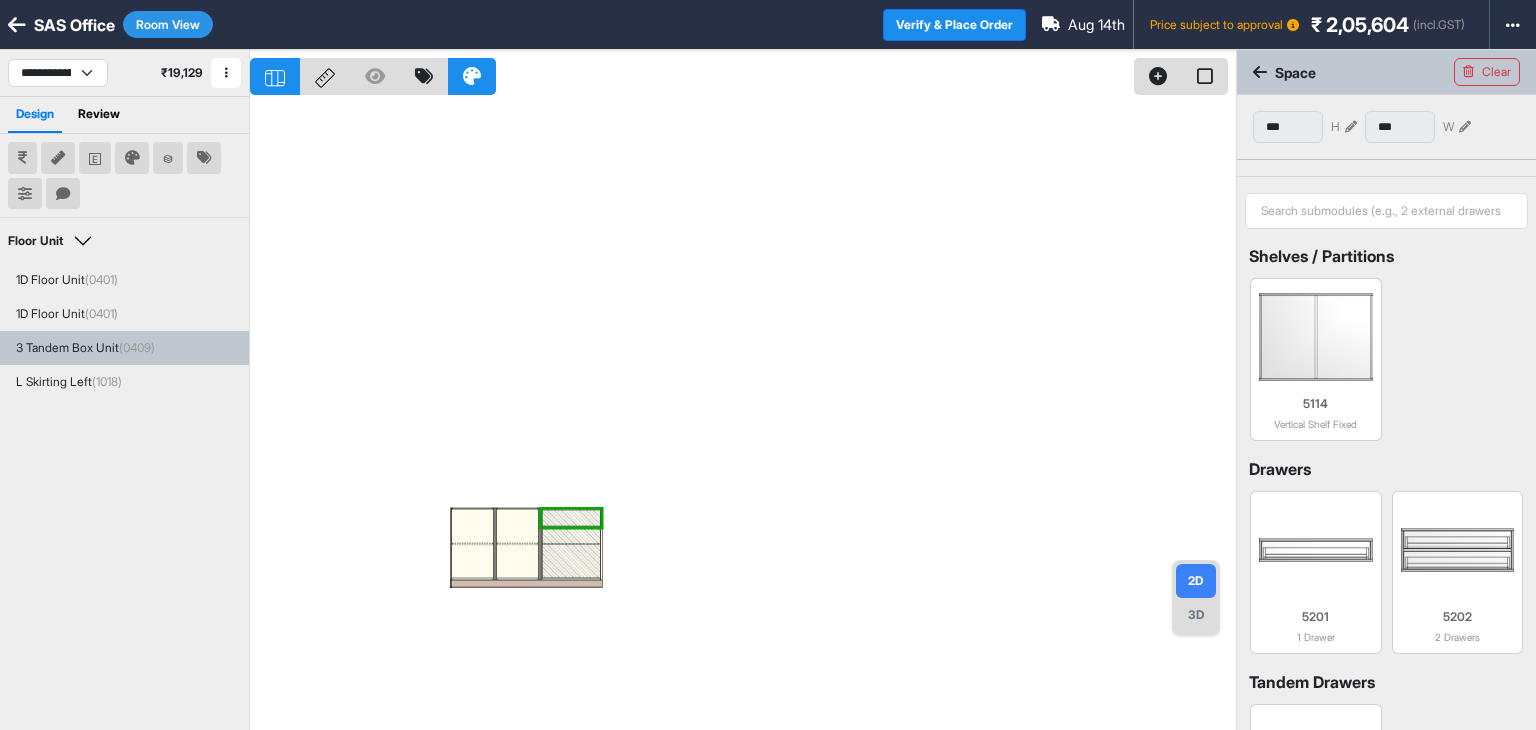 click at bounding box center [1351, 127] 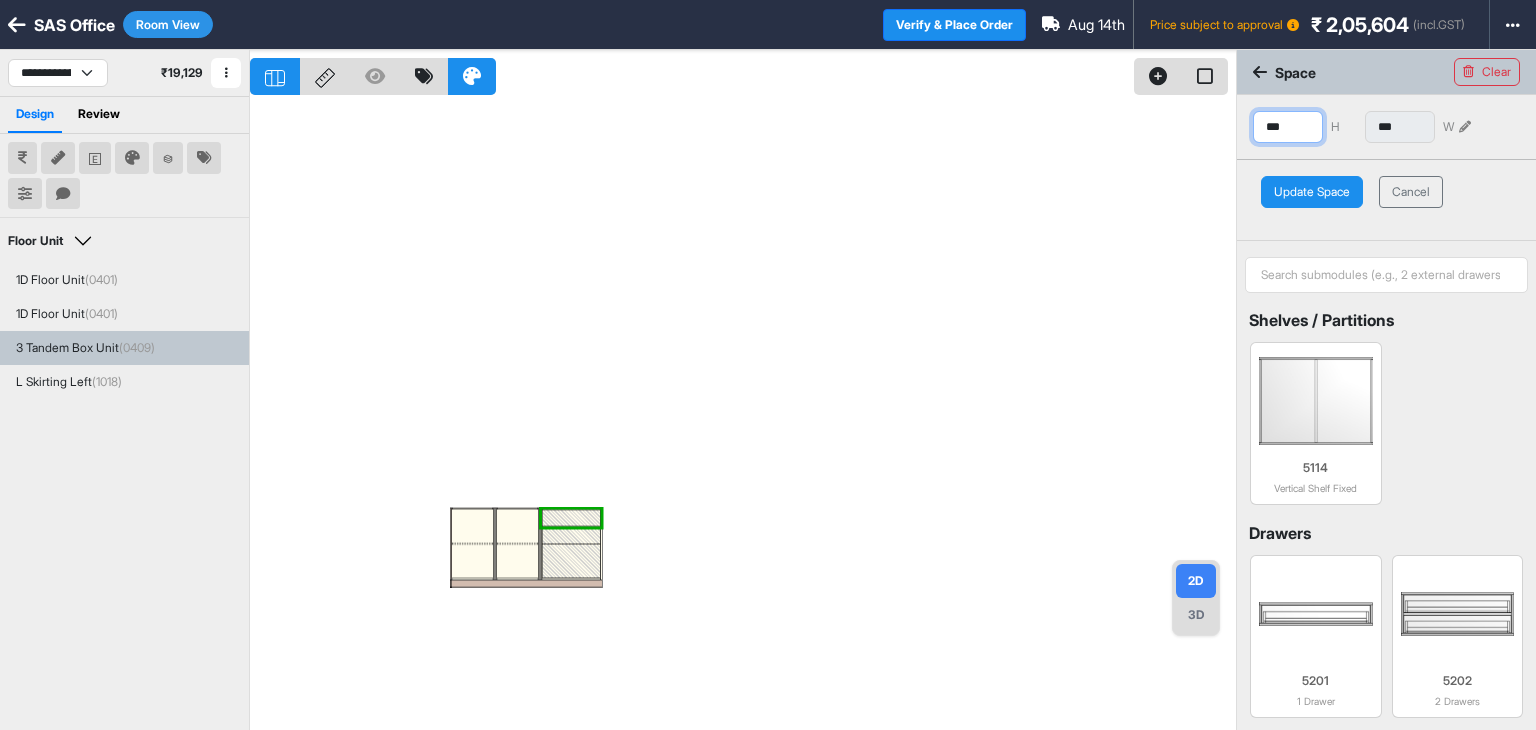 click on "***" at bounding box center [1288, 127] 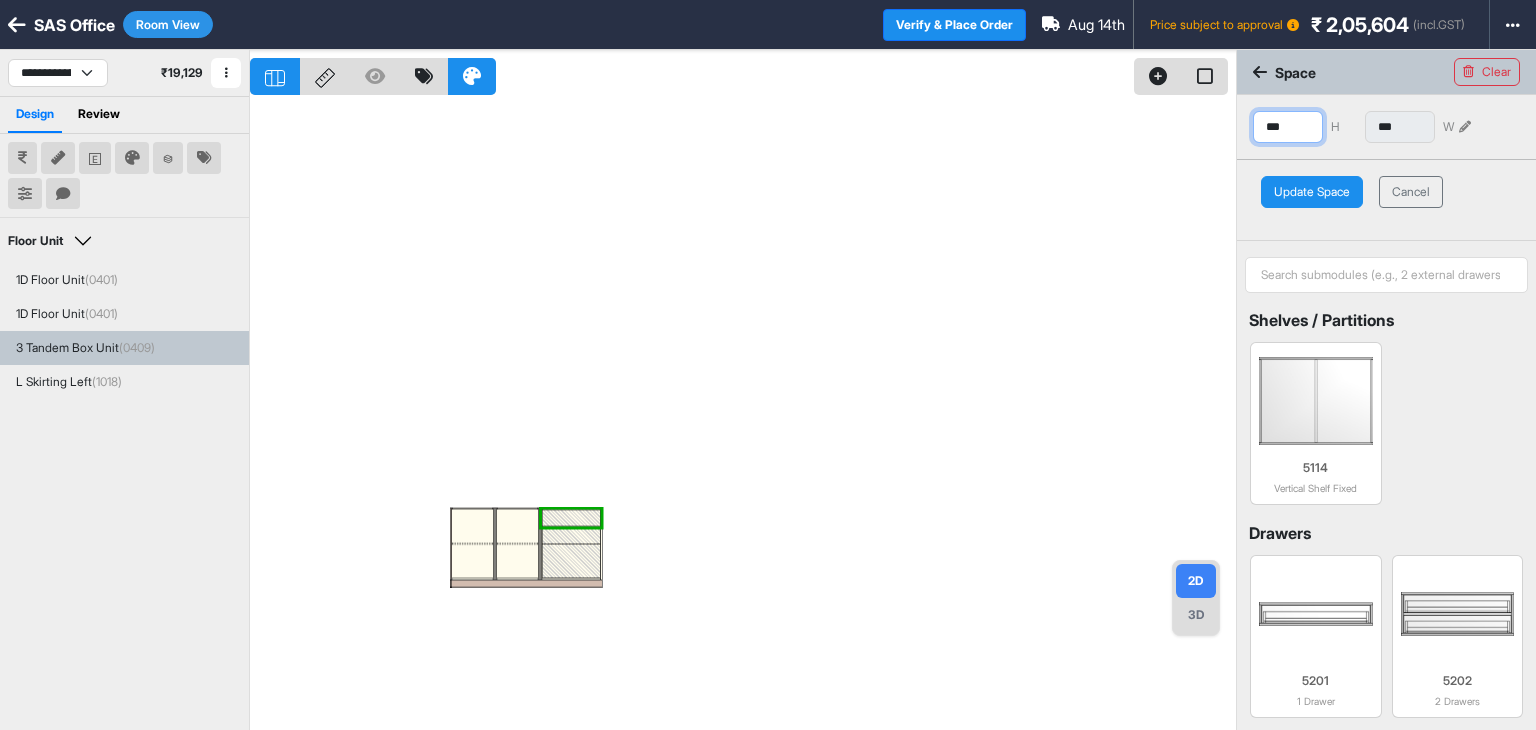 type on "***" 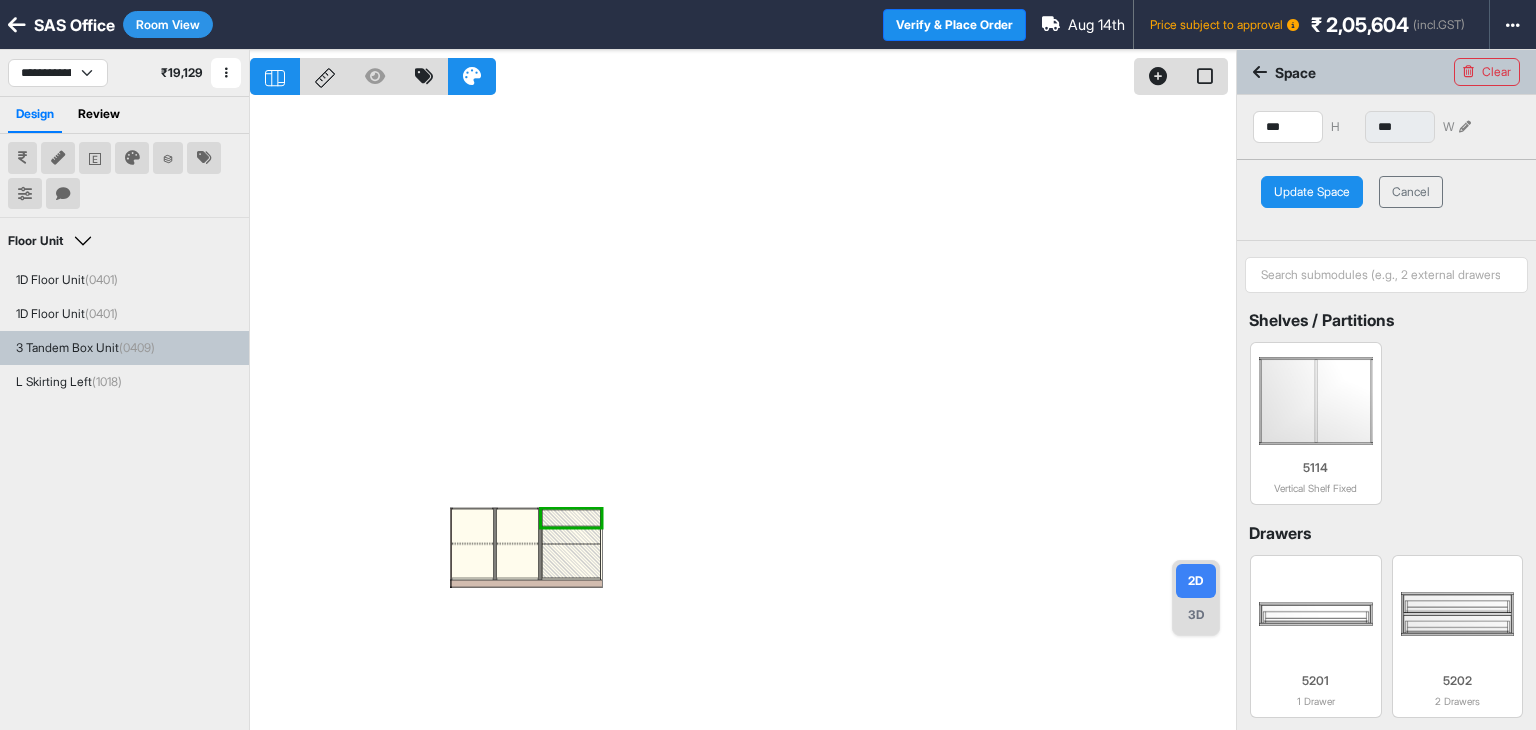 click on "Update Space" at bounding box center [1312, 192] 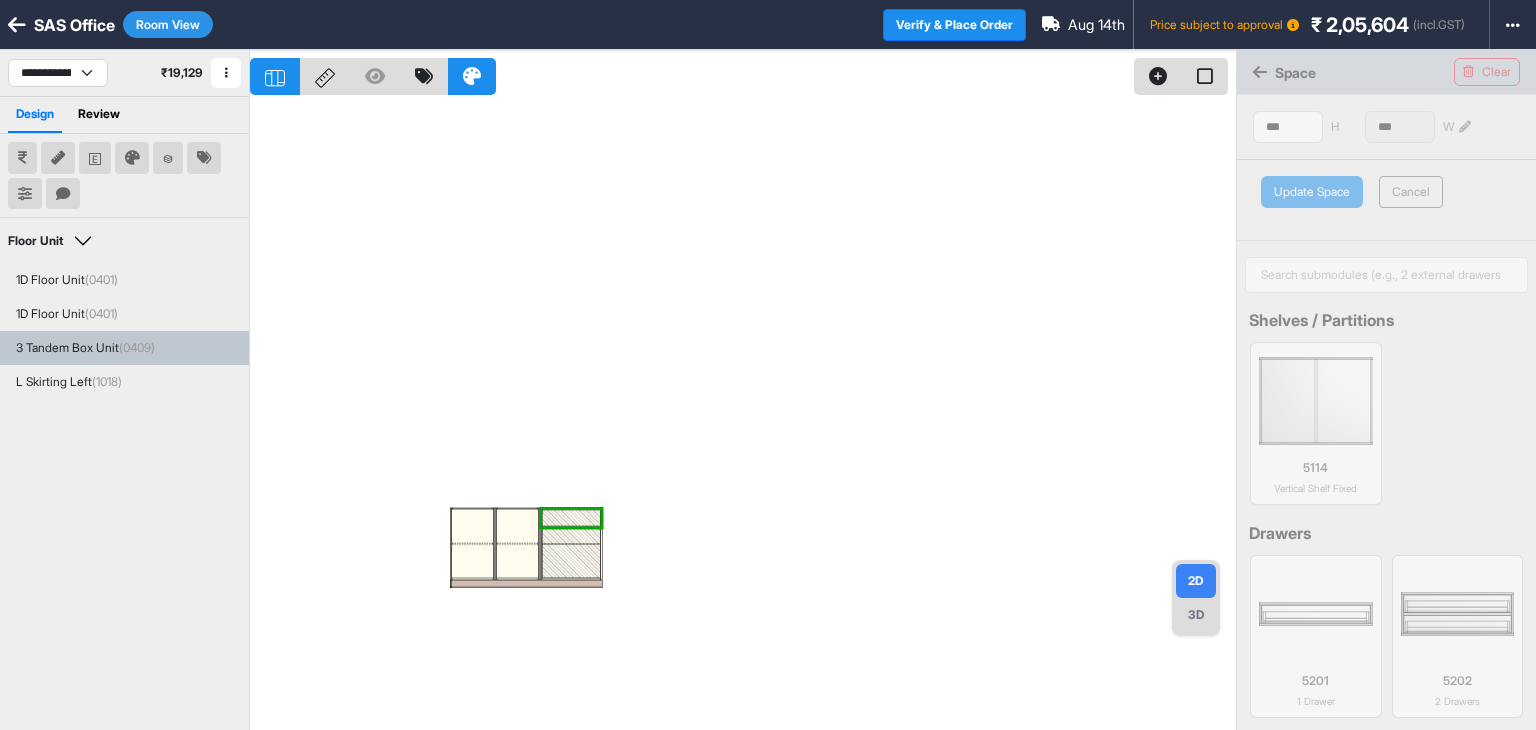 type 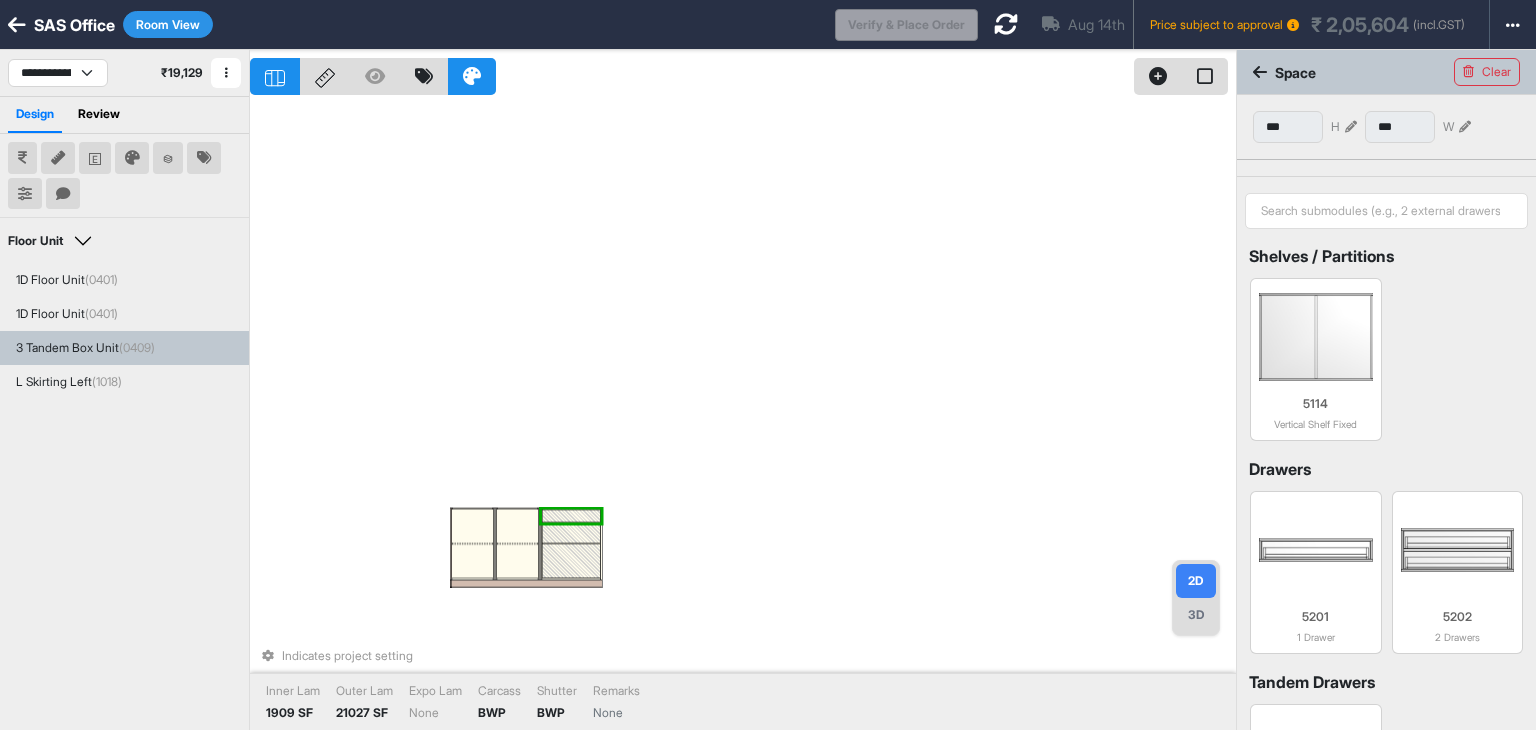 click at bounding box center [571, 533] 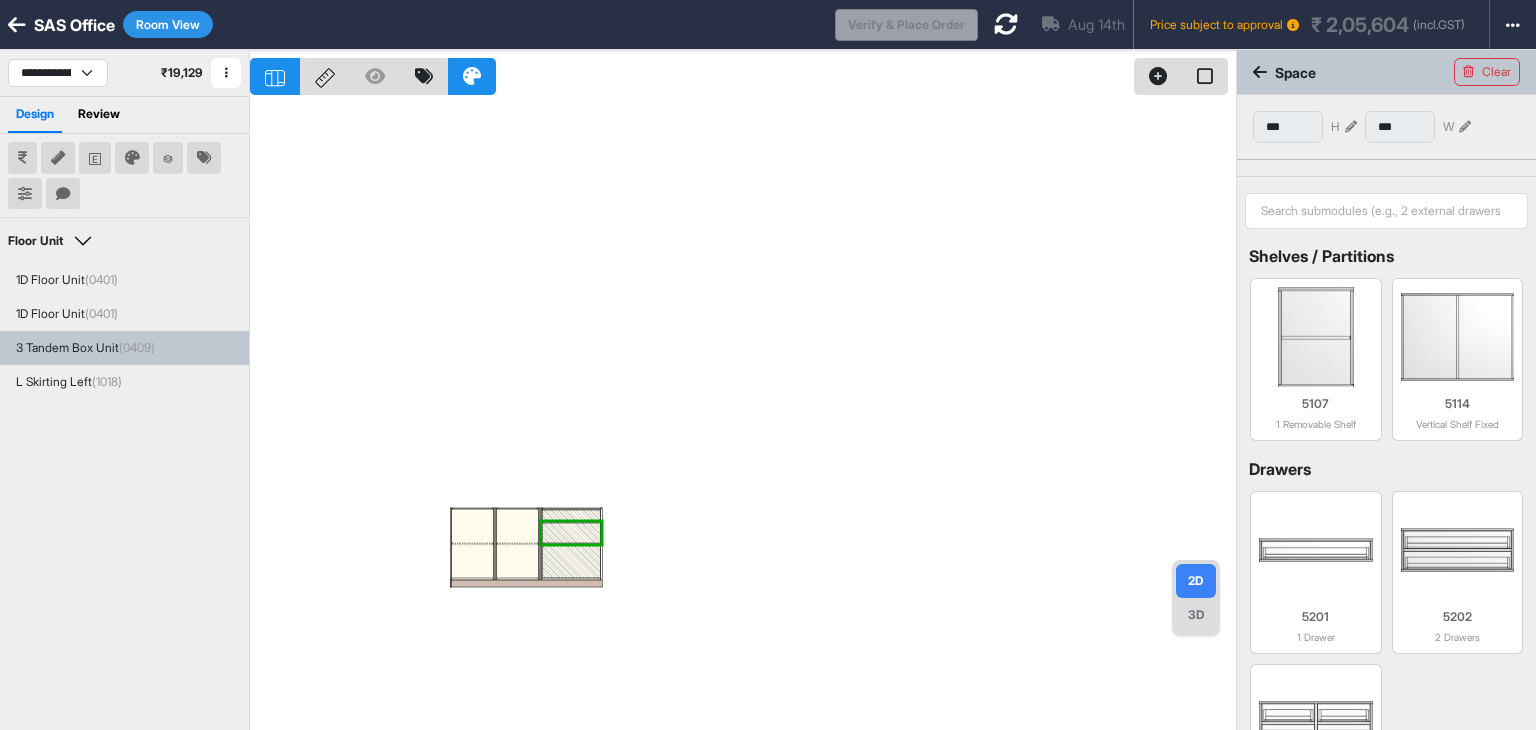 click on "*** H" at bounding box center [1305, 127] 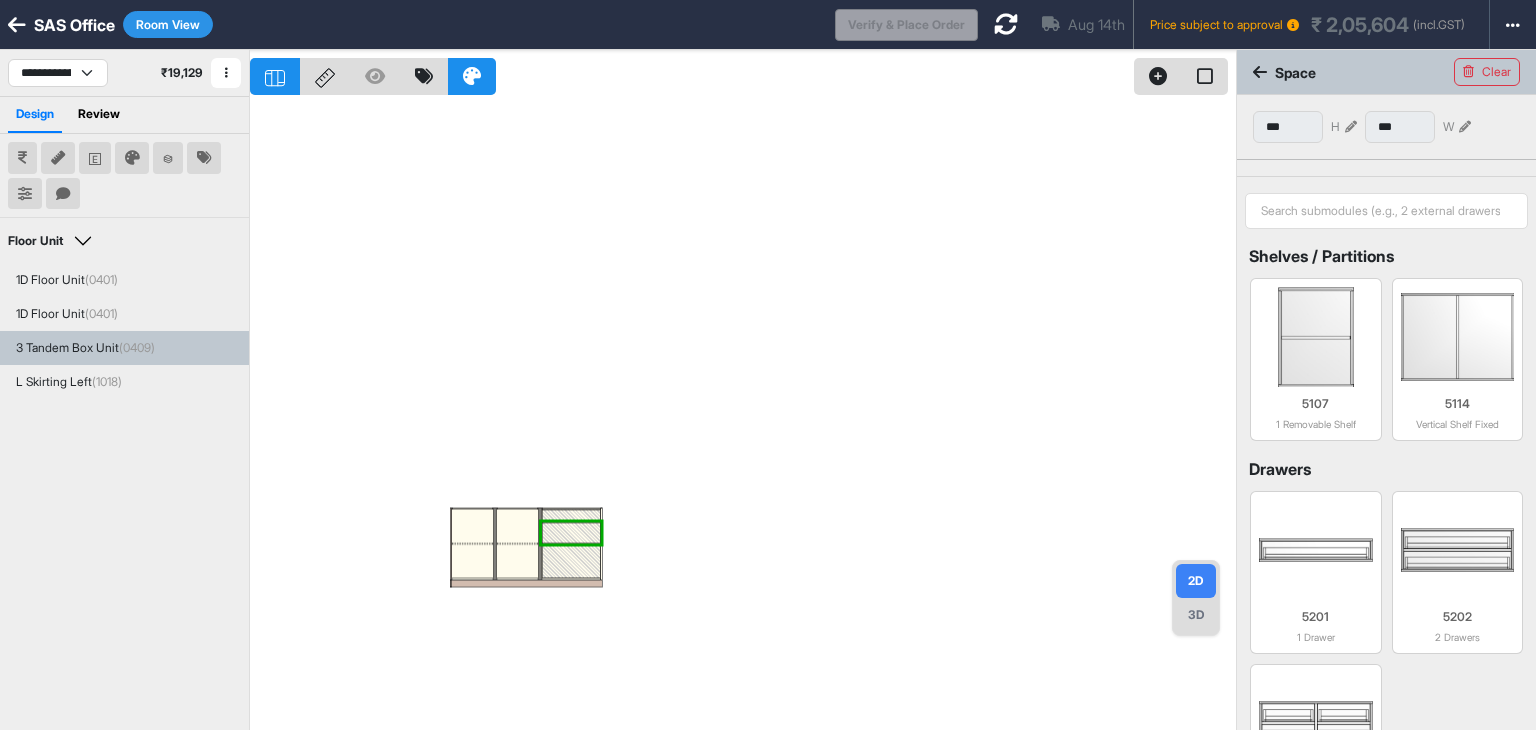 click at bounding box center [1351, 127] 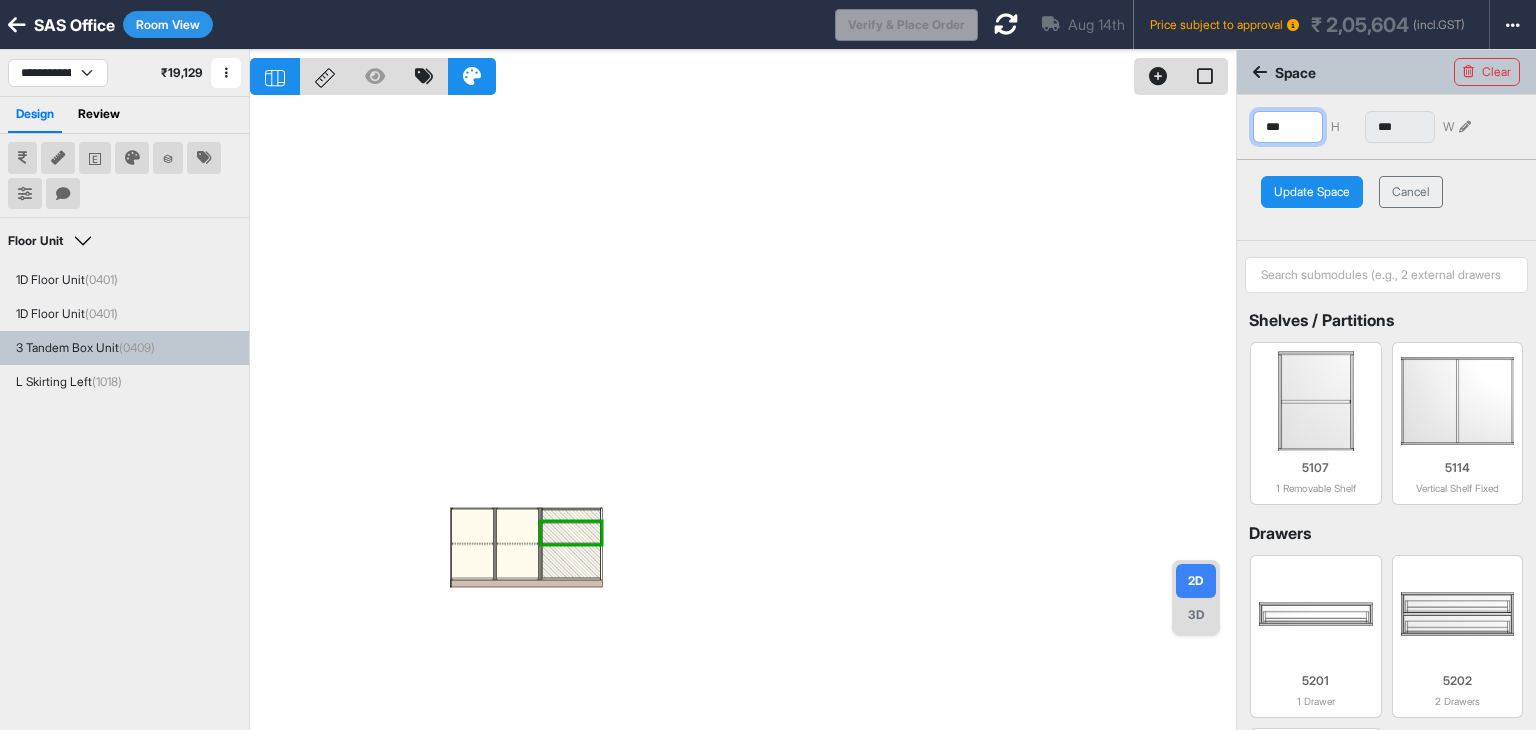 click on "***" at bounding box center (1288, 127) 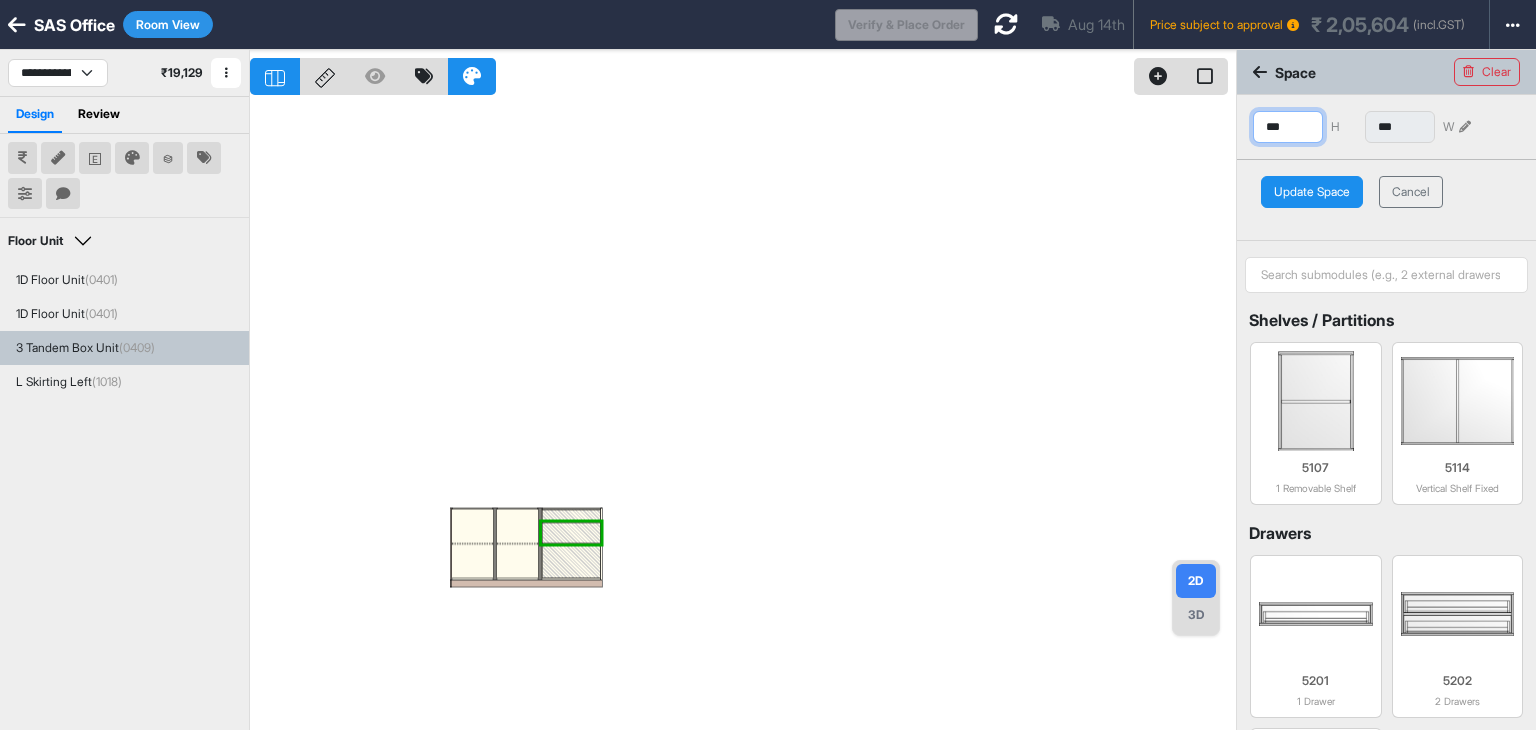 type on "***" 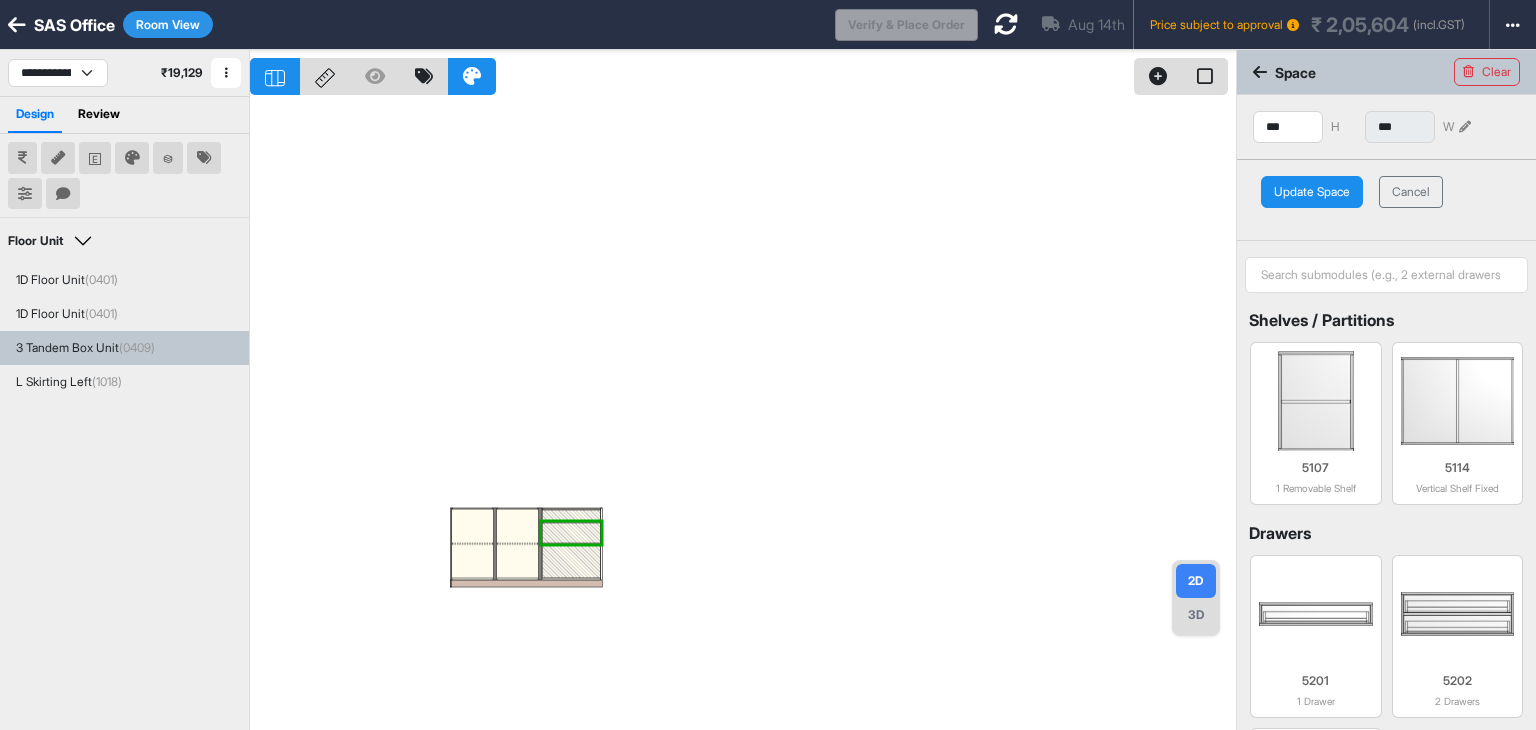 click on "Update Space" at bounding box center [1312, 192] 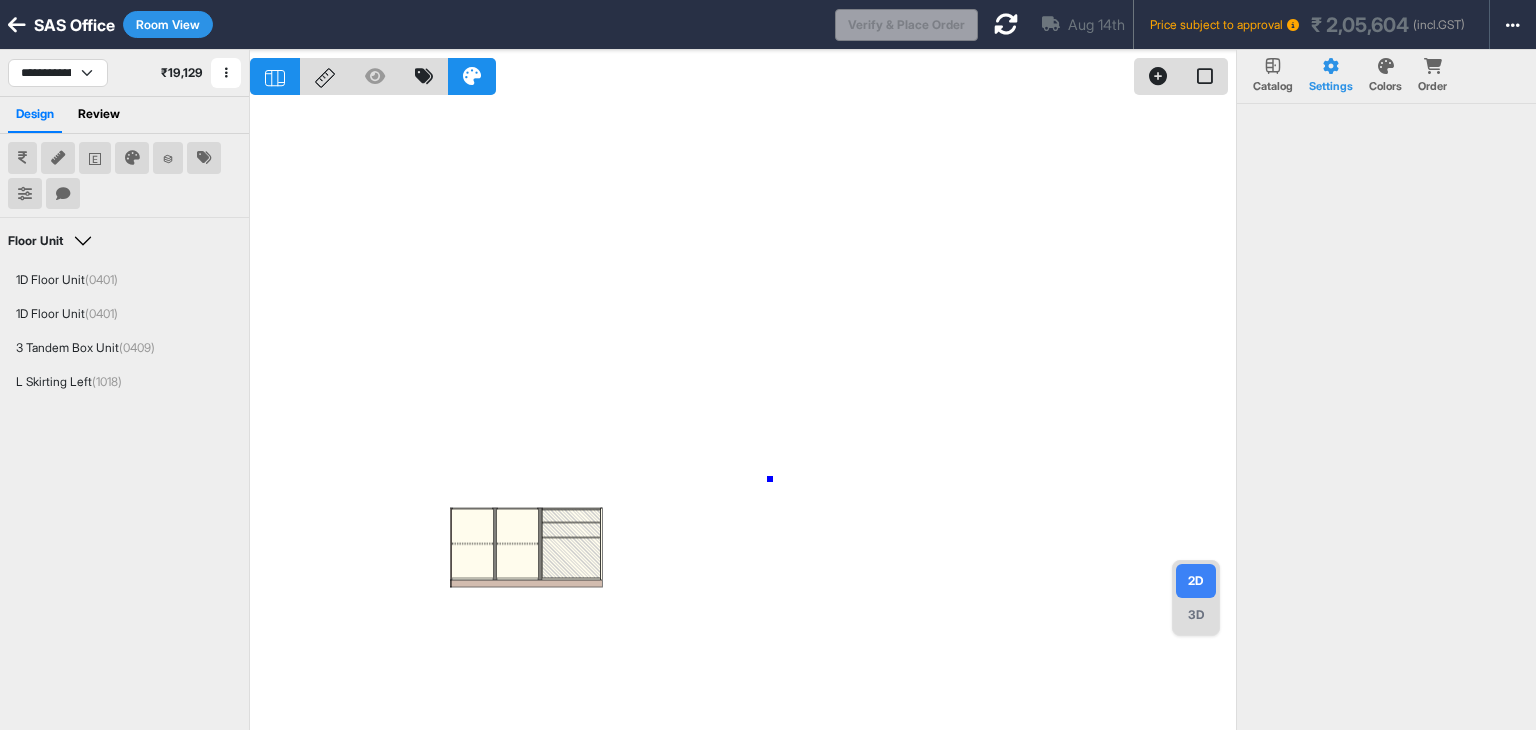 click at bounding box center [743, 415] 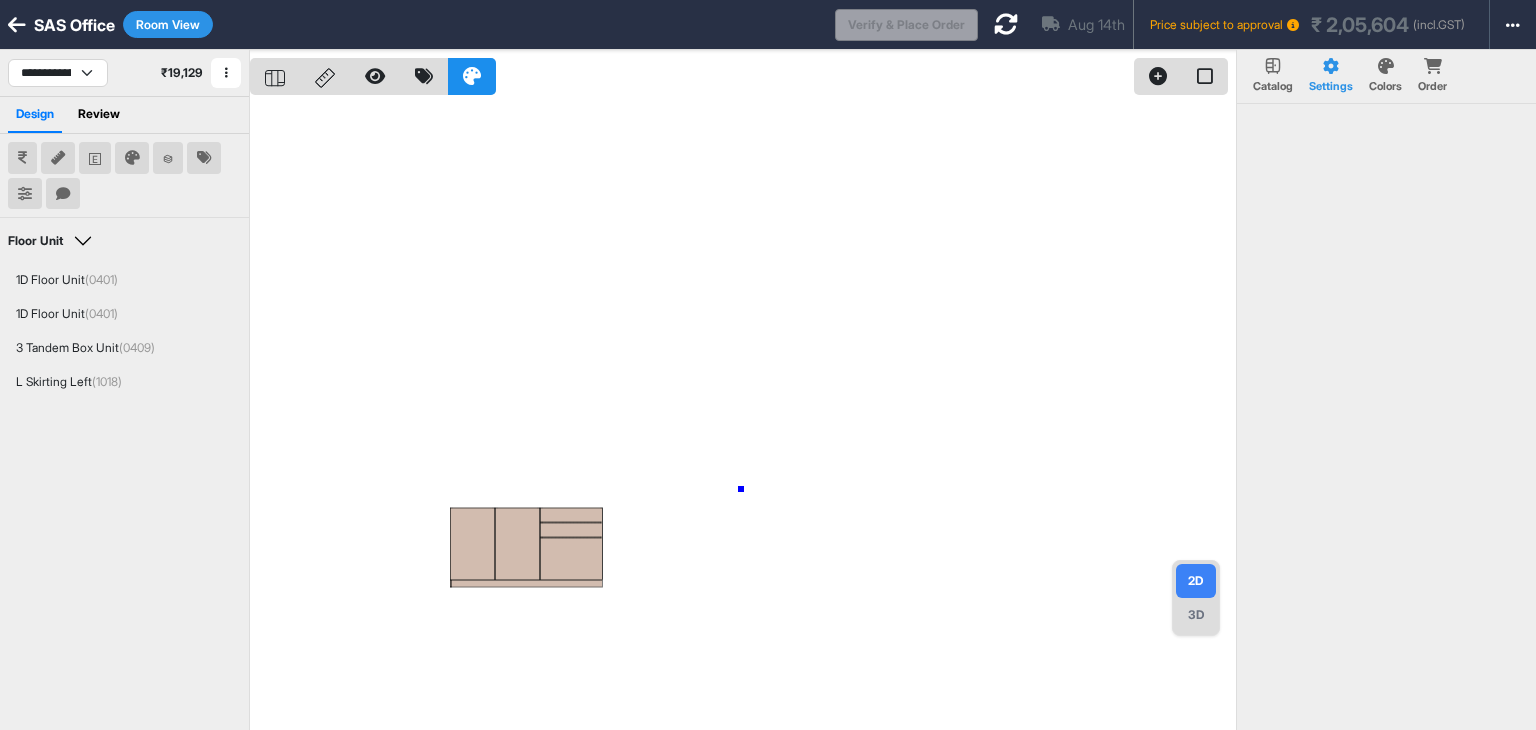 click at bounding box center [743, 415] 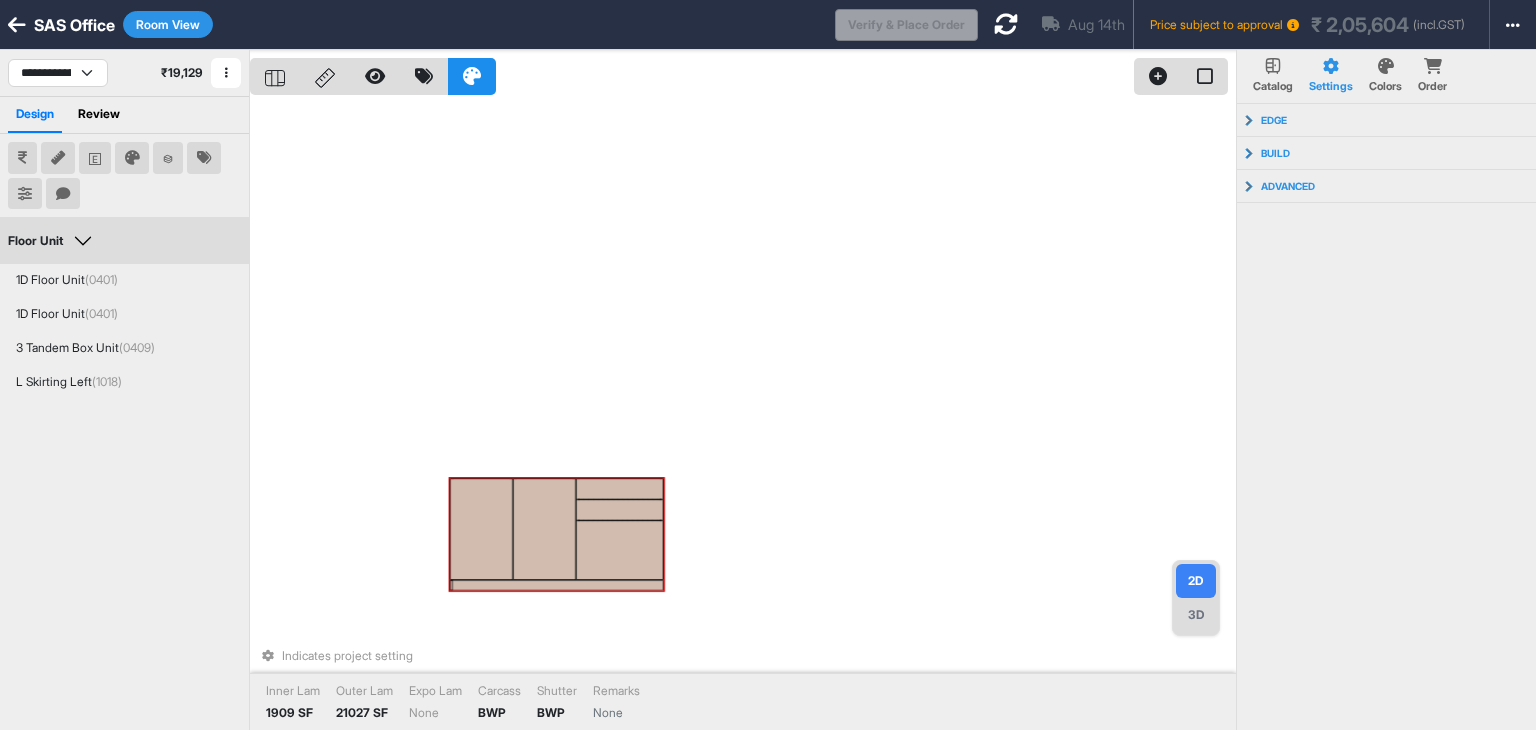 click at bounding box center (619, 489) 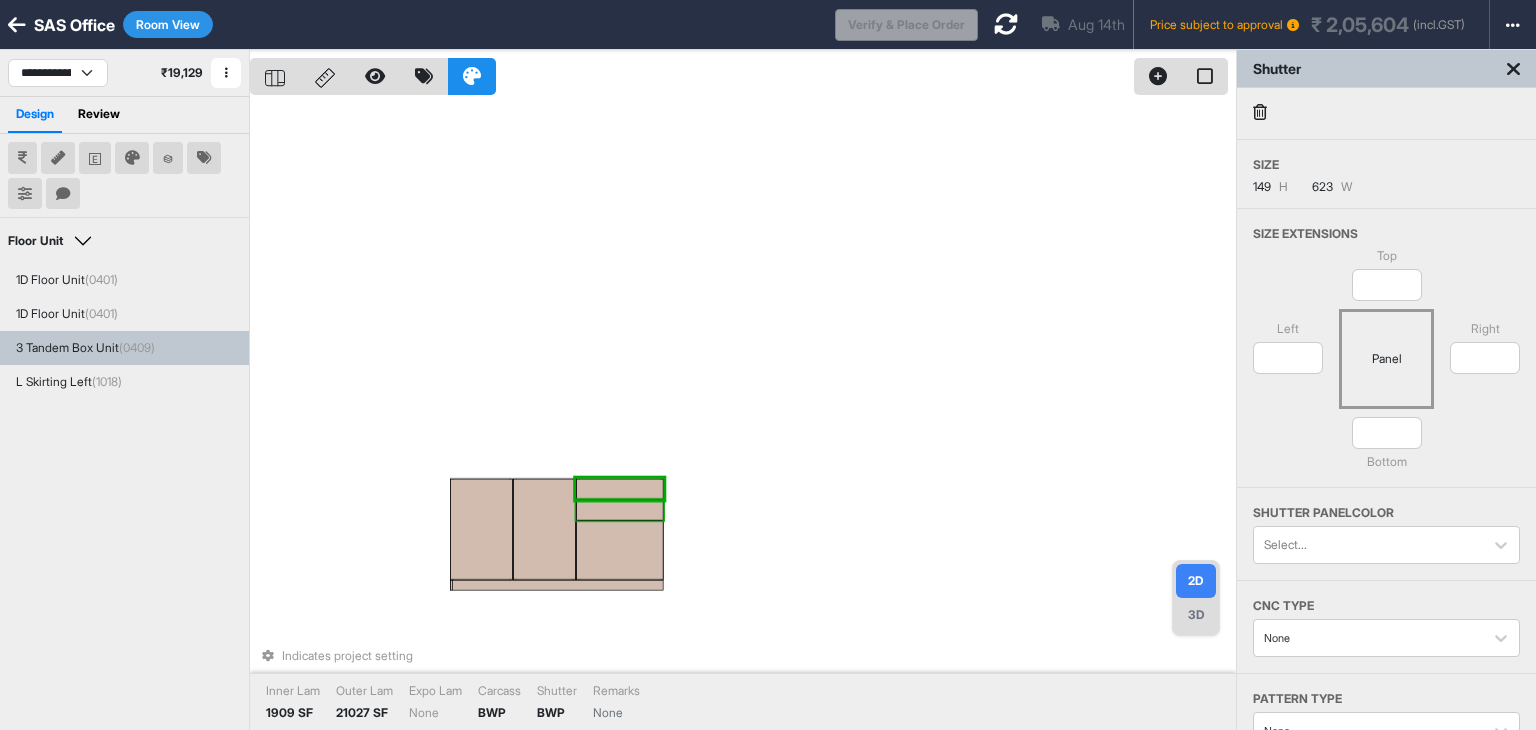 click at bounding box center [619, 510] 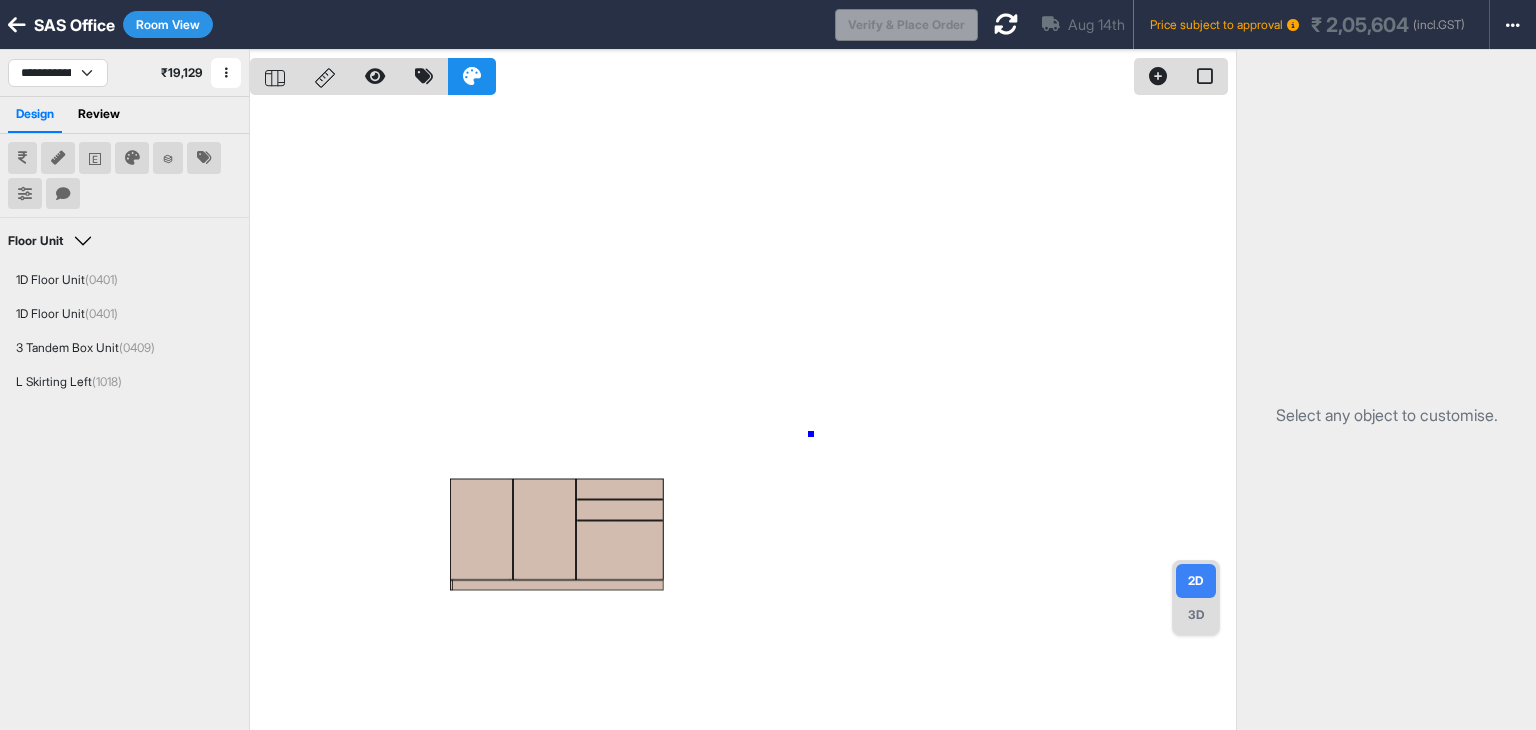 click at bounding box center (743, 415) 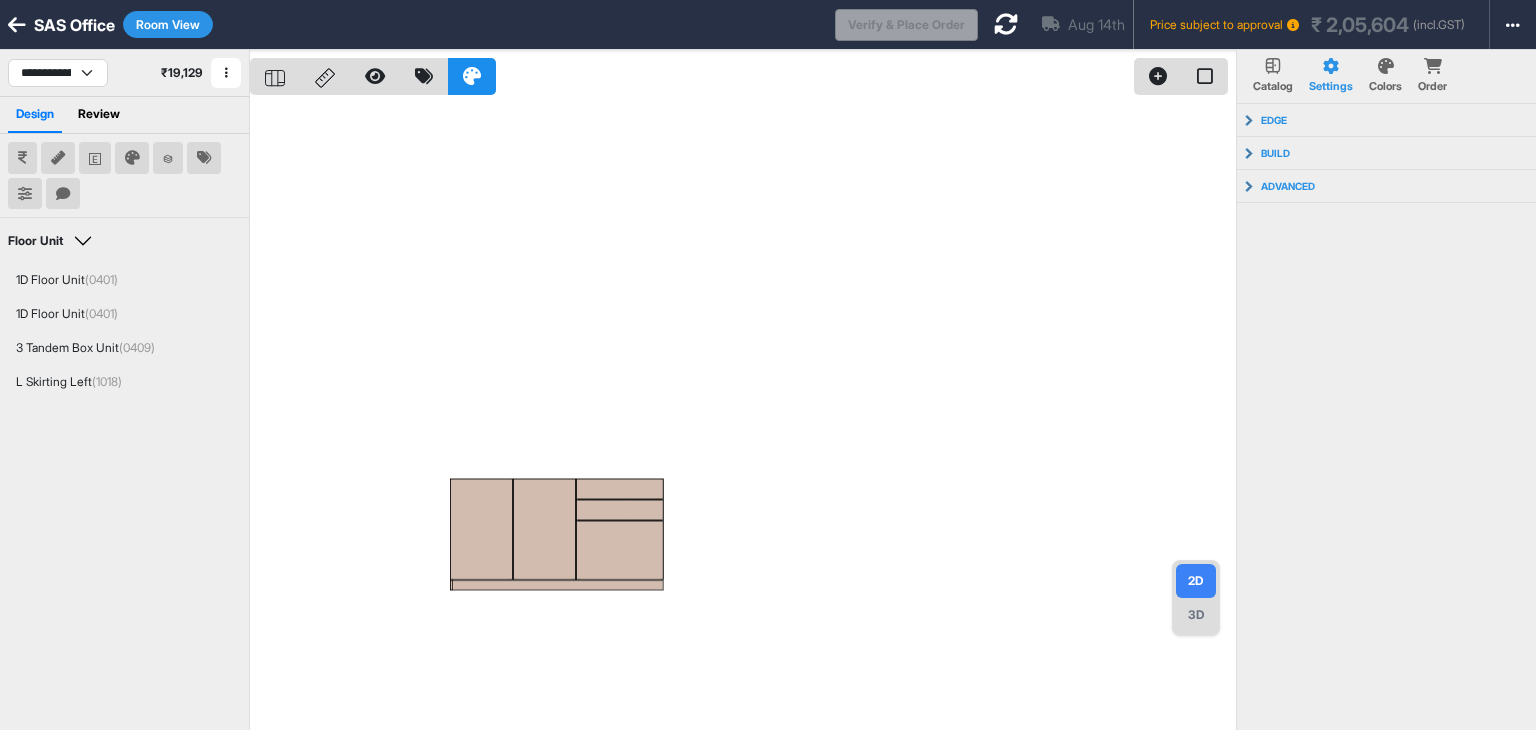 click at bounding box center (743, 415) 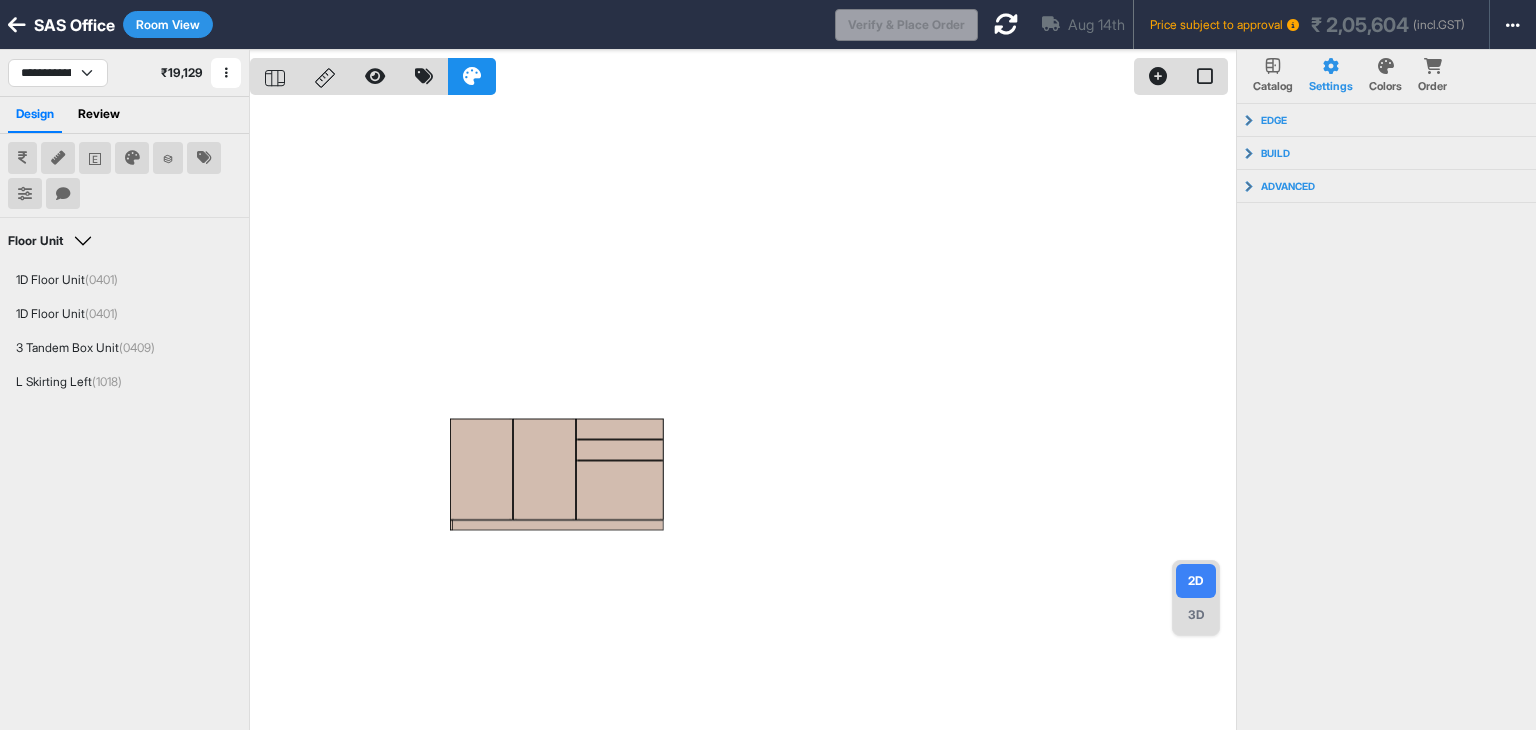 click at bounding box center [743, 415] 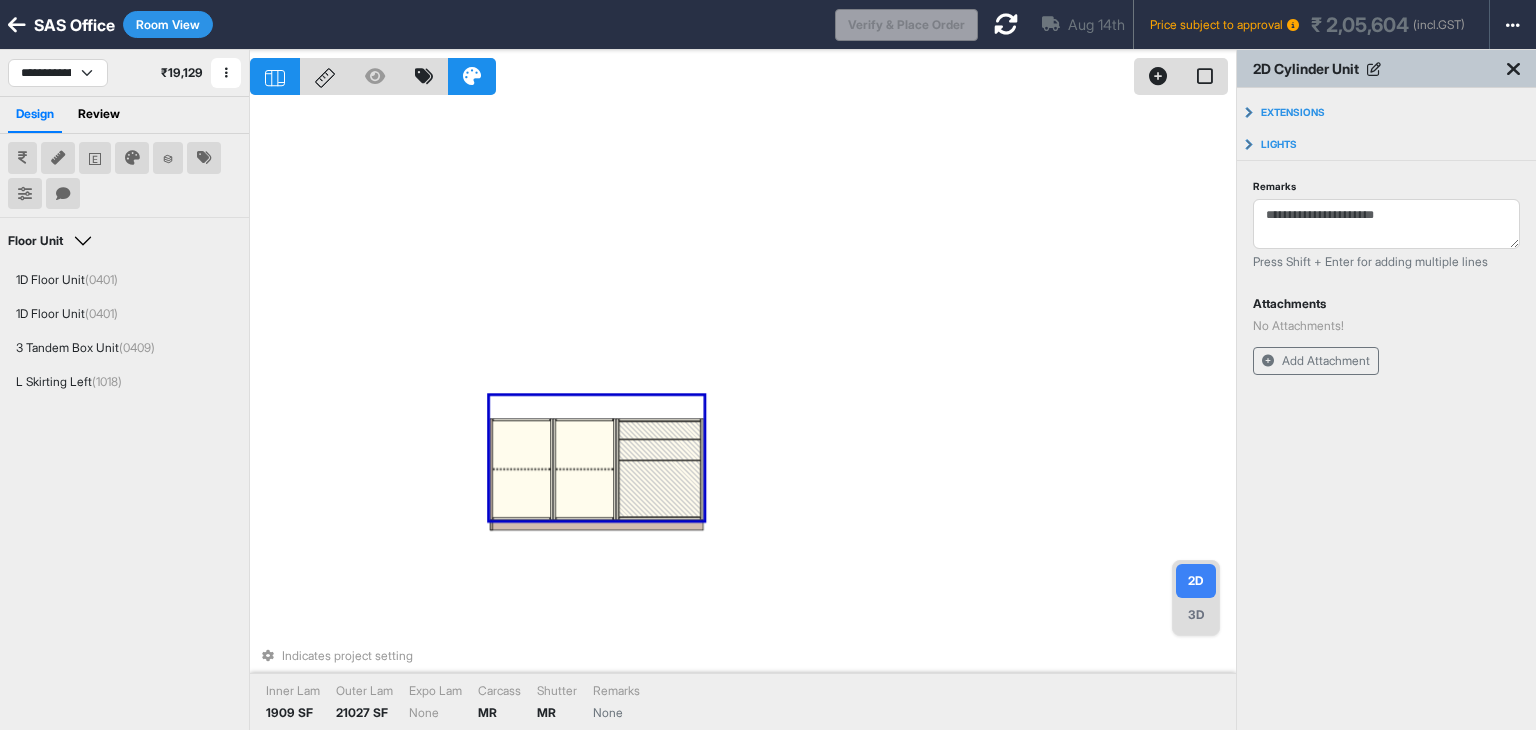 click on "Indicates project setting Inner Lam 1909 SF Outer Lam 21027 SF Expo Lam None Carcass MR Shutter MR Remarks None" at bounding box center [743, 415] 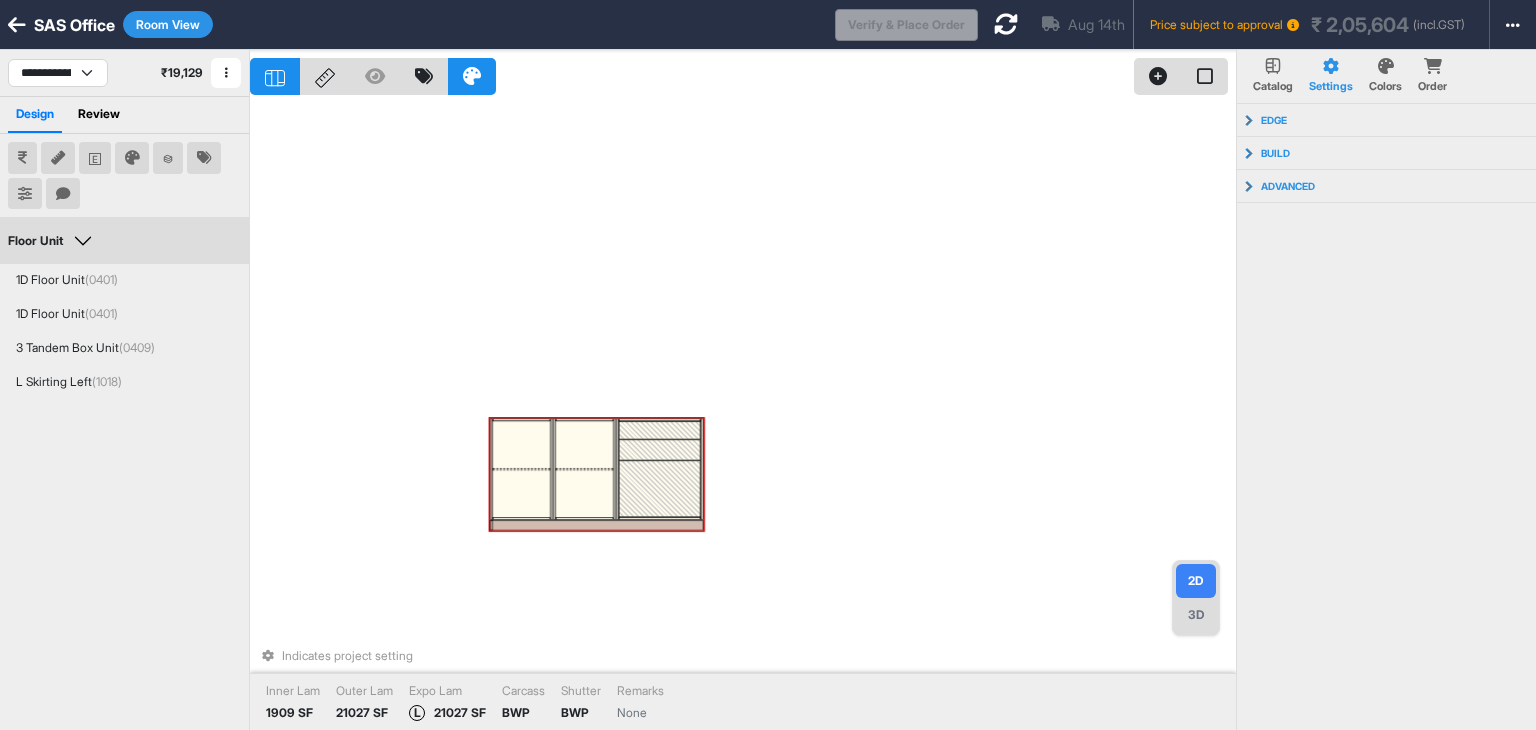 click at bounding box center (522, 469) 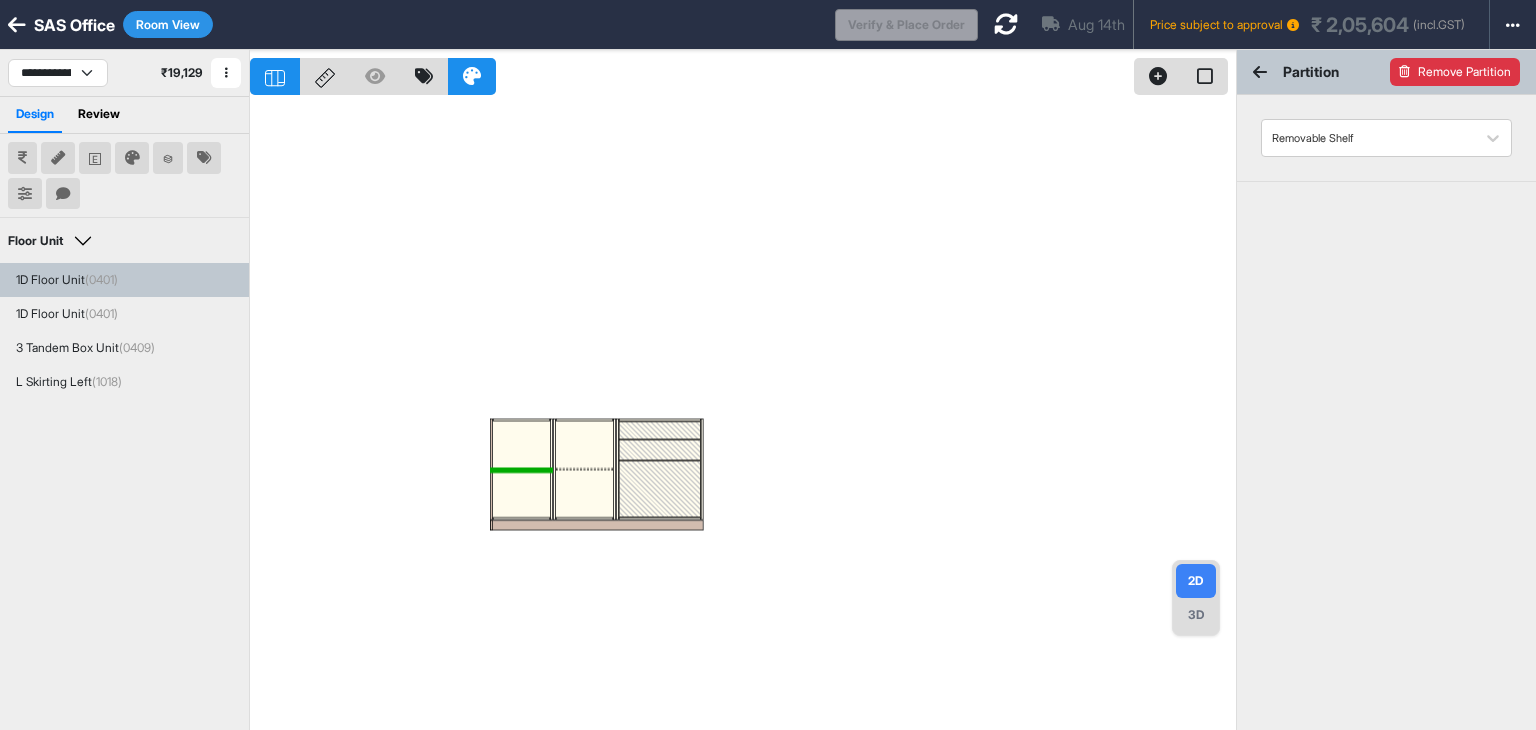 click on "Remove Partition" at bounding box center [1455, 72] 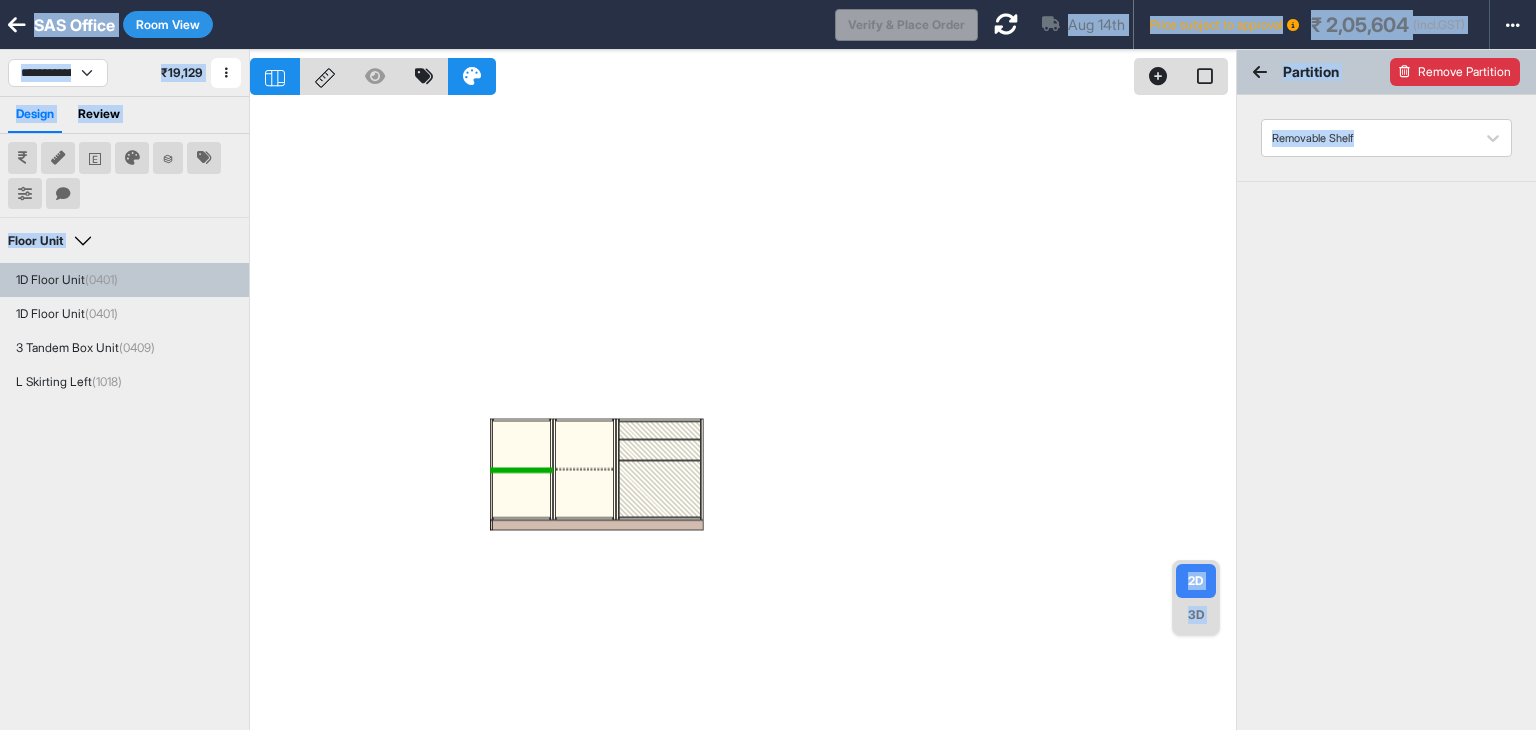 click on "Remove Partition" at bounding box center (1455, 72) 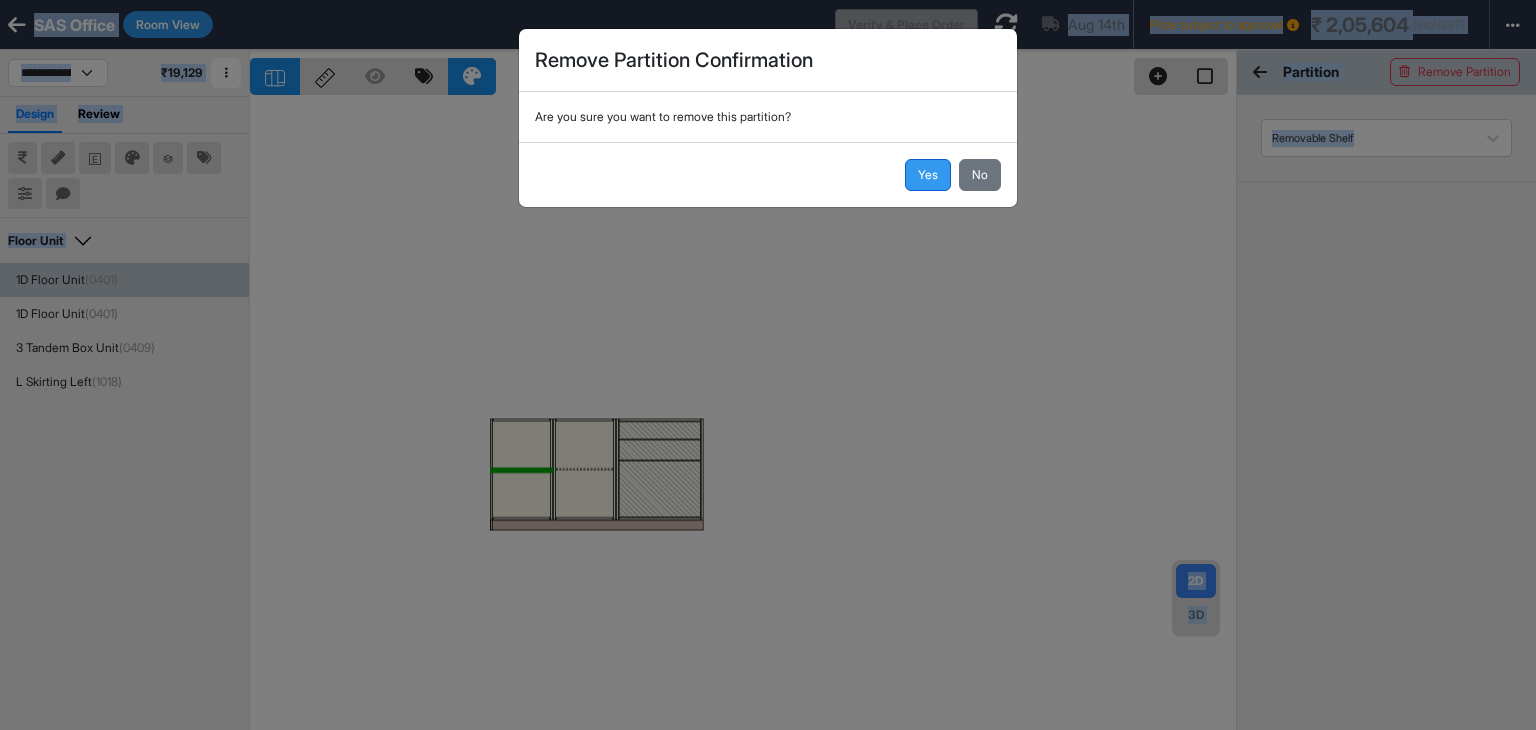 click on "Yes" at bounding box center [928, 175] 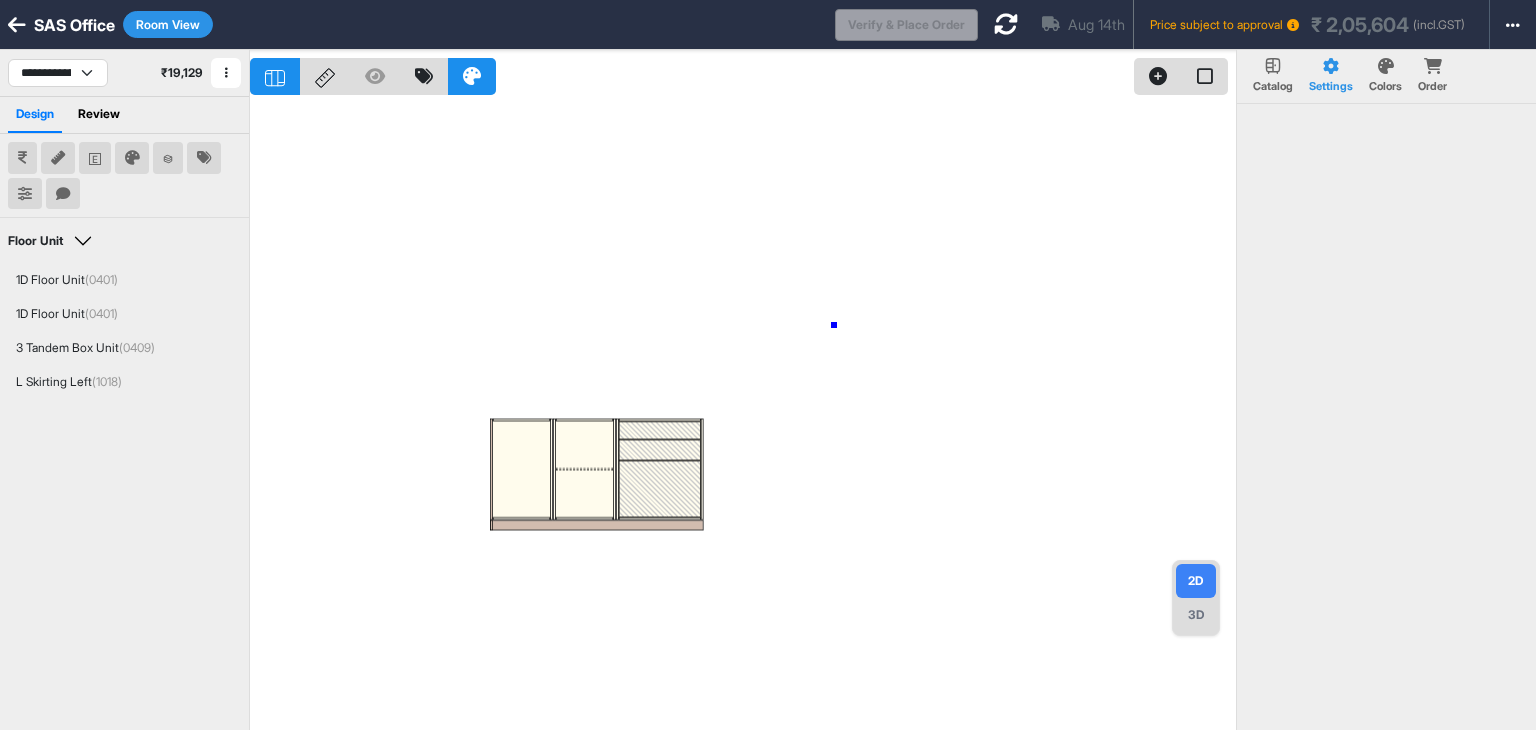 click at bounding box center (743, 415) 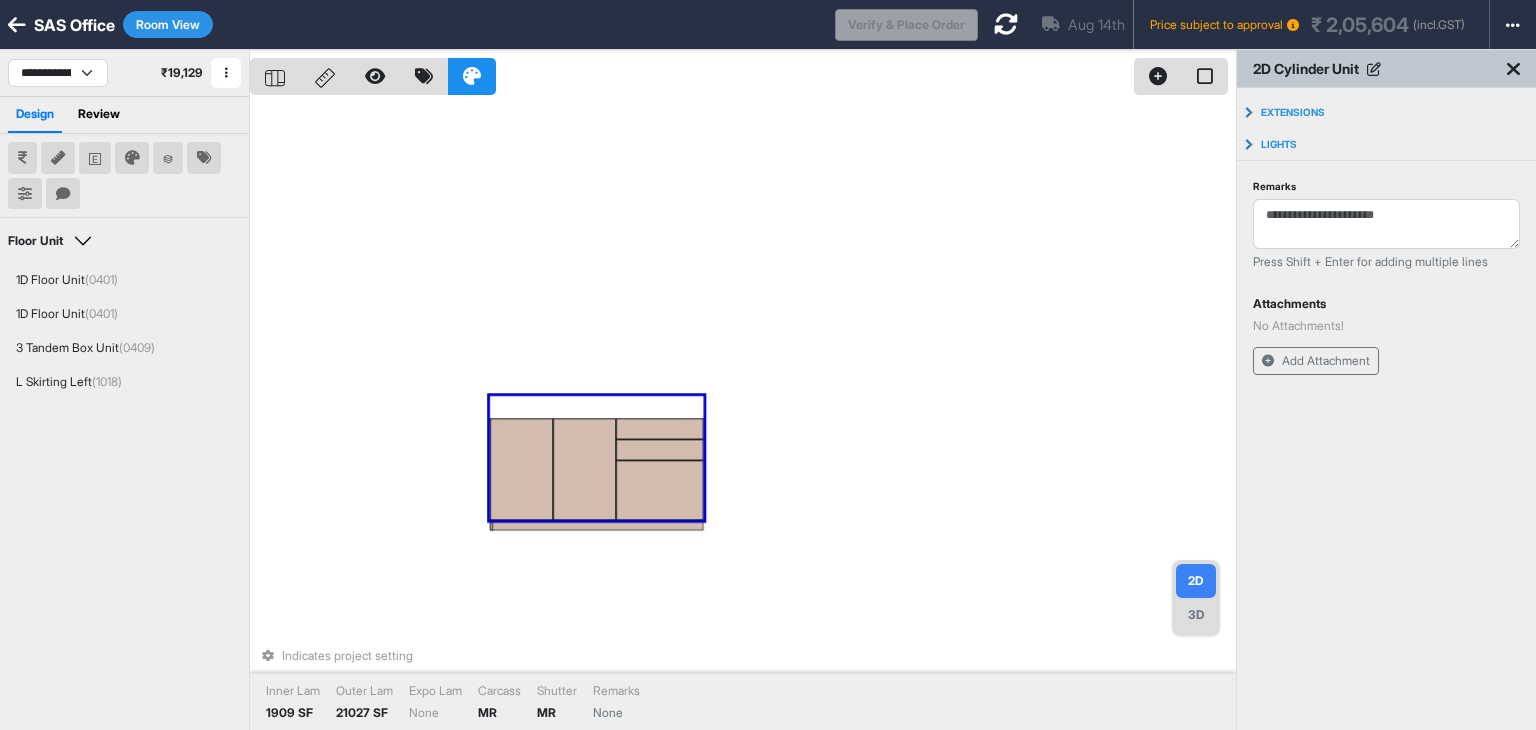 click on "Indicates project setting Inner Lam 1909 SF Outer Lam 21027 SF Expo Lam None Carcass MR Shutter MR Remarks None" at bounding box center (743, 415) 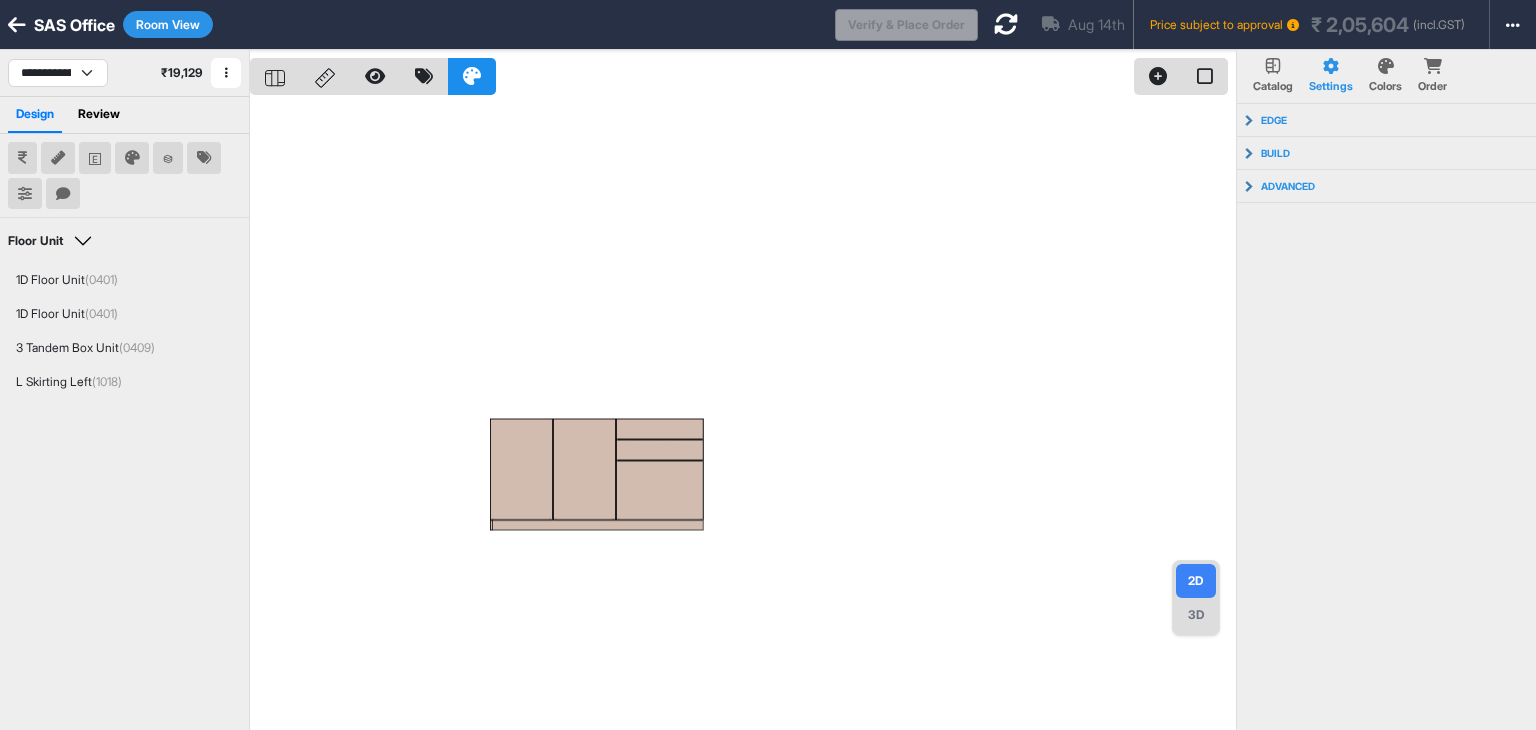 click on "3D" at bounding box center [1196, 615] 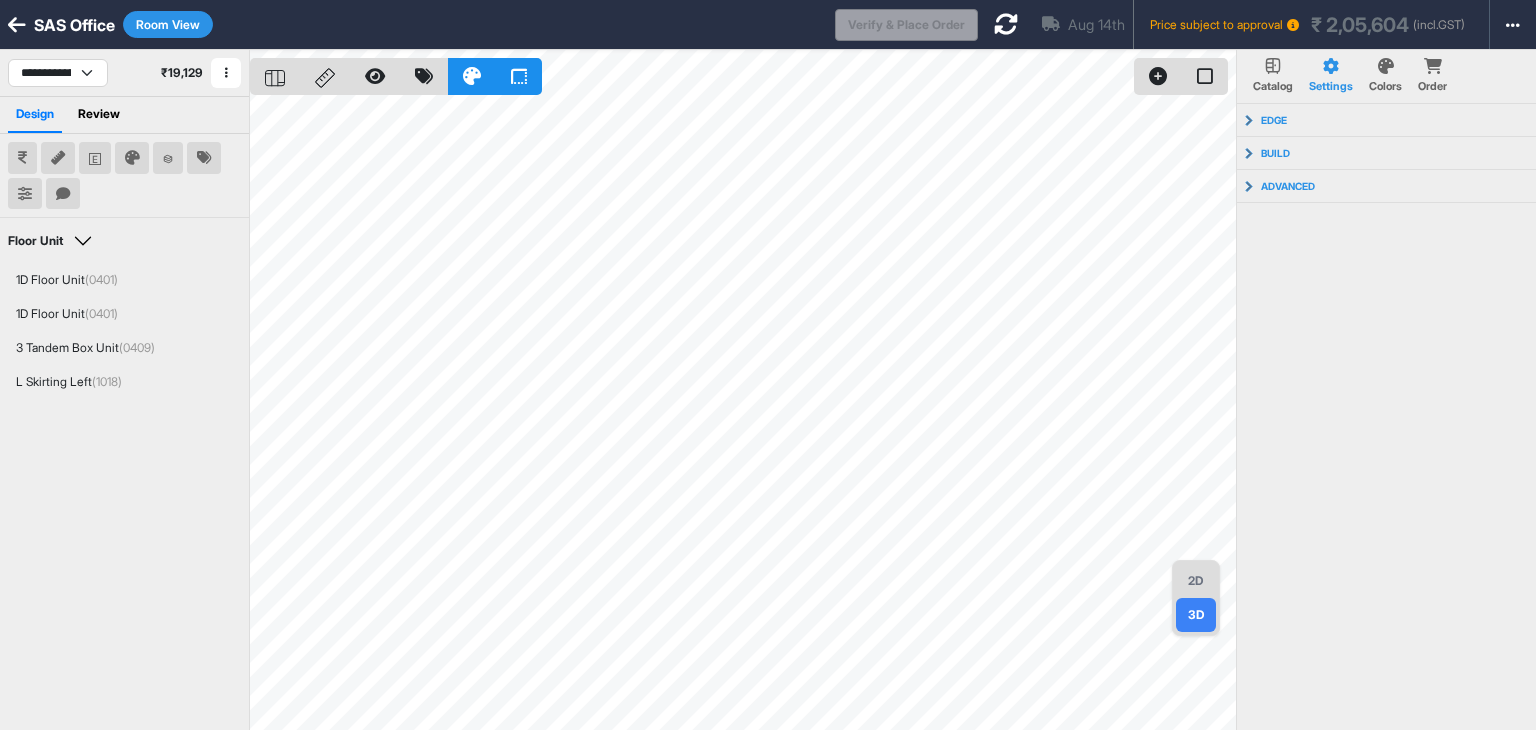 click on "2D" at bounding box center (1196, 581) 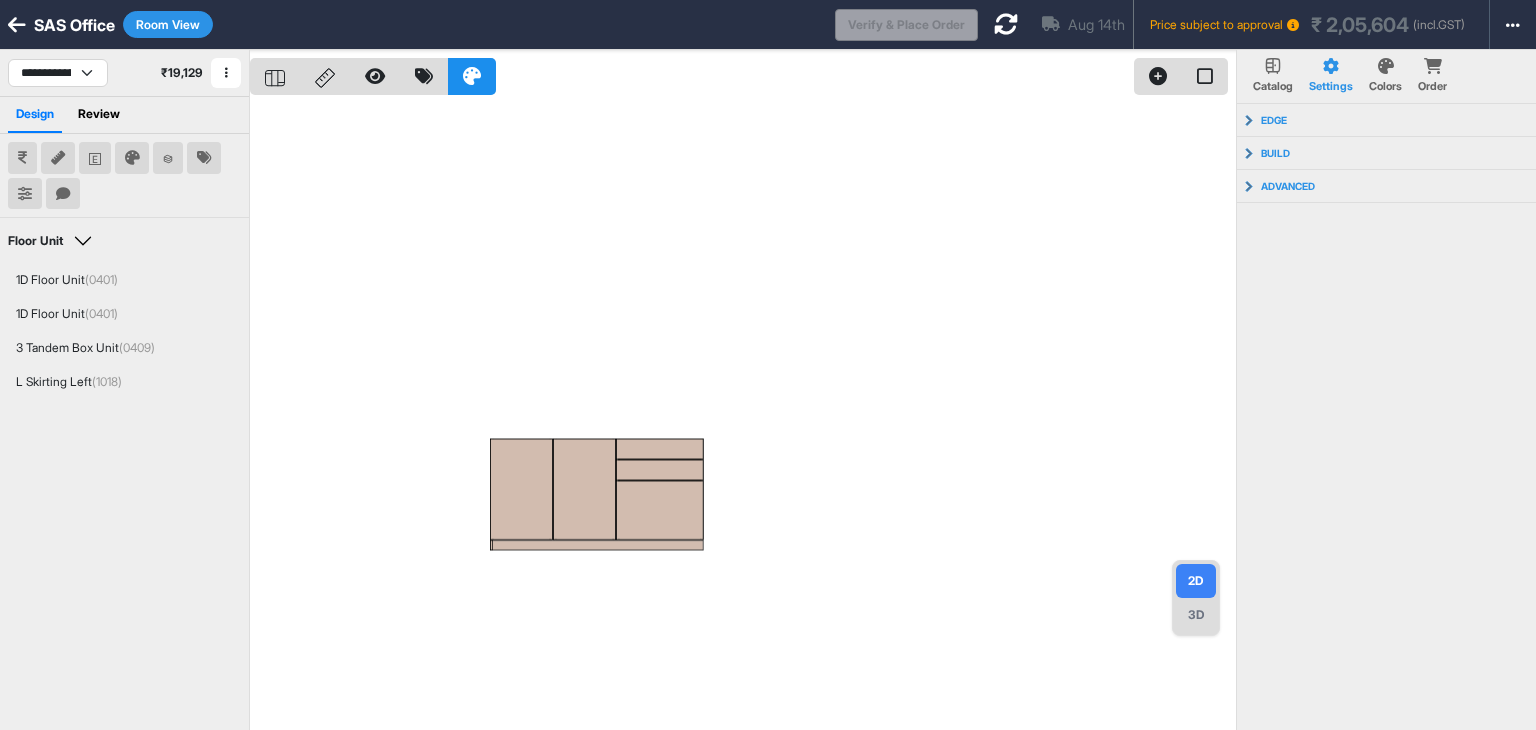 click on "Colors" at bounding box center (1385, 76) 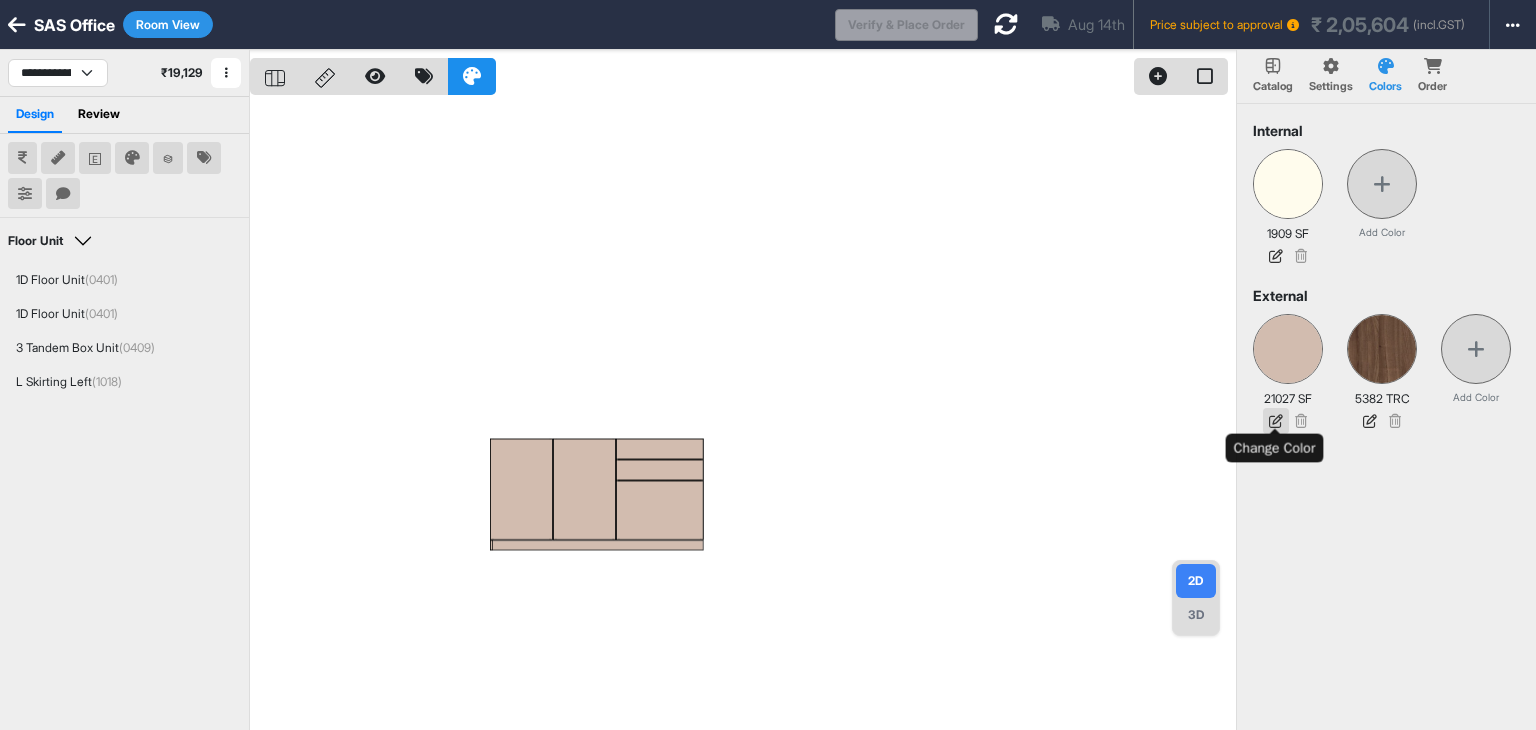 click at bounding box center [1276, 421] 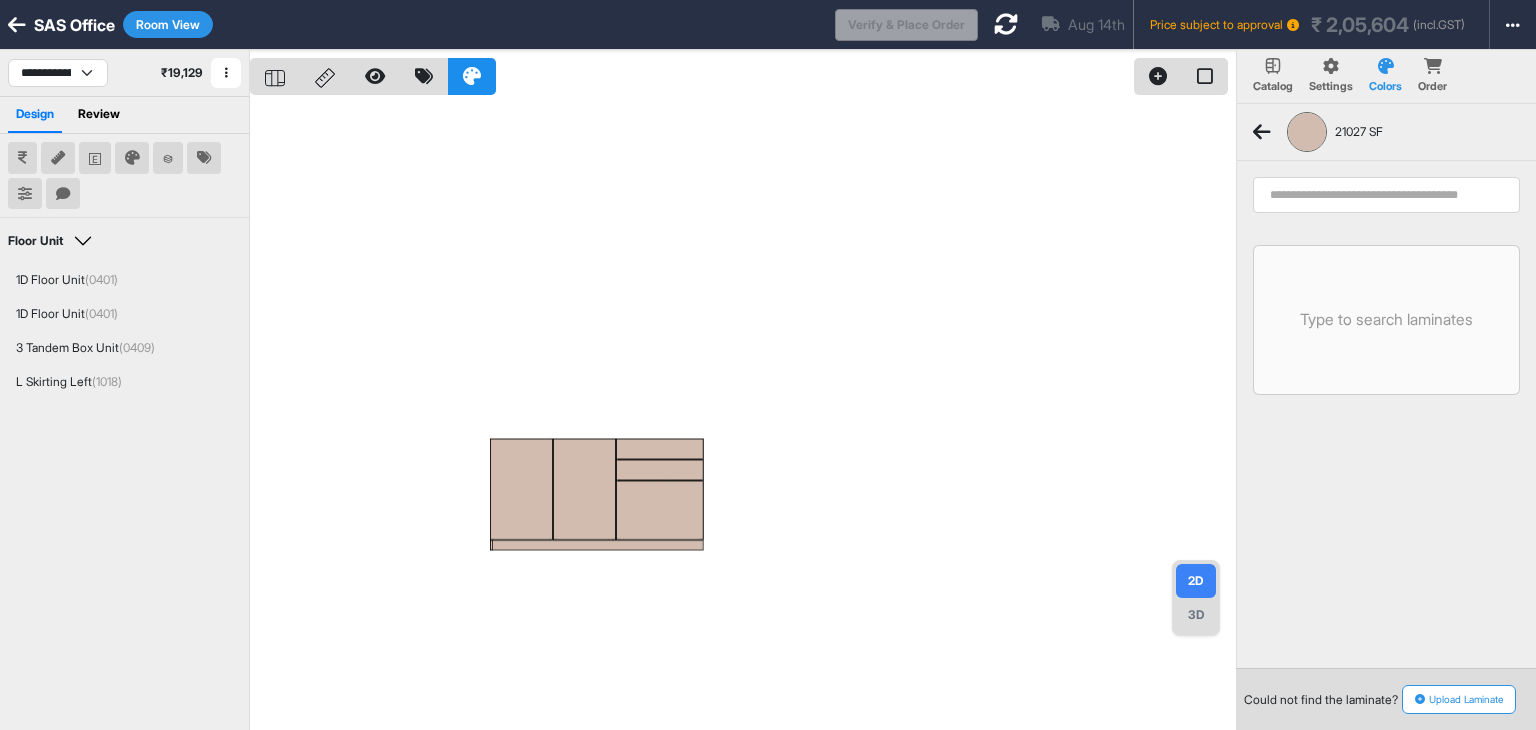 click at bounding box center (1386, 195) 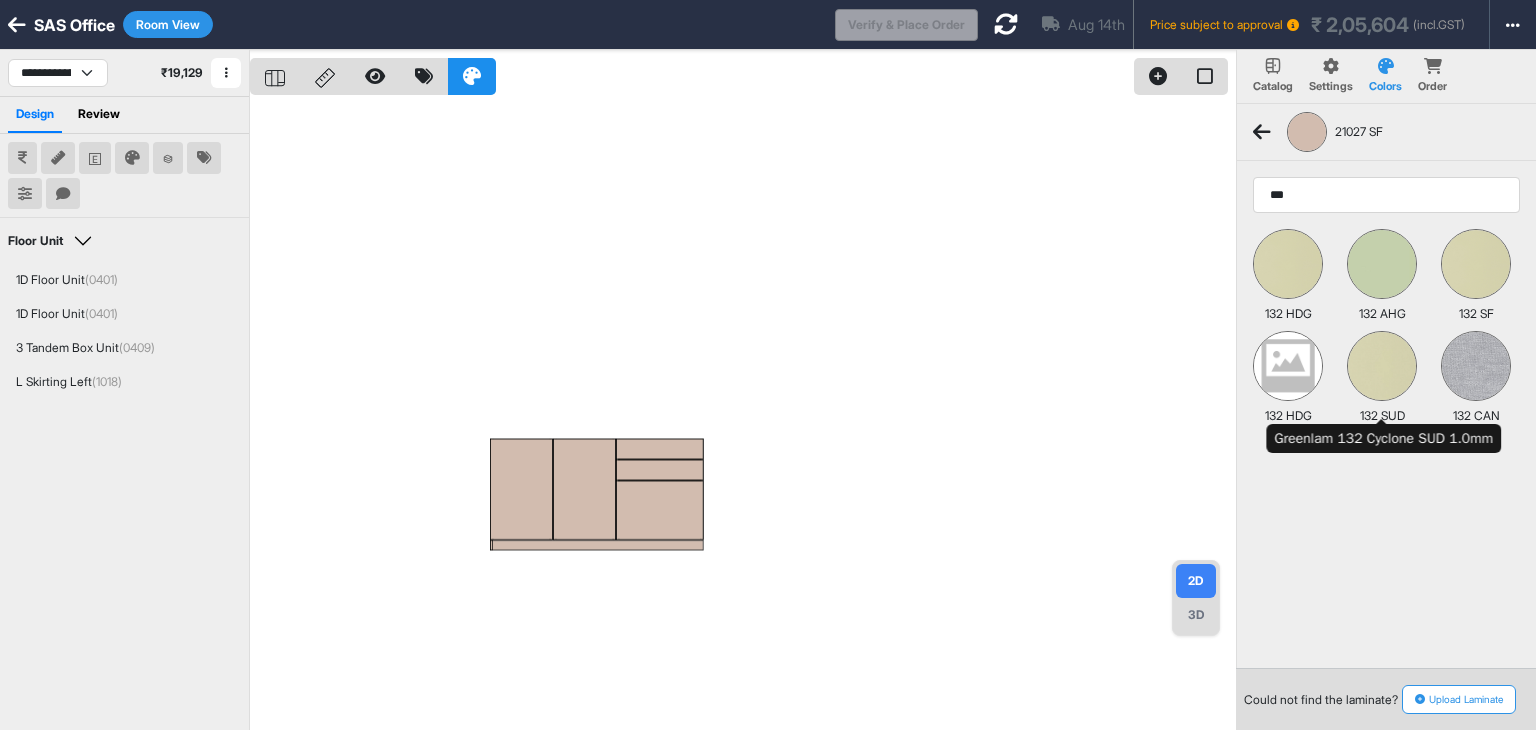 type on "***" 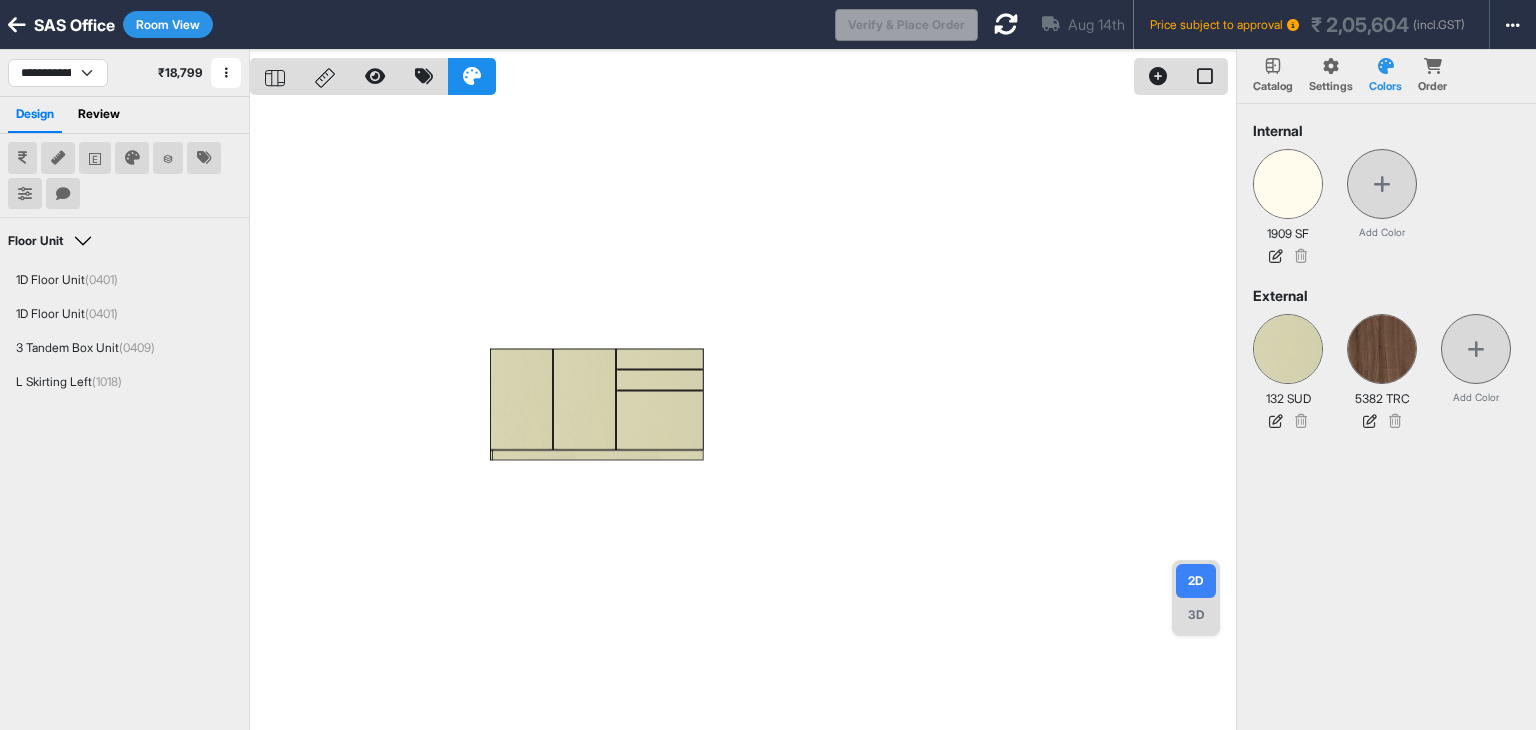 click at bounding box center (743, 415) 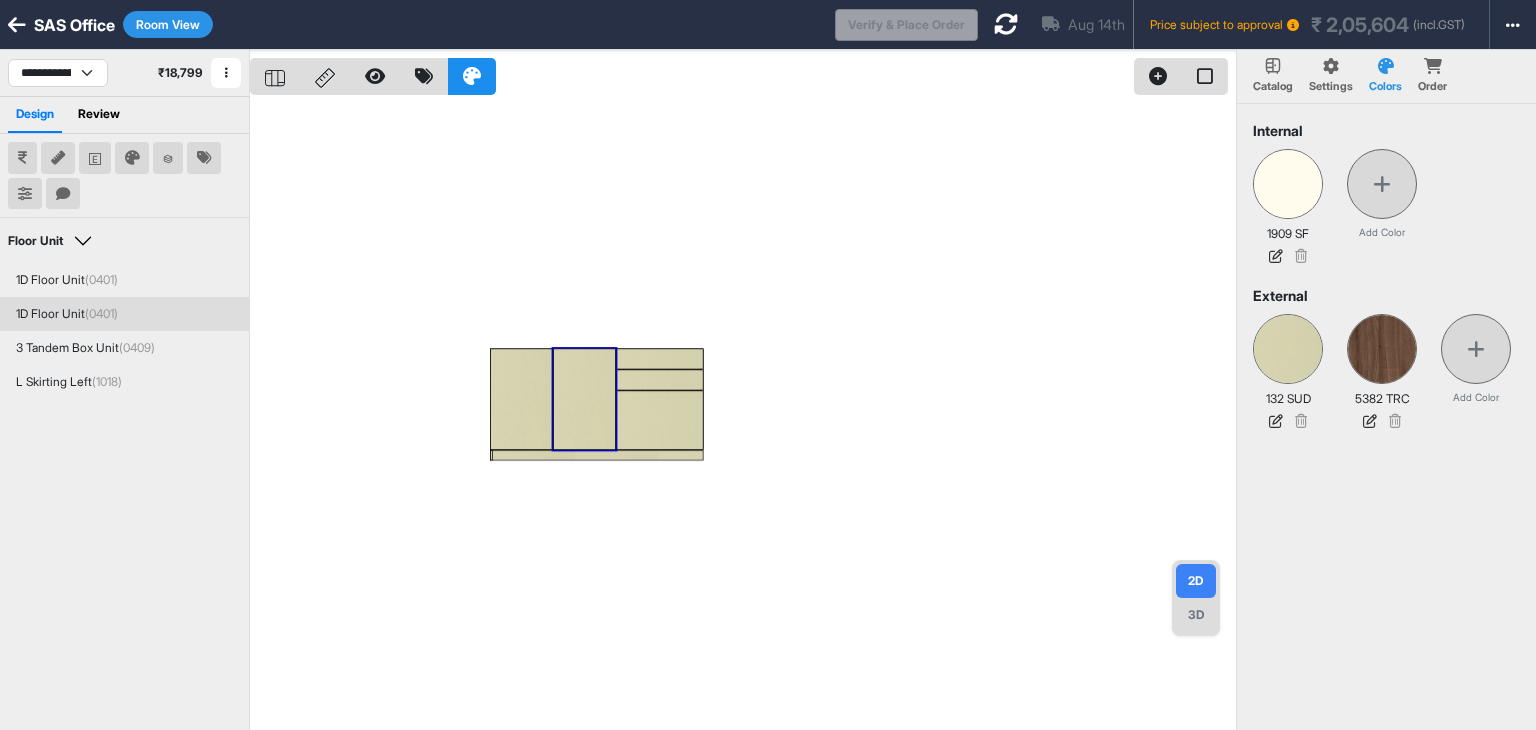 click at bounding box center (743, 415) 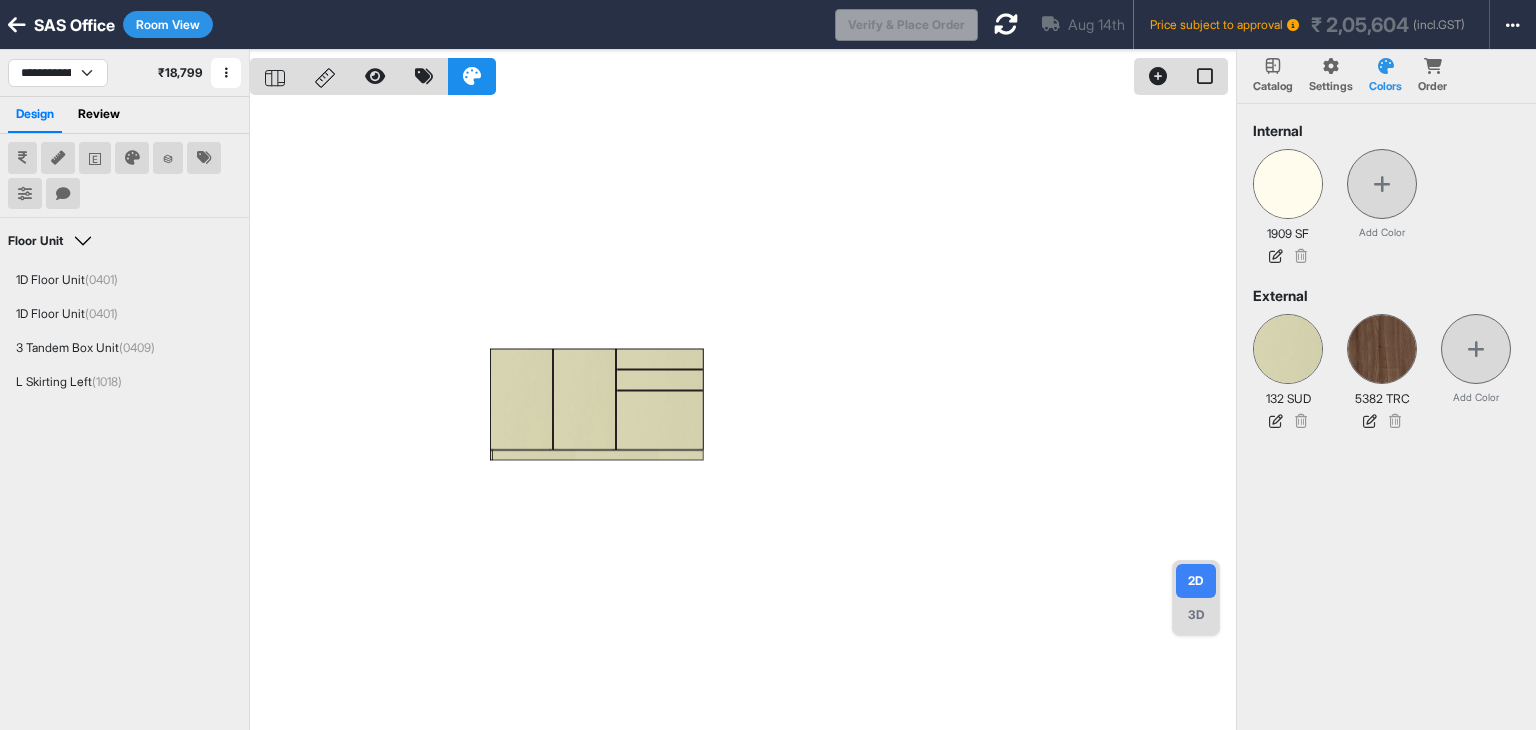 drag, startPoint x: 1192, startPoint y: 617, endPoint x: 1174, endPoint y: 610, distance: 19.313208 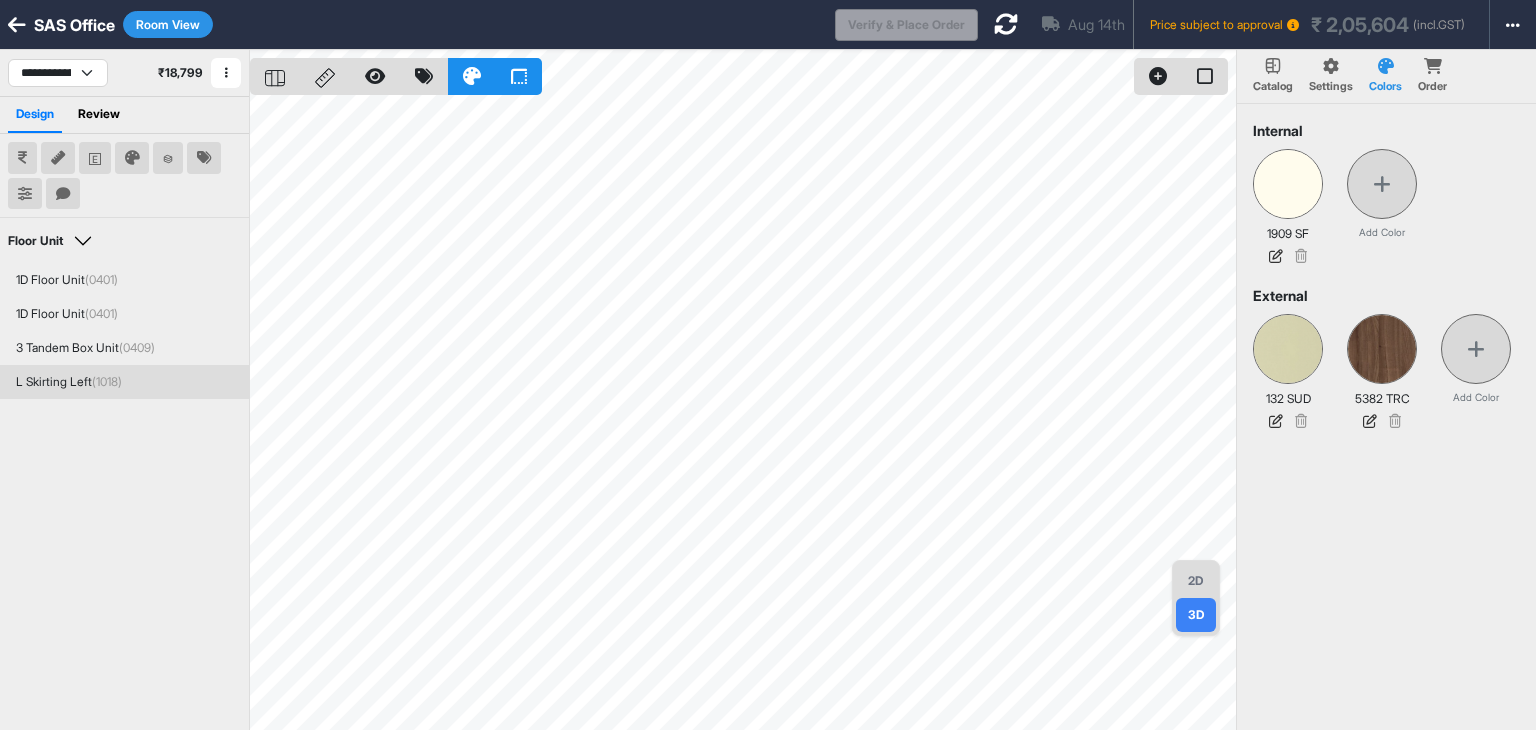 click on "2D" at bounding box center (1196, 581) 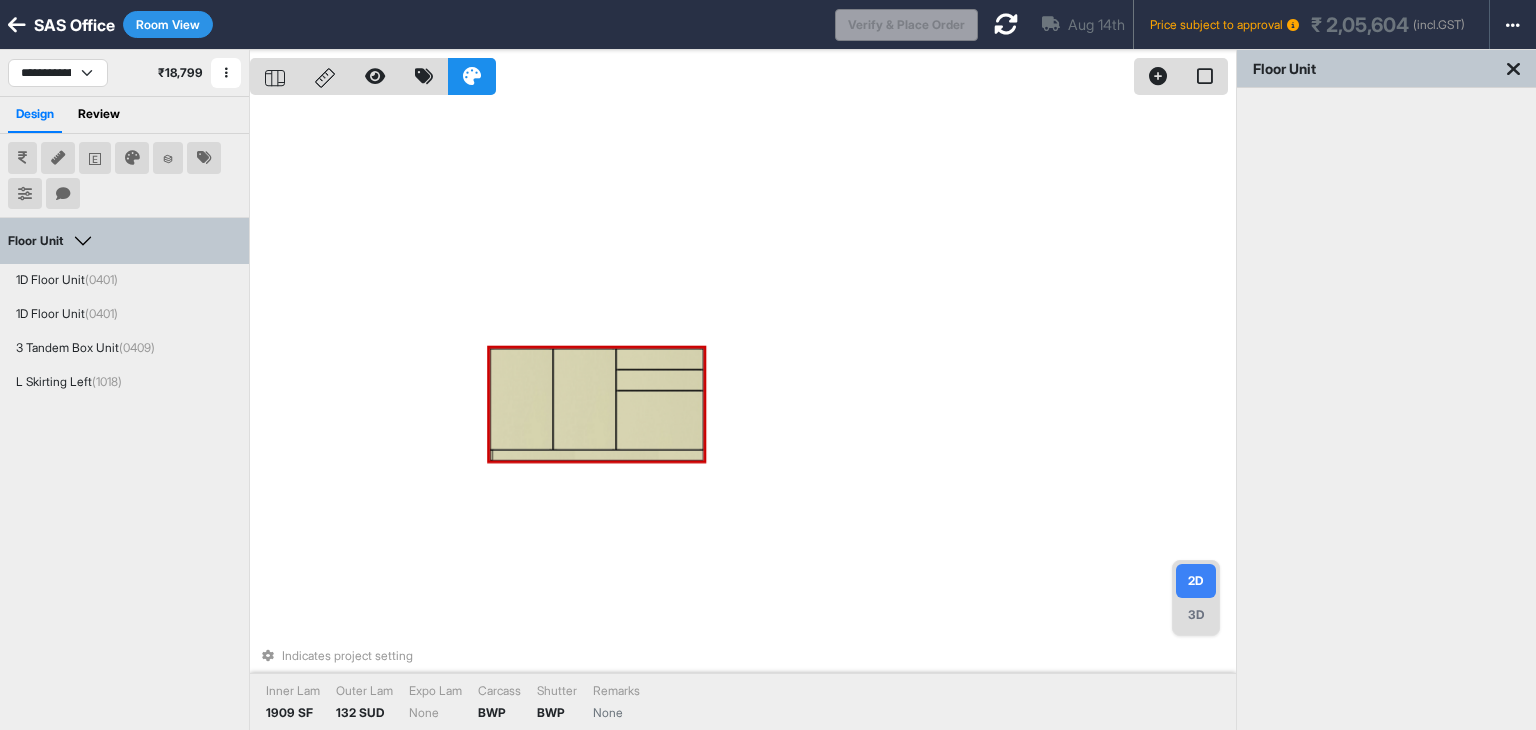 click at bounding box center (584, 400) 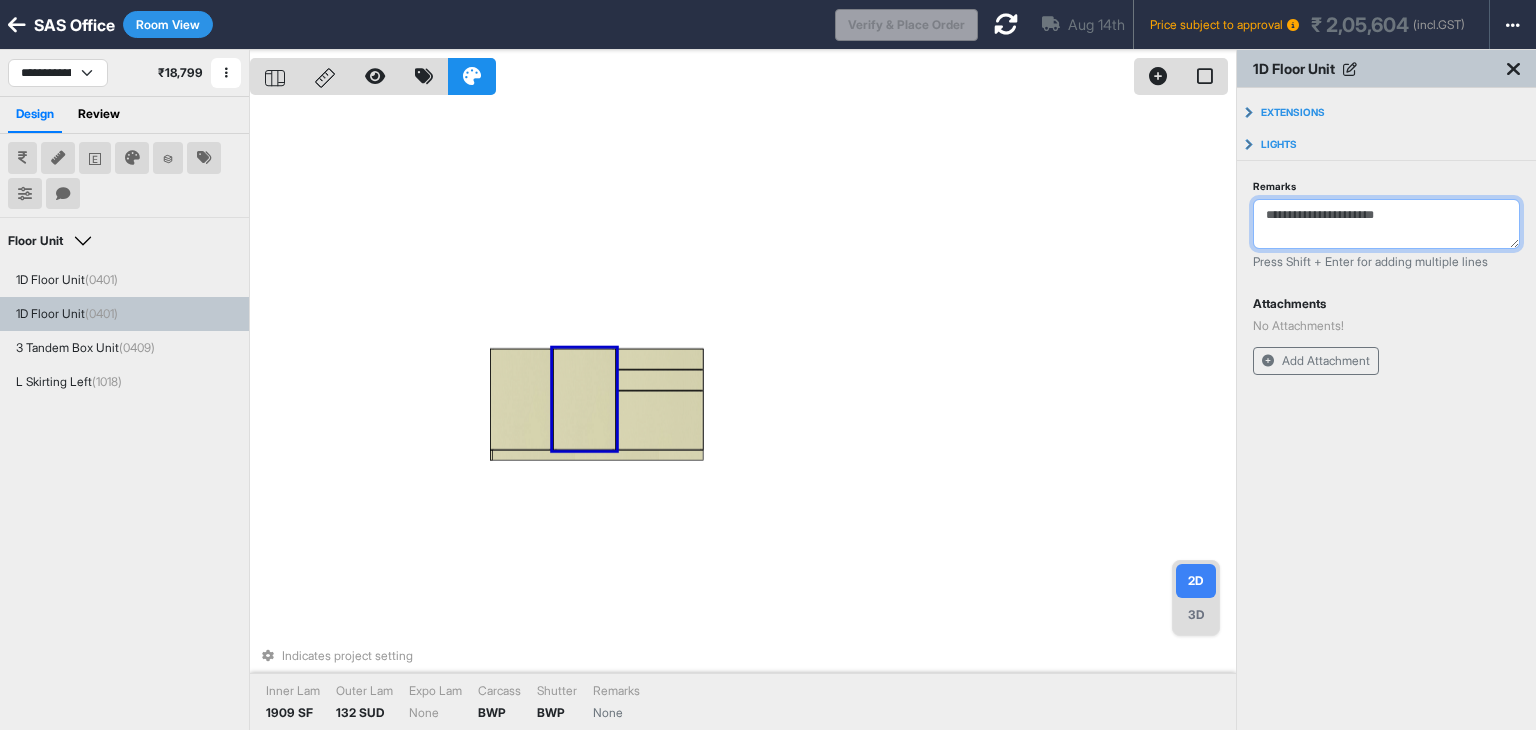 click on "Remarks" at bounding box center [1386, 224] 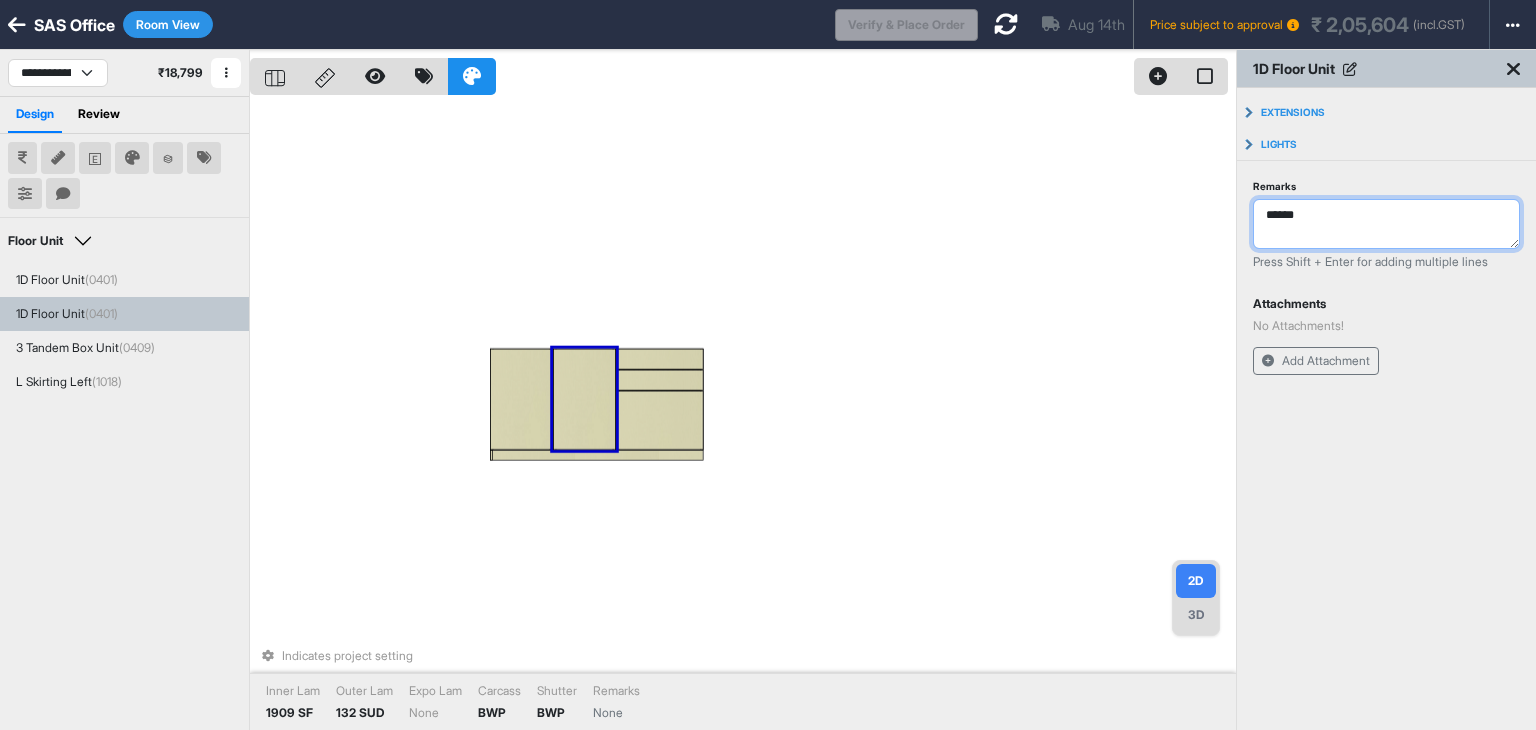 type on "*******" 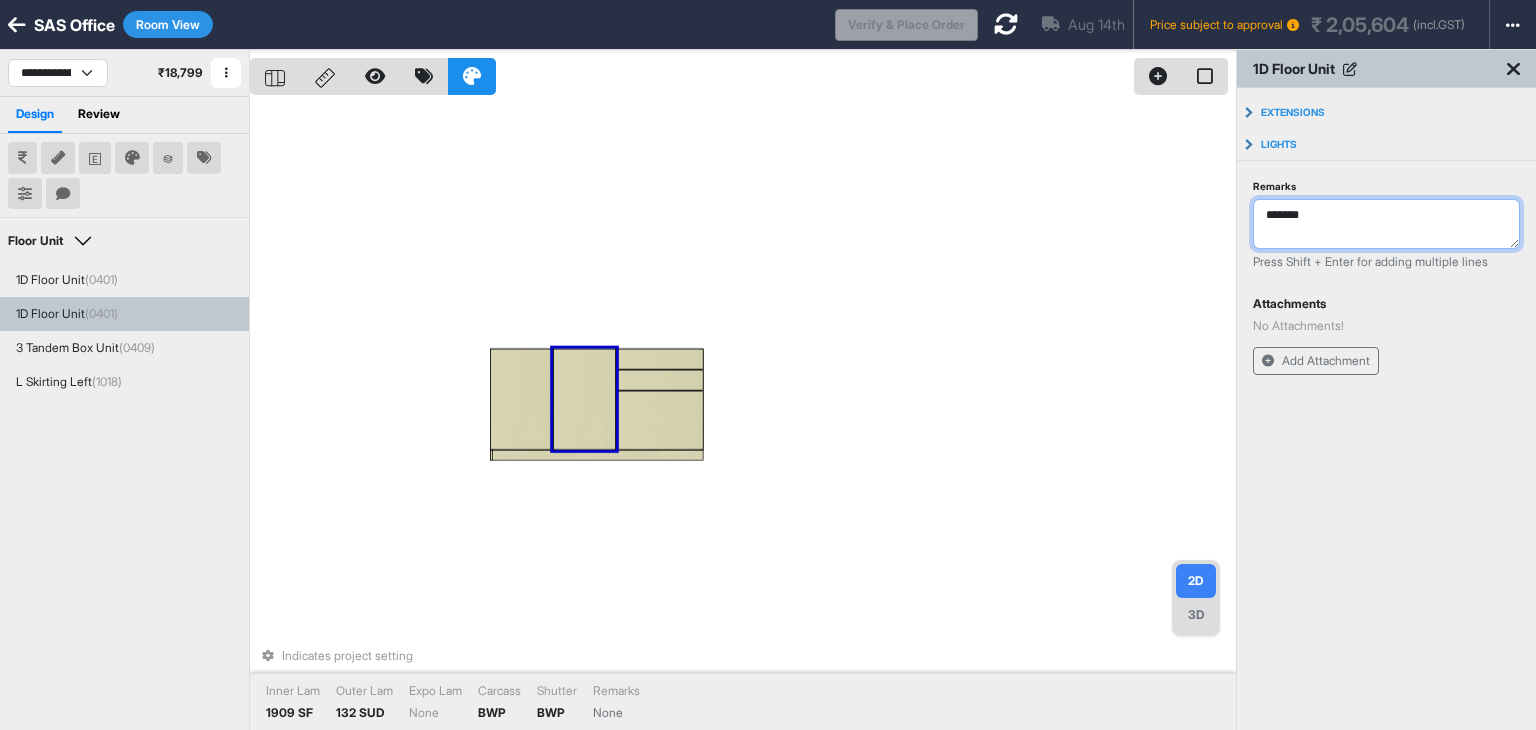 type 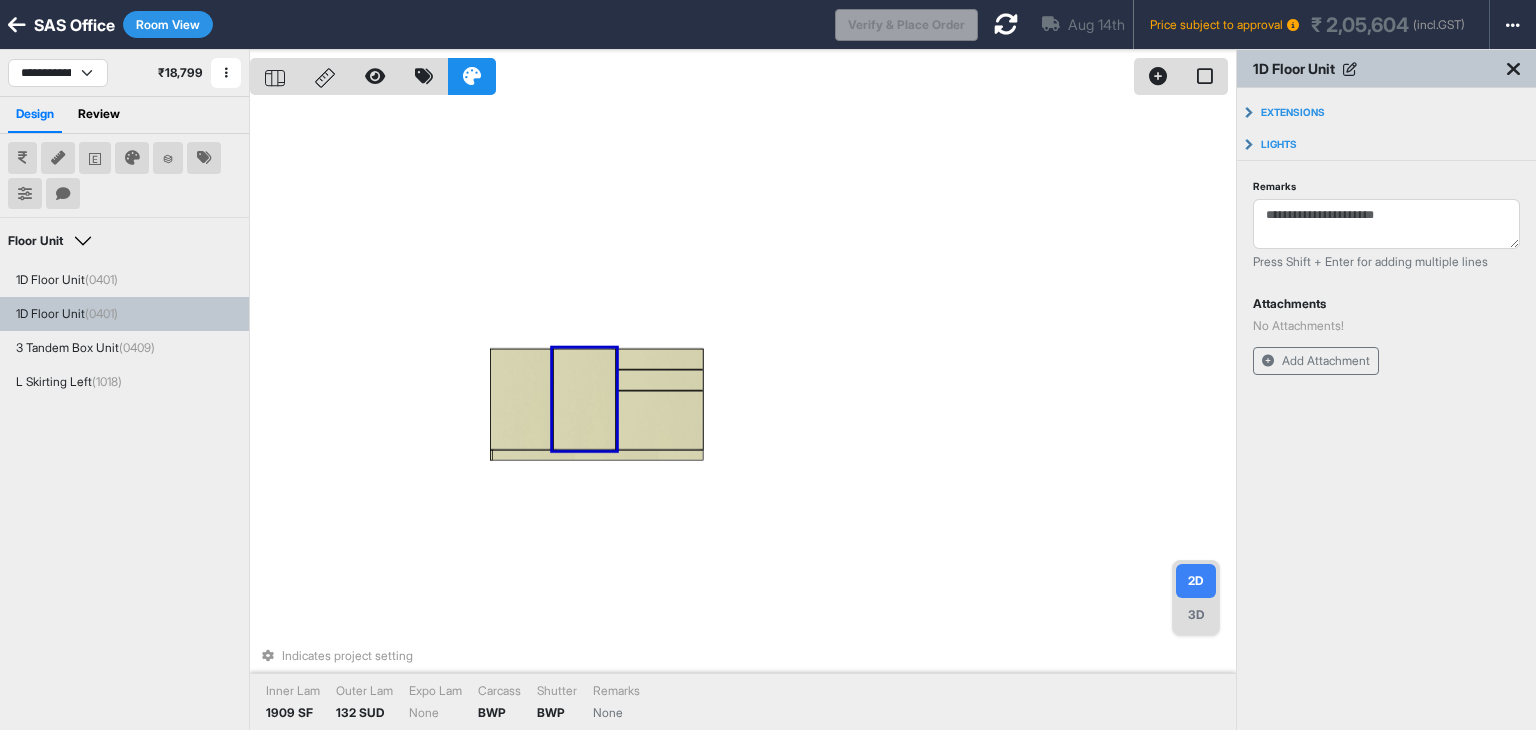 type 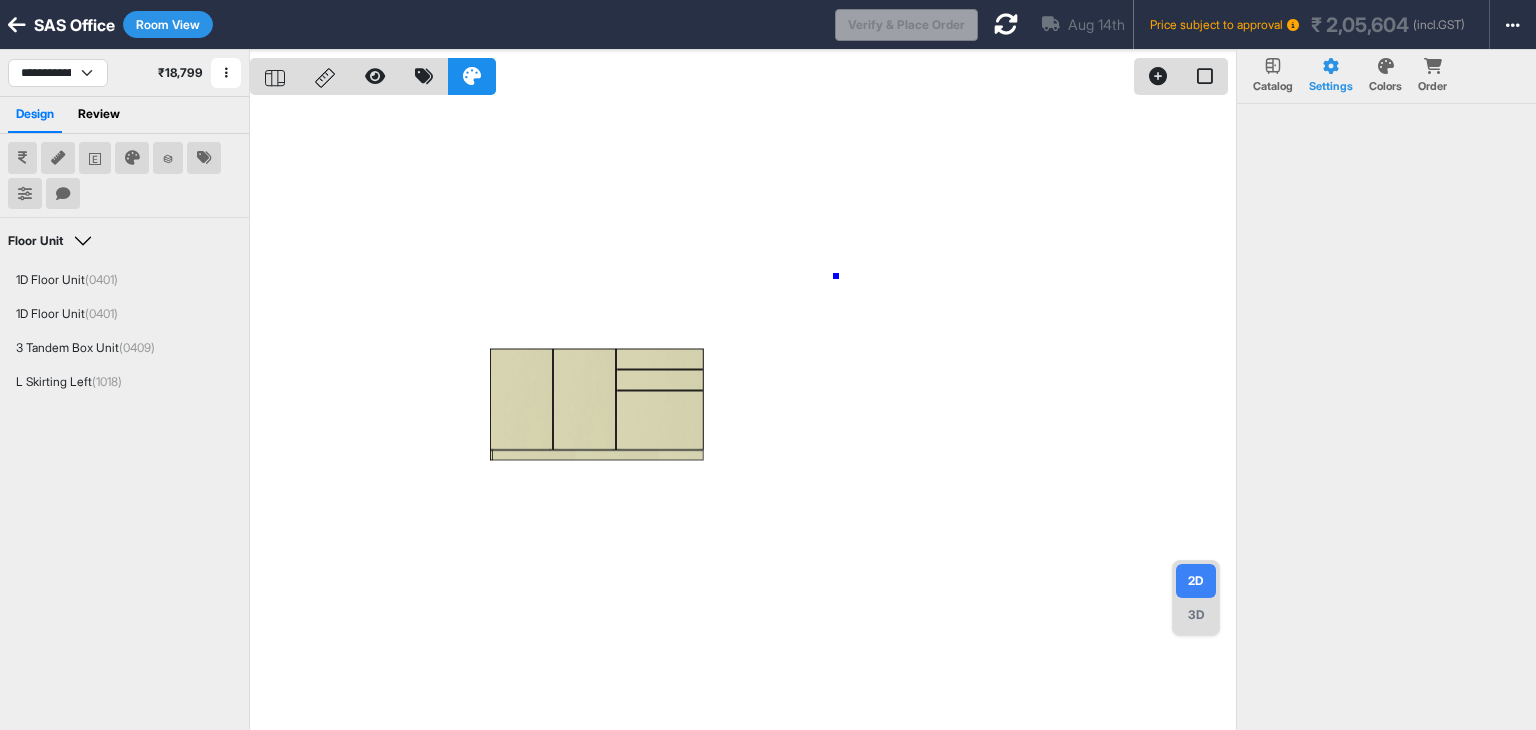 click at bounding box center [743, 415] 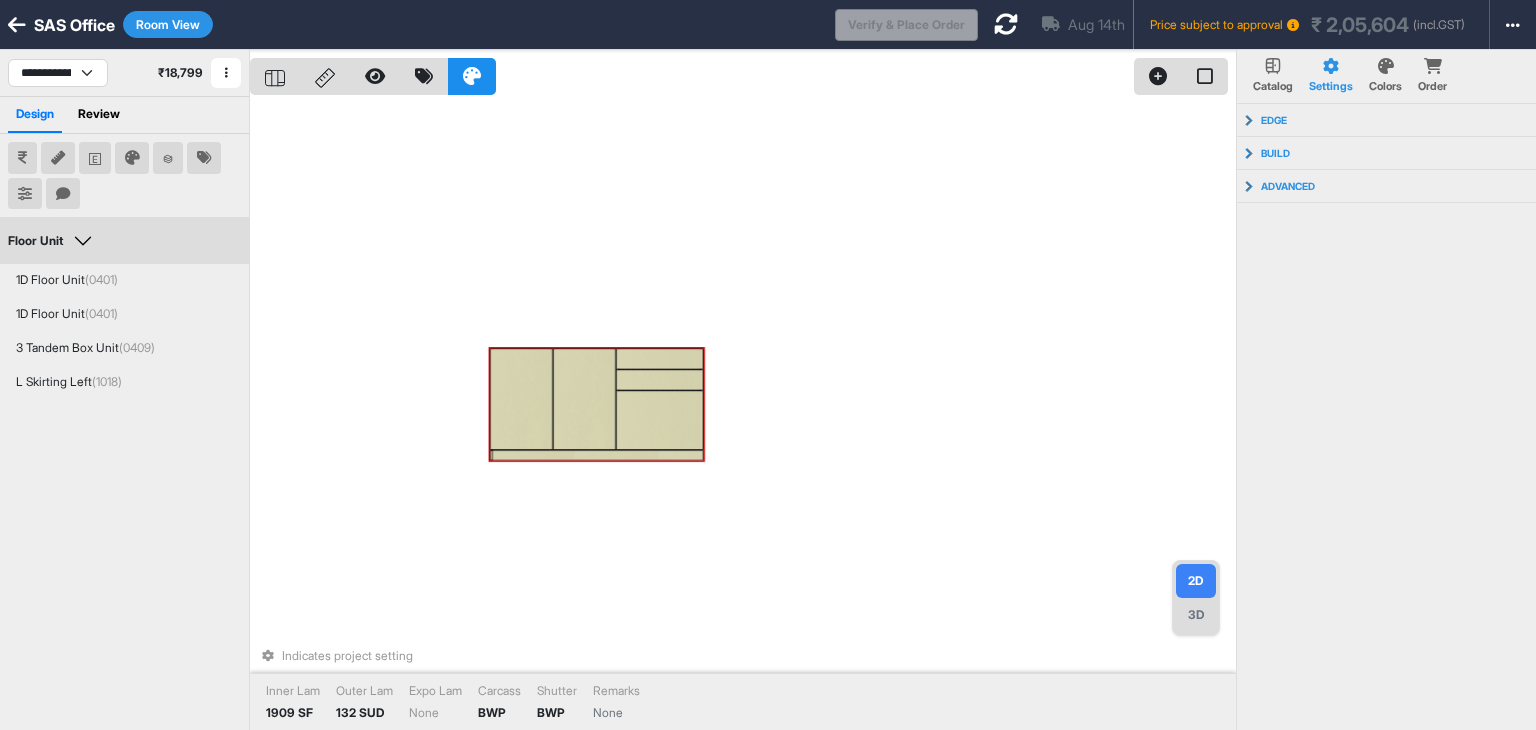 click at bounding box center (584, 400) 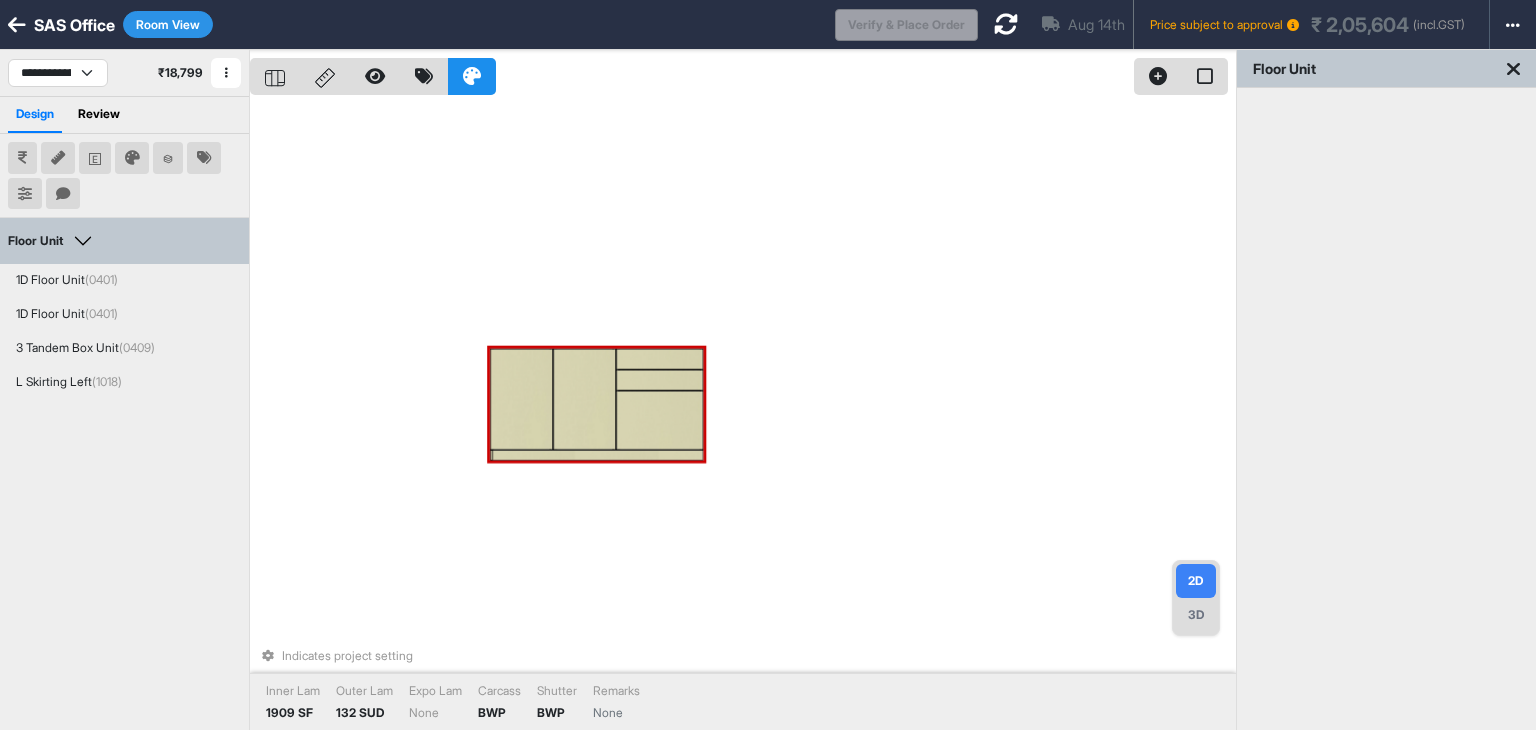 drag, startPoint x: 591, startPoint y: 406, endPoint x: 572, endPoint y: 389, distance: 25.495098 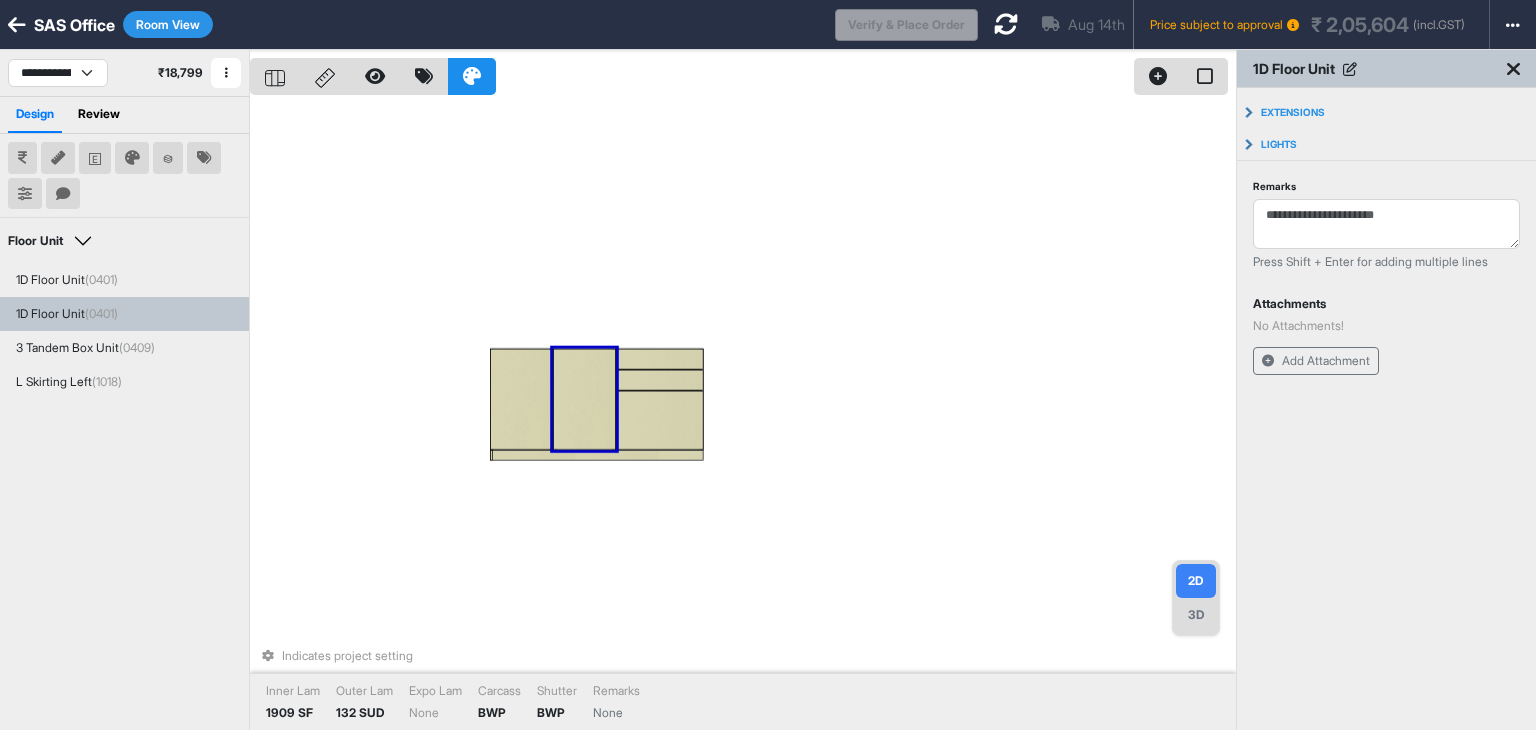 click on "Indicates project setting Inner Lam 1909 SF Outer Lam 132 SUD Expo Lam None Carcass BWP Shutter BWP Remarks None" at bounding box center [743, 415] 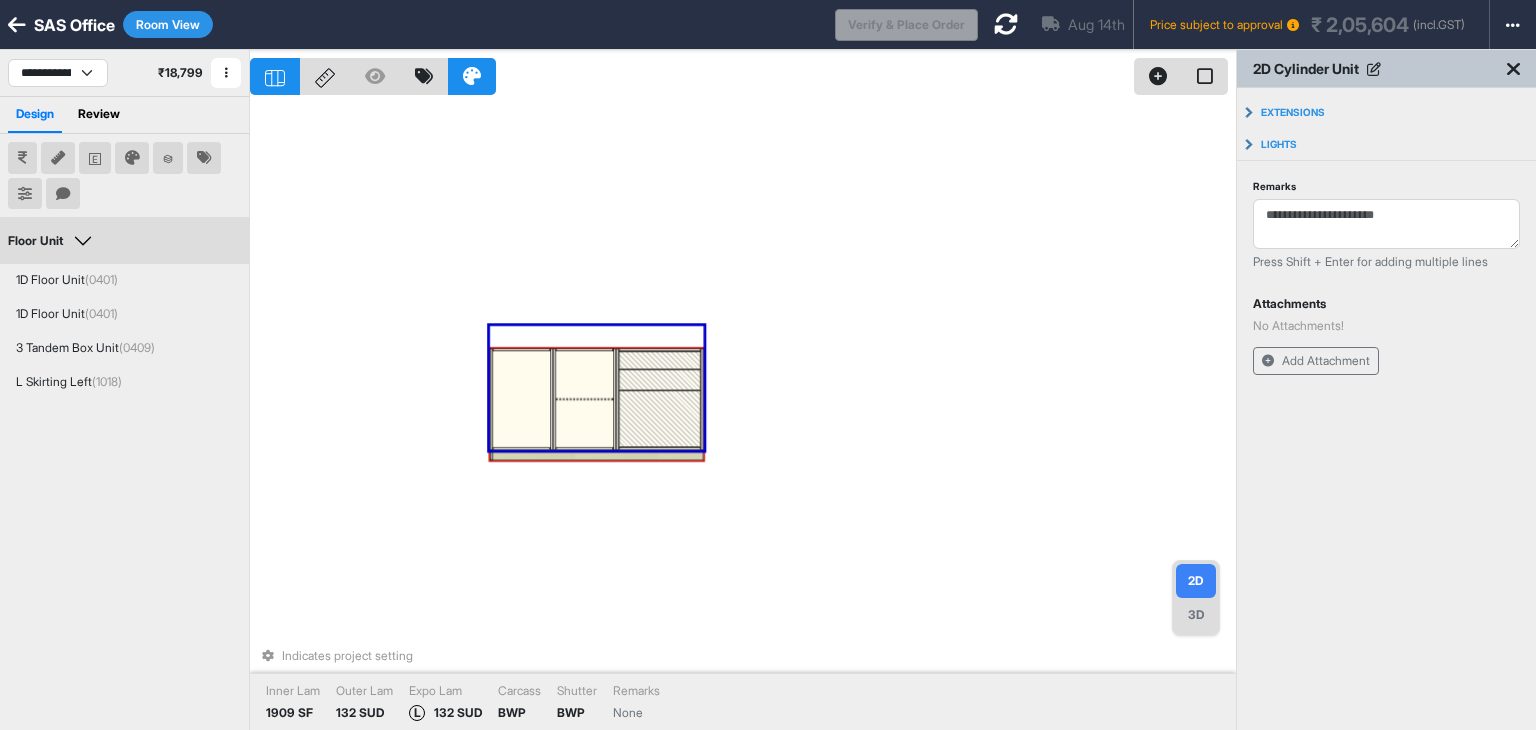 click at bounding box center (522, 399) 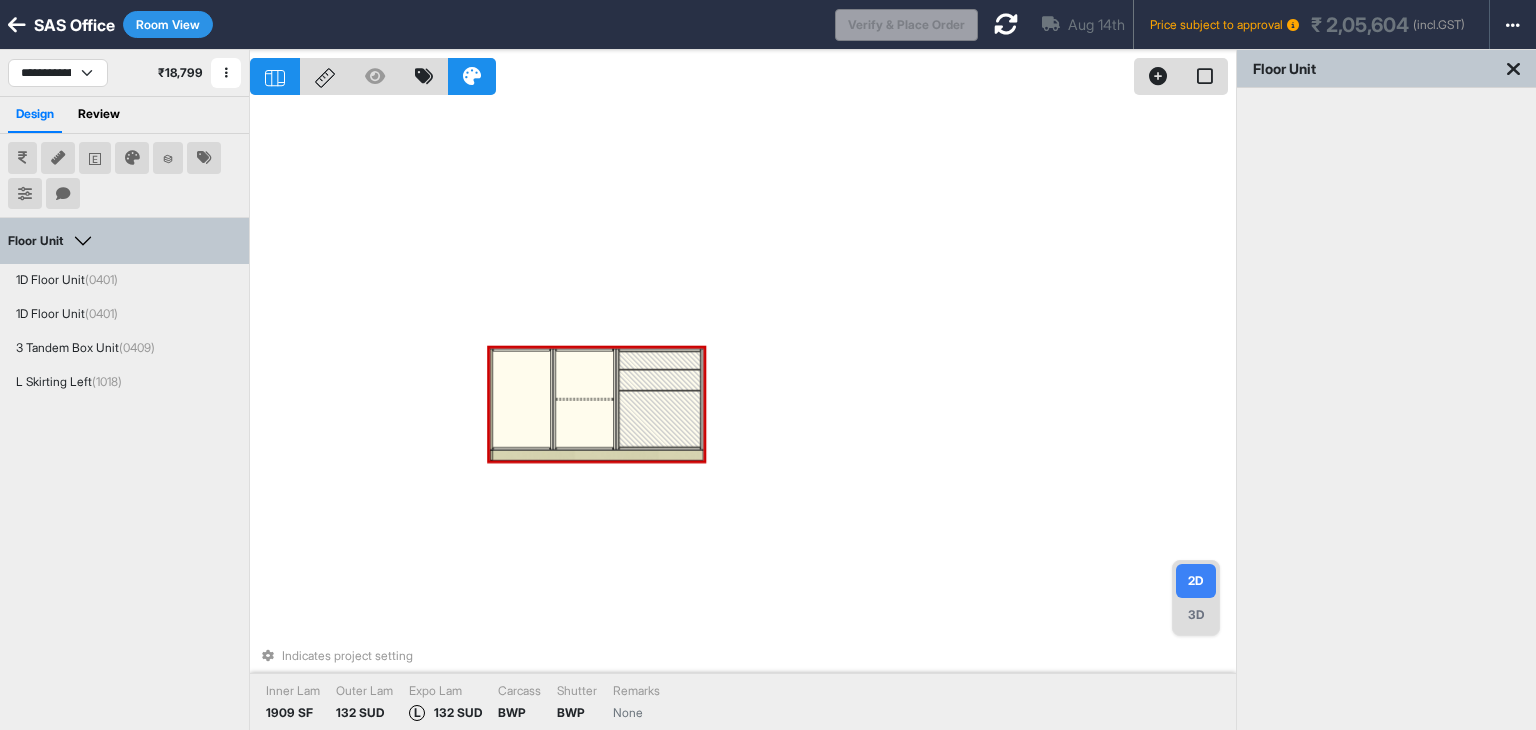 click at bounding box center [522, 399] 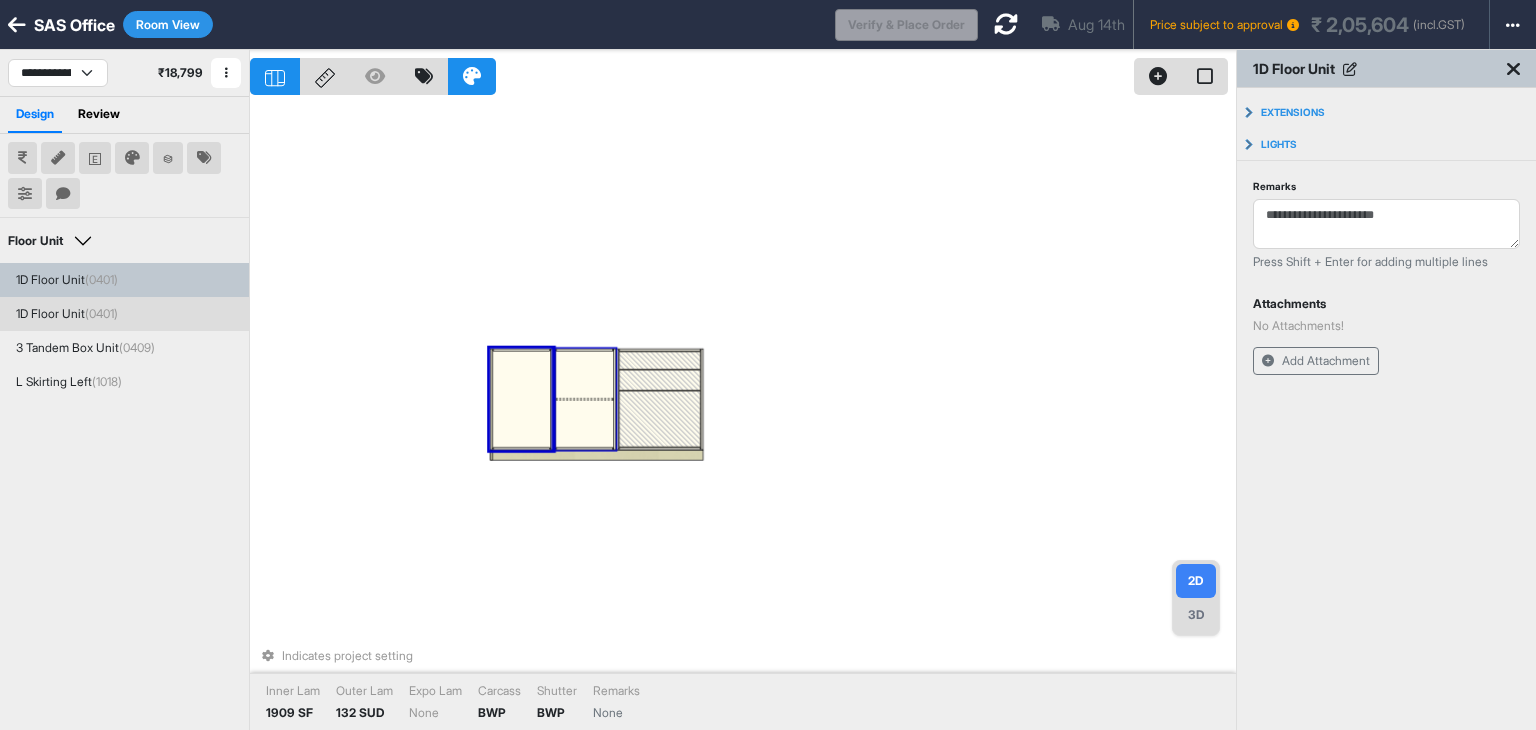 click at bounding box center (585, 374) 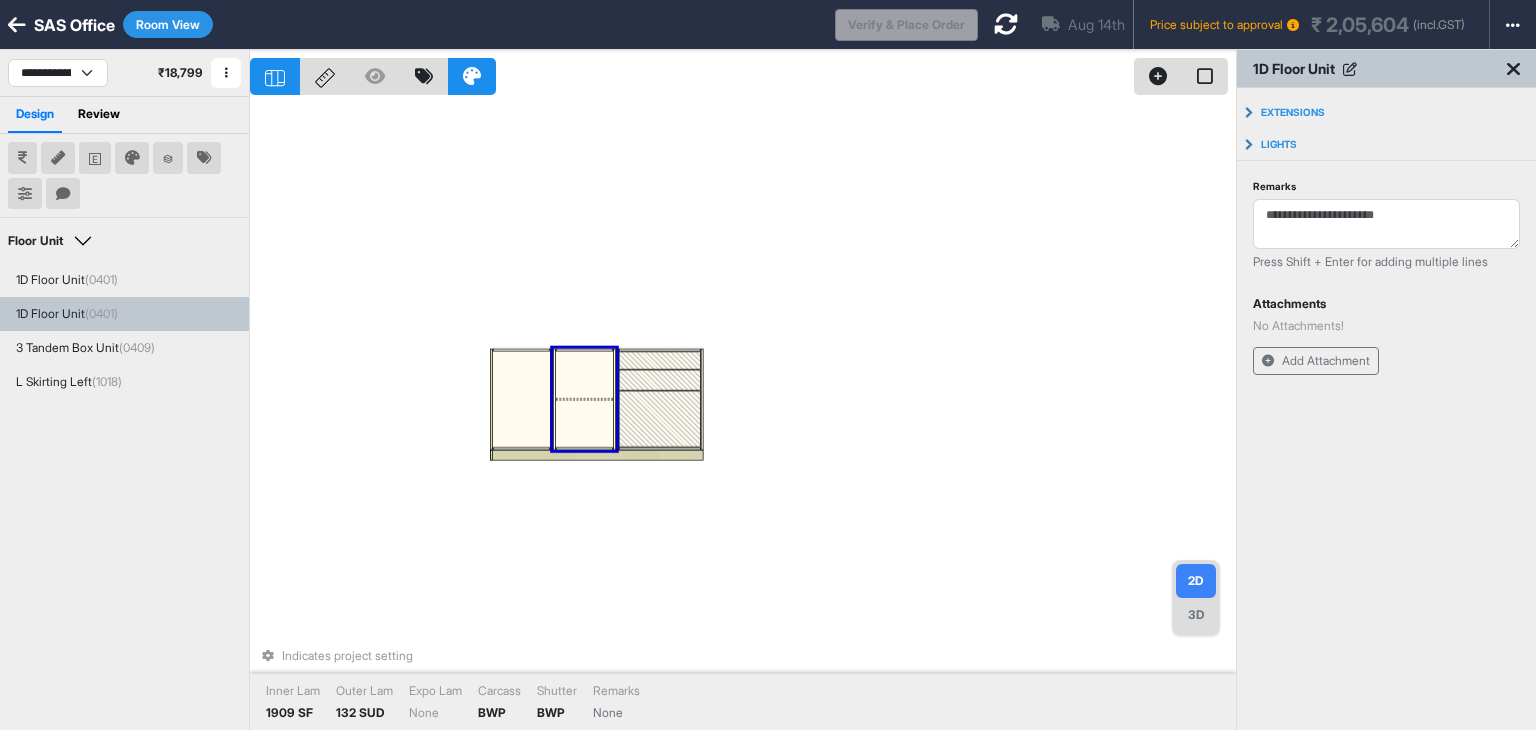 click on "Indicates project setting Inner Lam 1909 SF Outer Lam 132 SUD Expo Lam None Carcass BWP Shutter BWP Remarks None" at bounding box center (743, 415) 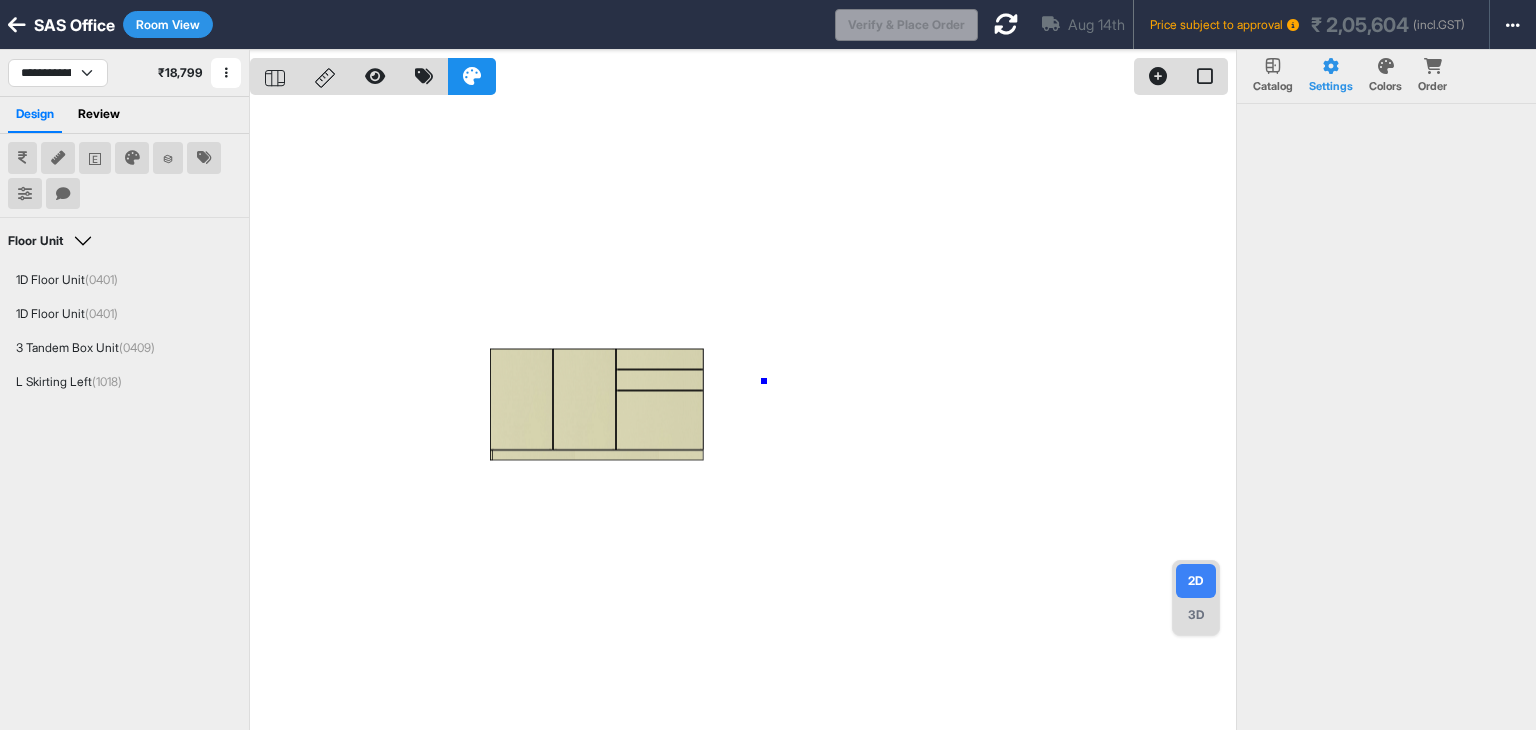 click at bounding box center [743, 415] 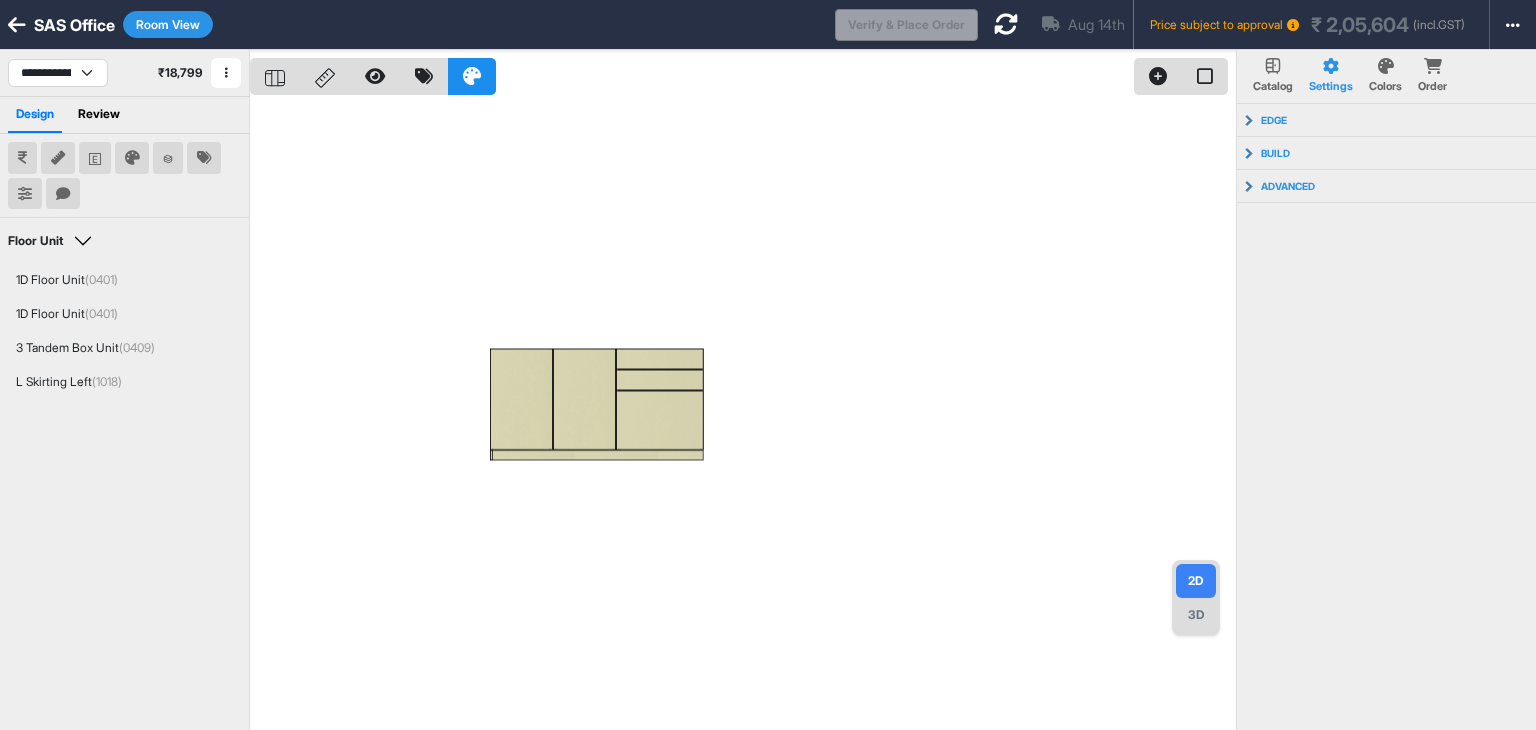 click at bounding box center [743, 415] 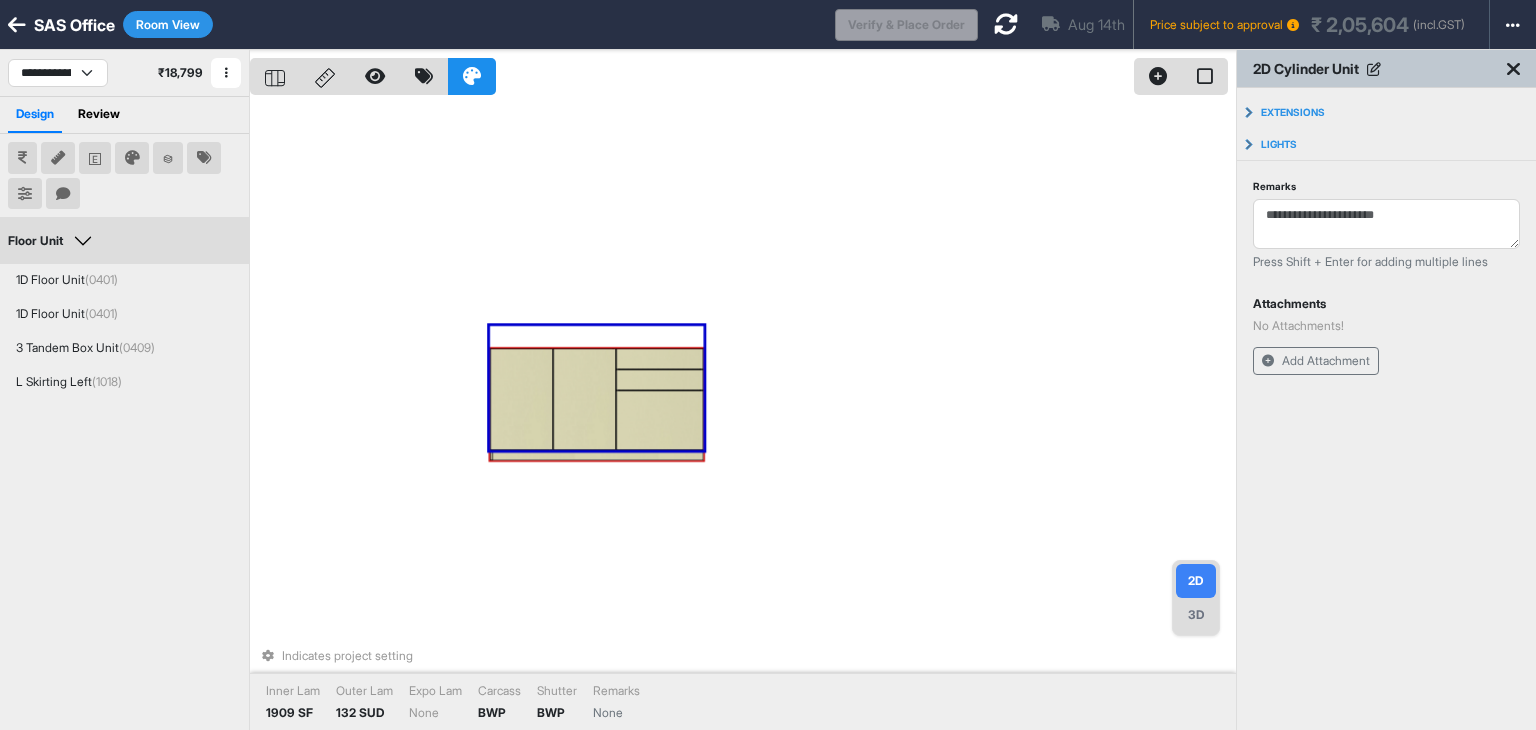 click at bounding box center [584, 400] 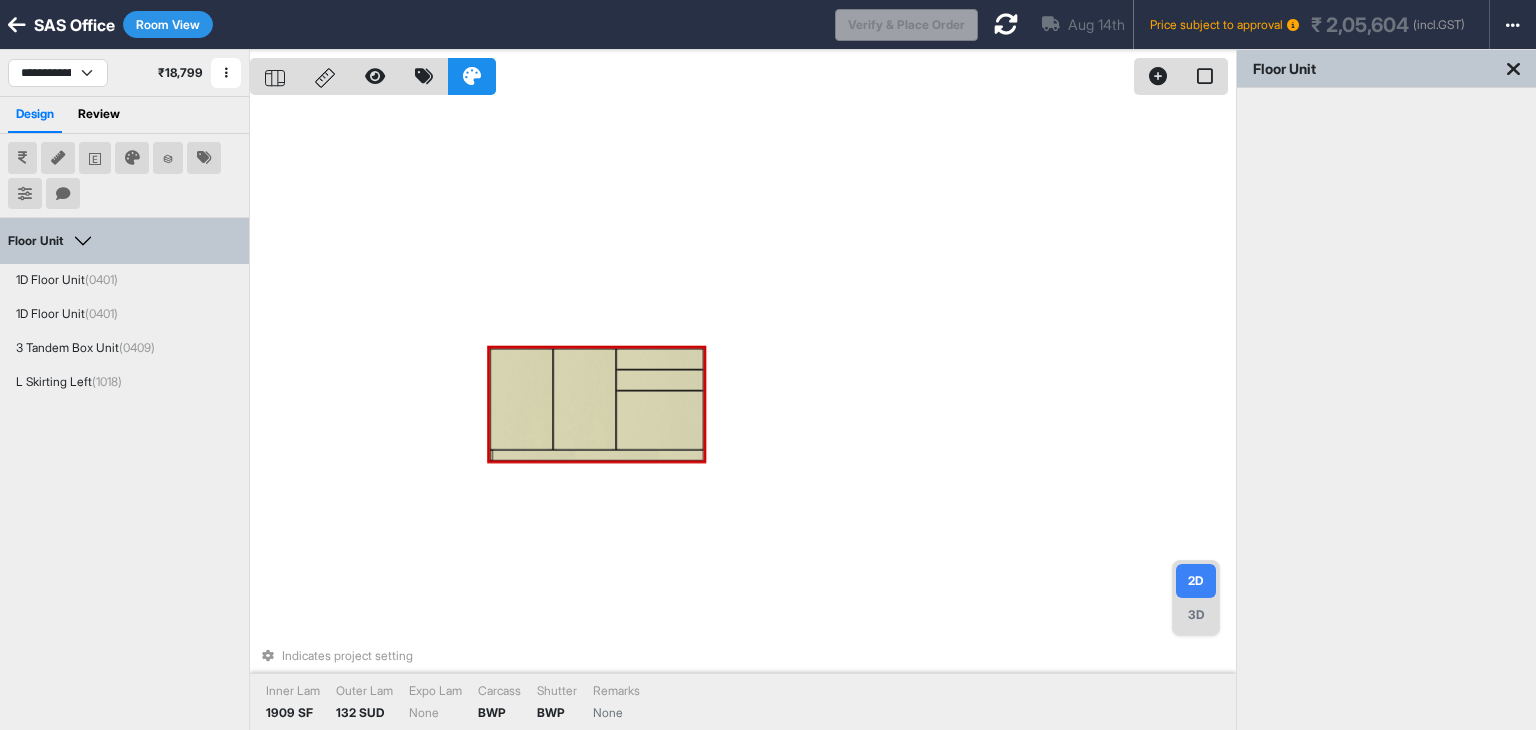 click at bounding box center [584, 400] 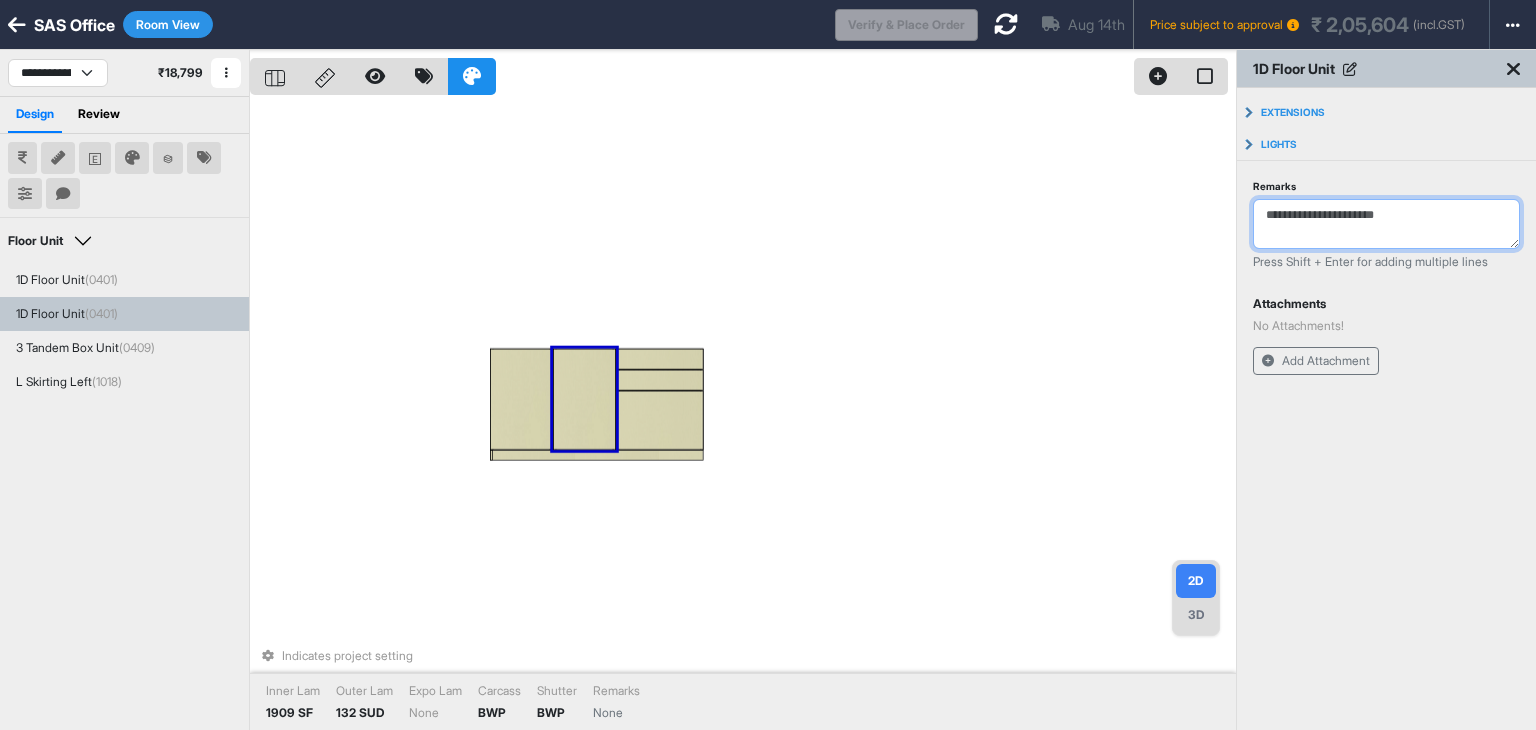 click on "Remarks" at bounding box center [1386, 224] 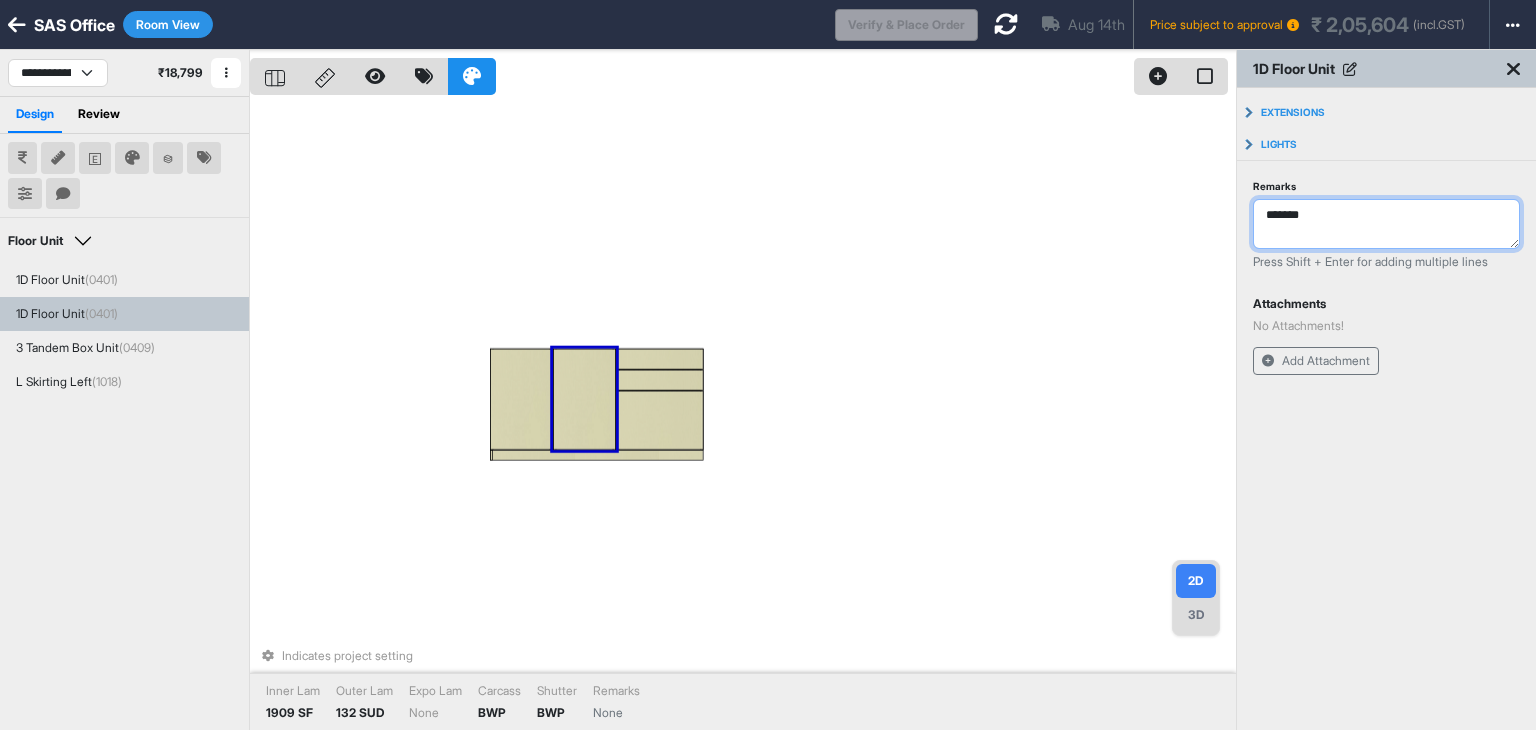 type on "*******" 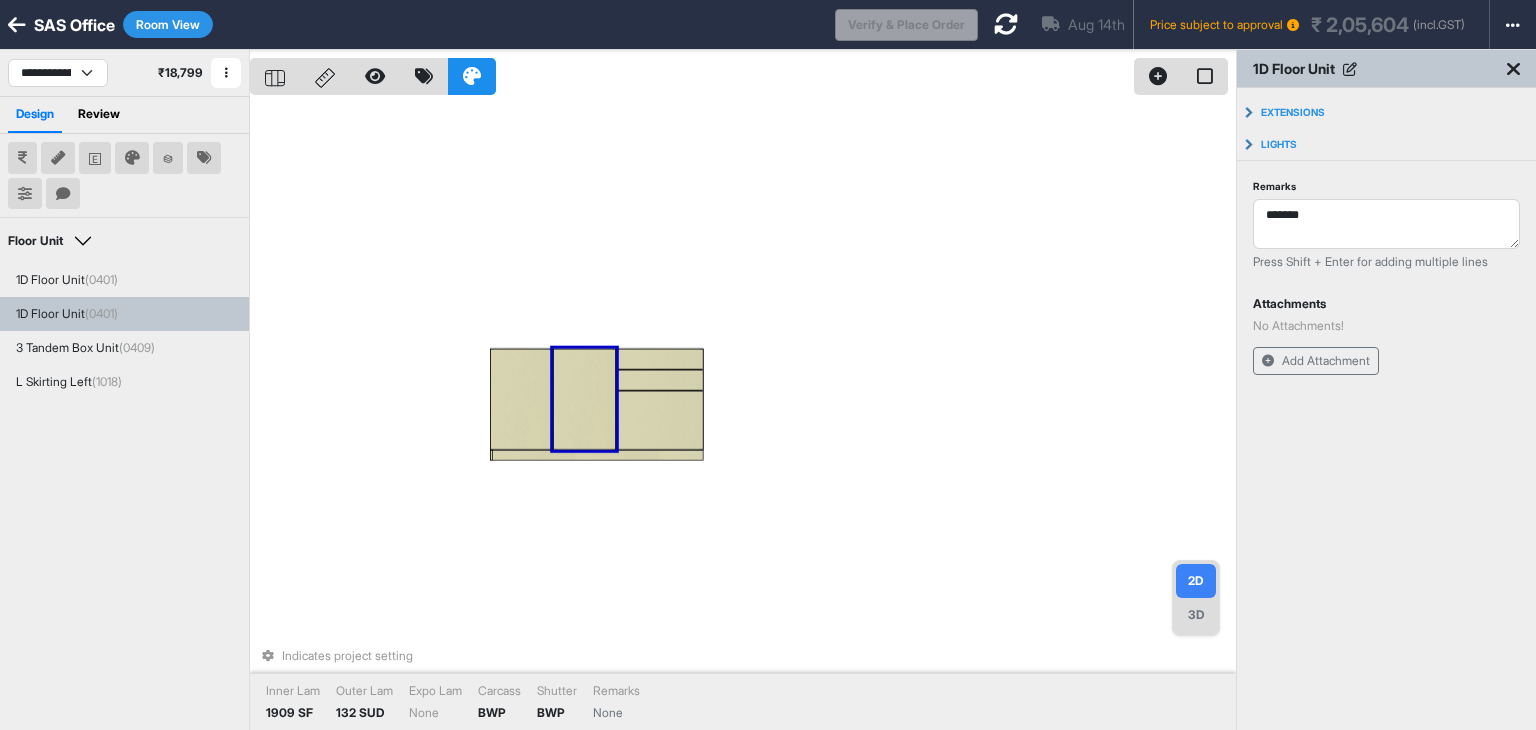 type 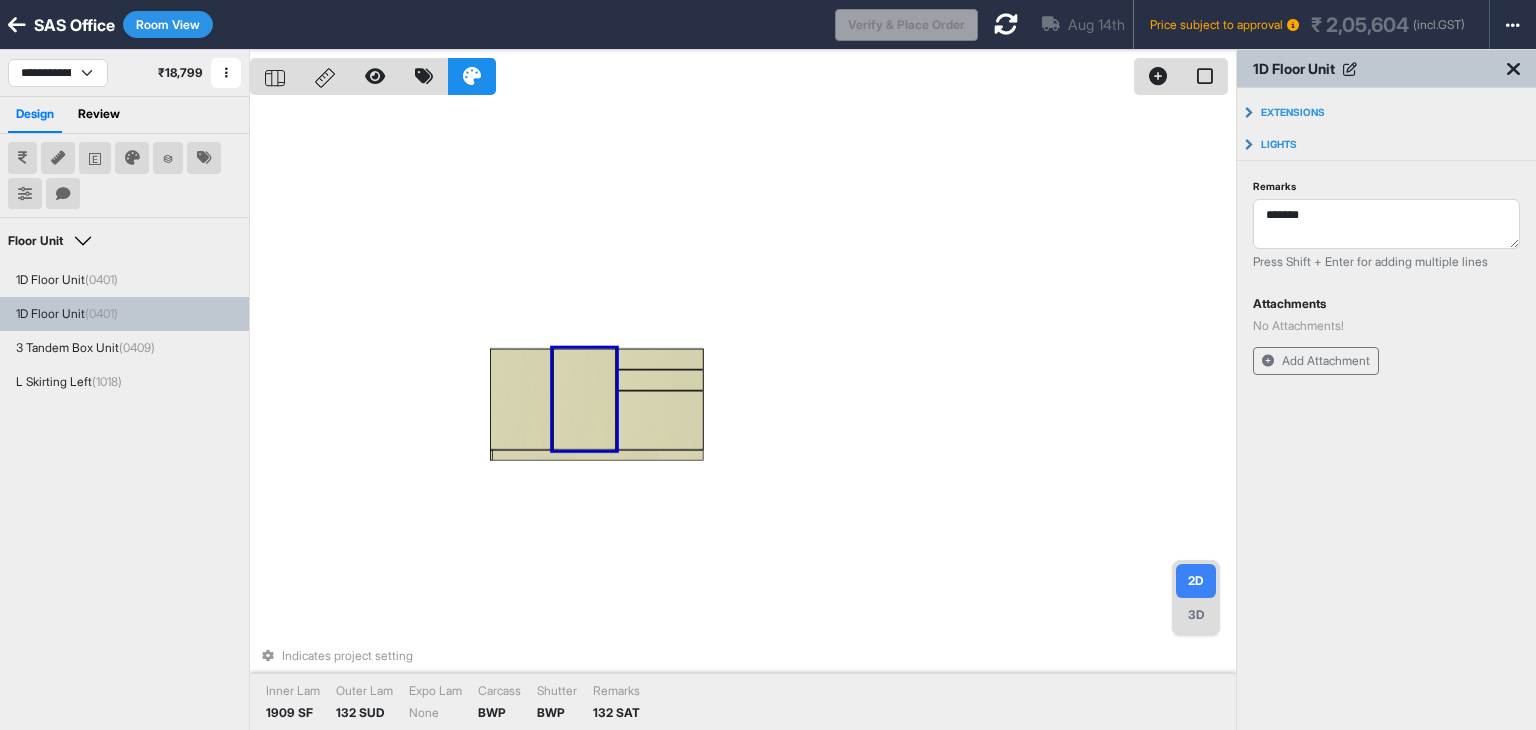 click on "Indicates project setting Inner Lam 1909 SF Outer Lam 132 SUD Expo Lam None Carcass BWP Shutter BWP Remarks 132 SAT" at bounding box center [743, 415] 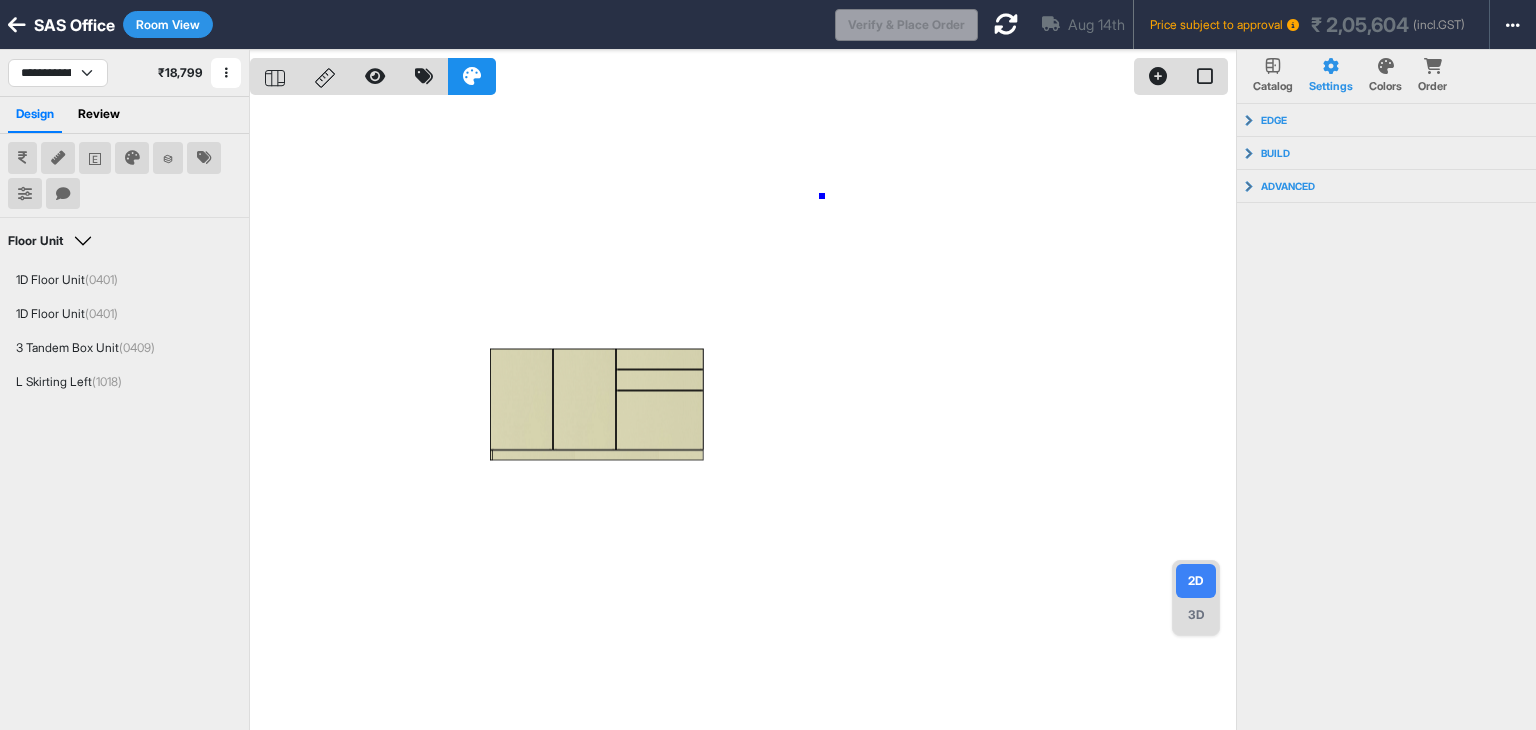 click at bounding box center [743, 415] 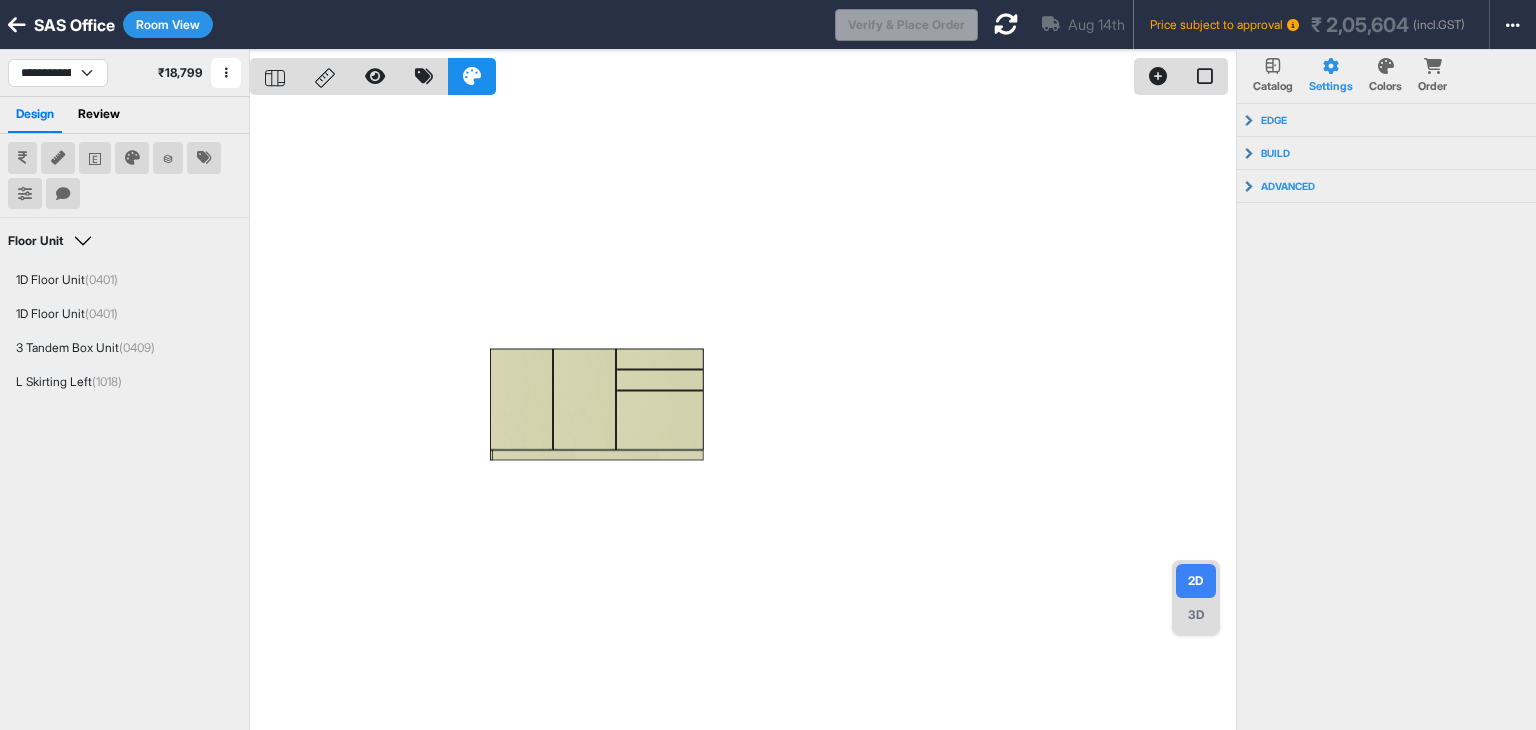 click at bounding box center (743, 415) 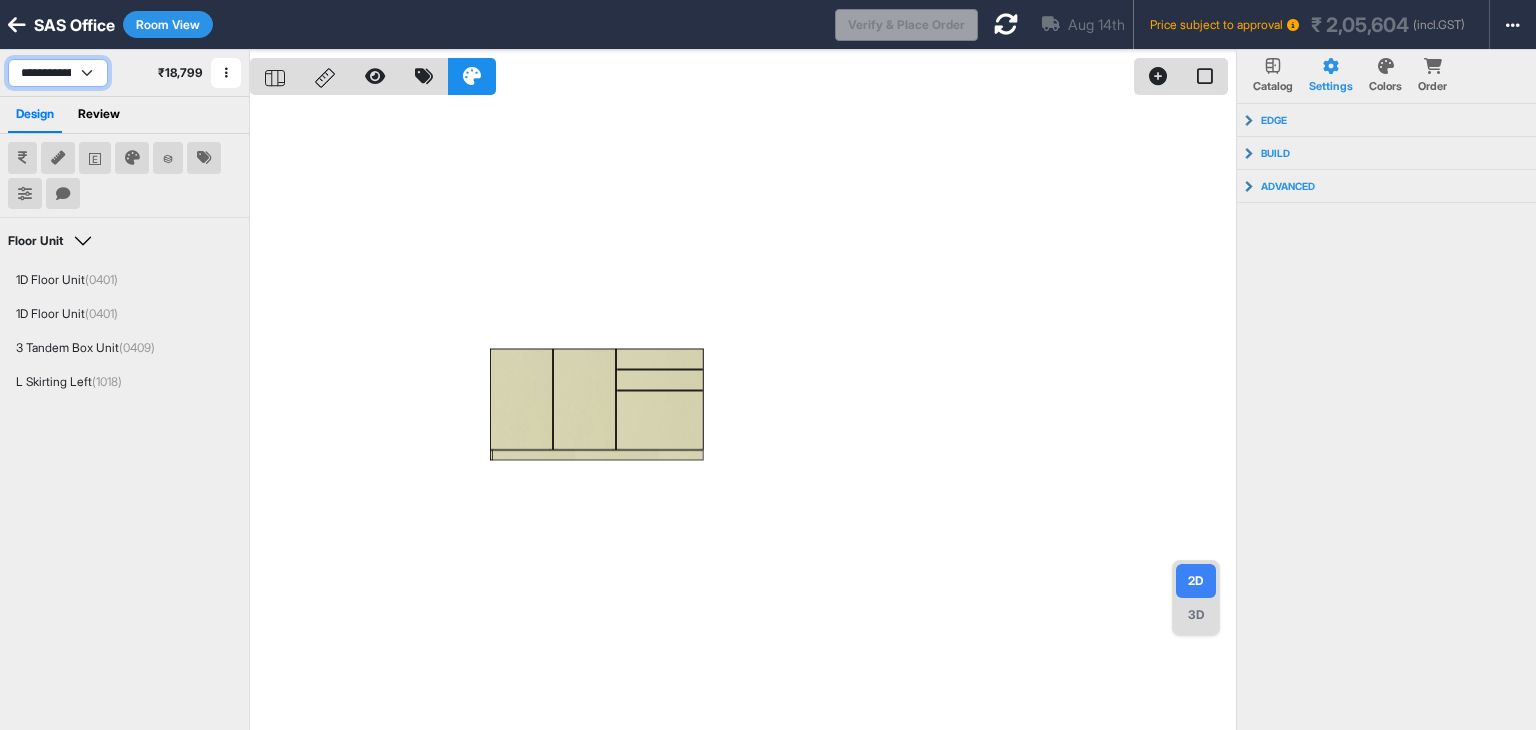 click on "**********" at bounding box center [58, 73] 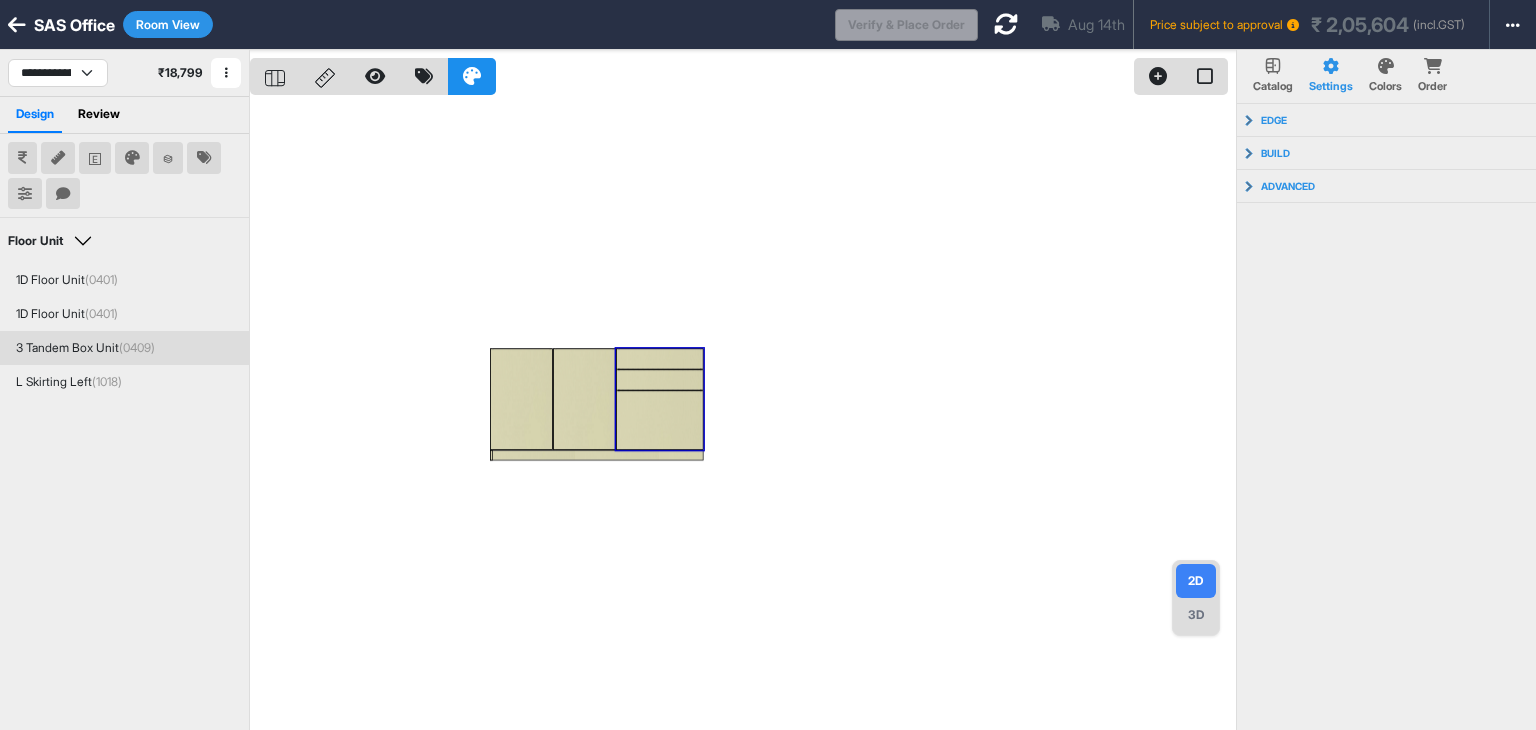 click on "Floor Unit   Edit  Group  Name 1D Floor Unit  (0401) 1D Floor Unit  (0401) 3 Tandem Box Unit  (0409) L Skirting Left  (1018)" at bounding box center [124, 510] 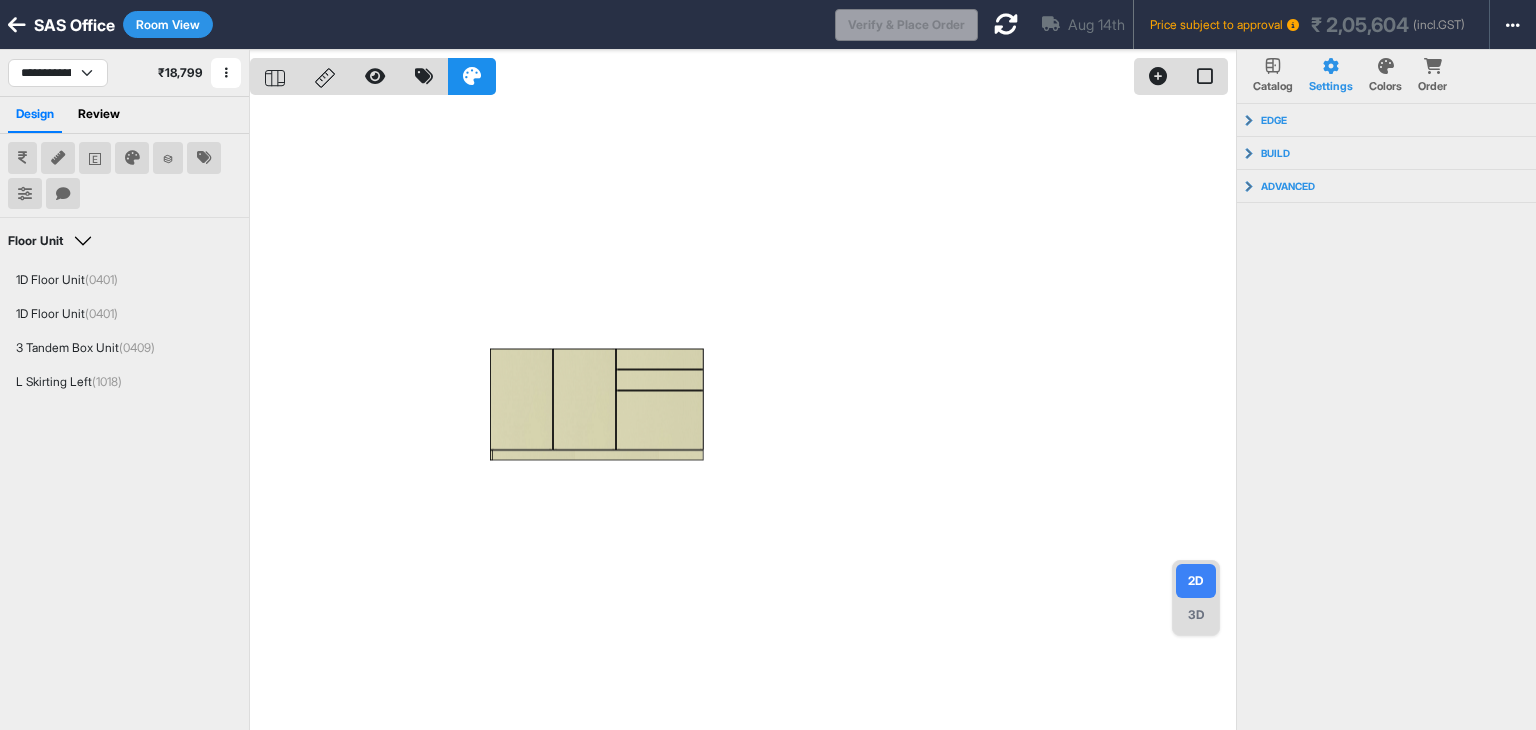 click at bounding box center [226, 73] 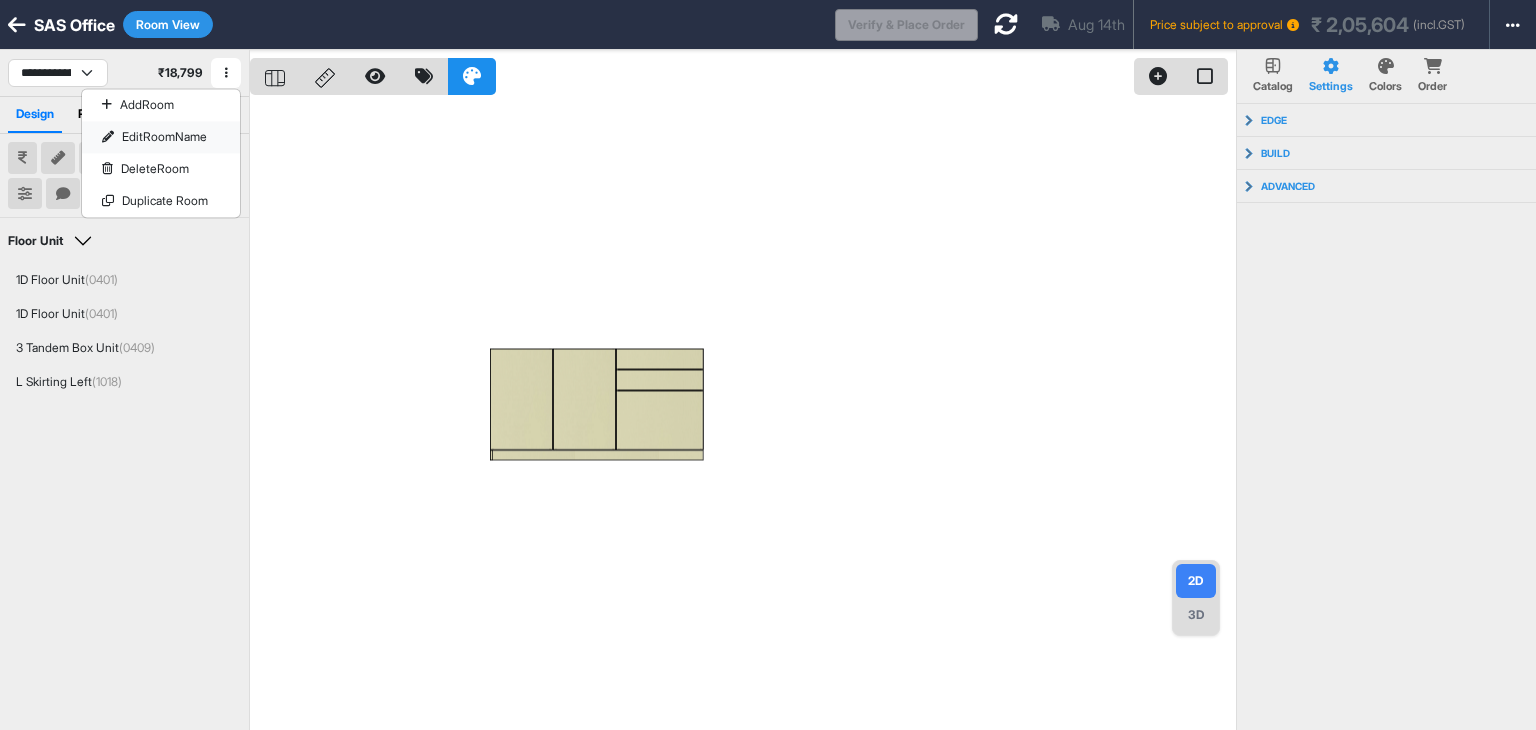 click on "Edit  Room  Name" at bounding box center (161, 137) 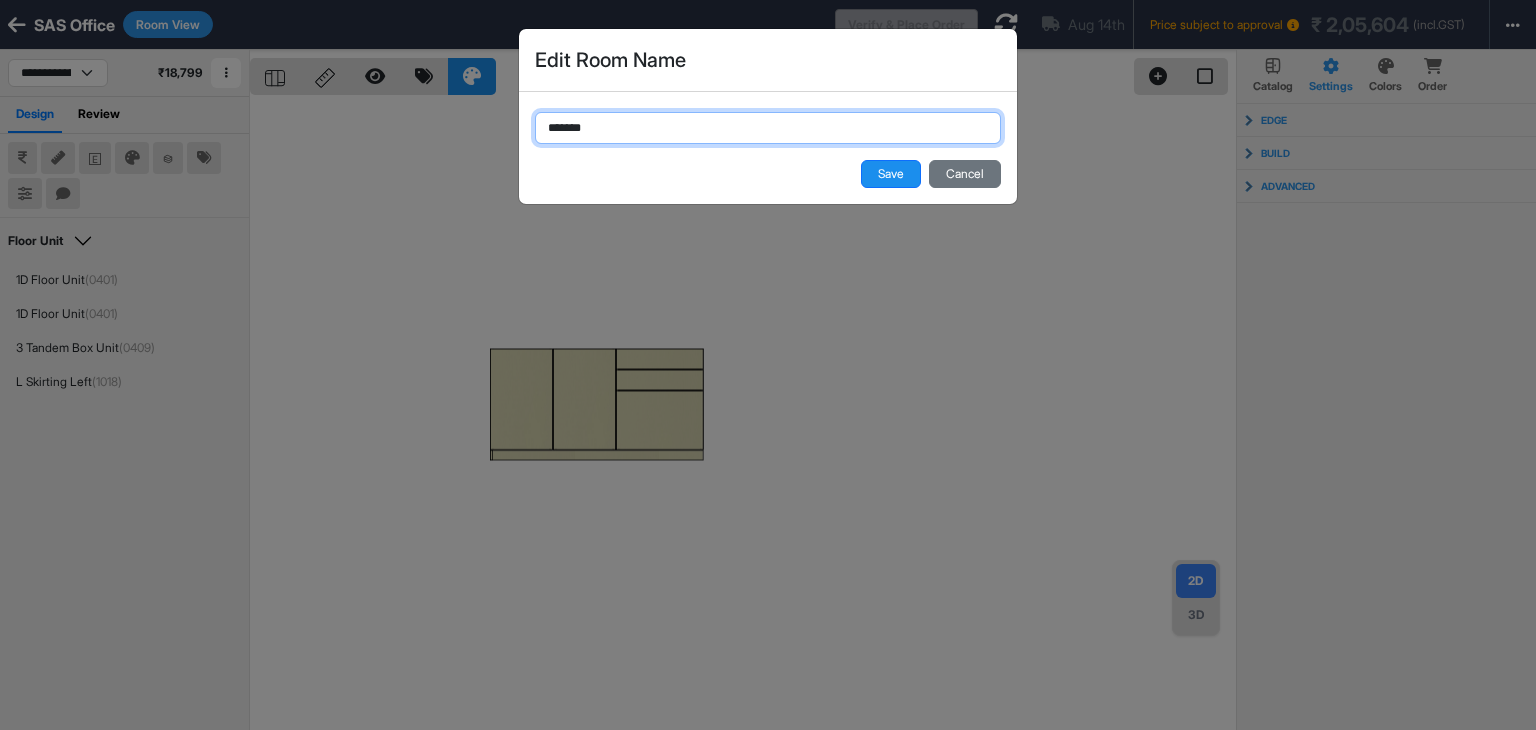 click on "*******" at bounding box center (768, 128) 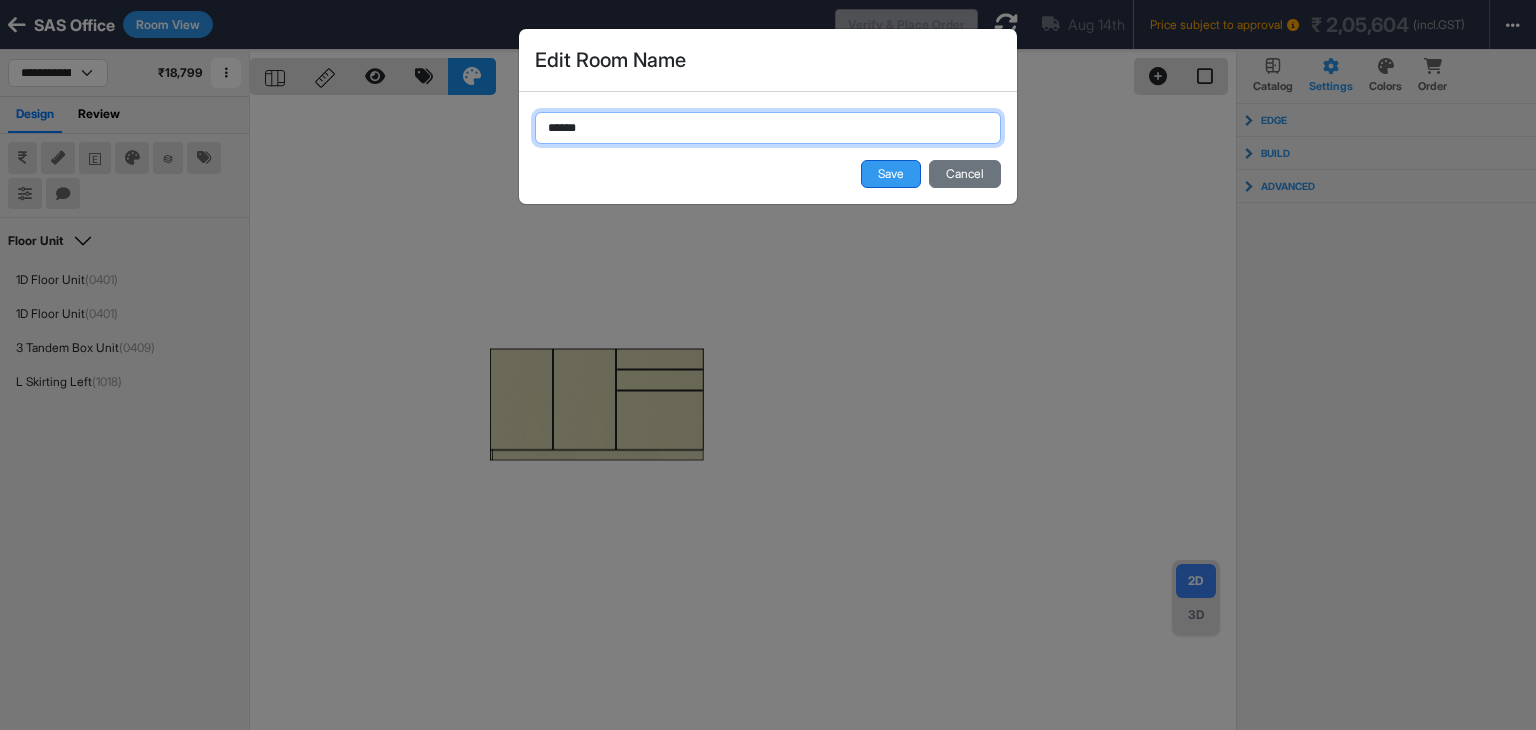 type on "******" 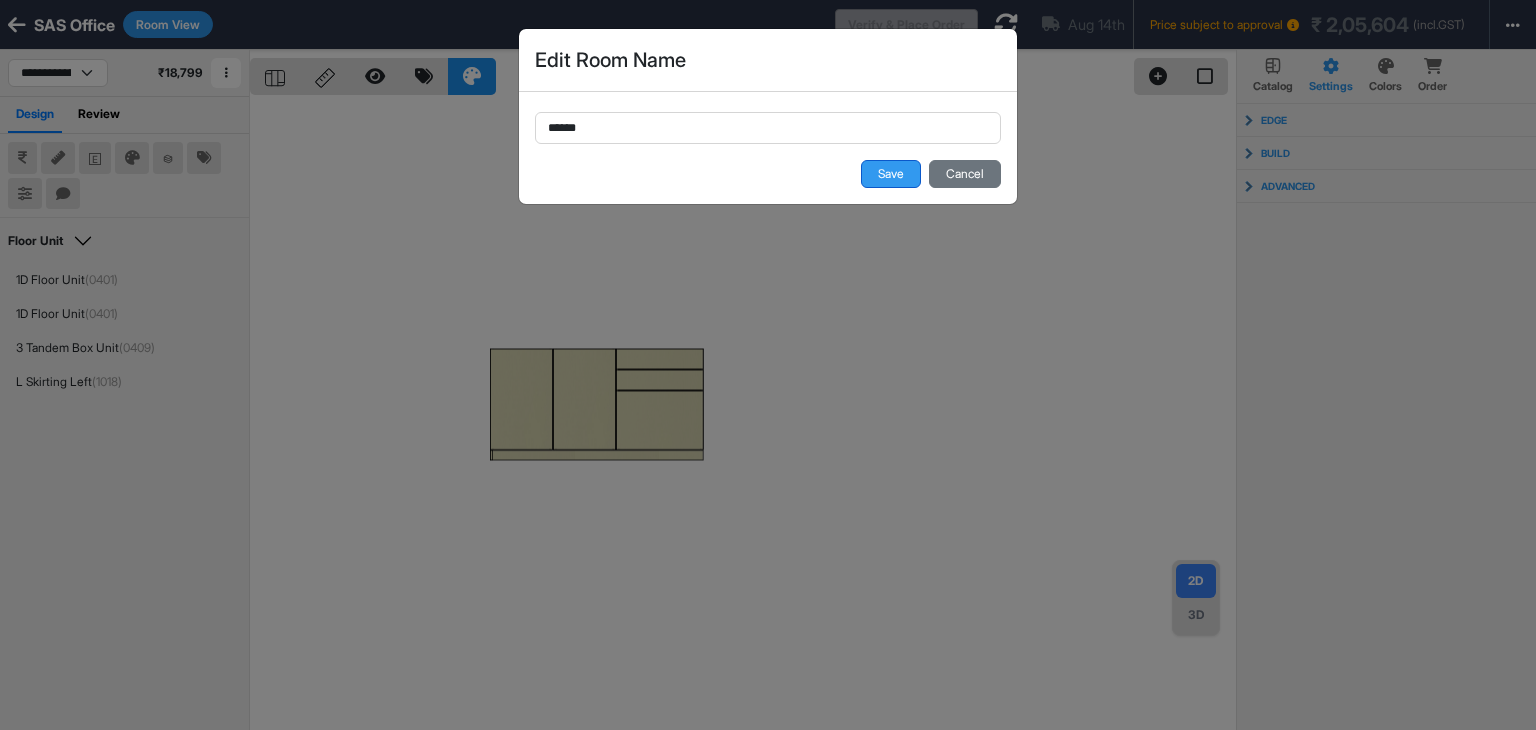 click on "Save" at bounding box center [891, 174] 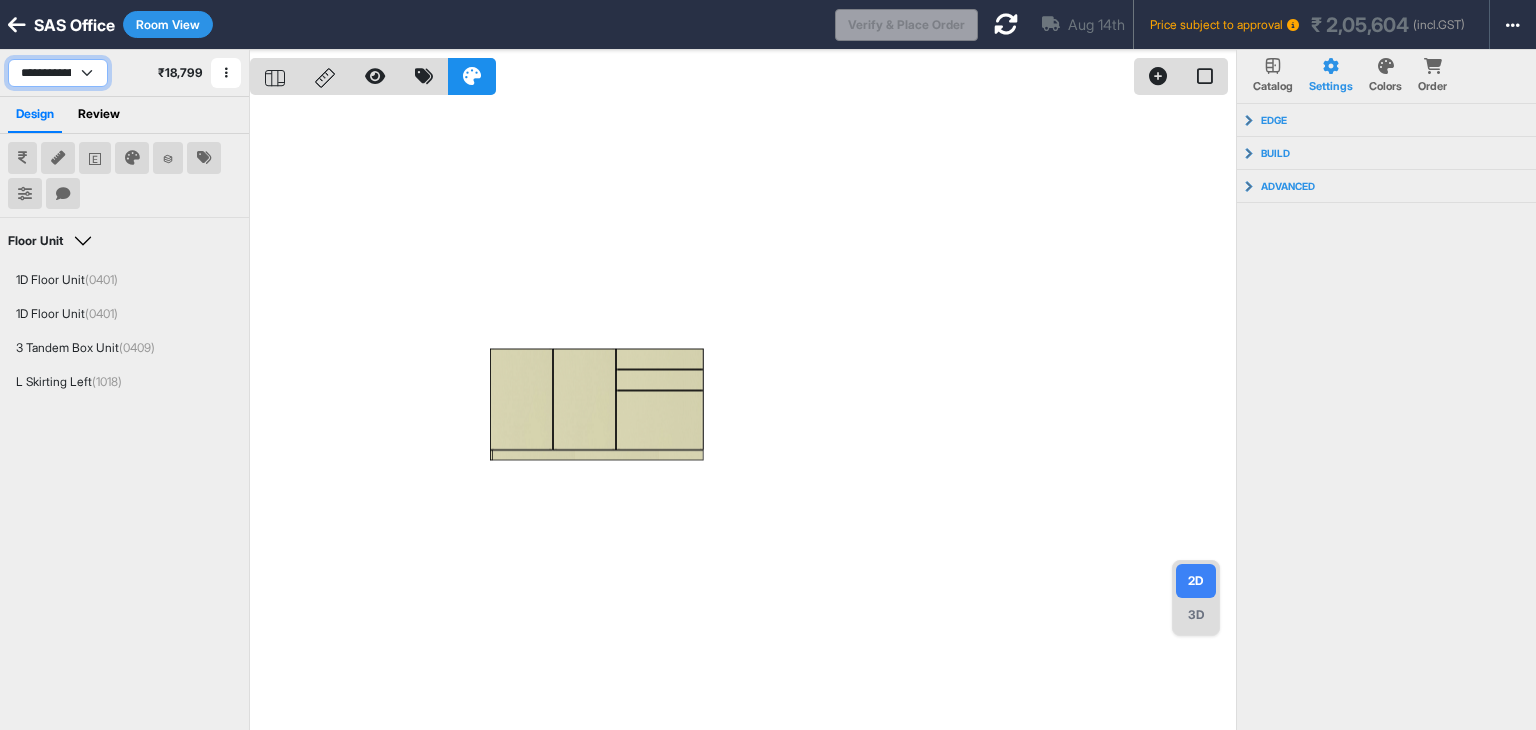 click on "**********" at bounding box center [58, 73] 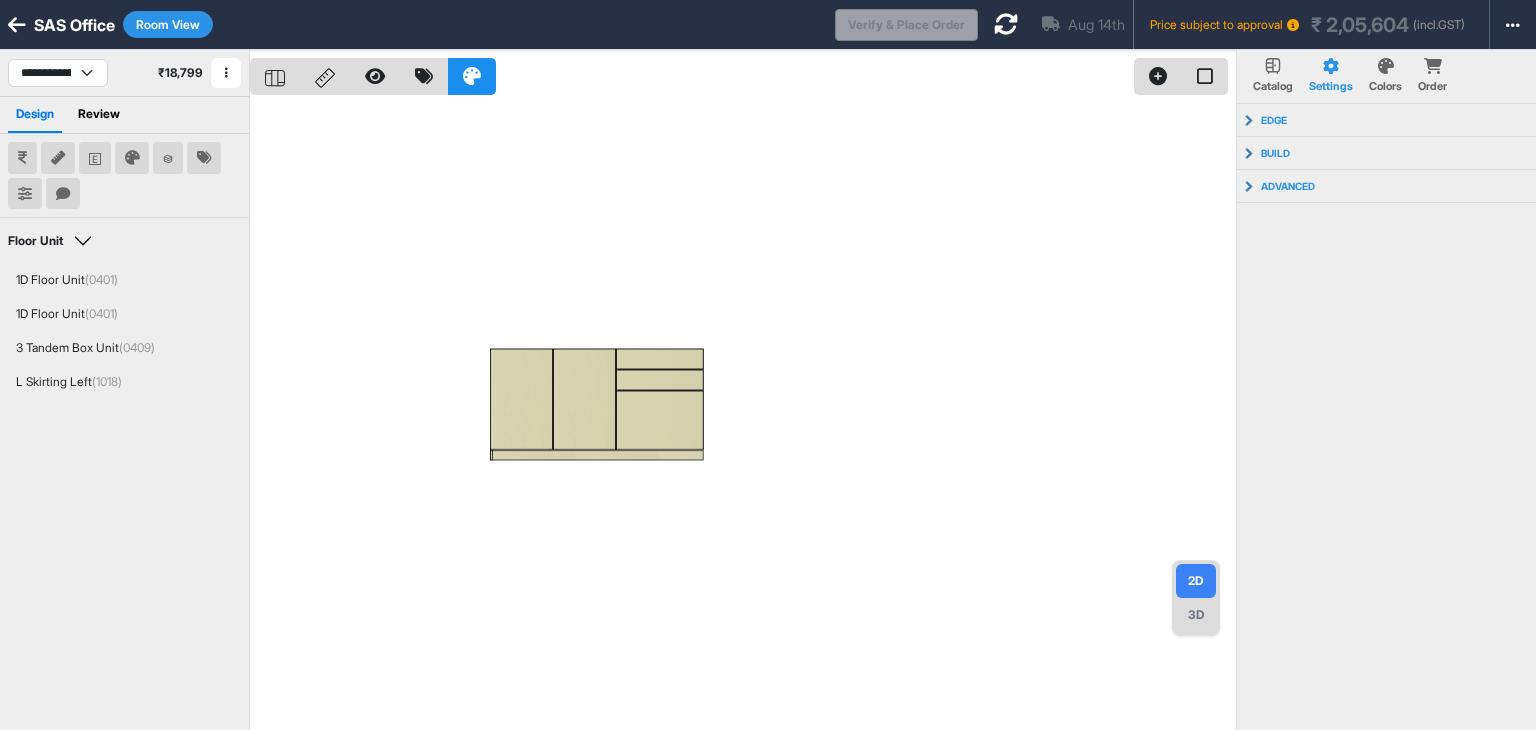 click on "**********" at bounding box center [124, 73] 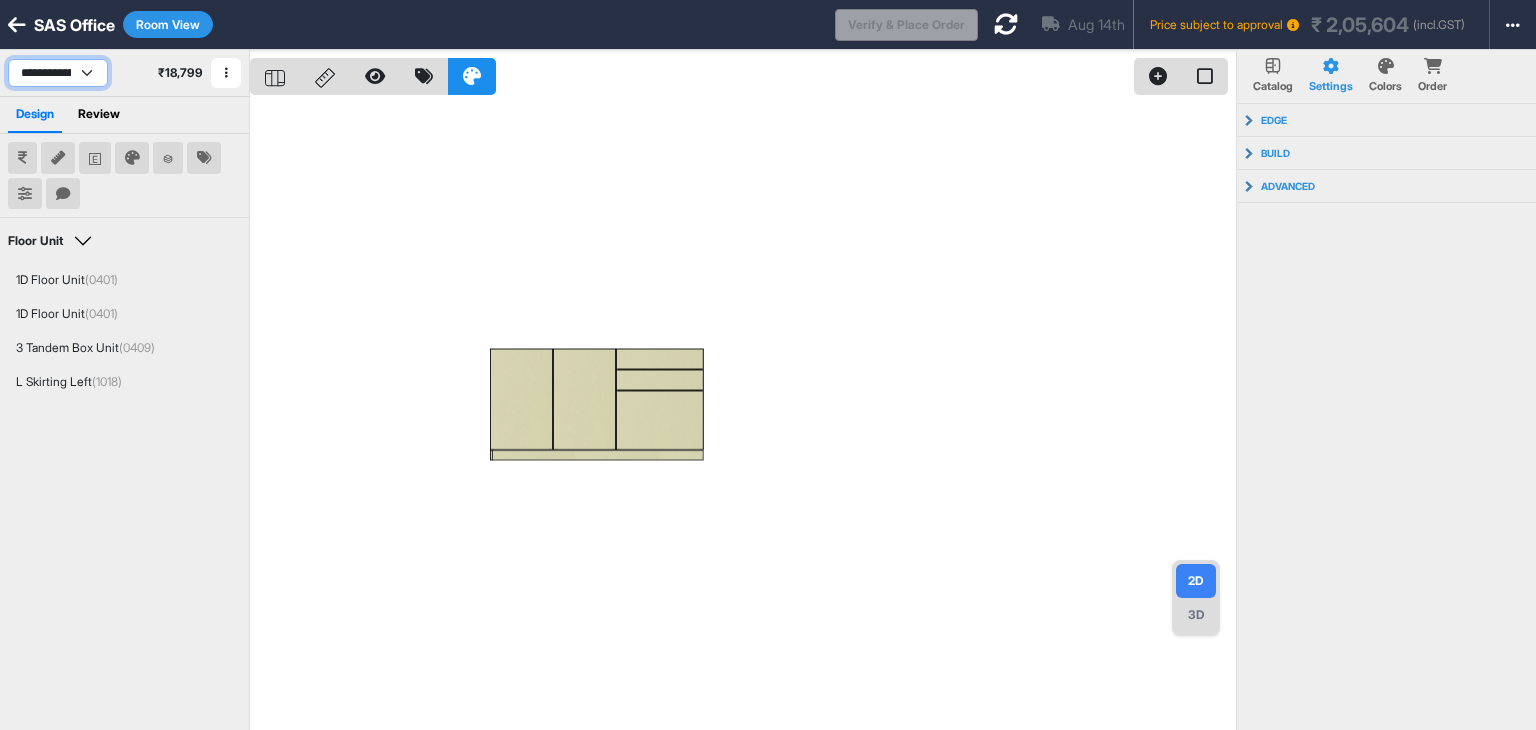 click on "**********" at bounding box center [58, 73] 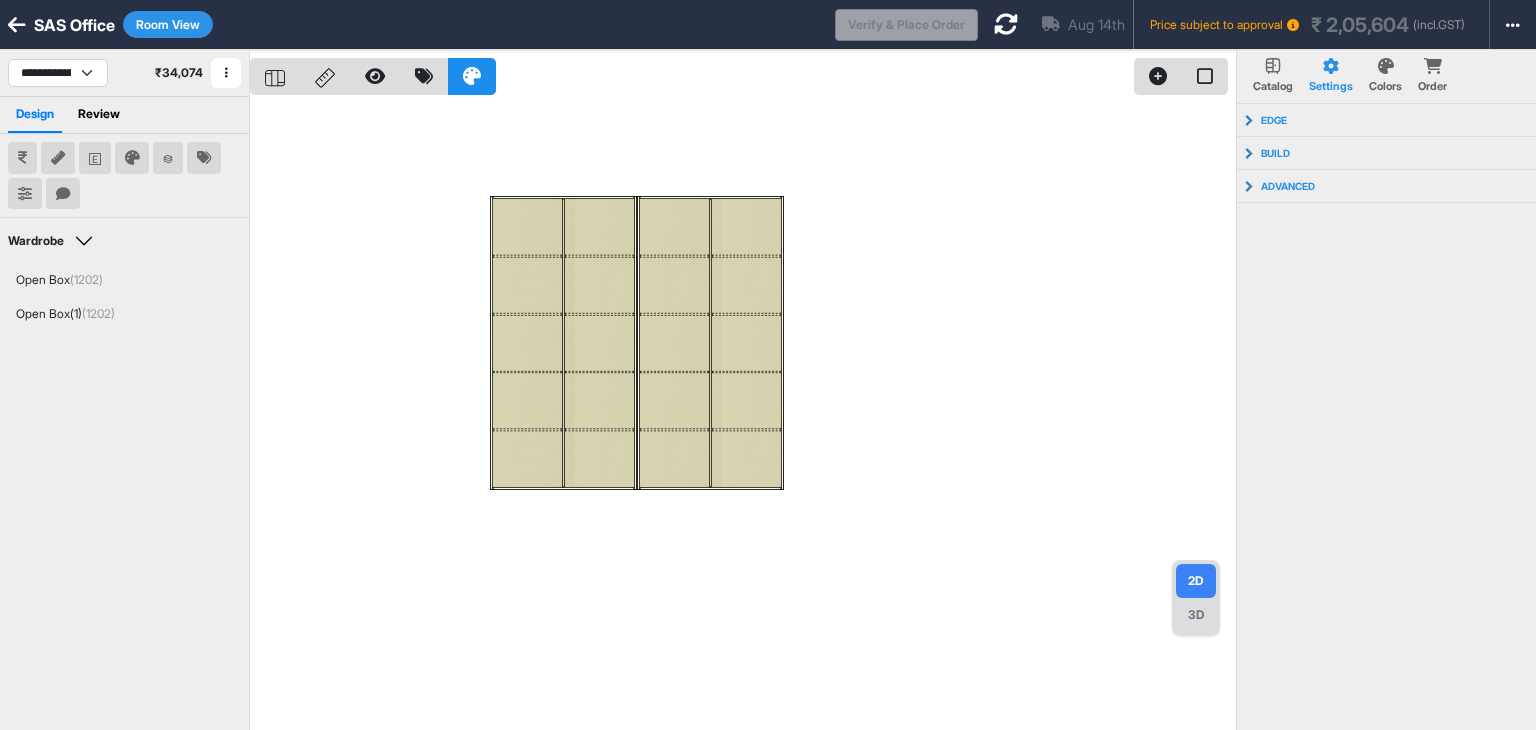 click on "Room View" at bounding box center [168, 24] 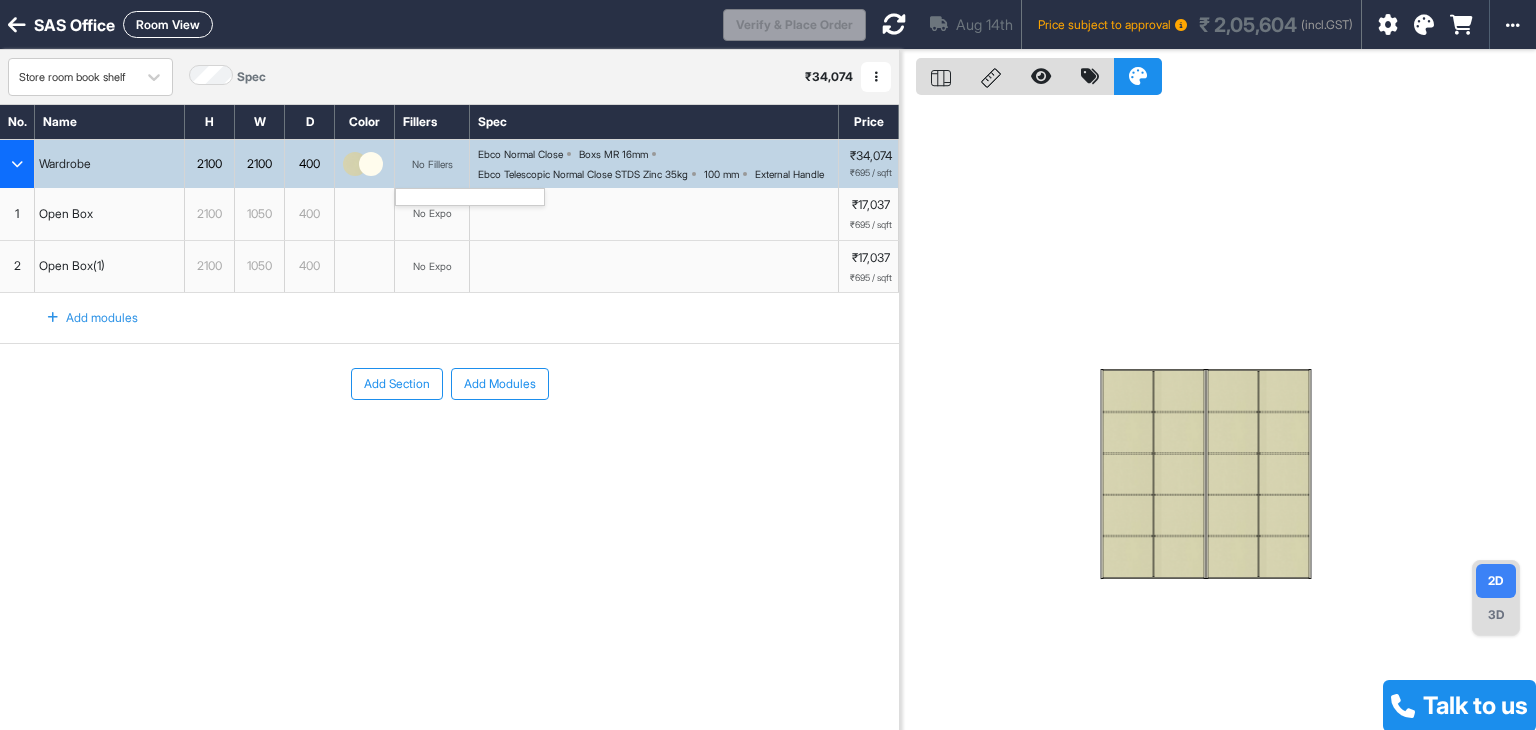 click on "No Fillers" at bounding box center (432, 164) 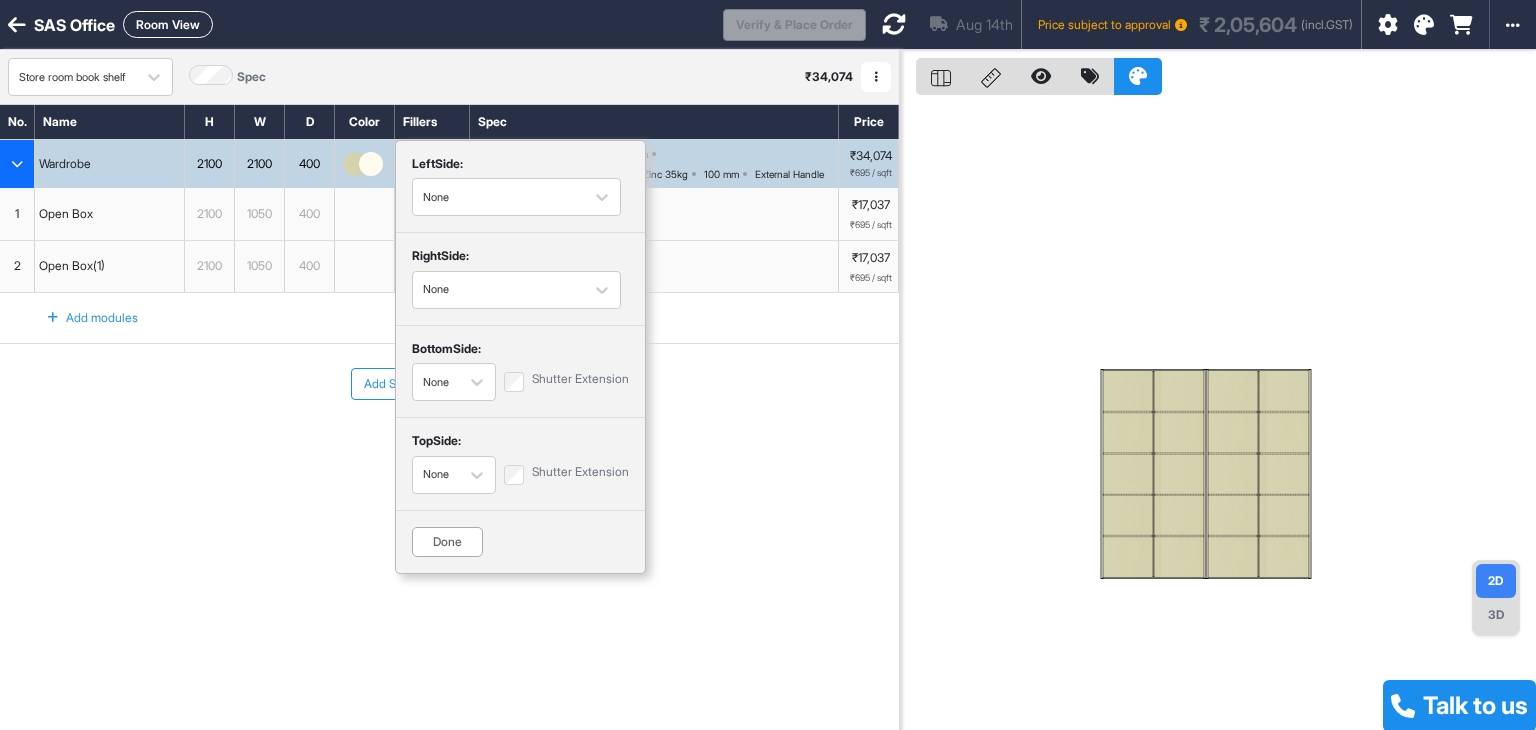 click on "left  Side:" at bounding box center [520, 167] 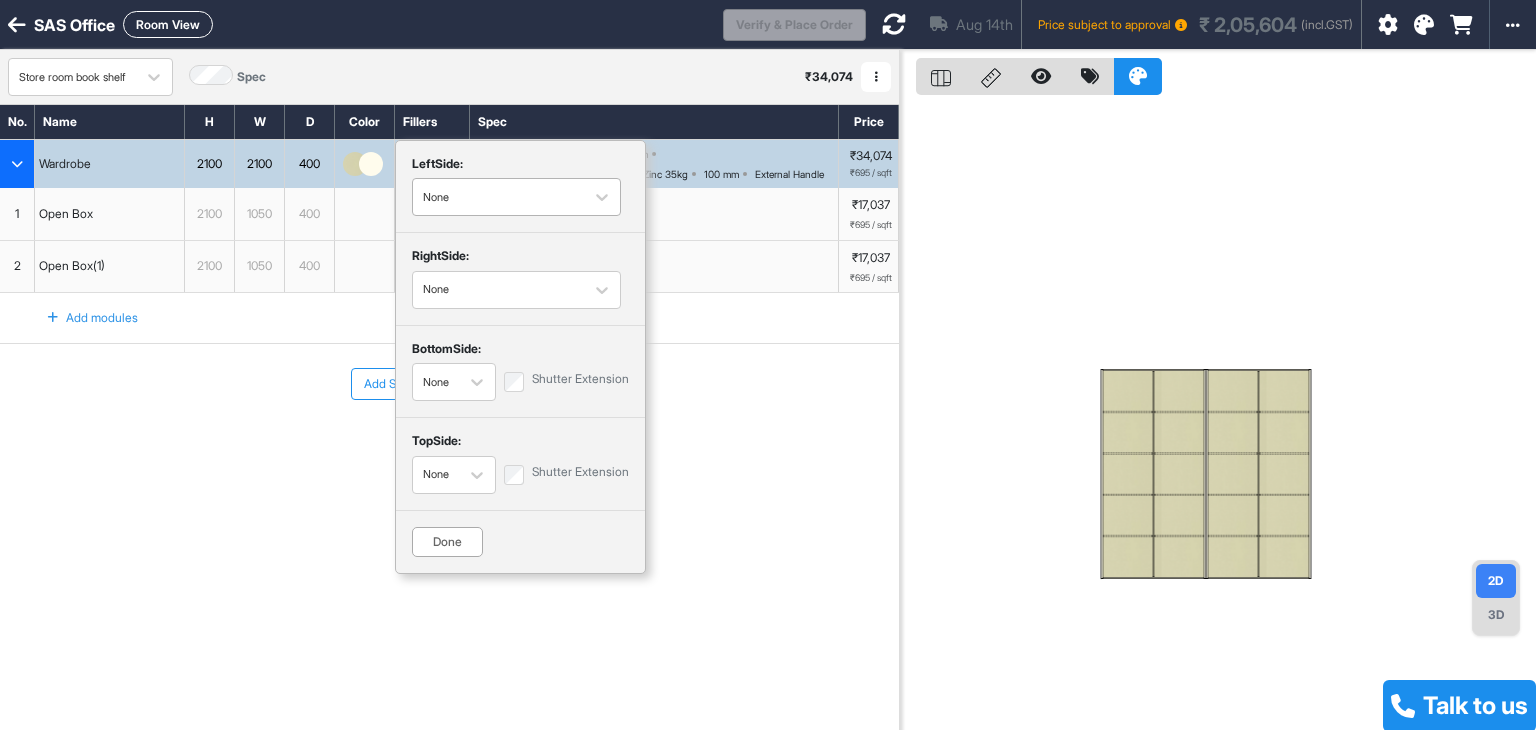 click on "None" at bounding box center [498, 197] 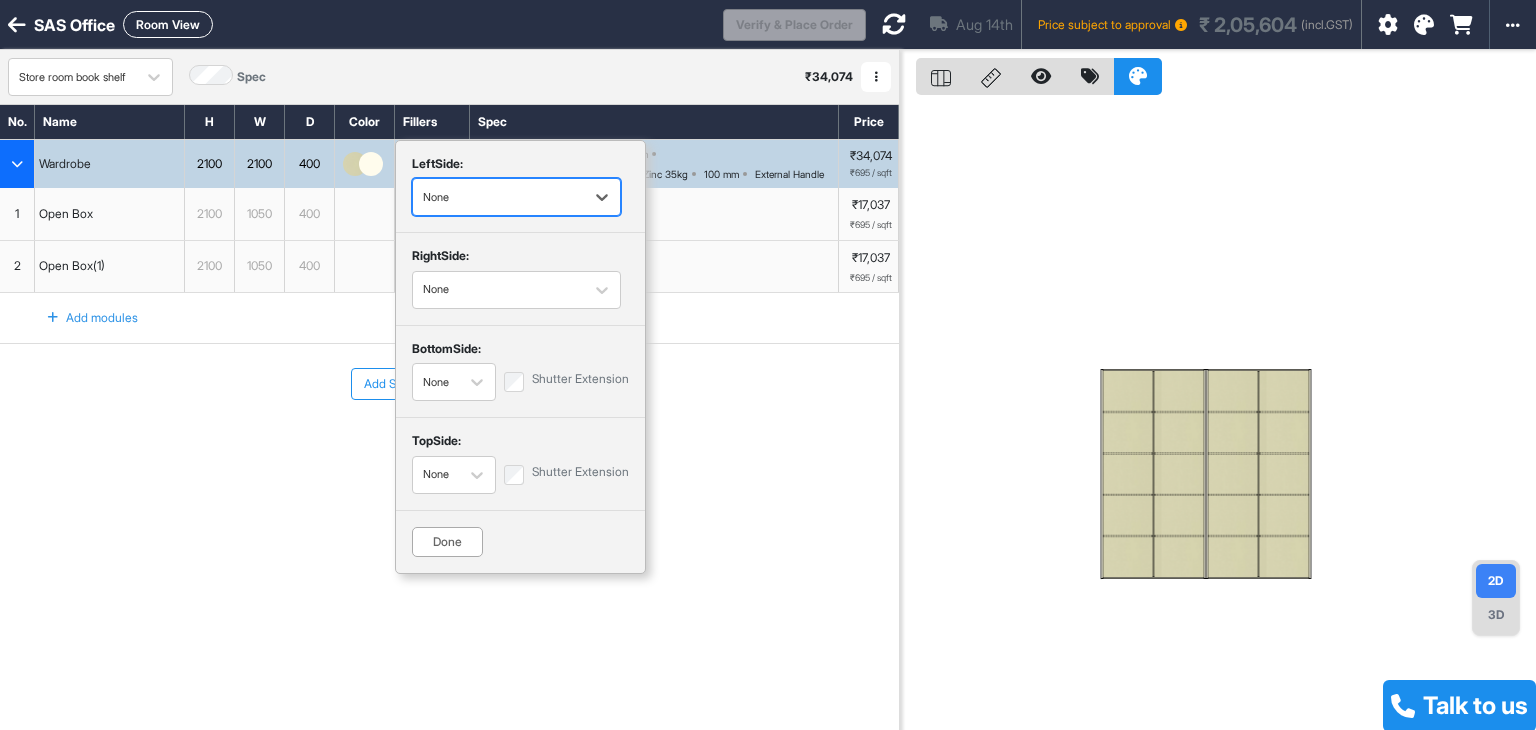 click on "None" at bounding box center [498, 197] 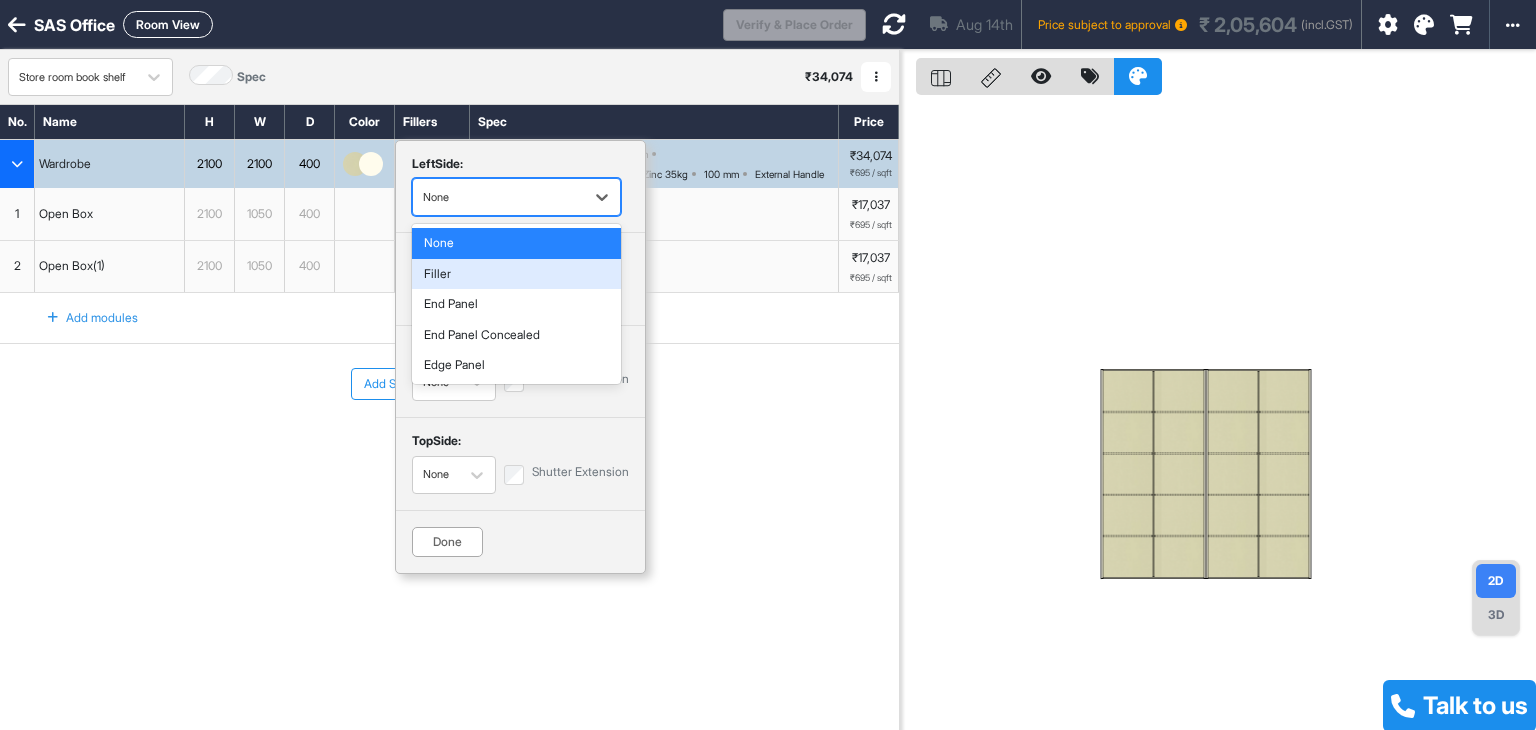 click on "Filler" at bounding box center [516, 274] 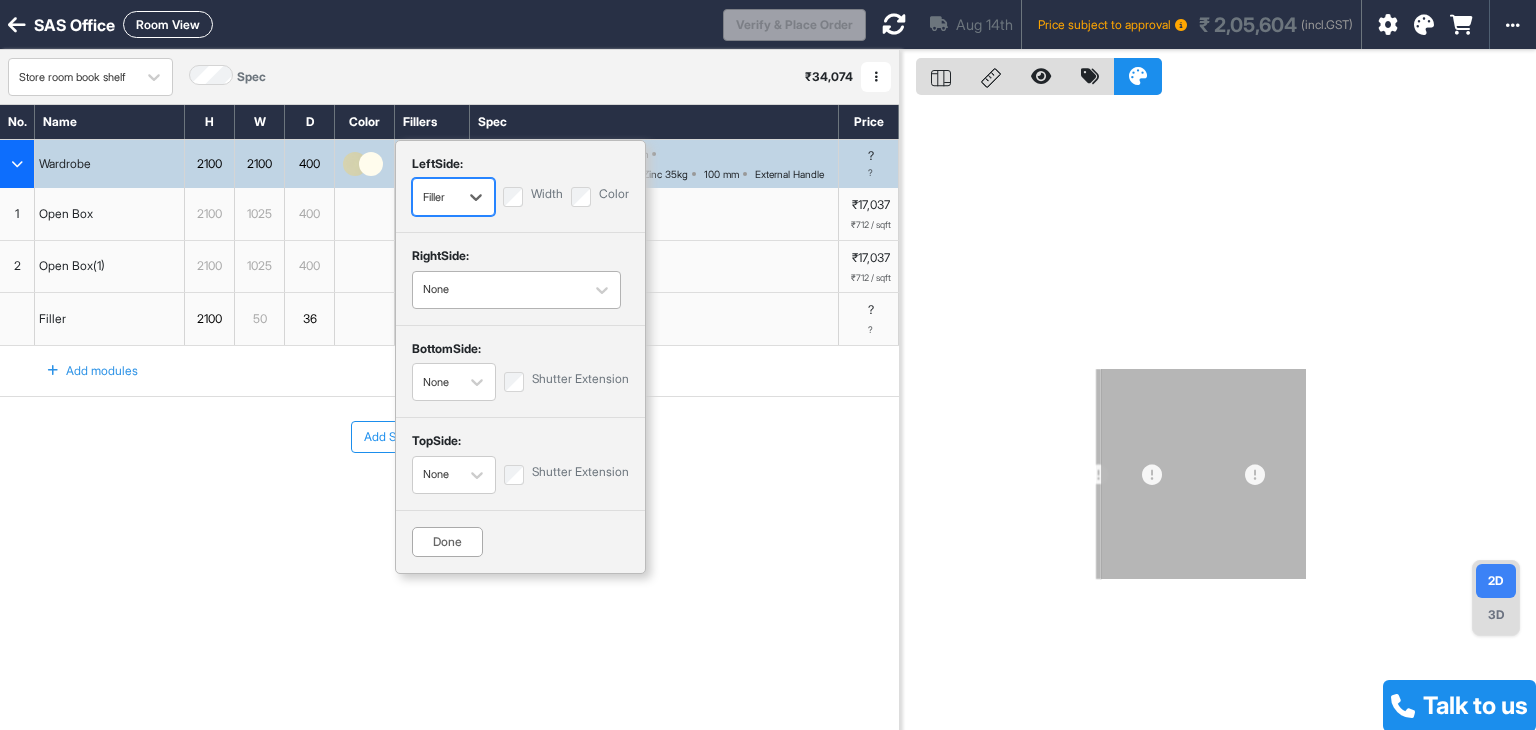 click on "None" at bounding box center [498, 289] 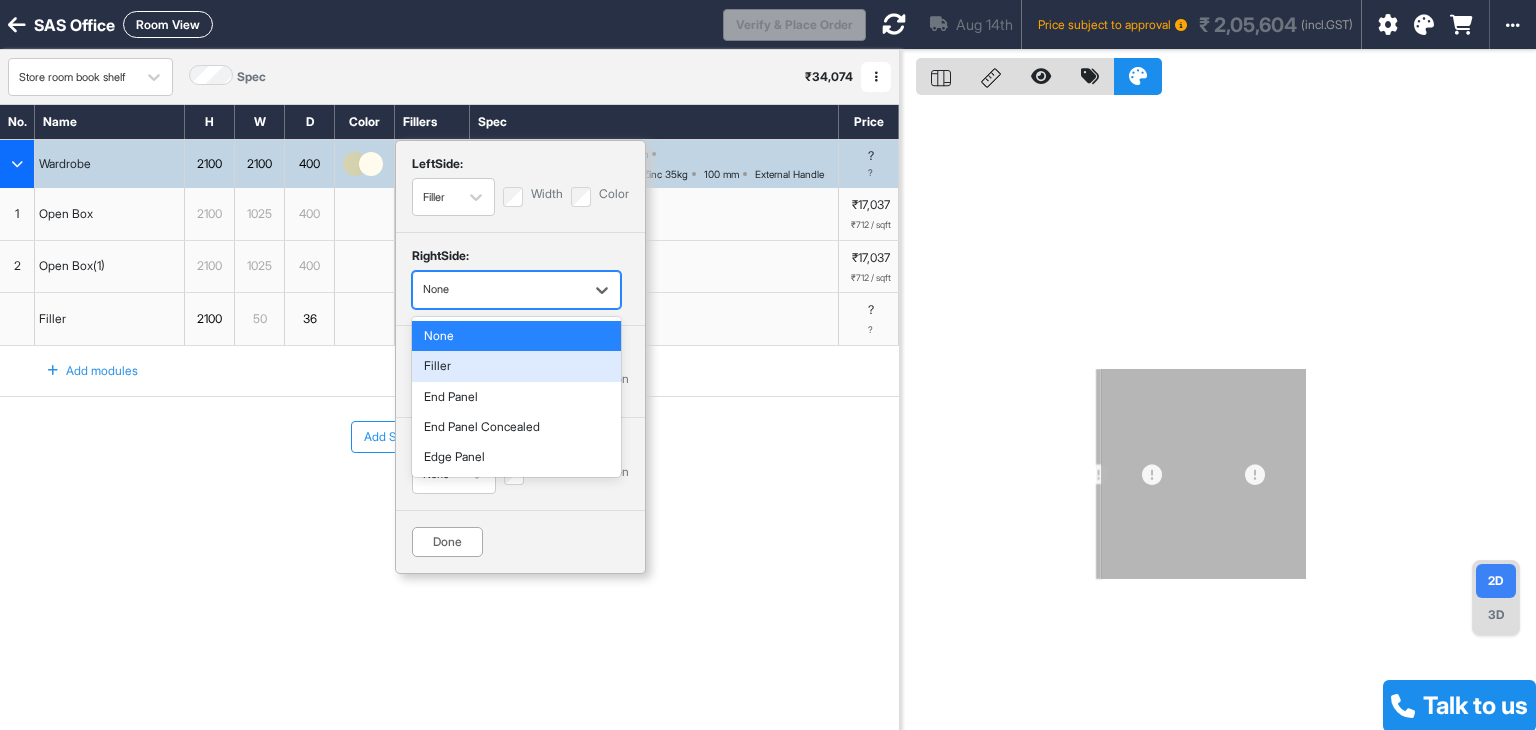 click on "Filler" at bounding box center [516, 366] 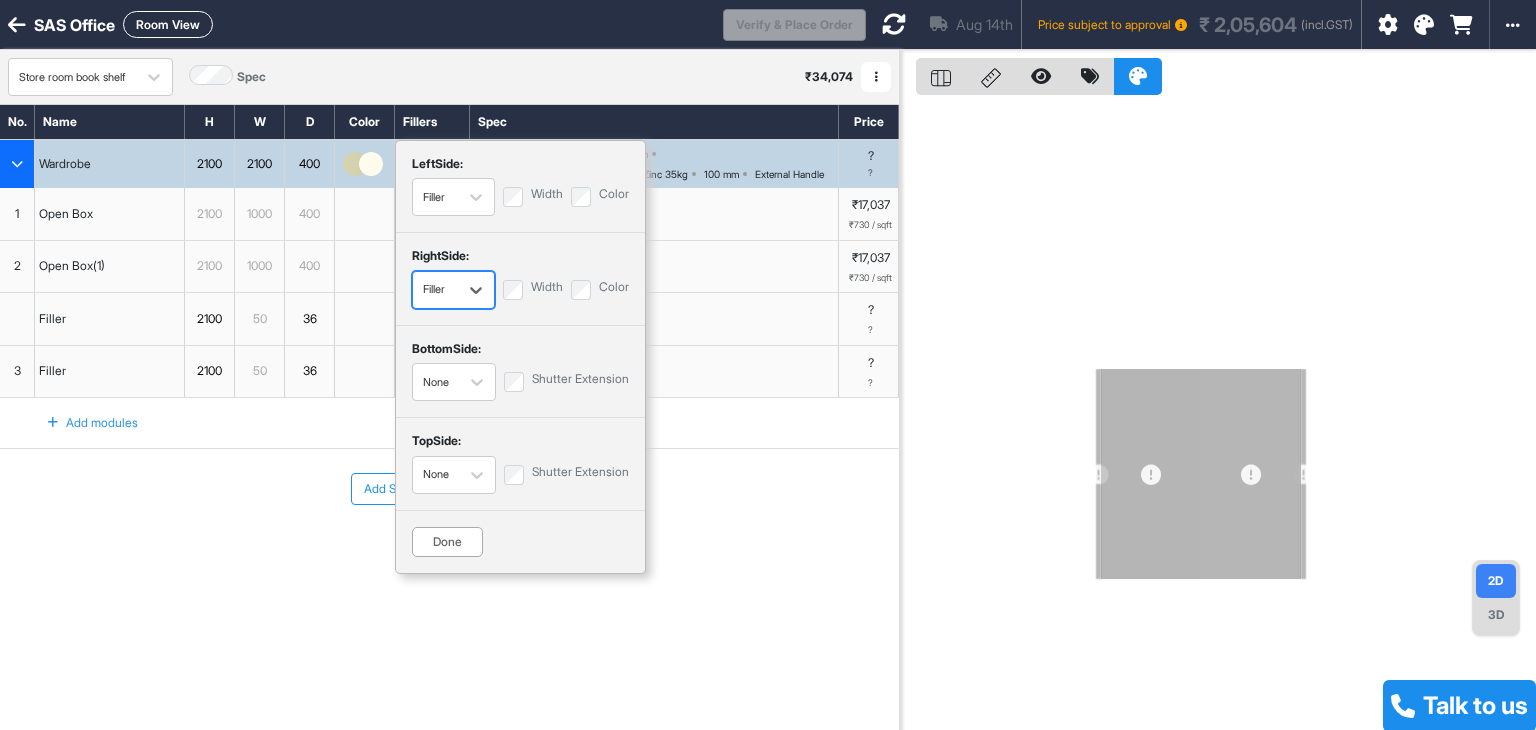 click 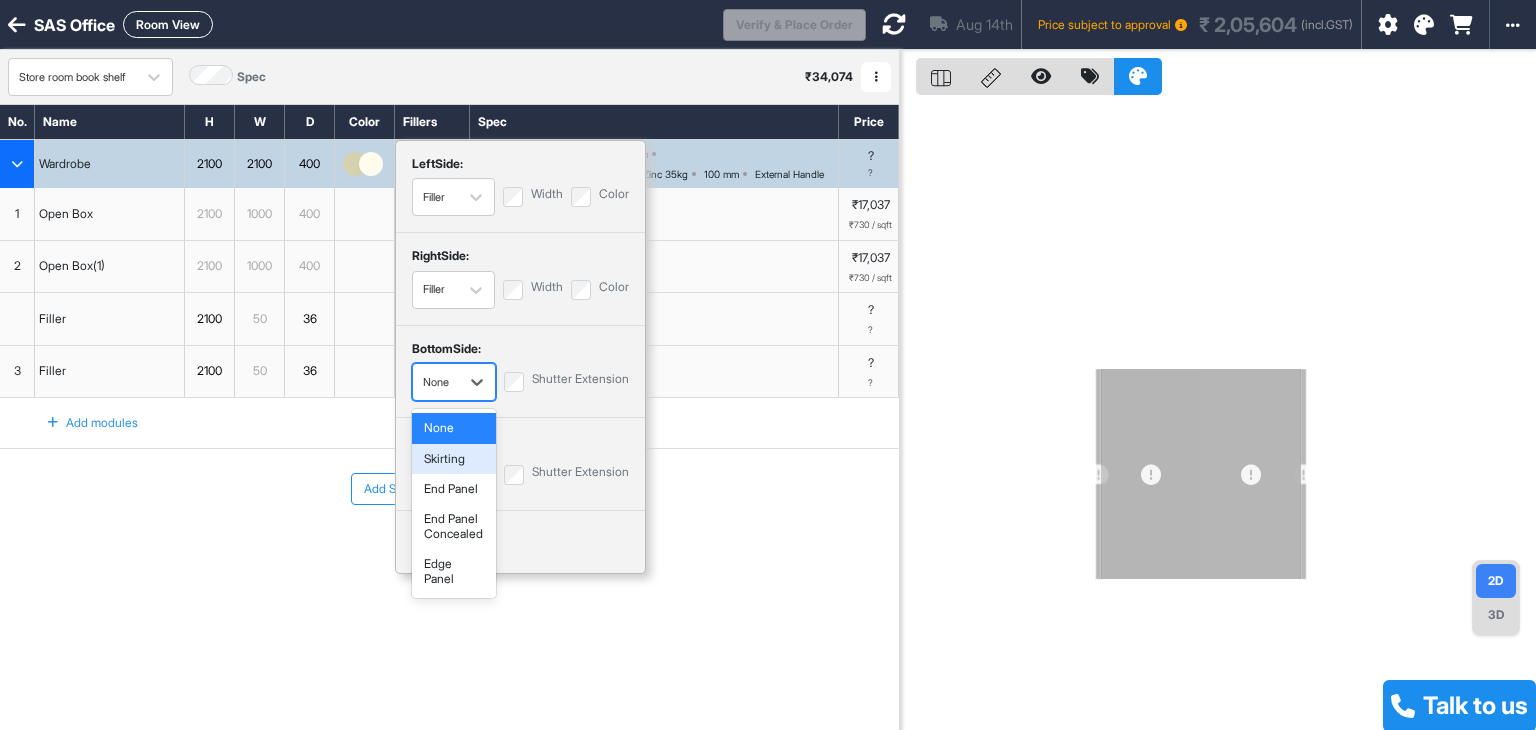 click on "Skirting" at bounding box center [454, 459] 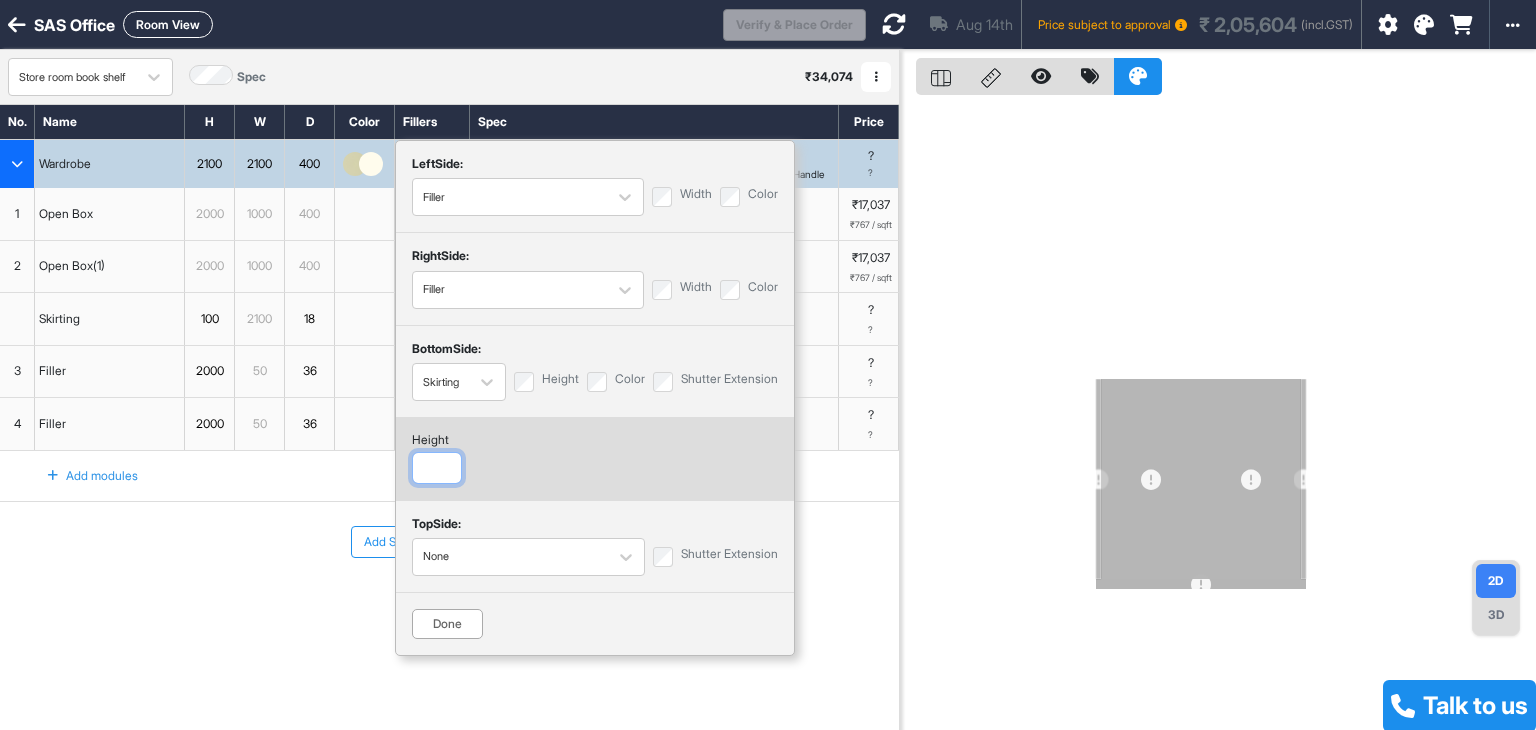 click at bounding box center (437, 468) 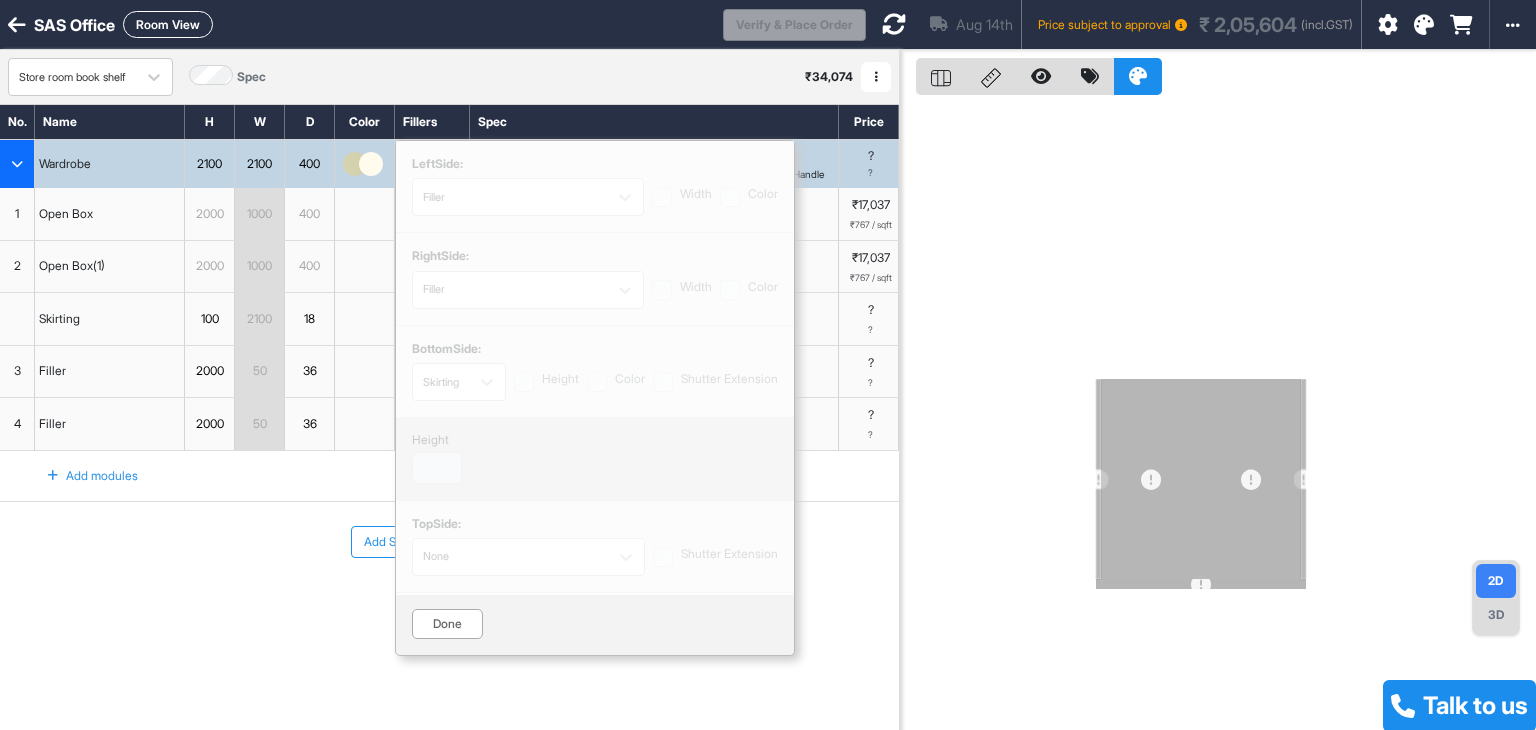 click on "left  Side: Filler Width Color right  Side: Filler Width Color bottom  Side: Skirting Height Color Shutter Extension height ** top  Side: None Shutter Extension Done" at bounding box center (595, 398) 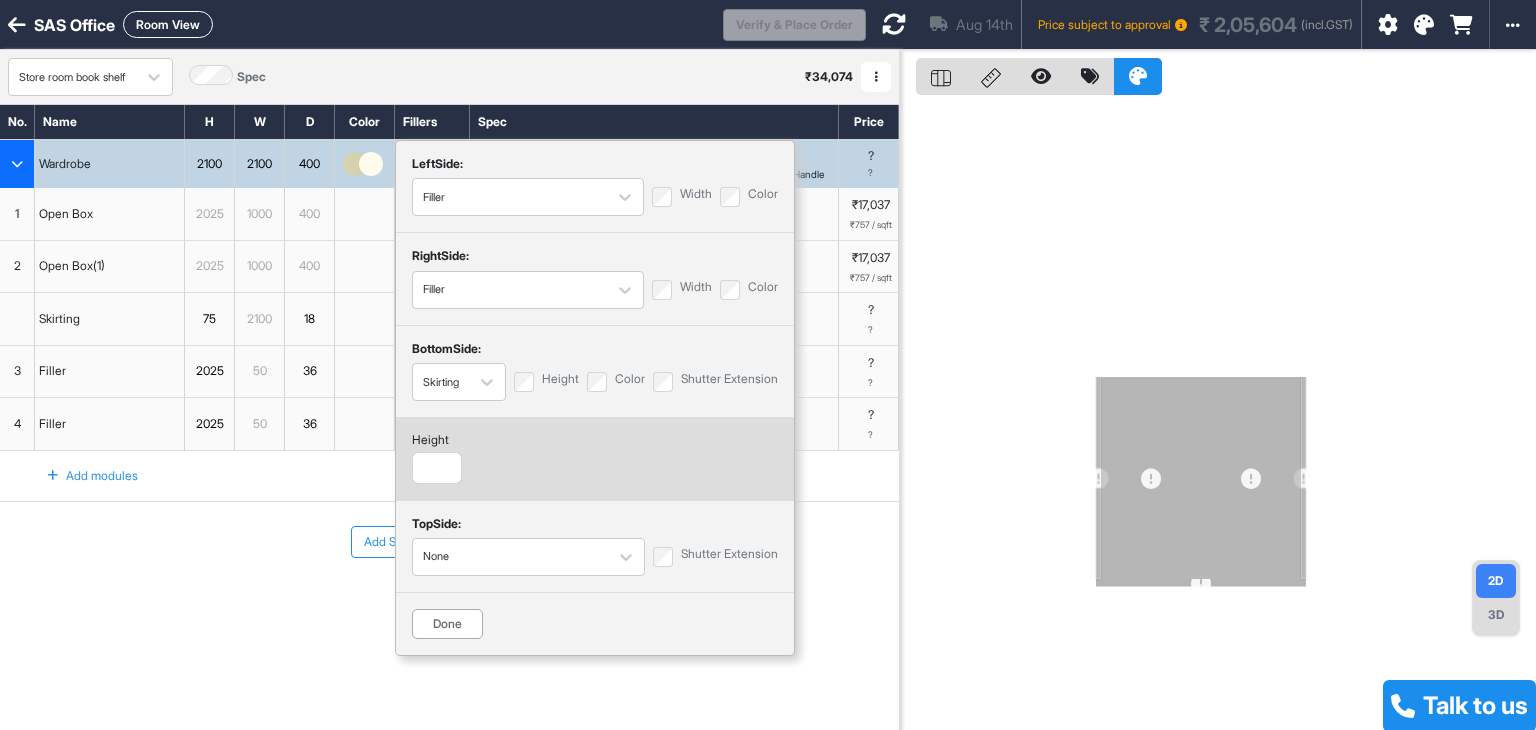 click on "Done" at bounding box center (447, 624) 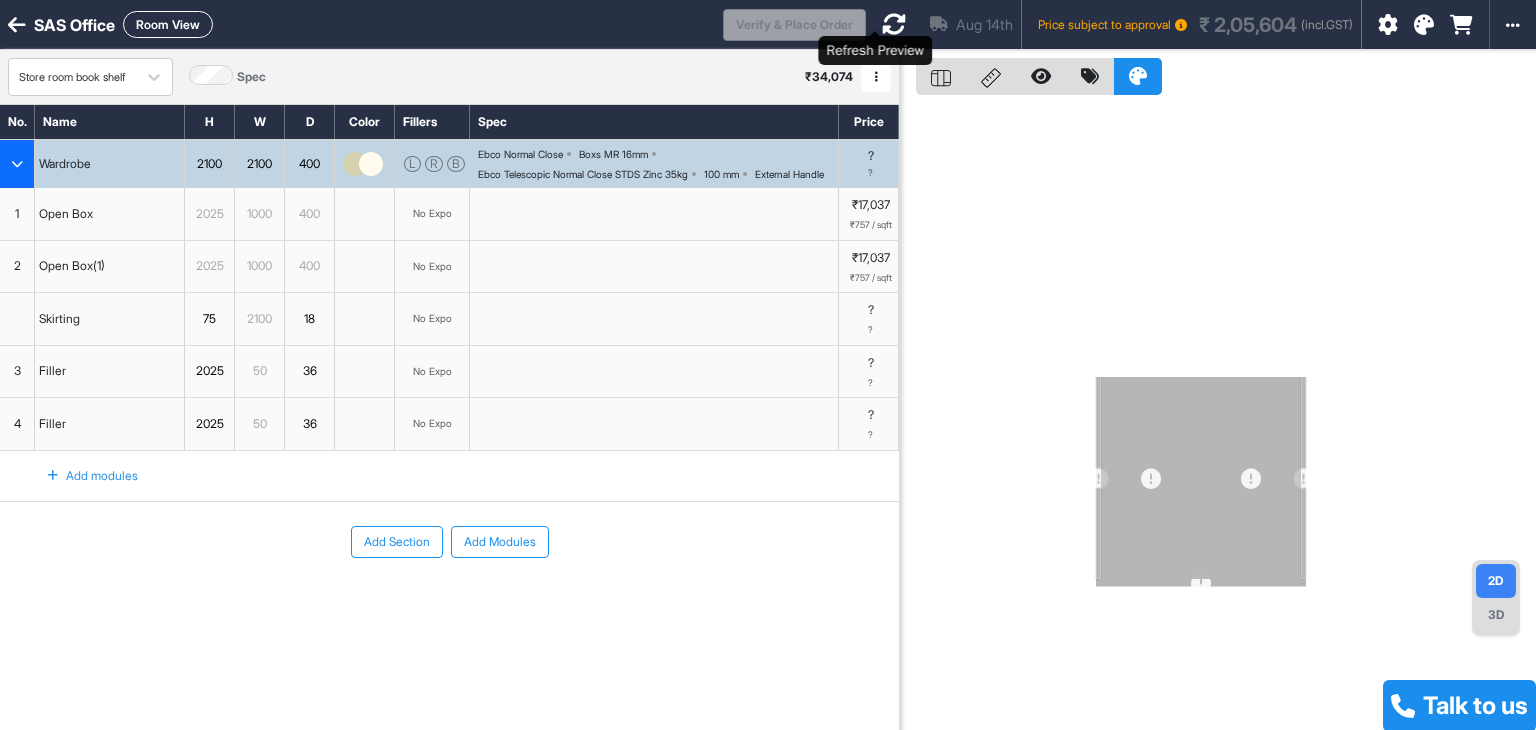 click at bounding box center (894, 24) 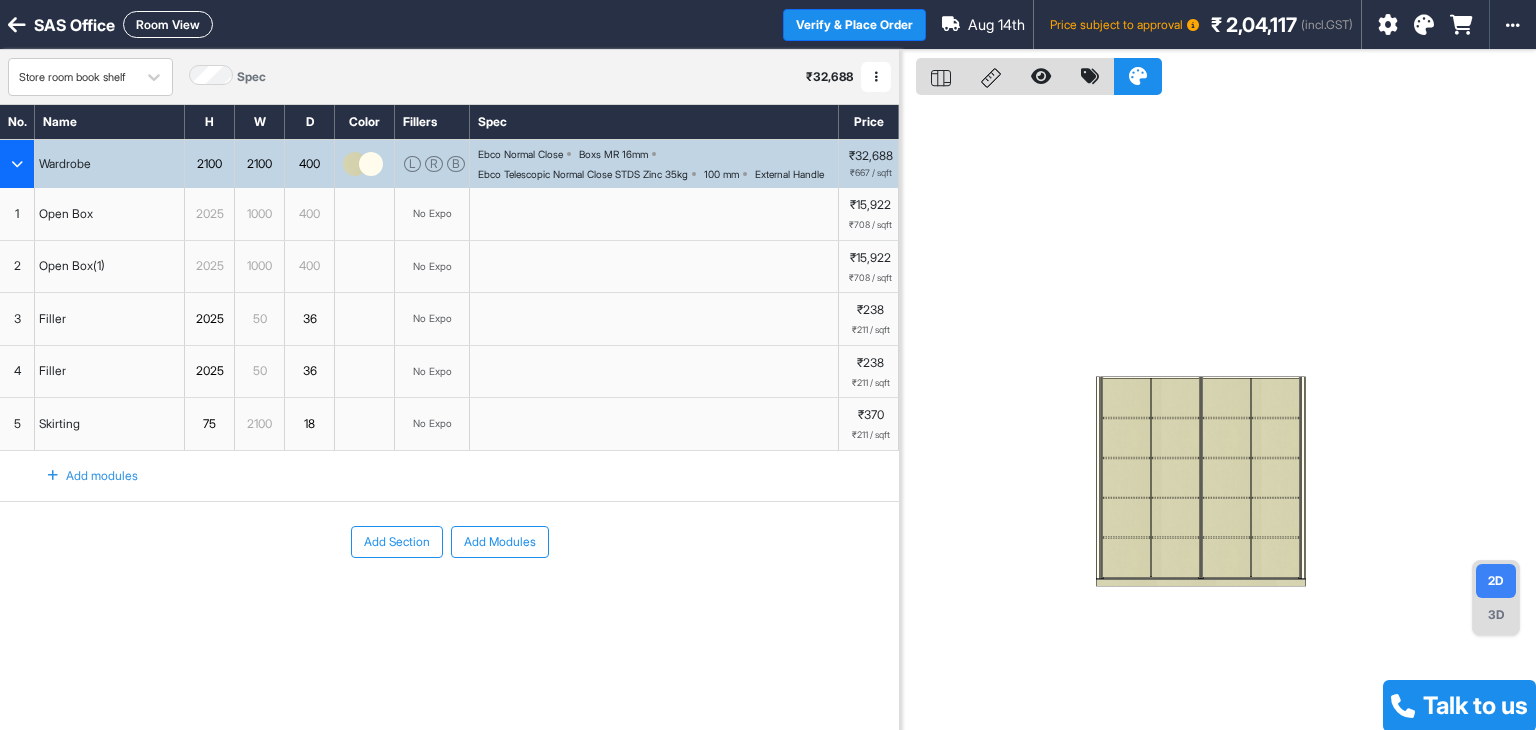 click at bounding box center [17, 164] 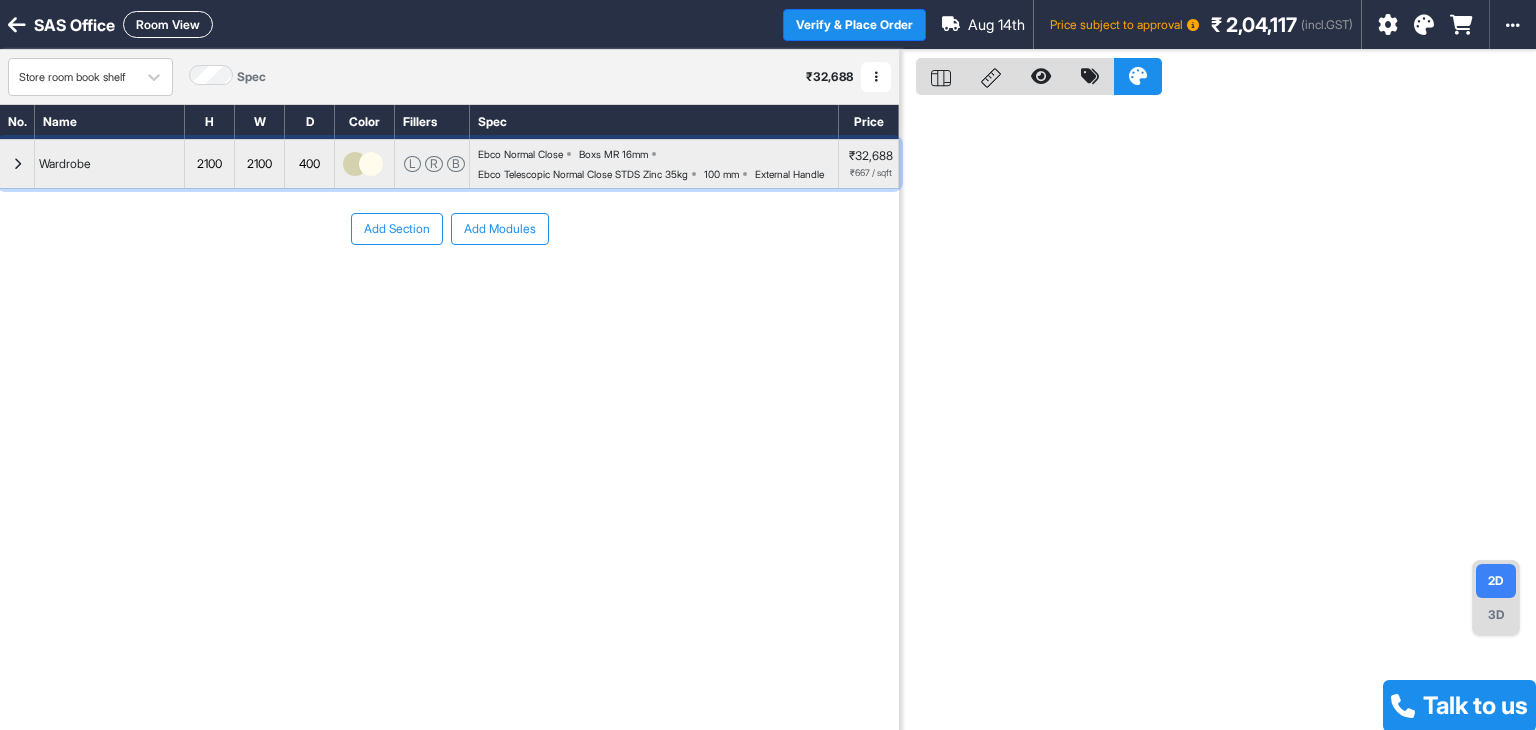 click at bounding box center [17, 164] 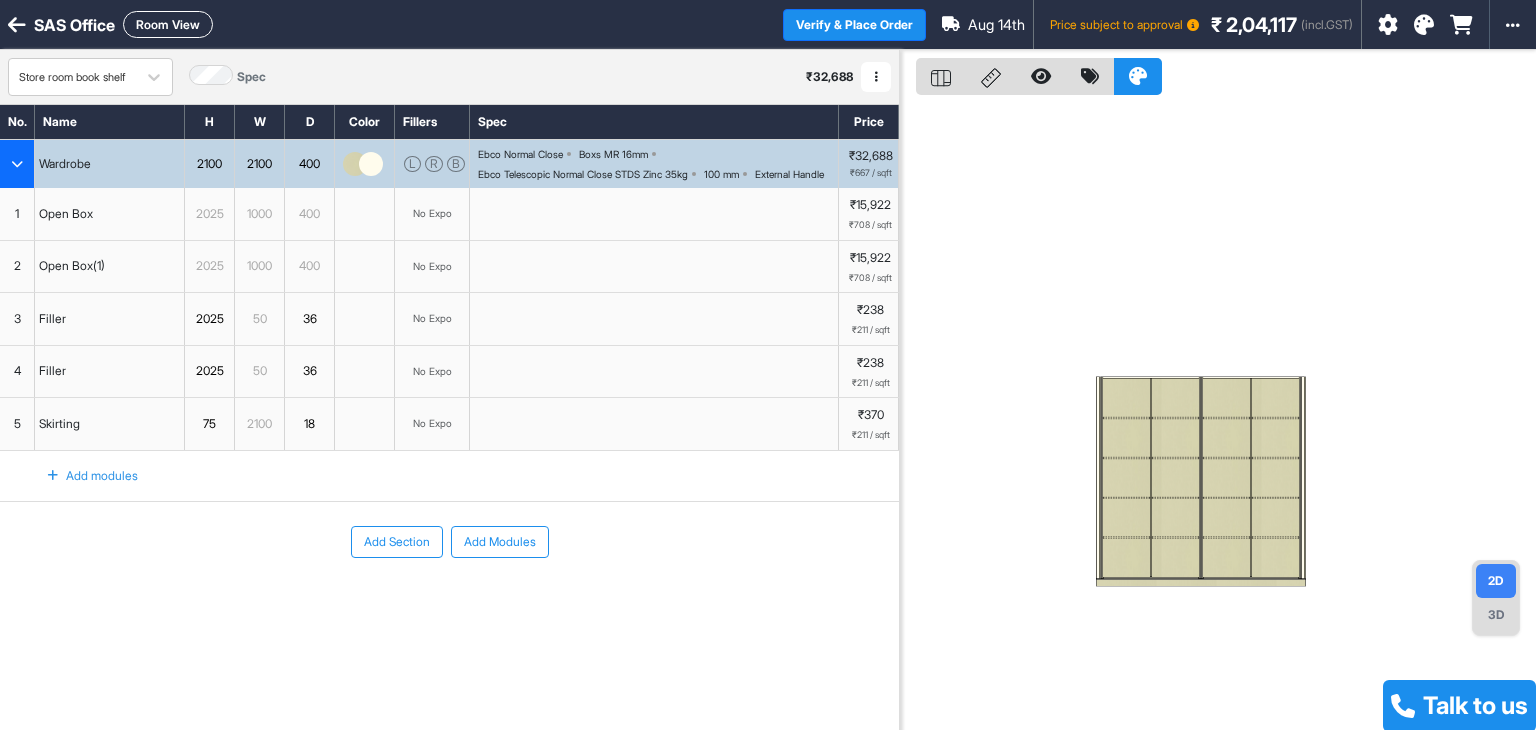 click on "2100" at bounding box center (209, 164) 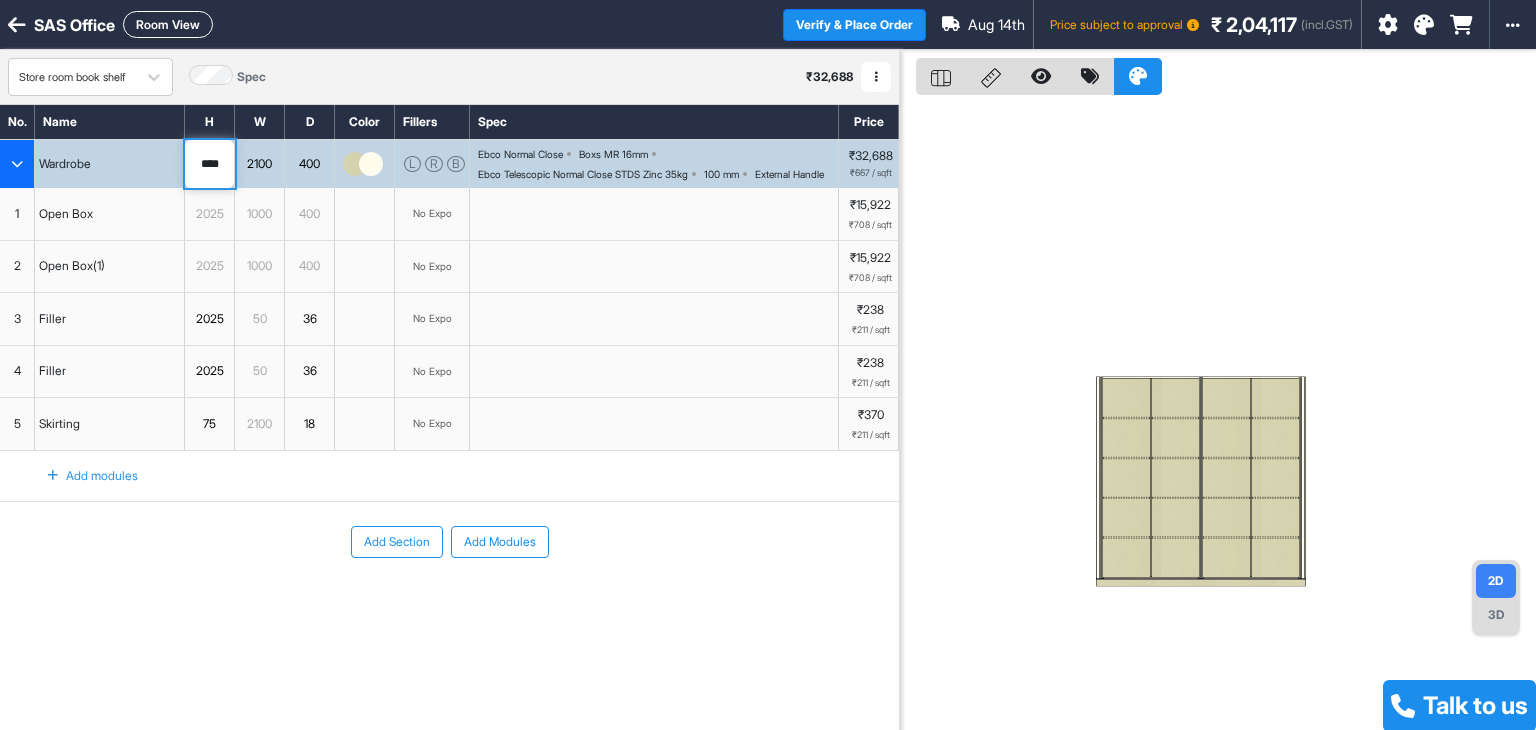click on "****" at bounding box center [209, 164] 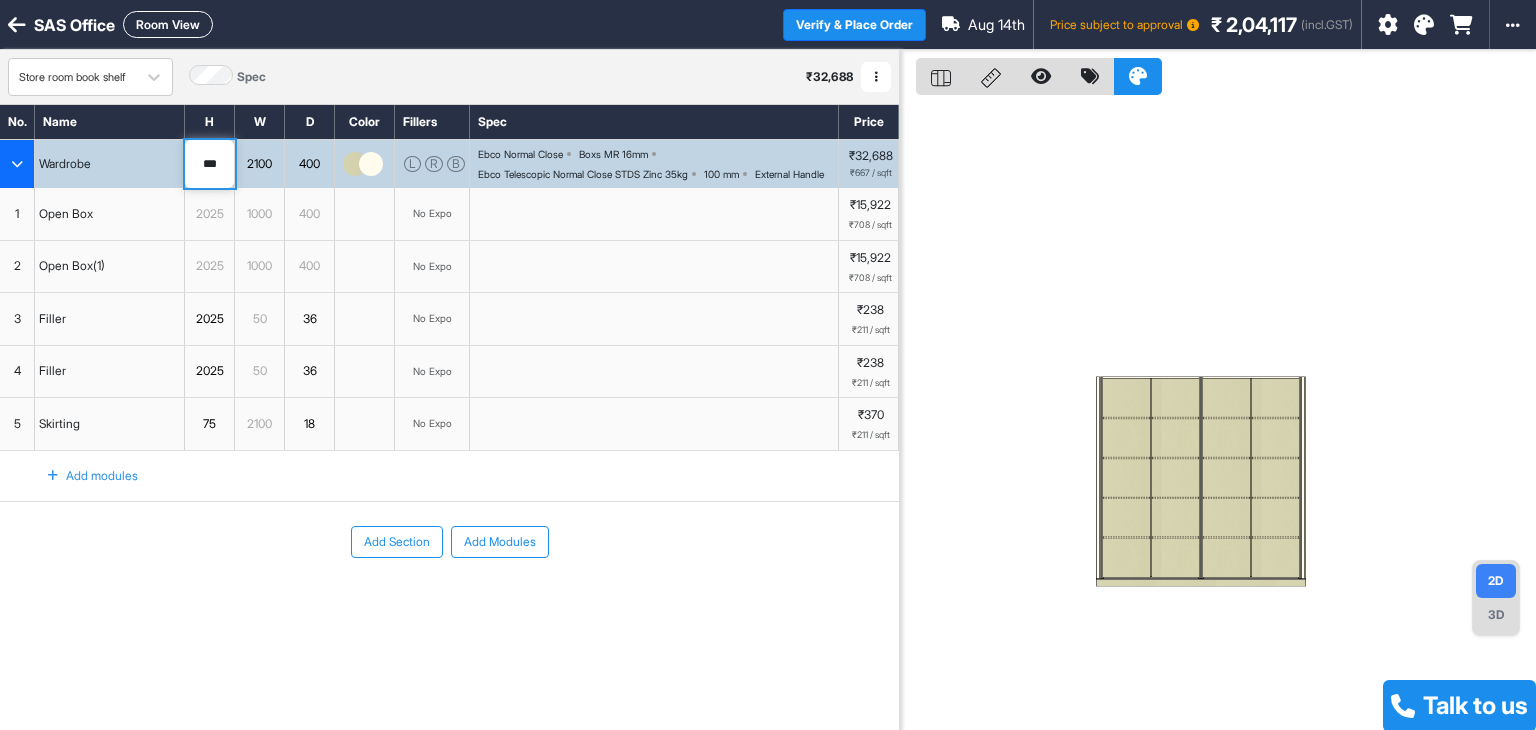 type on "****" 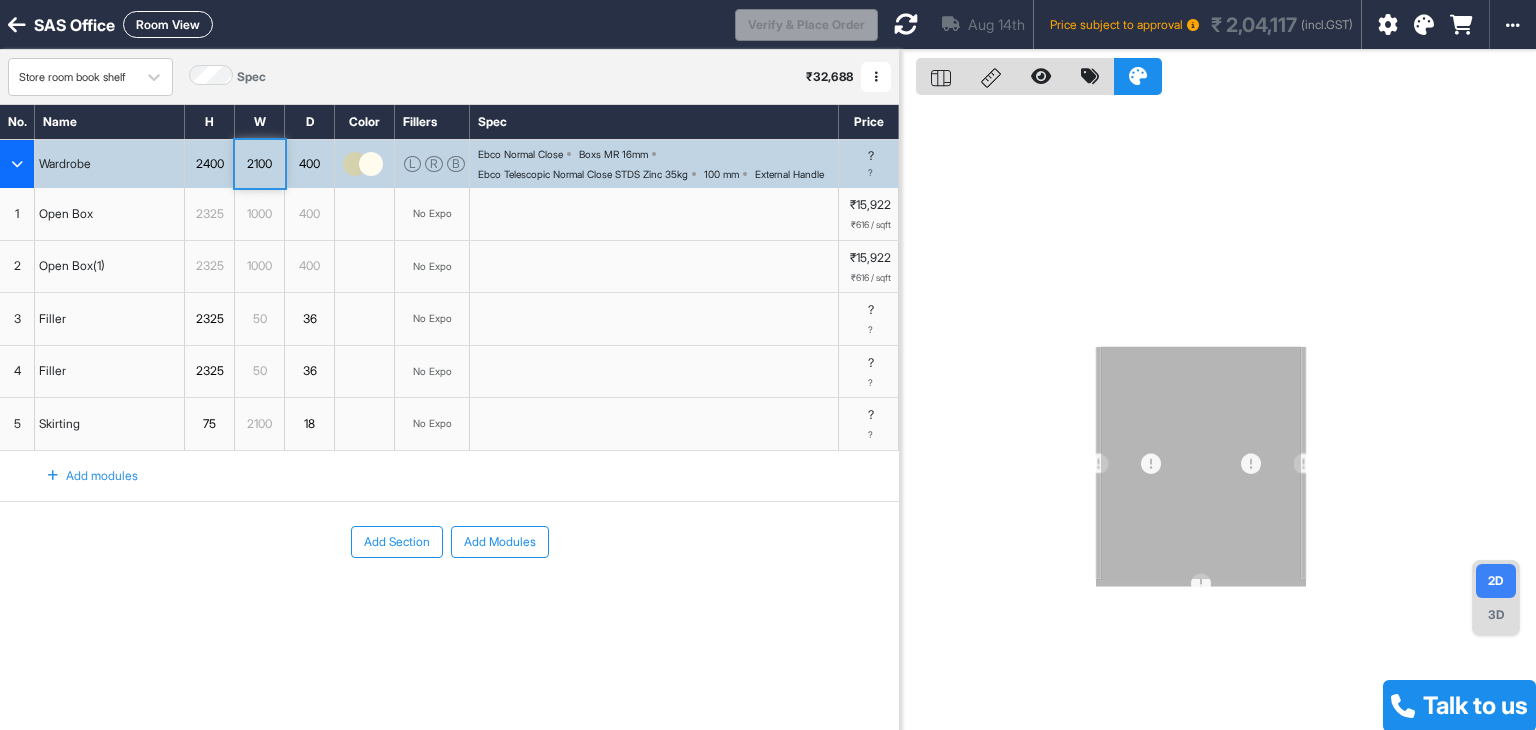 click at bounding box center (1218, 415) 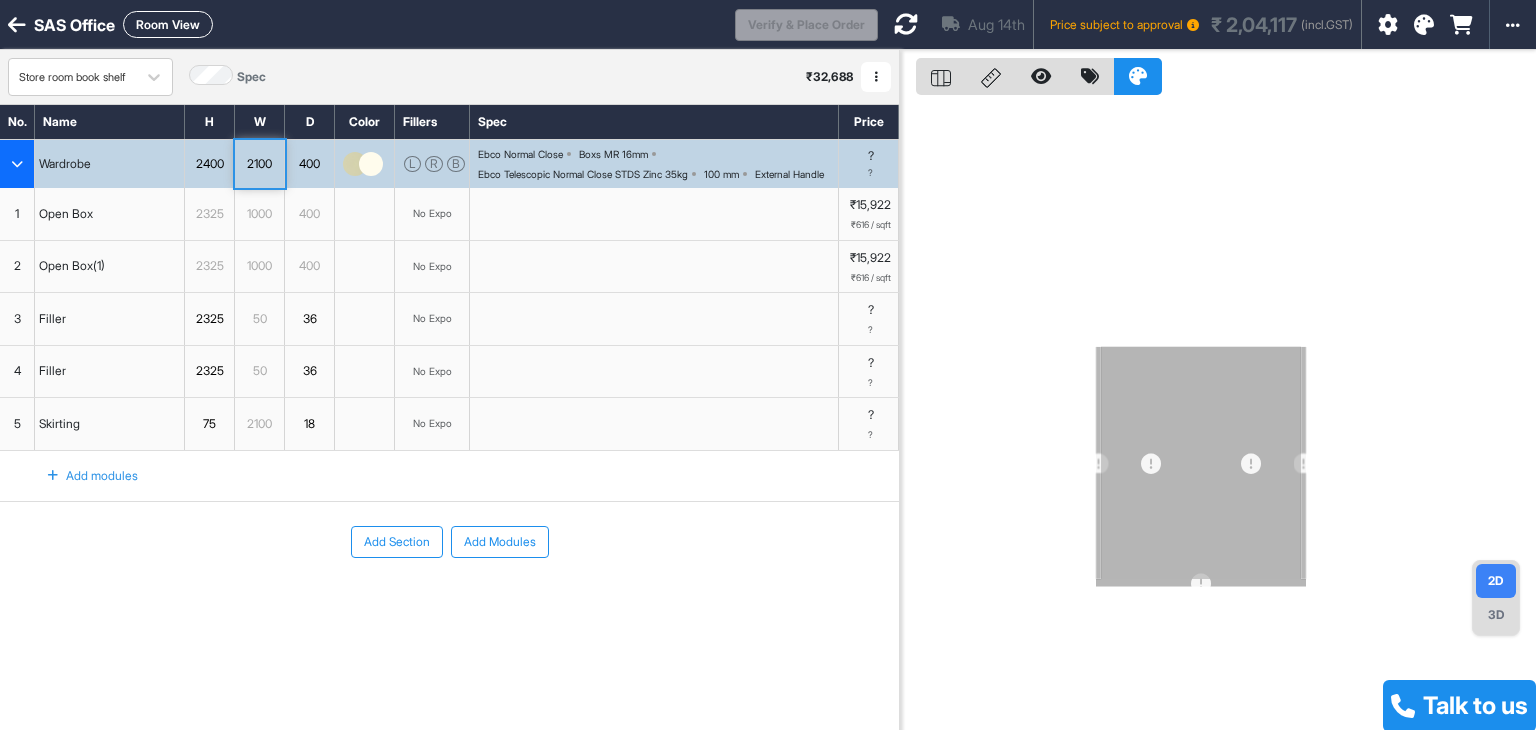 click at bounding box center (1218, 415) 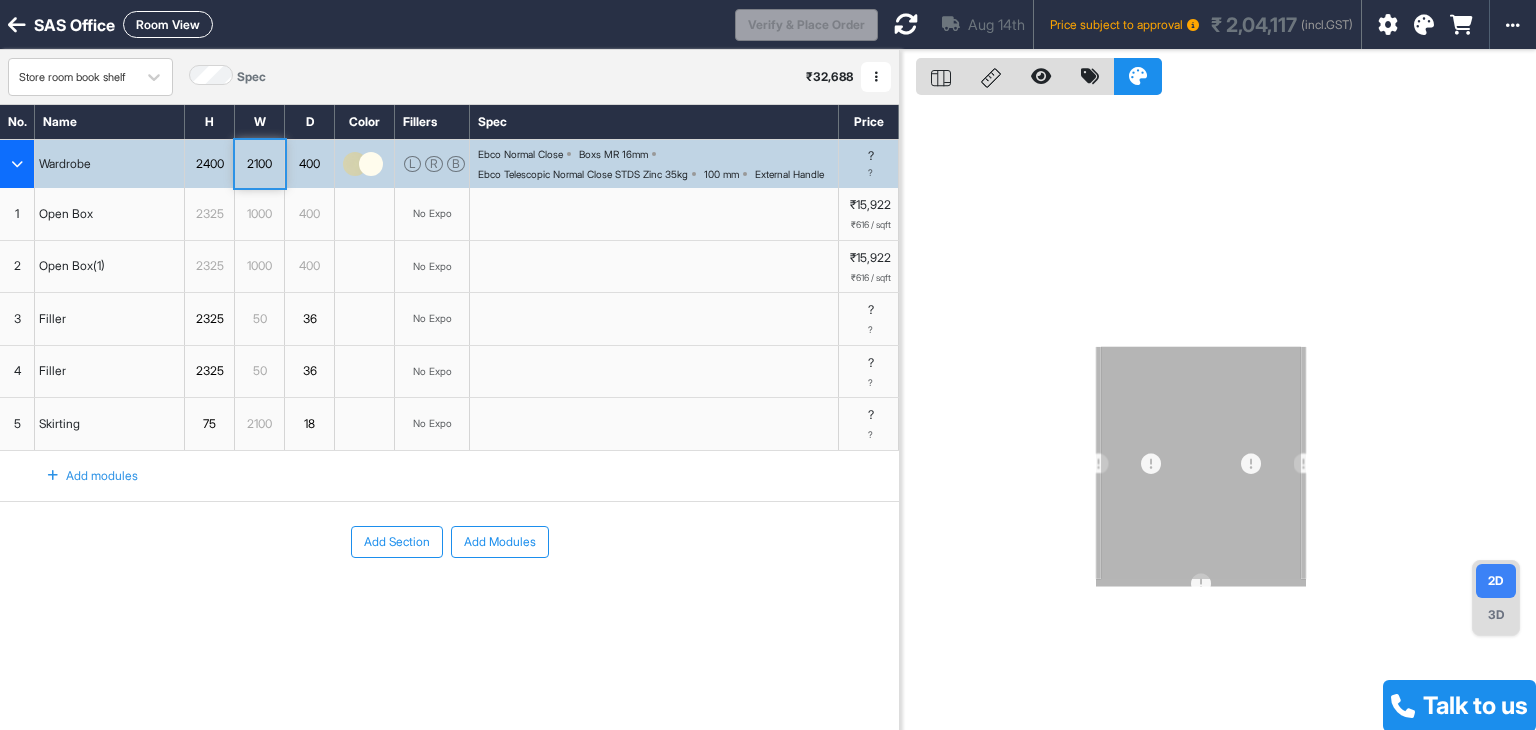 click at bounding box center [1218, 415] 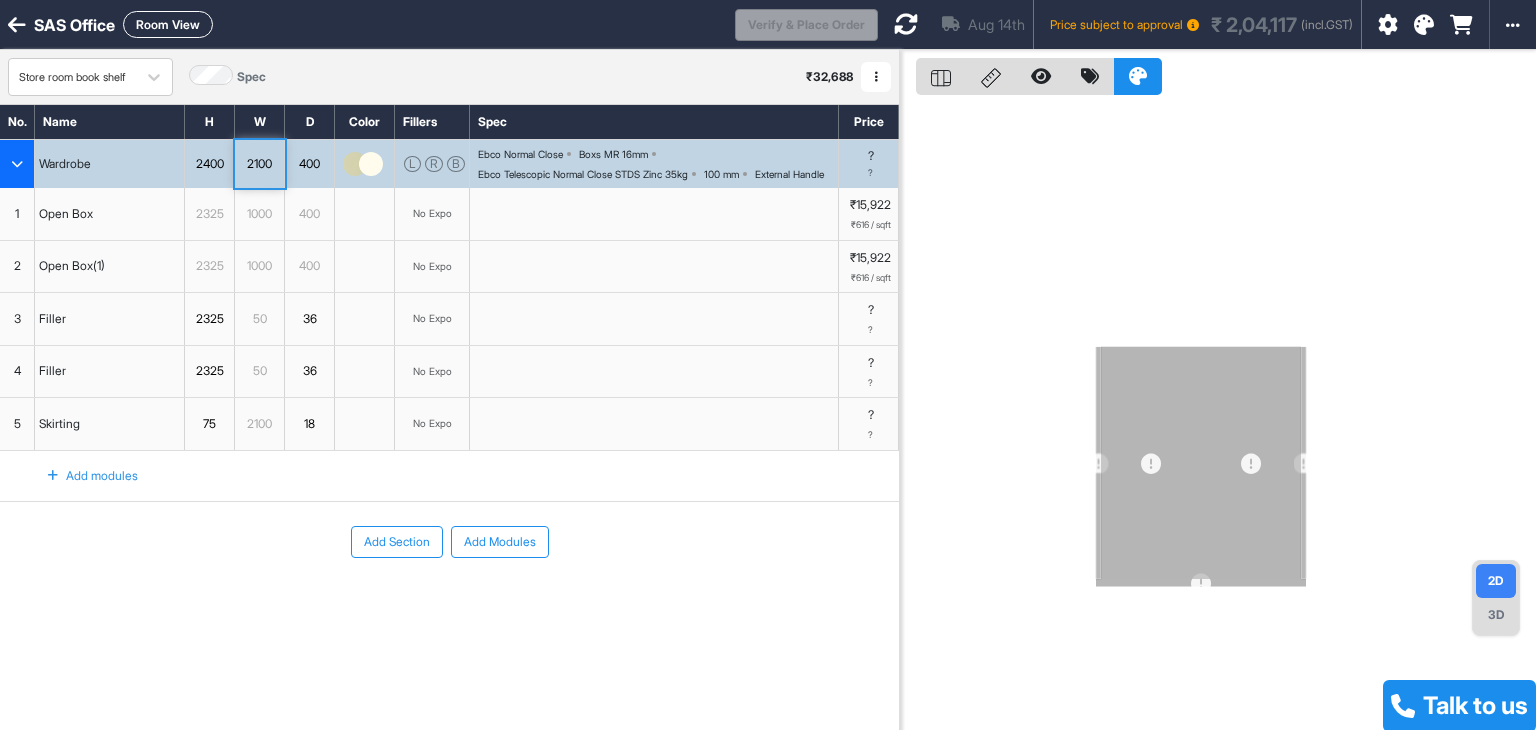 click on "400" at bounding box center [309, 164] 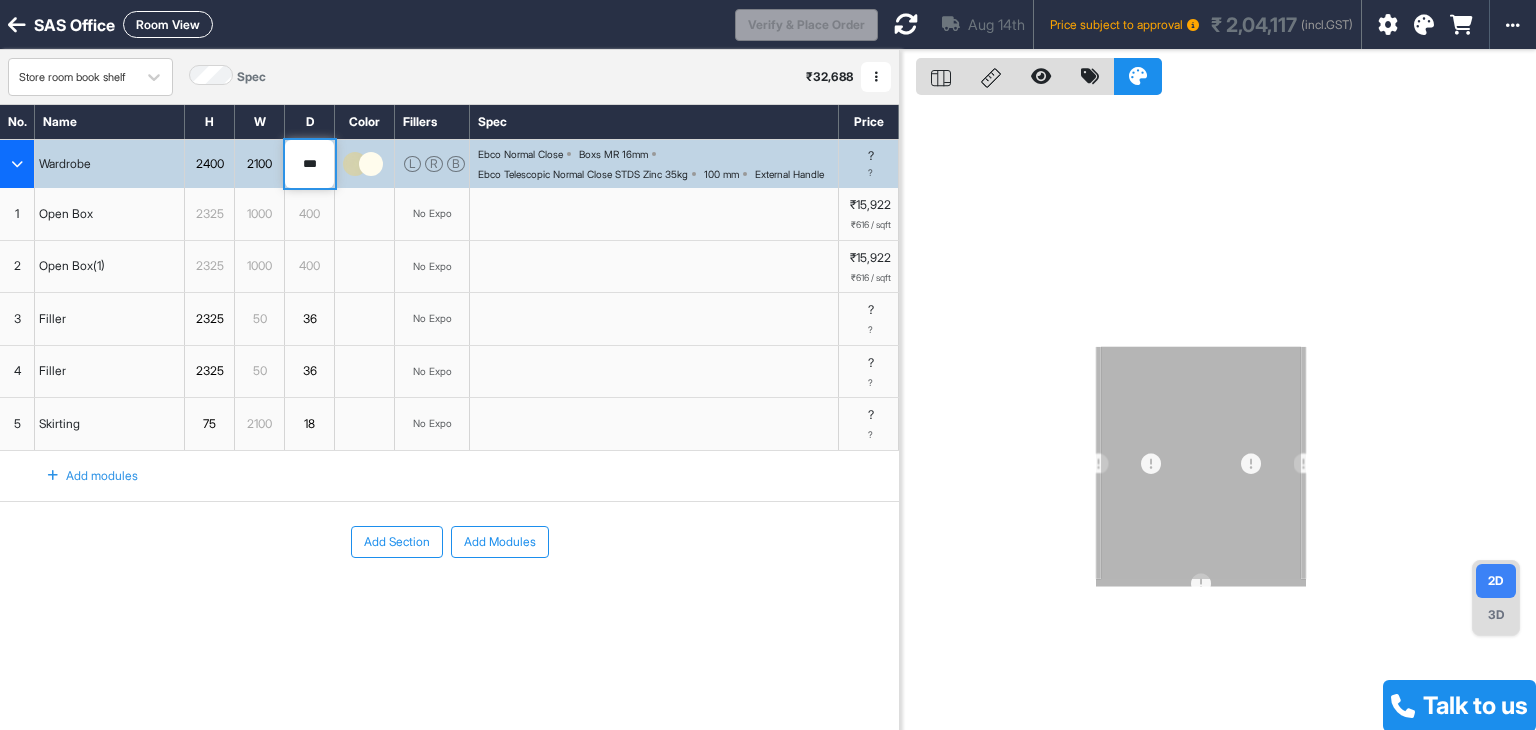 click on "***" at bounding box center [309, 164] 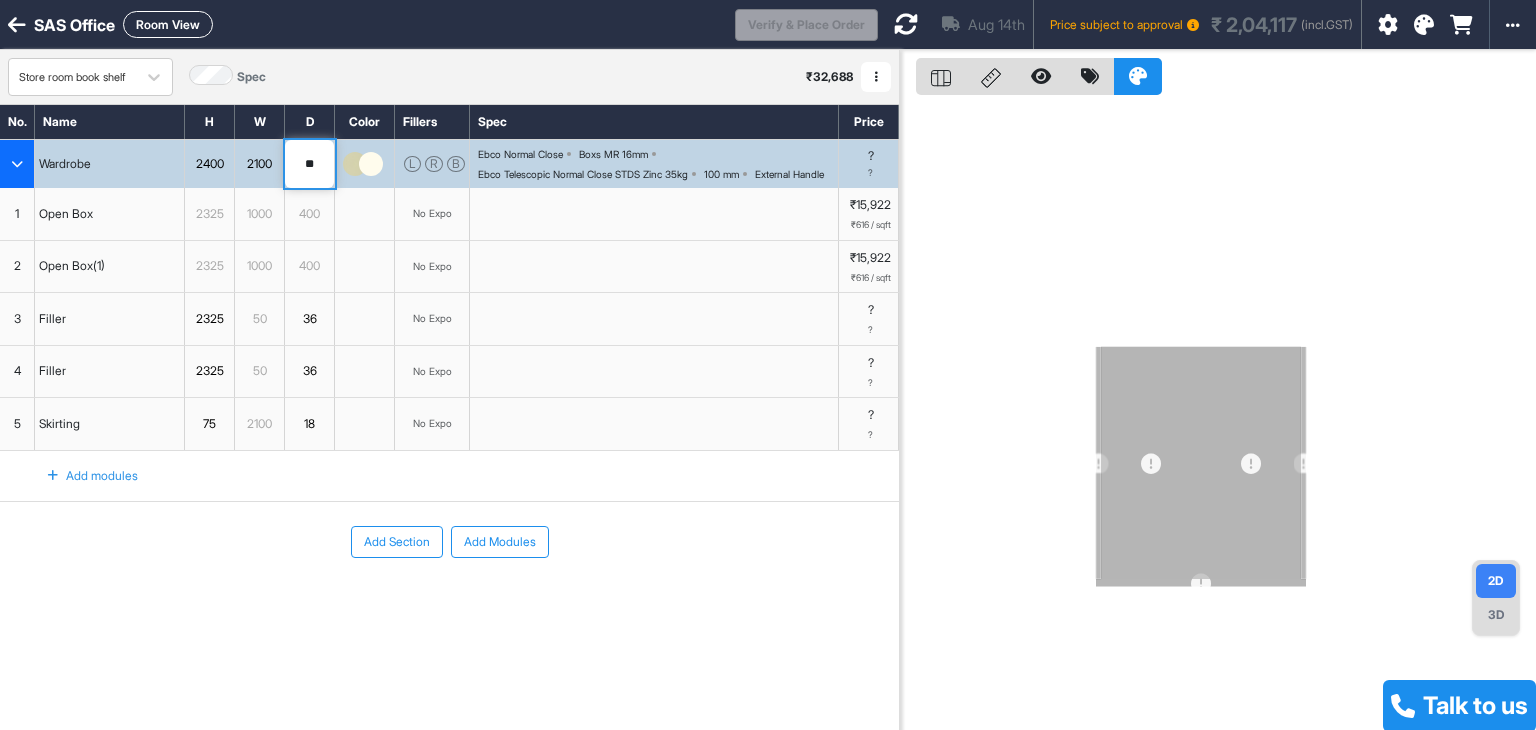 type on "***" 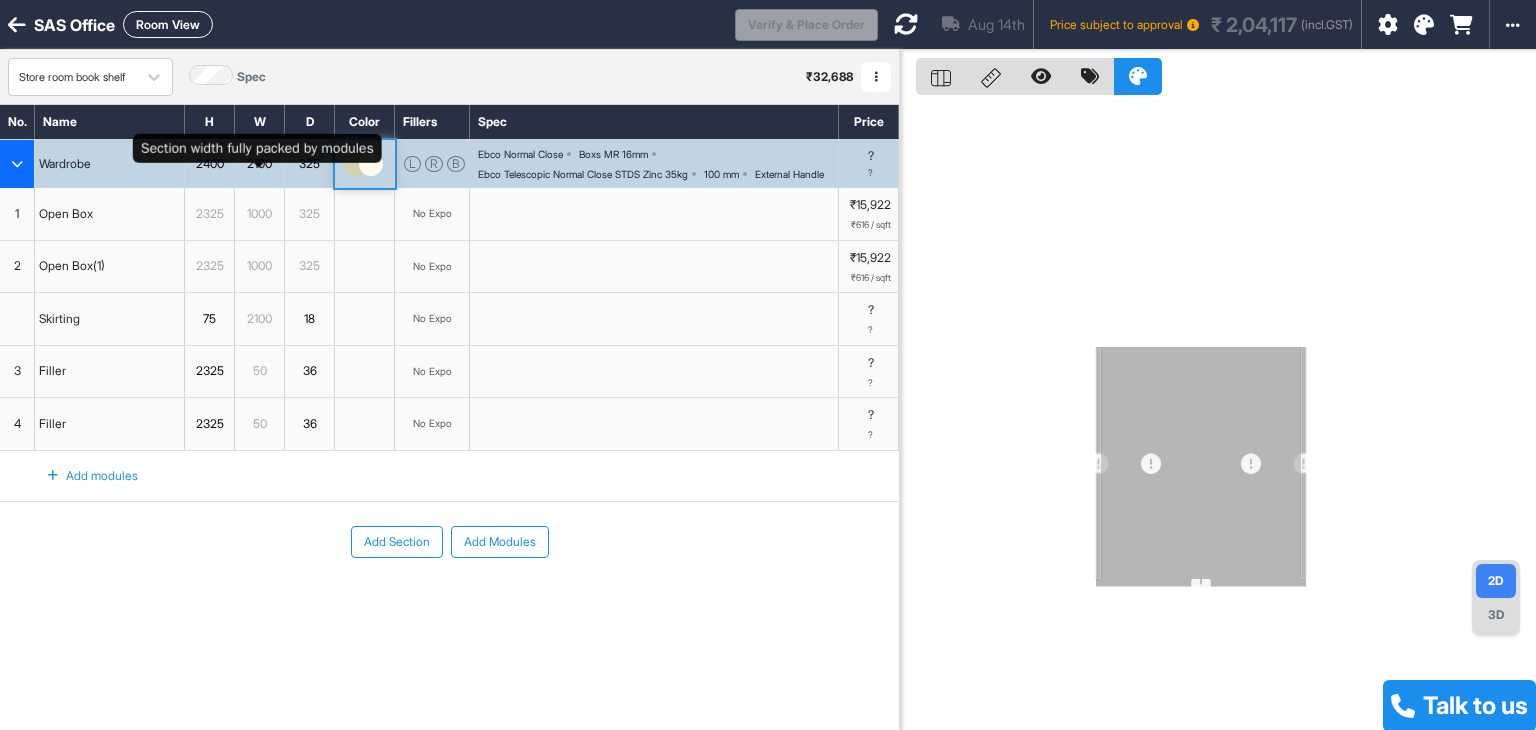 click on "2100" at bounding box center (259, 164) 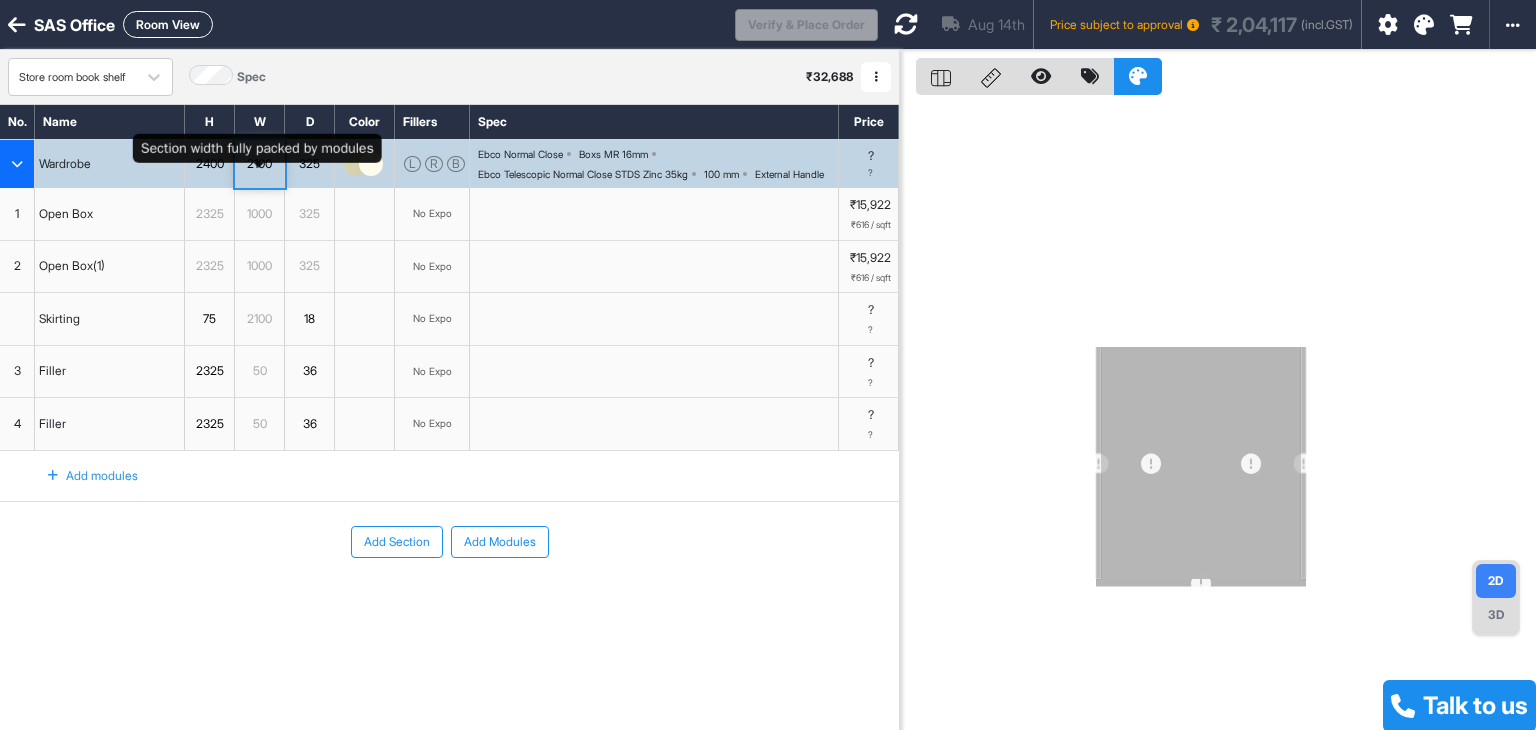 click on "2100" at bounding box center (259, 164) 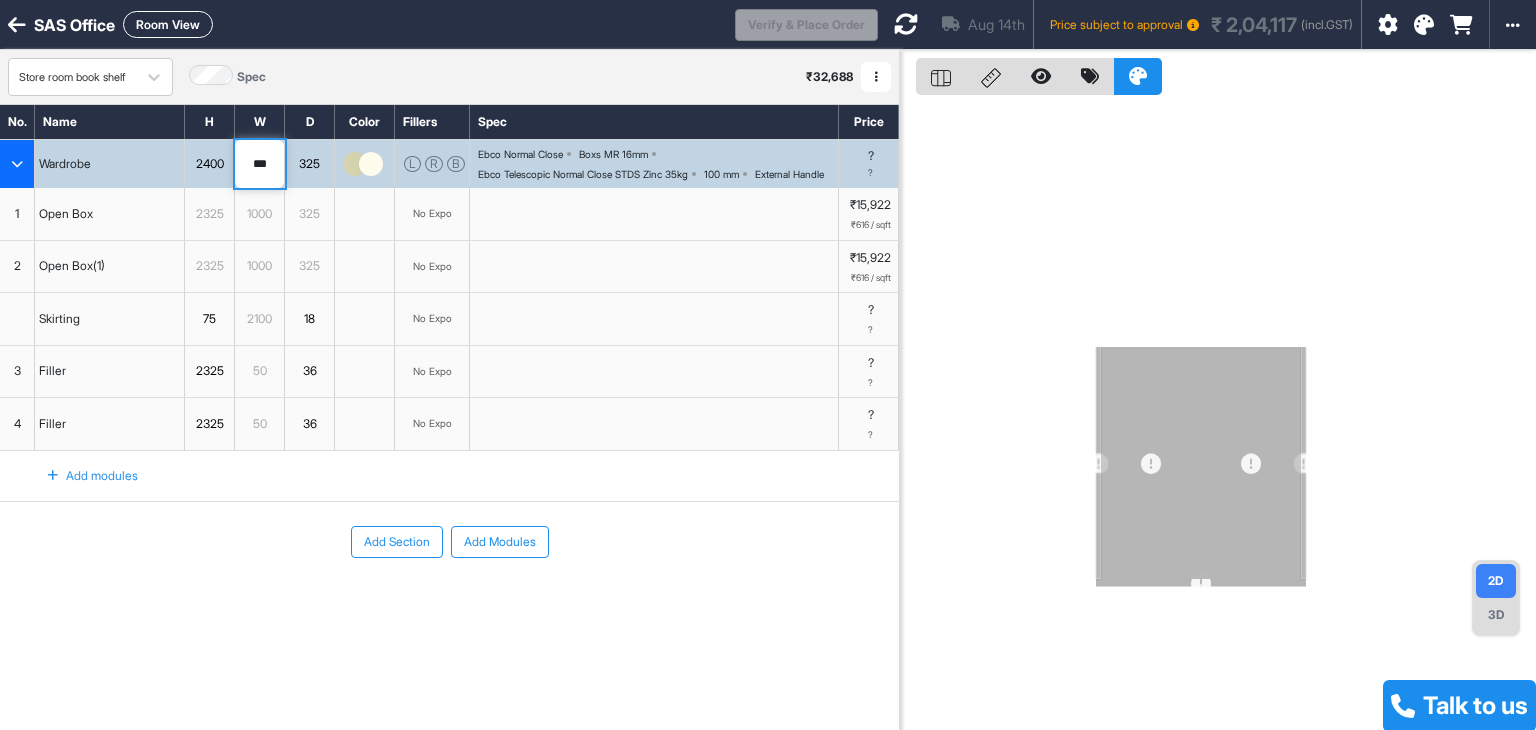 type on "****" 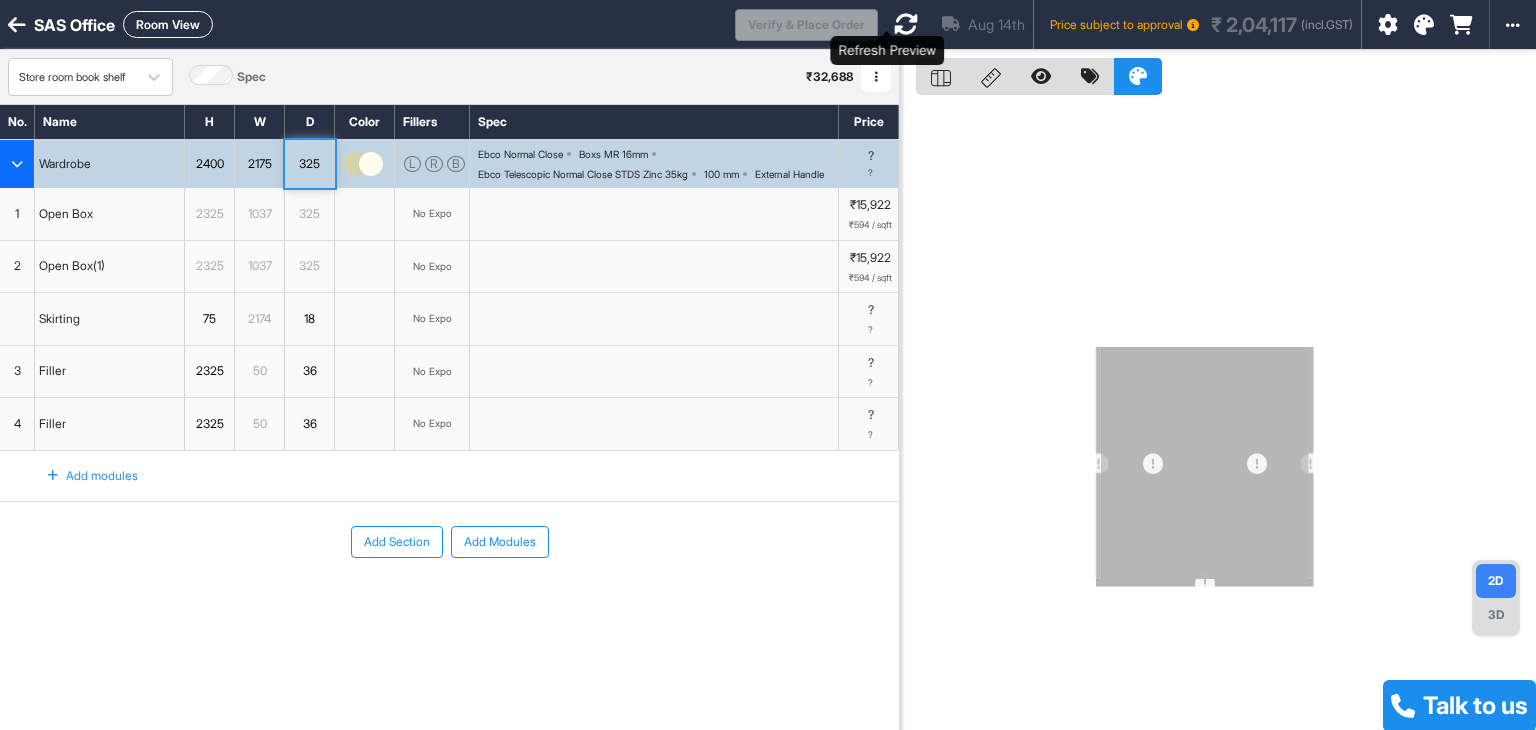 click at bounding box center (906, 24) 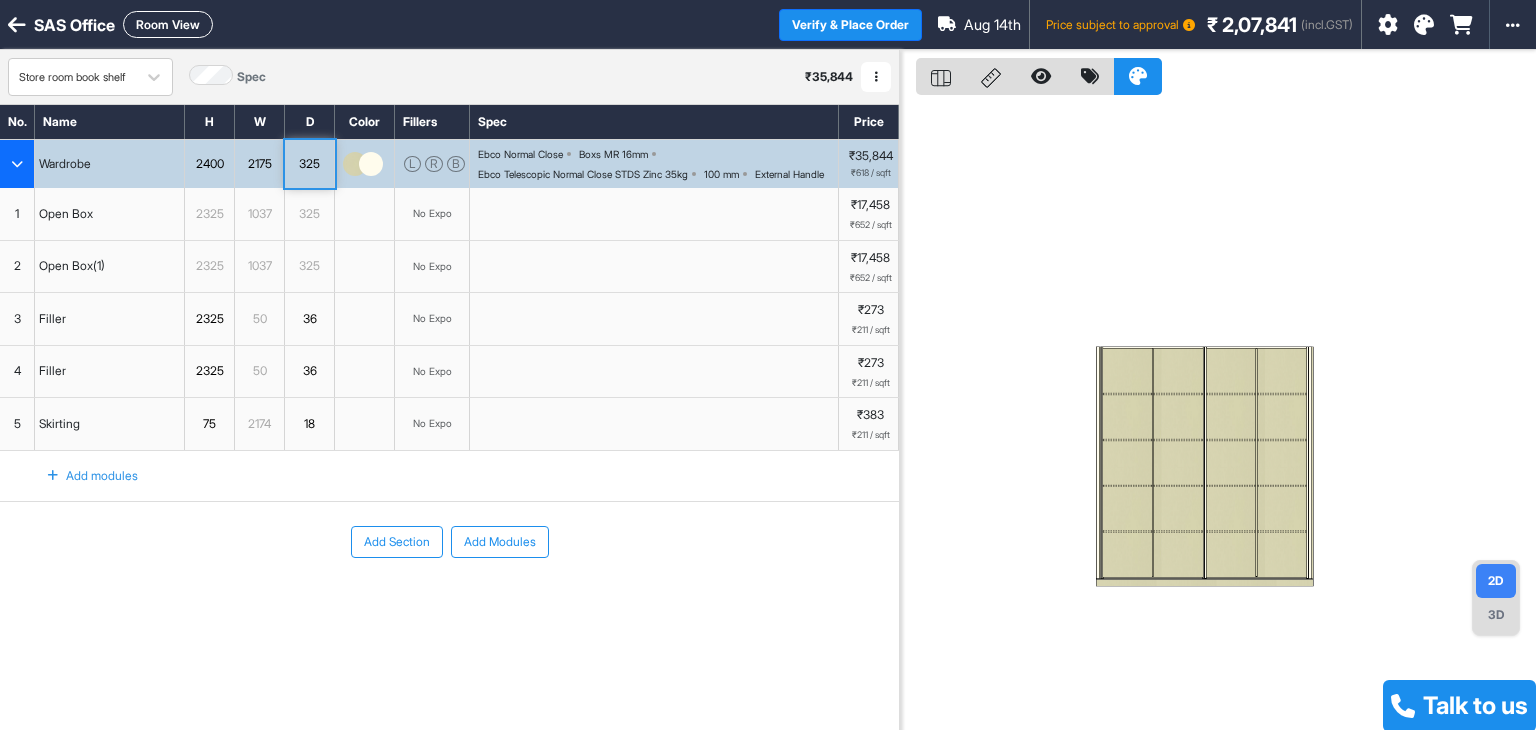 click at bounding box center [1127, 370] 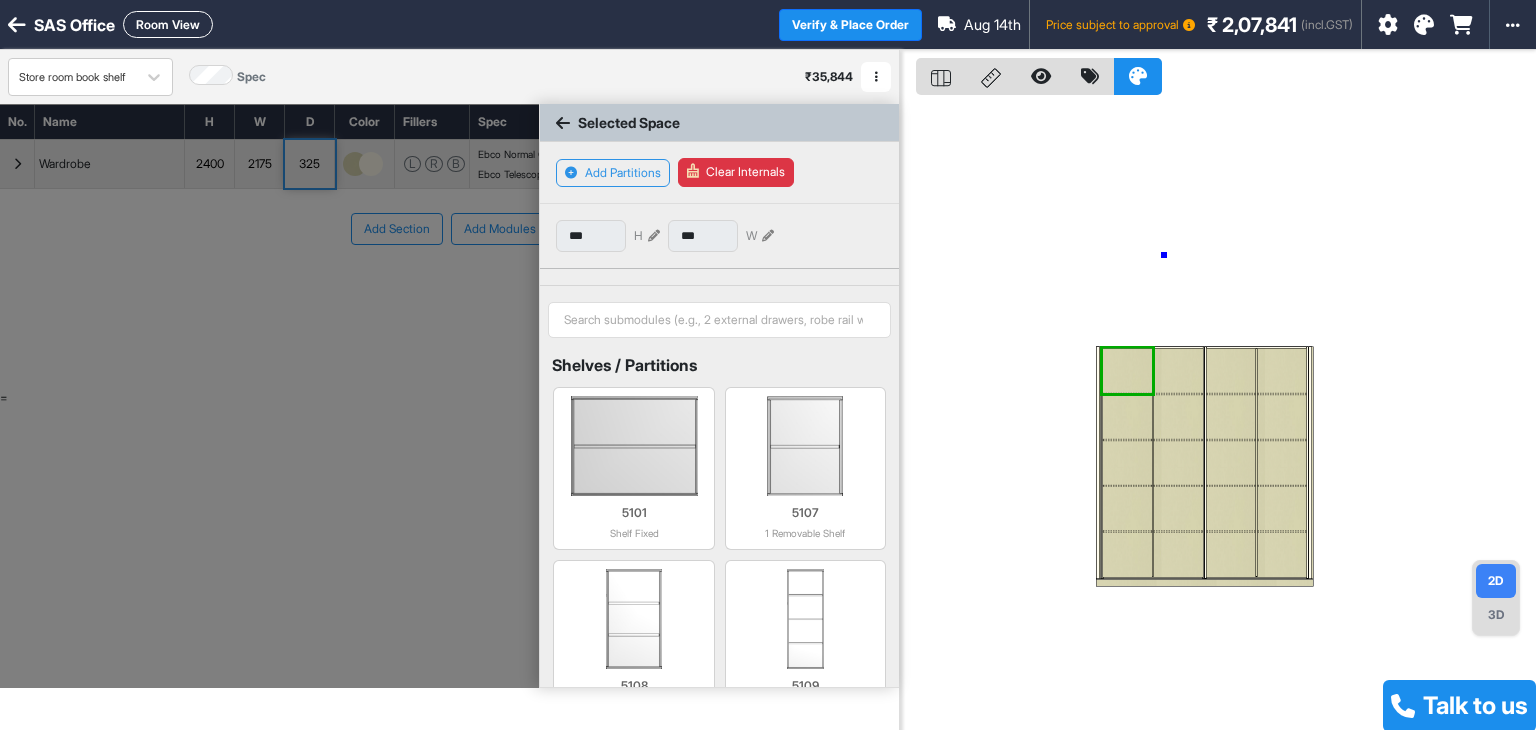 click at bounding box center [1218, 415] 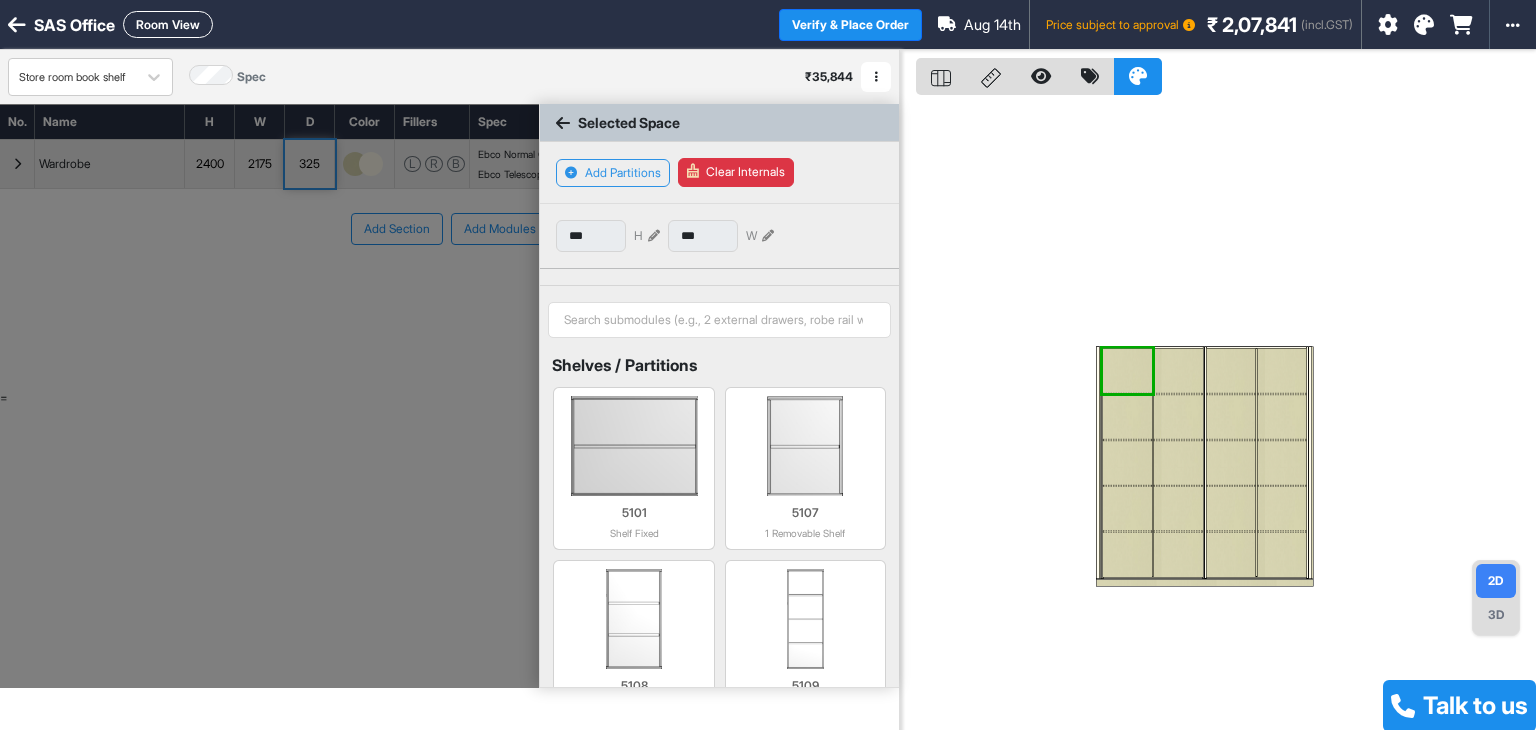 click at bounding box center (1127, 370) 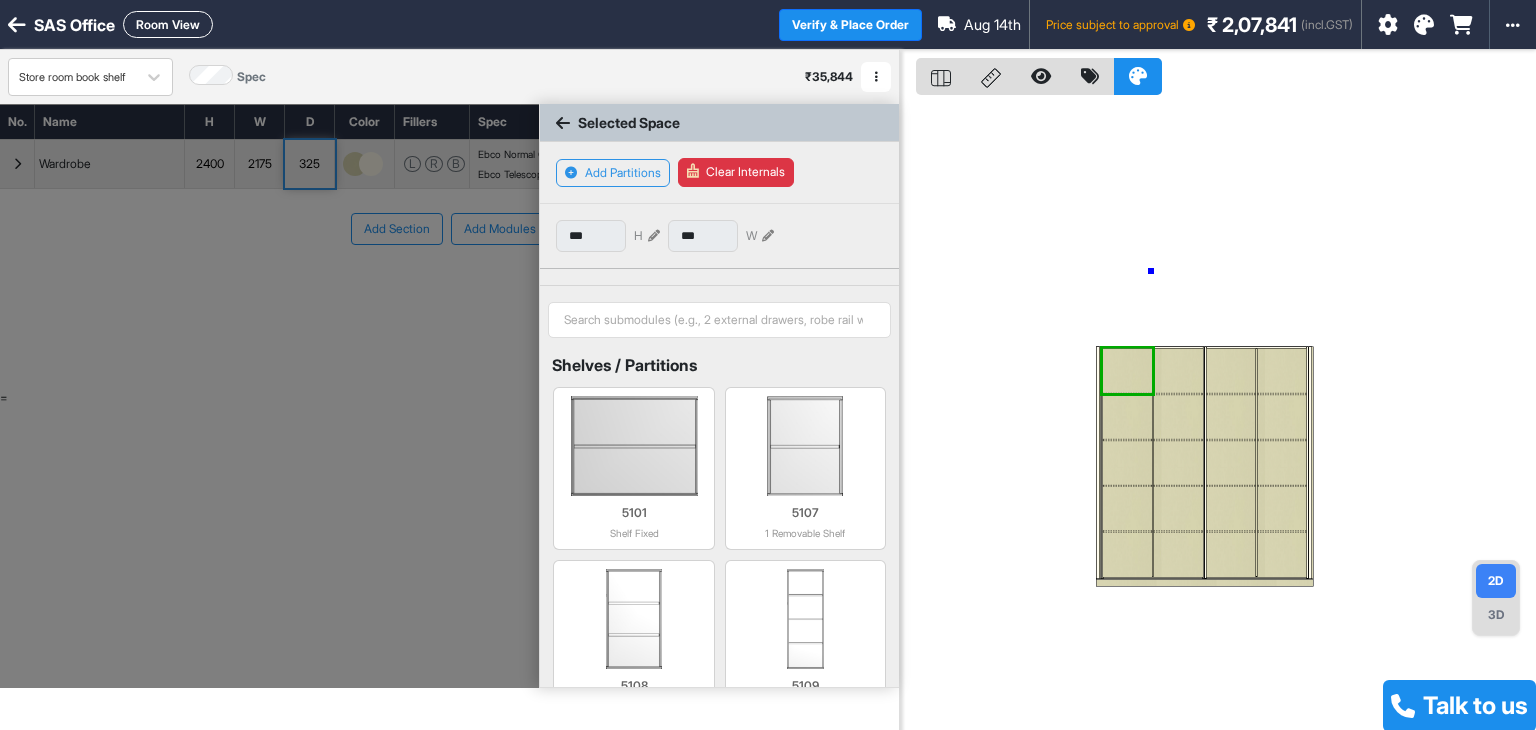 click at bounding box center [1218, 415] 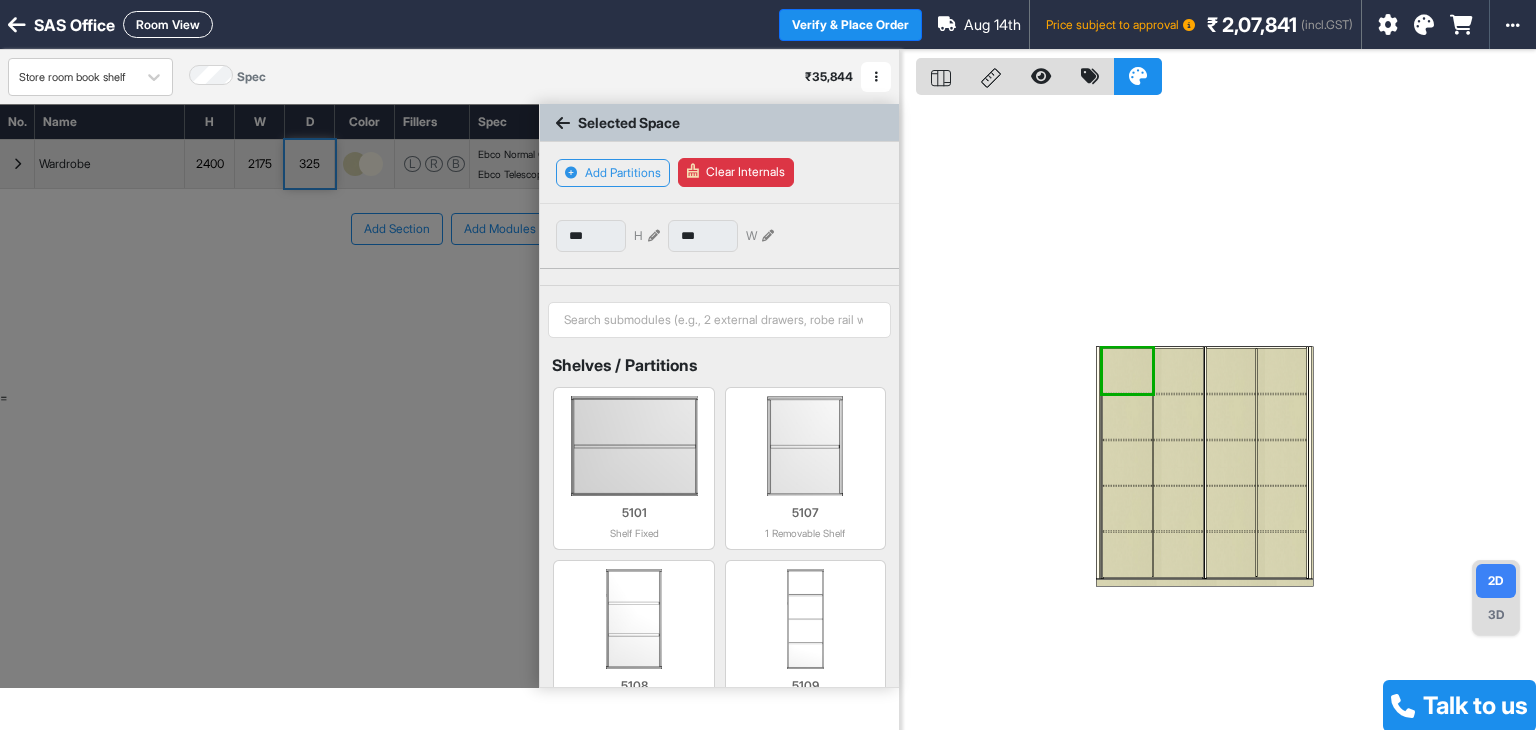 click at bounding box center (1127, 370) 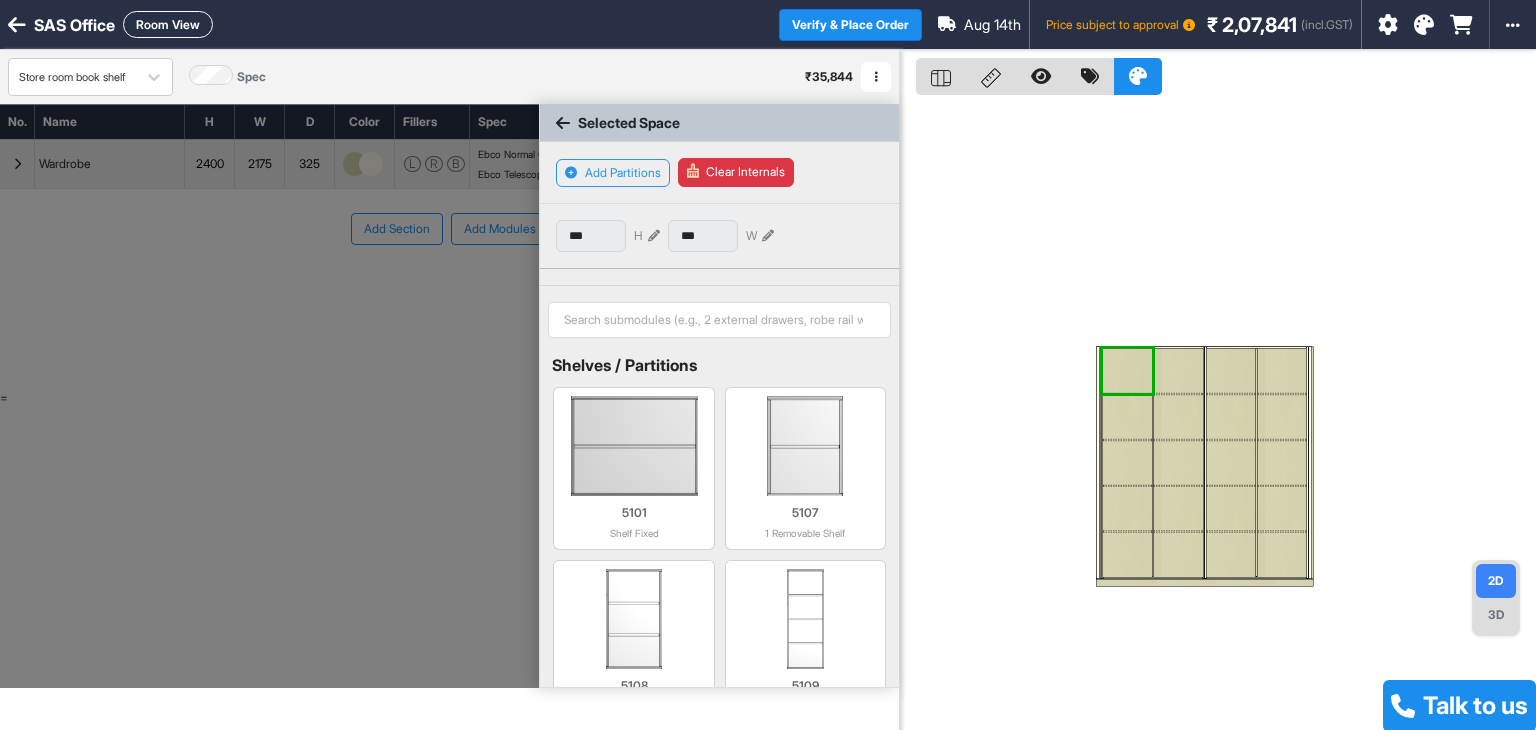 click at bounding box center [1178, 417] 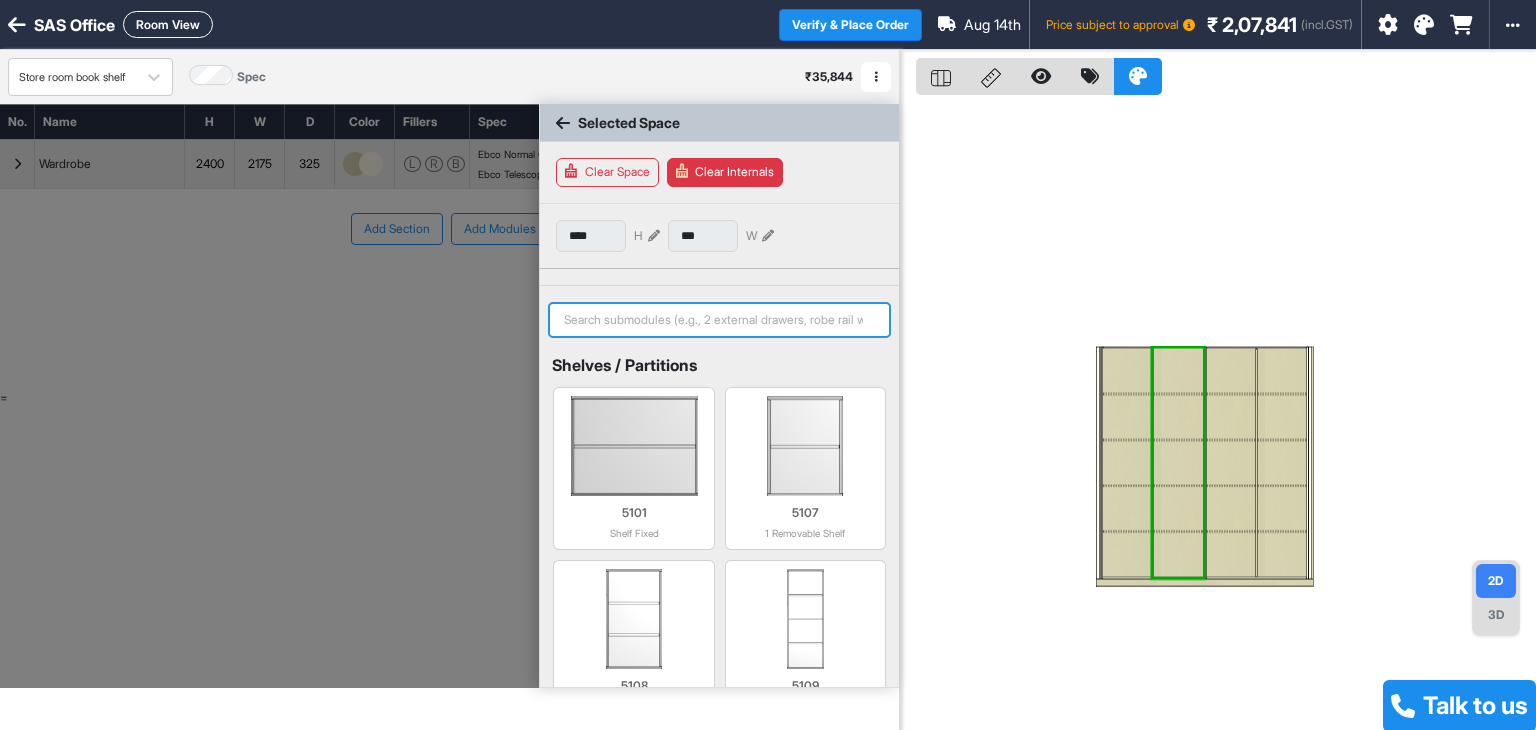 click at bounding box center [719, 320] 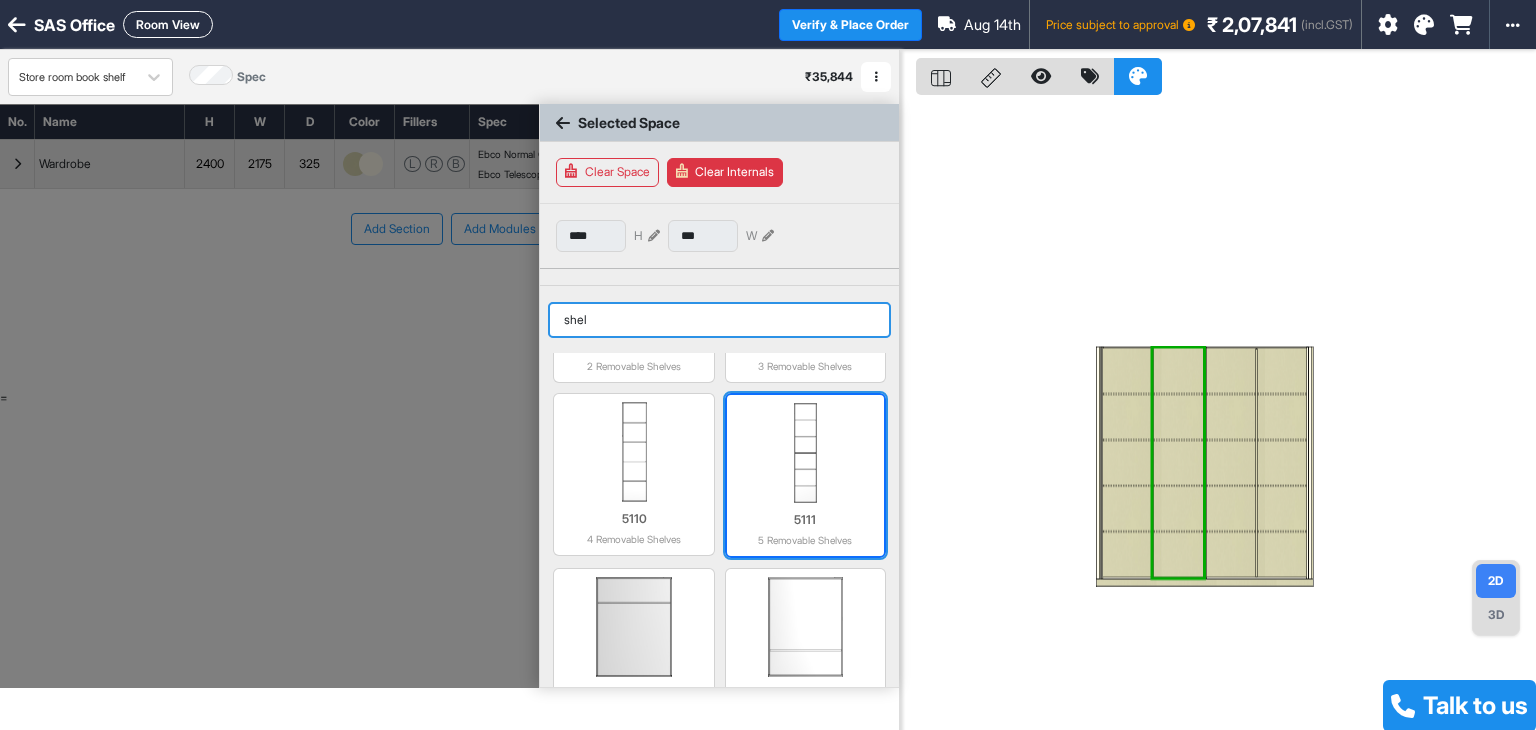 scroll, scrollTop: 341, scrollLeft: 0, axis: vertical 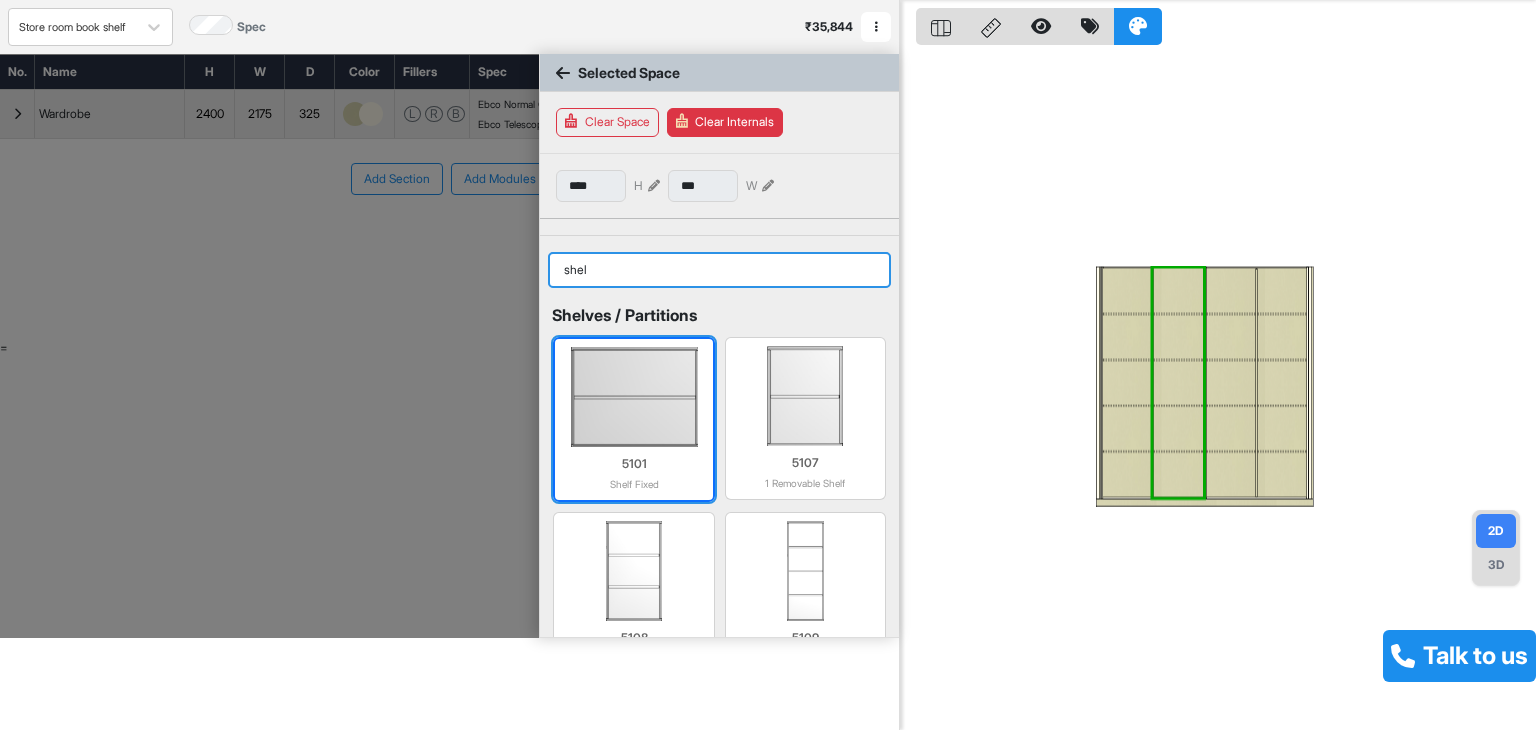 type on "shel" 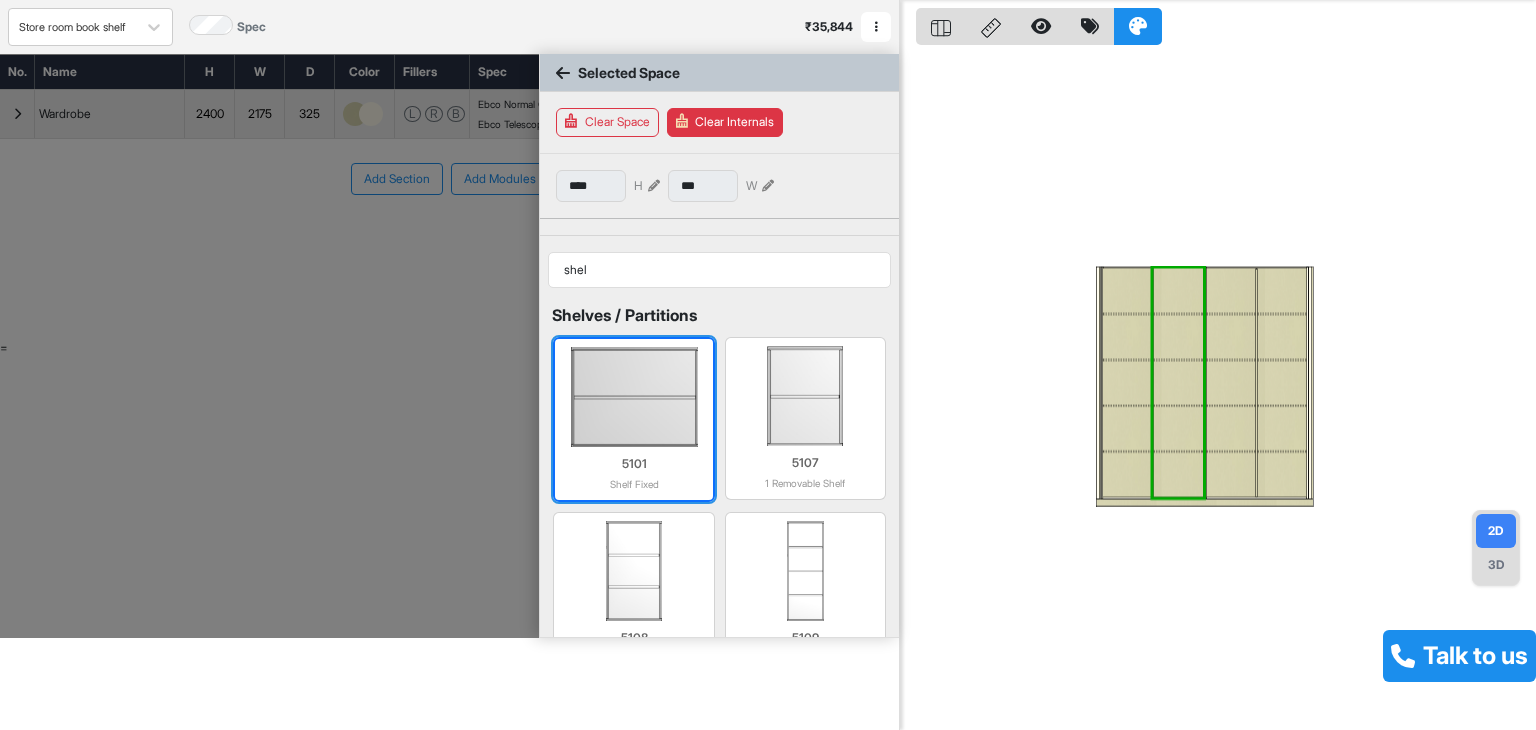 click at bounding box center [633, 397] 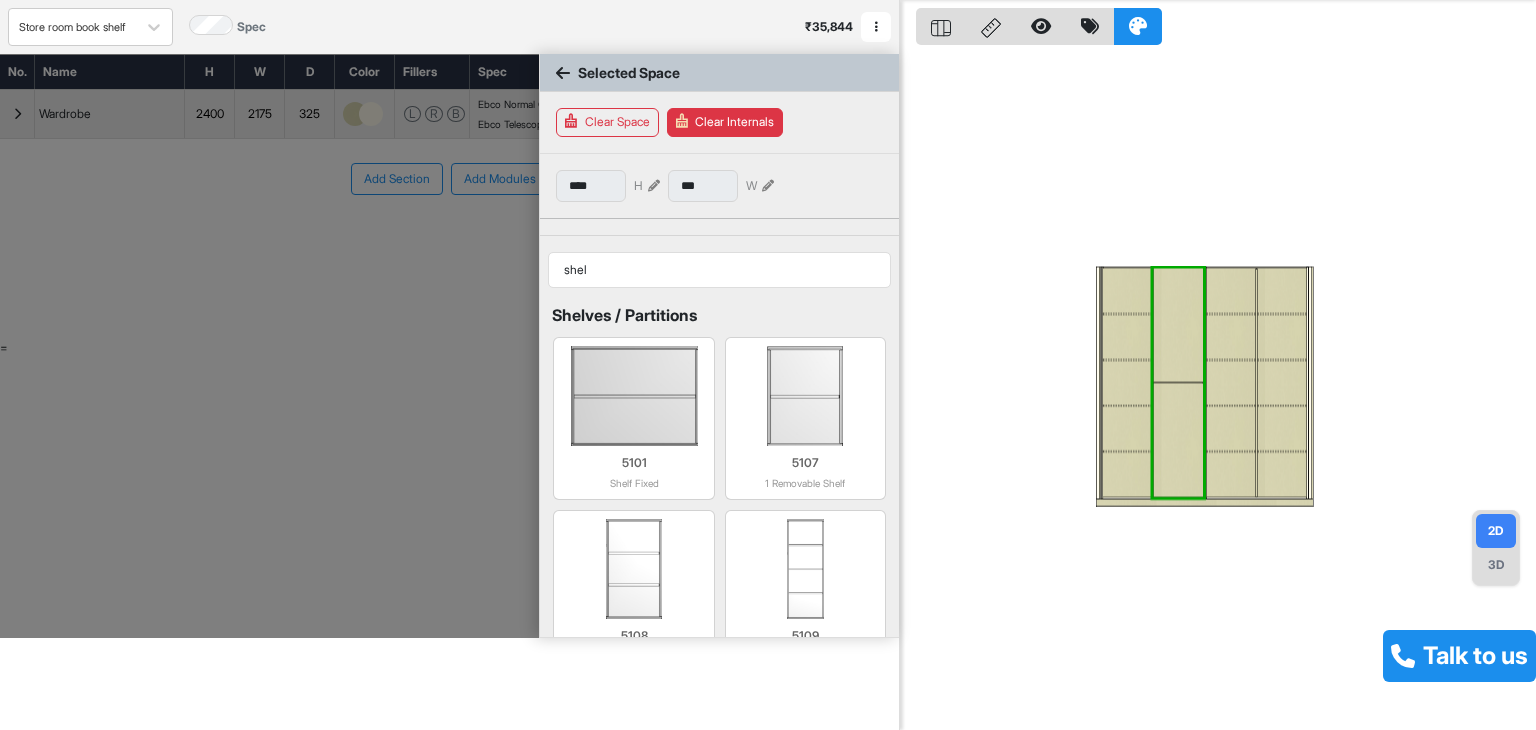 click at bounding box center (1178, 383) 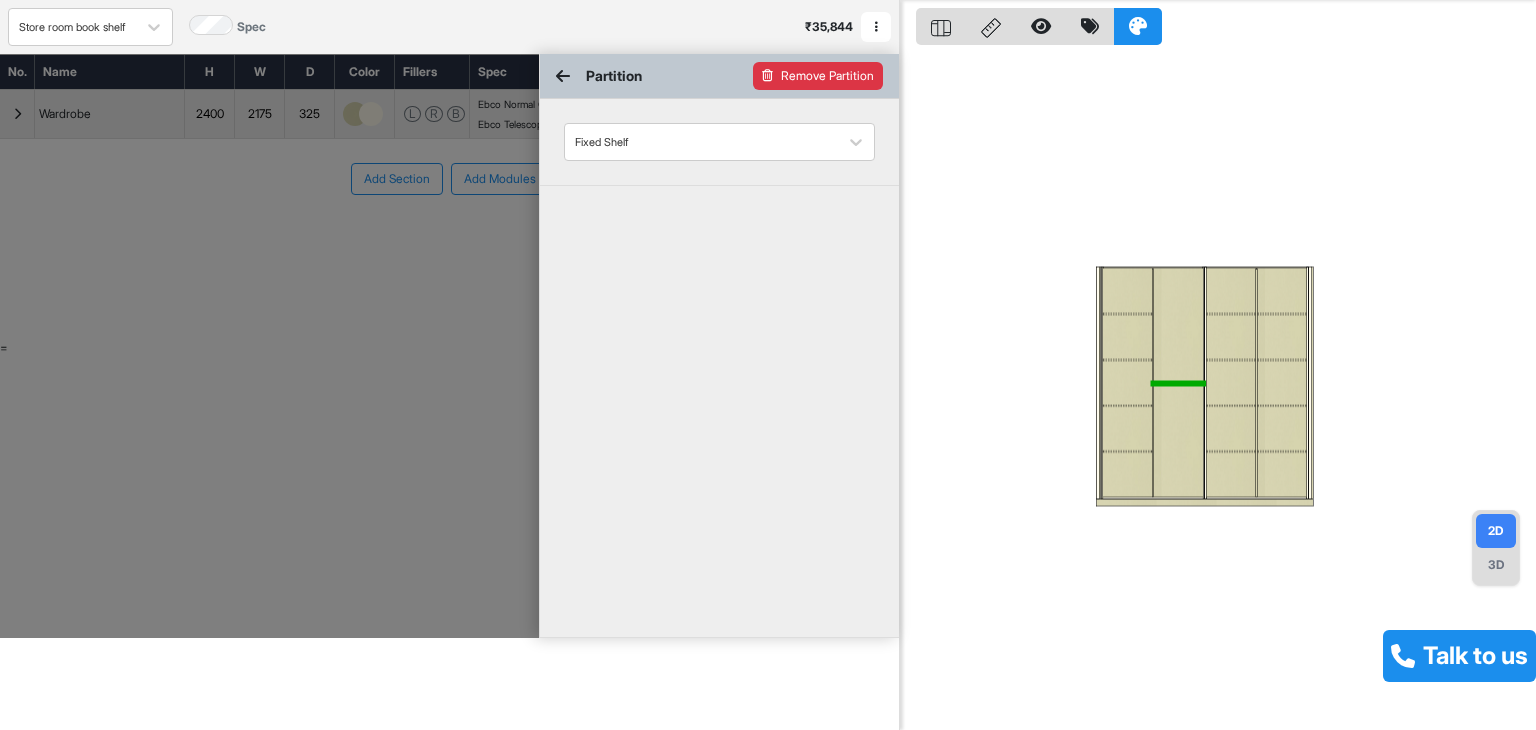 click on "Remove Partition" at bounding box center [818, 76] 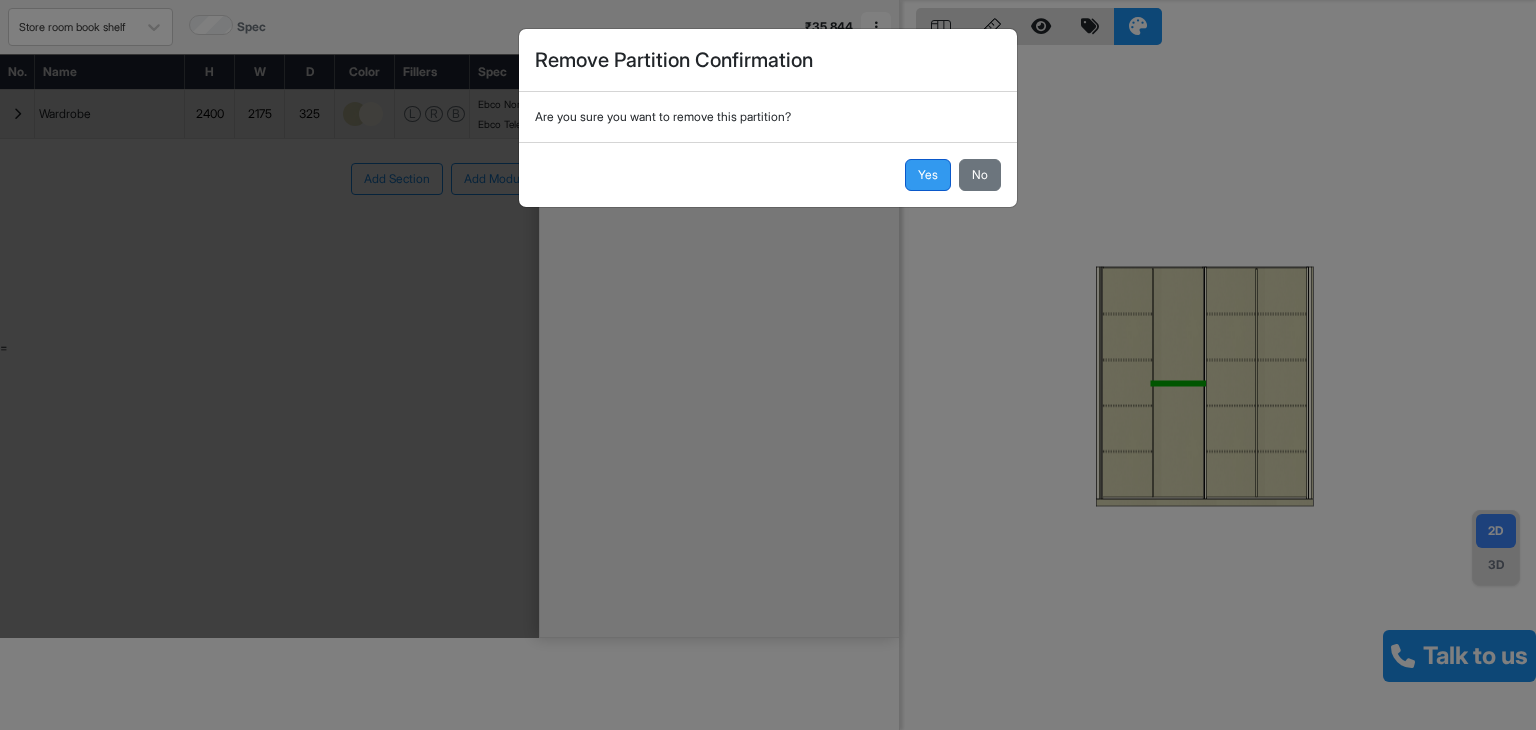 click on "Yes" at bounding box center [928, 175] 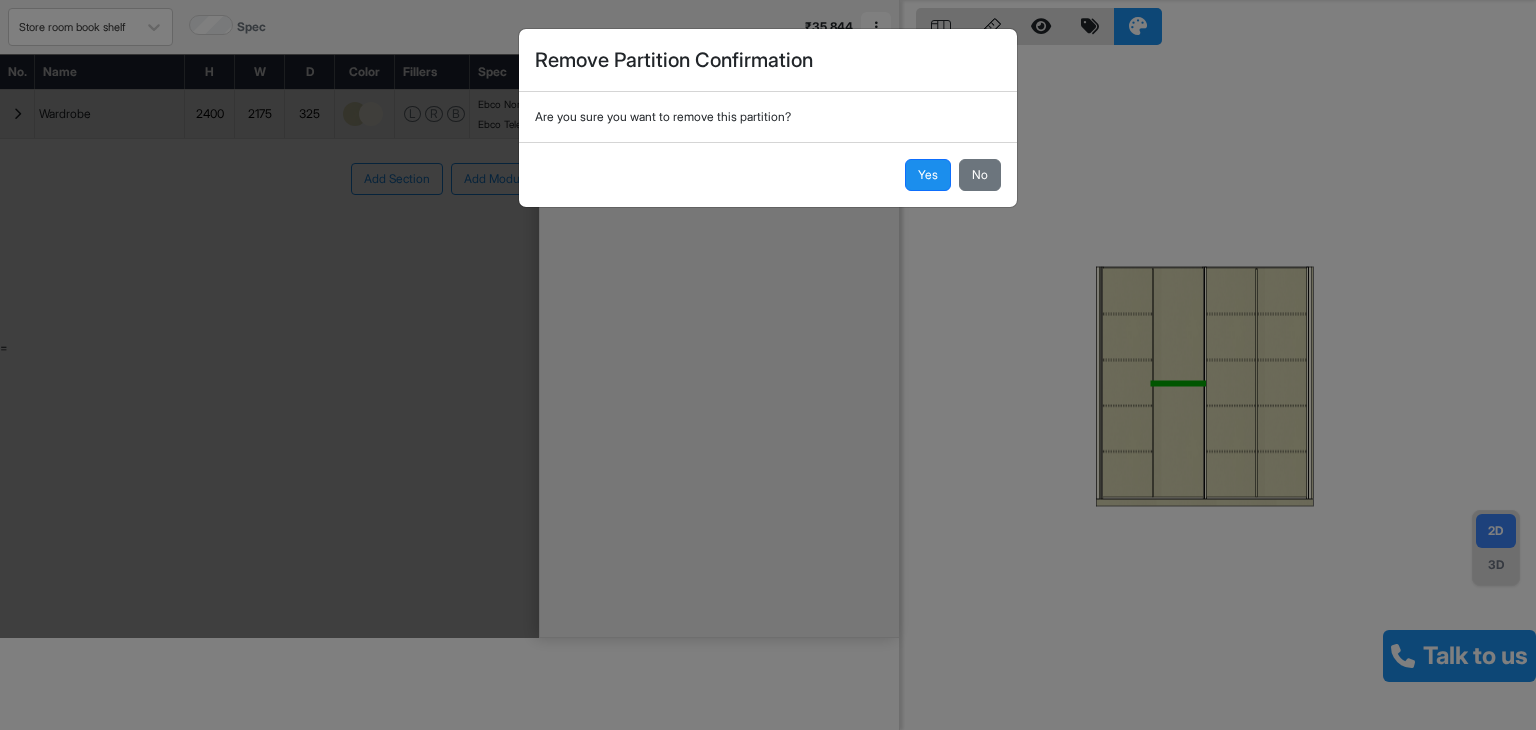 type 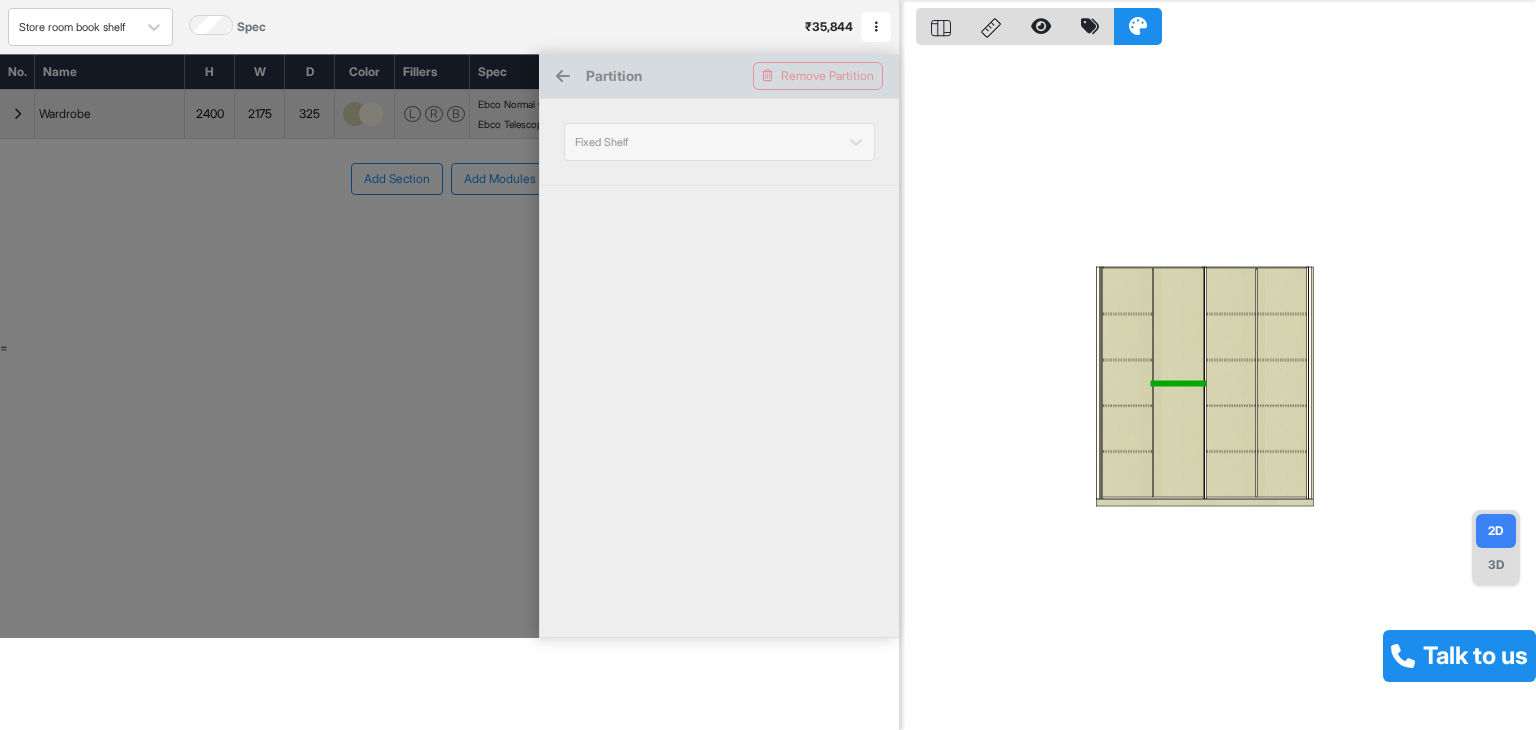 type 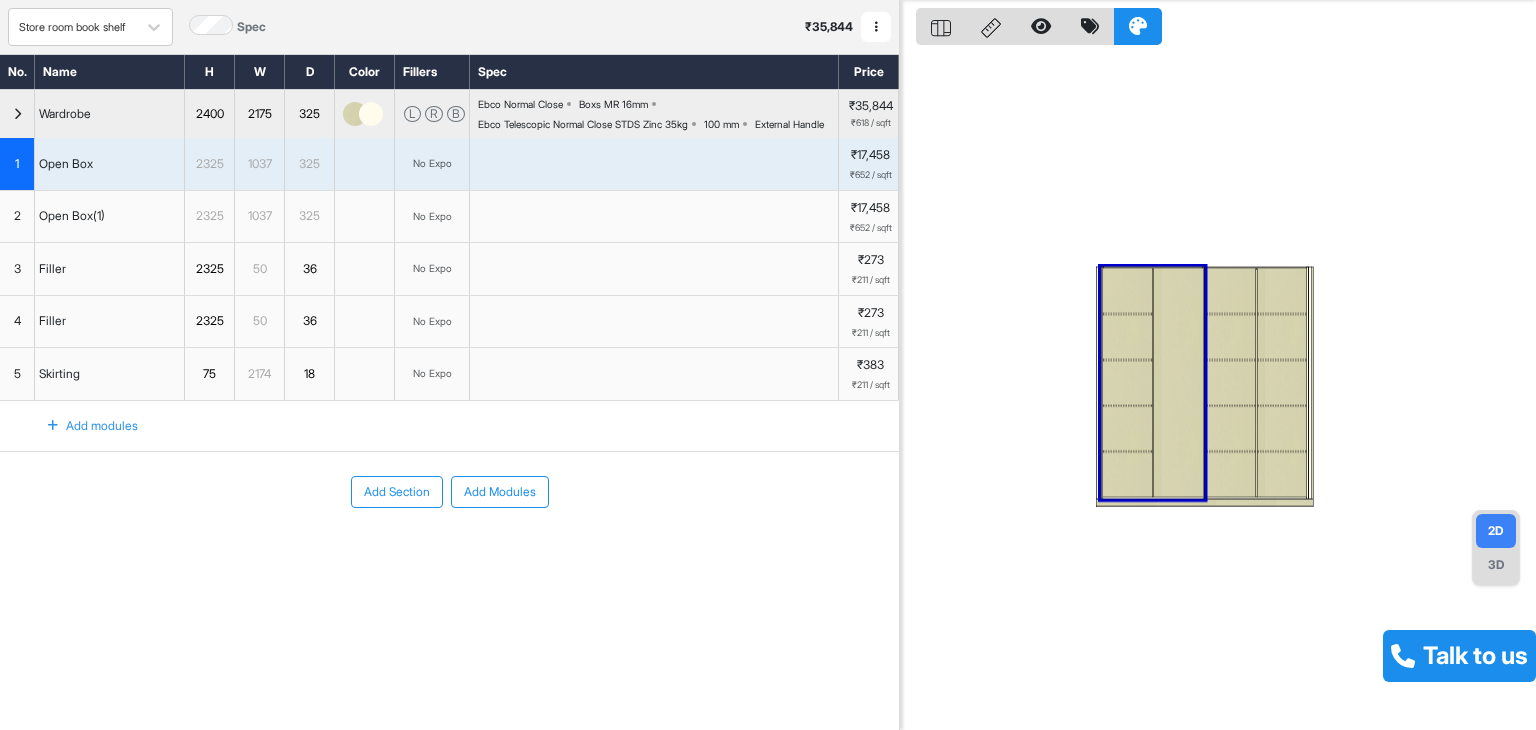 click at bounding box center (1127, 290) 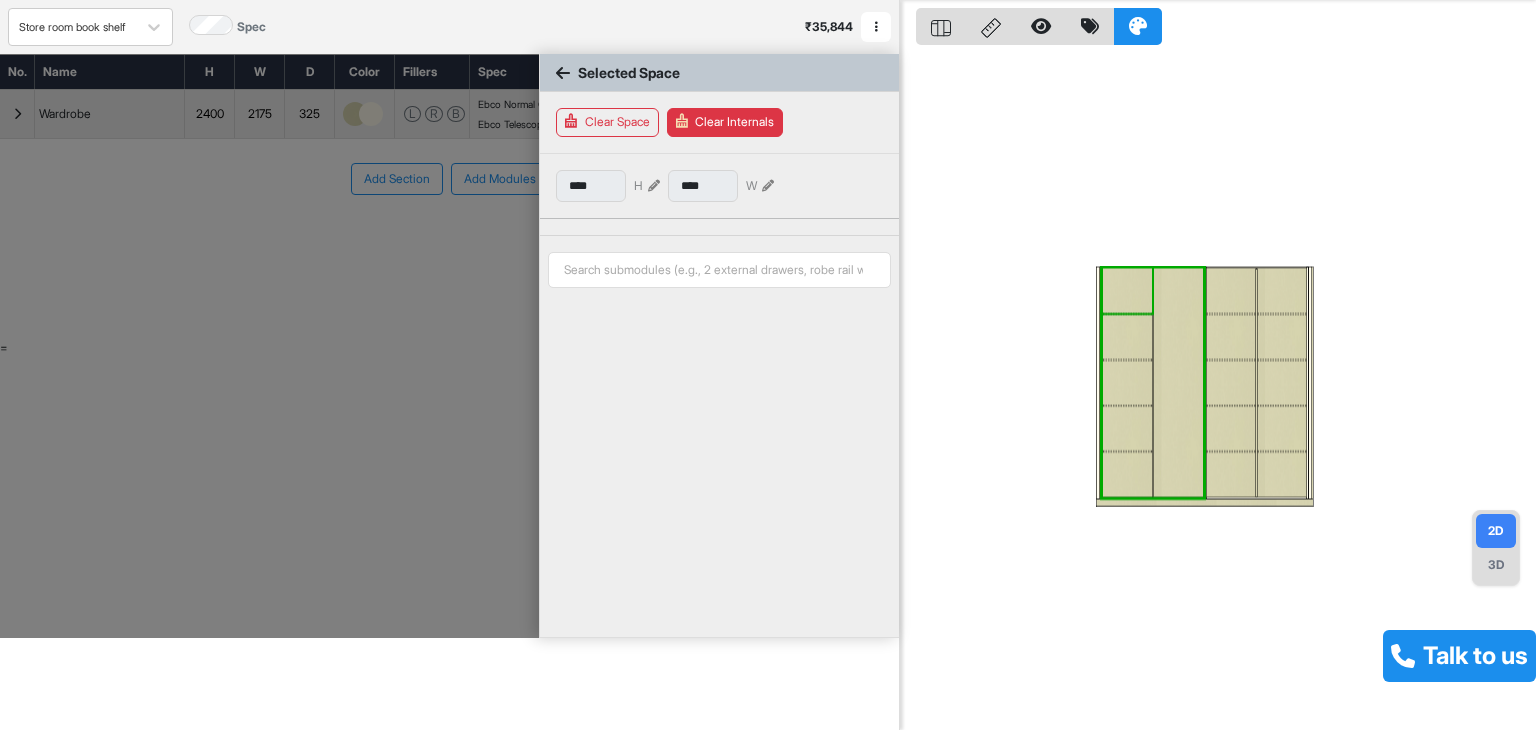 click at bounding box center (1127, 290) 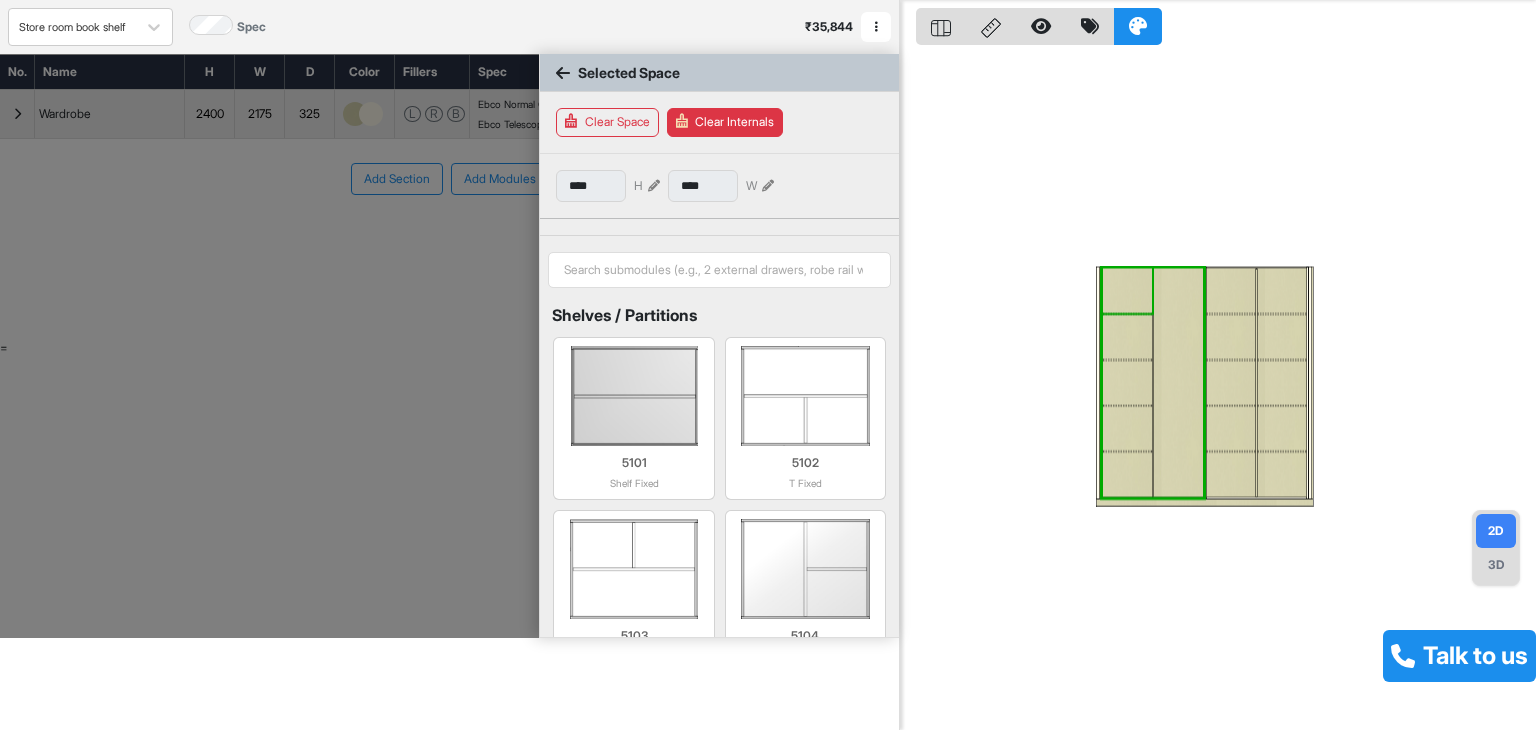 click at bounding box center [1127, 290] 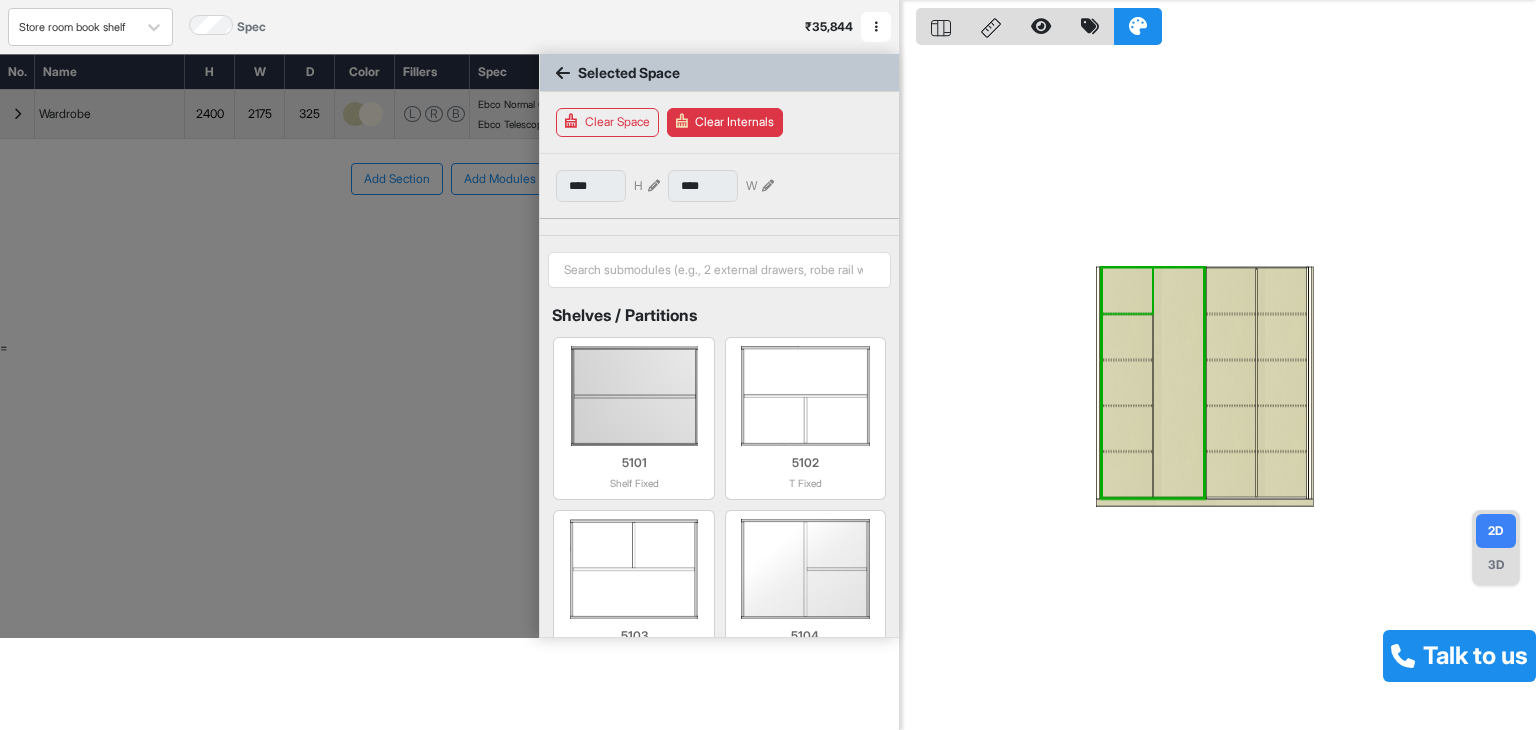 type on "***" 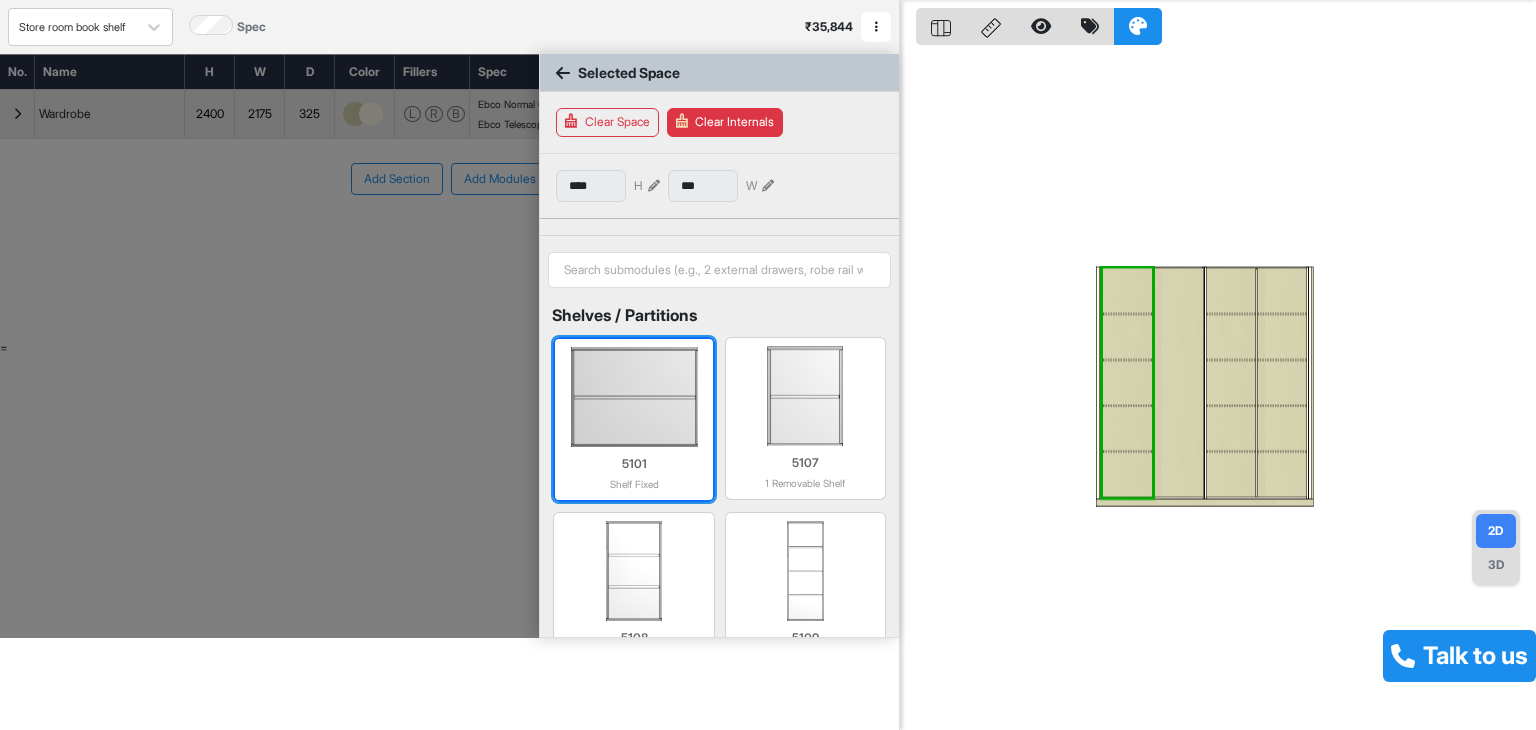 click at bounding box center (633, 397) 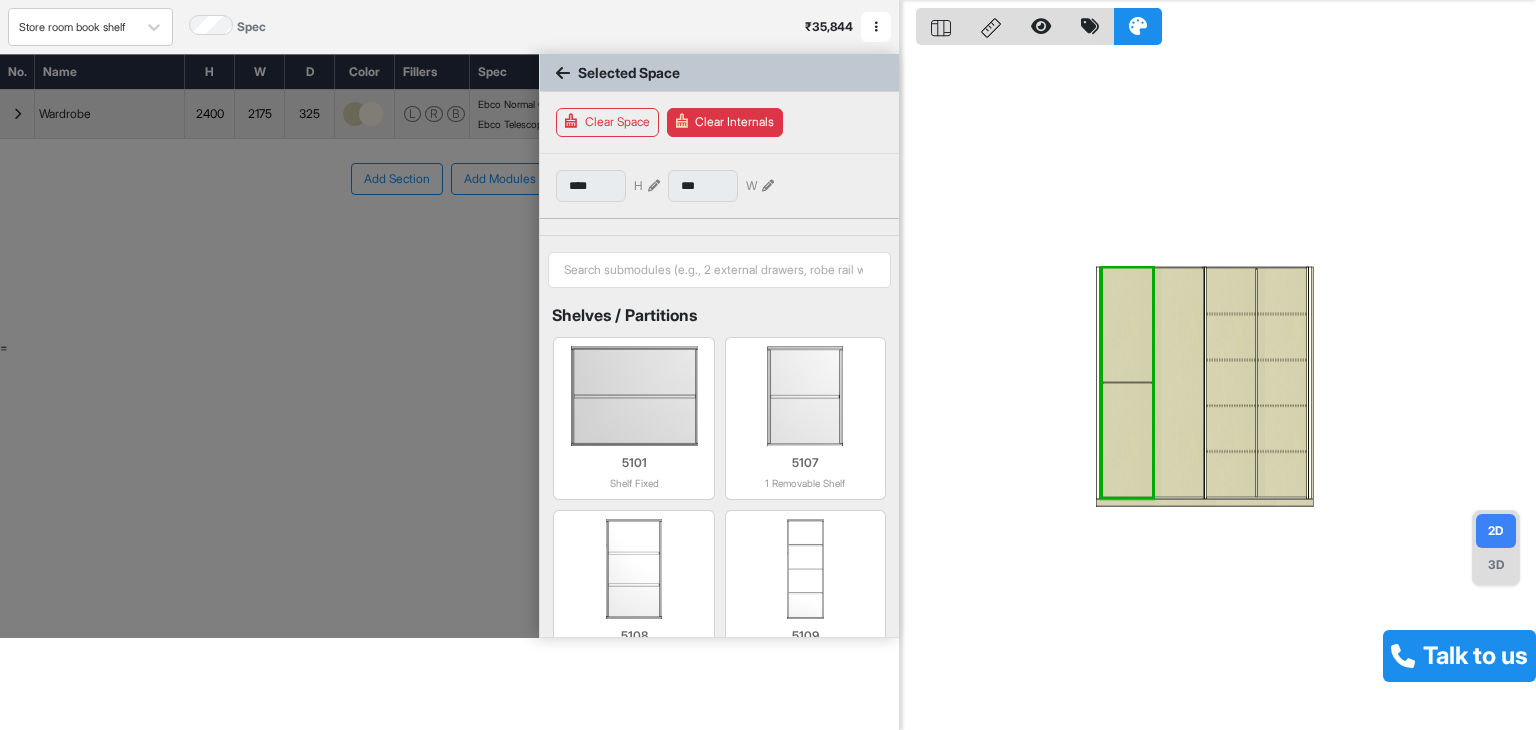 click at bounding box center [1127, 441] 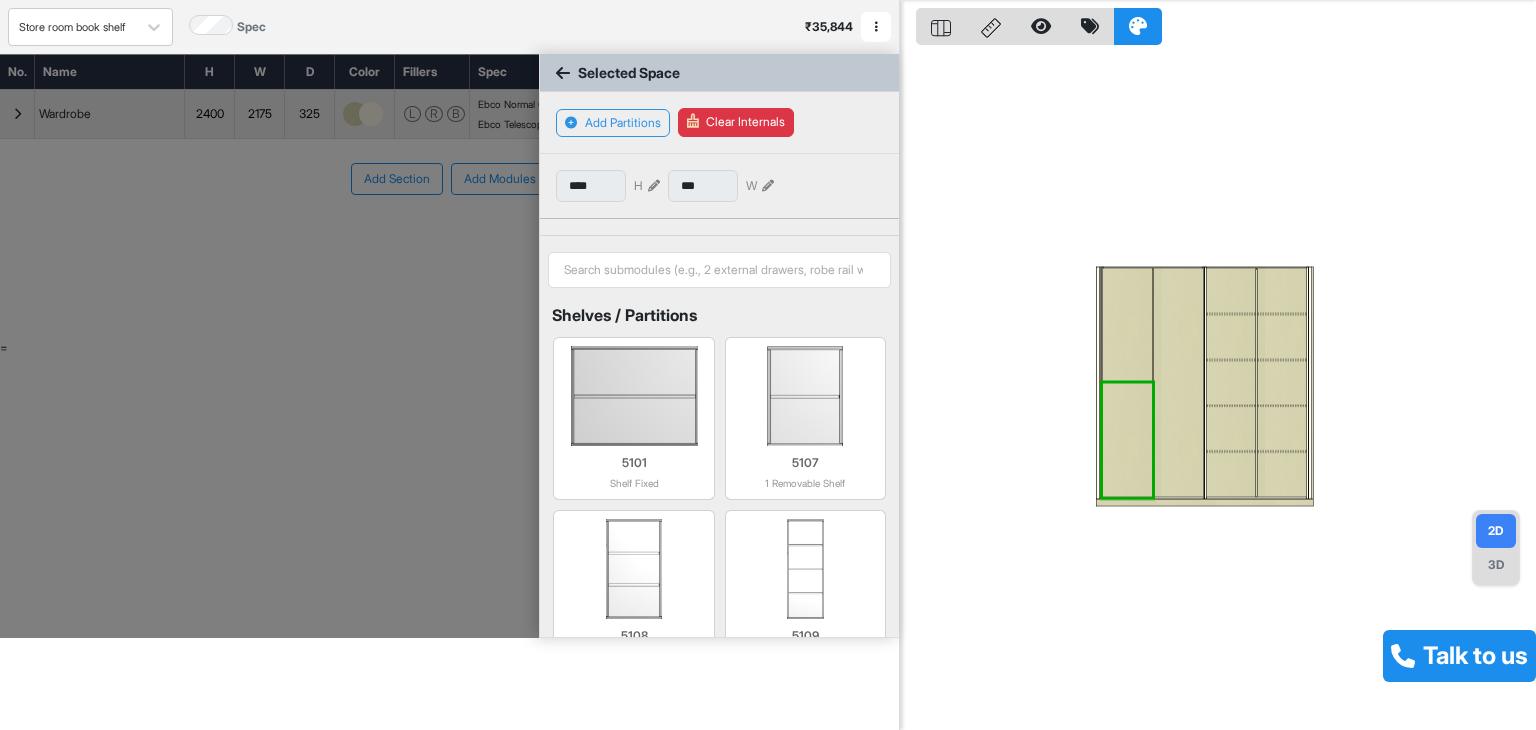 click at bounding box center [1127, 383] 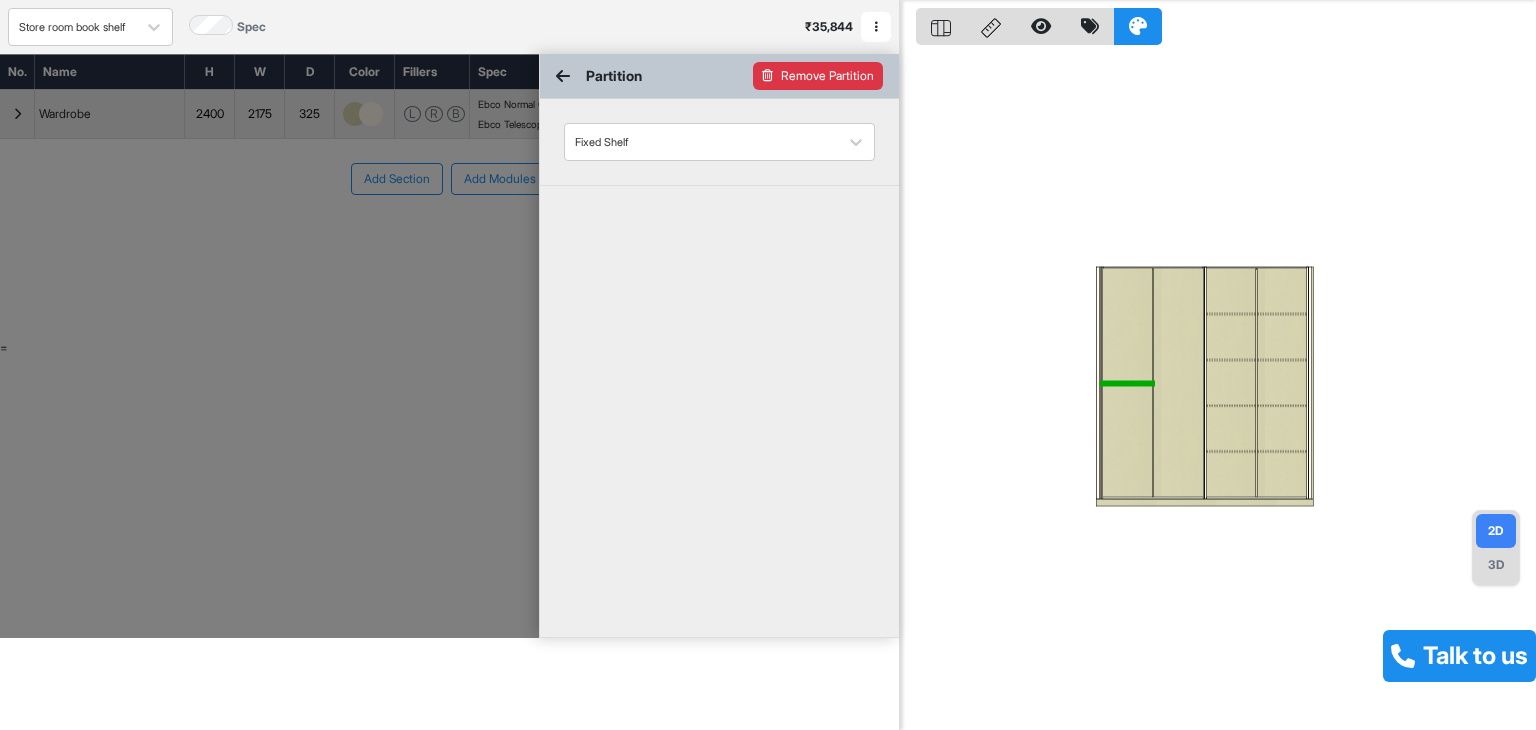 click on "Remove Partition" at bounding box center (818, 76) 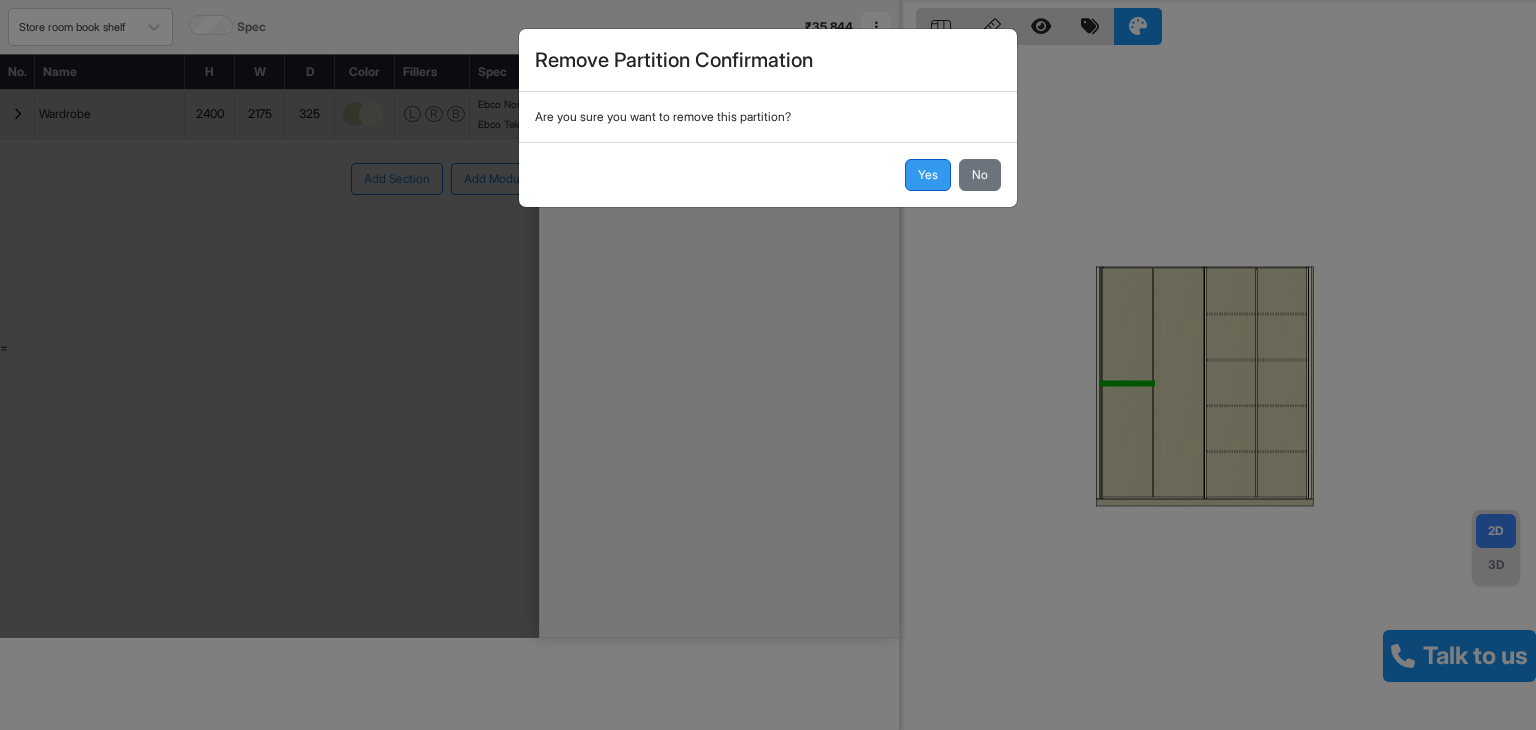 click on "Yes" at bounding box center [928, 175] 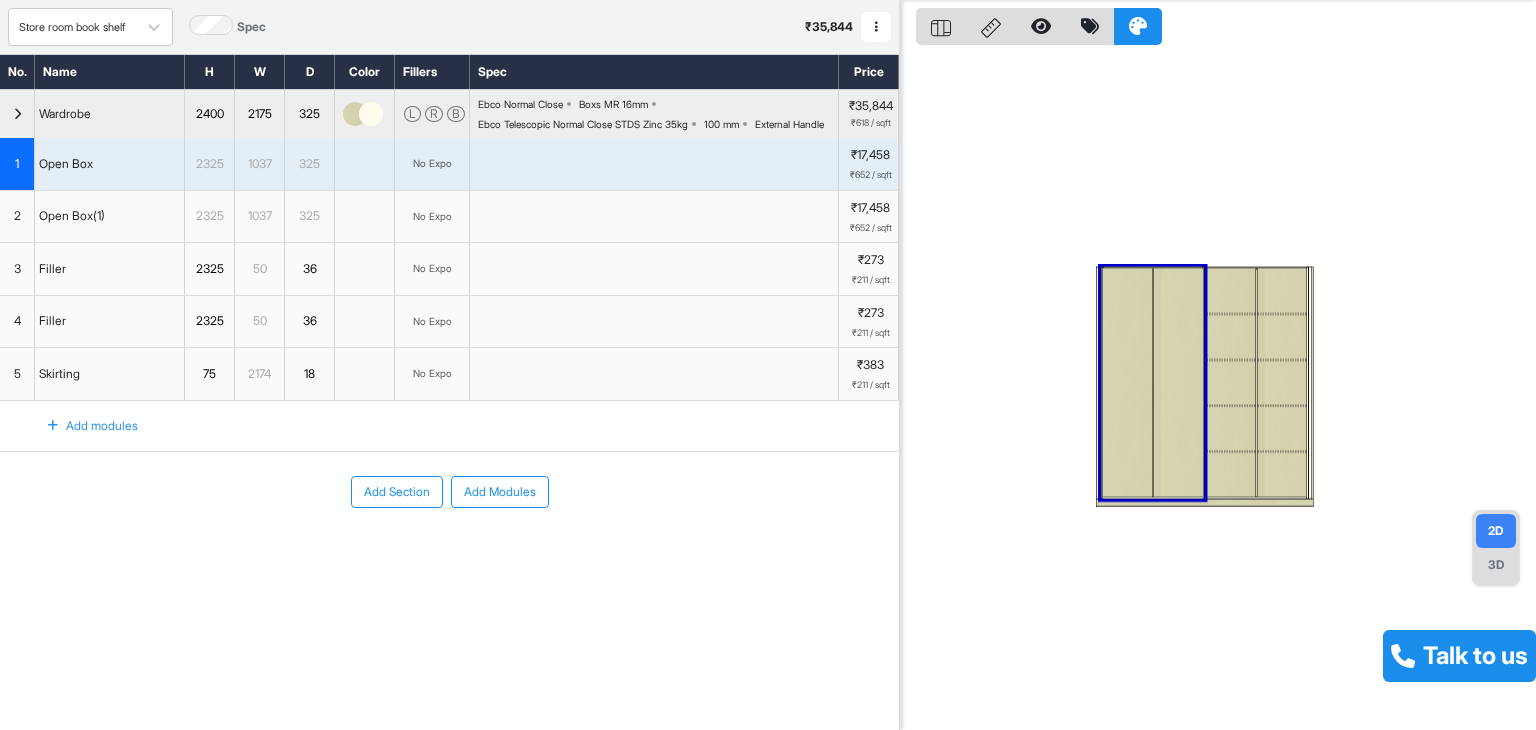 click at bounding box center (1127, 382) 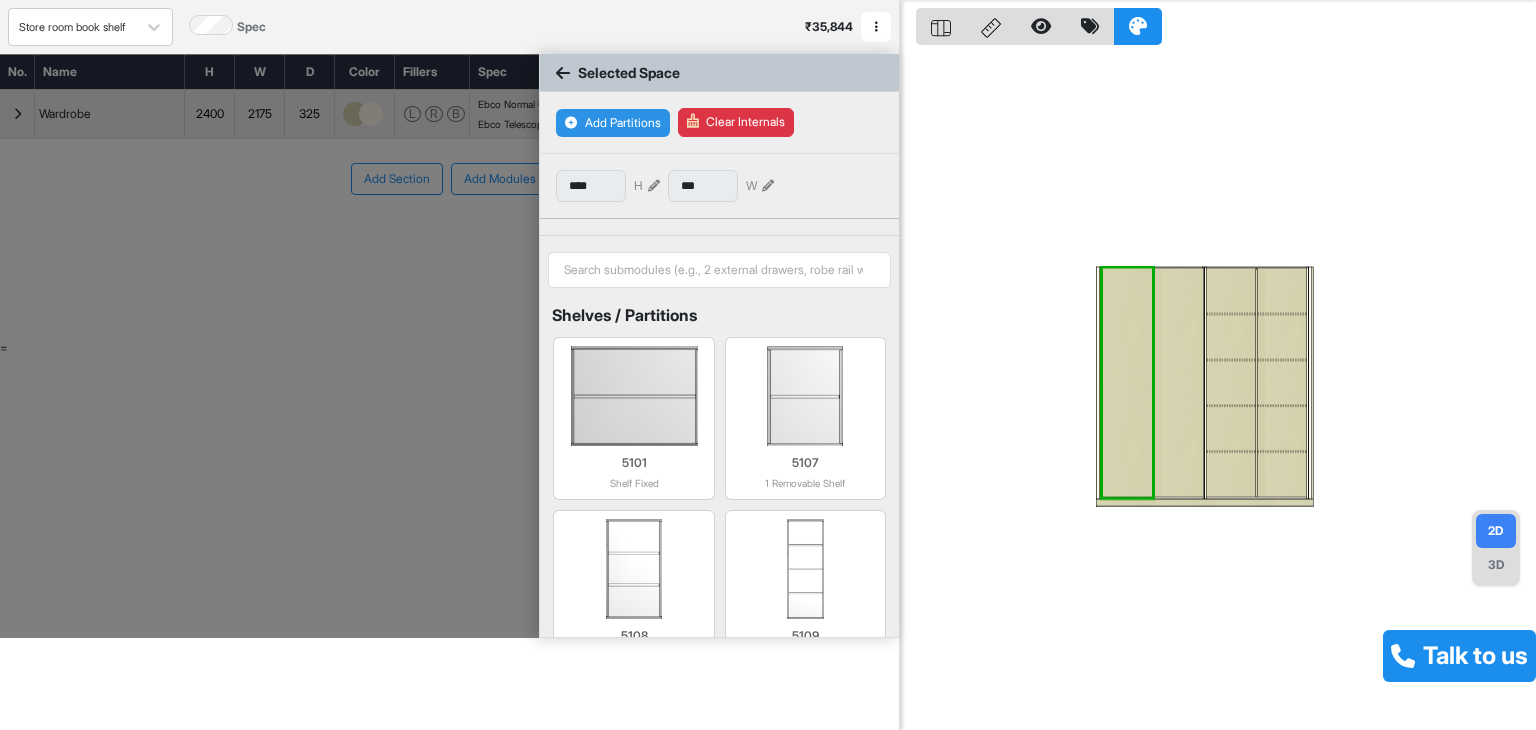 click on "Add Partitions" at bounding box center (613, 123) 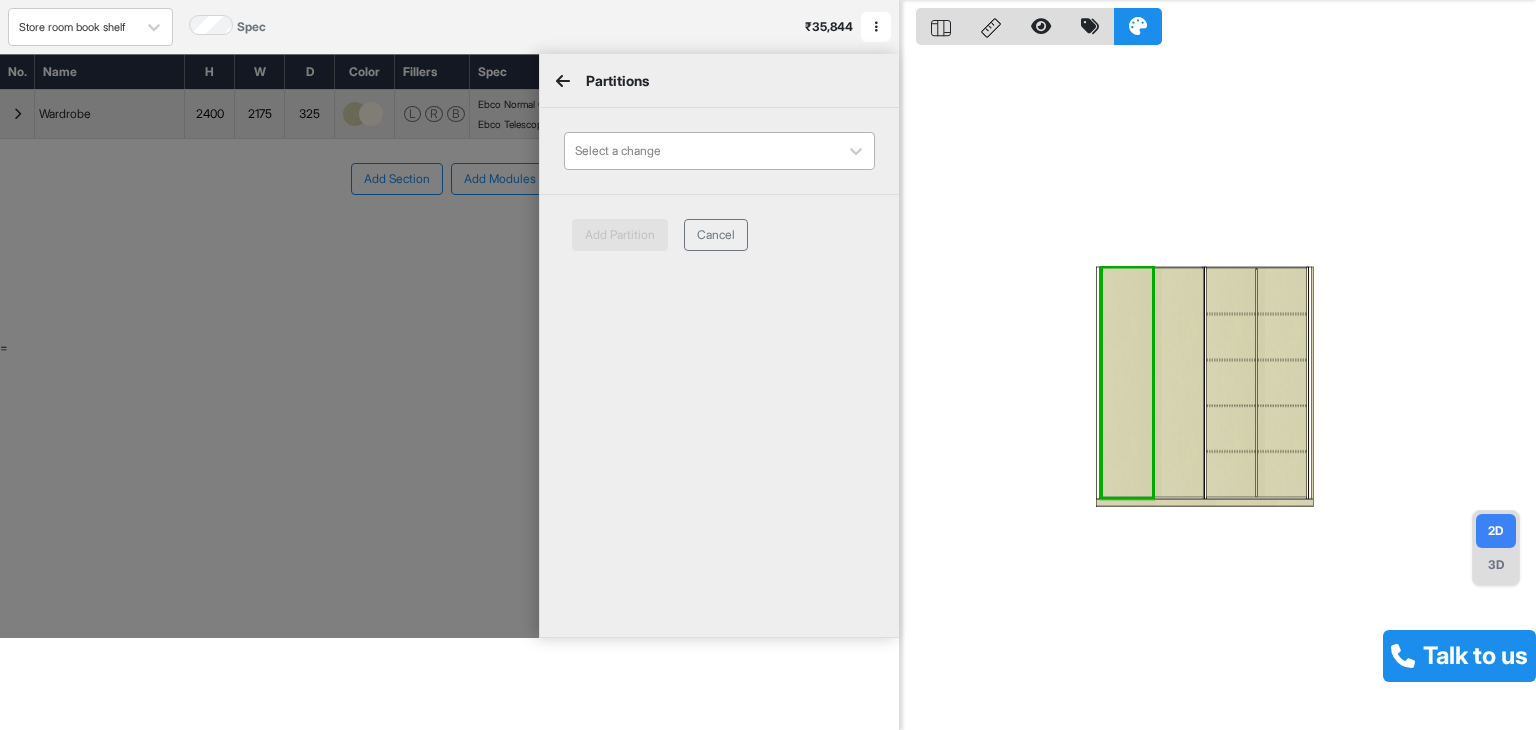 click at bounding box center [701, 151] 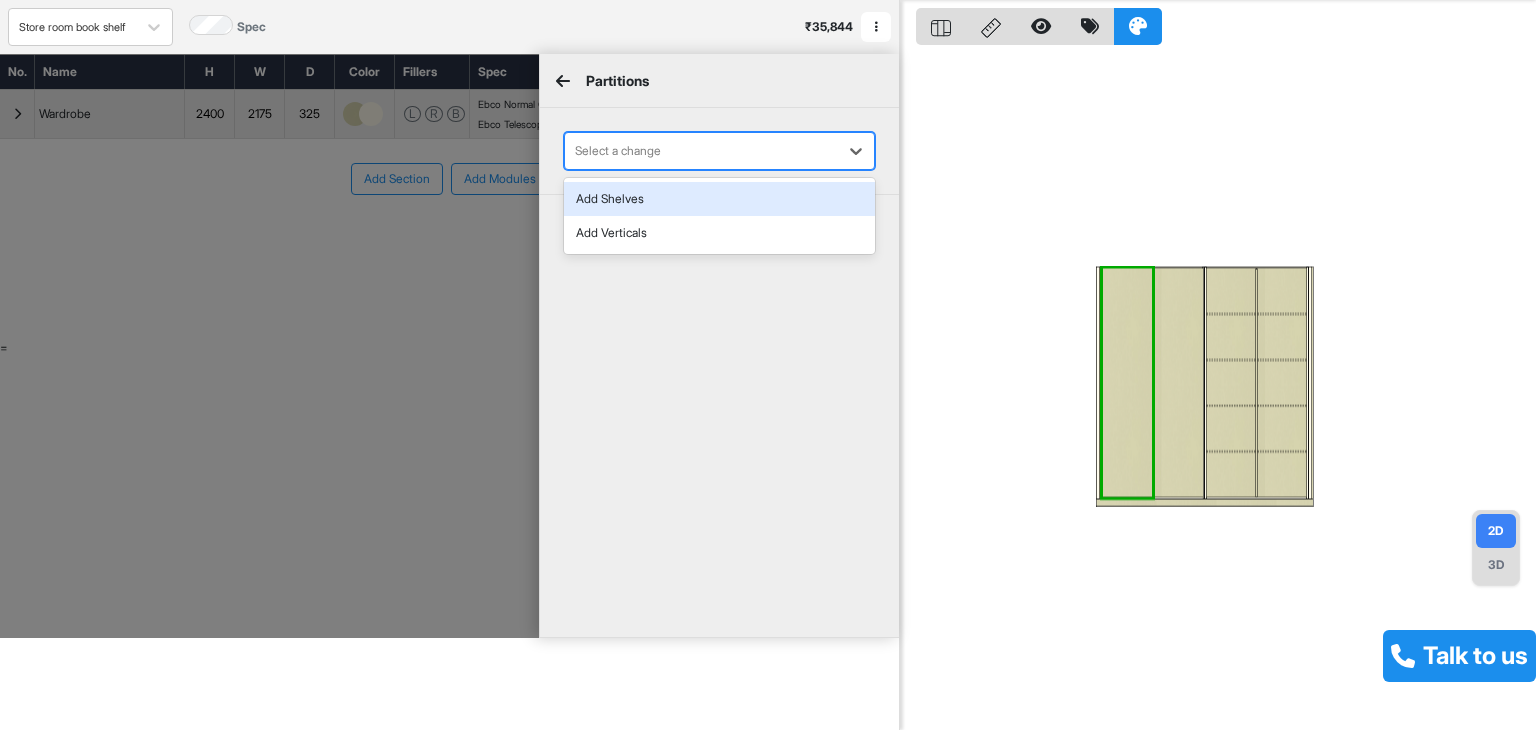 click on "Add Shelves" at bounding box center (719, 199) 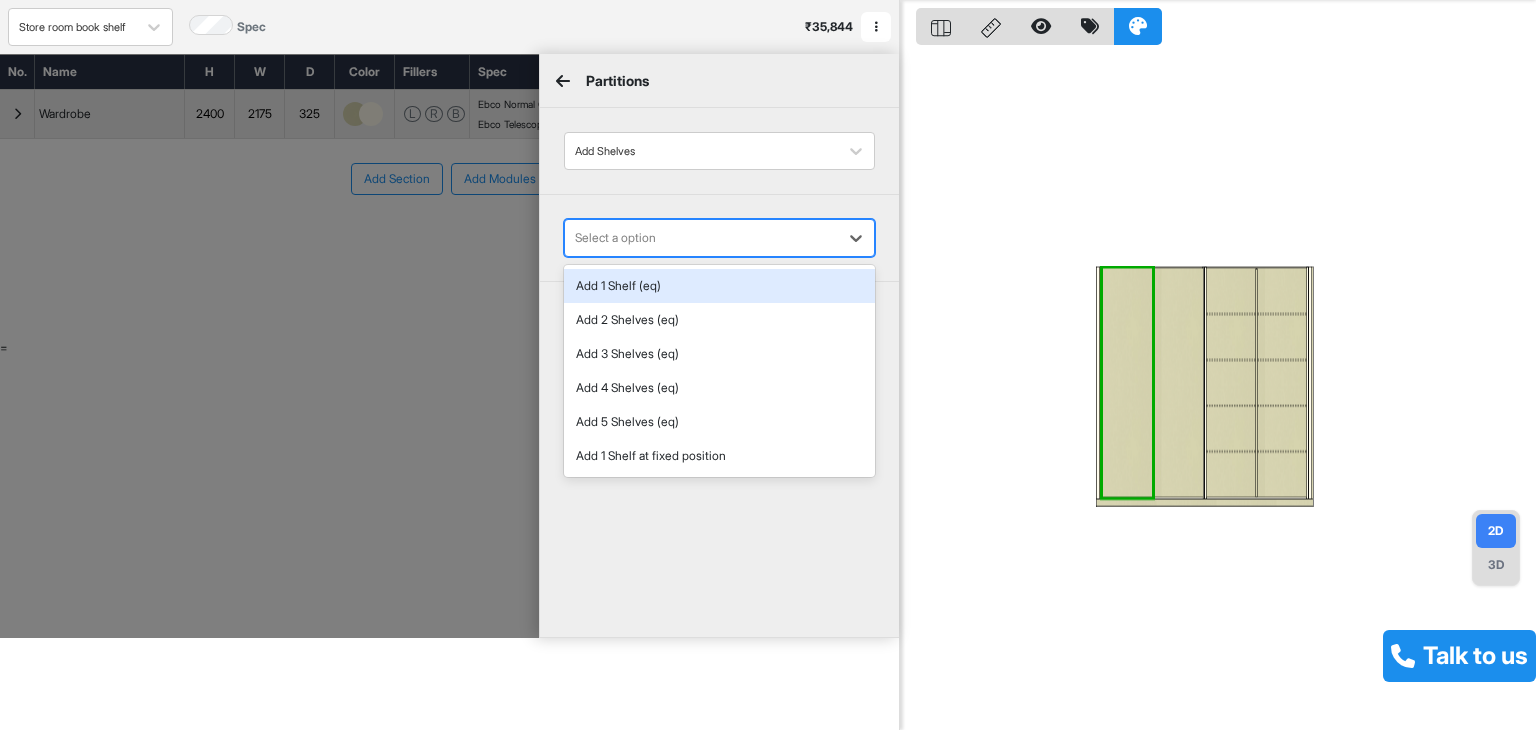 click at bounding box center (701, 238) 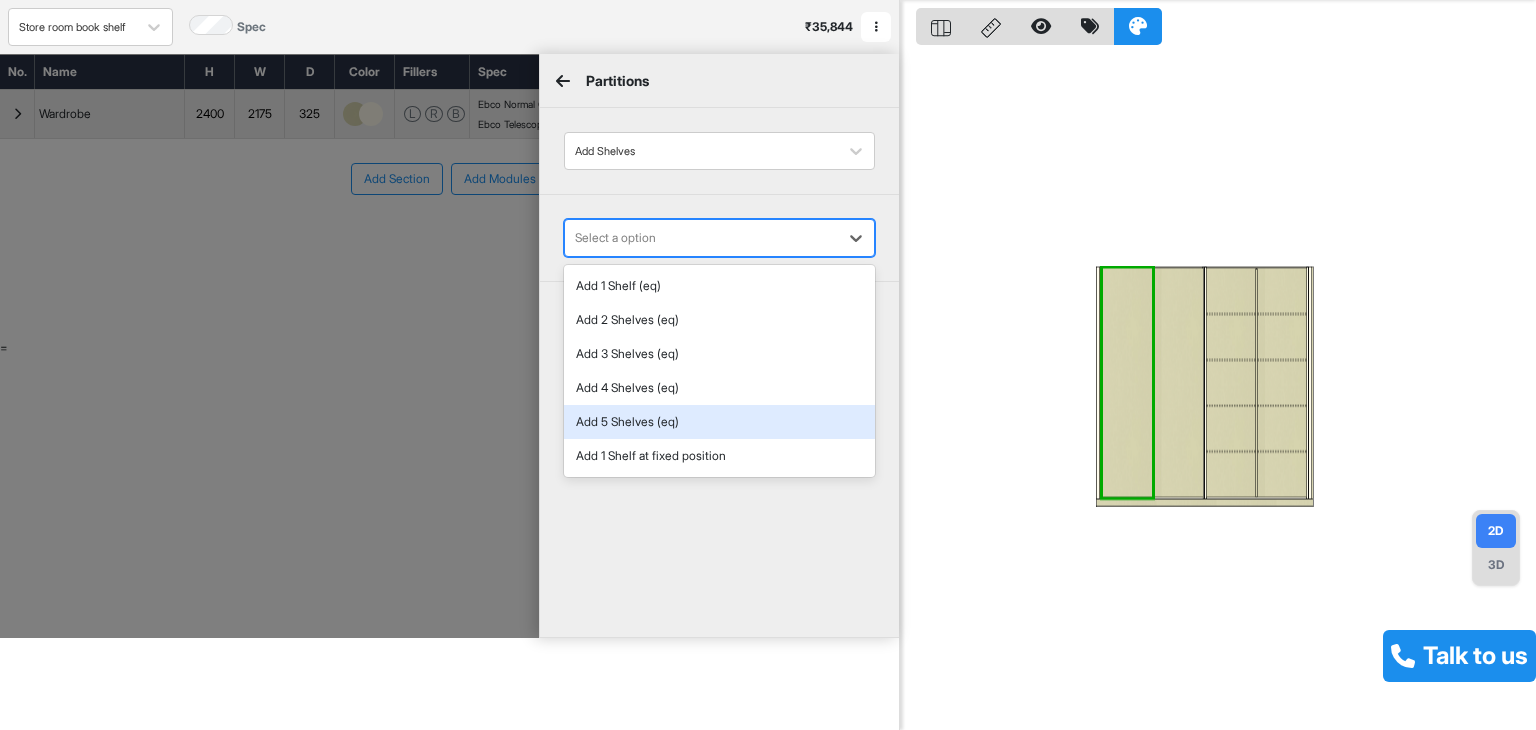 click on "Add 5 Shelves (eq)" at bounding box center (719, 422) 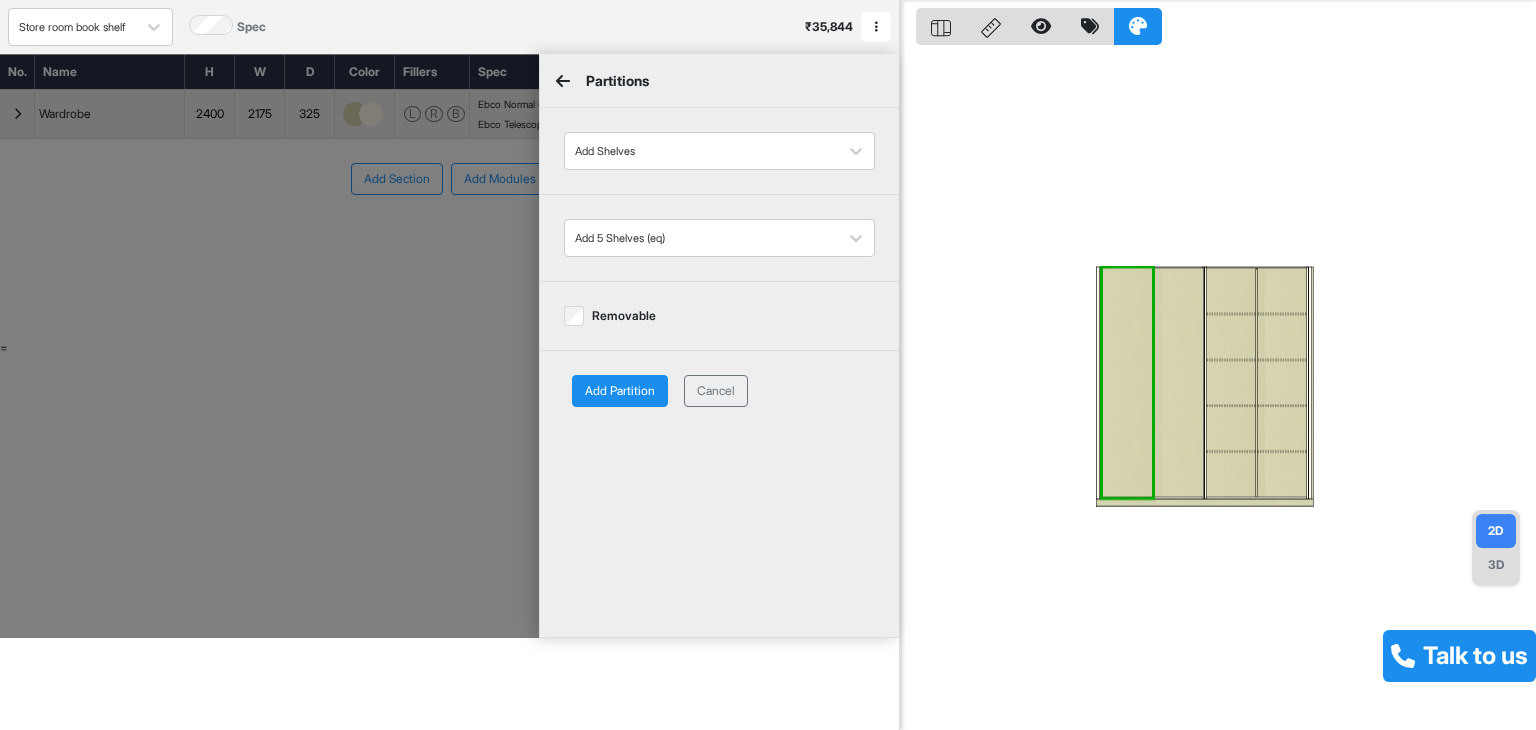 click on "Add Partition" at bounding box center (620, 391) 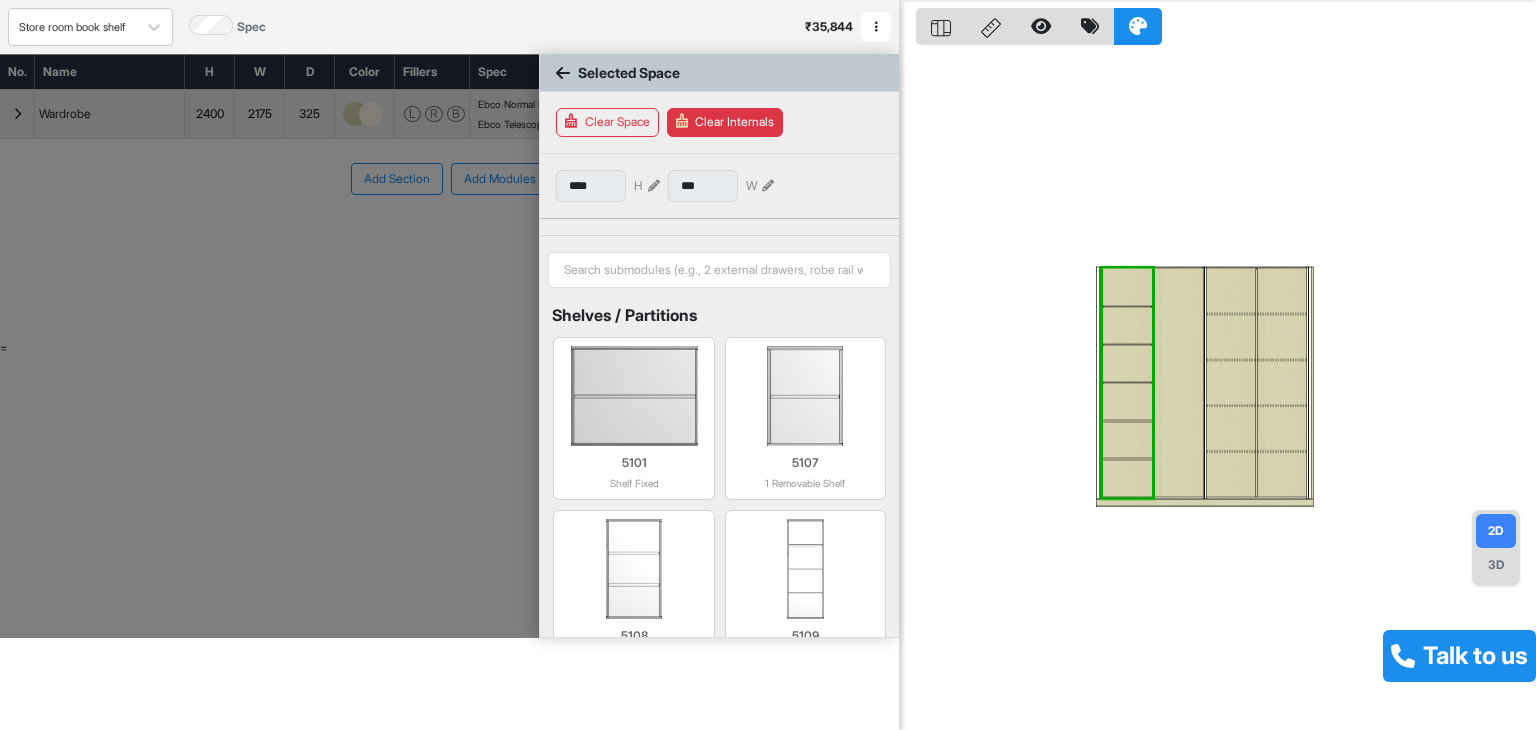 click at bounding box center [1178, 382] 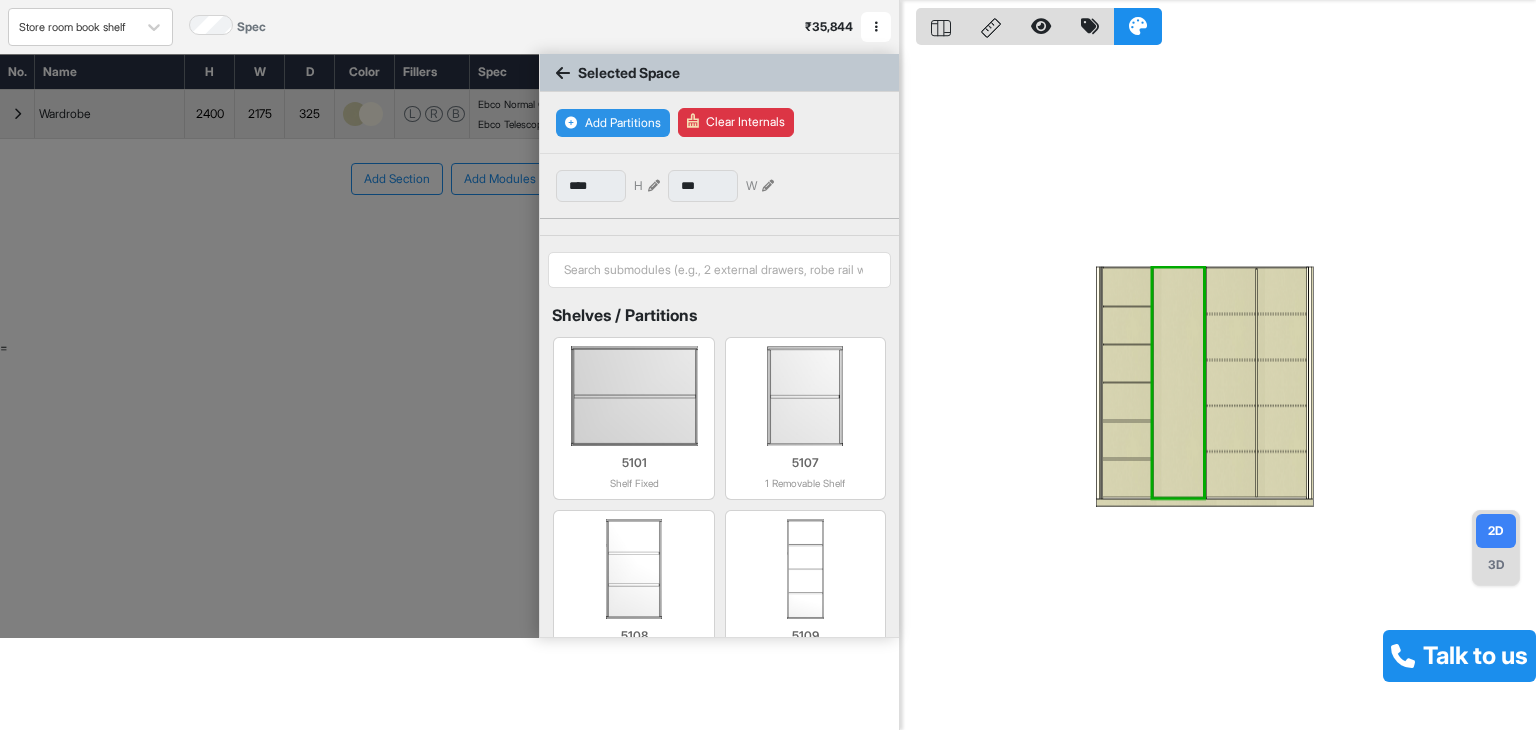 click on "Add Partitions" at bounding box center [613, 123] 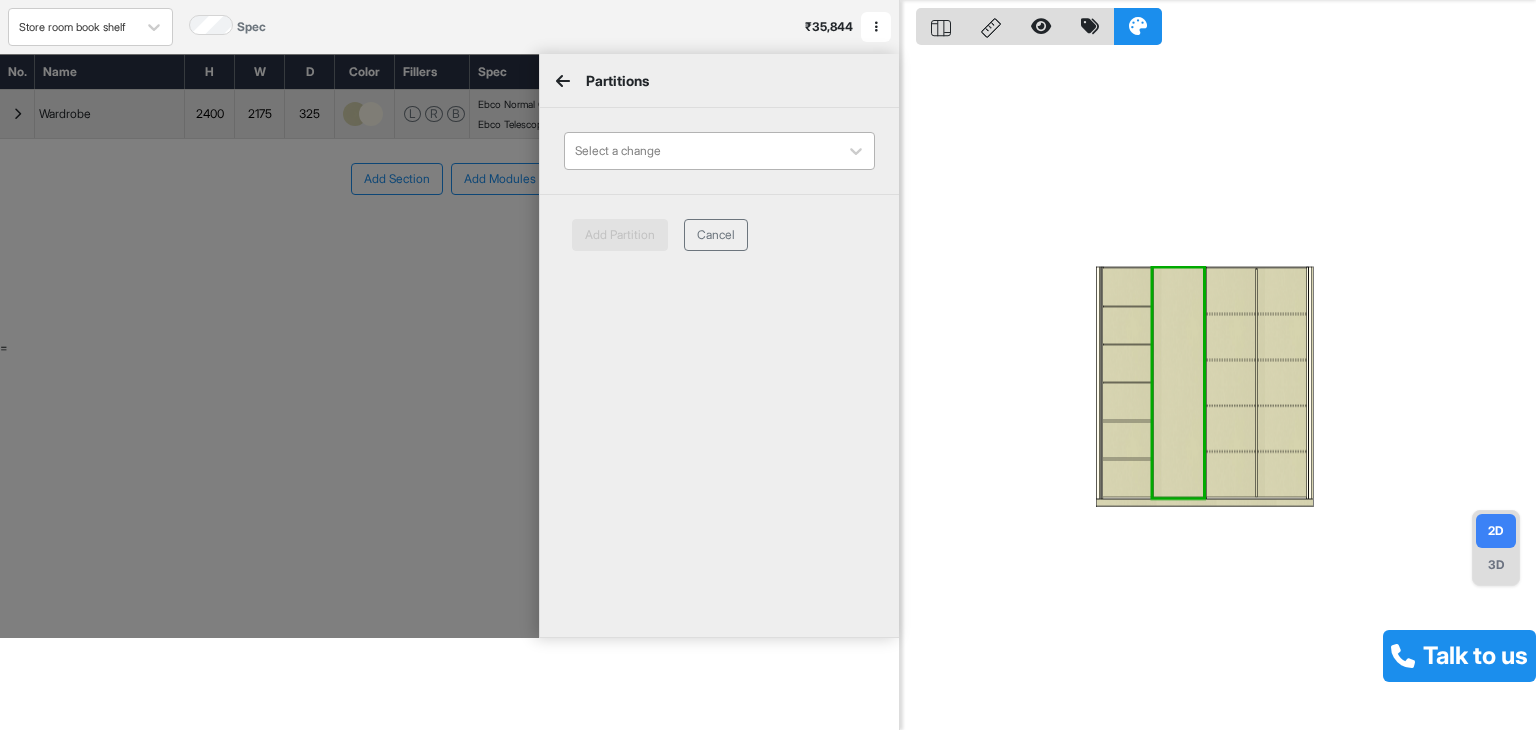 click at bounding box center (701, 151) 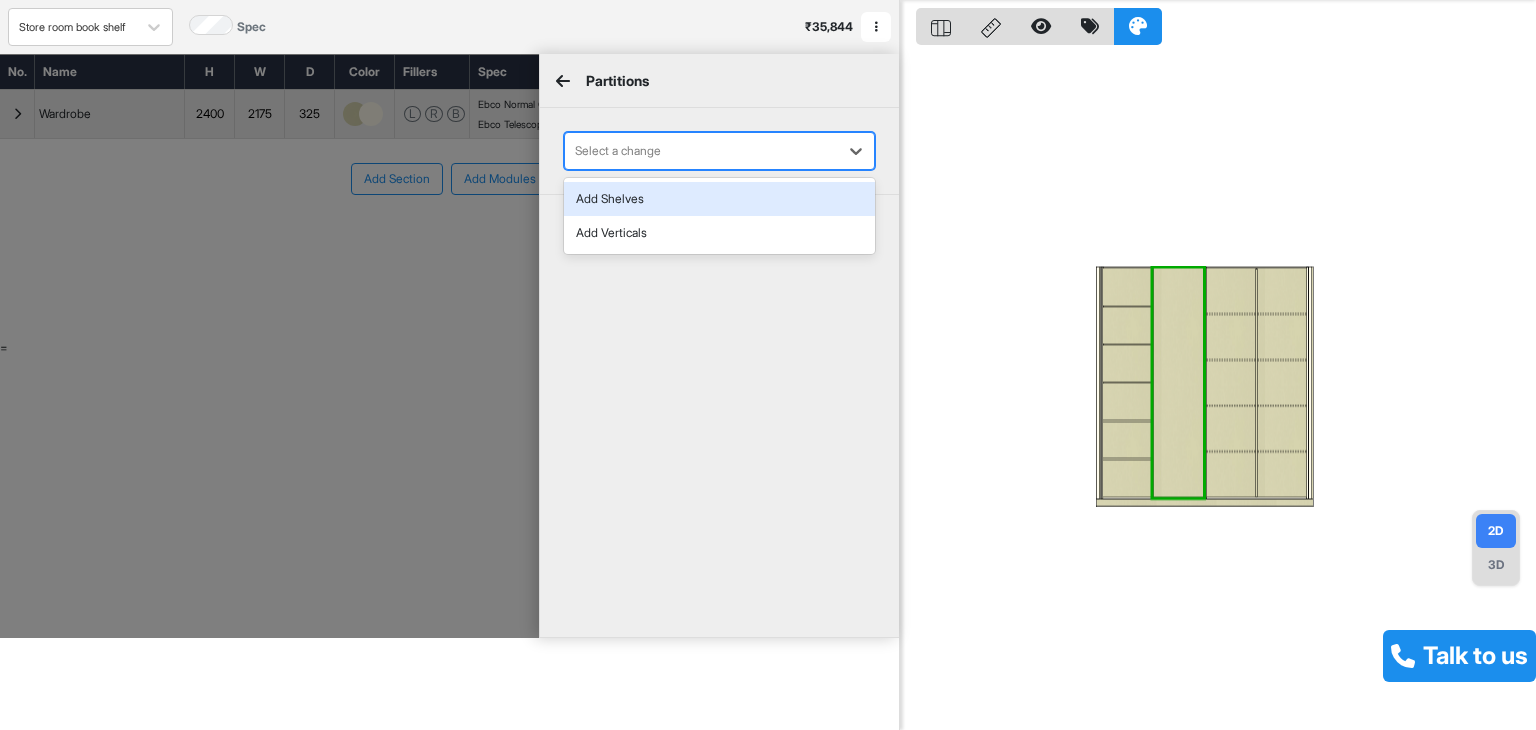 click on "Add Shelves" at bounding box center (719, 199) 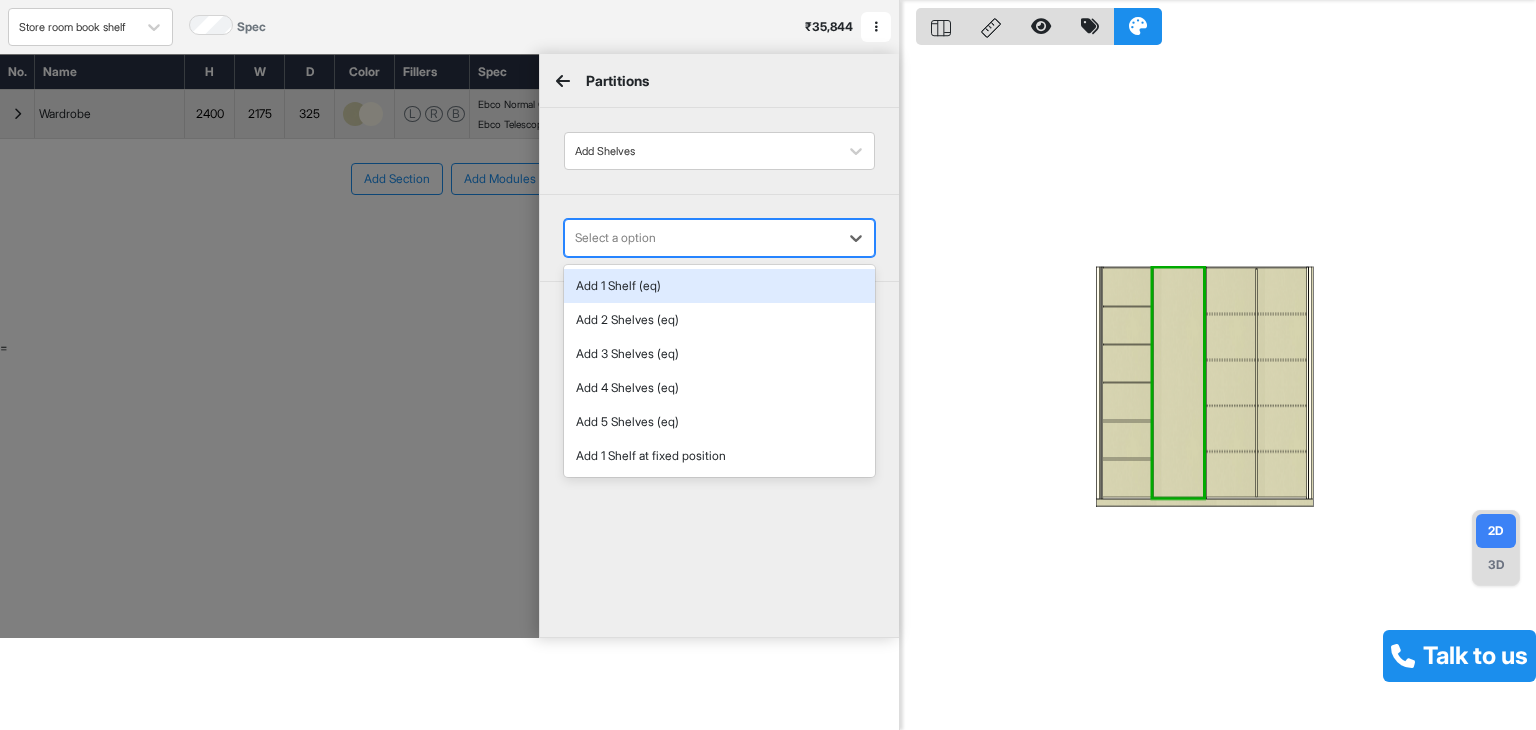 click at bounding box center [701, 238] 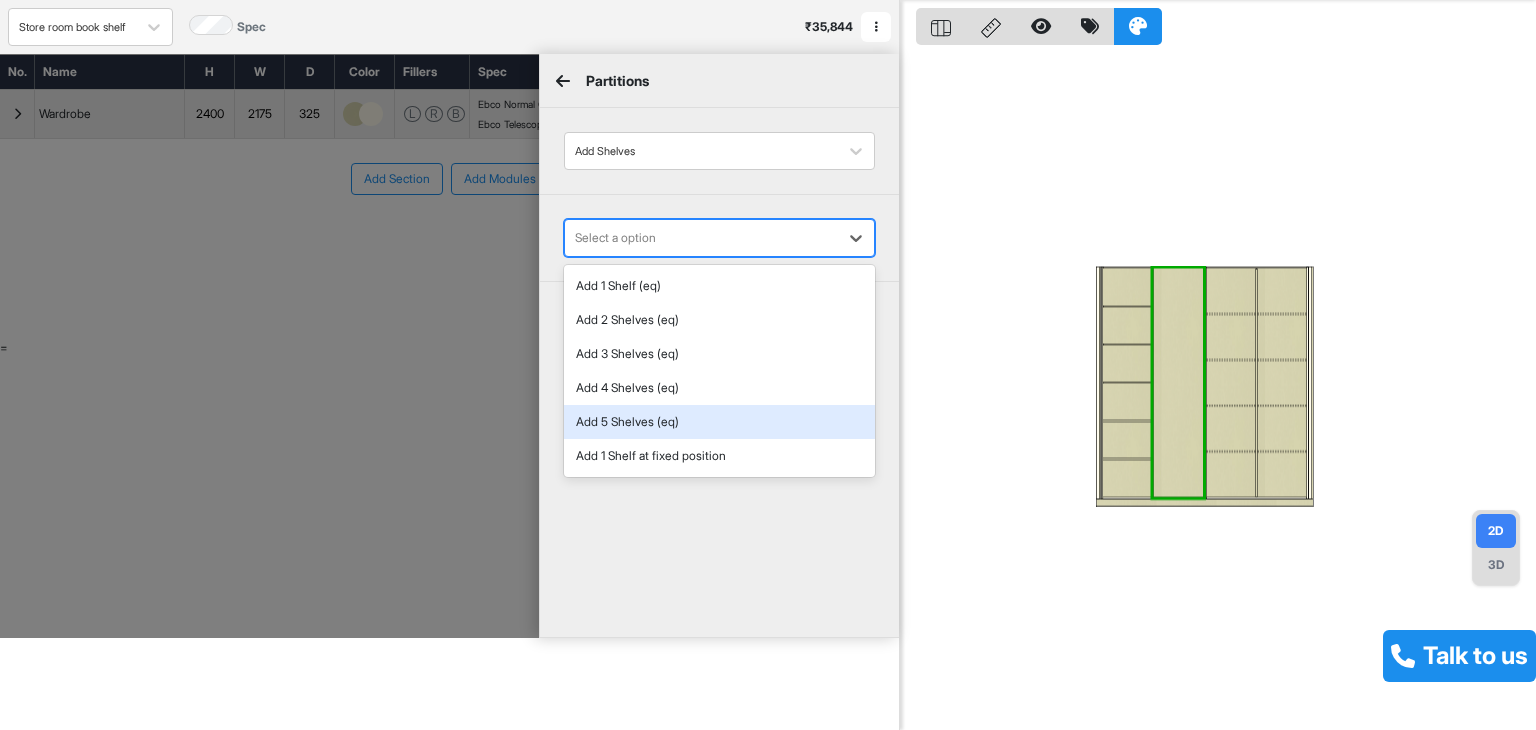 click on "Add 5 Shelves (eq)" at bounding box center [719, 422] 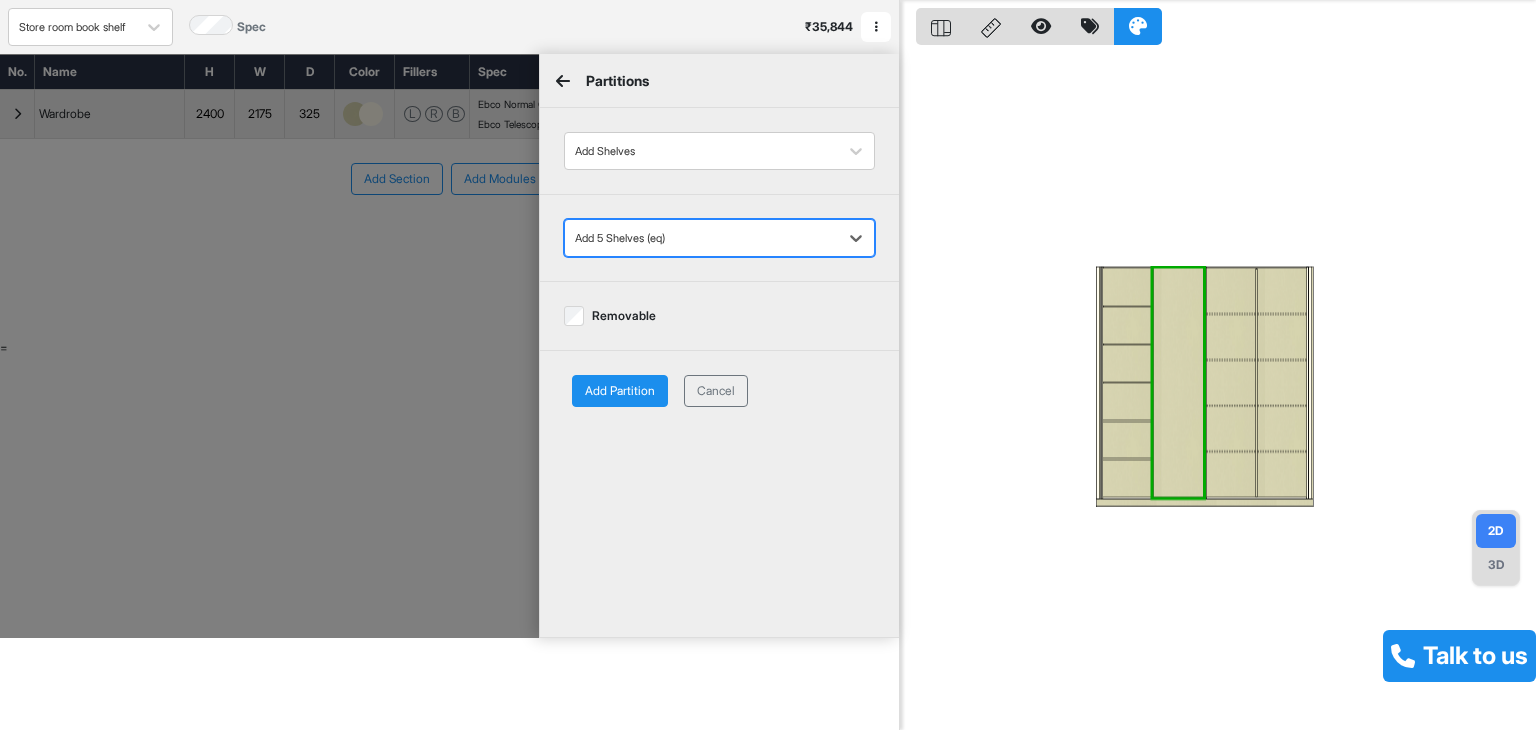 click on "Add Partition" at bounding box center [620, 391] 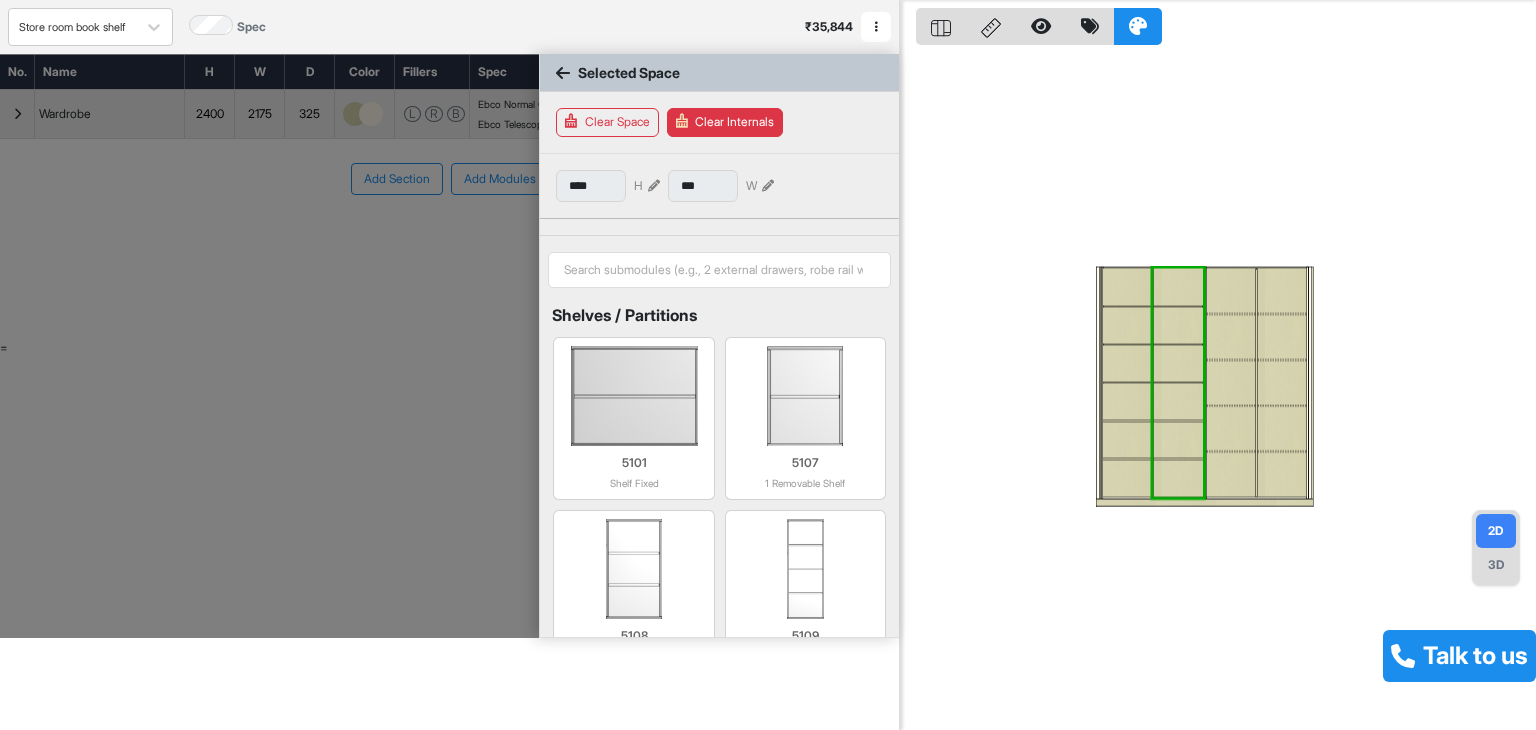 click at bounding box center (1230, 314) 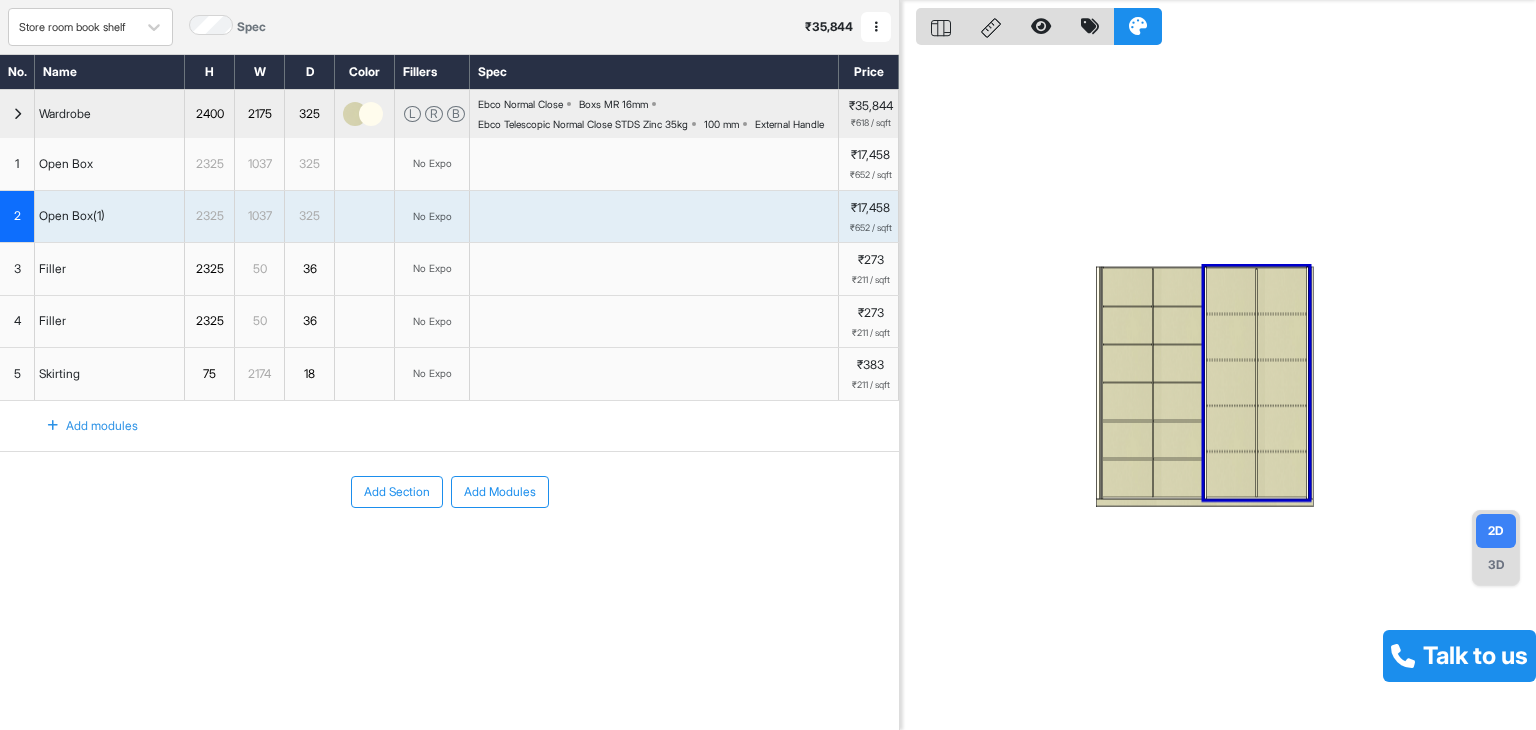 click at bounding box center [1230, 314] 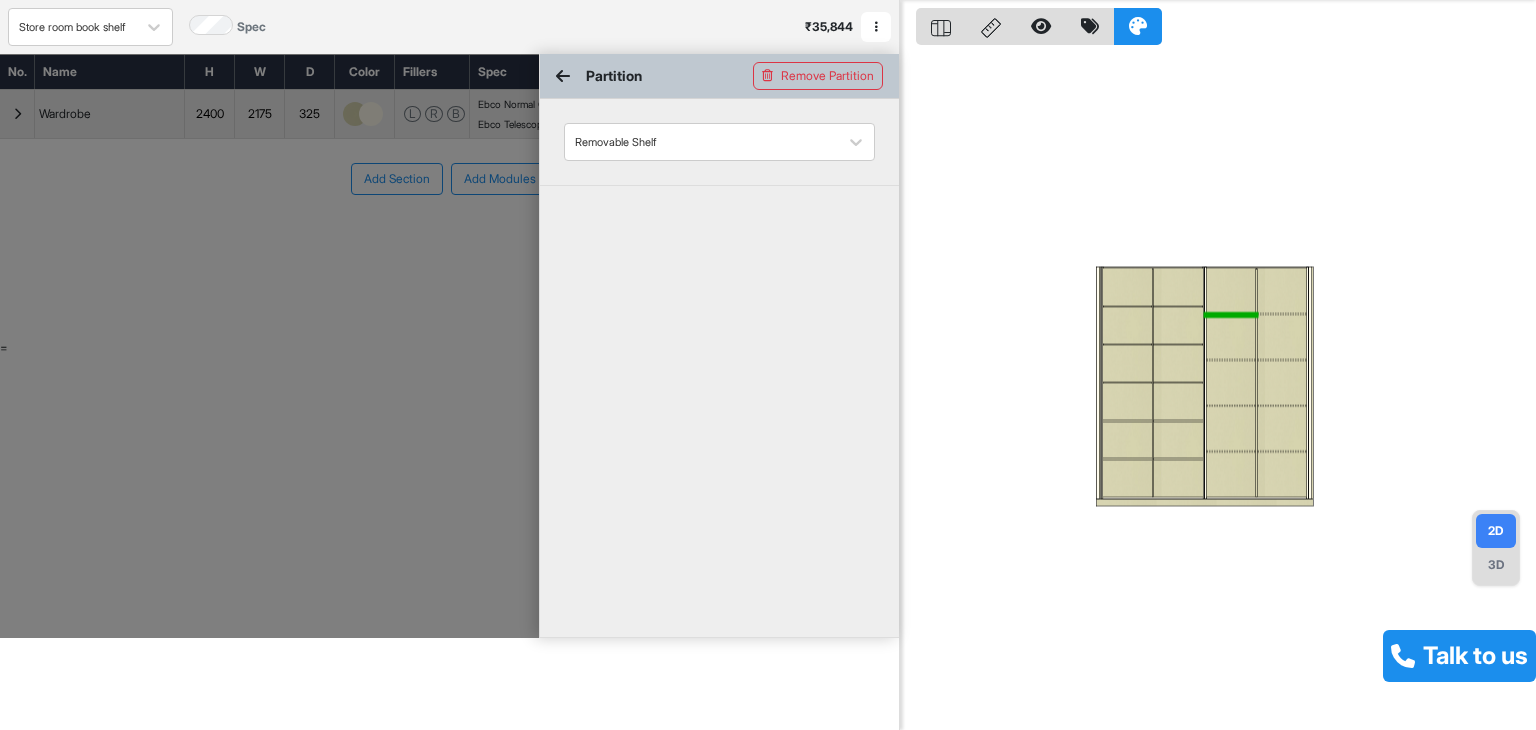 click at bounding box center [1230, 290] 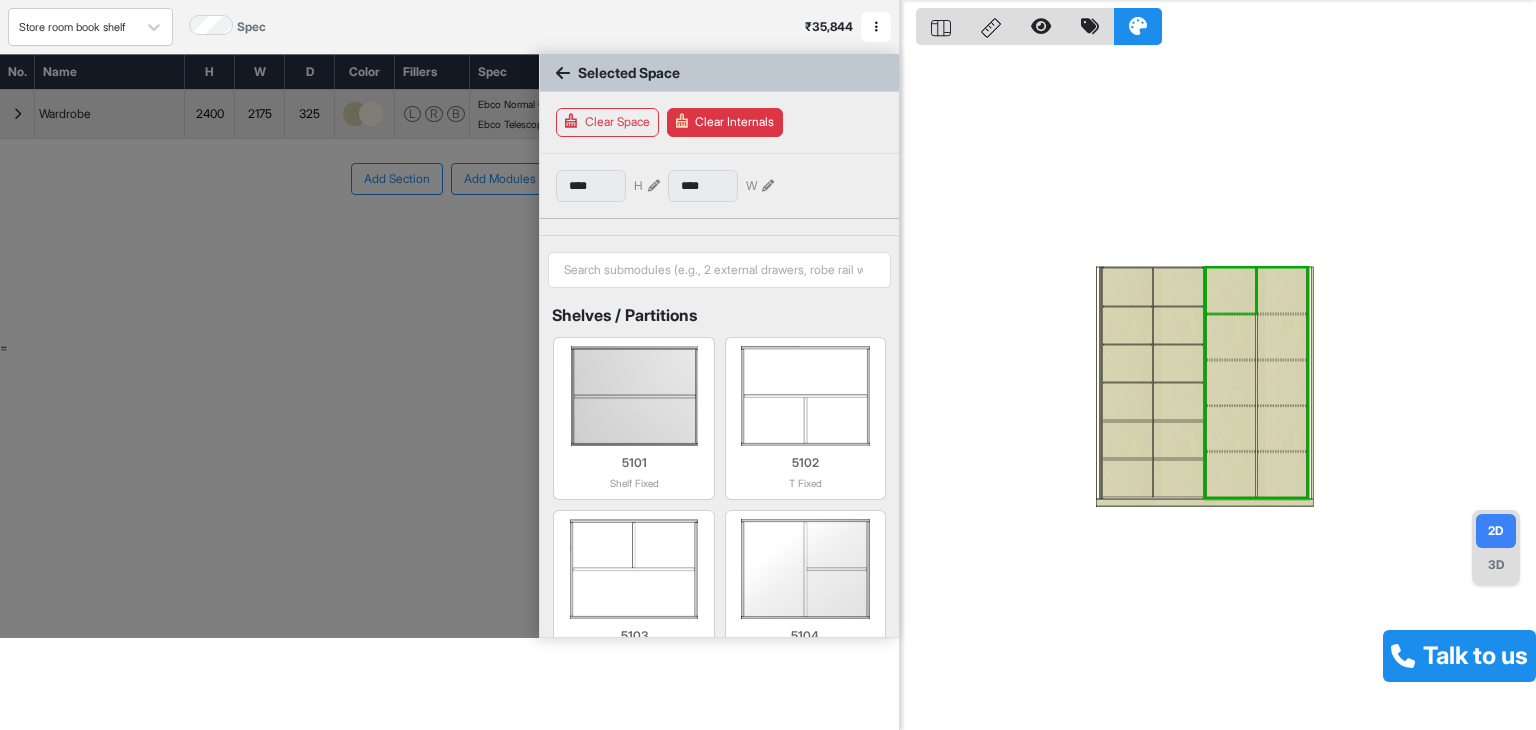 click at bounding box center (1230, 290) 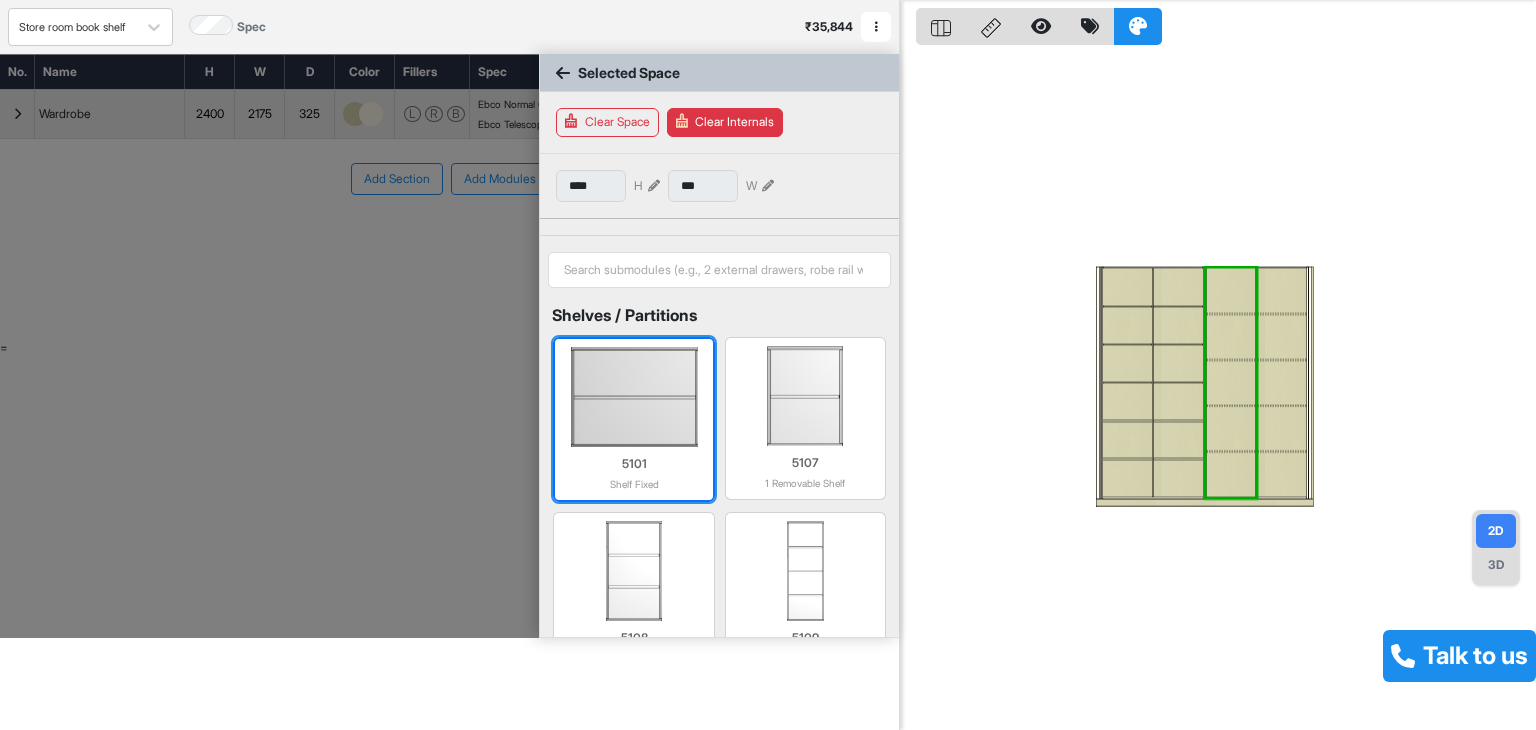 click at bounding box center (633, 397) 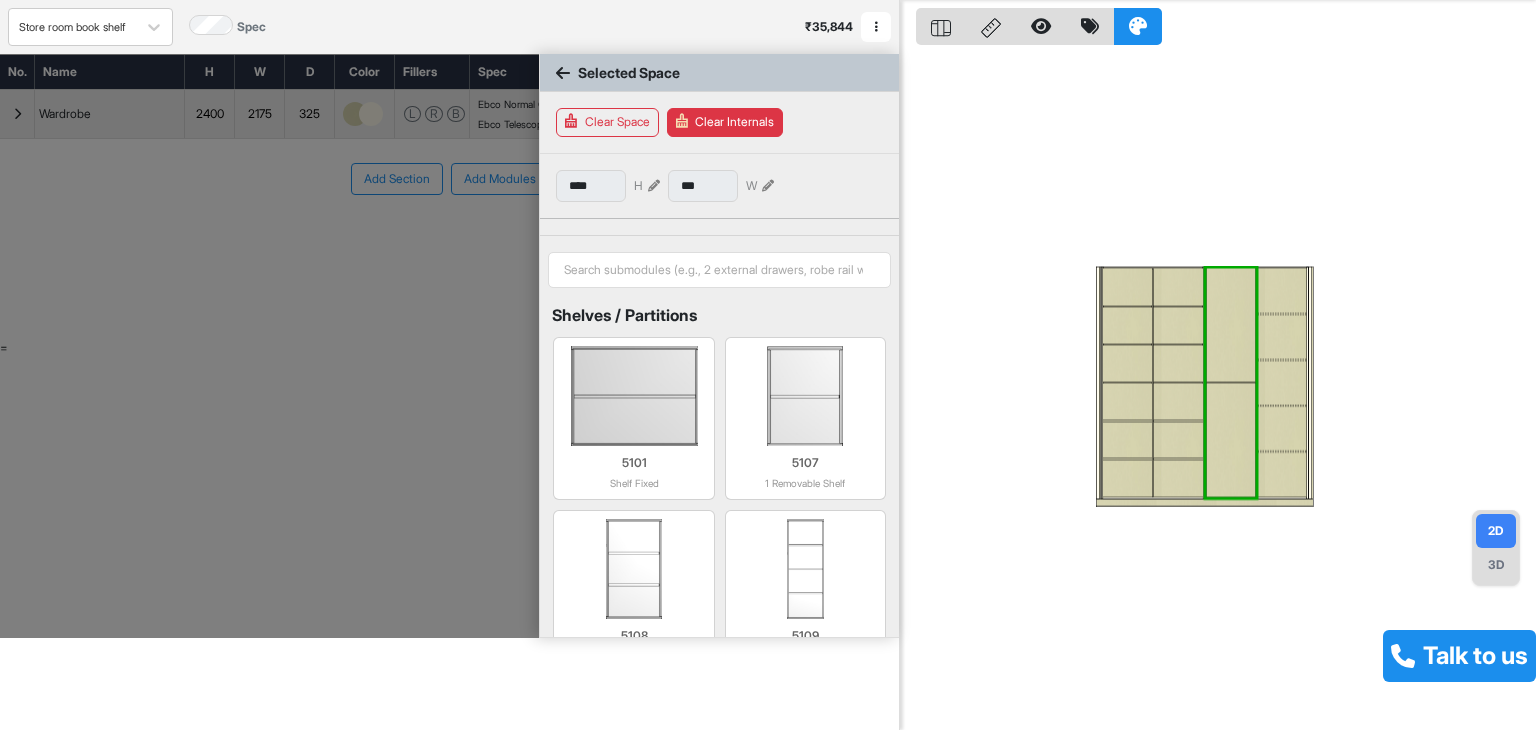 click at bounding box center (1281, 290) 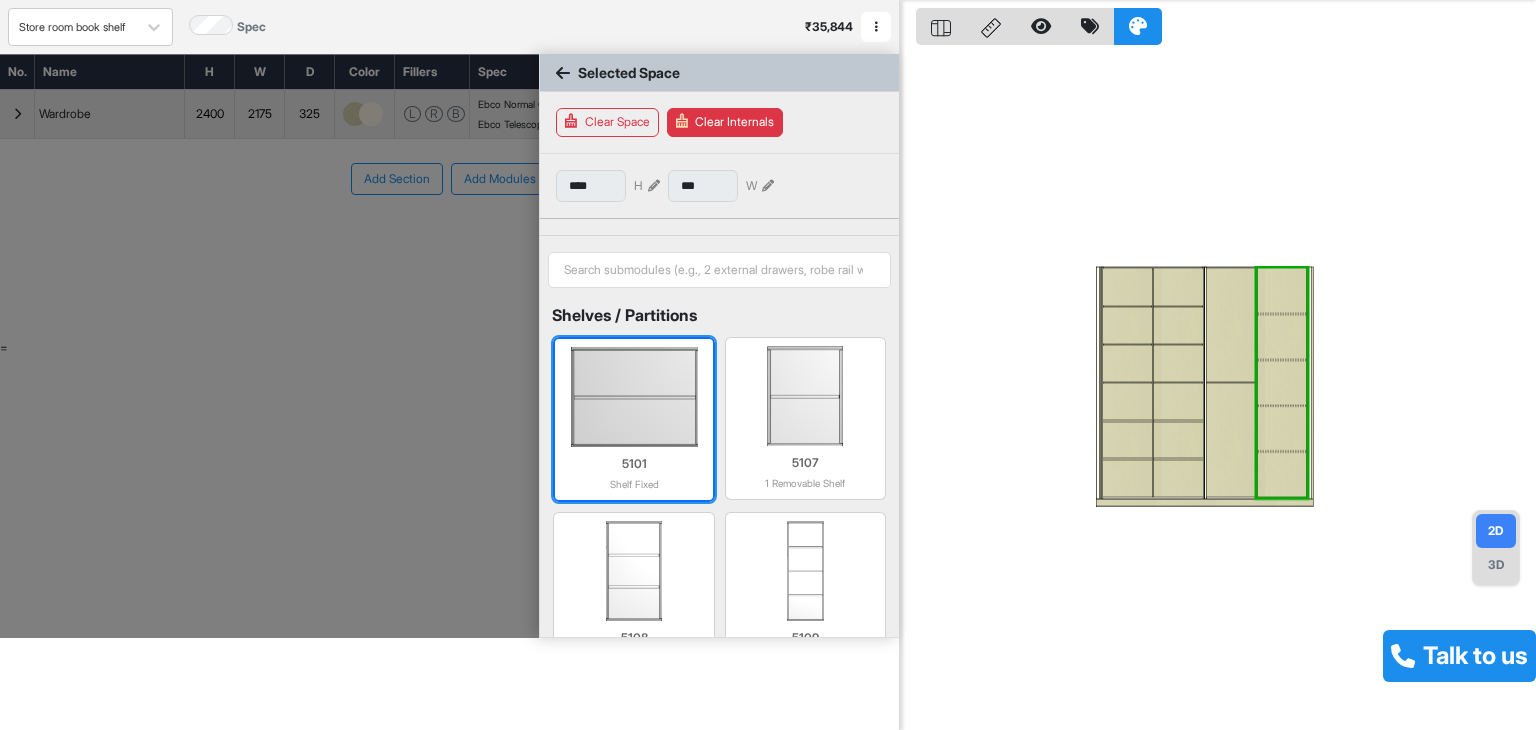 click at bounding box center (633, 397) 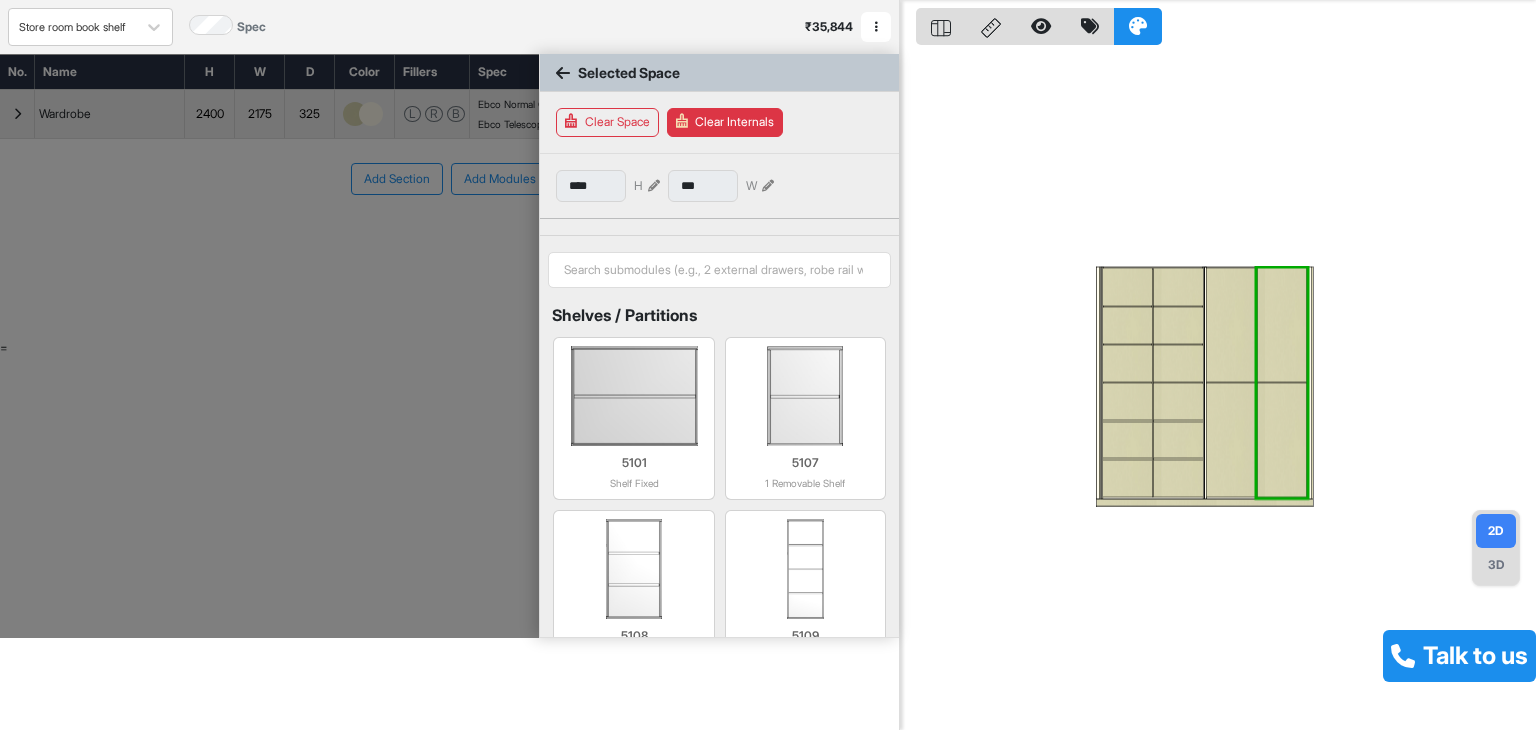 click at bounding box center [1230, 383] 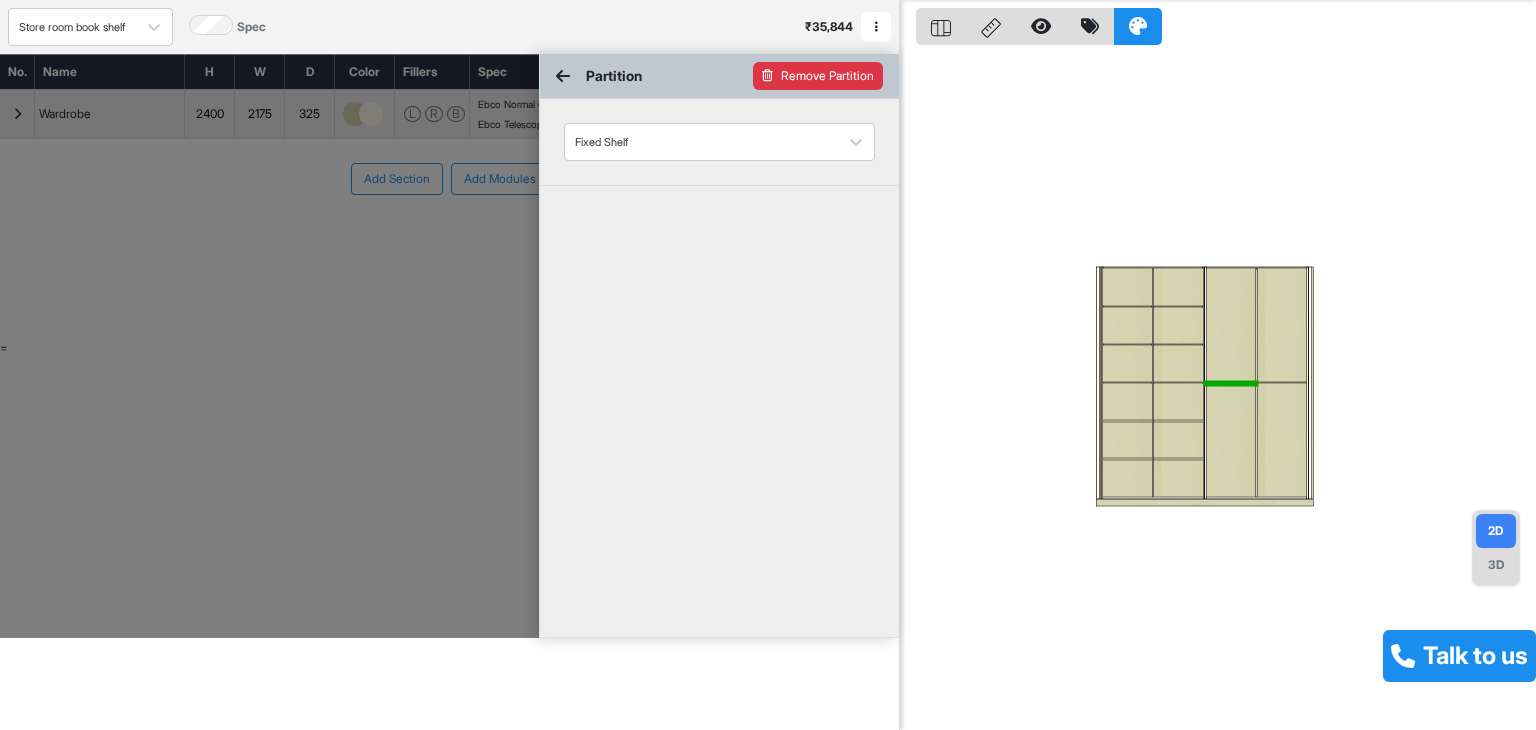 click on "Remove Partition" at bounding box center [818, 76] 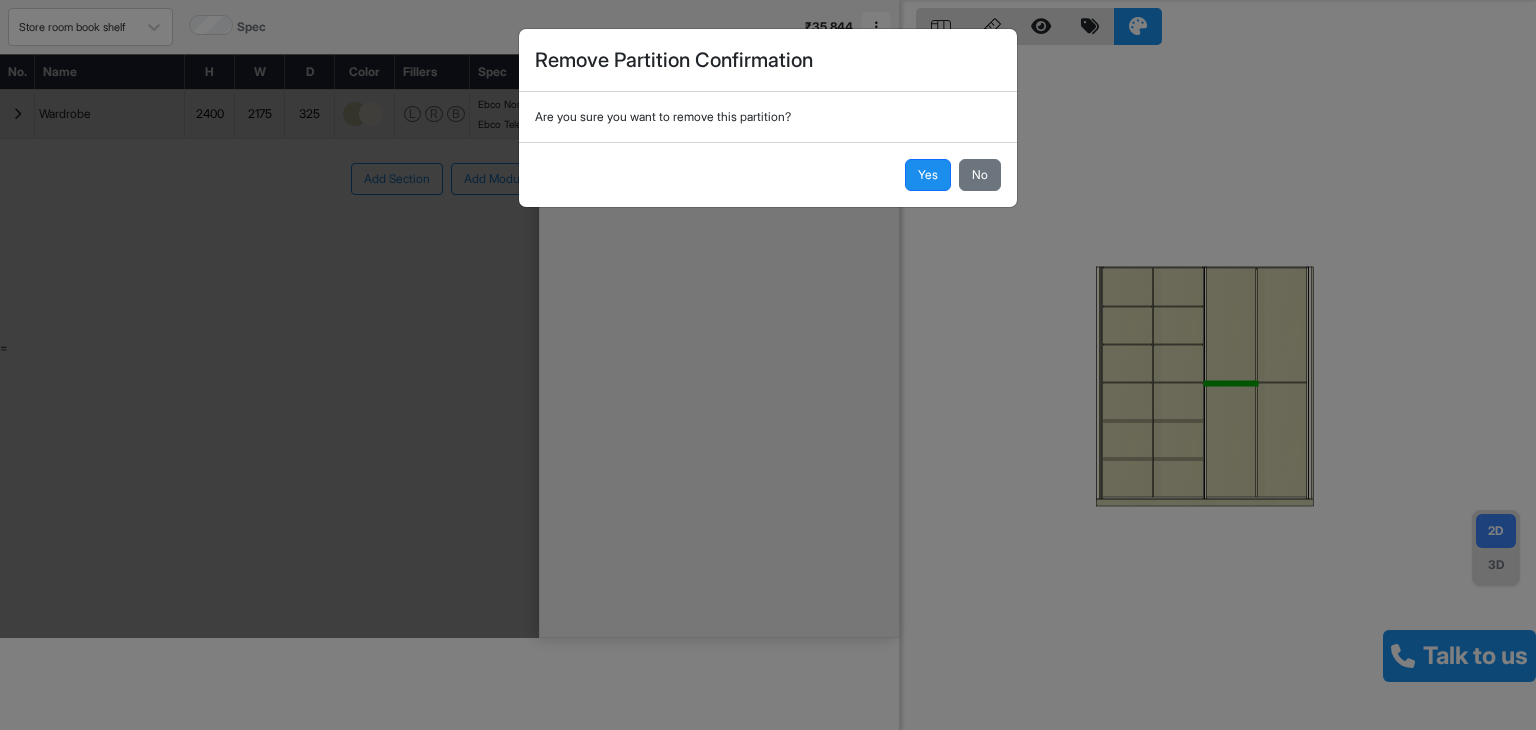 drag, startPoint x: 914, startPoint y: 183, endPoint x: 1321, endPoint y: 320, distance: 429.43918 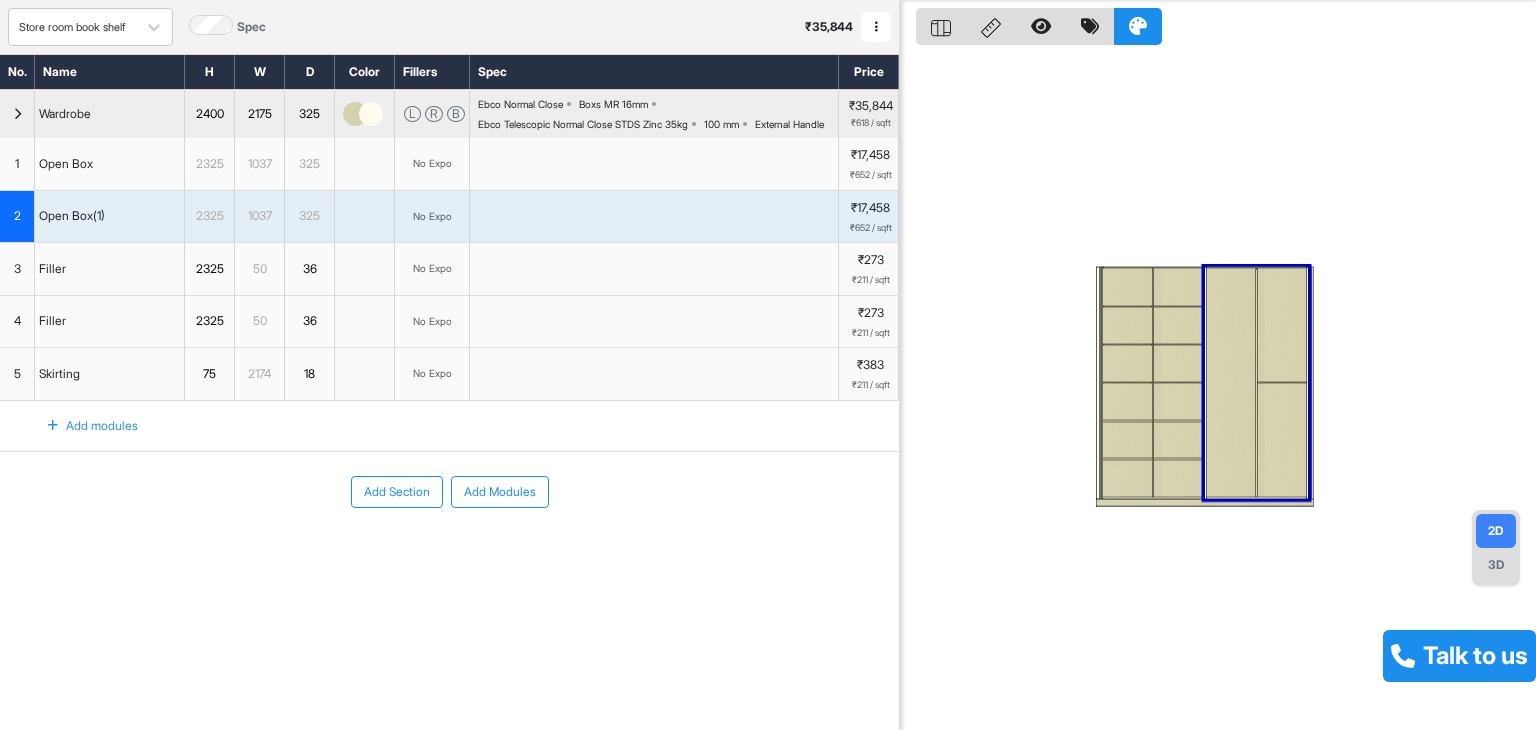click at bounding box center (1281, 383) 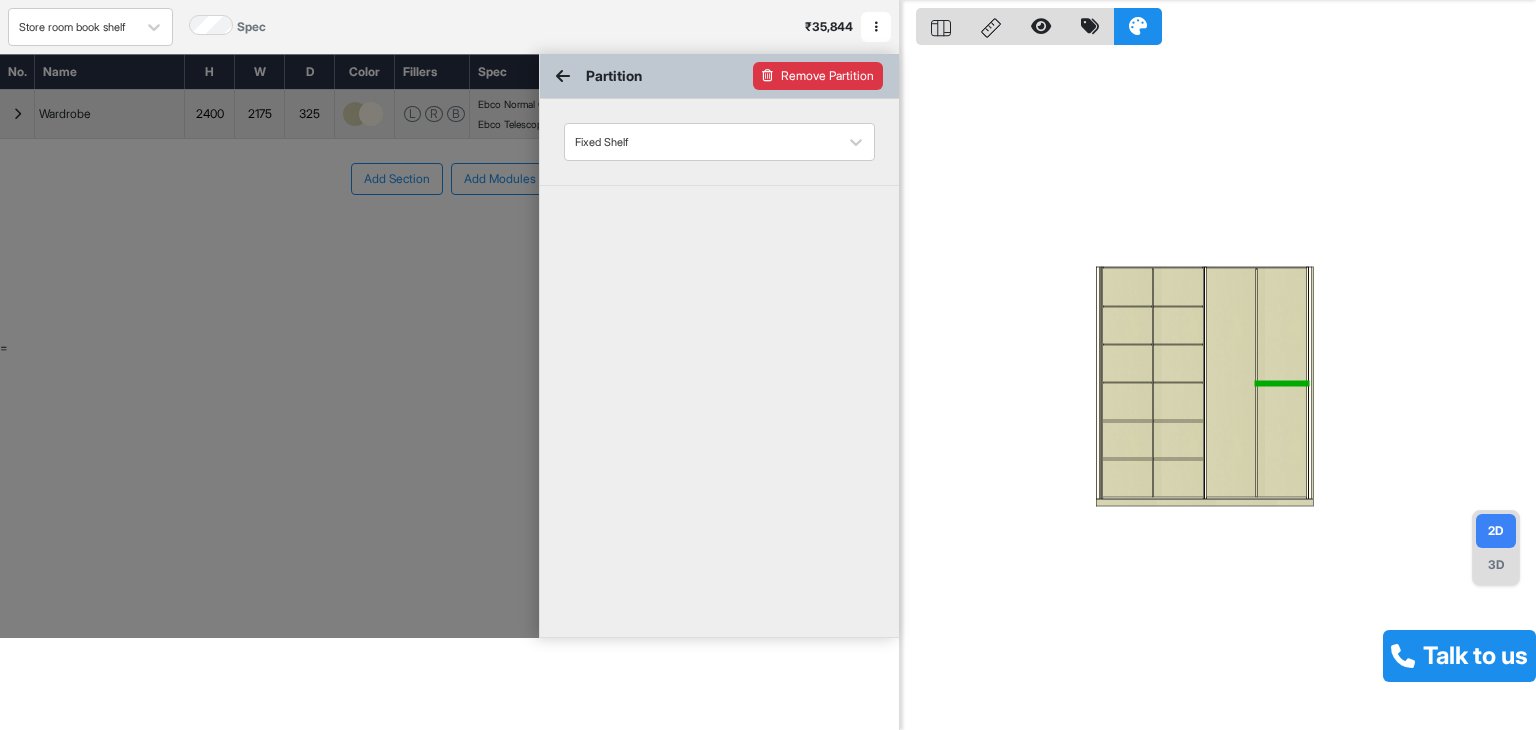 click on "Remove Partition" at bounding box center (818, 76) 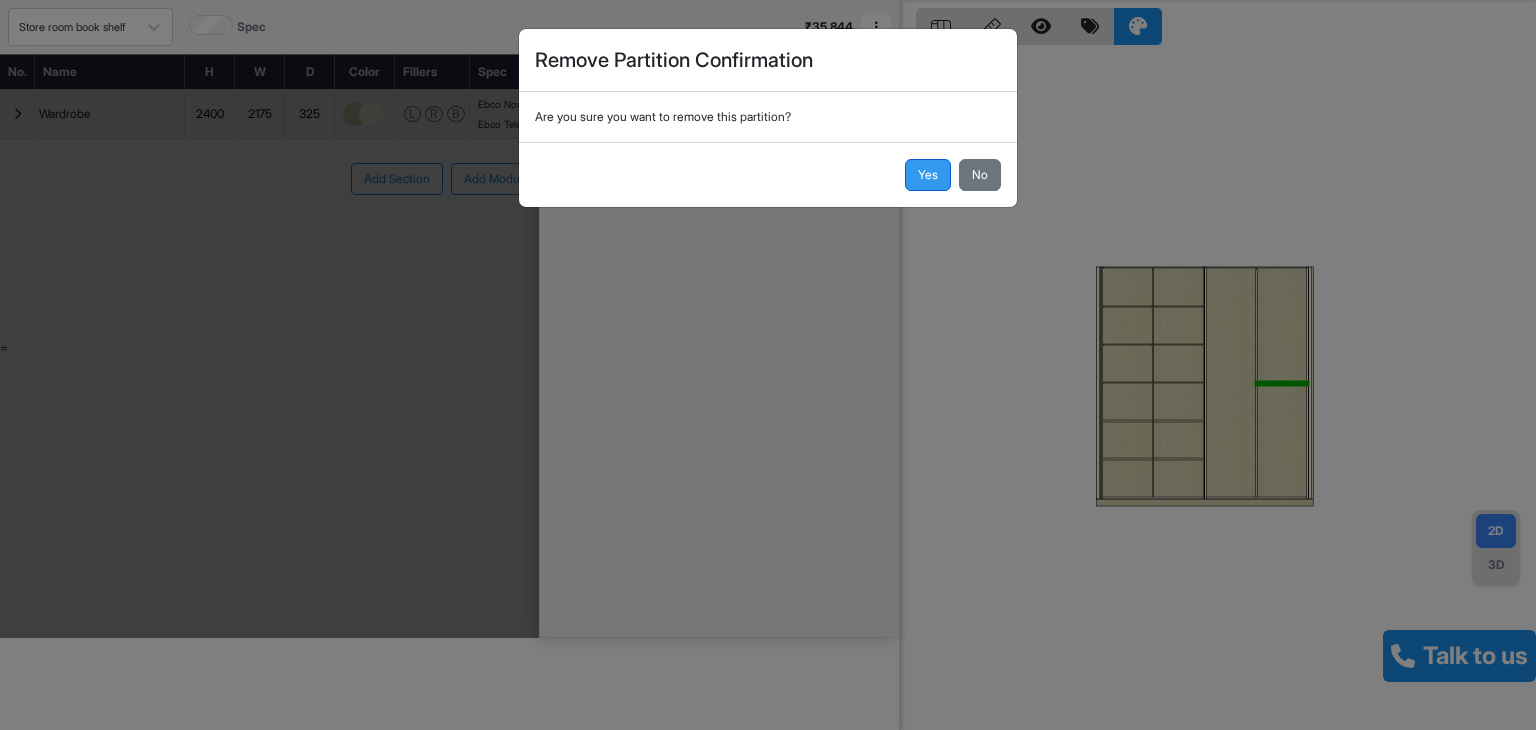 click on "Yes" at bounding box center [928, 175] 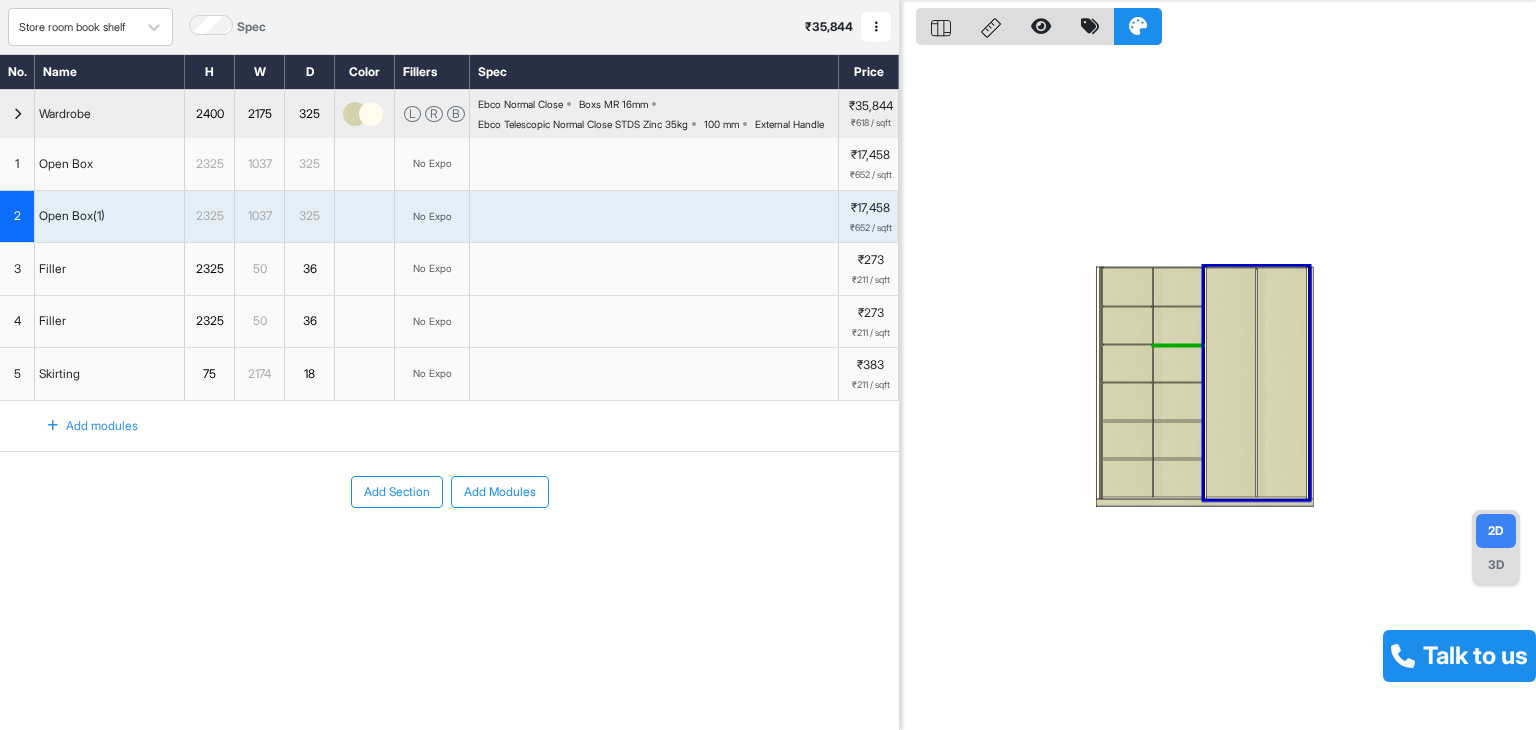 click at bounding box center [1230, 382] 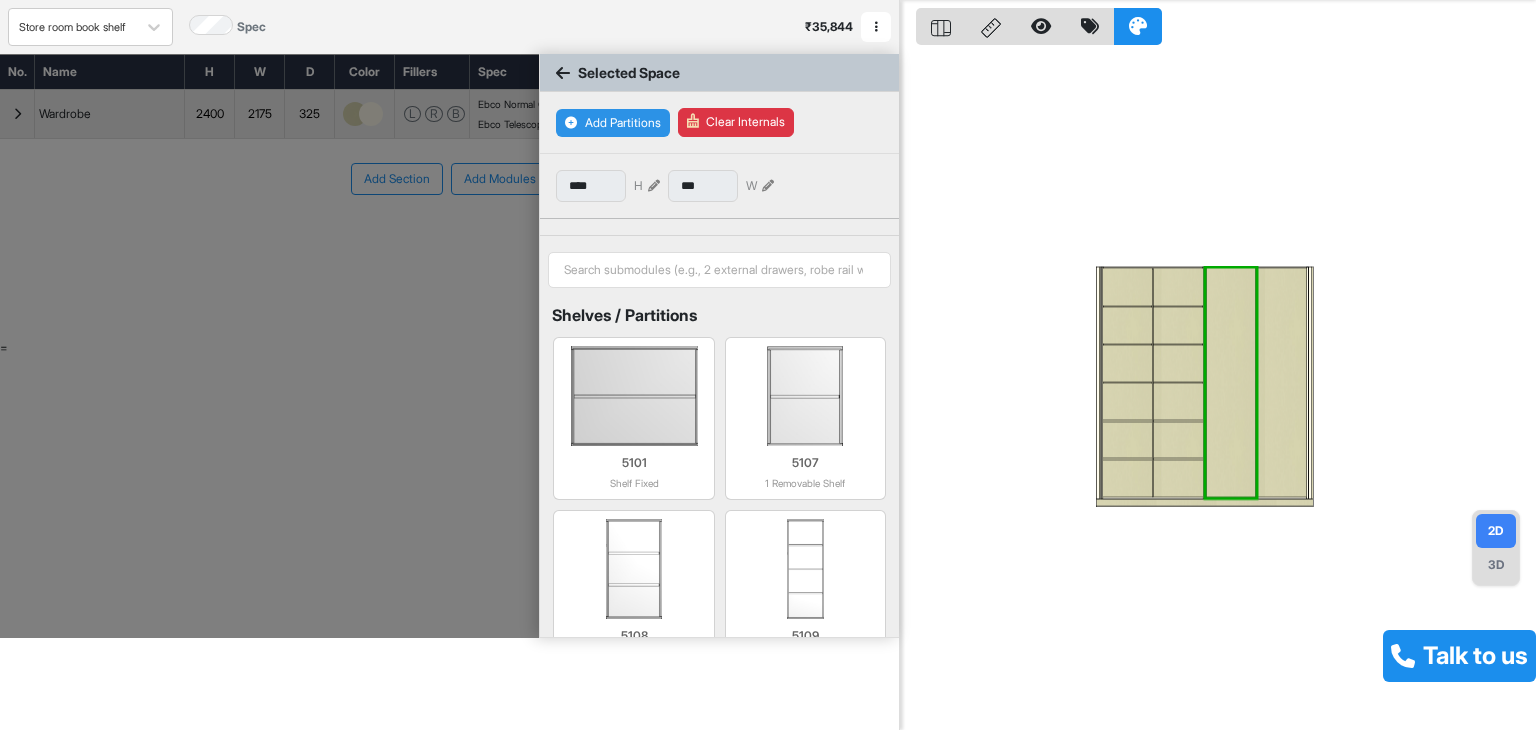 click on "Add Partitions" at bounding box center [613, 123] 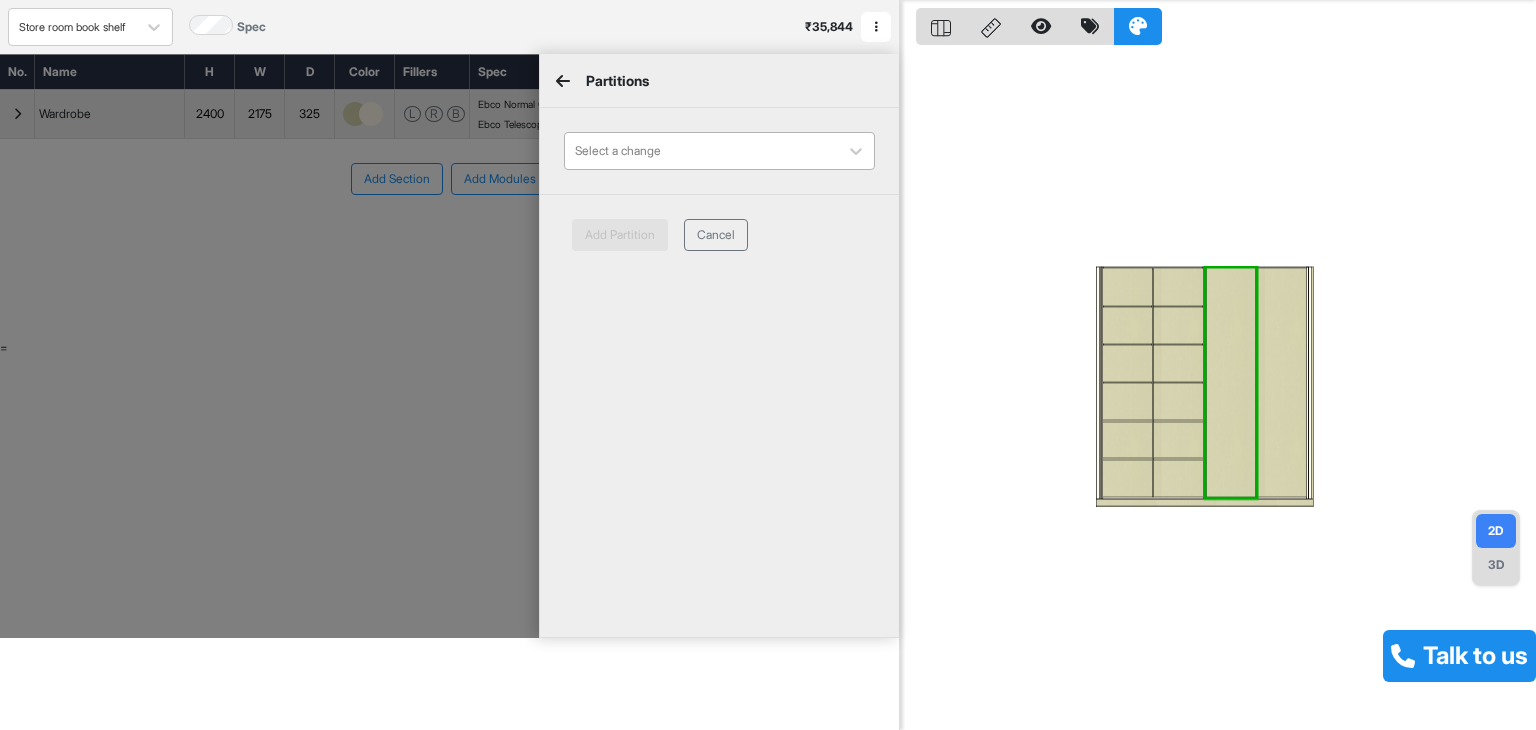 drag, startPoint x: 636, startPoint y: 149, endPoint x: 641, endPoint y: 164, distance: 15.811388 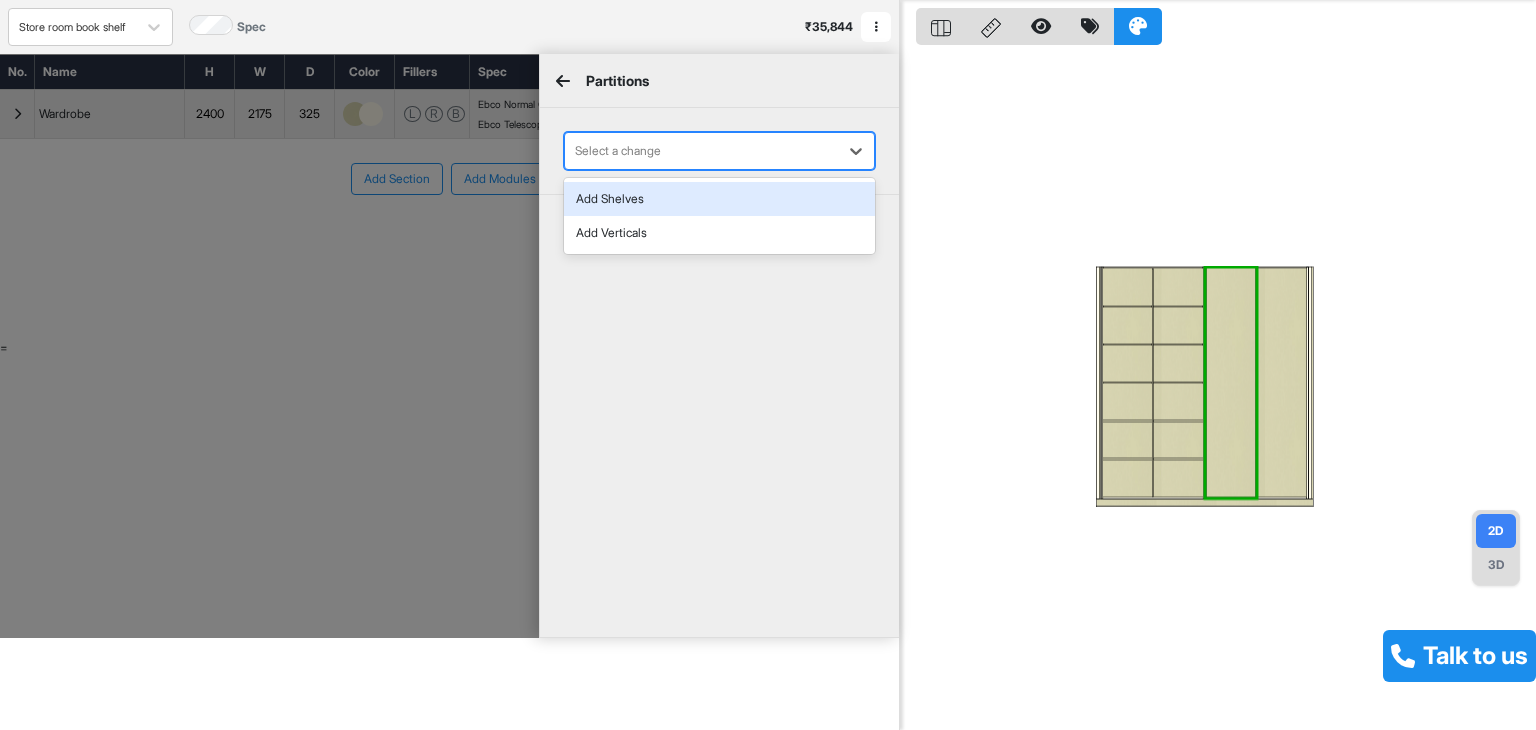 click on "Add Shelves" at bounding box center [719, 199] 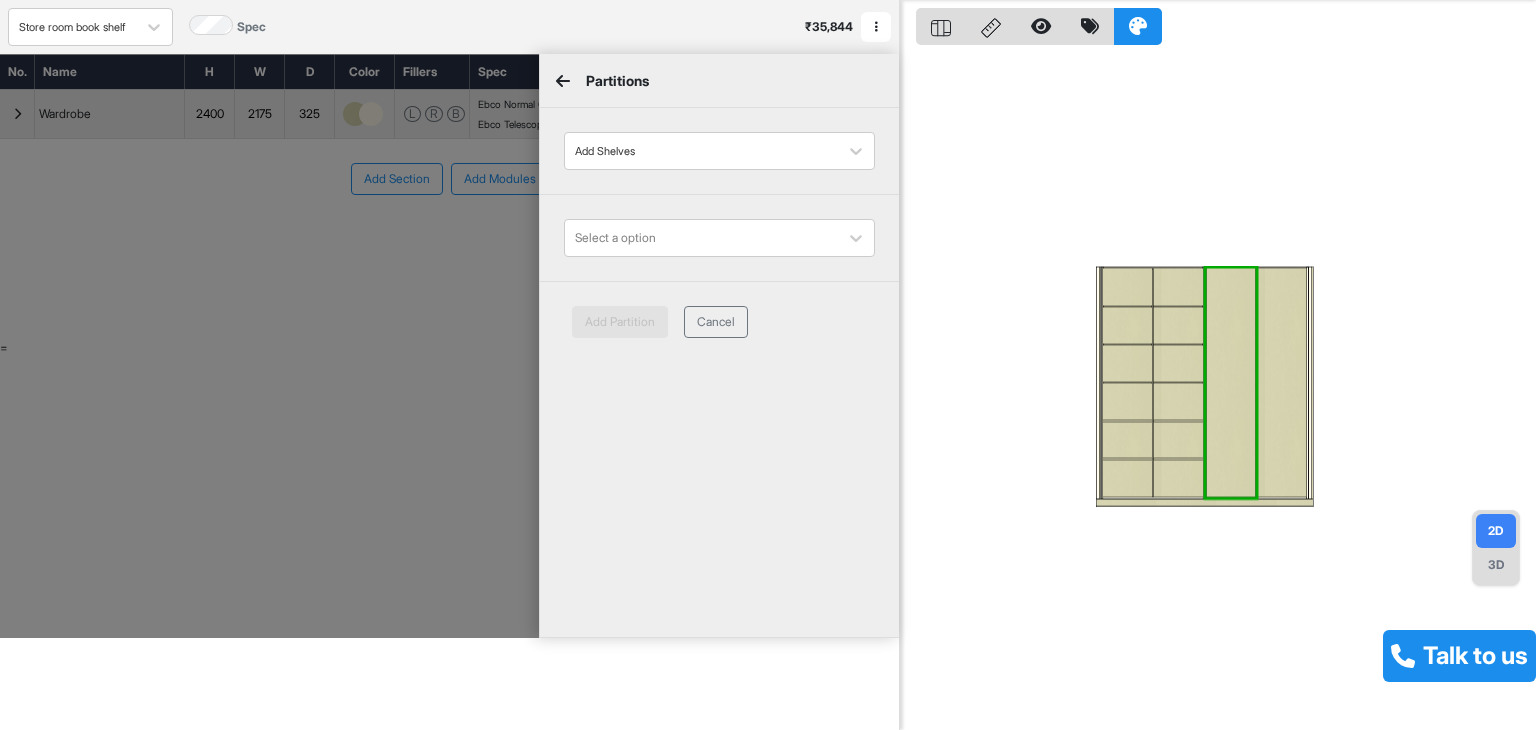 click on "Select a option" at bounding box center [719, 238] 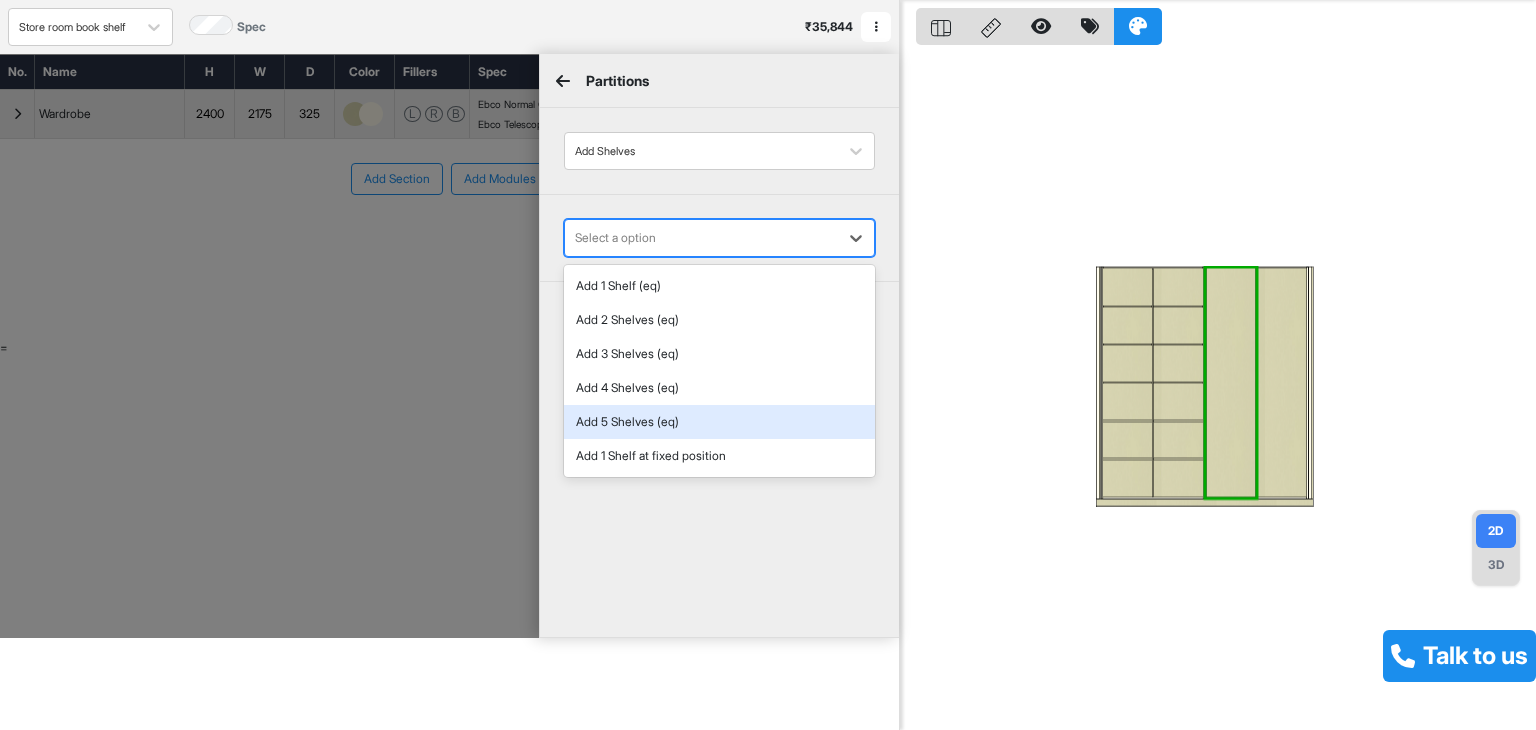 click on "Add 5 Shelves (eq)" at bounding box center [719, 422] 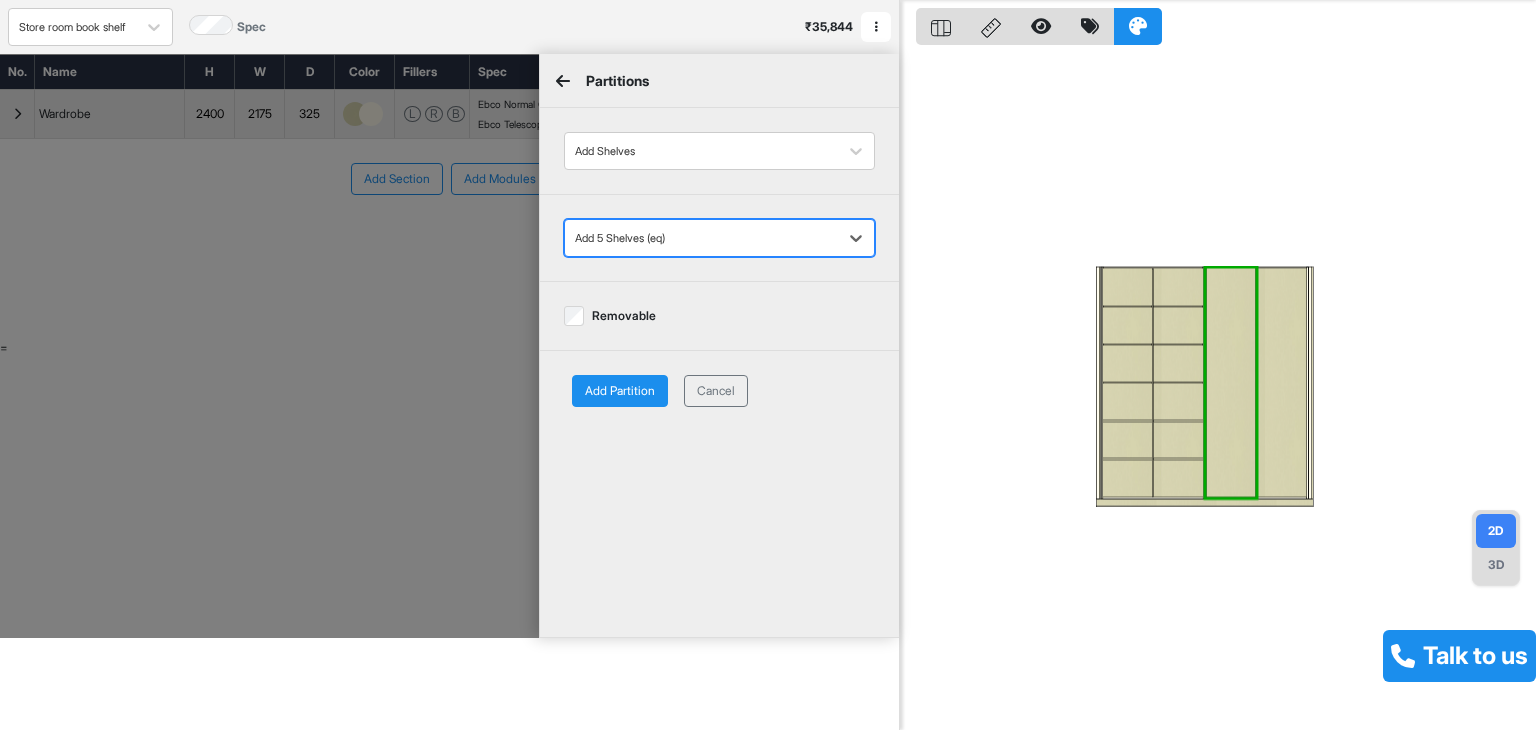 click on "Add Partition Cancel" at bounding box center (719, 391) 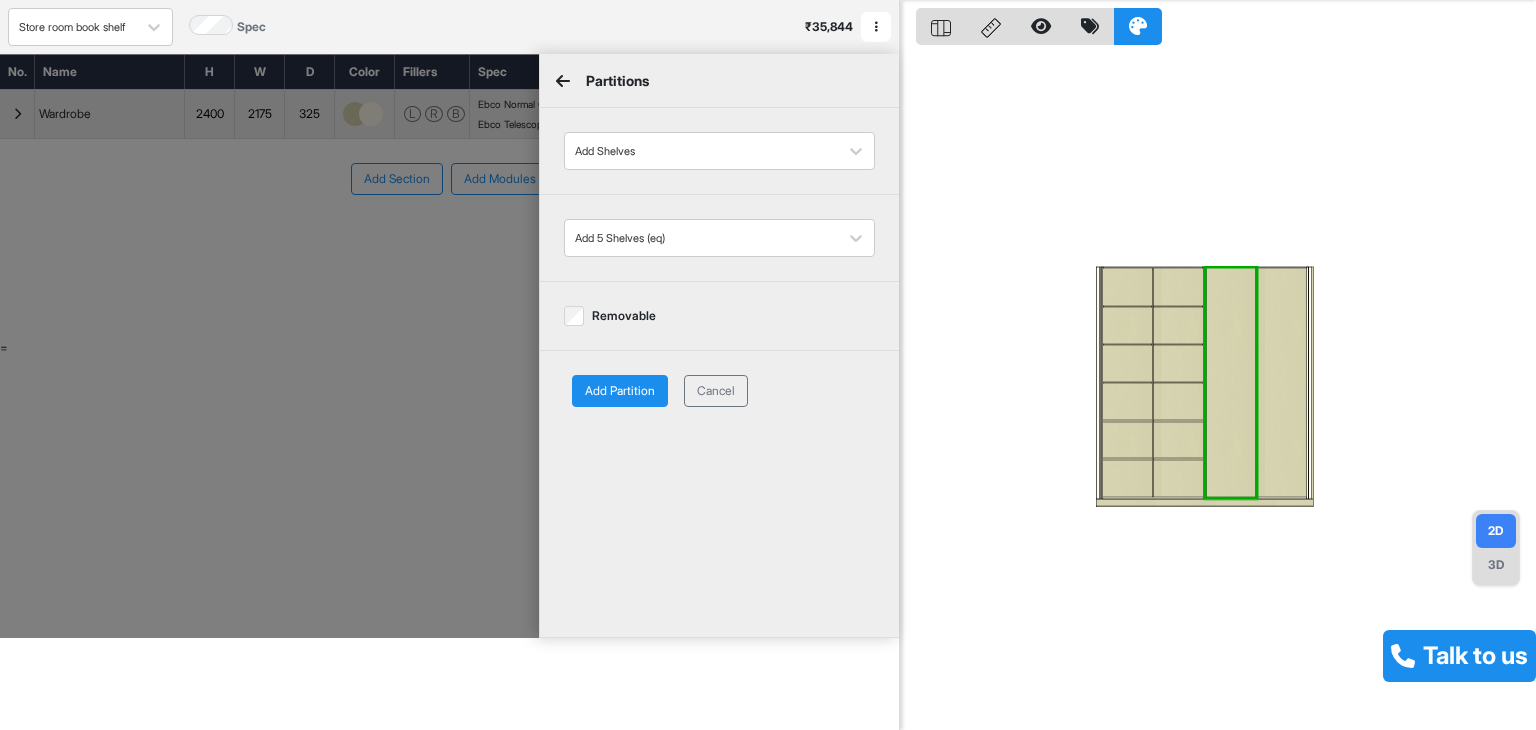 click on "Add Partition Cancel" at bounding box center (719, 391) 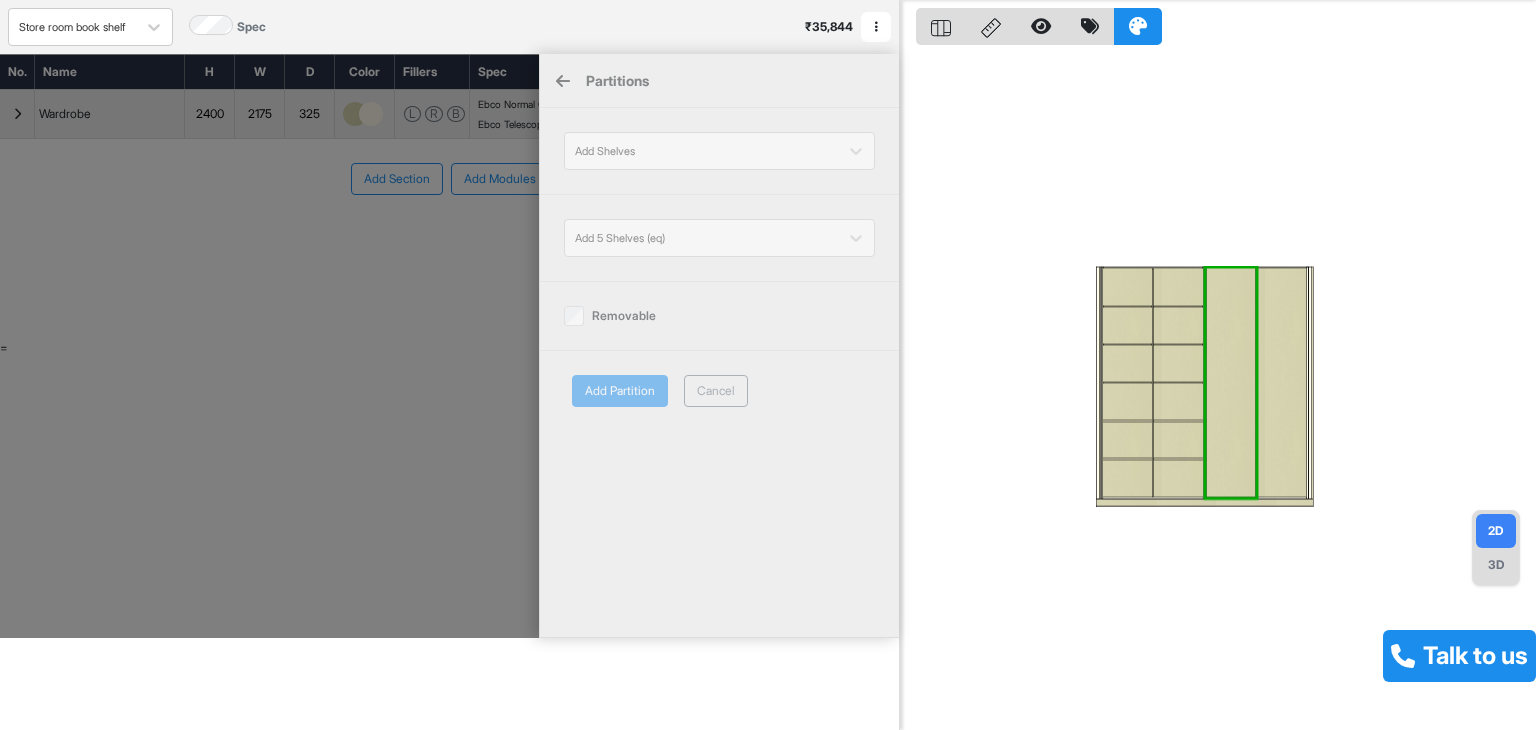 type 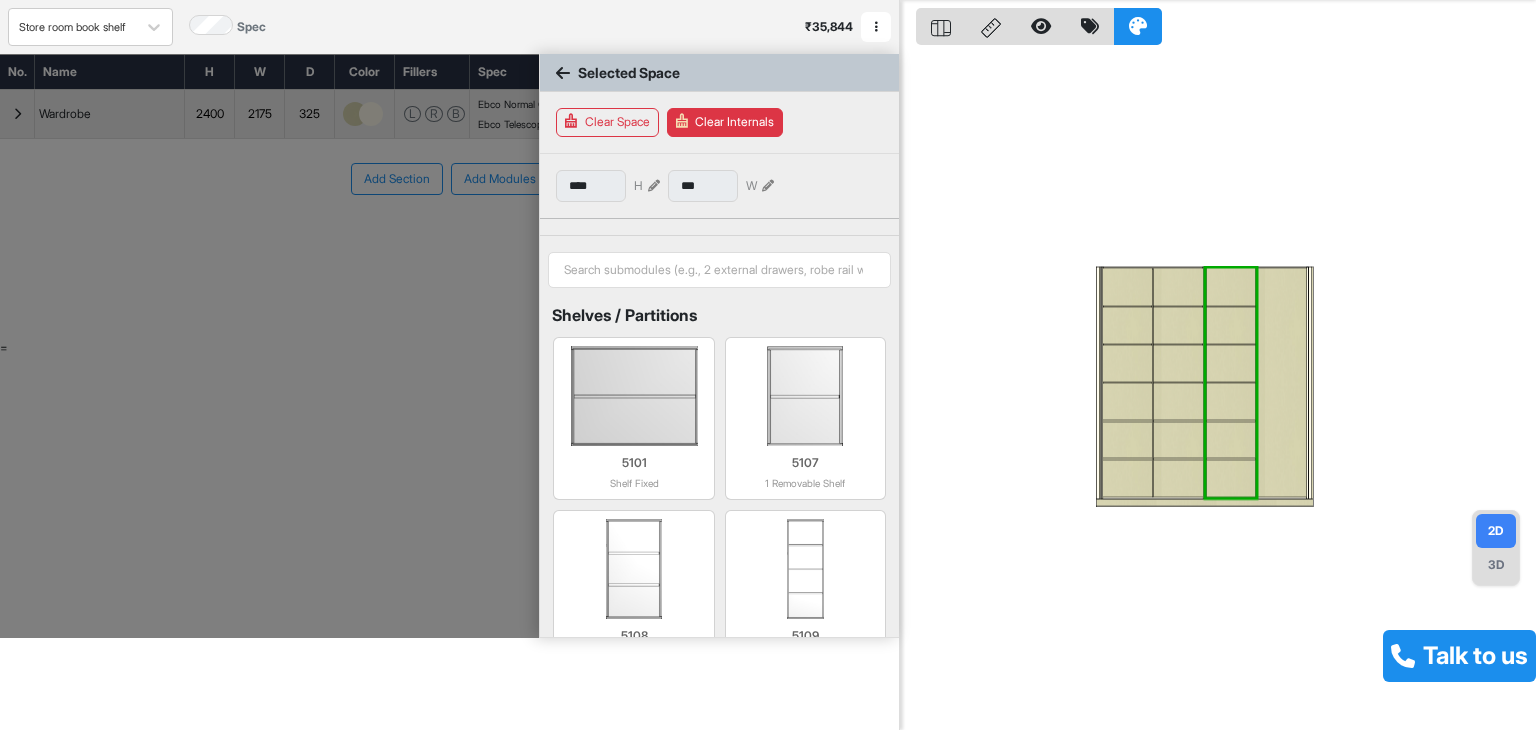 click at bounding box center (1281, 382) 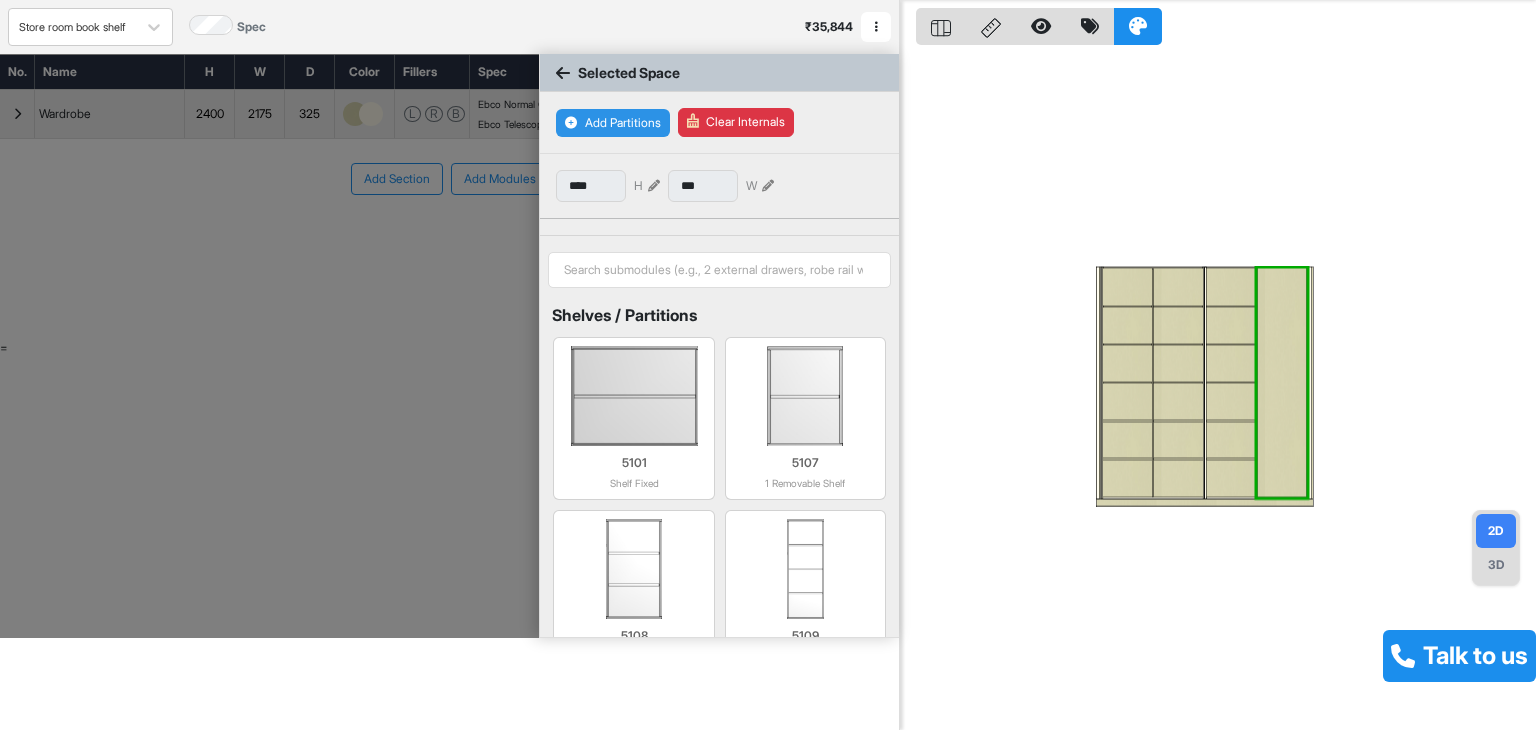 click on "Add Partitions" at bounding box center [613, 123] 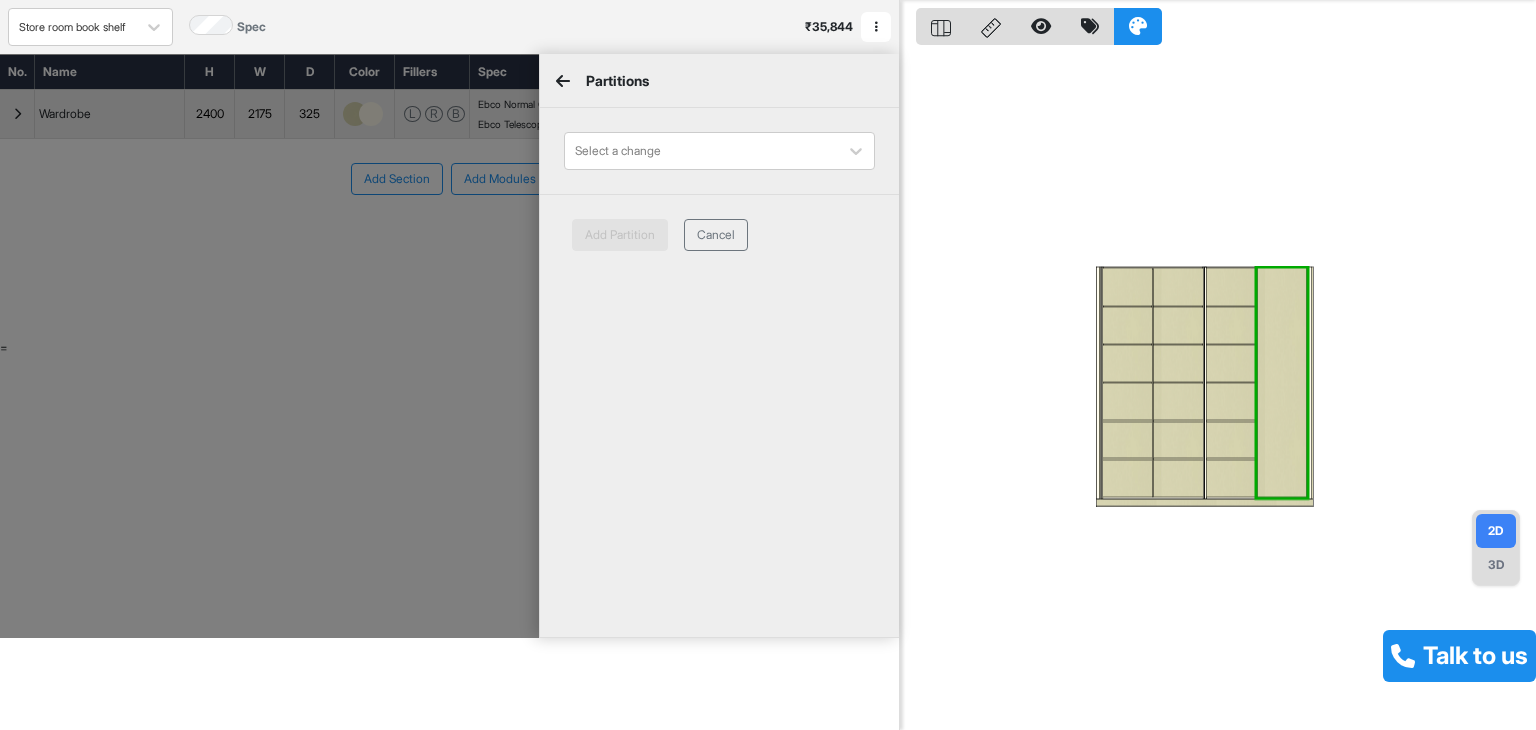 click at bounding box center (701, 151) 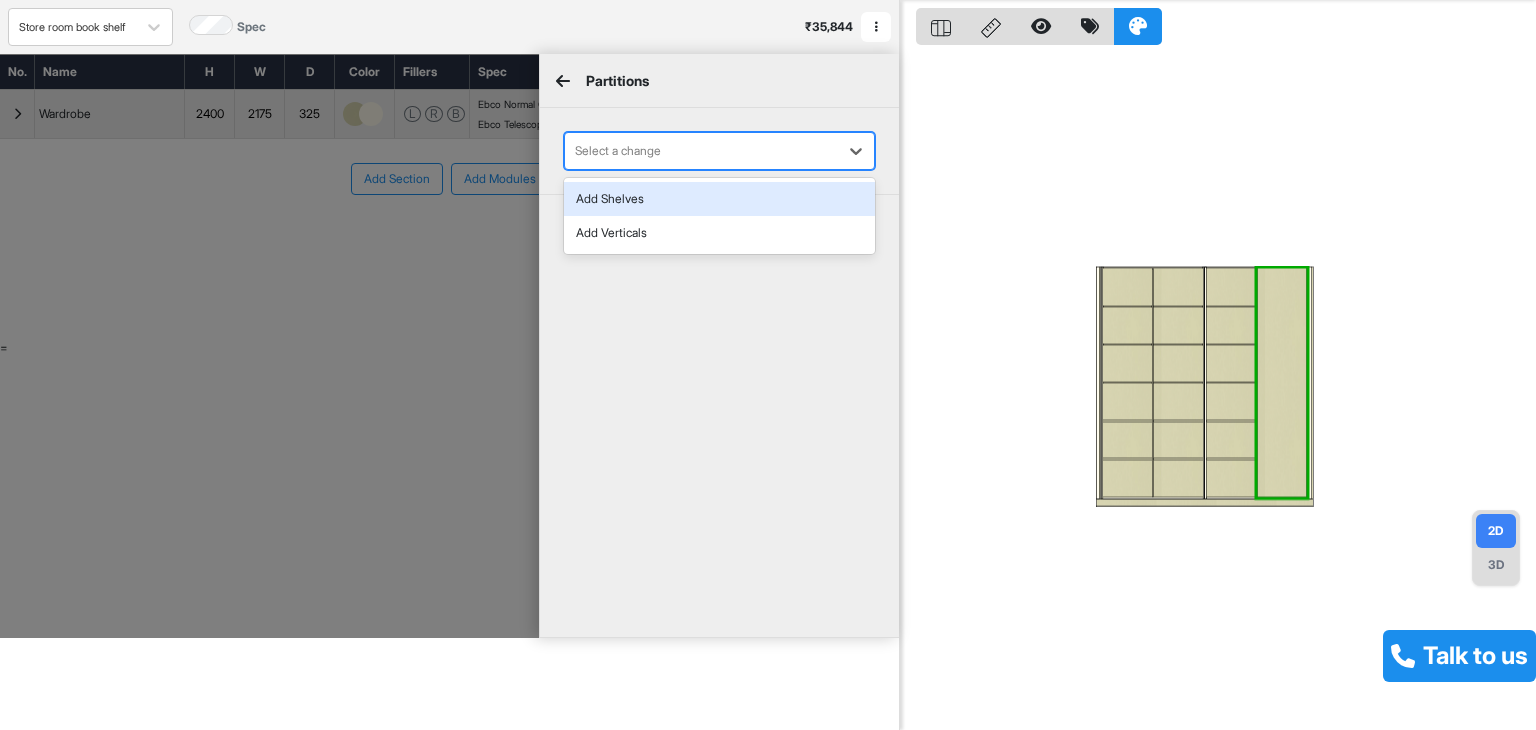 click on "Add Shelves" at bounding box center (719, 199) 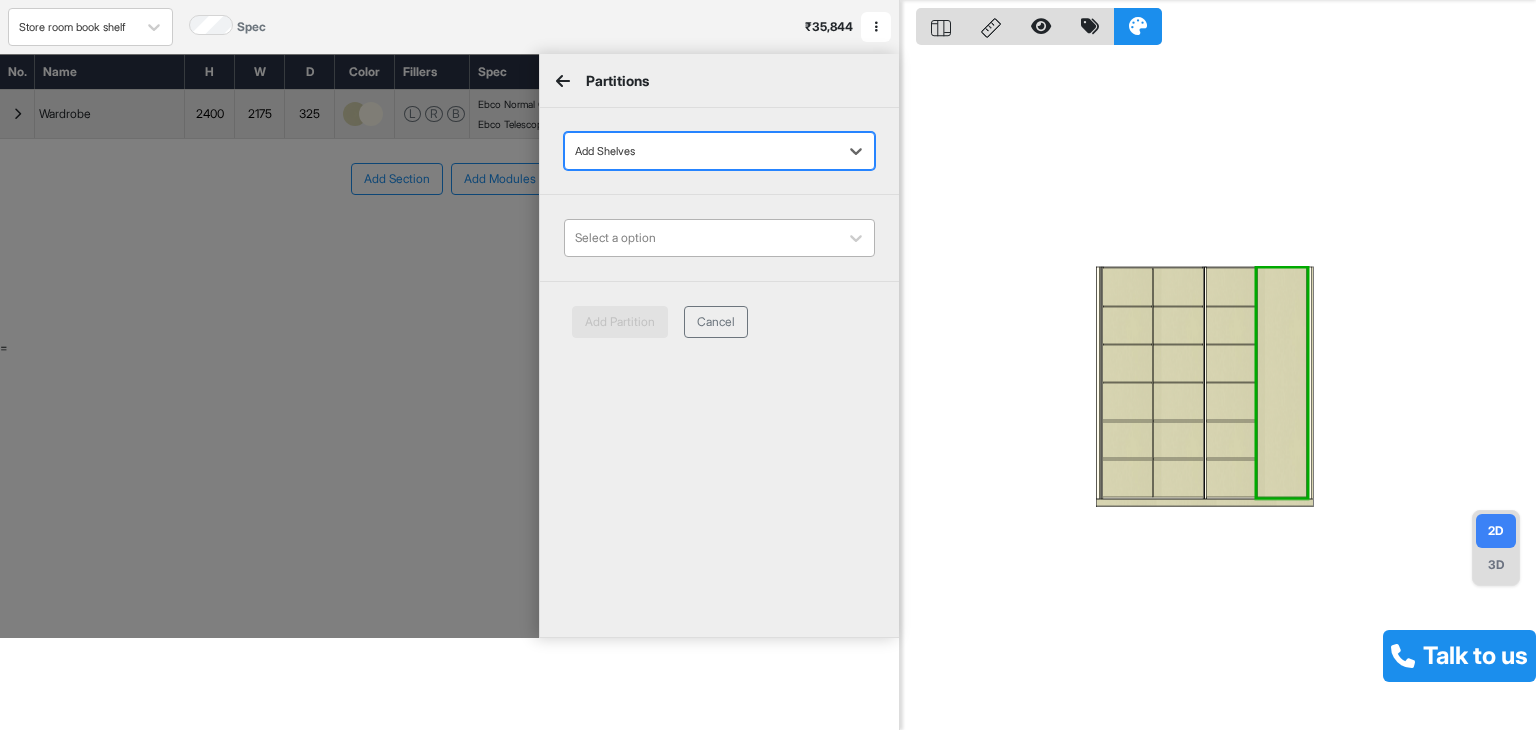 click at bounding box center (701, 238) 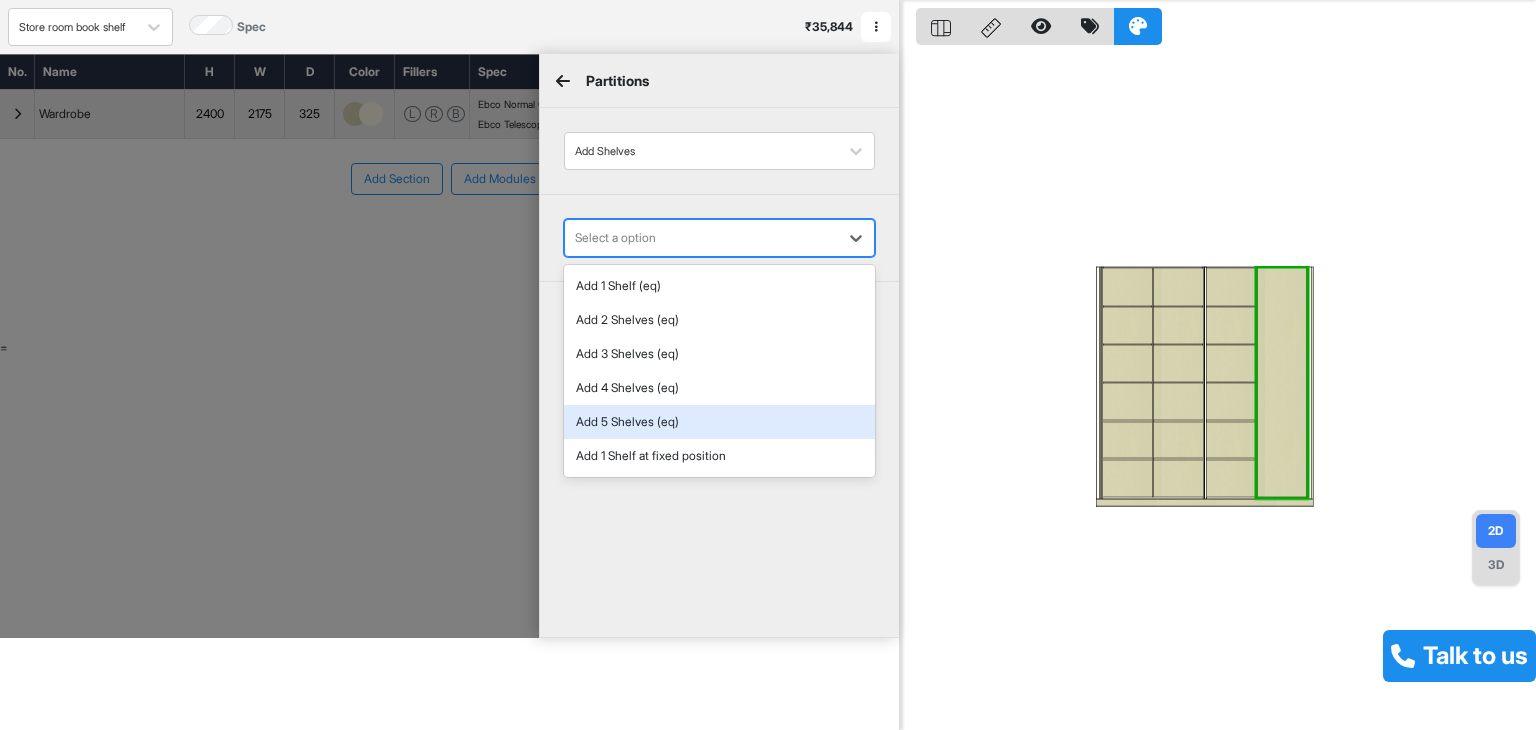 click on "Add 5 Shelves (eq)" at bounding box center [719, 422] 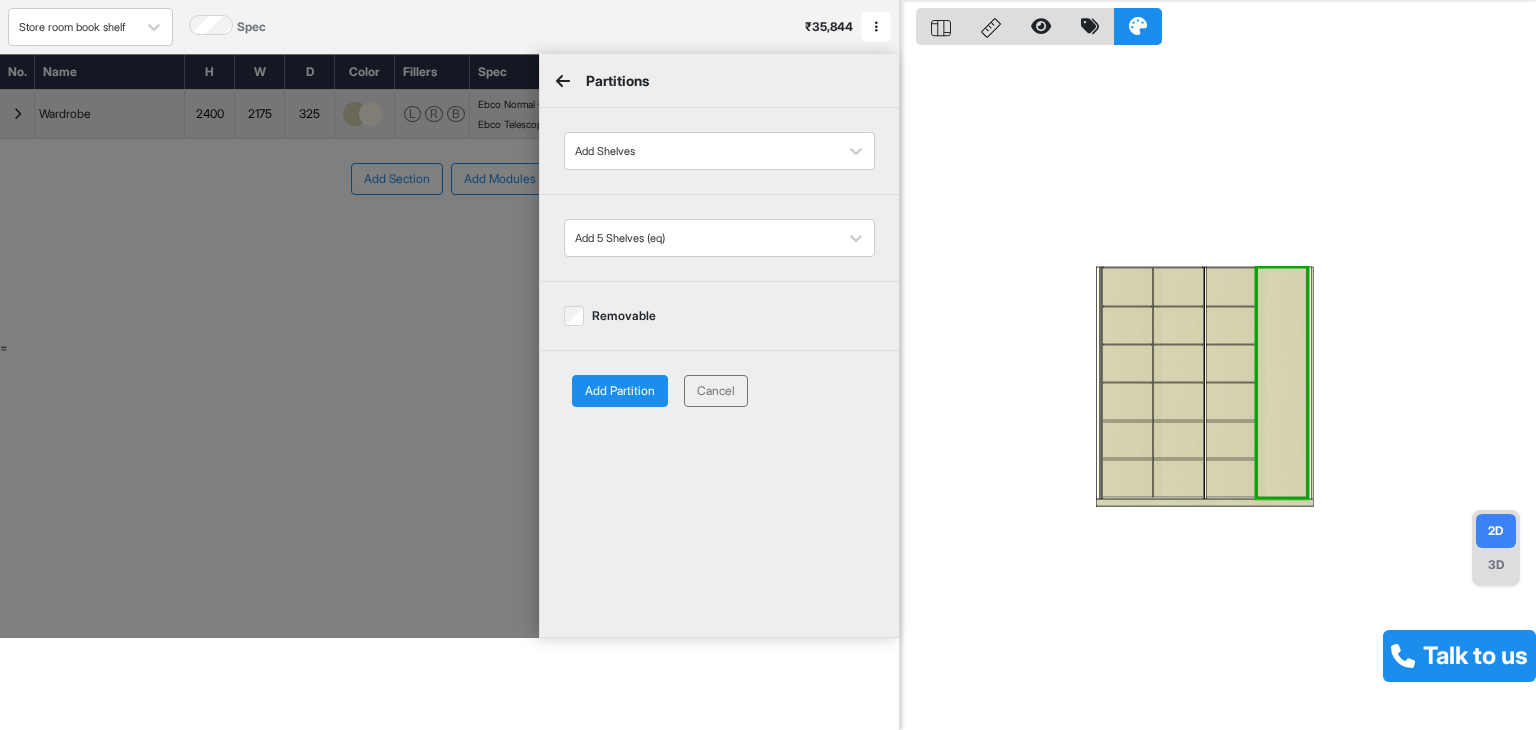 click on "Add Partition" at bounding box center [620, 391] 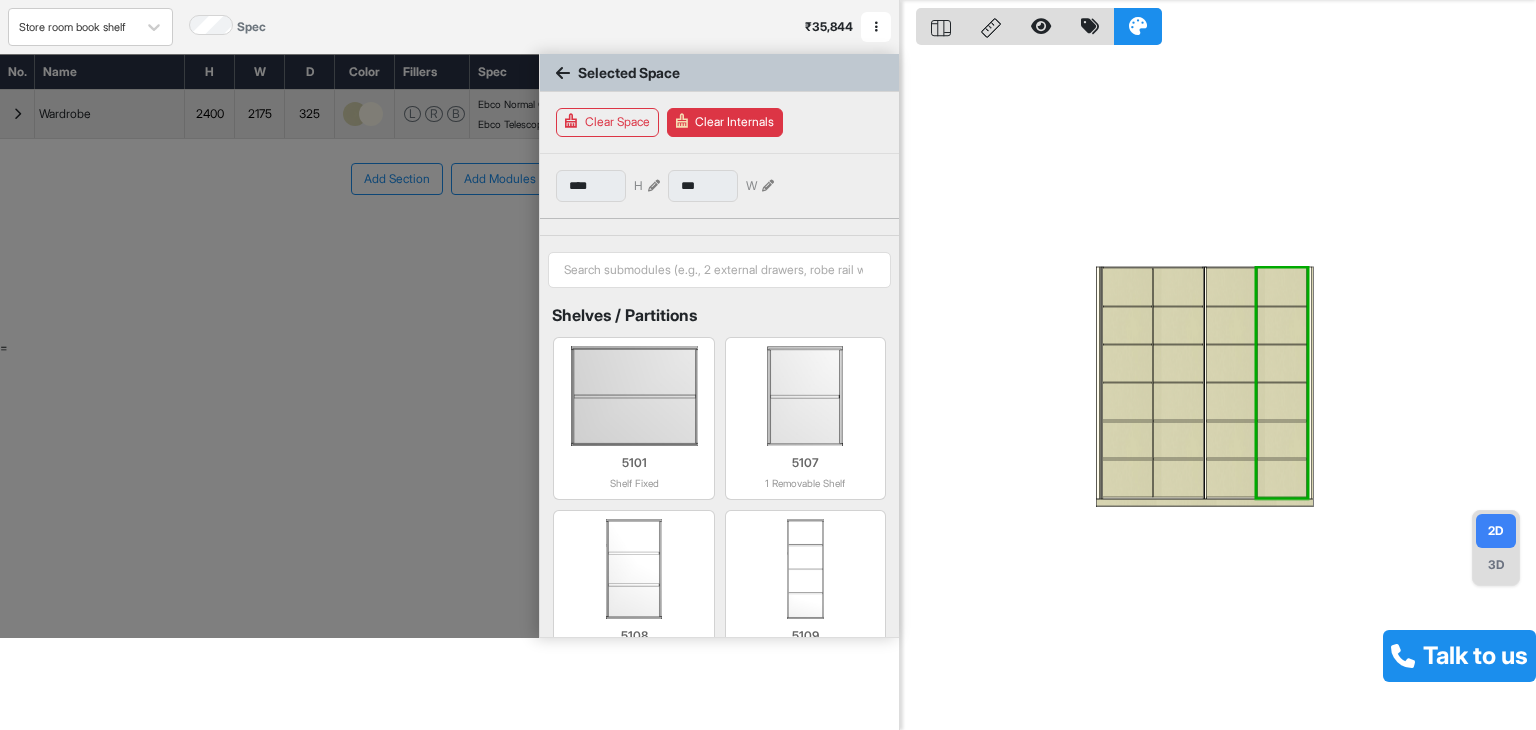 click at bounding box center (563, 73) 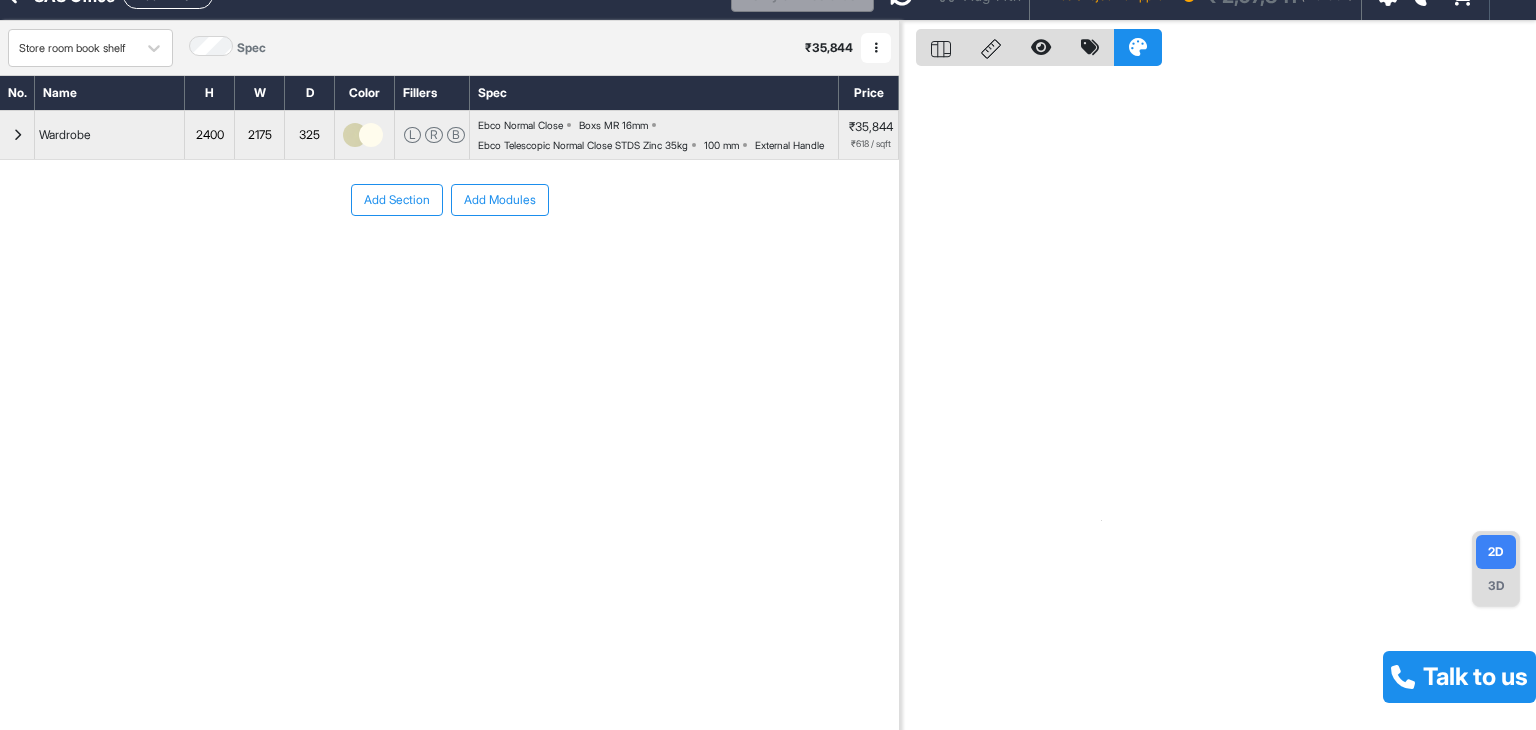 scroll, scrollTop: 0, scrollLeft: 0, axis: both 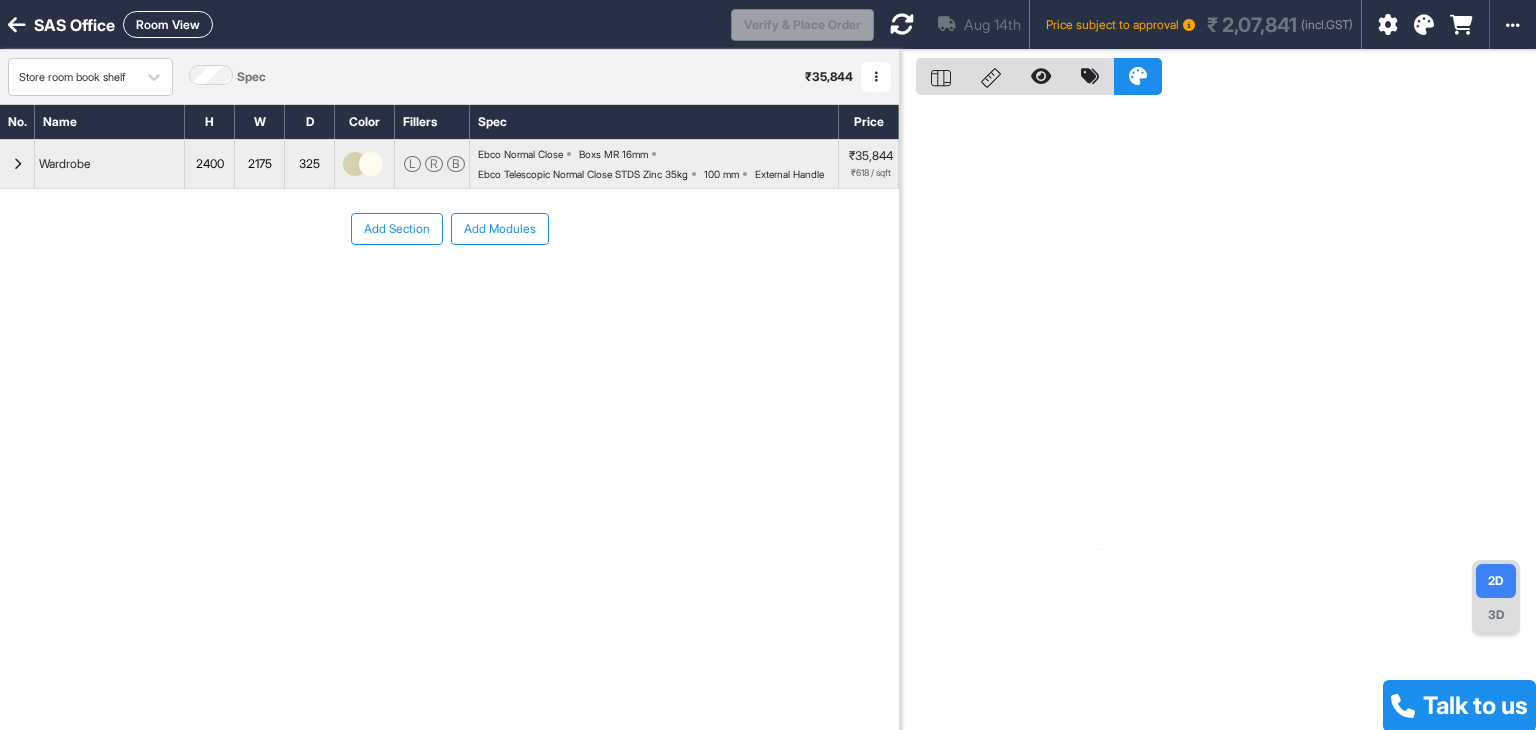 click at bounding box center [902, 24] 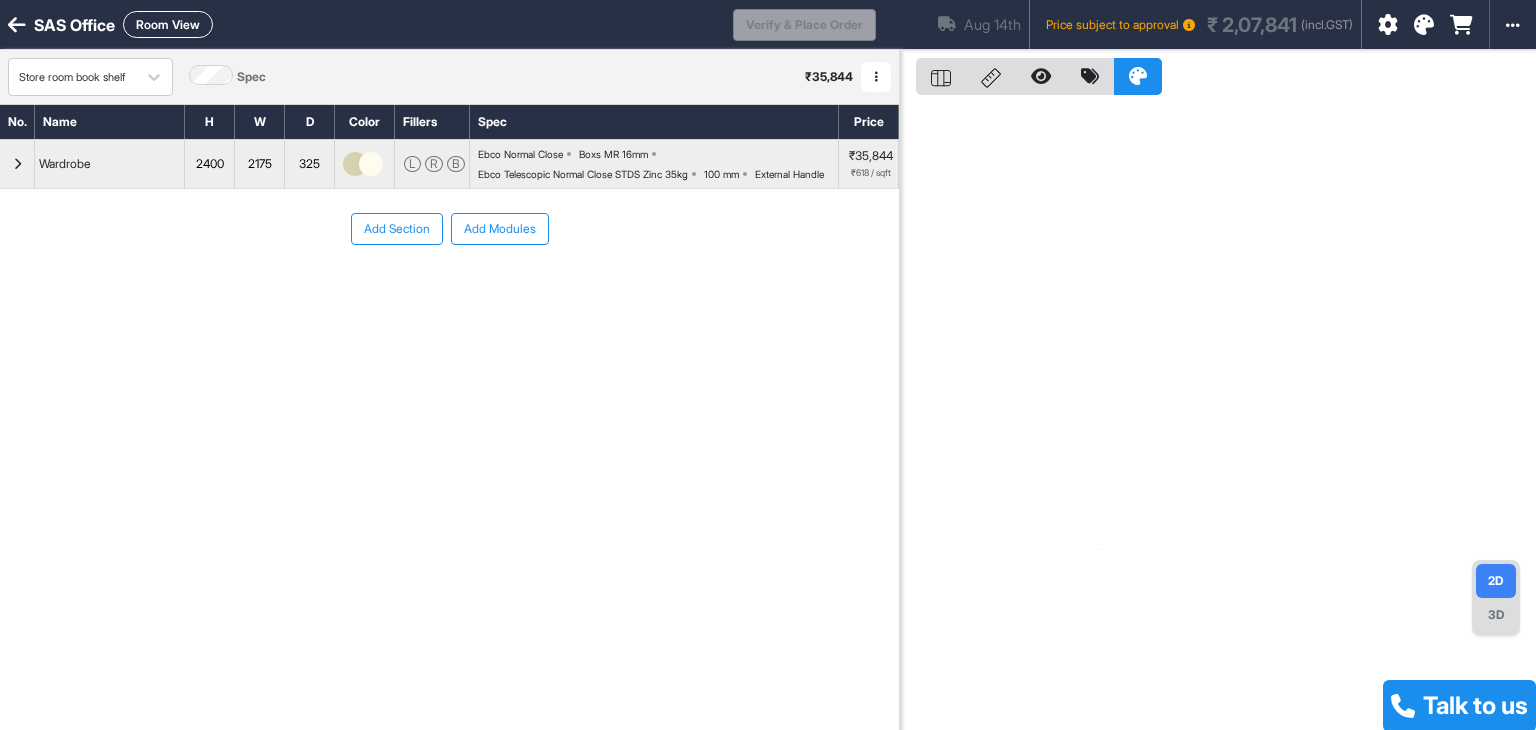 click on "Loading..." at bounding box center (900, 23) 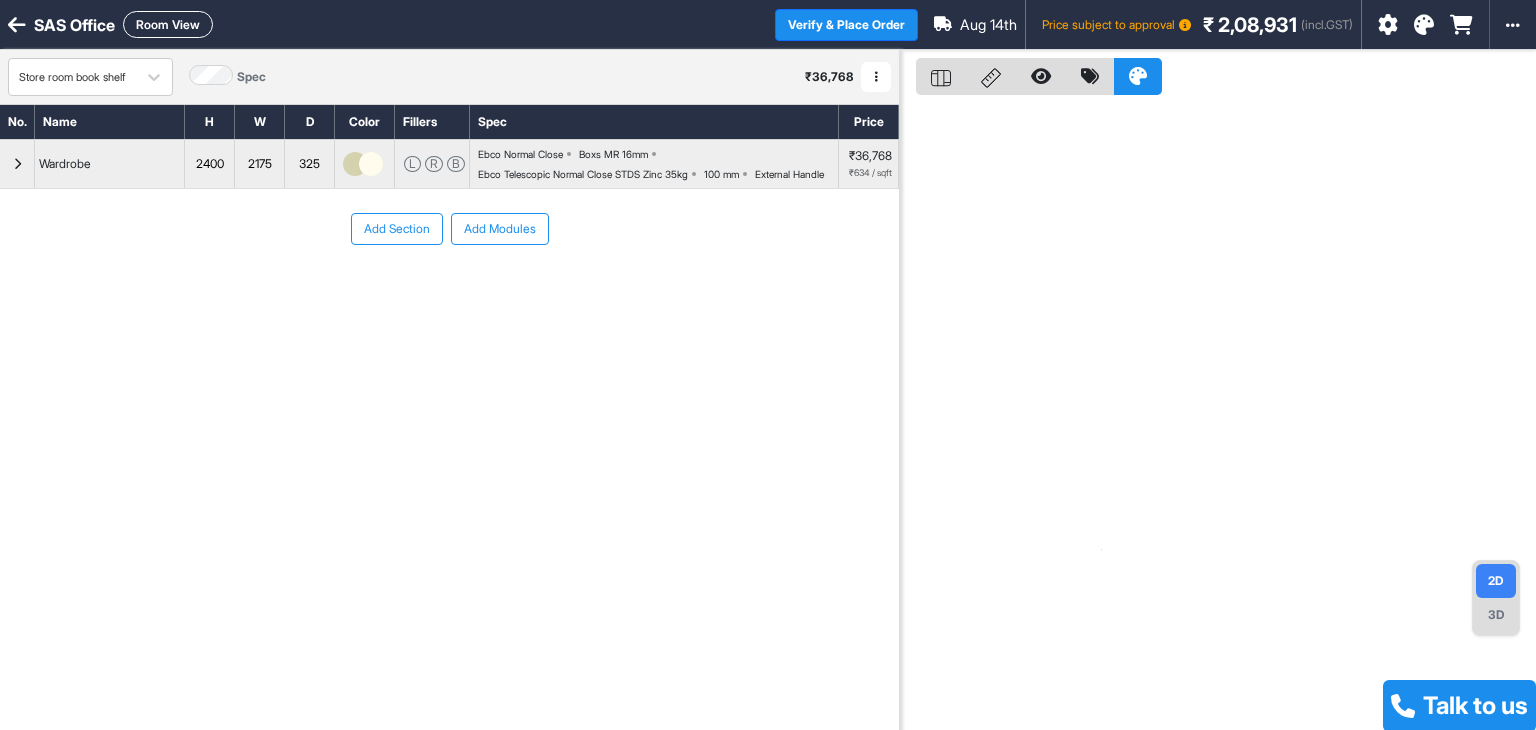 click at bounding box center [17, 164] 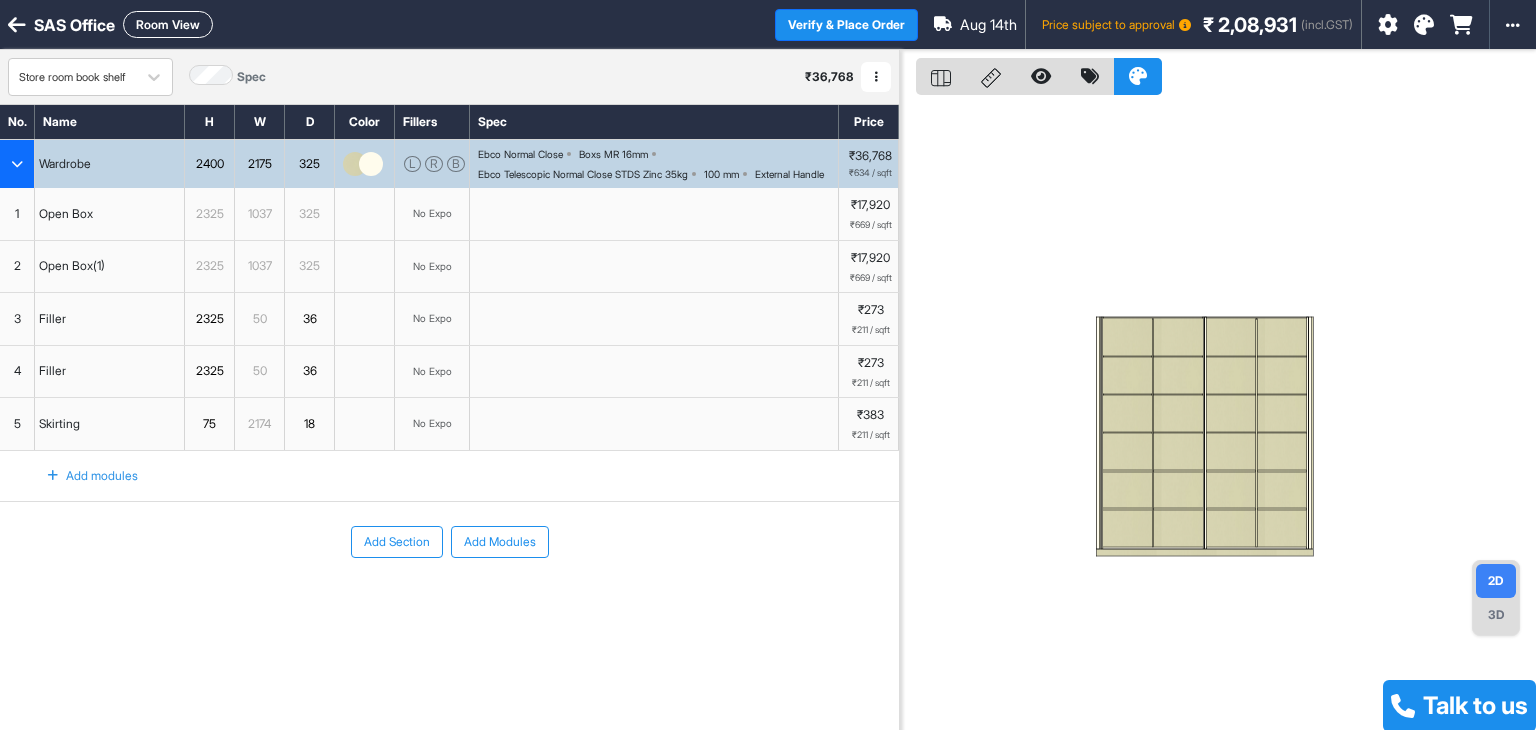 click at bounding box center [355, 164] 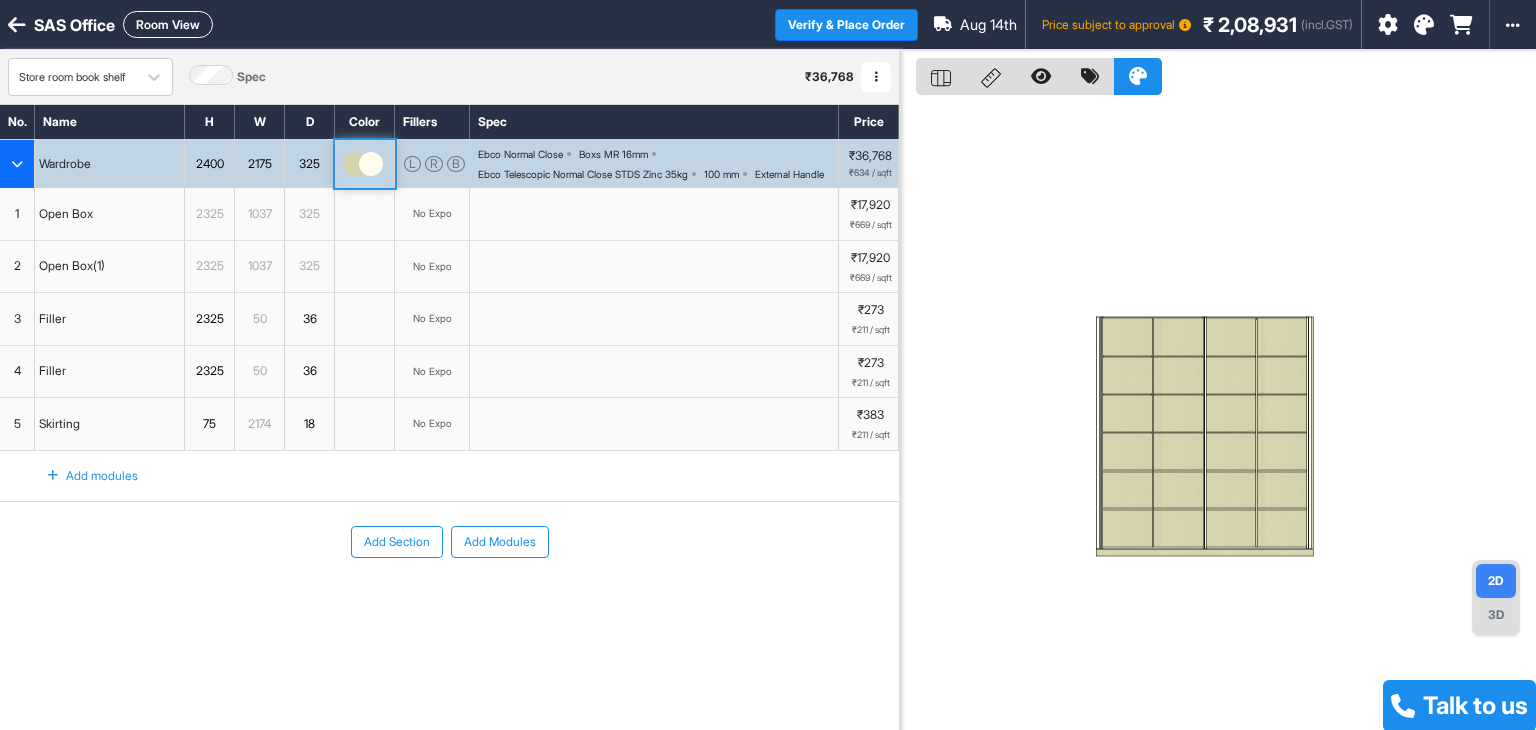click at bounding box center (355, 164) 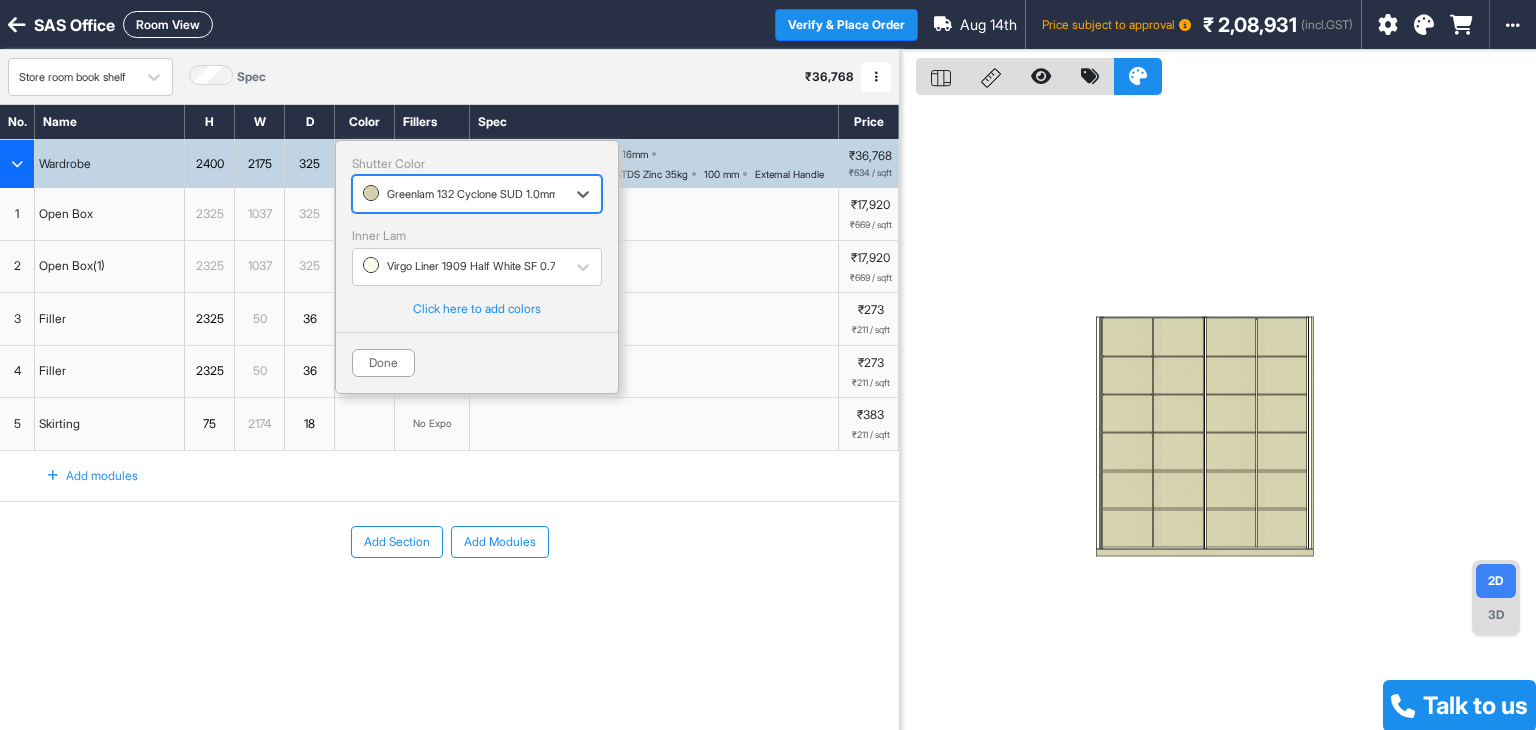 click at bounding box center [459, 194] 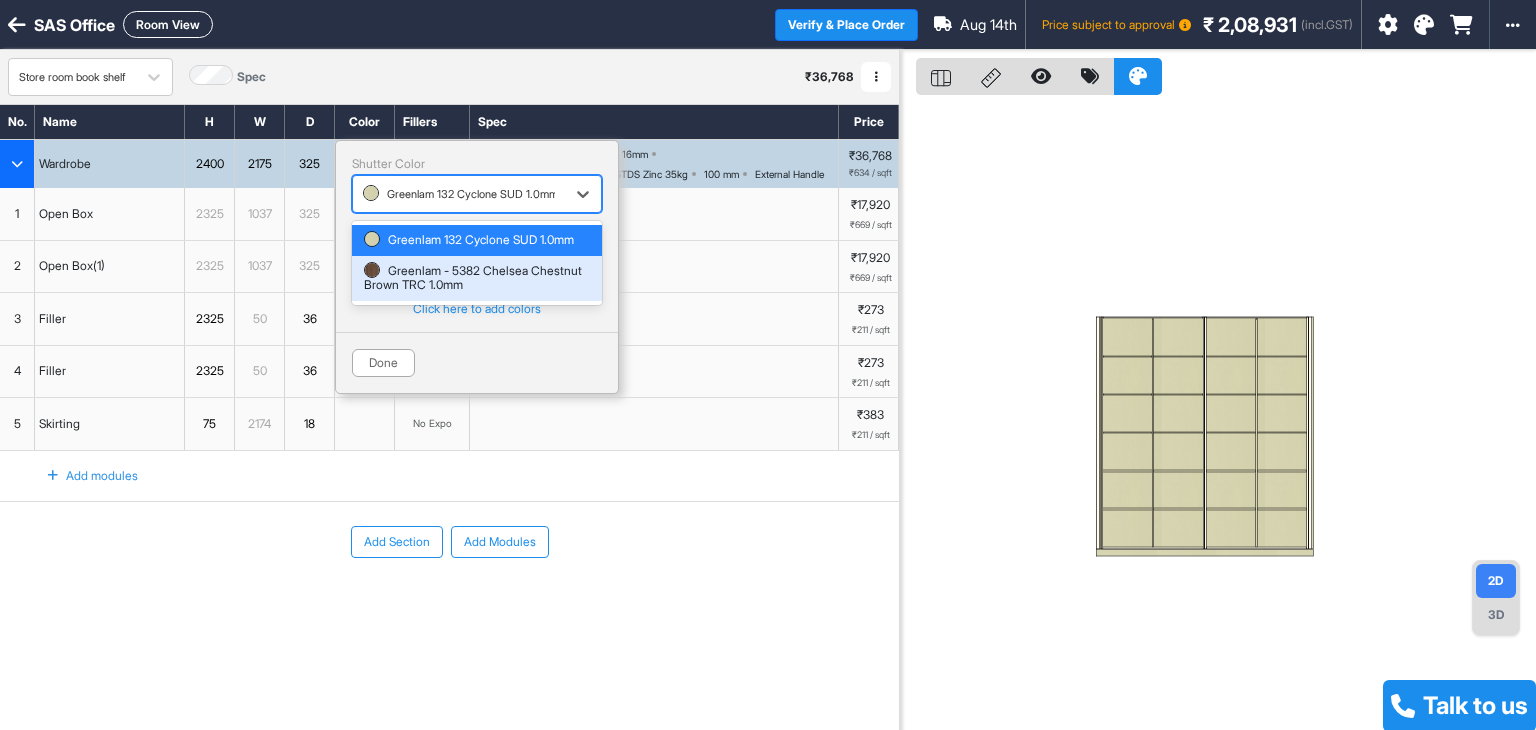 click on "Greenlam - 5382 Chelsea Chestnut Brown TRC 1.0mm" at bounding box center [477, 278] 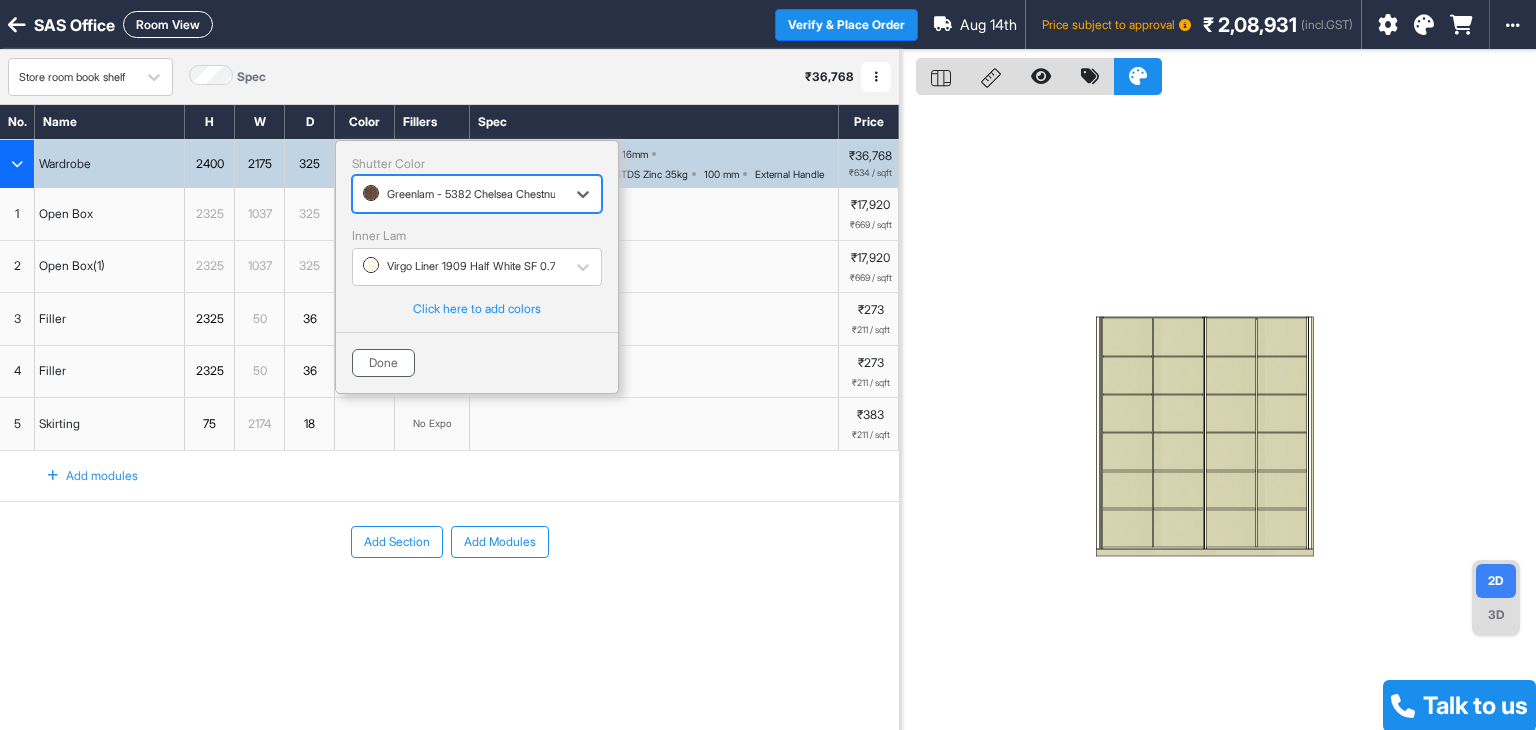 click on "Done" at bounding box center [383, 363] 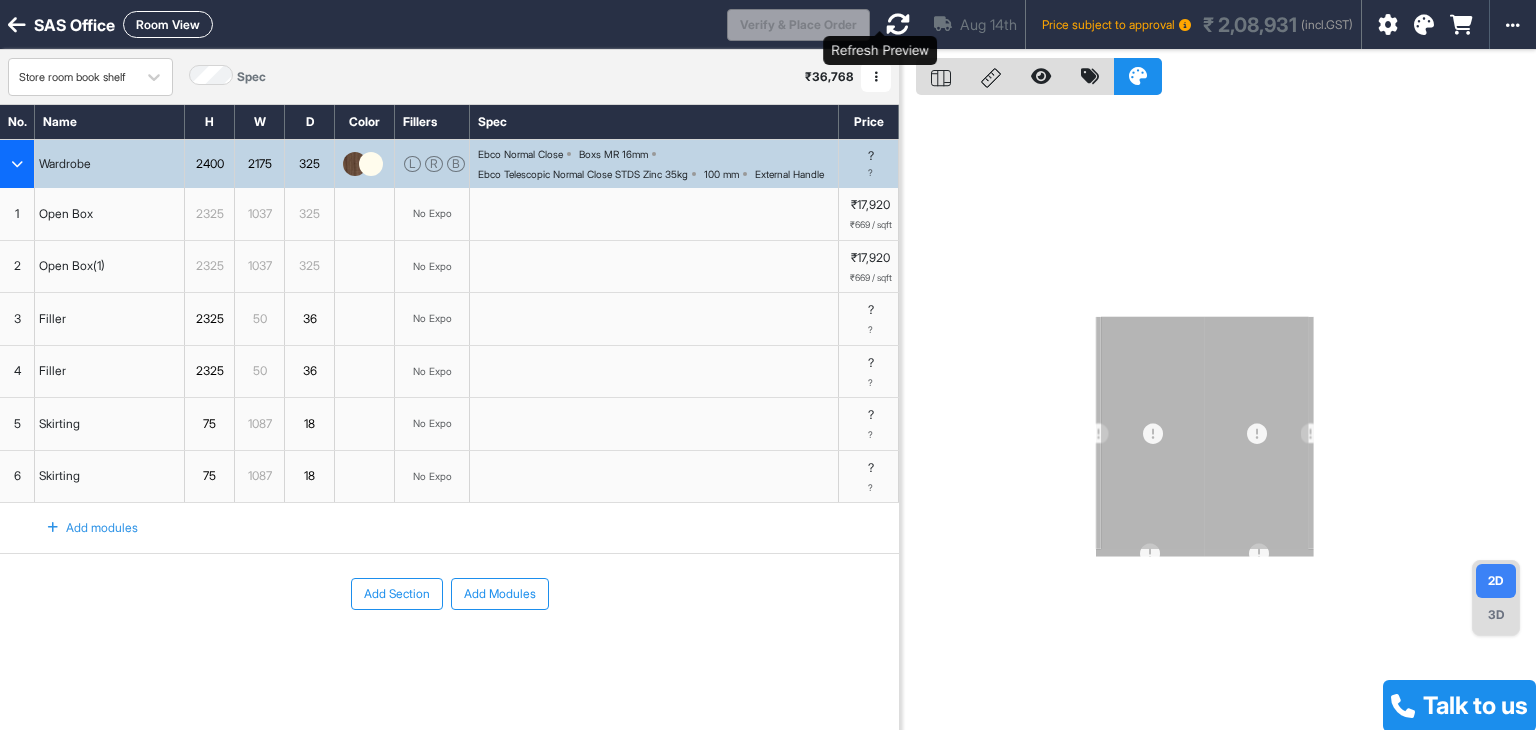 click at bounding box center (898, 24) 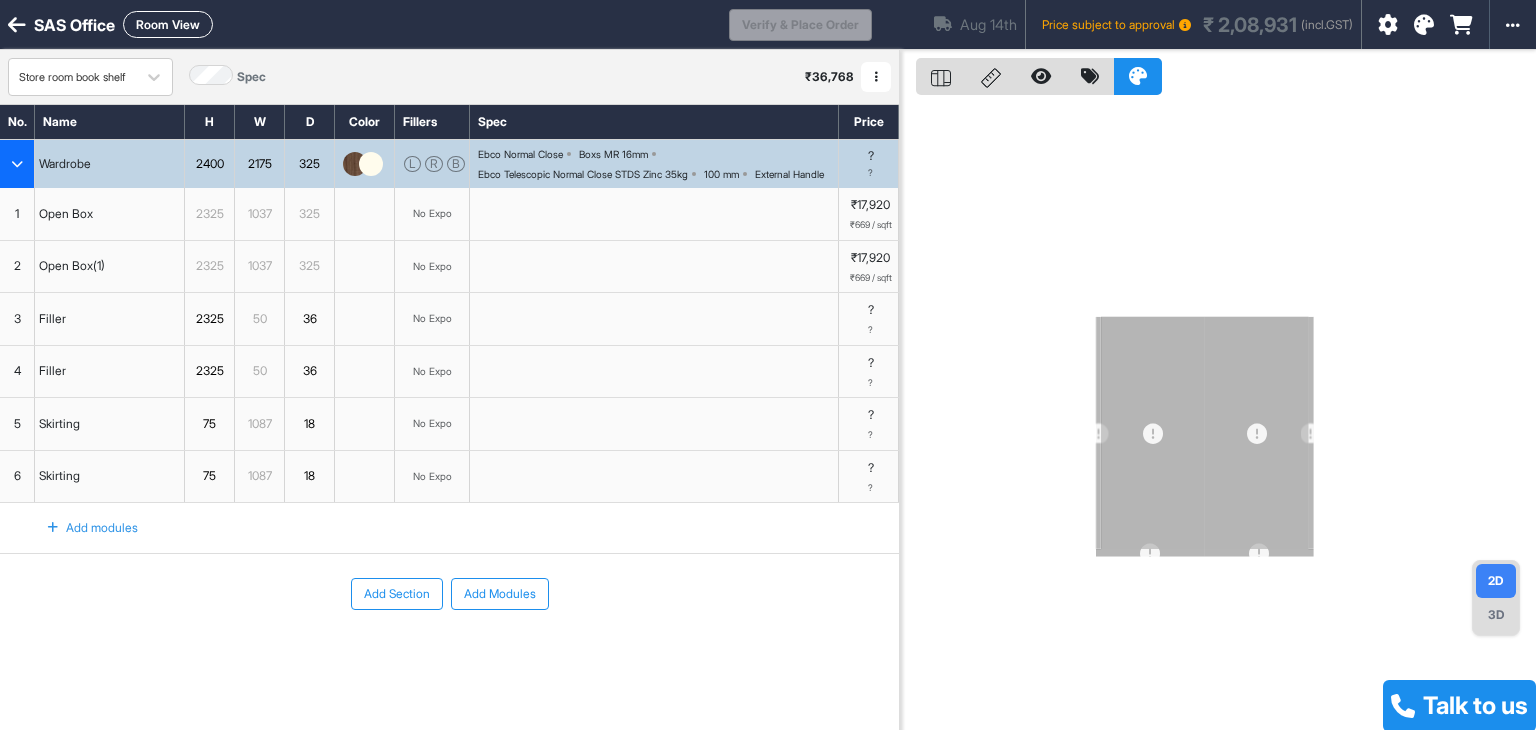 click on "Boxs MR 16mm" at bounding box center (613, 154) 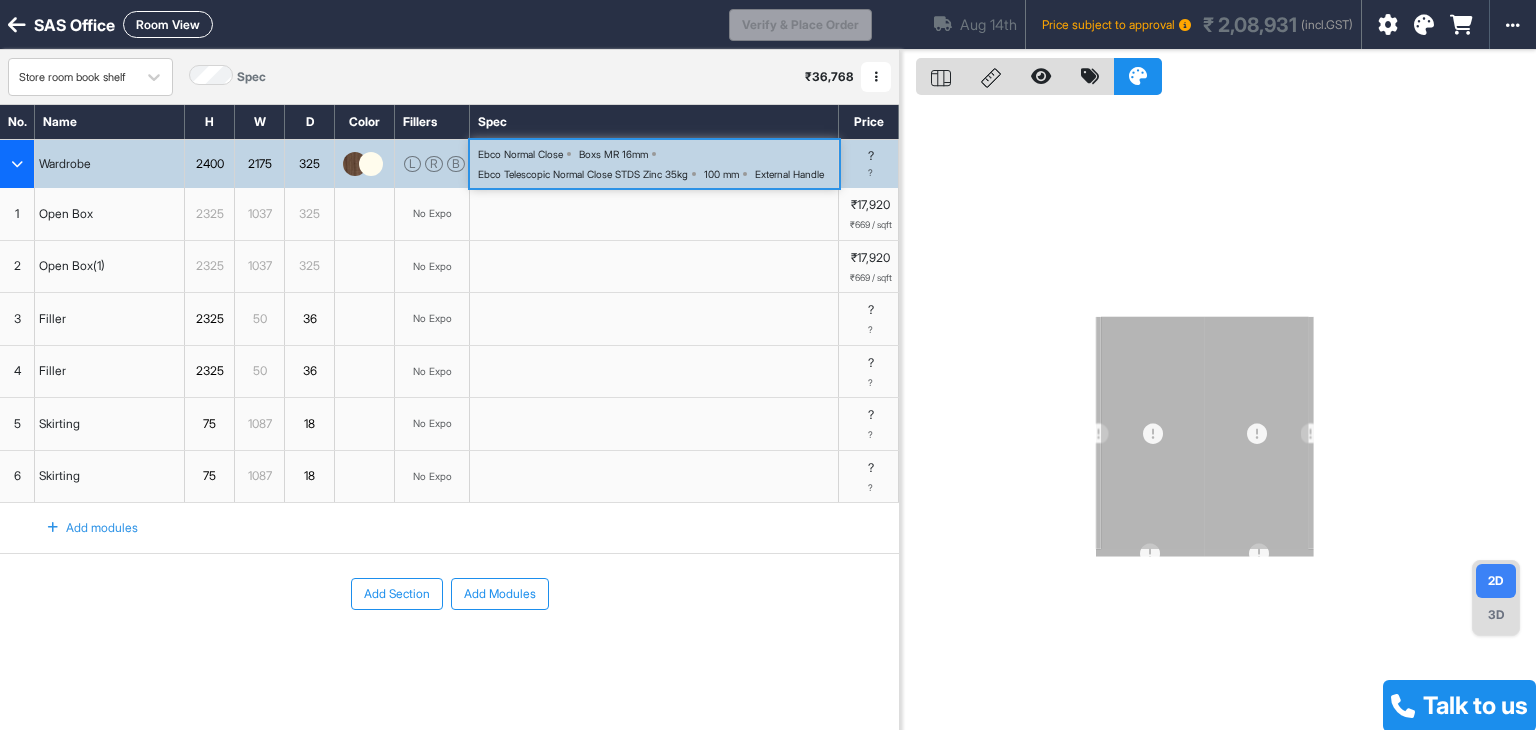 click on "Boxs MR 16mm" at bounding box center (613, 154) 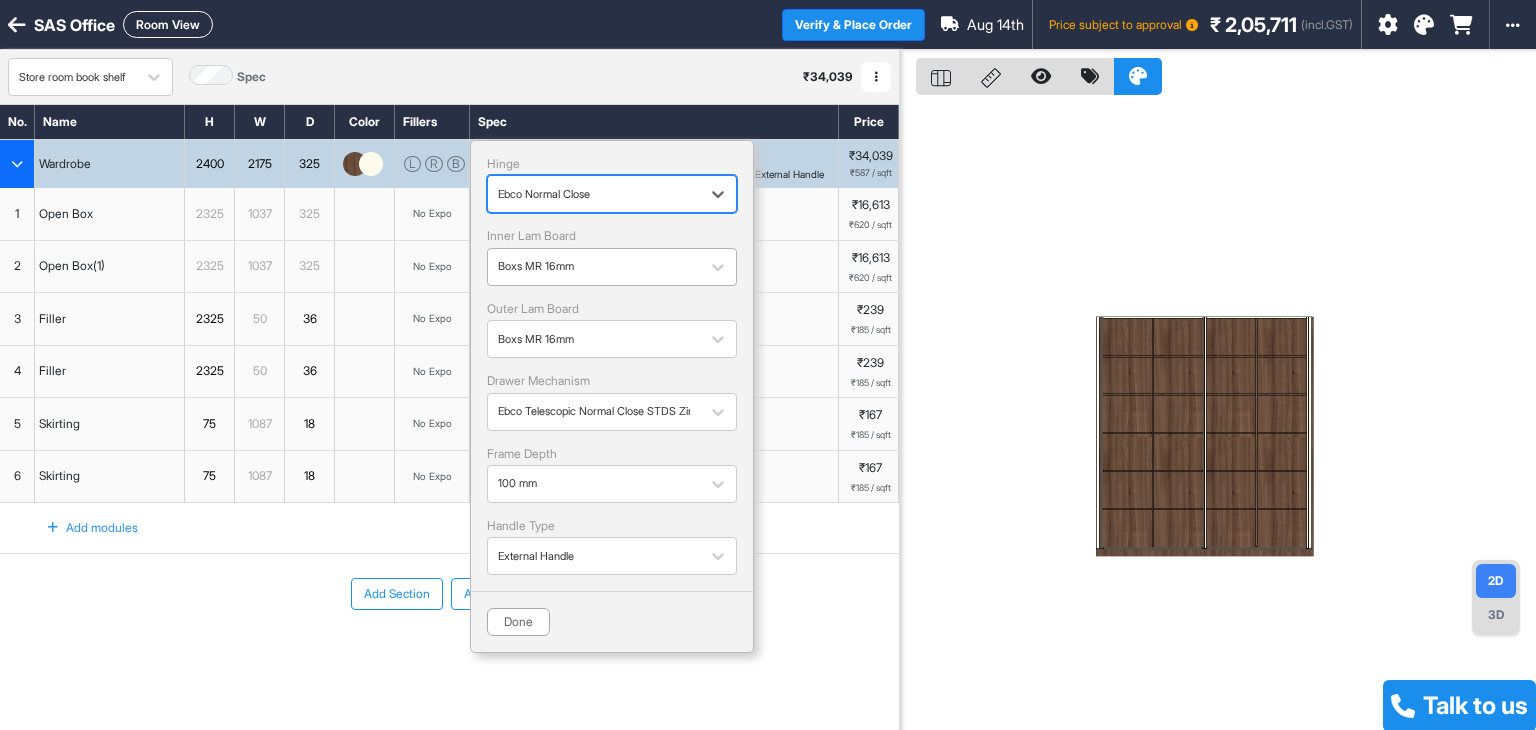 click at bounding box center (594, 267) 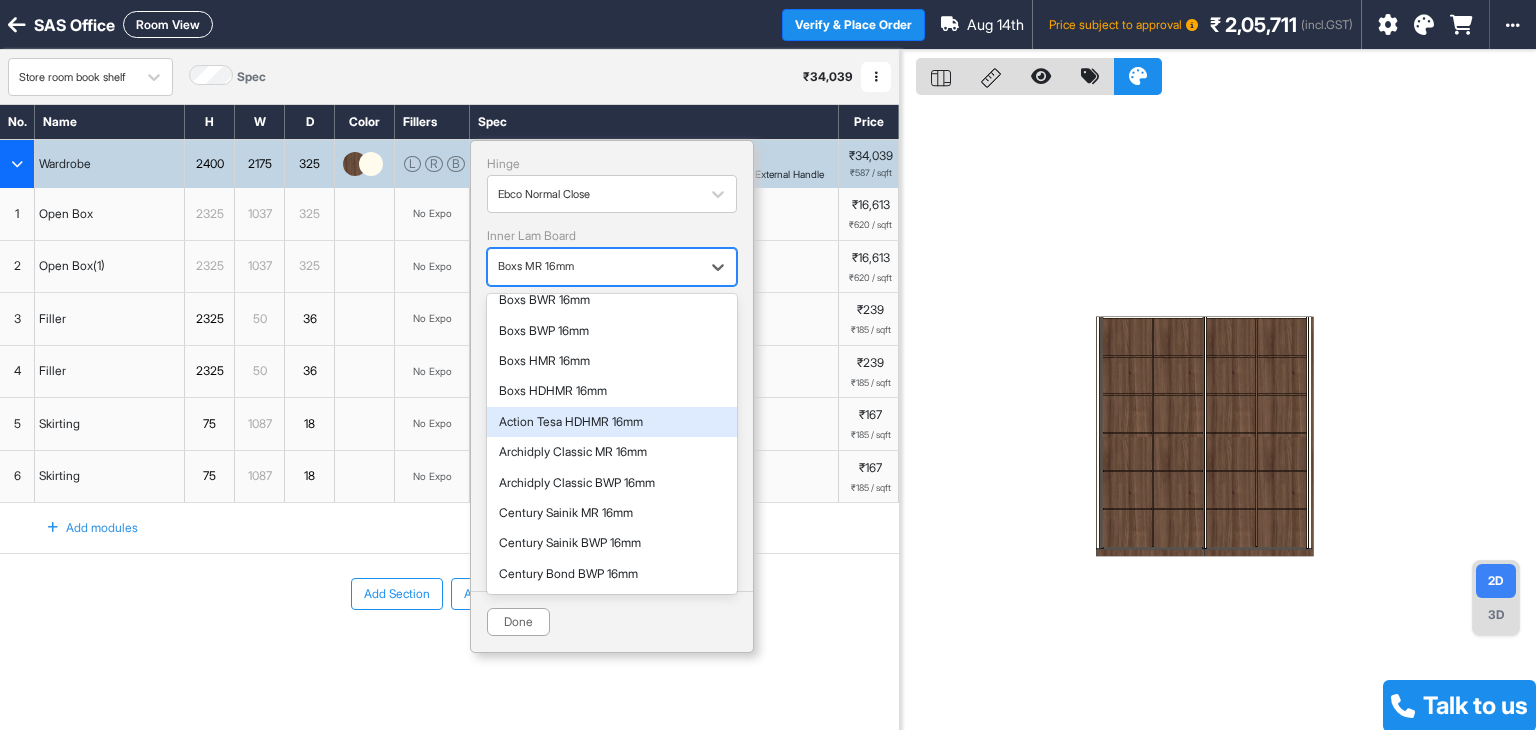 scroll, scrollTop: 100, scrollLeft: 0, axis: vertical 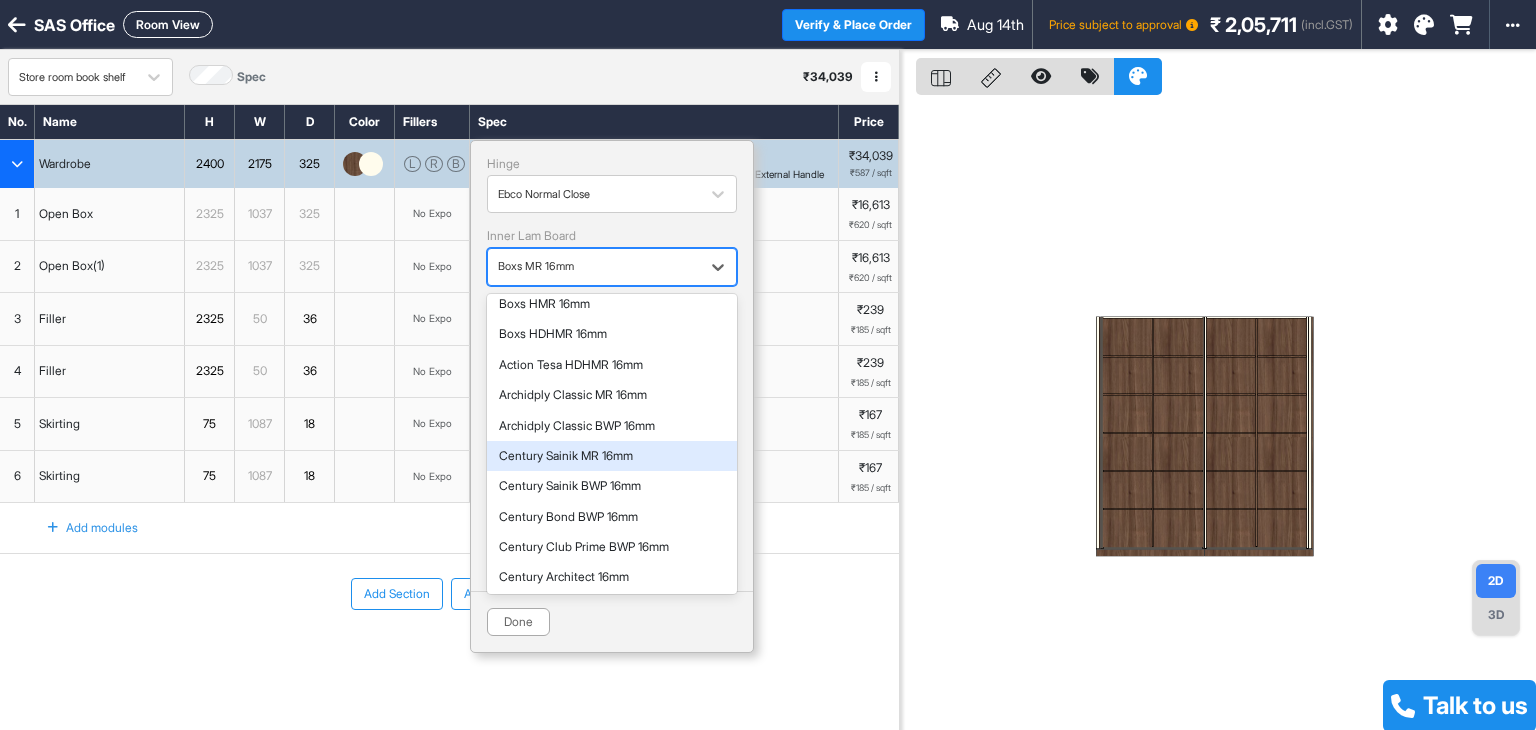 click on "Century Sainik MR 16mm" at bounding box center (612, 456) 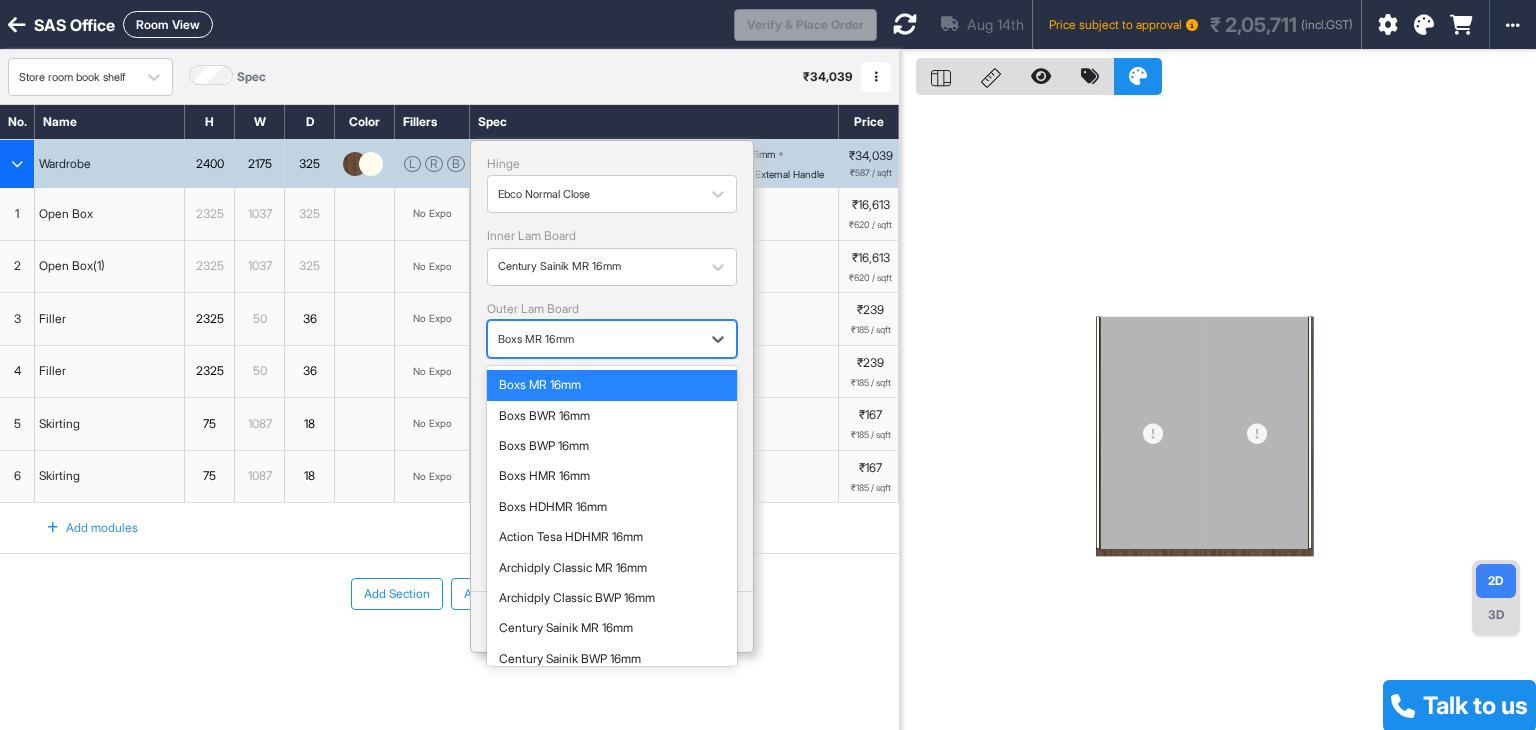 click at bounding box center (594, 339) 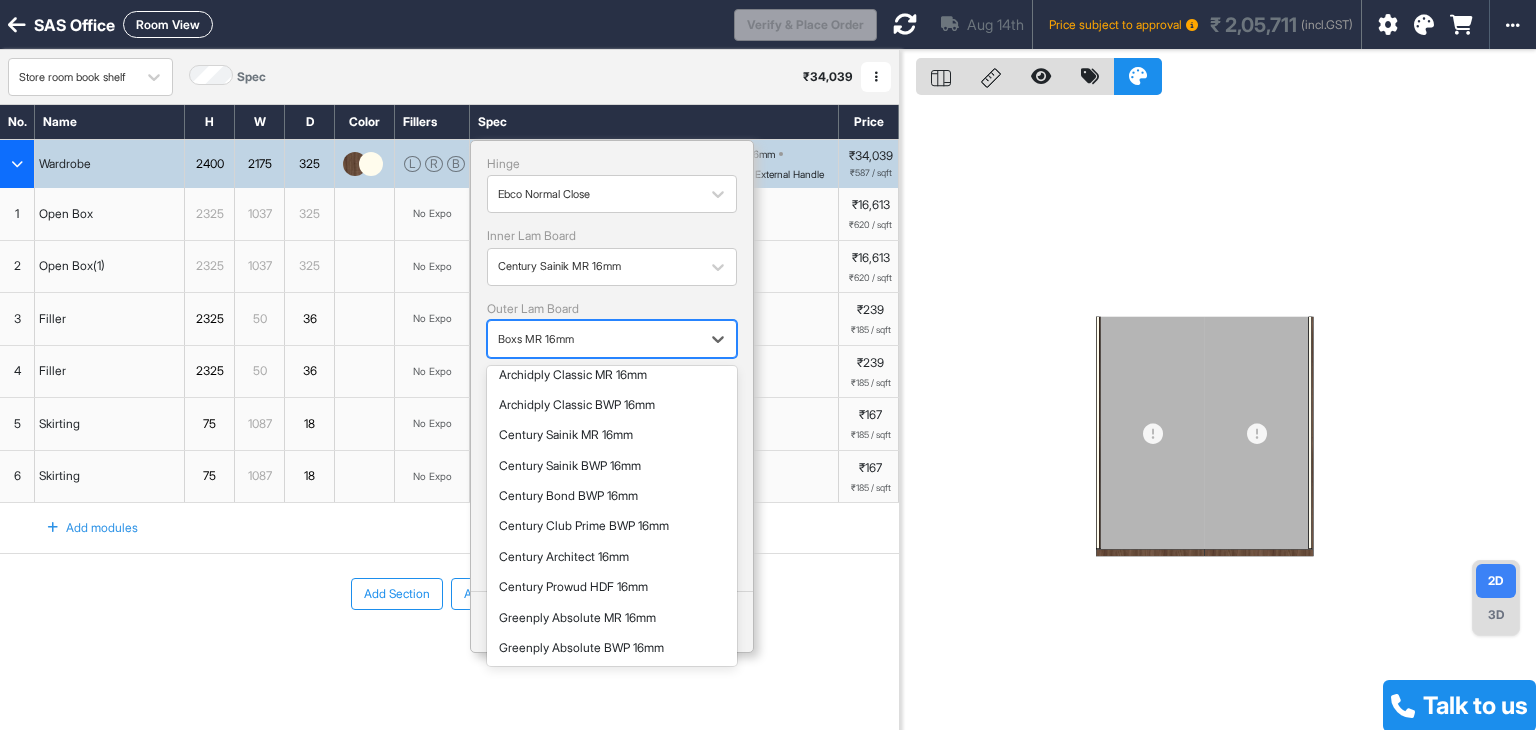 scroll, scrollTop: 200, scrollLeft: 0, axis: vertical 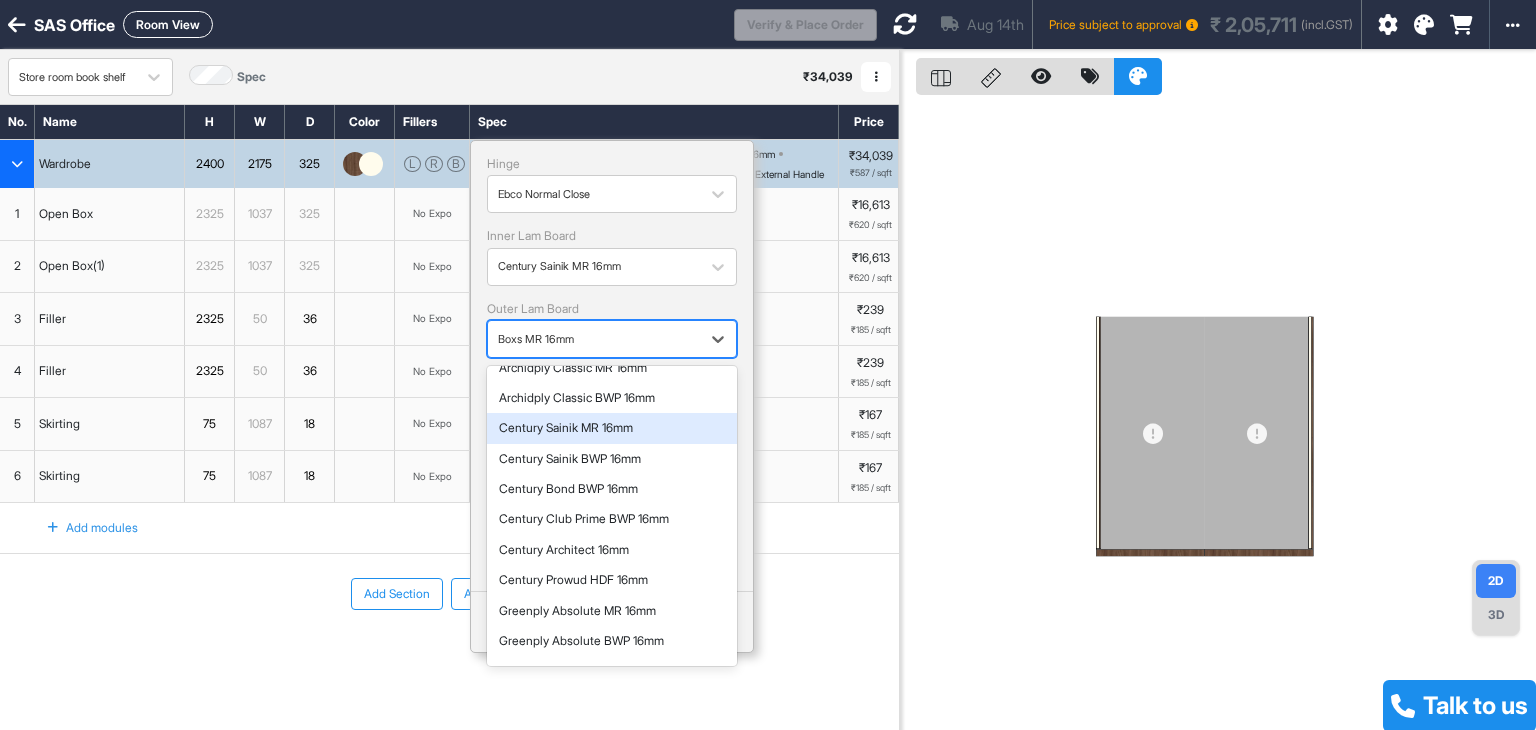 click on "Century Sainik MR 16mm" at bounding box center [612, 428] 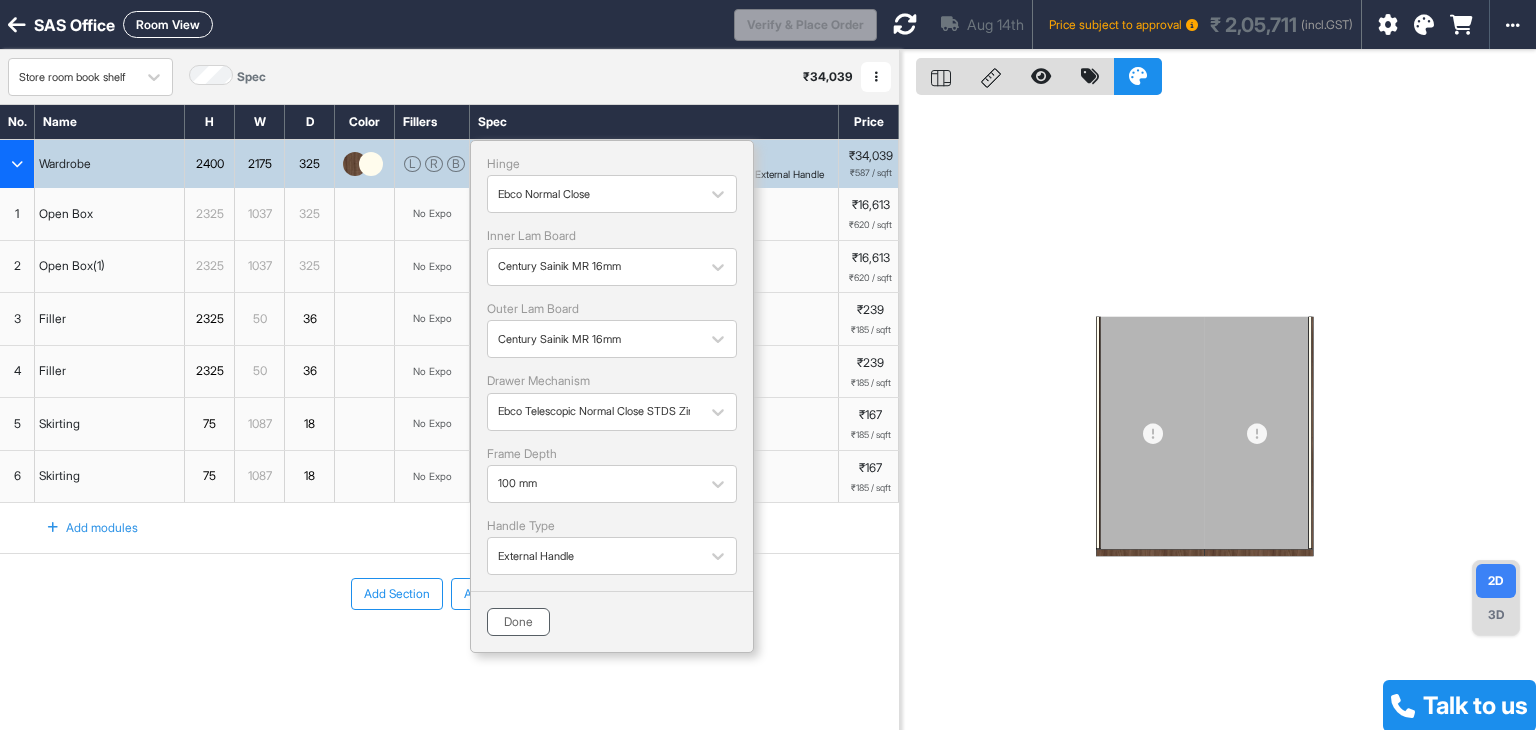 click on "Done" at bounding box center [518, 622] 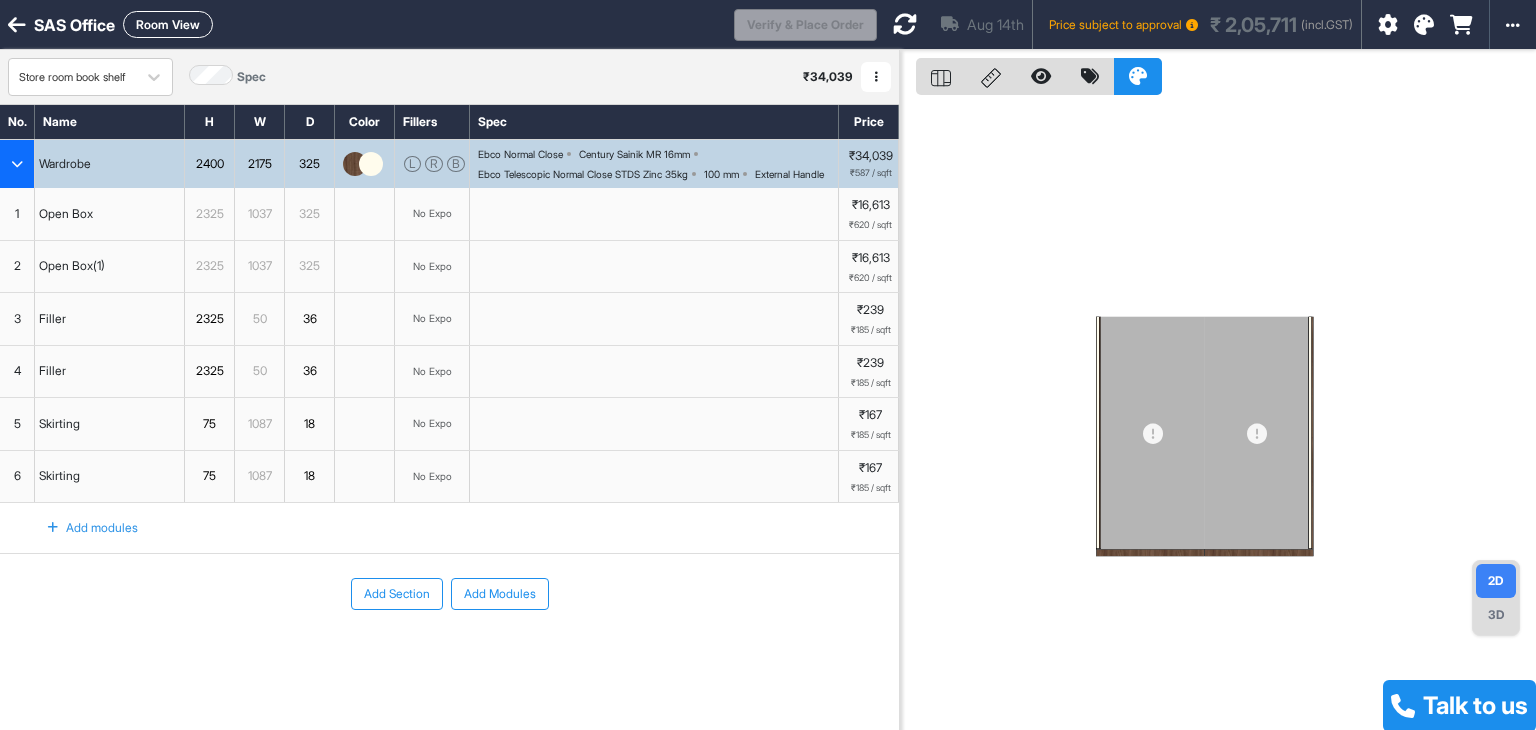 click on "Aug 14th Price subject to approval ₹   2,05,711 (incl.GST)" at bounding box center [1119, 24] 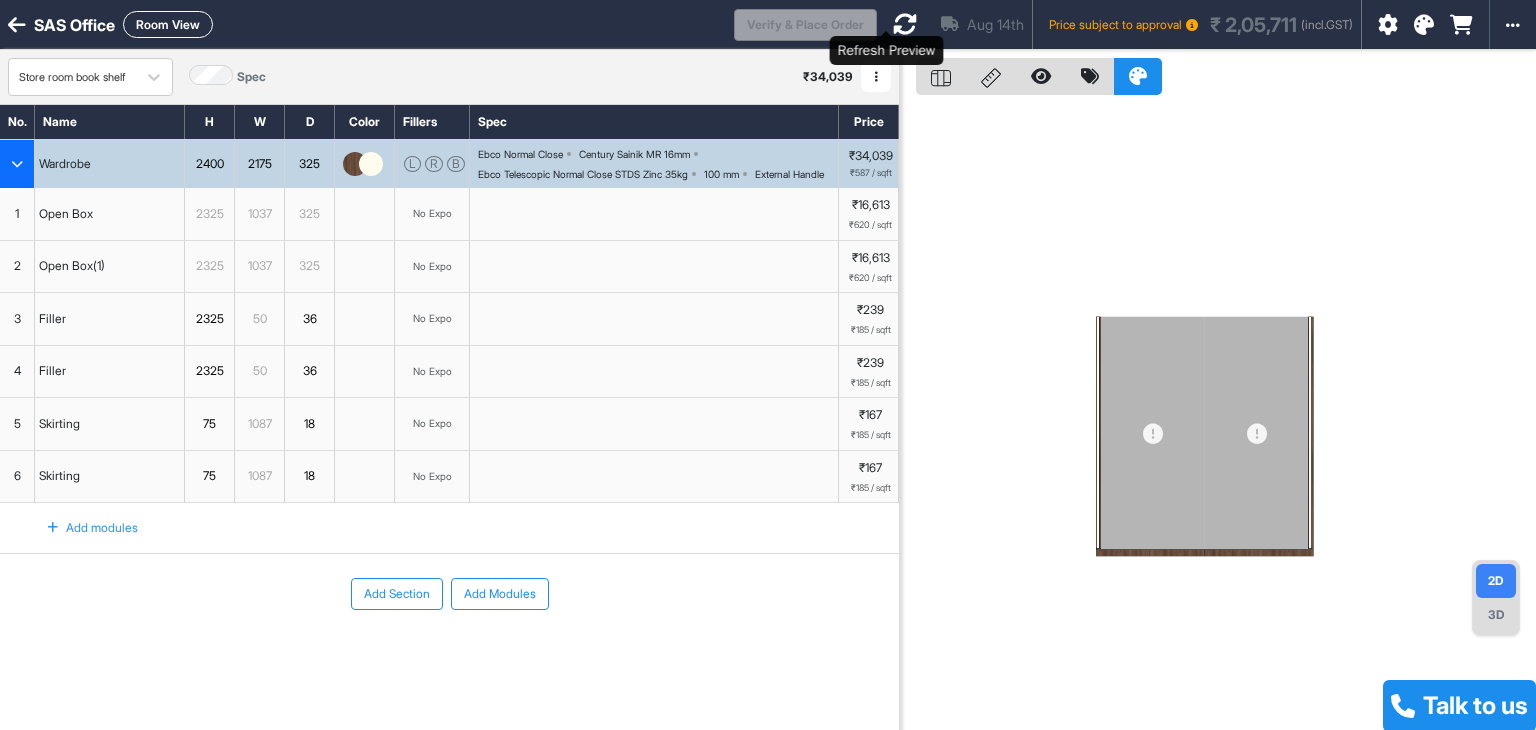 click at bounding box center [905, 24] 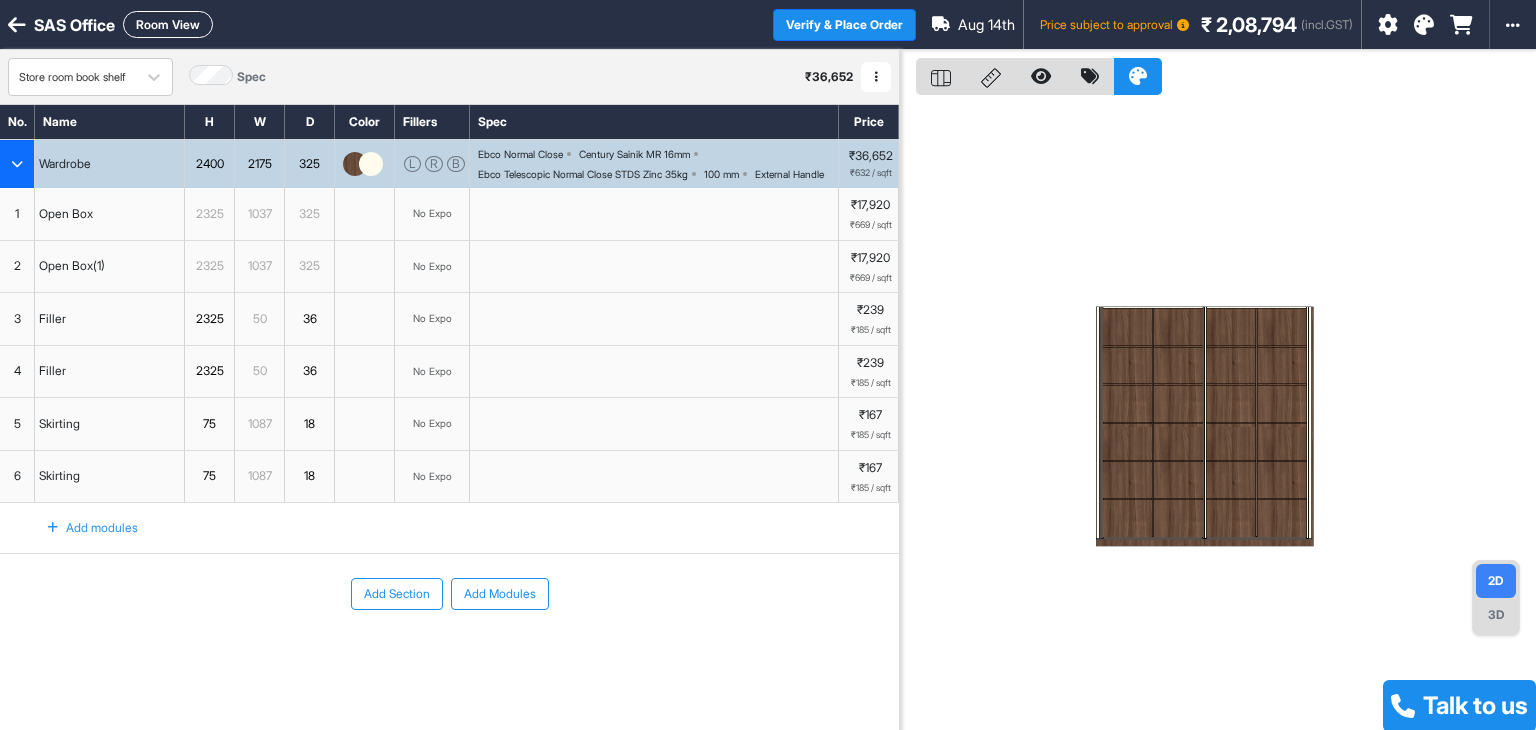 click on "Room View" at bounding box center (168, 24) 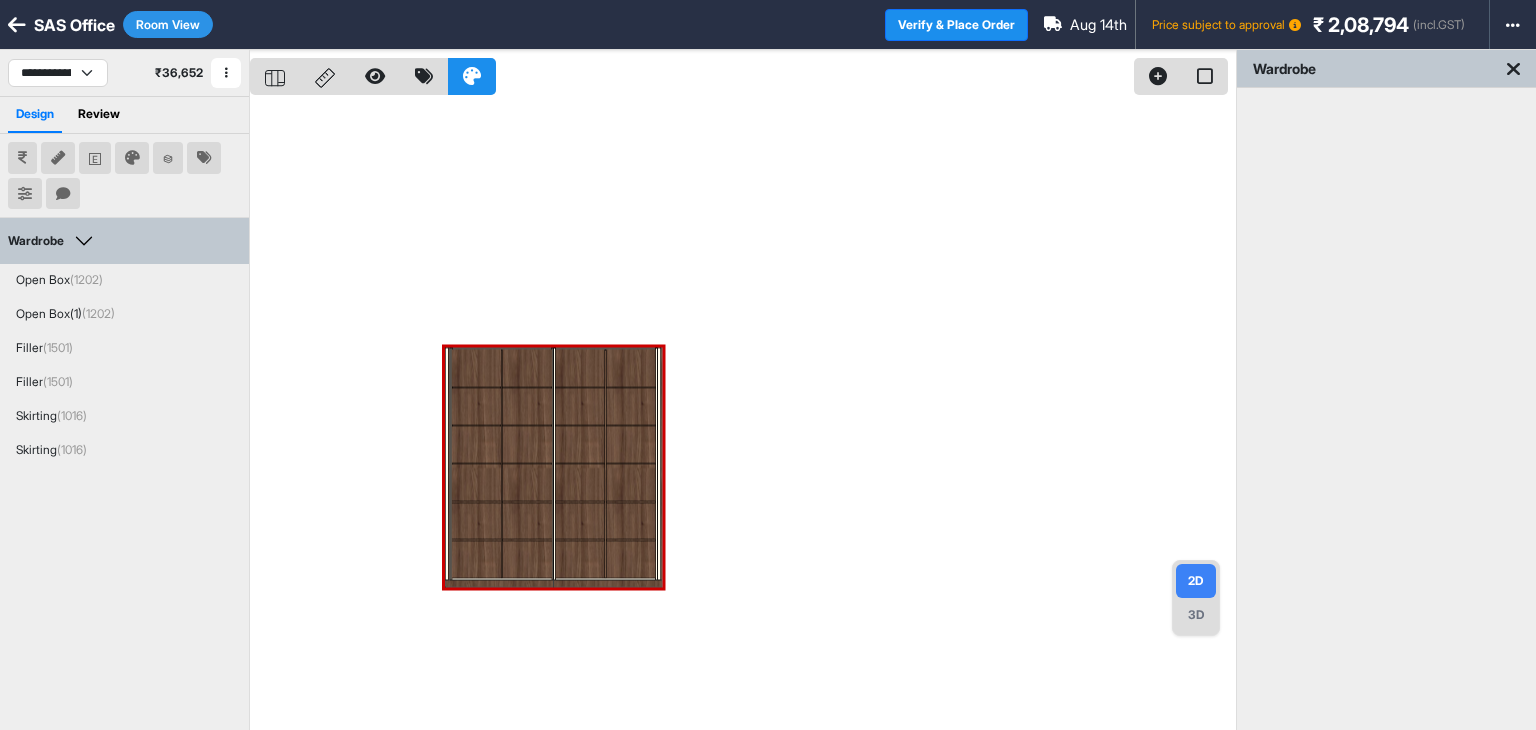 click at bounding box center [743, 415] 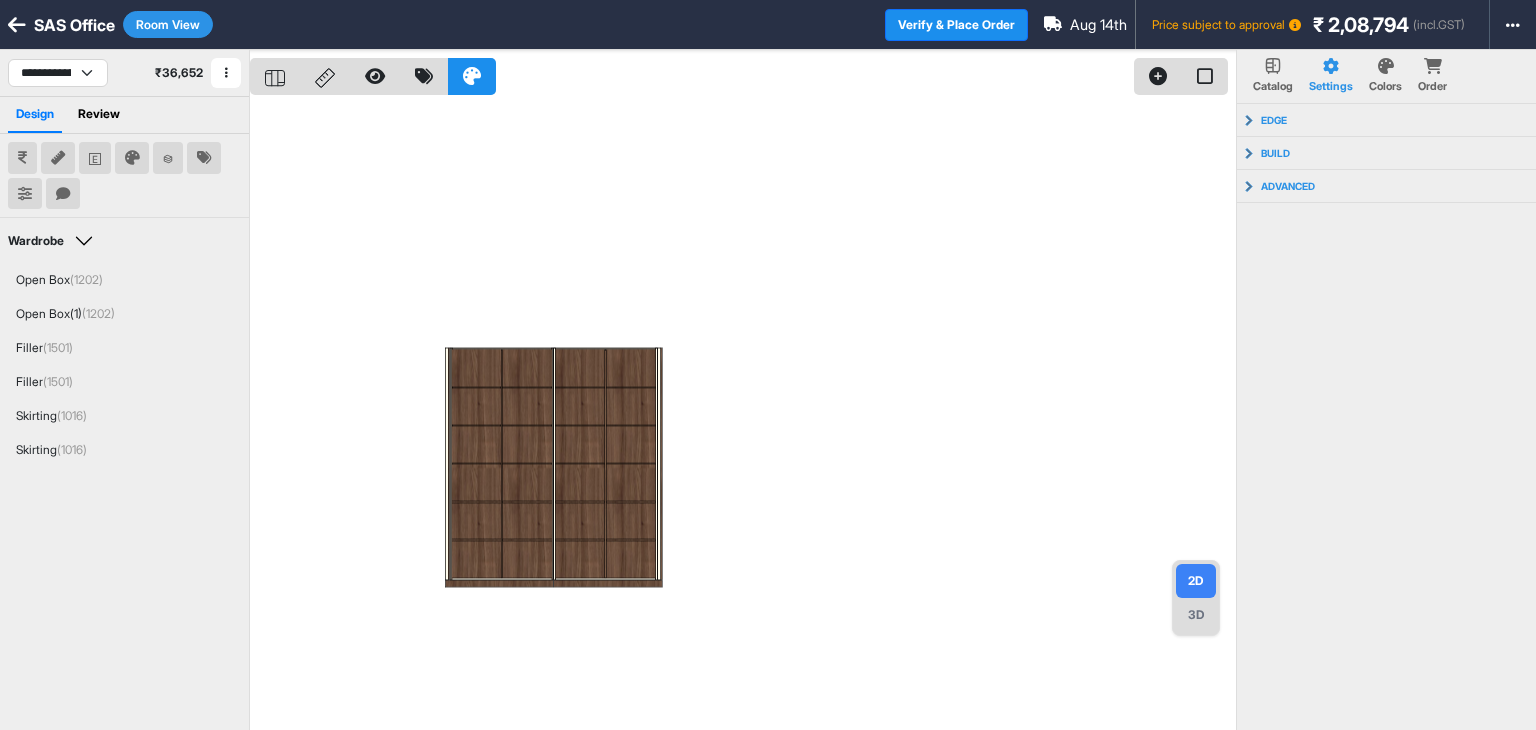 click on "3D" at bounding box center [1196, 615] 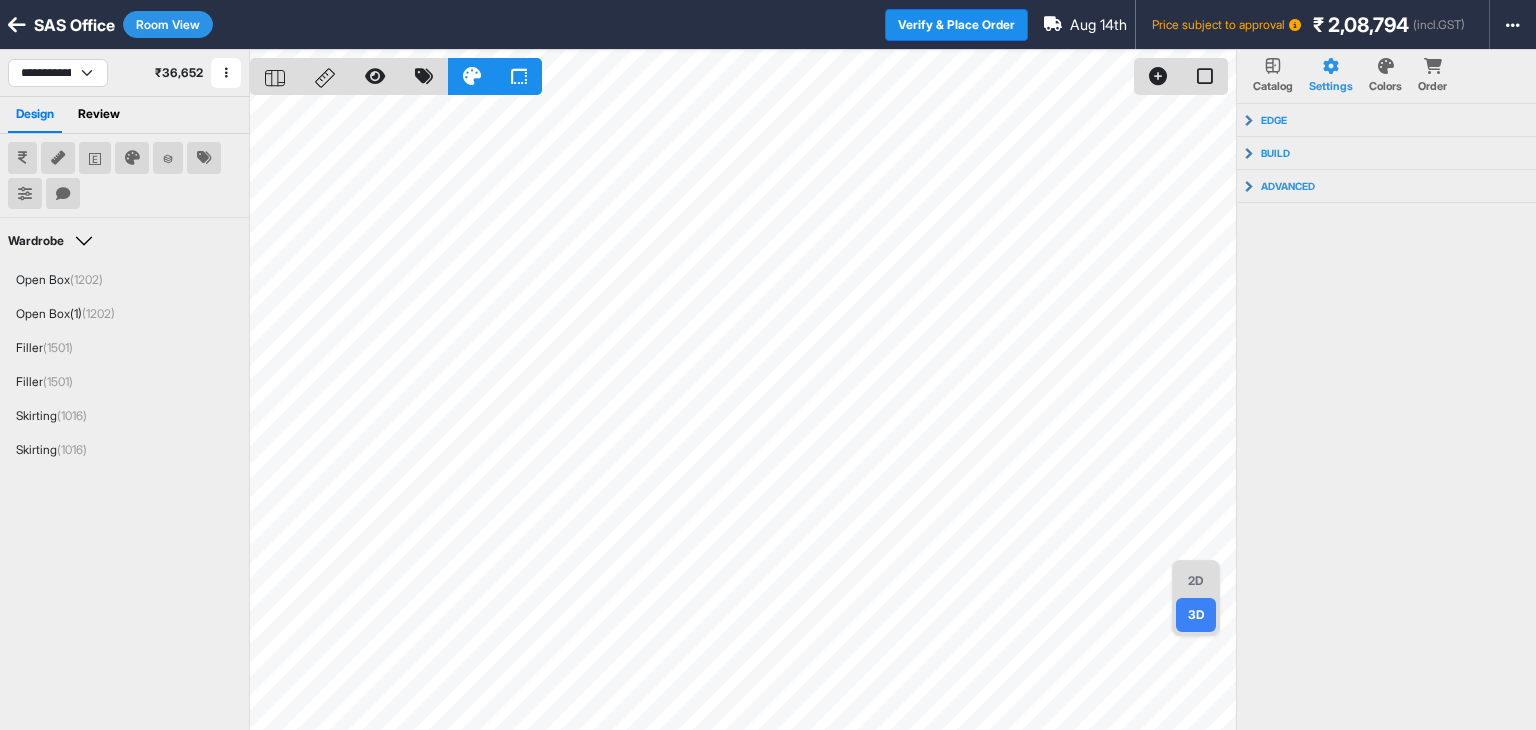 click on "2D" at bounding box center (1196, 581) 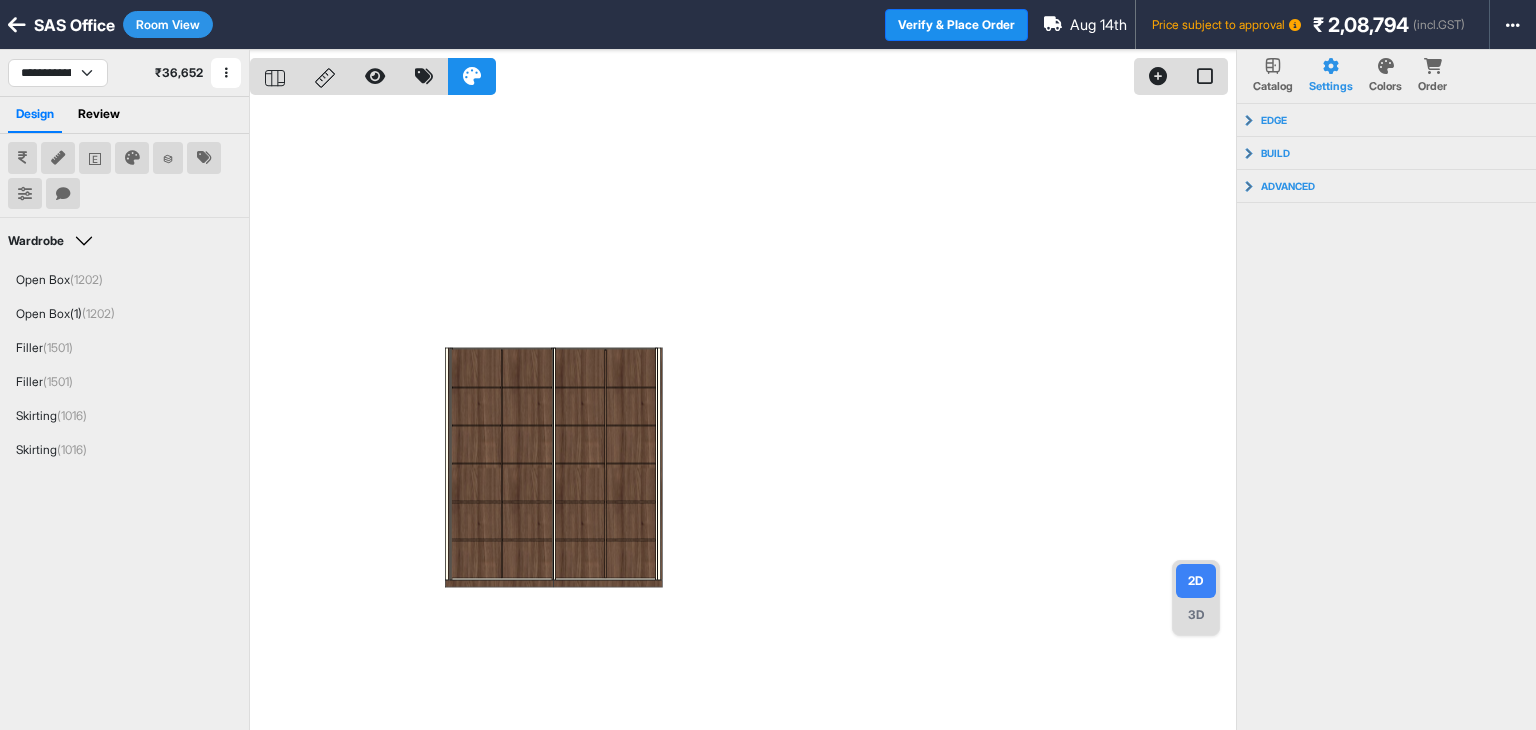click at bounding box center [743, 415] 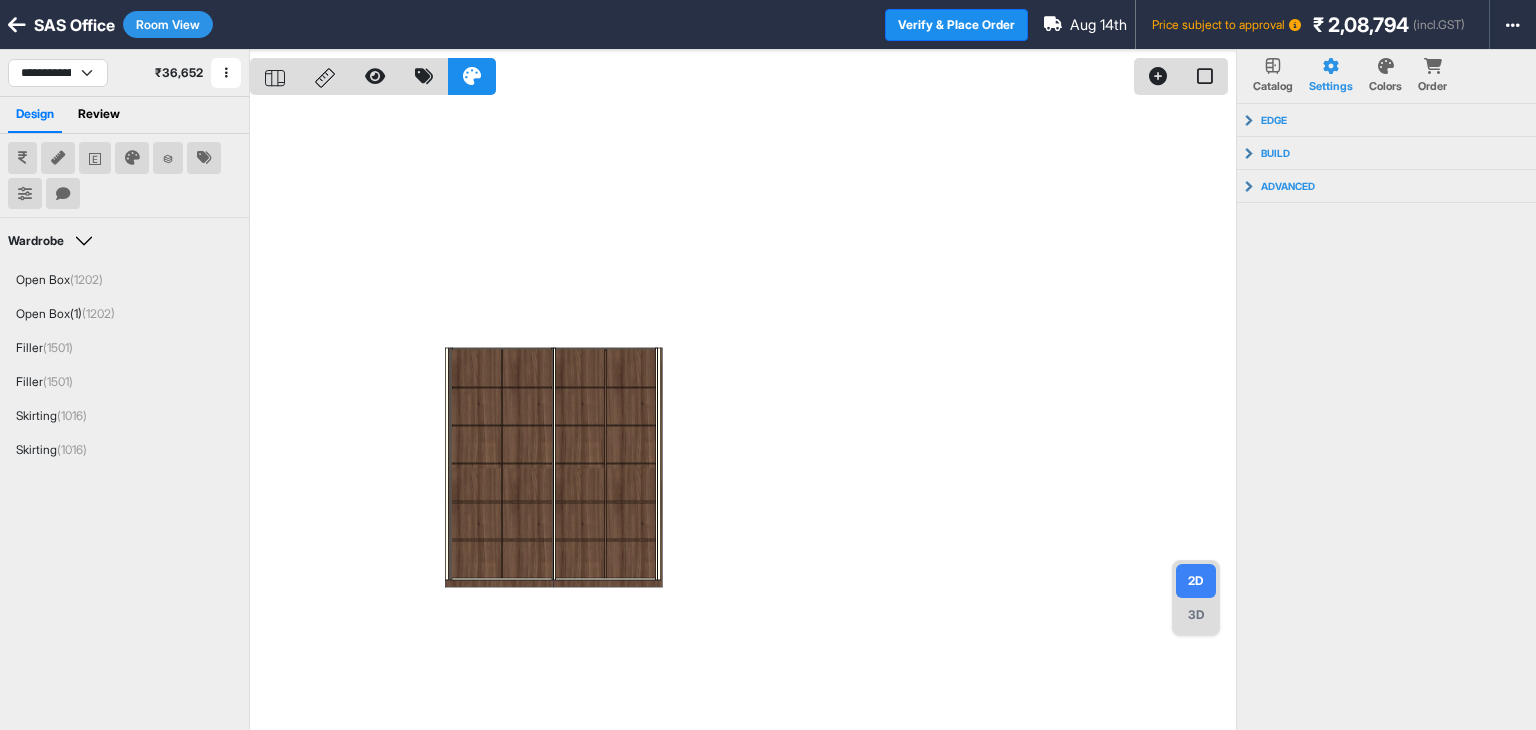 click on "Room View" at bounding box center (168, 24) 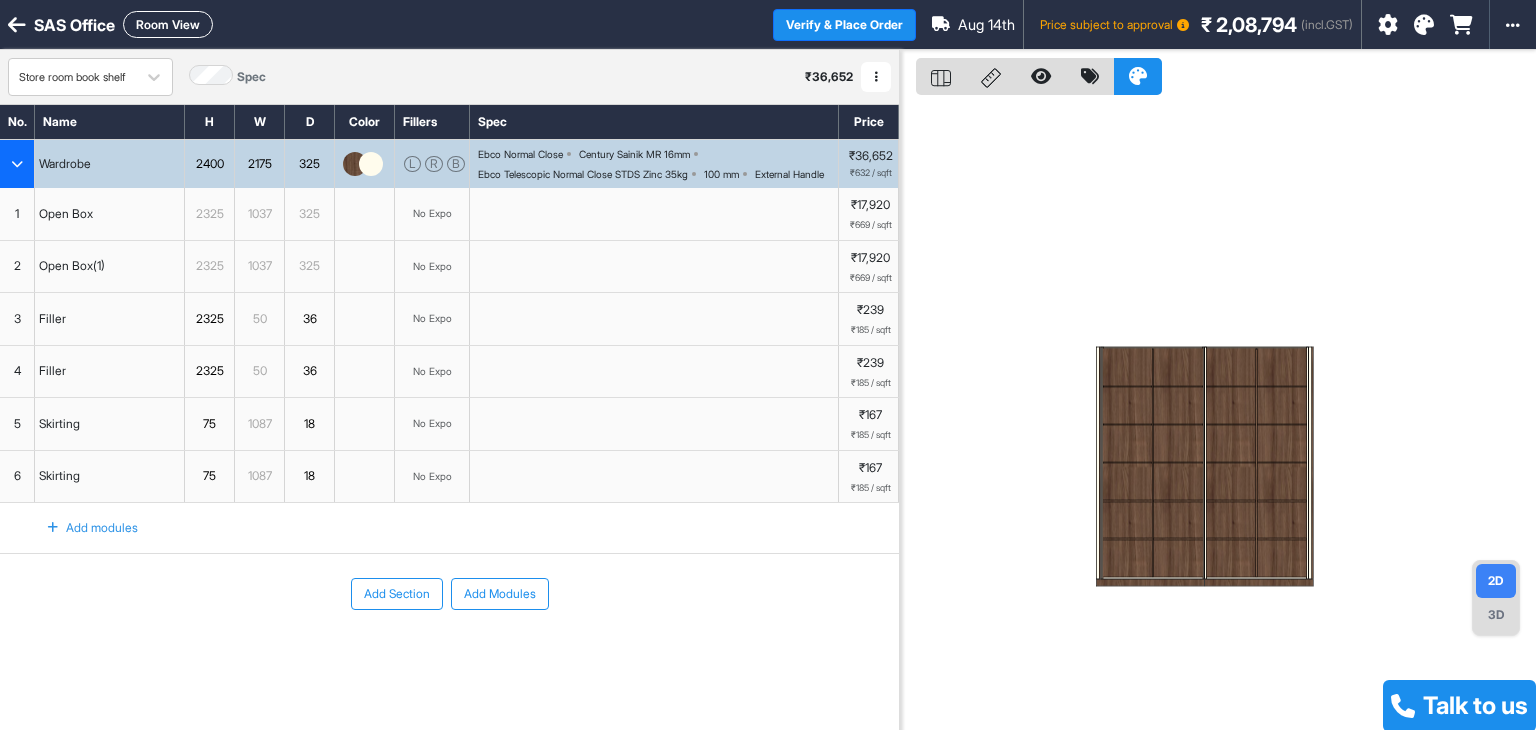 click on "Room View" at bounding box center (168, 24) 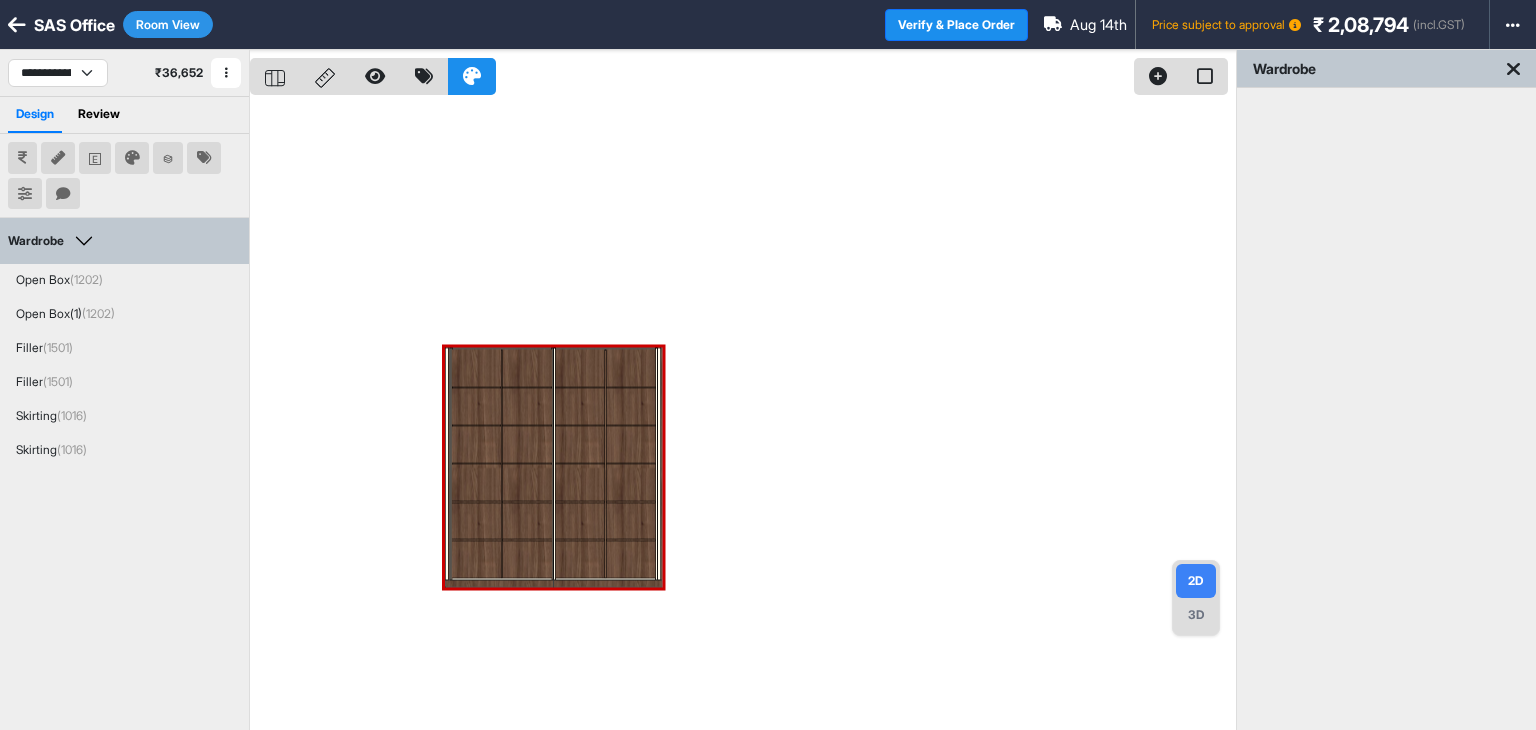 click at bounding box center (743, 415) 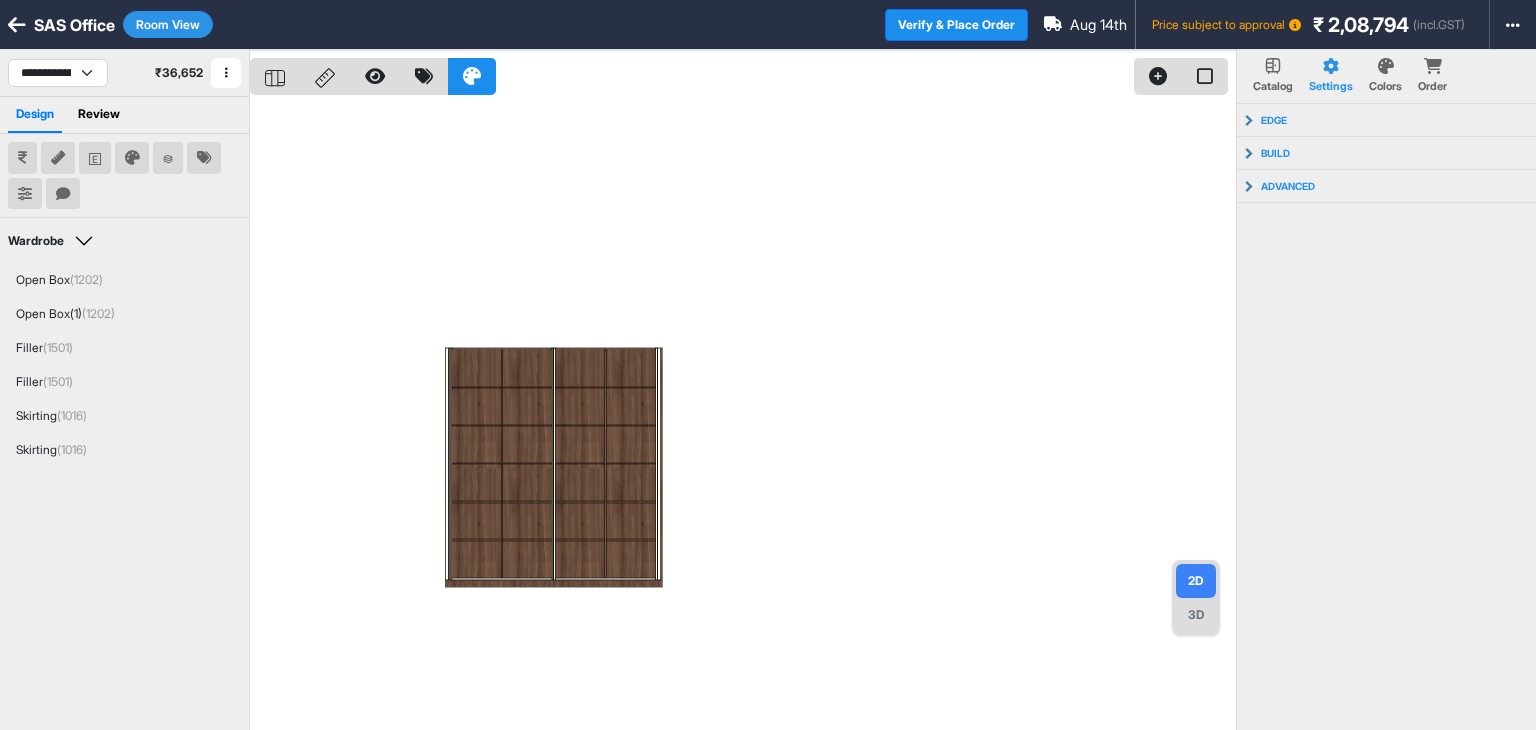 click on "Room View" at bounding box center (168, 24) 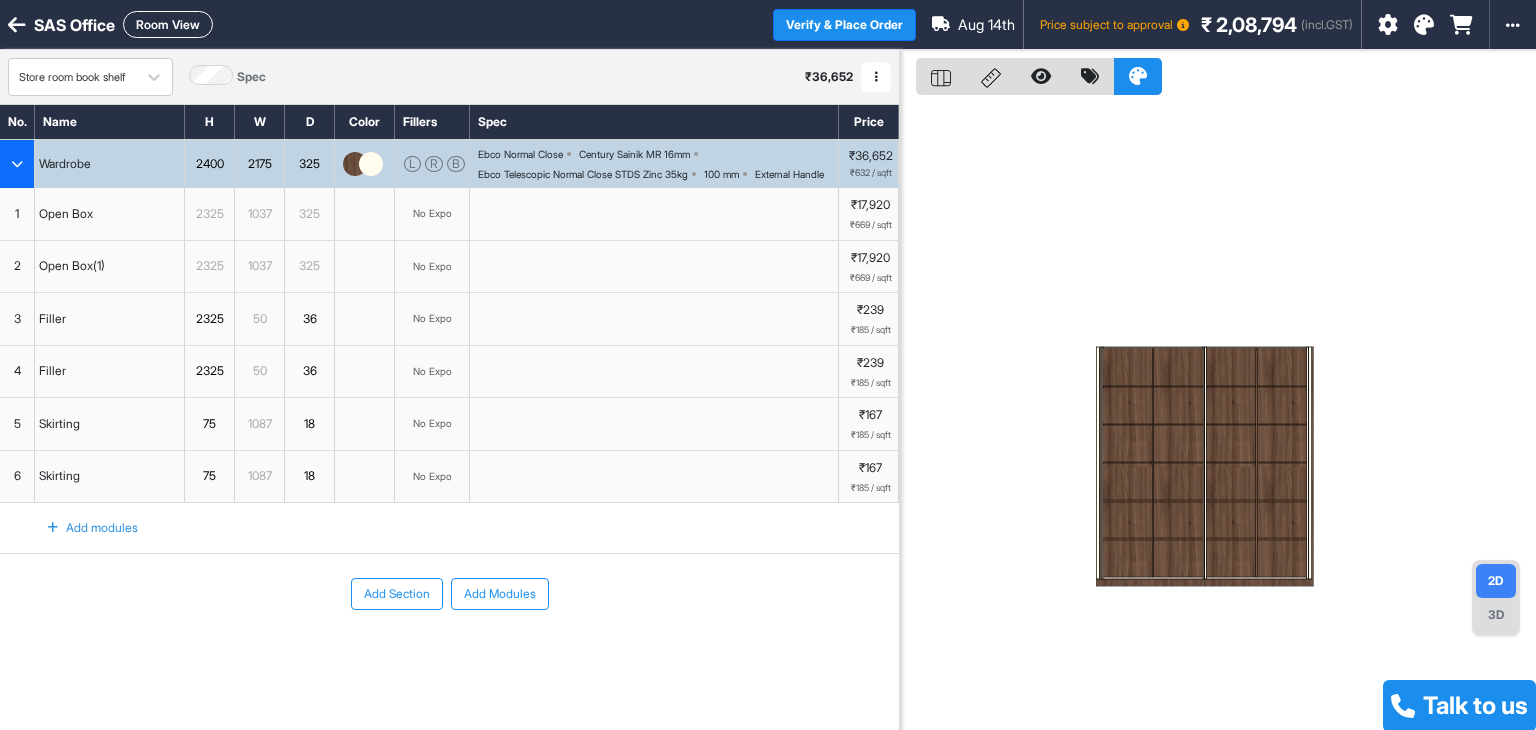click at bounding box center (17, 164) 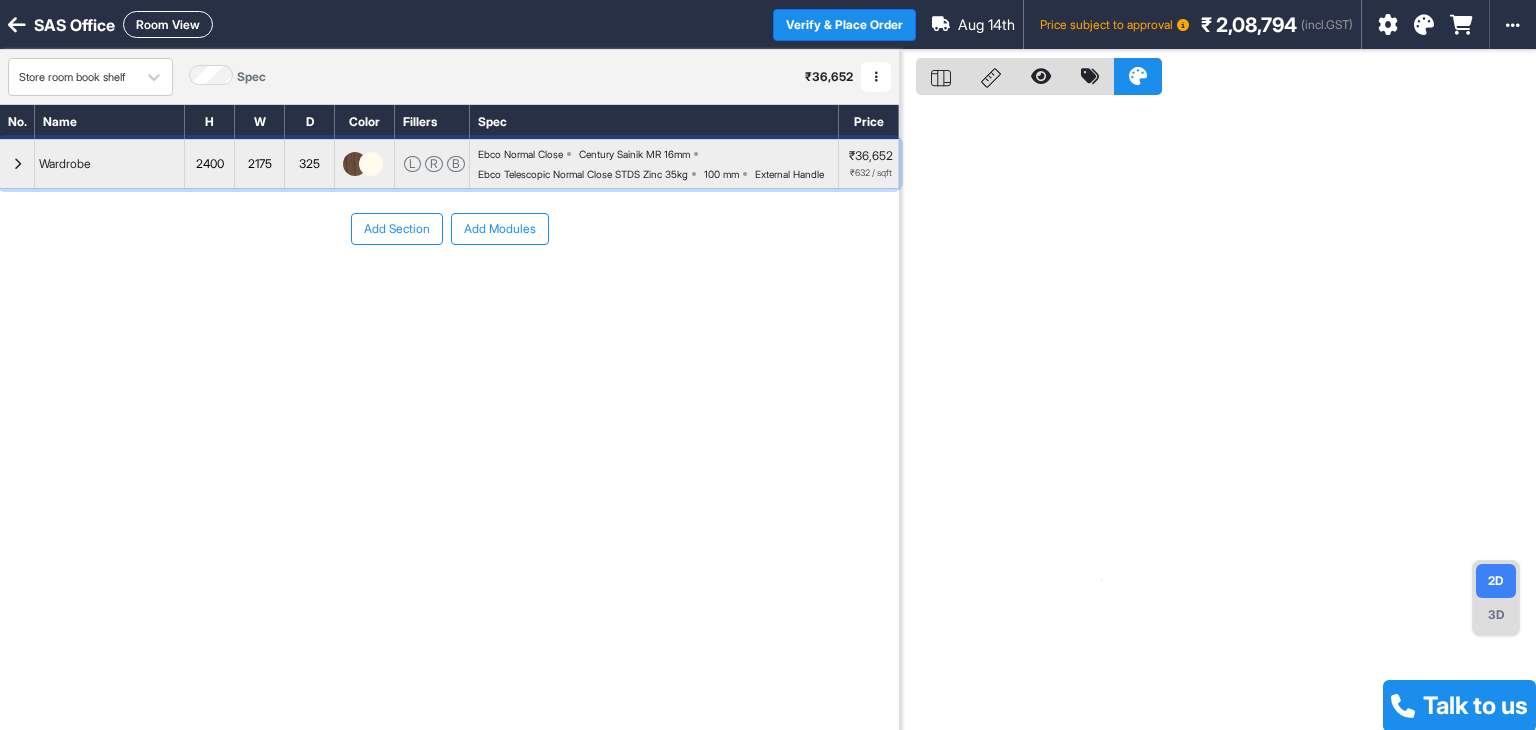 click at bounding box center [17, 164] 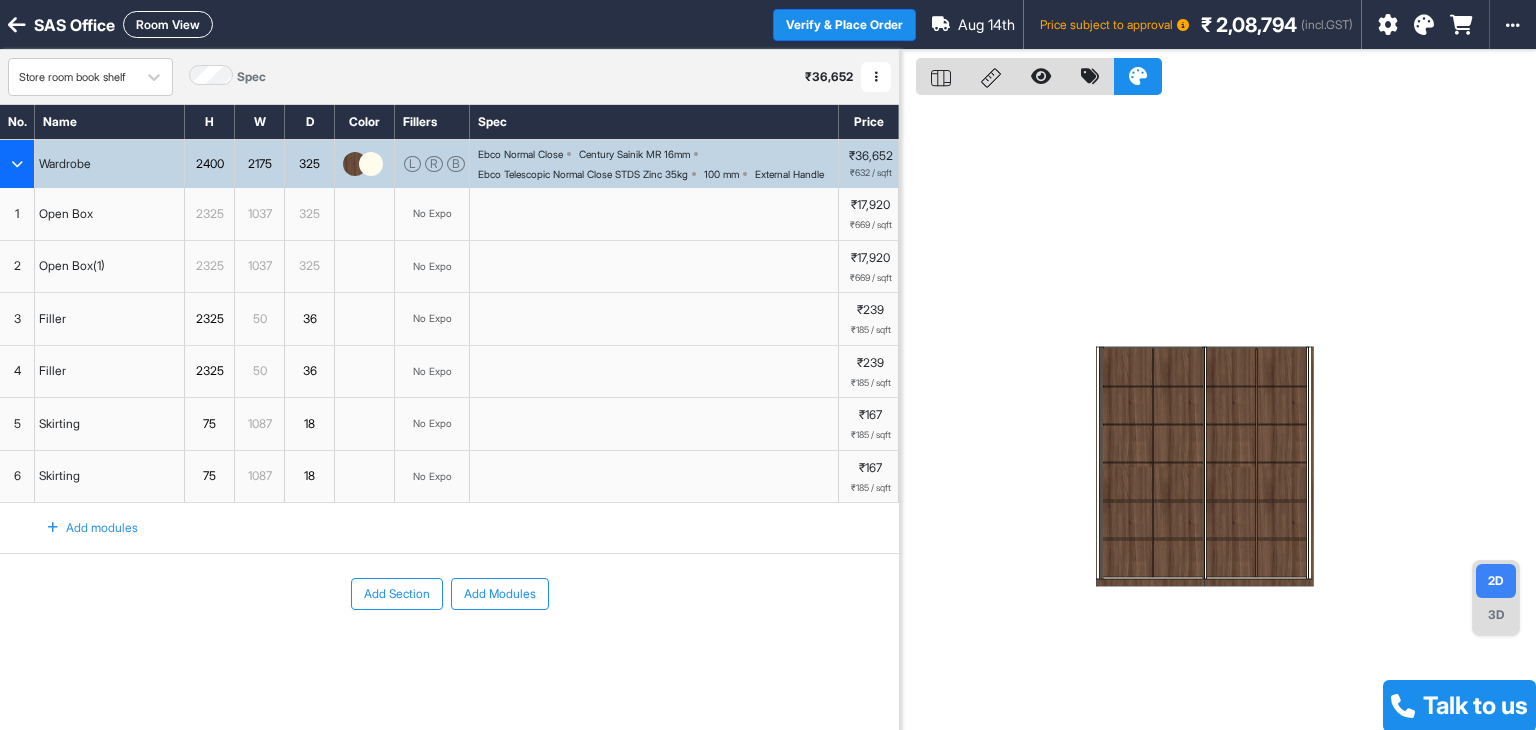 click on "2" at bounding box center (17, 267) 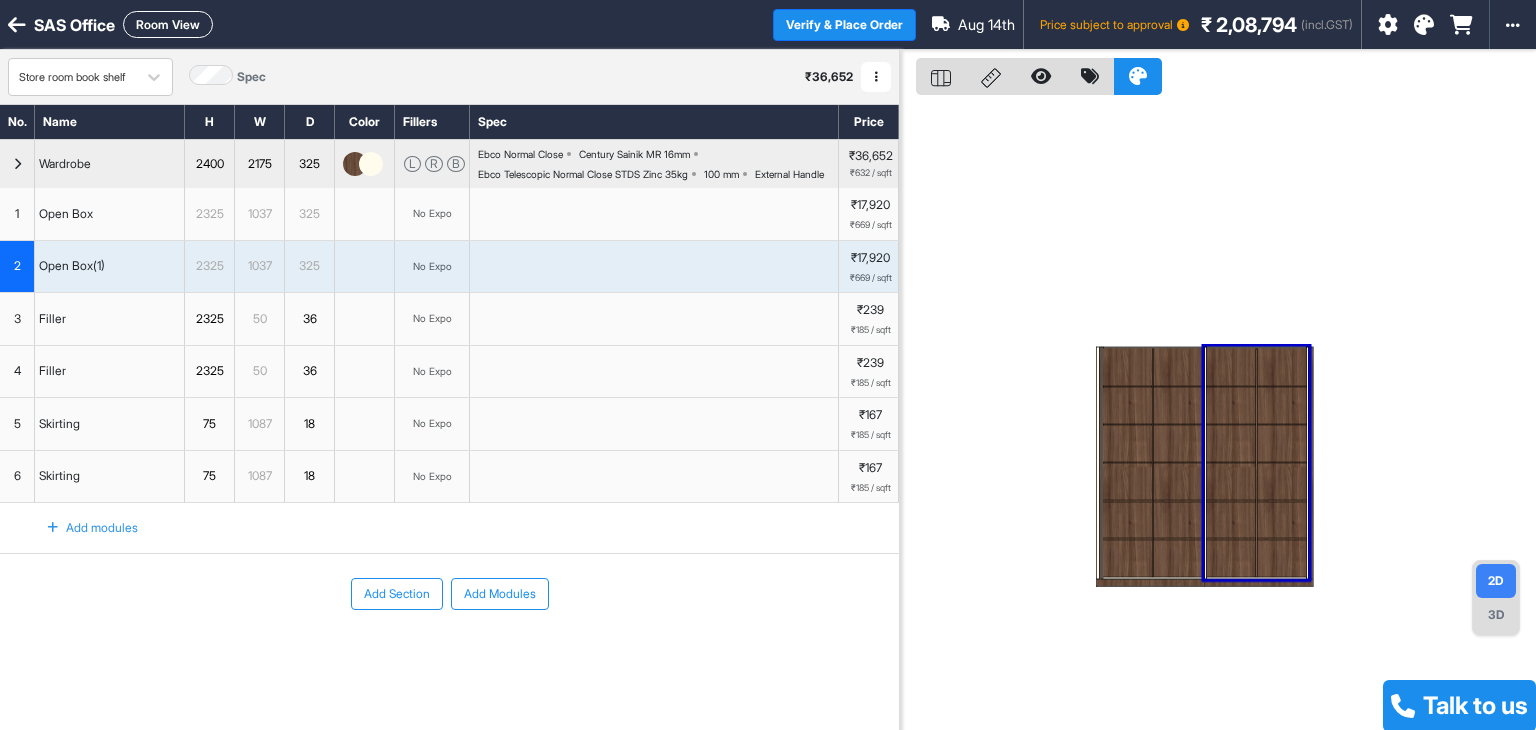 click at bounding box center (17, 164) 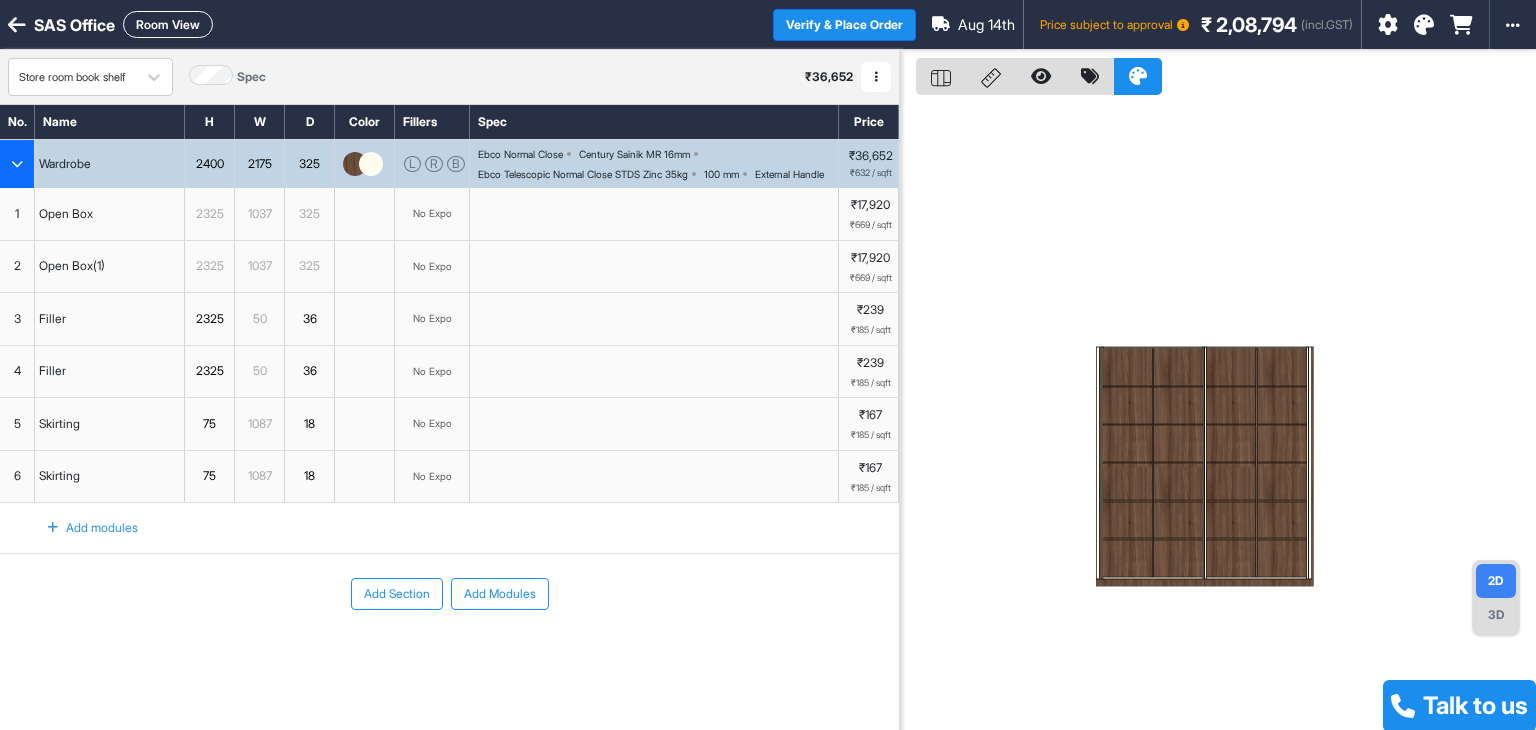 click at bounding box center (17, 164) 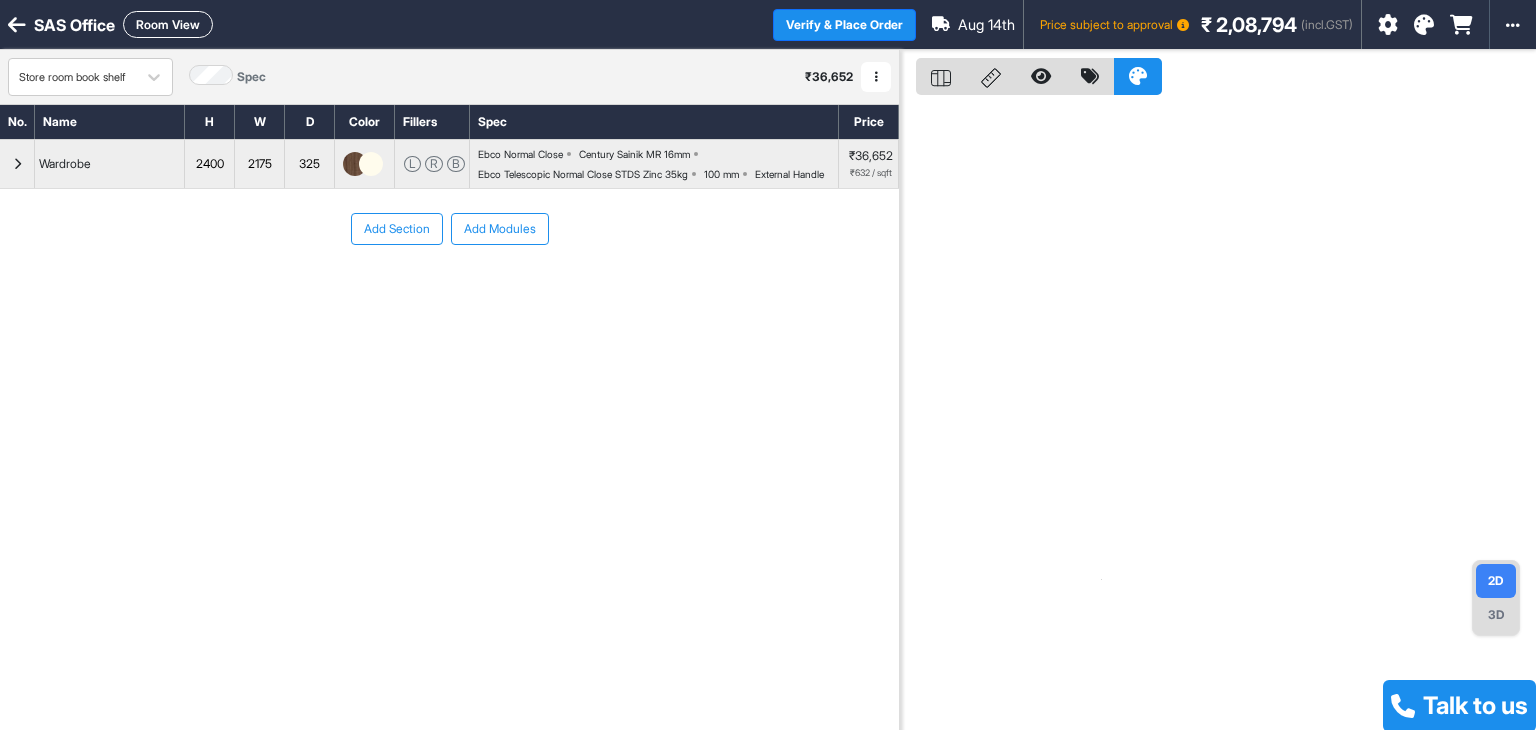 click on "Add Section Add Modules" at bounding box center (449, 289) 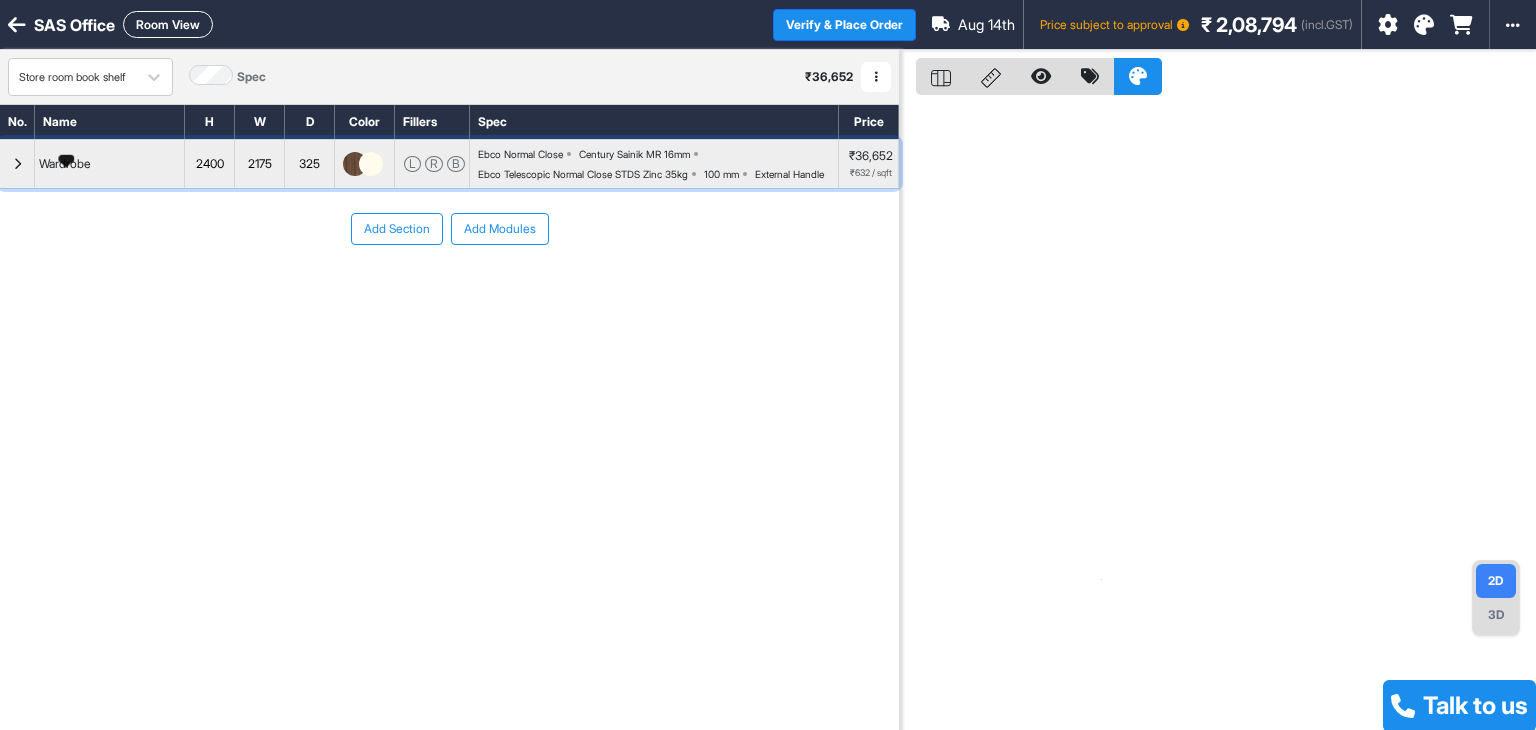 click on "Wardrobe" at bounding box center [65, 164] 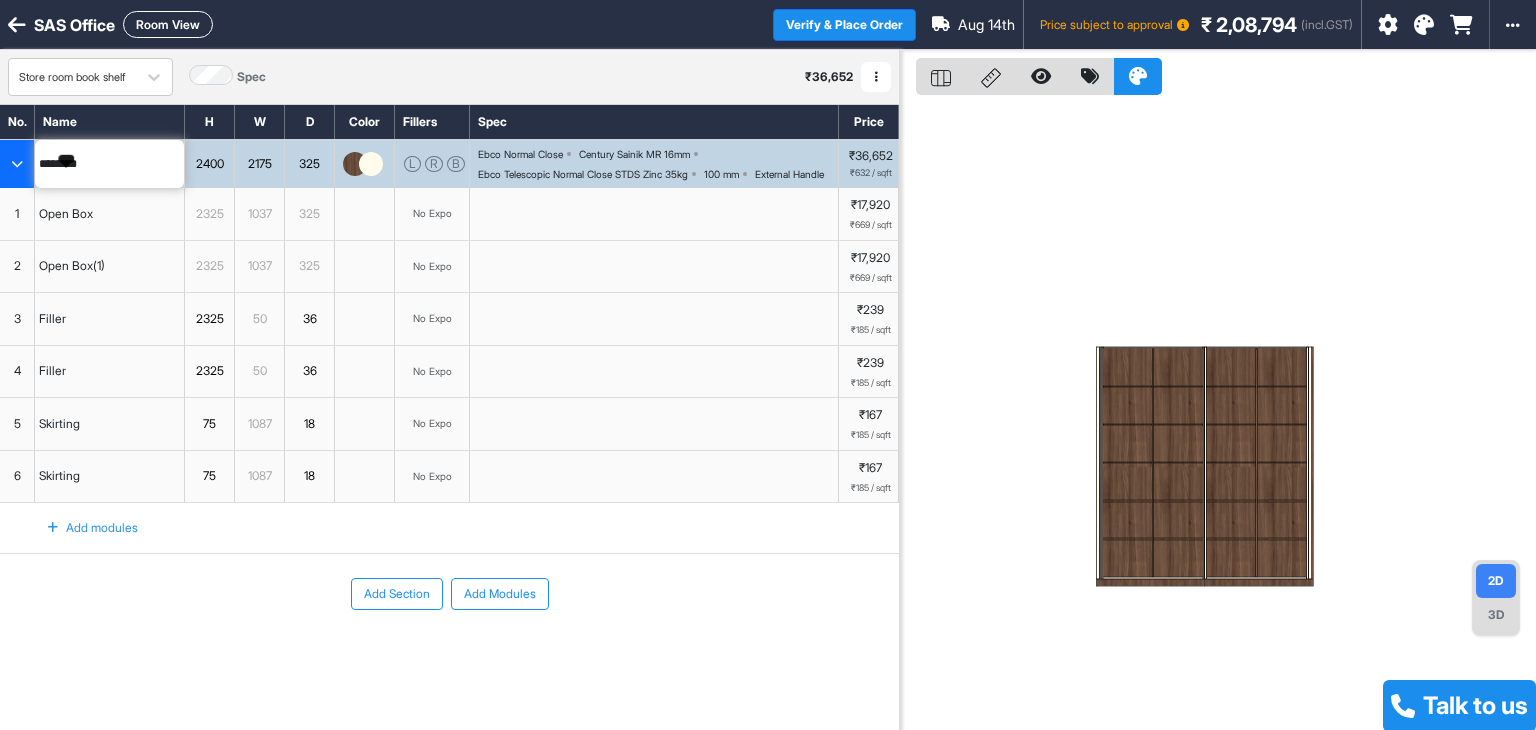 click on "********" at bounding box center [109, 164] 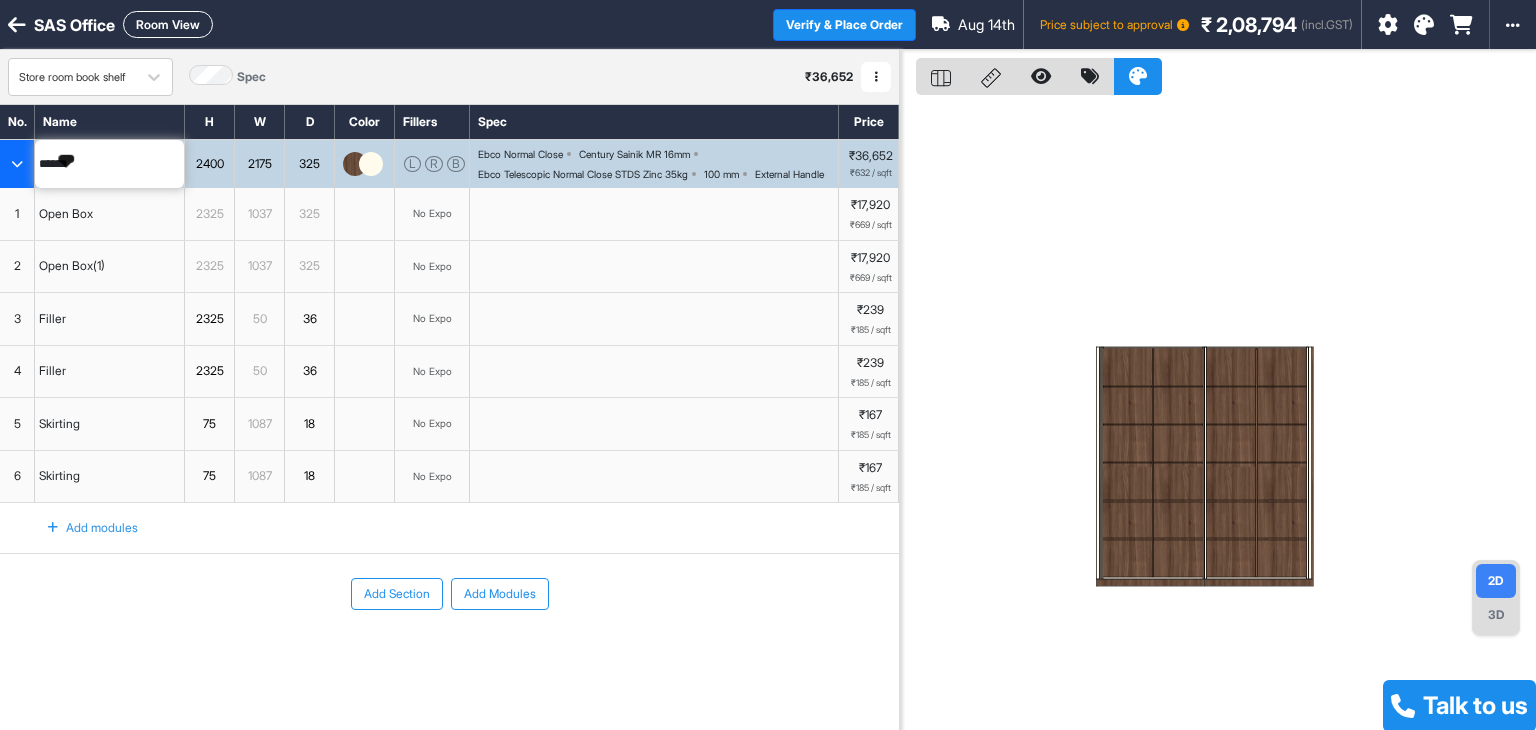 click on "***** 2400 2175 325 L R B Ebco Normal Close Century Sainik MR 16mm Ebco Telescopic Normal Close STDS Zinc 35kg 100 mm External Handle ₹36,652 ₹632 / sqft" at bounding box center [449, 163] 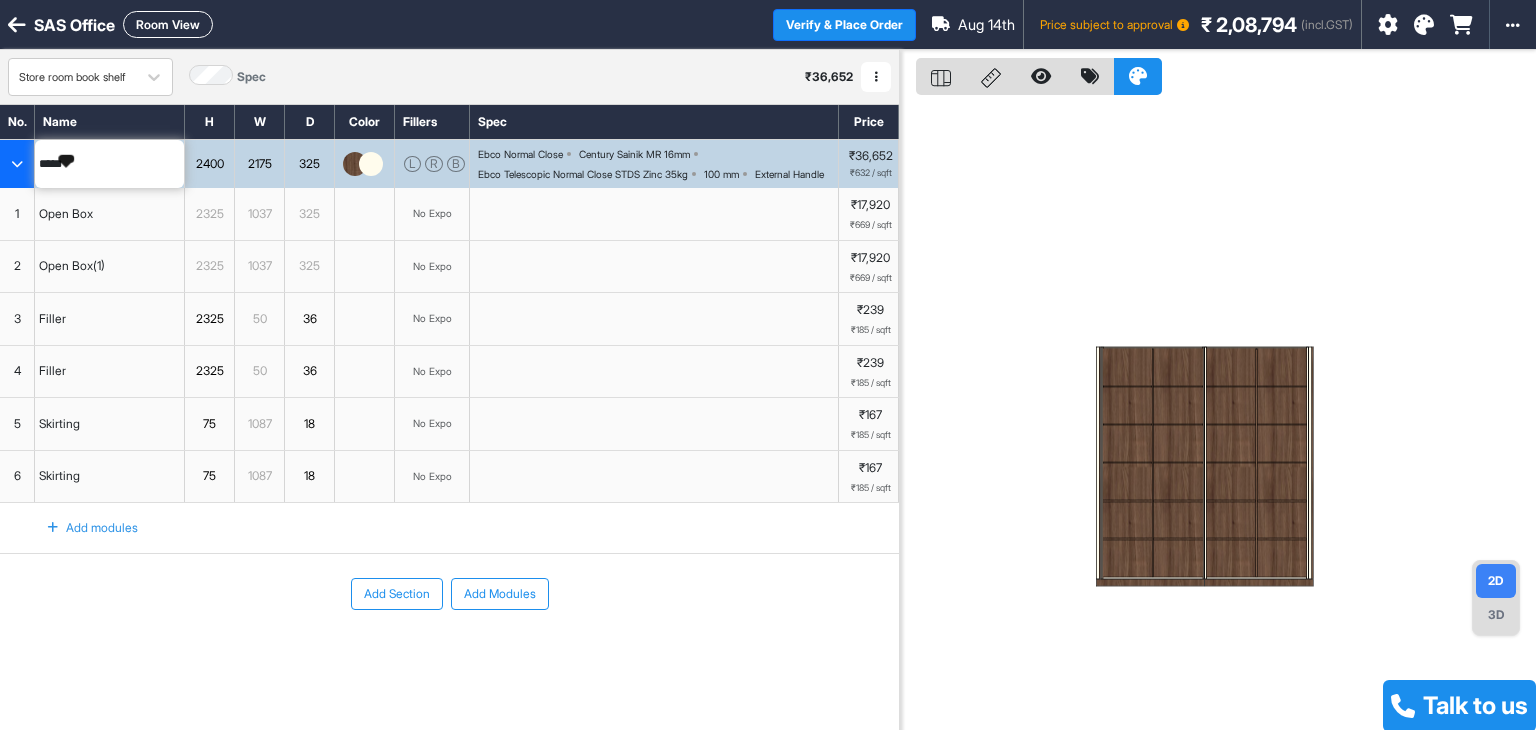 click on "**** 2400 2175 325 L R B Ebco Normal Close Century Sainik MR 16mm Ebco Telescopic Normal Close STDS Zinc 35kg 100 mm External Handle ₹36,652 ₹632 / sqft" at bounding box center (449, 163) 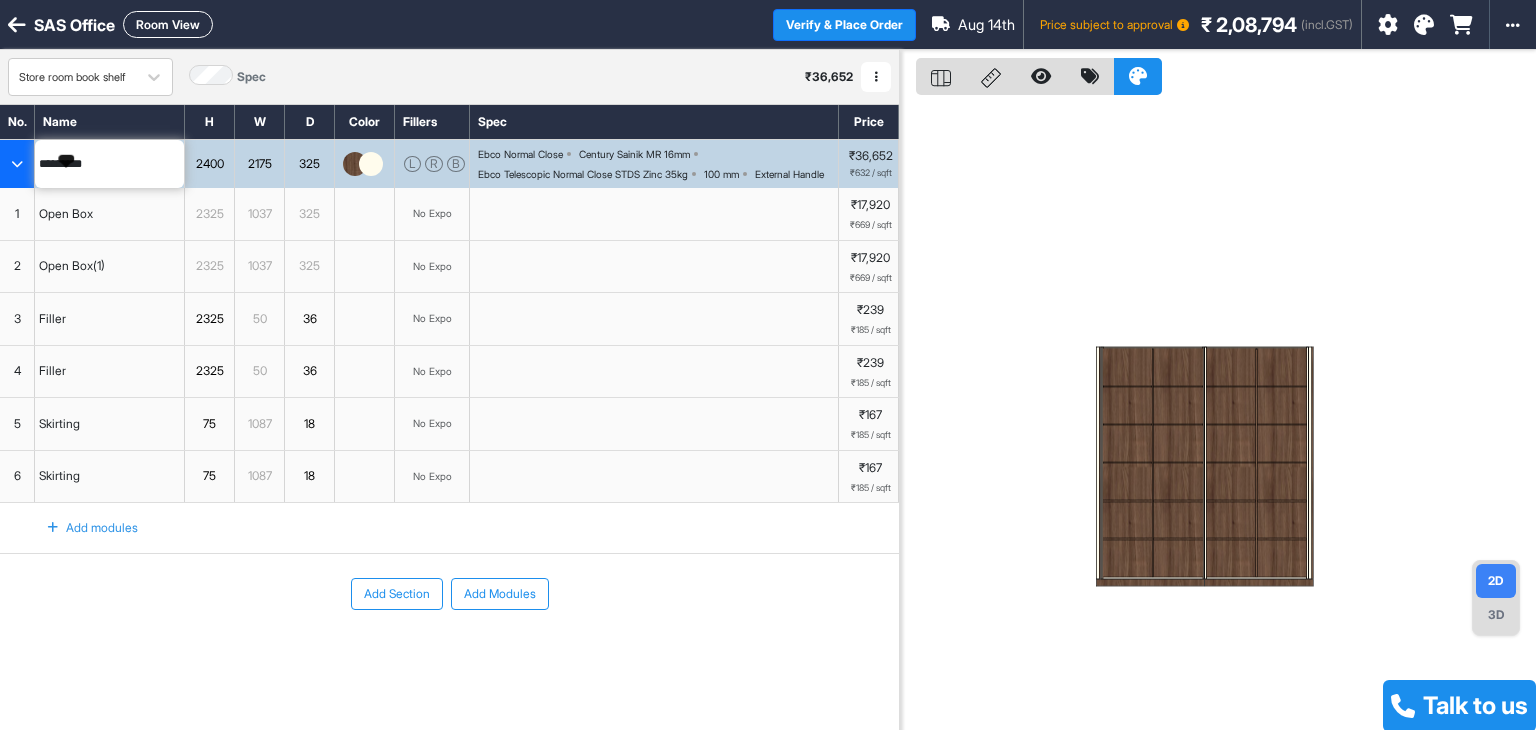 type on "********" 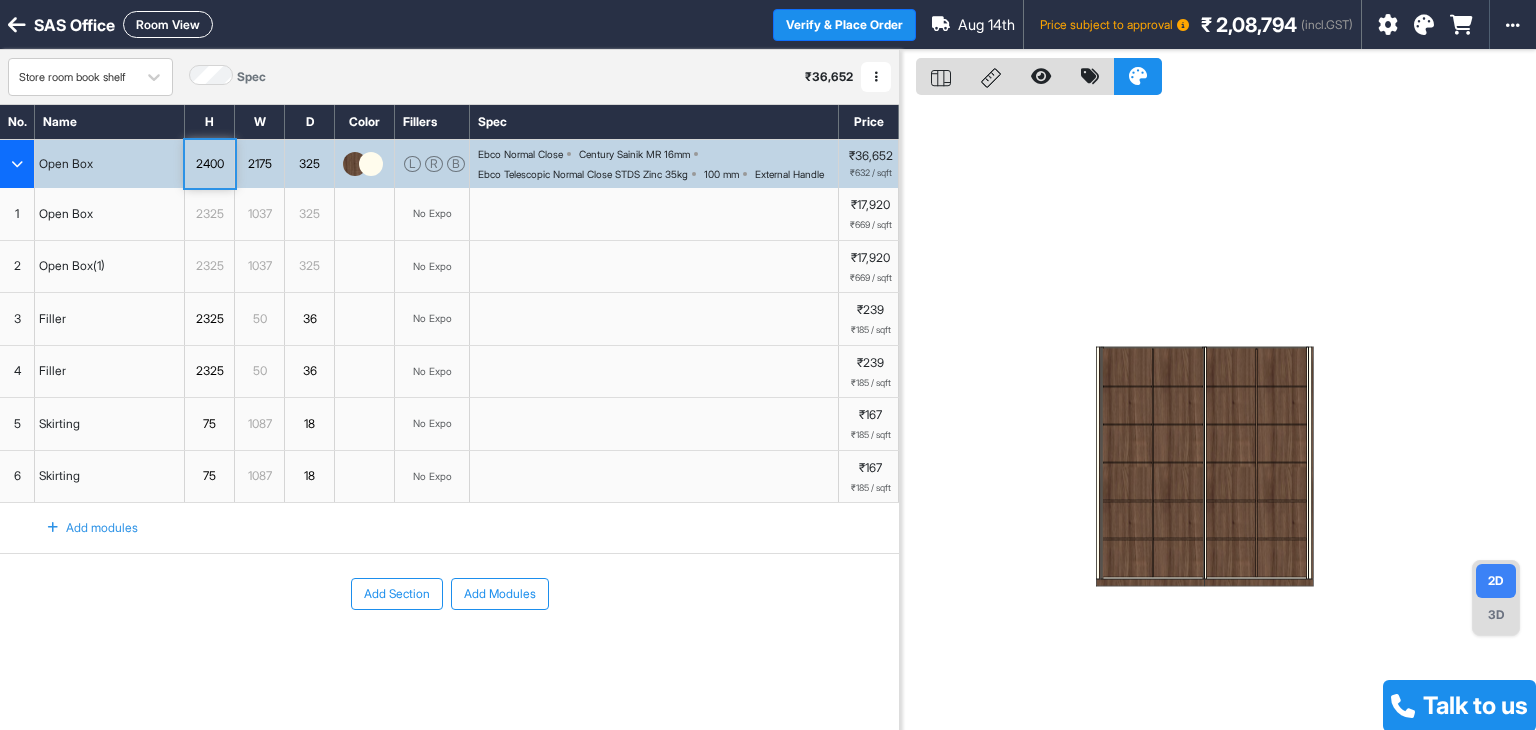 click at bounding box center [17, 164] 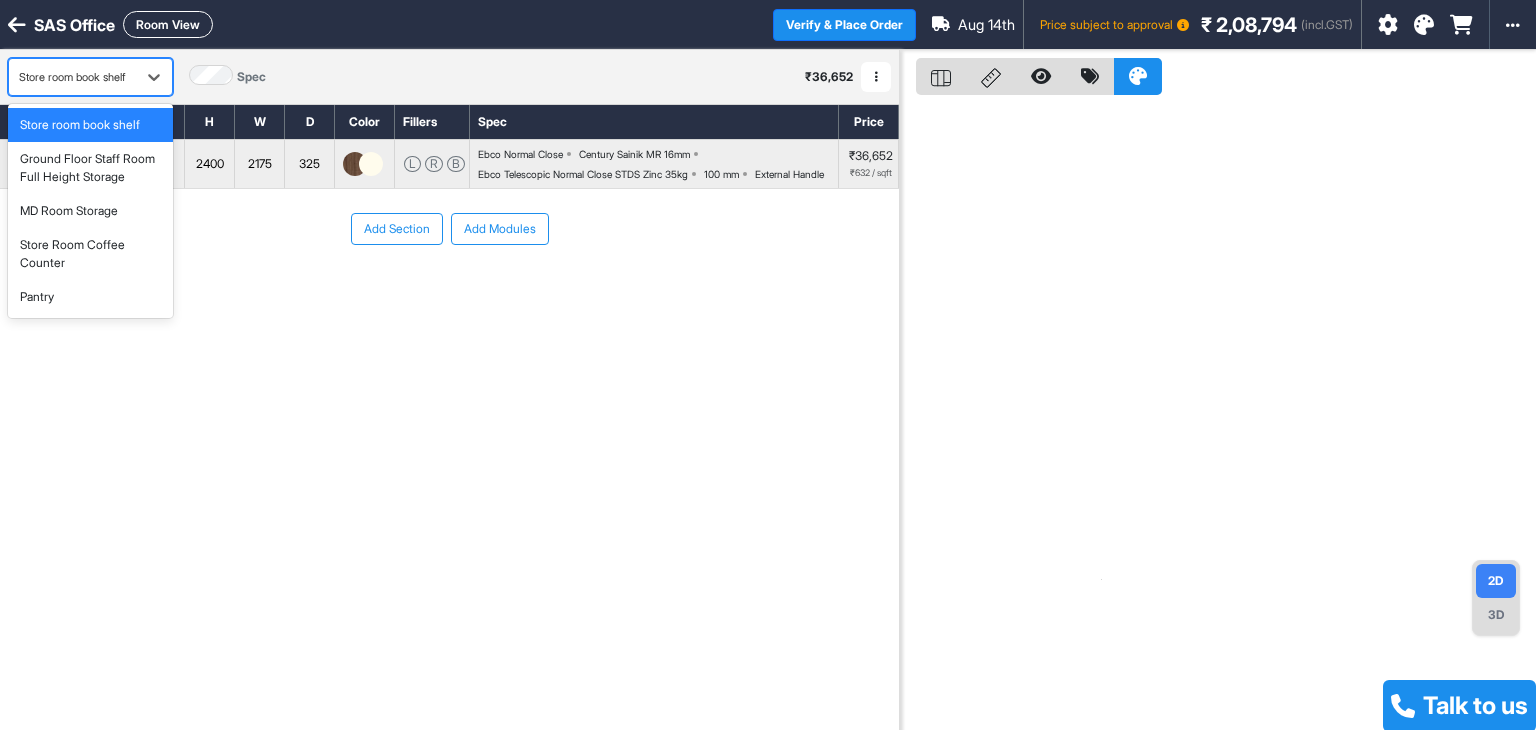 click on "Store room book shelf" at bounding box center [72, 77] 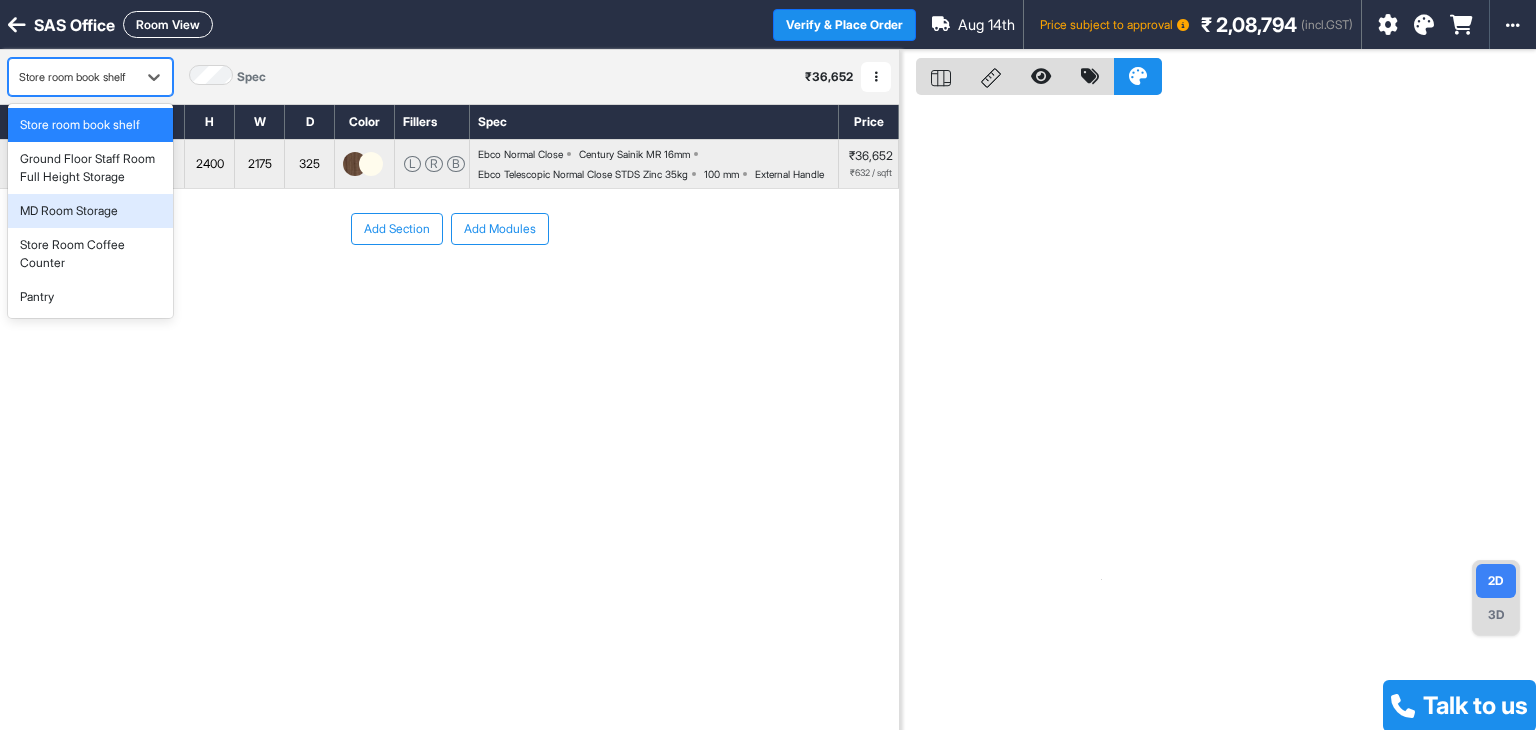 click on "MD Room Storage" at bounding box center [90, 211] 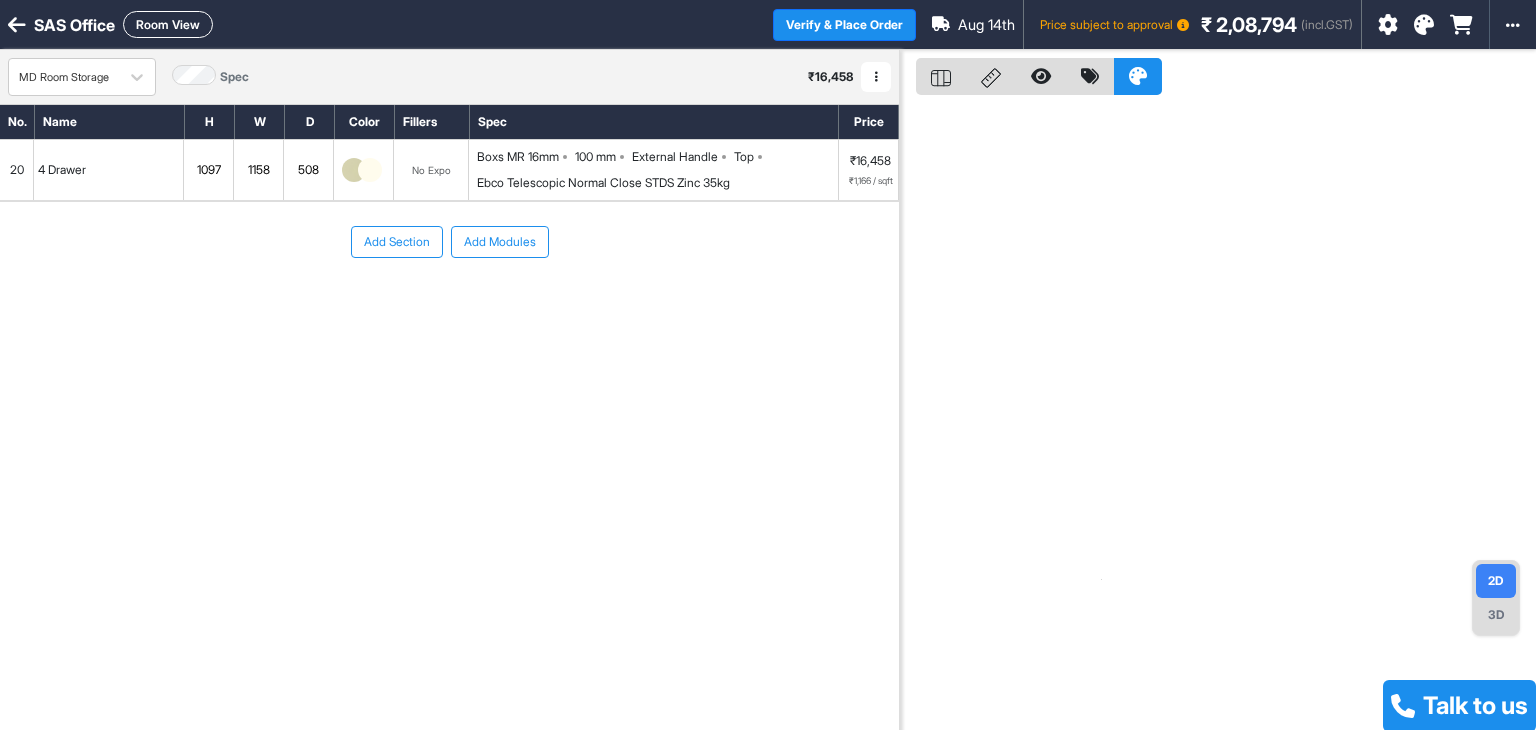 click on "20" at bounding box center (17, 170) 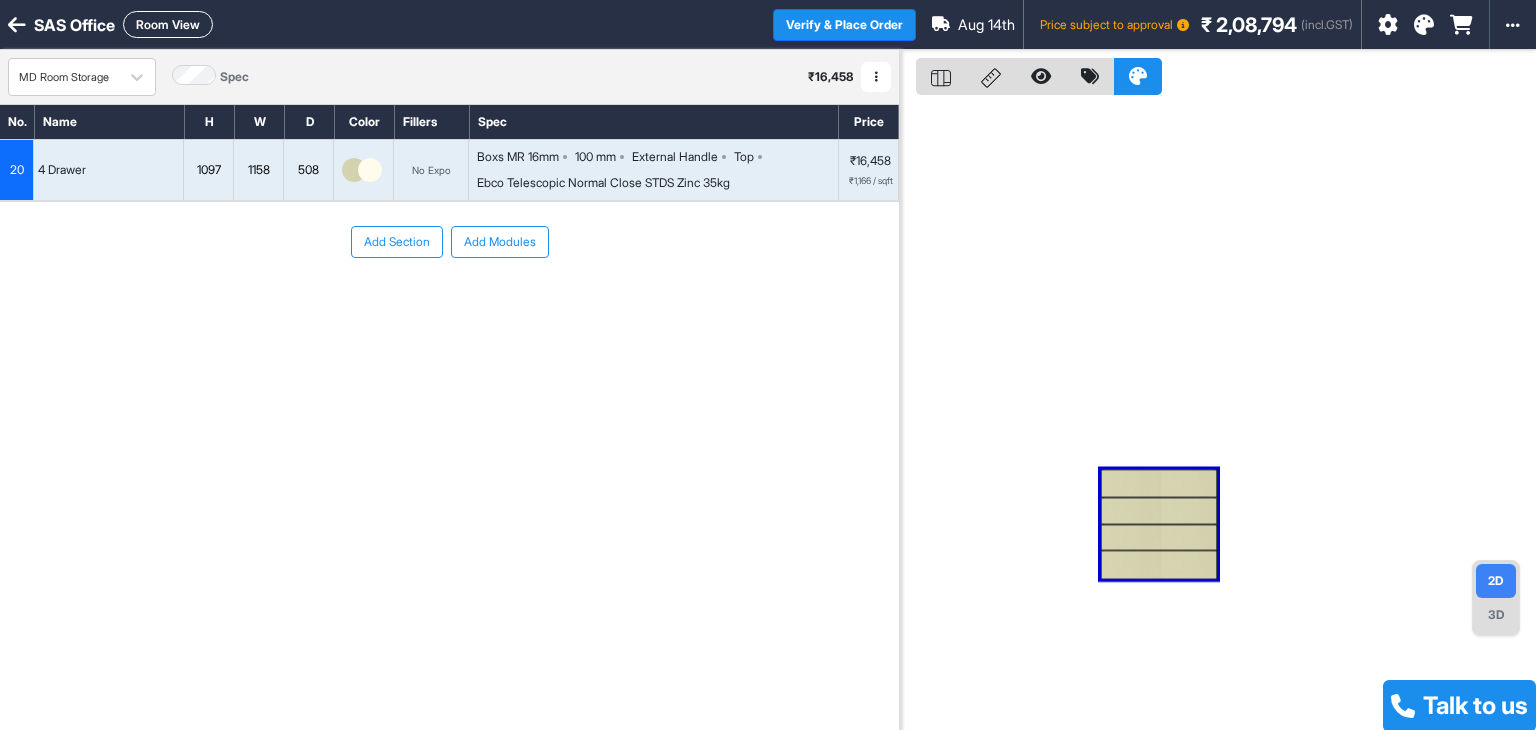 click on "Add Section" at bounding box center (397, 242) 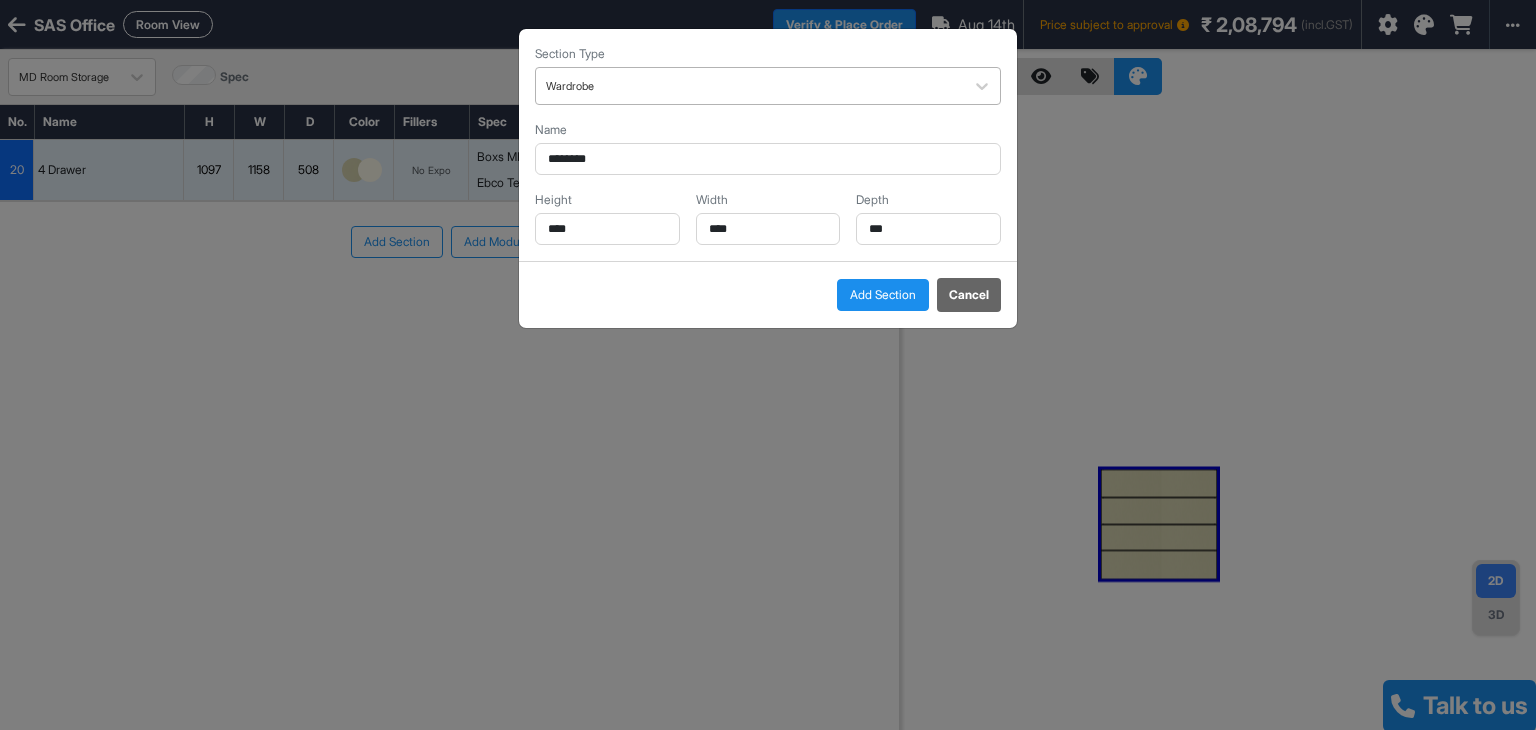 click at bounding box center [750, 86] 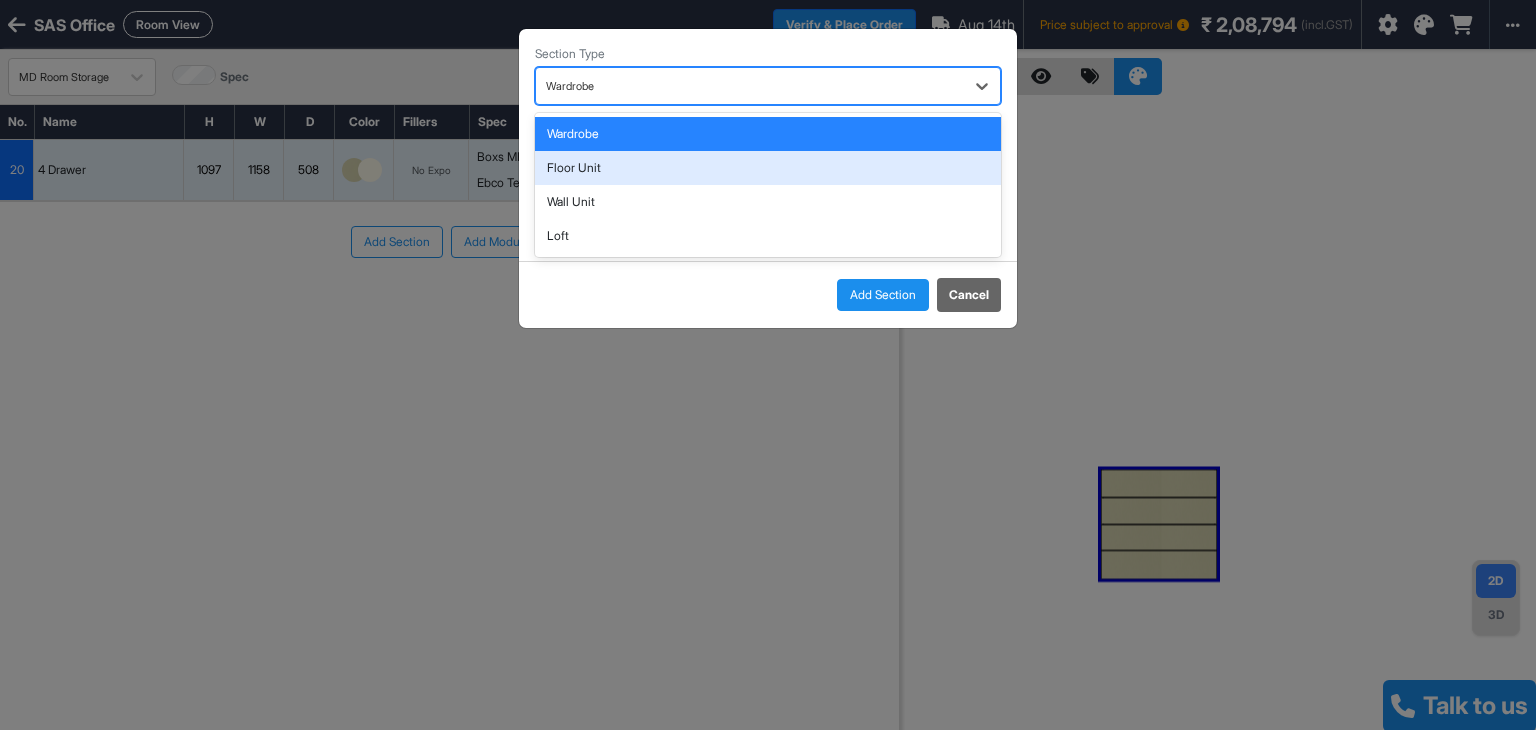 click on "Floor Unit" at bounding box center [768, 168] 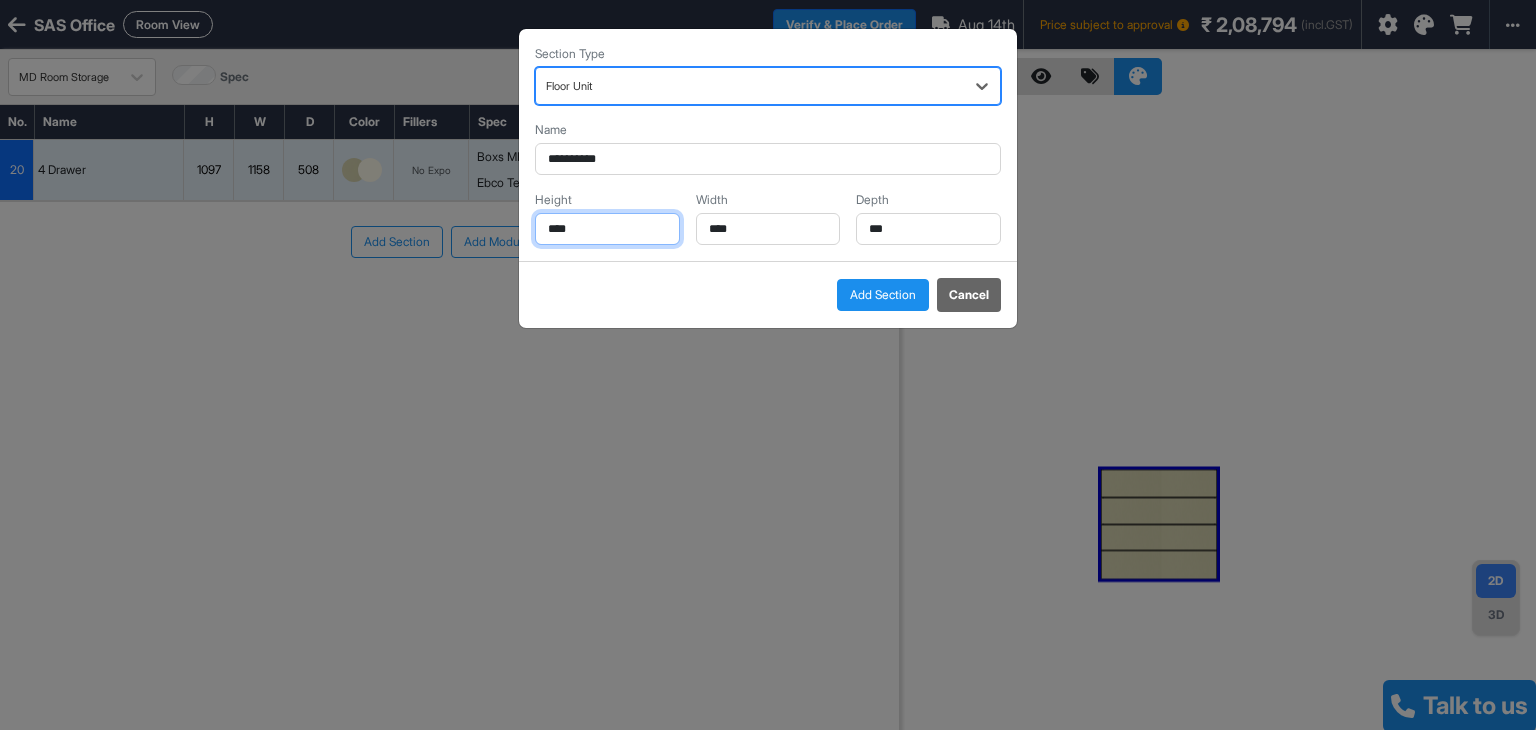 click on "****" at bounding box center (607, 229) 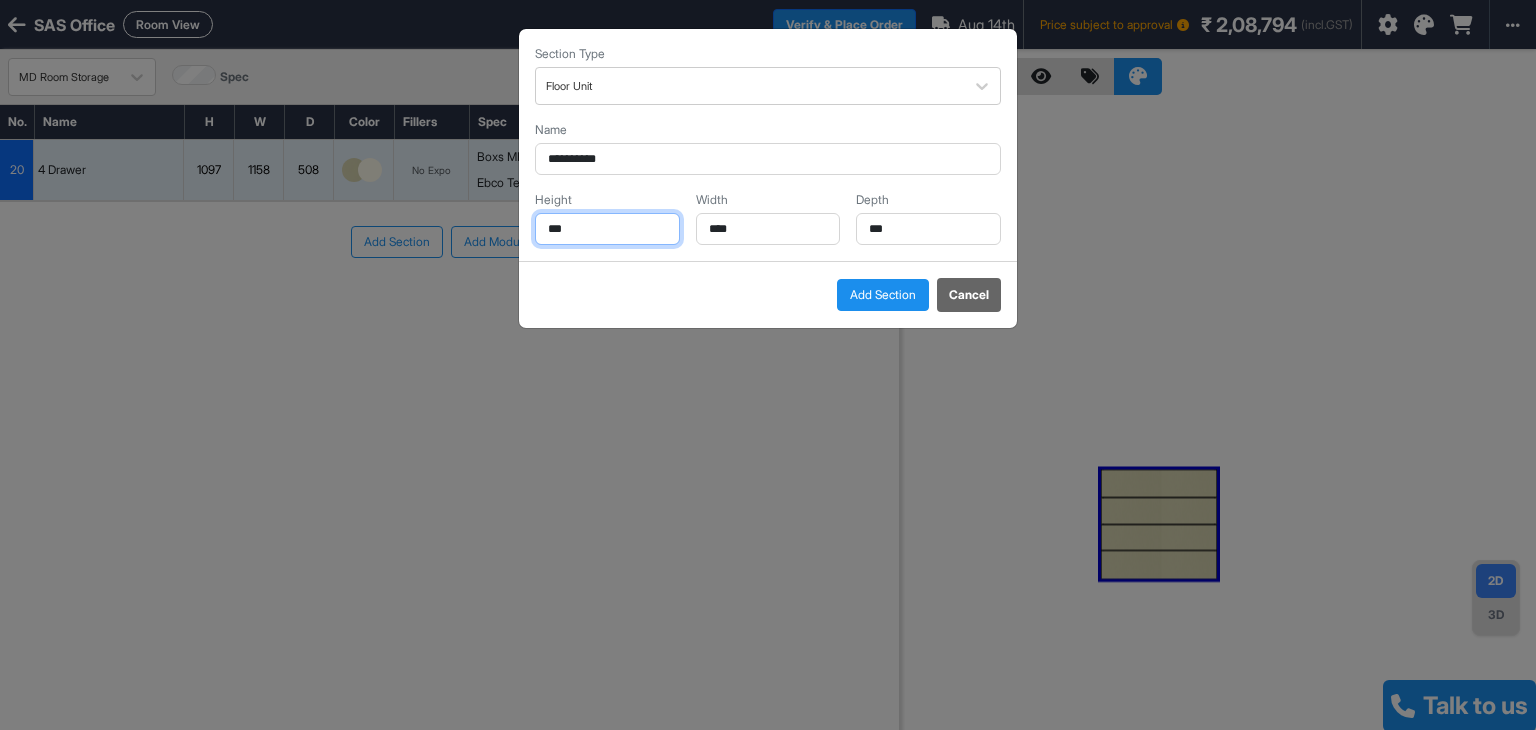 type on "***" 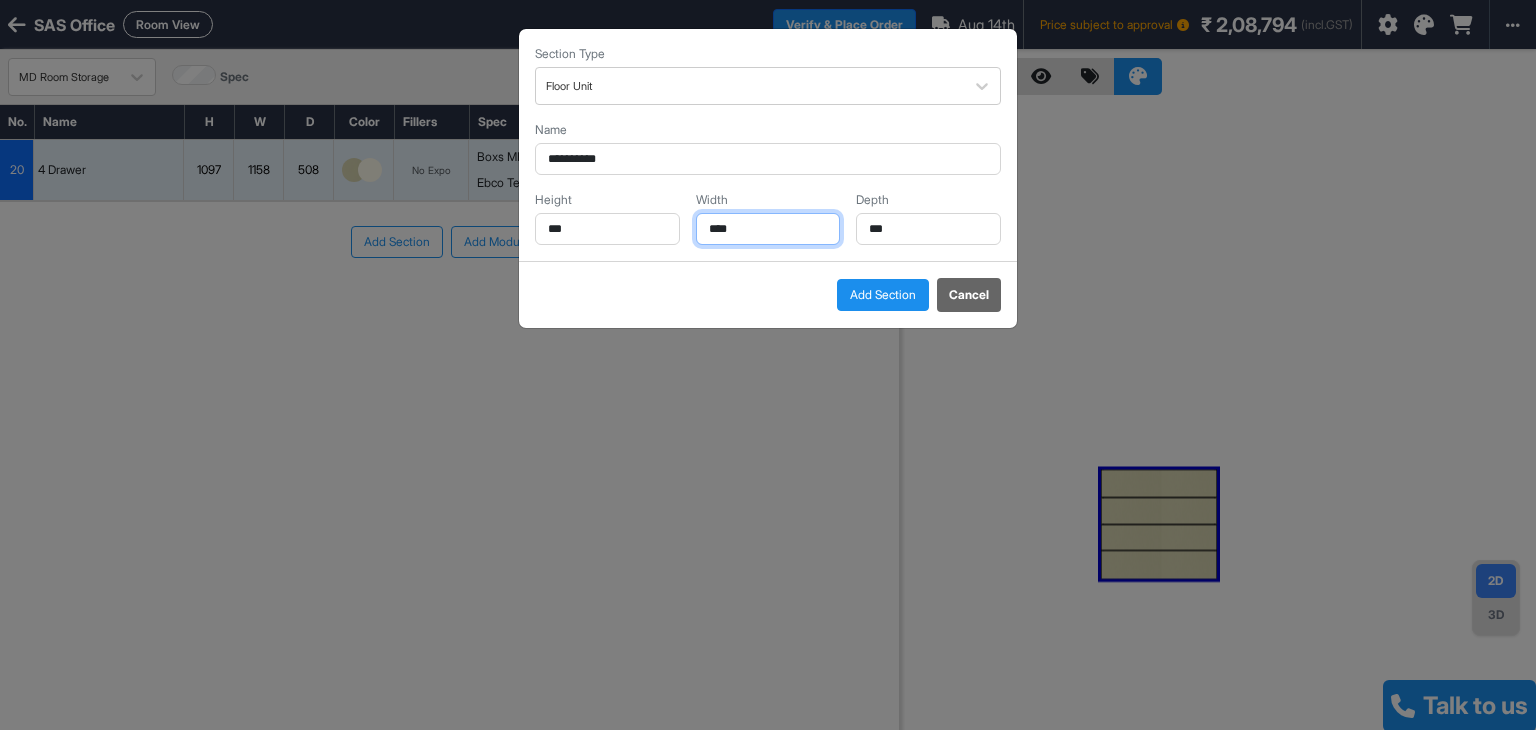 click on "****" at bounding box center (768, 229) 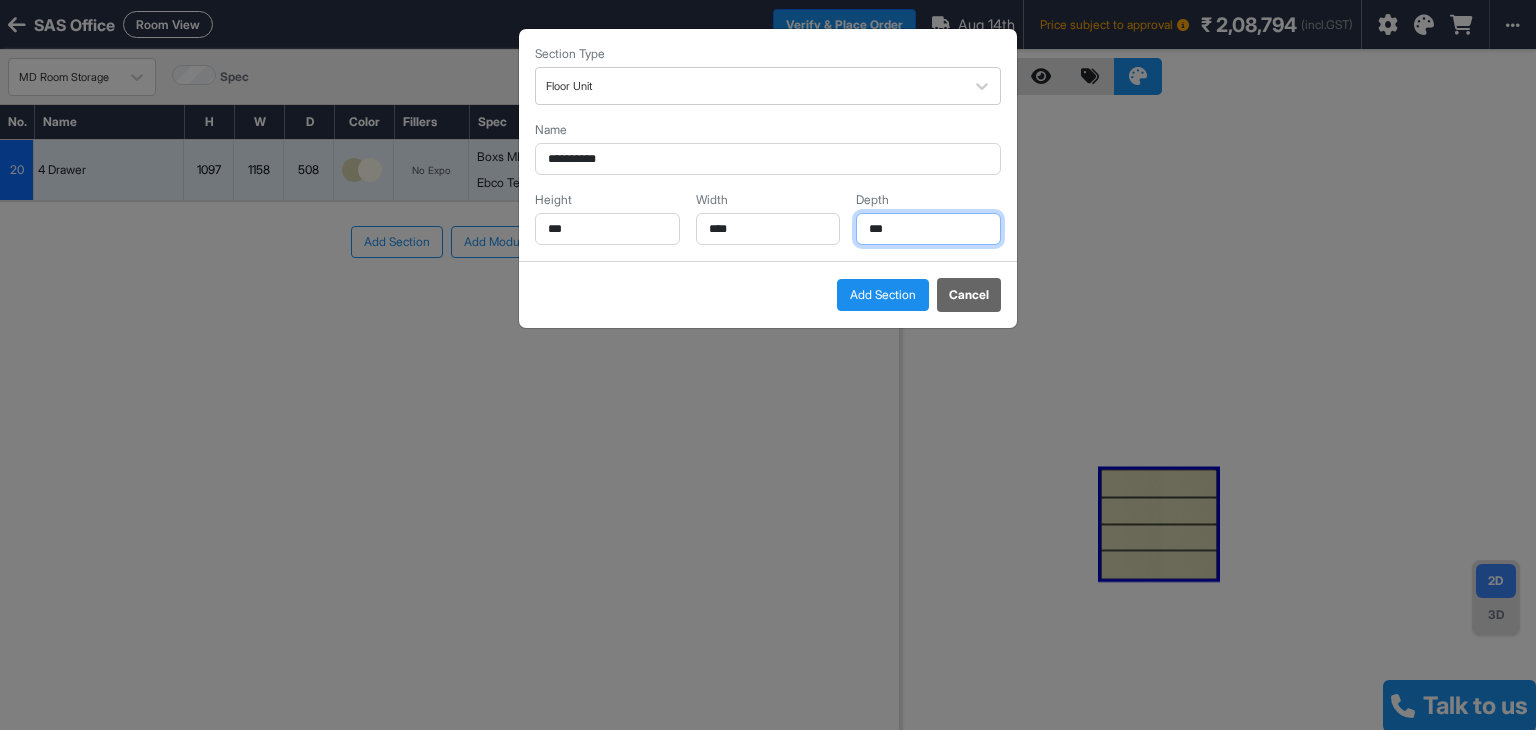 click on "***" at bounding box center [928, 229] 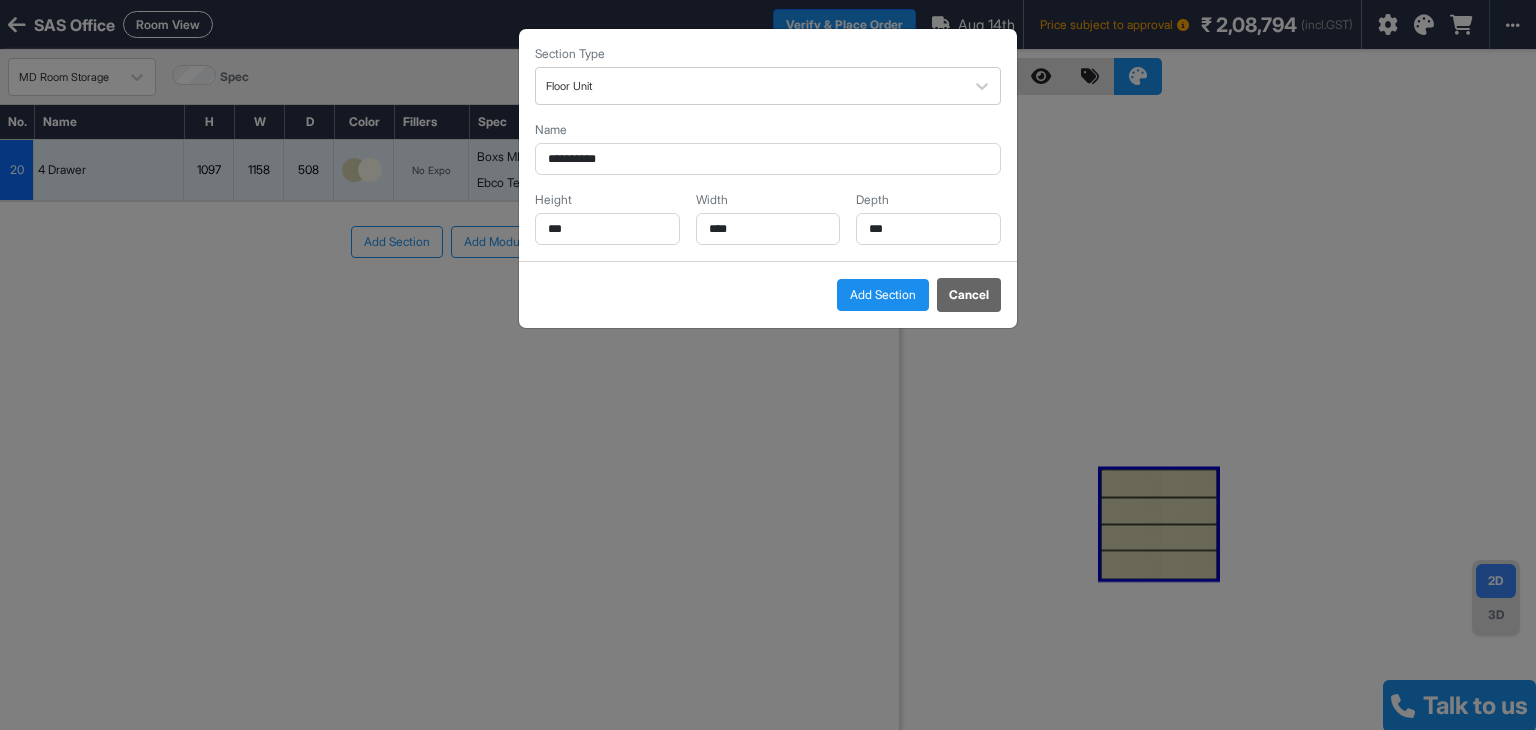 click on "Add Section" at bounding box center [883, 295] 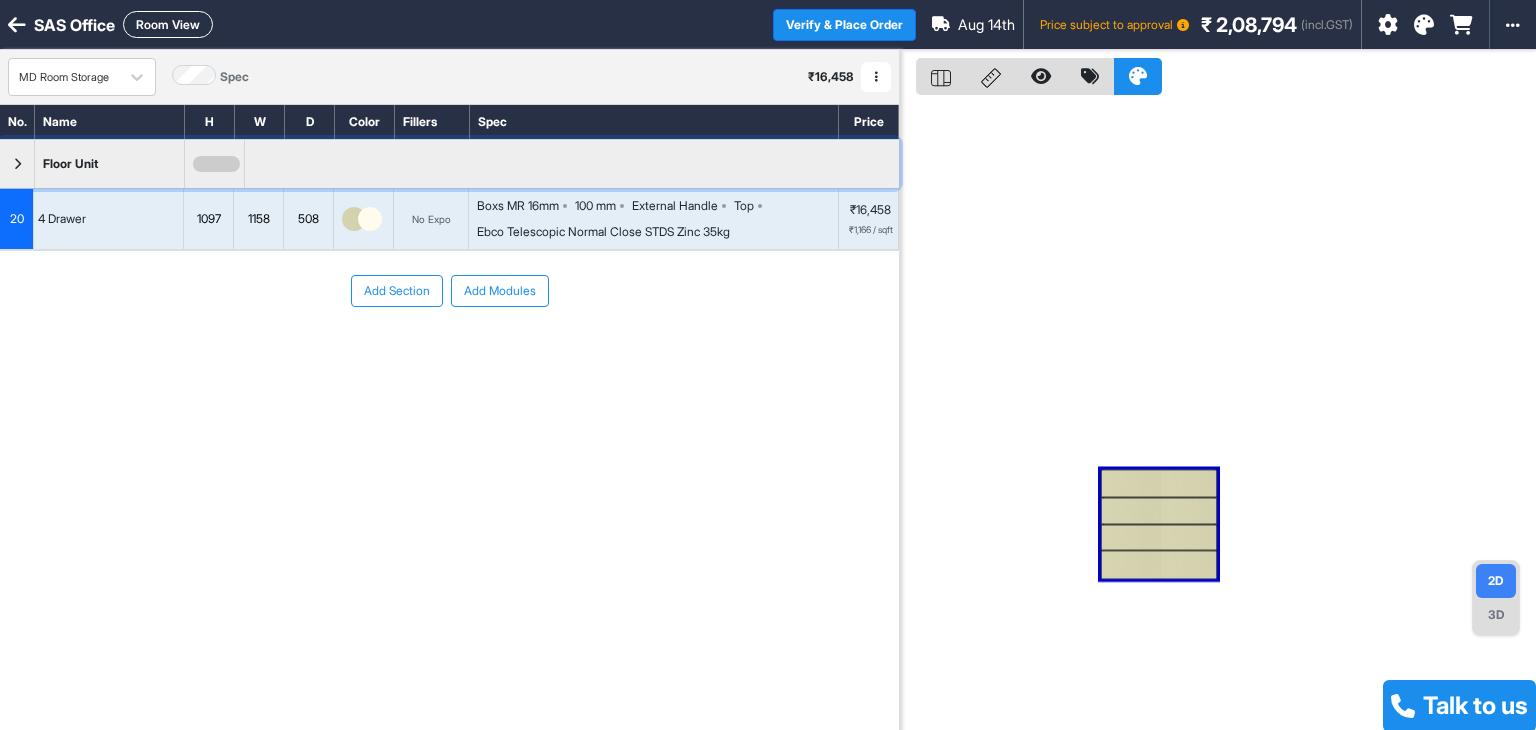click at bounding box center [17, 164] 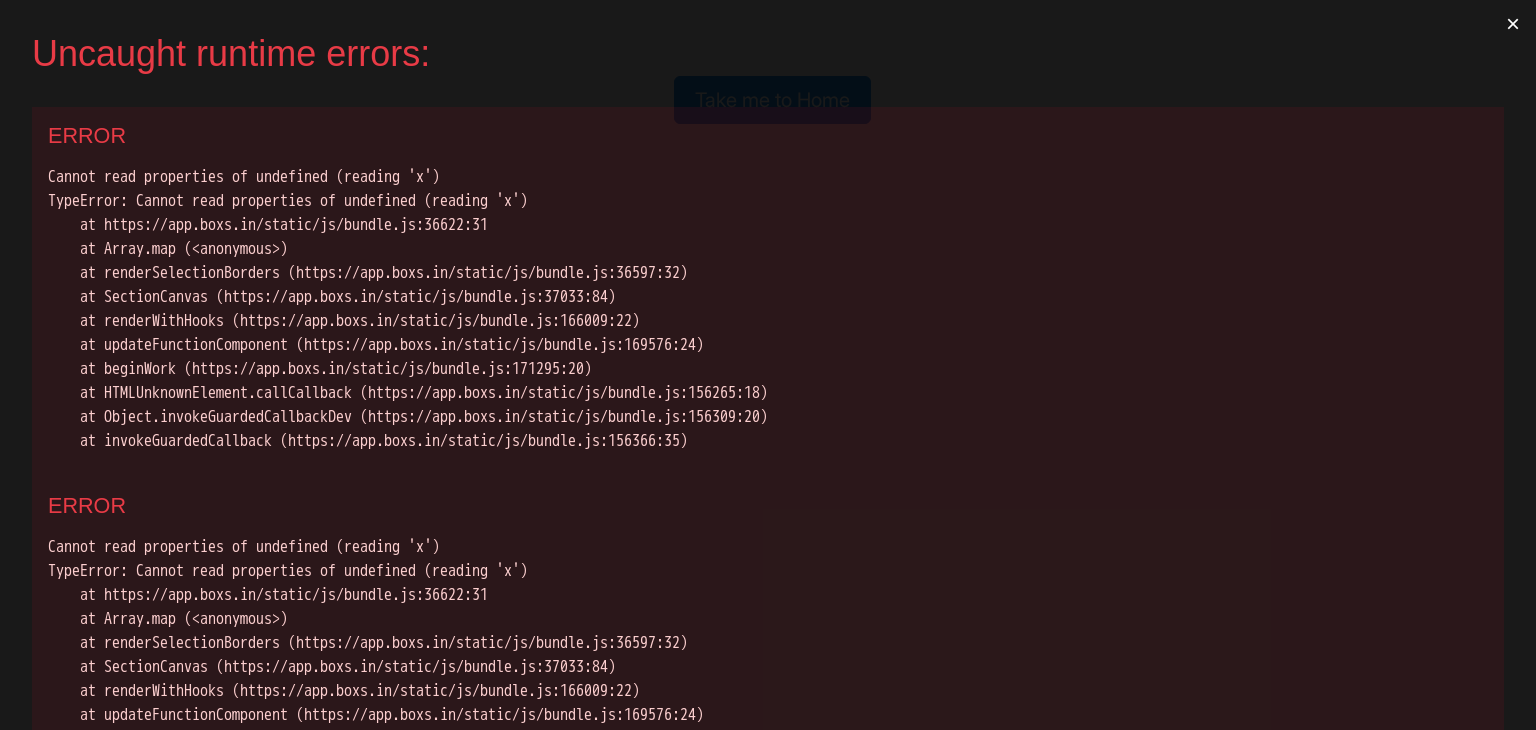 scroll, scrollTop: 0, scrollLeft: 0, axis: both 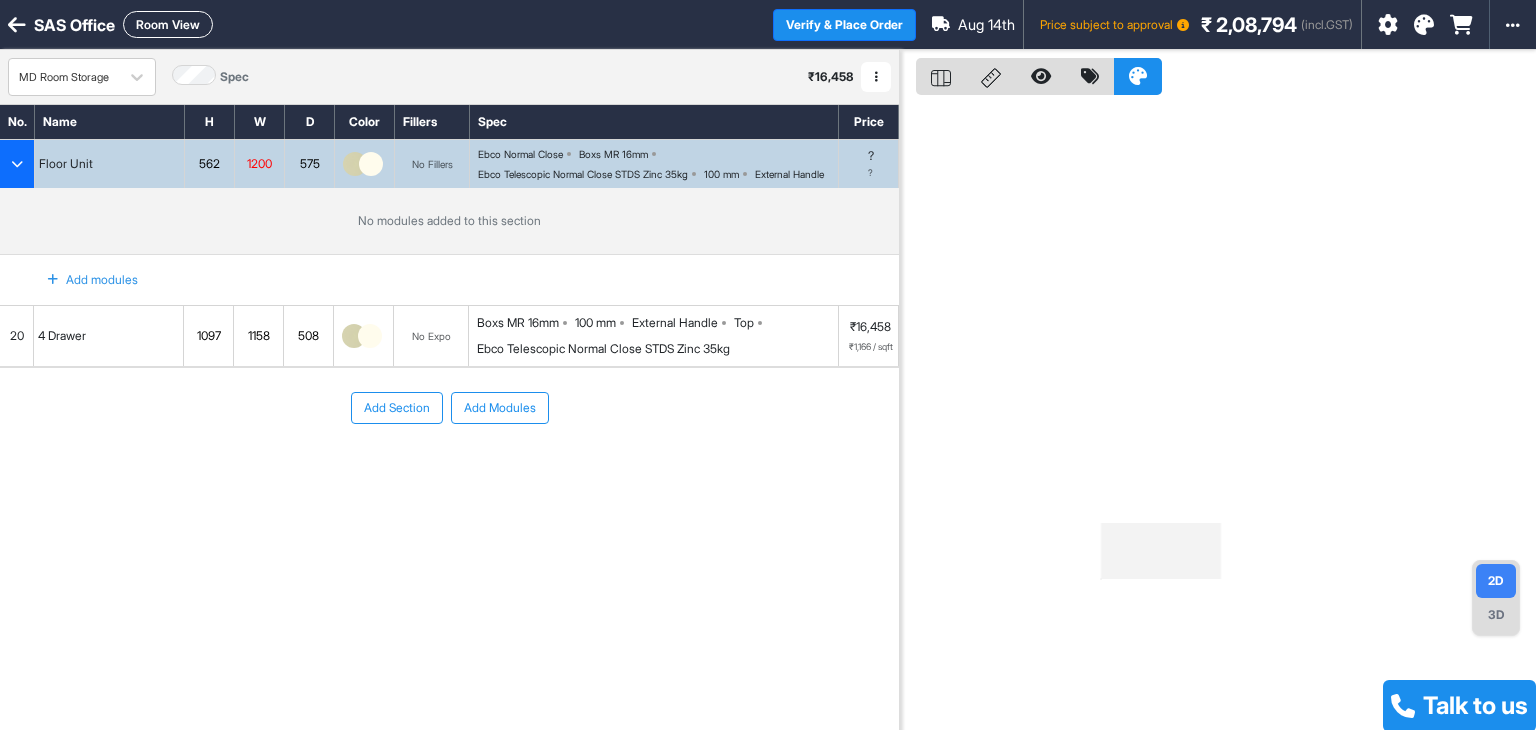 click on "Add modules" at bounding box center (81, 280) 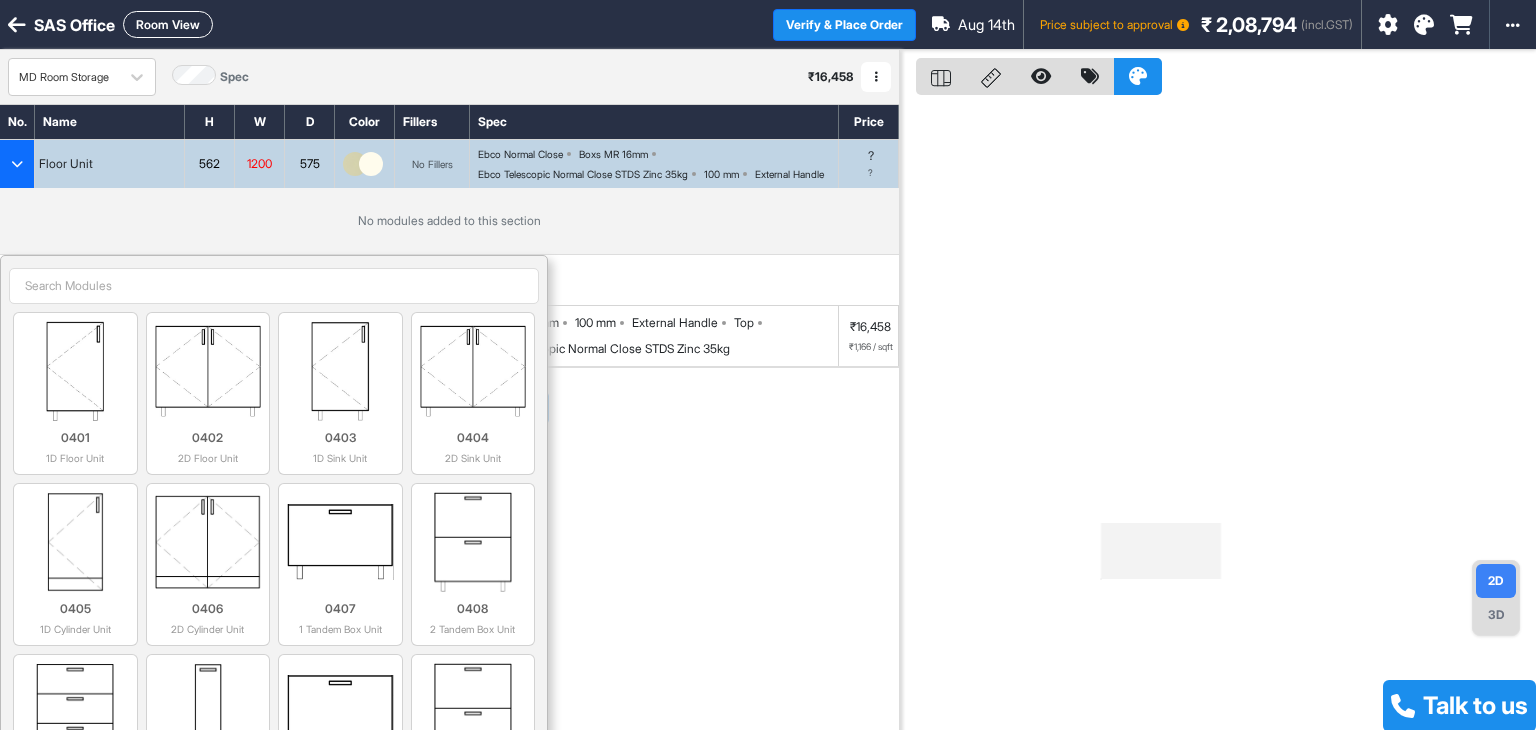 click at bounding box center (274, 286) 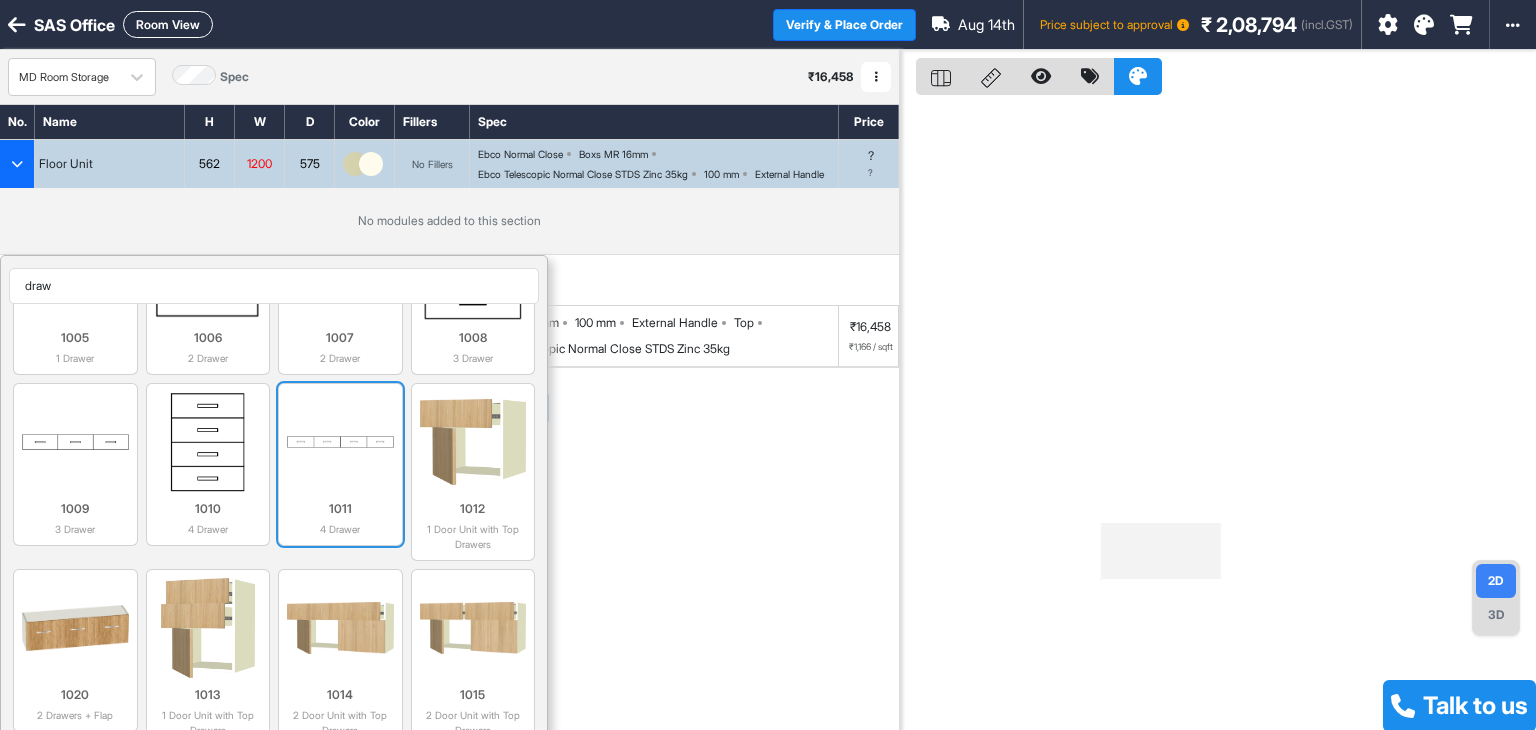 scroll, scrollTop: 162, scrollLeft: 0, axis: vertical 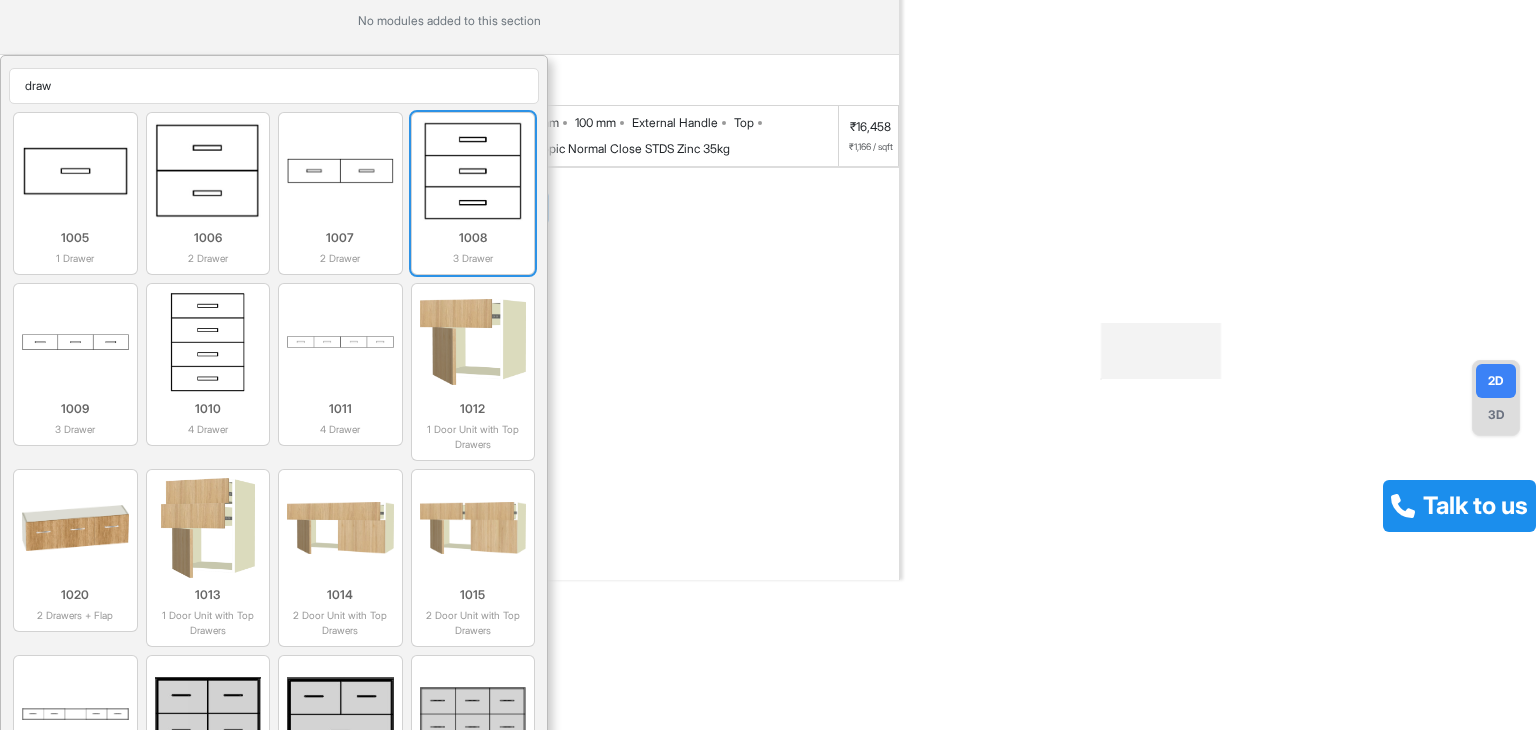type on "draw" 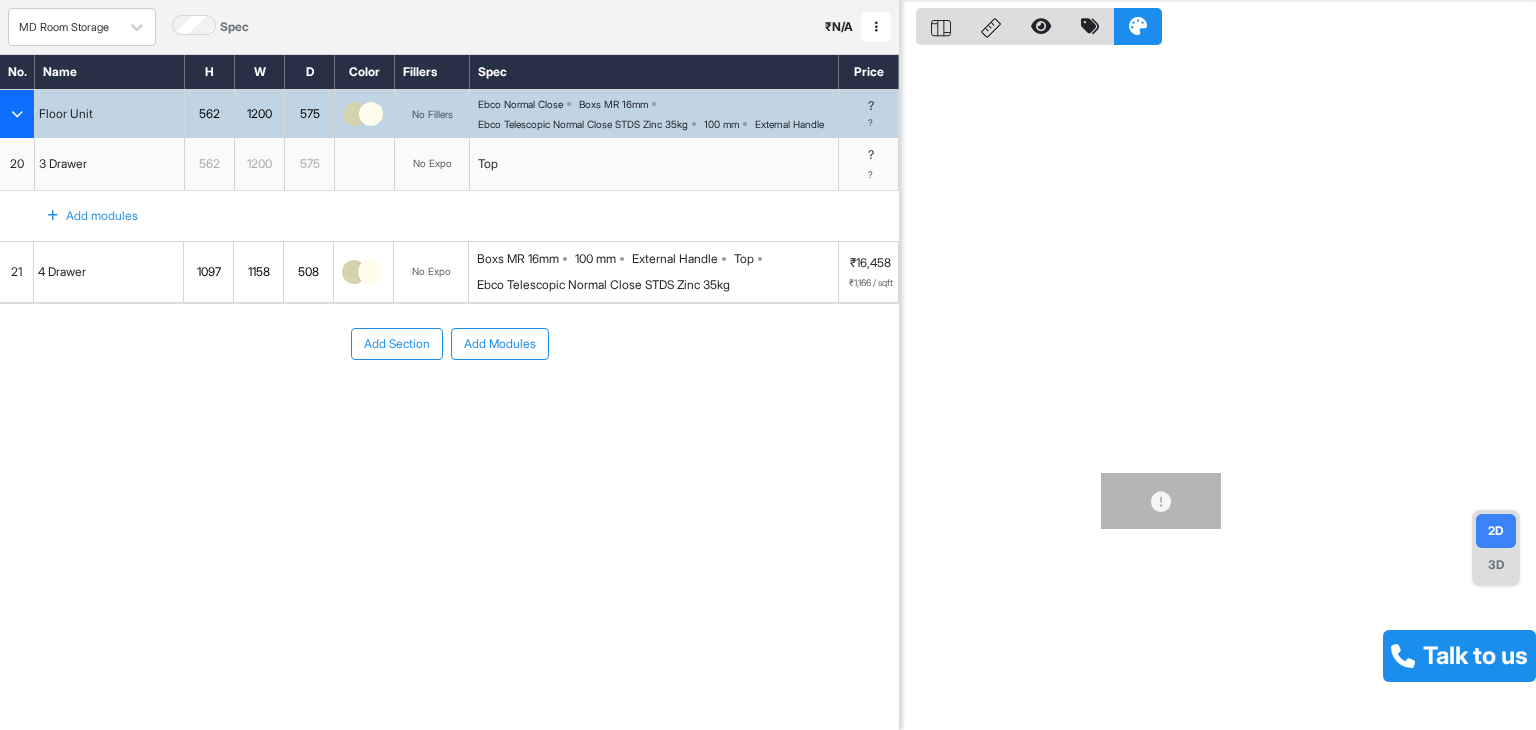 click on "Add modules" at bounding box center [81, 216] 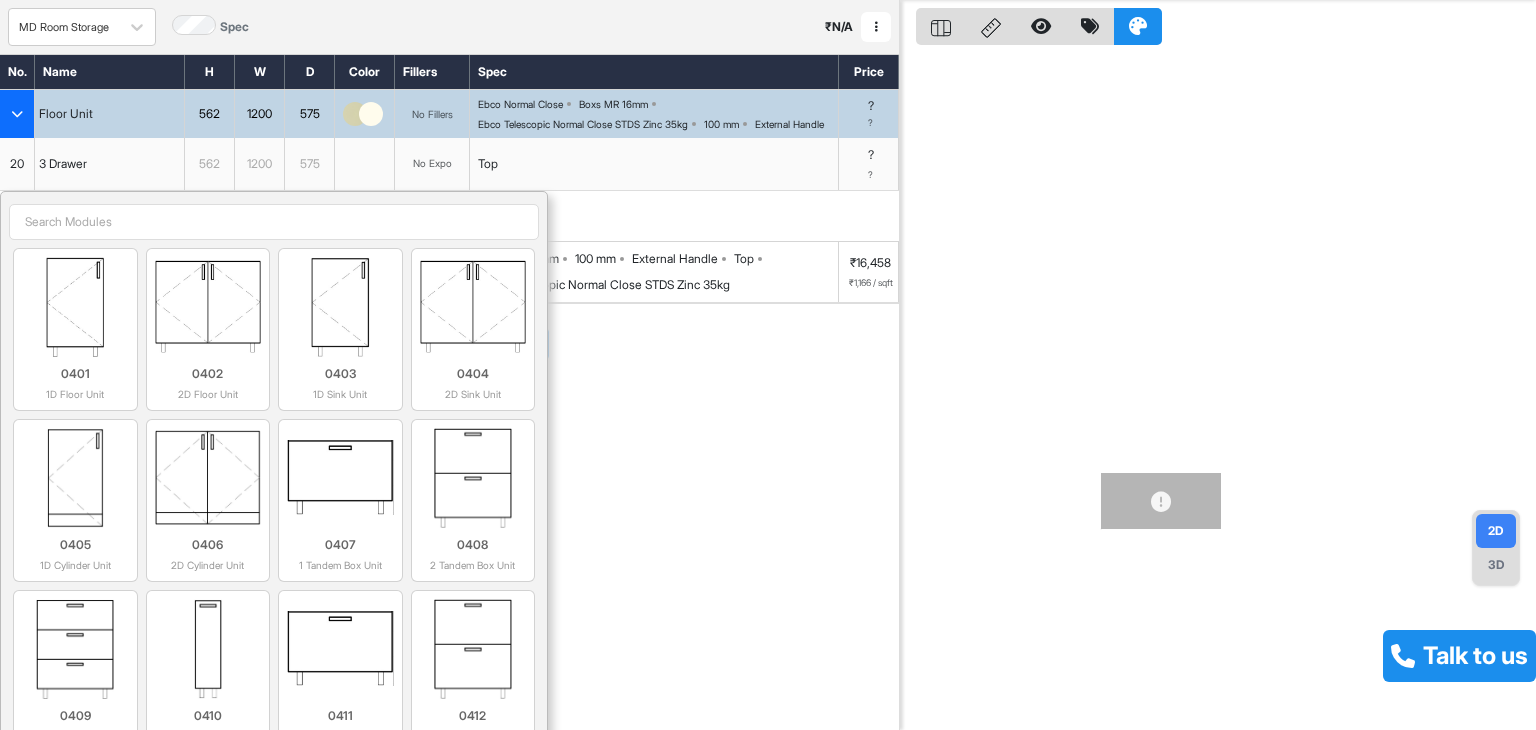 click at bounding box center (274, 222) 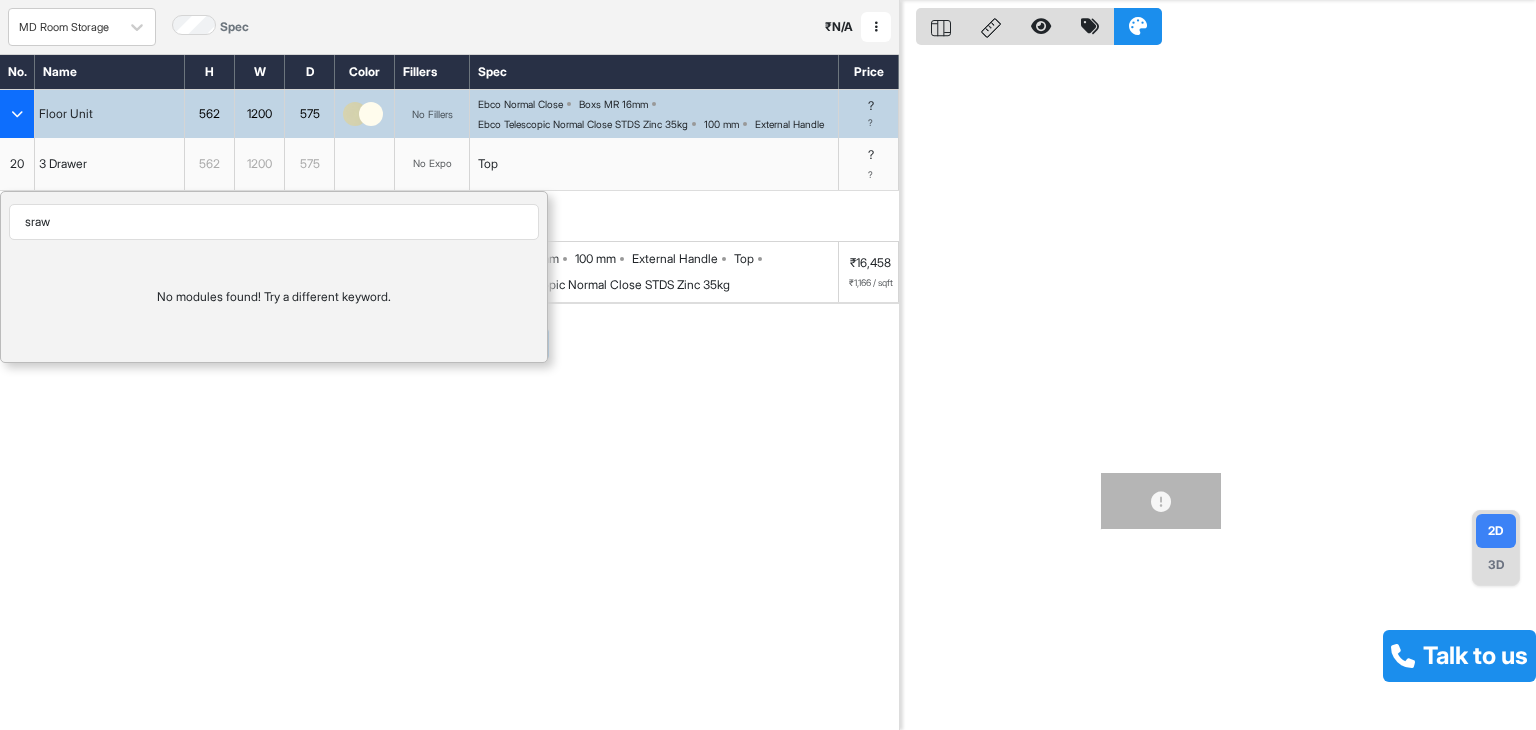 click on "sraw" at bounding box center (274, 222) 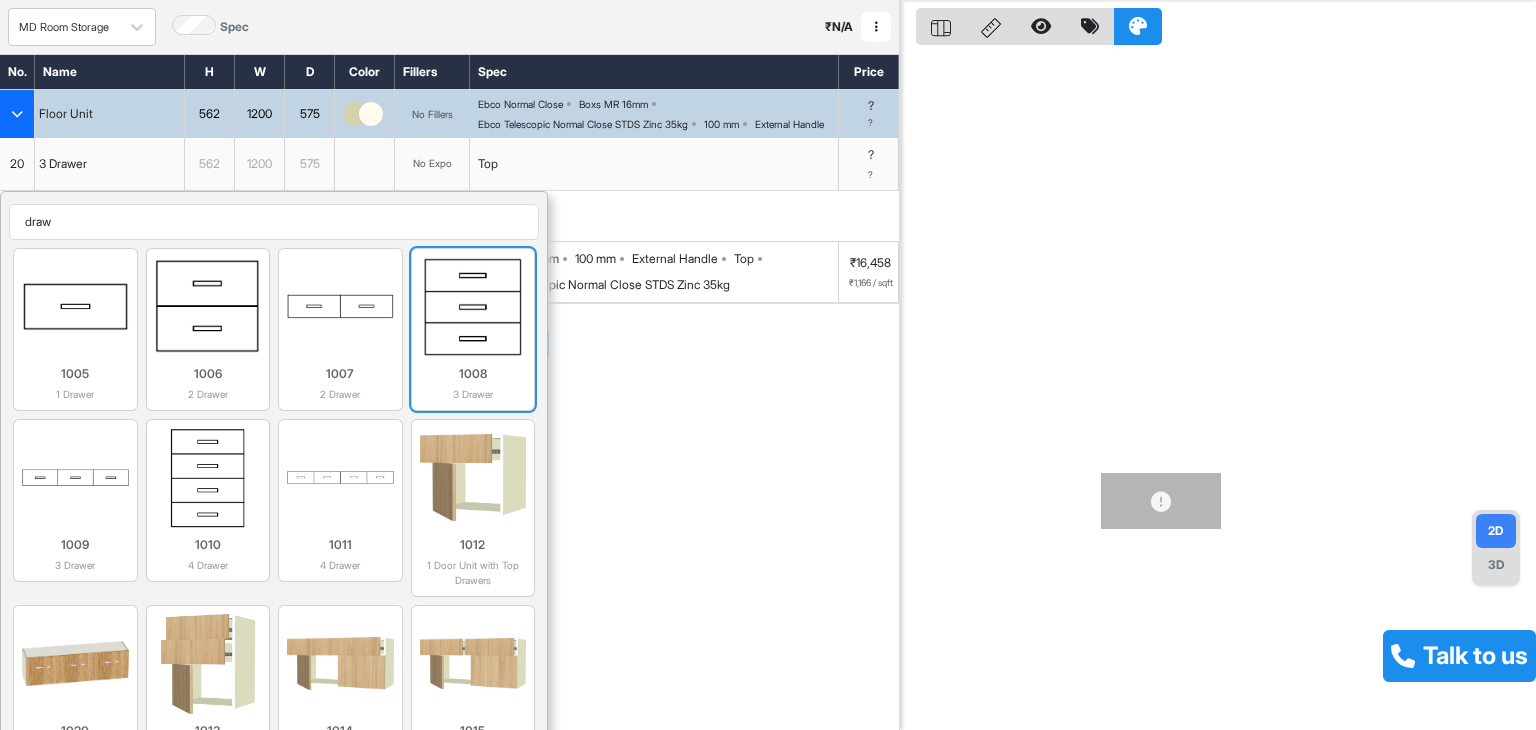 type on "draw" 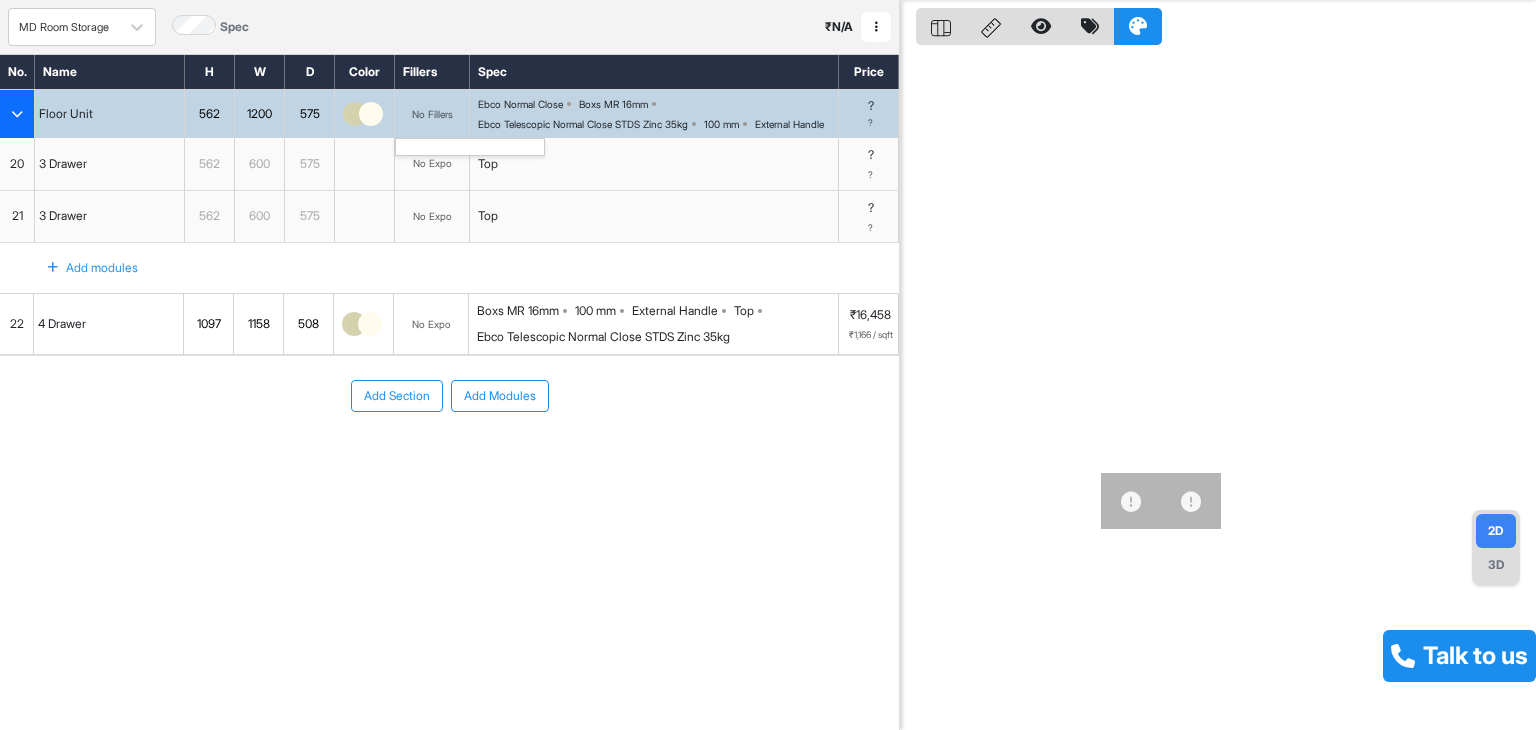 click on "No Fillers" at bounding box center [432, 114] 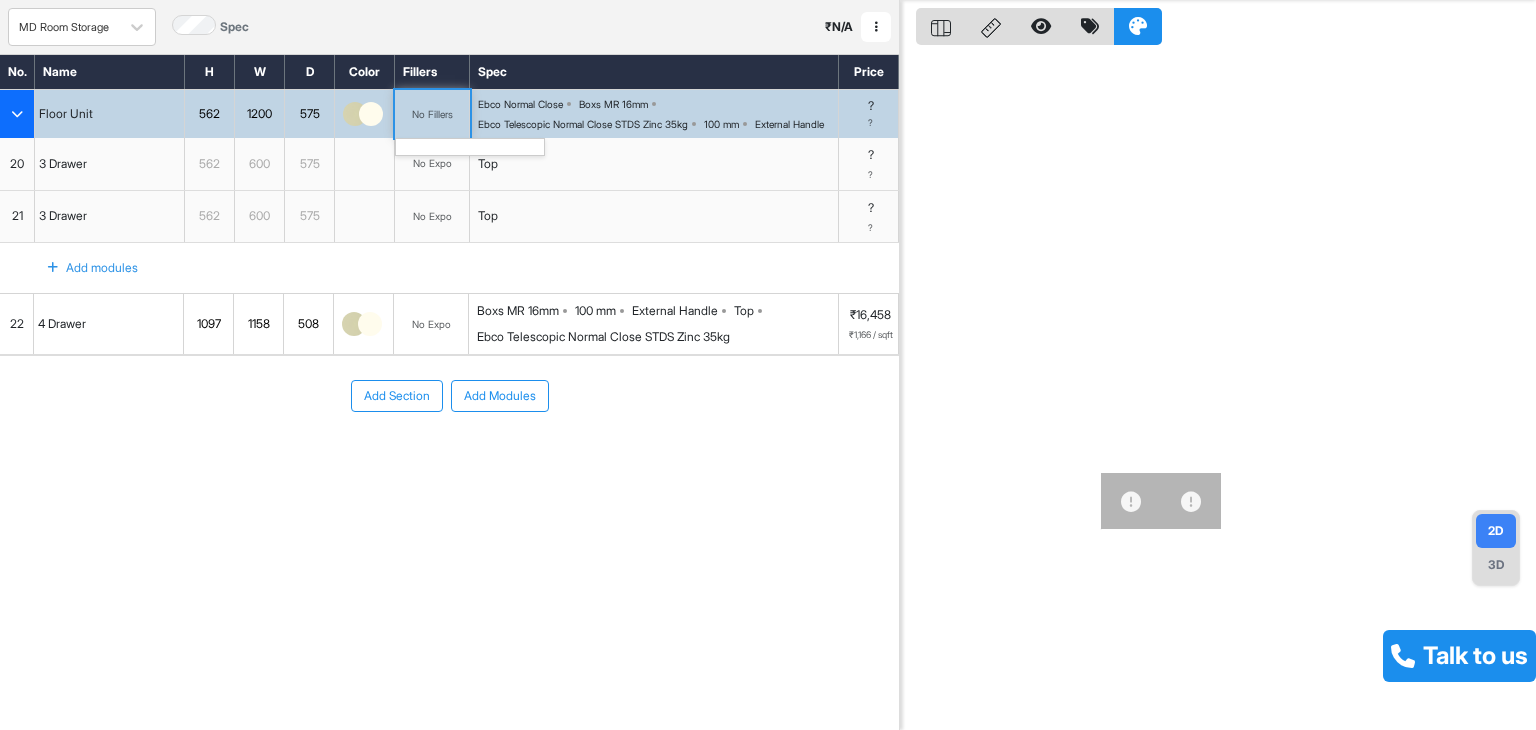 click on "No Fillers" at bounding box center [432, 114] 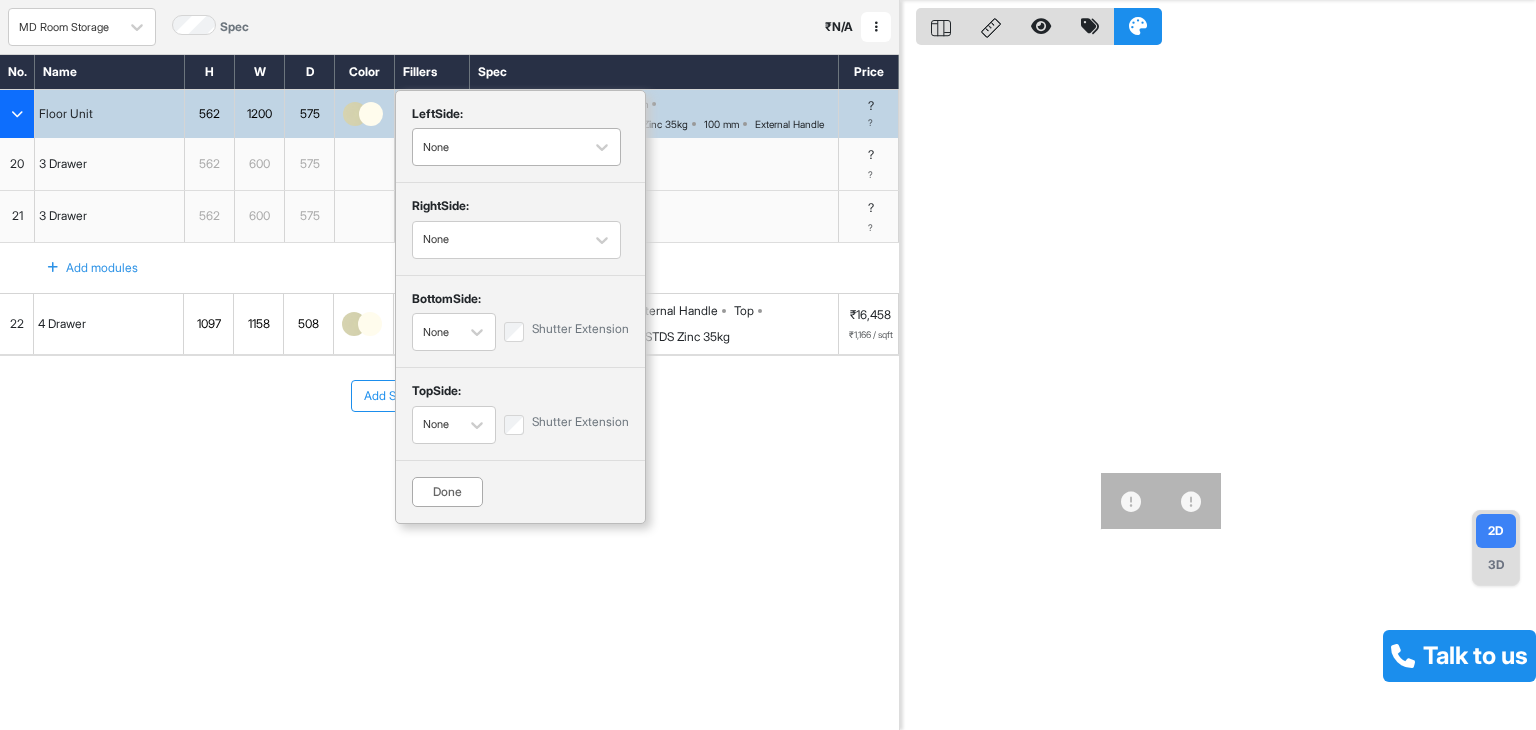 click at bounding box center [498, 147] 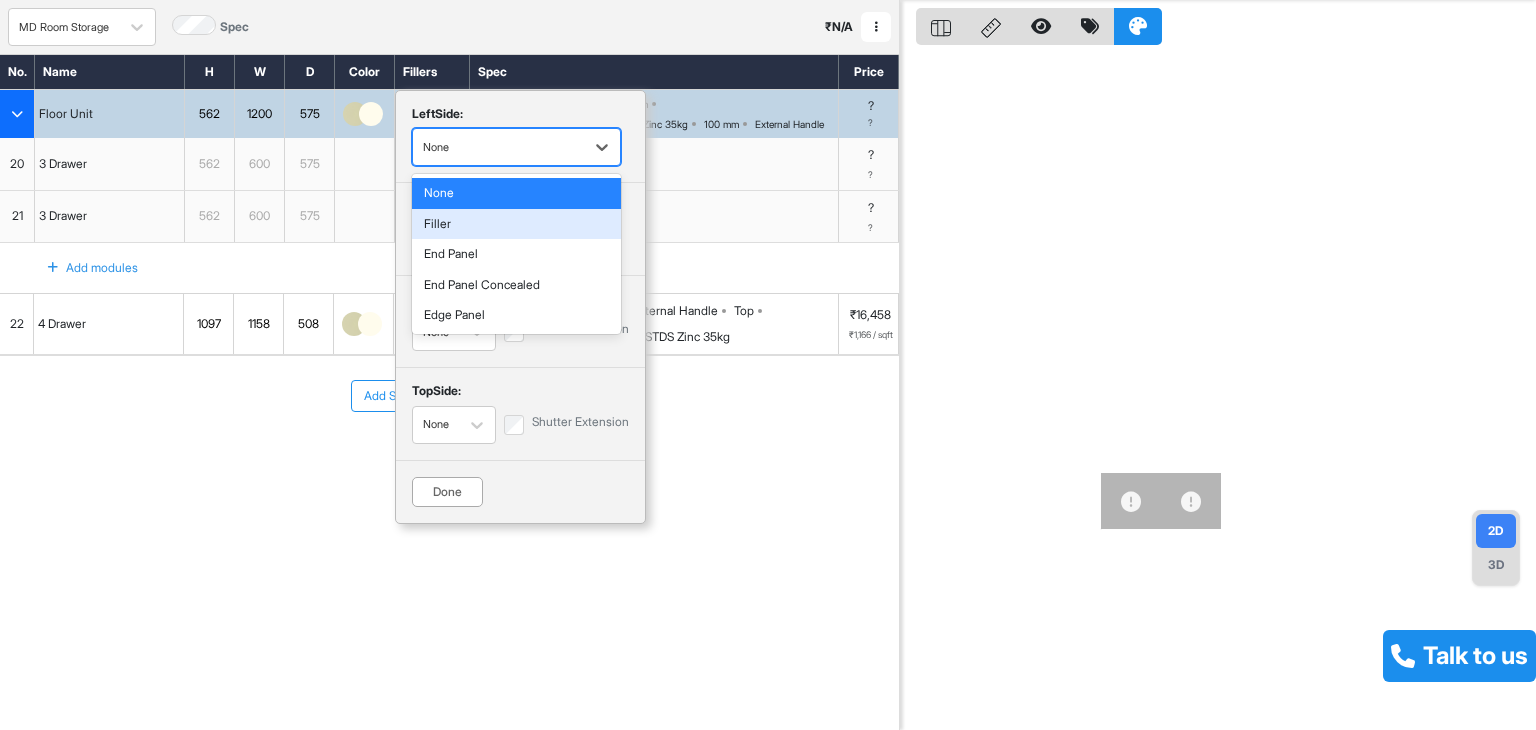 click on "Filler" at bounding box center [516, 224] 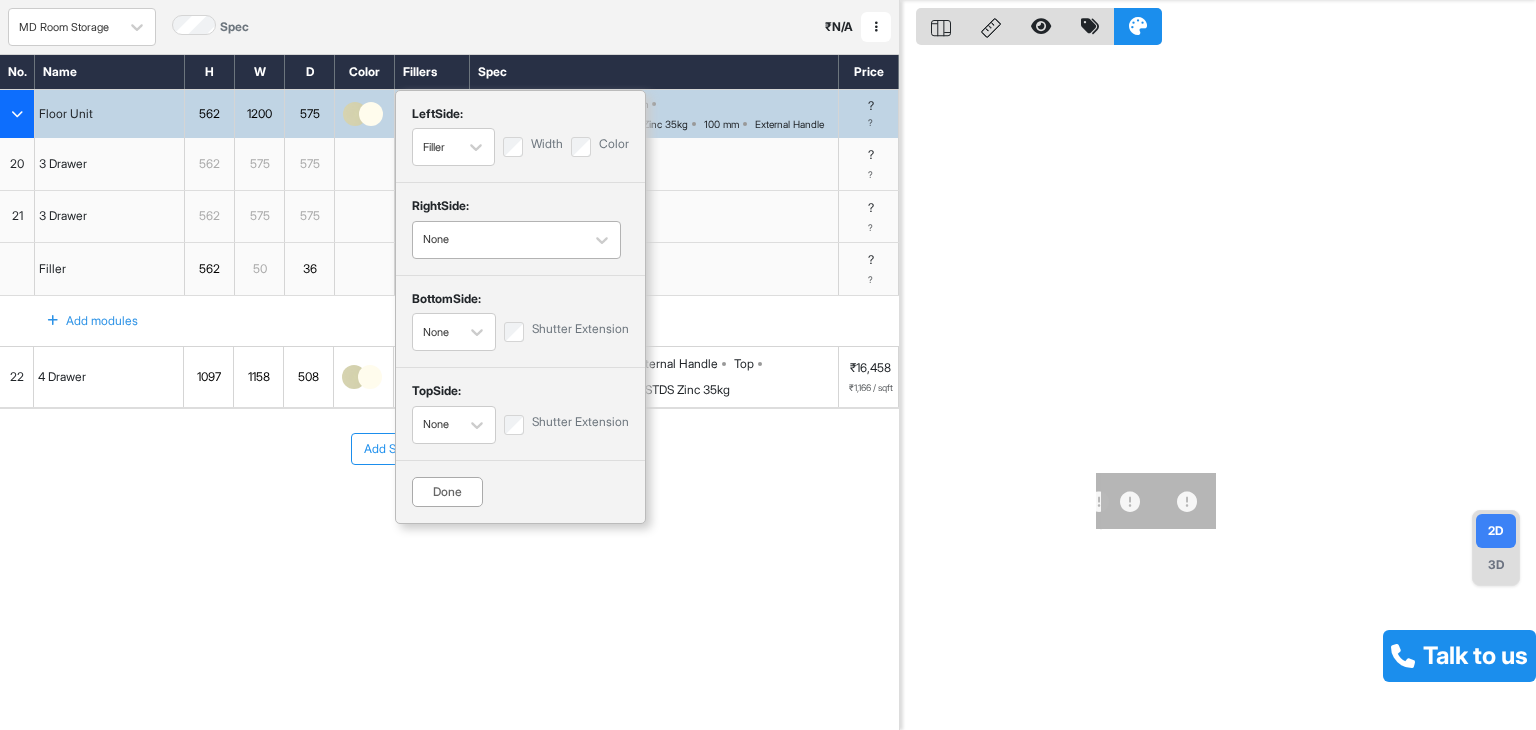 click at bounding box center (498, 240) 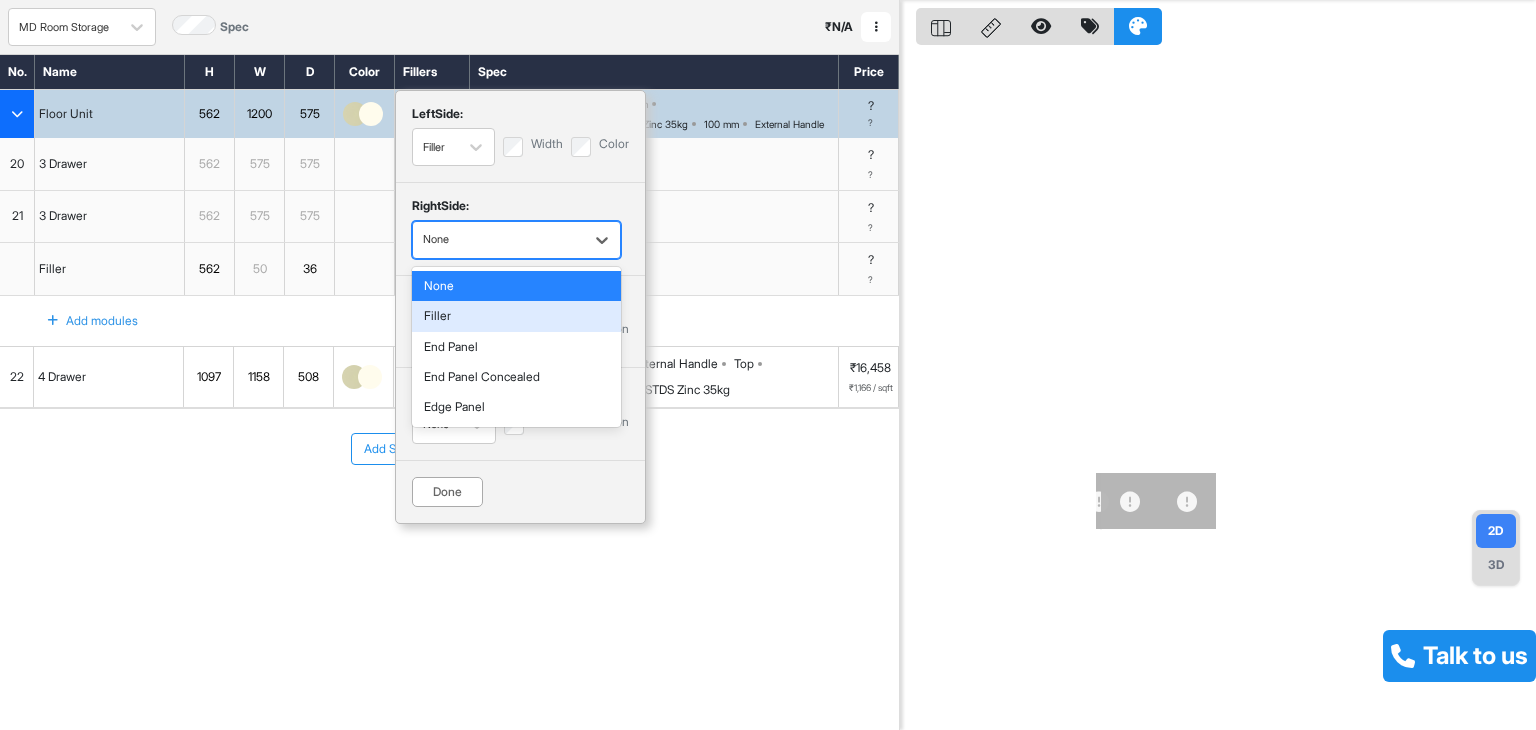 click on "Filler" at bounding box center [516, 316] 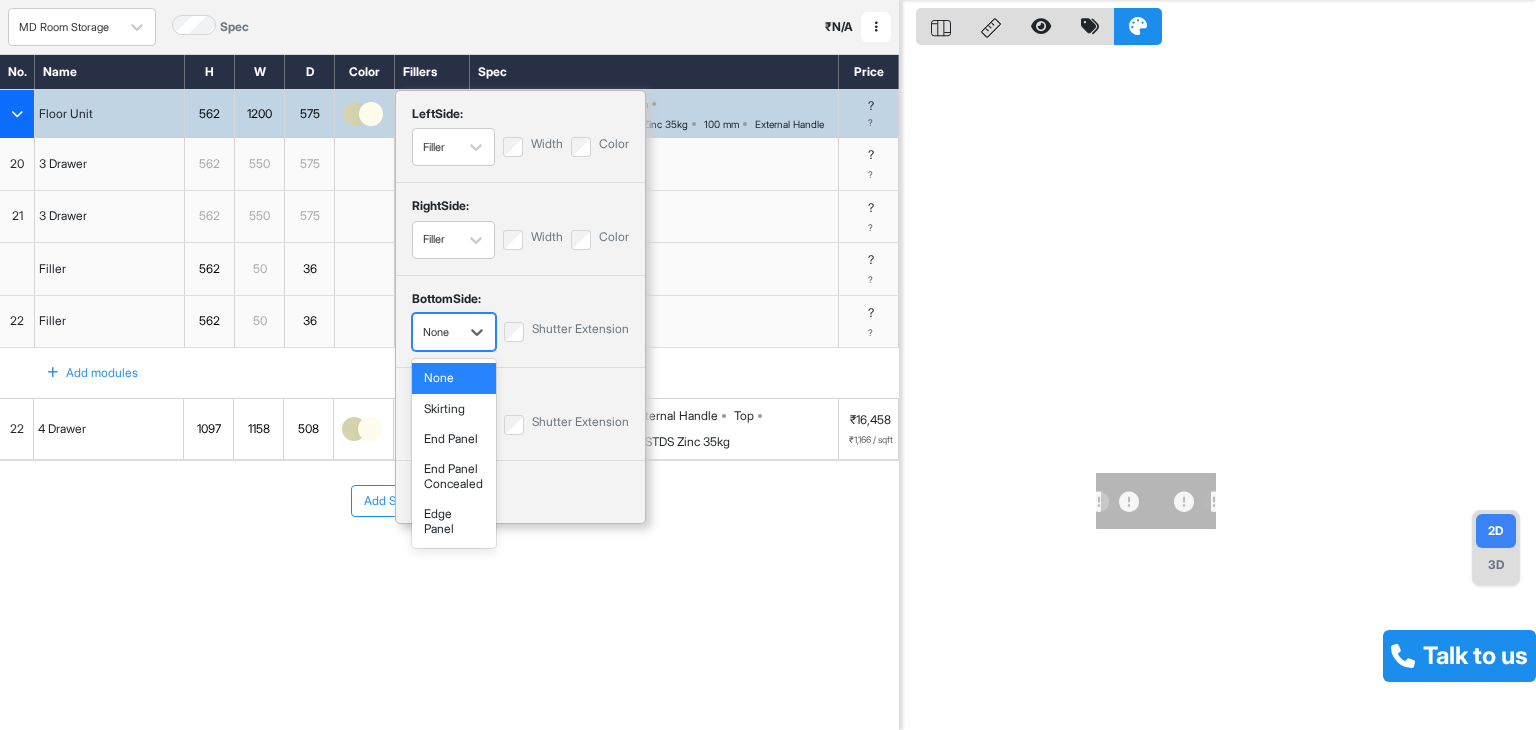 click on "None" at bounding box center [436, 332] 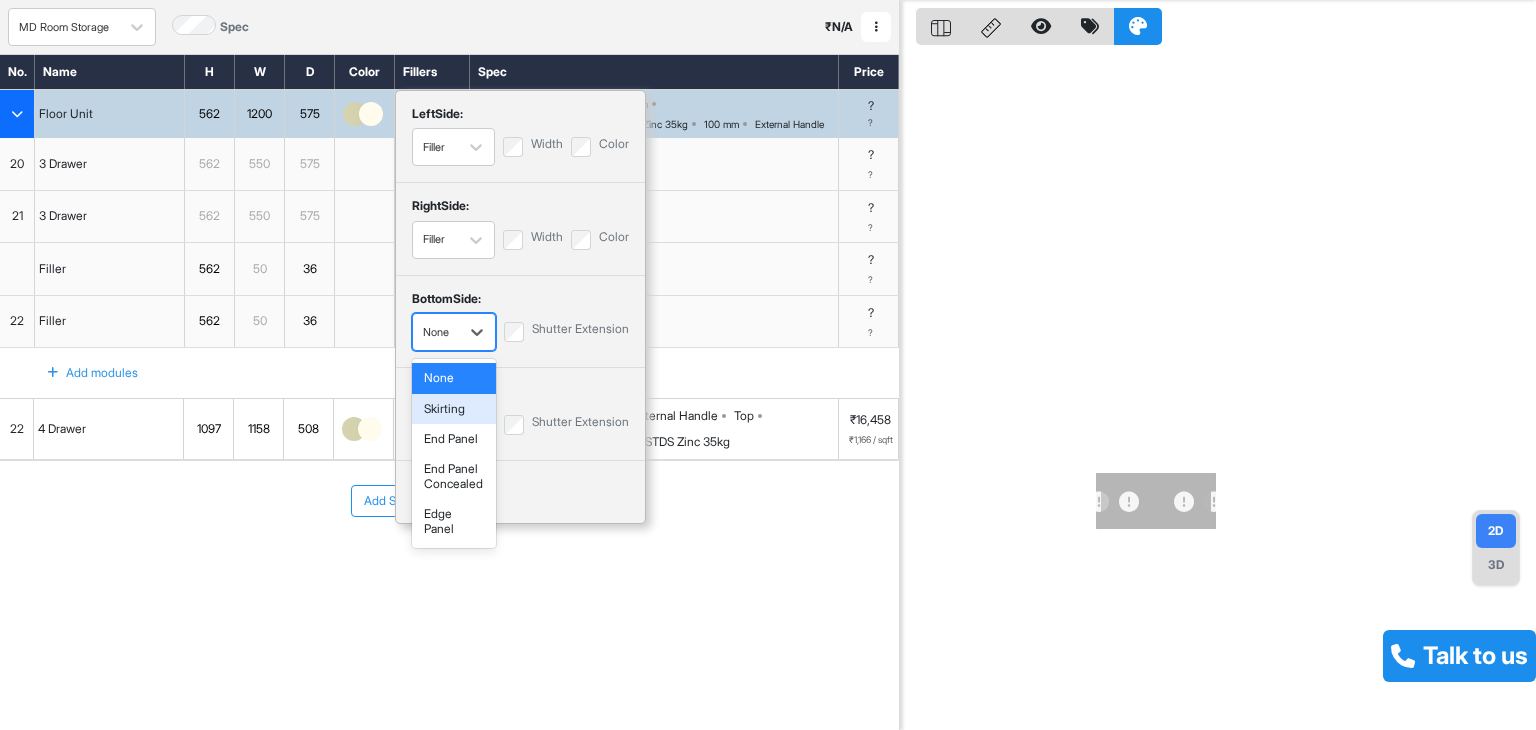 click on "Skirting" at bounding box center (454, 409) 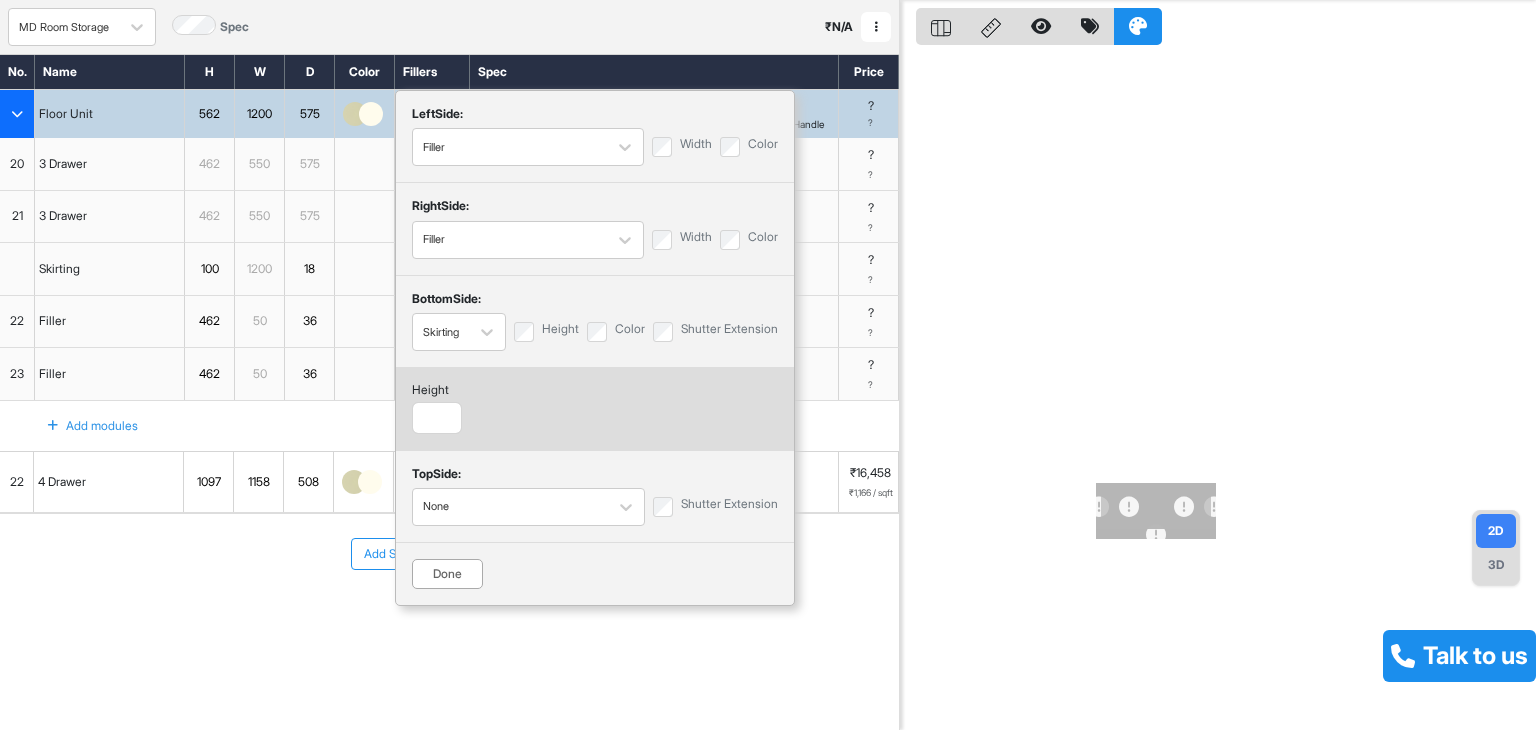 click on "height" at bounding box center [437, 408] 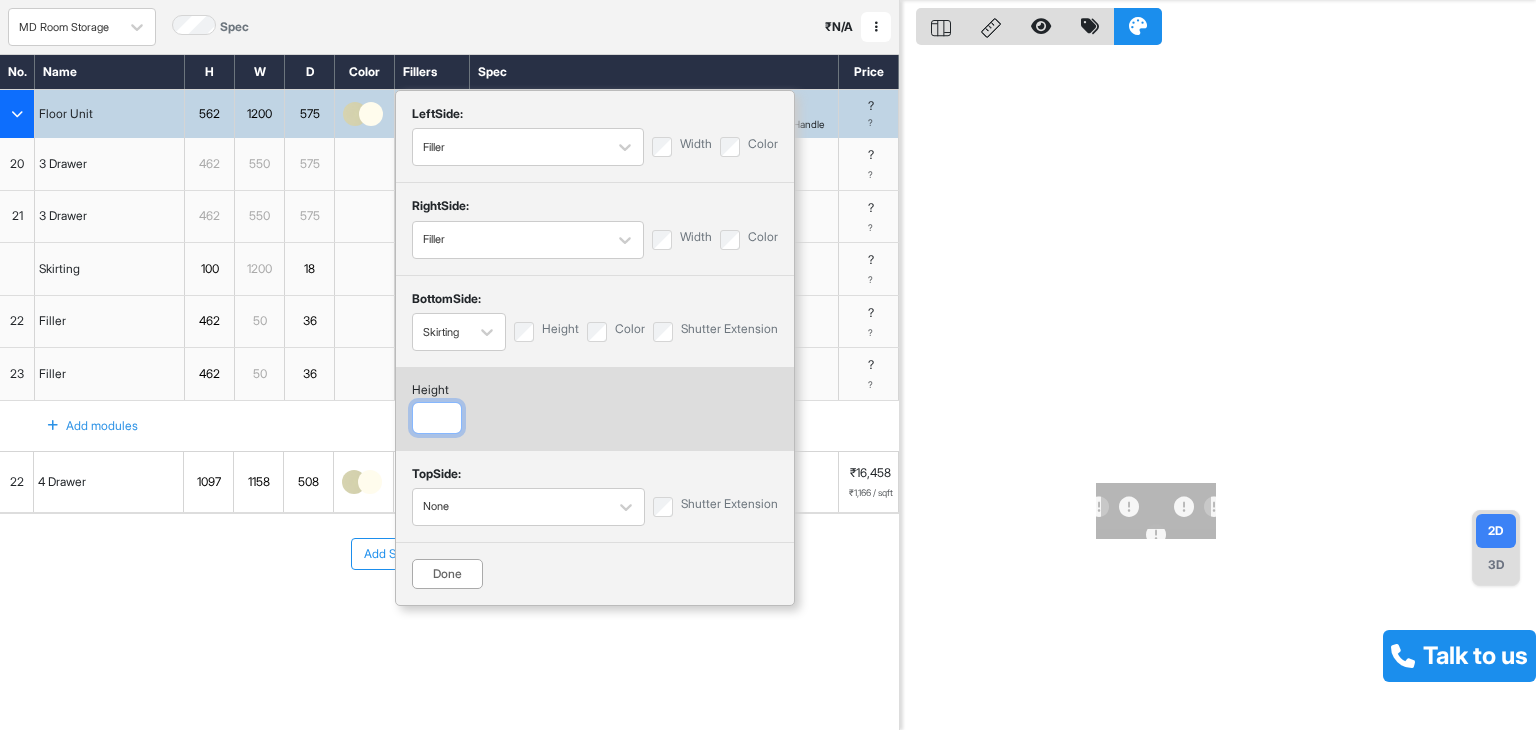 click at bounding box center (437, 418) 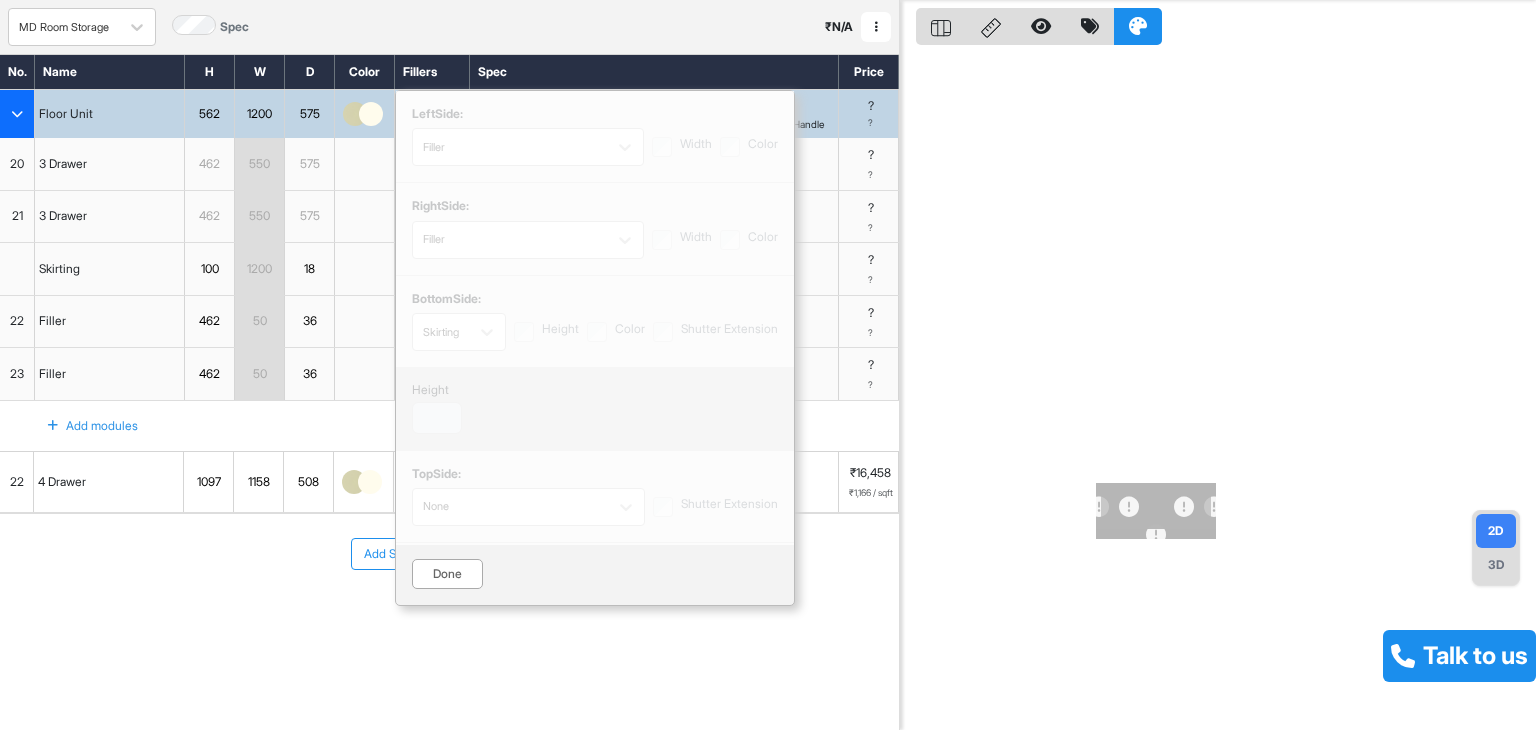 click on "left  Side: Filler Width Color right  Side: Filler Width Color bottom  Side: Skirting Height Color Shutter Extension height ** top  Side: None Shutter Extension Done" at bounding box center (595, 348) 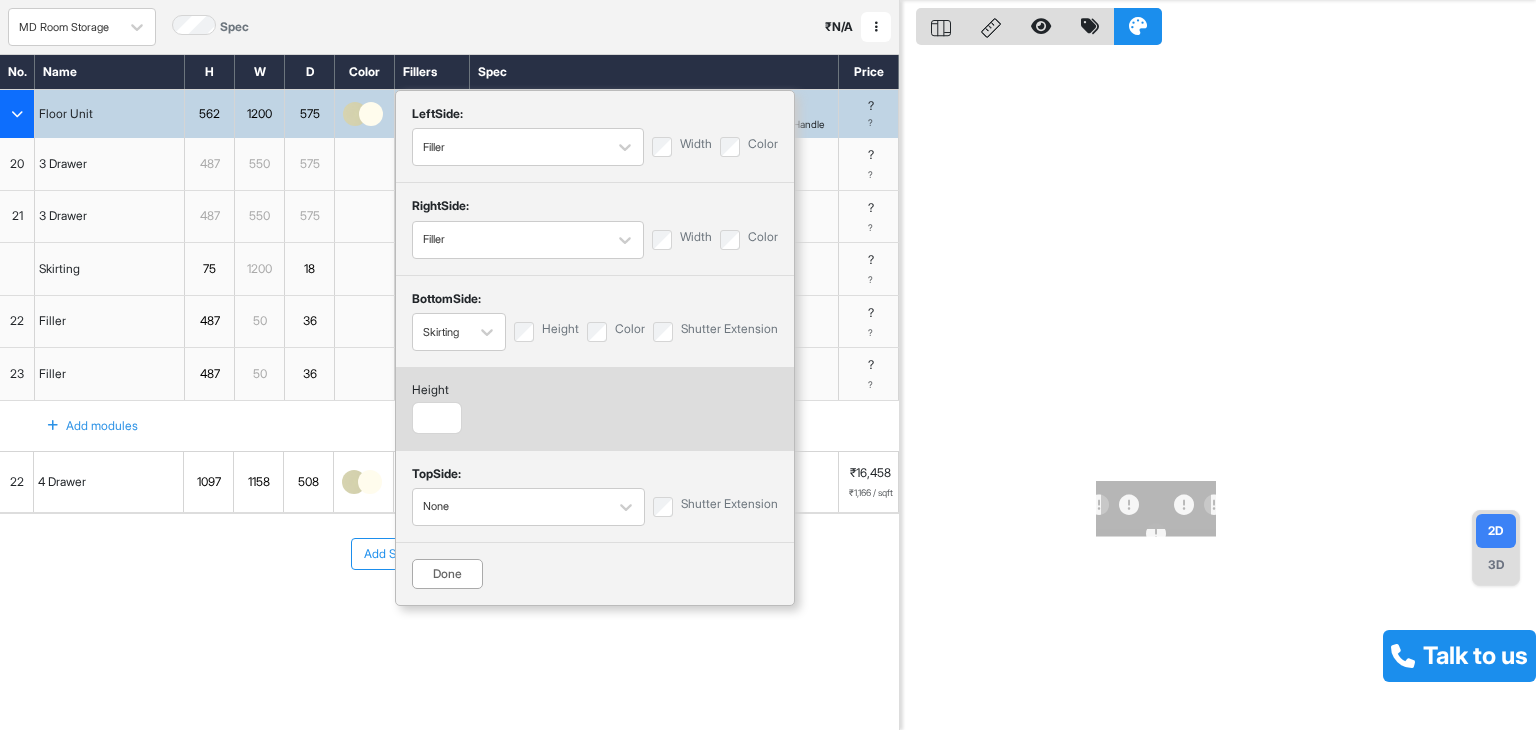 click on "Done" at bounding box center (447, 574) 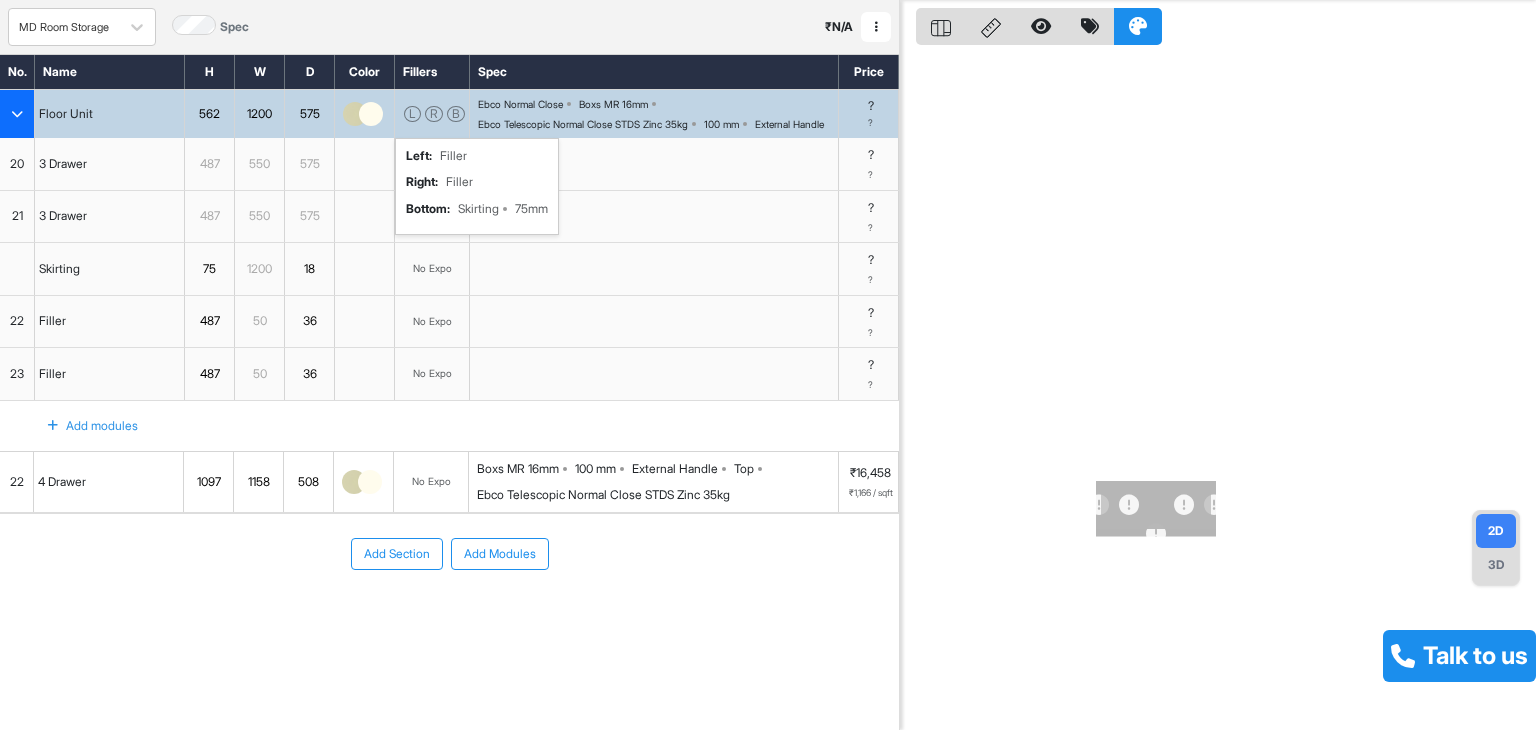 click at bounding box center [17, 114] 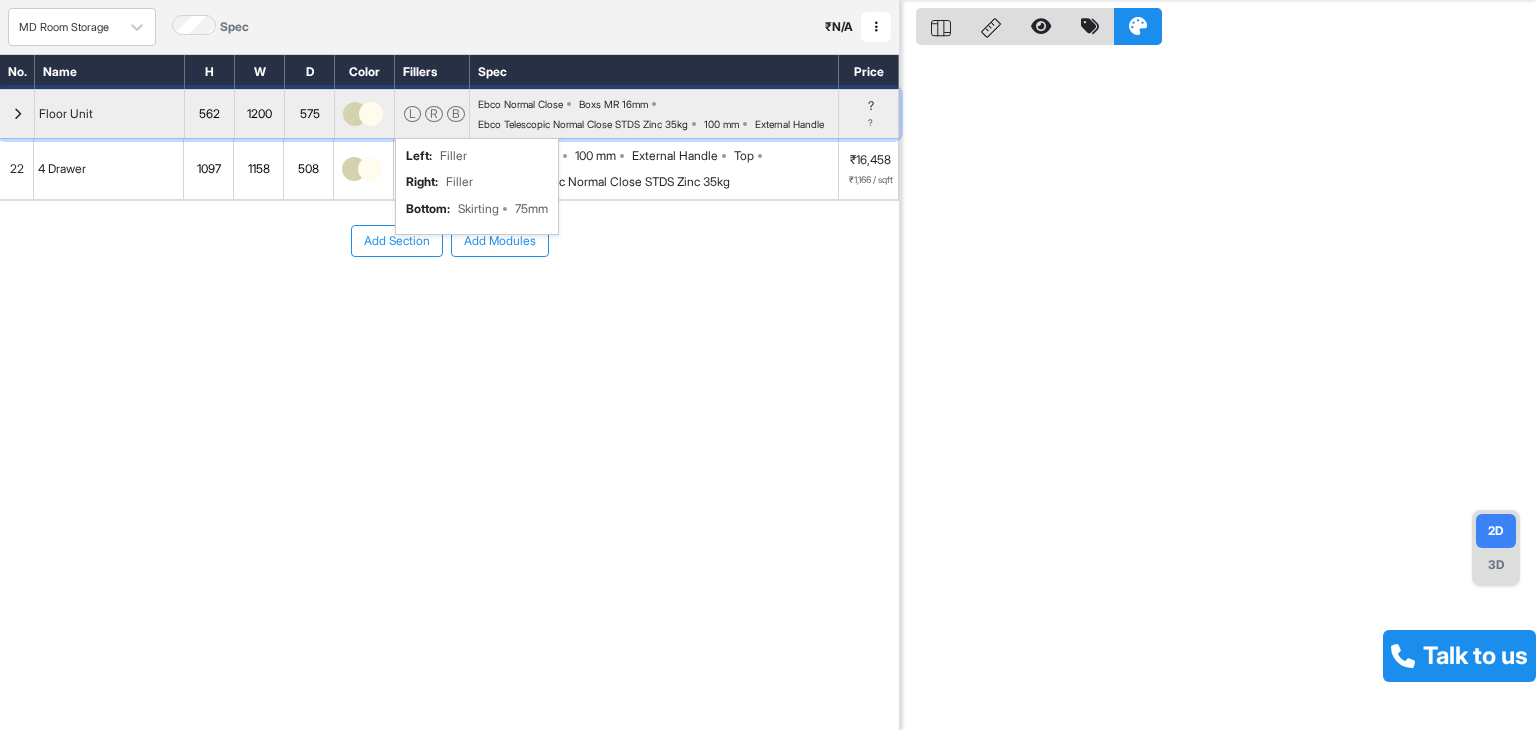 click at bounding box center (17, 114) 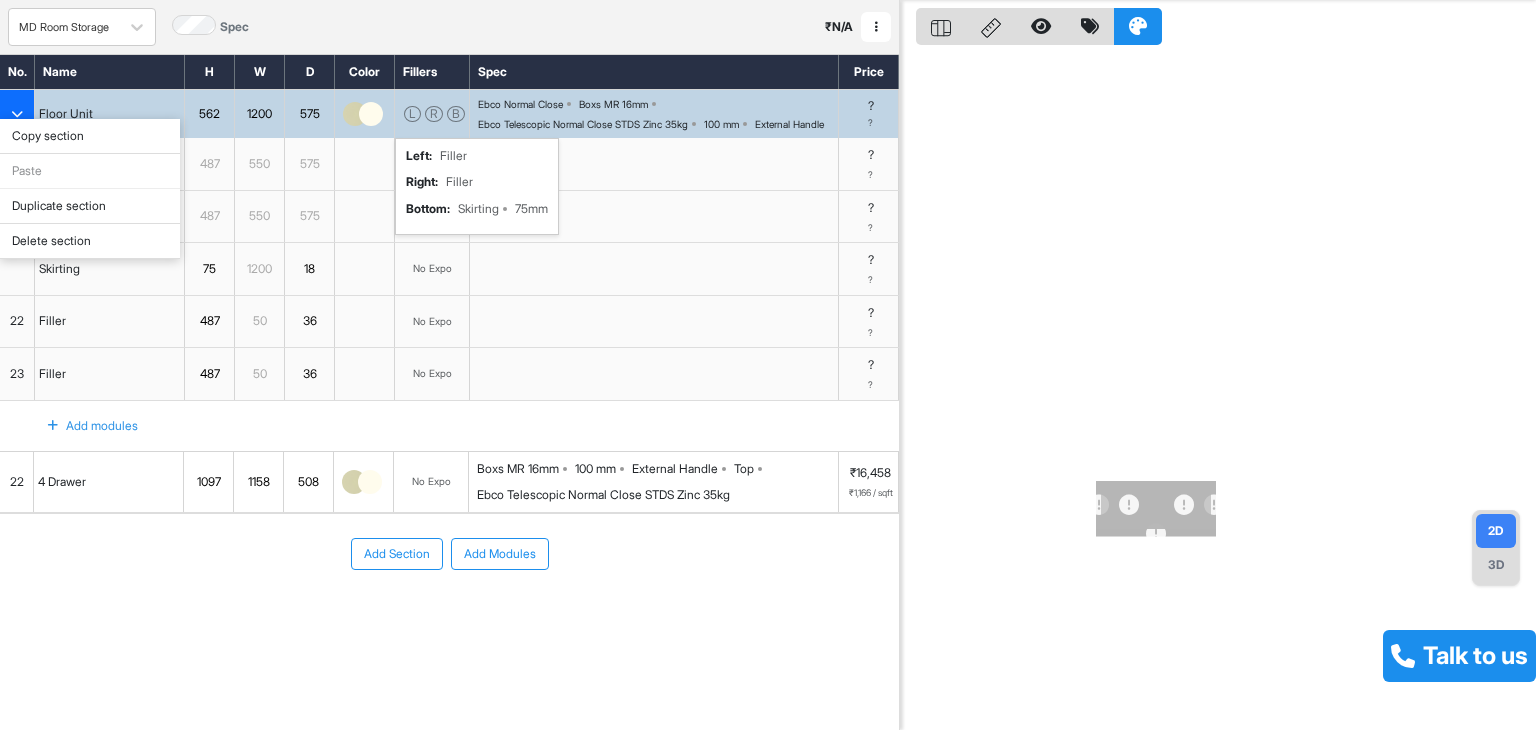 click on "Duplicate section" at bounding box center (90, 206) 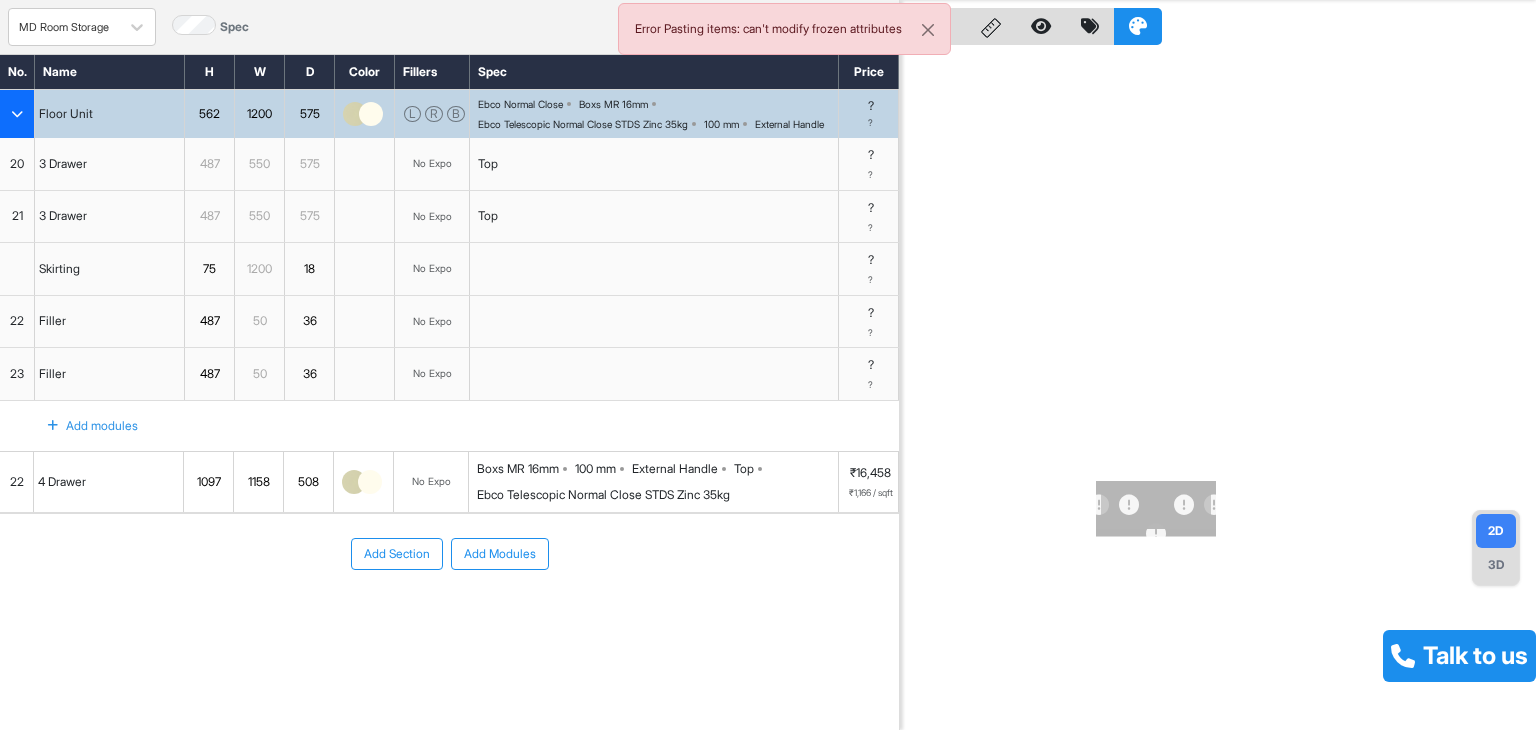click at bounding box center [17, 114] 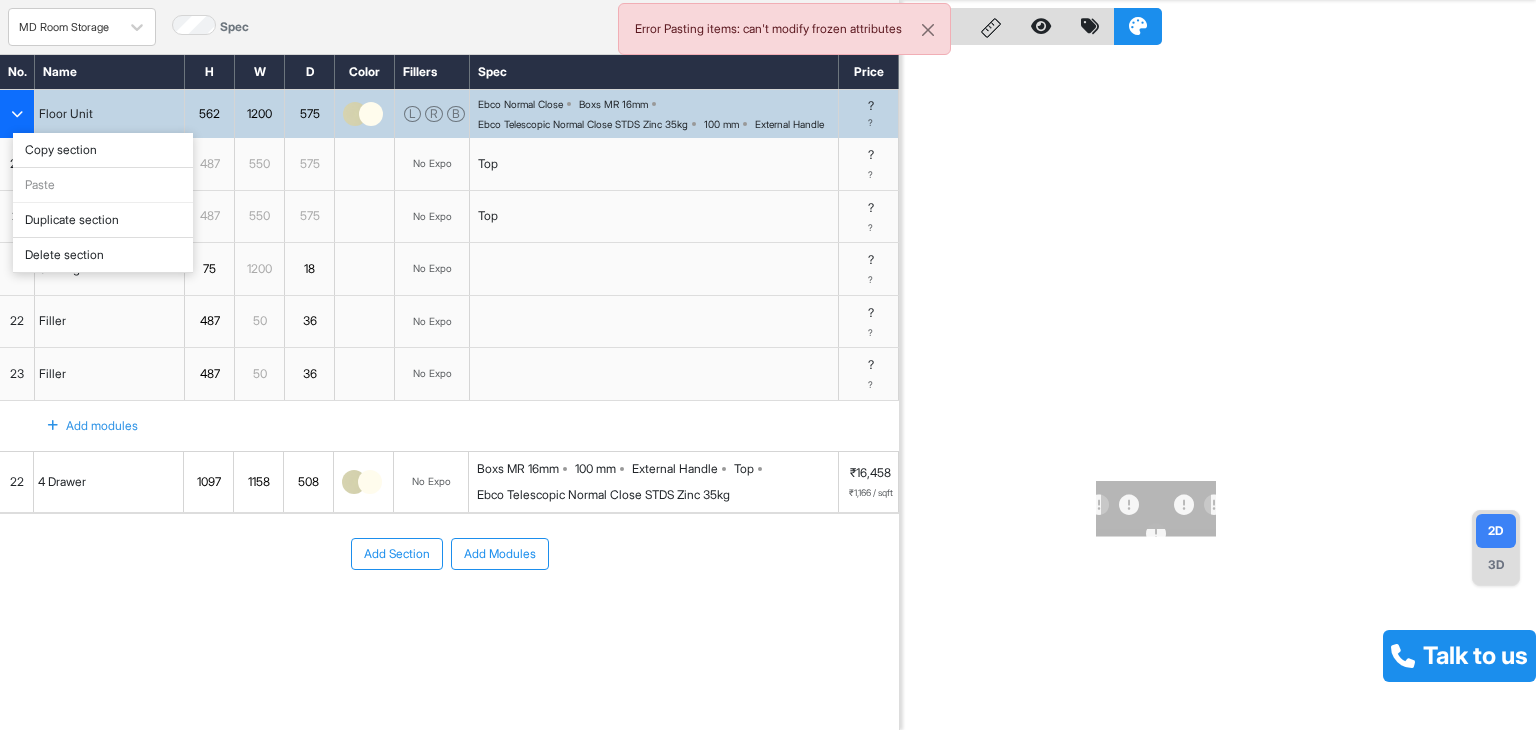 click on "Duplicate section" at bounding box center [103, 220] 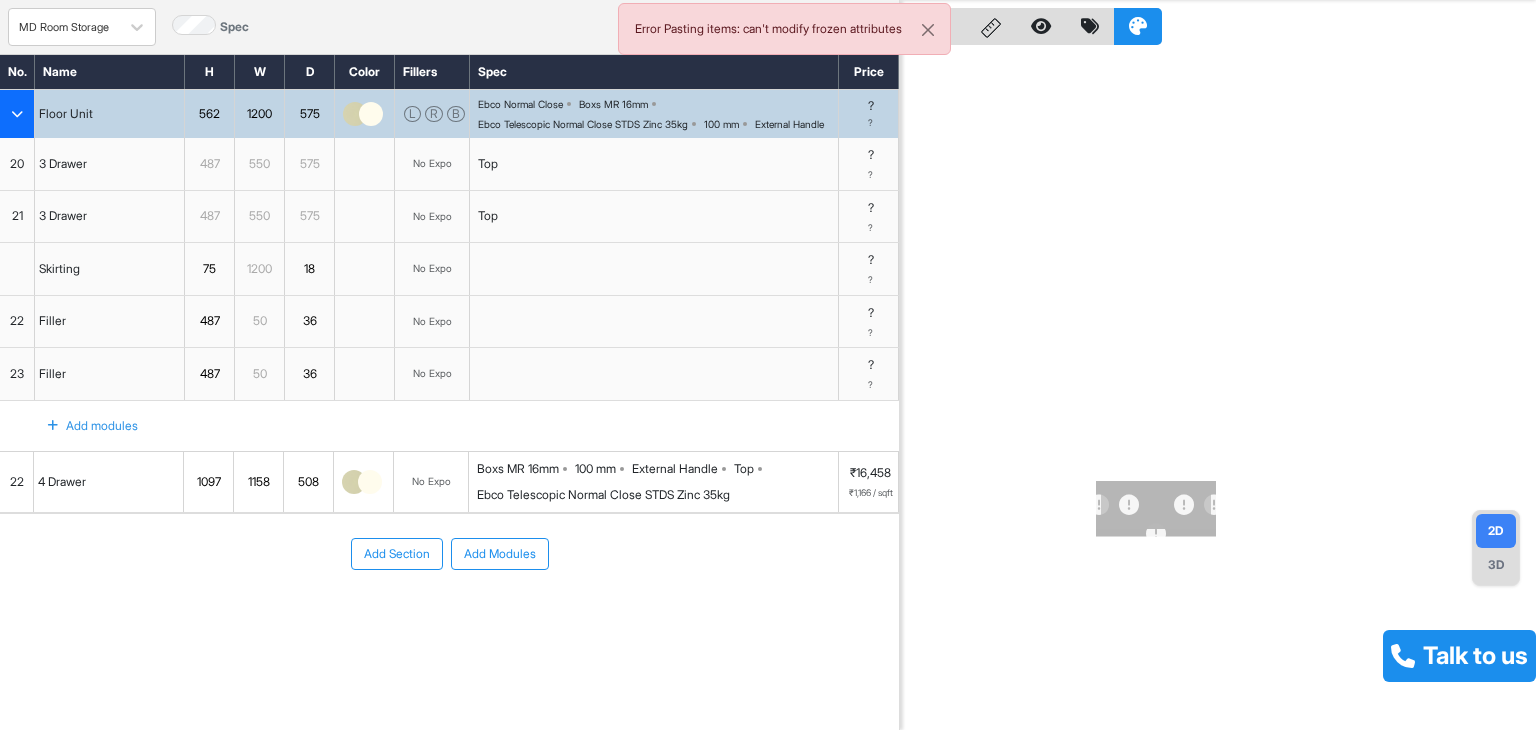 click at bounding box center [17, 114] 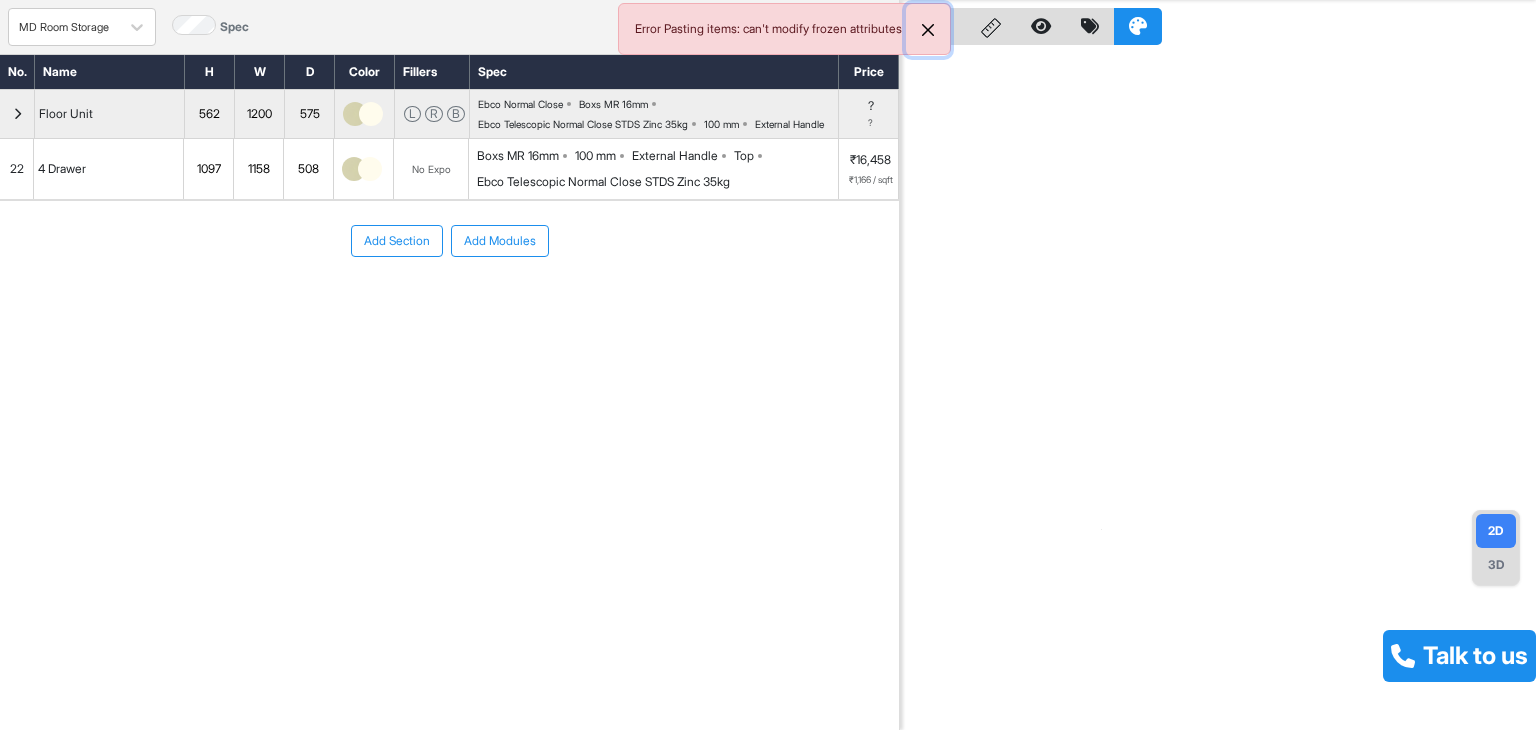 click at bounding box center (928, 30) 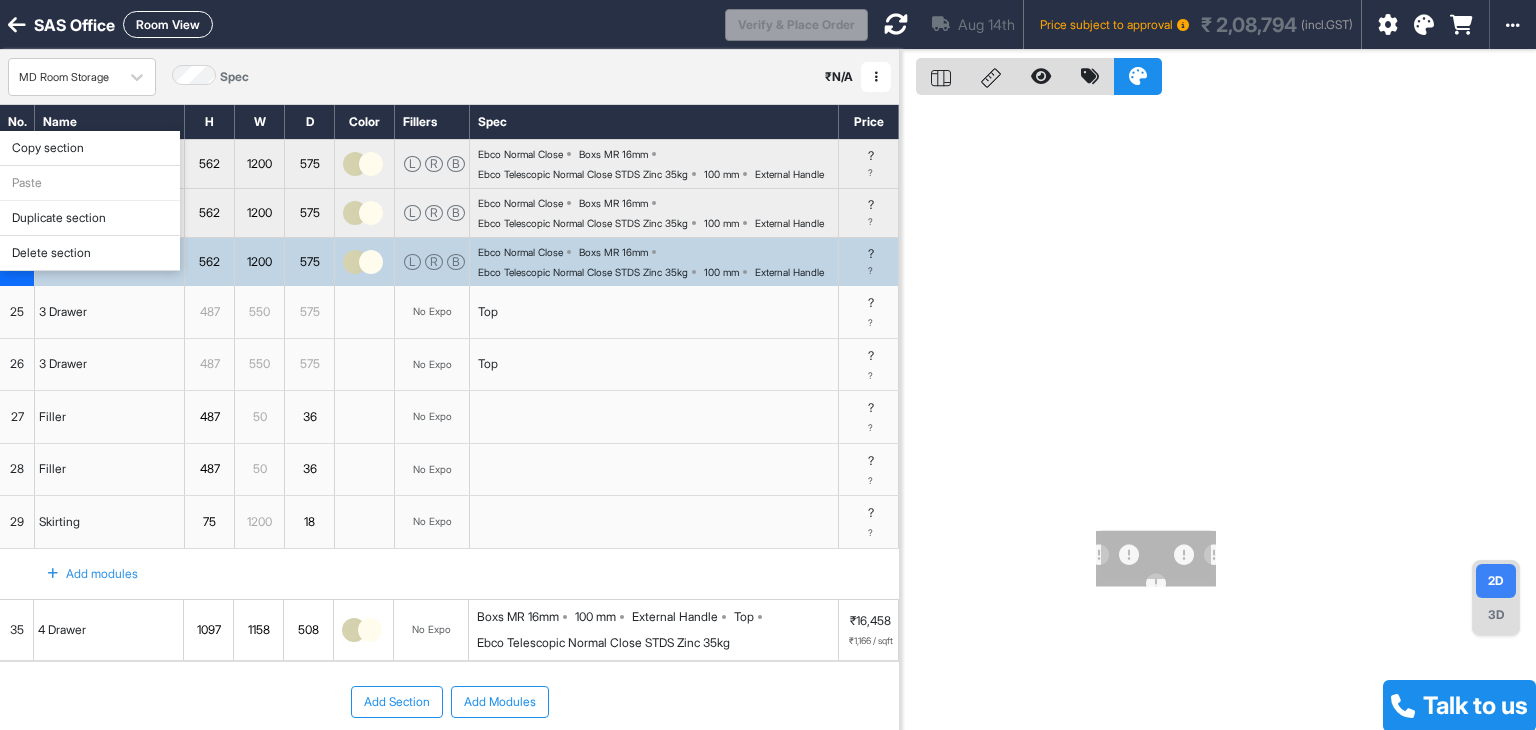 scroll, scrollTop: 0, scrollLeft: 0, axis: both 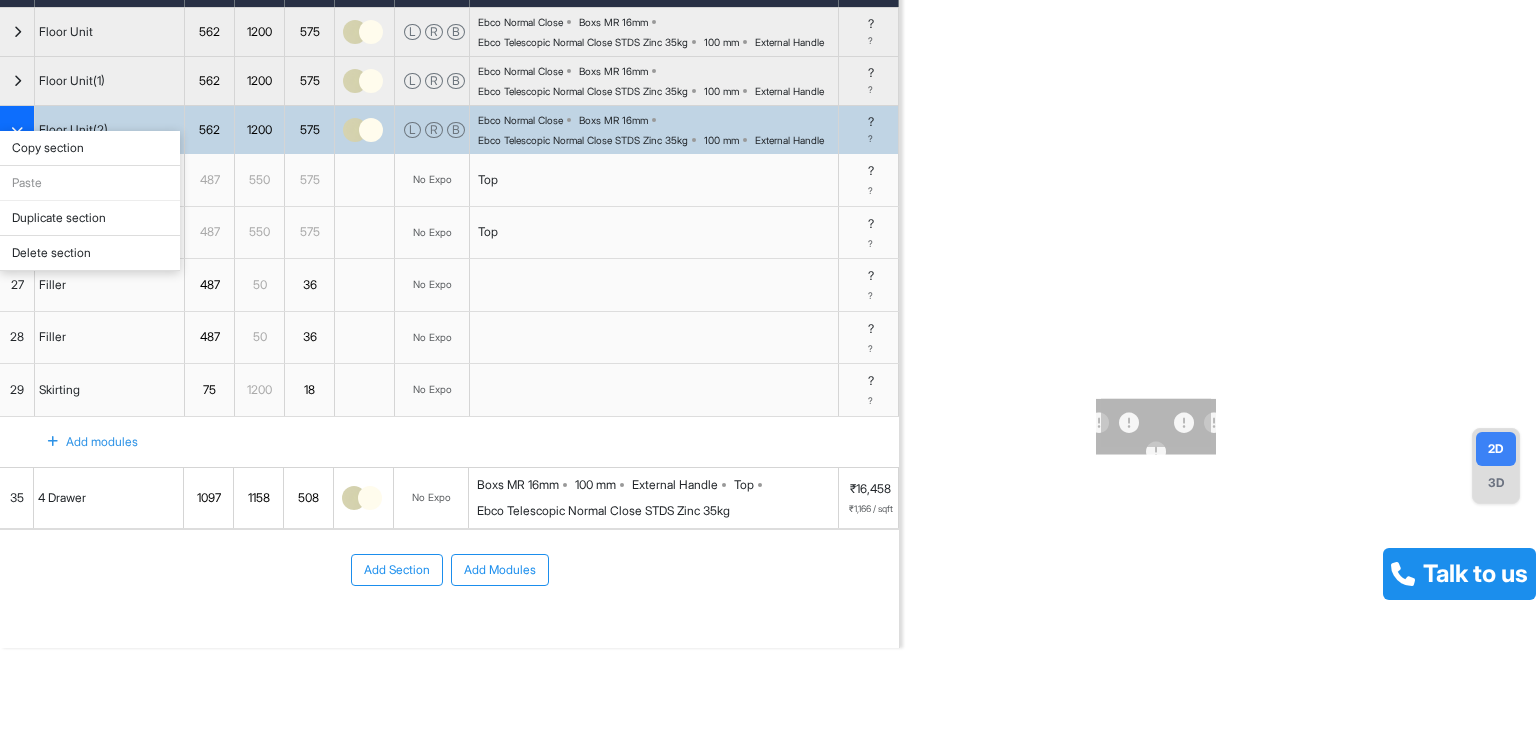 click on "Delete section" at bounding box center (90, 253) 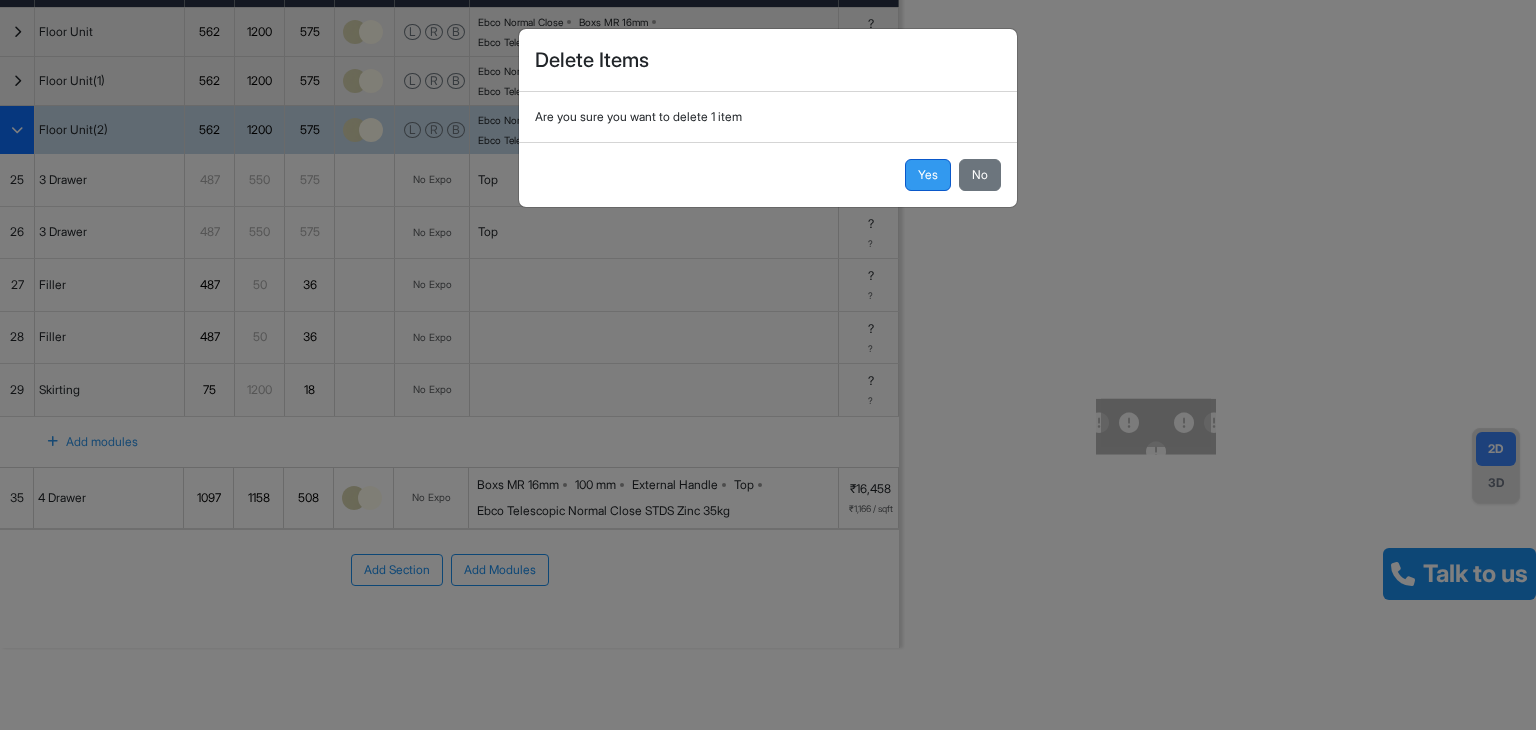 click on "Yes" at bounding box center (928, 175) 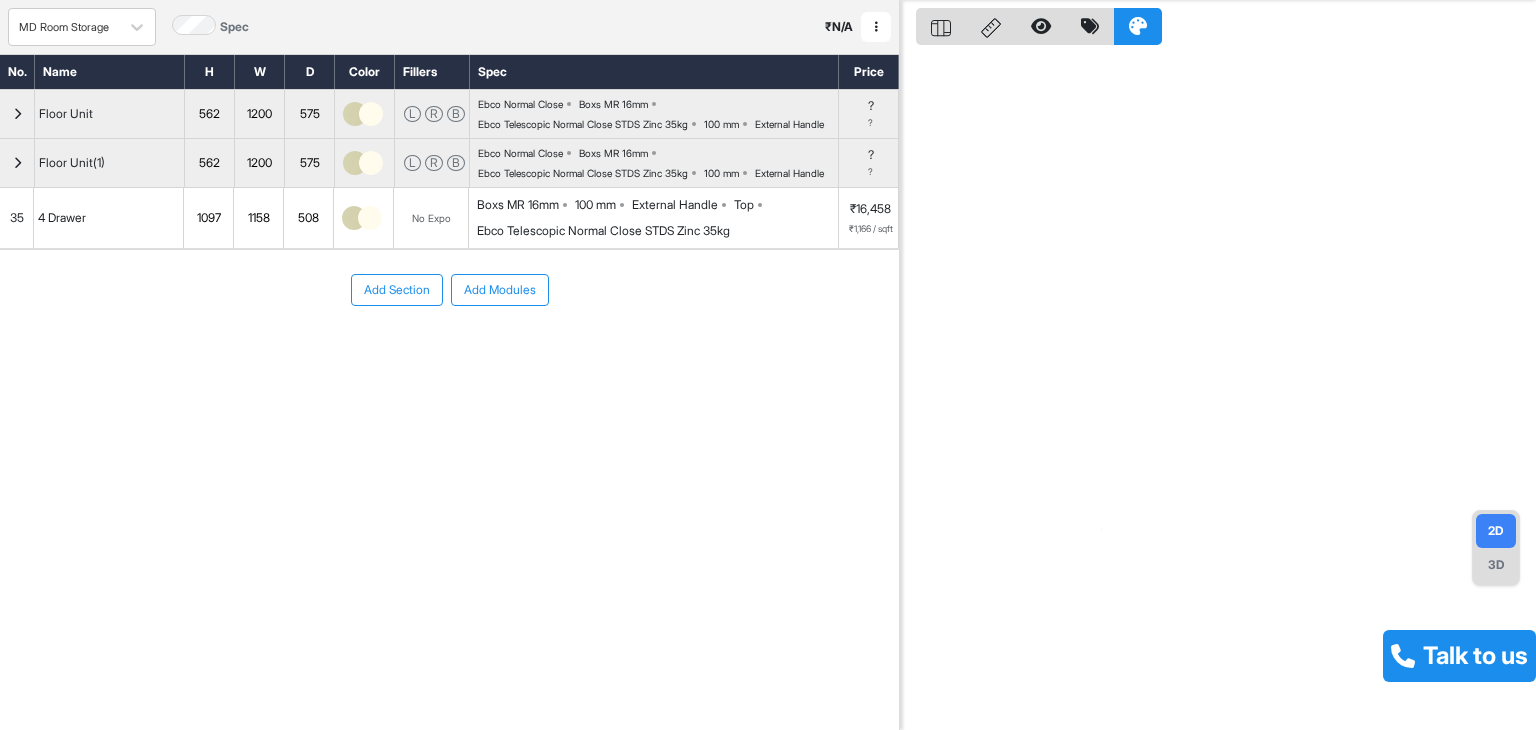 scroll, scrollTop: 50, scrollLeft: 0, axis: vertical 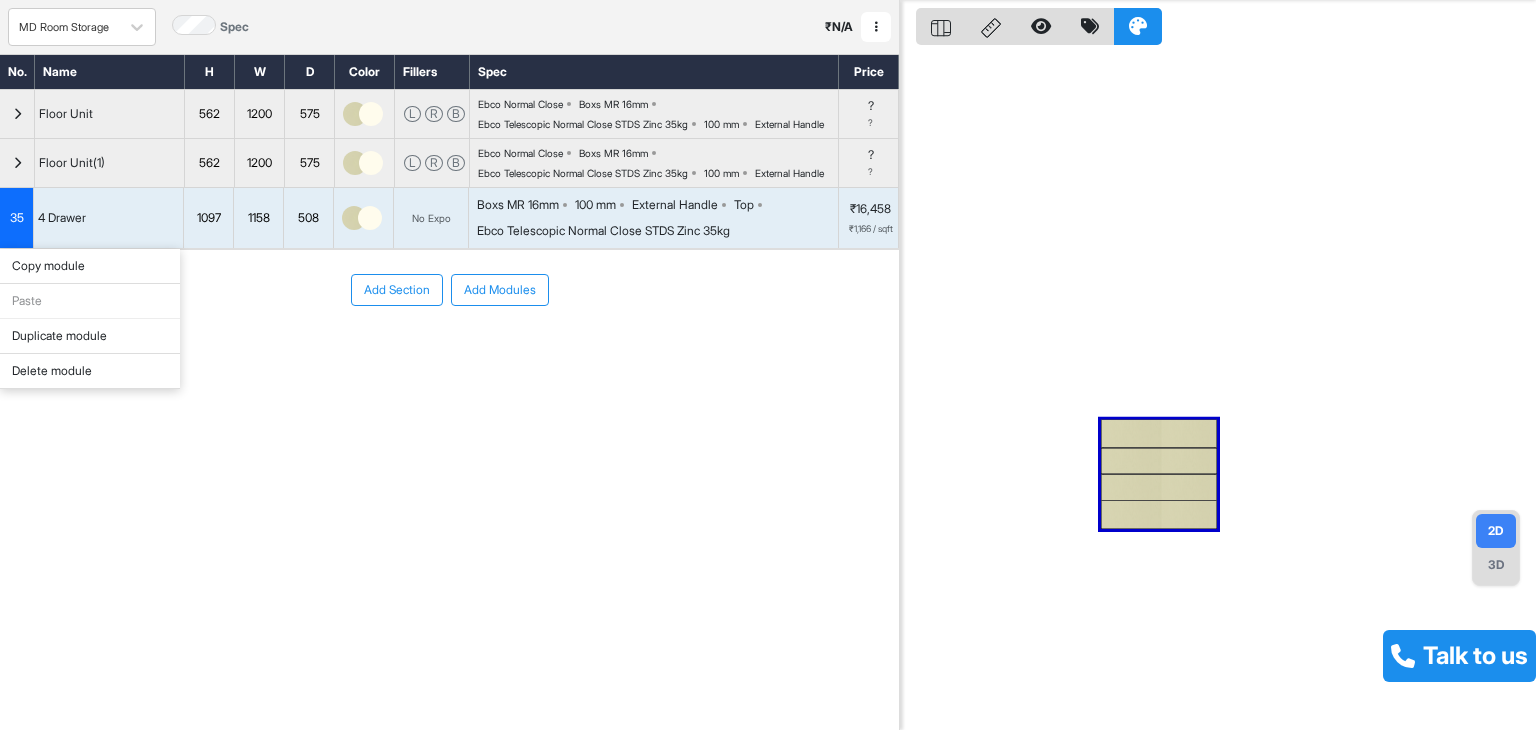 click on "Delete module" at bounding box center [90, 371] 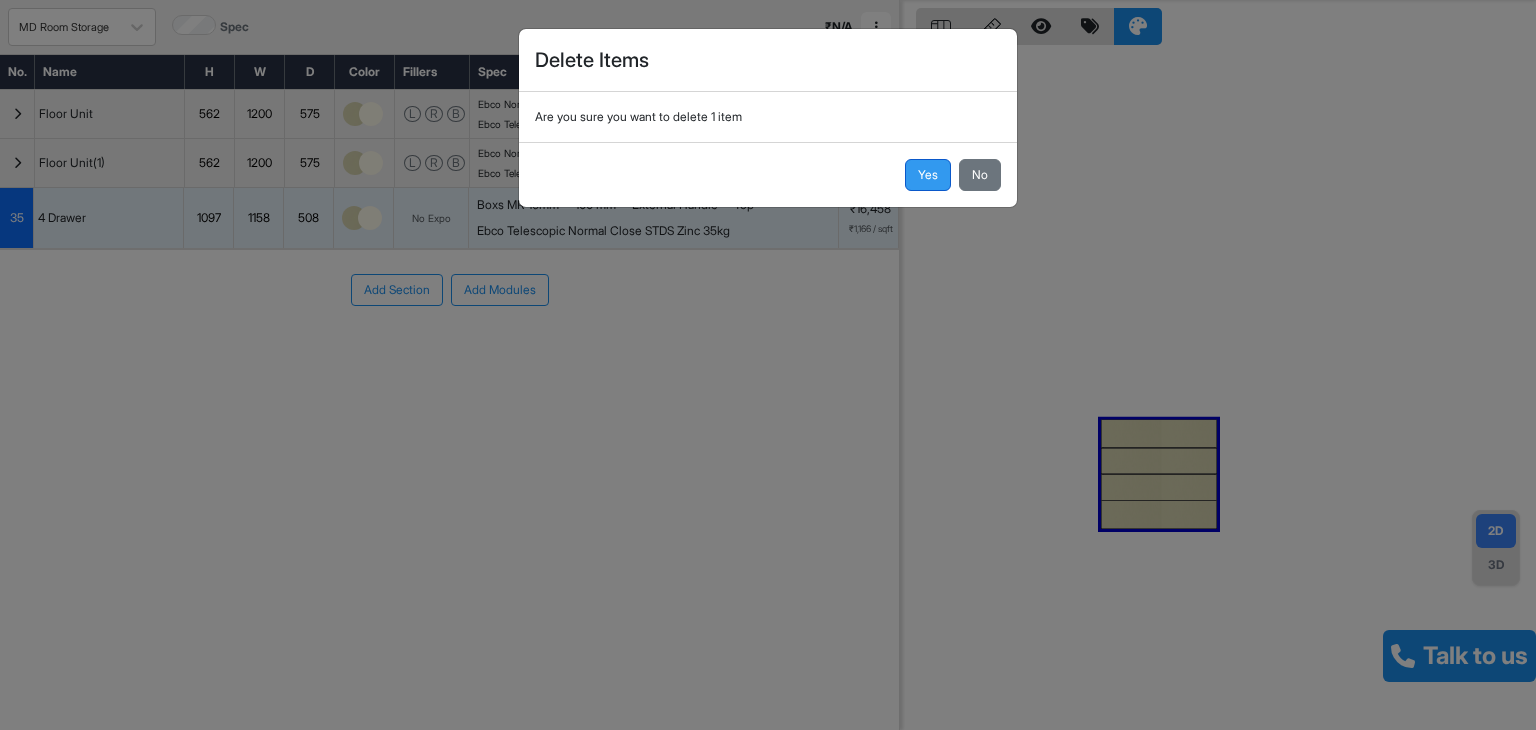 click on "Yes" at bounding box center (928, 175) 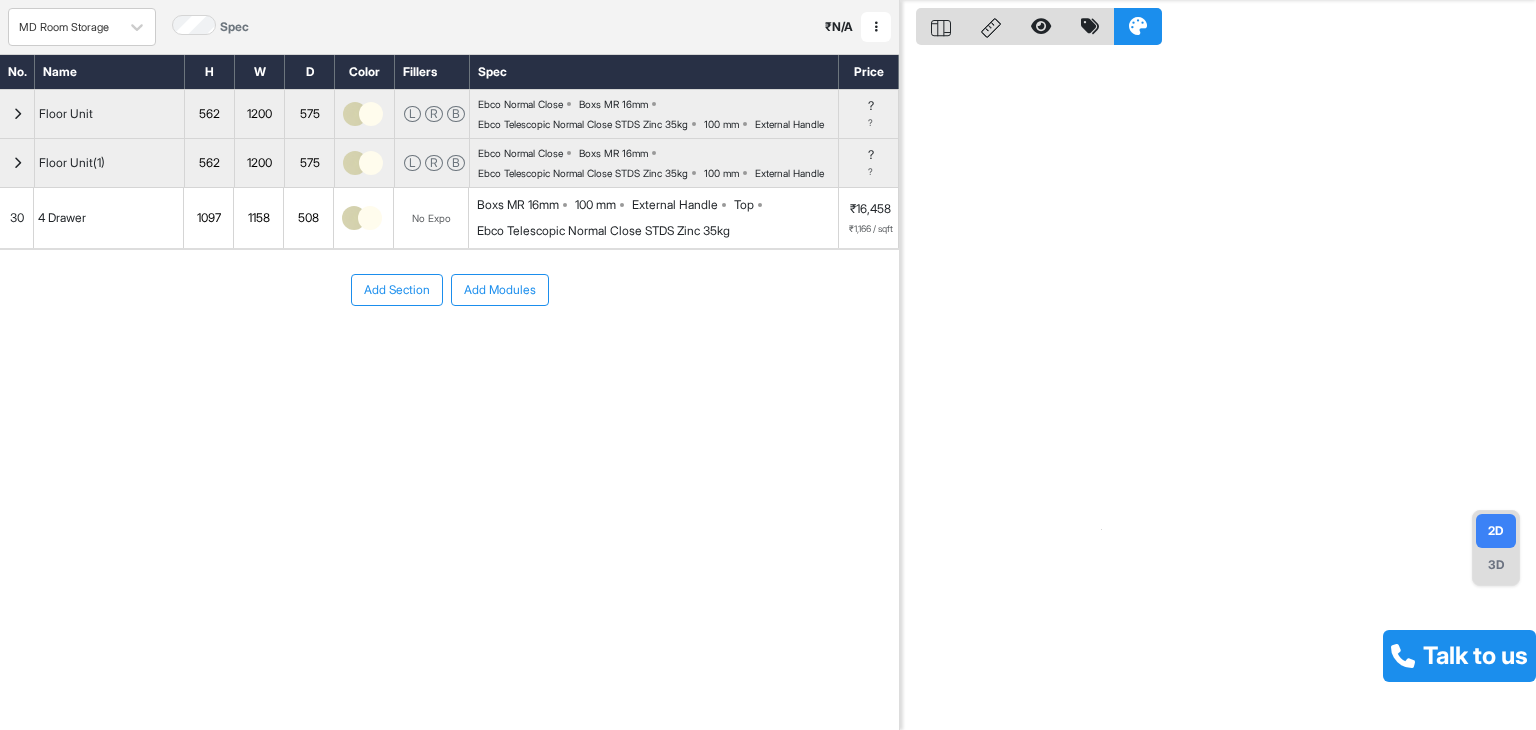 click on "562" at bounding box center (209, 114) 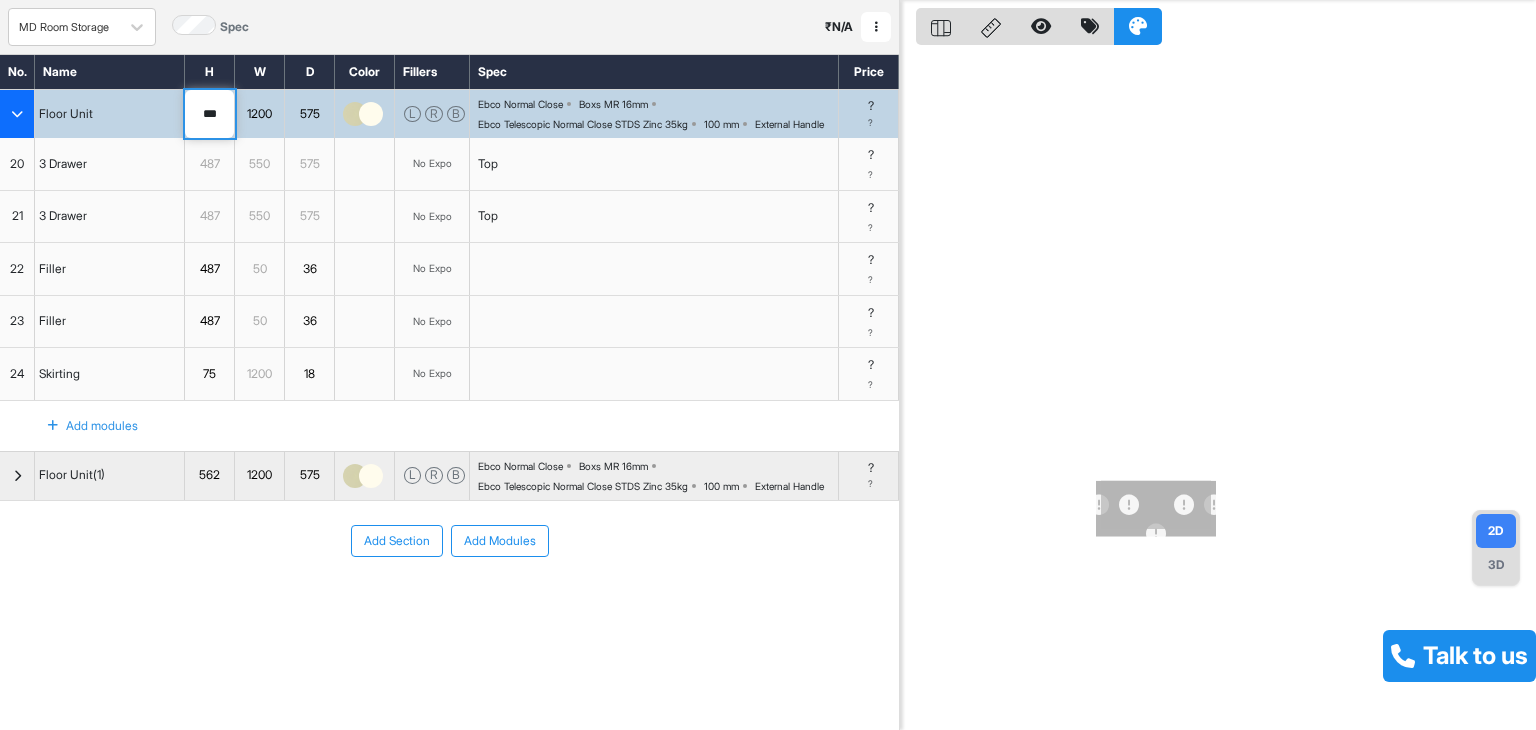 click at bounding box center [17, 114] 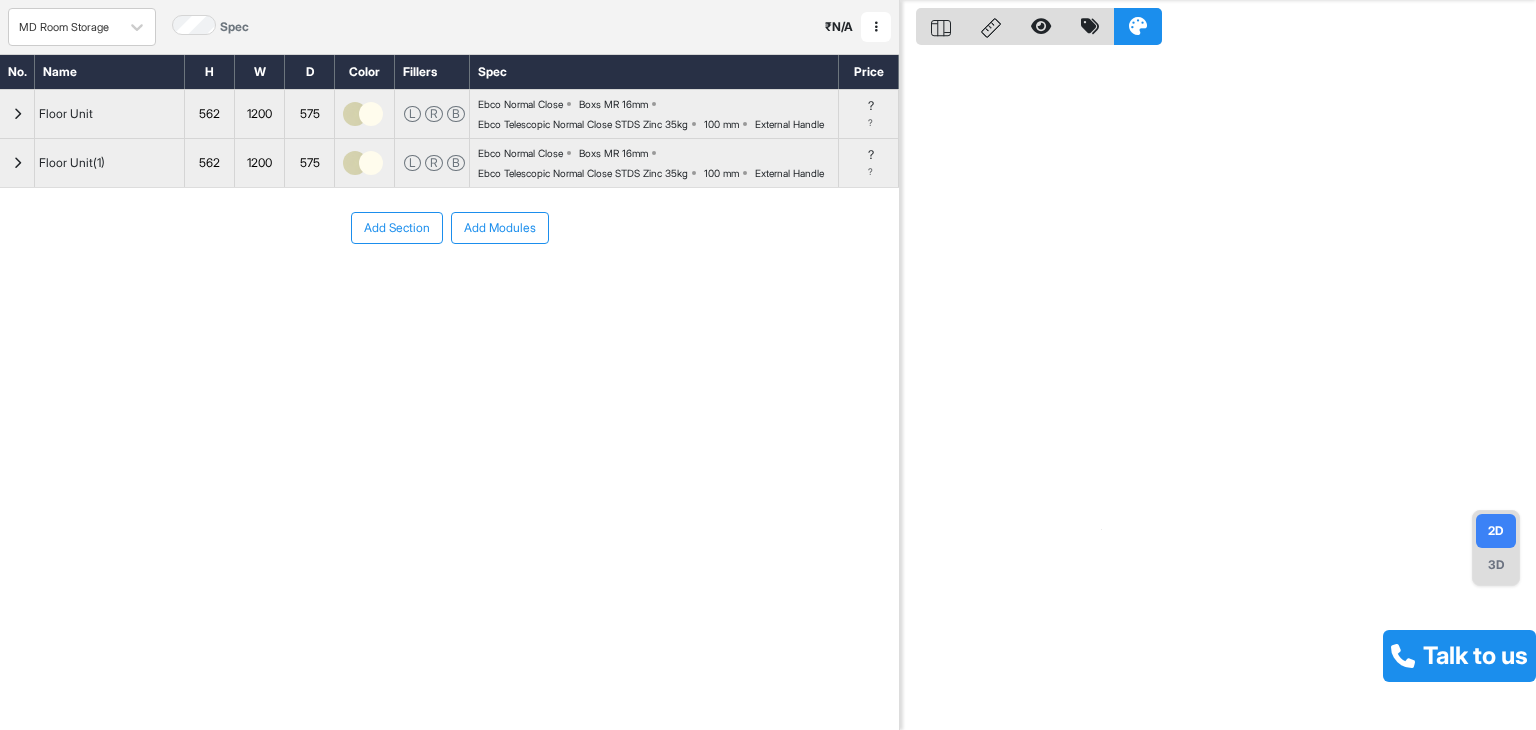 click on "562" at bounding box center (209, 163) 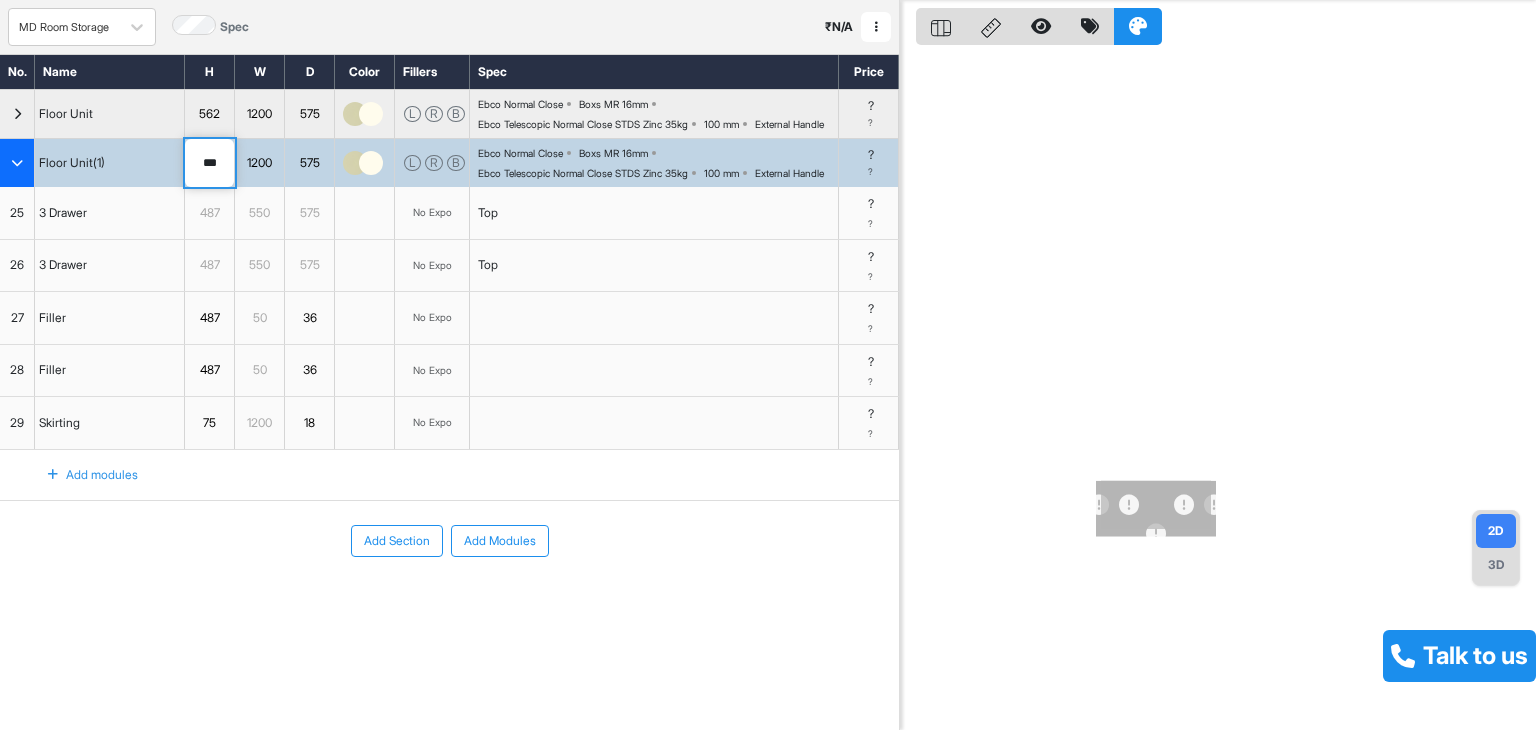 click on "***" at bounding box center (209, 163) 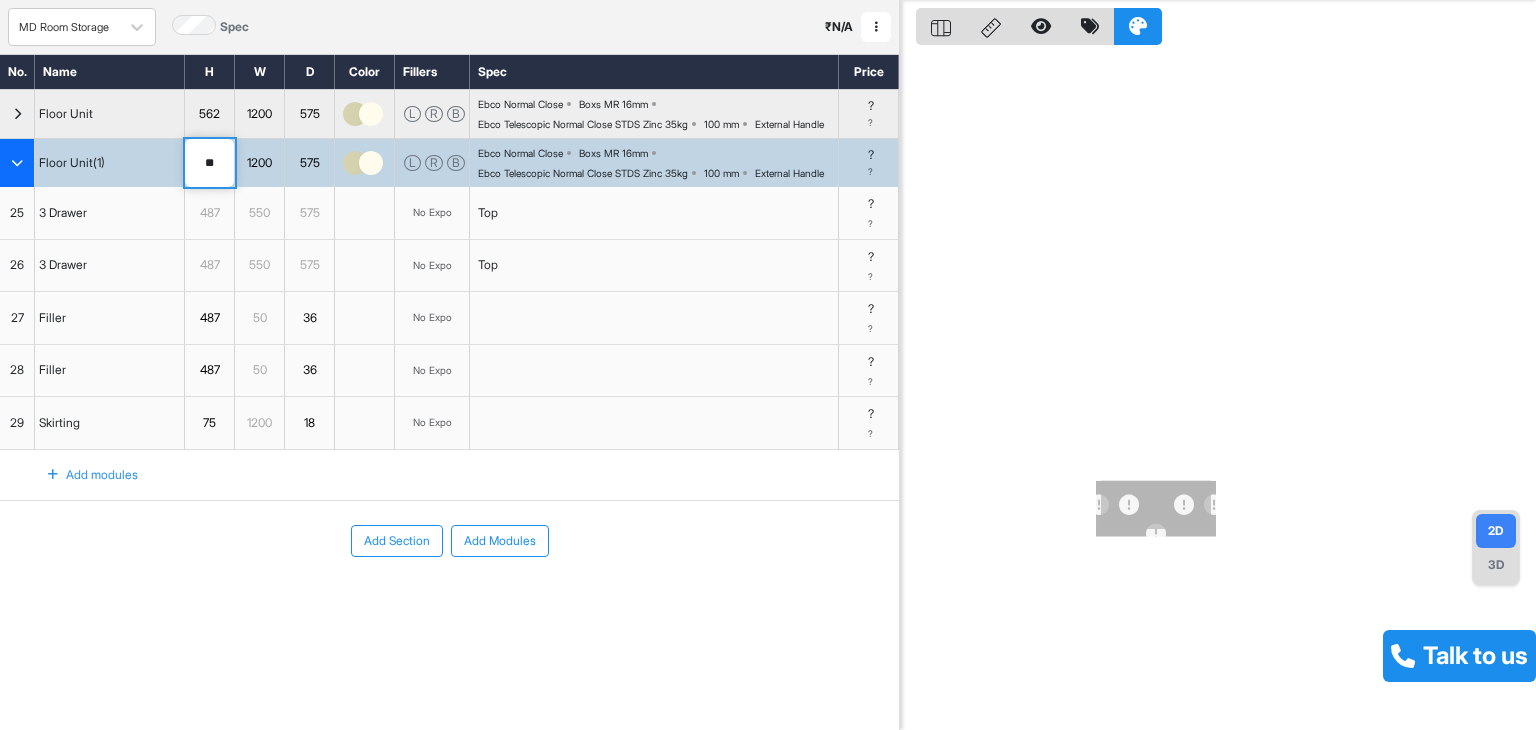 type on "***" 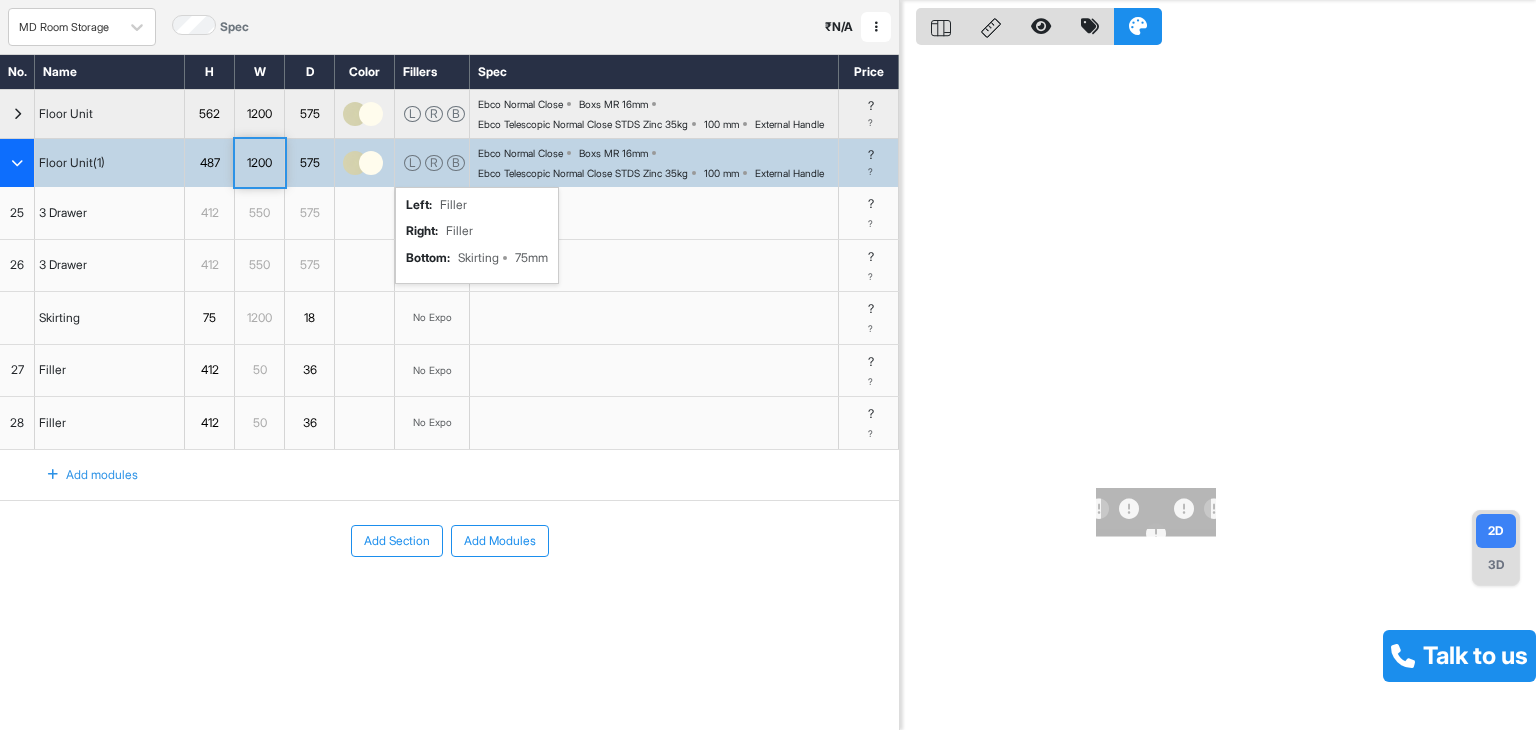 click on "L R B left : Filler right : Filler bottom : Skirting 75mm" at bounding box center (432, 163) 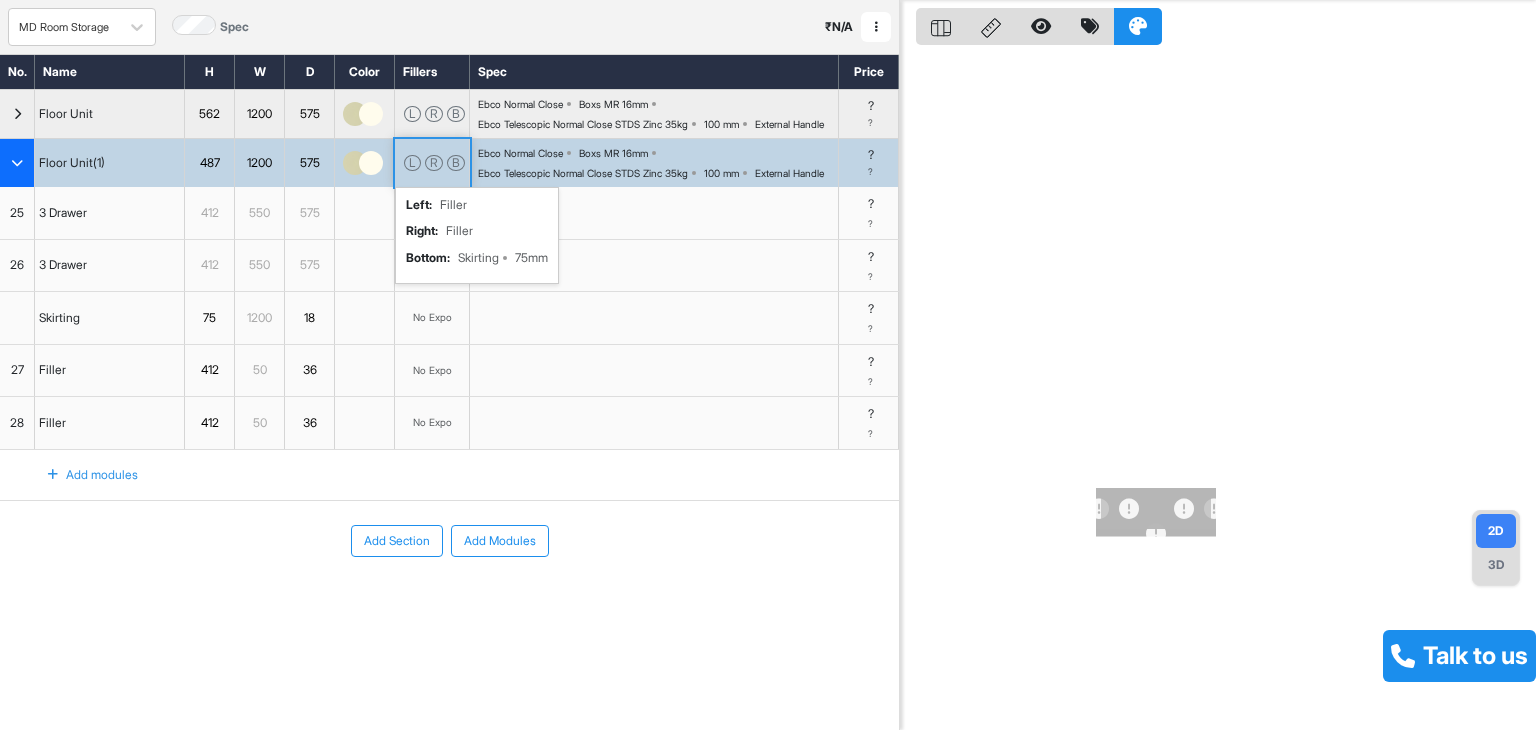 click on "L R B left : Filler right : Filler bottom : Skirting 75mm" at bounding box center [432, 163] 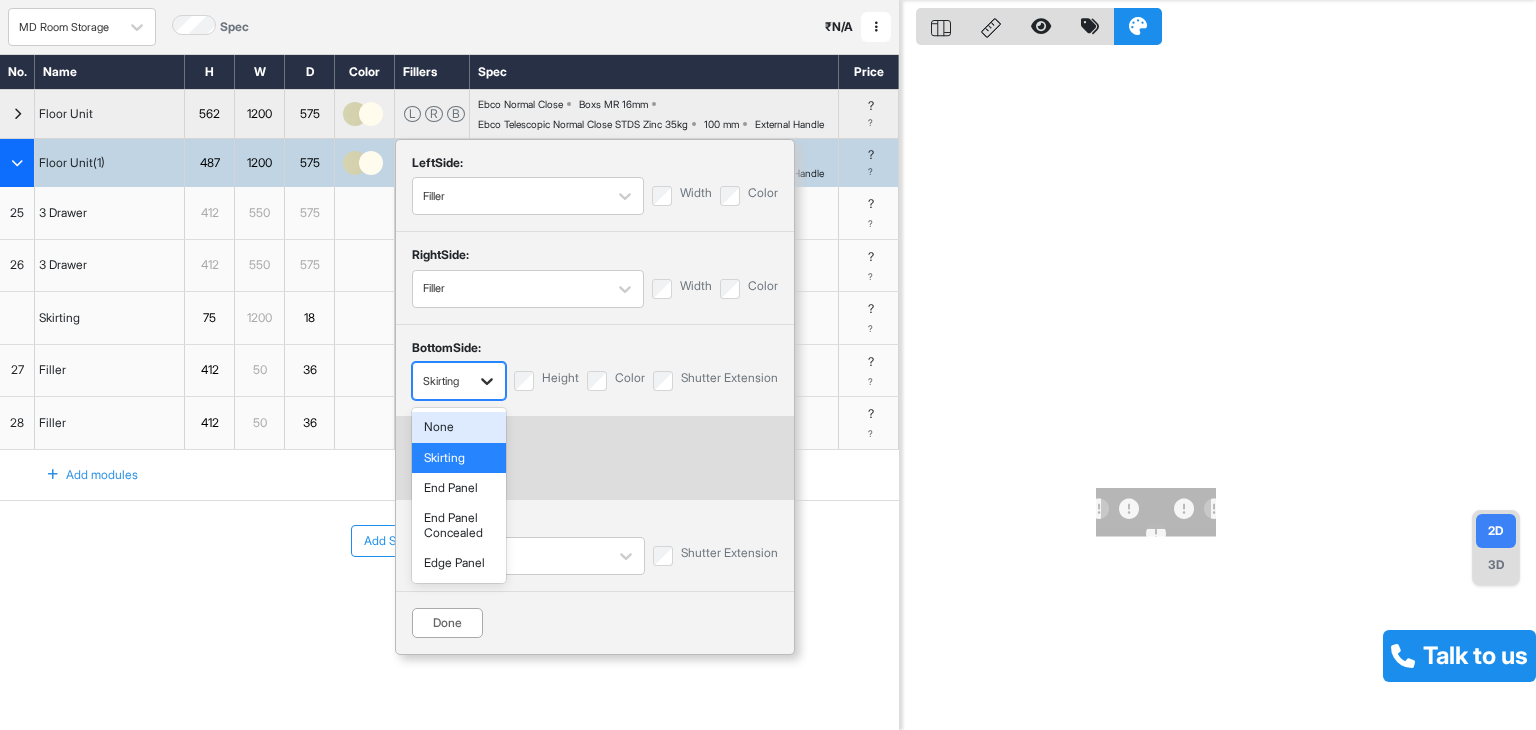 click at bounding box center [487, 381] 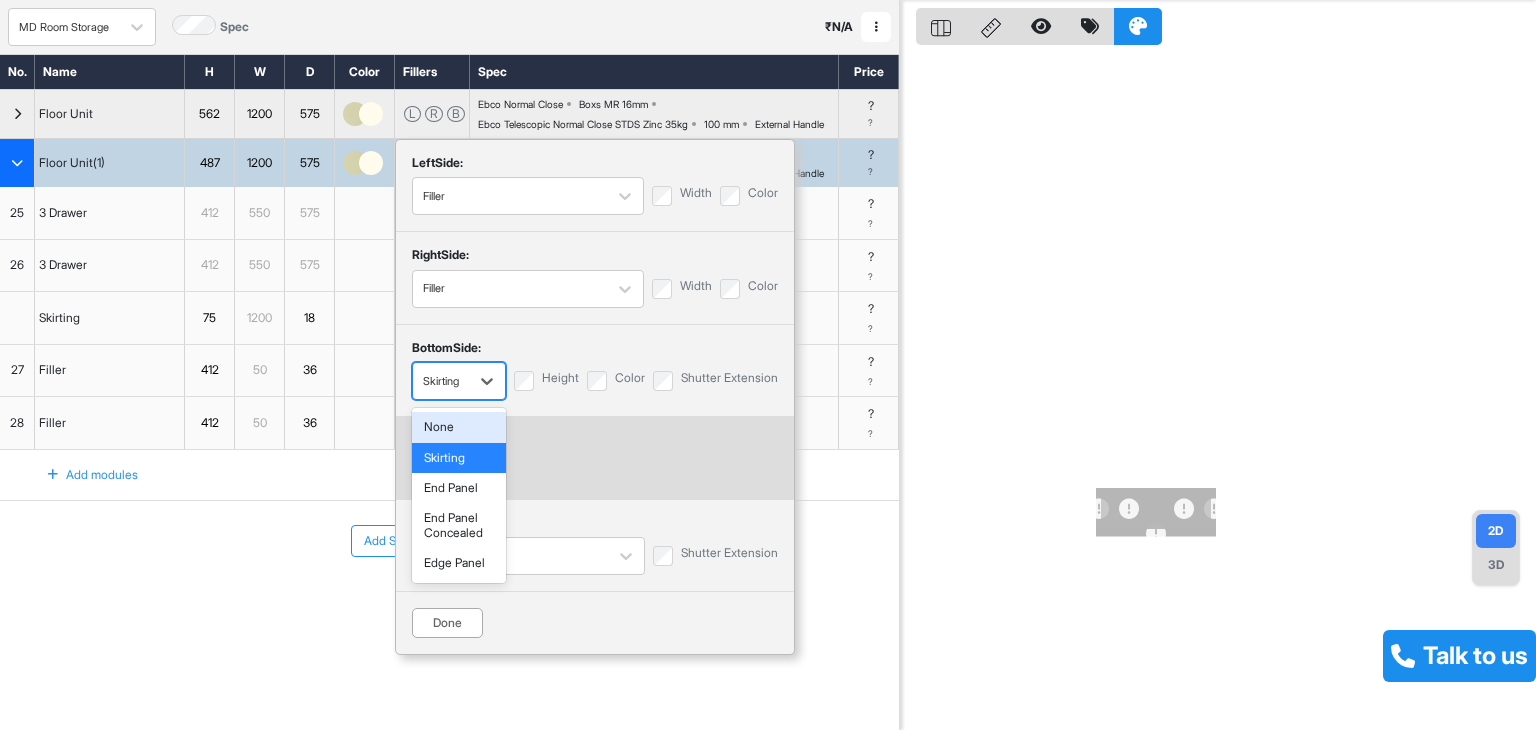 click on "None" at bounding box center [459, 427] 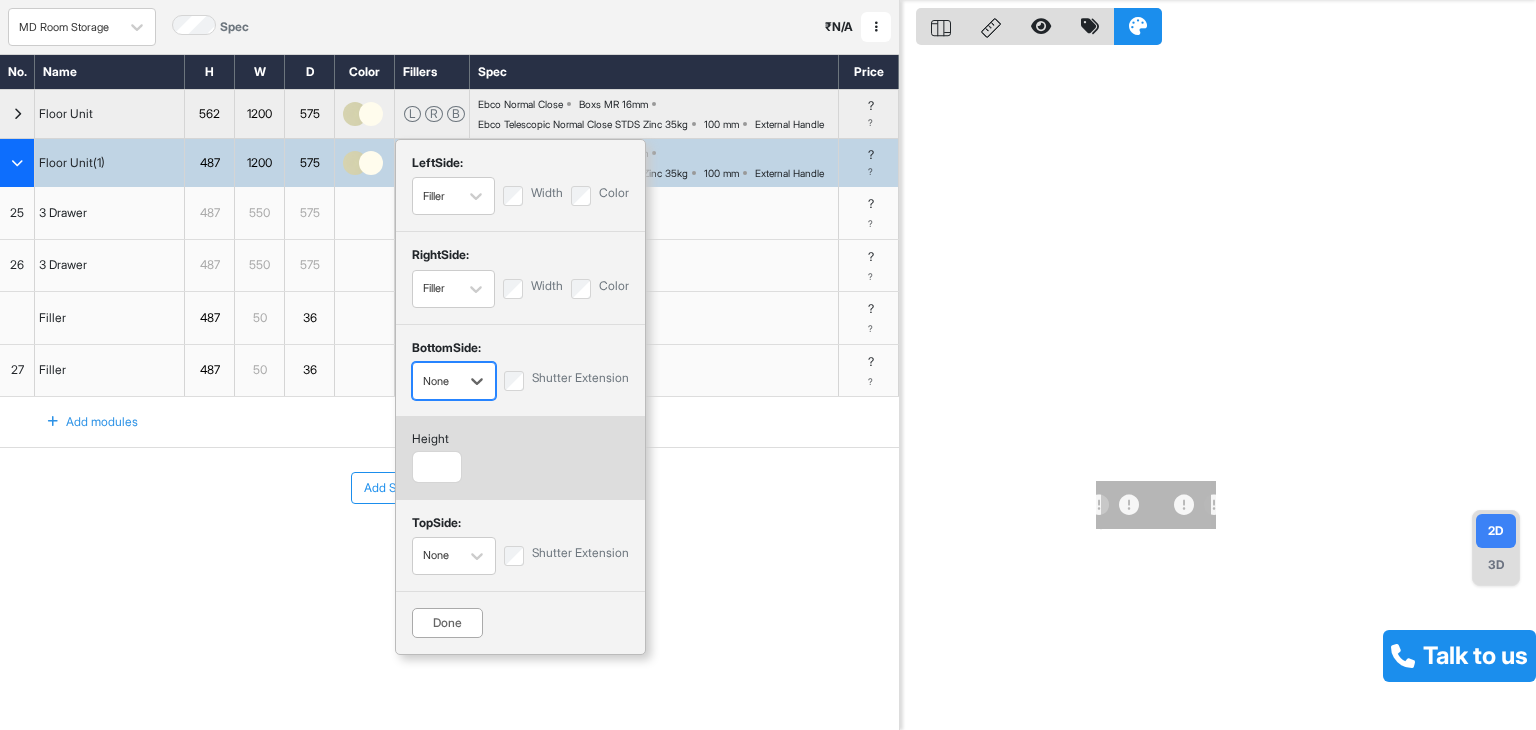 click on "Done" at bounding box center (447, 623) 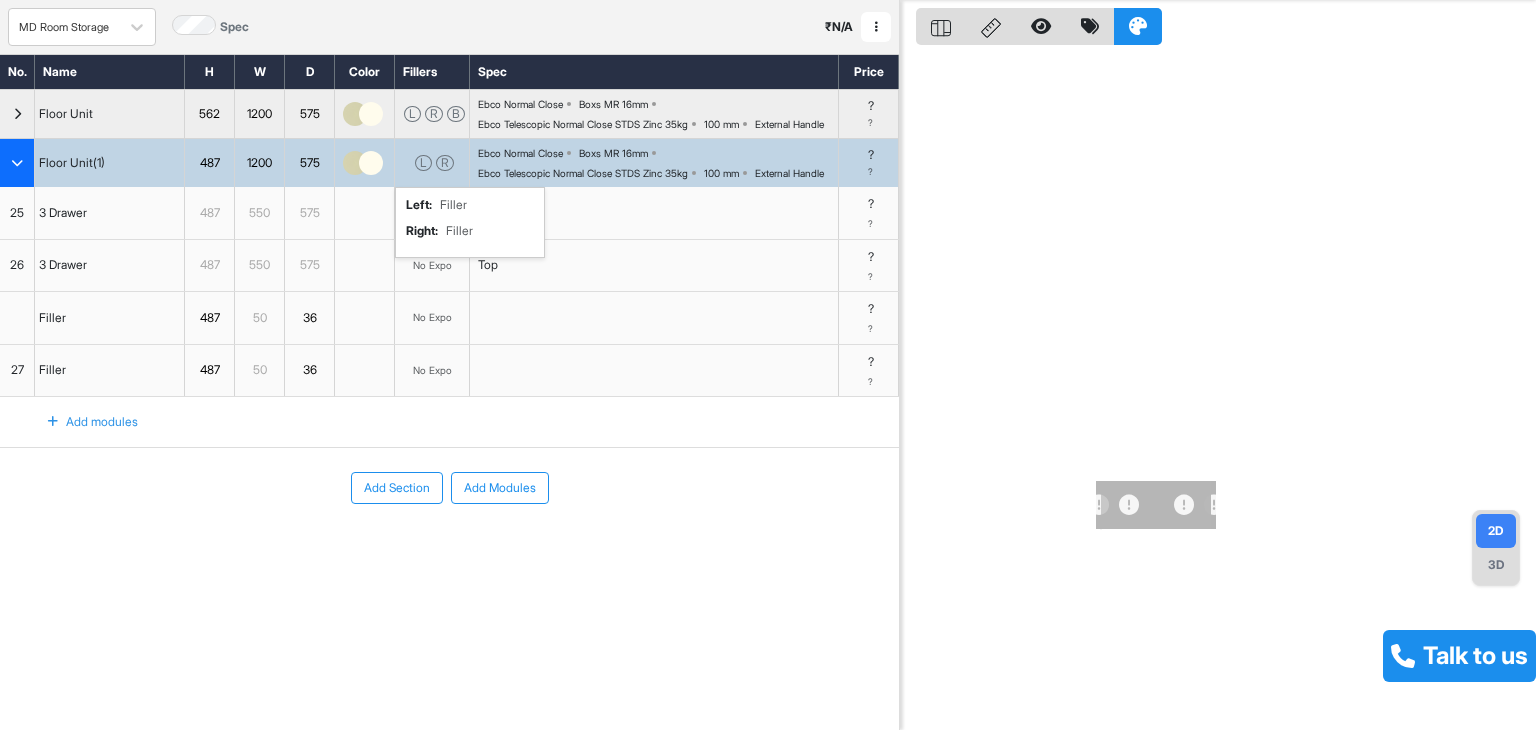 click on "Add modules" at bounding box center (449, 422) 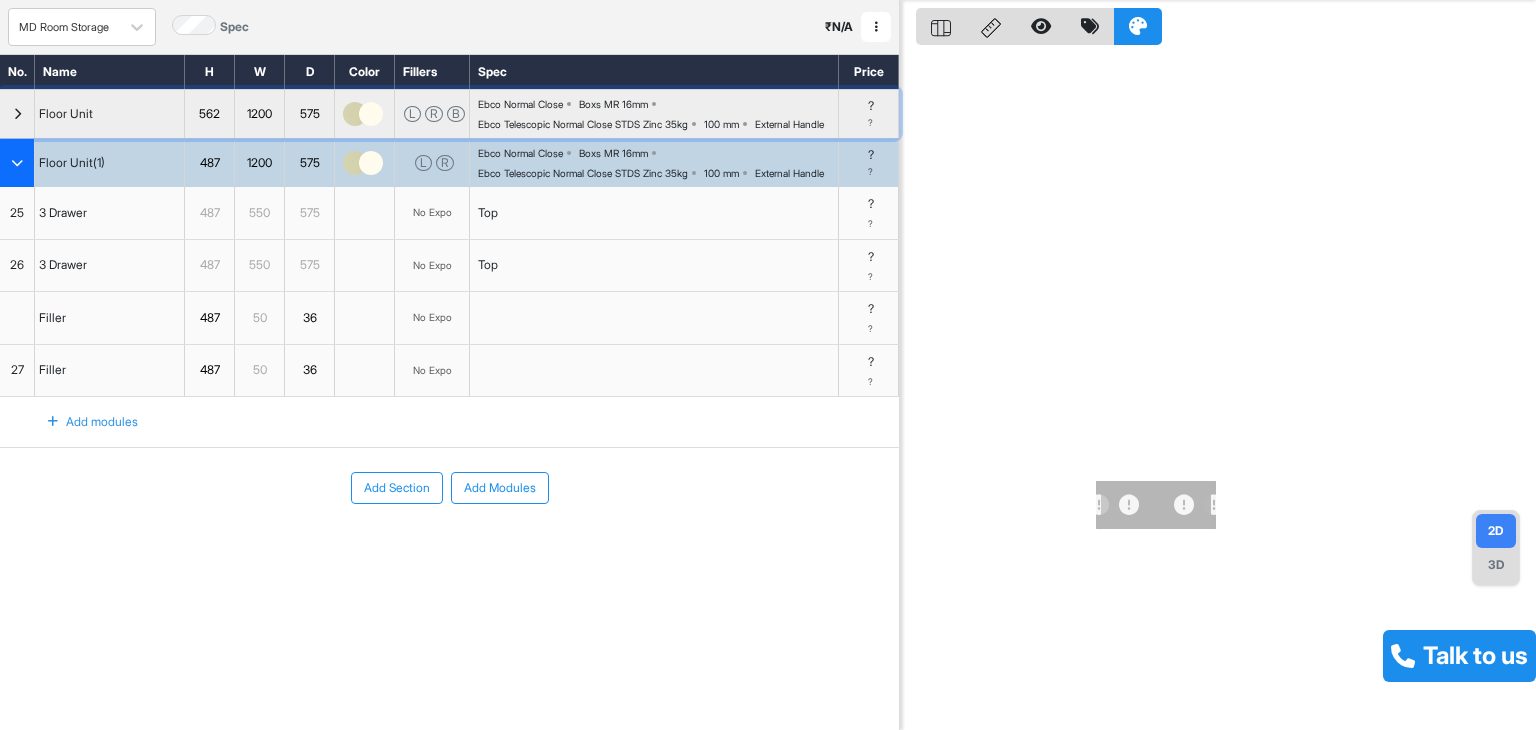click at bounding box center [355, 114] 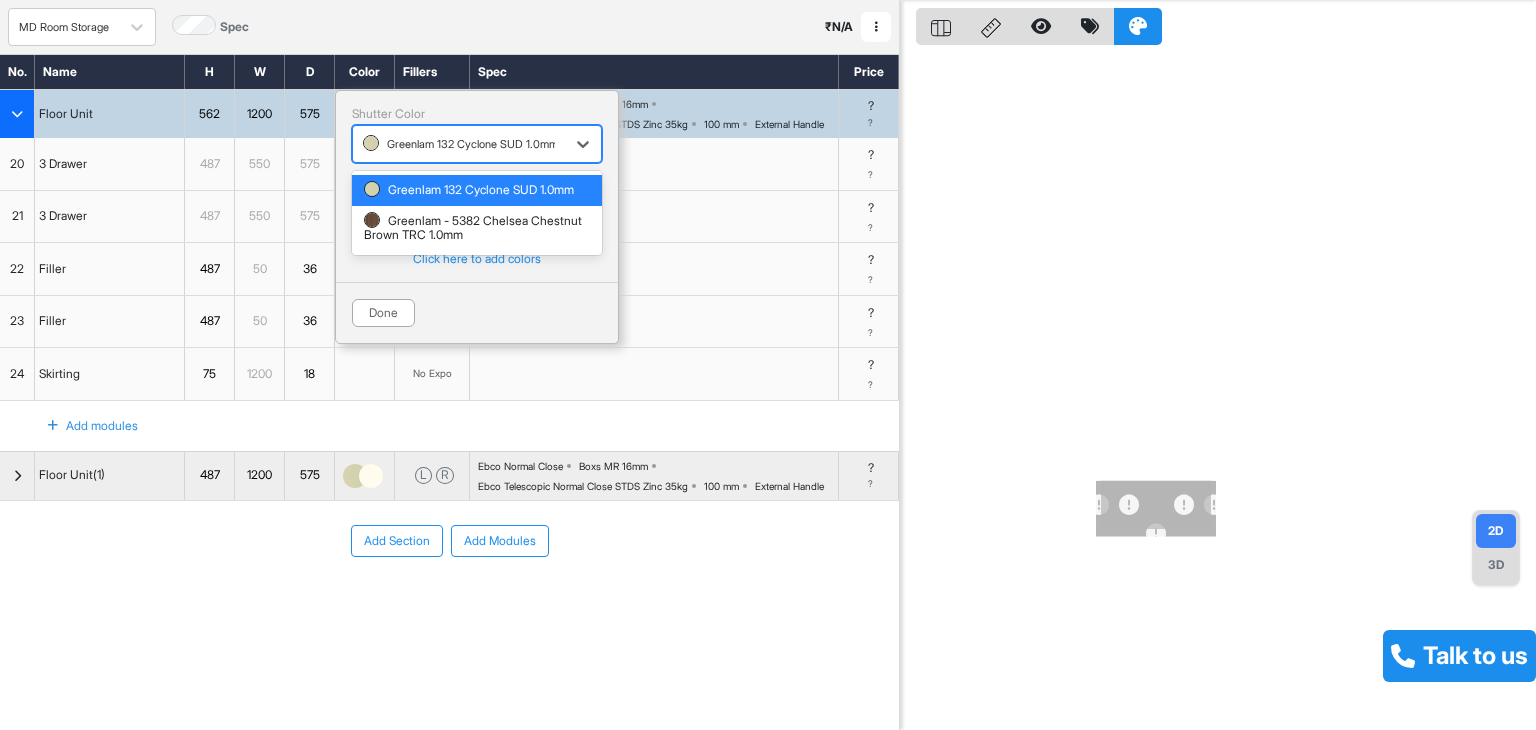 click at bounding box center (459, 144) 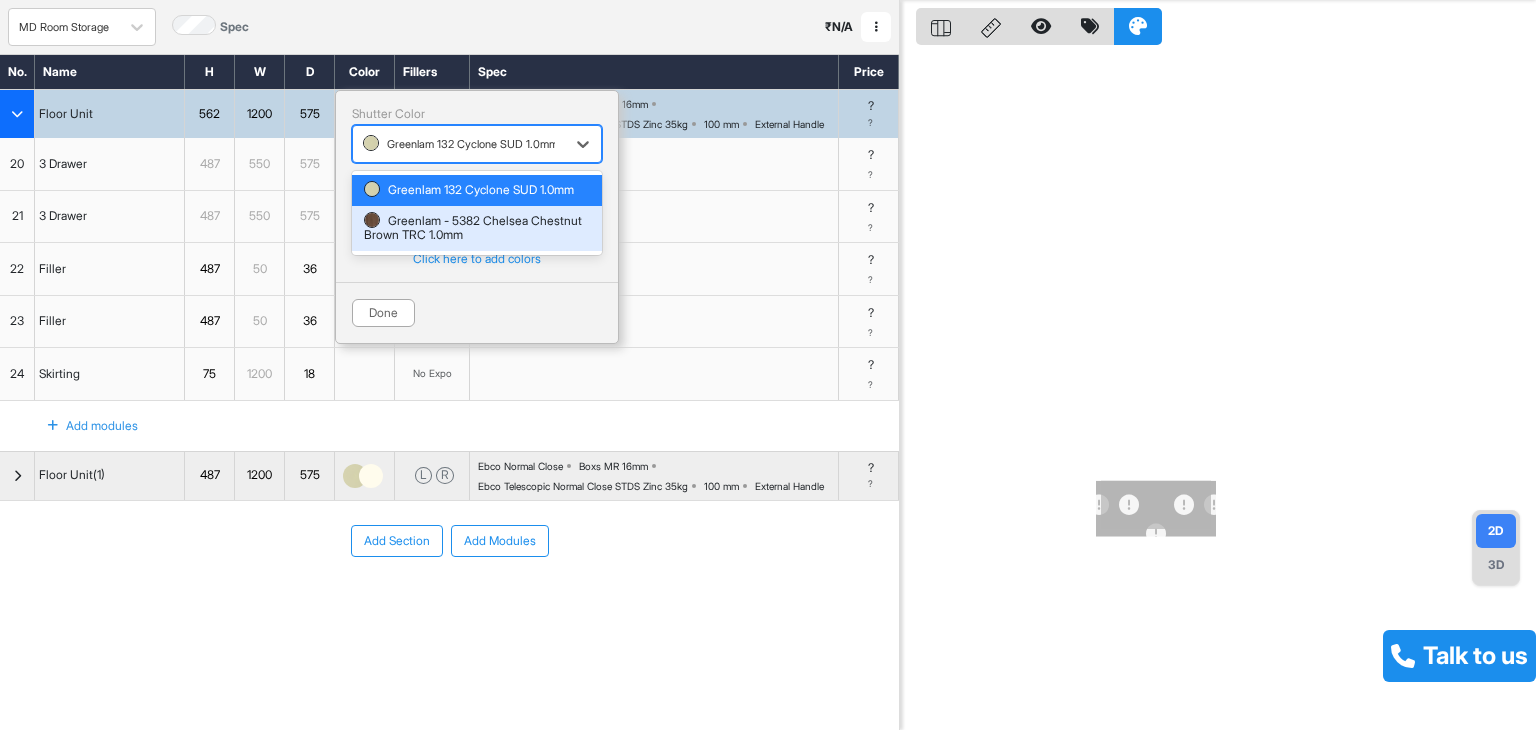 click on "Greenlam - 5382 Chelsea Chestnut Brown TRC 1.0mm" at bounding box center (477, 228) 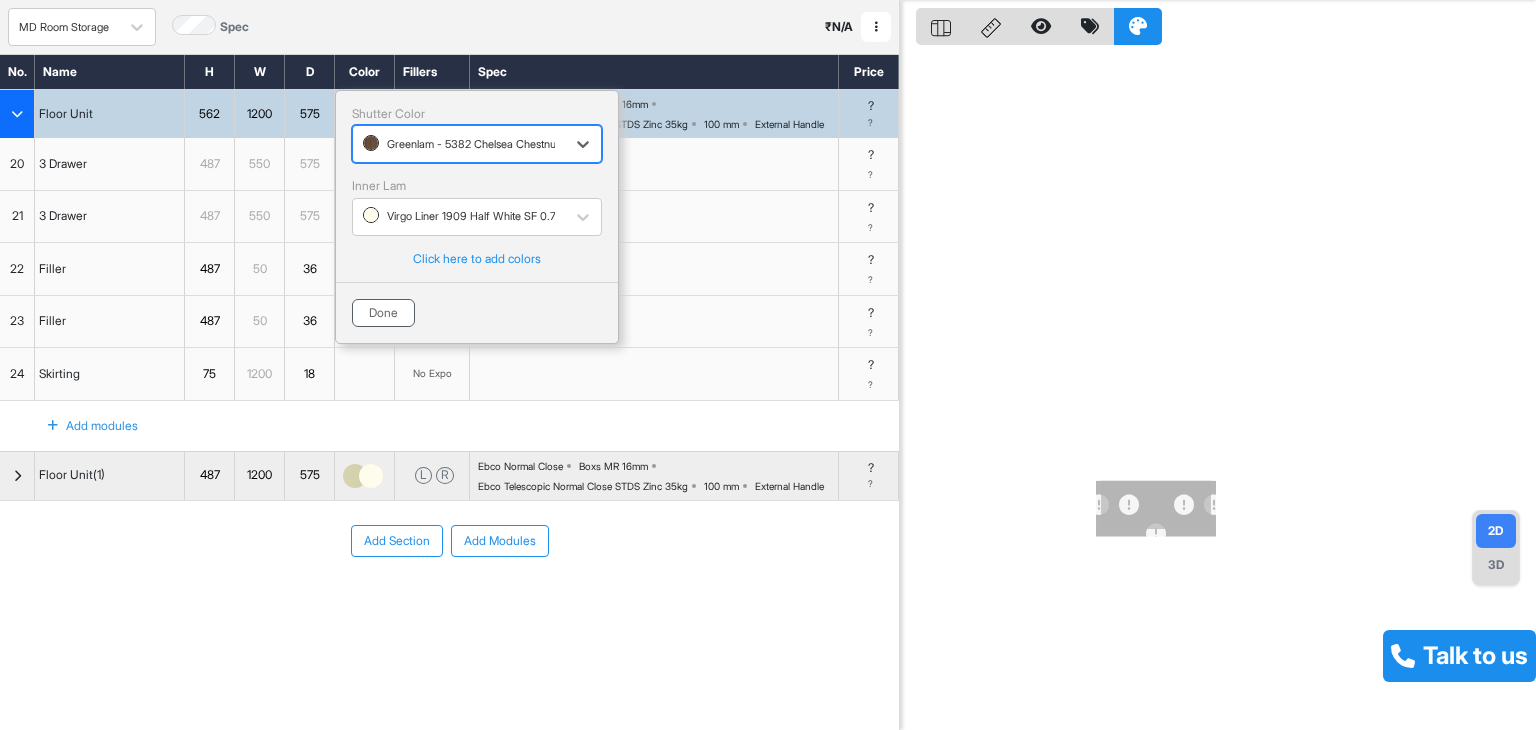 click on "Done" at bounding box center (383, 313) 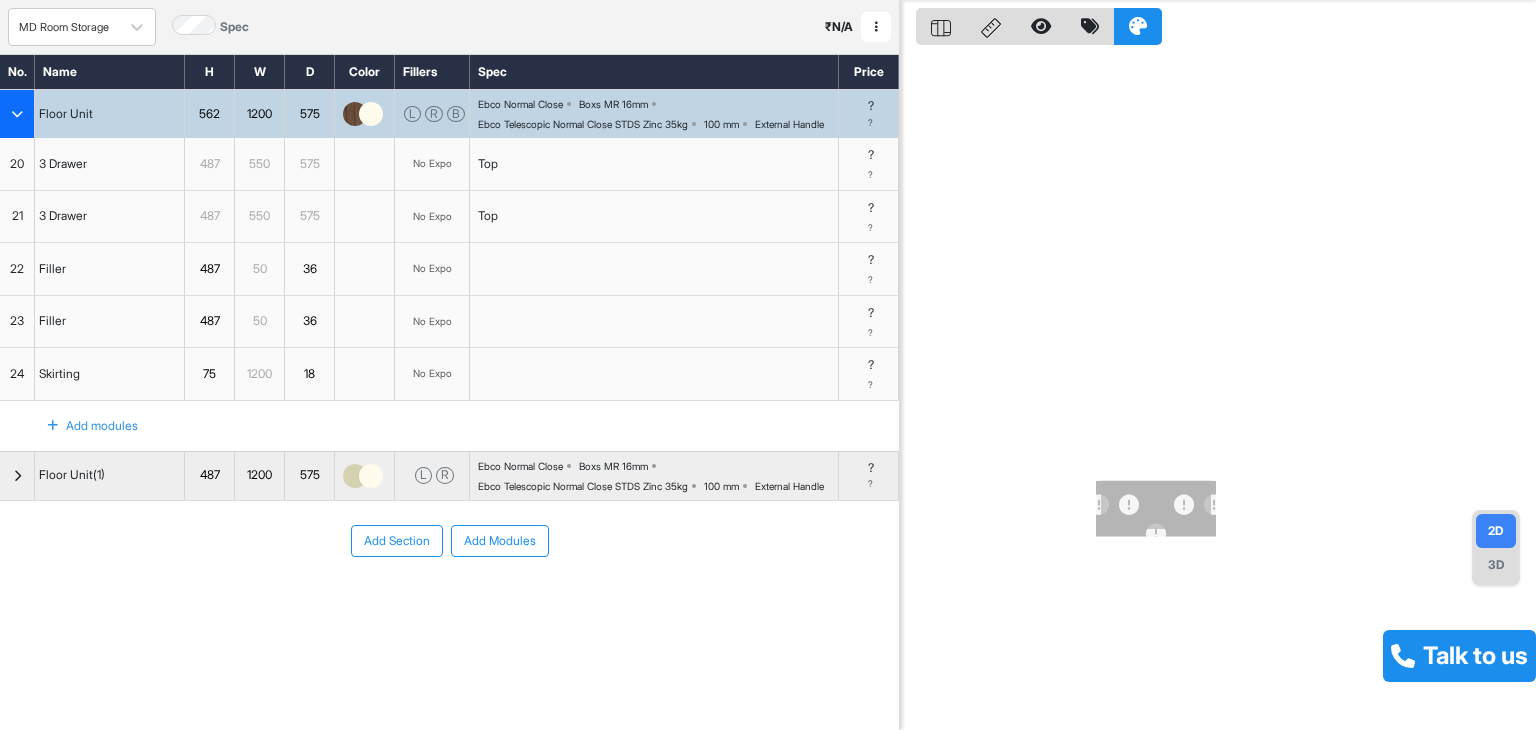 click at bounding box center [17, 114] 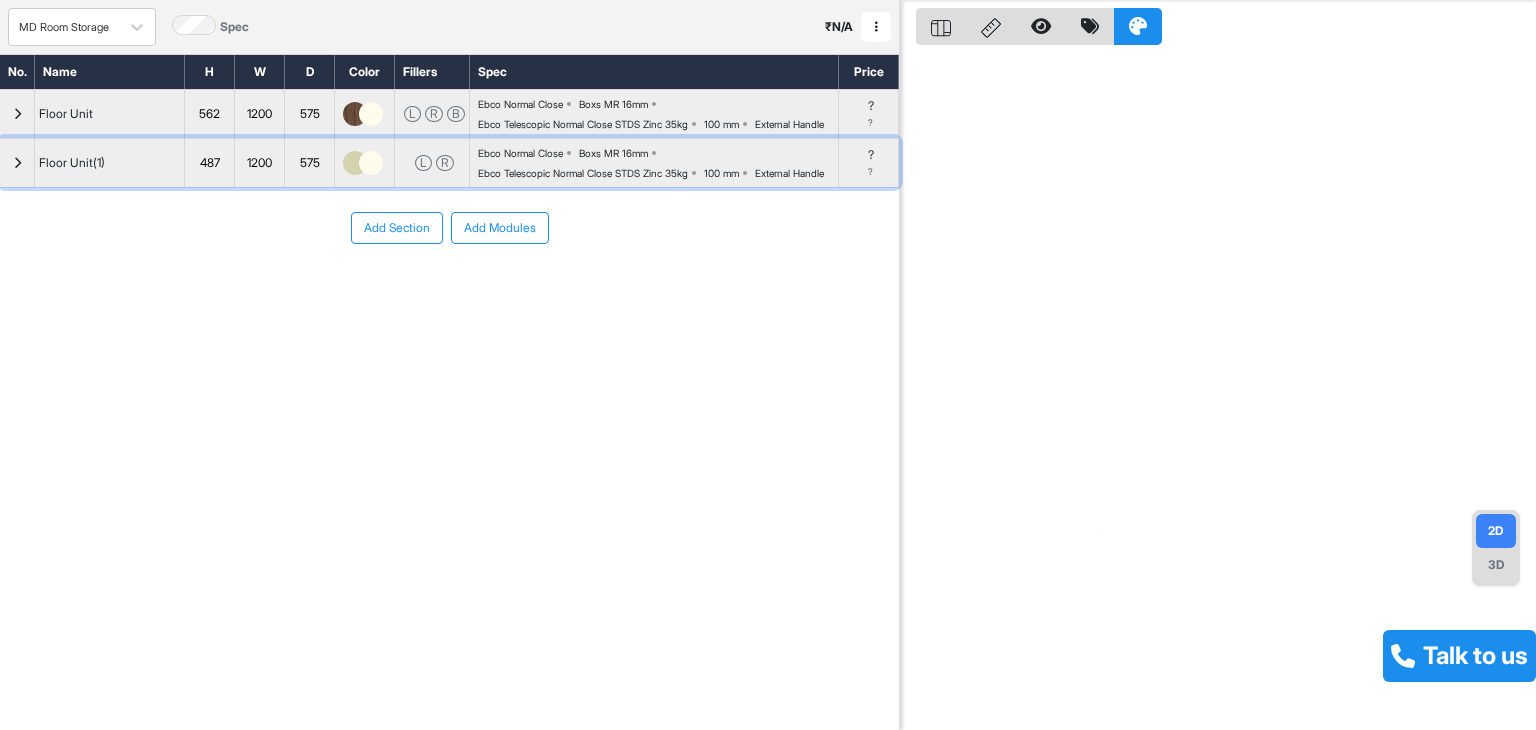 click at bounding box center (355, 163) 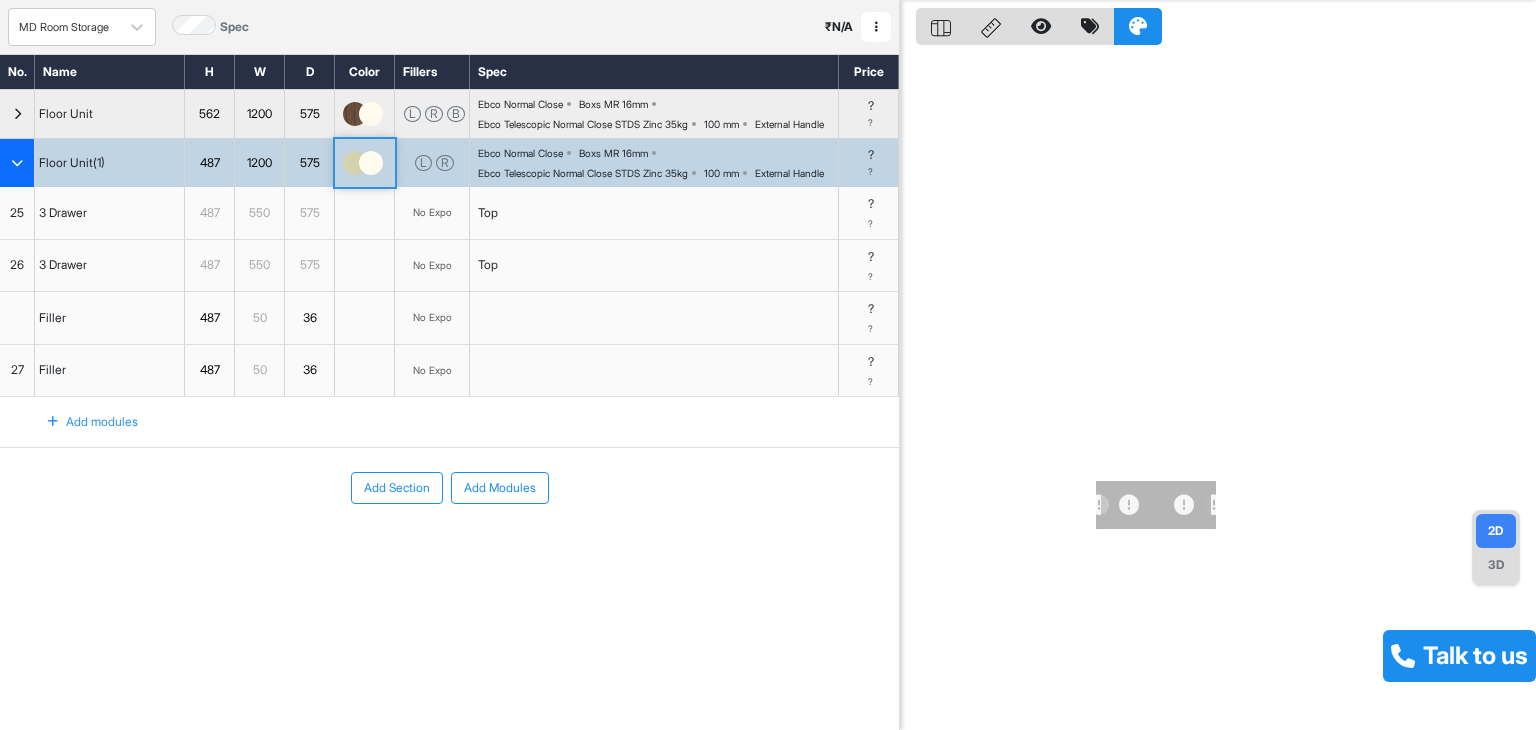 click at bounding box center (355, 163) 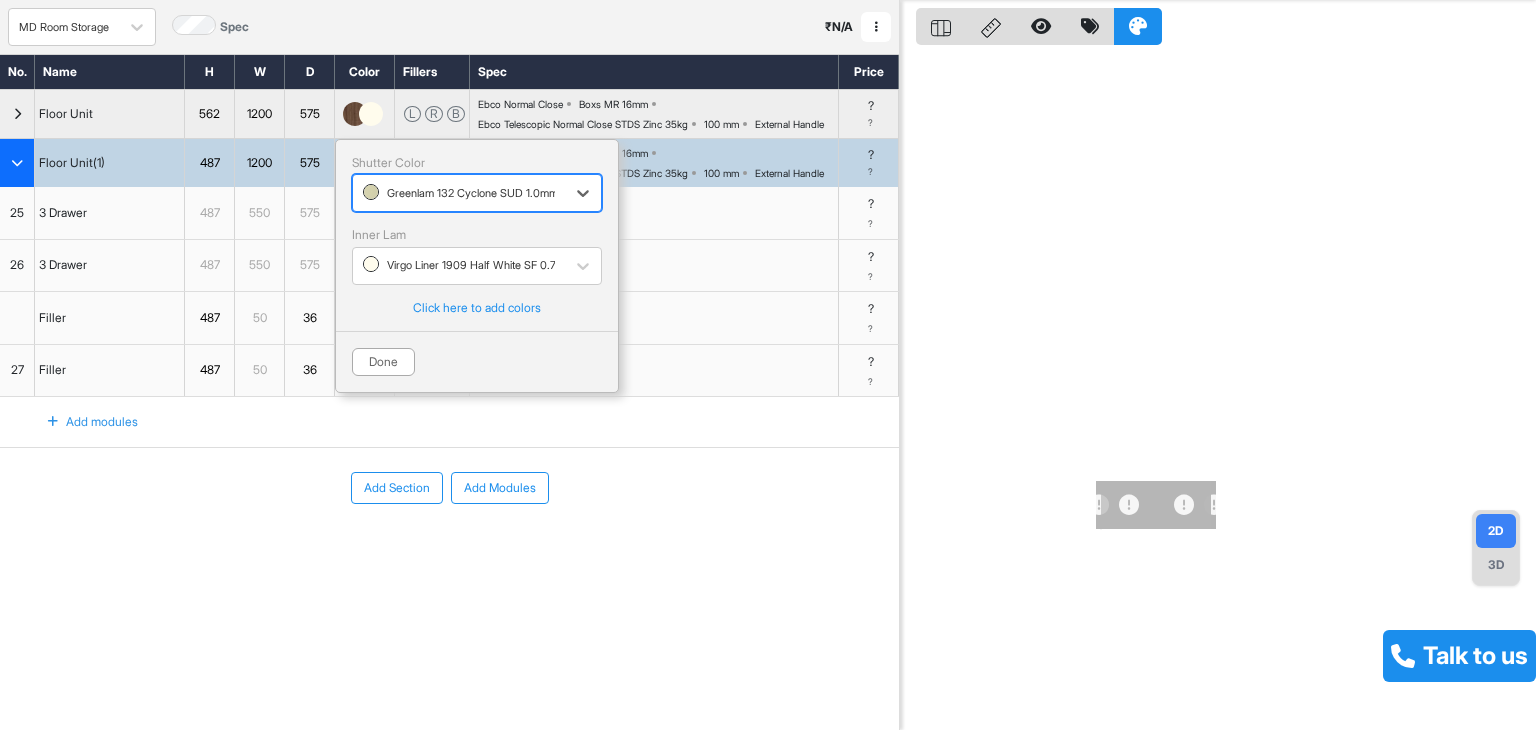 click at bounding box center [459, 193] 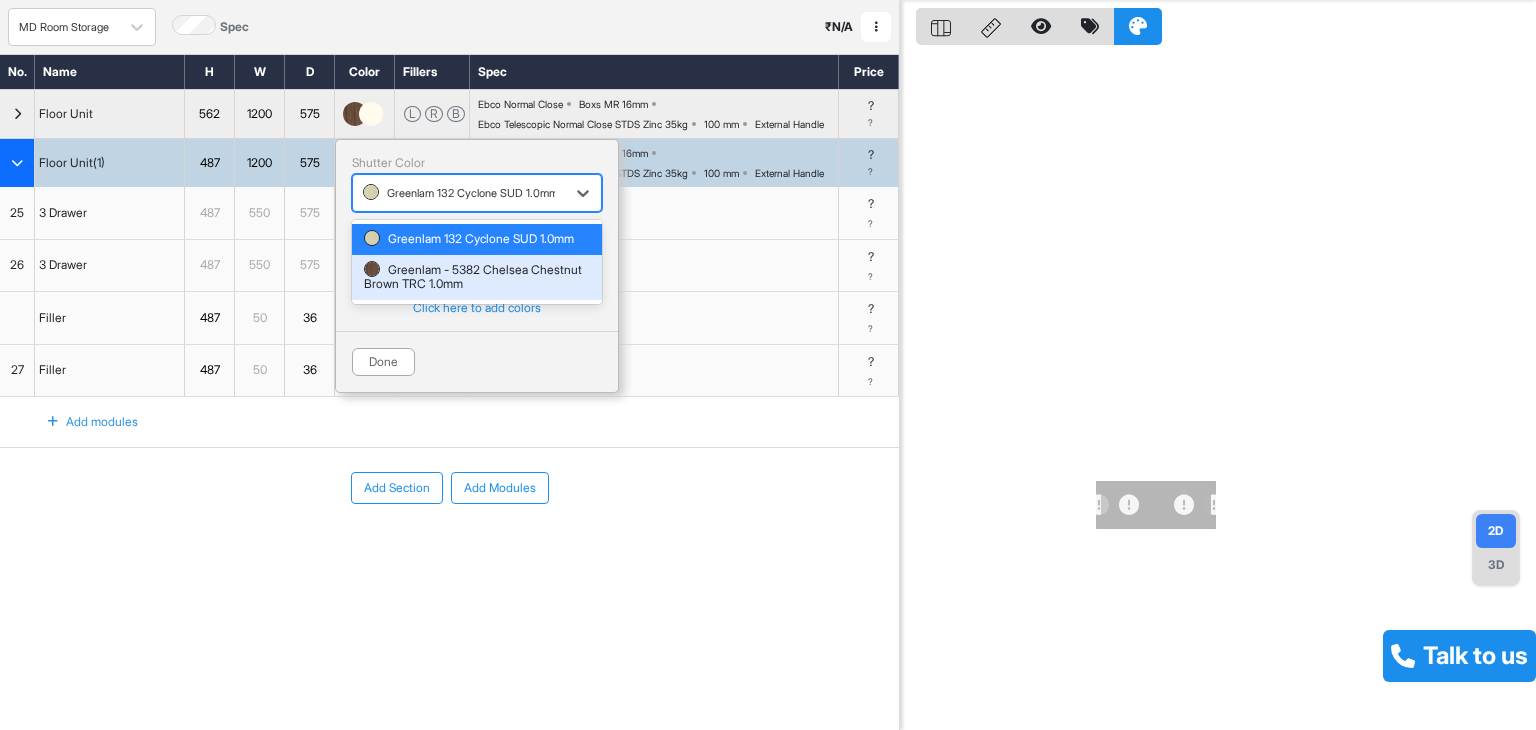 click on "Greenlam - 5382 Chelsea Chestnut Brown TRC 1.0mm" at bounding box center (477, 277) 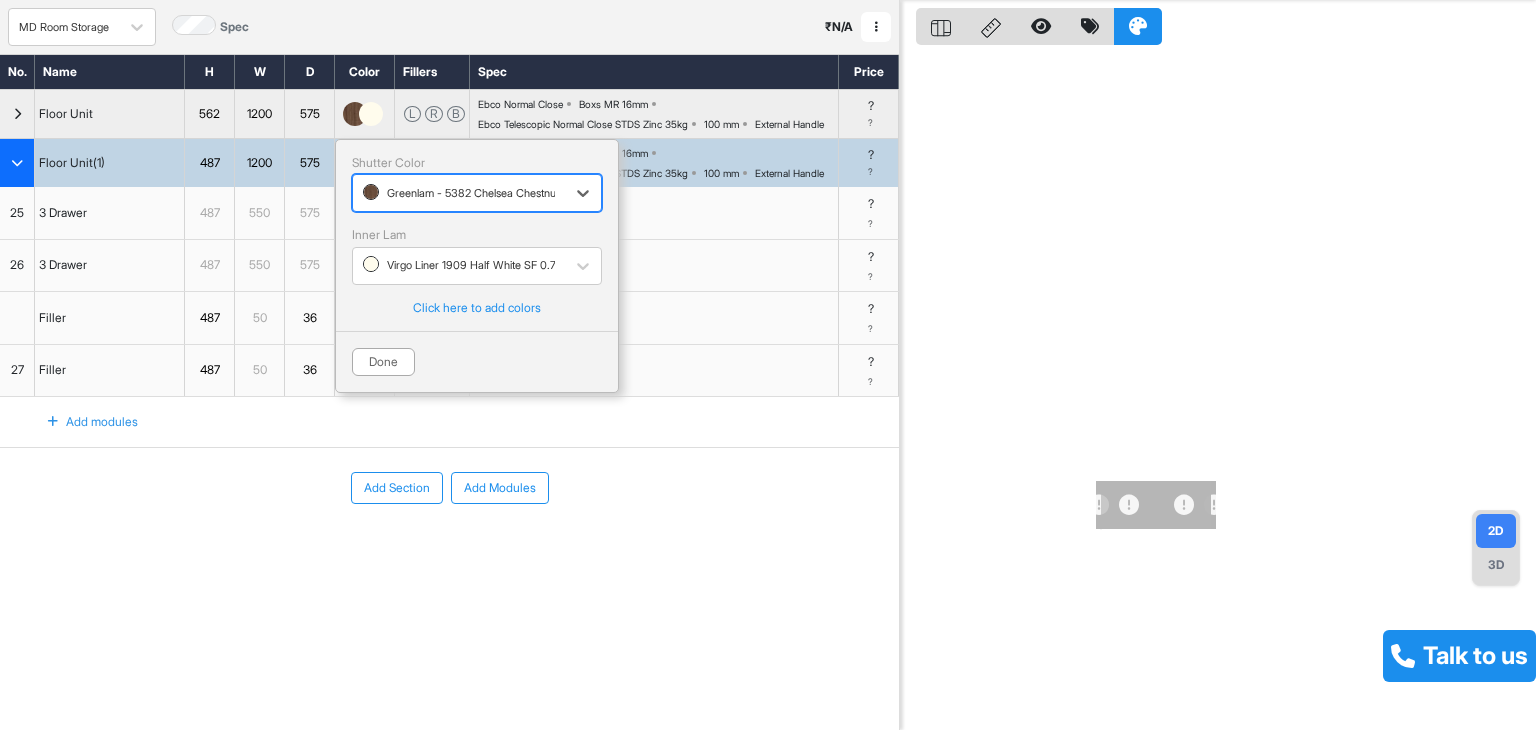 click on "Add Section" at bounding box center [397, 488] 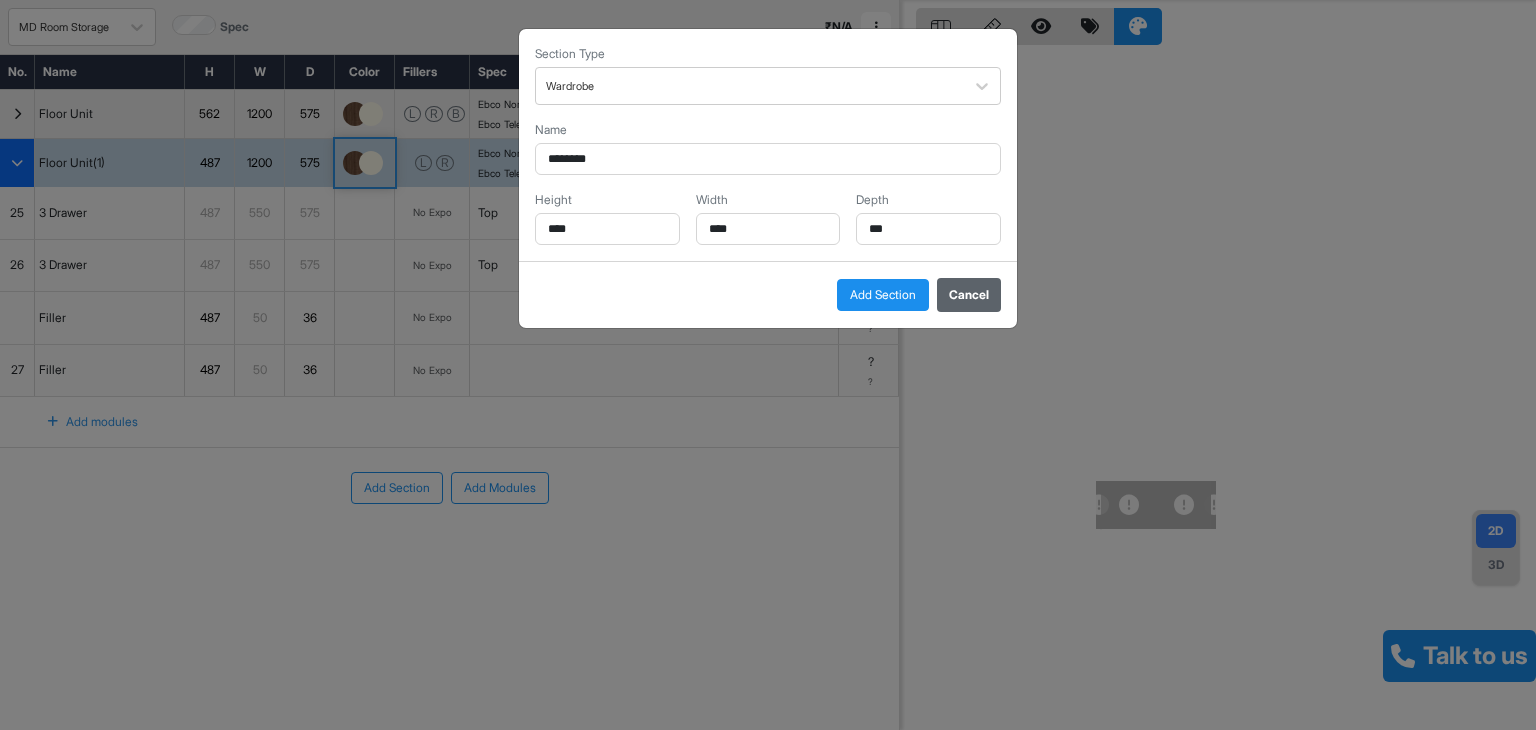 click on "Cancel" at bounding box center [969, 295] 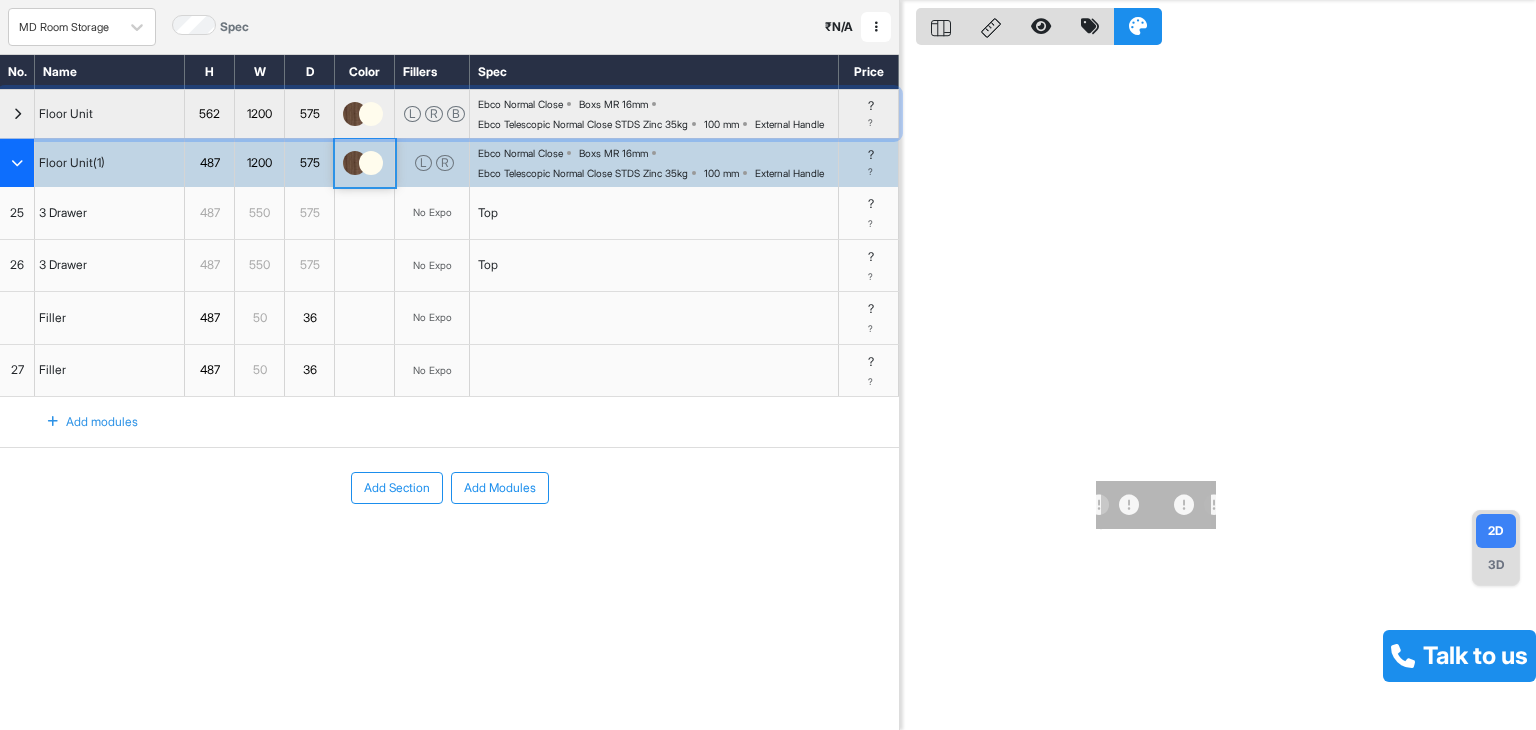 click on "Ebco Normal Close Boxs MR 16mm Ebco Telescopic Normal Close STDS Zinc 35kg 100 mm External Handle" at bounding box center (658, 114) 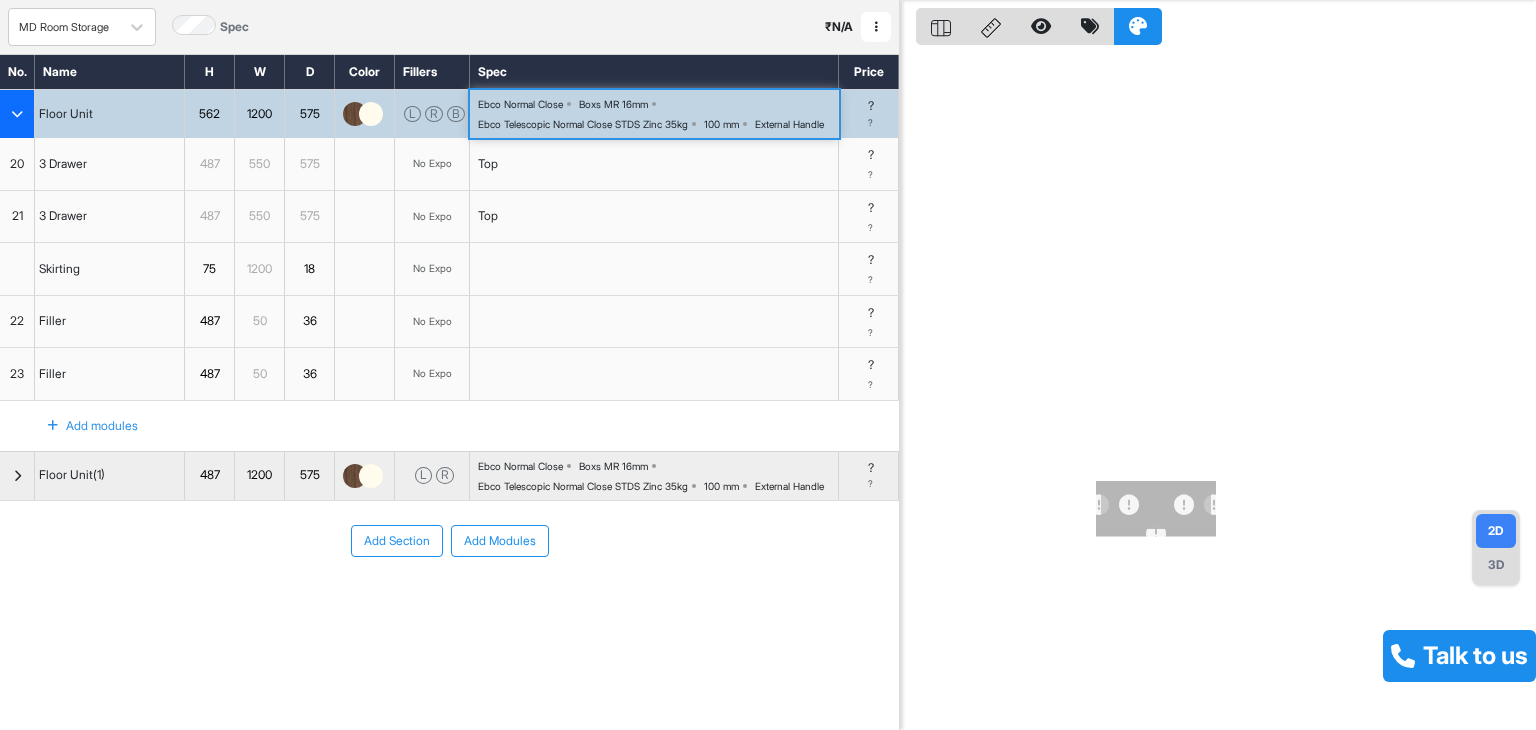 click on "Ebco Normal Close Boxs MR 16mm Ebco Telescopic Normal Close STDS Zinc 35kg 100 mm External Handle" at bounding box center [658, 114] 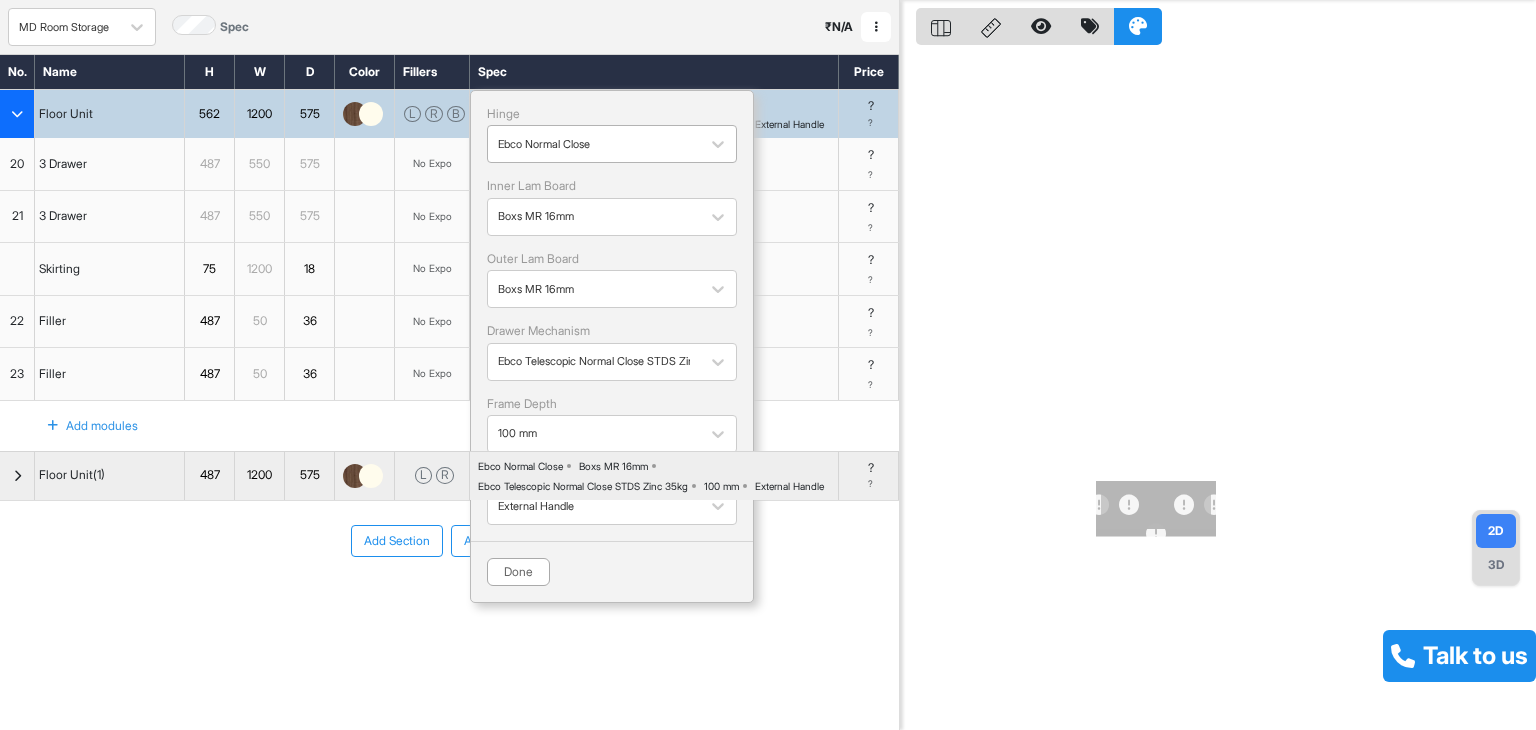 click at bounding box center (594, 144) 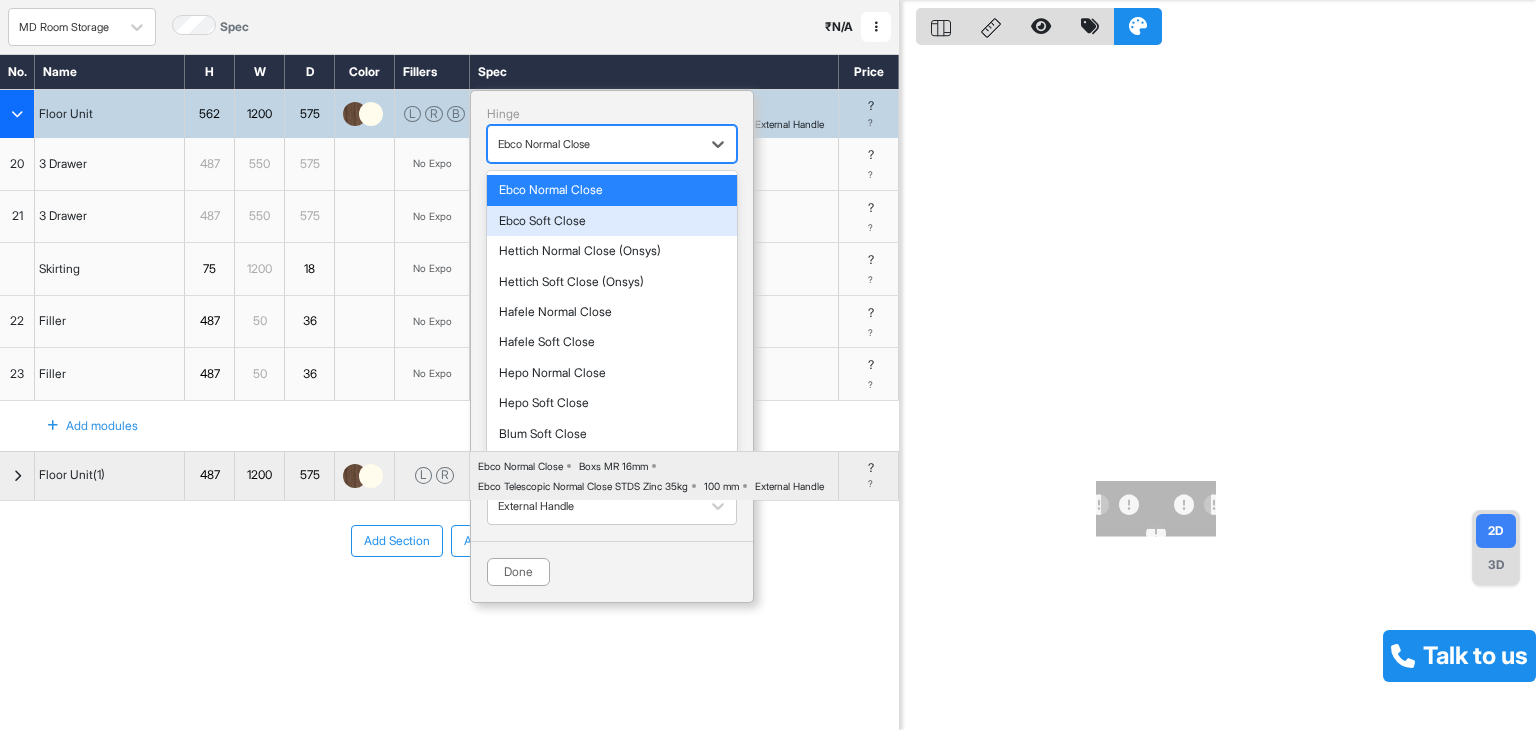 click on "Ebco Soft Close" at bounding box center (612, 221) 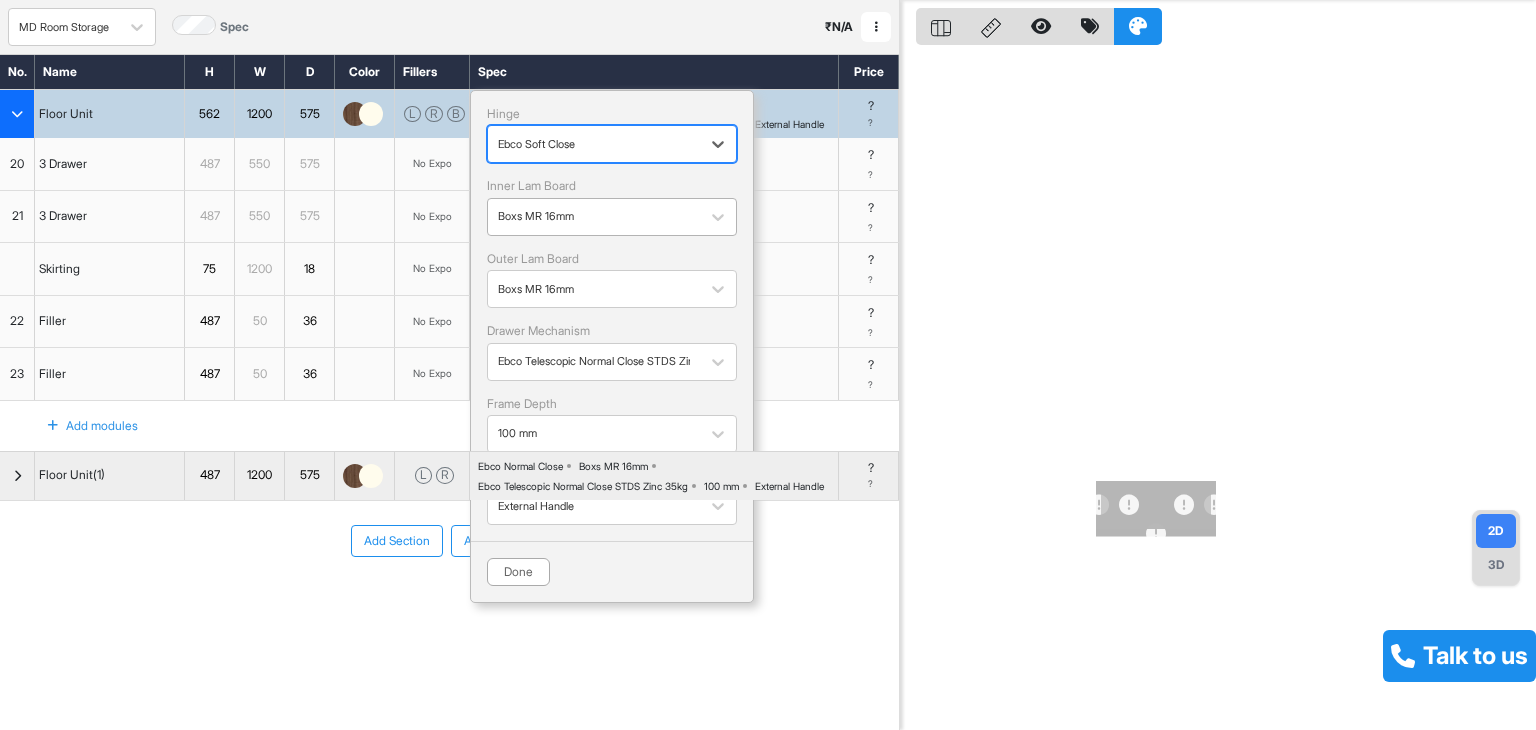 click at bounding box center (594, 217) 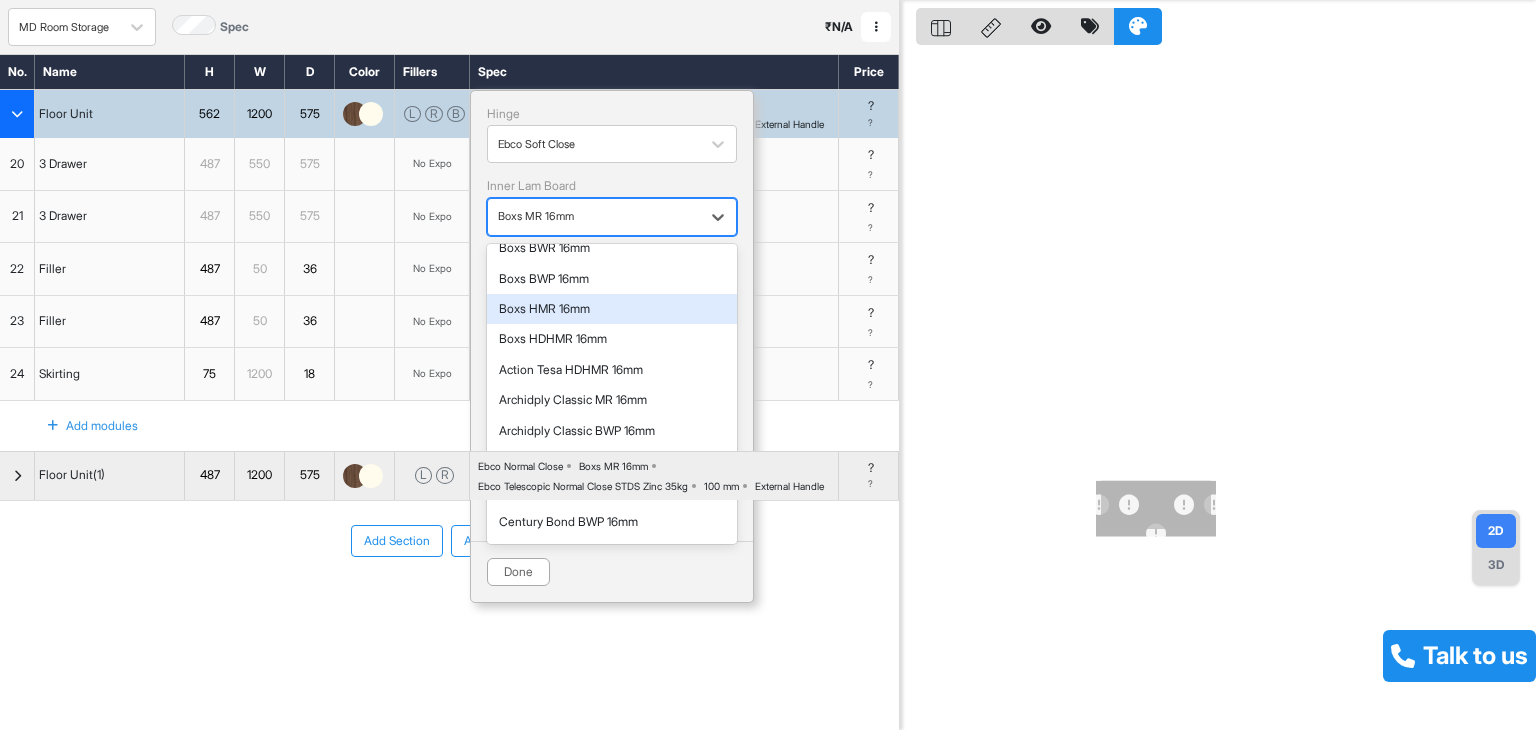 scroll, scrollTop: 100, scrollLeft: 0, axis: vertical 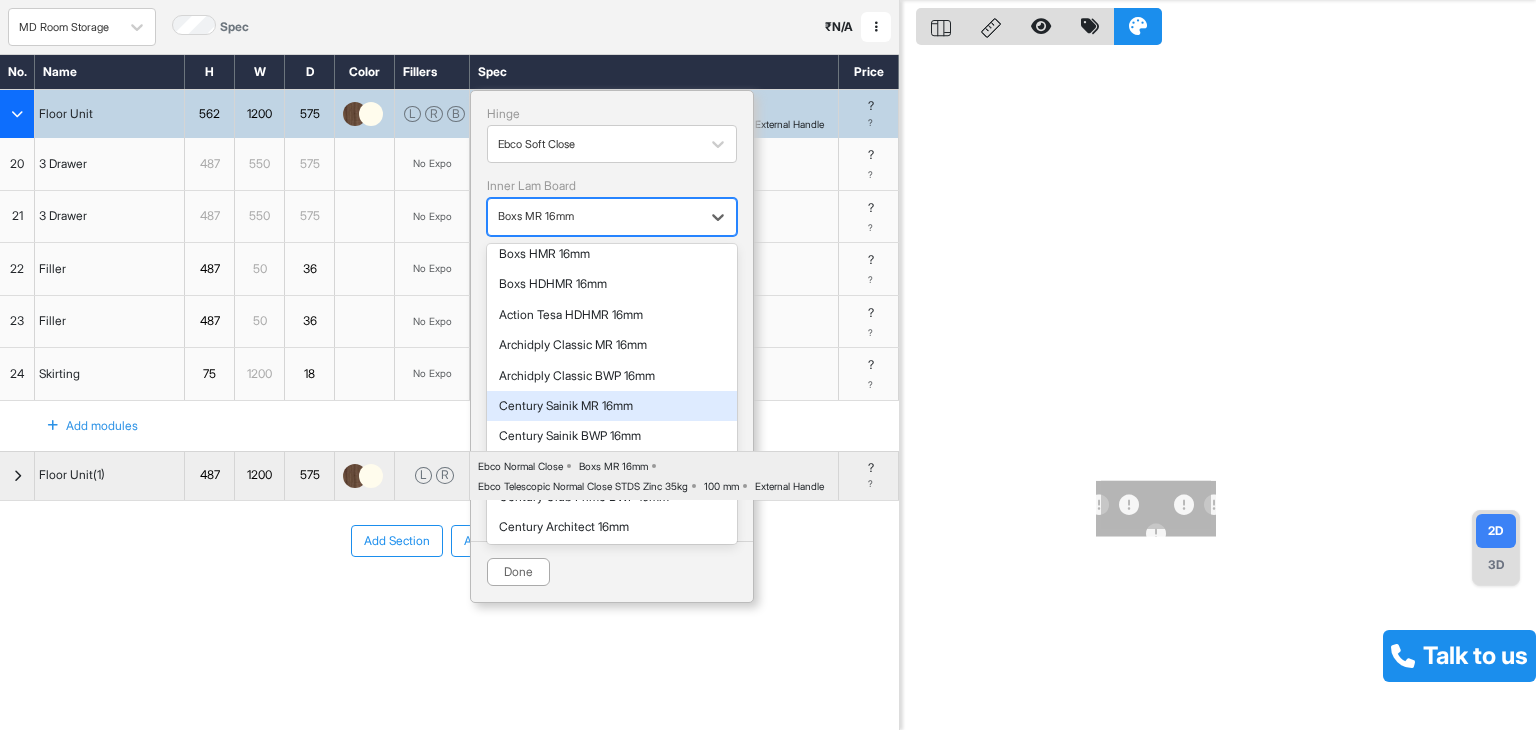 click on "Century Sainik MR 16mm" at bounding box center (612, 406) 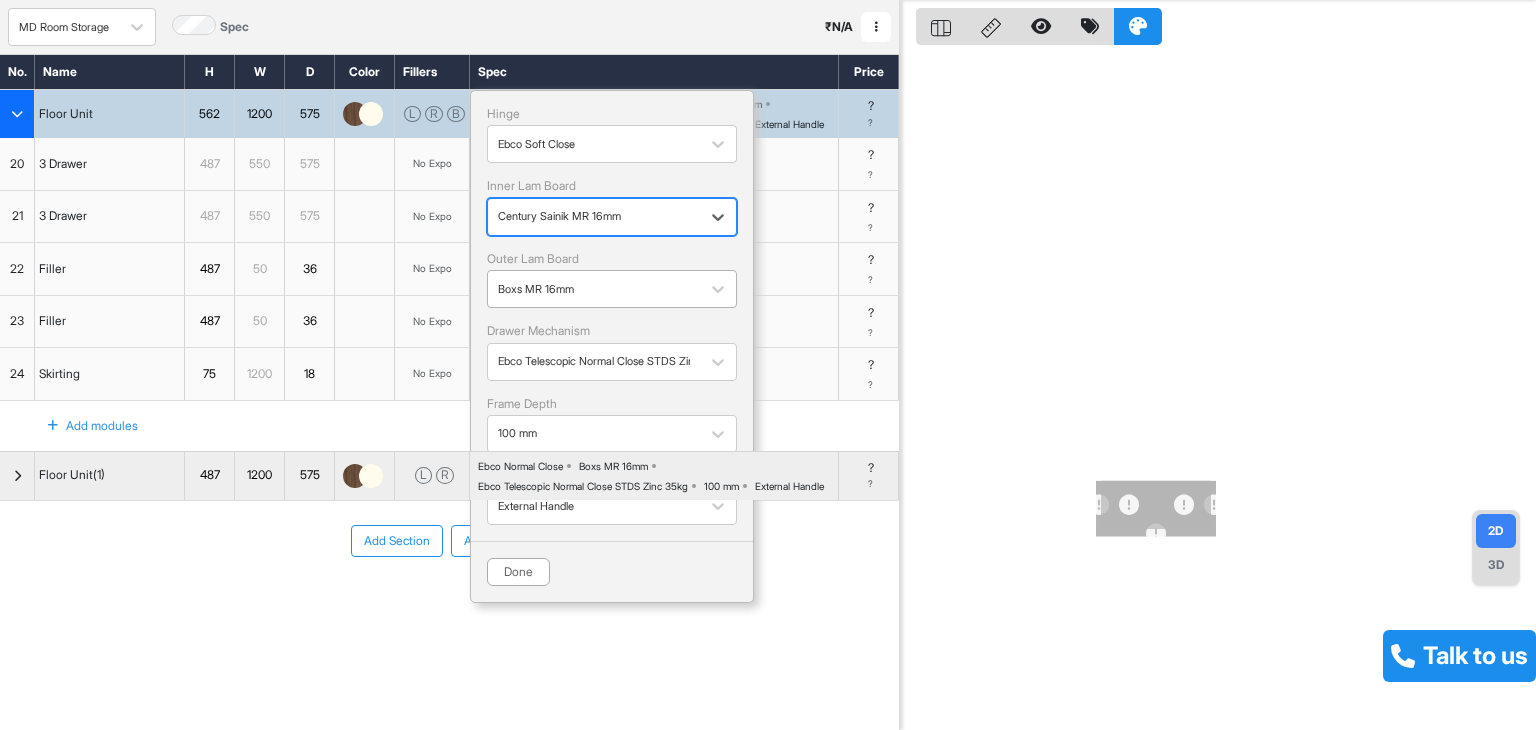 click at bounding box center (594, 289) 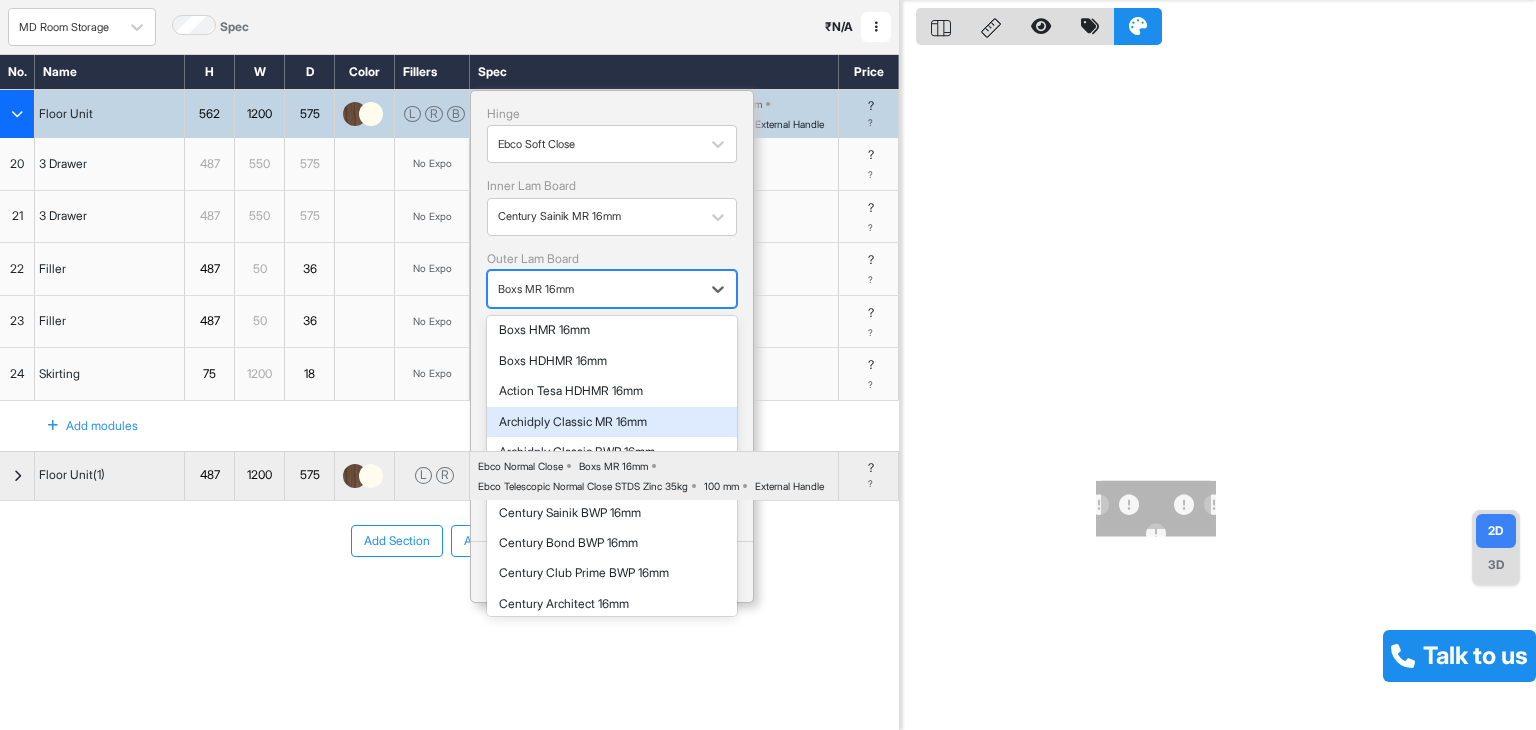 scroll, scrollTop: 100, scrollLeft: 0, axis: vertical 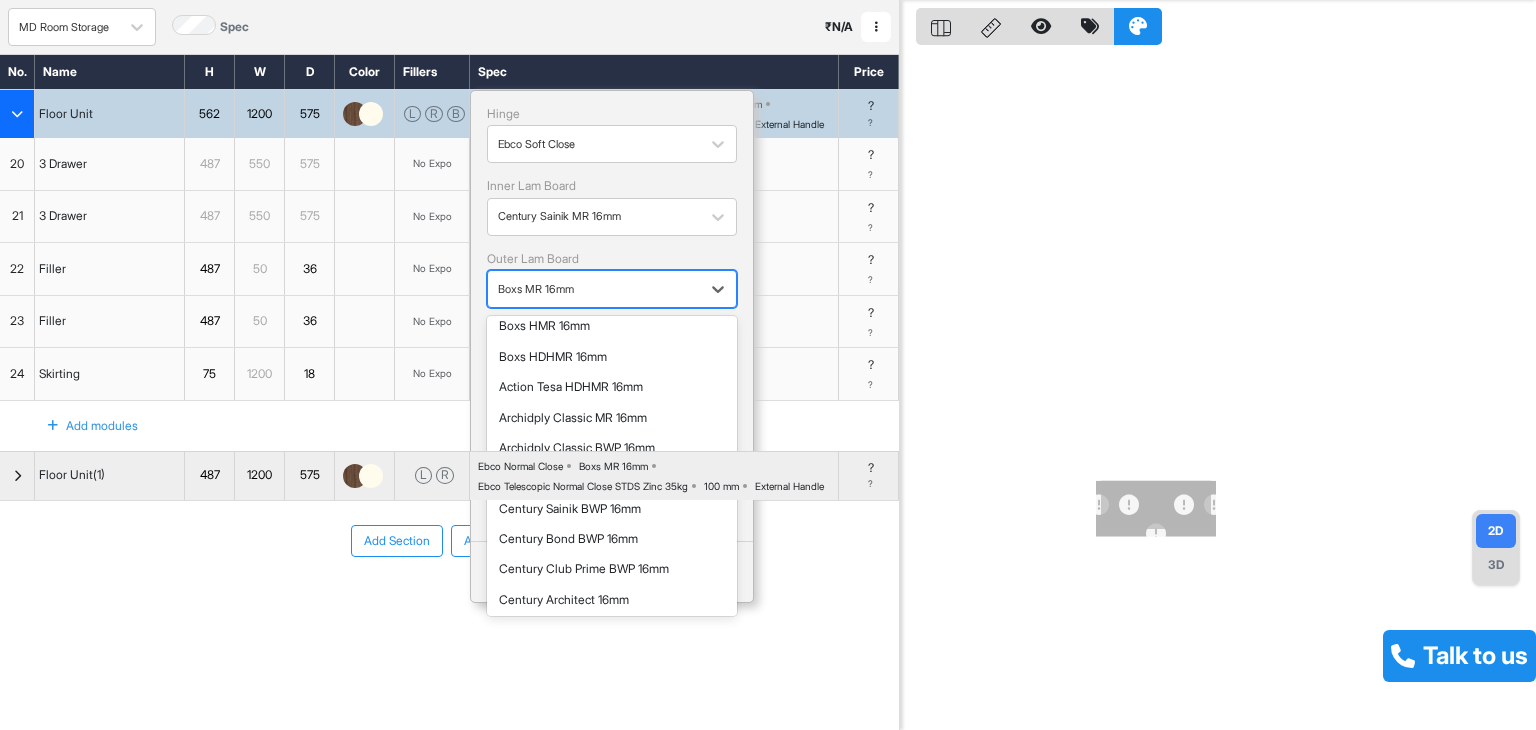 click on "Century Sainik MR 16mm" at bounding box center (612, 478) 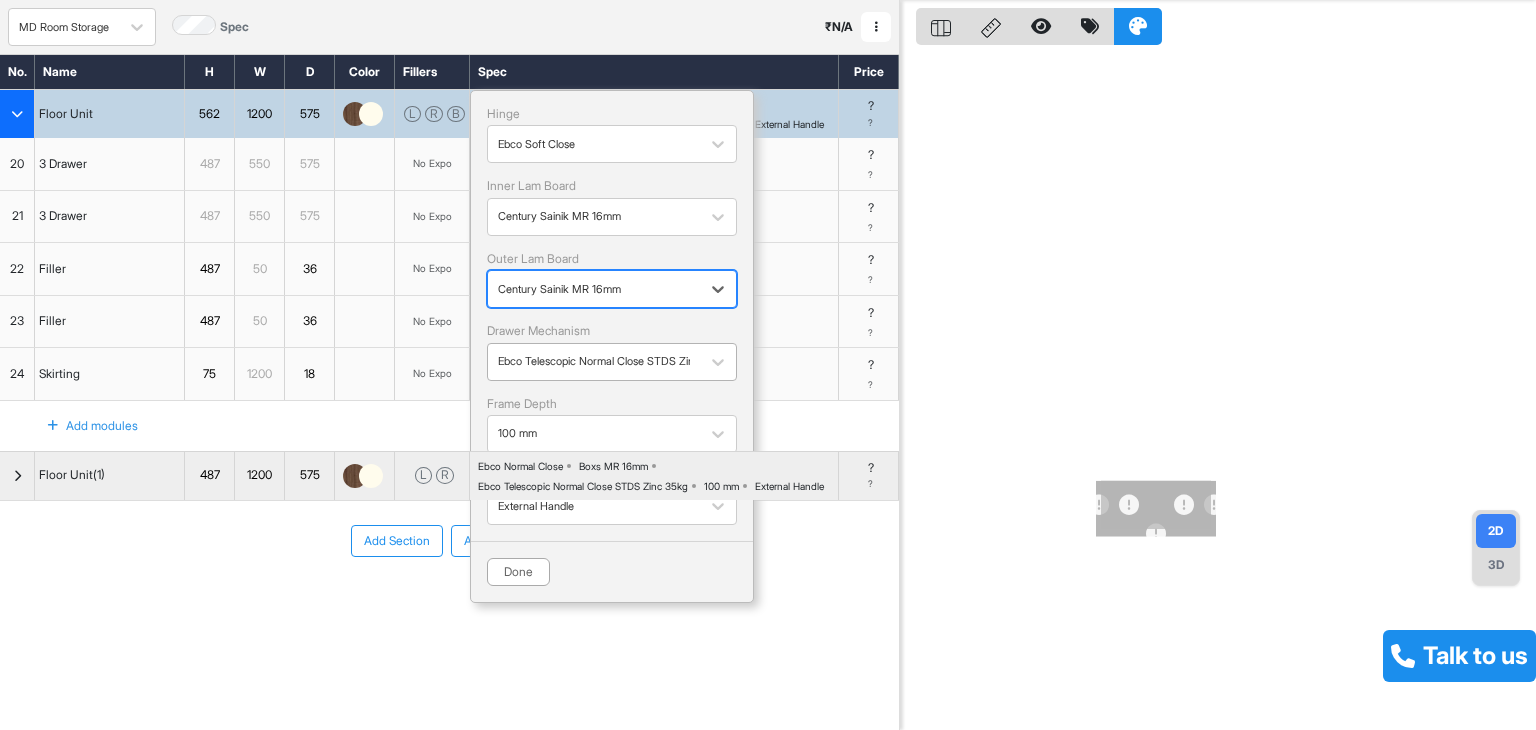click at bounding box center (594, 361) 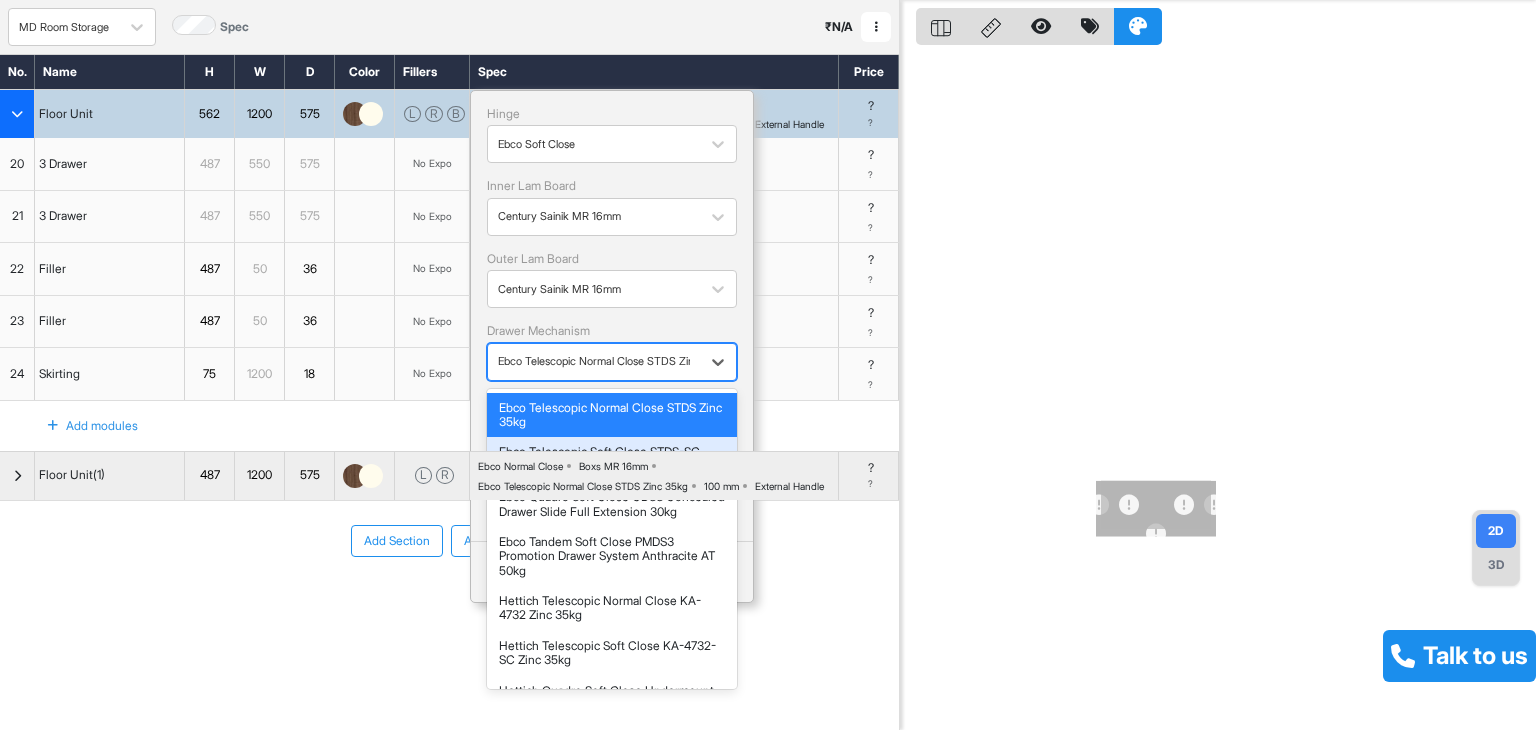 click on "Ebco Telescopic Soft Close STDS-SC Zinc 35kg" at bounding box center [612, 459] 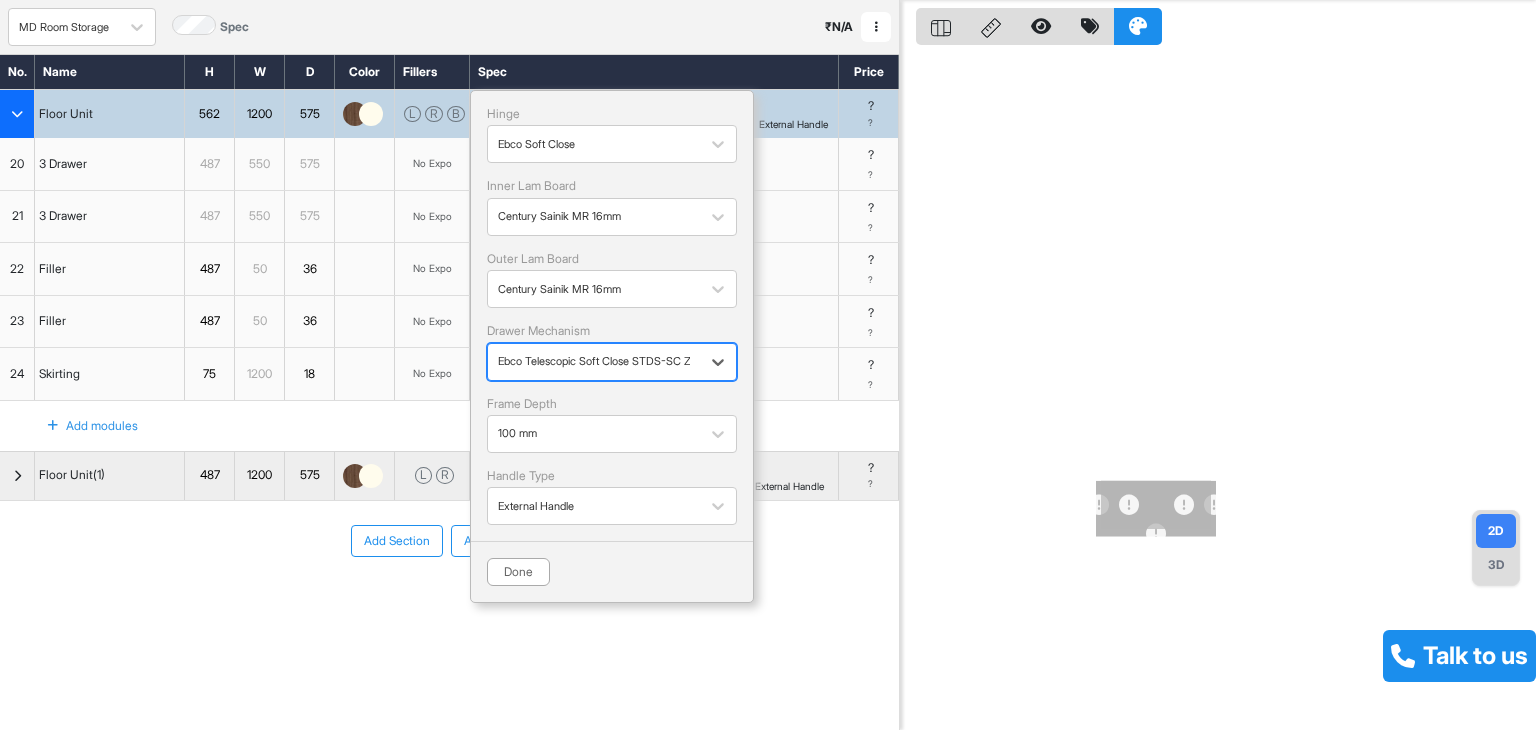 drag, startPoint x: 526, startPoint y: 577, endPoint x: 536, endPoint y: 579, distance: 10.198039 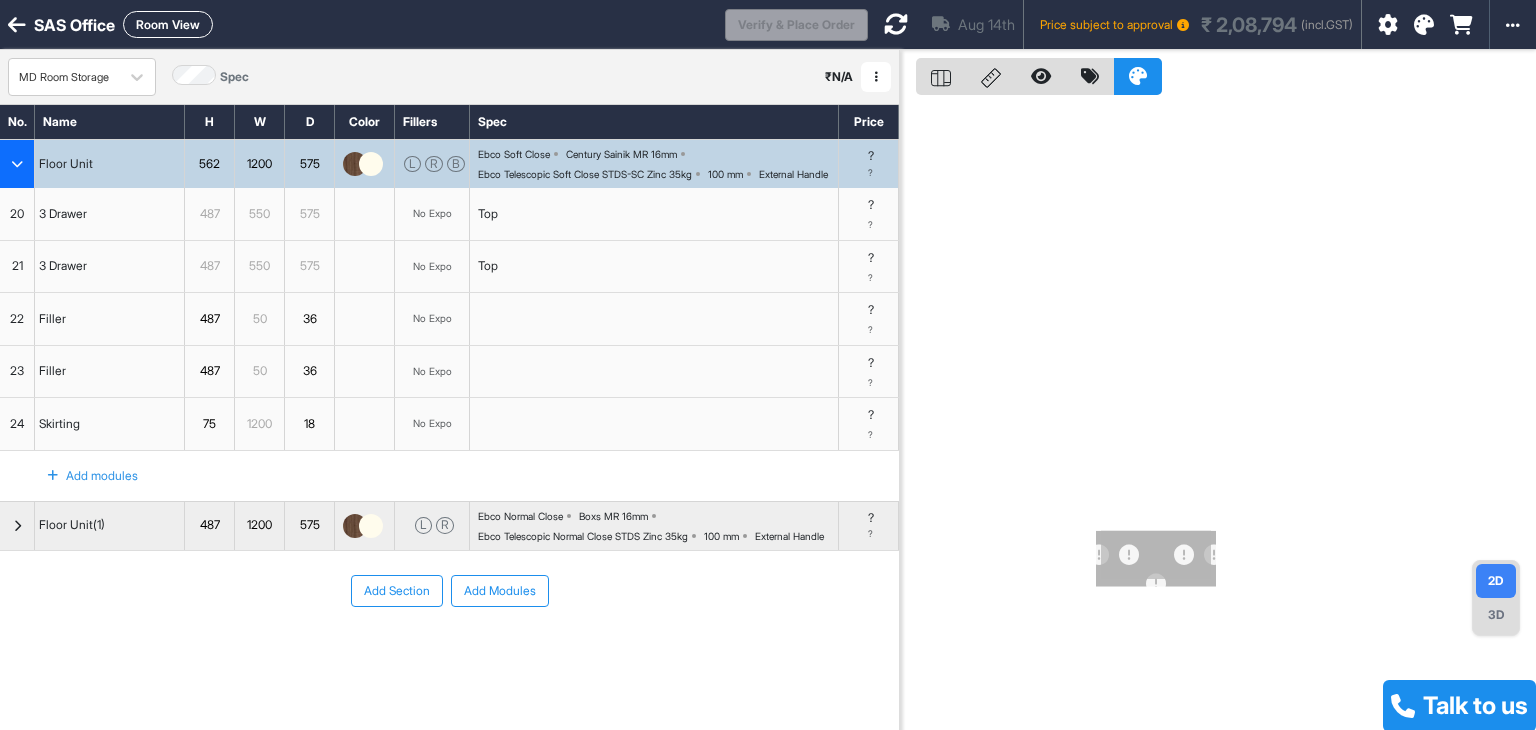 scroll, scrollTop: 0, scrollLeft: 0, axis: both 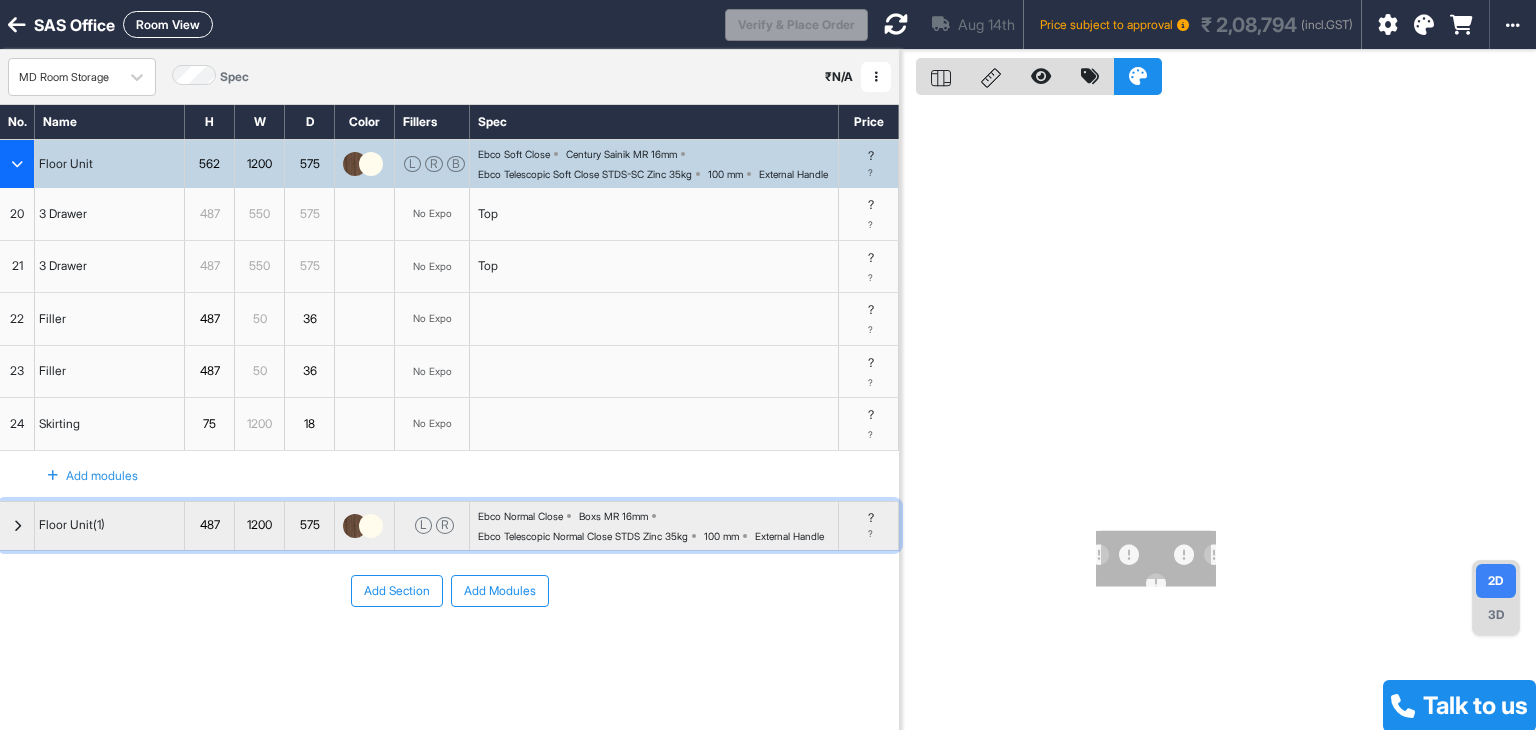 click at bounding box center [17, 526] 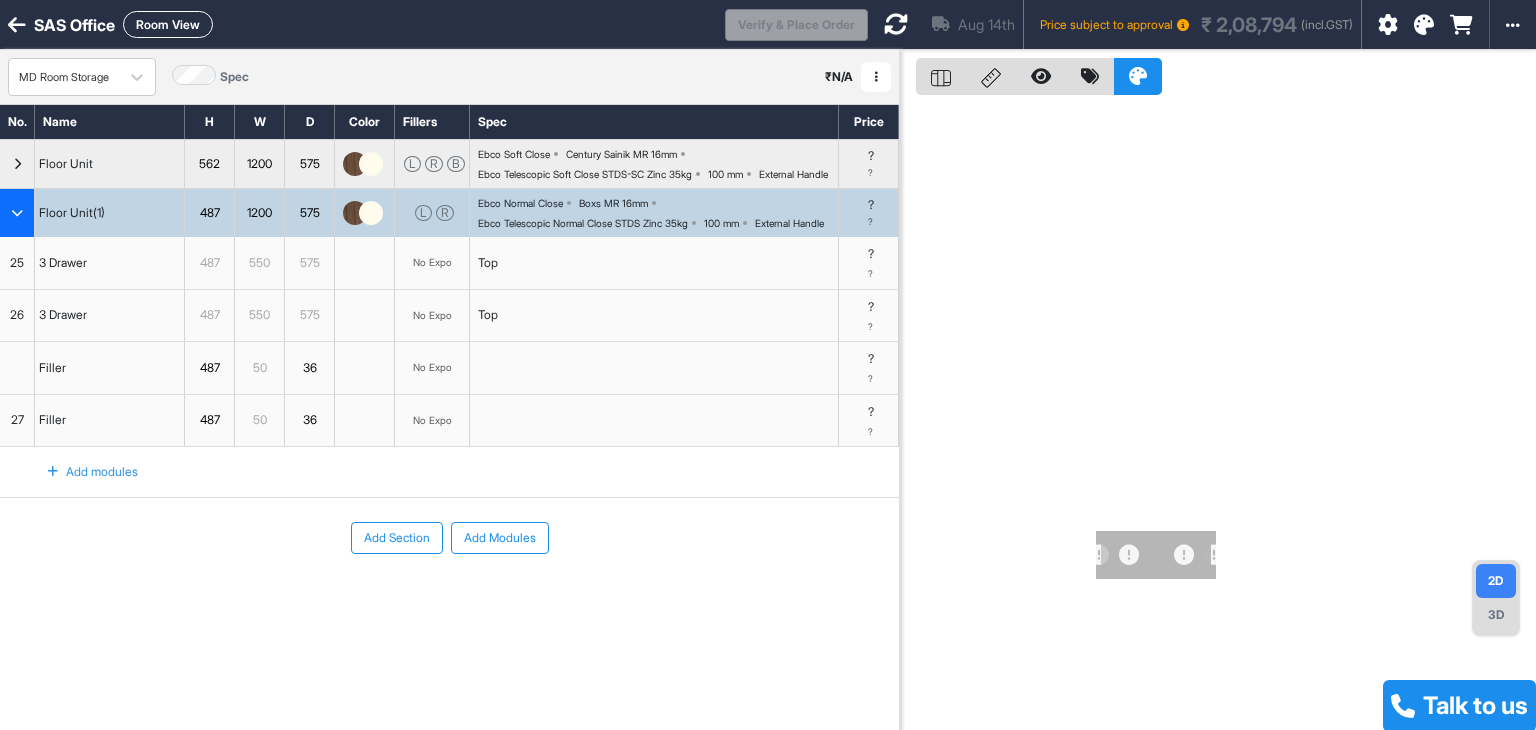 click on "562" at bounding box center [209, 164] 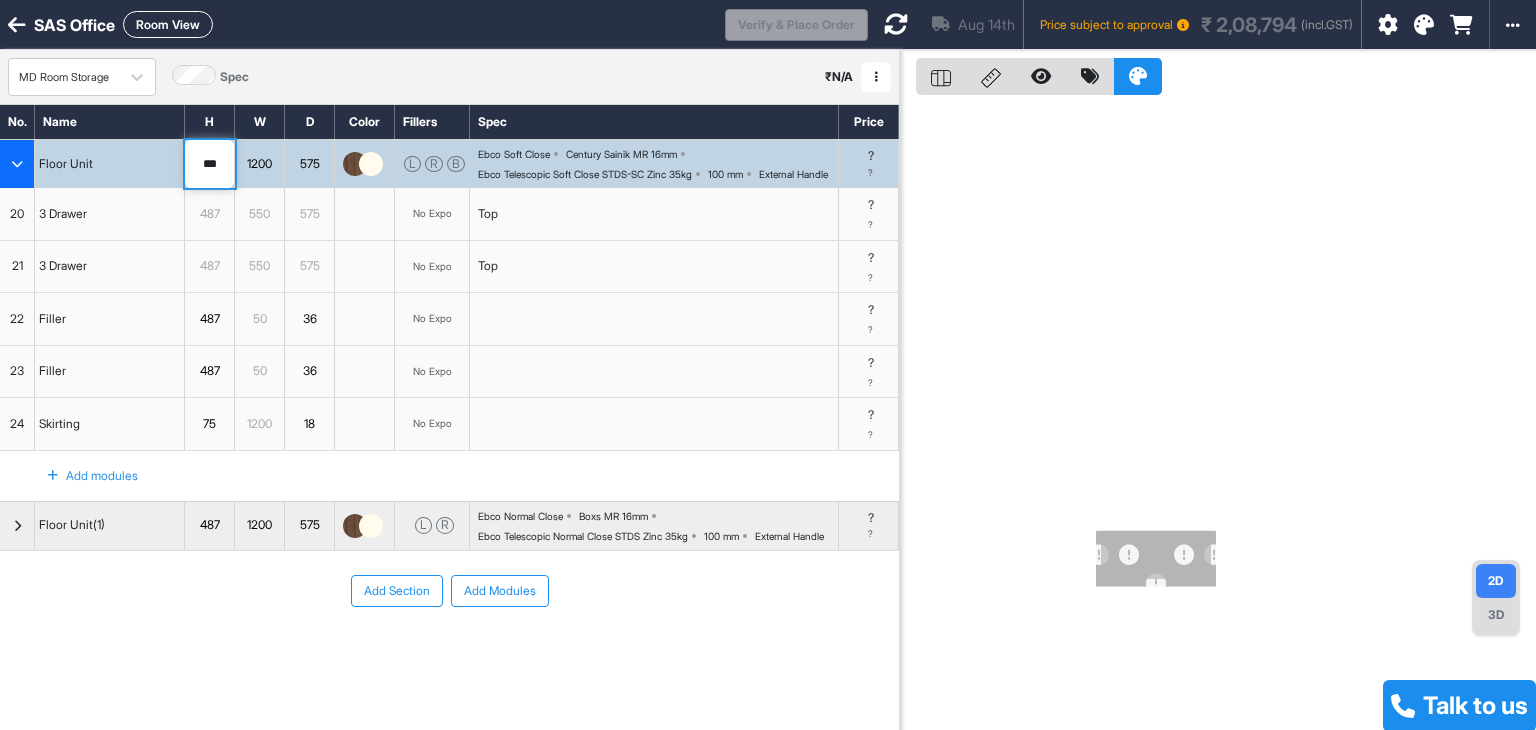 click on "***" at bounding box center [209, 164] 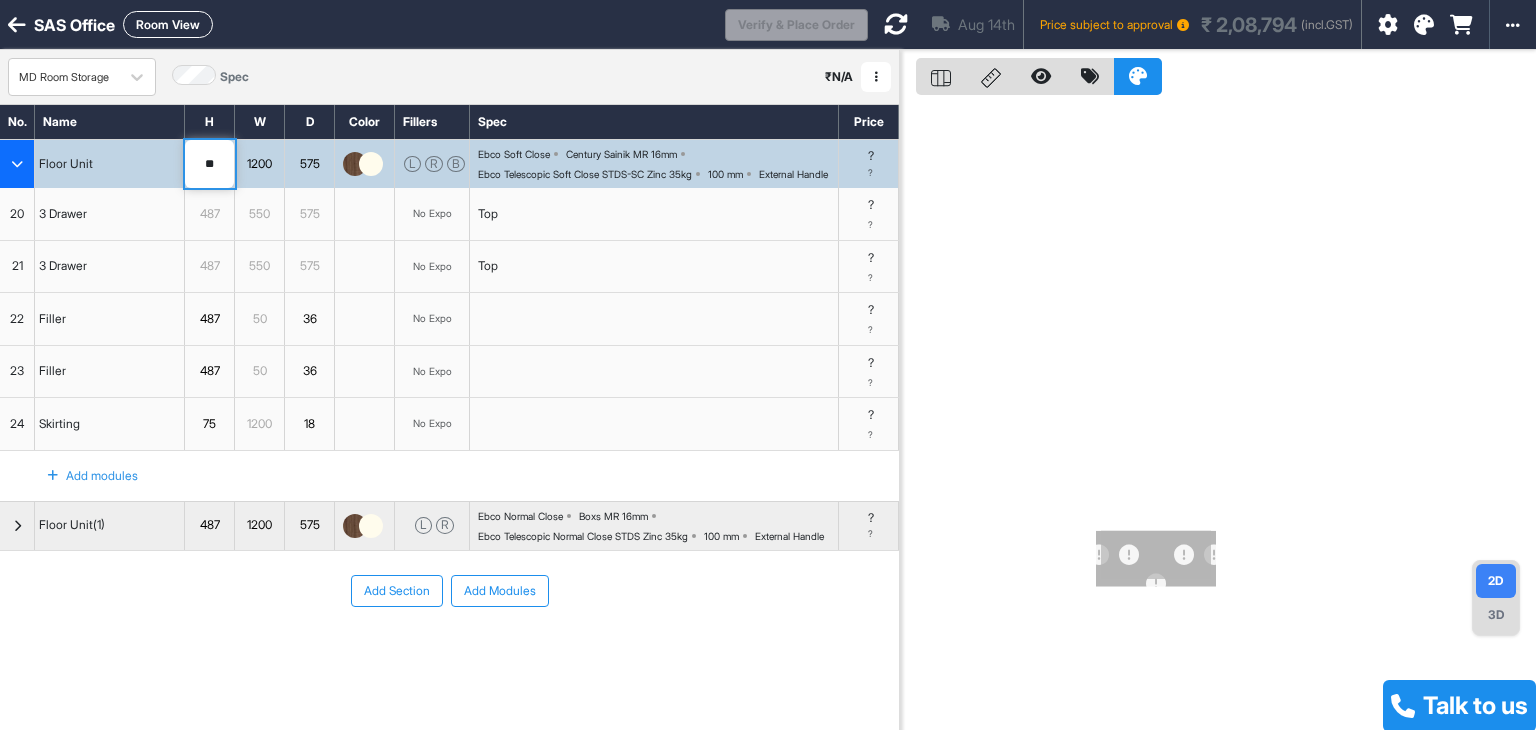 type on "***" 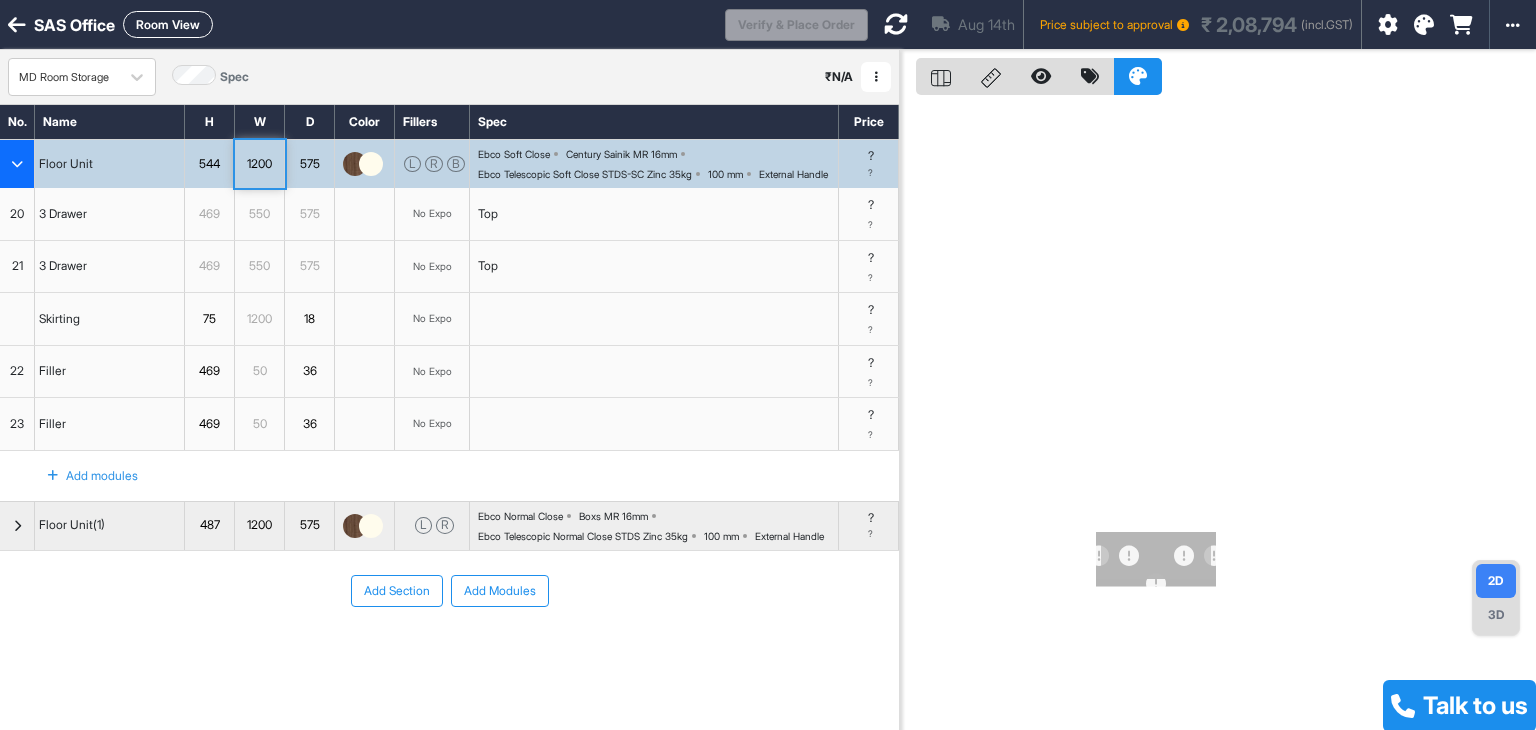 click on "487" at bounding box center (209, 525) 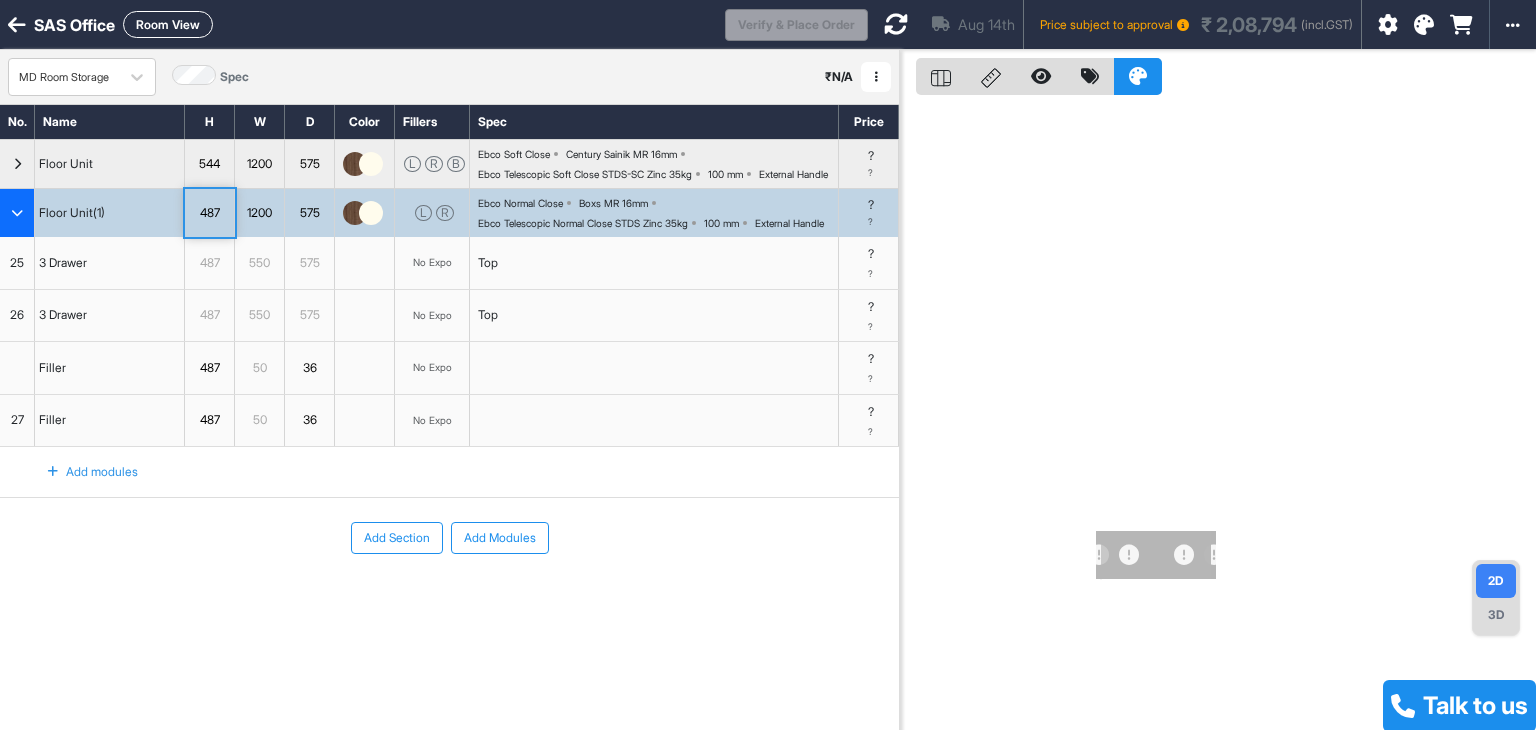 click on "Add Section Add Modules" at bounding box center [449, 538] 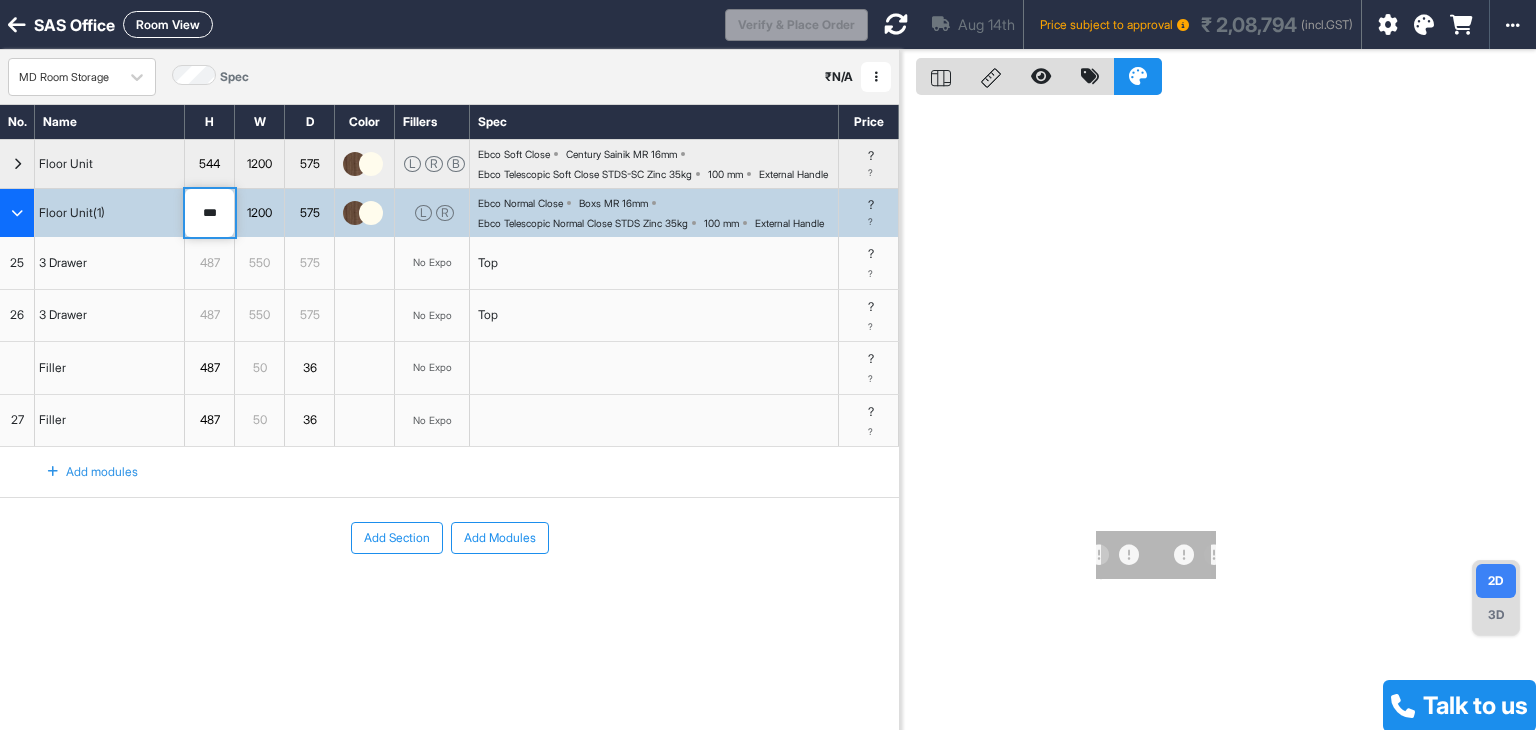 click on "***" at bounding box center (209, 213) 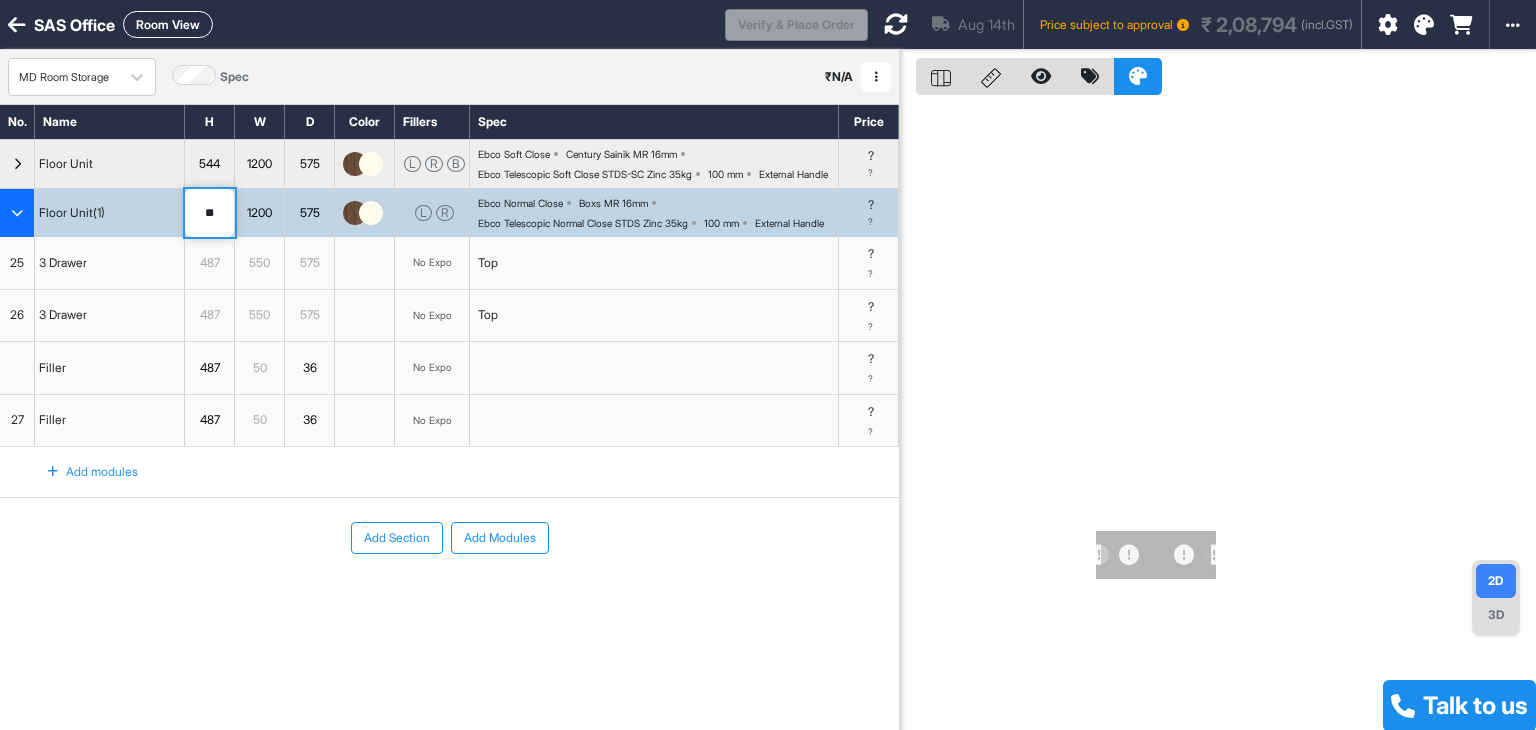 type on "***" 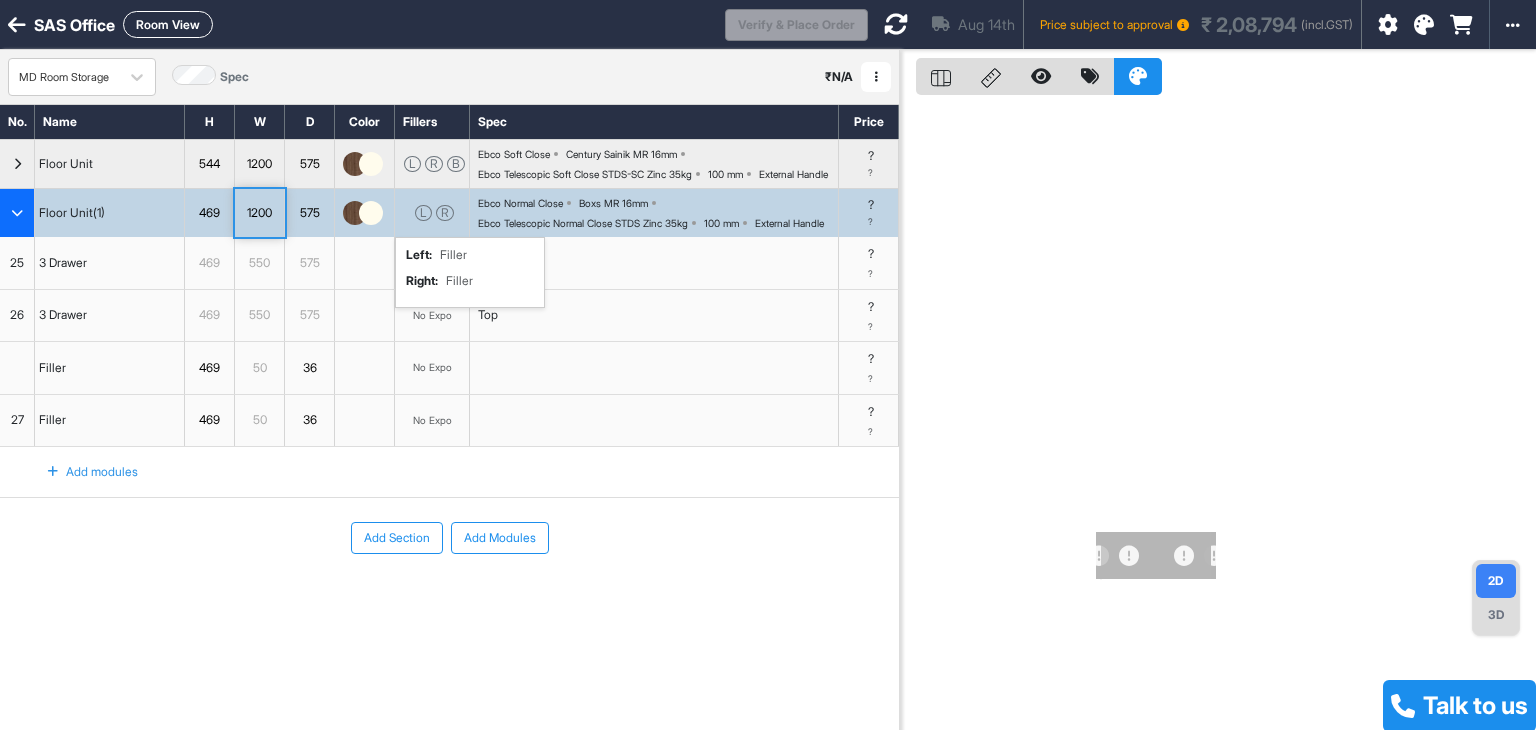click on "L R left : Filler right : Filler" at bounding box center [432, 213] 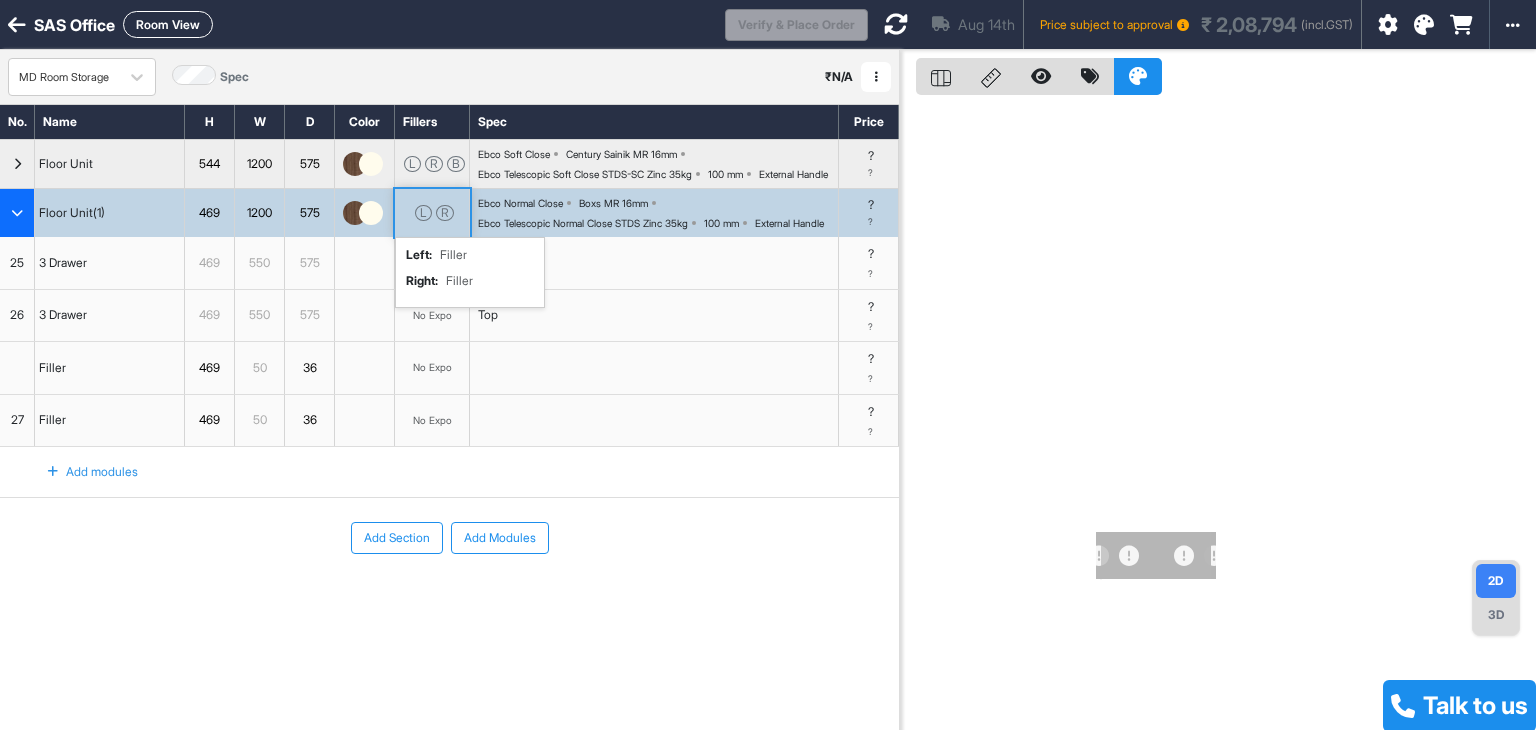 click on "L R left : Filler right : Filler" at bounding box center [432, 213] 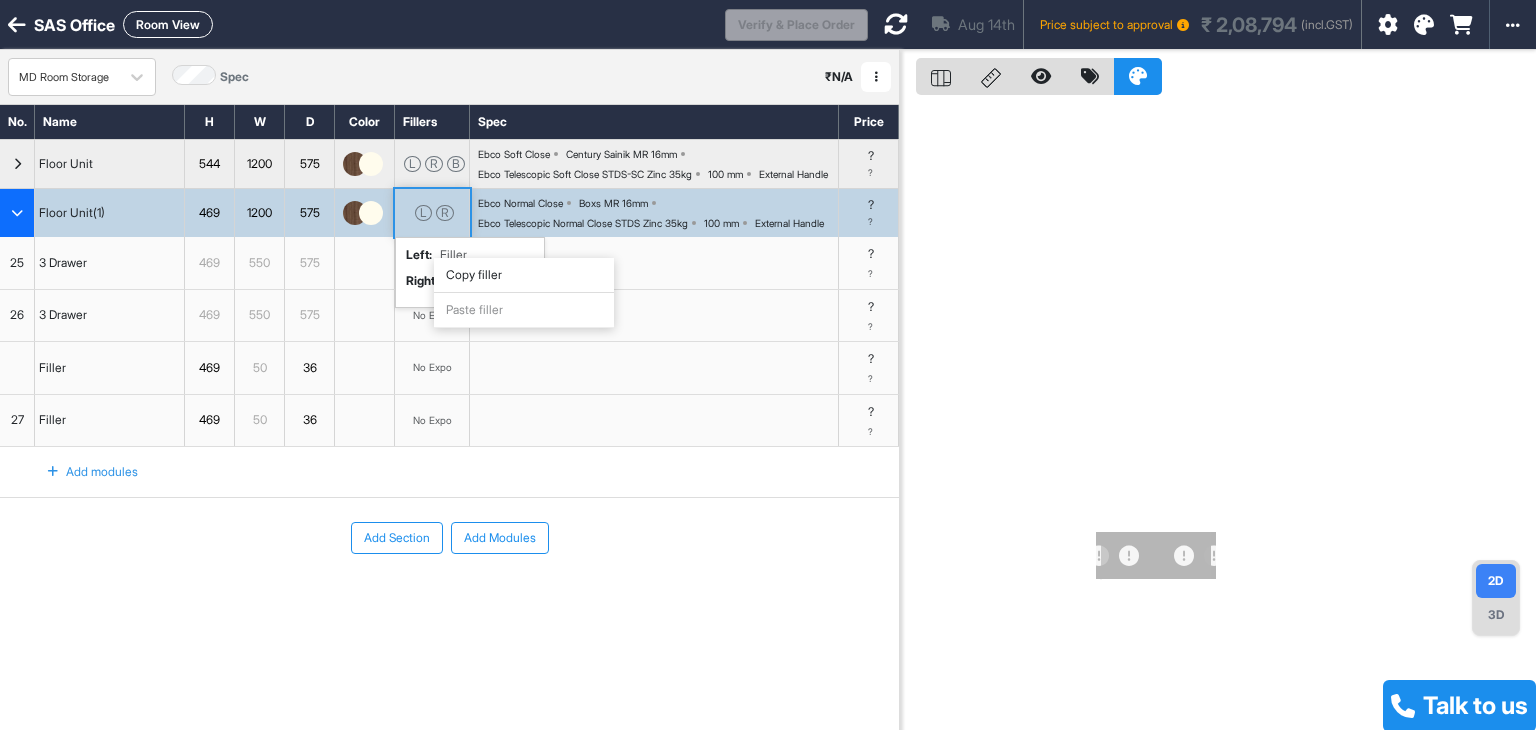 click on "L R left : Filler right : Filler" at bounding box center [432, 213] 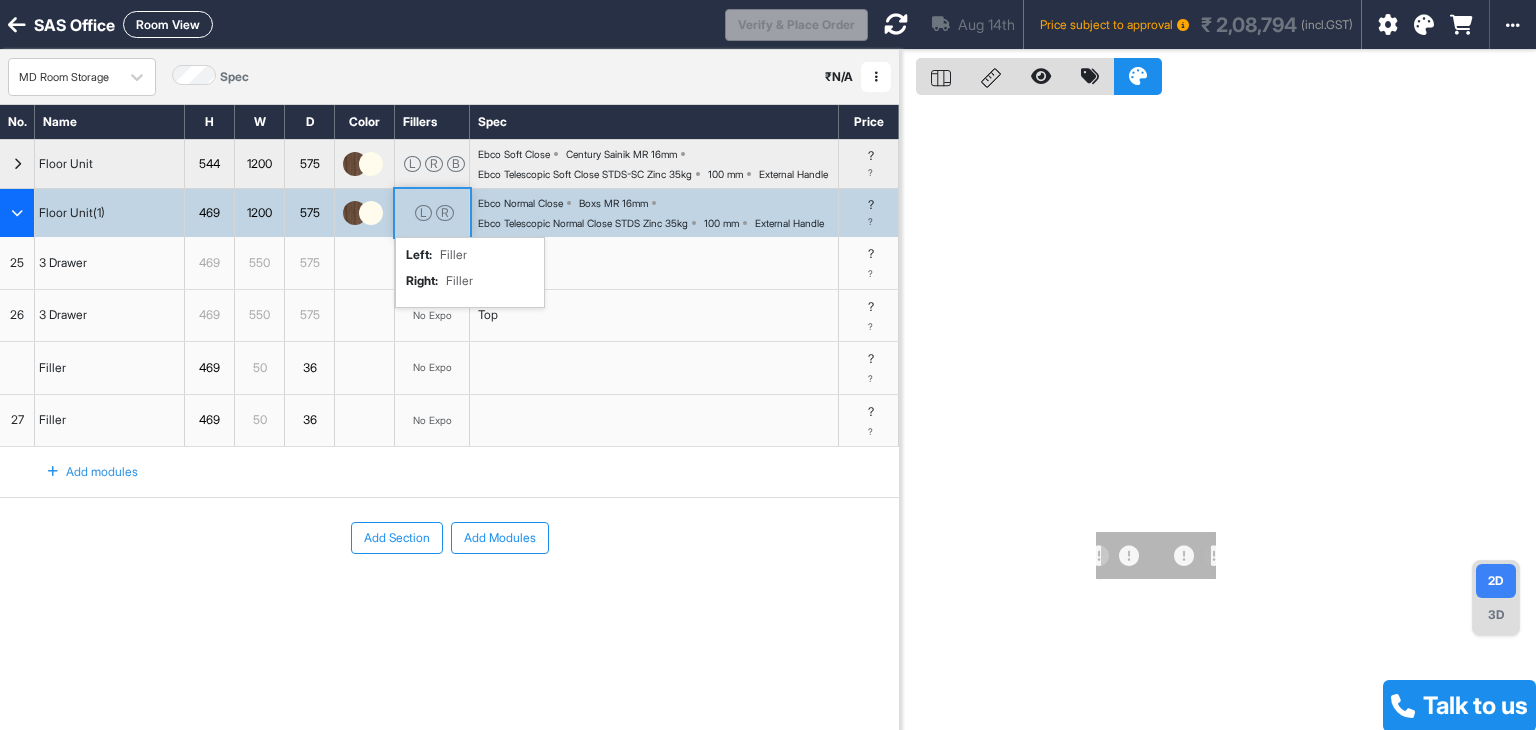 click on "L R left : Filler right : Filler" at bounding box center [432, 213] 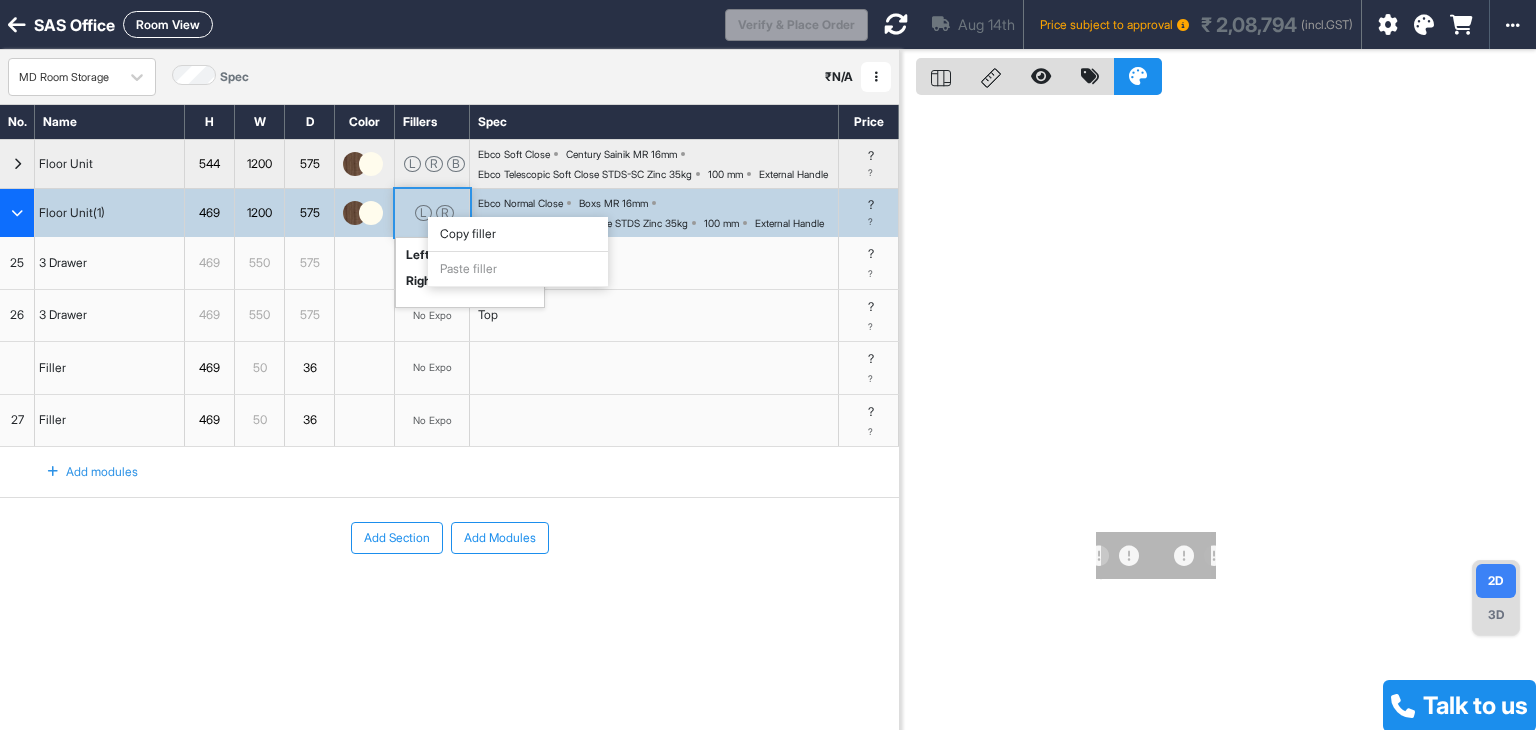 click on "L R left : Filler right : Filler" at bounding box center [432, 213] 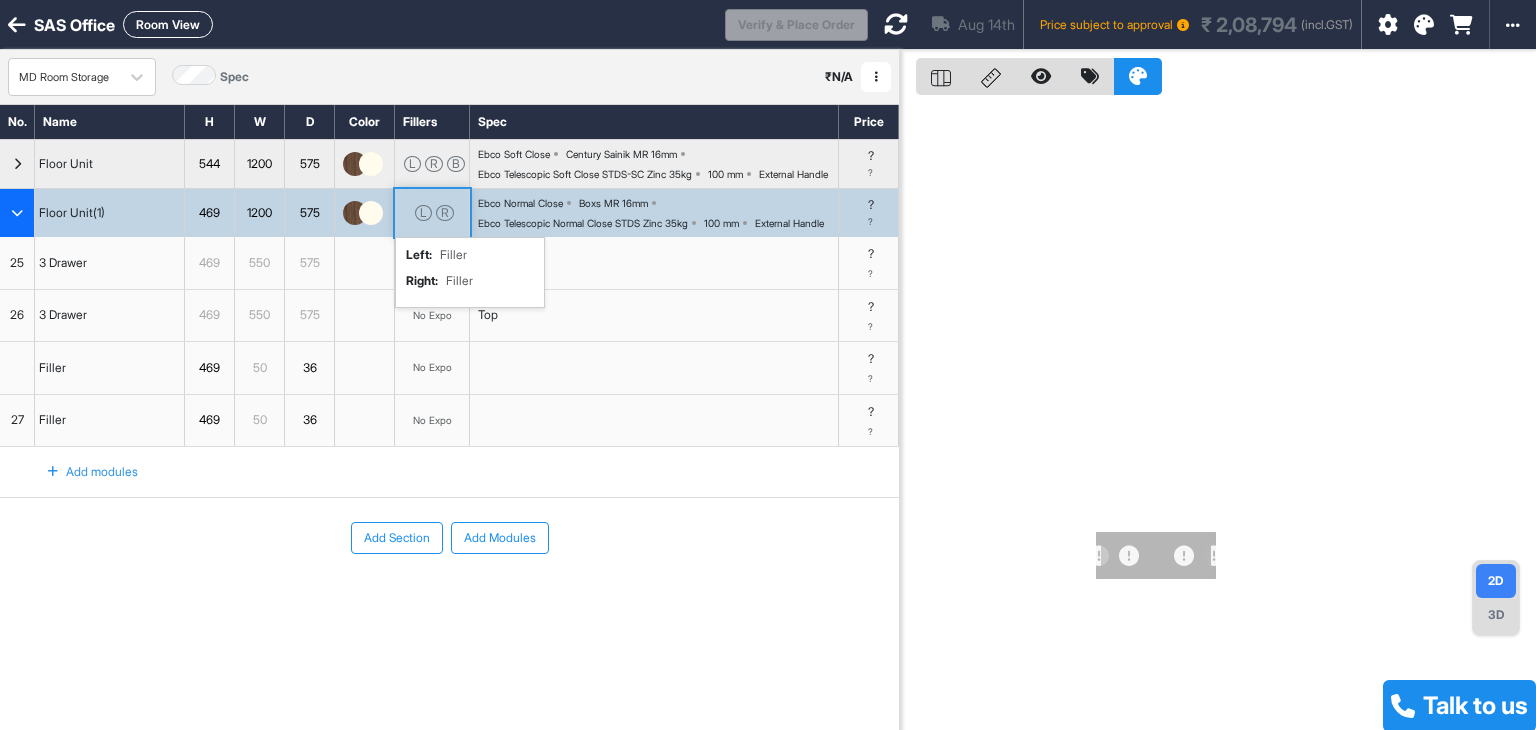 click on "L R left : Filler right : Filler" at bounding box center [432, 213] 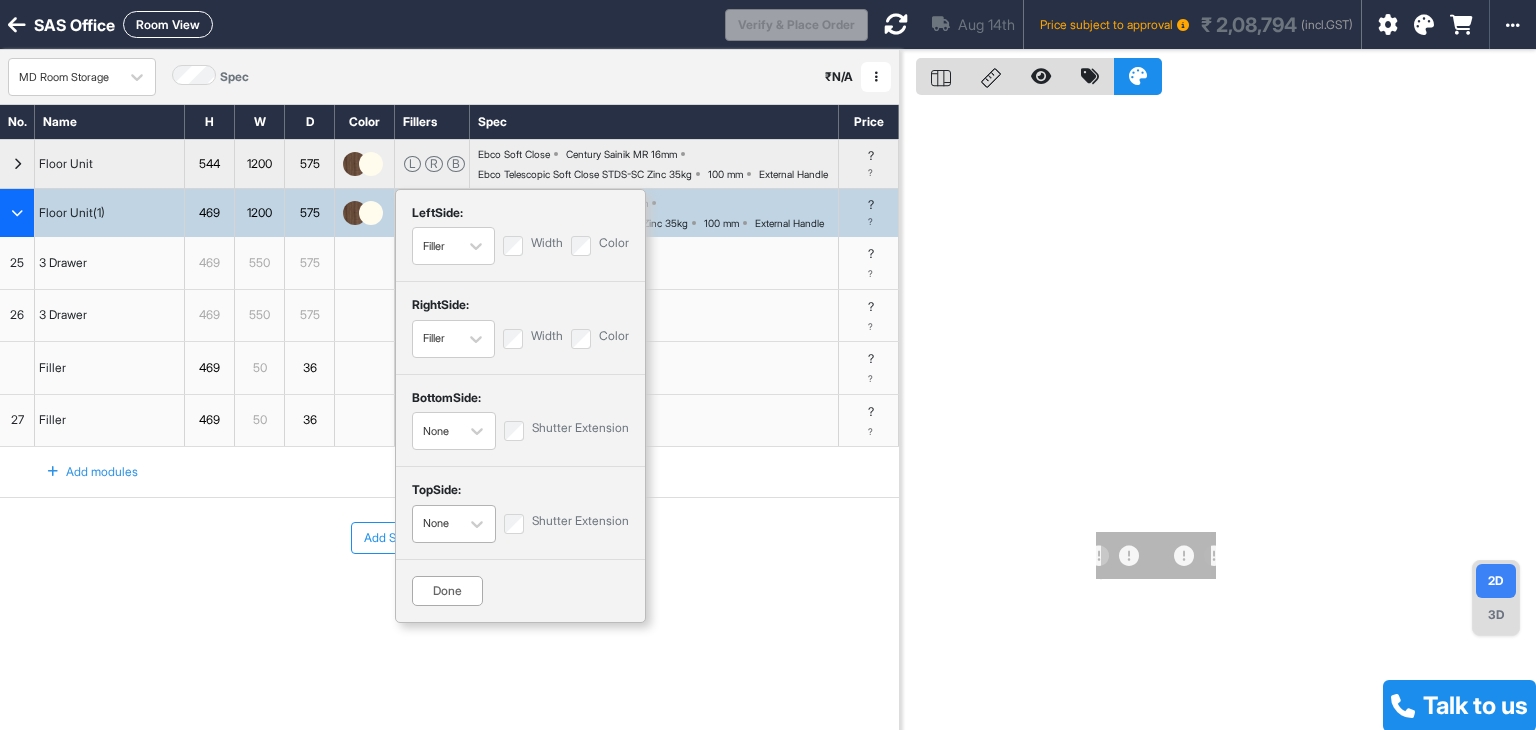 click on "None" at bounding box center (436, 523) 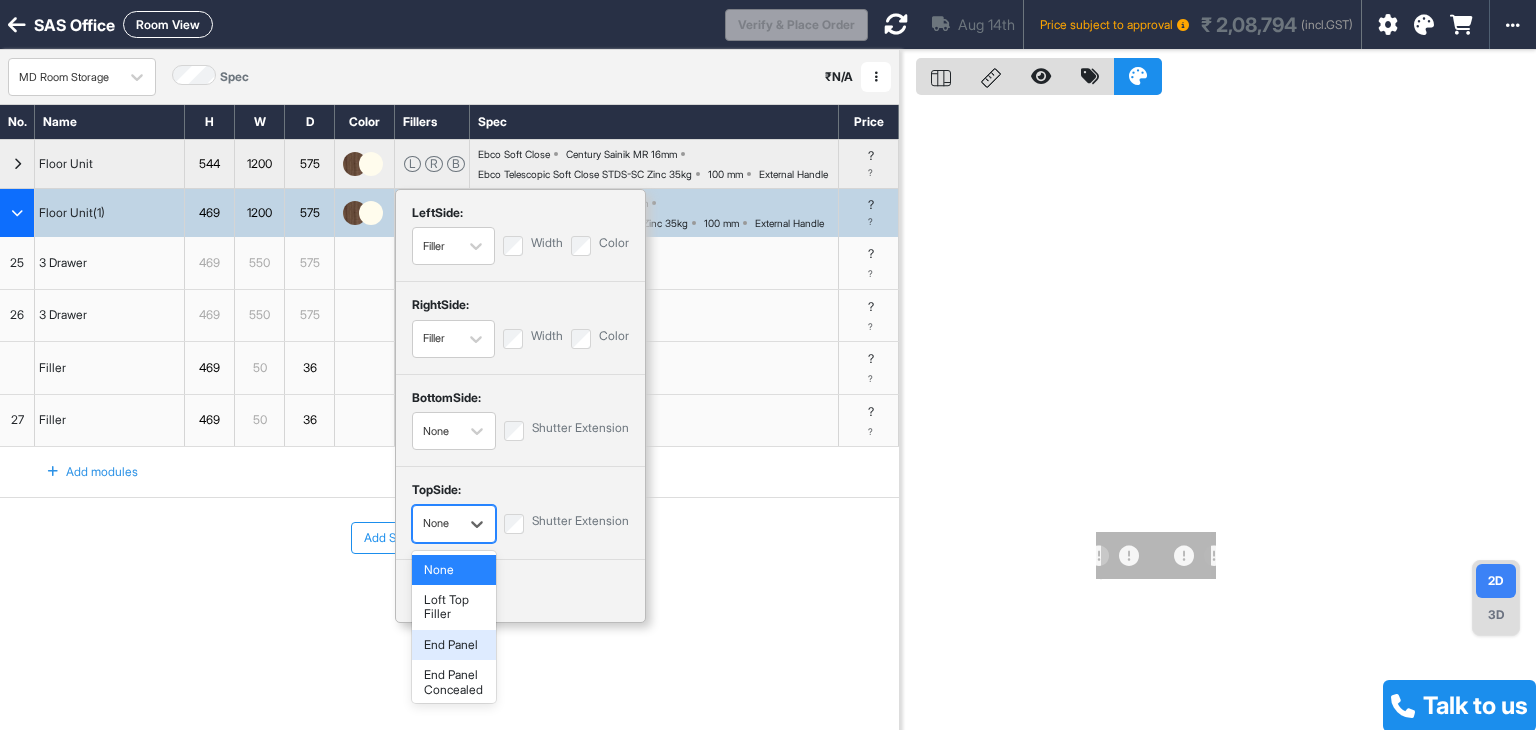 click on "End Panel" at bounding box center (454, 645) 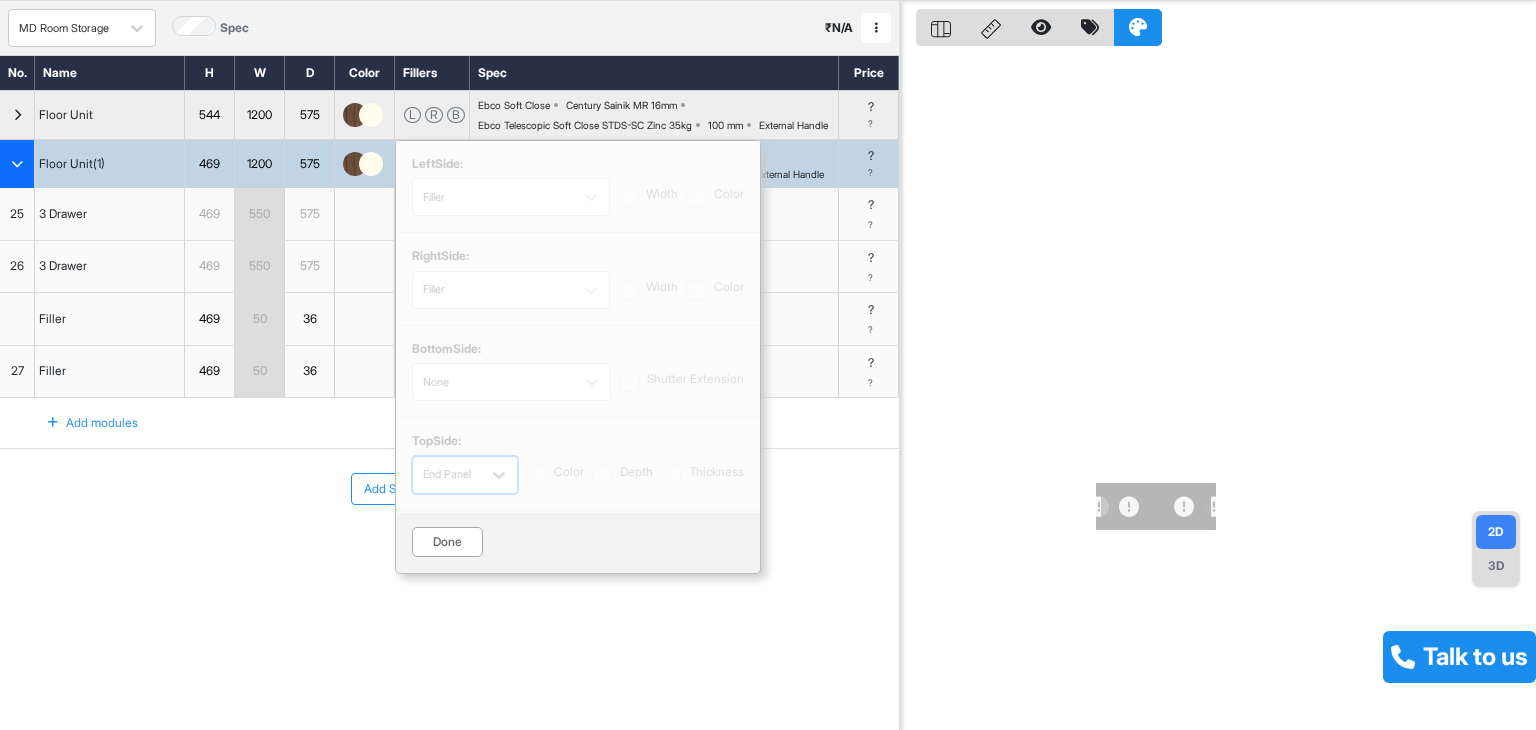 scroll, scrollTop: 50, scrollLeft: 0, axis: vertical 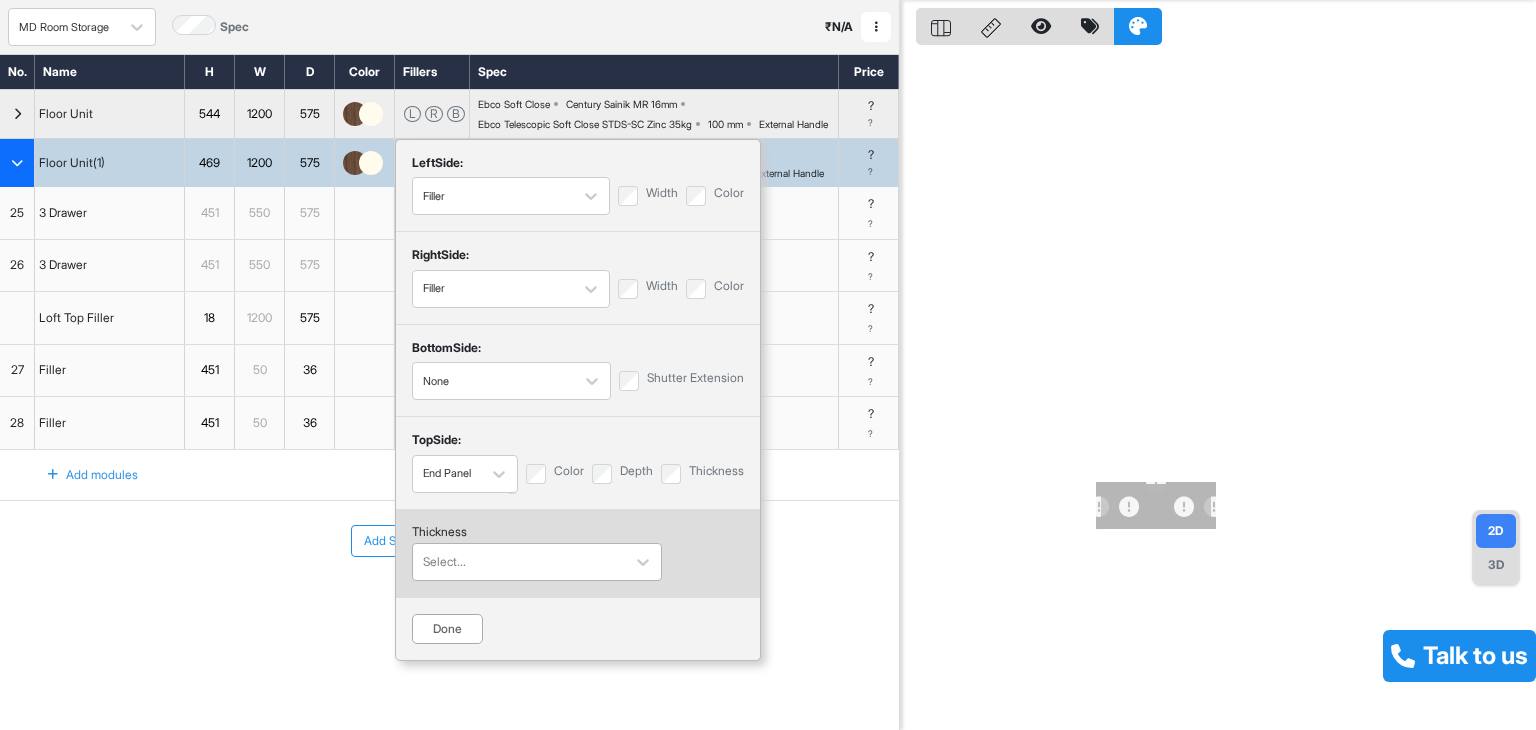 click at bounding box center (519, 562) 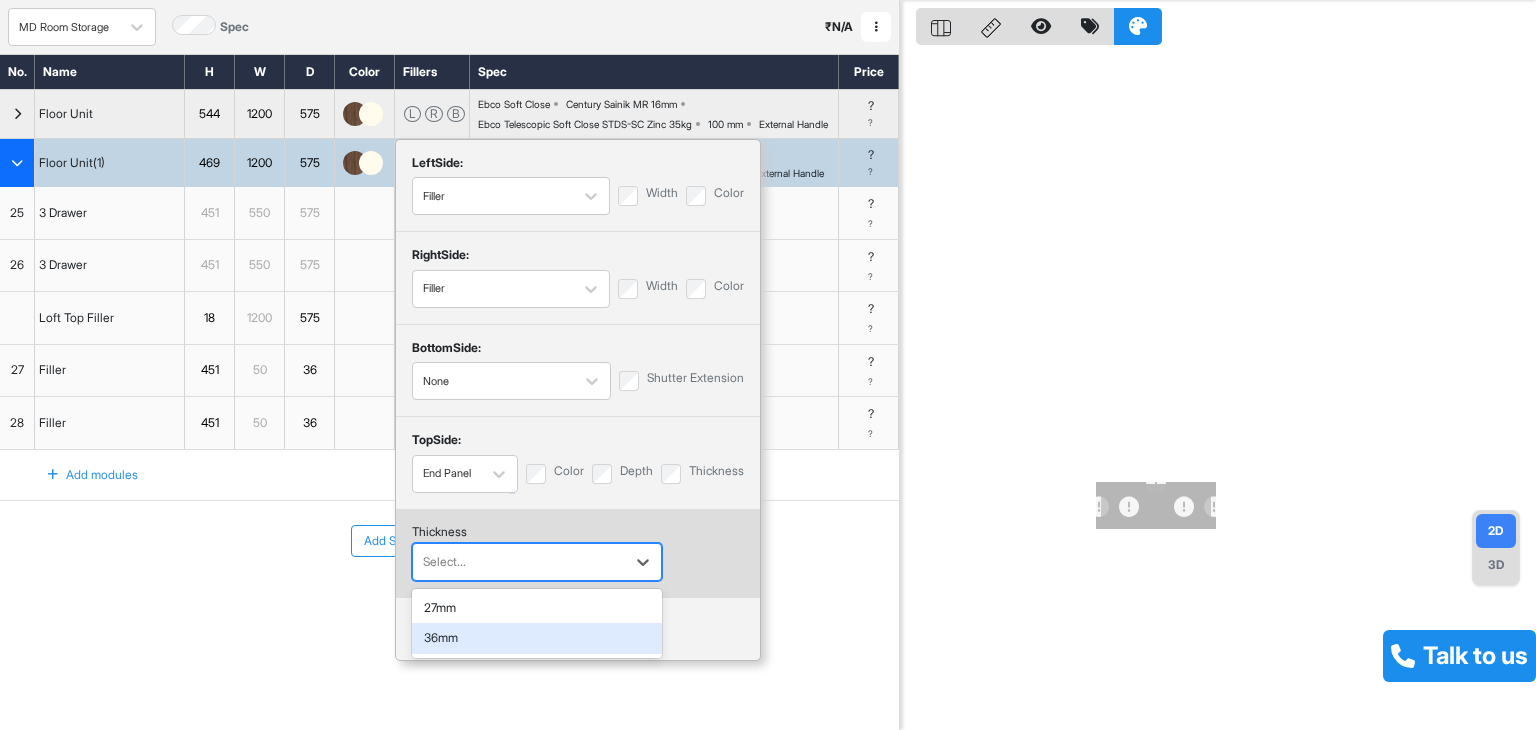 click on "36mm" at bounding box center [537, 638] 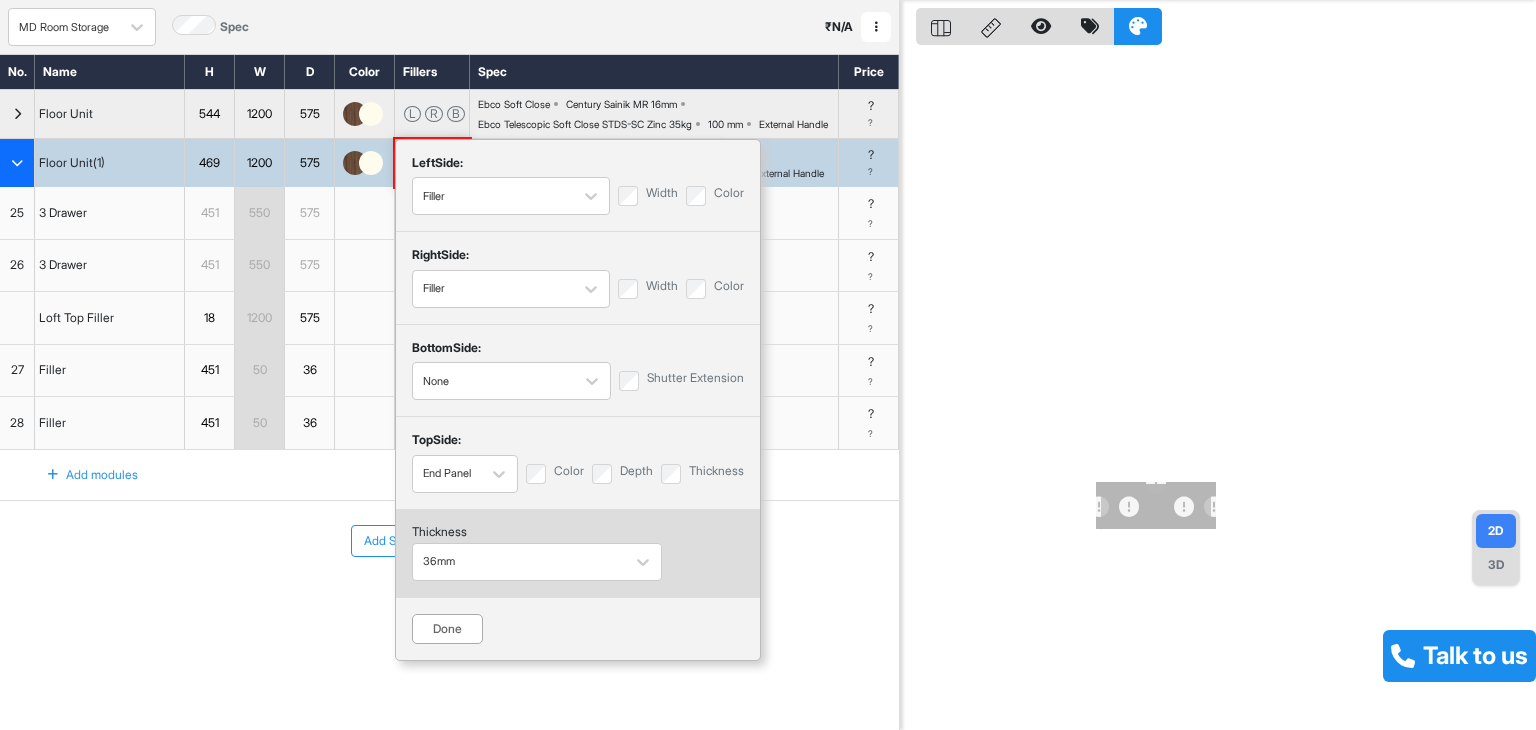 click on "Done" at bounding box center (447, 629) 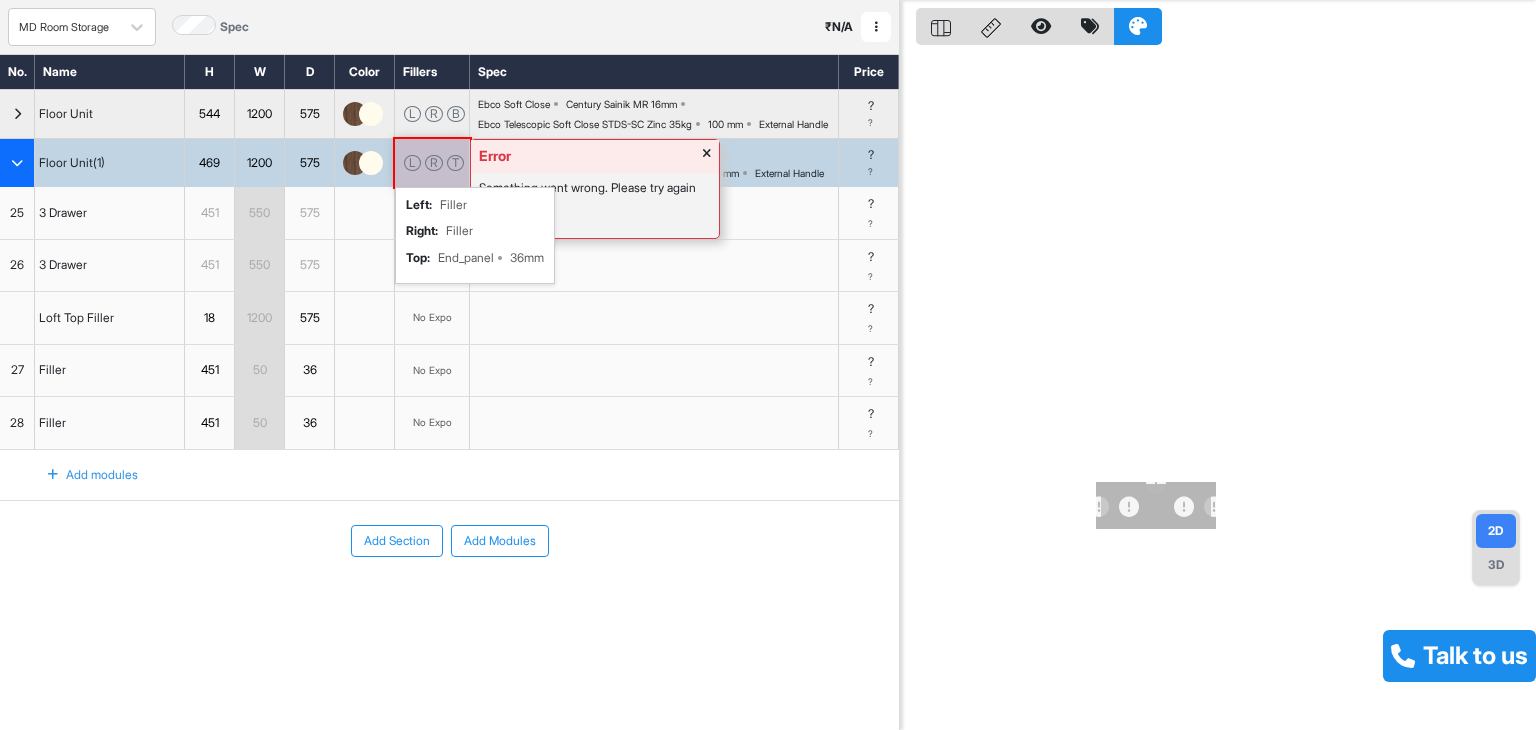 click at bounding box center [707, 156] 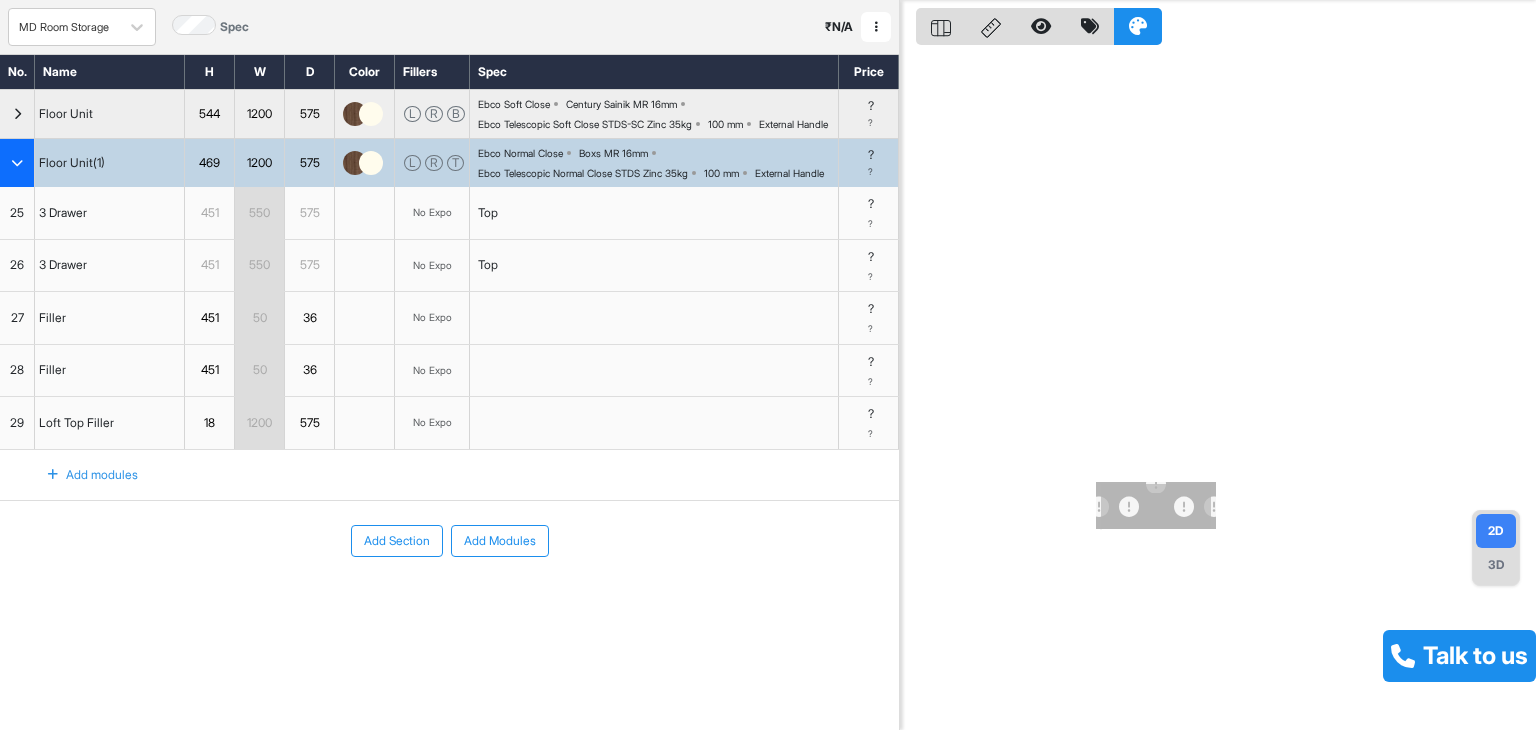 scroll, scrollTop: 0, scrollLeft: 0, axis: both 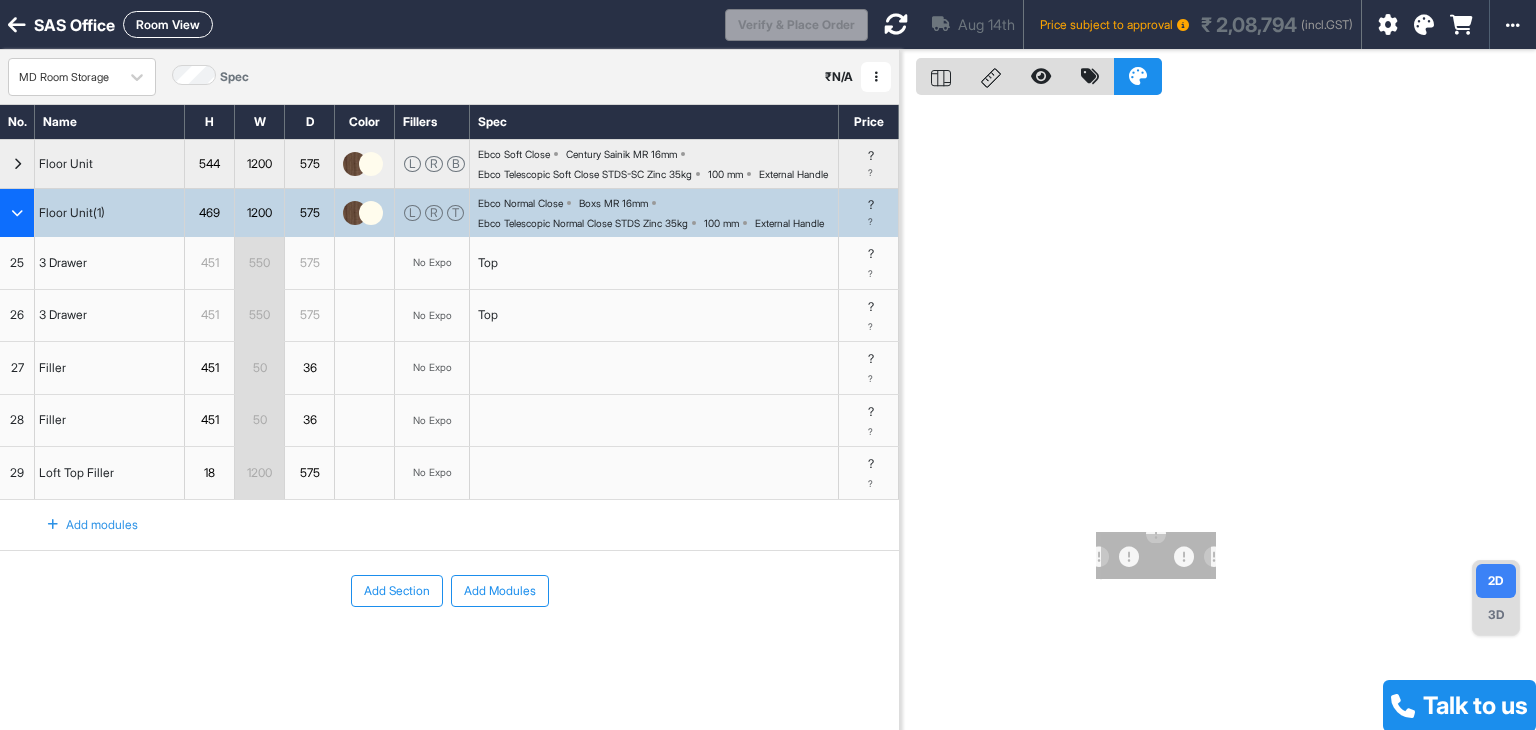 click on "Aug 14th Price subject to approval ₹   2,08,794 (incl.GST)" at bounding box center [1114, 24] 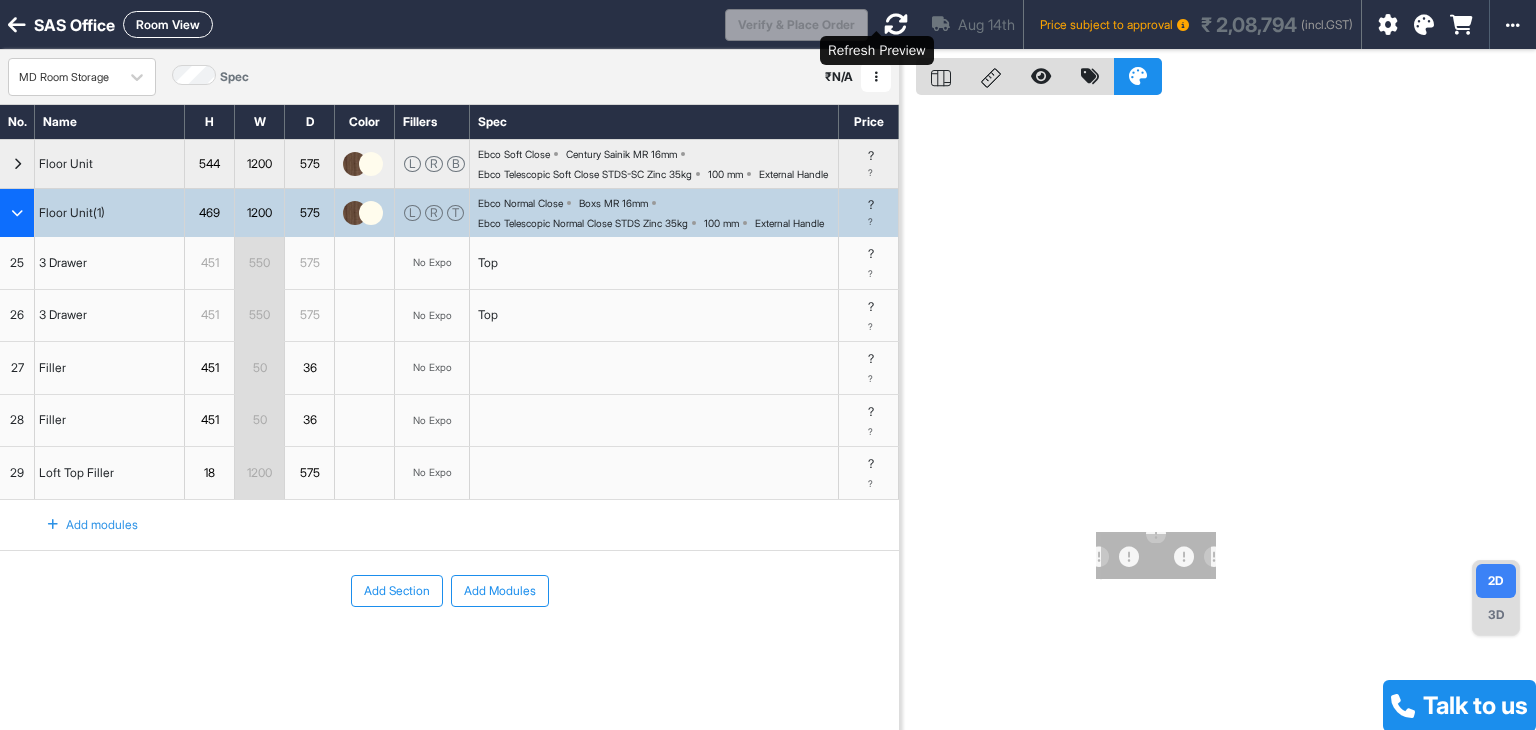 click at bounding box center (896, 24) 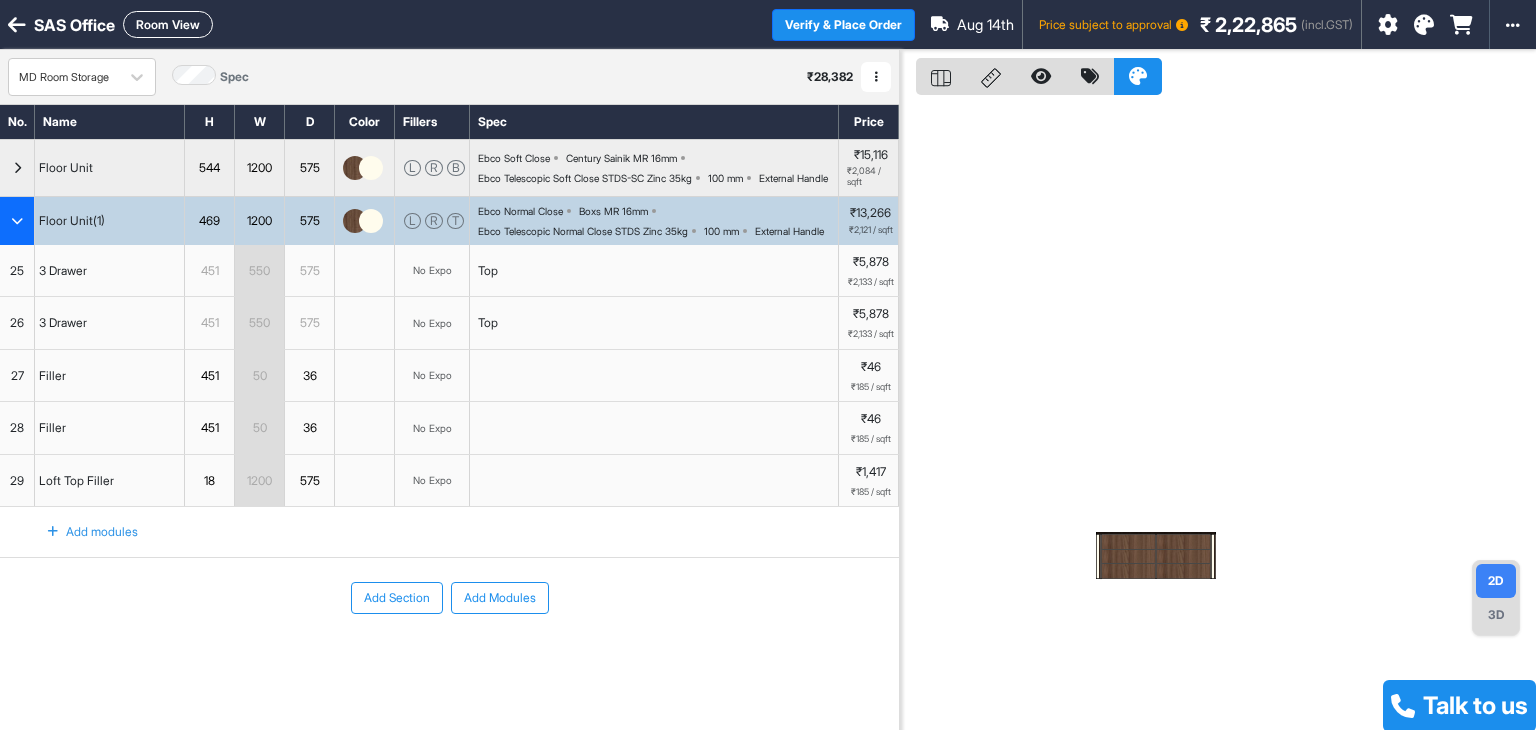 click on "Room View" at bounding box center [168, 24] 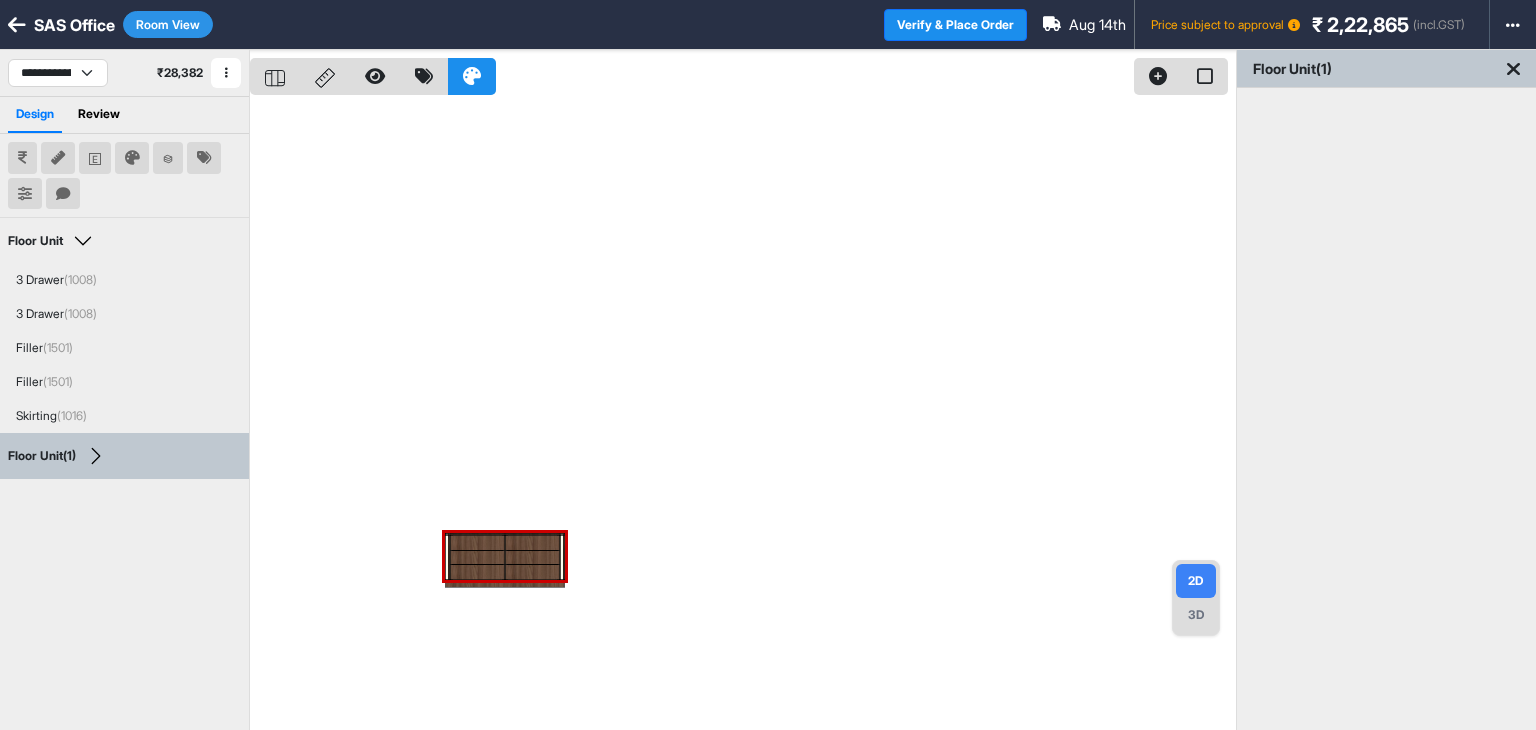 click at bounding box center (743, 415) 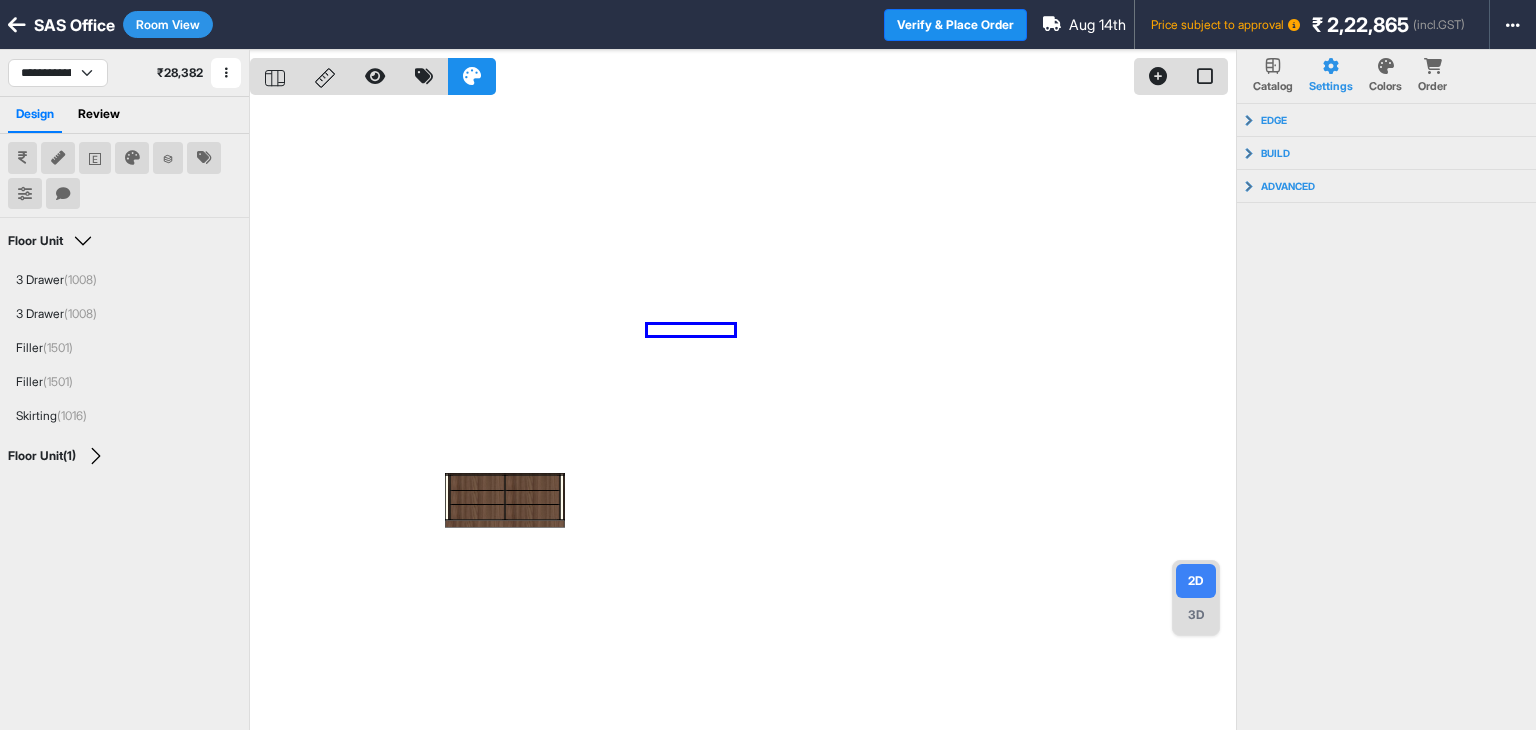 click at bounding box center [743, 415] 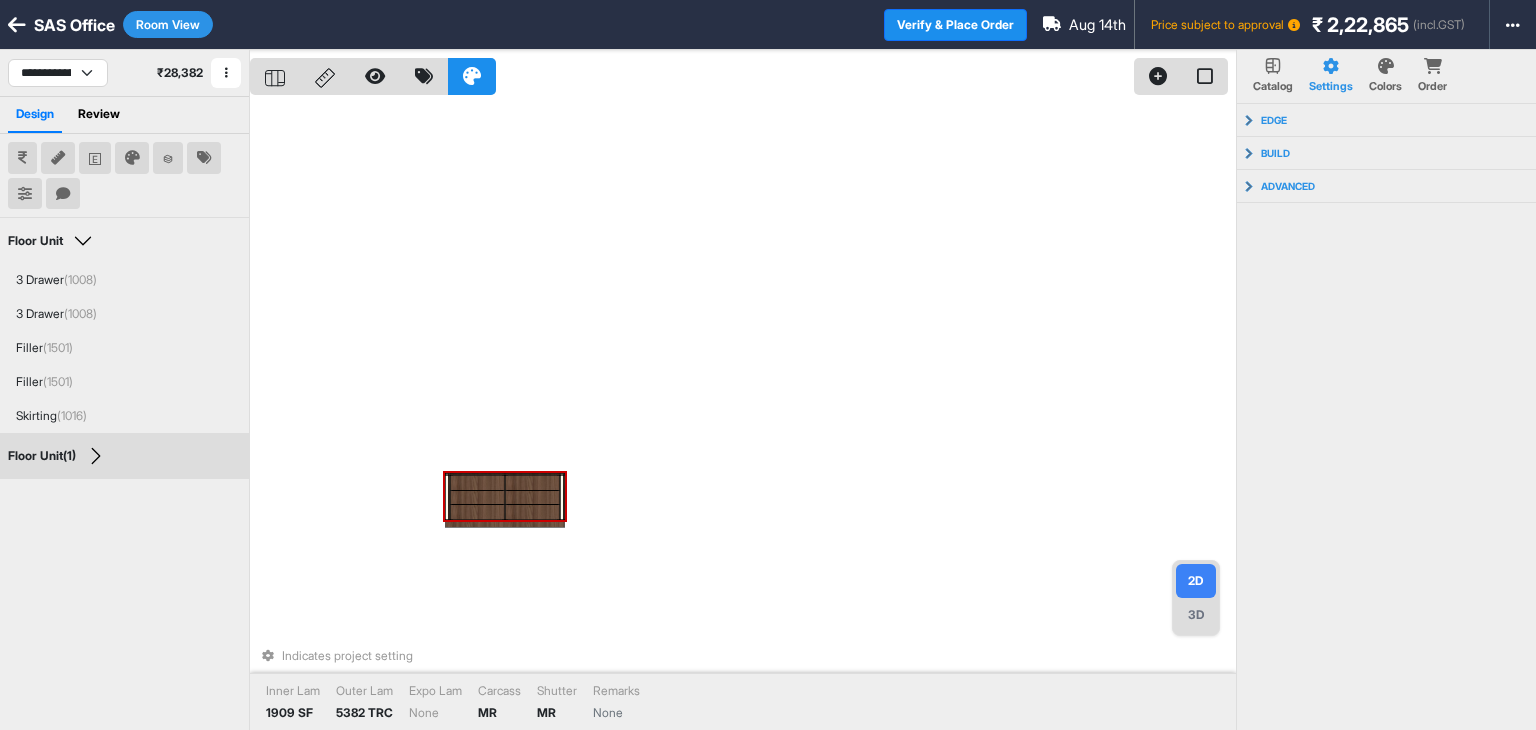 click at bounding box center (477, 483) 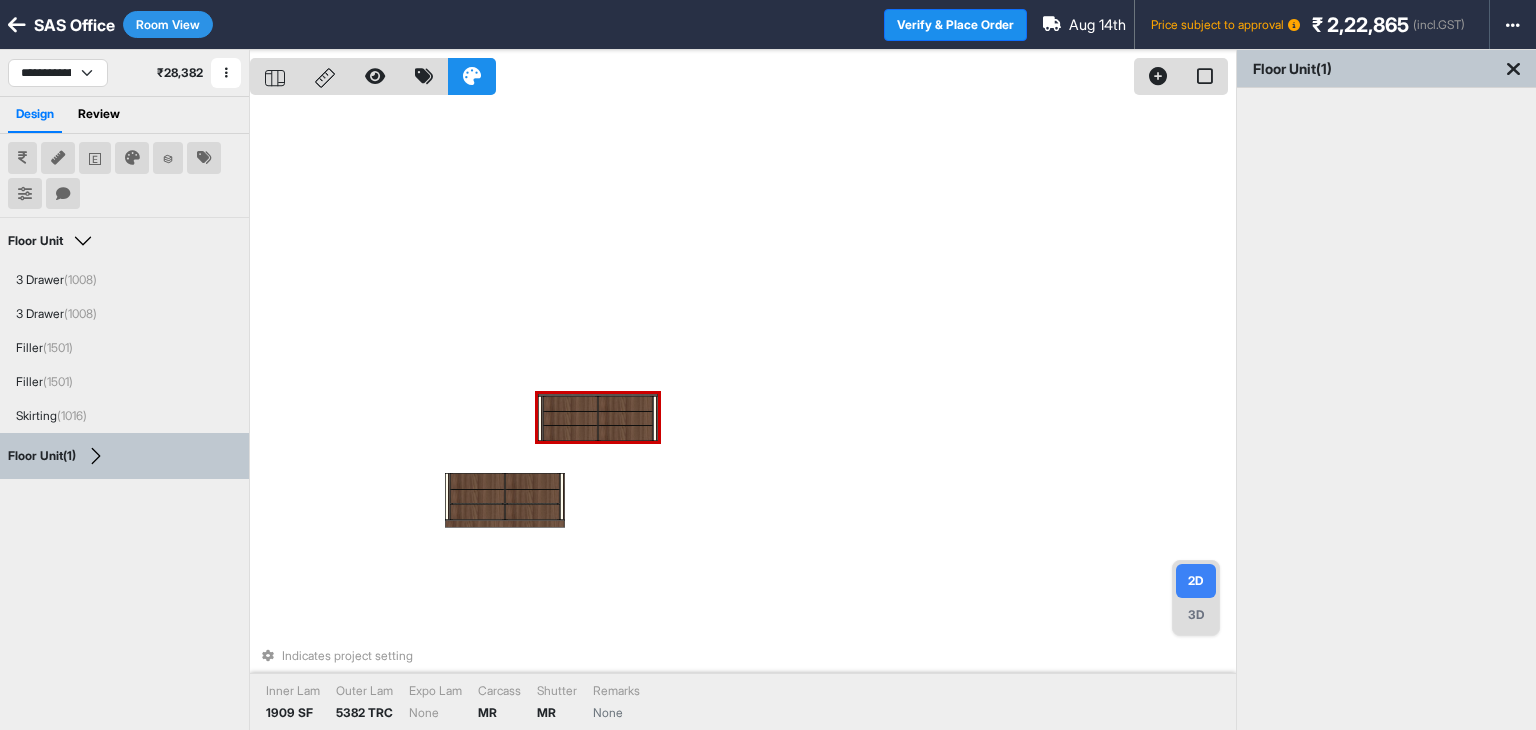 drag, startPoint x: 492, startPoint y: 481, endPoint x: 564, endPoint y: 411, distance: 100.41912 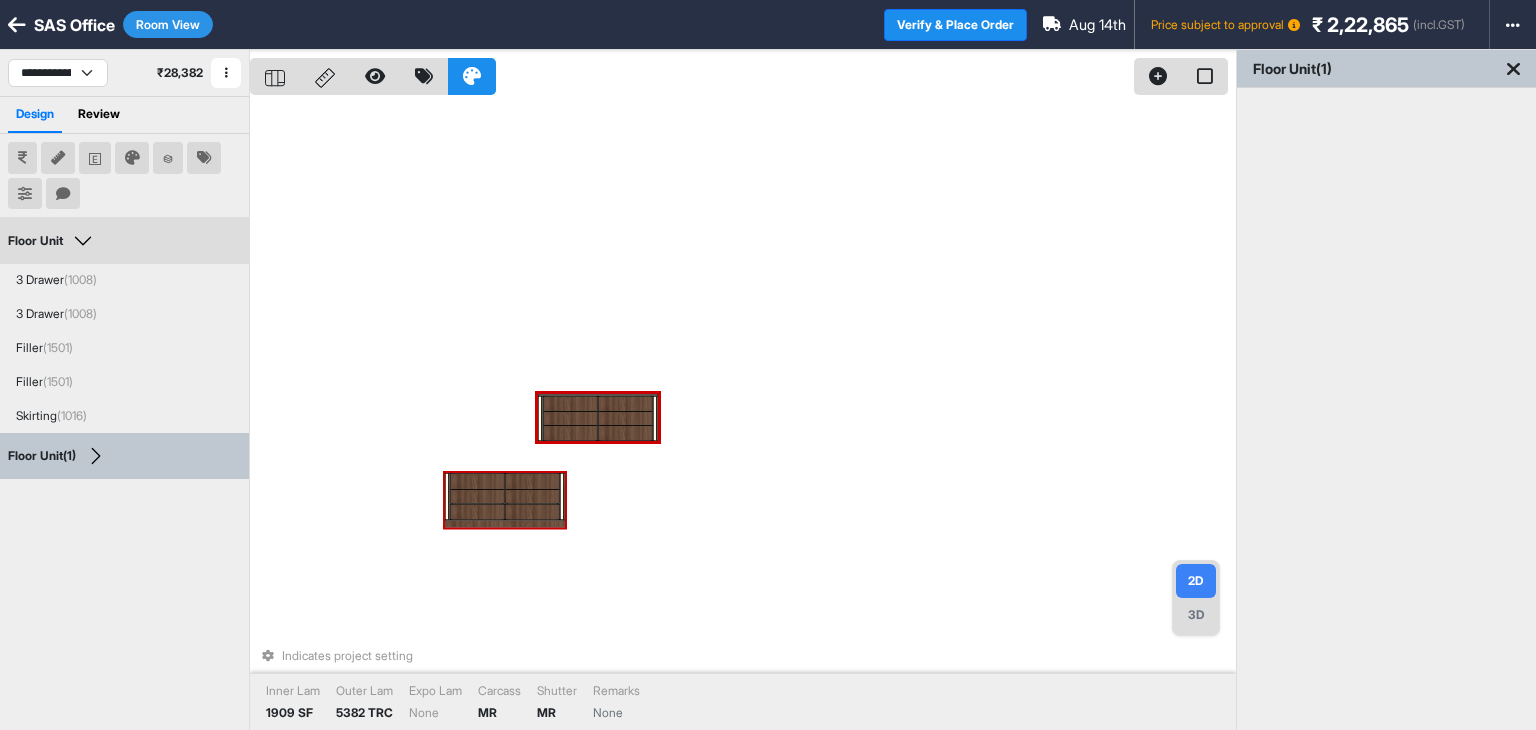 click at bounding box center [477, 512] 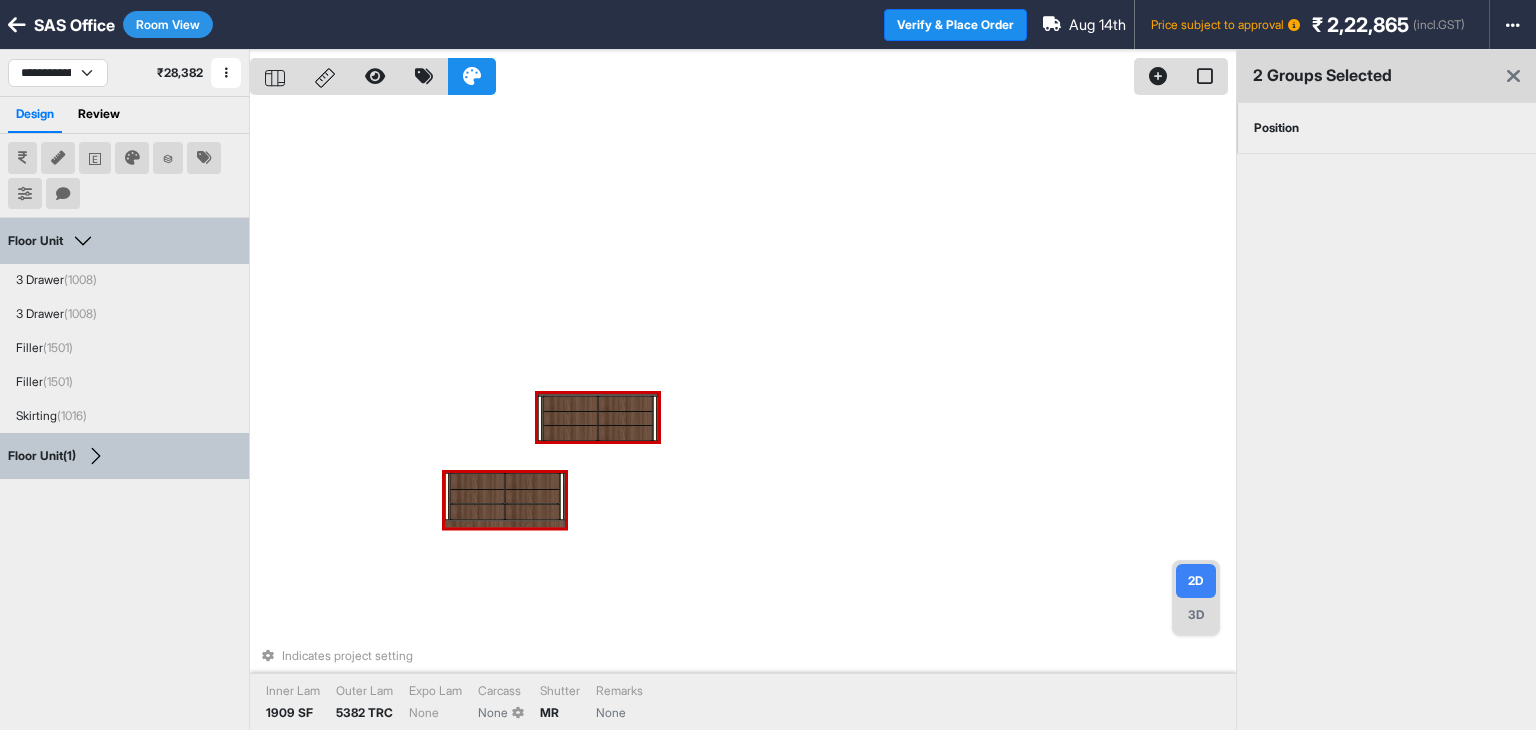 click on "Position" at bounding box center (1276, 128) 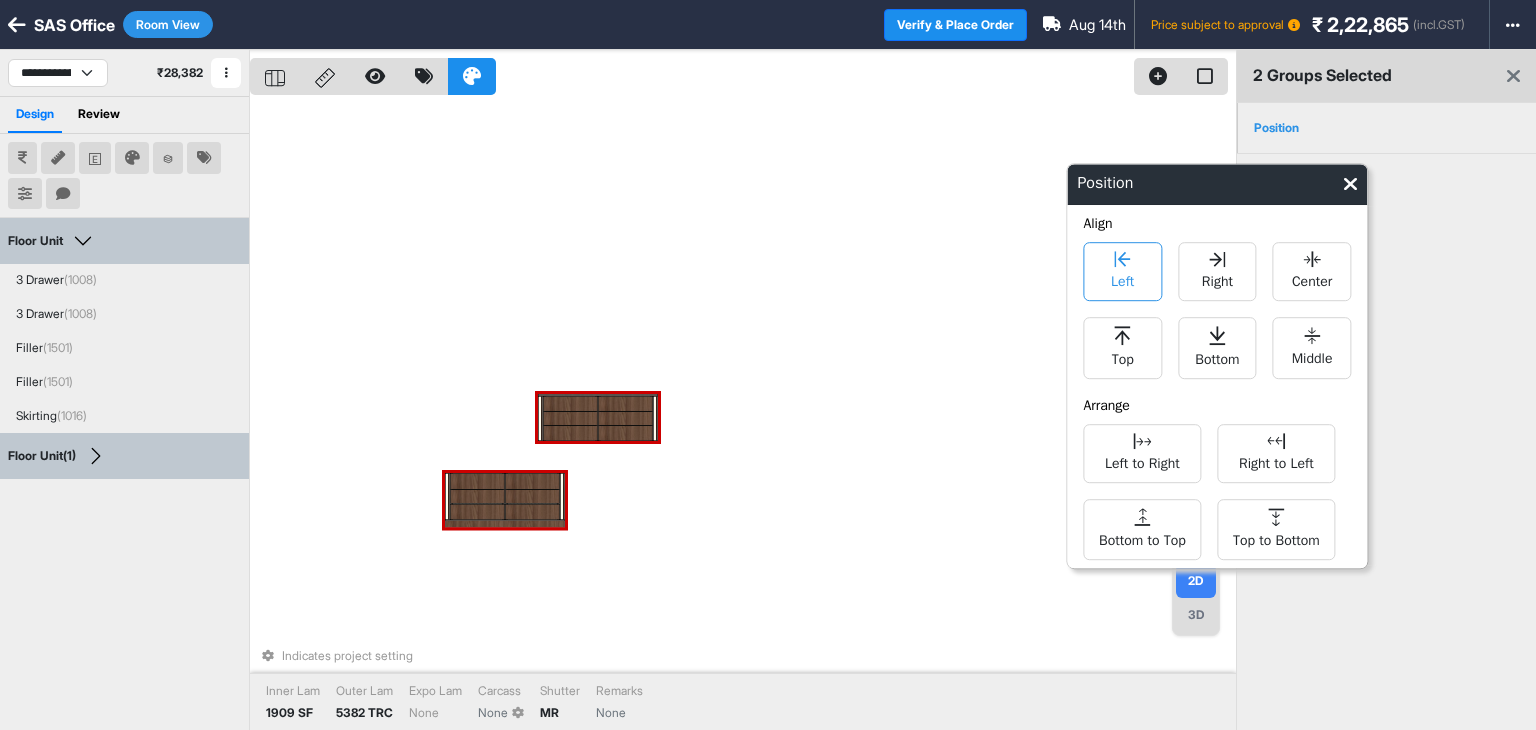 click on "Left" at bounding box center (1122, 279) 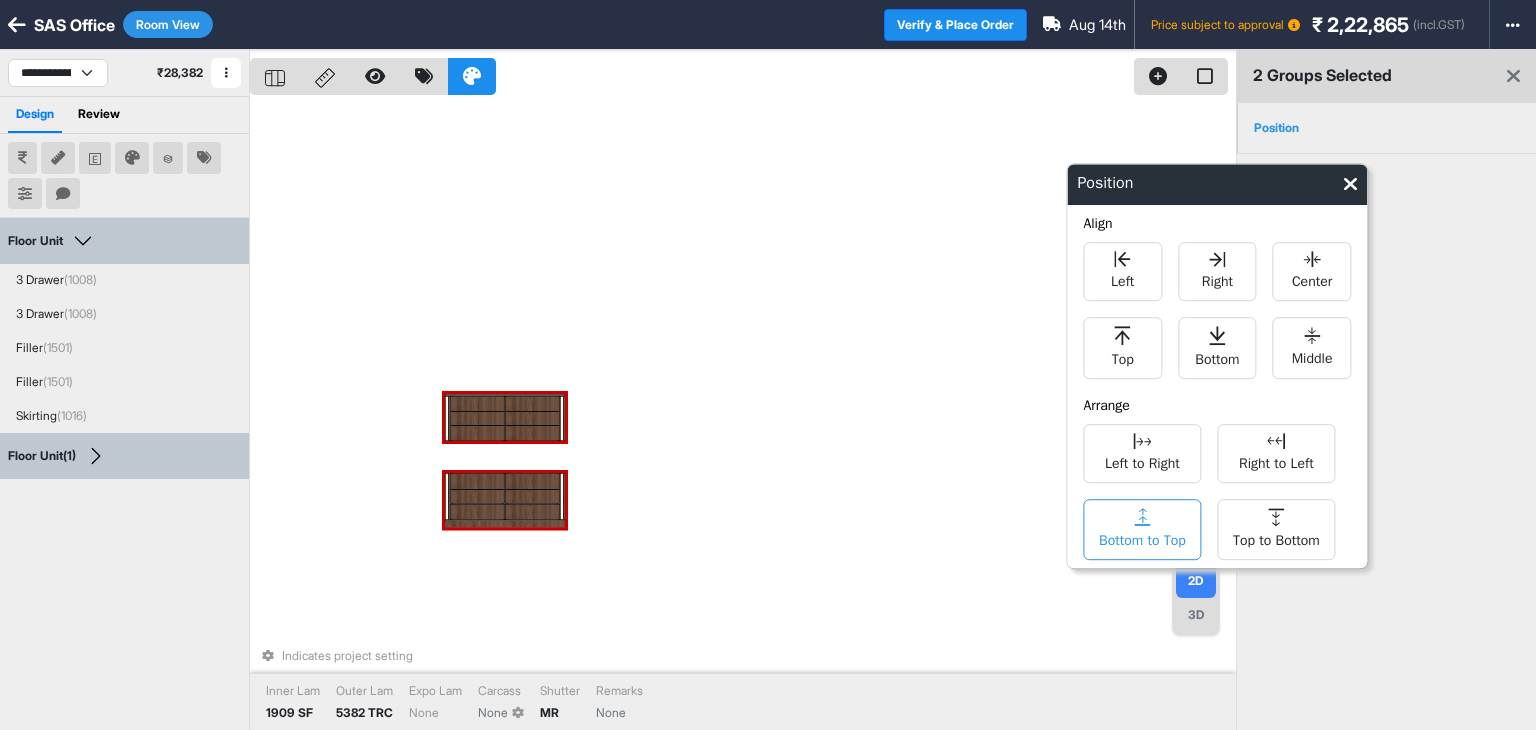 click on "Bottom to Top" at bounding box center [1142, 538] 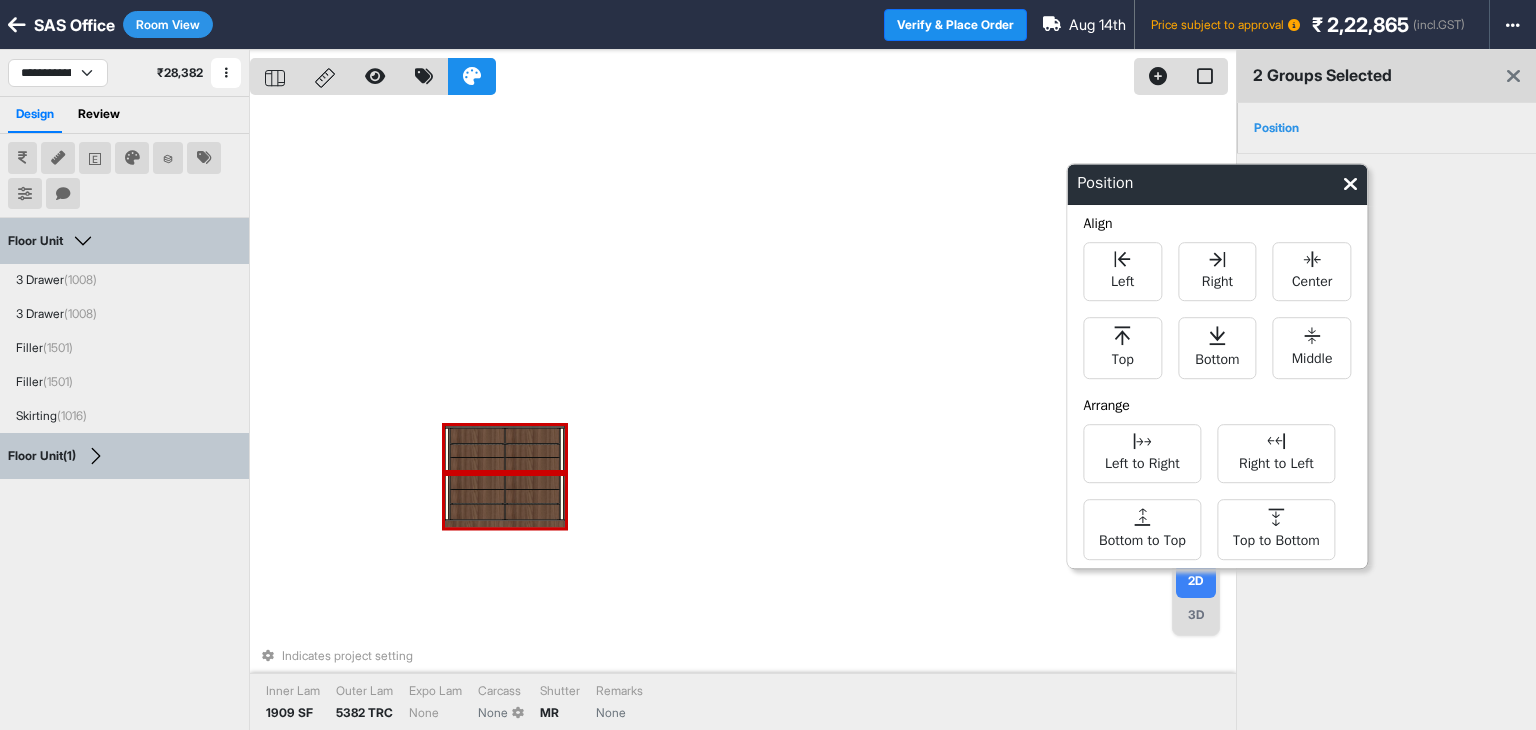 click on "Indicates project setting Inner Lam 1909 SF Outer Lam 5382 TRC Expo Lam None Carcass None Shutter MR Remarks None" at bounding box center (743, 415) 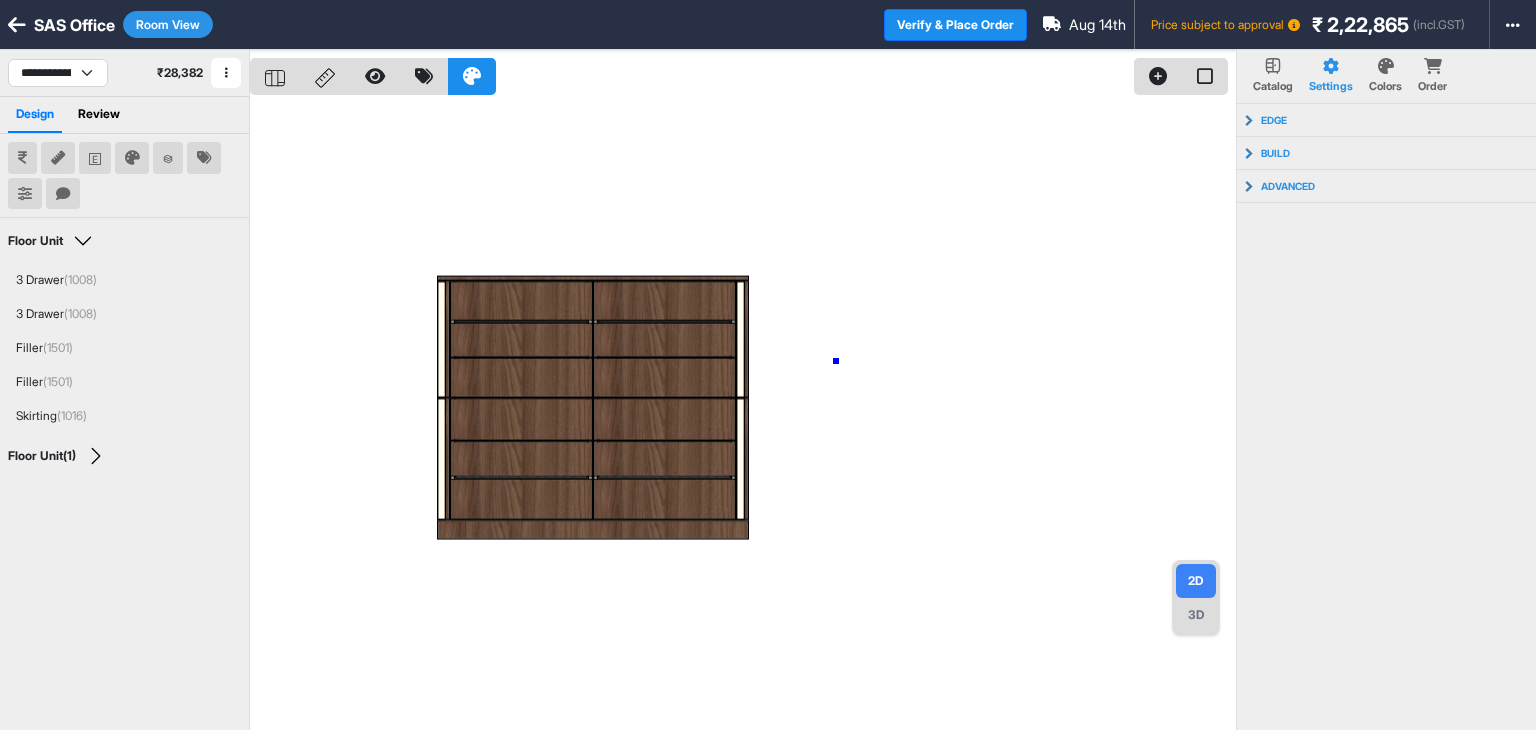 click at bounding box center (743, 415) 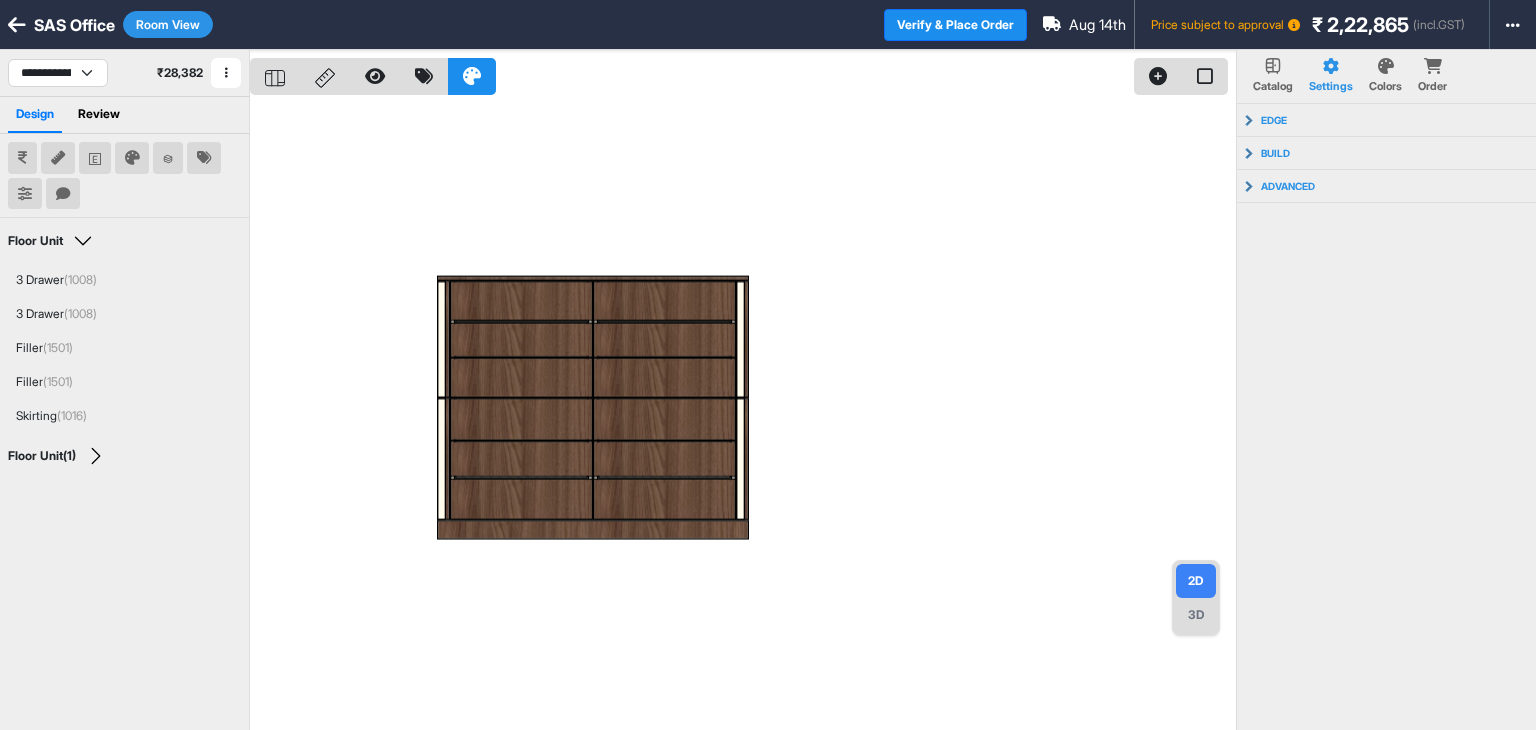 click at bounding box center [743, 415] 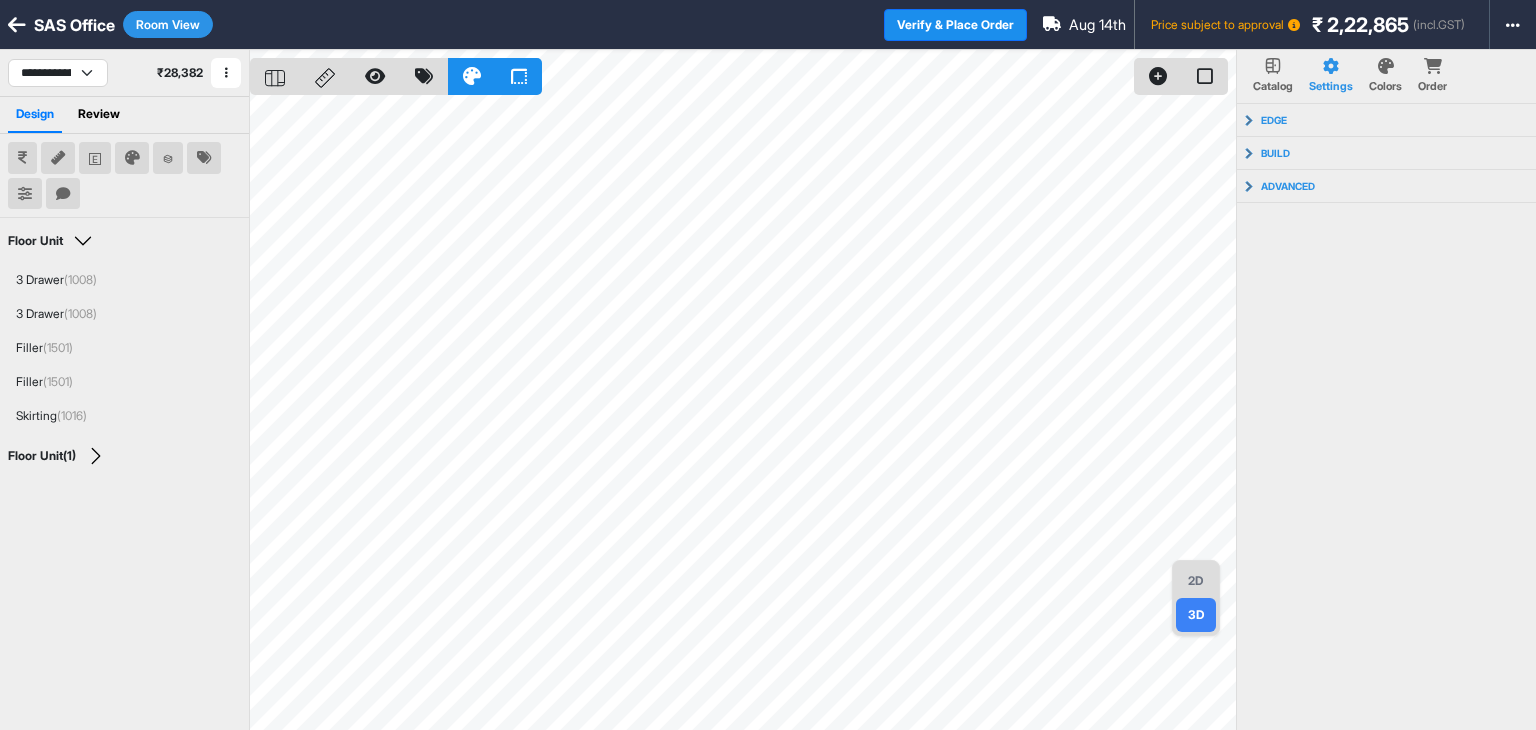 click on "2D" at bounding box center (1196, 581) 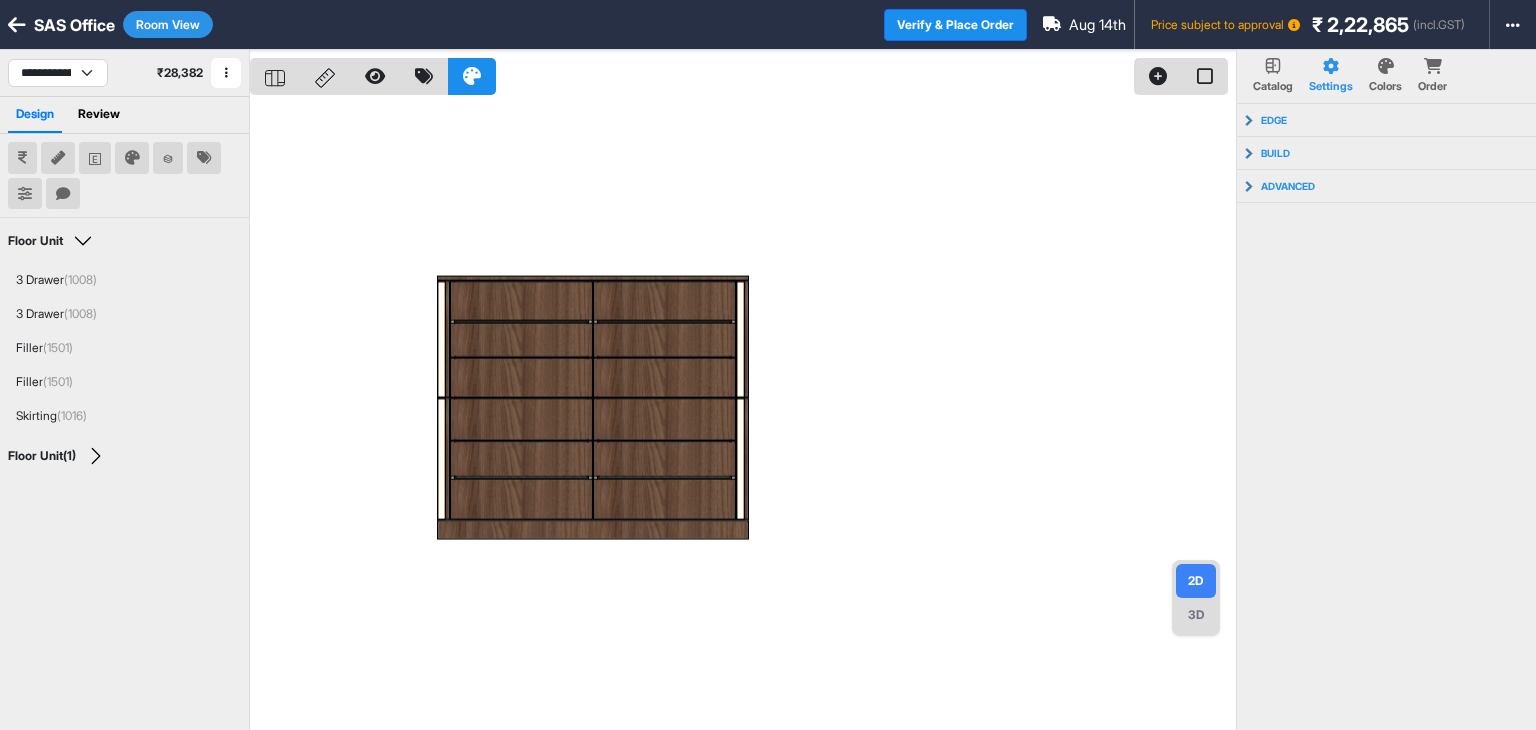 click at bounding box center (743, 415) 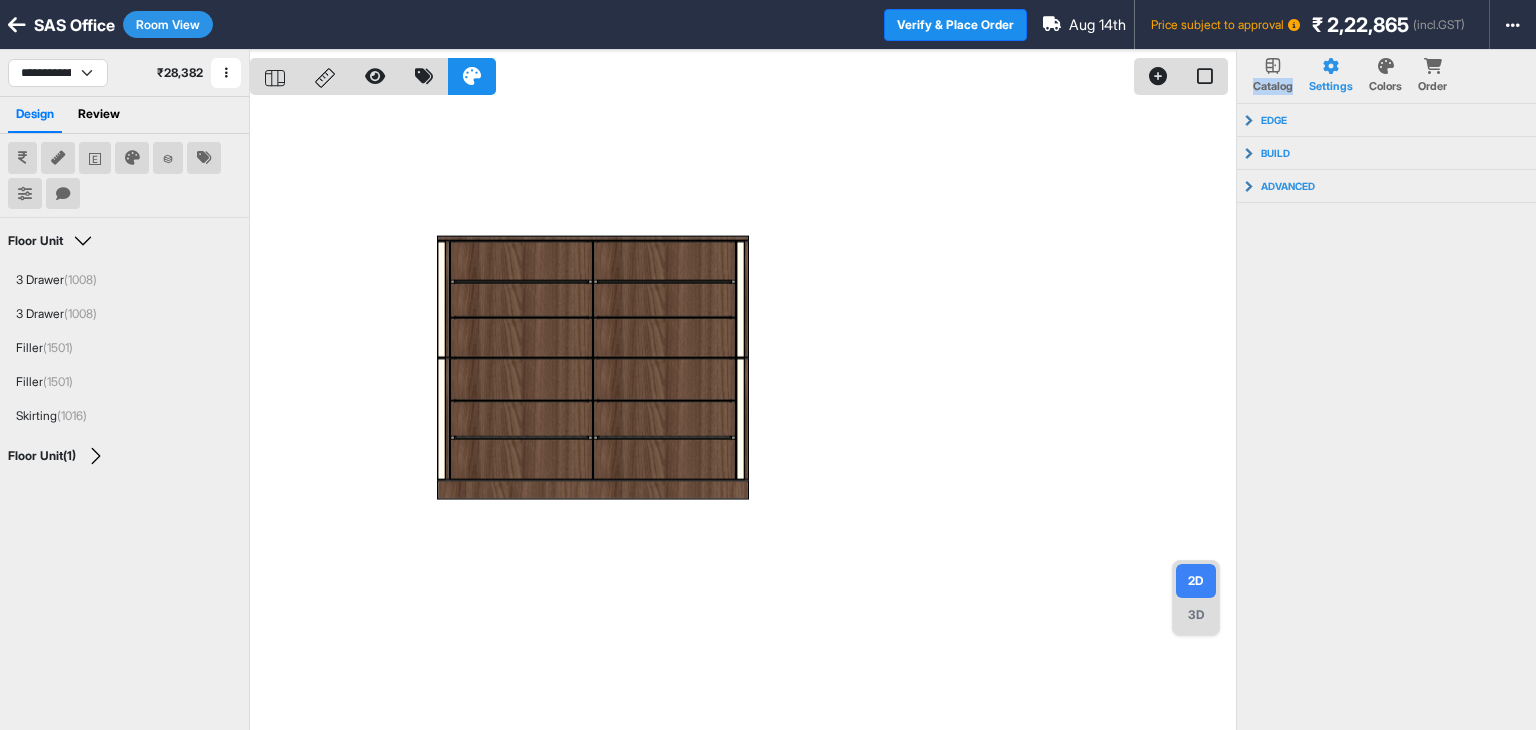 click at bounding box center [743, 415] 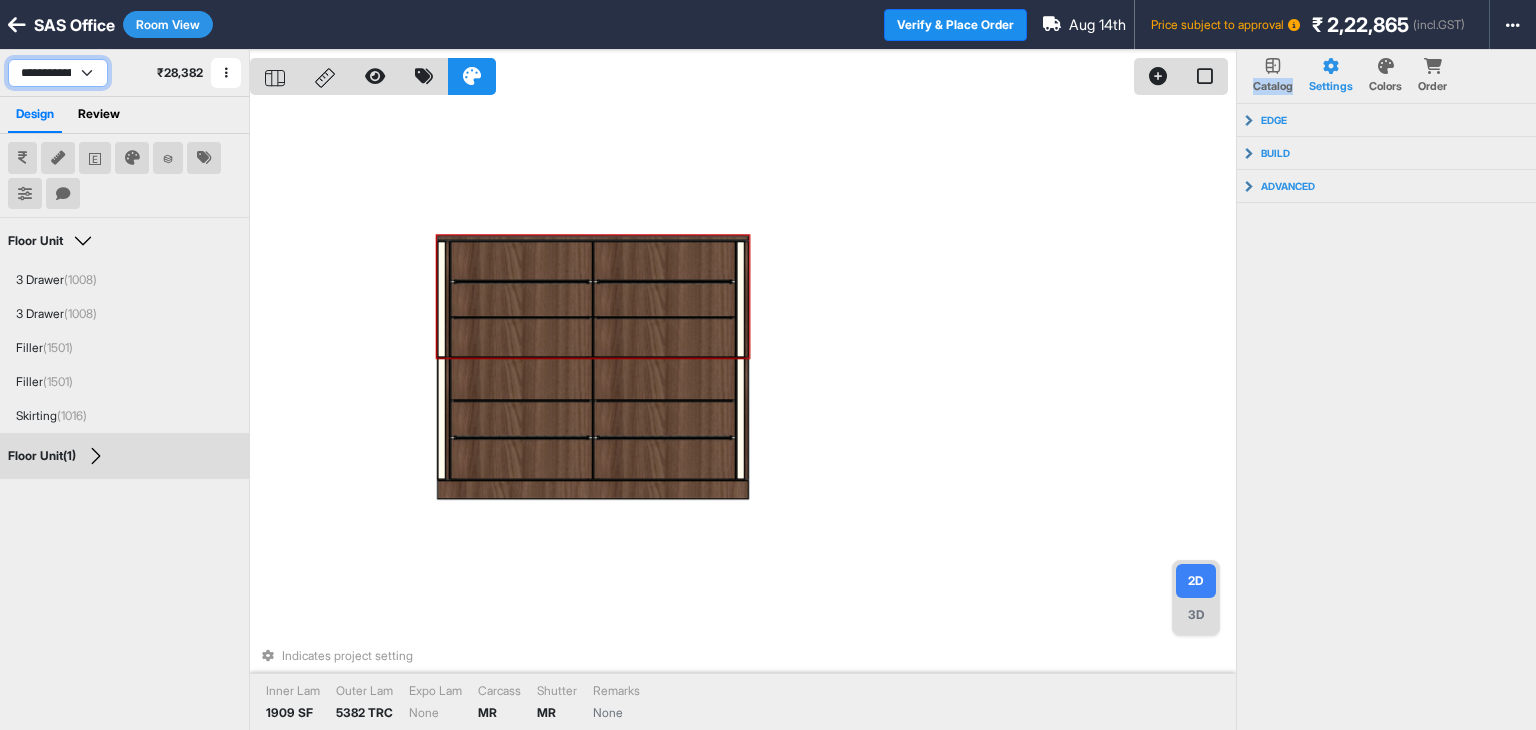 click on "**********" at bounding box center (58, 73) 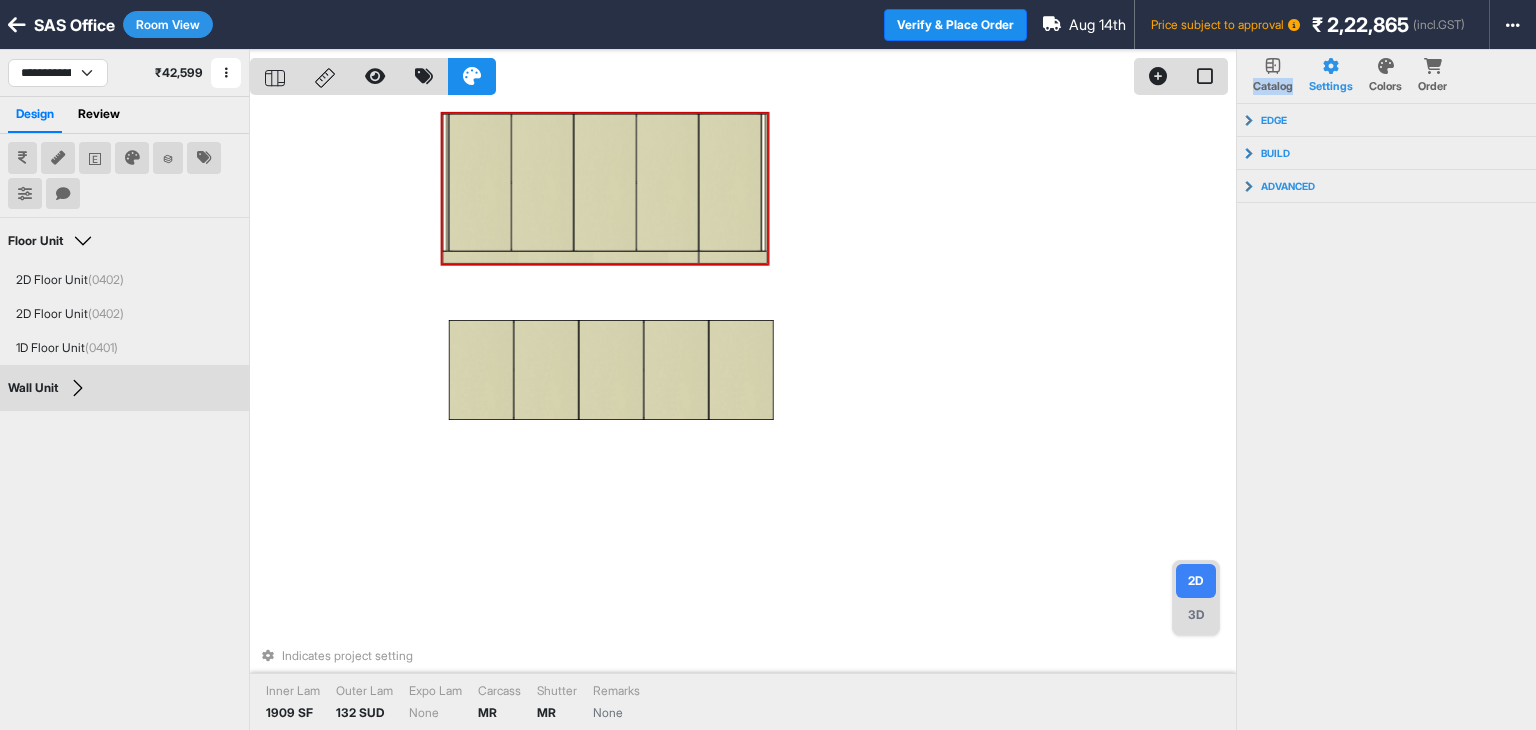 click on "Indicates project setting Inner Lam 1909 SF Outer Lam 132 SUD Expo Lam None Carcass MR Shutter MR Remarks None" at bounding box center [743, 415] 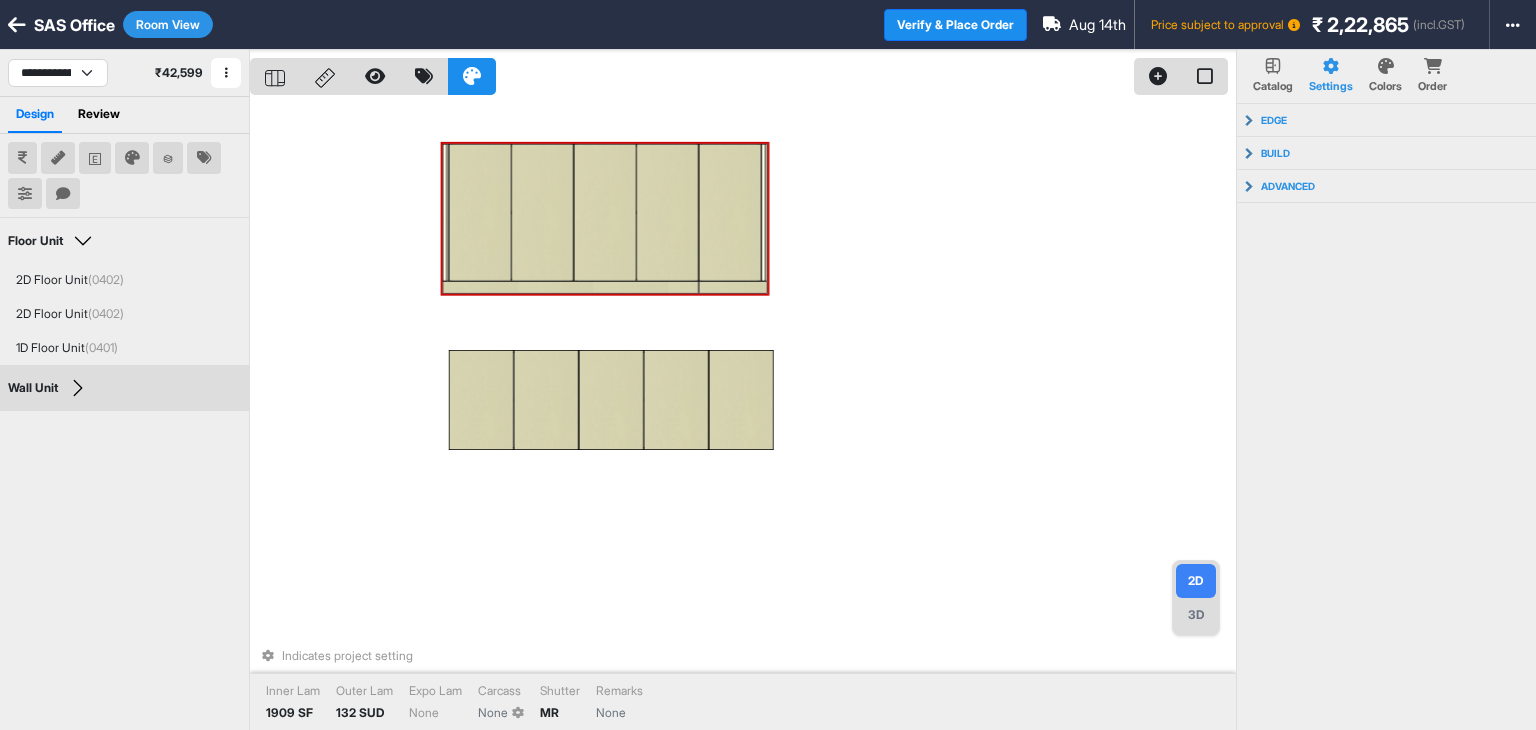 click on "Room View" at bounding box center (168, 24) 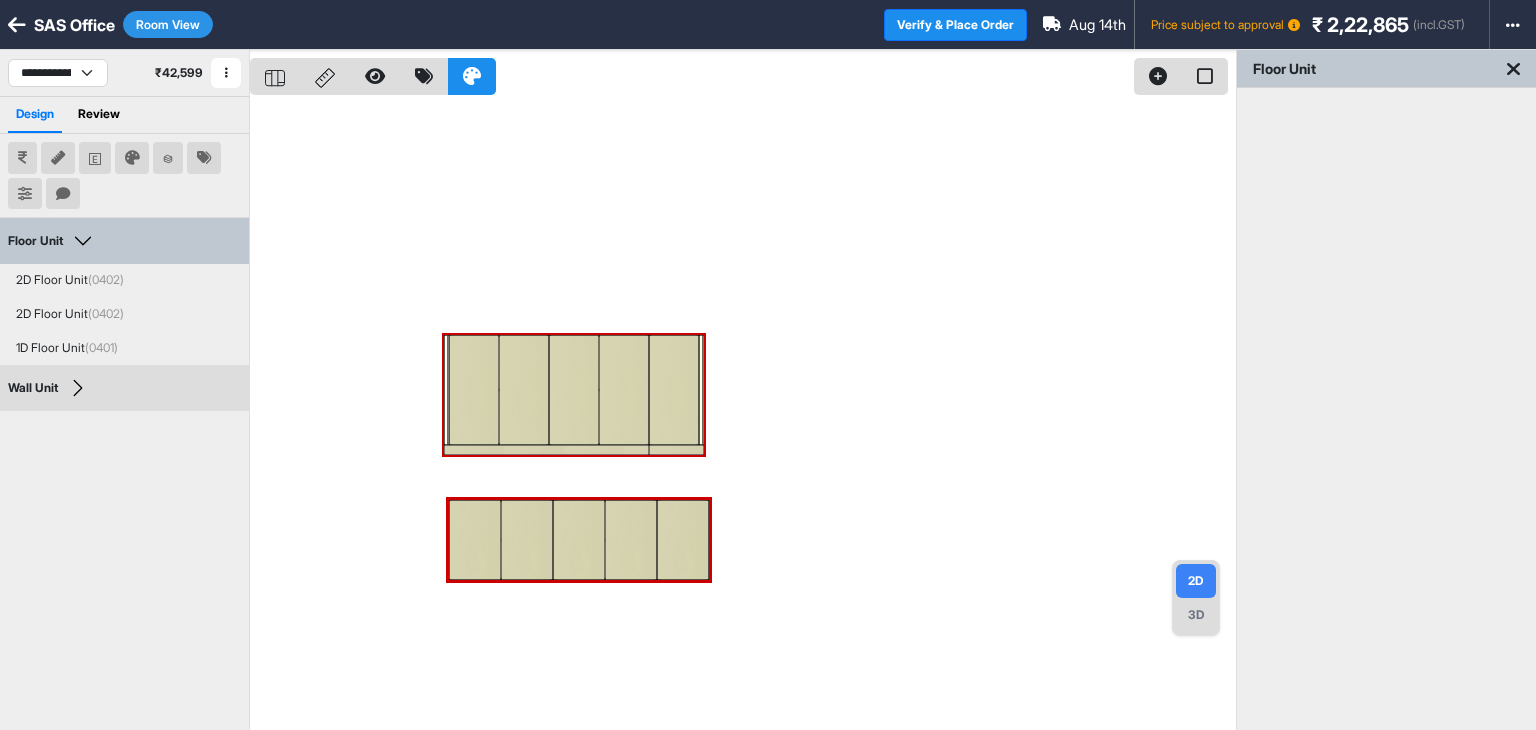 click on "Room View" at bounding box center (168, 24) 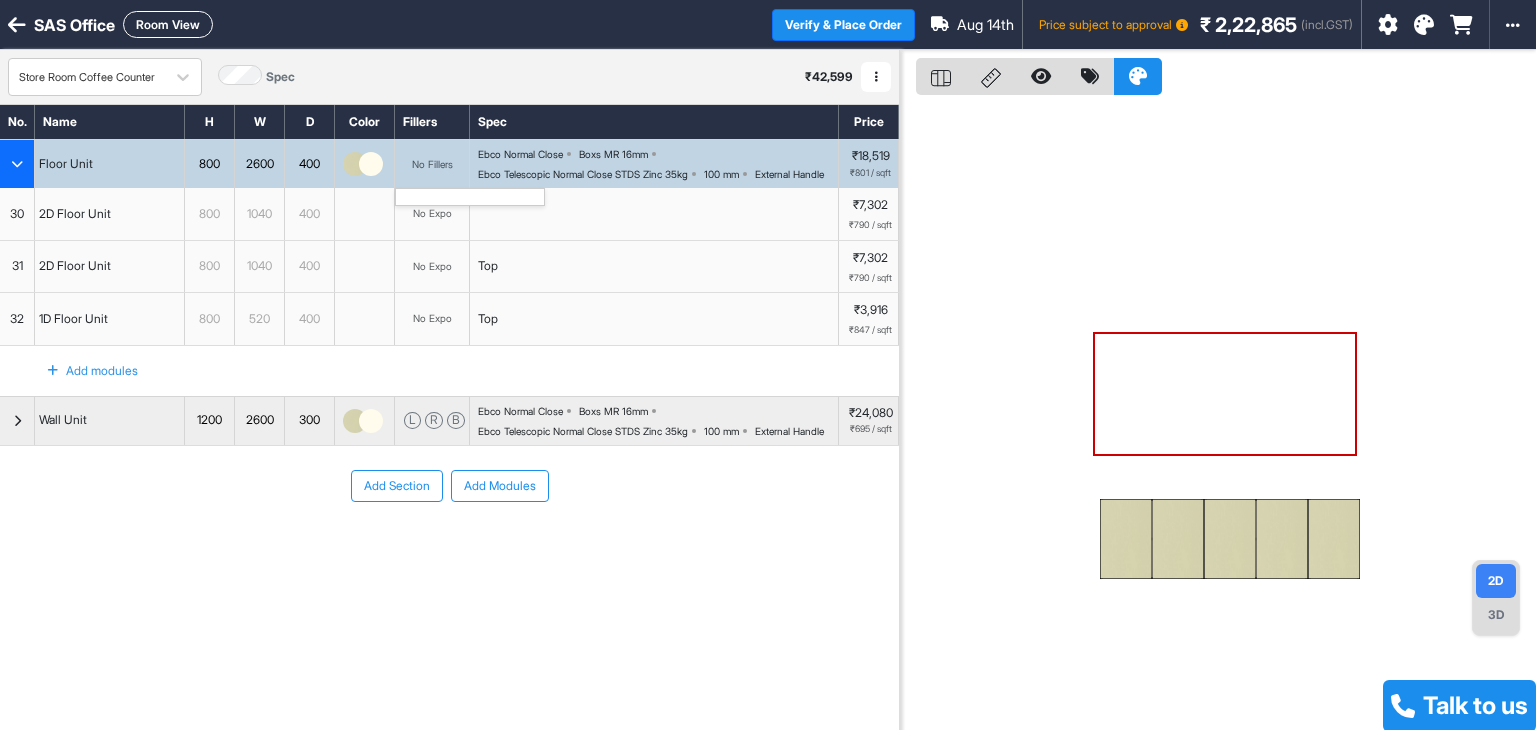 click on "No Fillers" at bounding box center (432, 164) 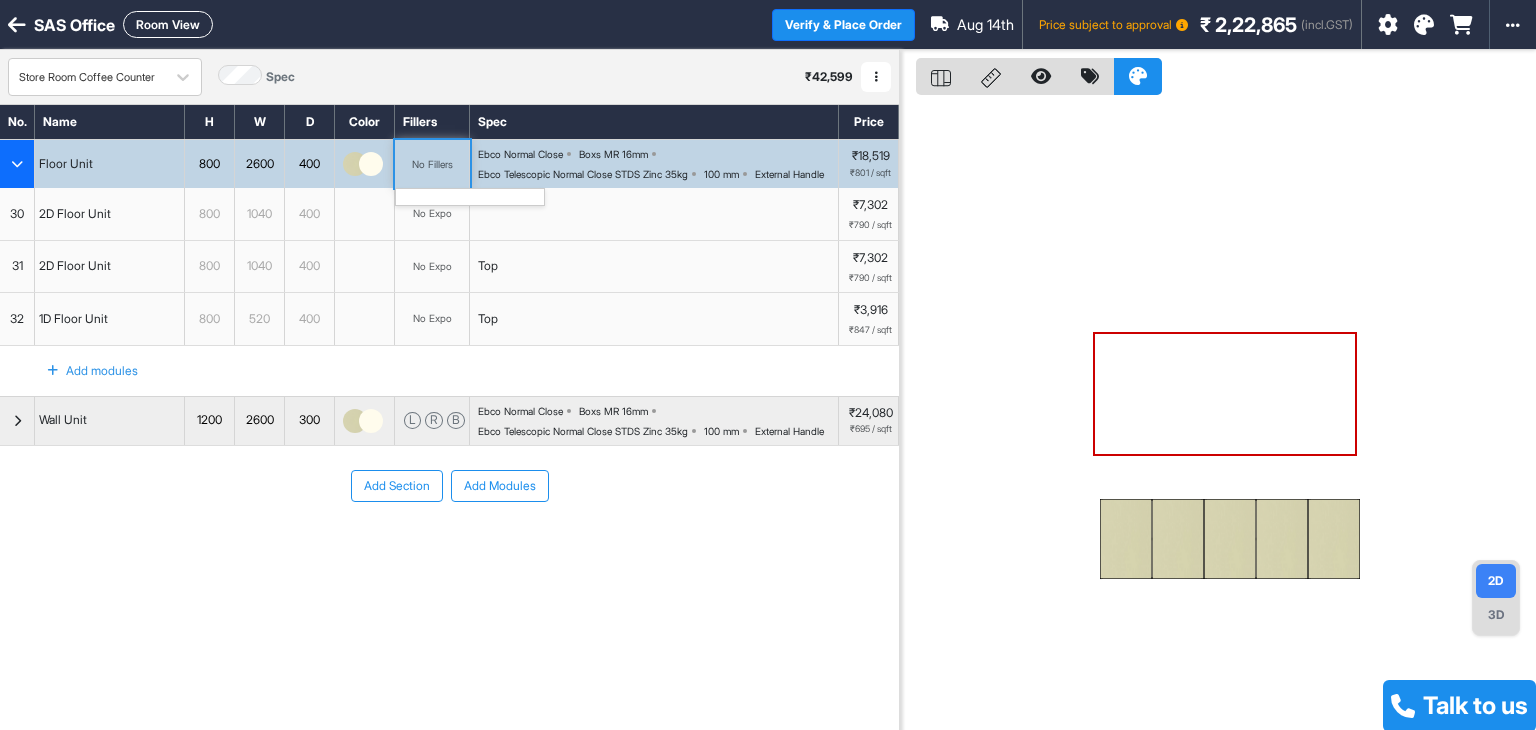 click on "No Fillers" at bounding box center [432, 164] 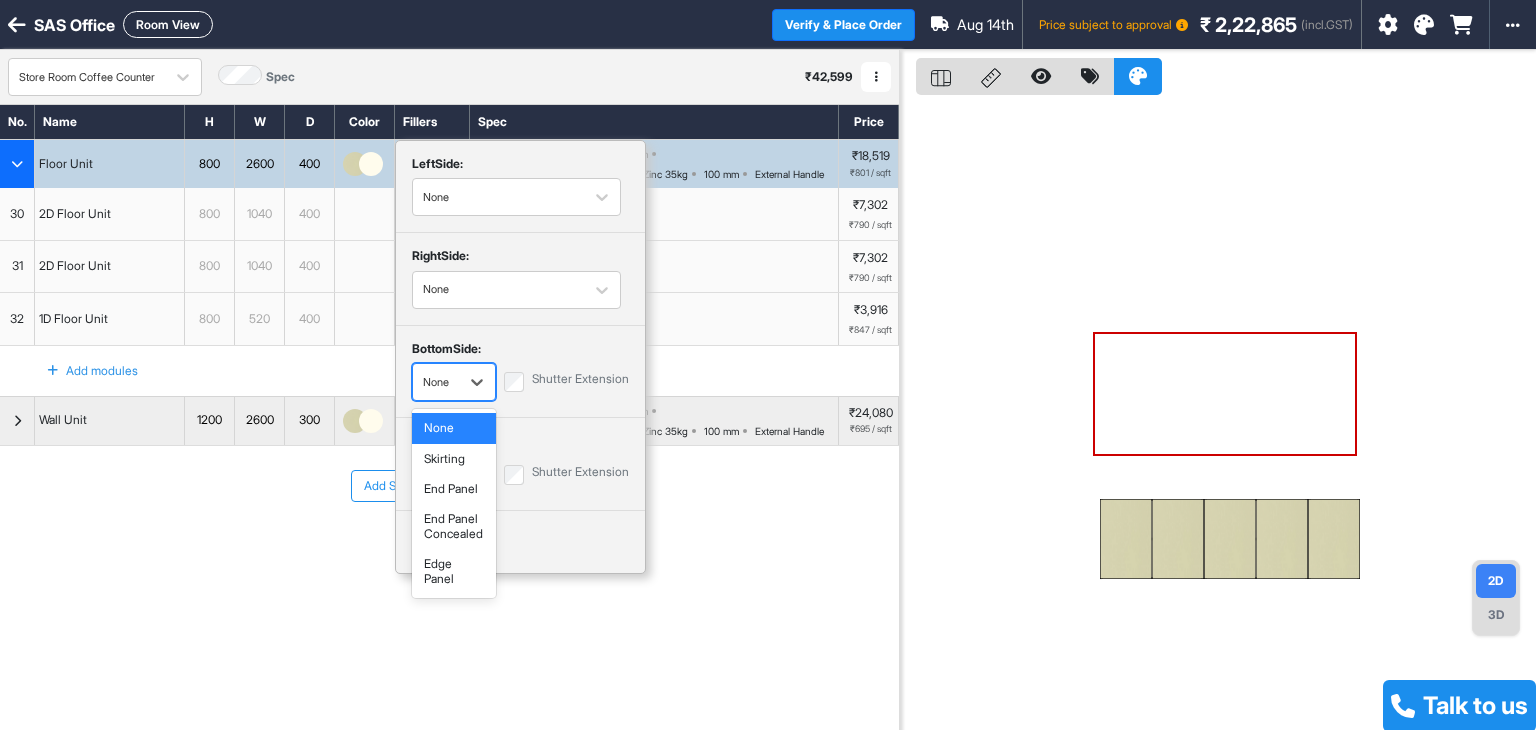 click on "None" at bounding box center (436, 382) 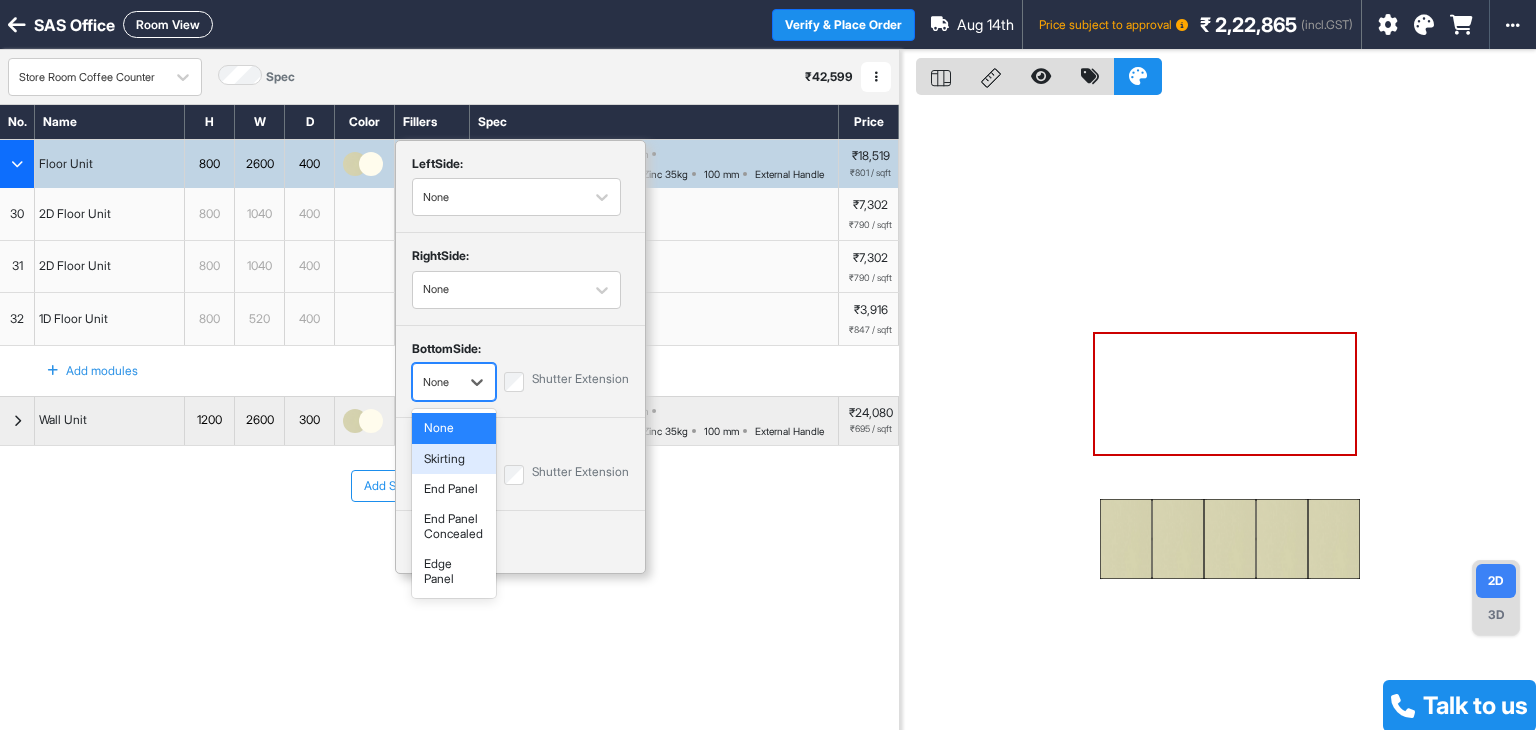 click on "Skirting" at bounding box center (454, 459) 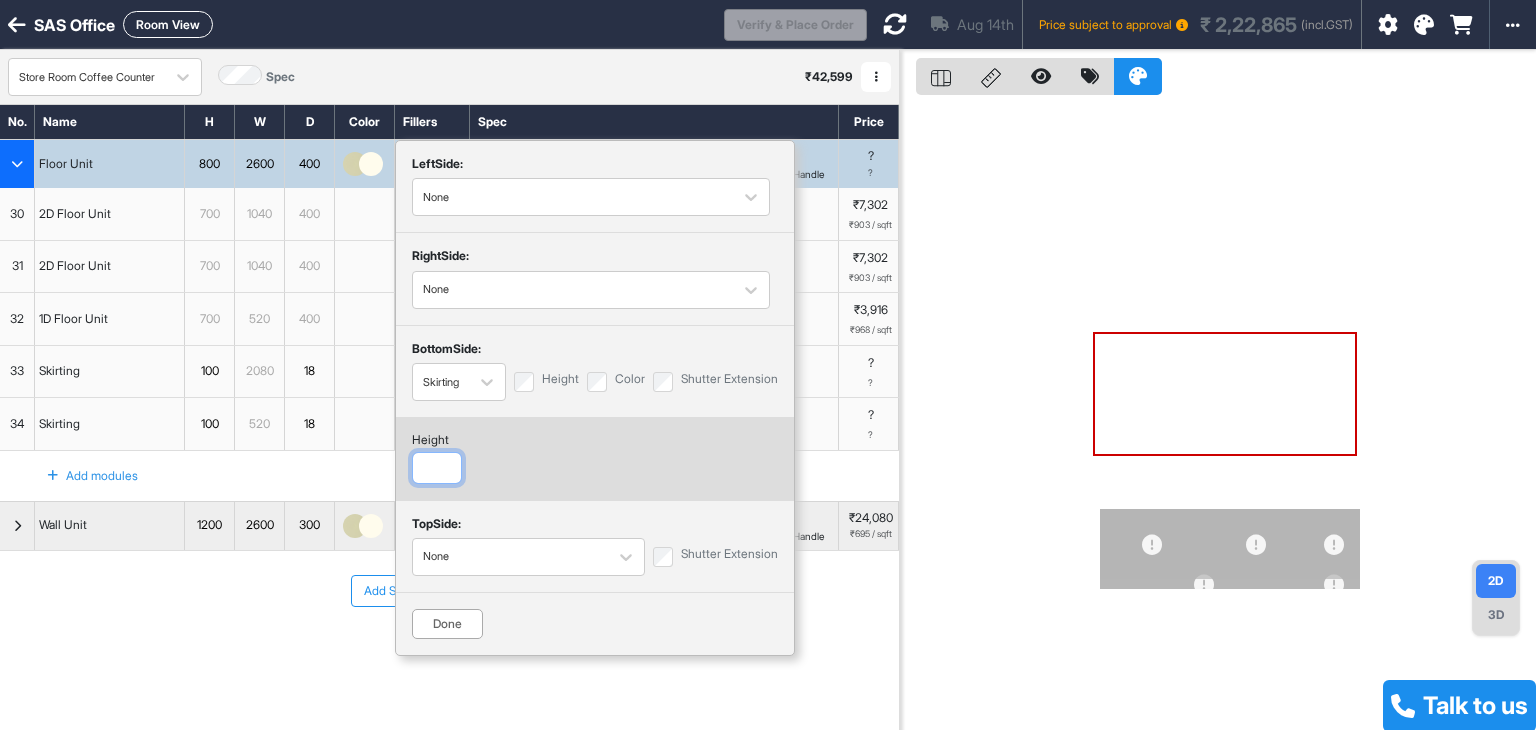 click at bounding box center (437, 468) 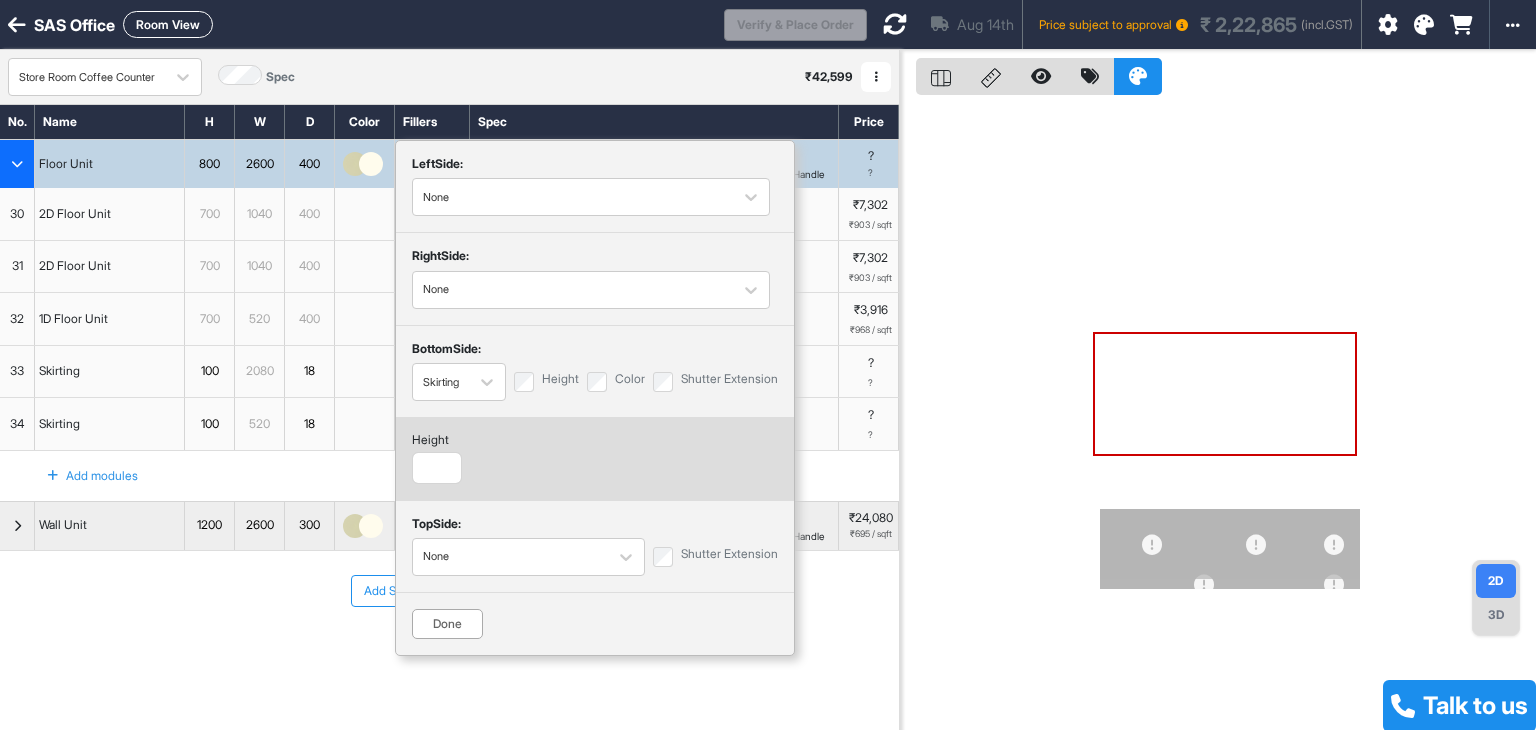 click on "left  Side: None right  Side: None bottom  Side: Skirting Height Color Shutter Extension height ** top  Side: None Shutter Extension Done" at bounding box center (595, 398) 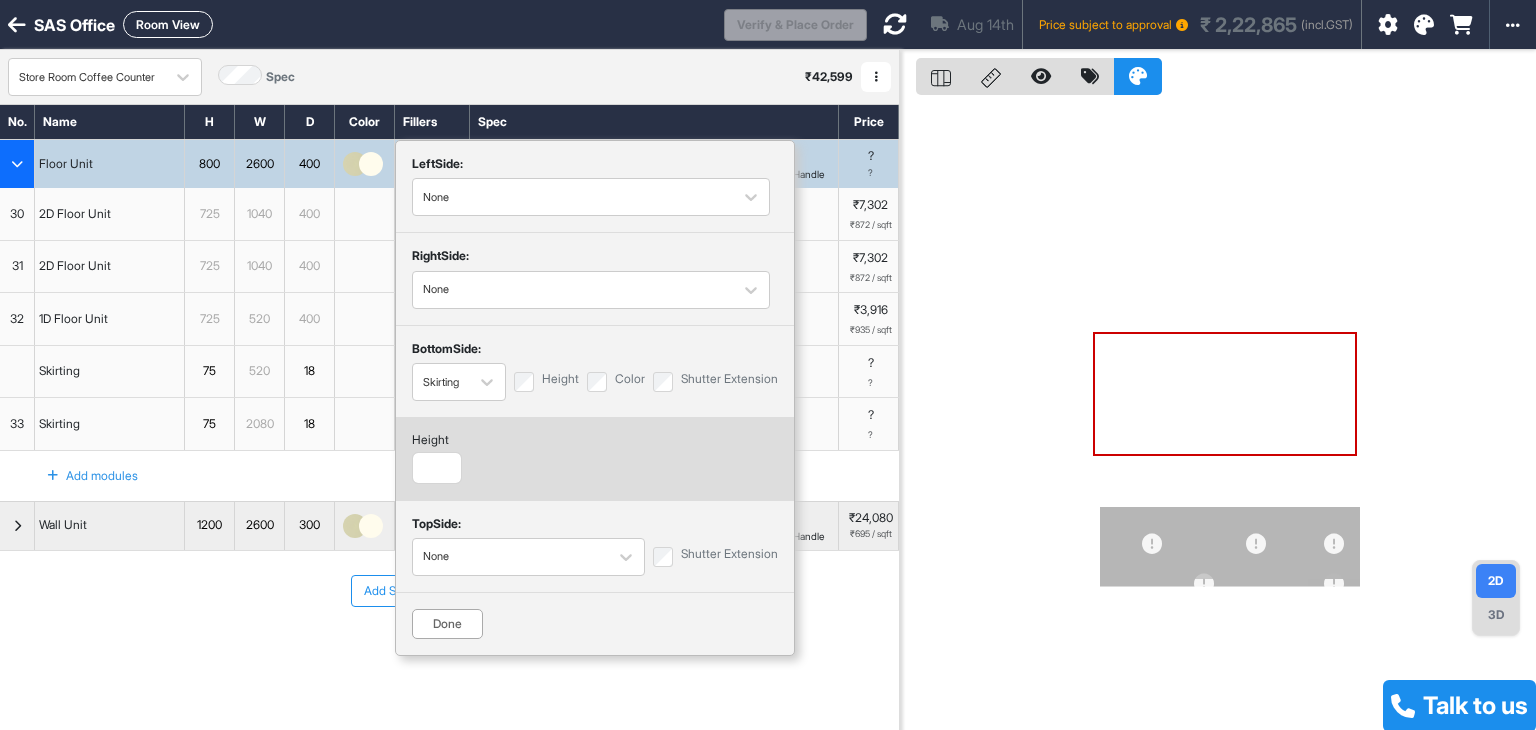 click on "Done" at bounding box center (447, 624) 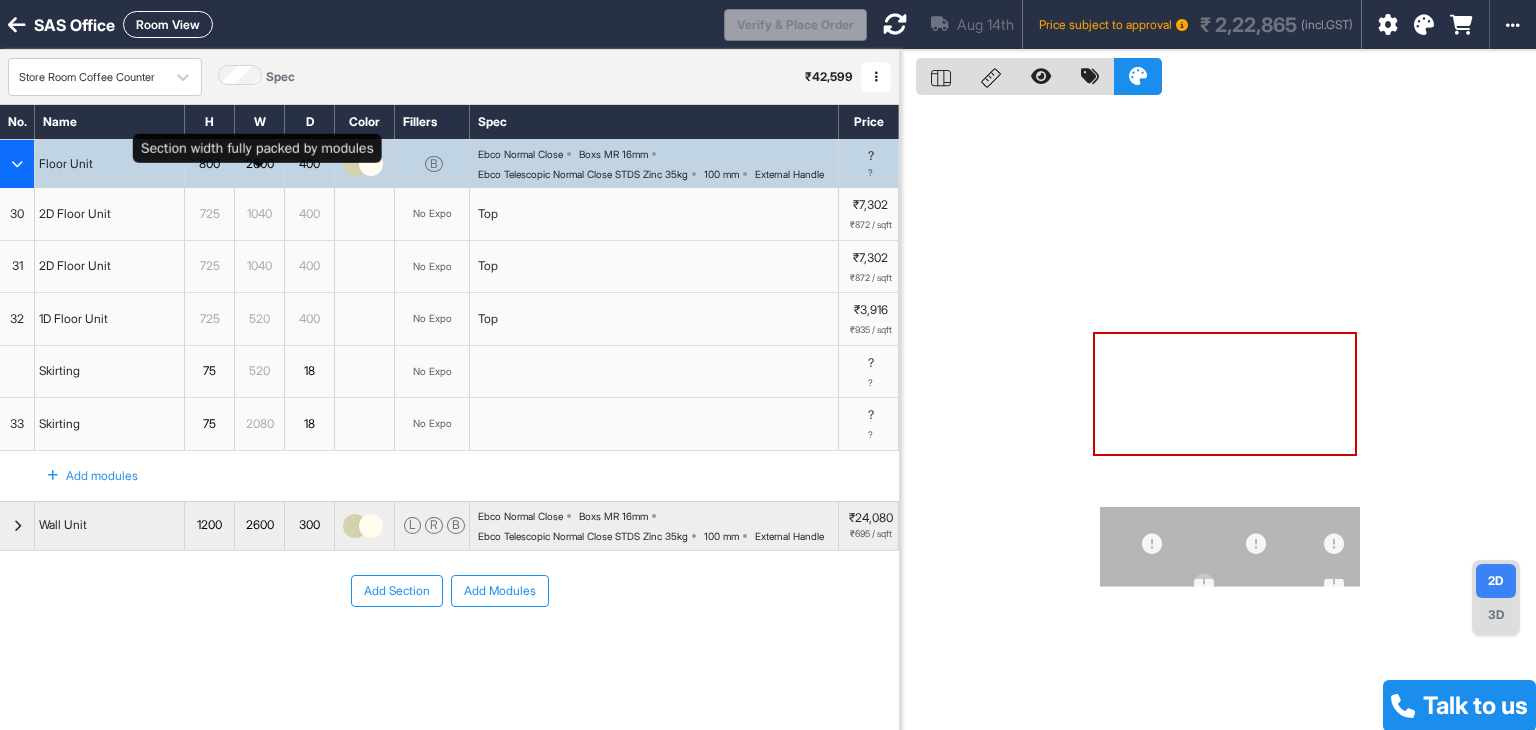 click on "2600" at bounding box center [259, 164] 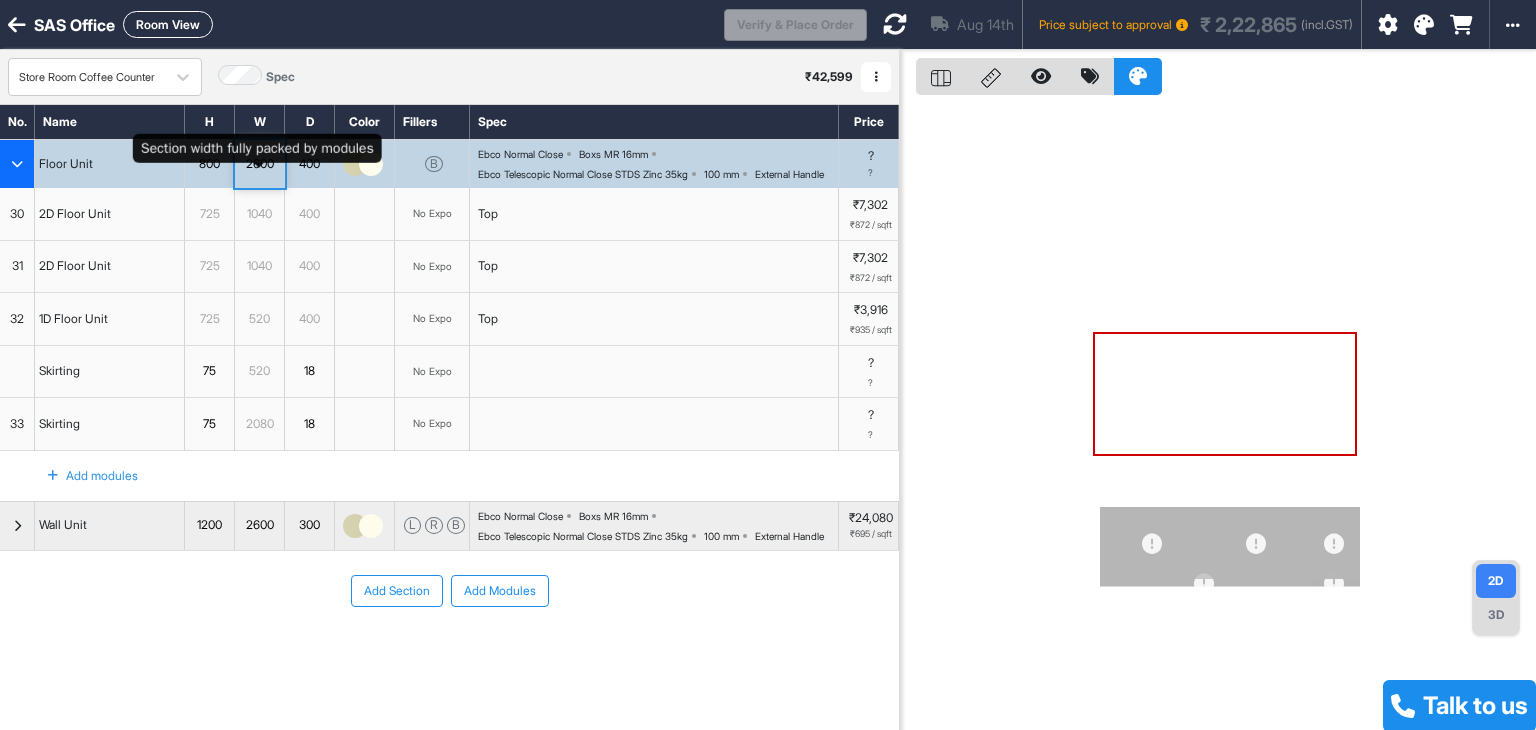 click on "2600" at bounding box center [259, 164] 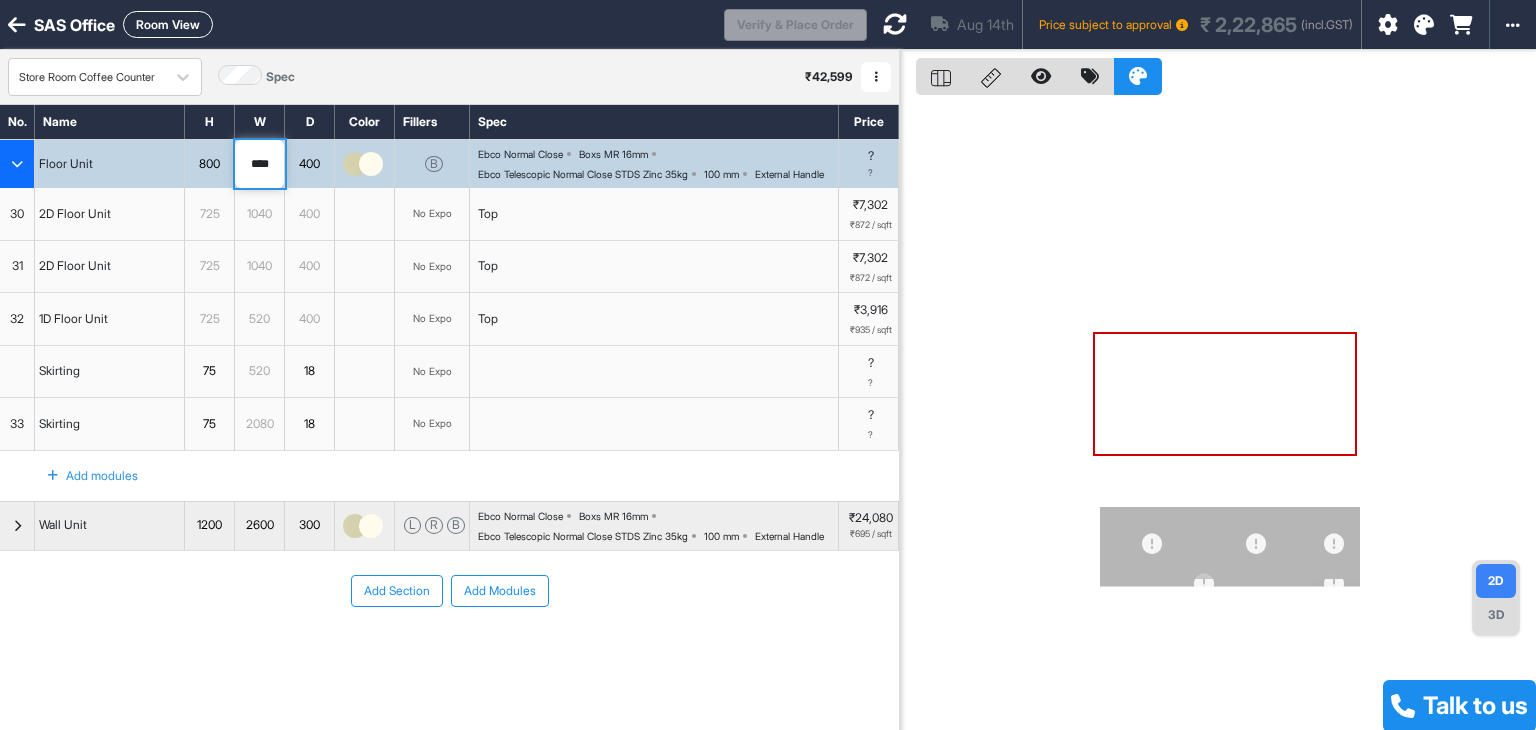 click on "****" at bounding box center (259, 164) 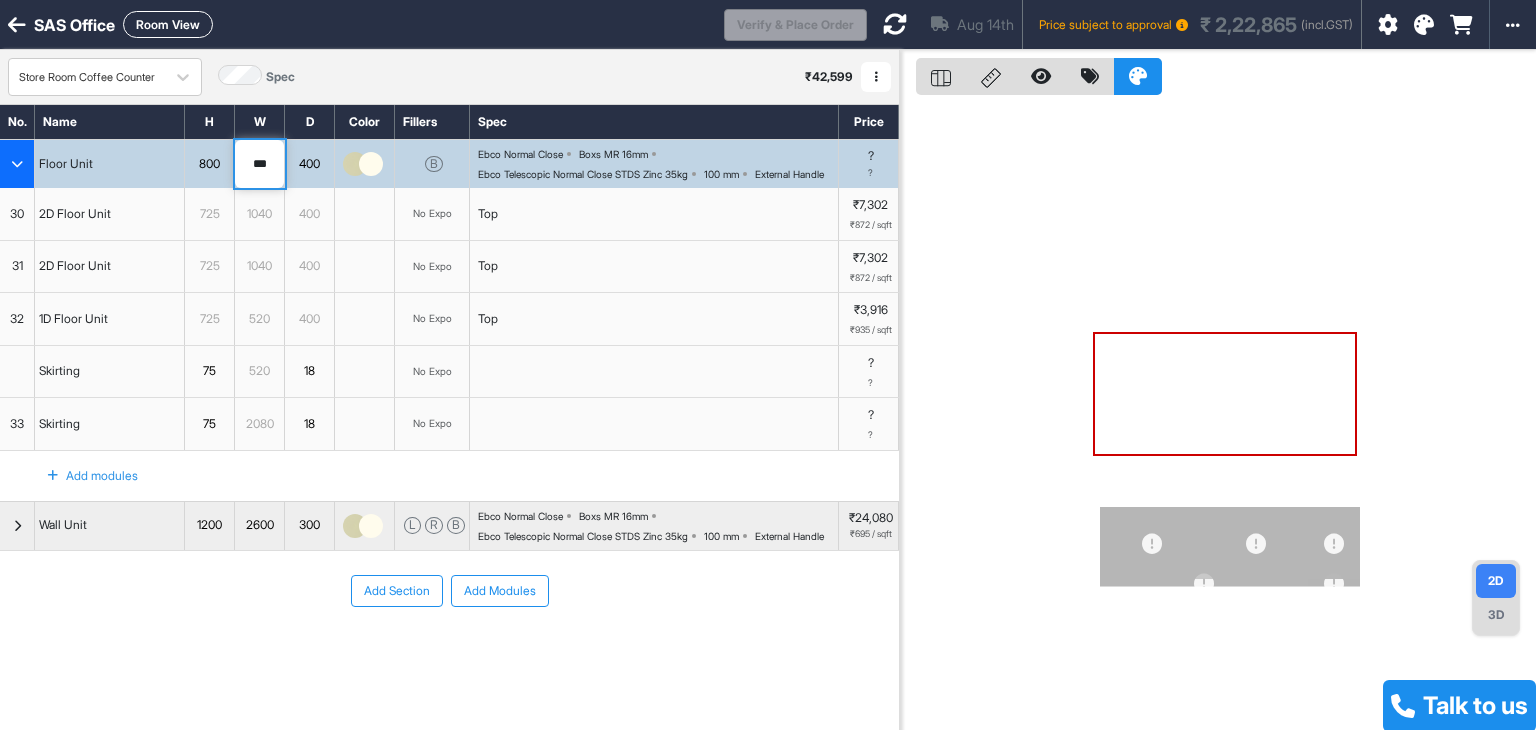 type on "****" 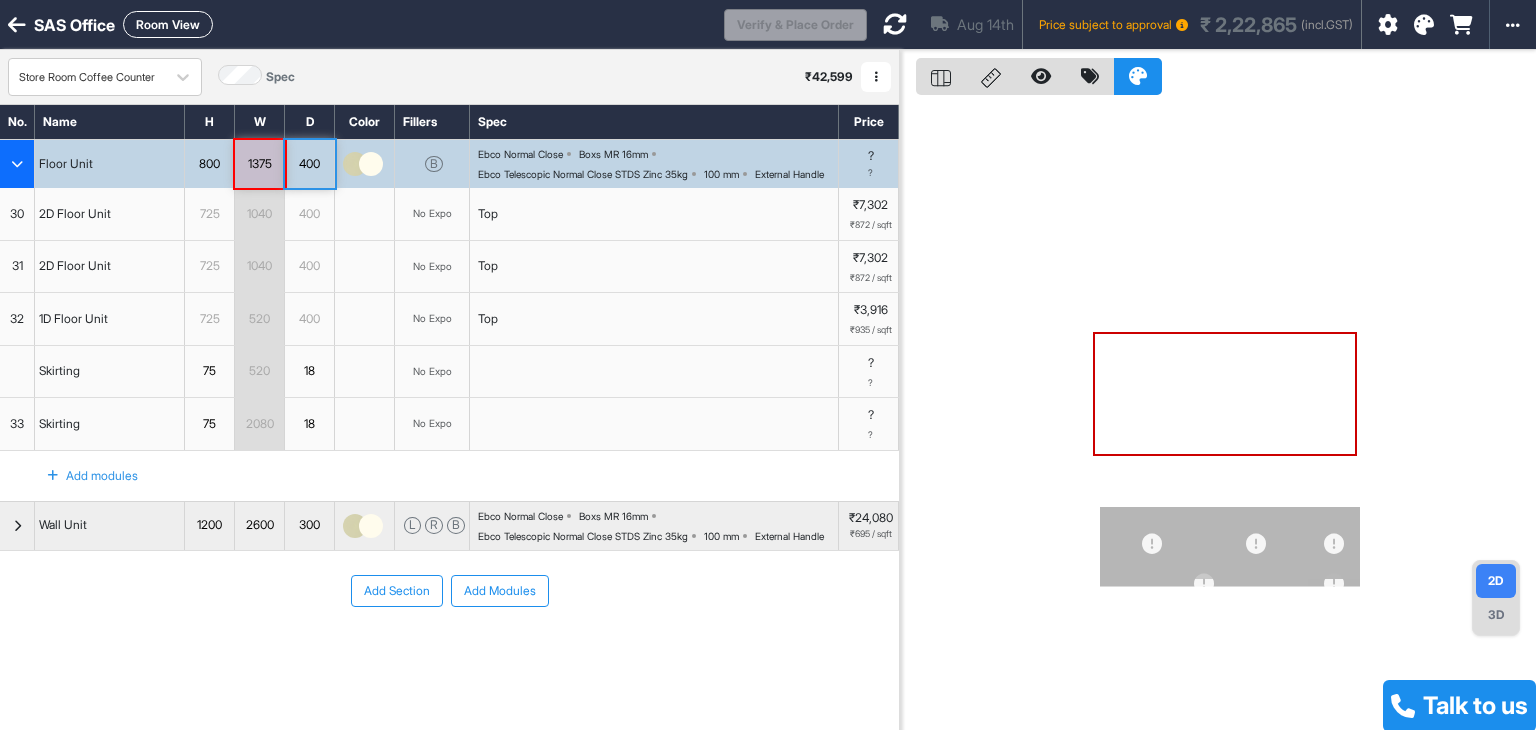 click on "32" at bounding box center (17, 319) 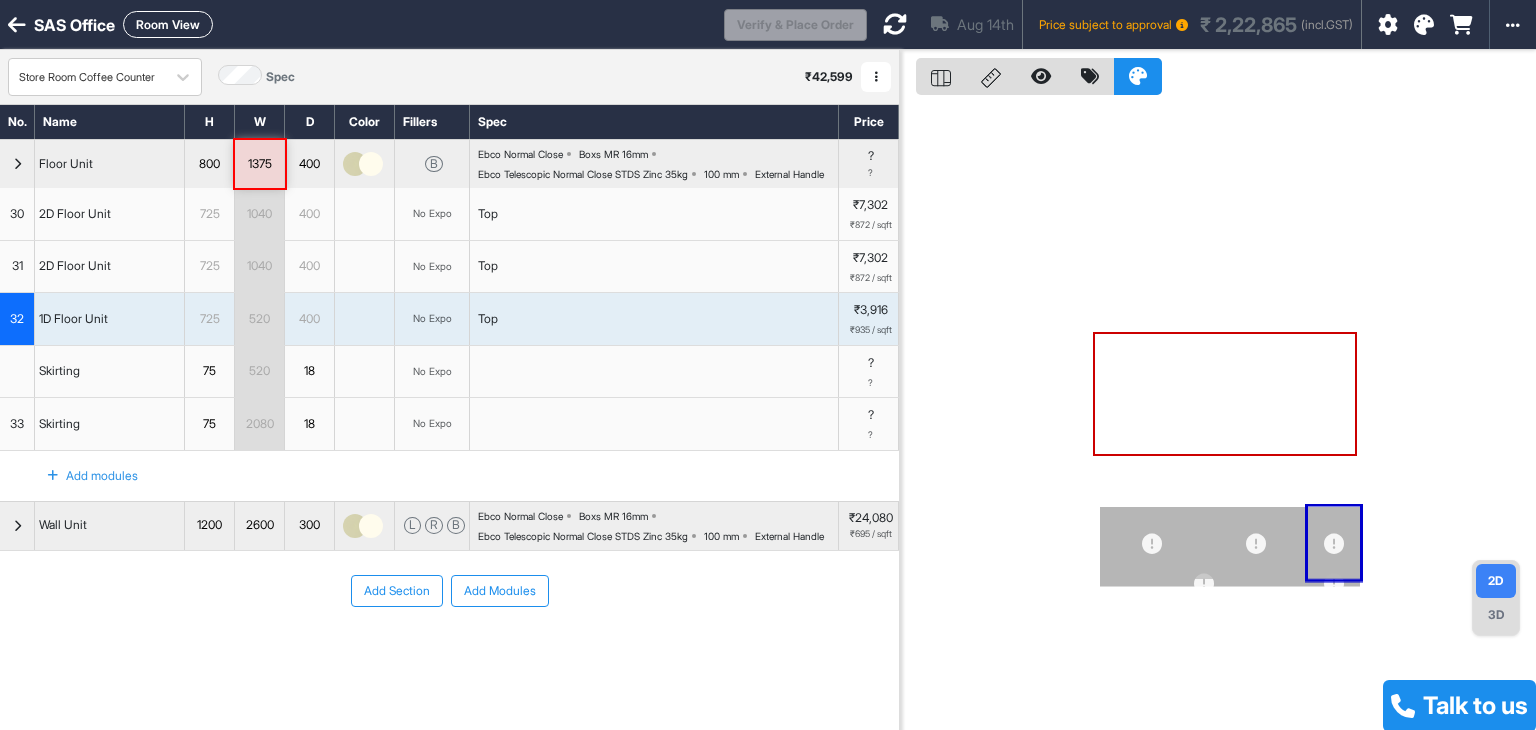 click on "32" at bounding box center [17, 319] 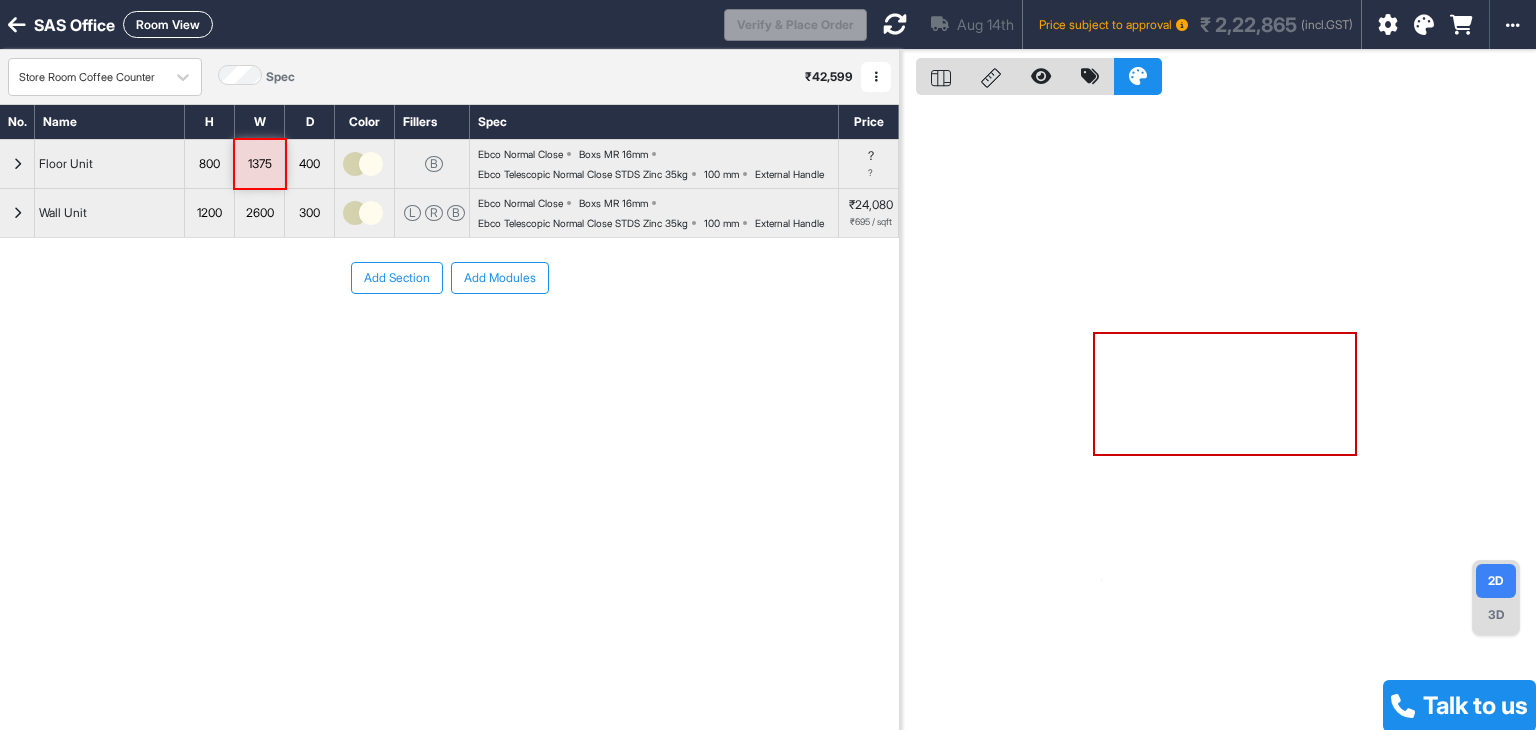 click at bounding box center (17, 164) 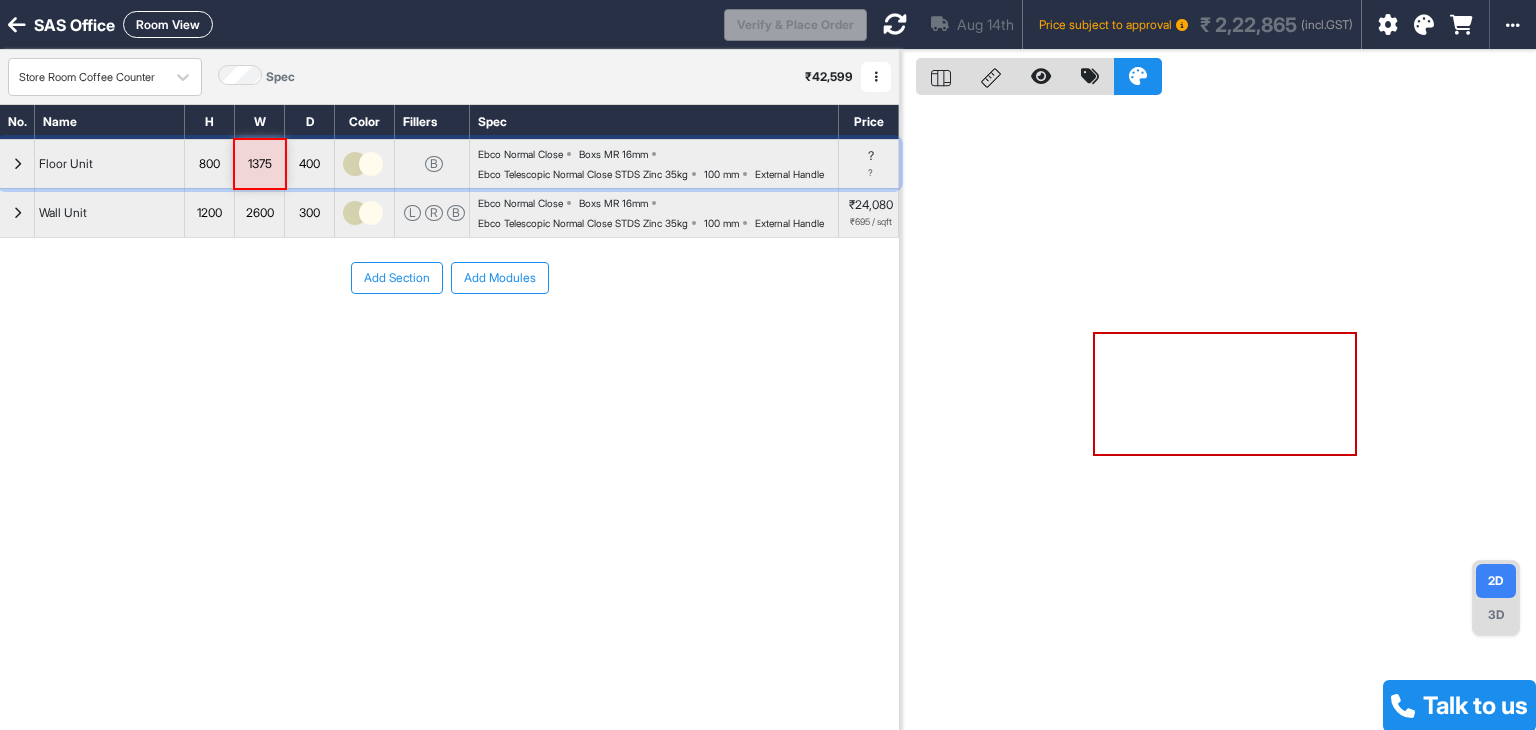 click at bounding box center (17, 164) 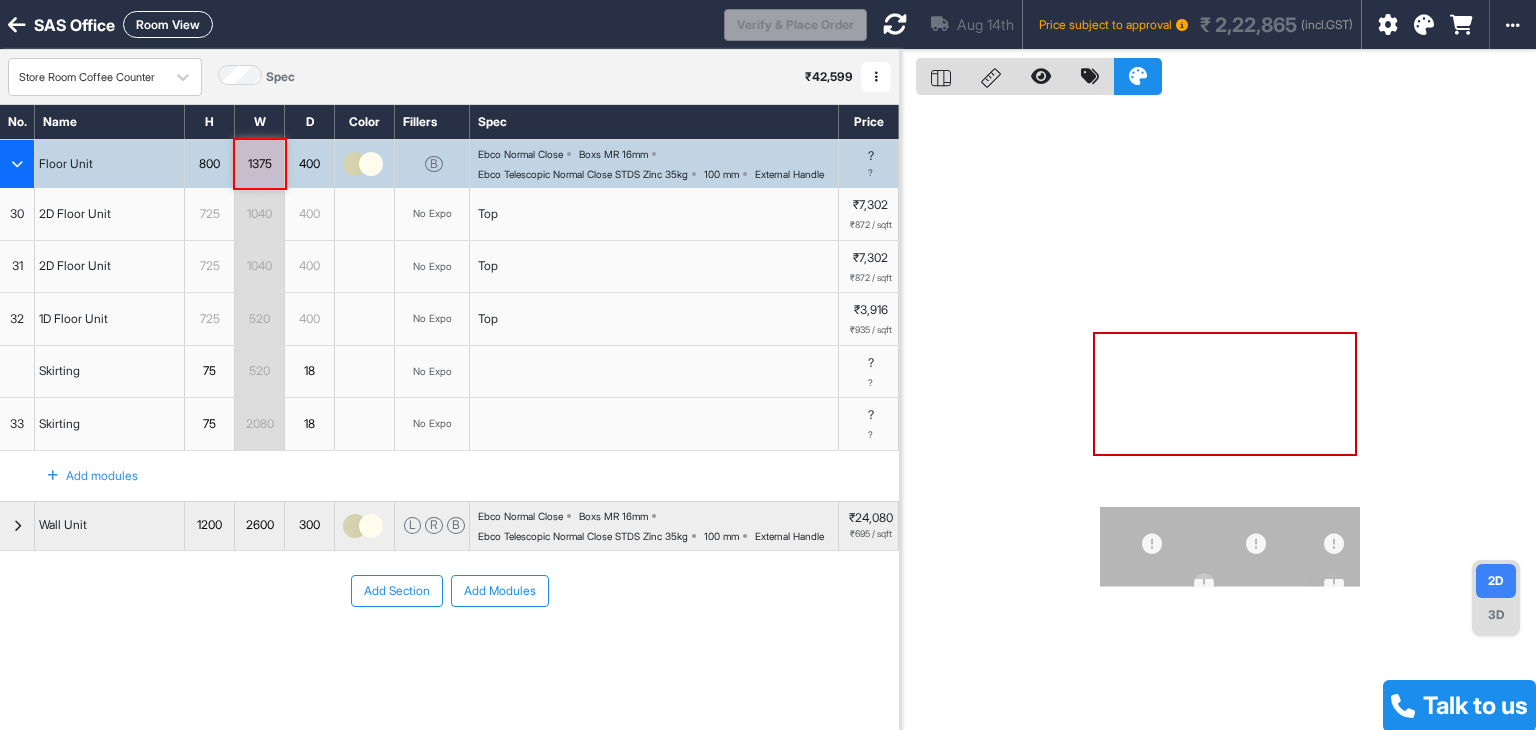 click on "31" at bounding box center [17, 267] 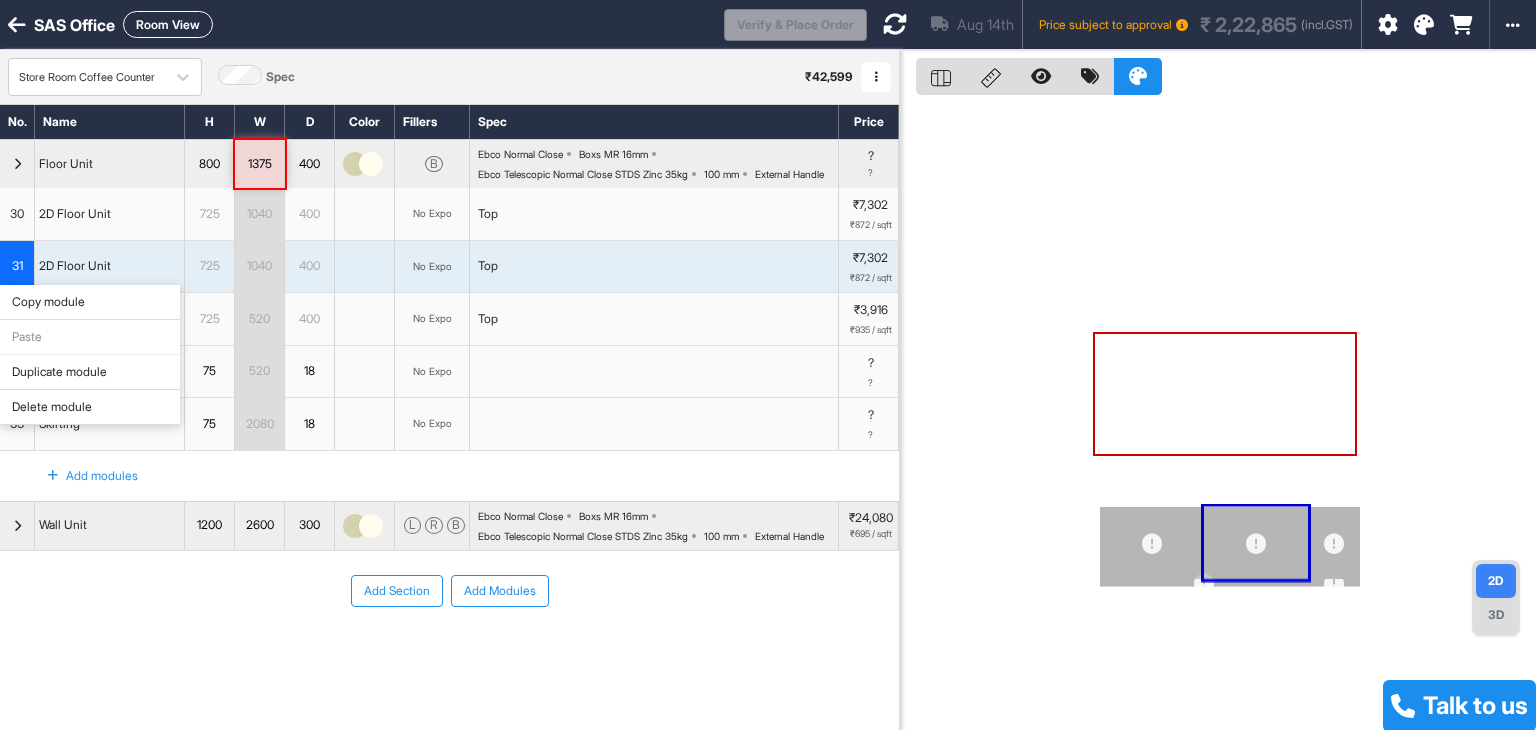 click on "Delete module" at bounding box center (90, 407) 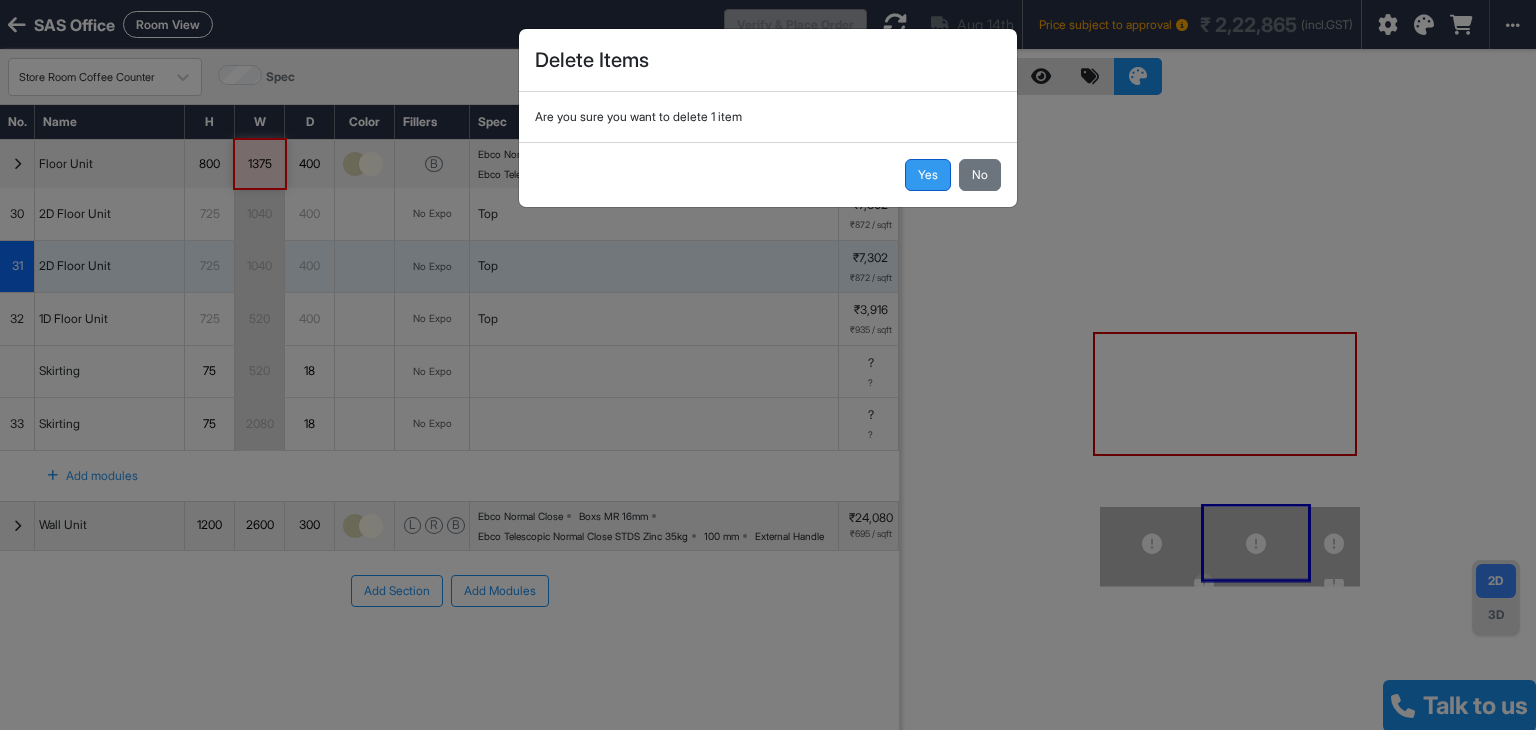 click on "Yes" at bounding box center (928, 175) 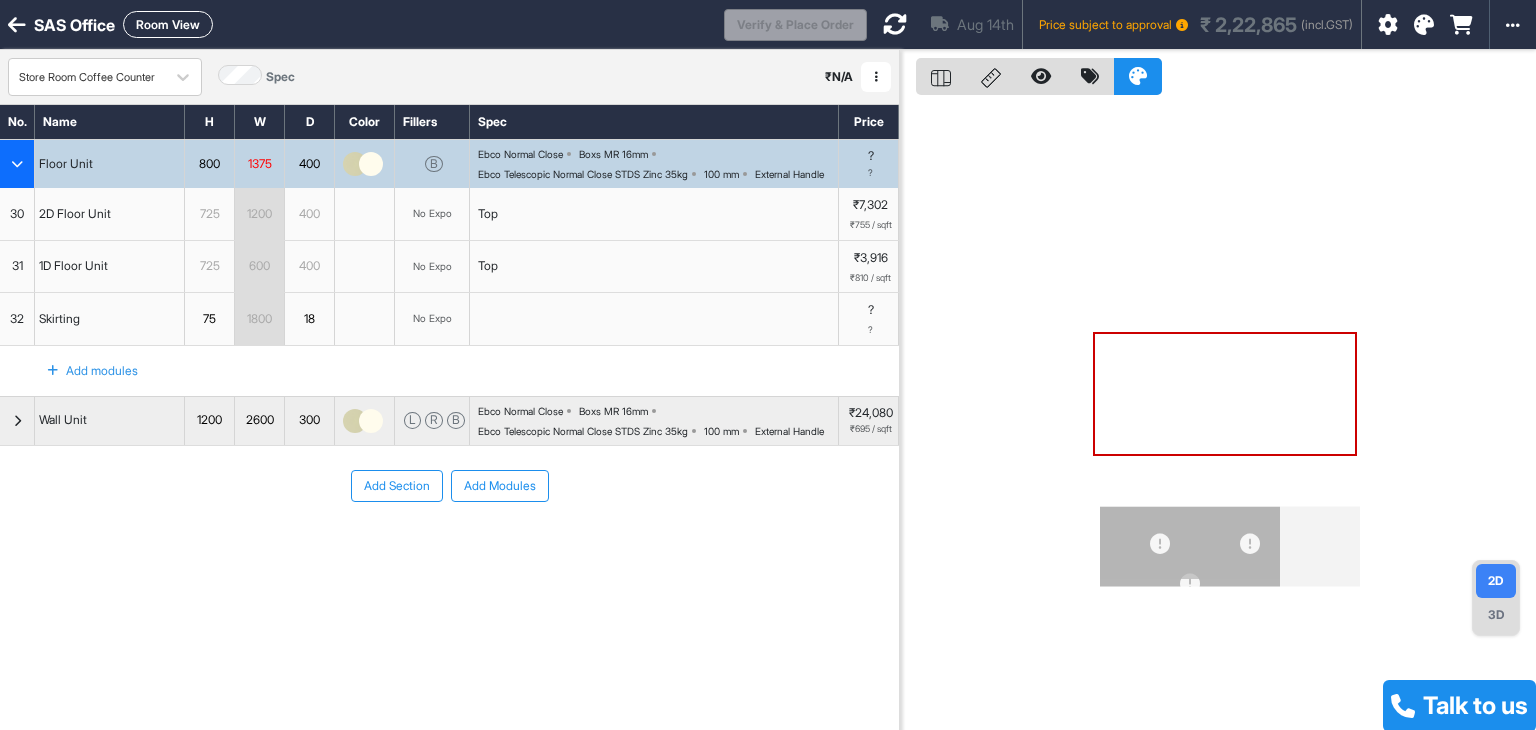 click on "1375" at bounding box center (259, 164) 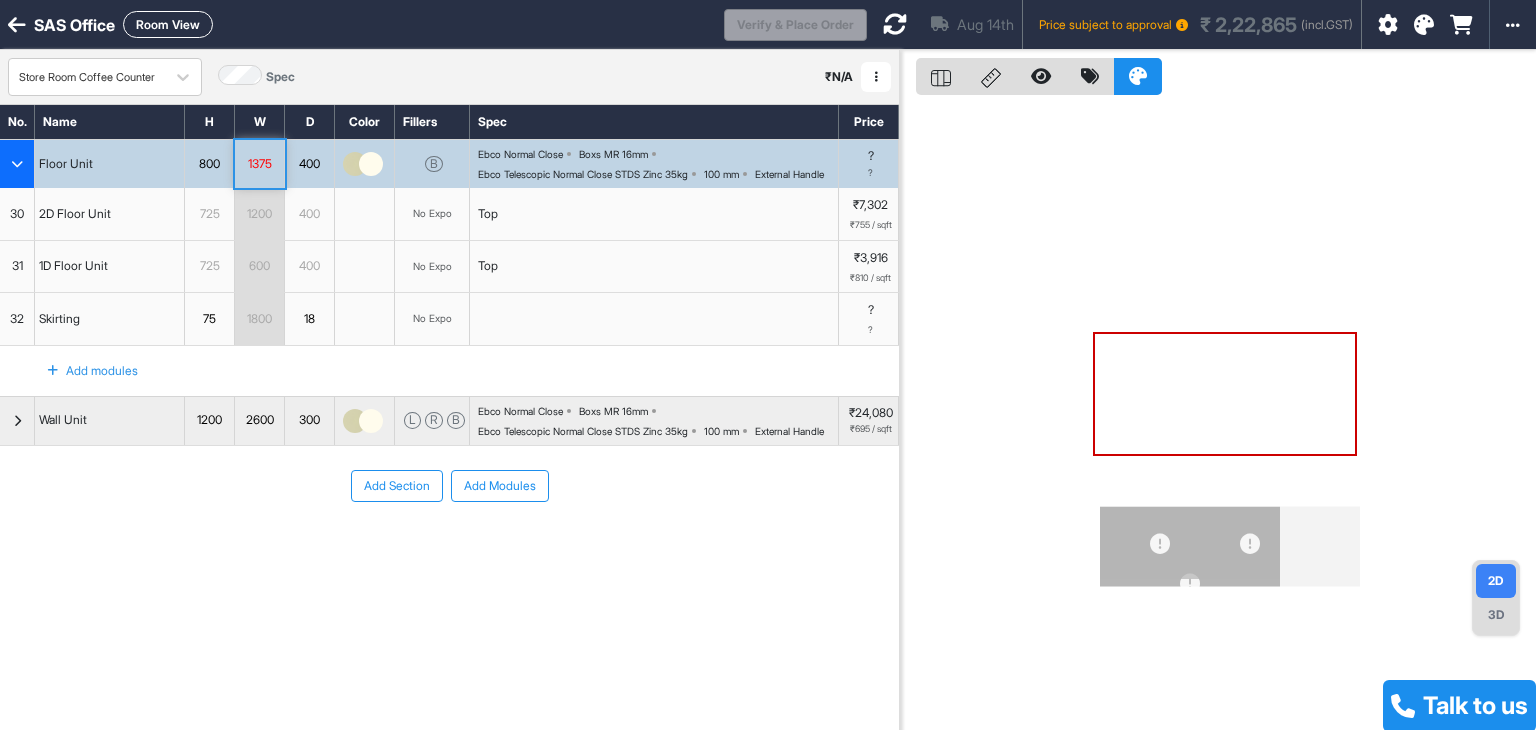 click on "1375" at bounding box center (259, 164) 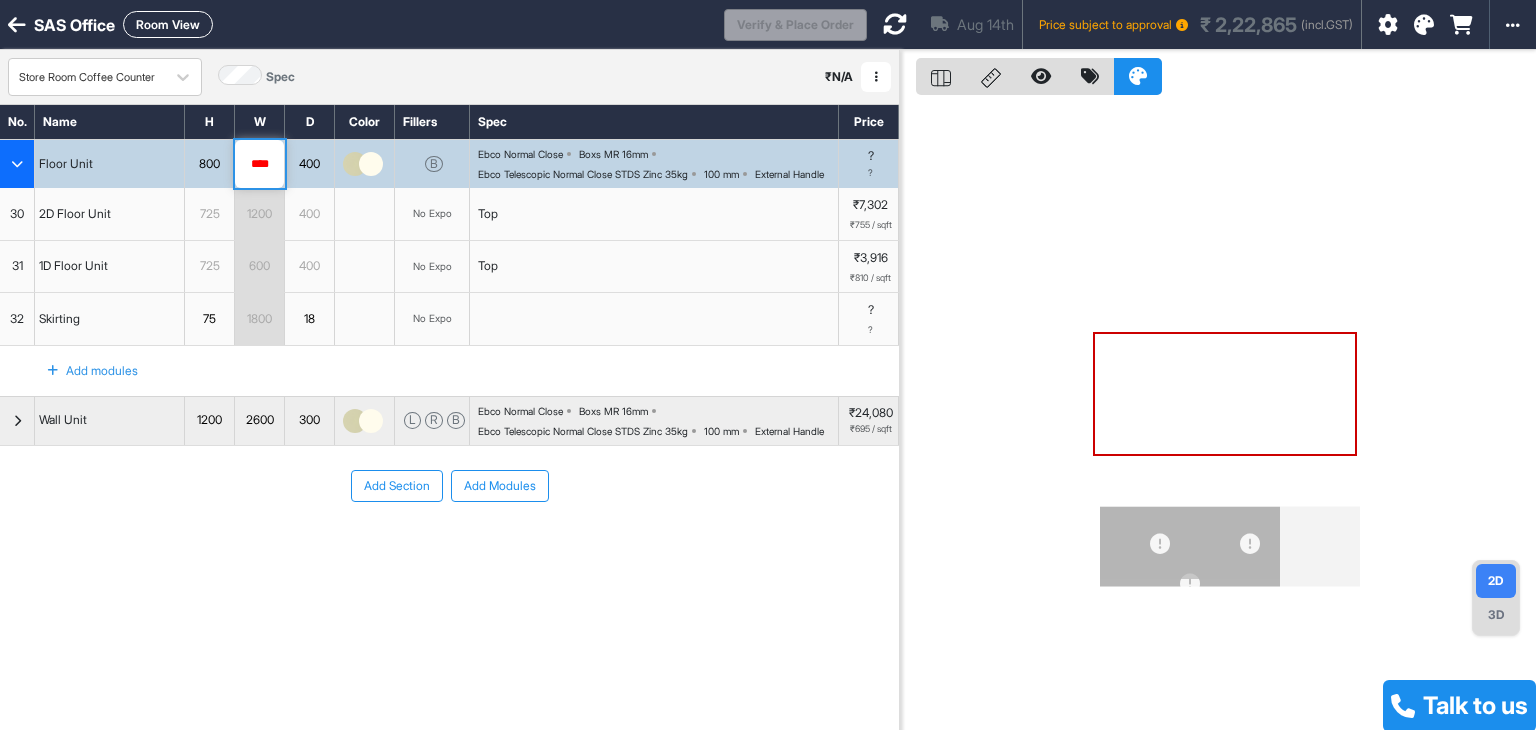 click on "Add Section Add Modules" at bounding box center [449, 546] 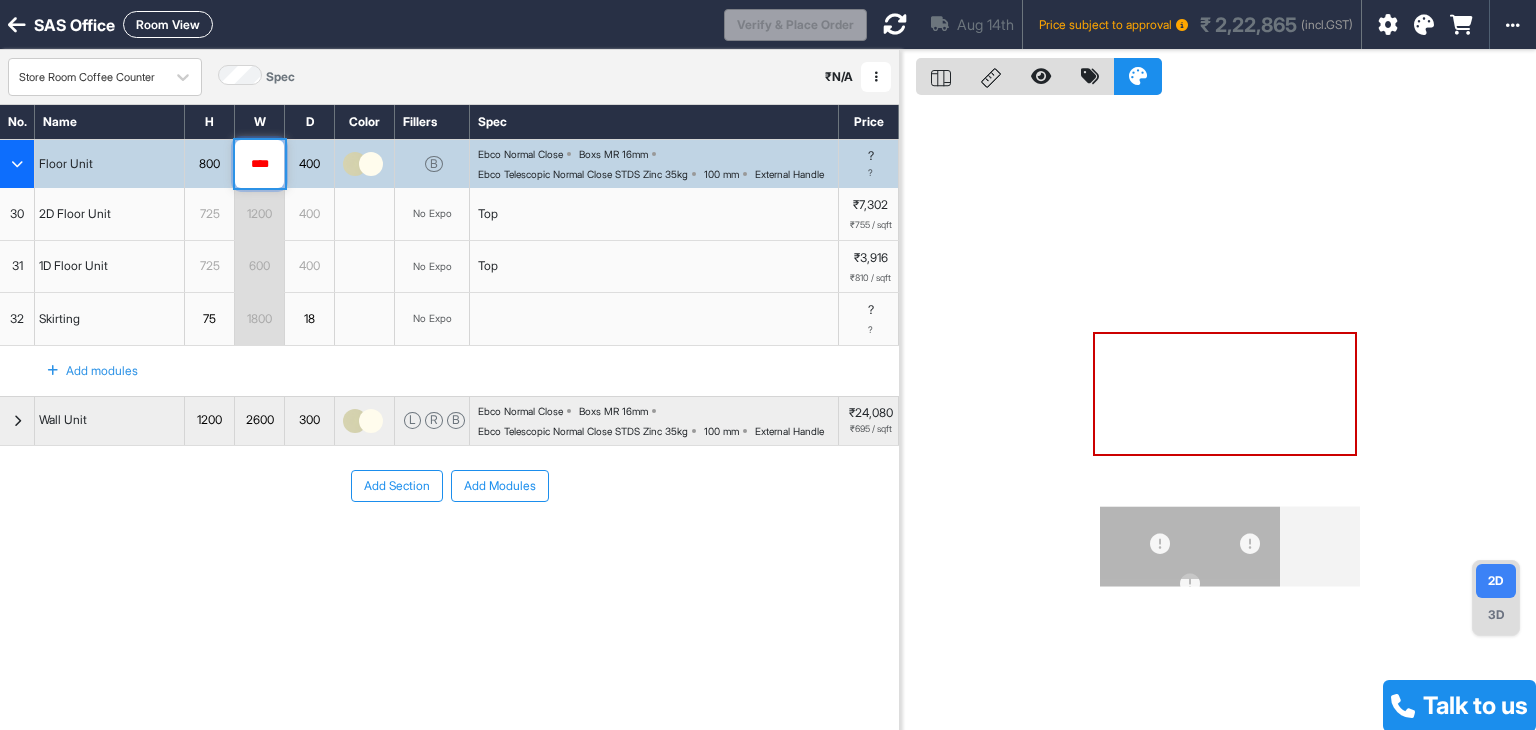 click on "****" at bounding box center (259, 164) 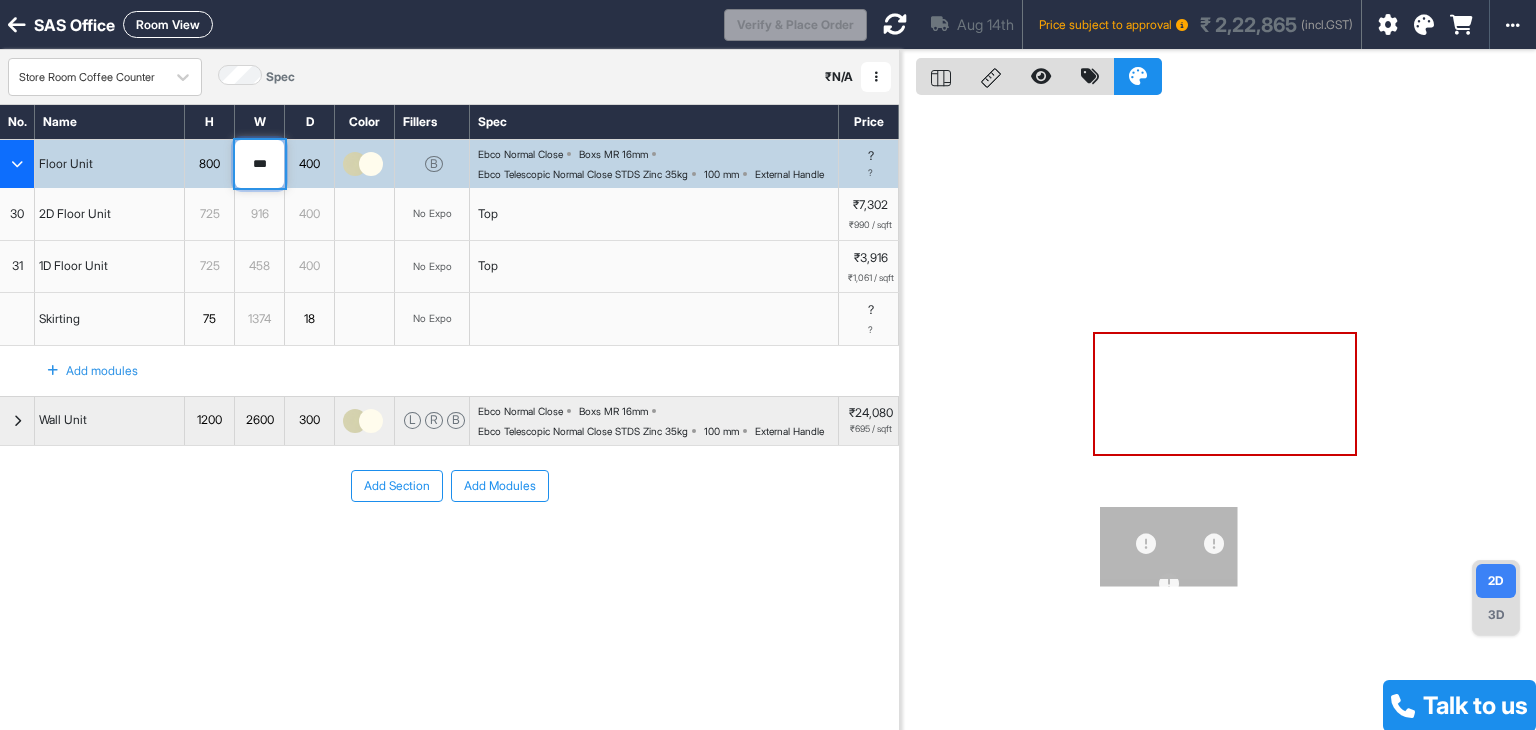 type on "****" 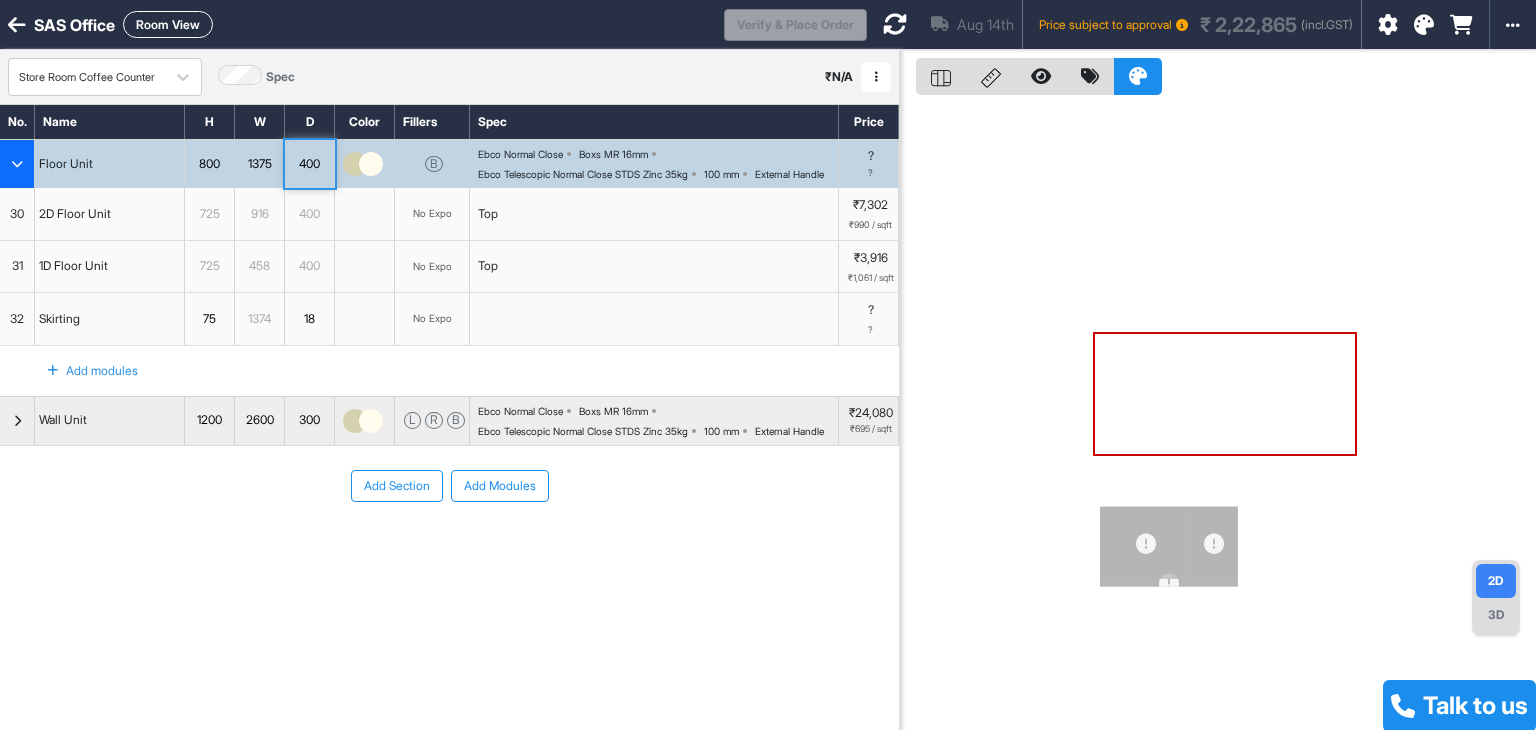 click on "400" at bounding box center [309, 164] 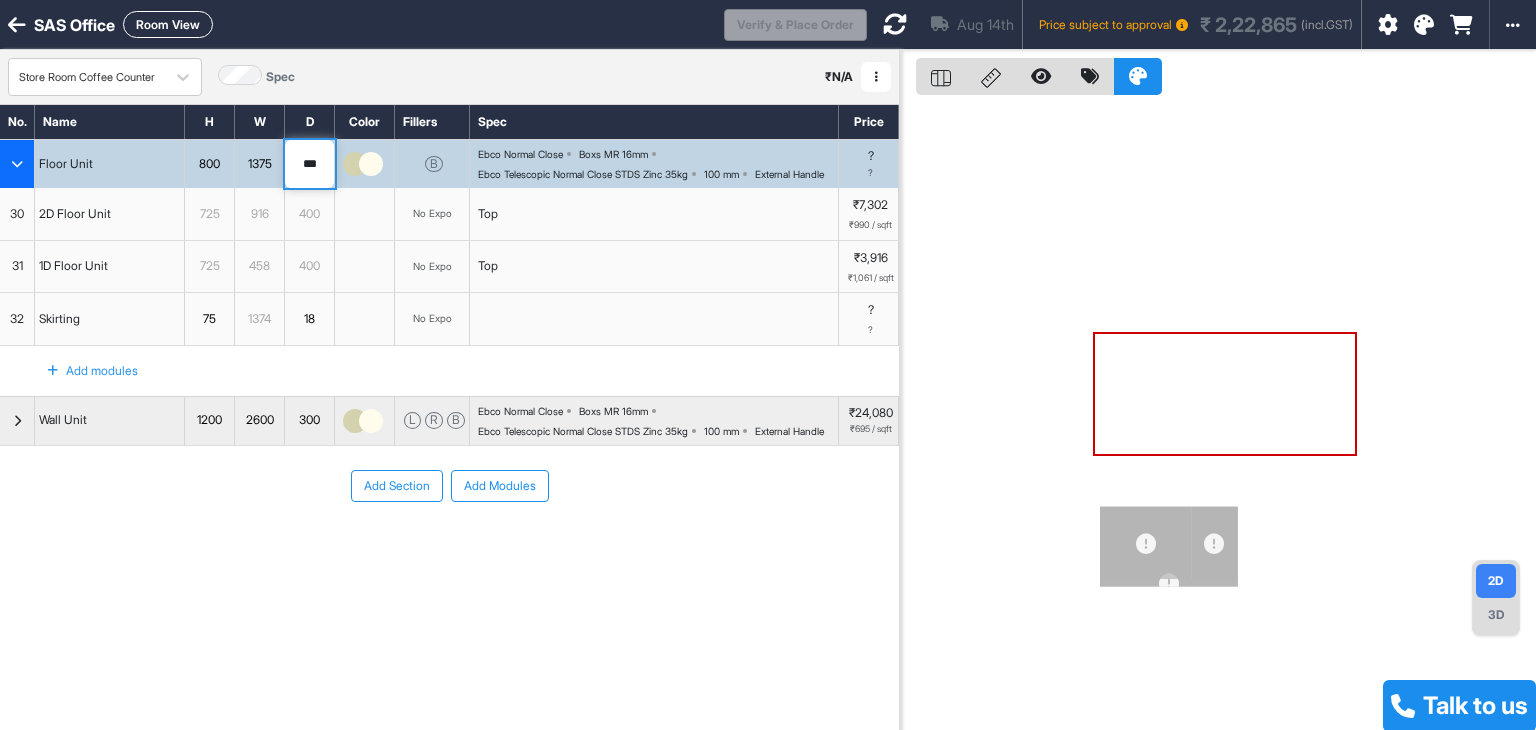click on "***" at bounding box center (309, 164) 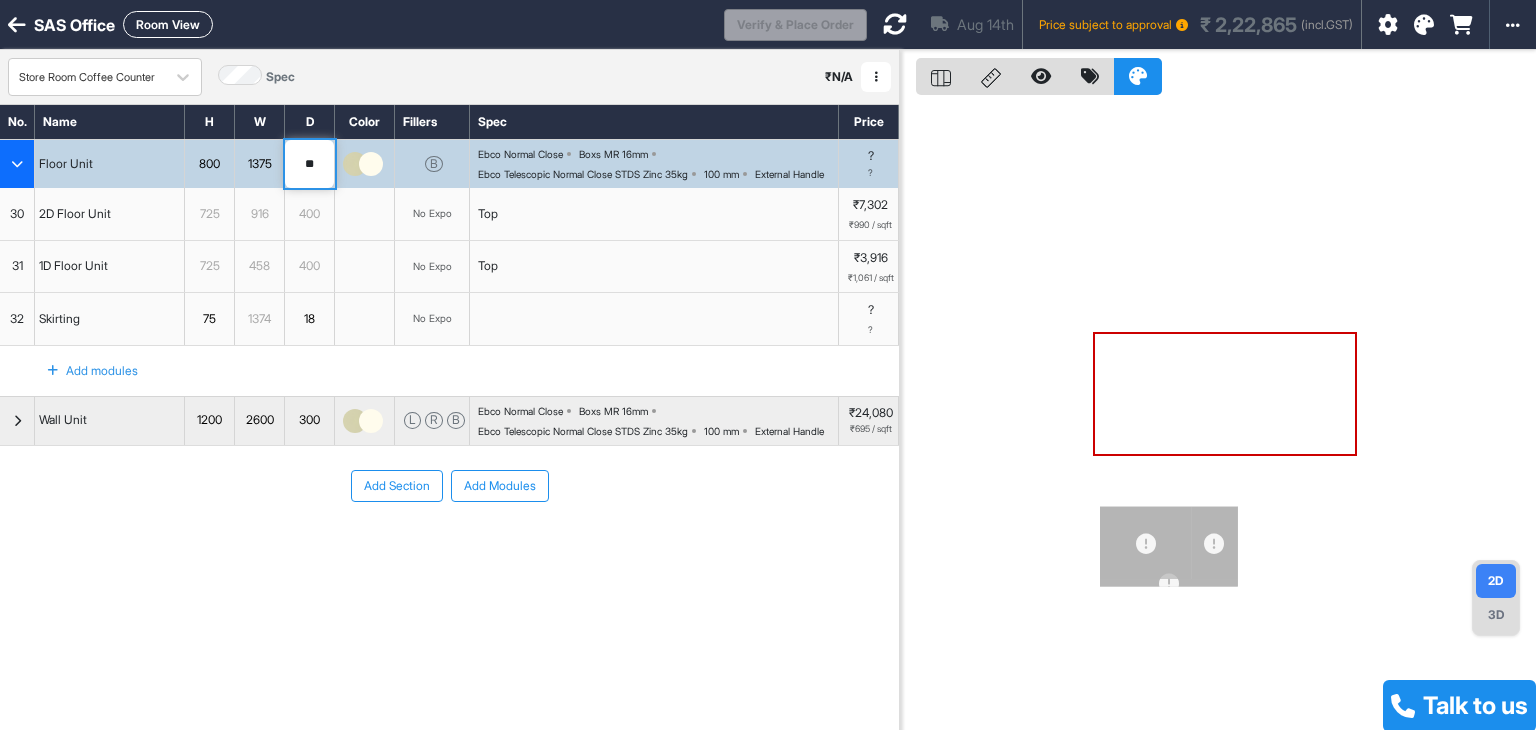 type on "***" 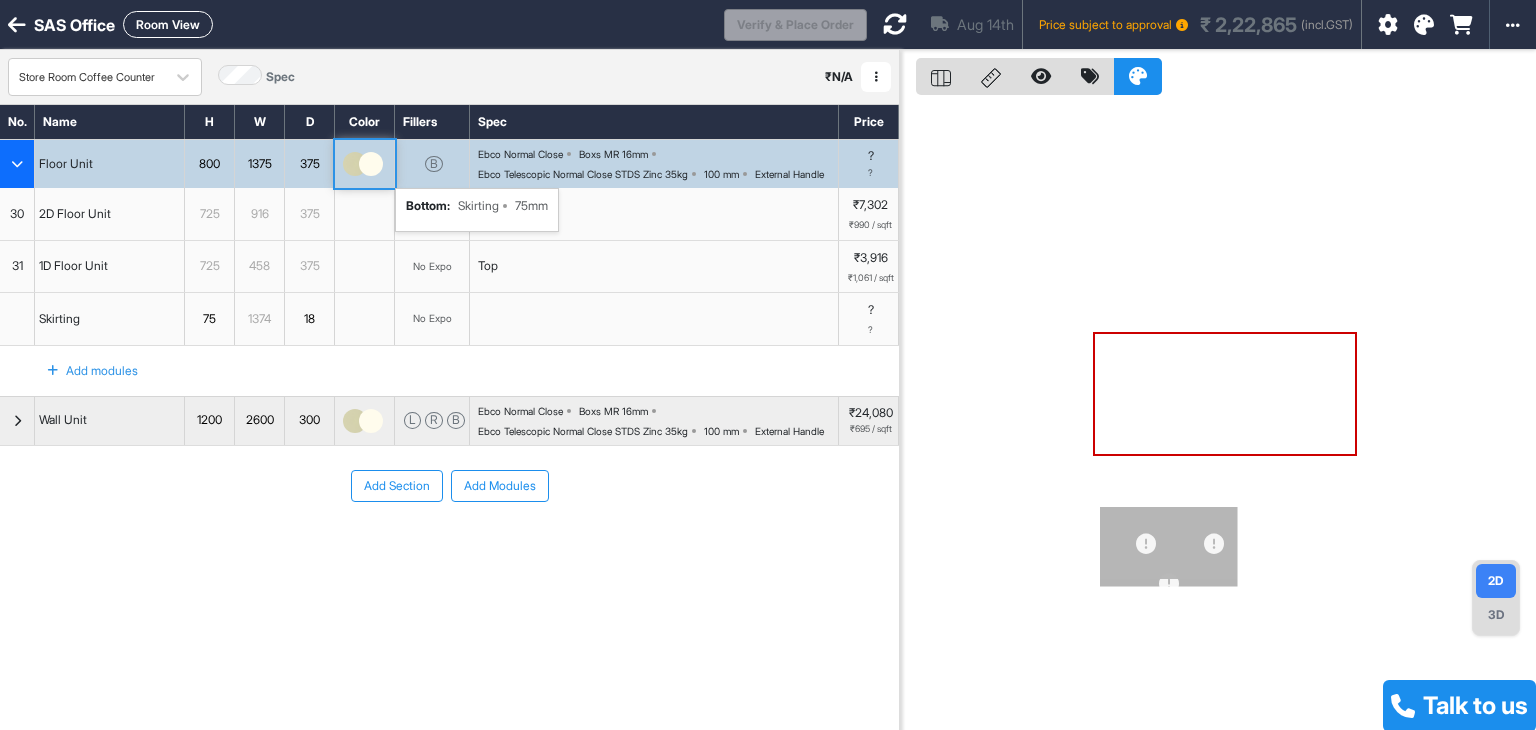 click on "B bottom : Skirting 75mm" at bounding box center (432, 164) 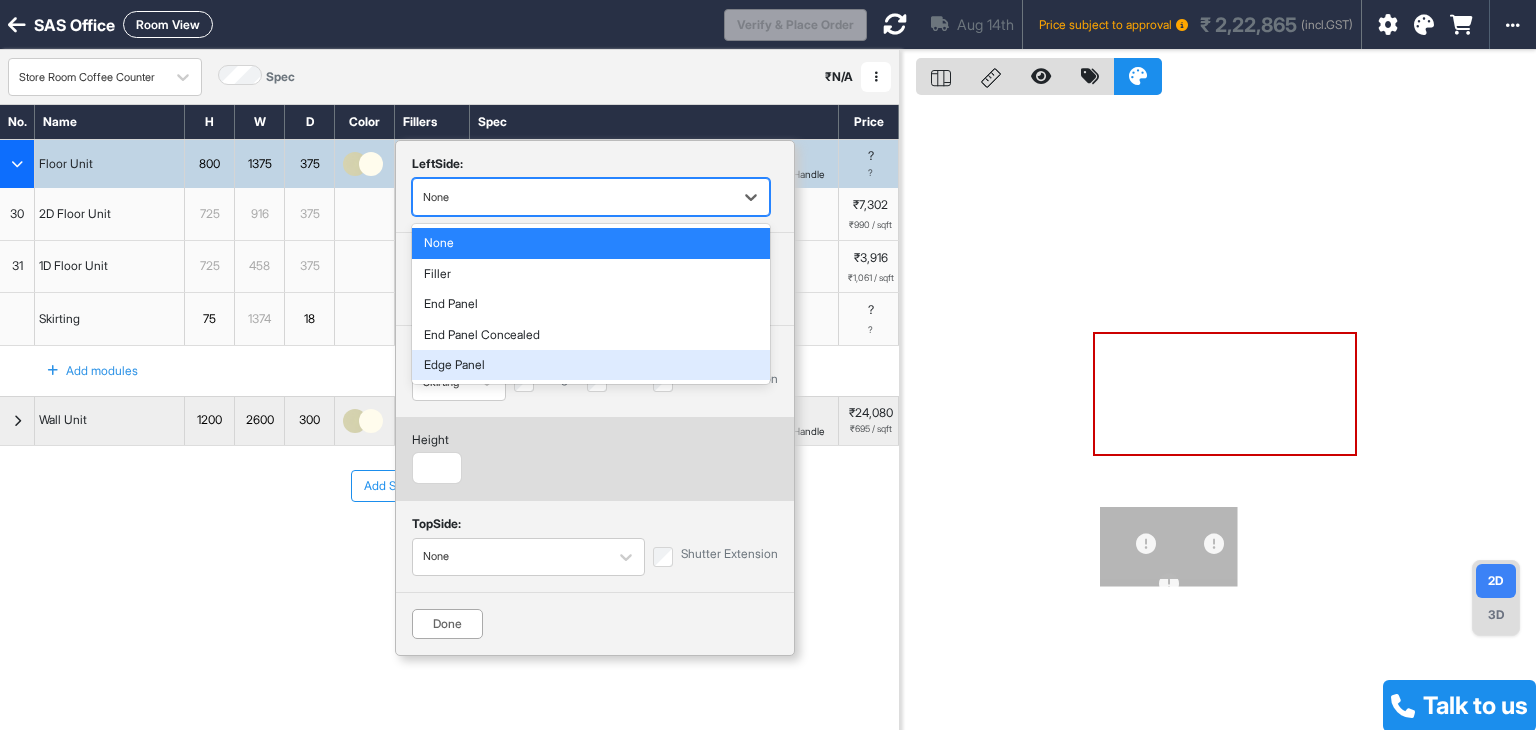 click on "bottom  Side: Skirting Height Color Shutter Extension" at bounding box center [595, 371] 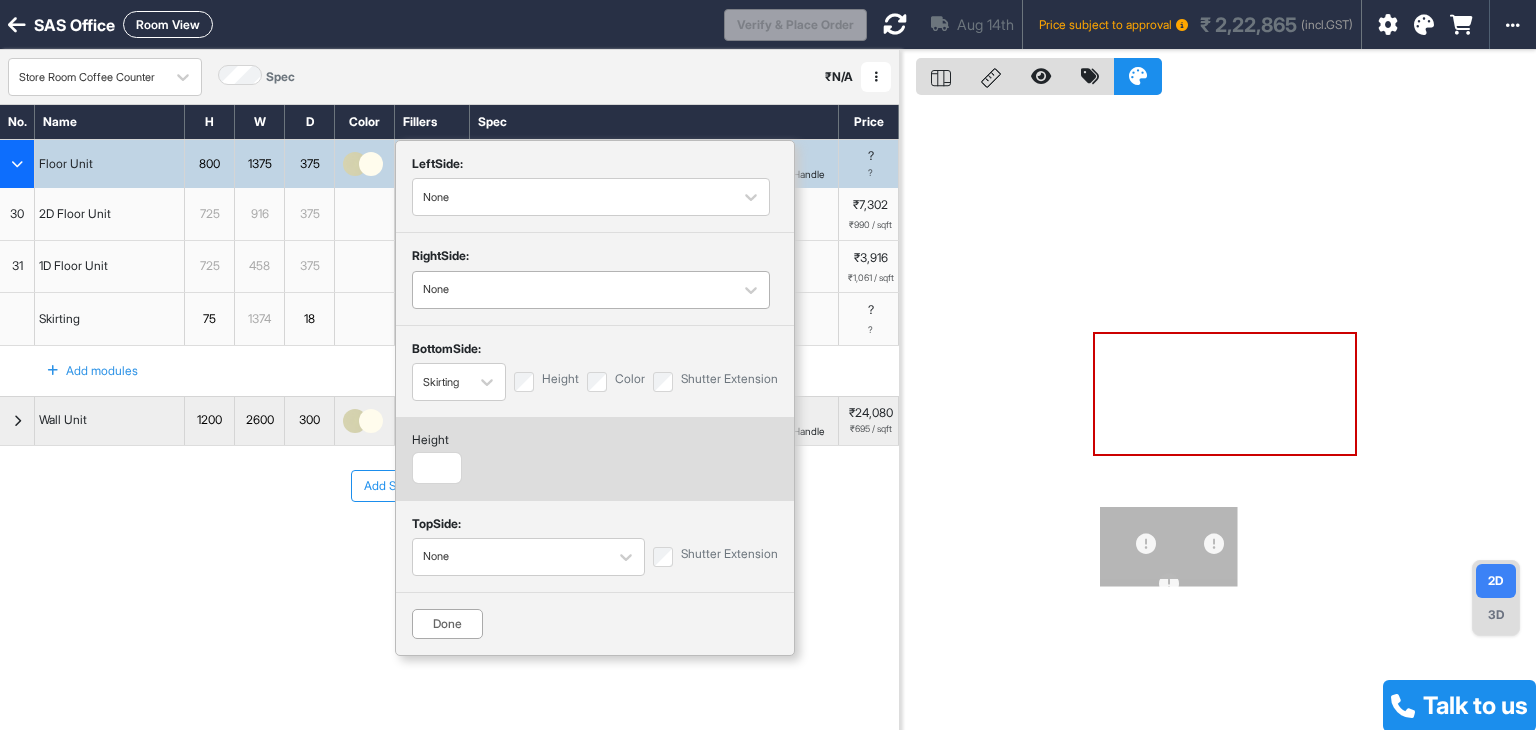 click on "right  Side:" at bounding box center [595, 259] 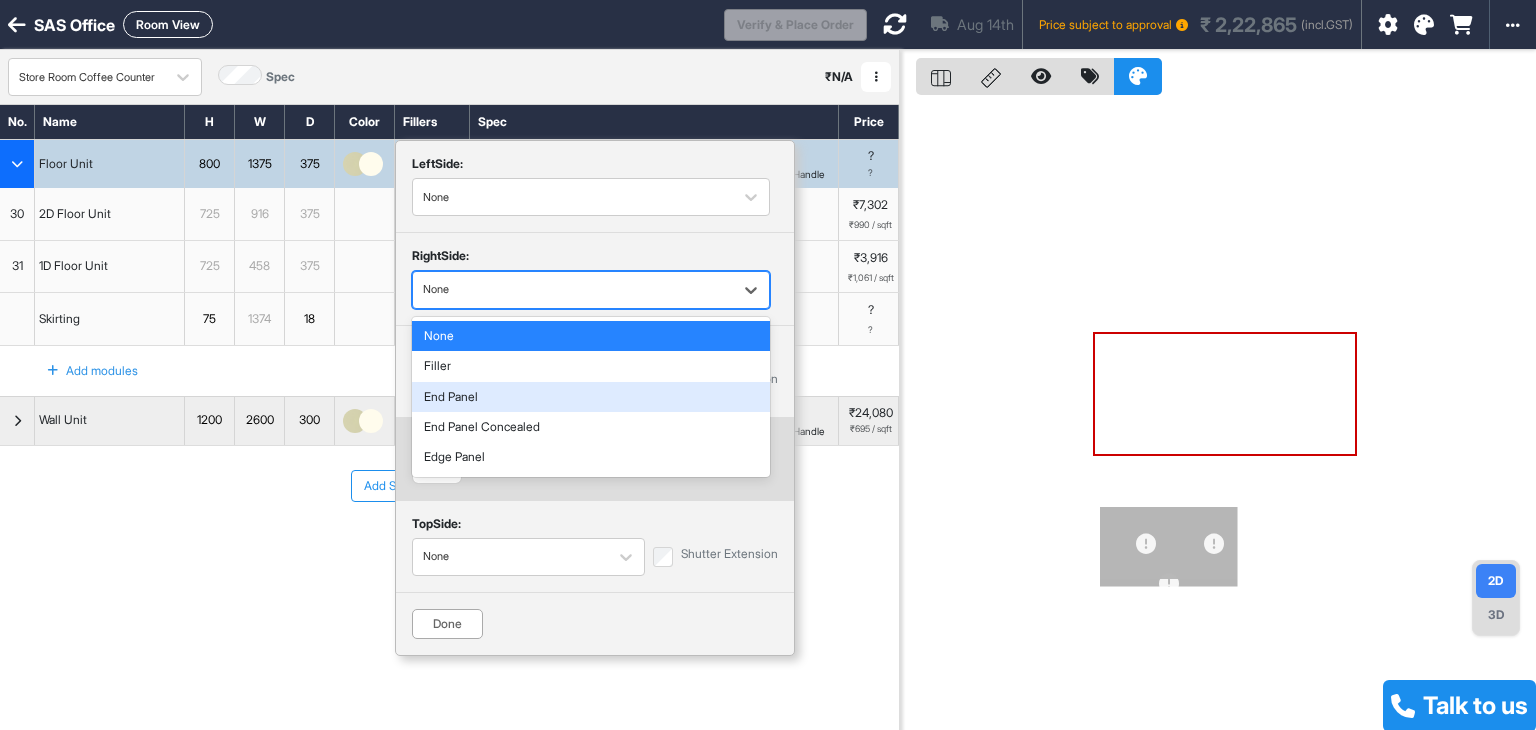 click on "End Panel" at bounding box center [591, 397] 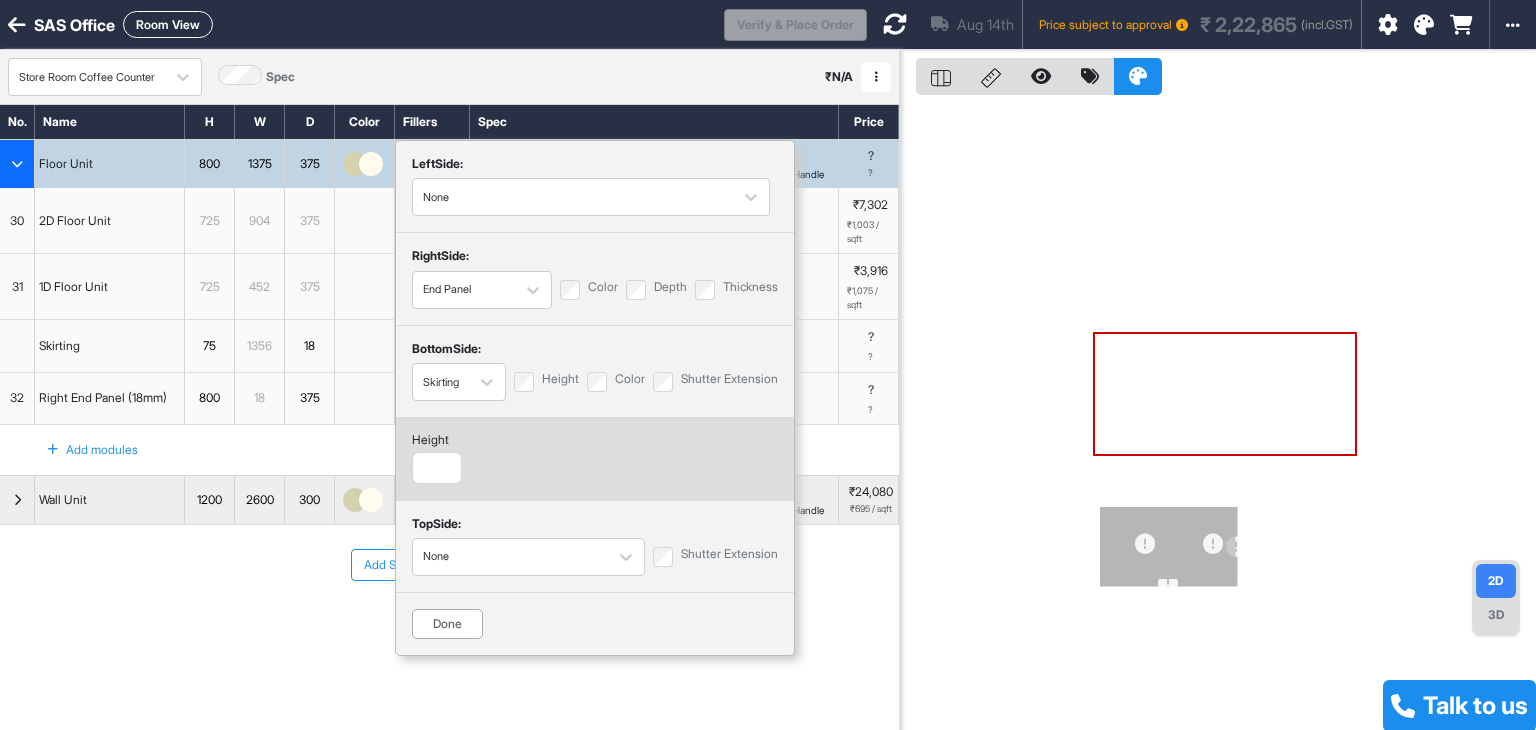 click on "Done" at bounding box center [447, 624] 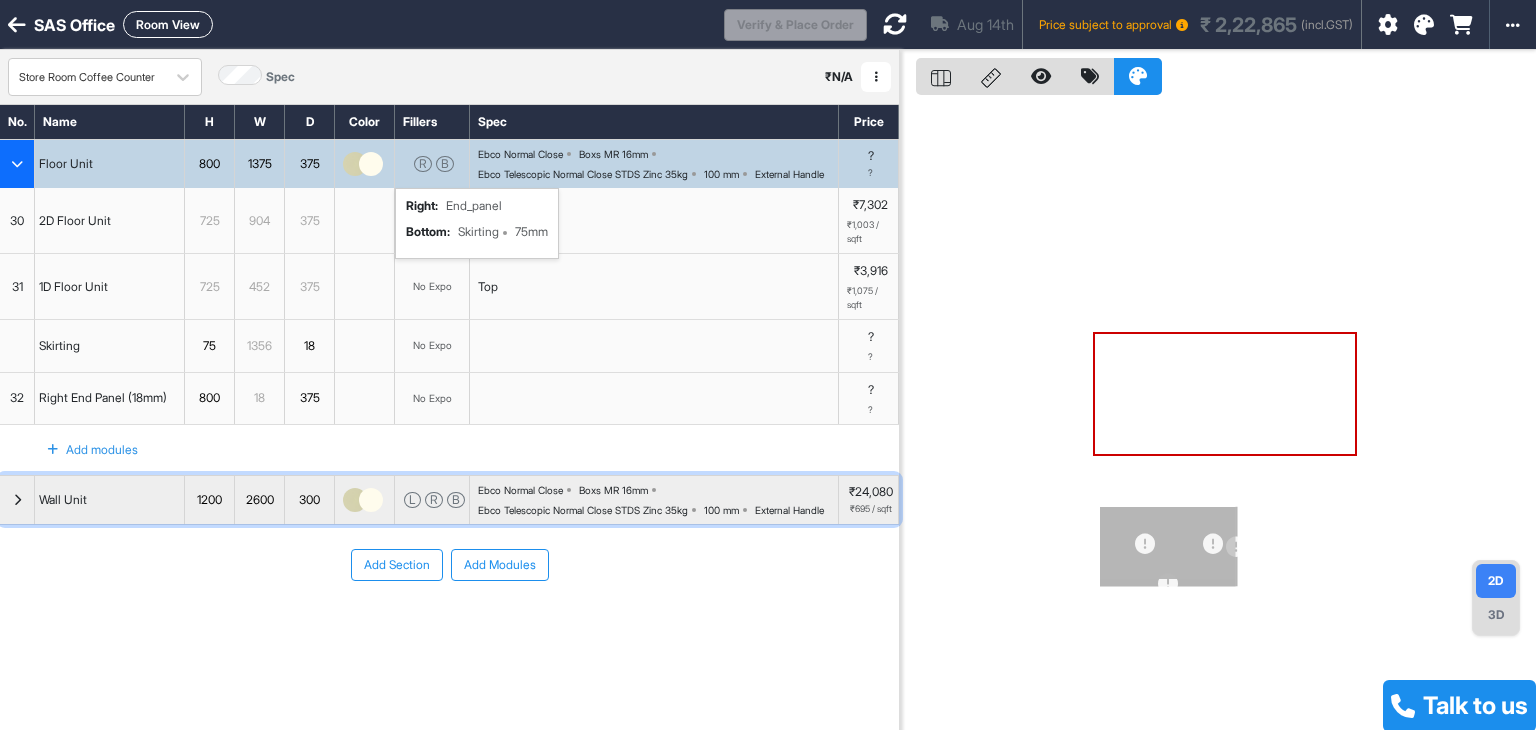 click at bounding box center (17, 500) 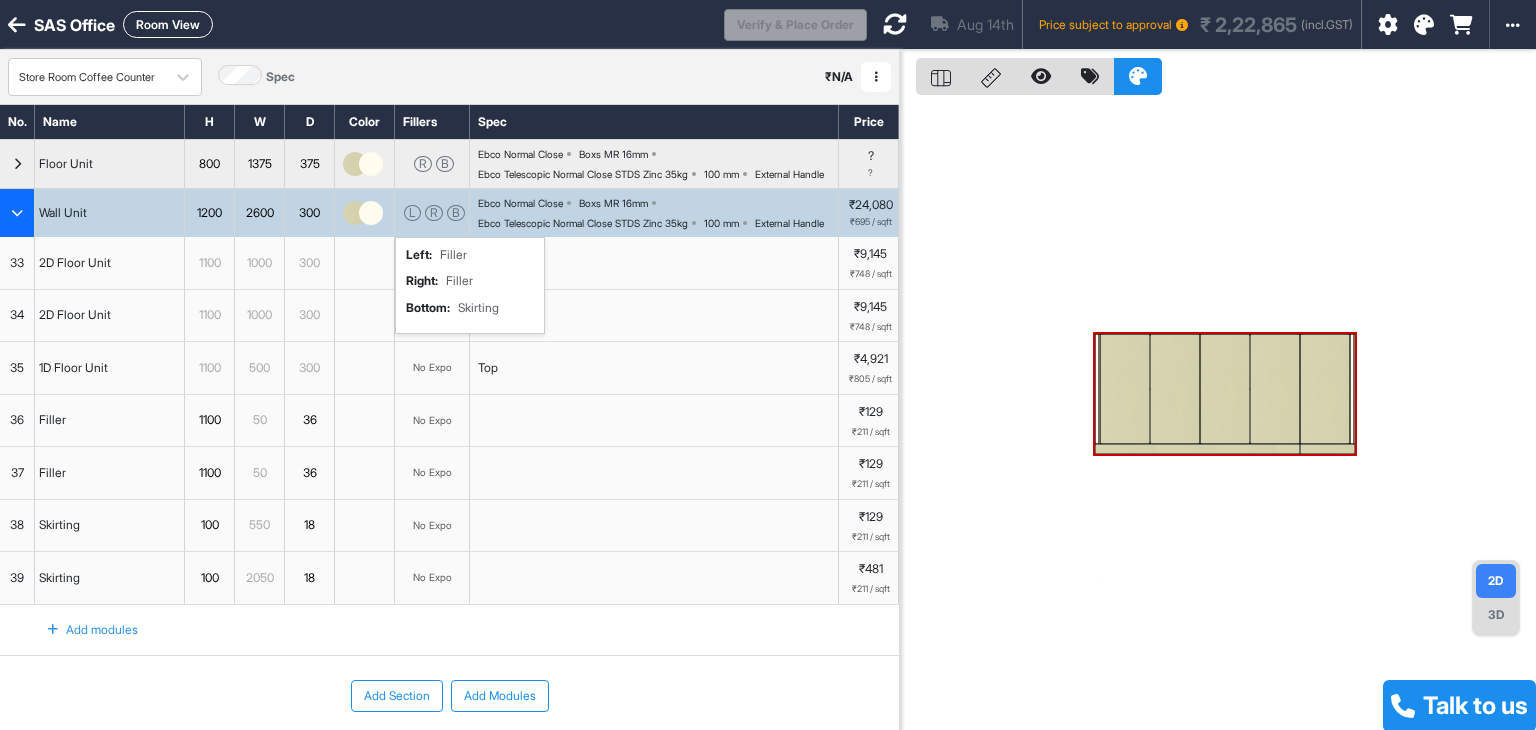 click on "L R B left : Filler right : Filler bottom : Skirting" at bounding box center (432, 213) 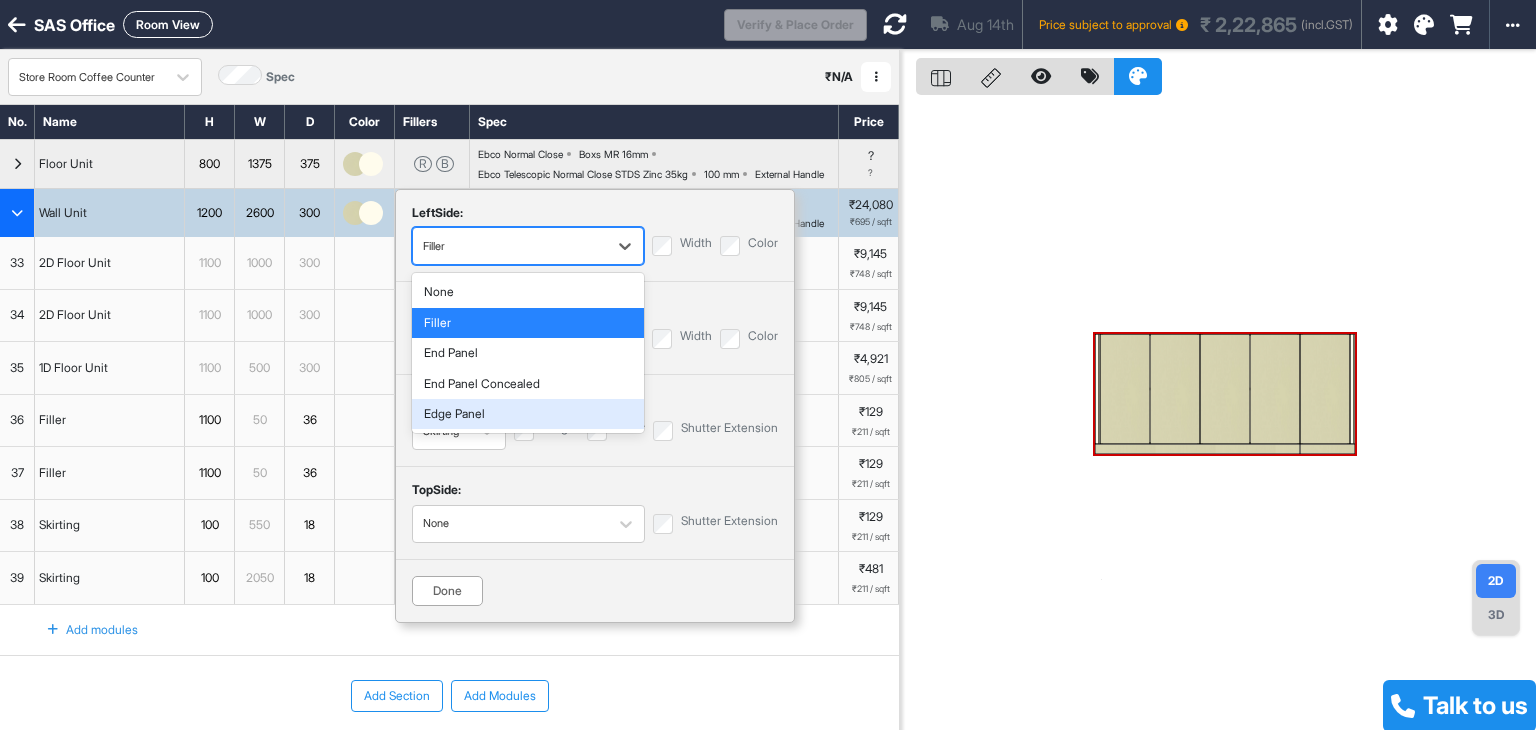 click on "top  Side: None Shutter Extension" at bounding box center [595, 512] 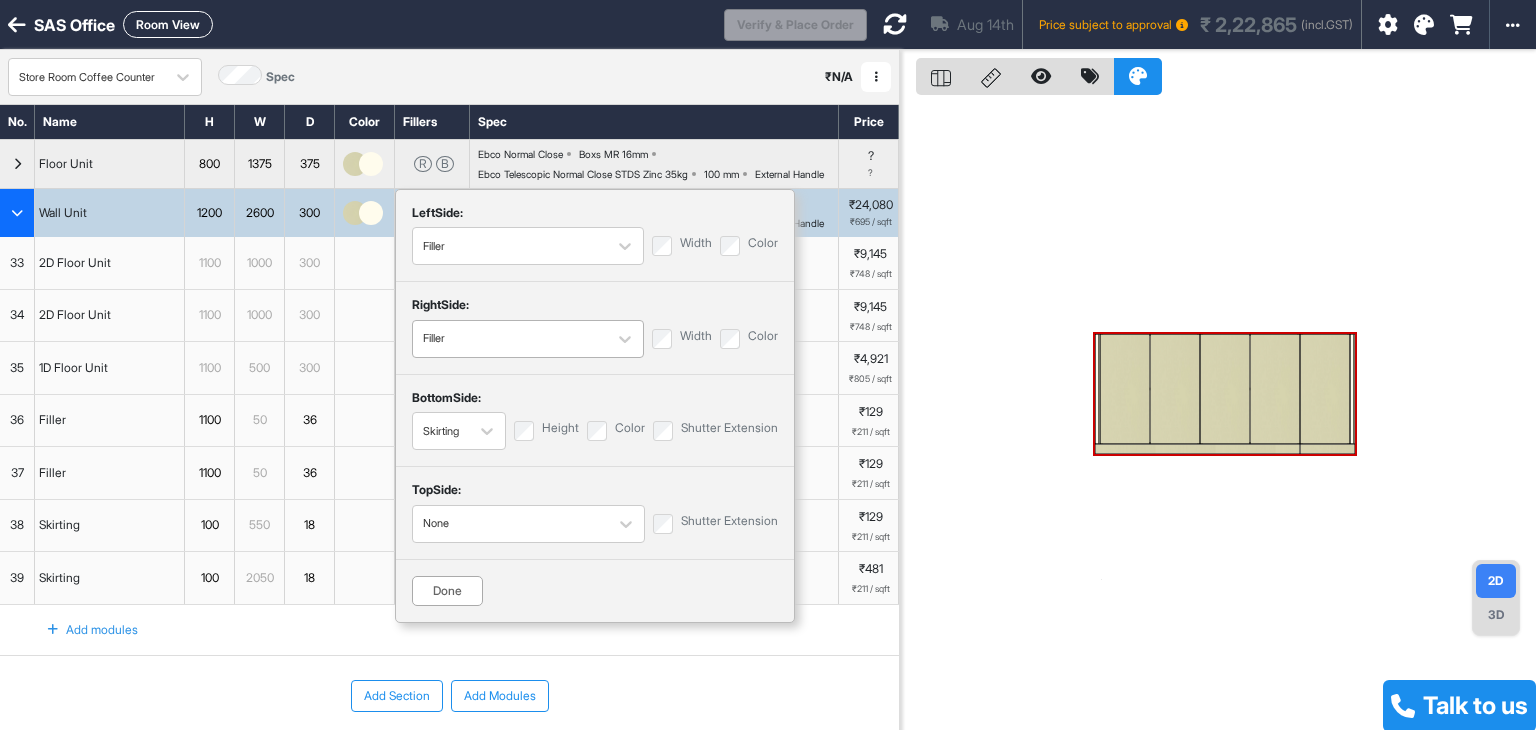 click on "Filler" at bounding box center [510, 338] 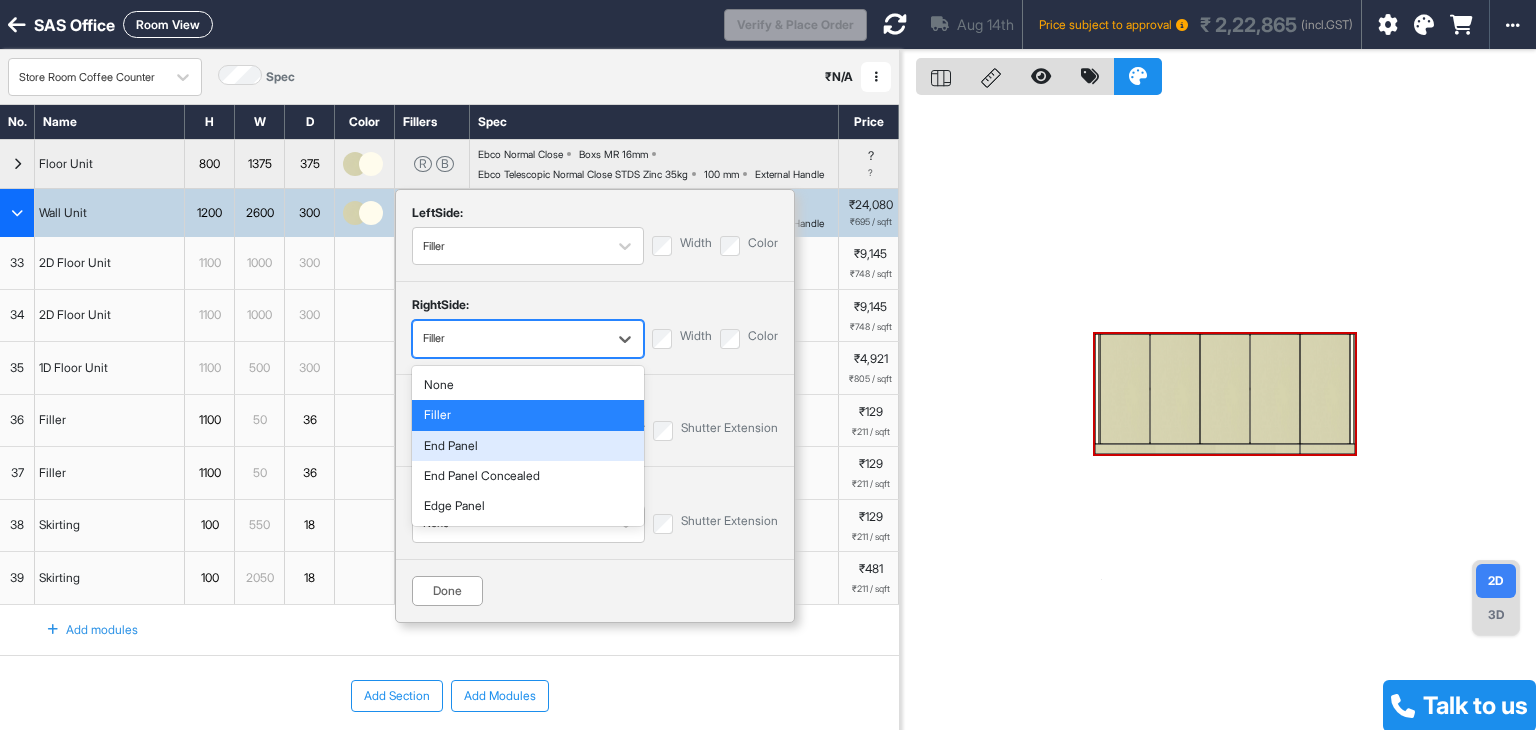 click on "End Panel" at bounding box center [528, 446] 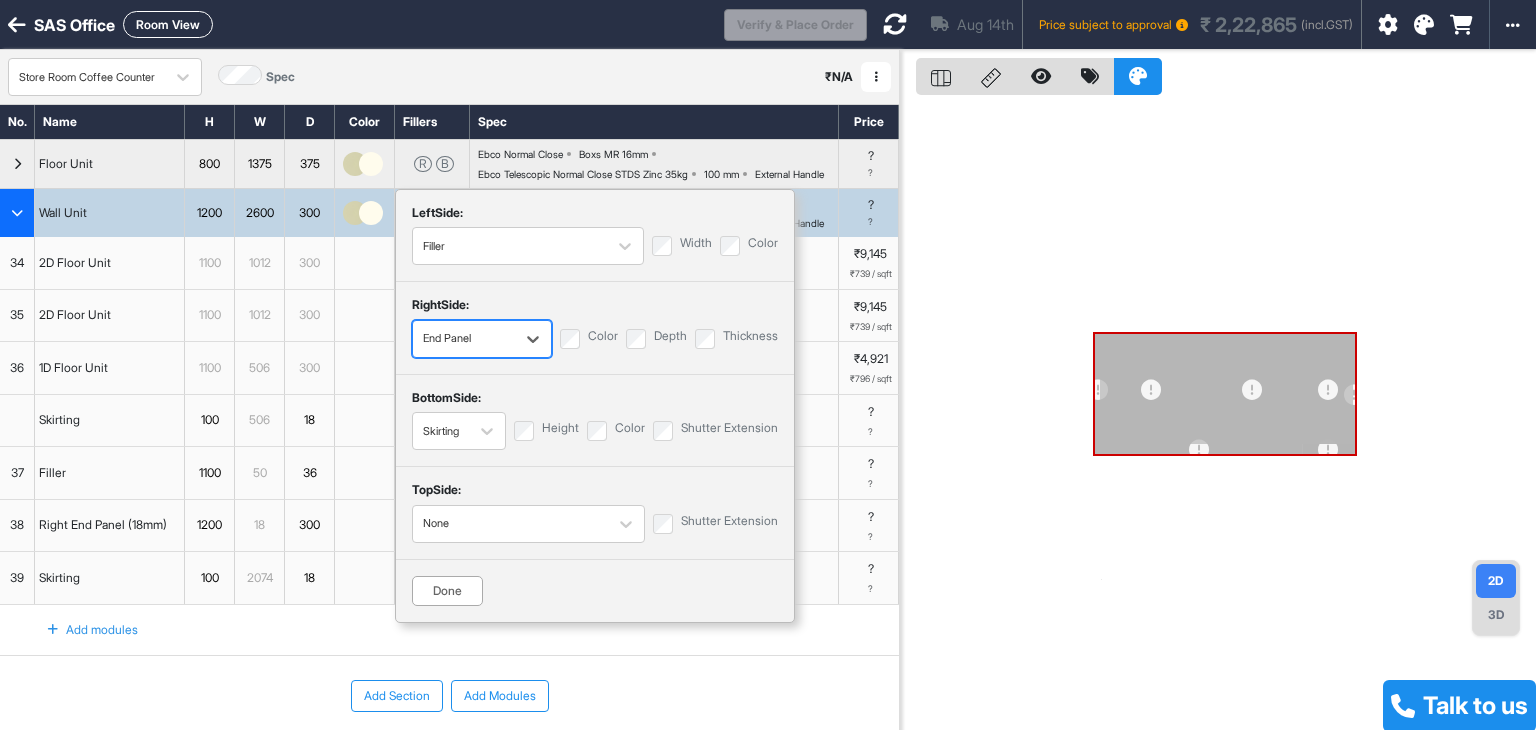 click on "Skirting" at bounding box center [441, 431] 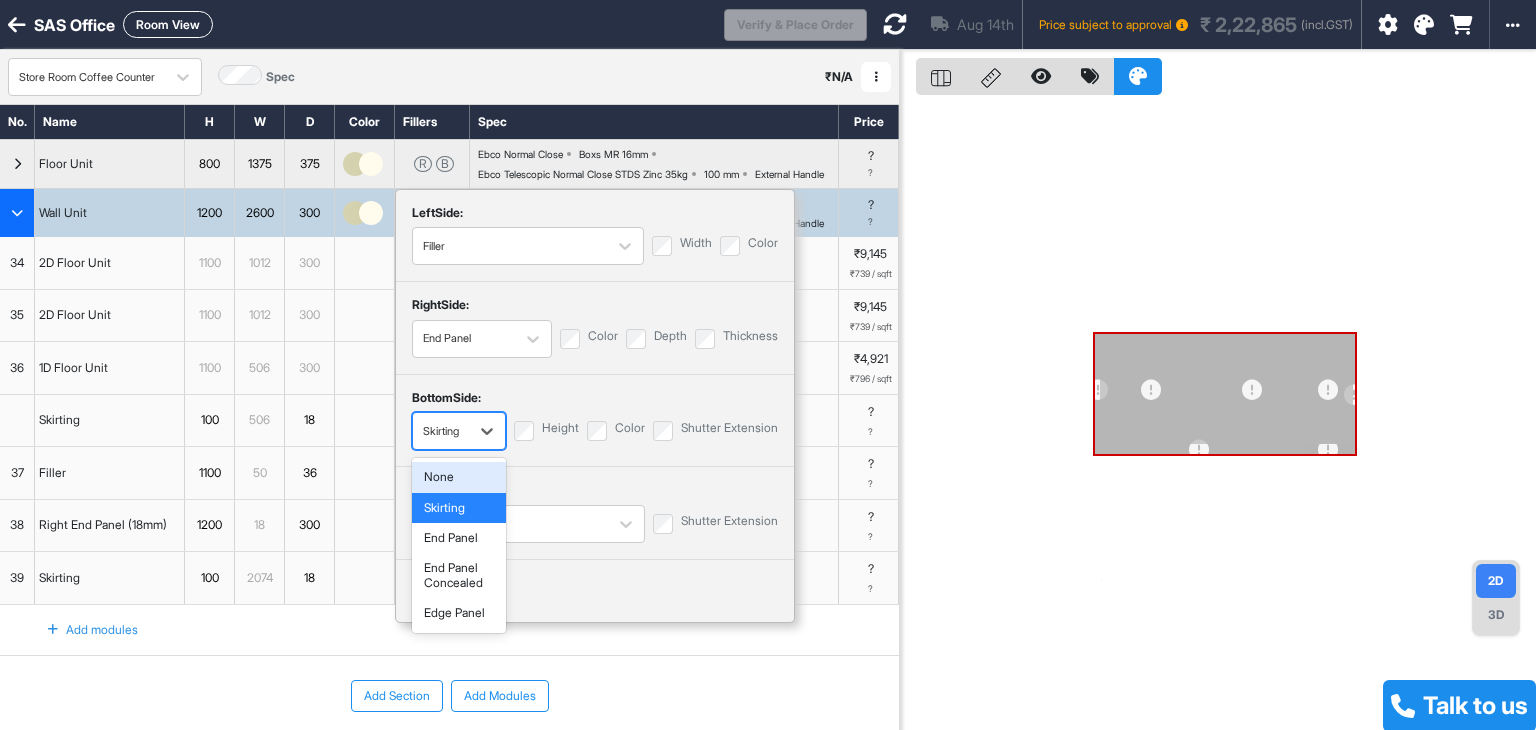 click on "None" at bounding box center [459, 477] 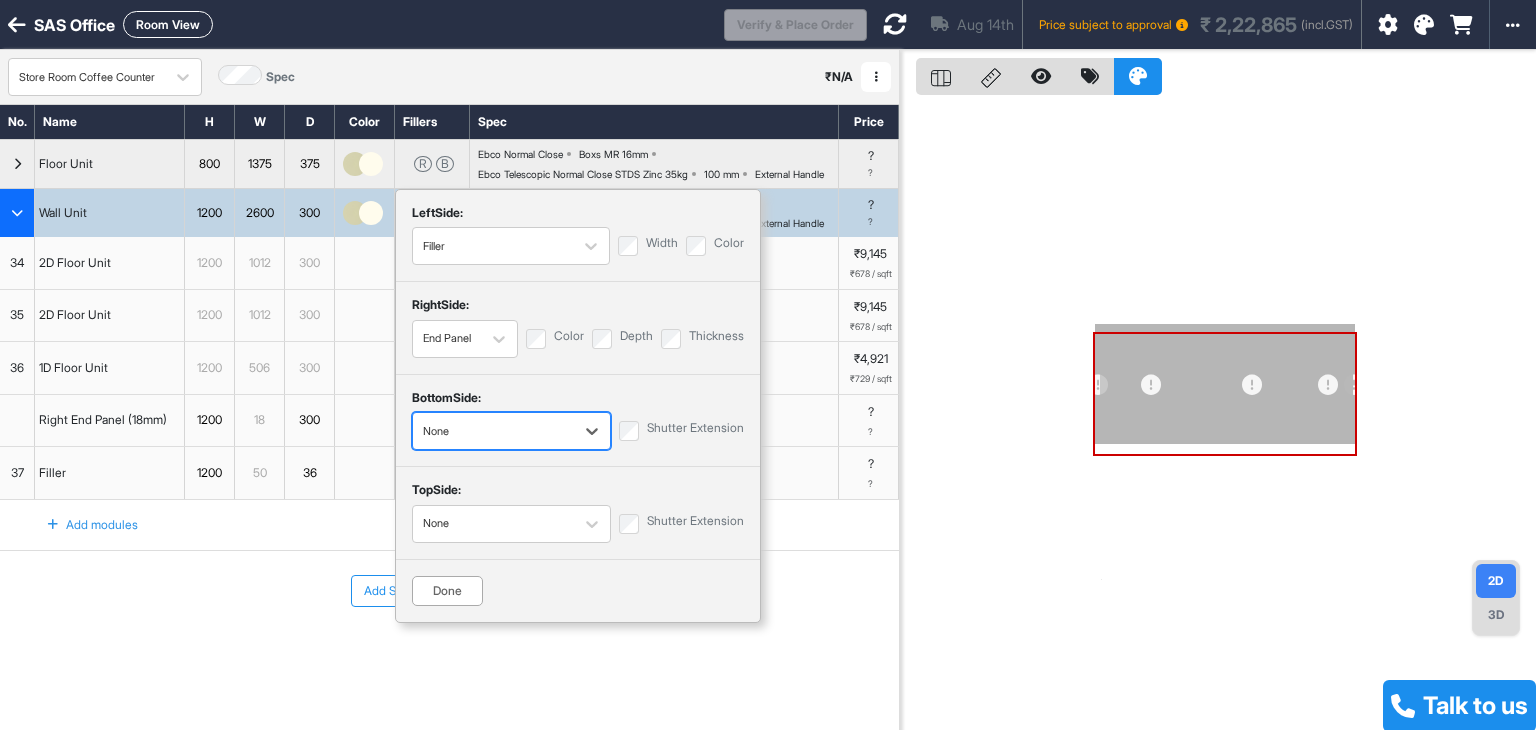 click on "Done" at bounding box center [447, 591] 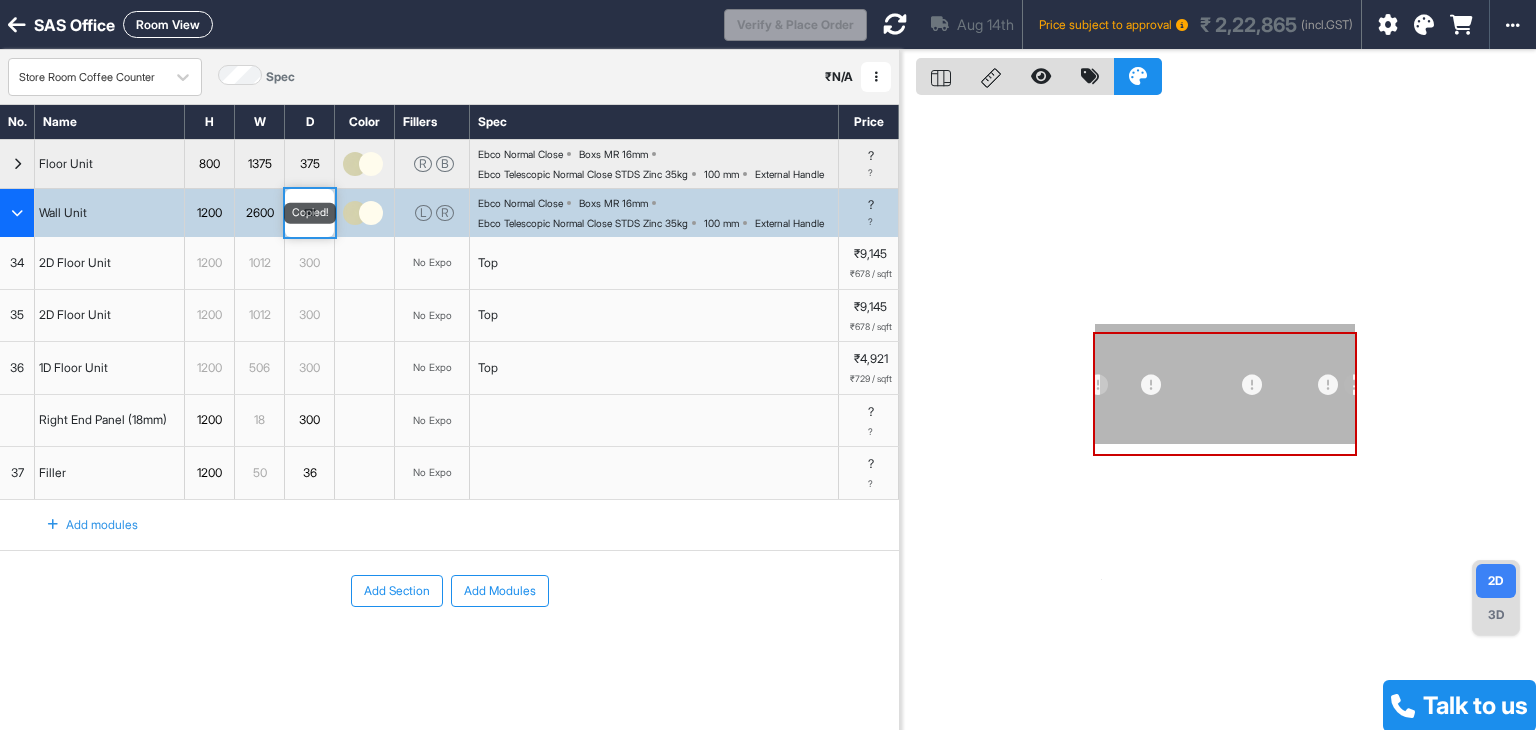 click on "Copied!" at bounding box center [310, 213] 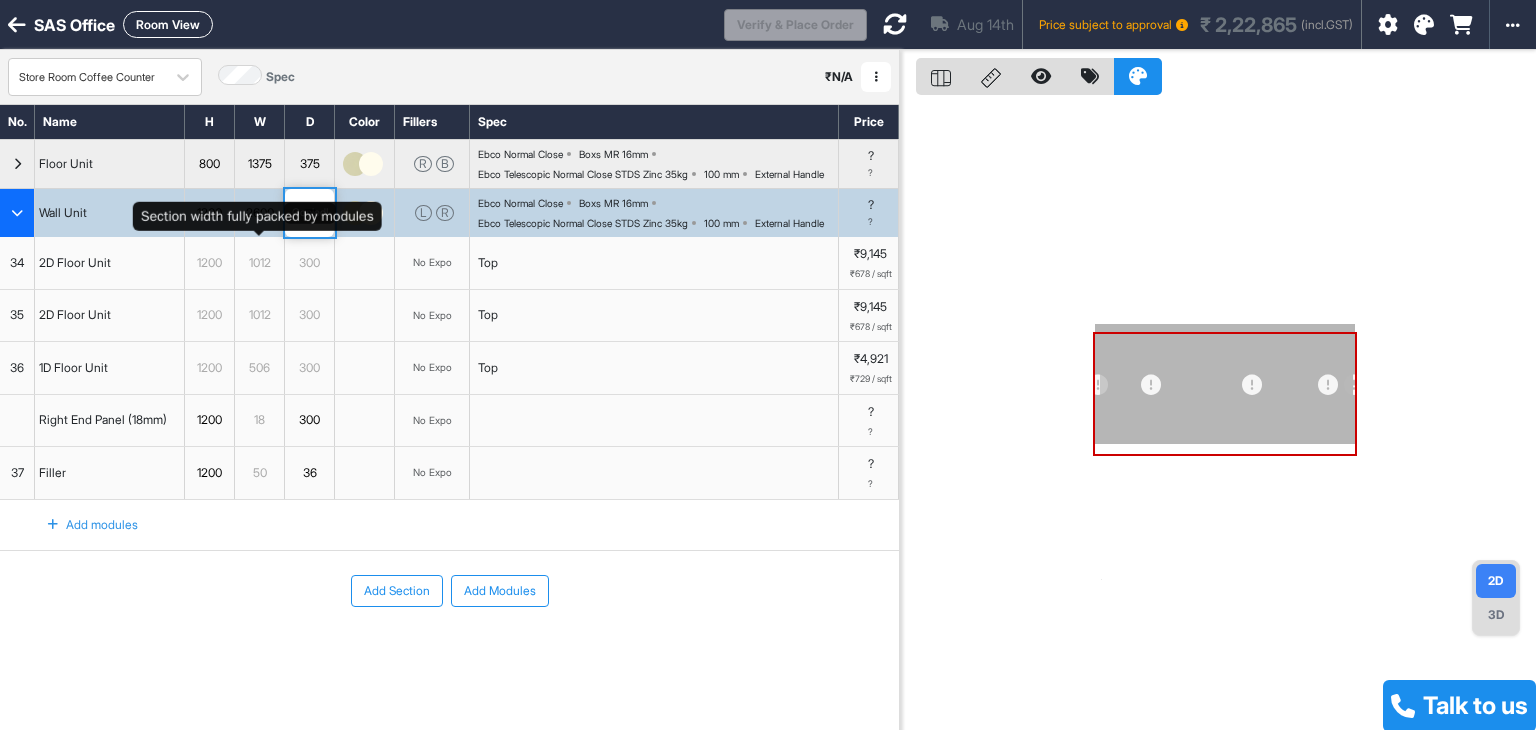 click on "2600" at bounding box center [259, 213] 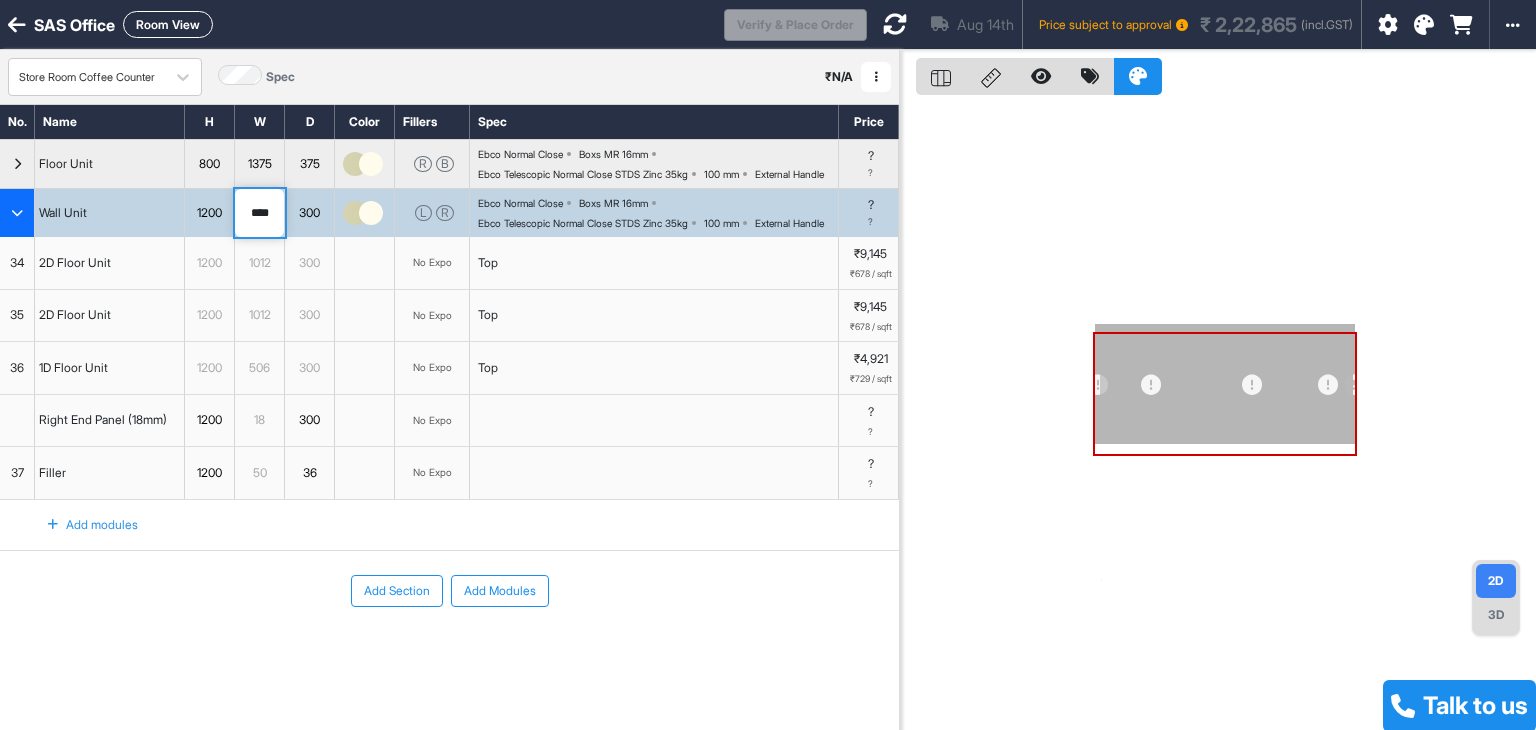 click on "****" at bounding box center [259, 213] 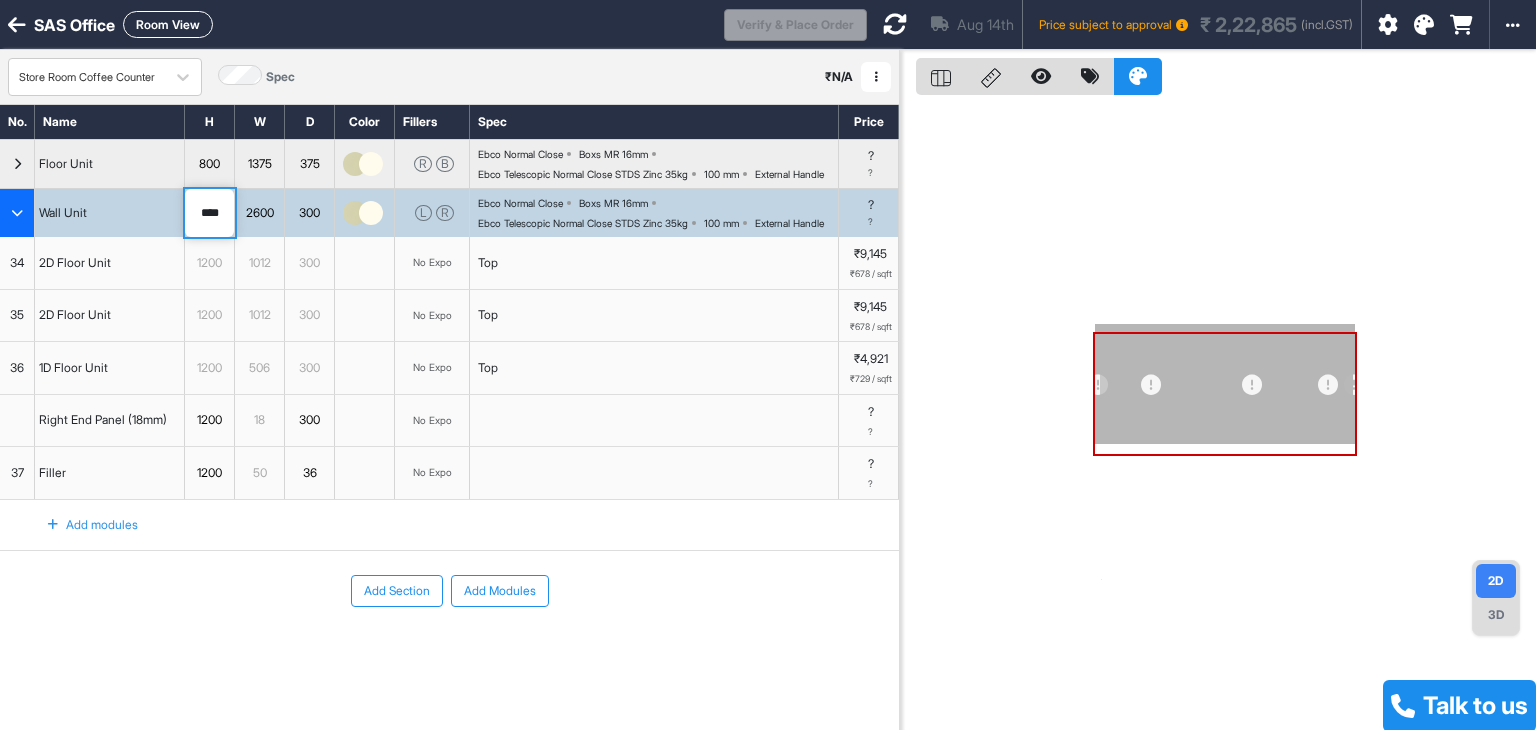 click on "****" at bounding box center (209, 213) 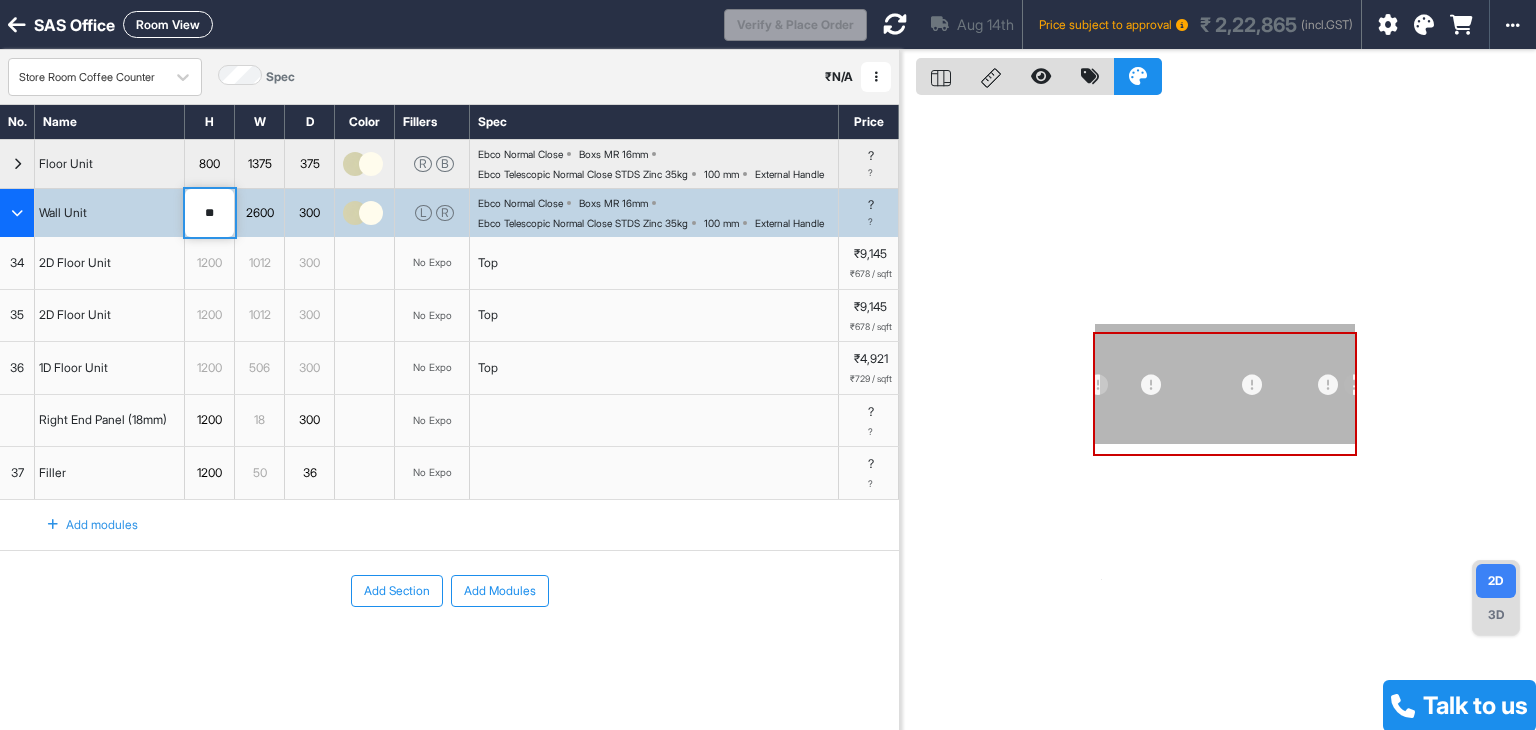 type on "***" 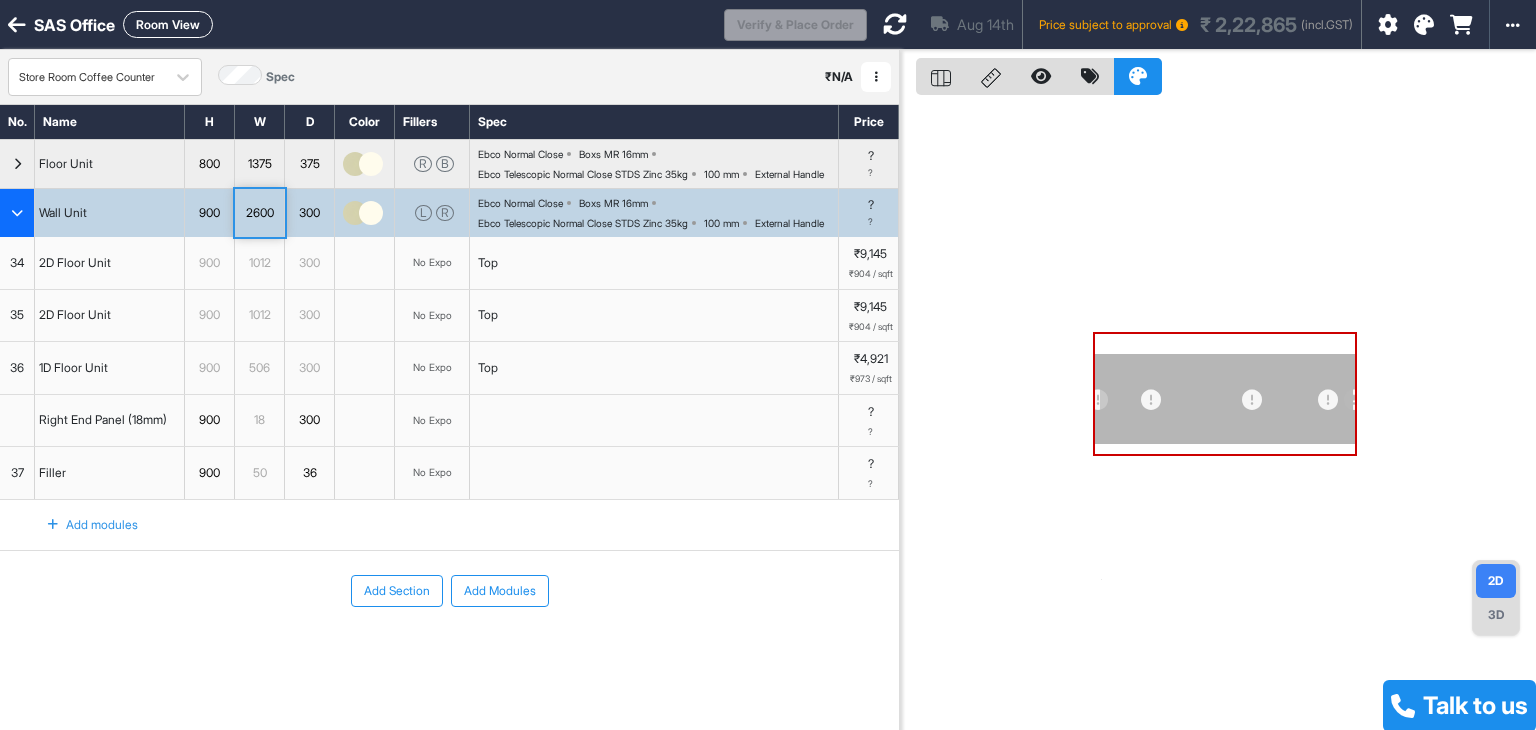 click on "2600" at bounding box center [259, 213] 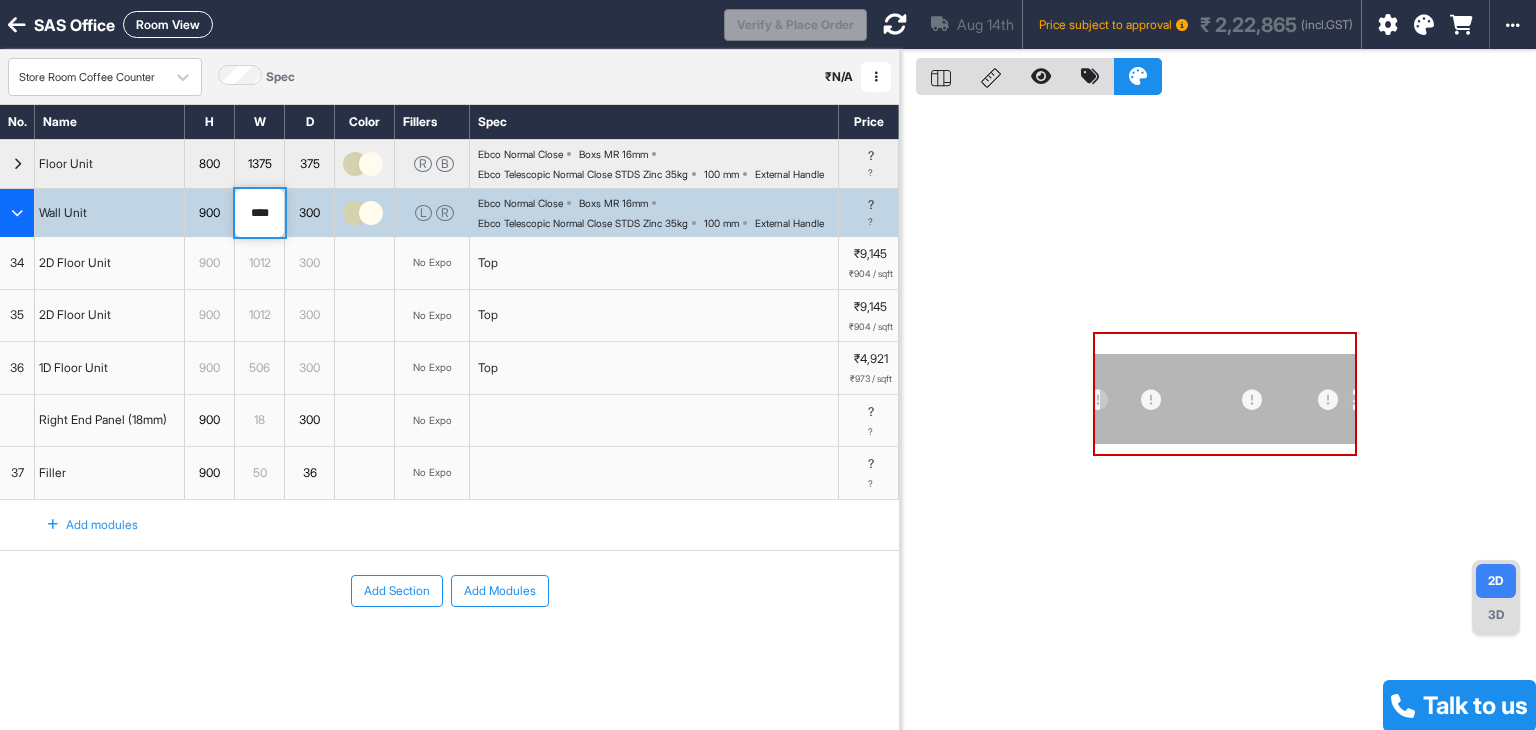 click on "****" at bounding box center [259, 213] 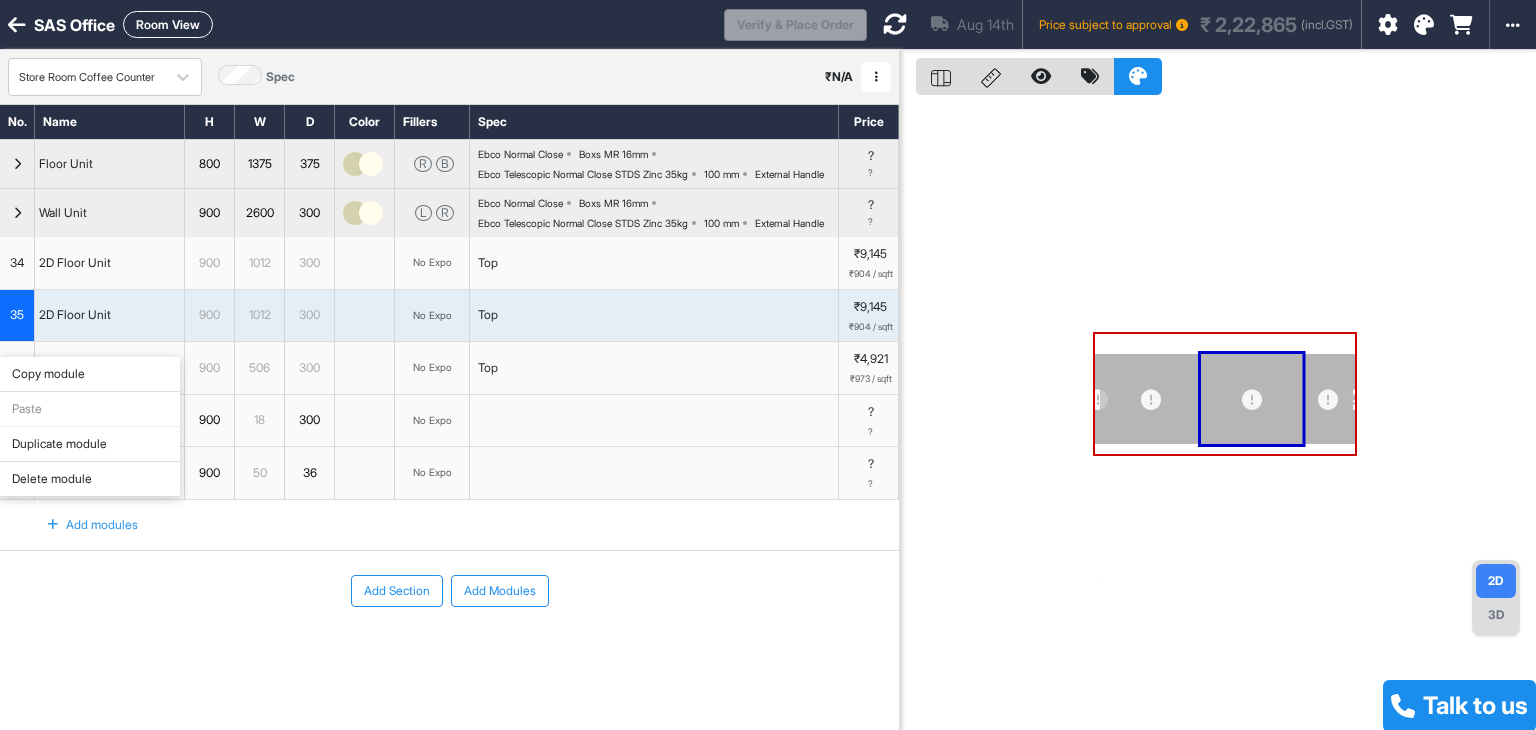 click on "Delete module" at bounding box center [90, 479] 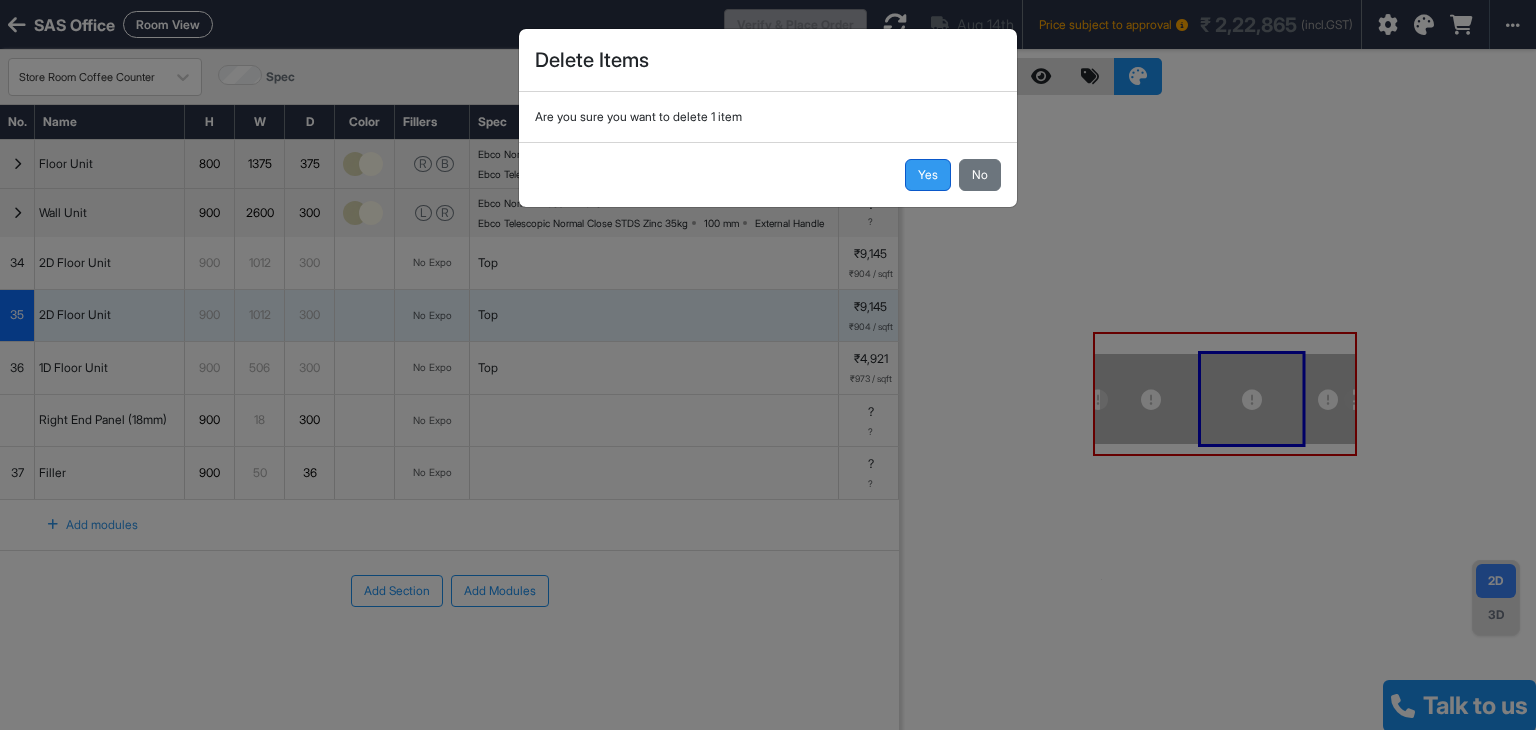 click on "Yes" at bounding box center (928, 175) 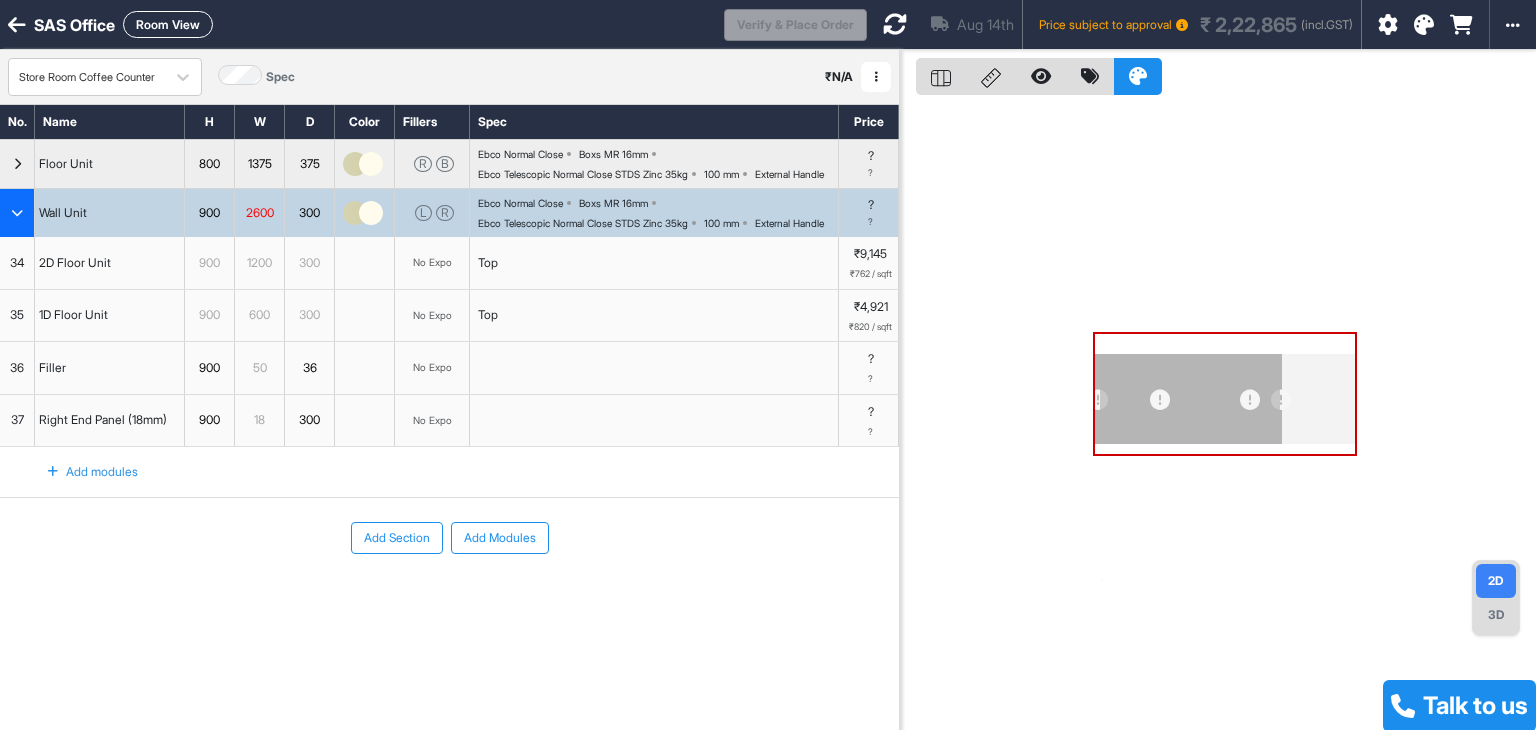 click on "2600" at bounding box center (259, 213) 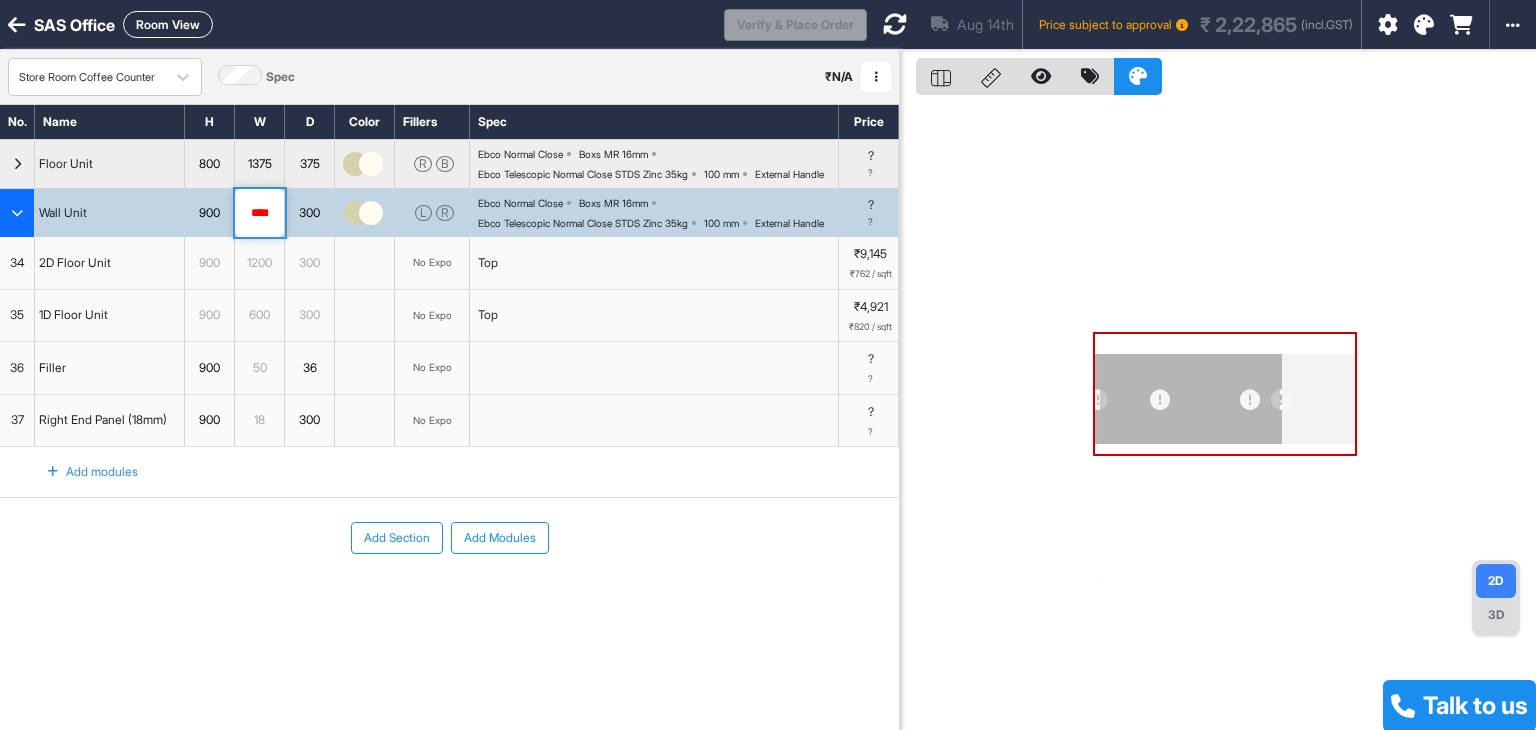 click on "****" at bounding box center [259, 213] 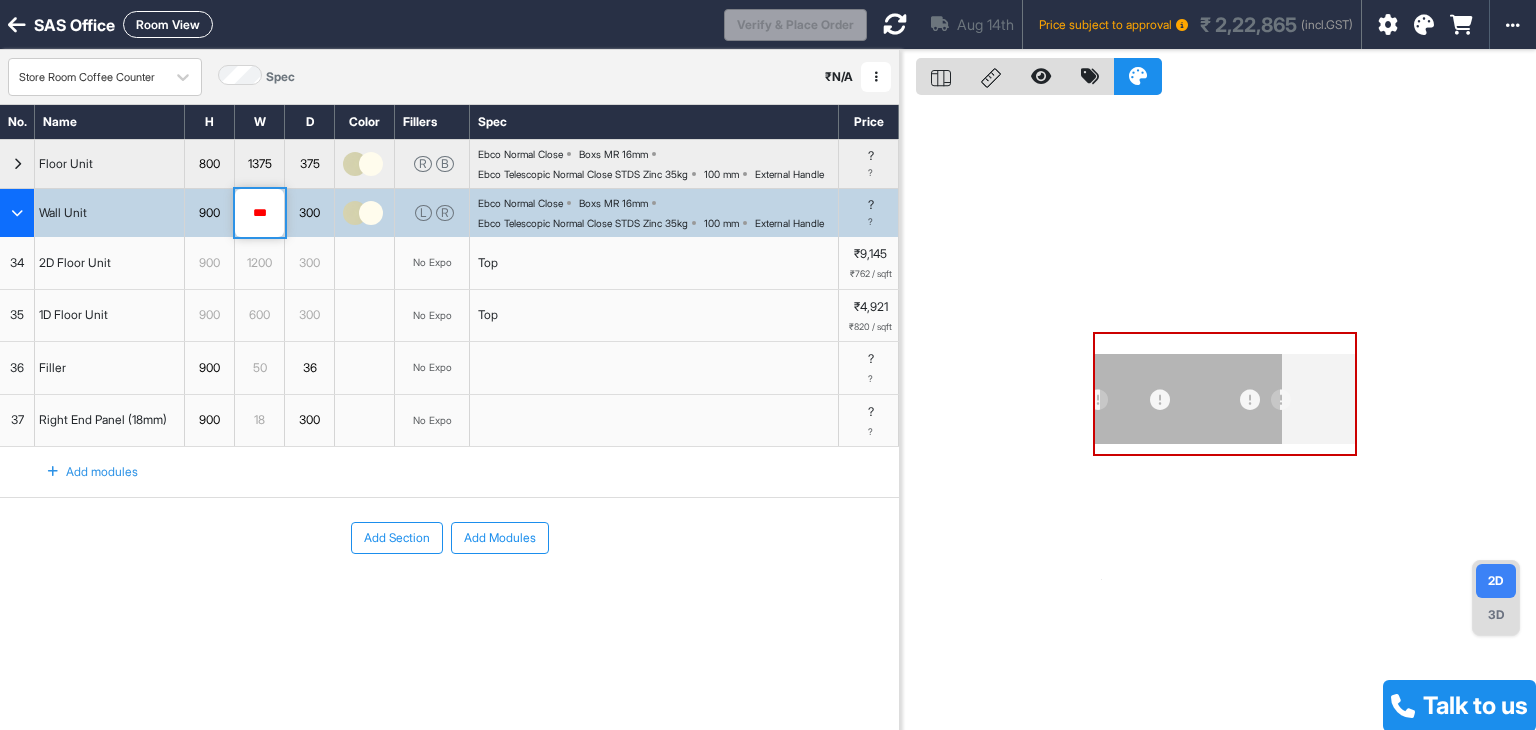 type on "****" 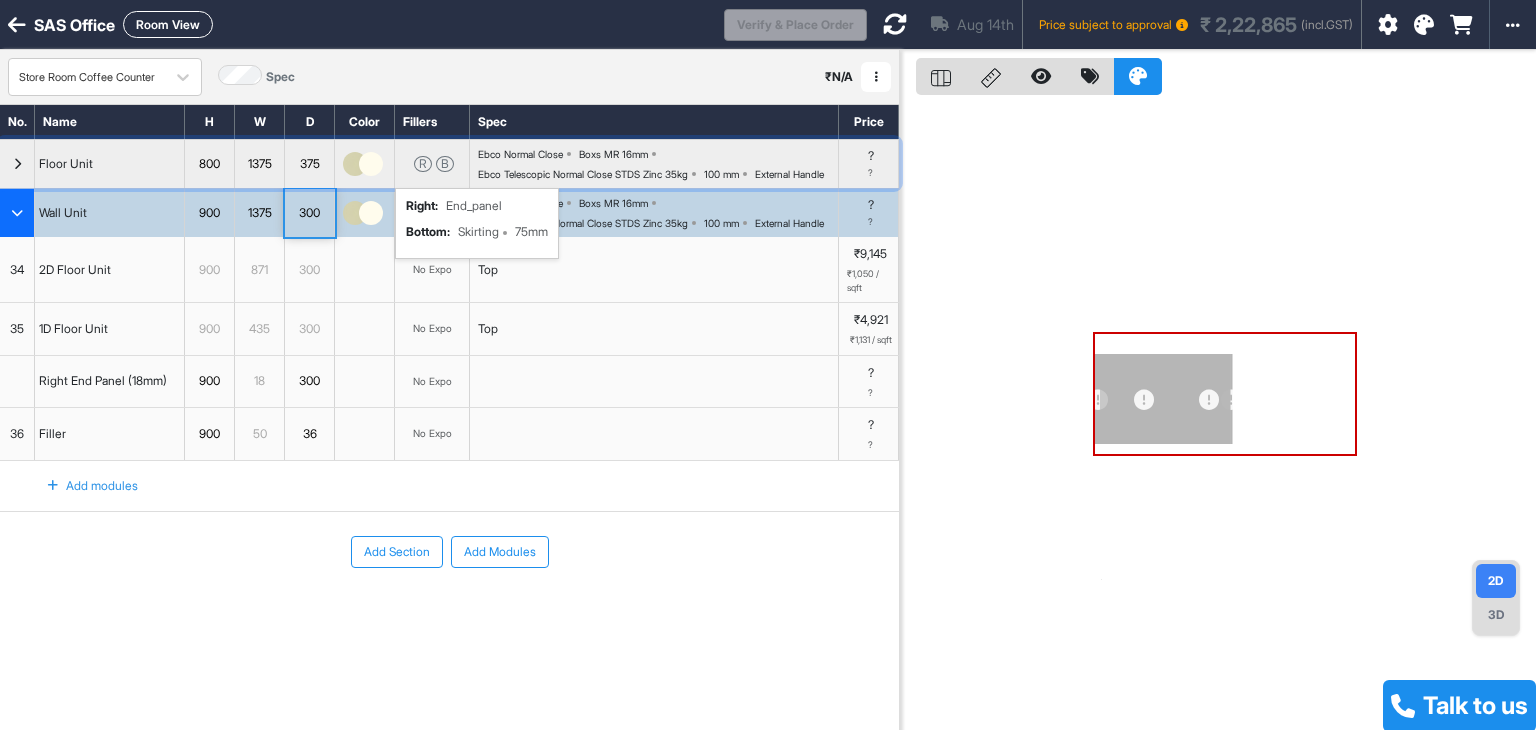 click on "R" at bounding box center [423, 164] 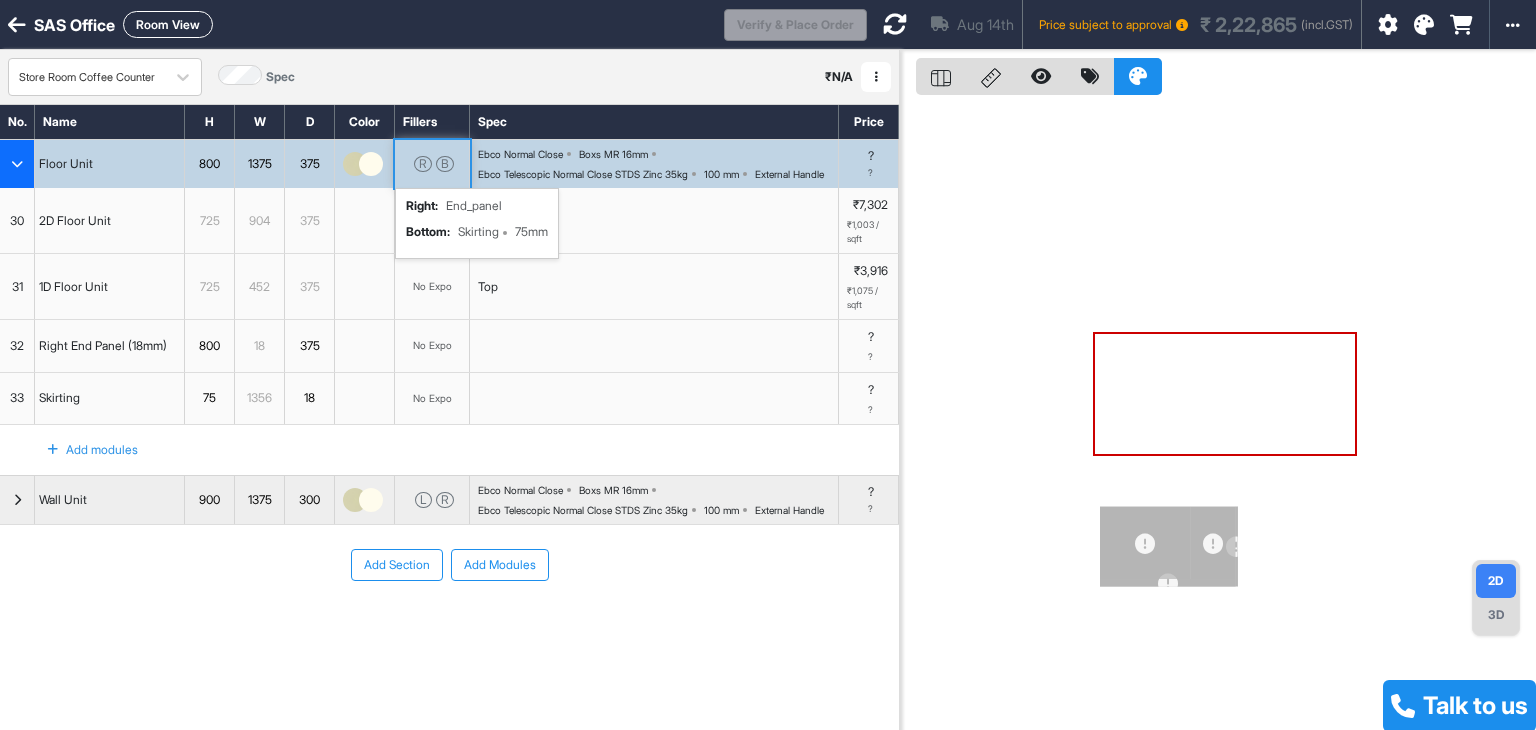 click on "R" at bounding box center [423, 164] 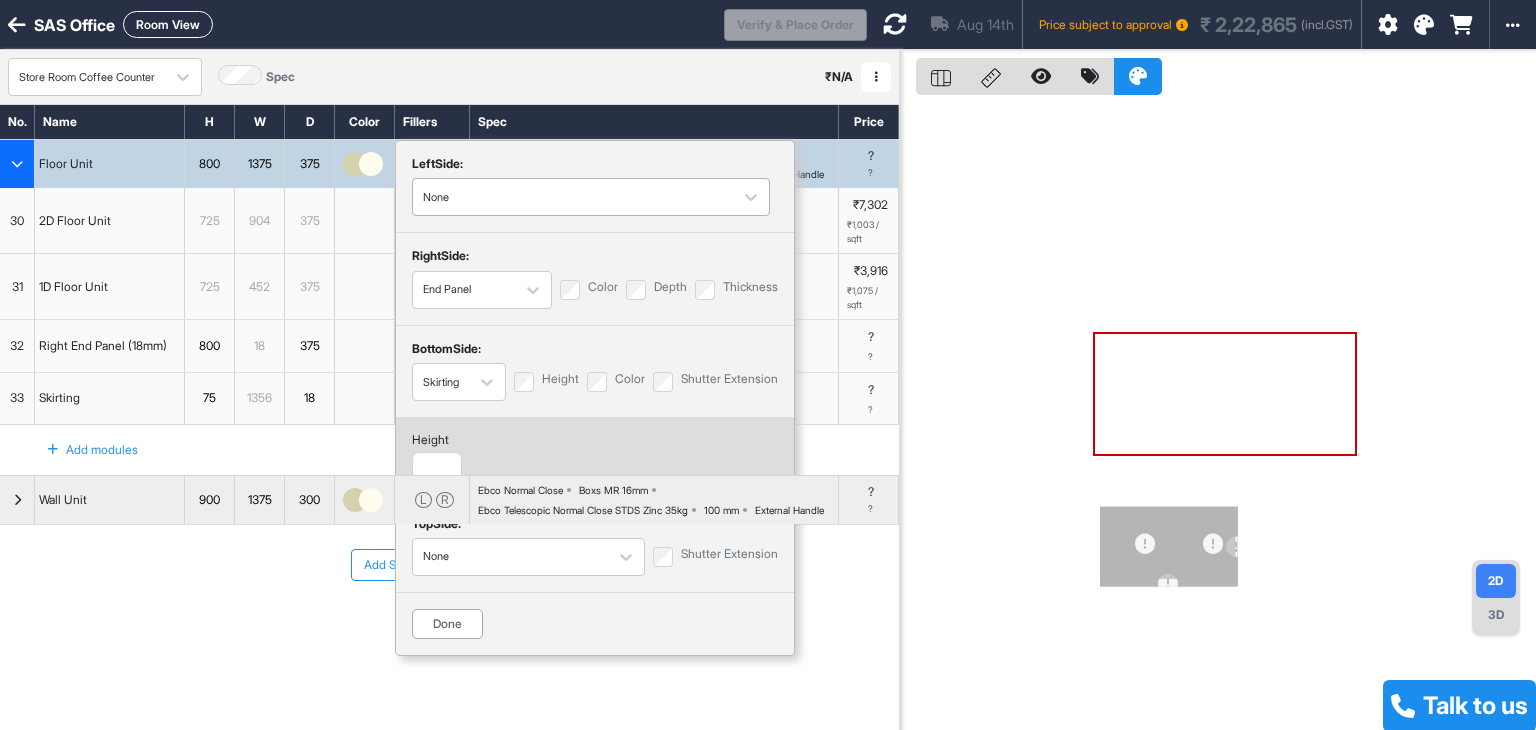 click on "None" at bounding box center (573, 197) 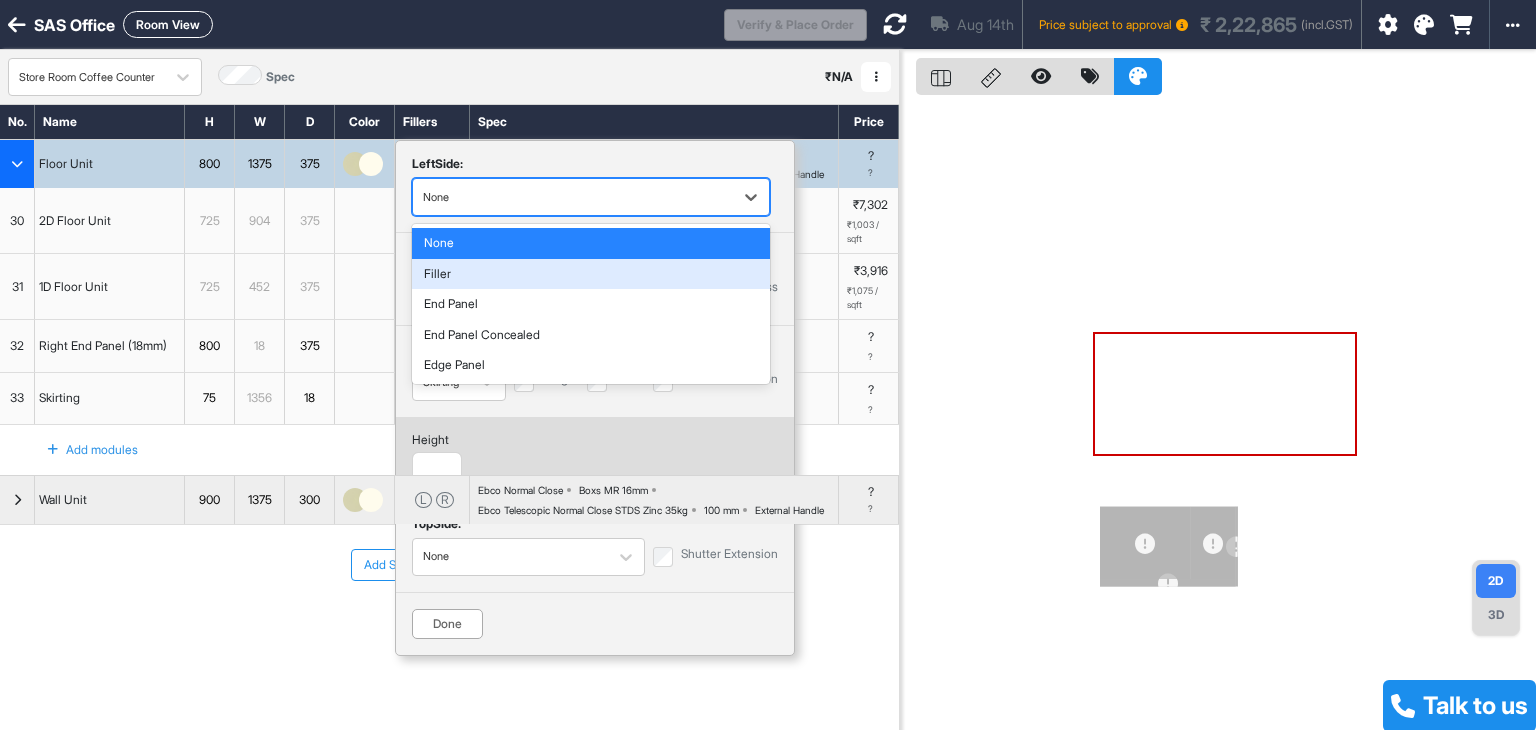 click on "Filler" at bounding box center (591, 274) 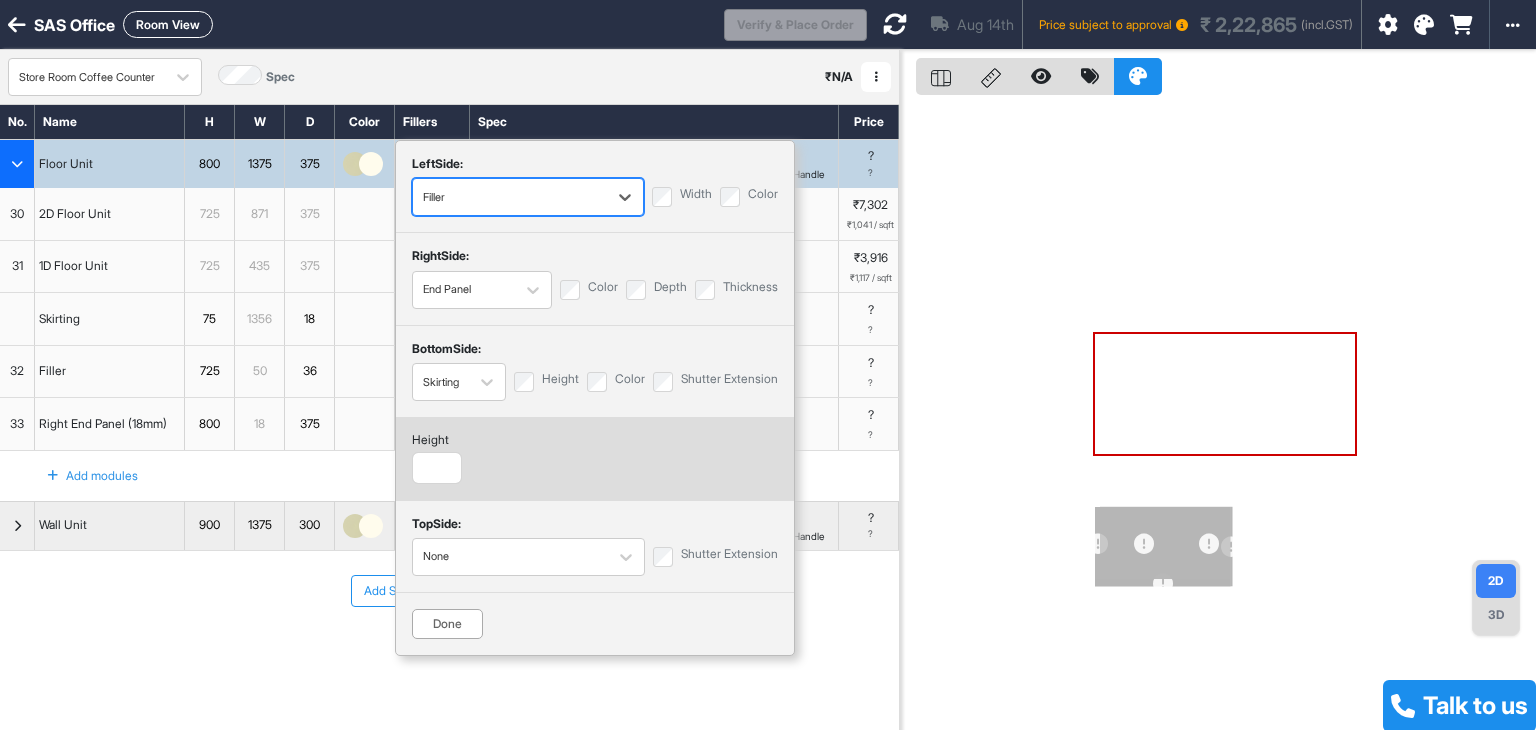 click on "Done" at bounding box center (447, 624) 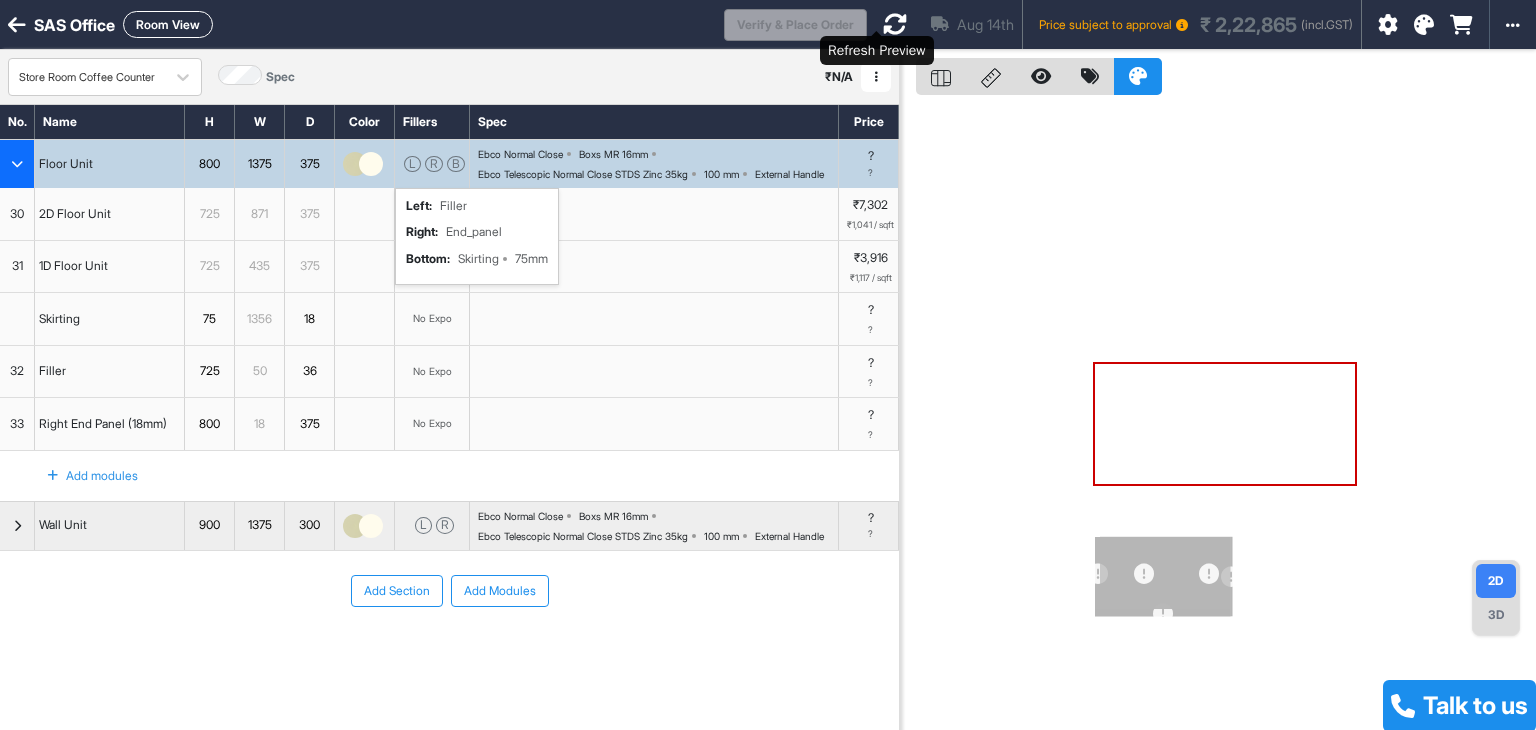 drag, startPoint x: 881, startPoint y: 26, endPoint x: 875, endPoint y: 89, distance: 63.28507 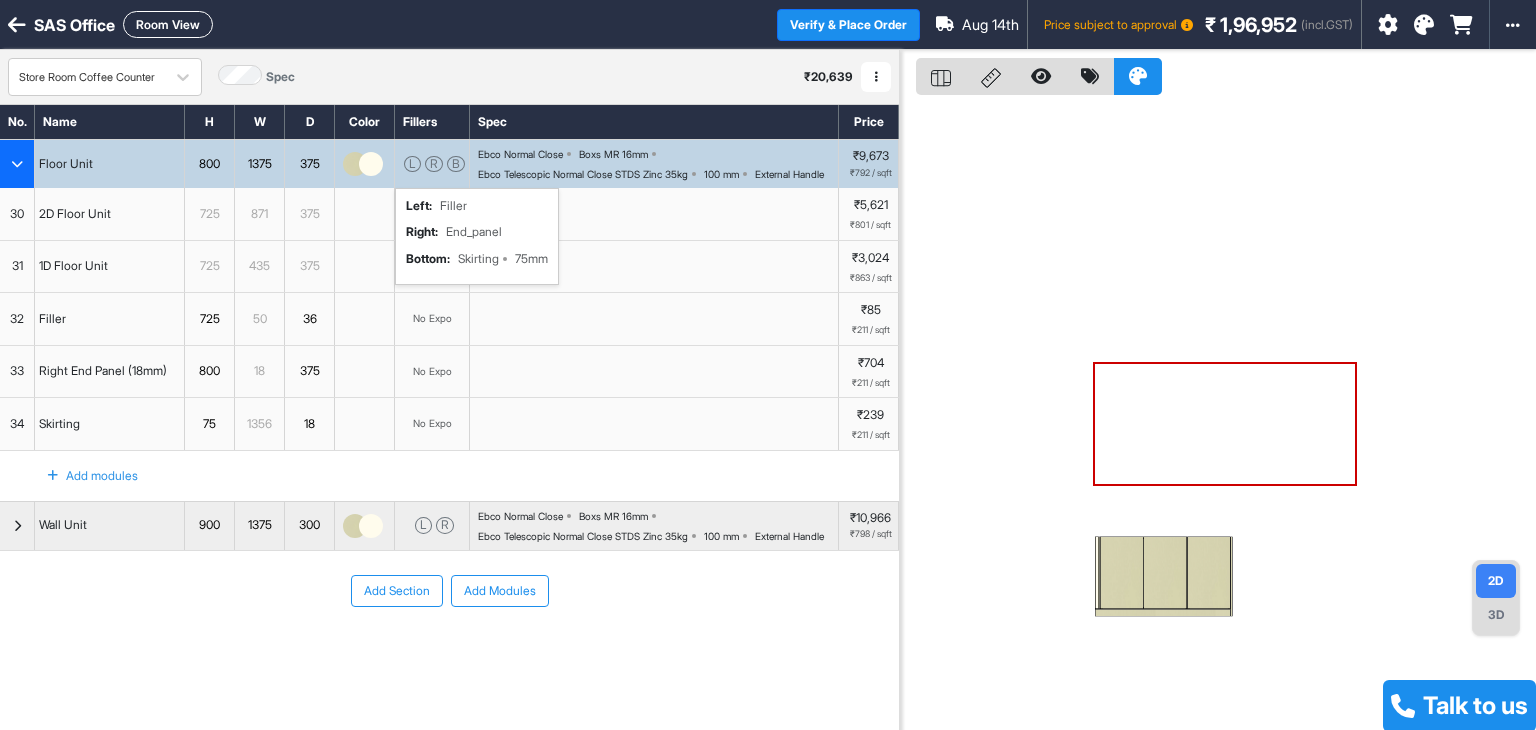 click on "300" at bounding box center (309, 525) 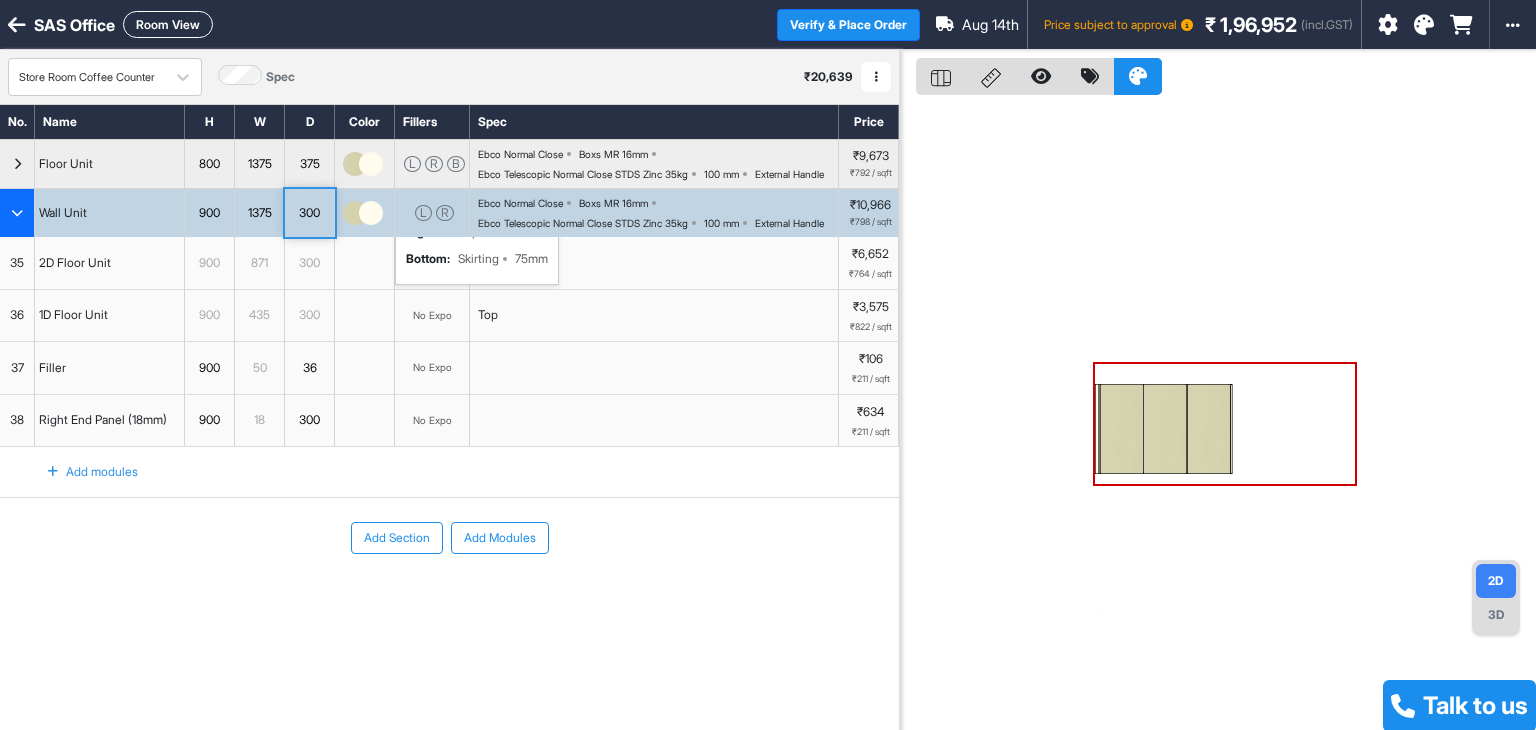 click on "Add Section Add Modules" at bounding box center (449, 538) 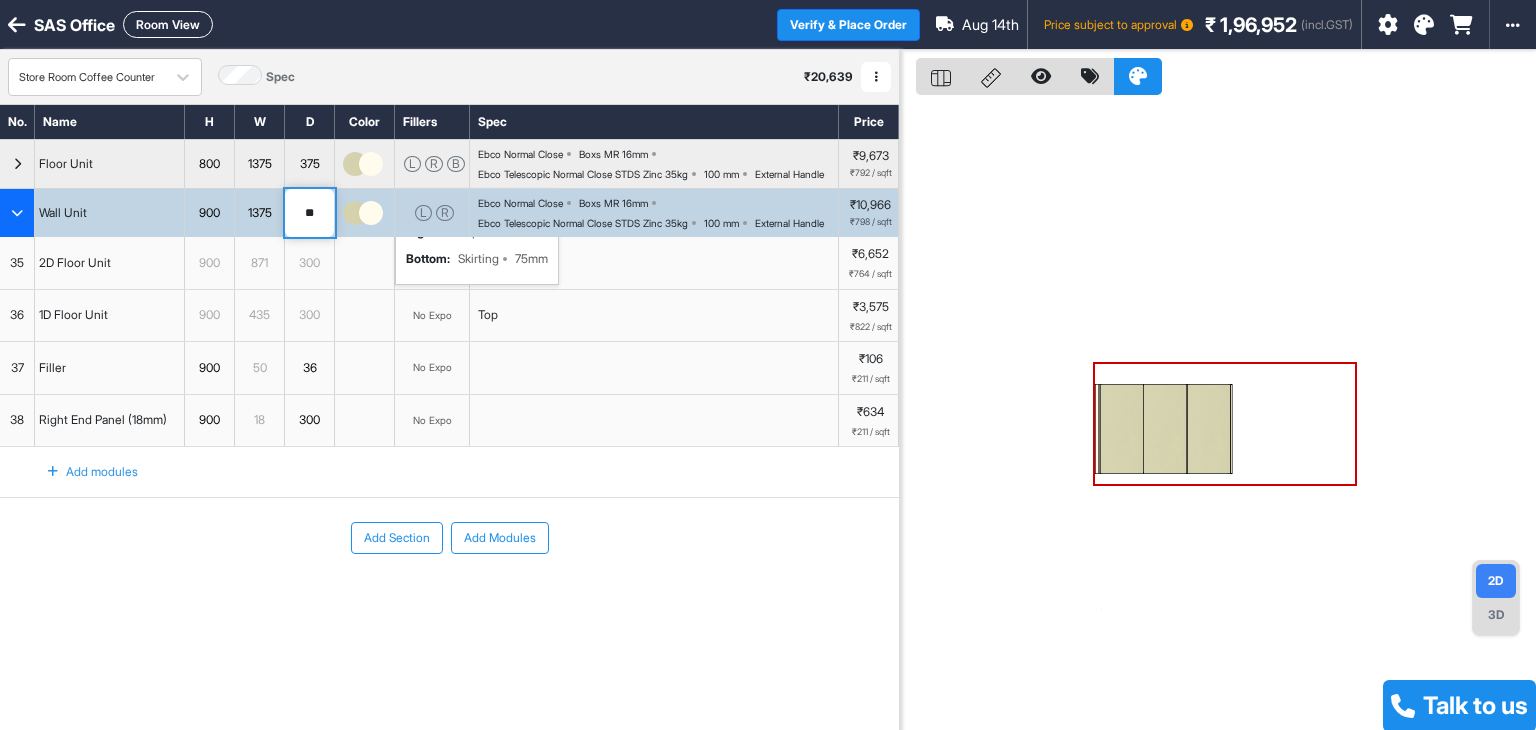 type on "***" 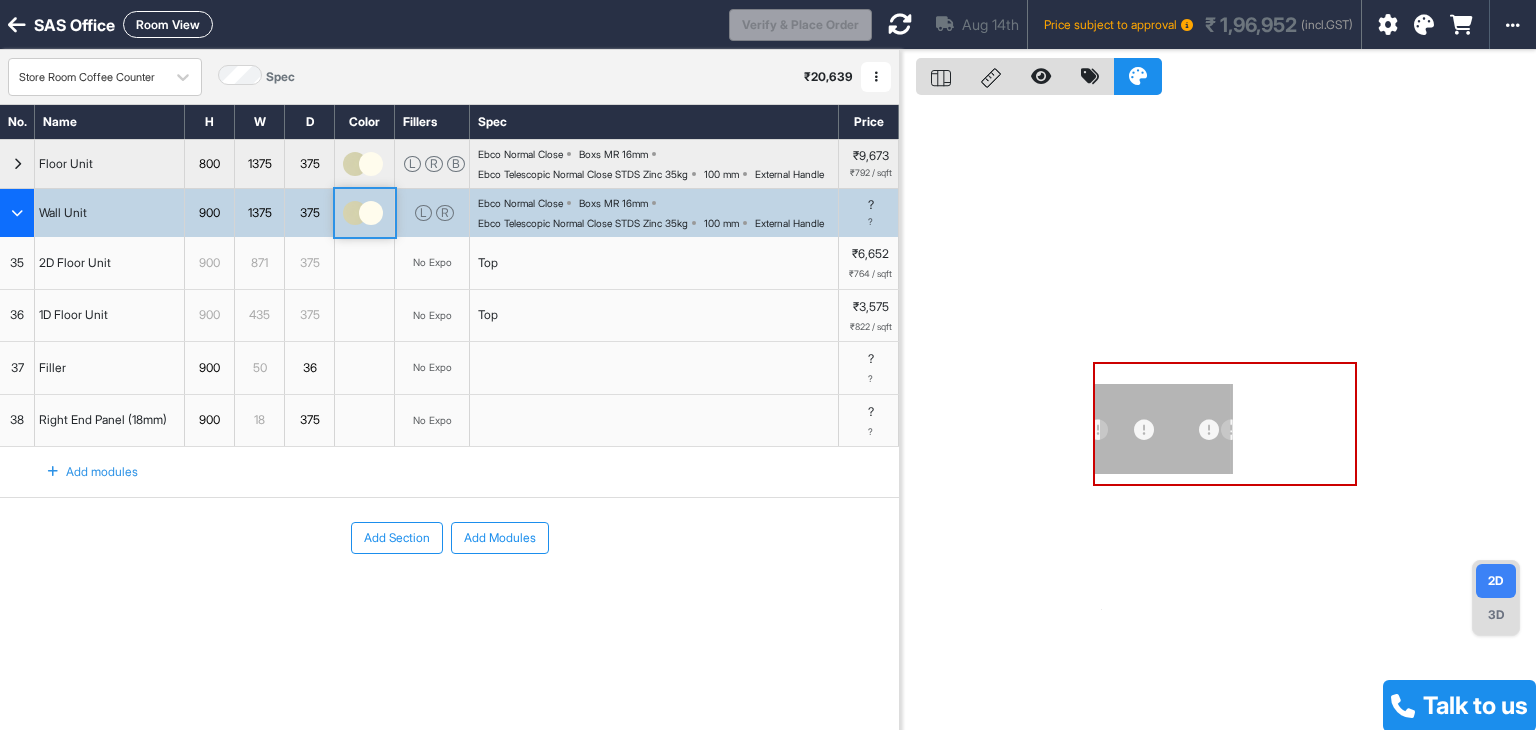 click at bounding box center [1424, 25] 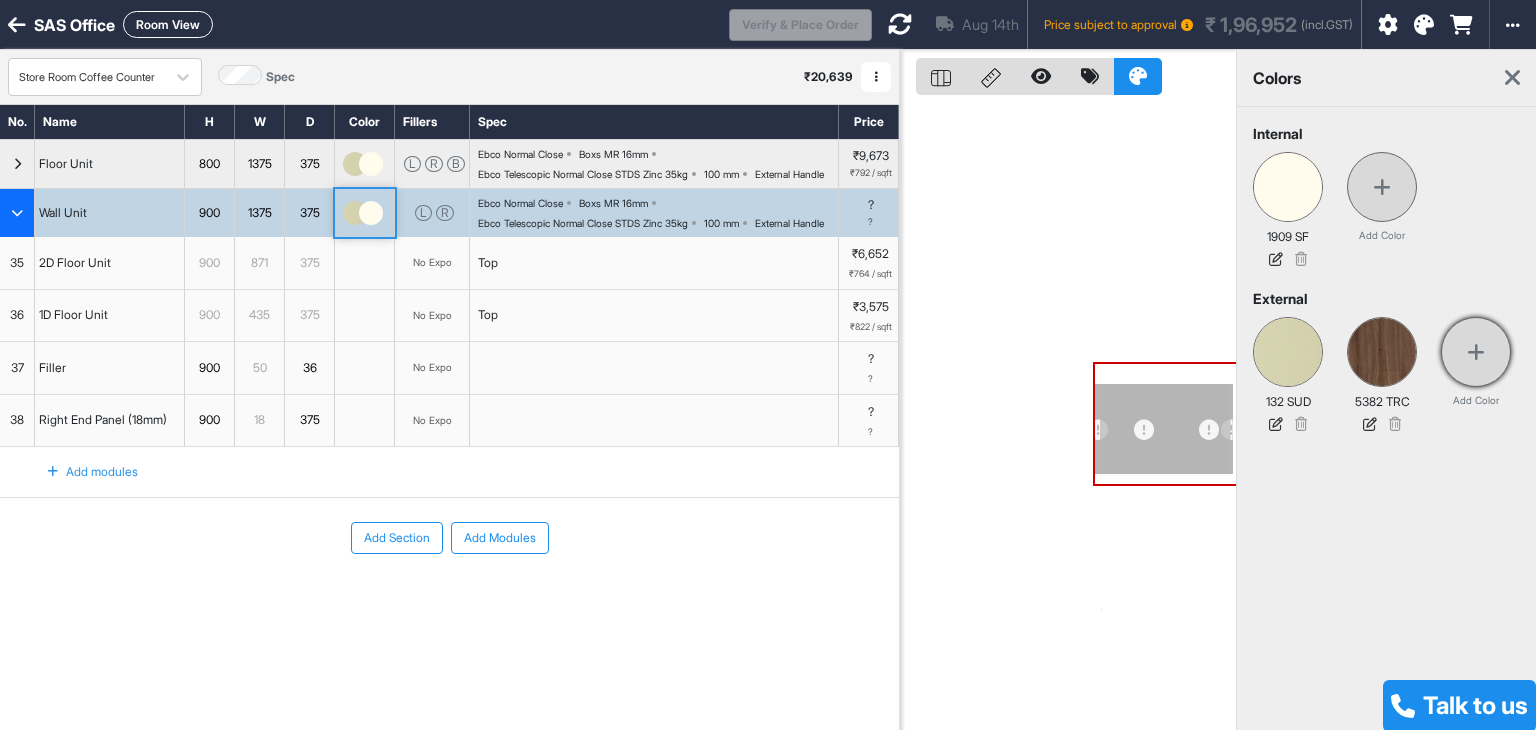 click at bounding box center (1476, 352) 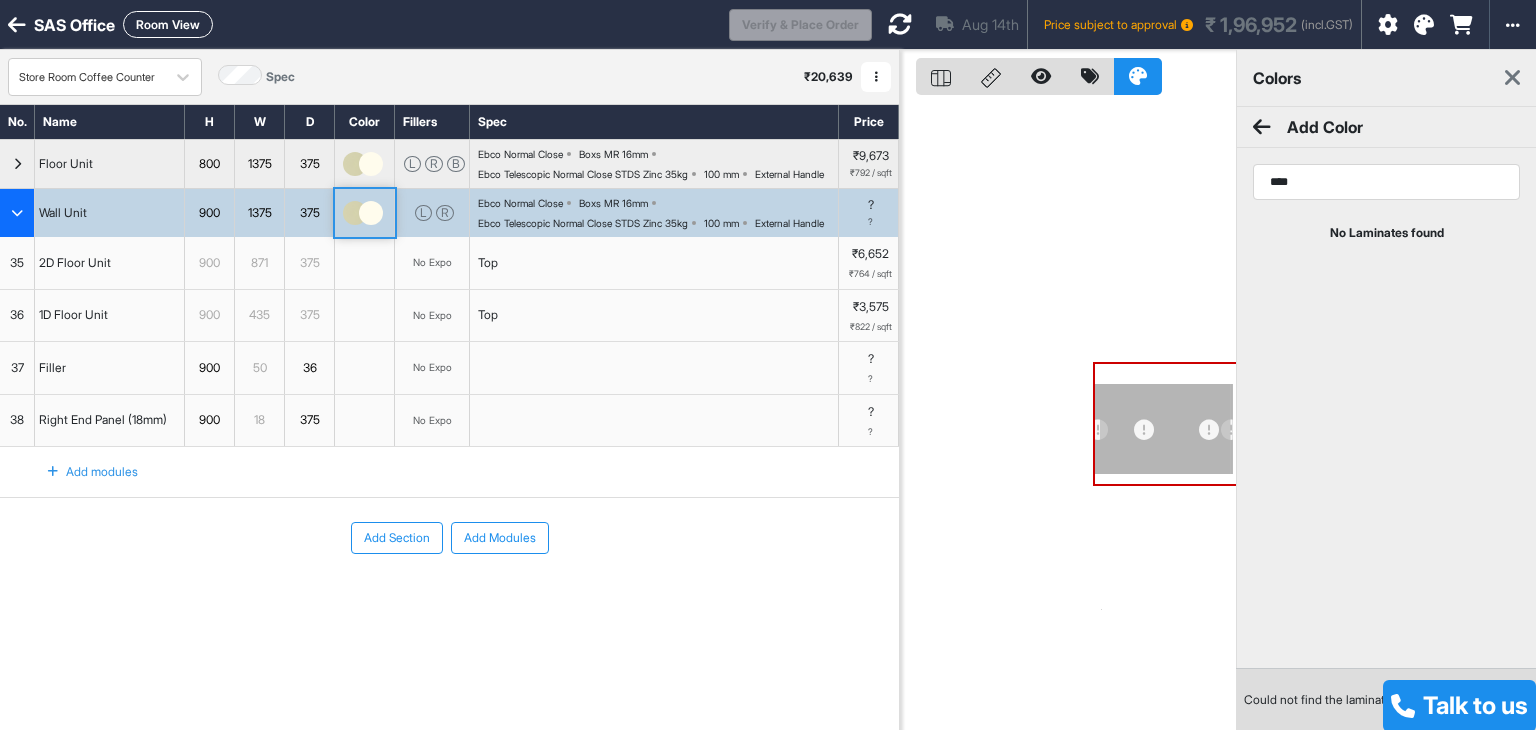 type on "****" 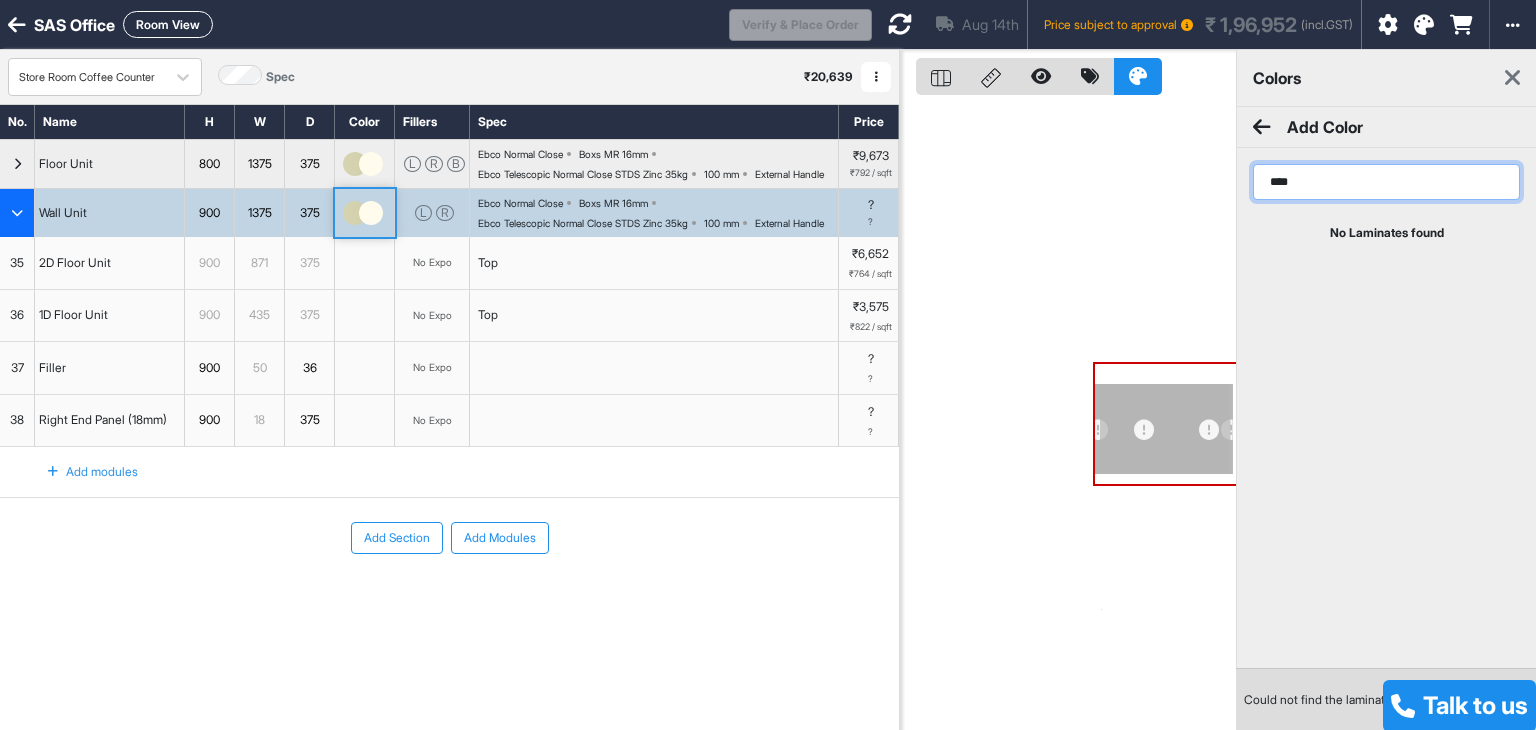 click on "****" at bounding box center (1386, 182) 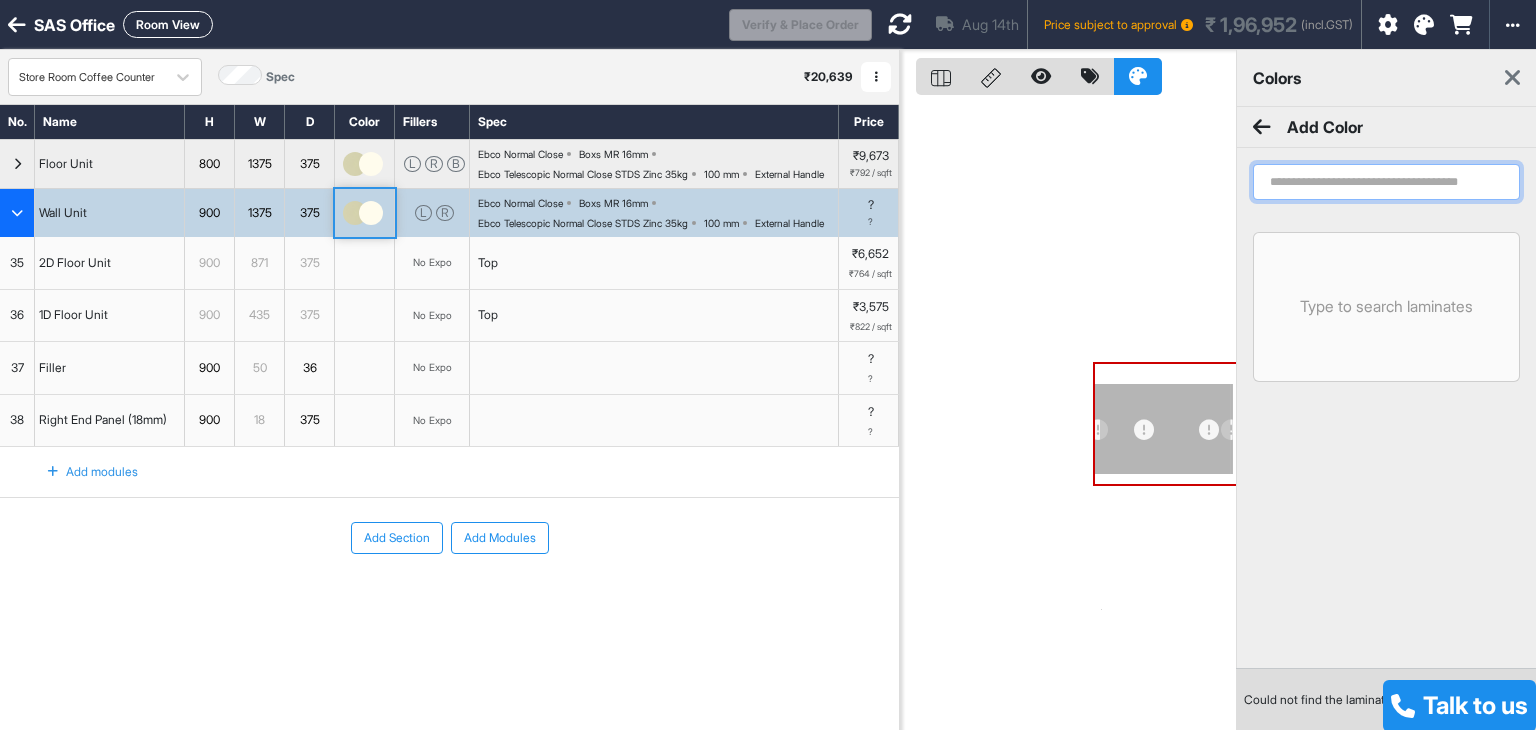 scroll, scrollTop: 50, scrollLeft: 0, axis: vertical 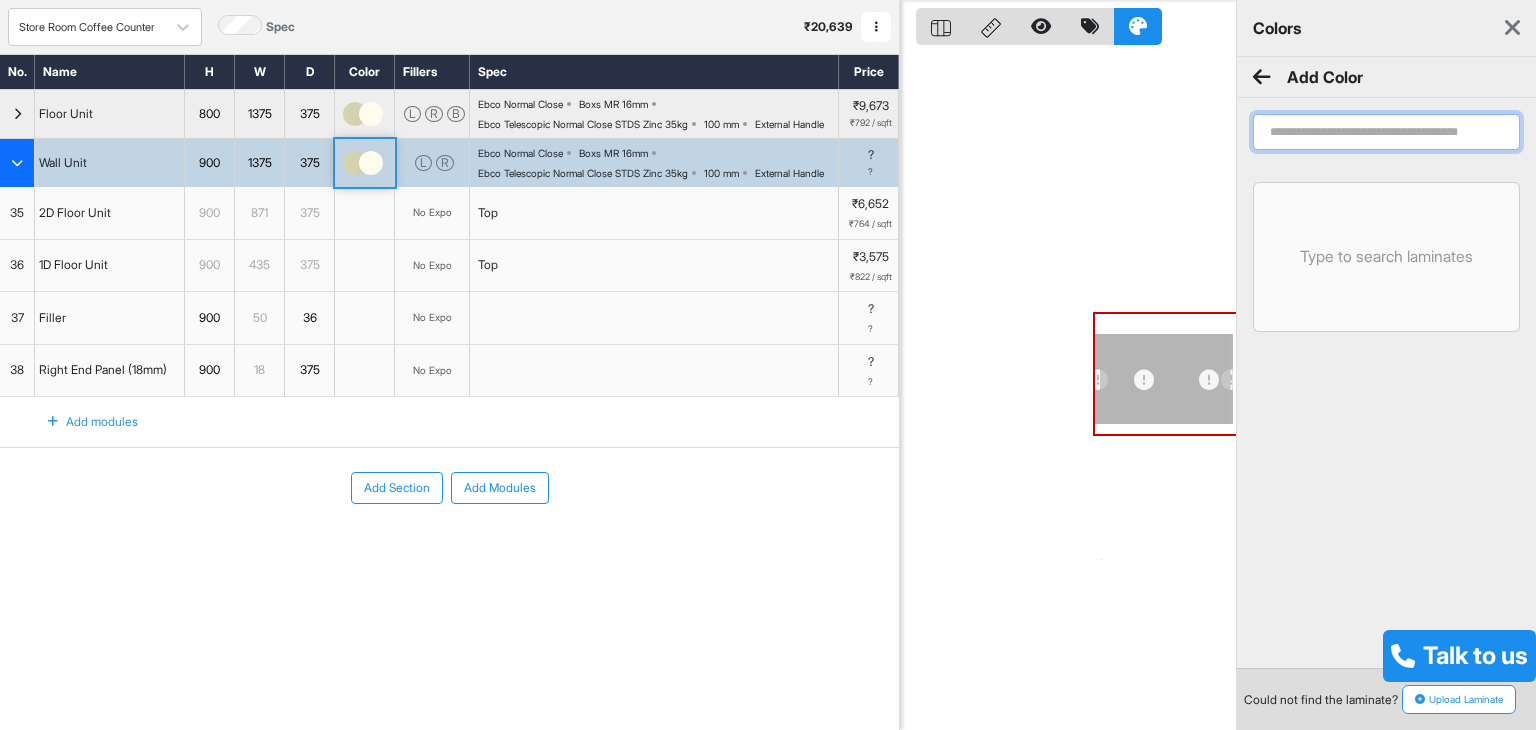 type 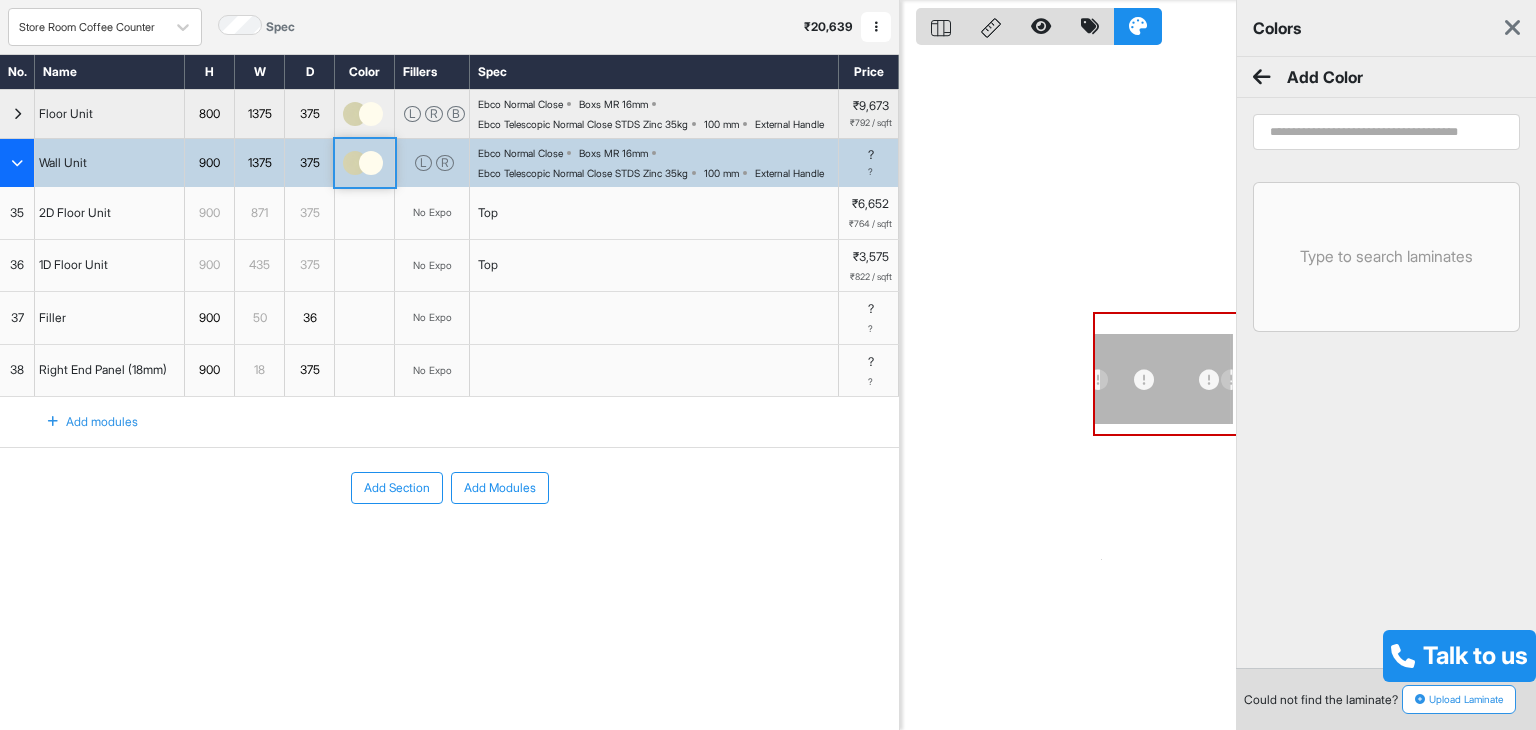 click on "Upload Laminate" at bounding box center (1459, 699) 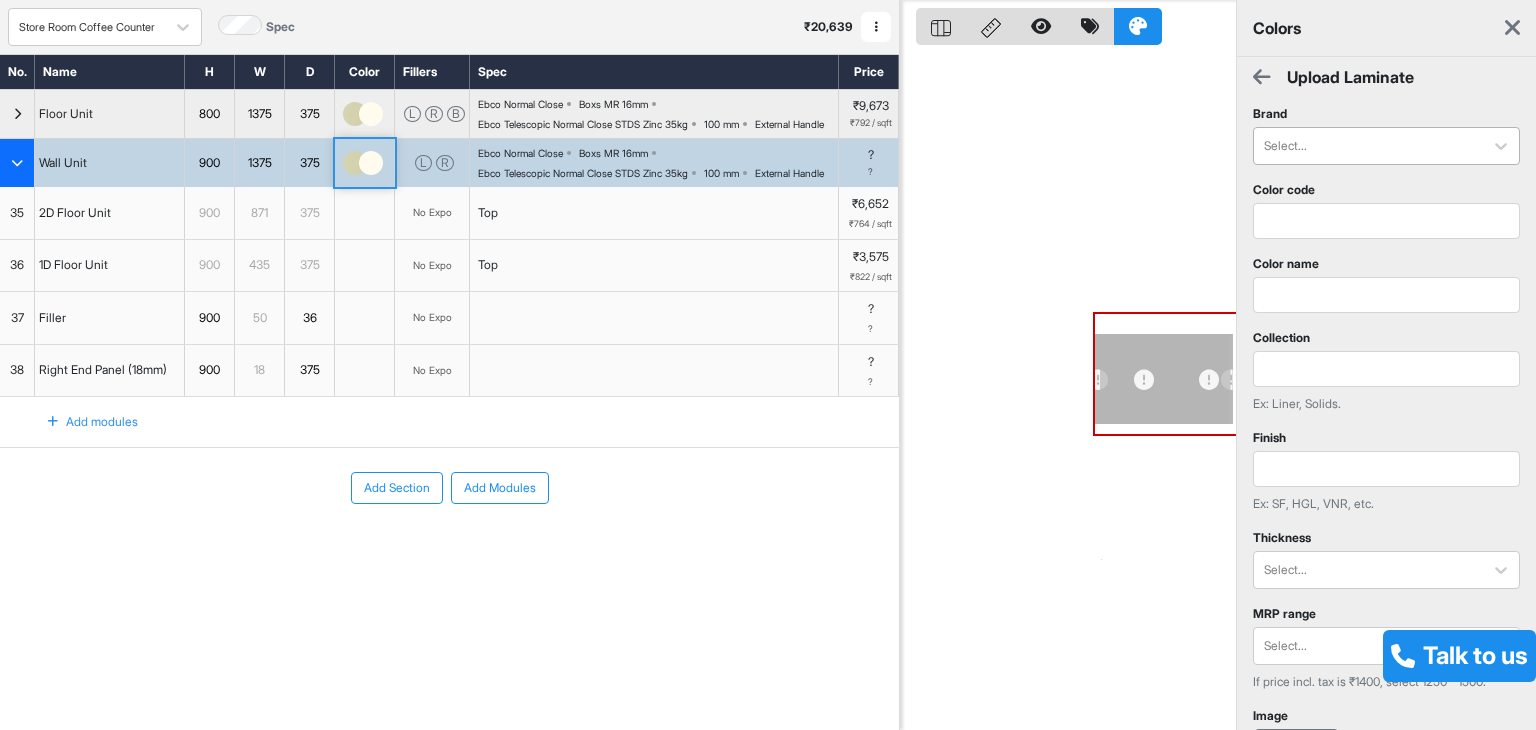 click at bounding box center (1368, 146) 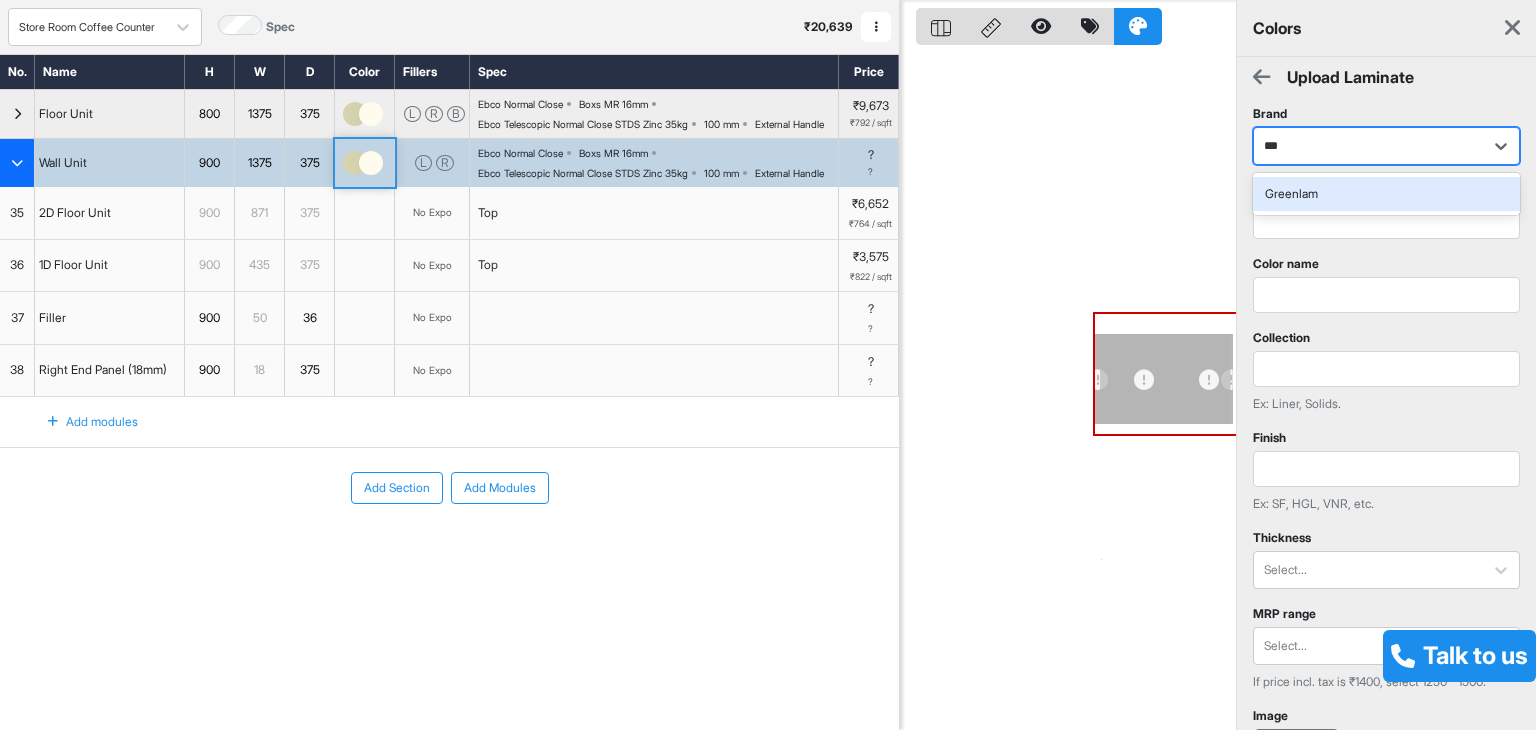 type on "****" 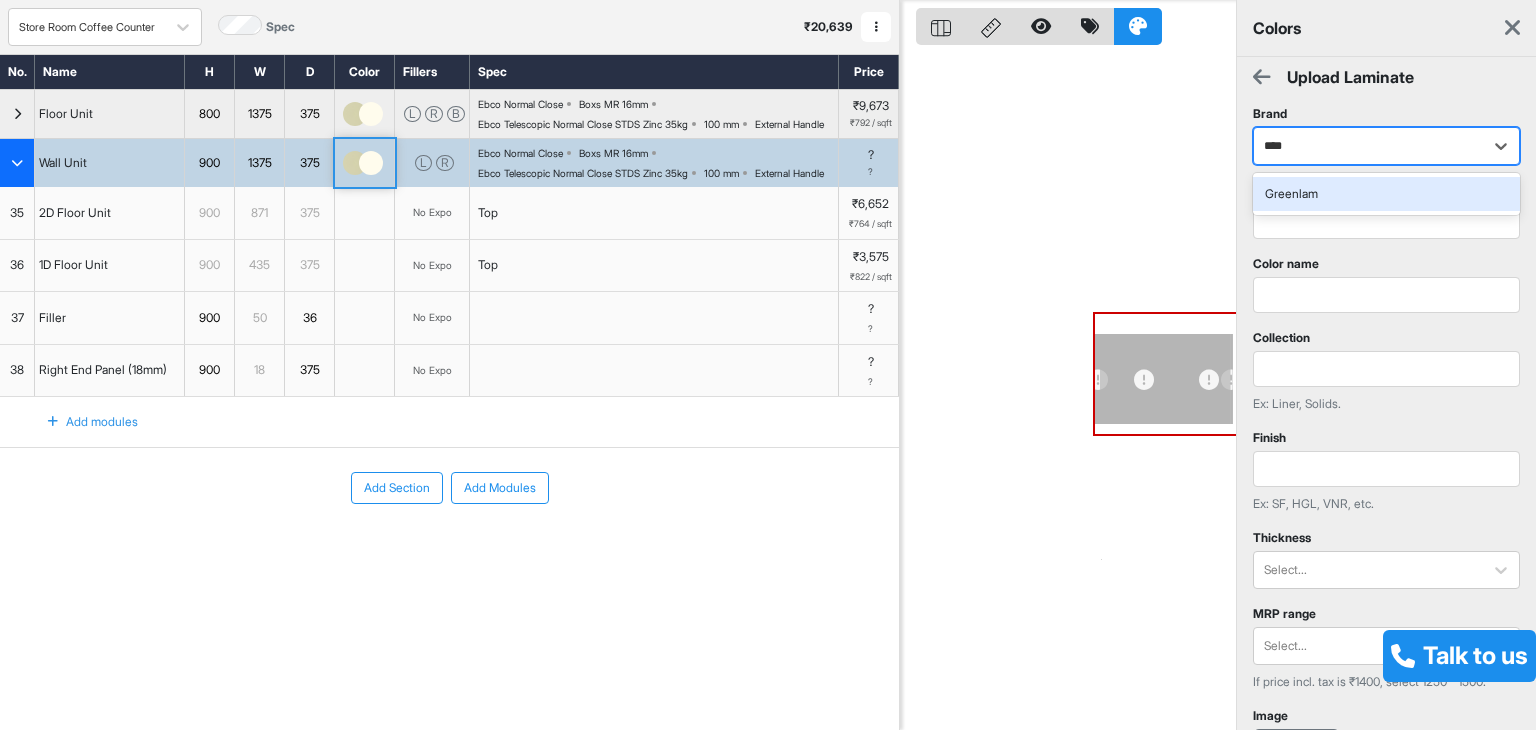 click on "Greenlam" at bounding box center (1386, 194) 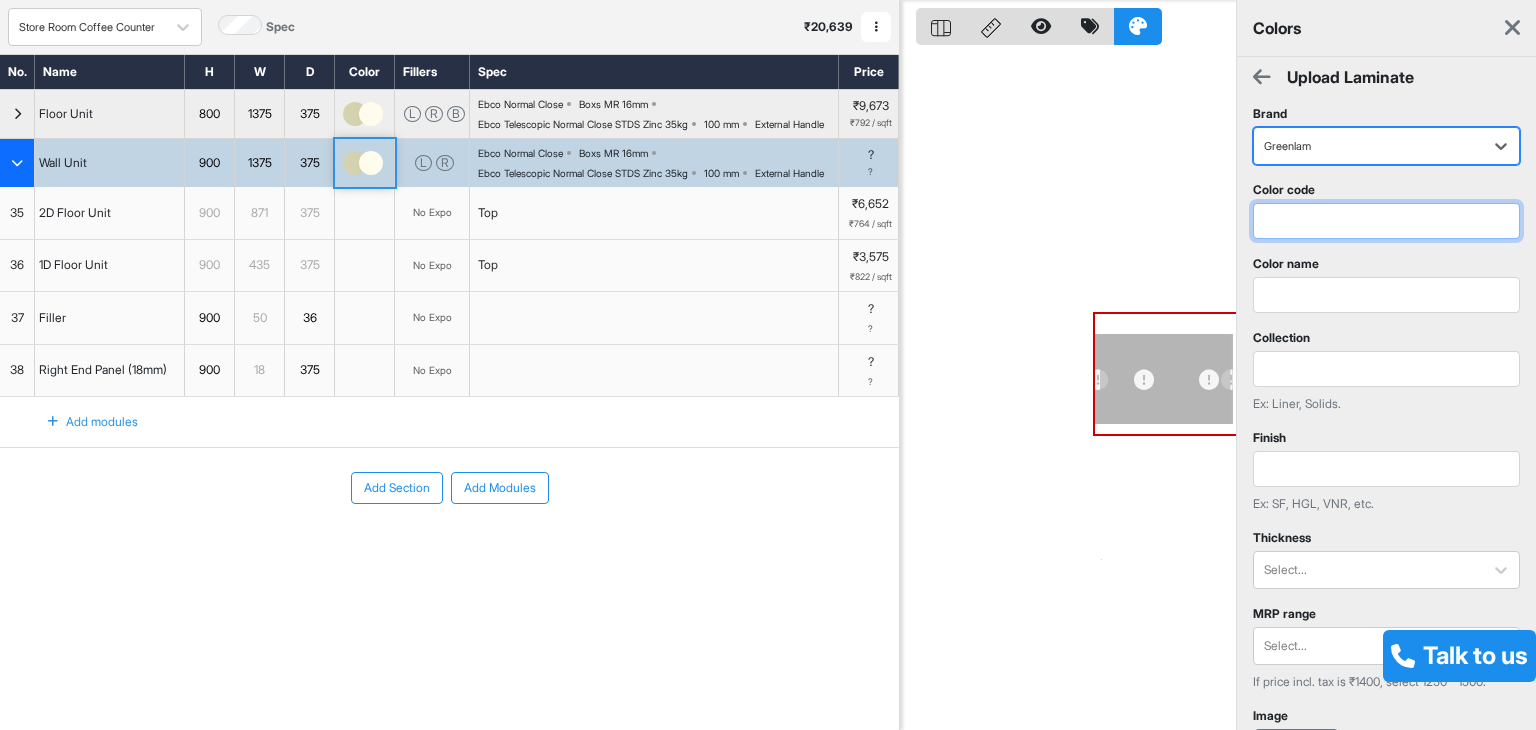 click at bounding box center (1386, 221) 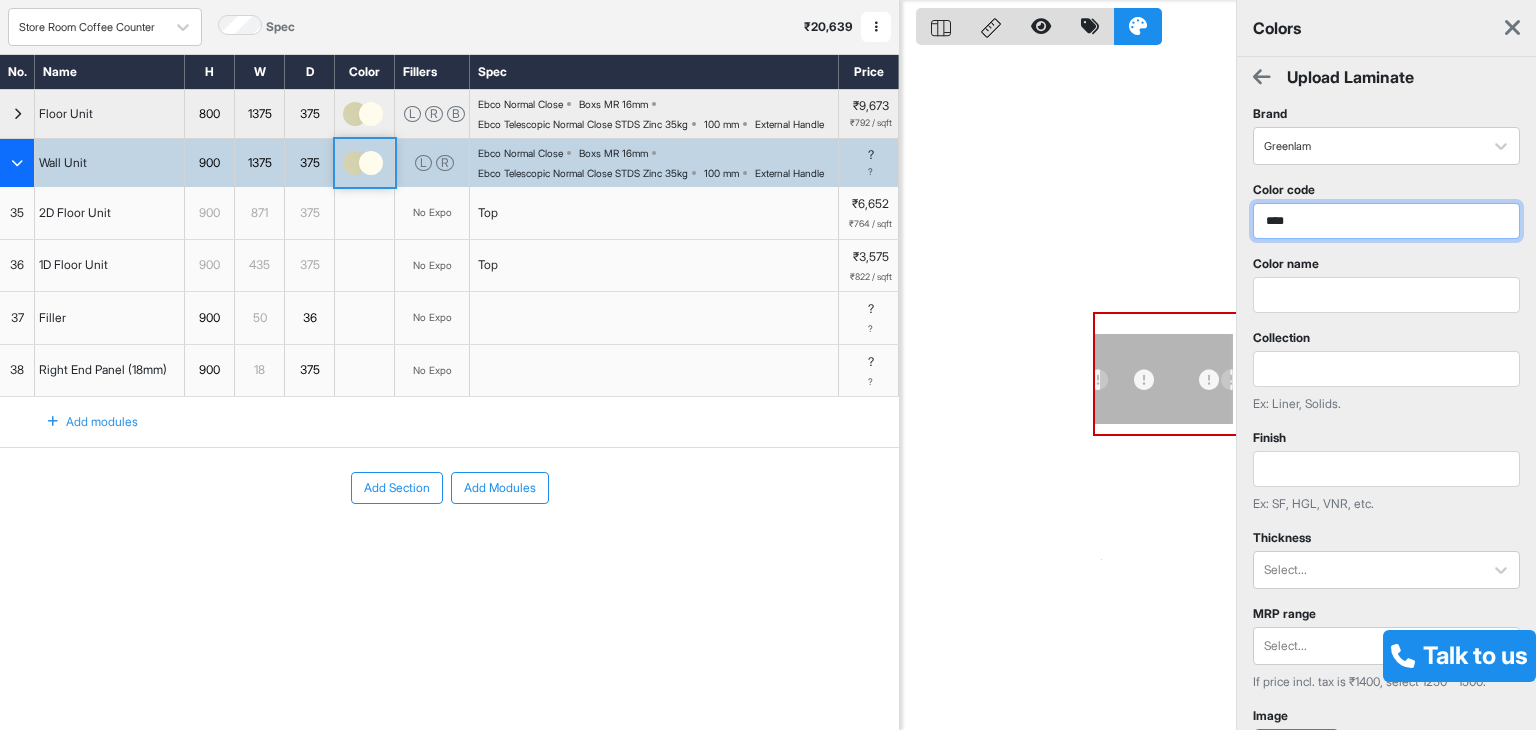 type on "****" 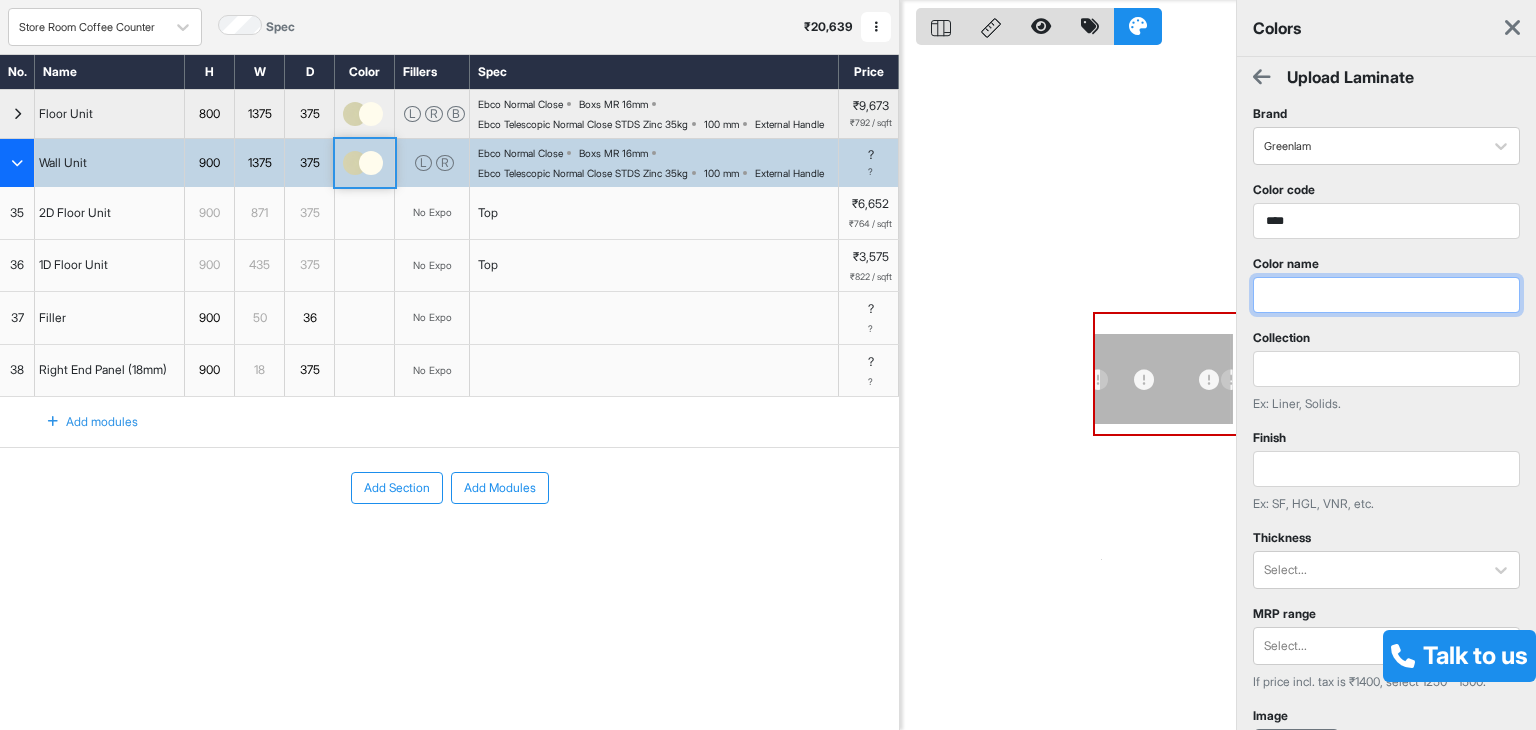 click at bounding box center (1386, 295) 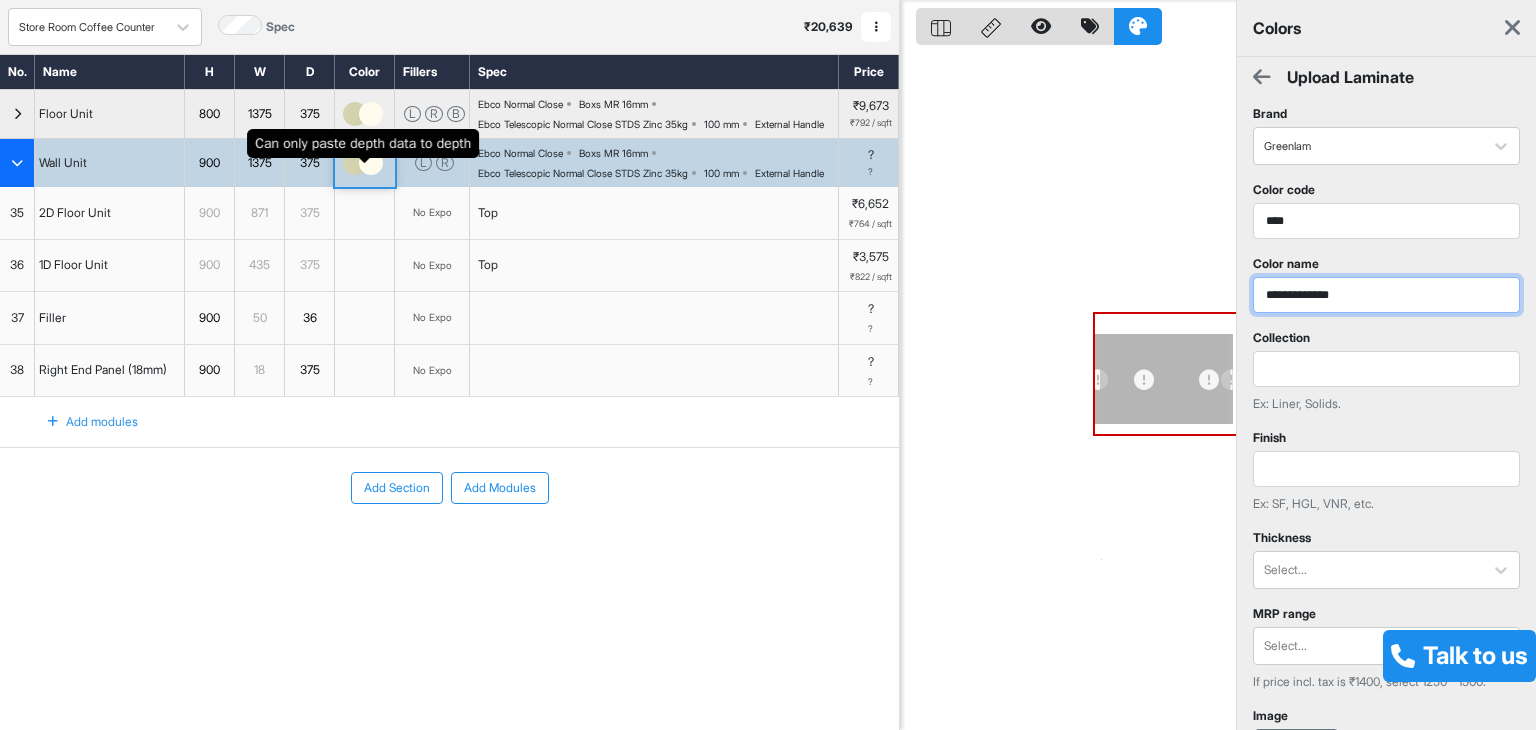 type on "**********" 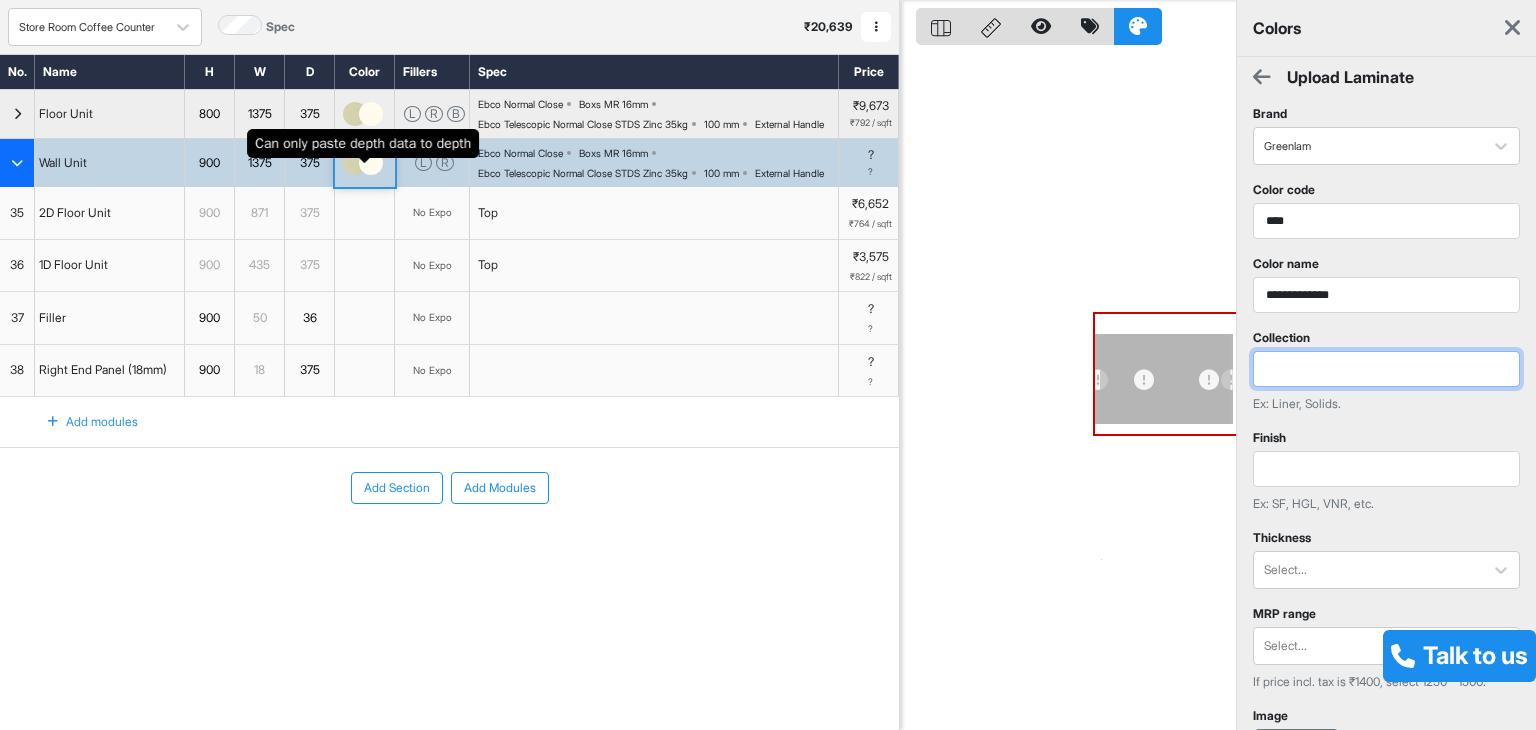 click at bounding box center [1386, 369] 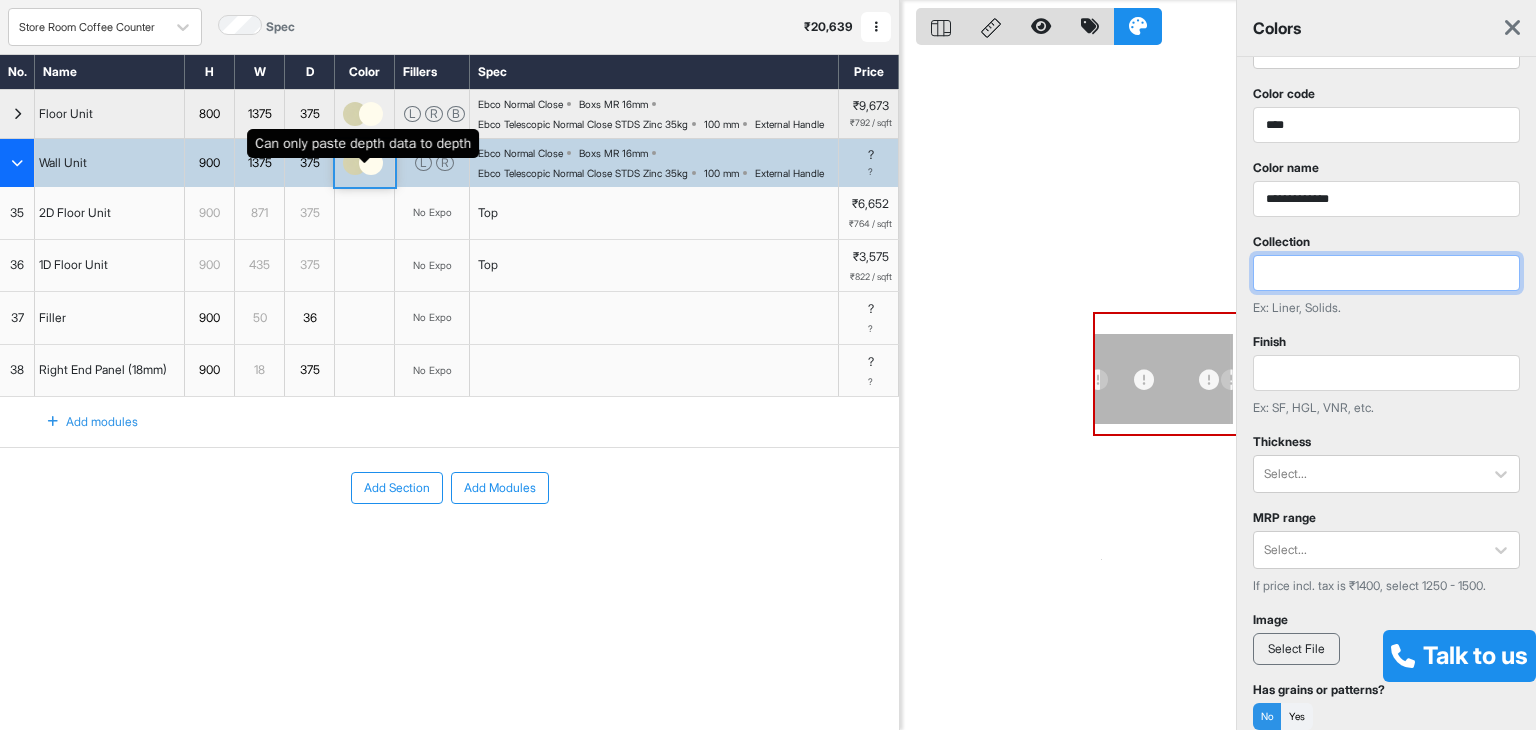 scroll, scrollTop: 100, scrollLeft: 0, axis: vertical 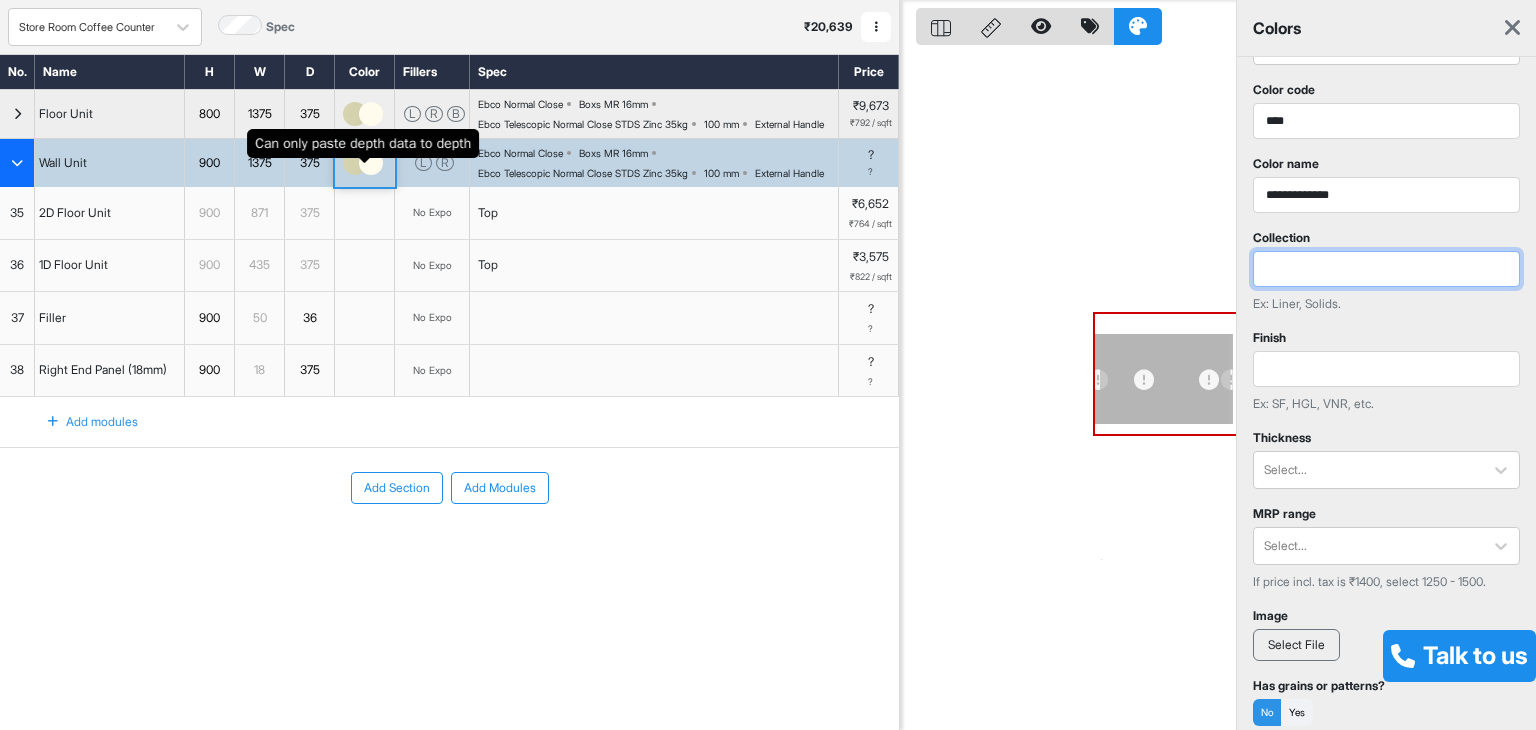 type on "*" 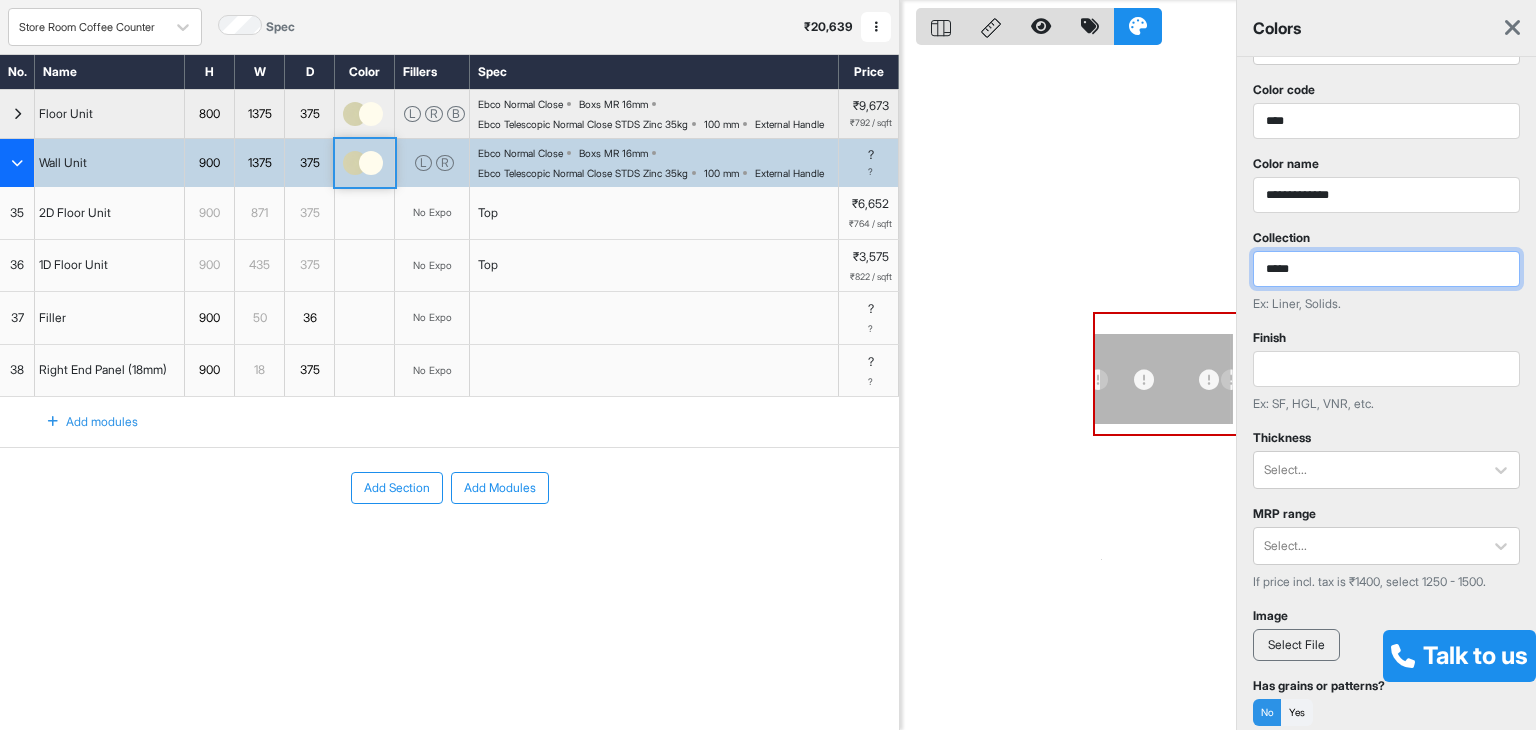 click on "*****" at bounding box center (1386, 269) 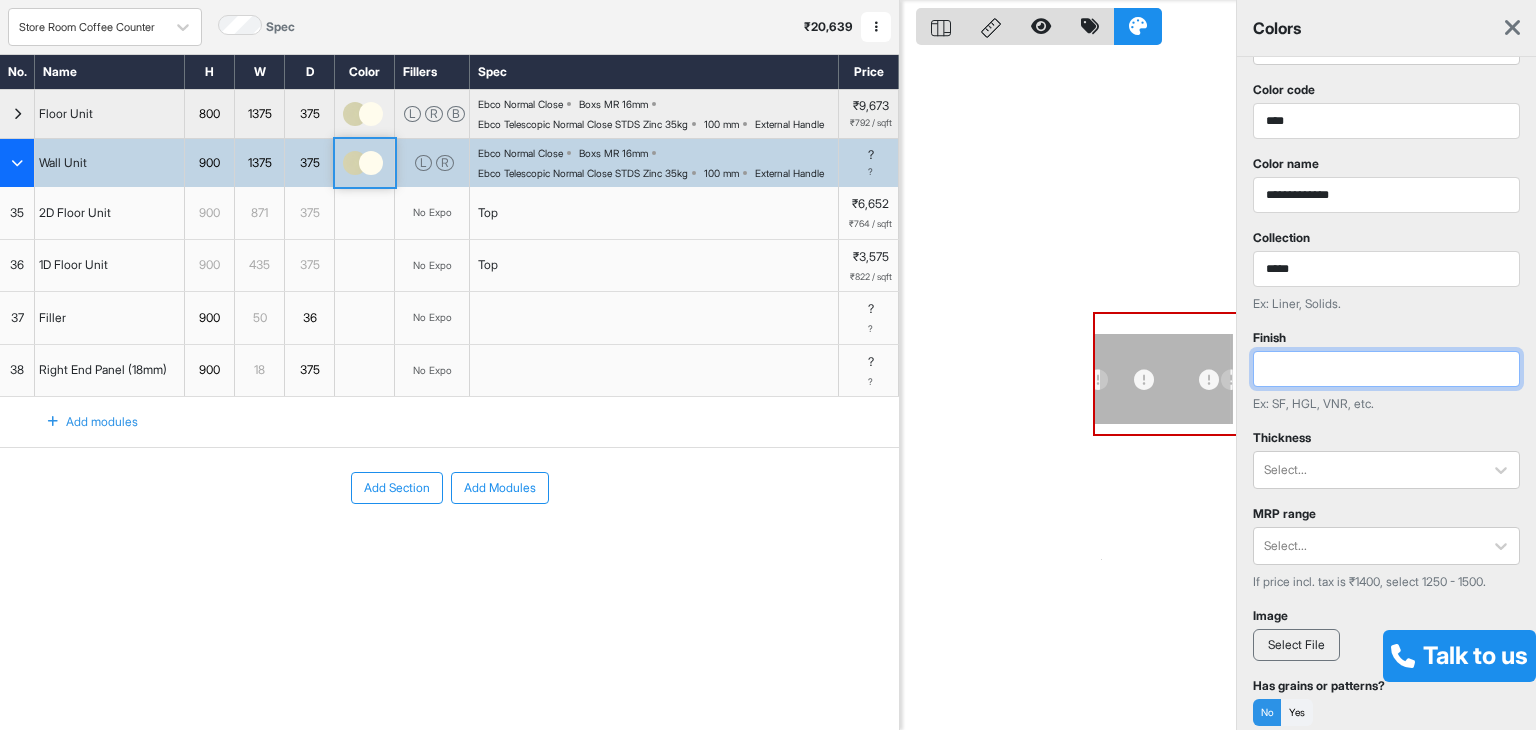 click at bounding box center [1386, 369] 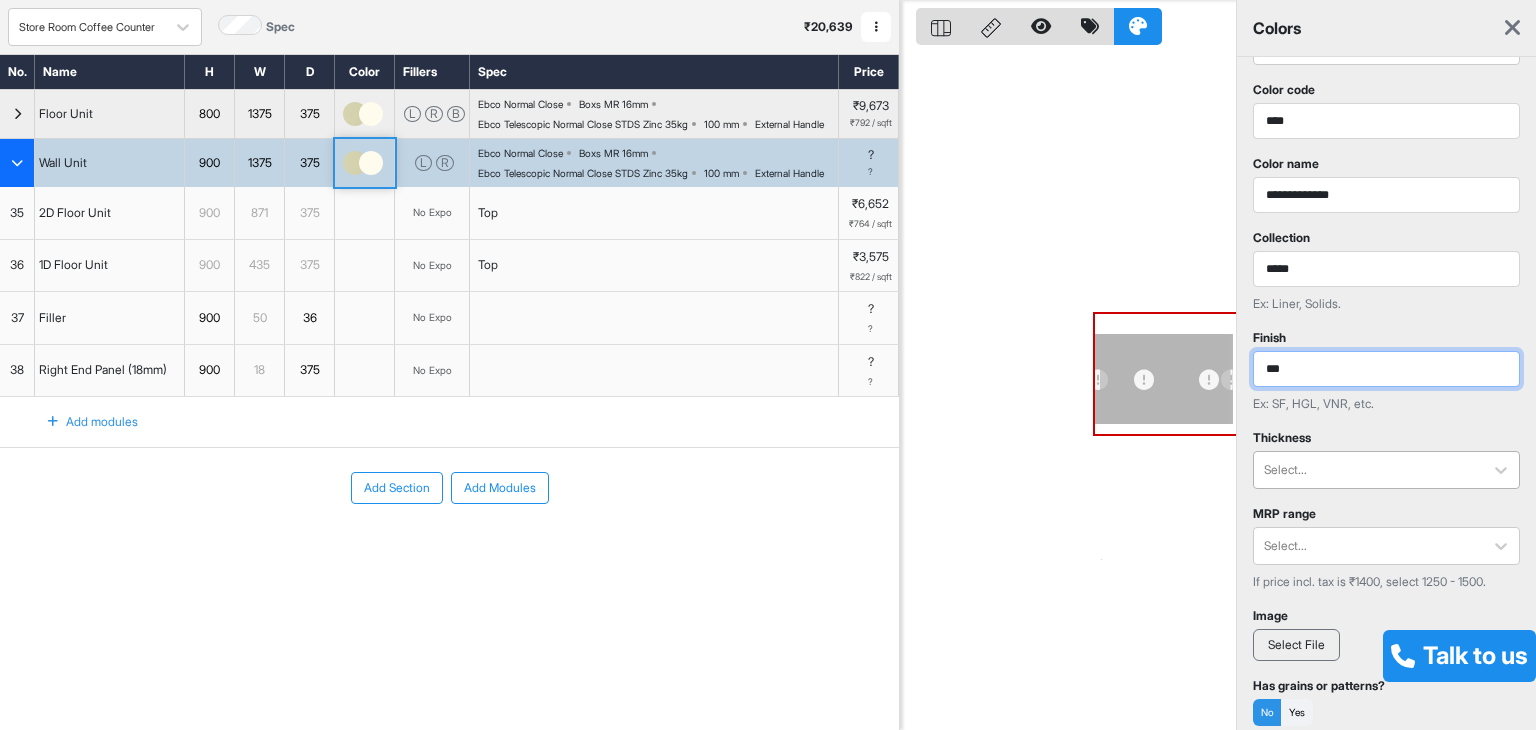 type on "***" 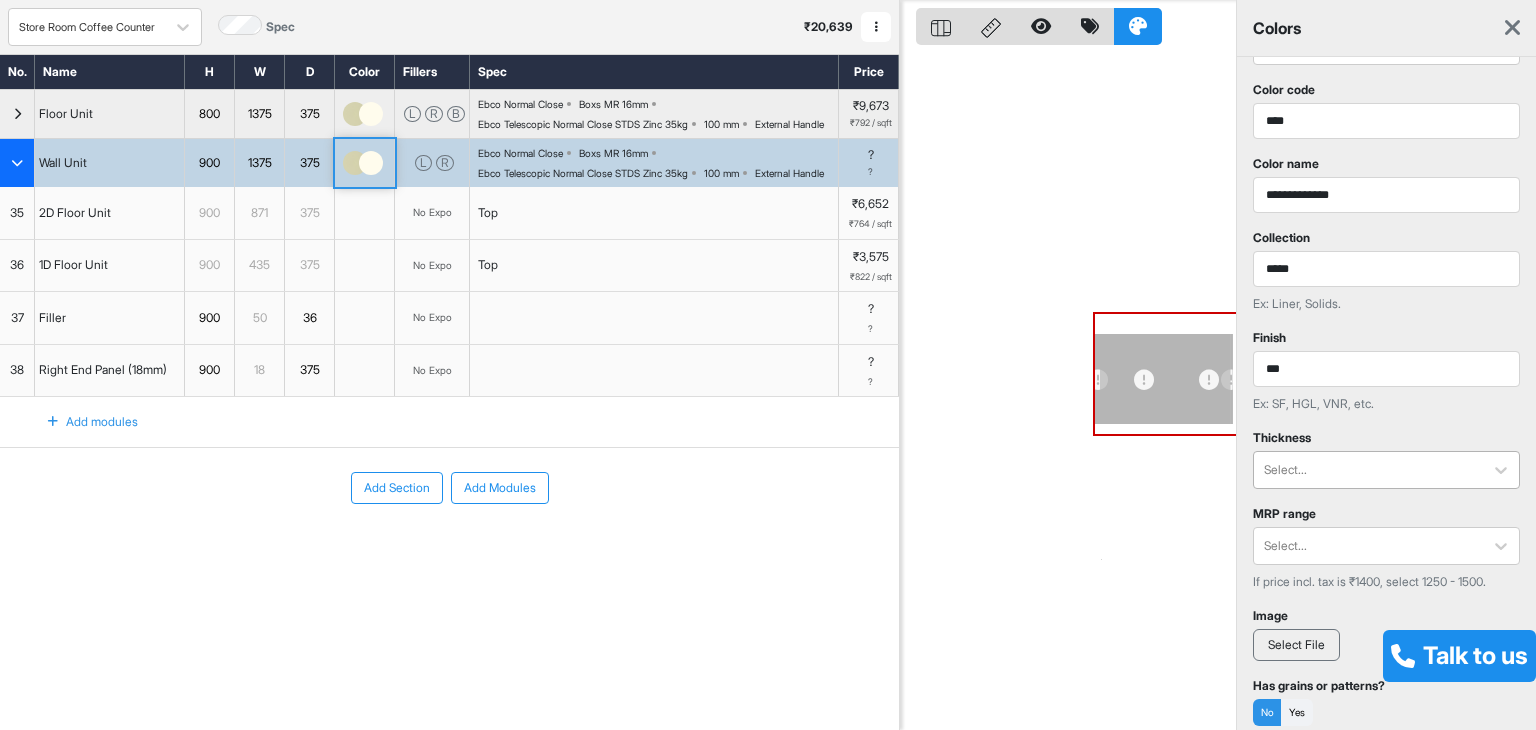 click on "Select..." at bounding box center (1386, 470) 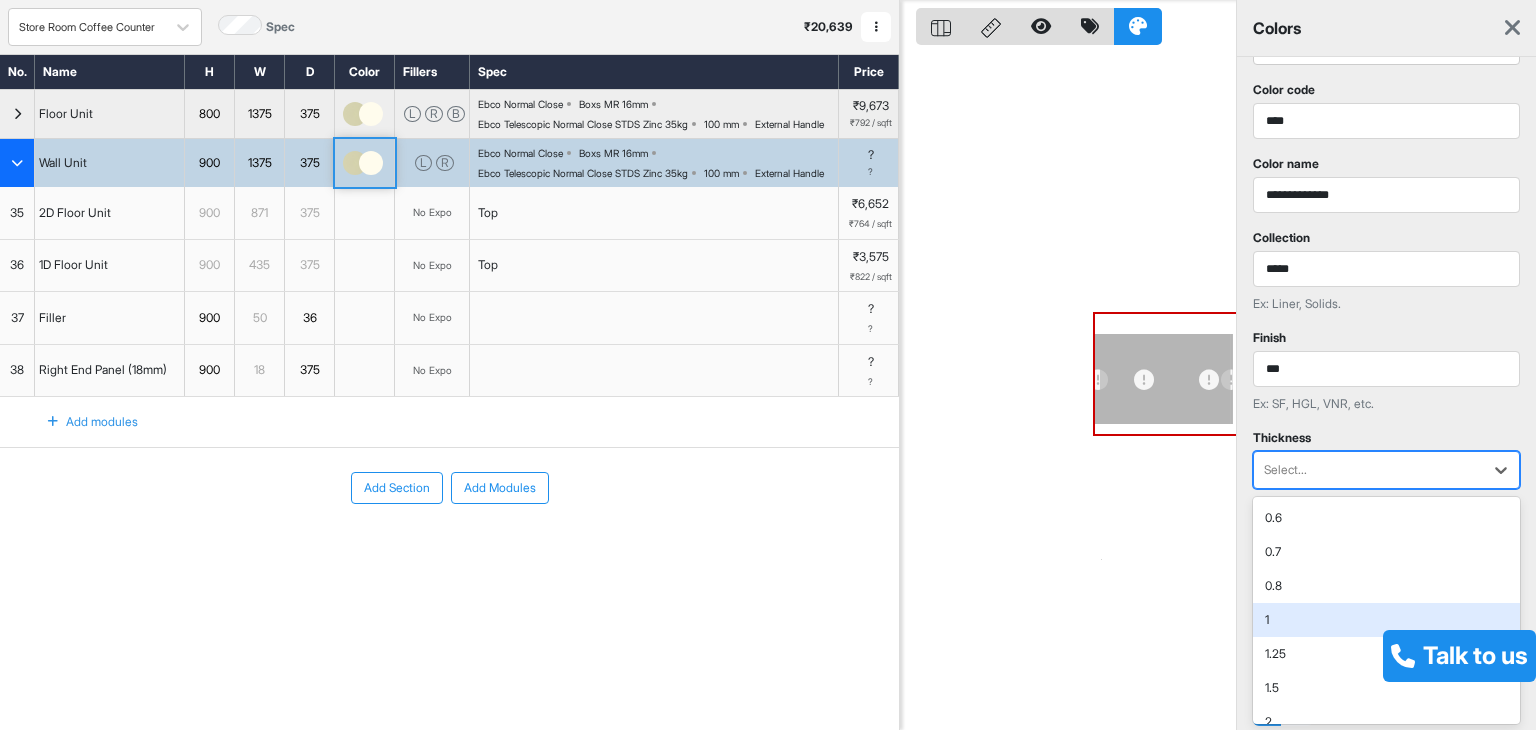 click on "1" at bounding box center (1386, 620) 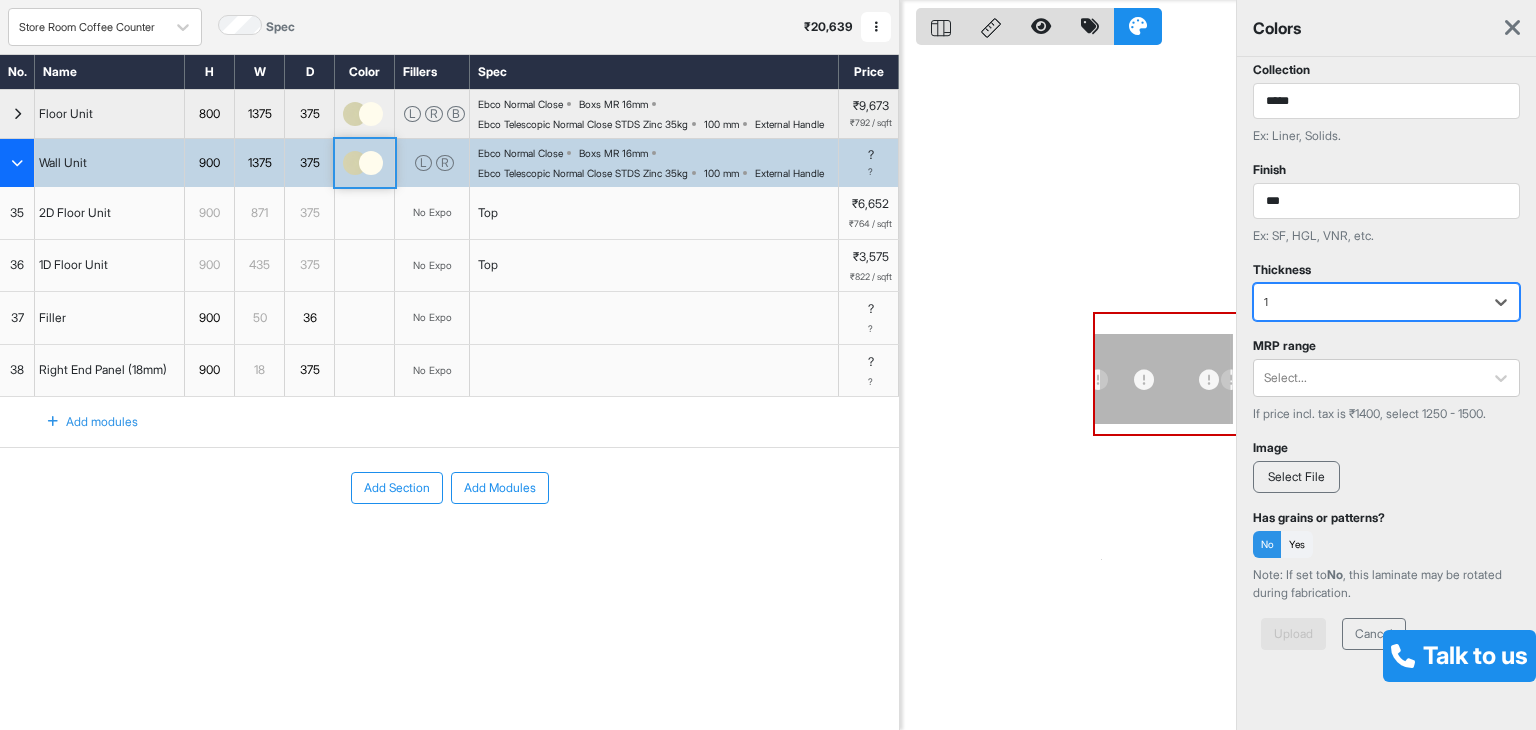 scroll, scrollTop: 296, scrollLeft: 0, axis: vertical 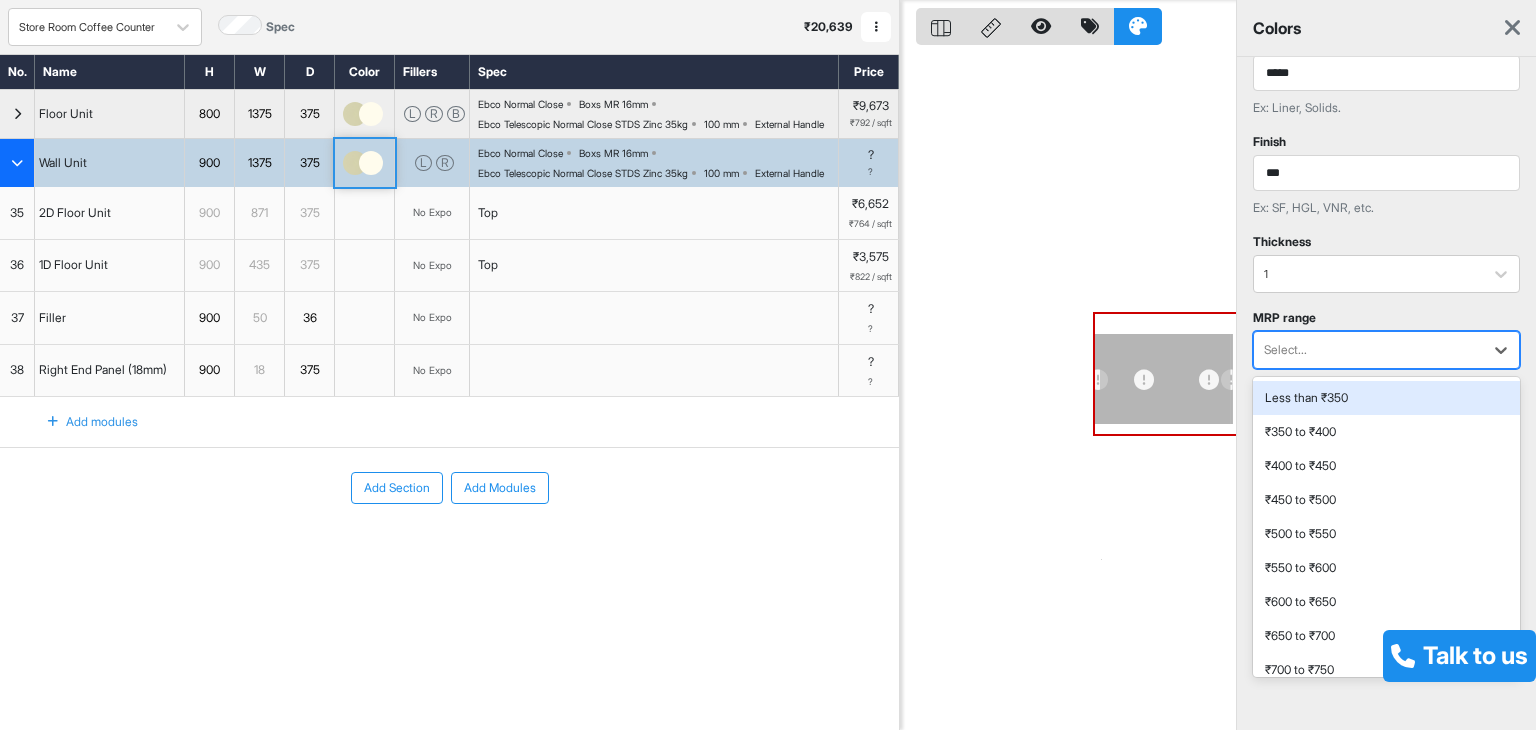 click at bounding box center [1368, 350] 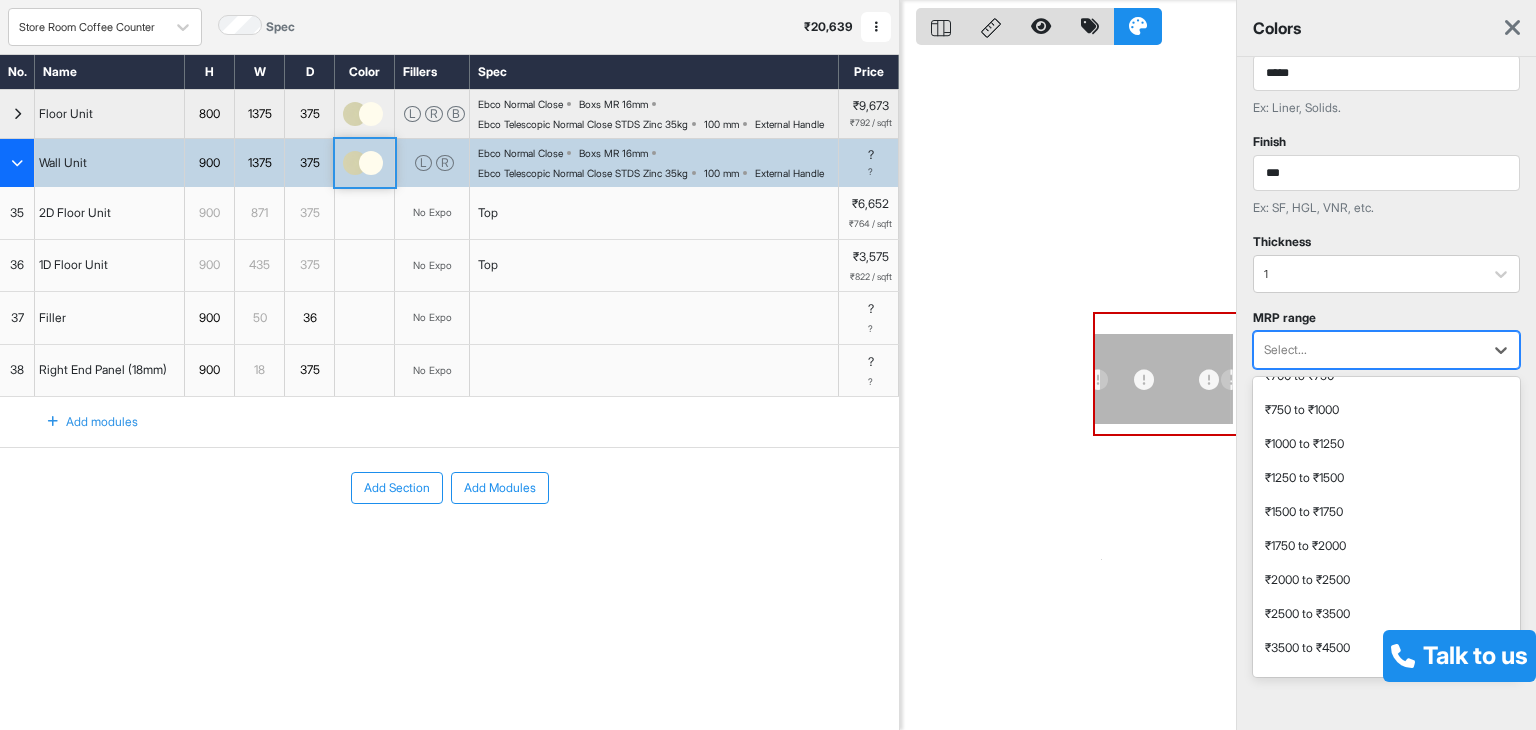 scroll, scrollTop: 300, scrollLeft: 0, axis: vertical 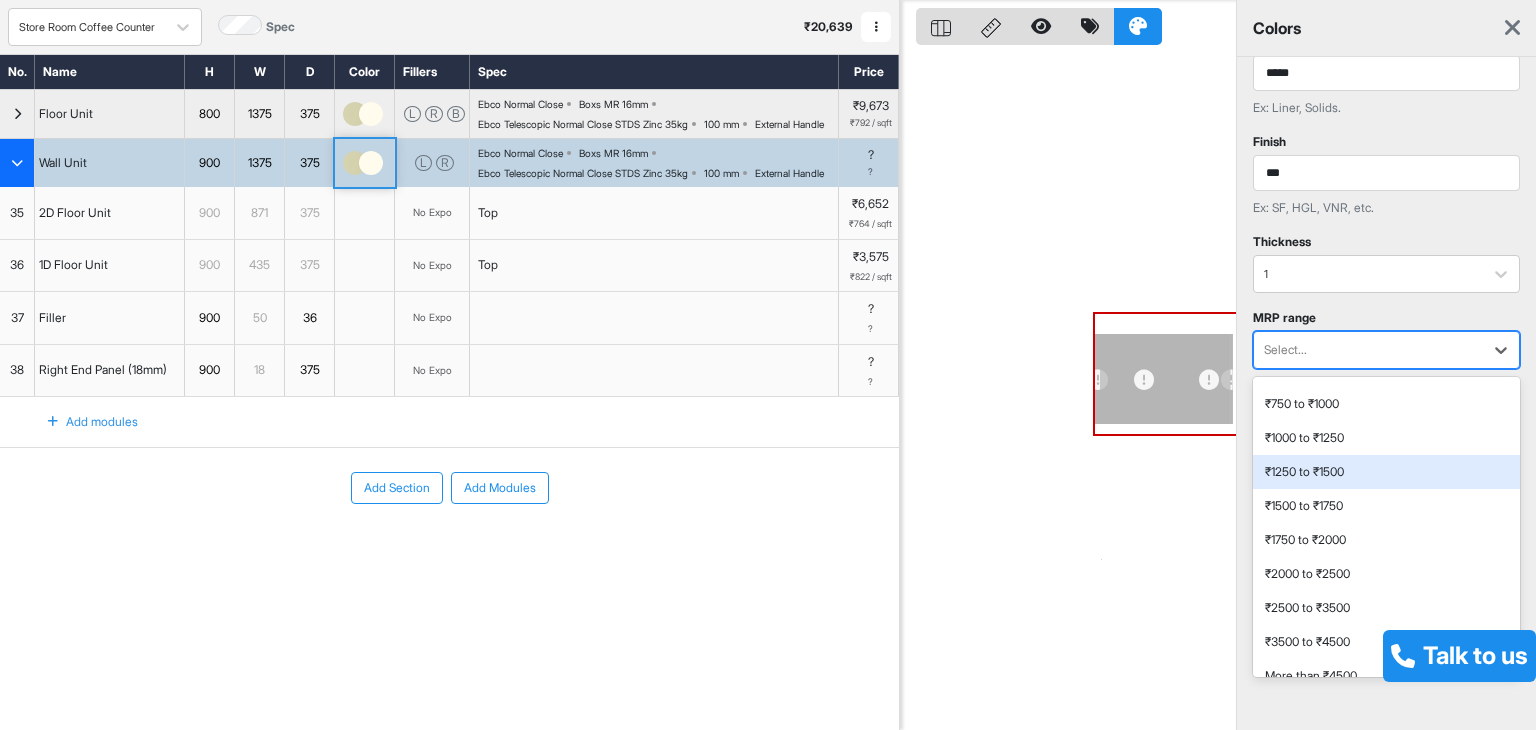 click on "₹1250 to ₹1500" at bounding box center [1386, 472] 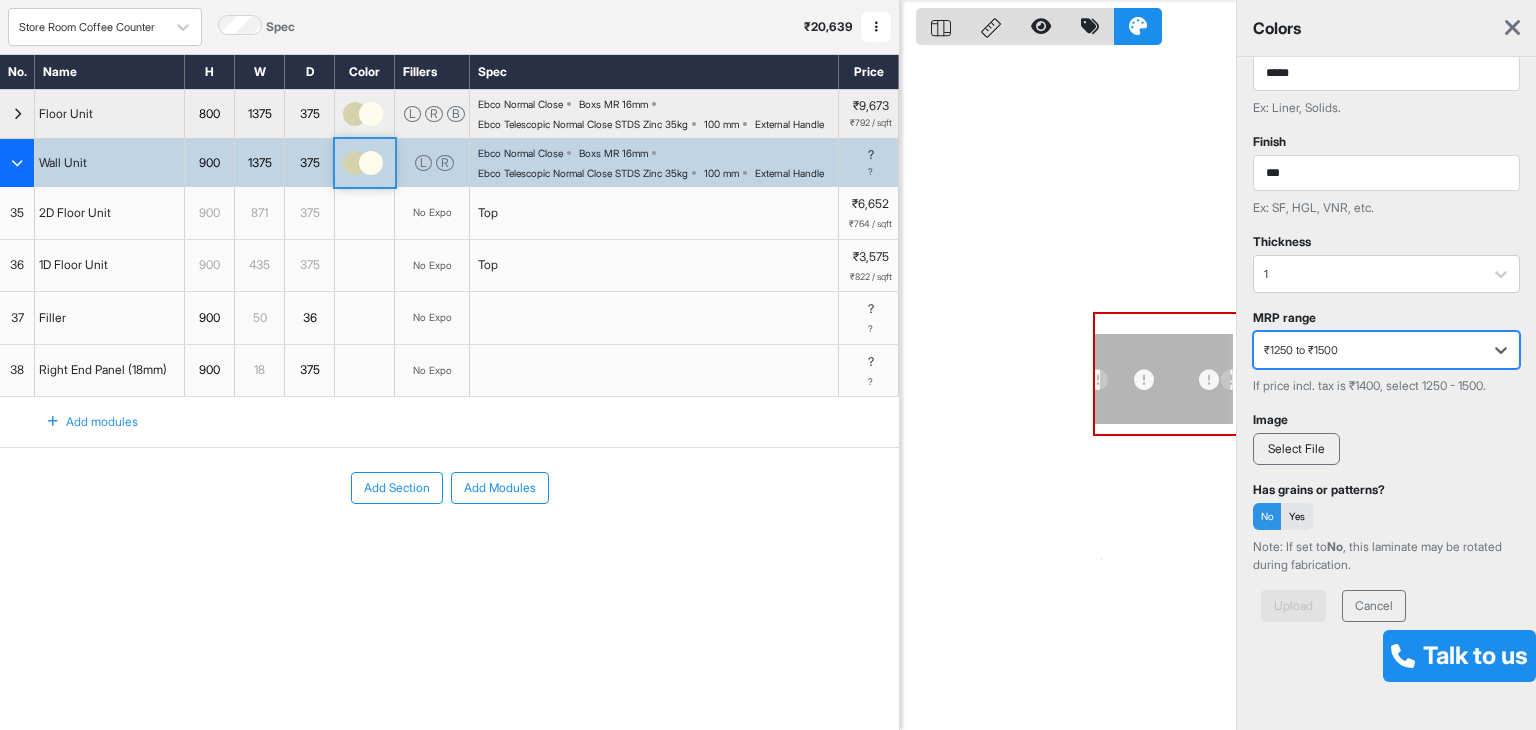 click on "Yes" at bounding box center (1297, 516) 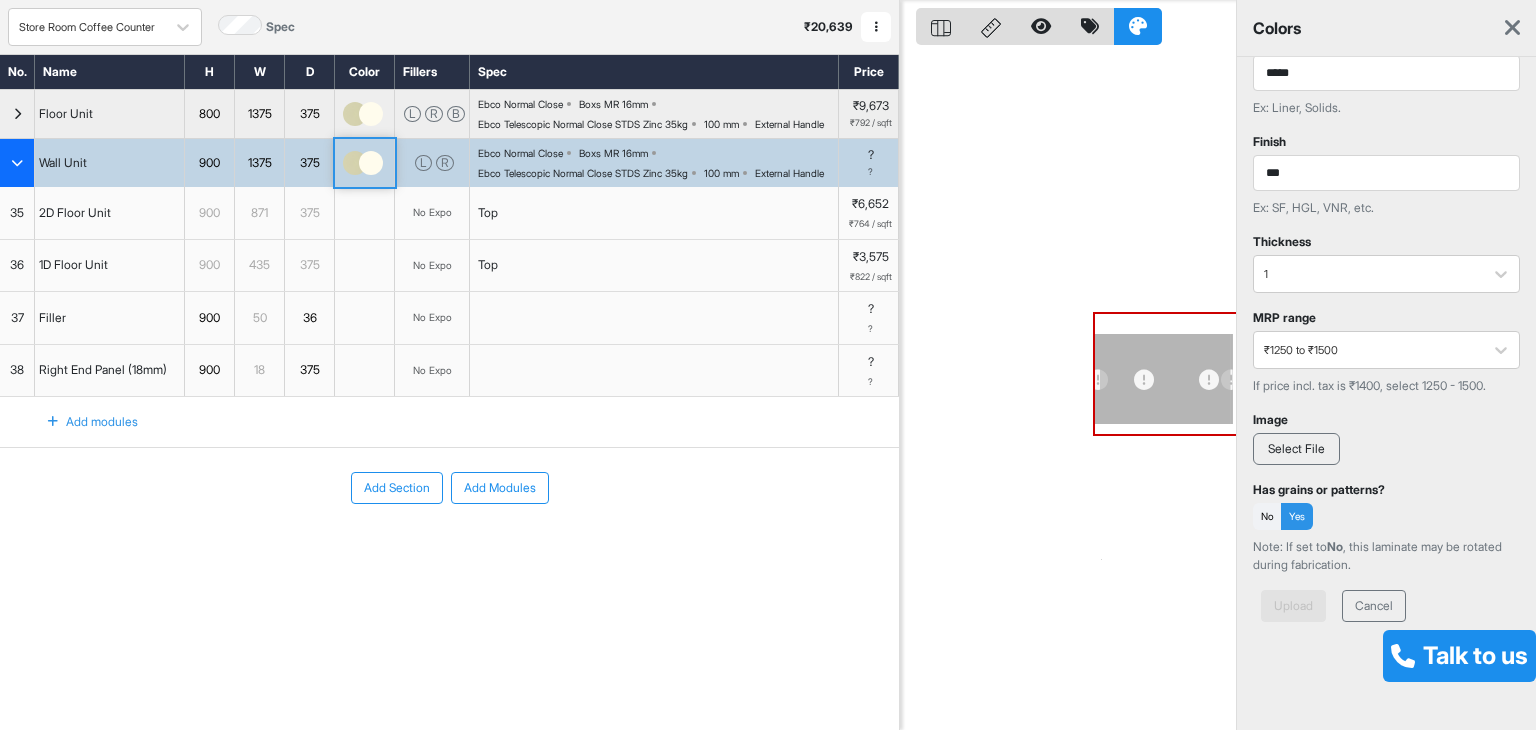 click on "Select File" at bounding box center (1296, 449) 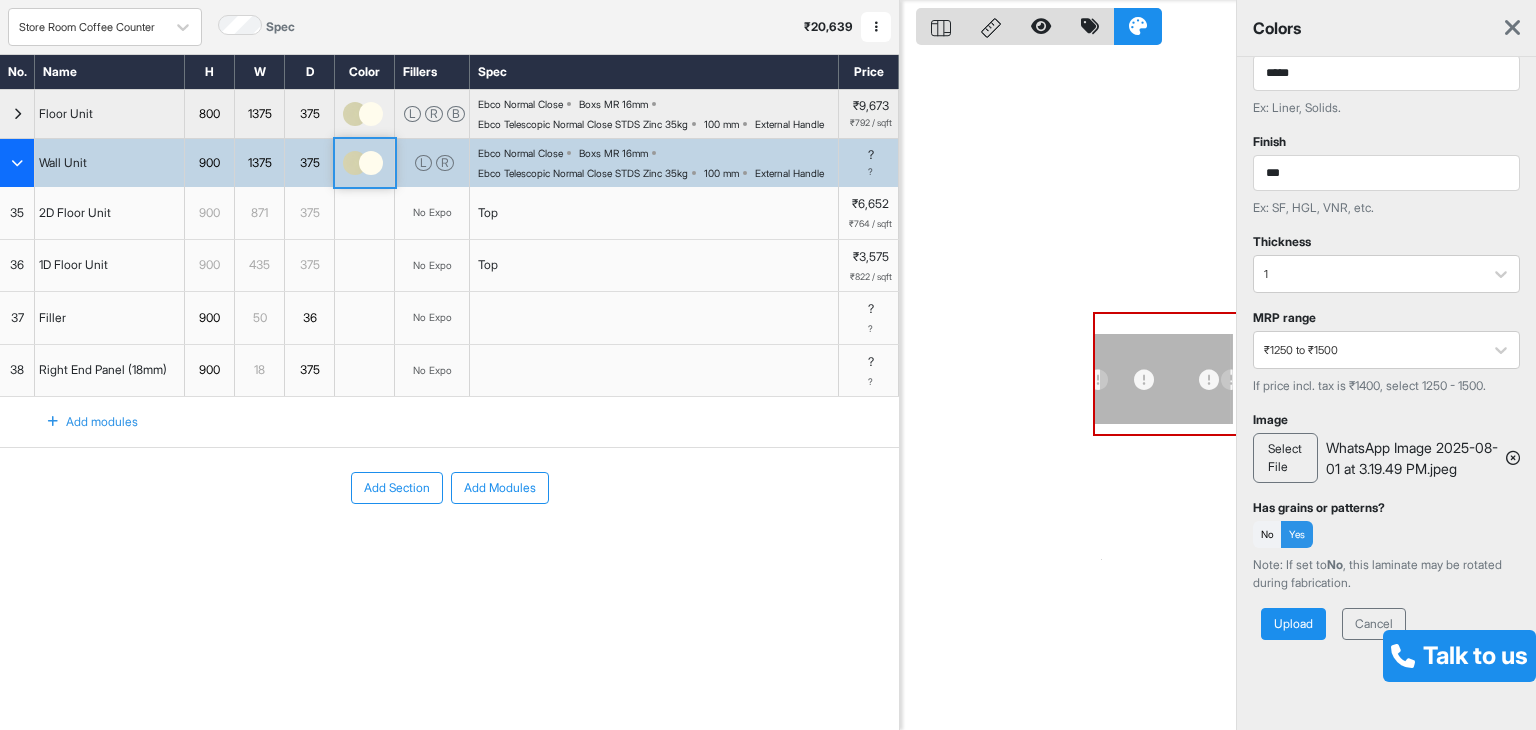 click on "Select File" at bounding box center [1285, 458] 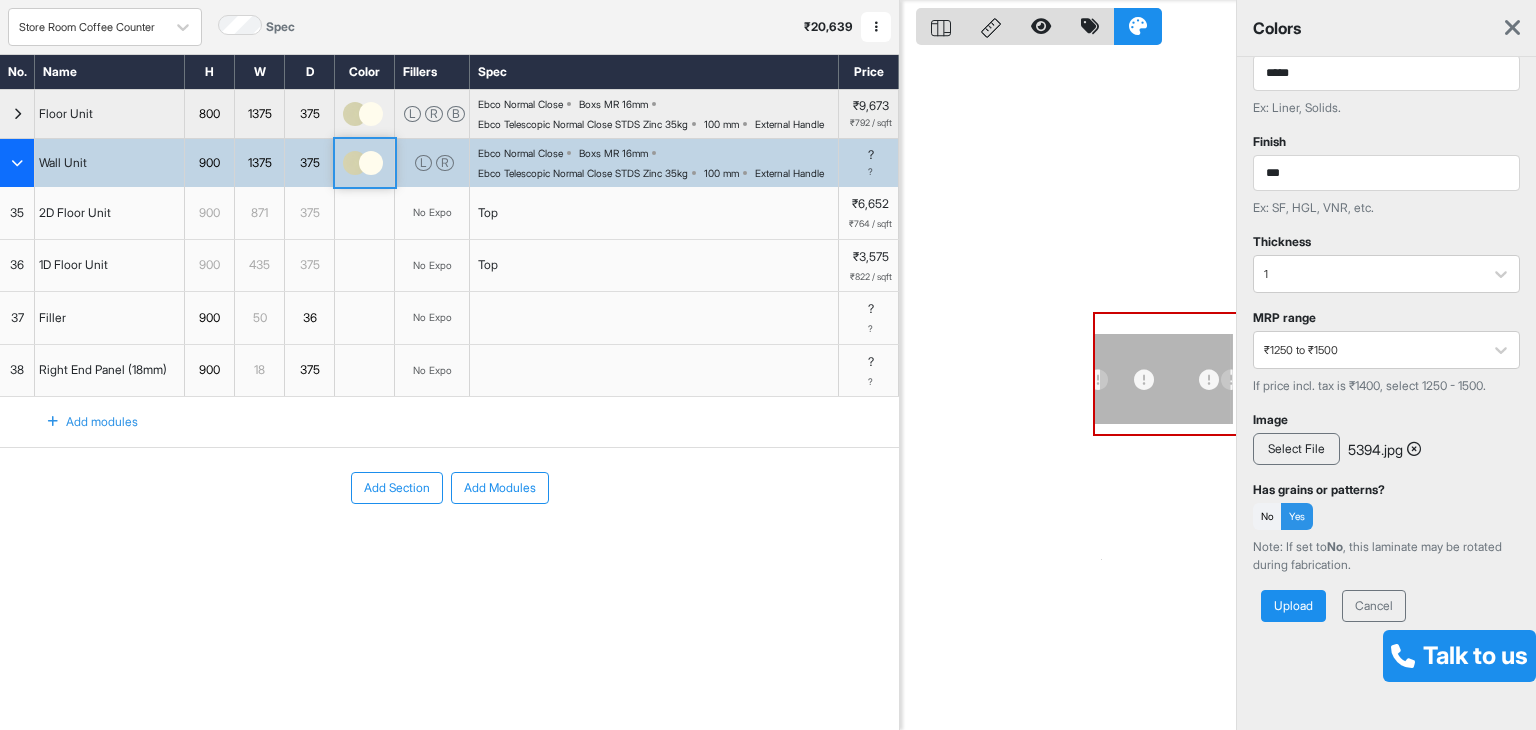 click on "Upload" at bounding box center (1293, 606) 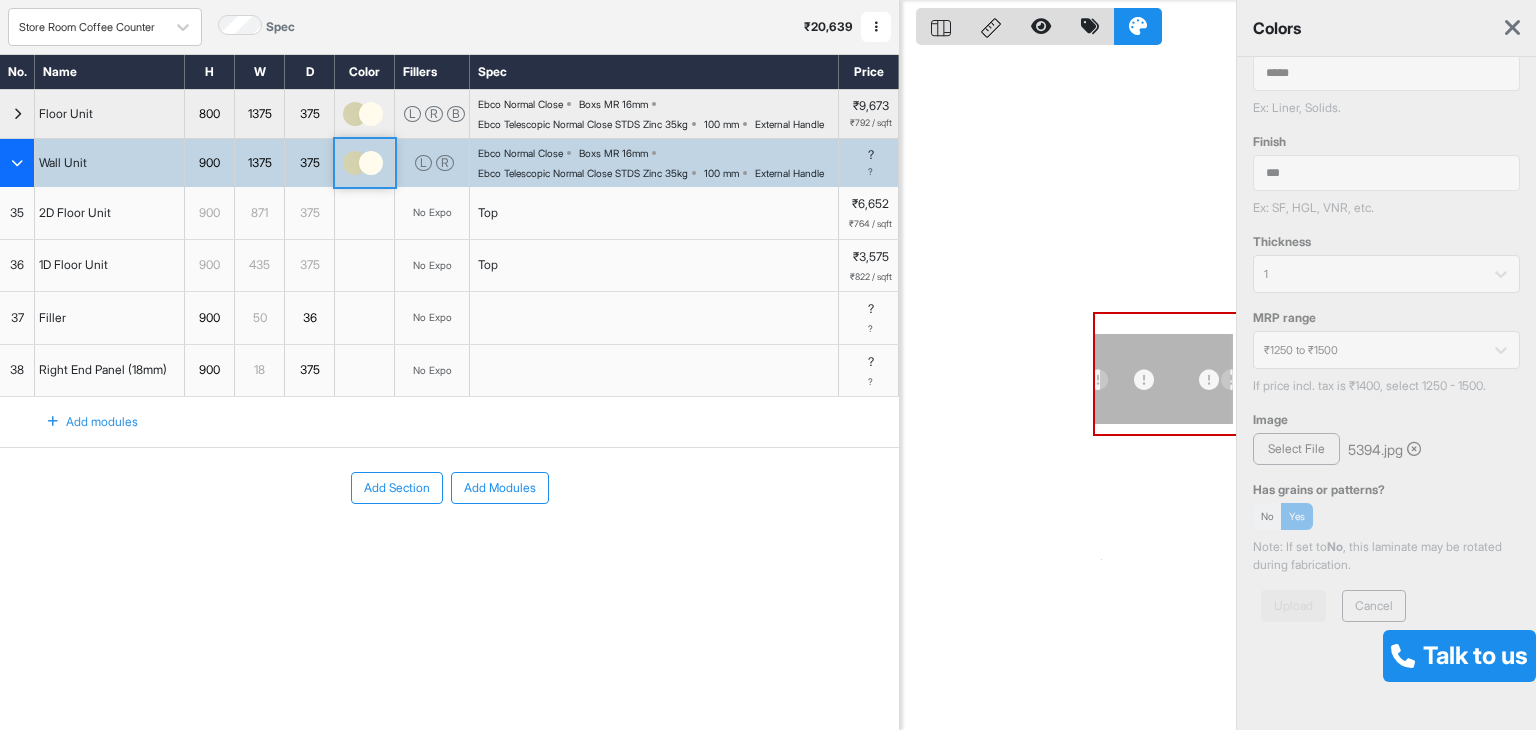 scroll, scrollTop: 0, scrollLeft: 0, axis: both 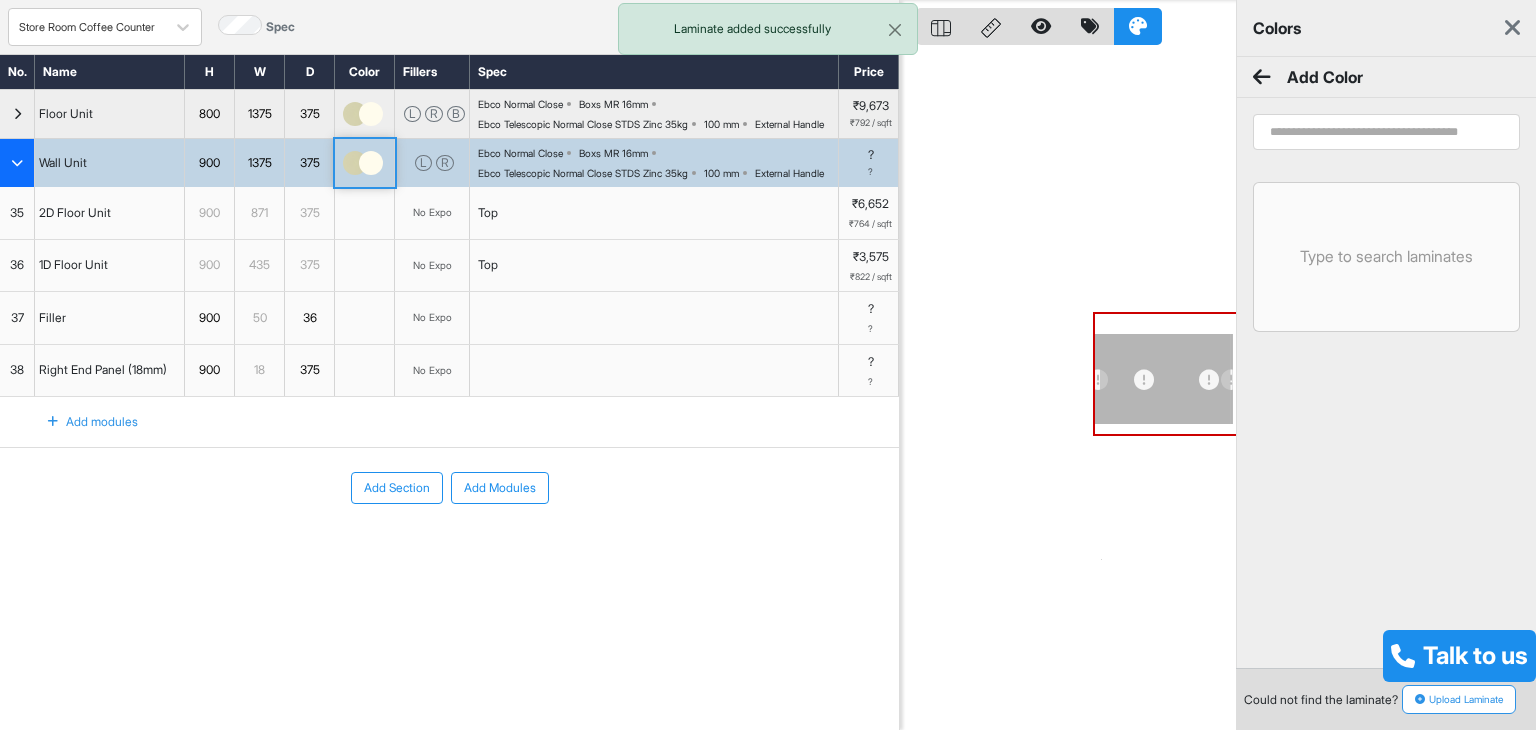 click at bounding box center (1262, 77) 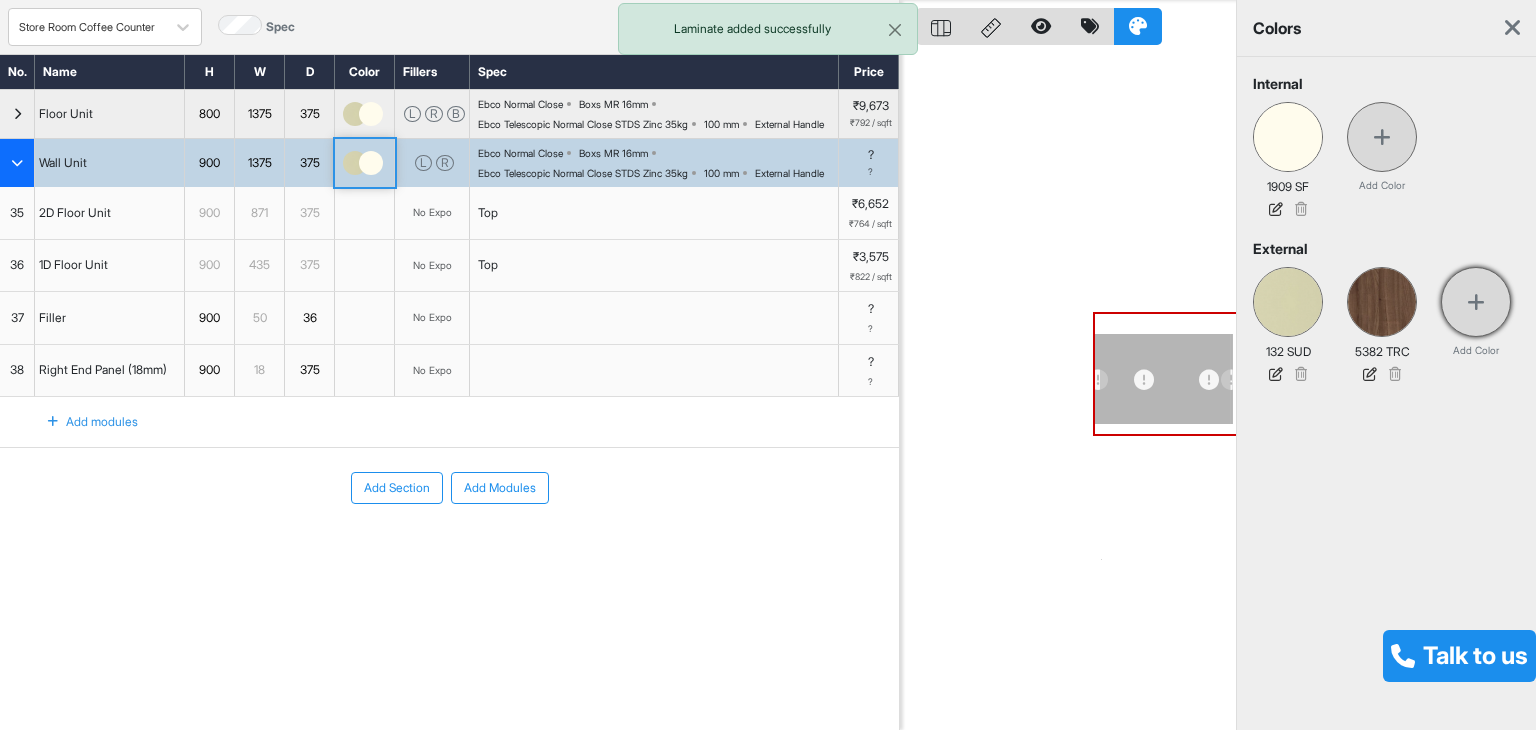 click at bounding box center (1476, 302) 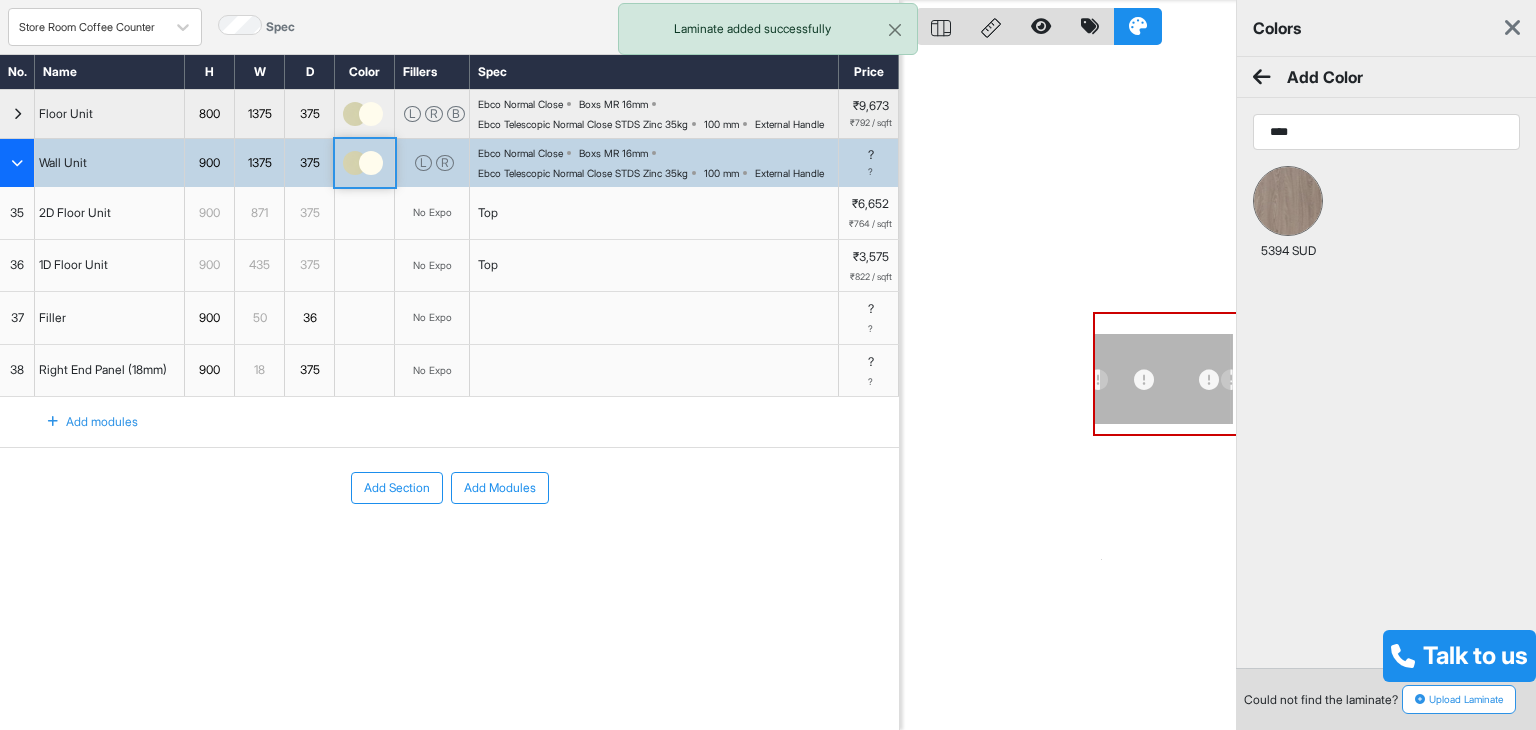 type on "****" 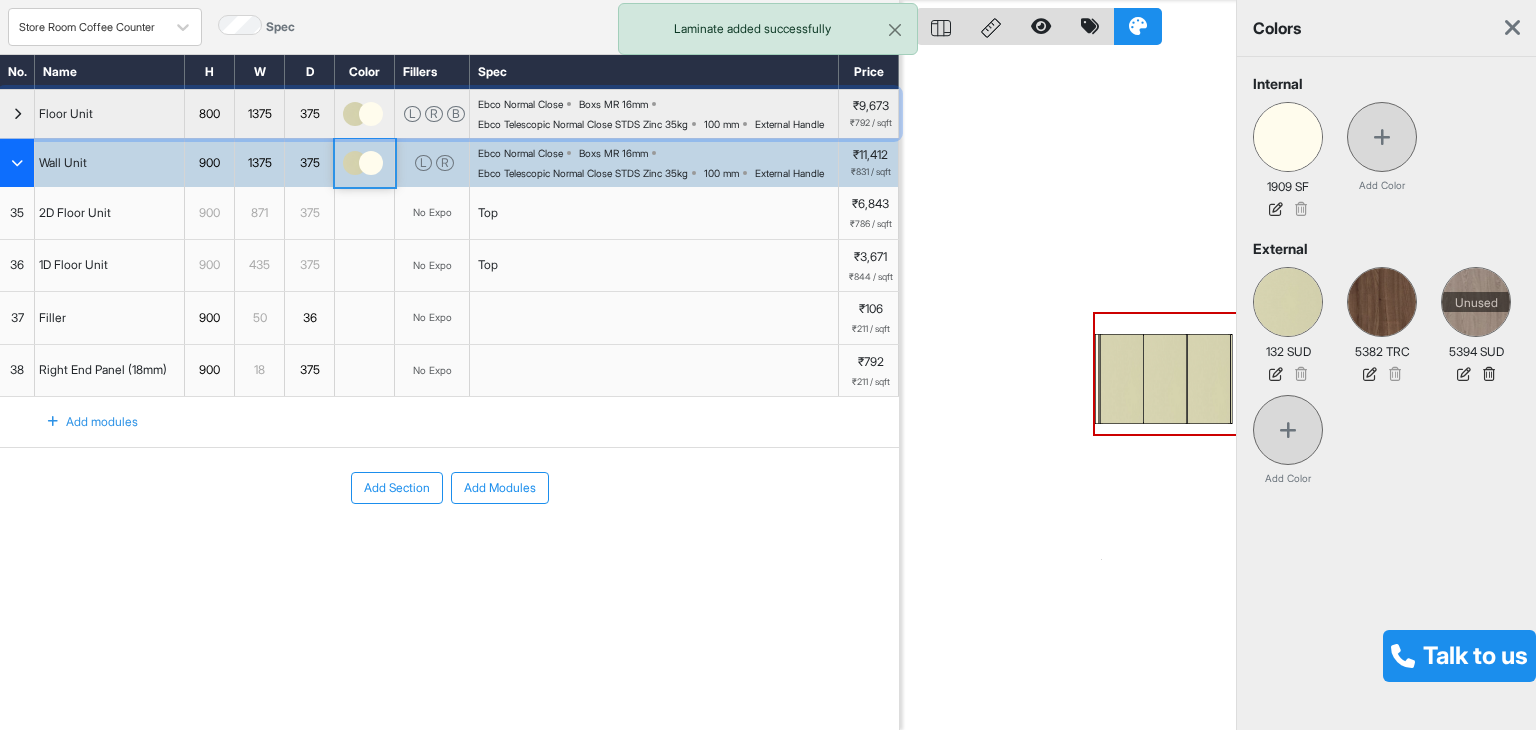 click at bounding box center [355, 114] 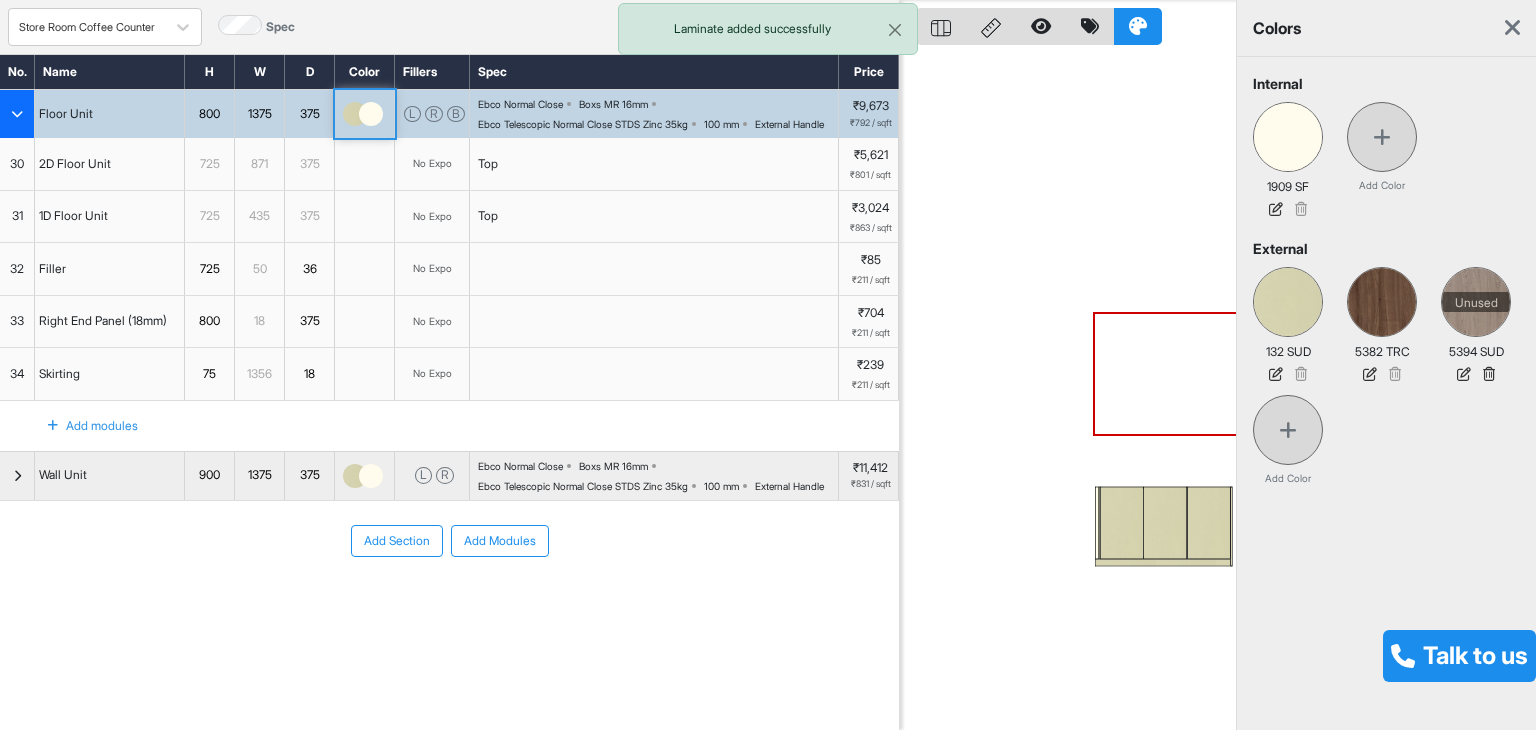 click at bounding box center [355, 114] 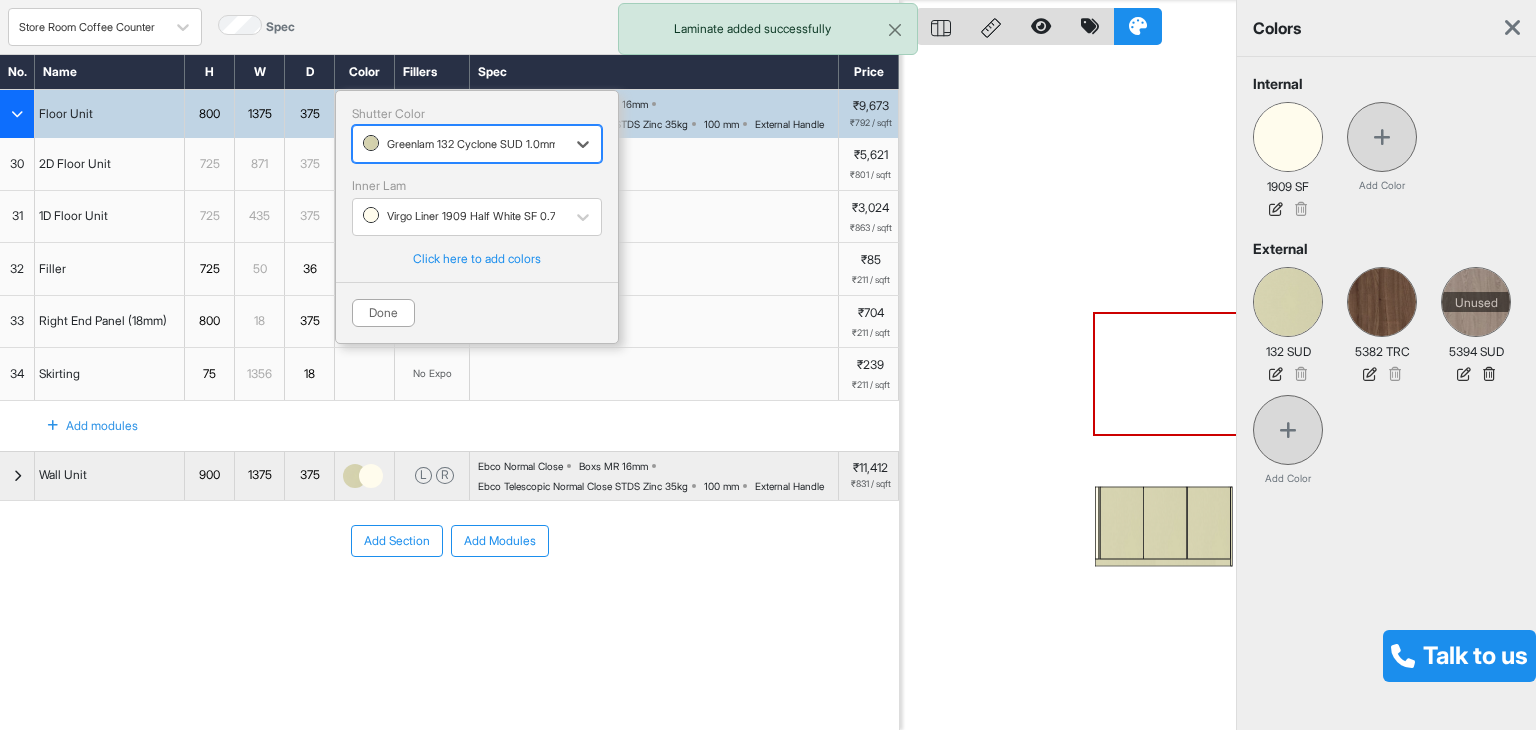 click at bounding box center [459, 144] 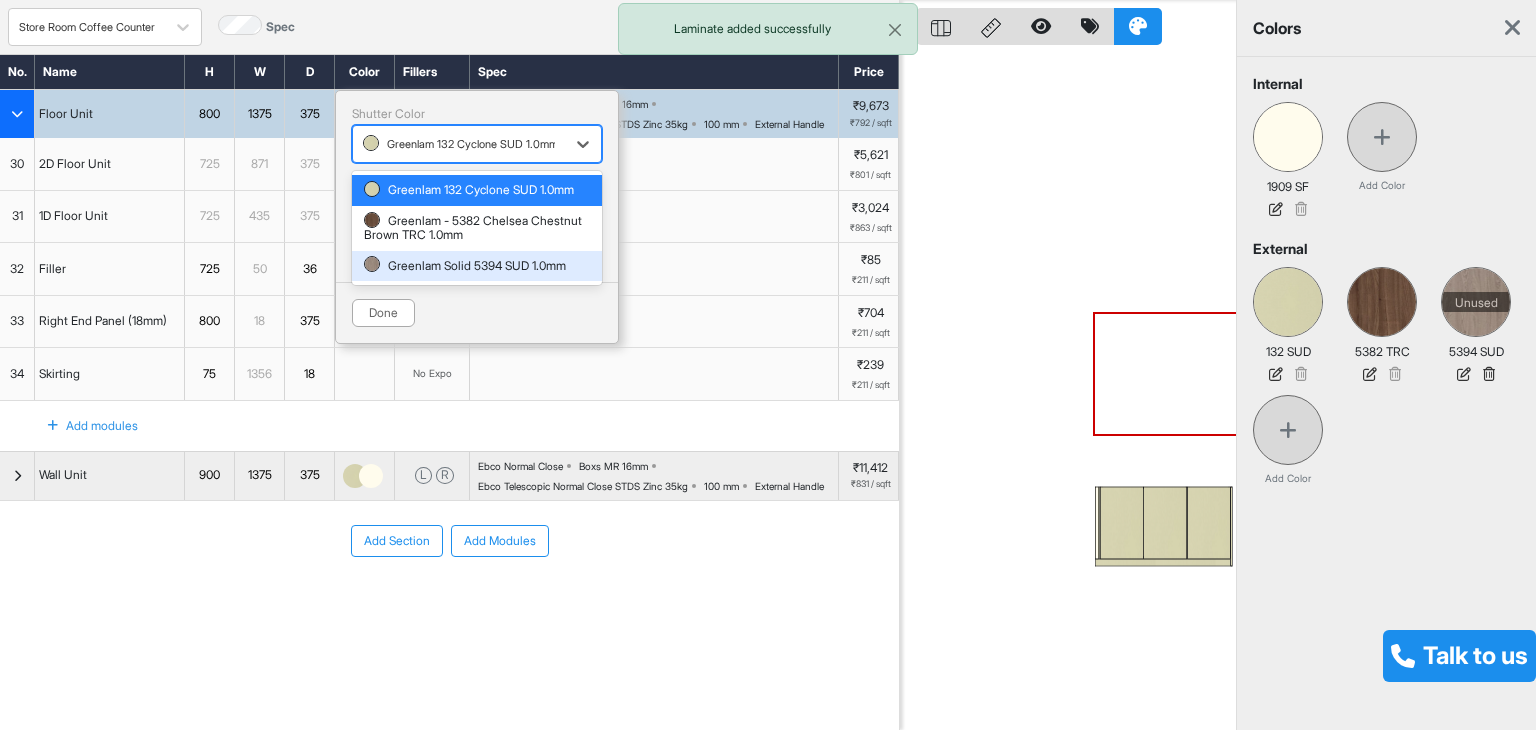 click on "Greenlam Solid 5394 SUD 1.0mm" at bounding box center [477, 266] 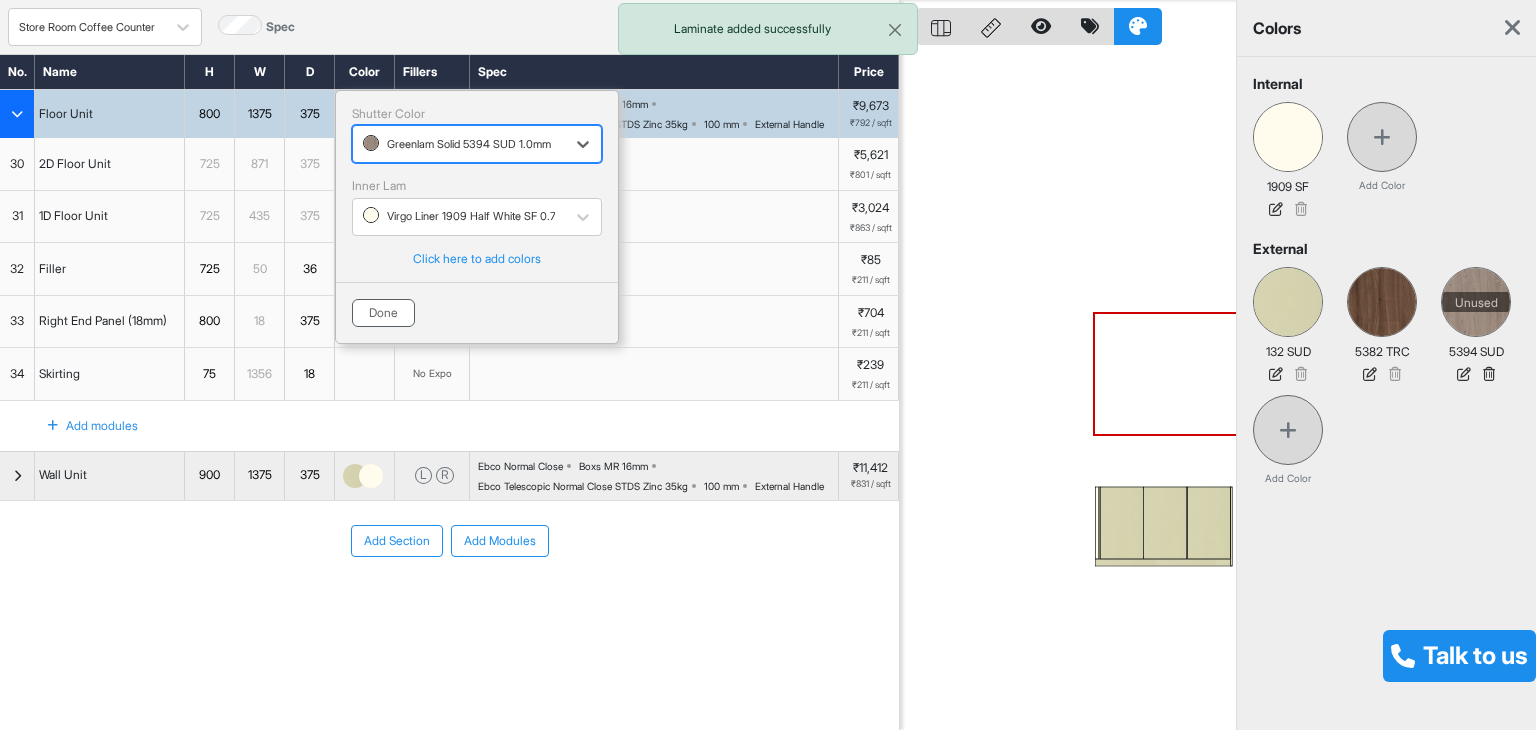 click on "Done" at bounding box center (383, 313) 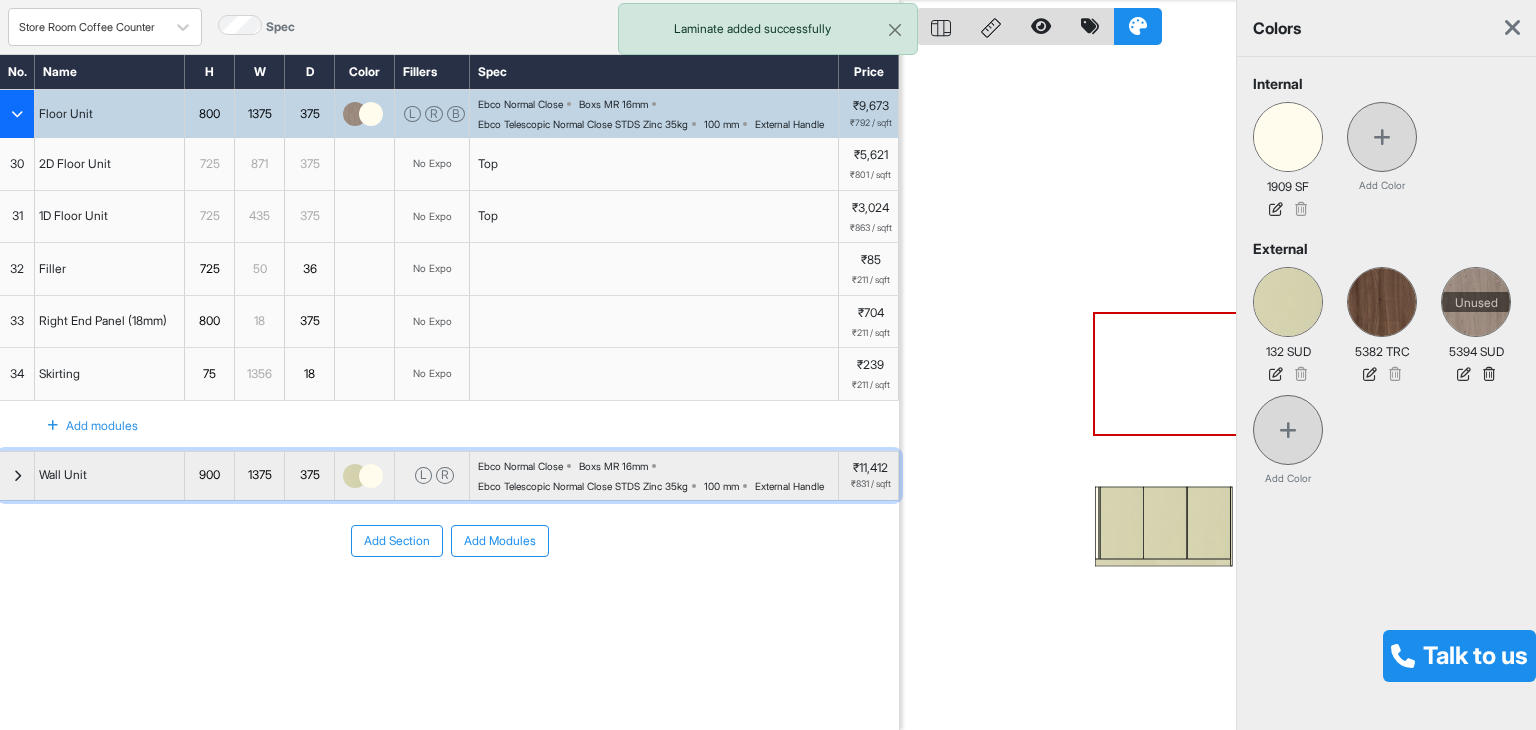 click at bounding box center (355, 476) 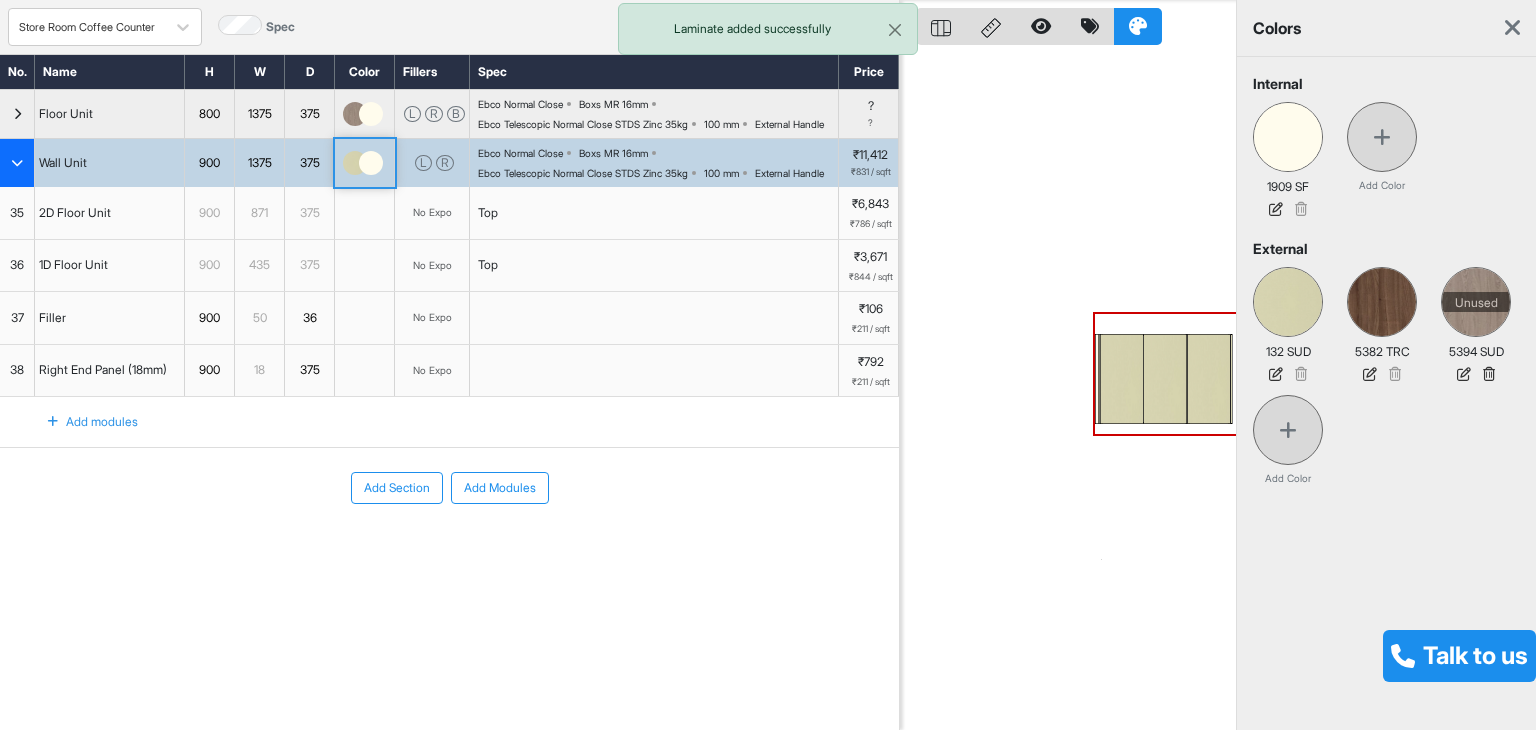 click at bounding box center [355, 163] 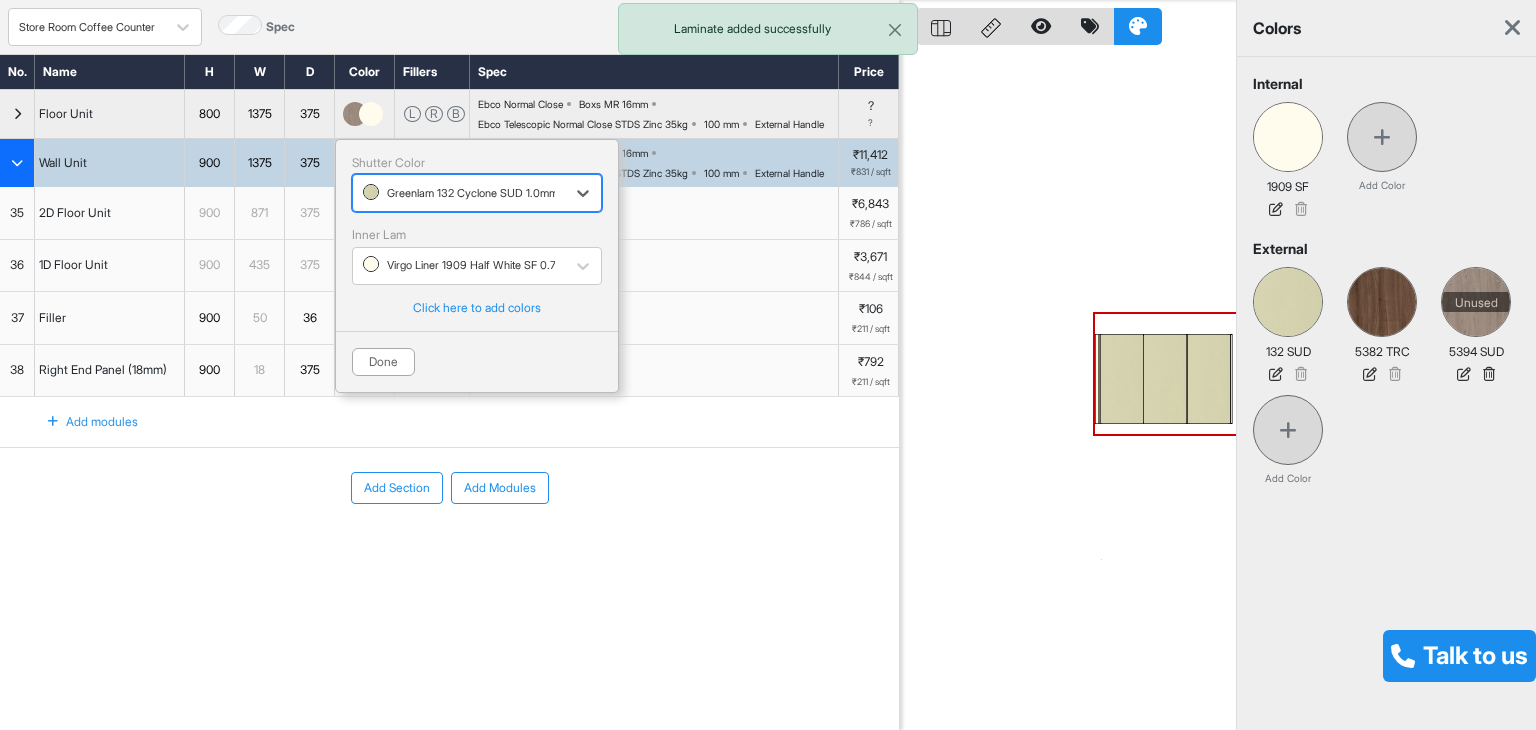click at bounding box center [459, 193] 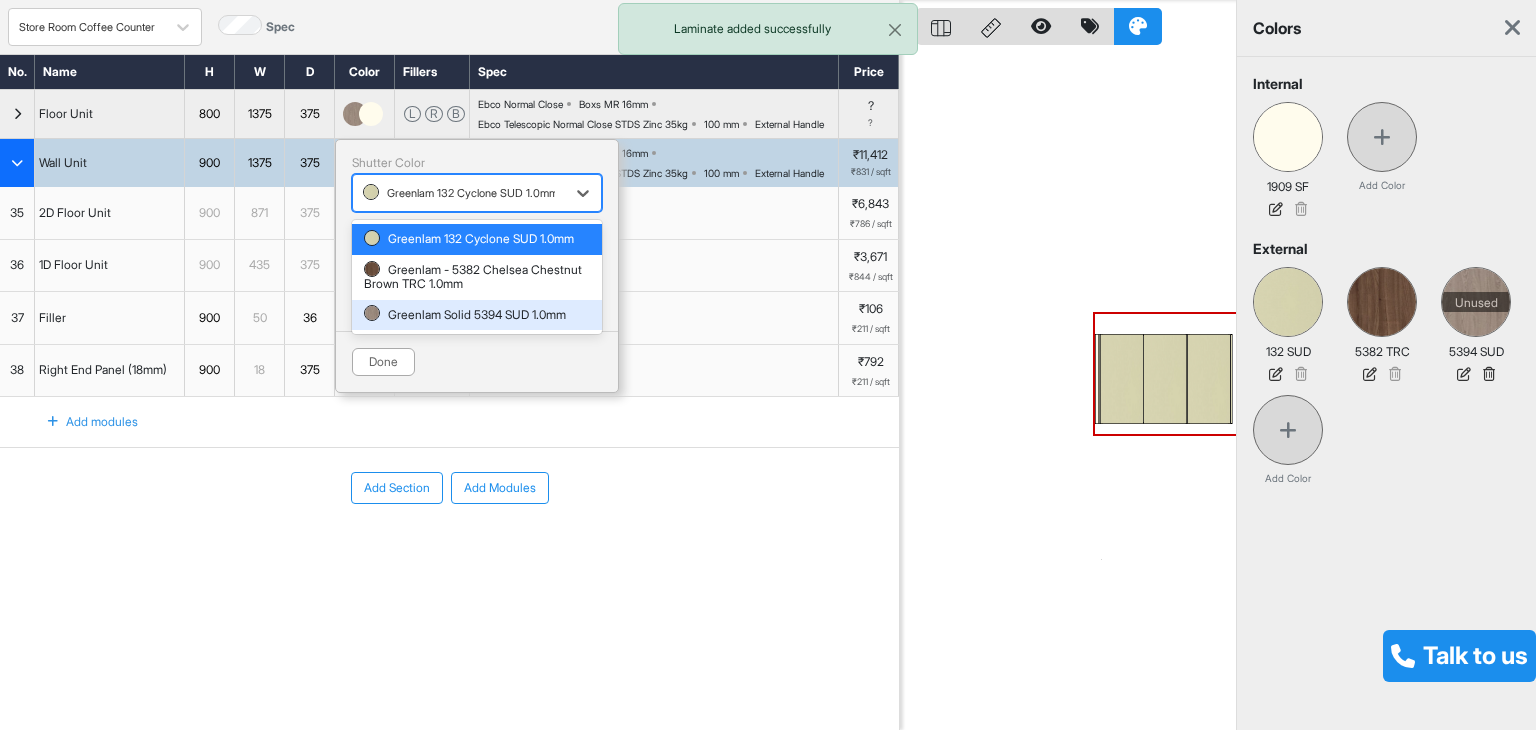 click on "Greenlam Solid 5394 SUD 1.0mm" at bounding box center [477, 315] 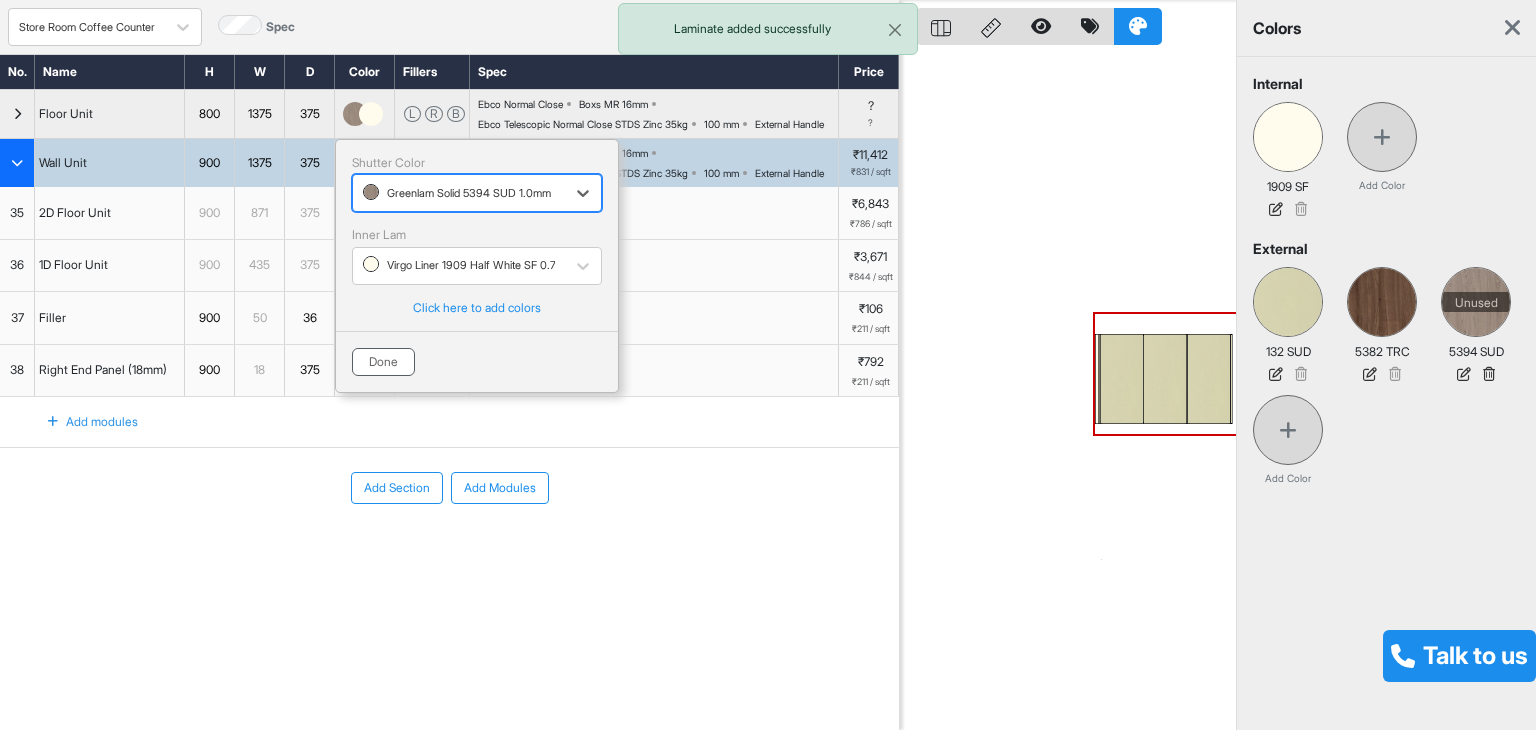click on "Done" at bounding box center [383, 362] 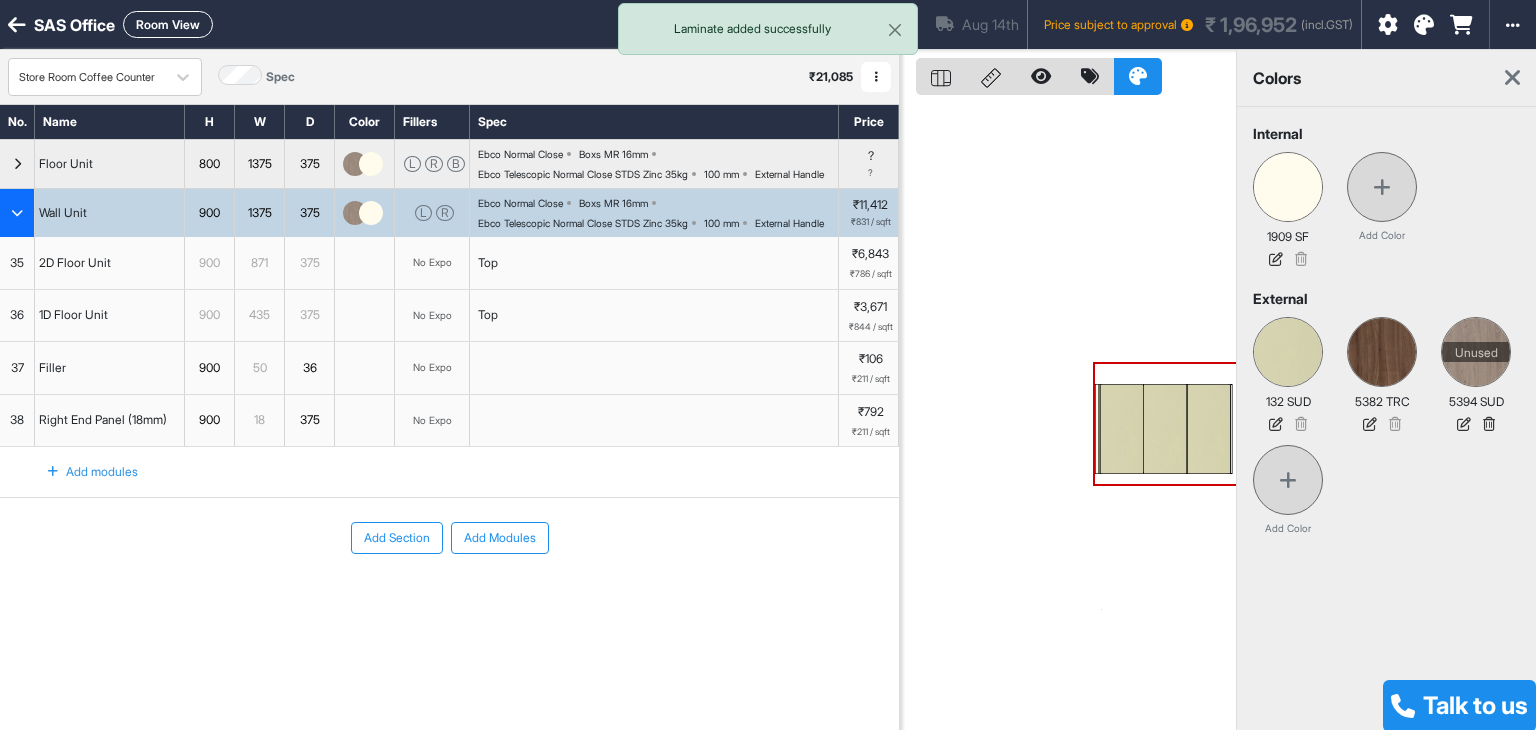scroll, scrollTop: 0, scrollLeft: 0, axis: both 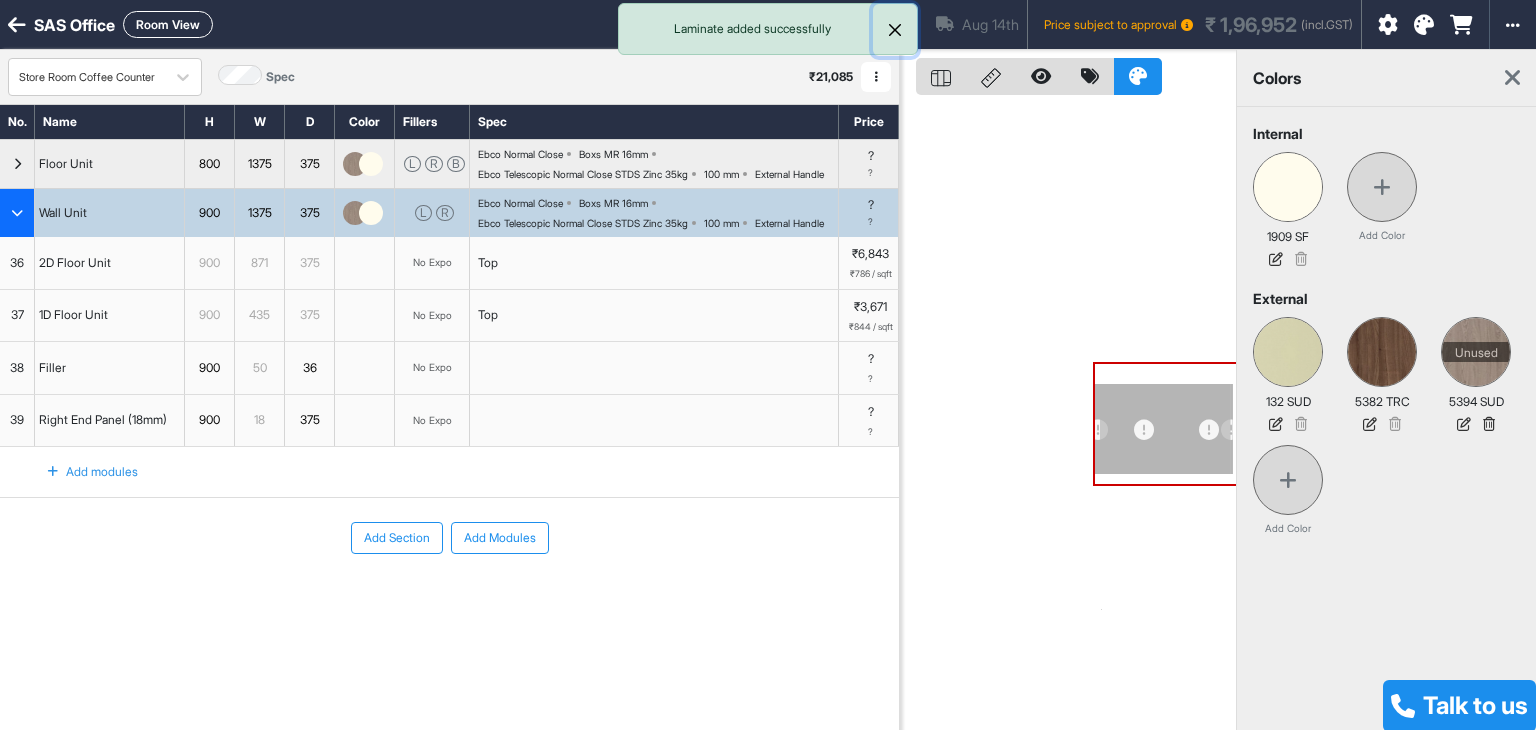 click at bounding box center (895, 30) 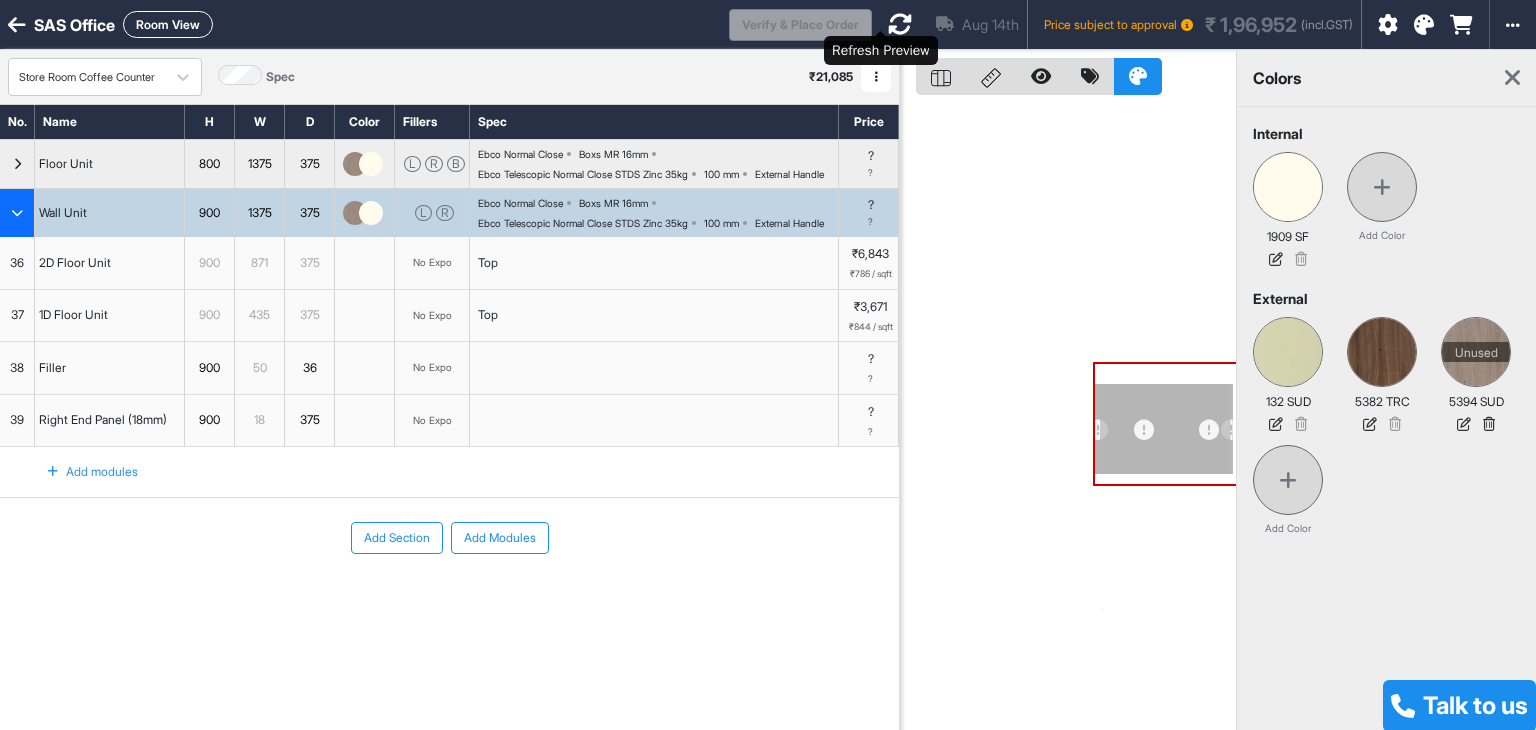 click at bounding box center [900, 24] 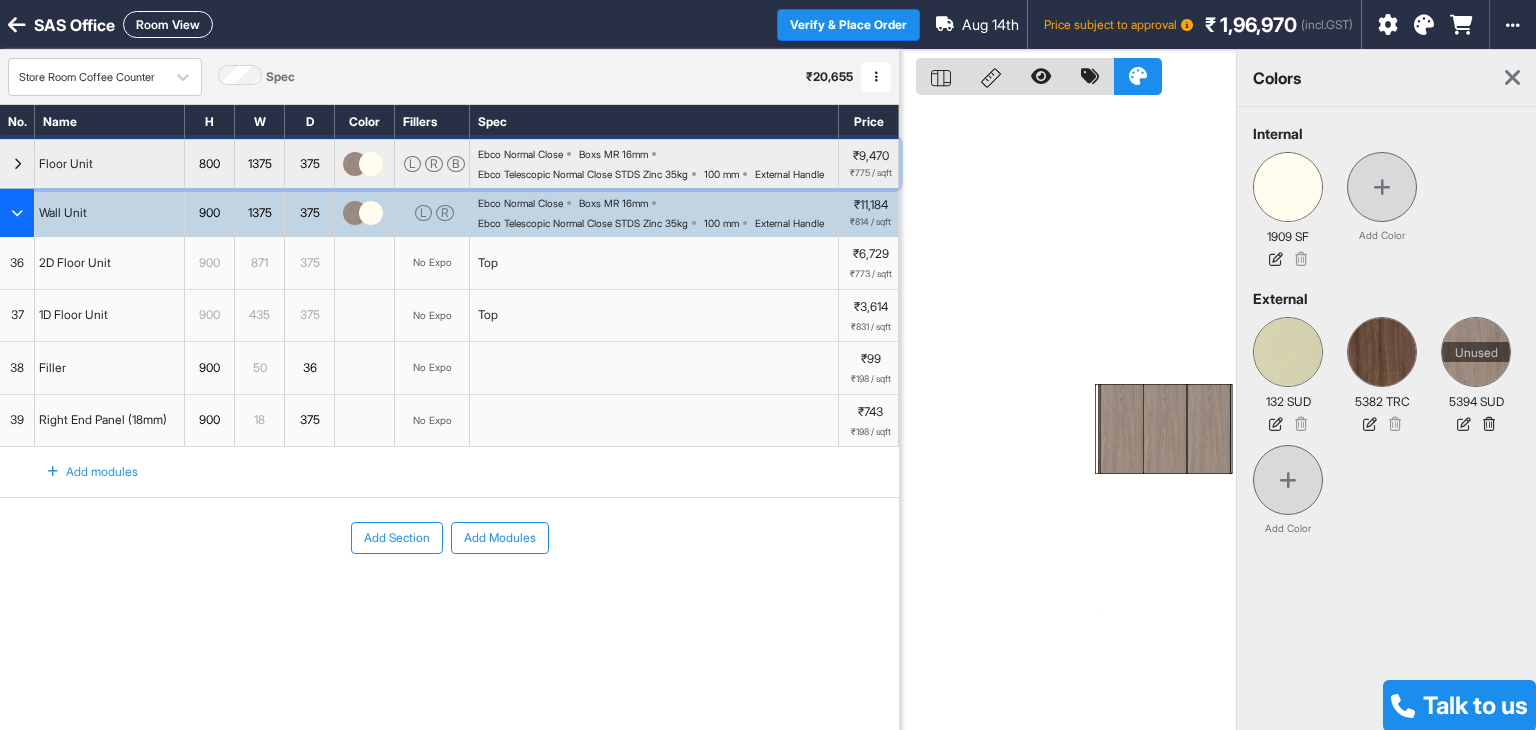 click on "Ebco Normal Close" at bounding box center [520, 154] 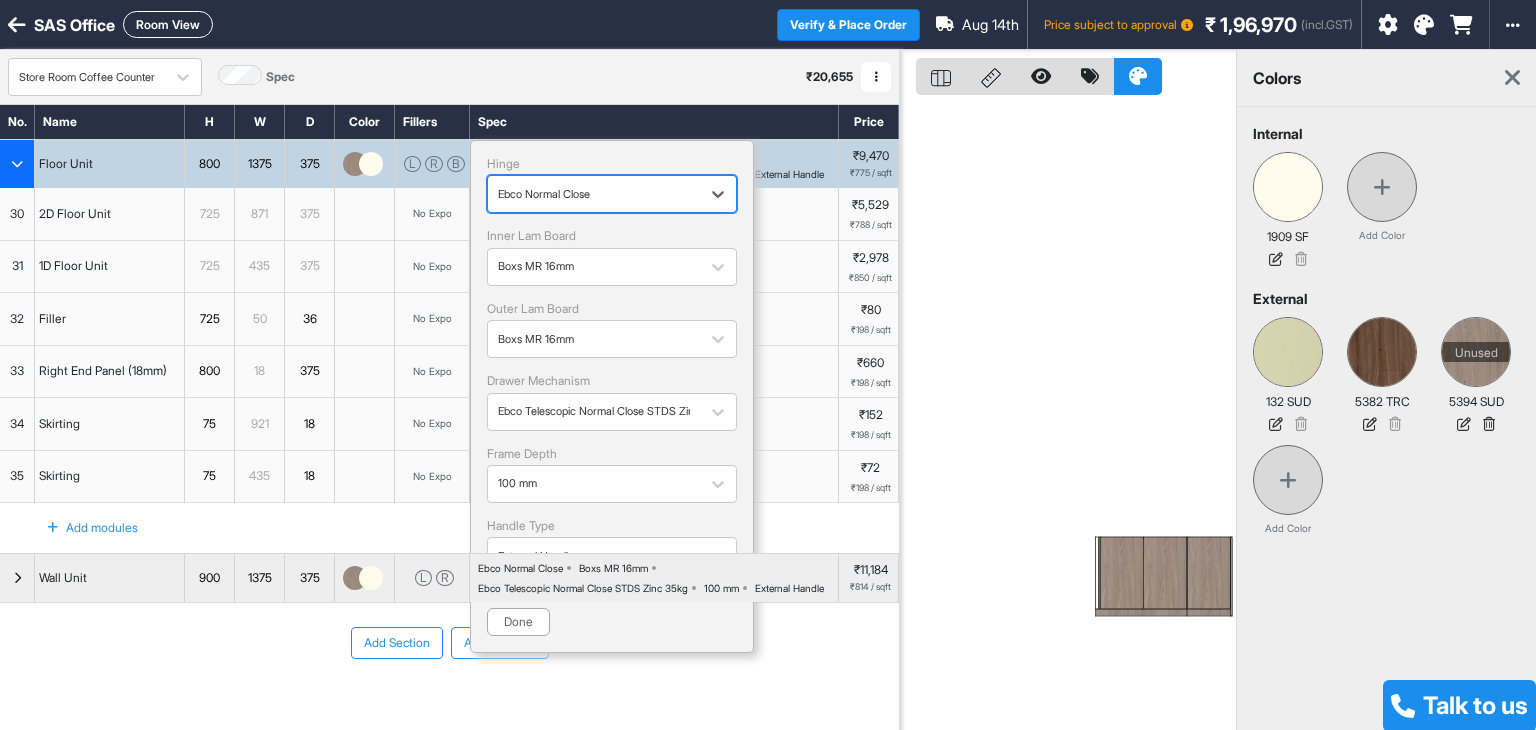 click on "Ebco Normal Close" at bounding box center (612, 194) 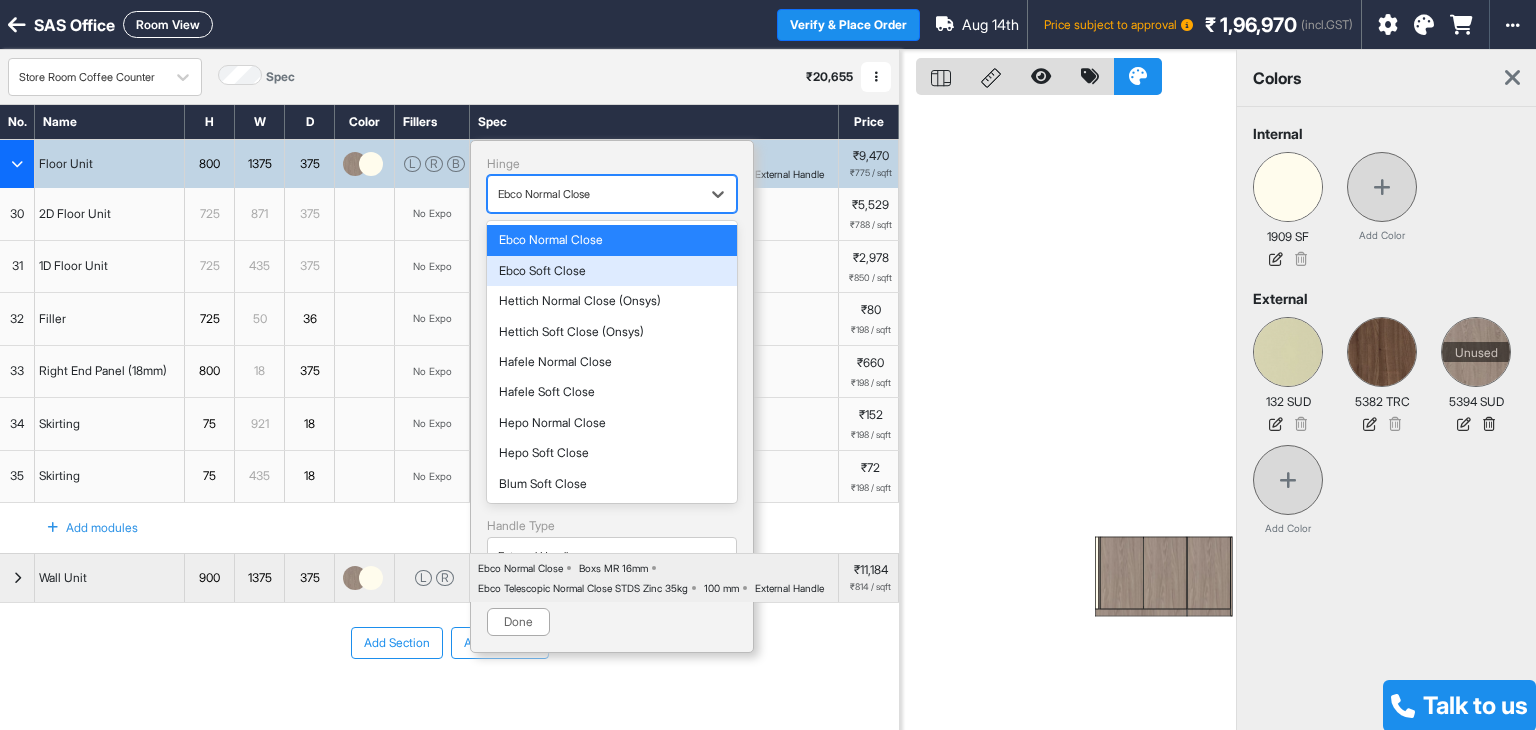 click on "Ebco Soft Close" at bounding box center [612, 271] 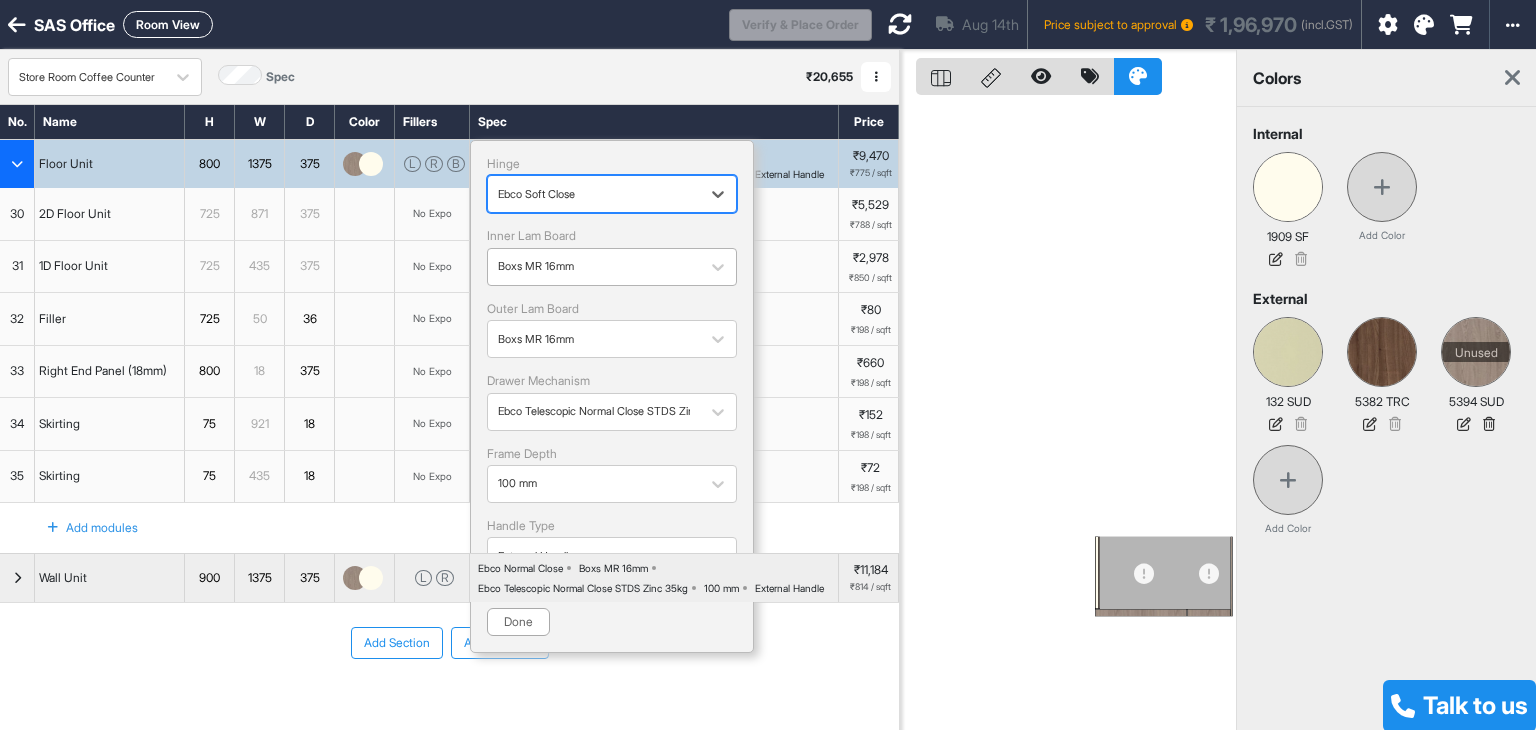 click at bounding box center [594, 267] 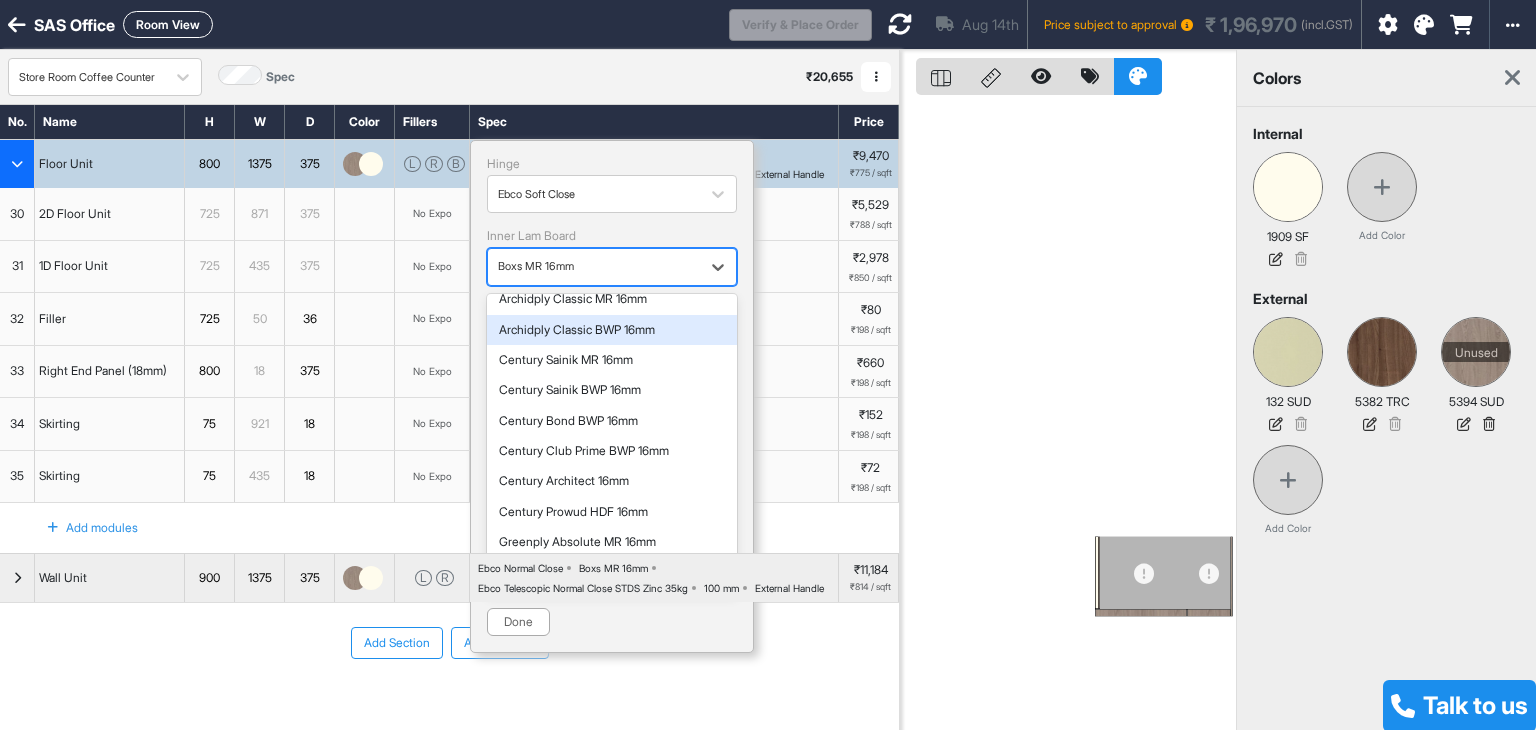 scroll, scrollTop: 200, scrollLeft: 0, axis: vertical 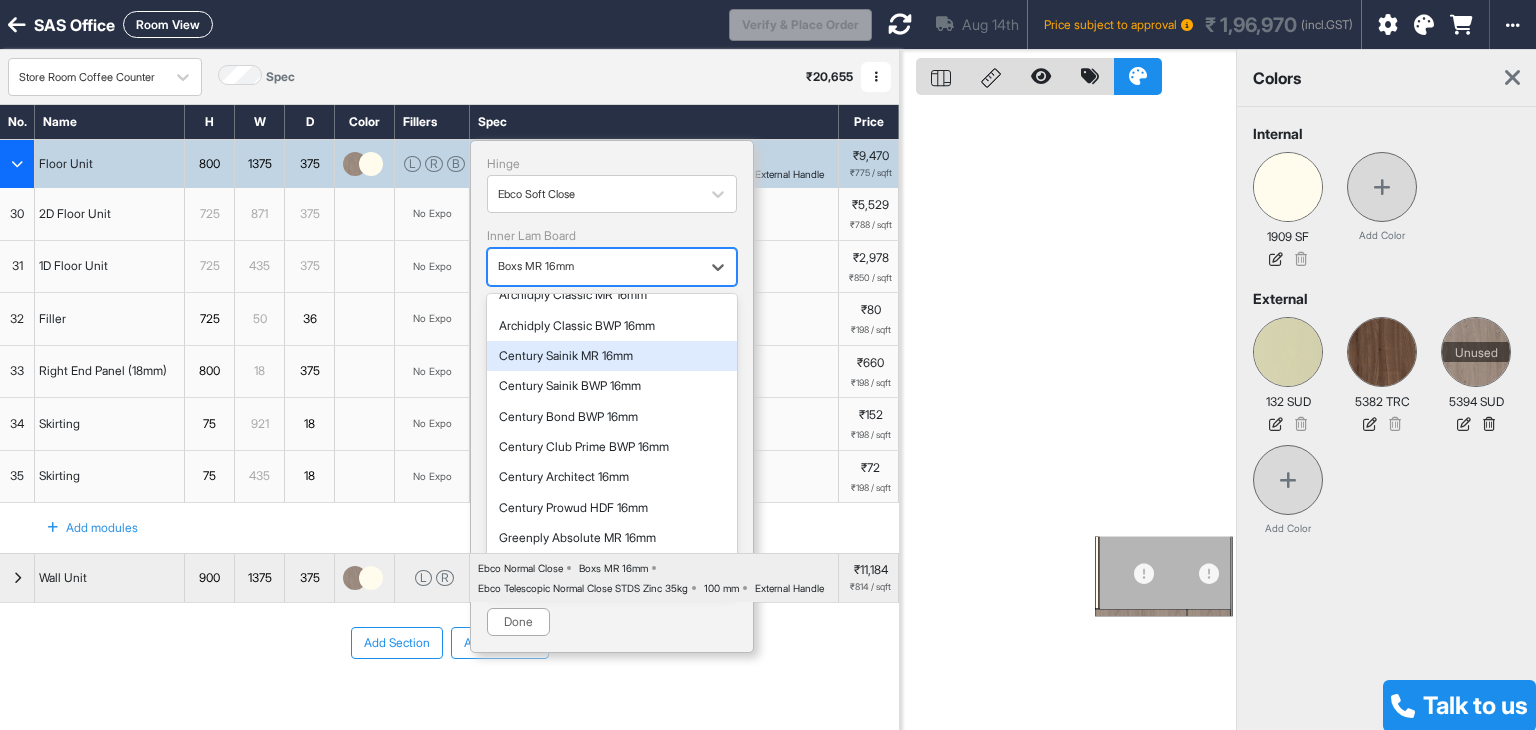 click on "Century Sainik MR 16mm" at bounding box center [612, 356] 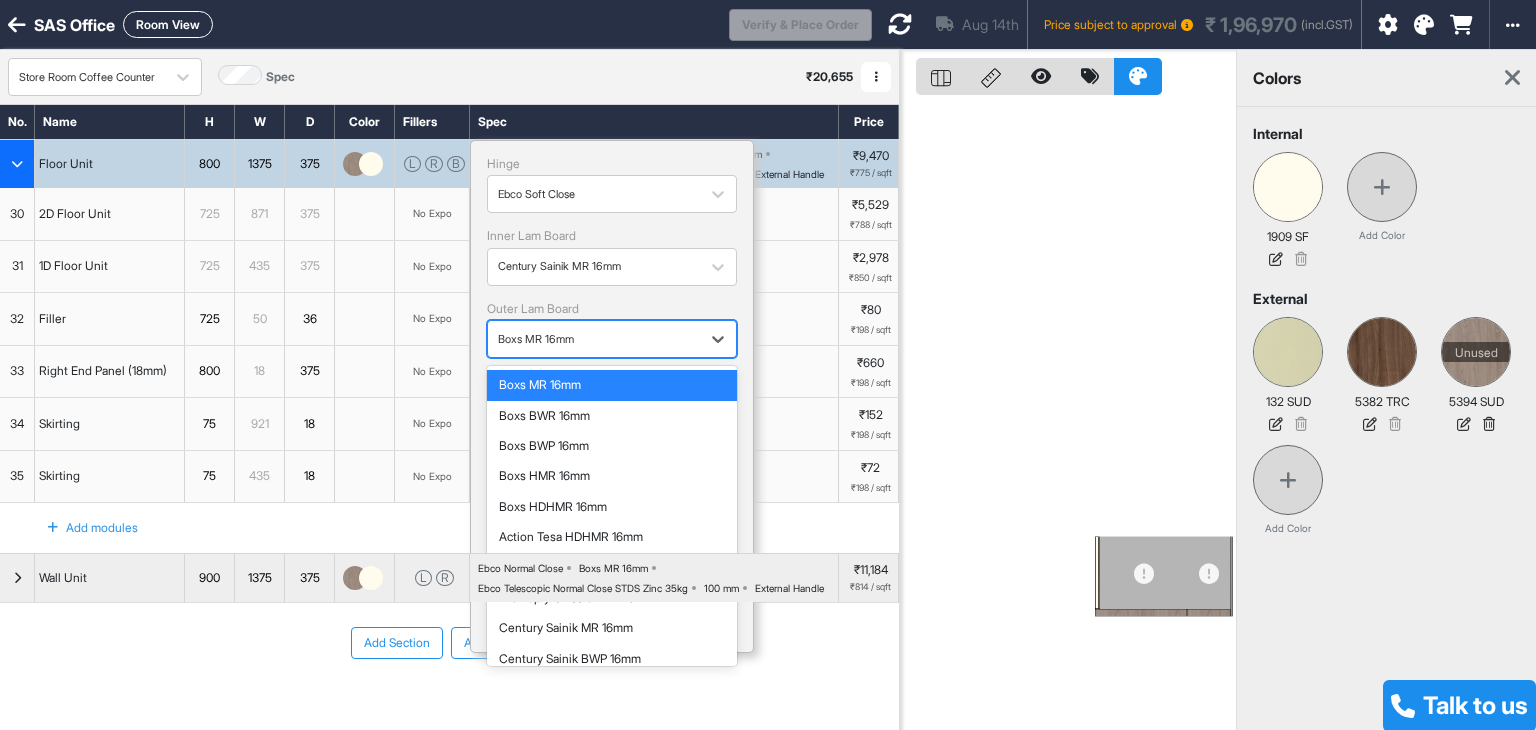 click at bounding box center (594, 339) 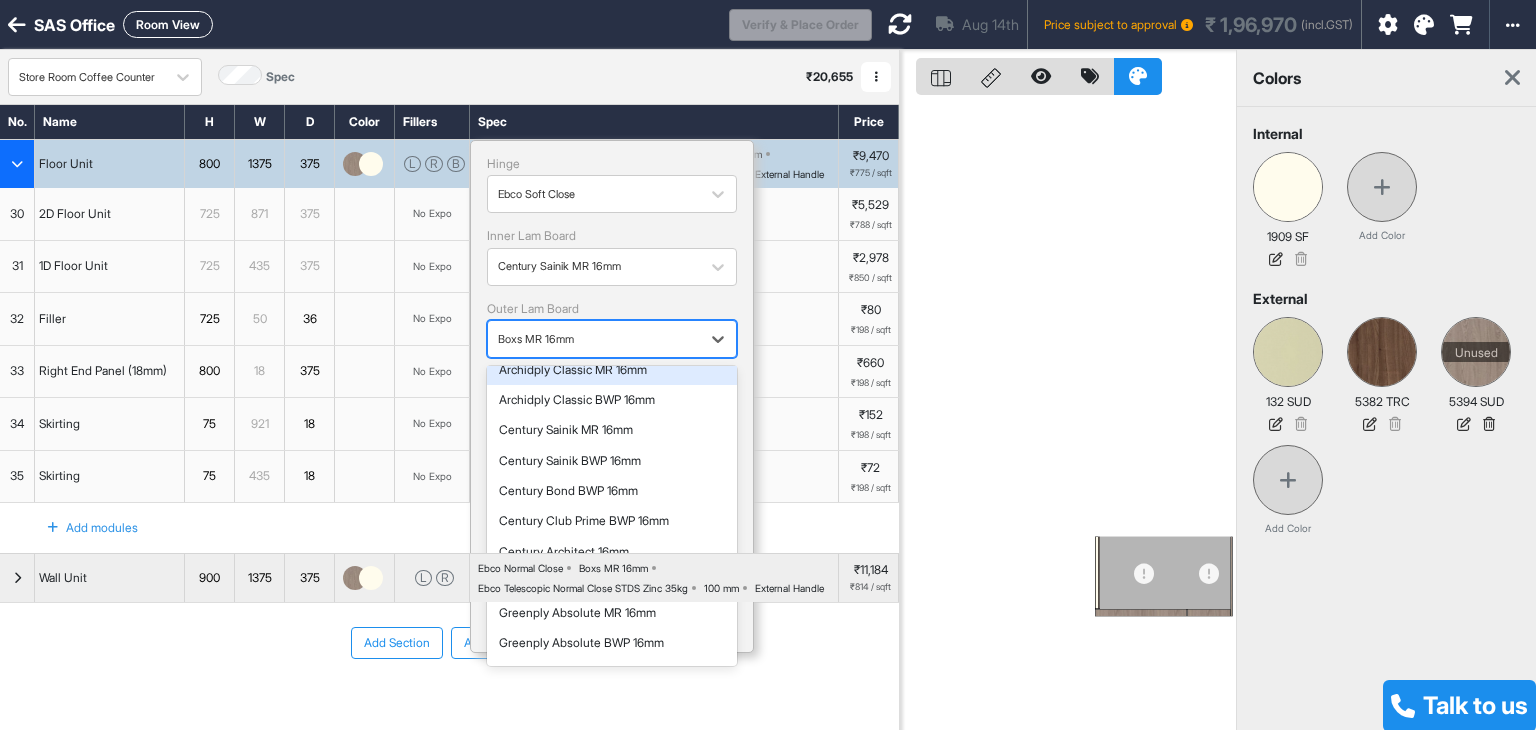 scroll, scrollTop: 200, scrollLeft: 0, axis: vertical 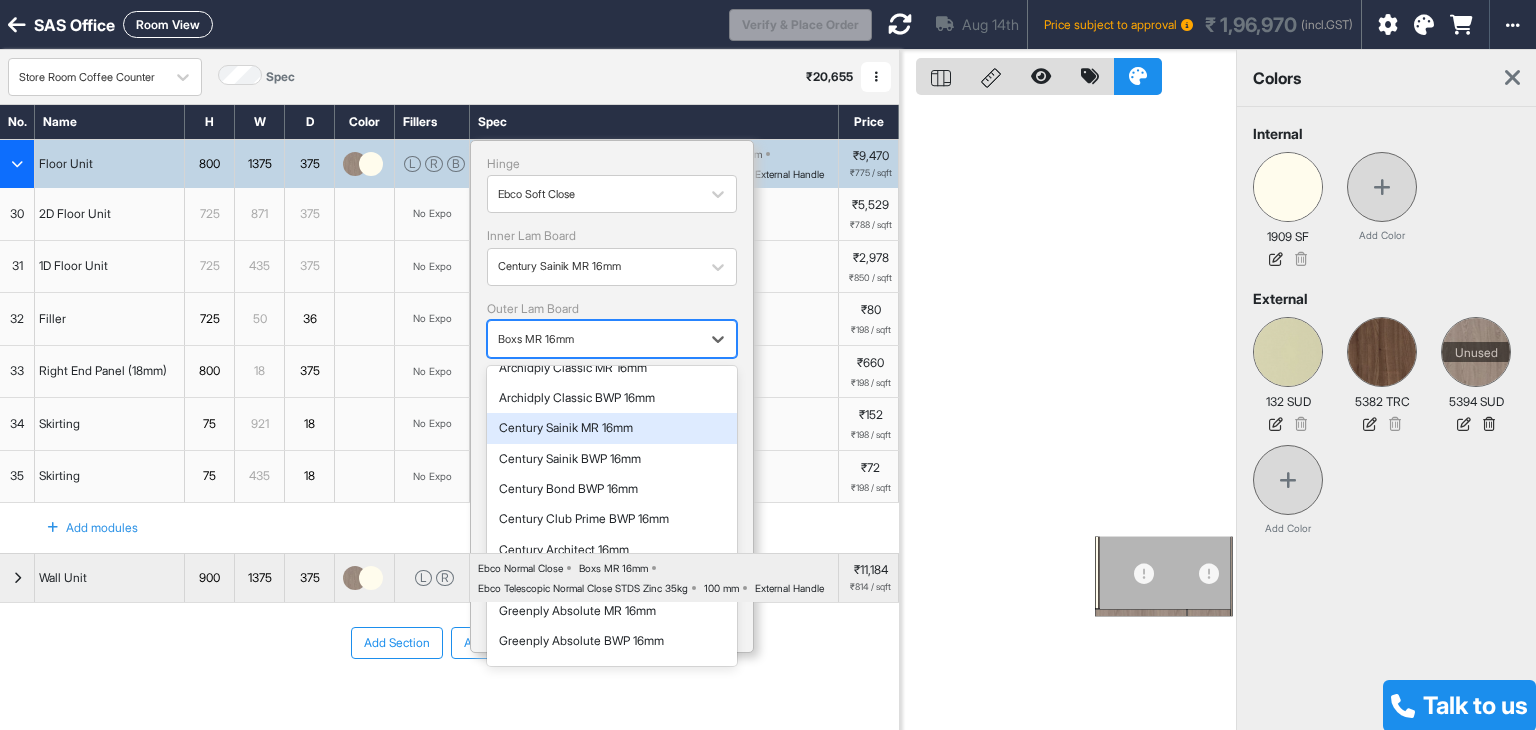 click on "Century Sainik MR 16mm" at bounding box center (612, 428) 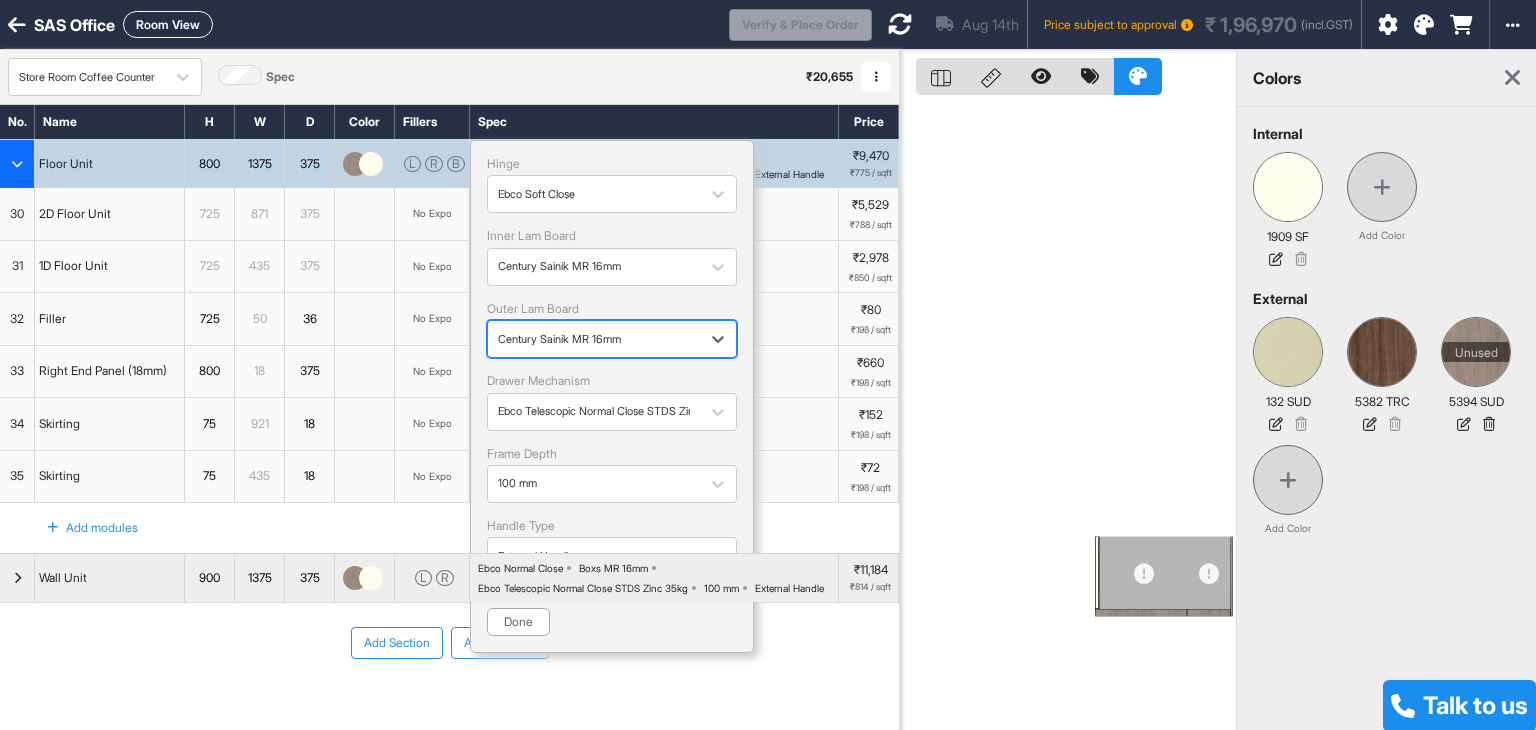 scroll, scrollTop: 100, scrollLeft: 0, axis: vertical 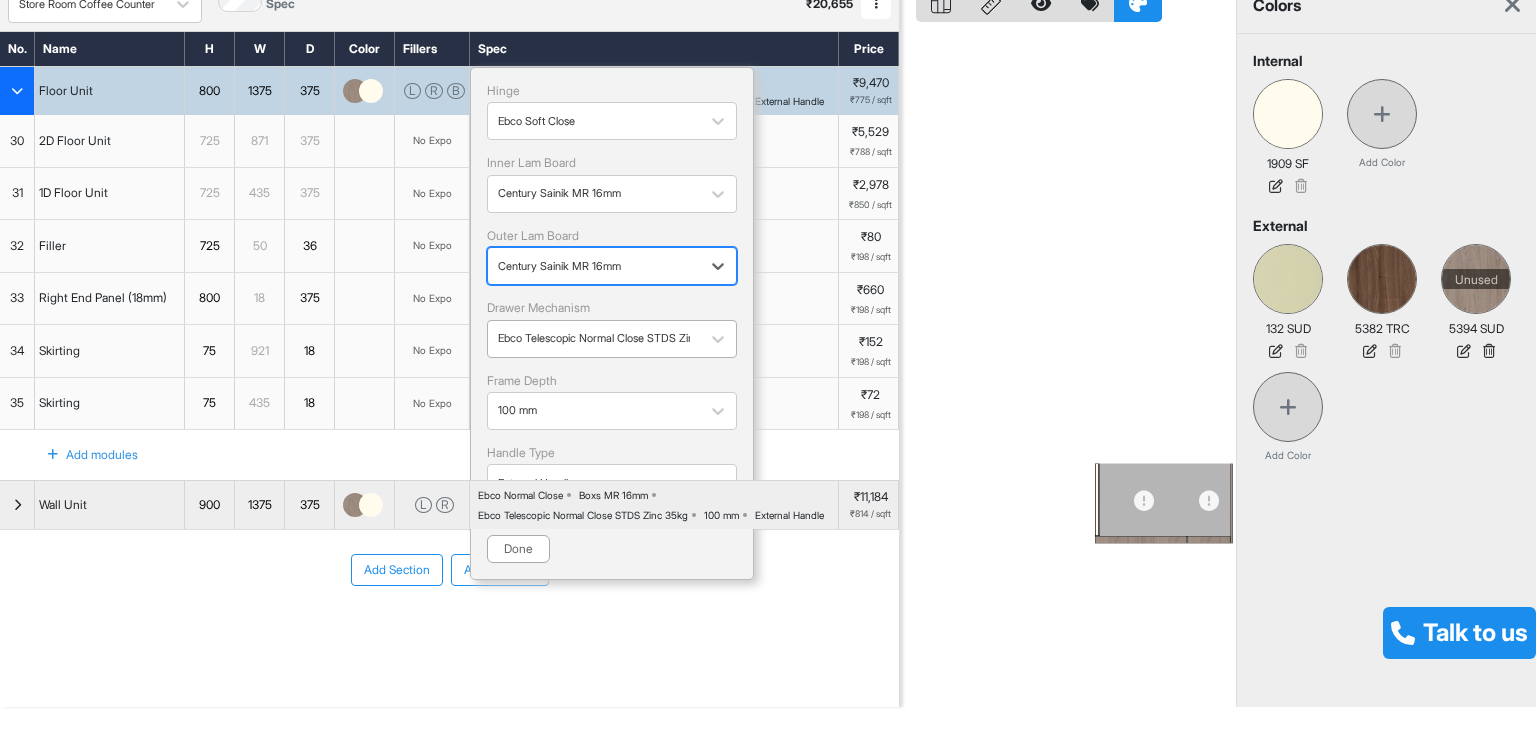 click at bounding box center [594, 338] 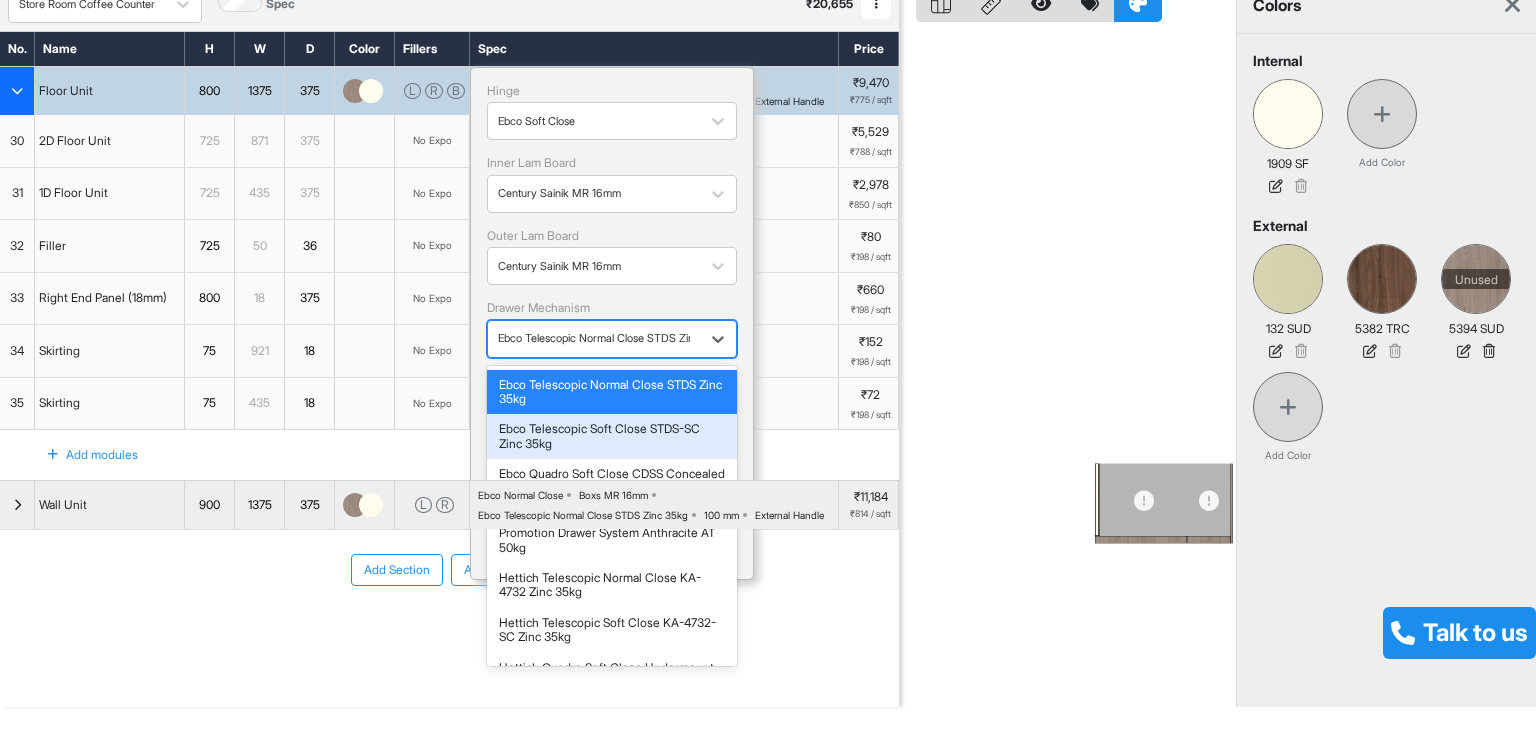 click on "Ebco Telescopic Soft Close STDS-SC Zinc 35kg" at bounding box center [612, 436] 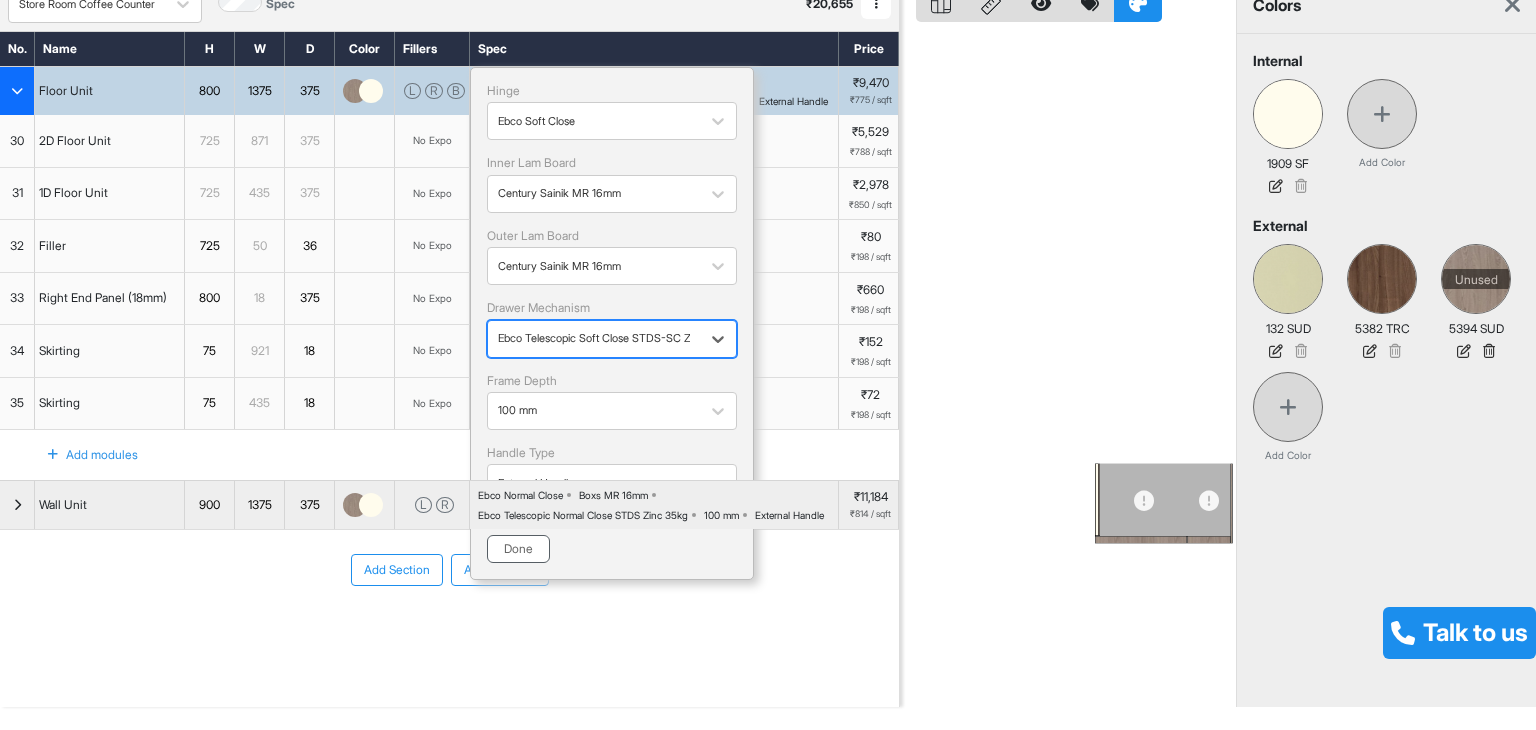 click on "Done" at bounding box center (518, 549) 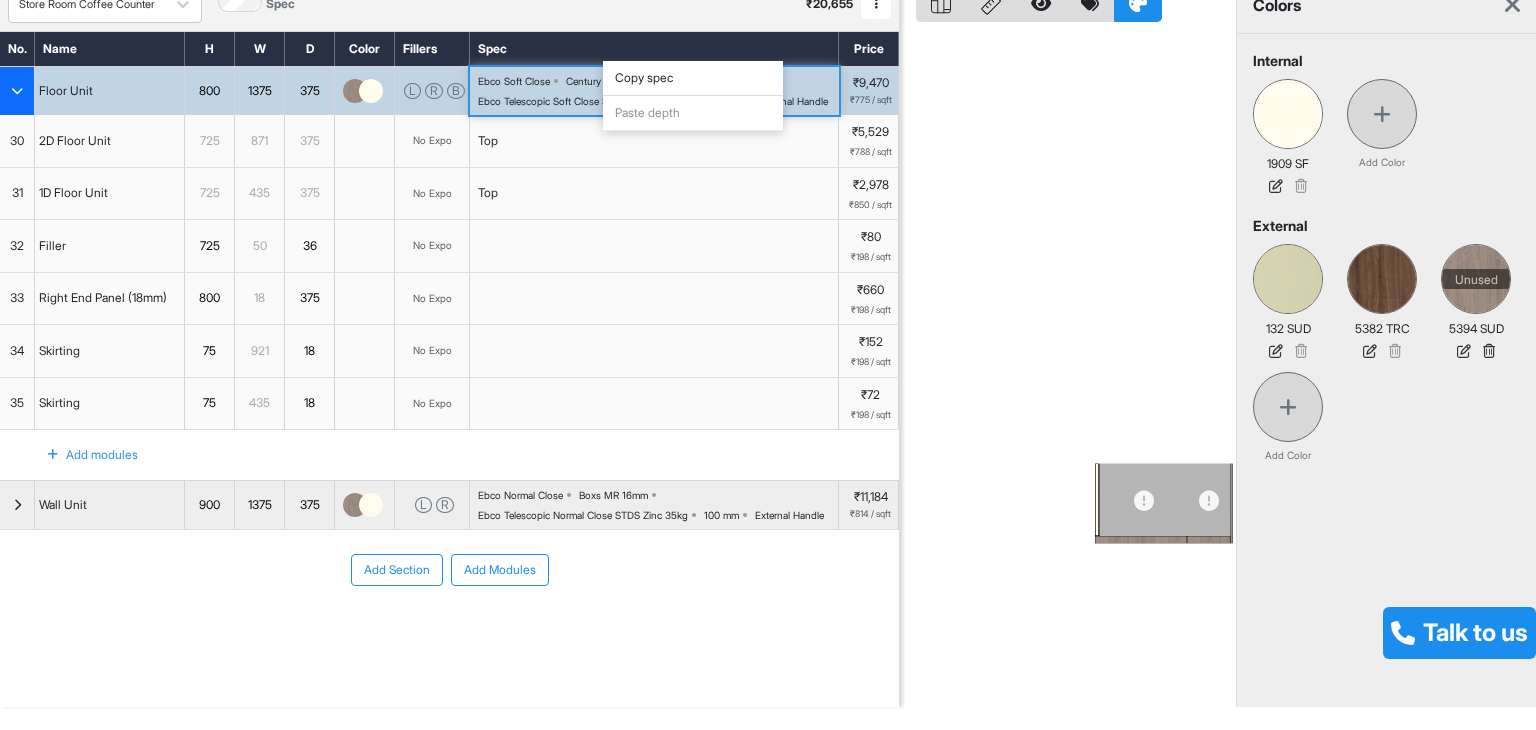 click on "Copy spec" at bounding box center (693, 78) 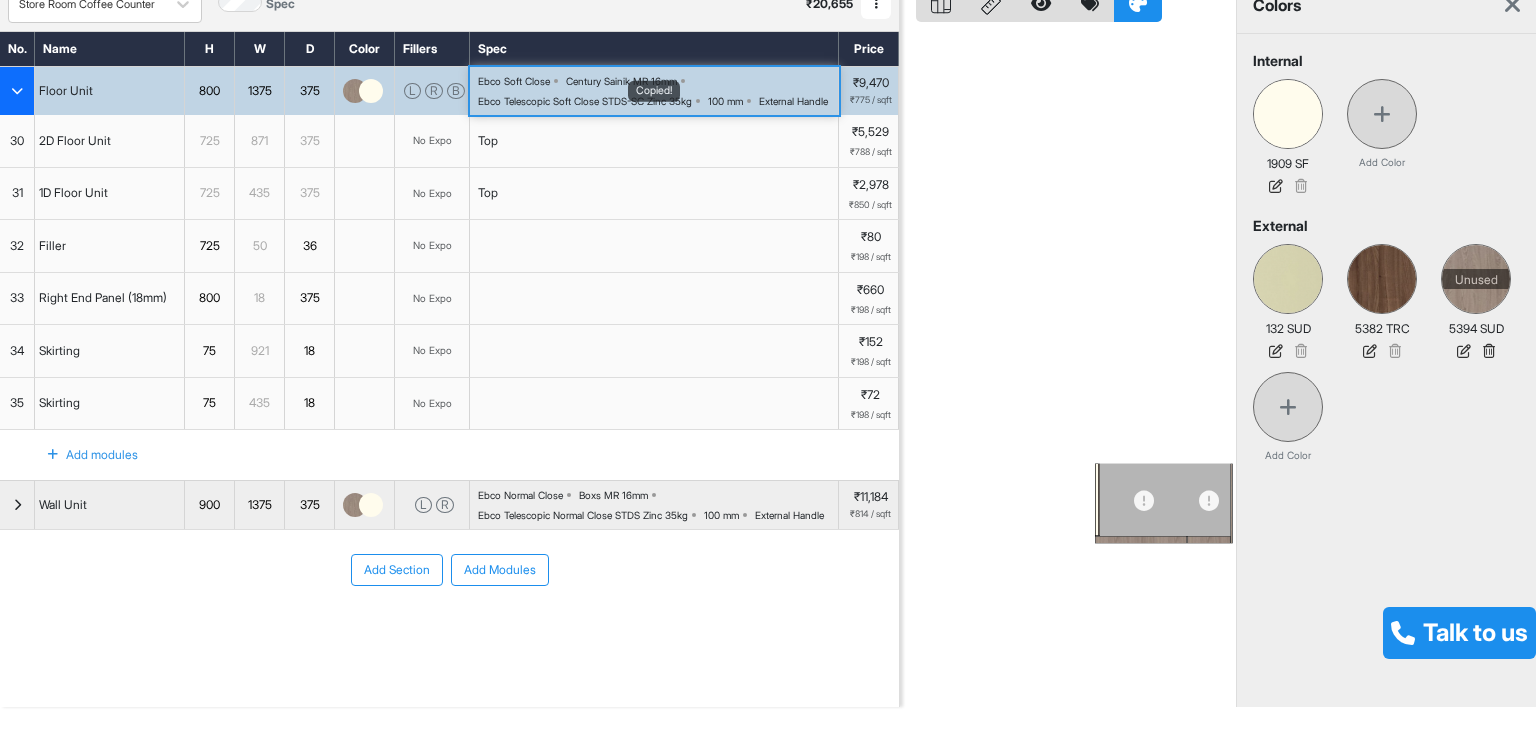 click on "Copied!" at bounding box center (654, 91) 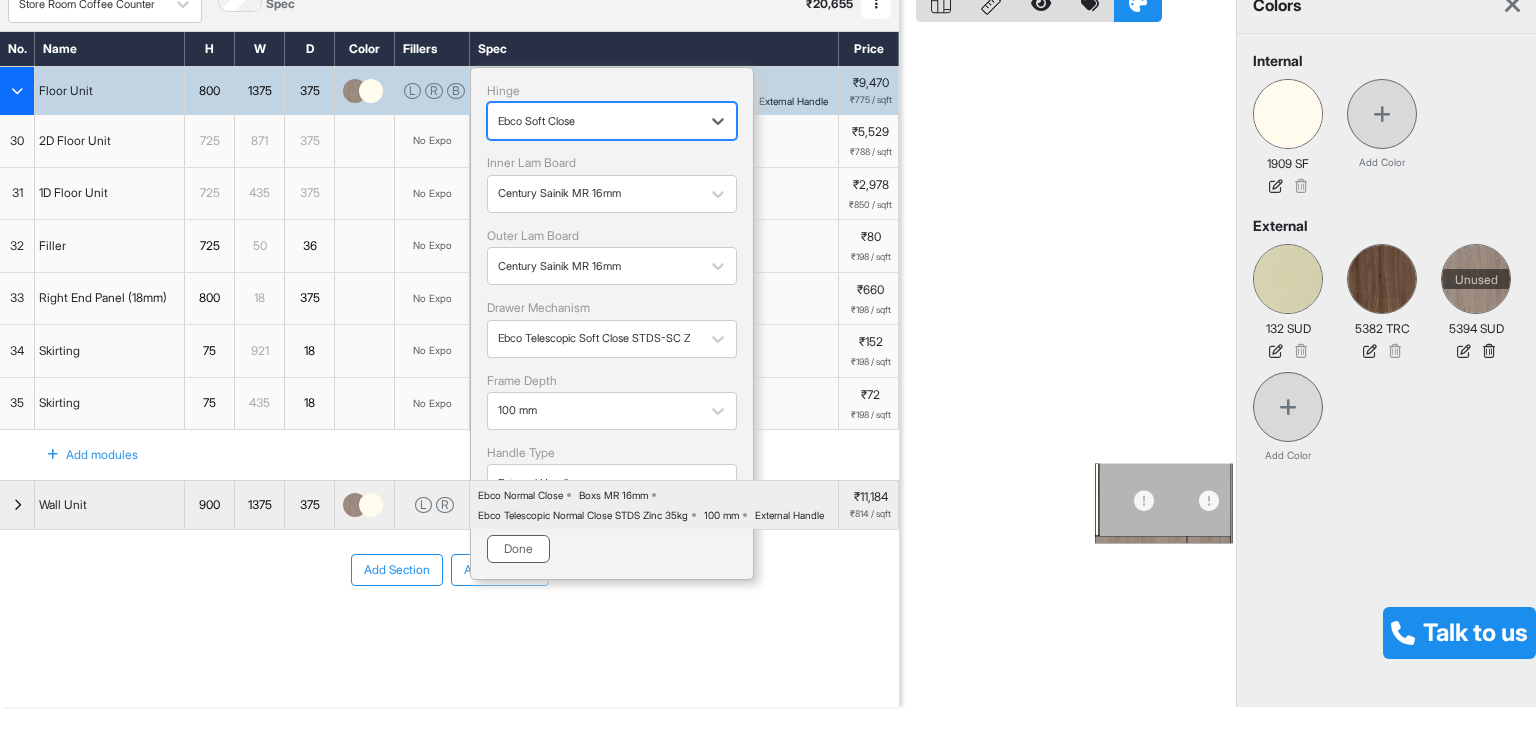 click on "Done" at bounding box center [518, 549] 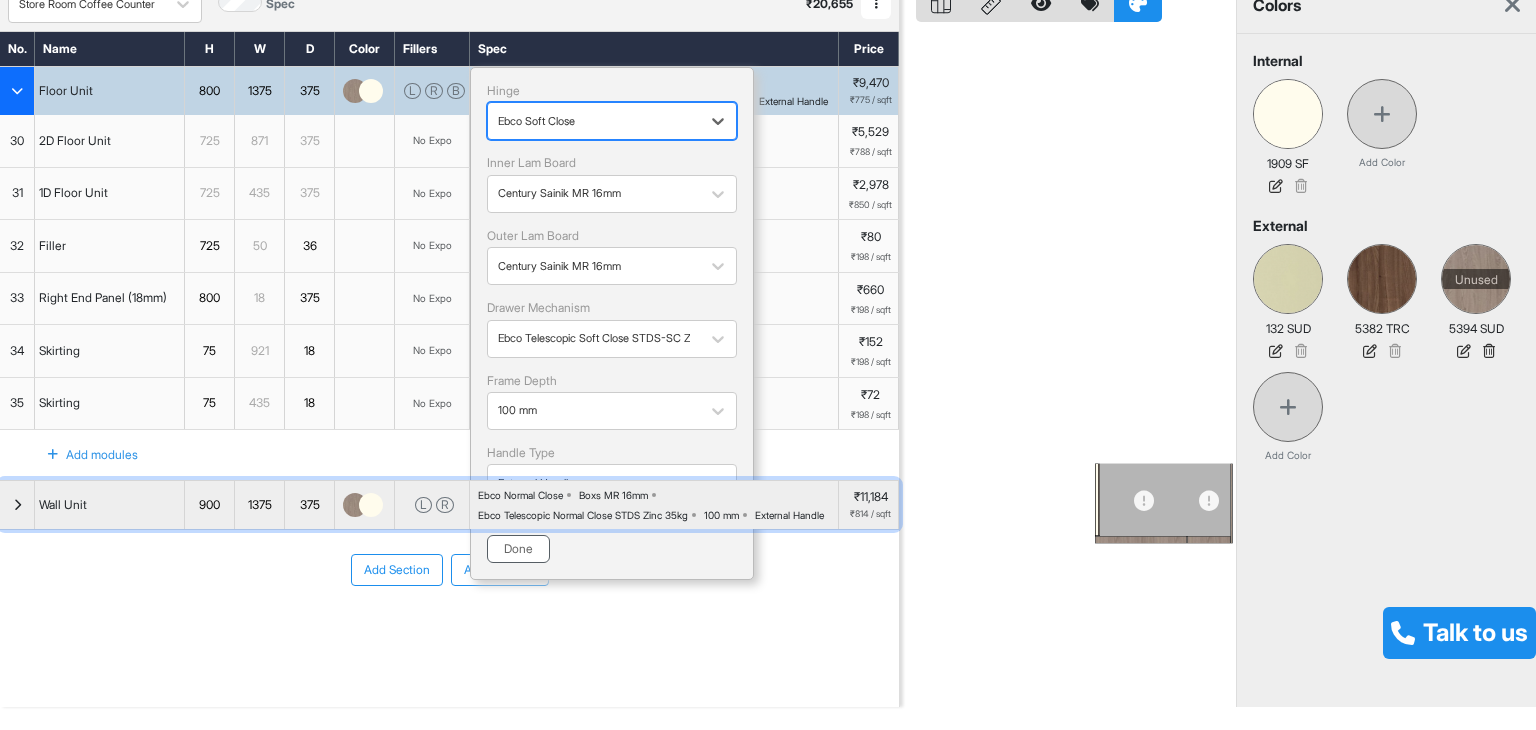 click on "Ebco Normal Close Boxs MR 16mm Ebco Telescopic Normal Close STDS Zinc 35kg 100 mm External Handle" at bounding box center (658, 505) 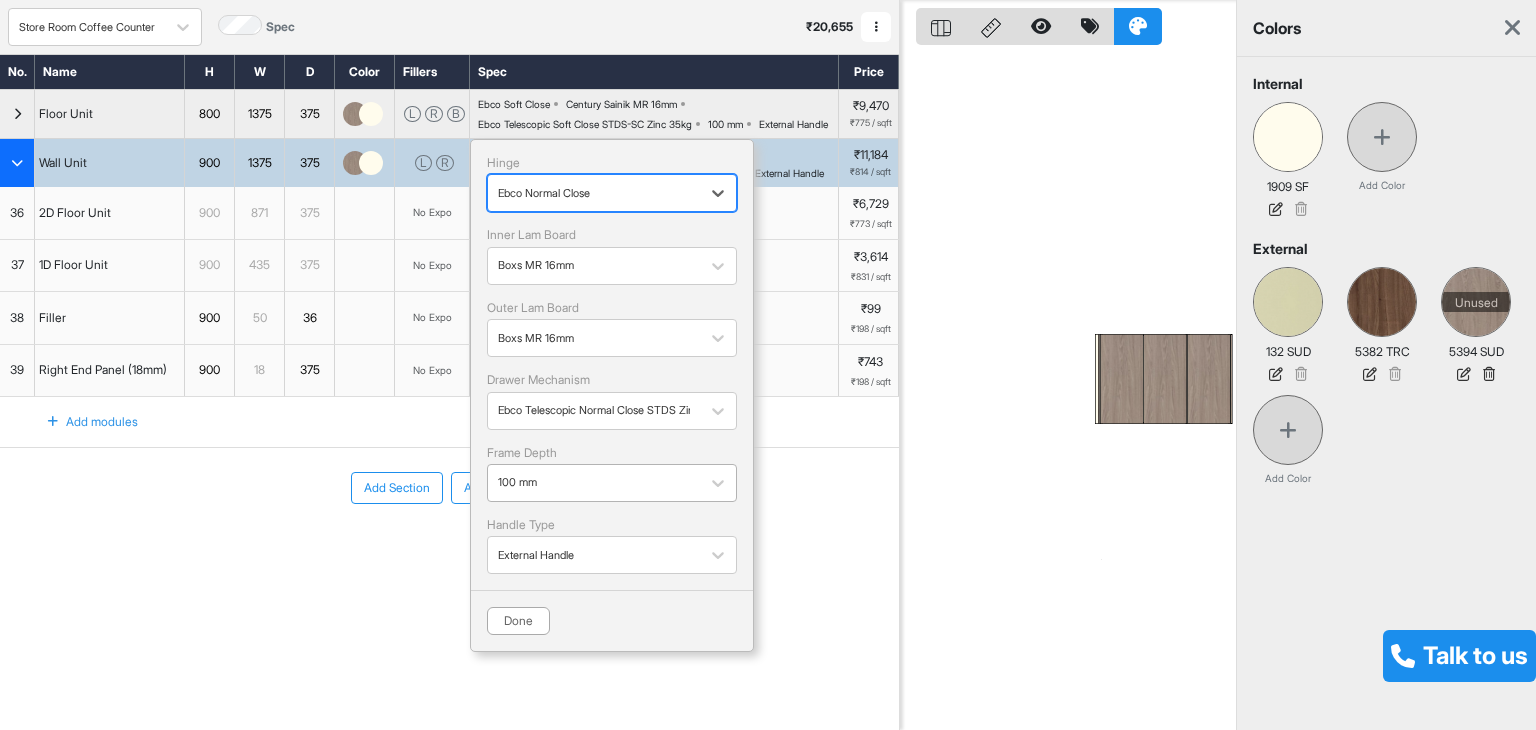scroll, scrollTop: 50, scrollLeft: 0, axis: vertical 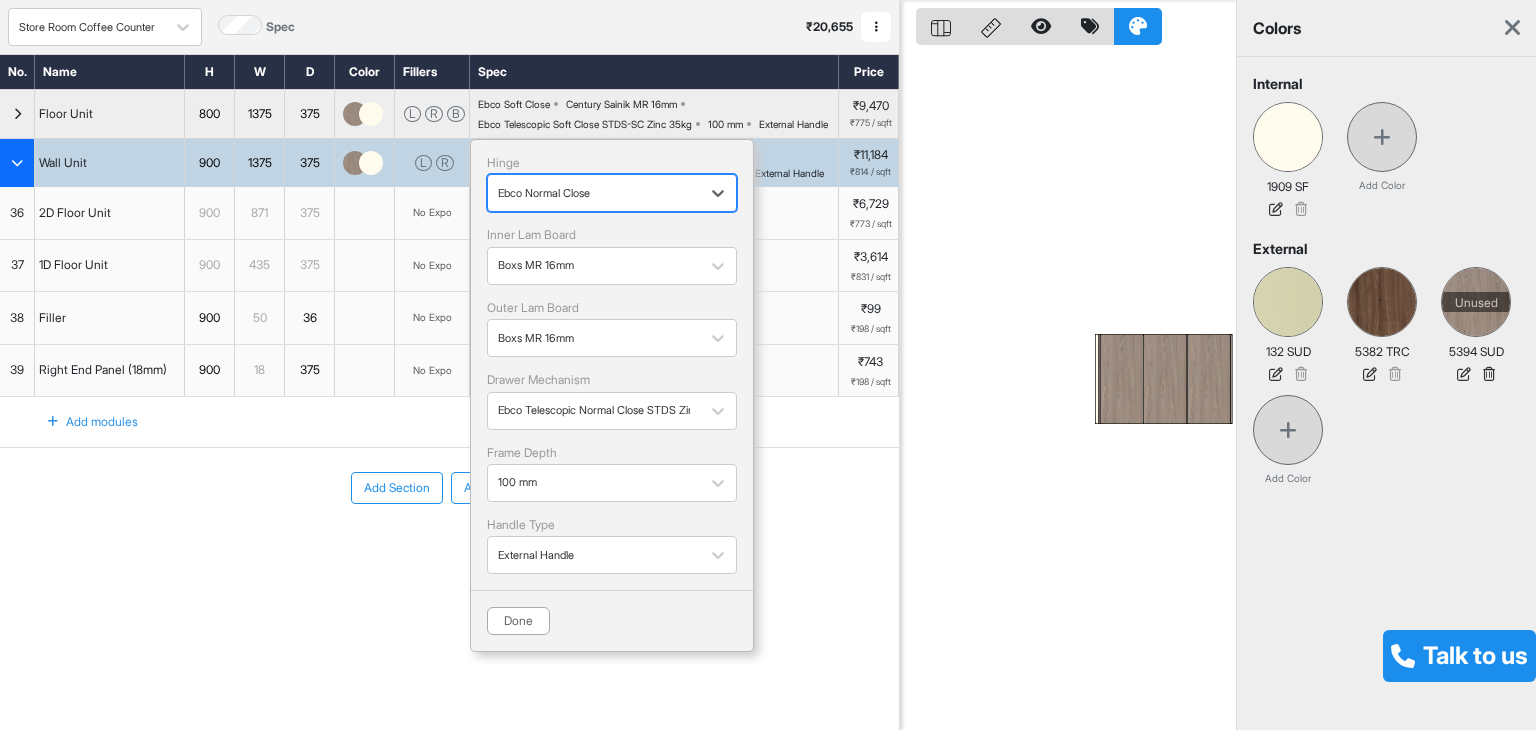 click on "Add Section Add Modules" at bounding box center [449, 548] 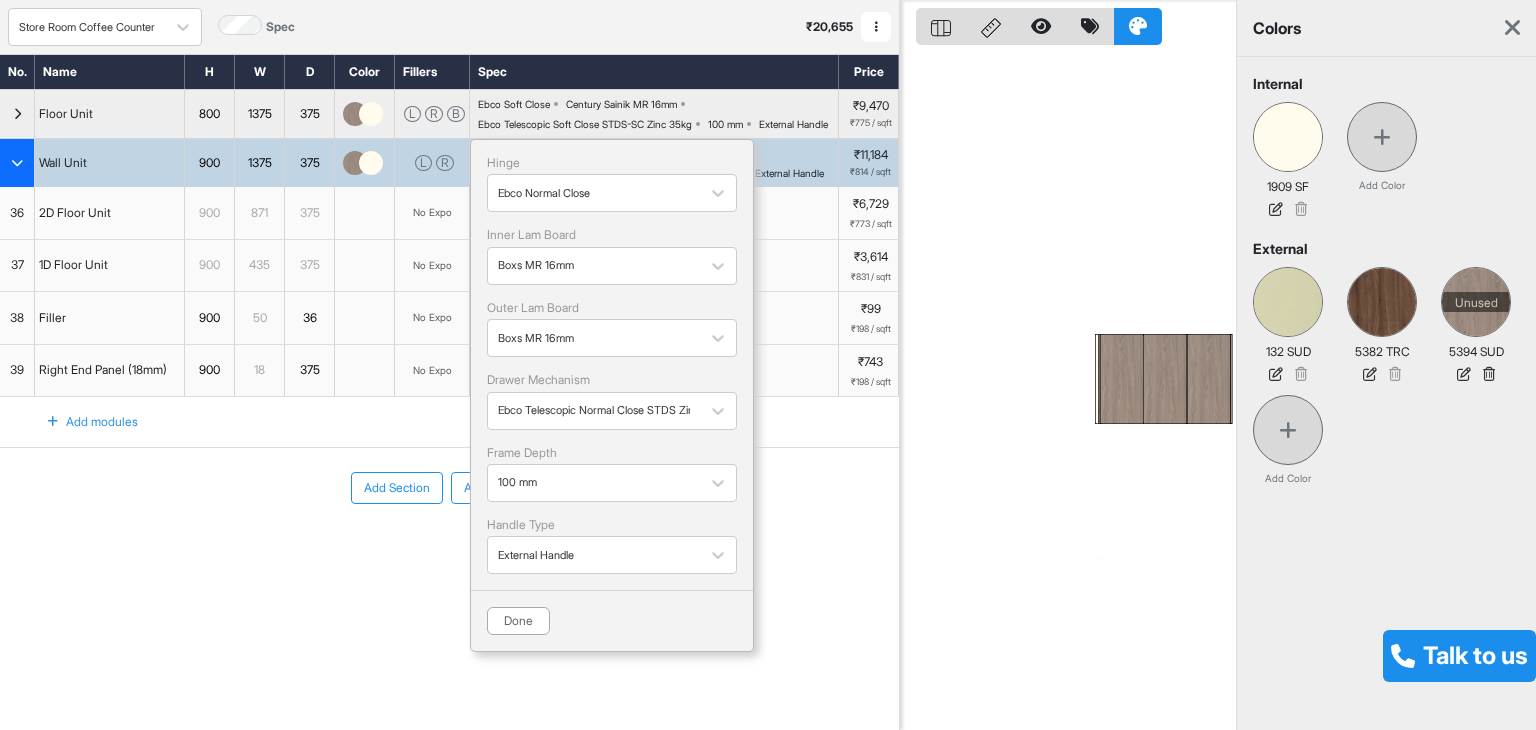click on "Add modules" at bounding box center (449, 422) 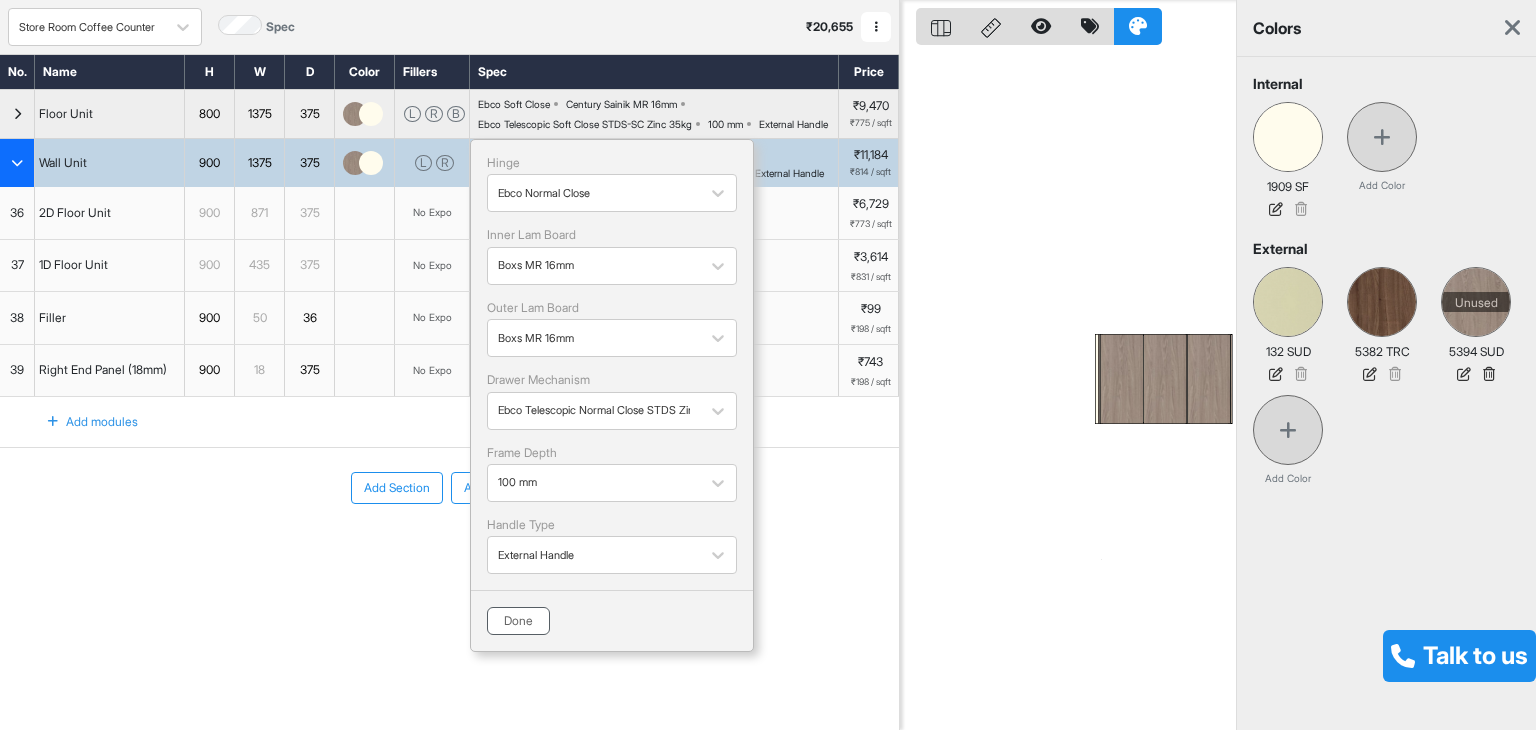 click on "Done" at bounding box center (518, 621) 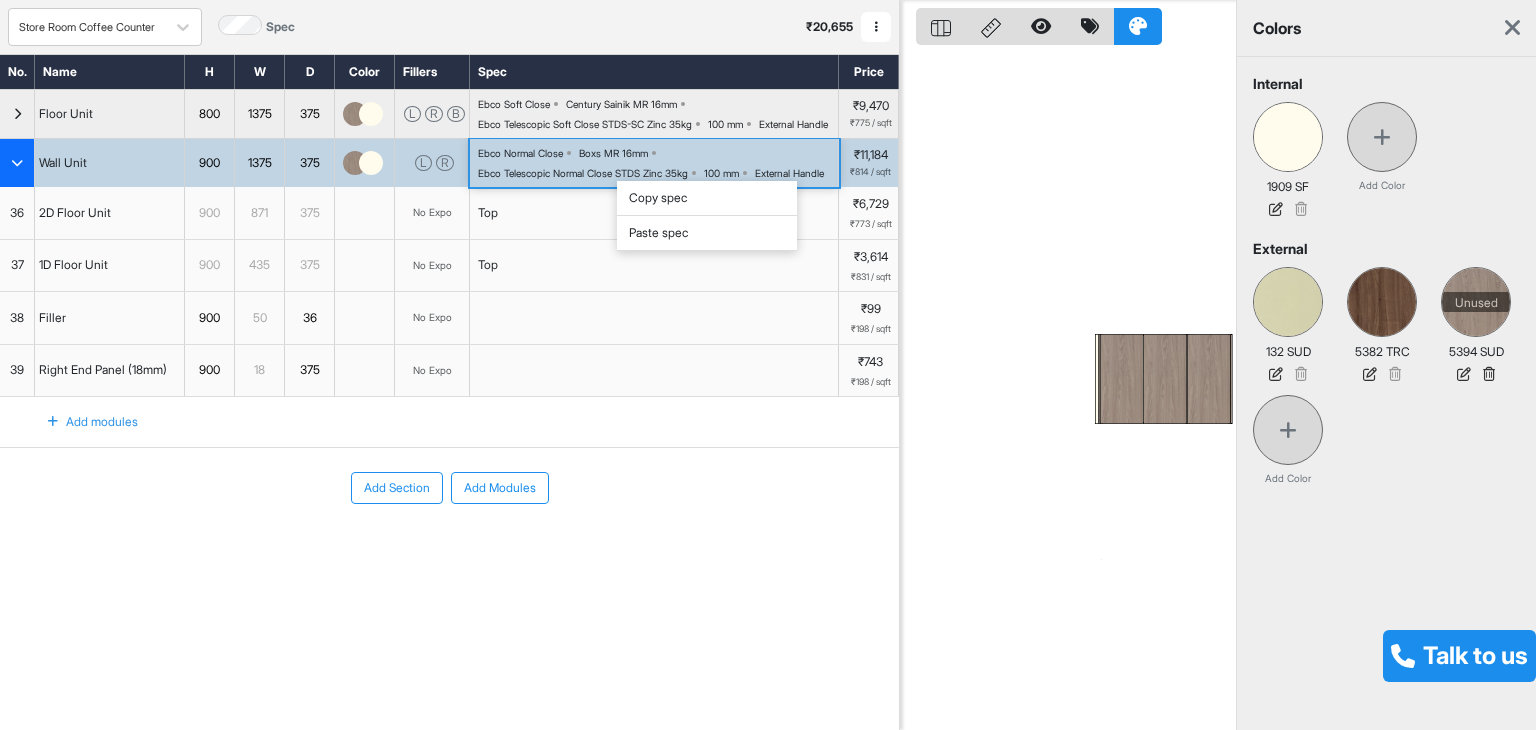 click on "Paste spec" at bounding box center [707, 233] 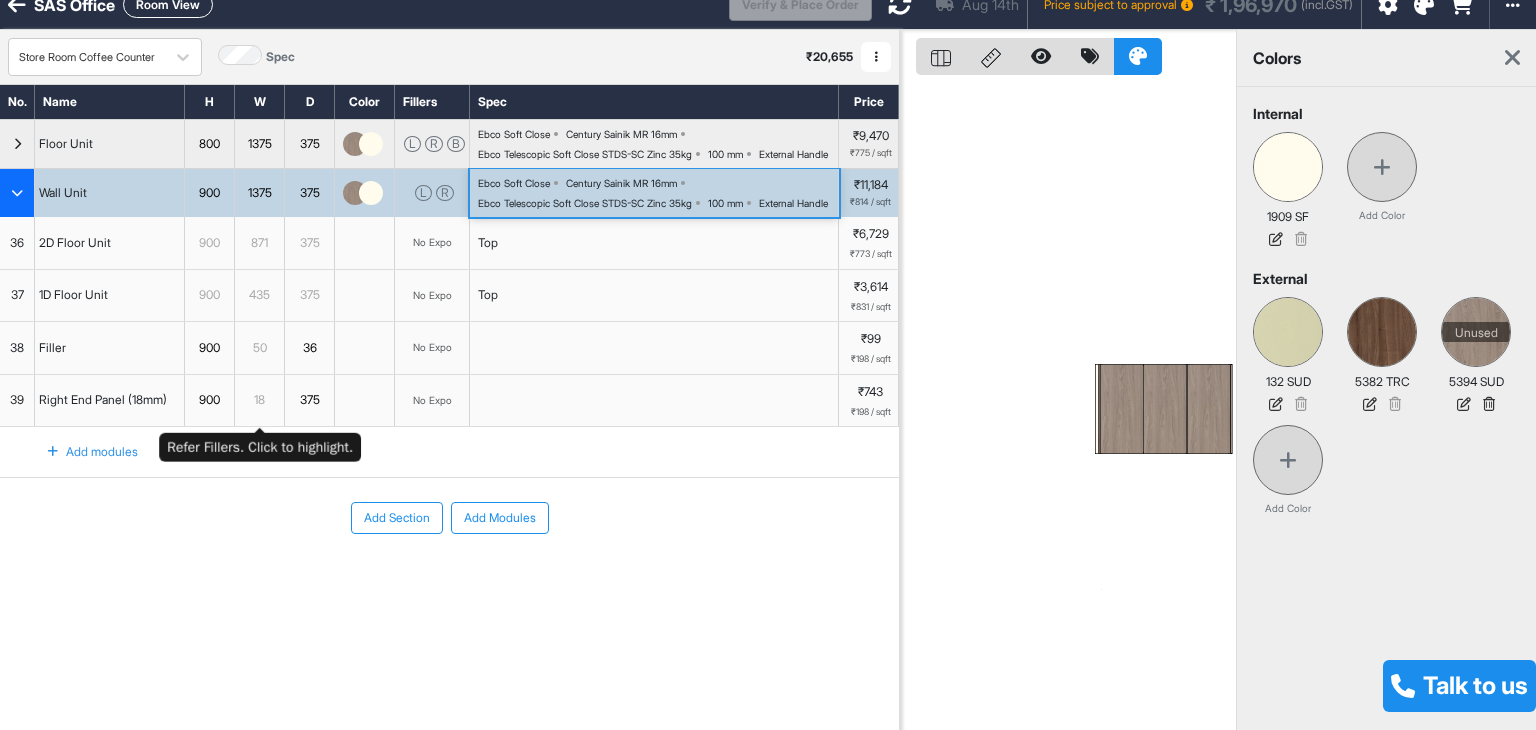 scroll, scrollTop: 0, scrollLeft: 0, axis: both 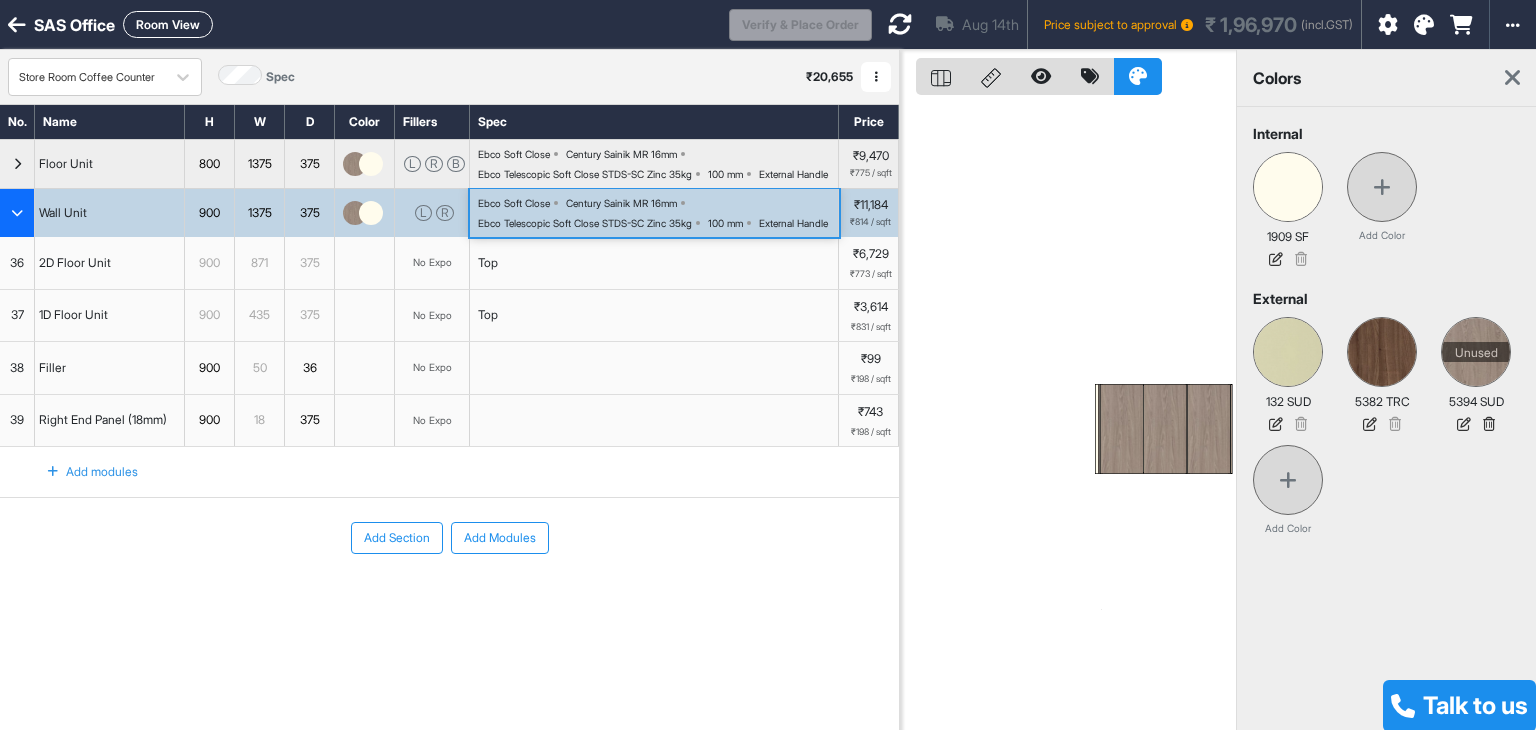 click on "Room View" at bounding box center (168, 24) 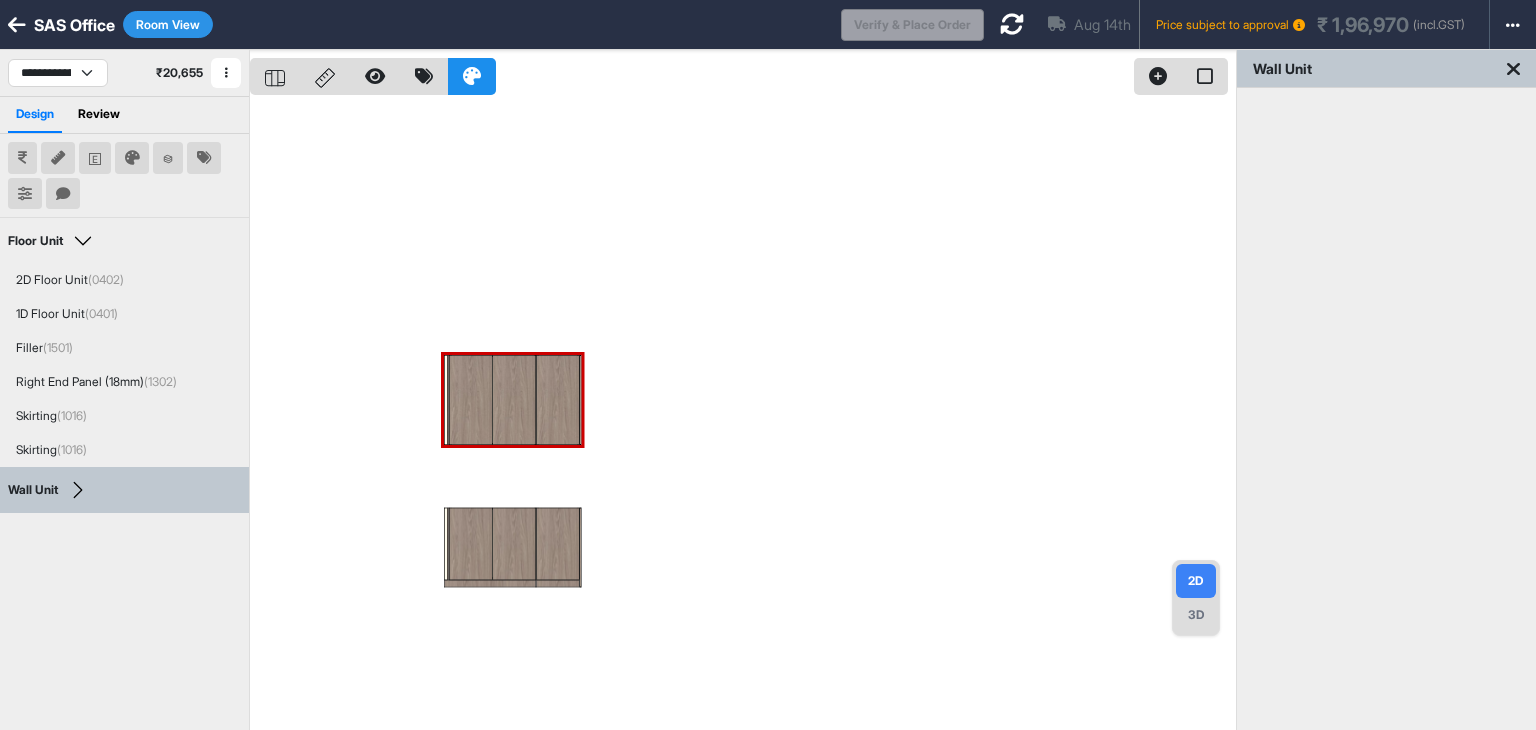 click at bounding box center [743, 415] 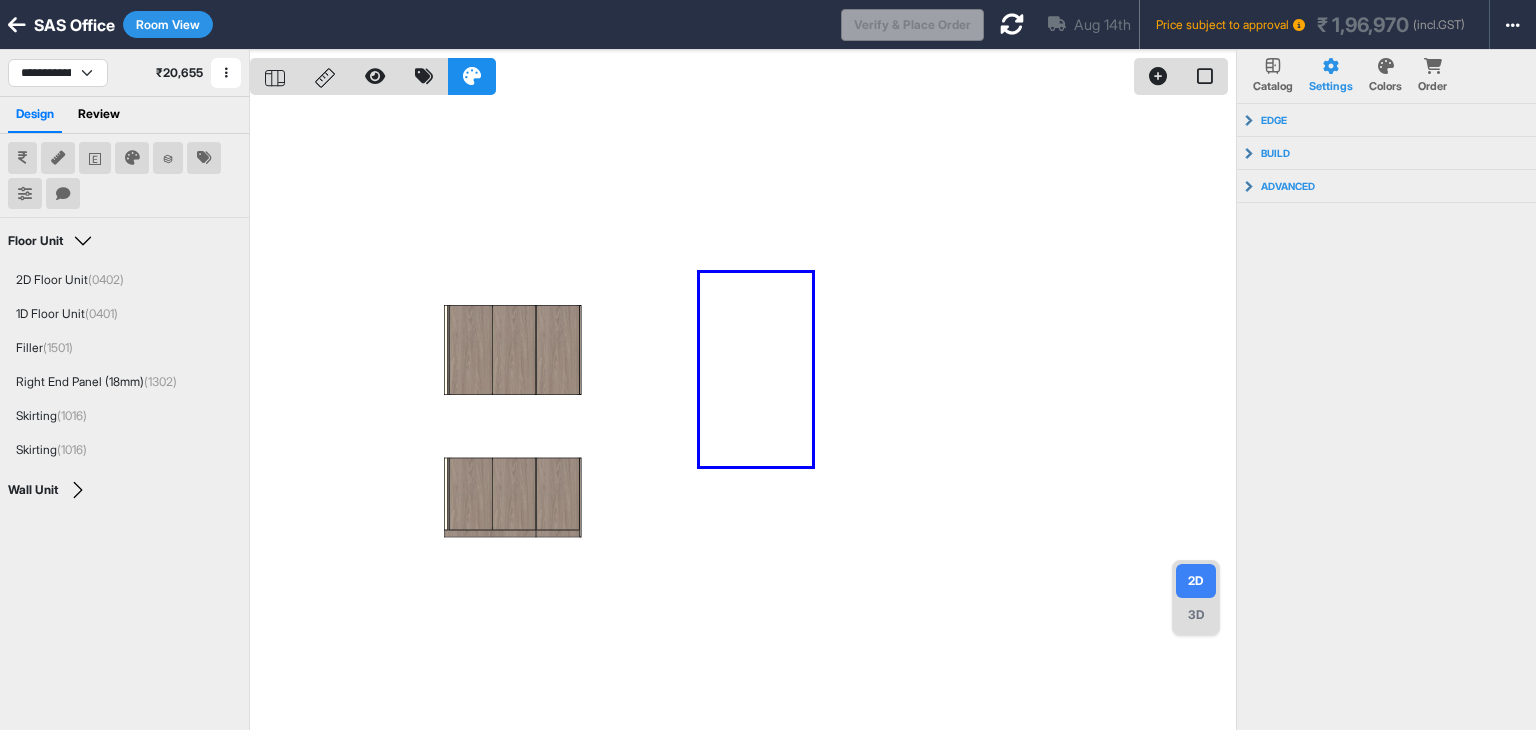 click at bounding box center (743, 415) 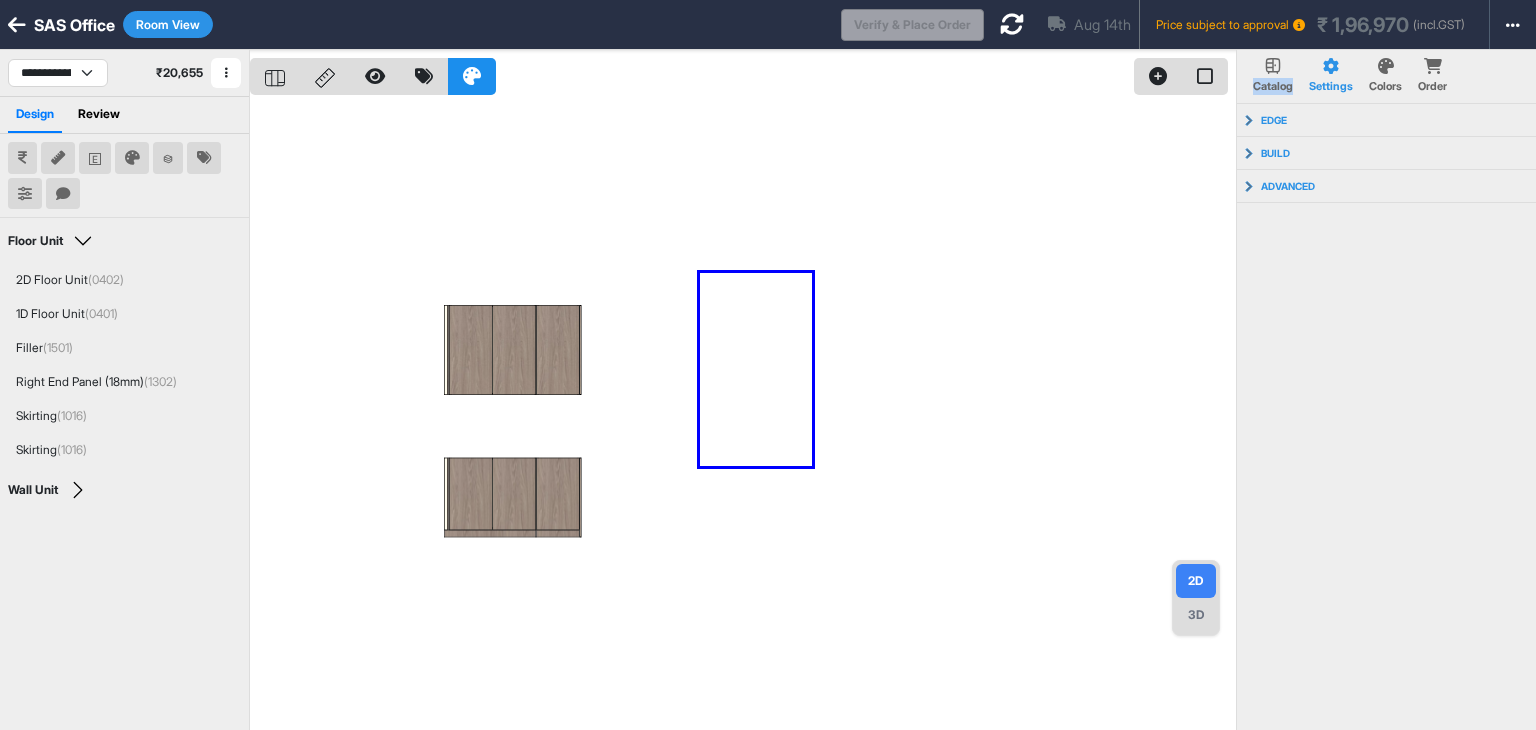 click at bounding box center [743, 415] 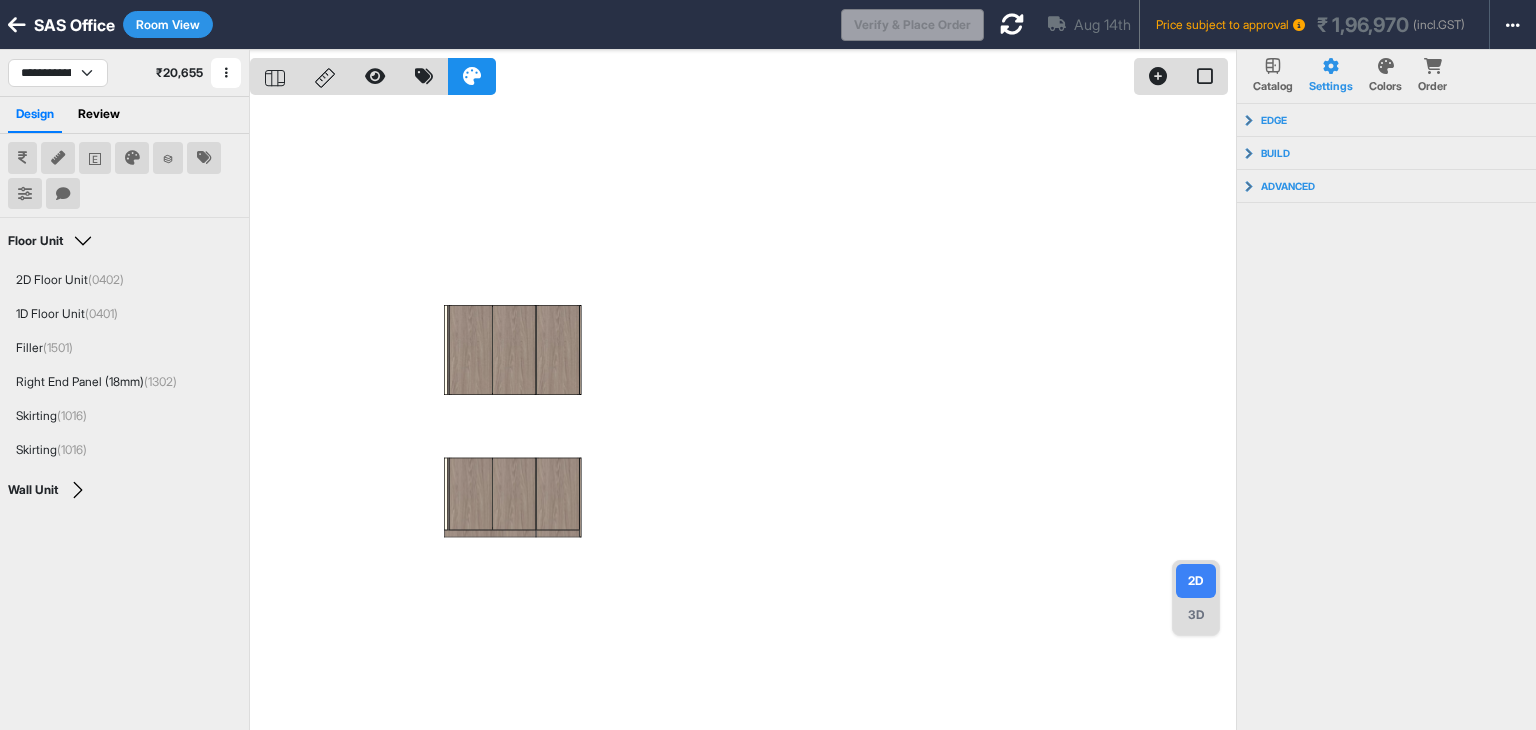 click on "3D" at bounding box center [1196, 615] 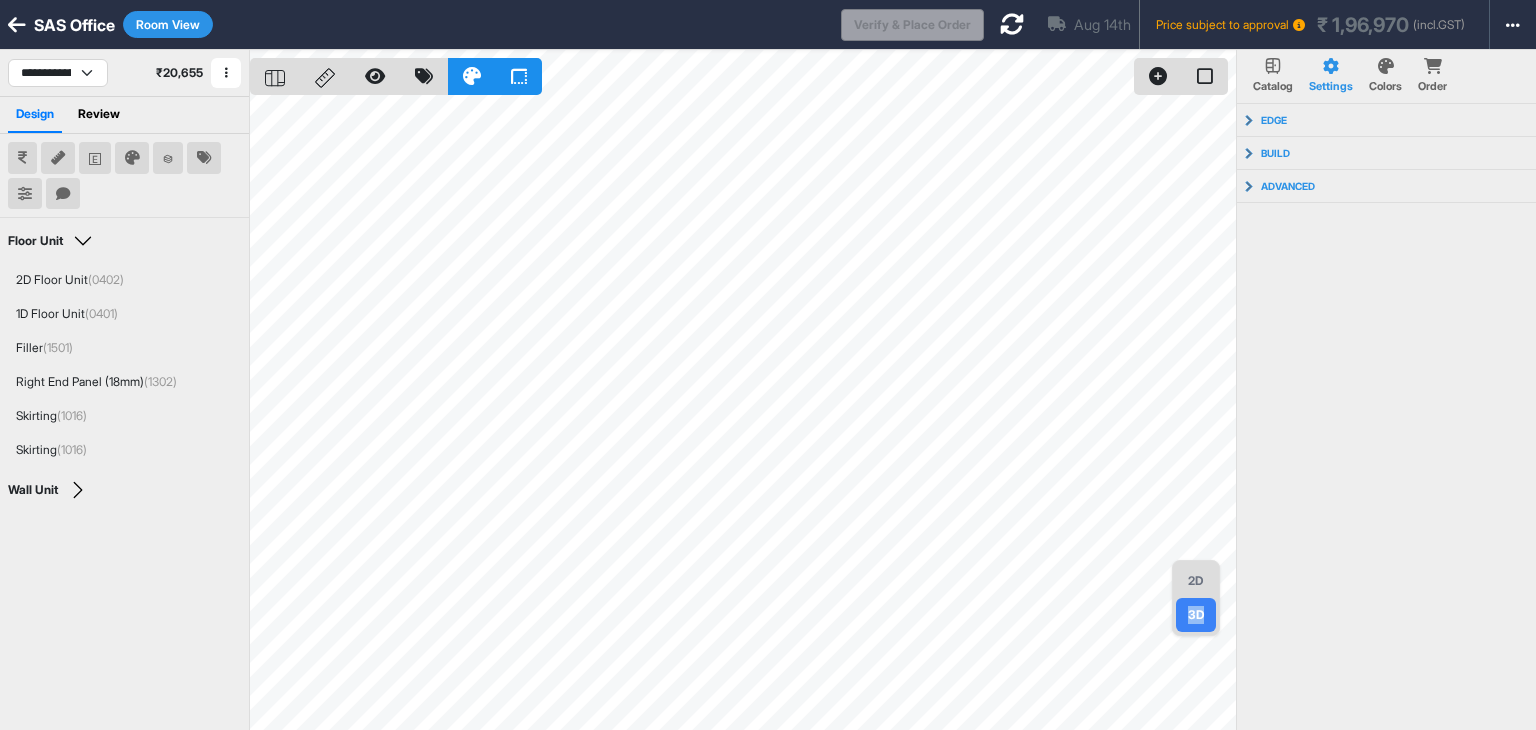 click on "2D" at bounding box center [1196, 581] 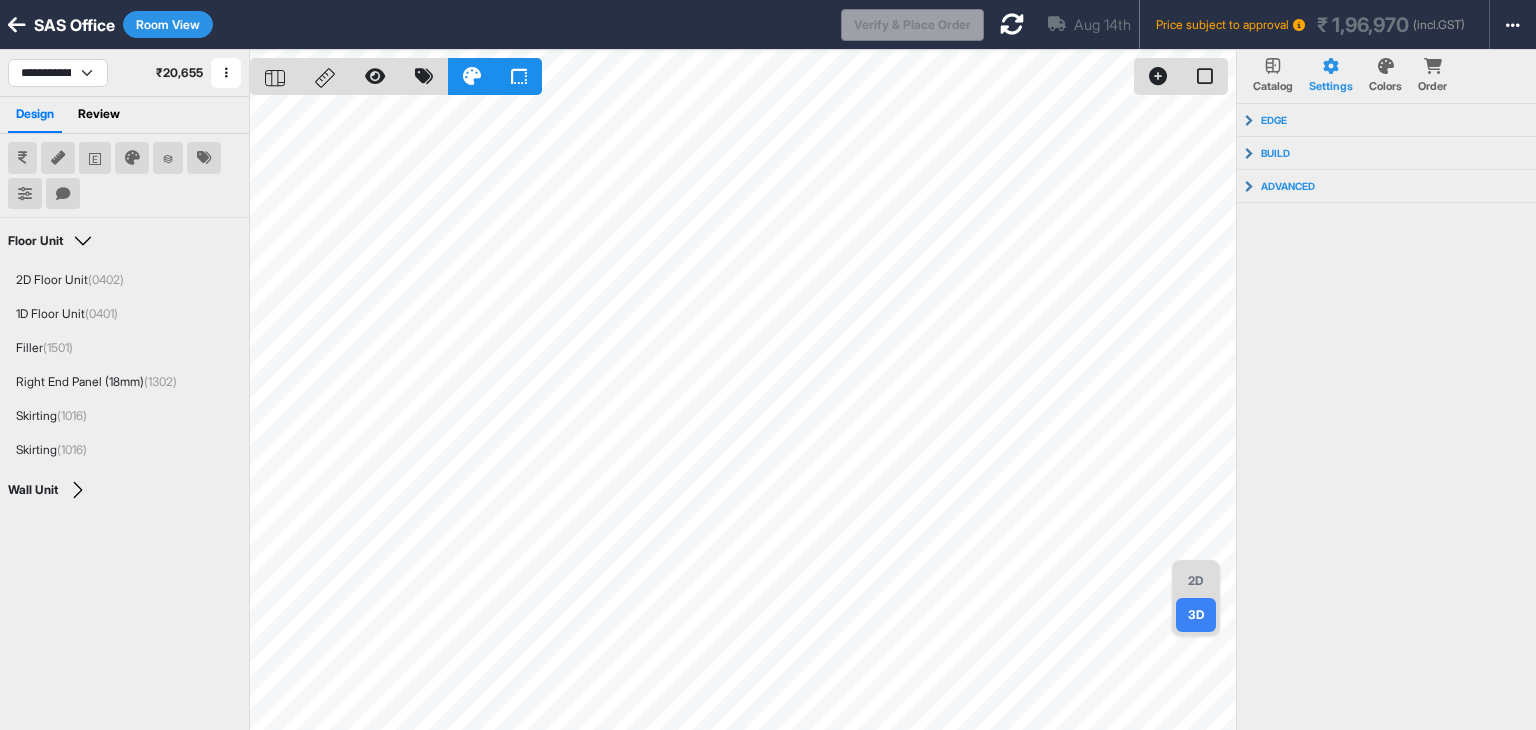click on "2D" at bounding box center (1196, 581) 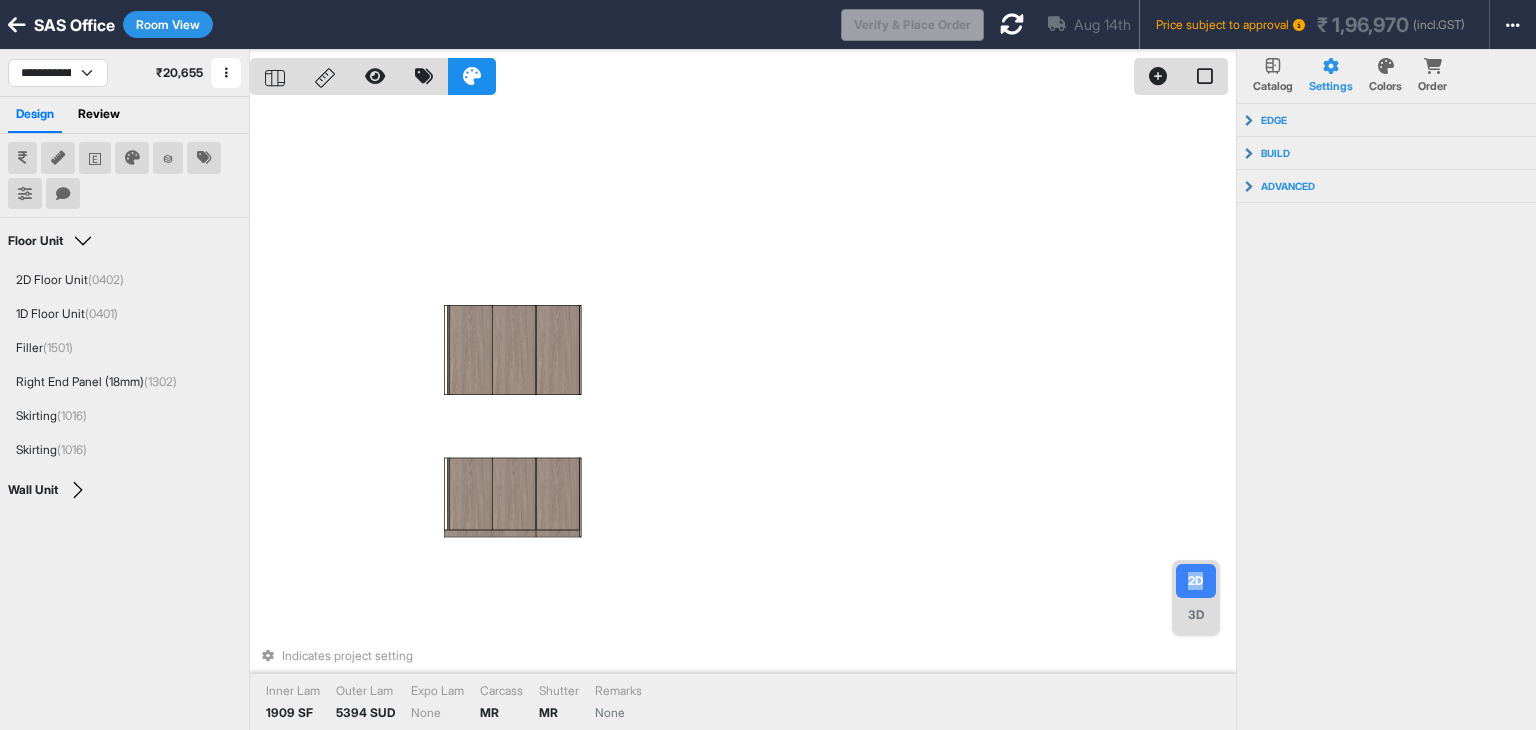 click on "Room View" at bounding box center [168, 24] 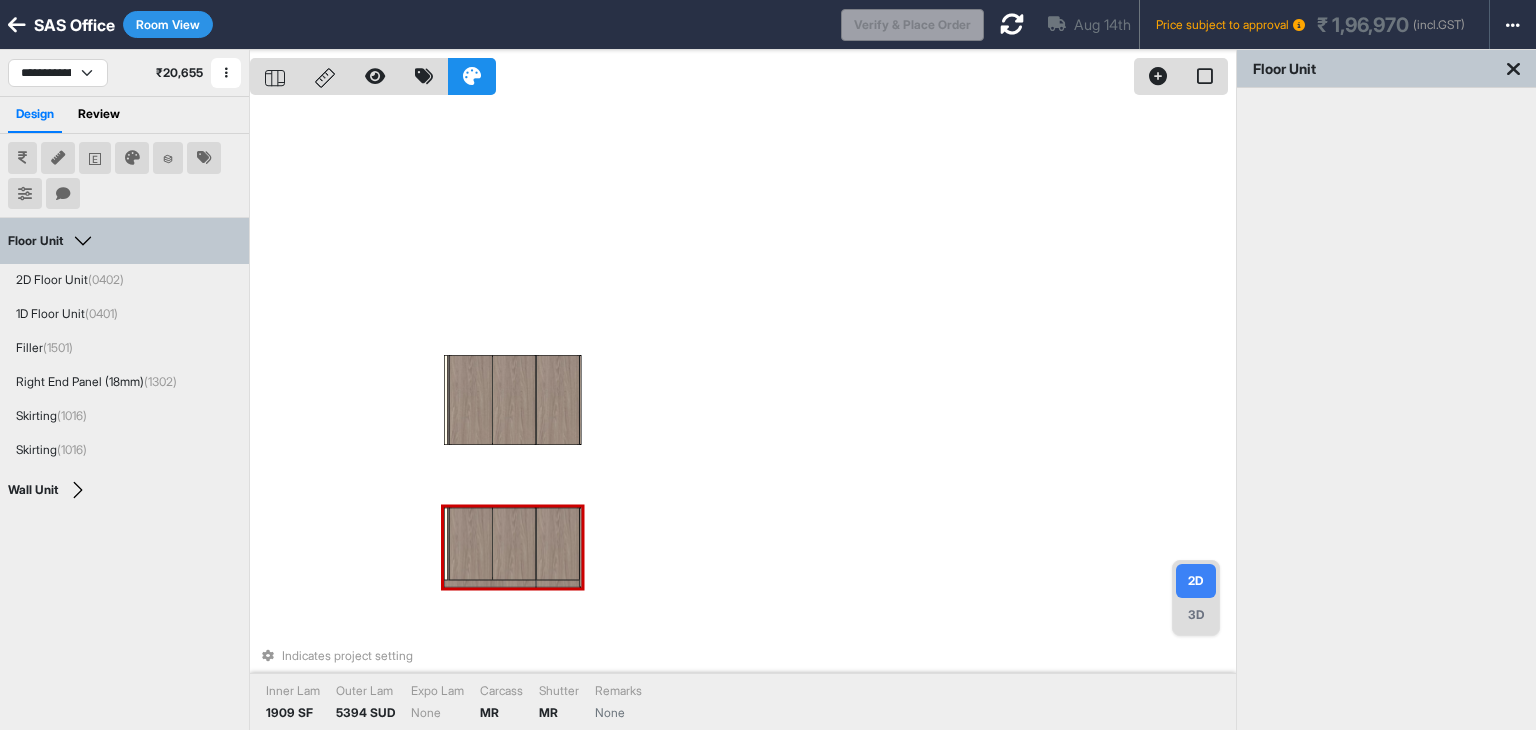 click on "Room View" at bounding box center (168, 24) 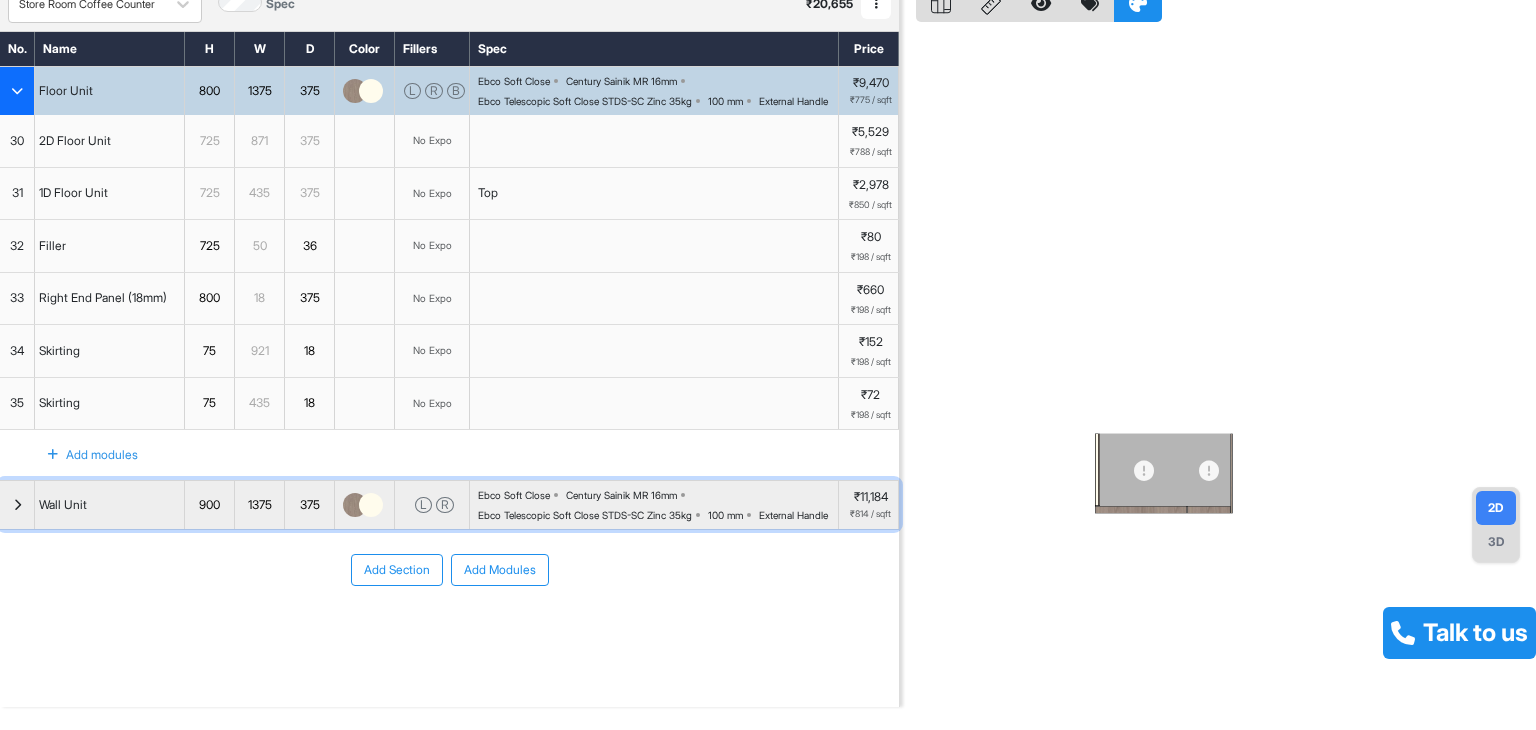 click at bounding box center [17, 505] 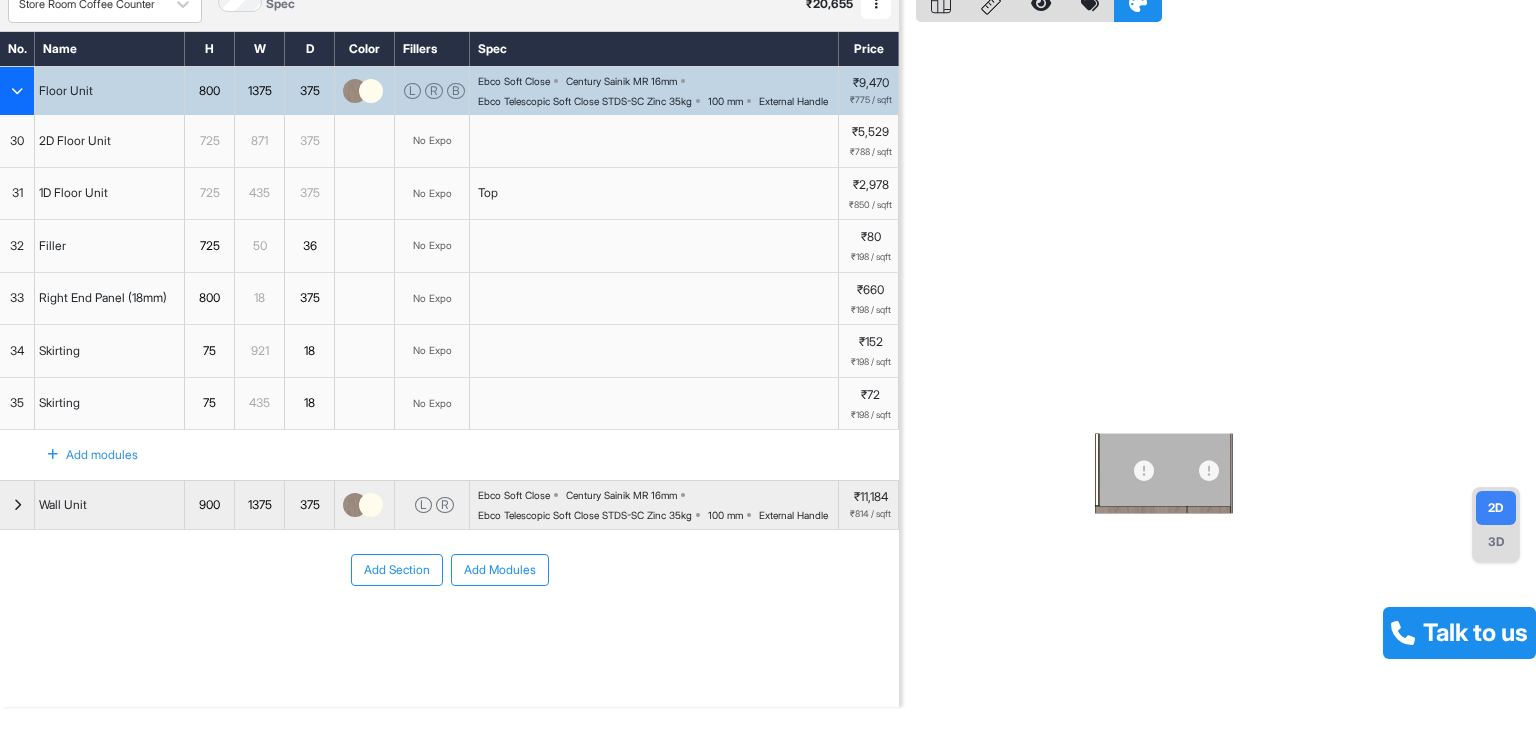 click on "Add Section Add Modules" at bounding box center [449, 630] 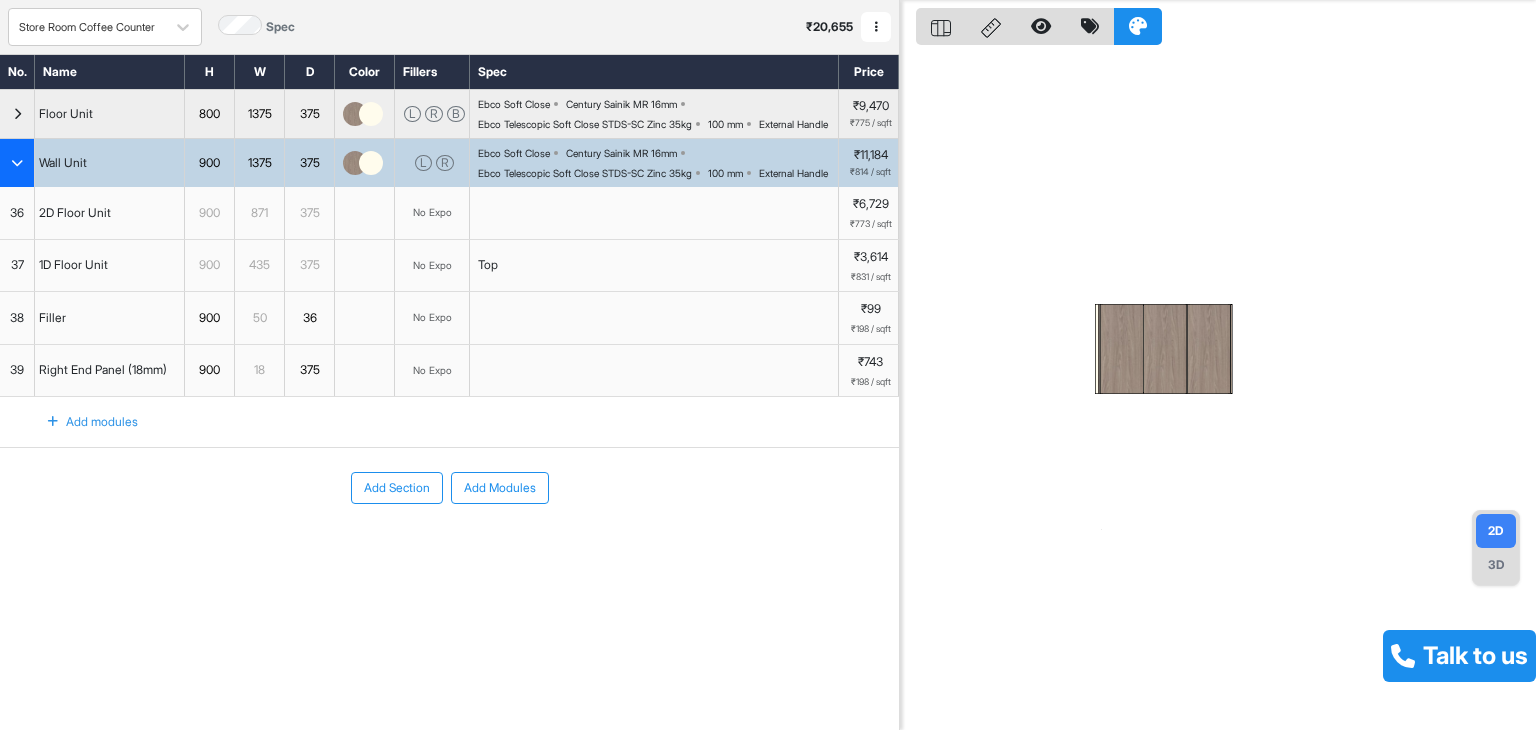 scroll, scrollTop: 50, scrollLeft: 0, axis: vertical 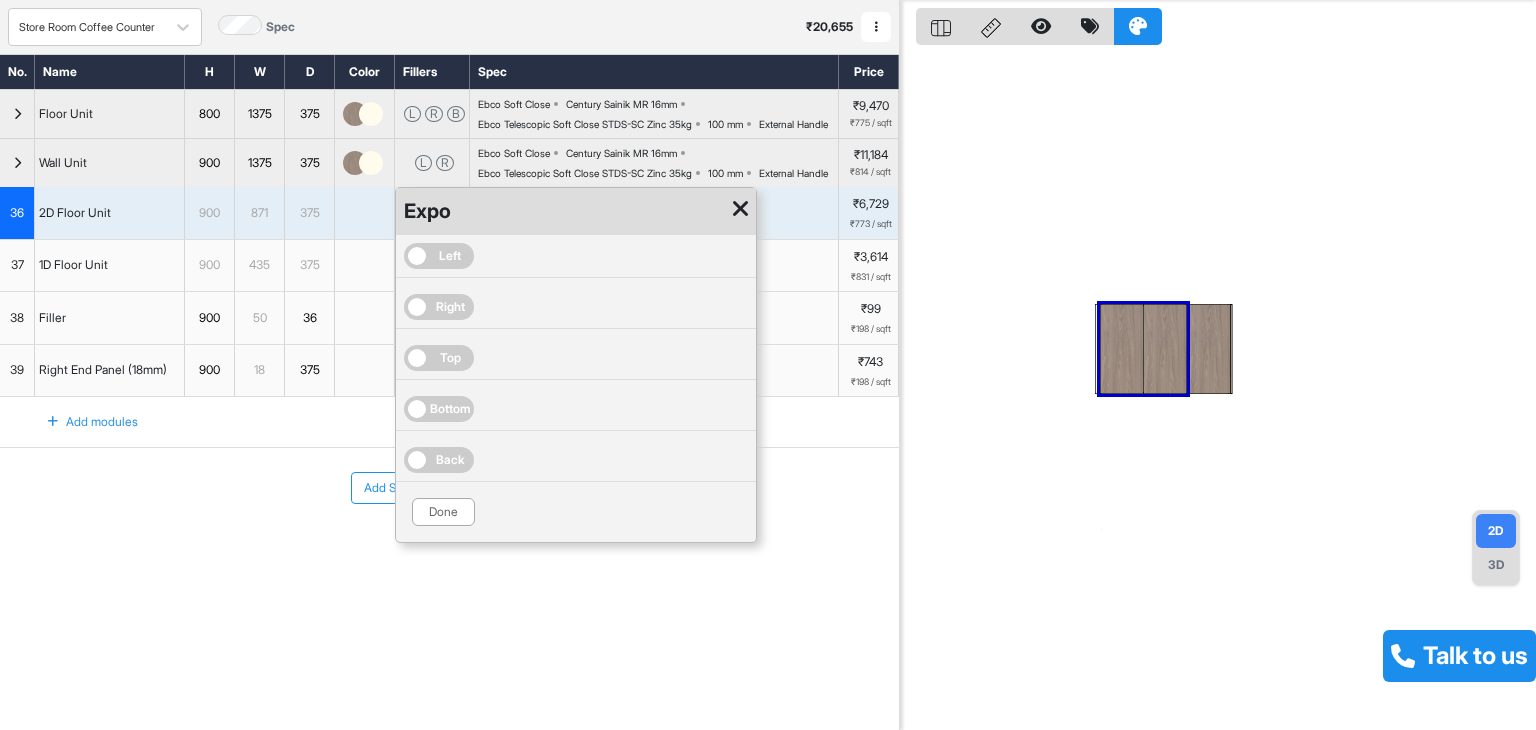 click on "Bottom" at bounding box center (450, 409) 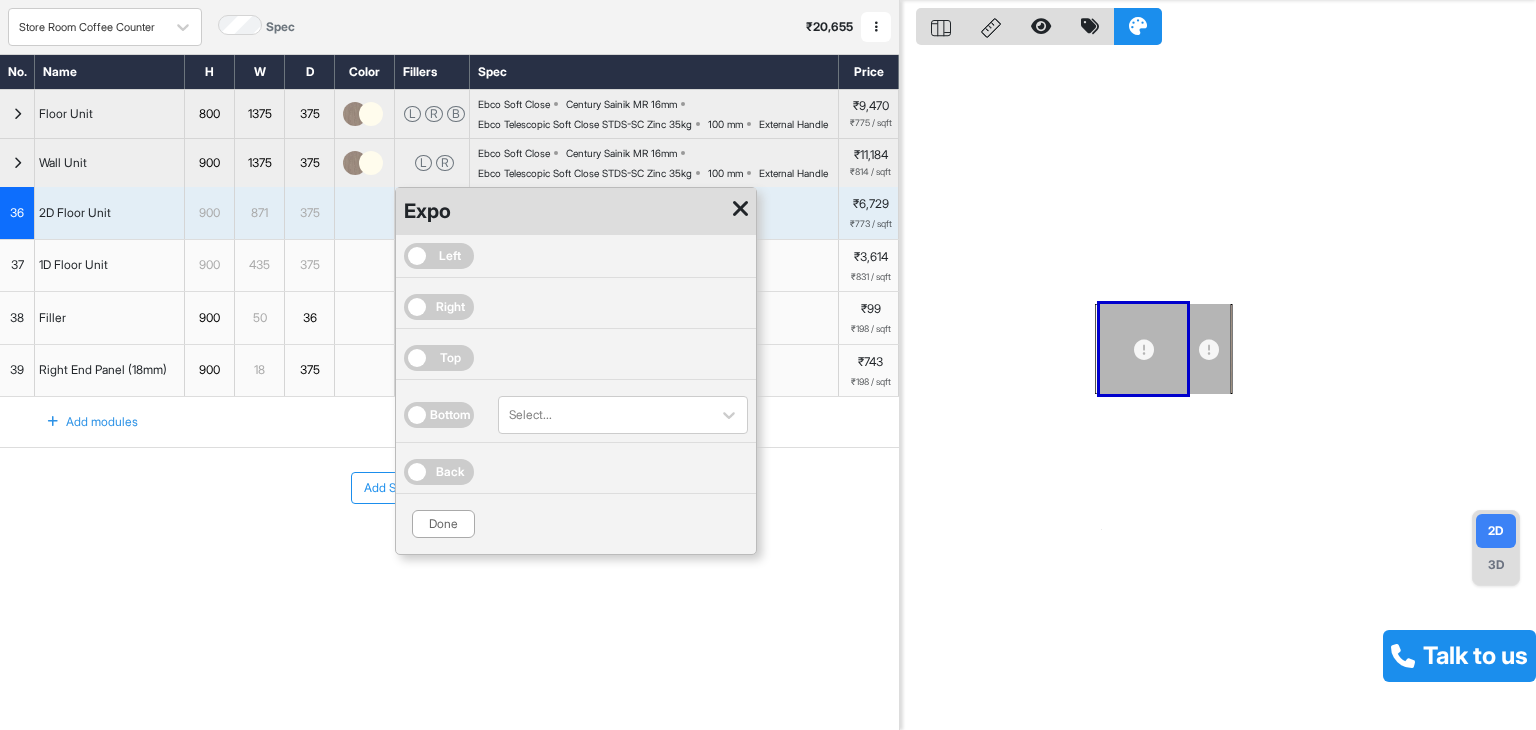 click on "Bottom" at bounding box center (450, 415) 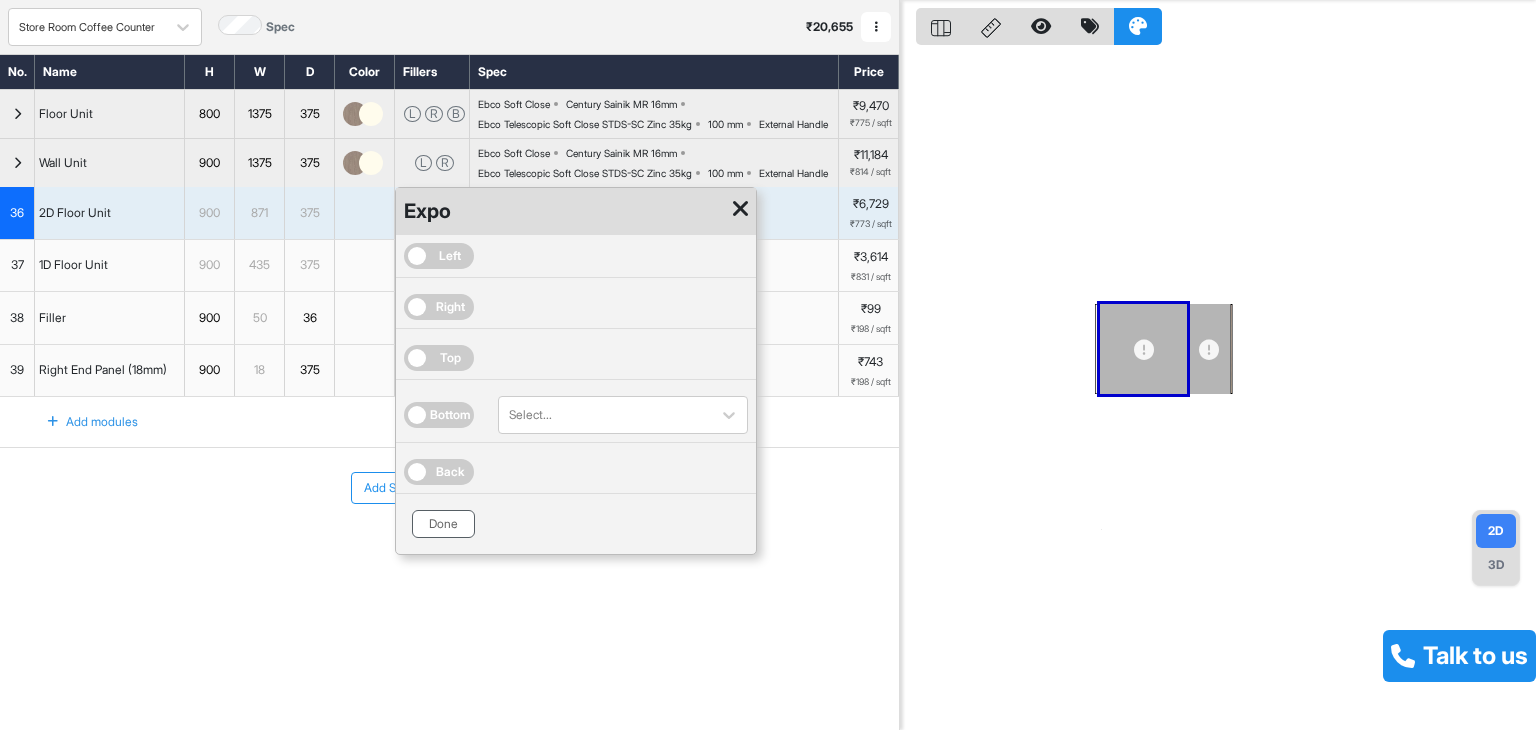 click on "Done" at bounding box center (443, 524) 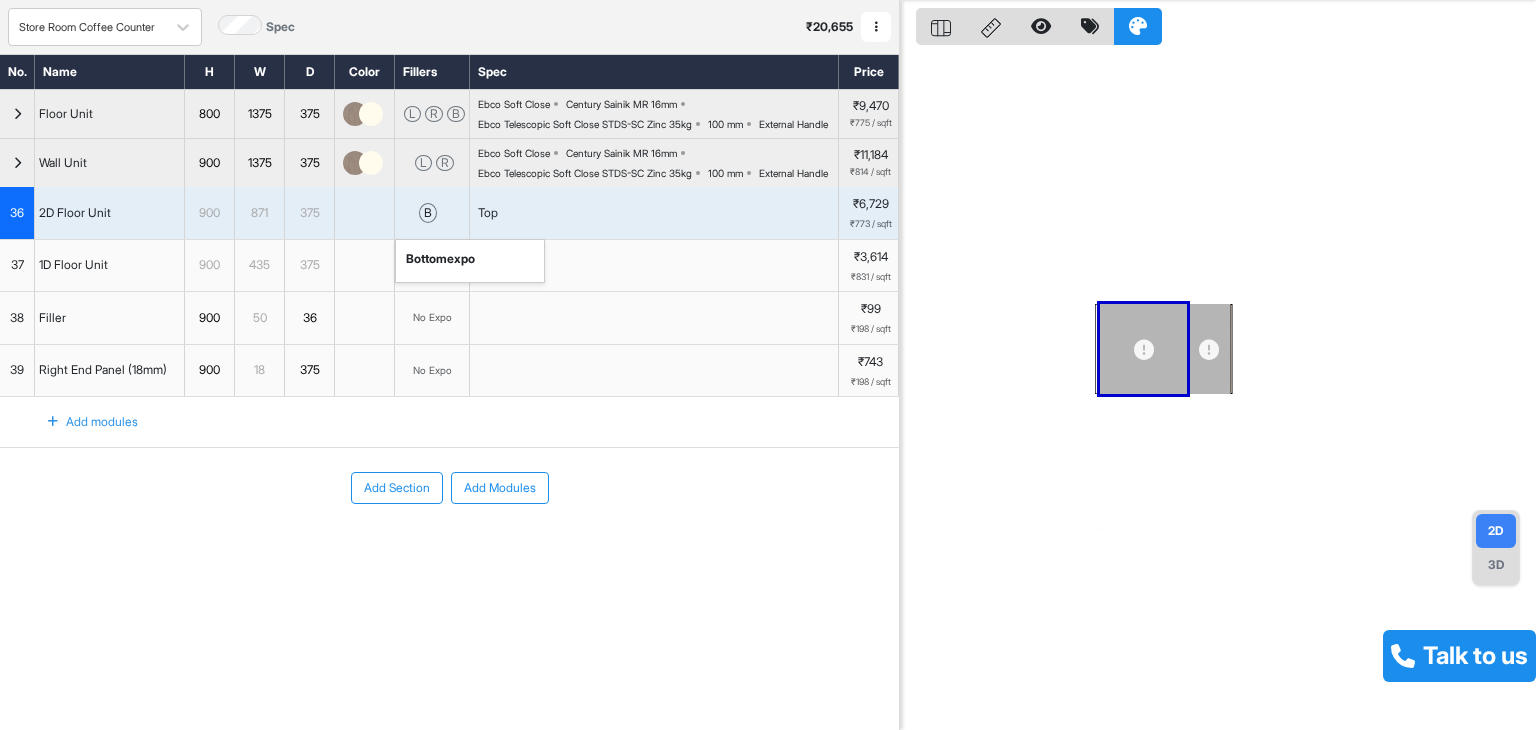 click on "bottom  expo" at bounding box center (470, 261) 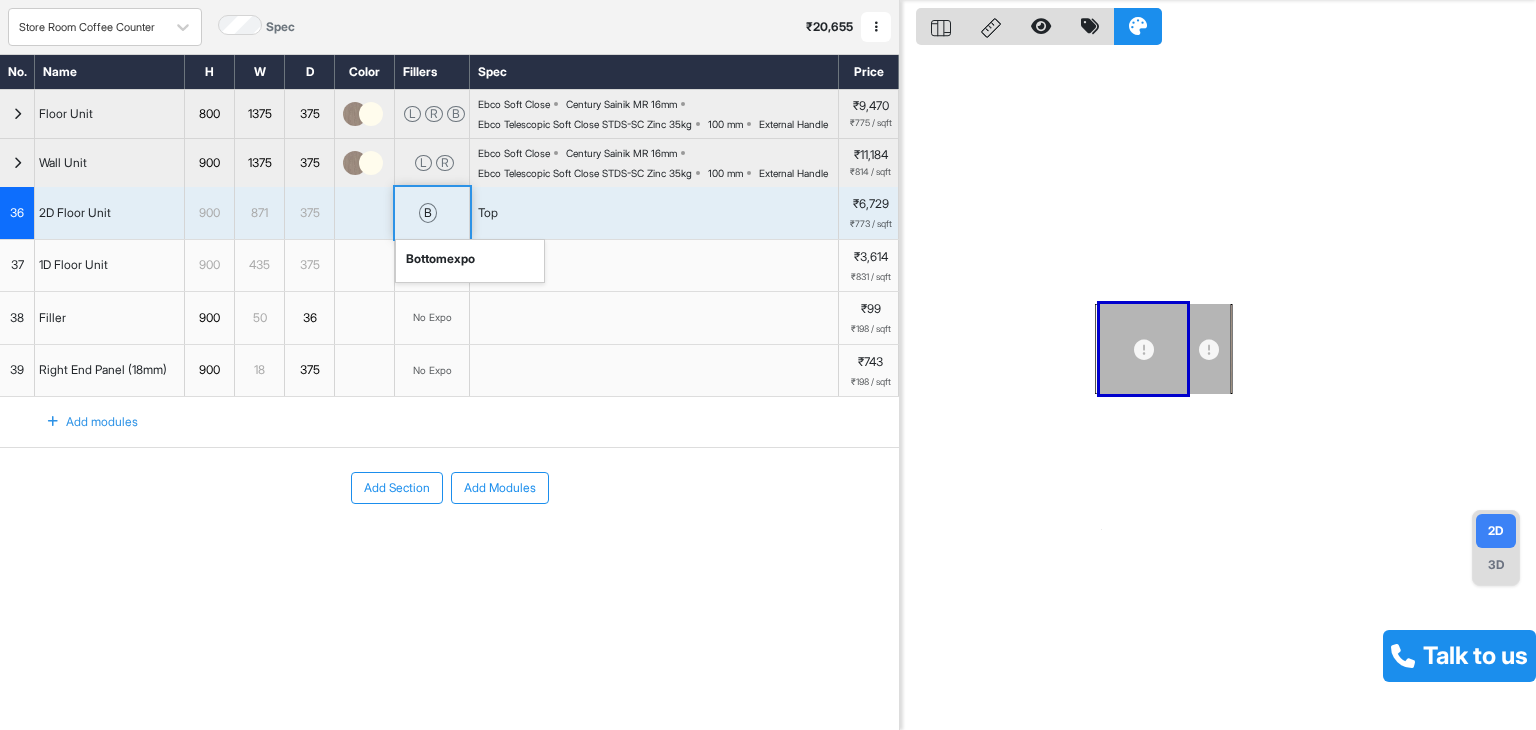 click on "bottom  expo" at bounding box center (470, 261) 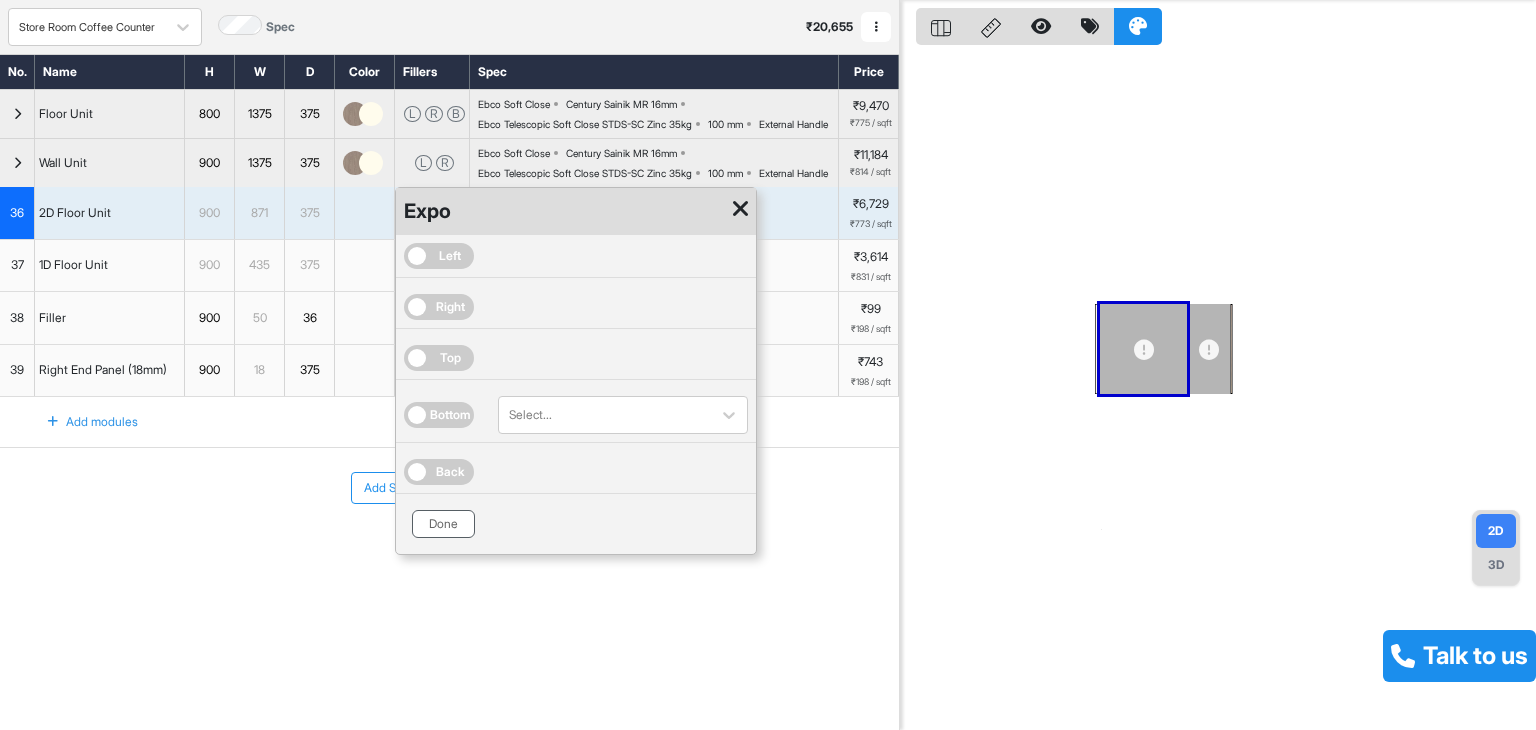 click on "Done" at bounding box center [443, 524] 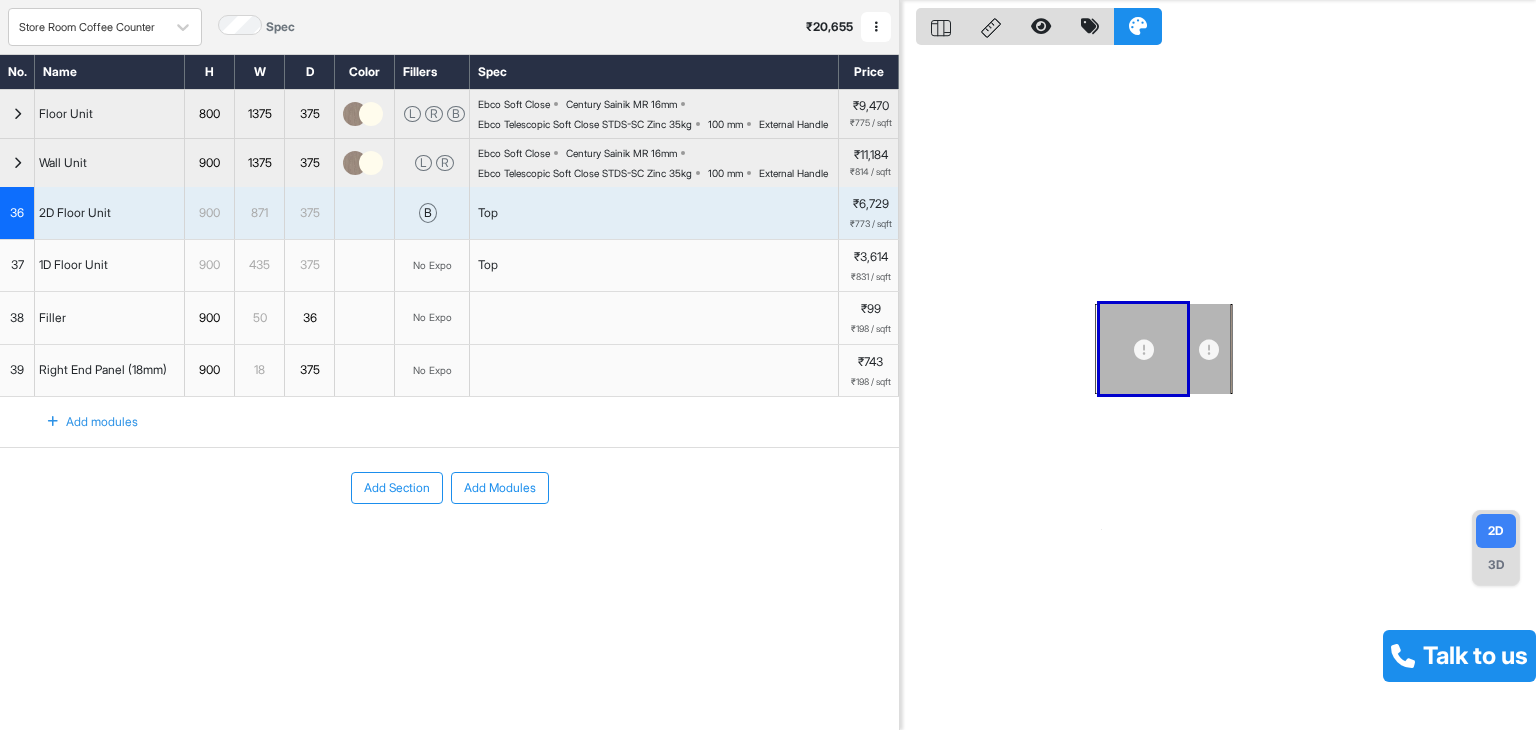 click on "No Expo" at bounding box center [432, 265] 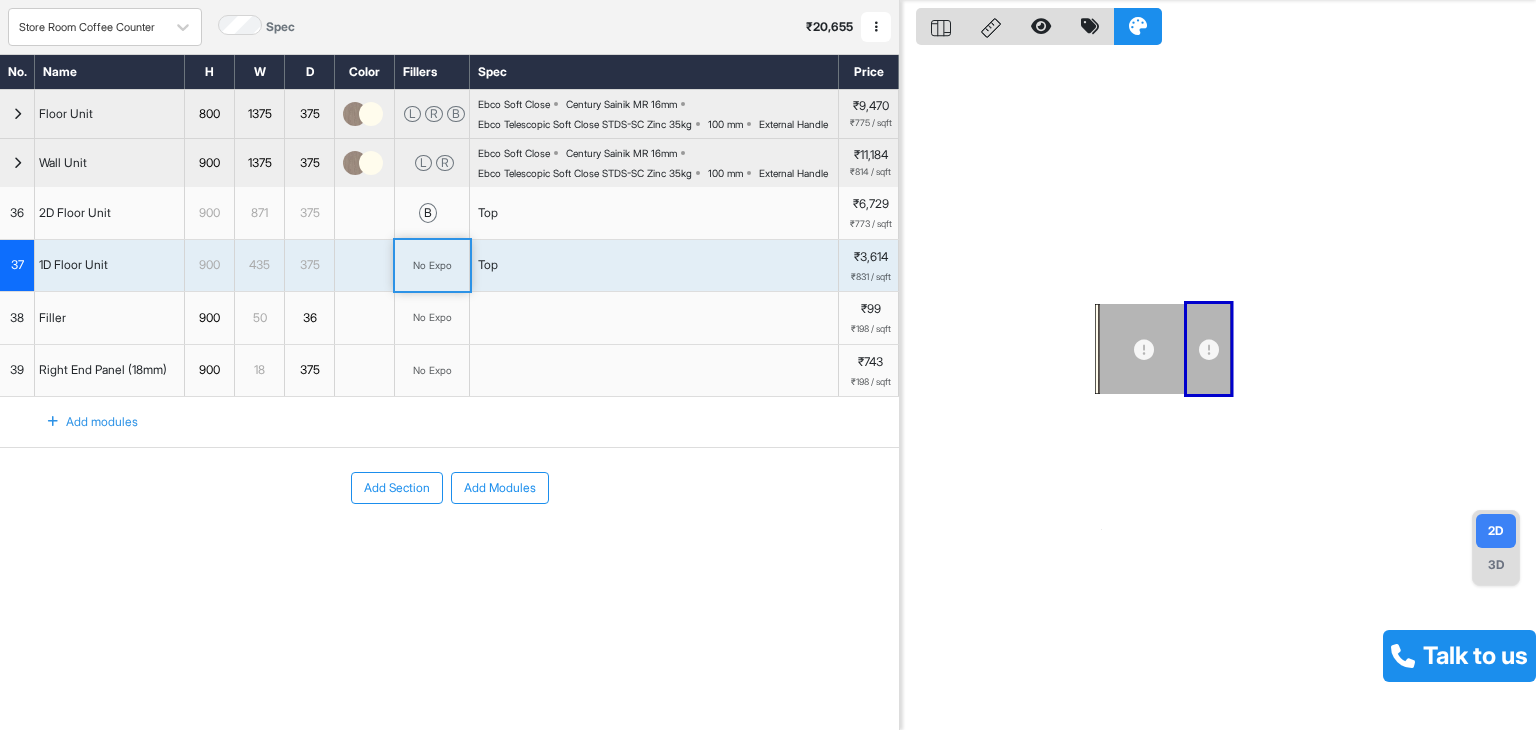 click on "No Expo" at bounding box center (432, 265) 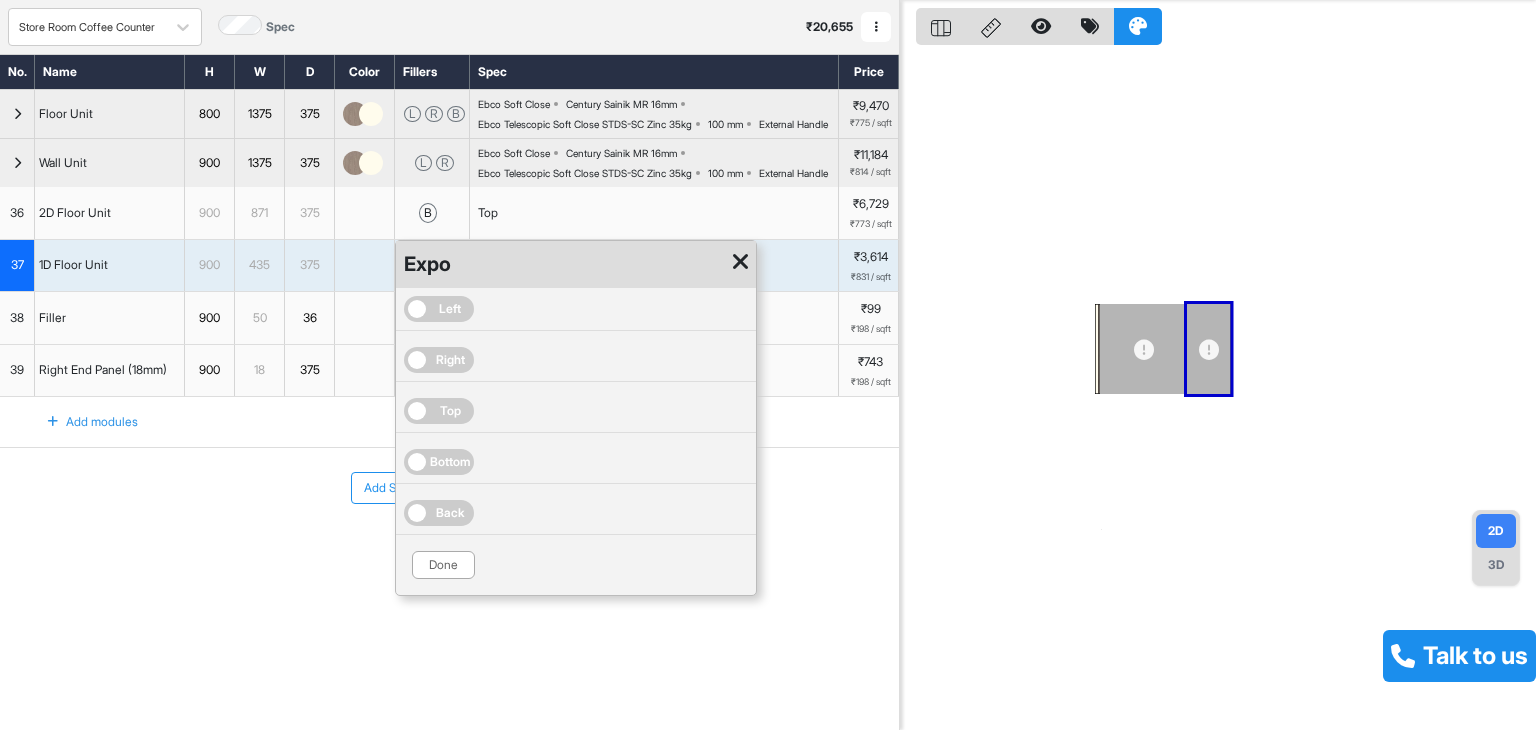 click on "Bottom" at bounding box center [450, 462] 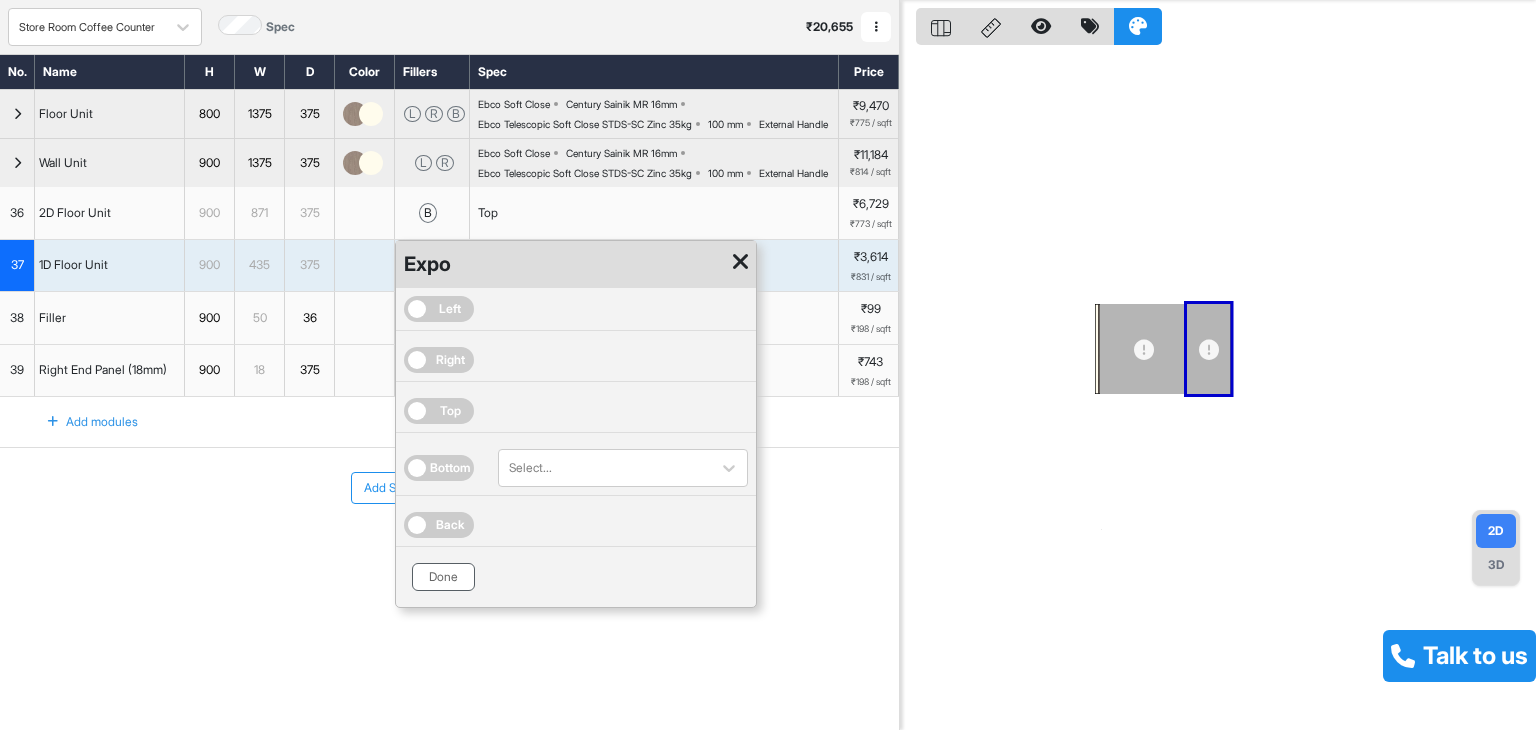 click on "Done" at bounding box center [443, 577] 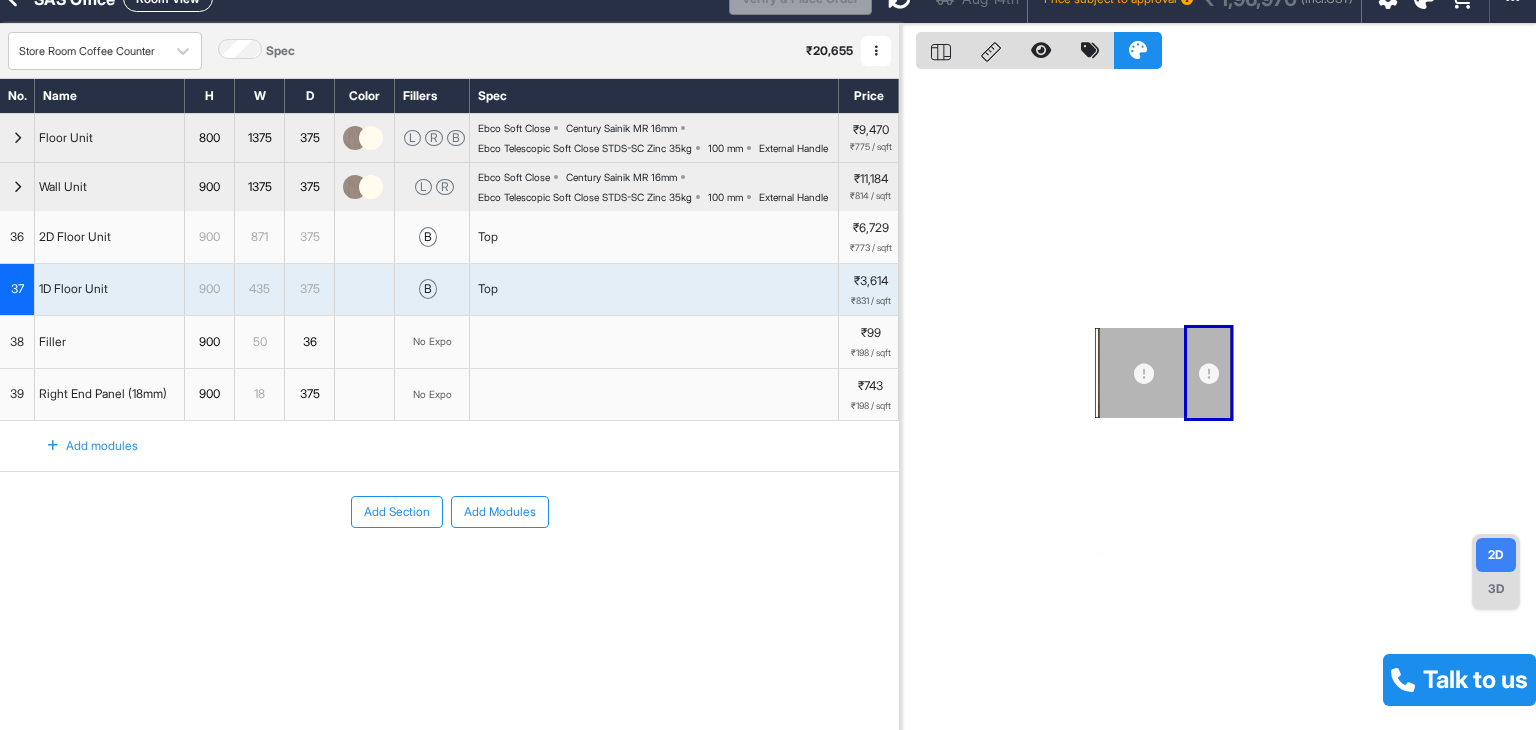scroll, scrollTop: 0, scrollLeft: 0, axis: both 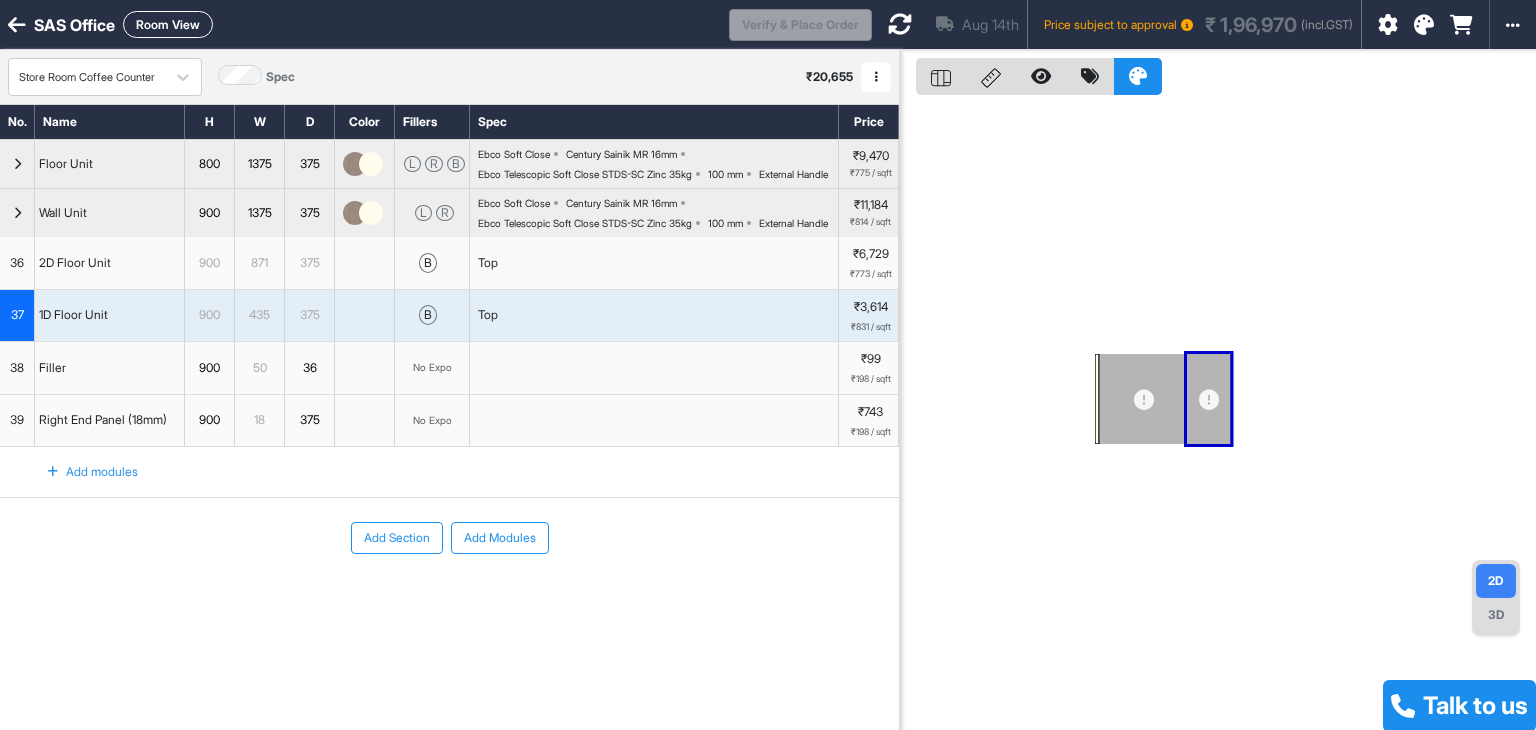 click at bounding box center [900, 24] 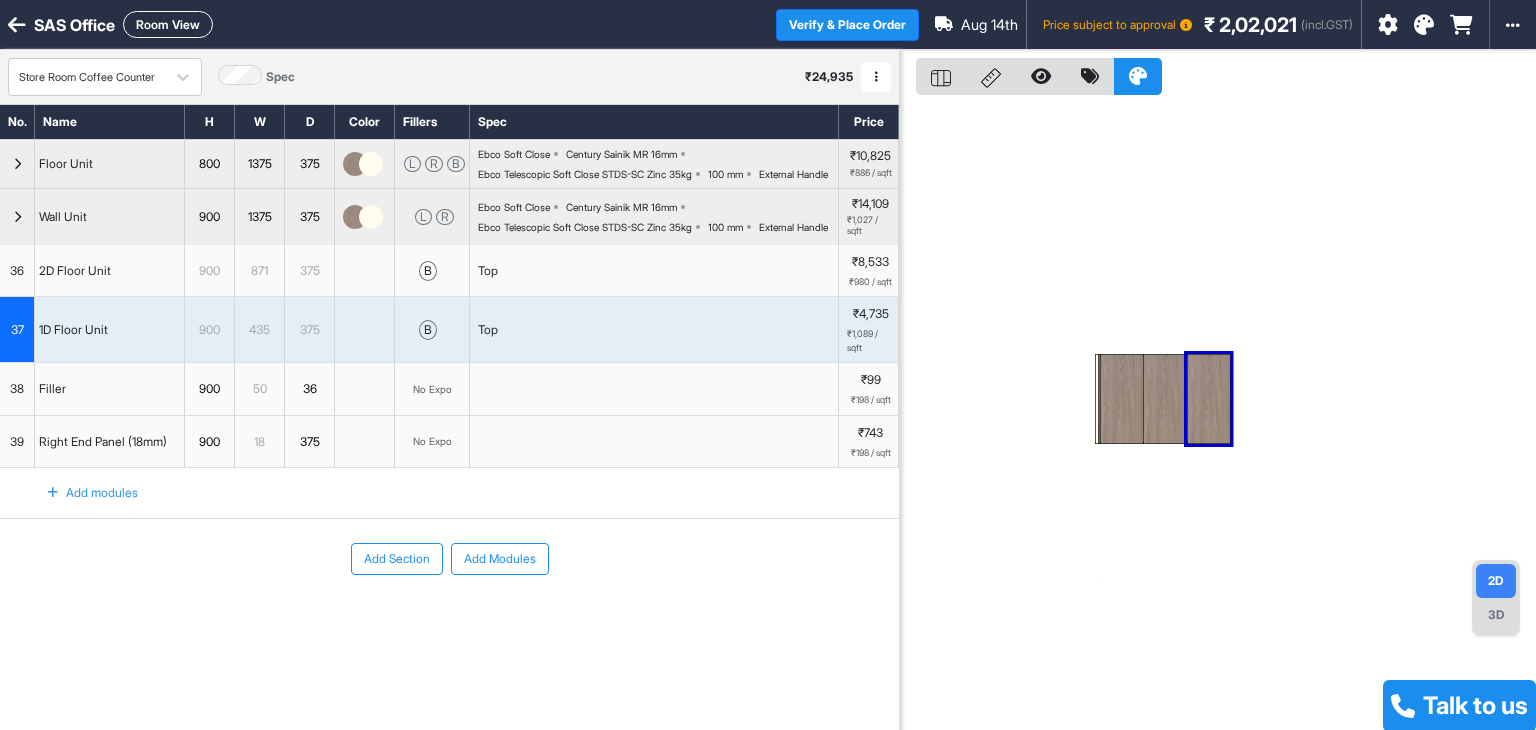 click on "SAS Office Room View Verify & Place Order Aug 14th Price subject to approval ₹   2,02,021 (incl.GST) Import Assembly Archive Rename Refresh Price" at bounding box center [768, 25] 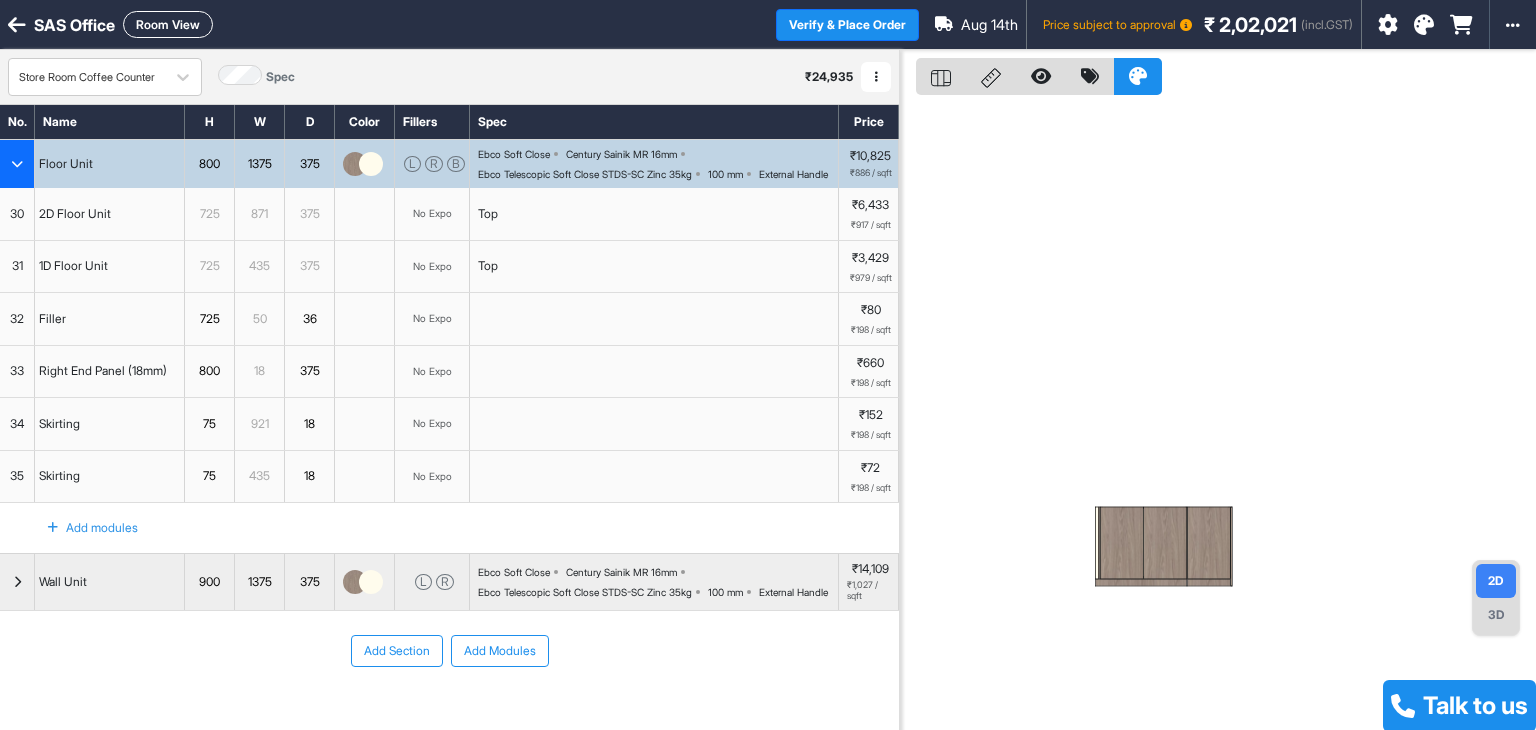 click on "Room View" at bounding box center [168, 24] 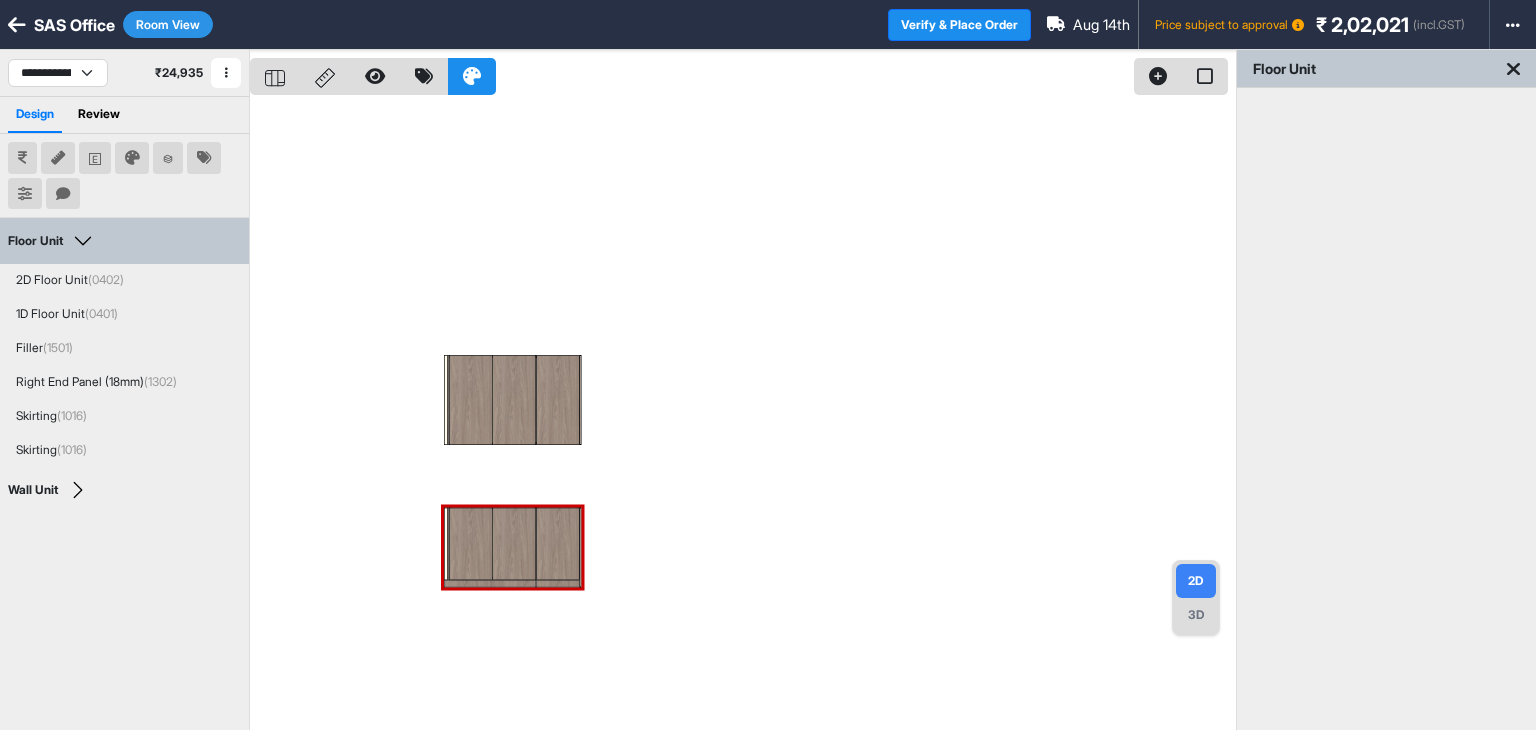click on "3D" at bounding box center [1196, 615] 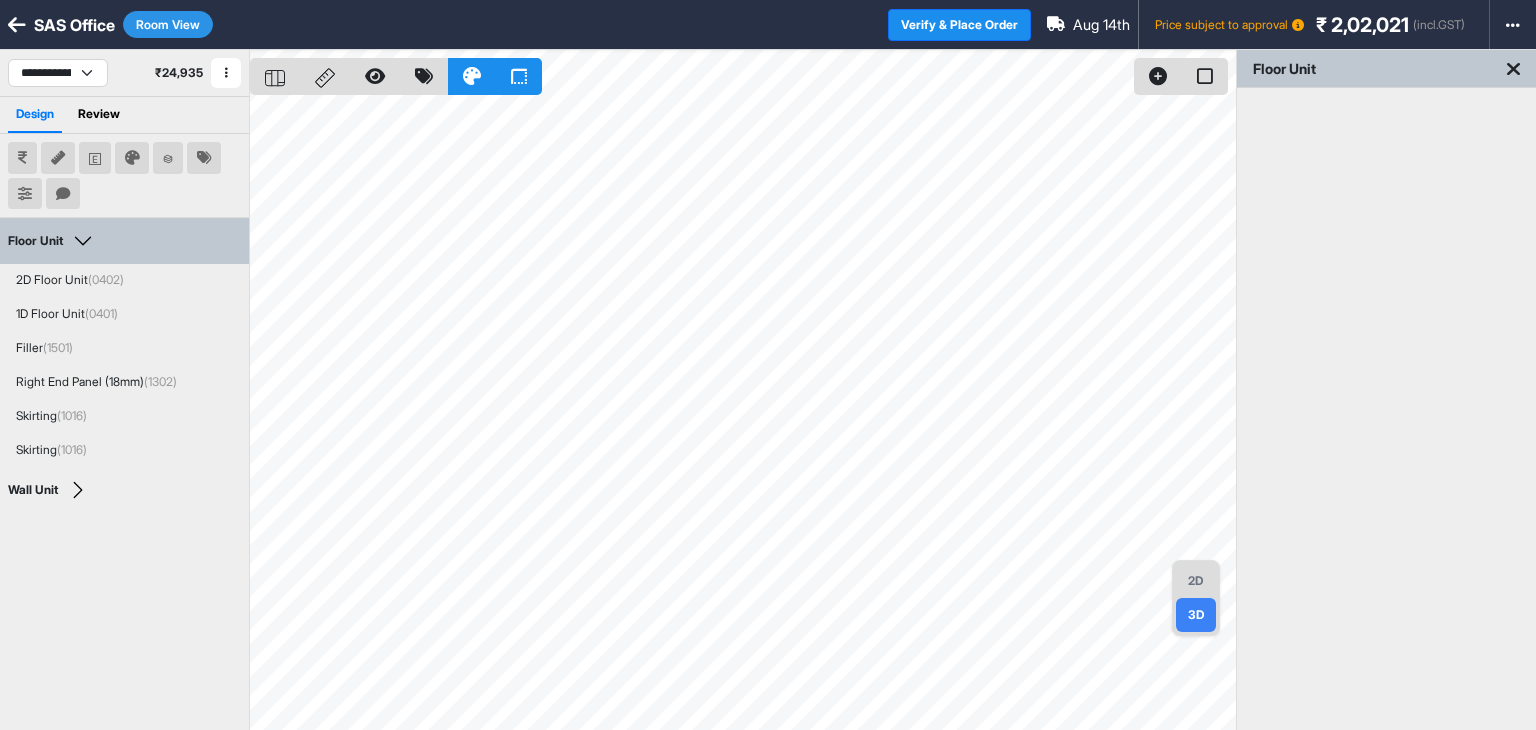 click on "2D" at bounding box center [1196, 581] 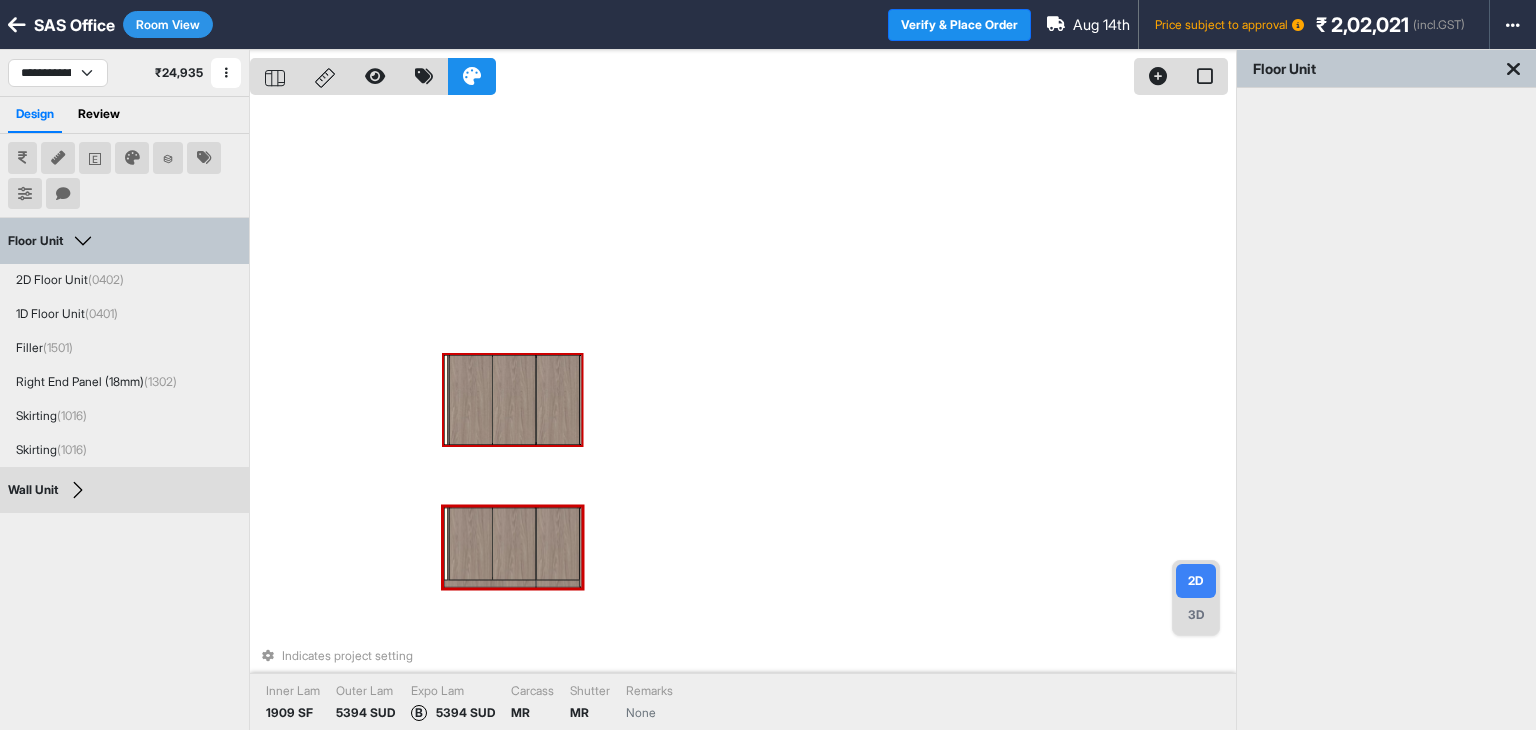 click on "3D" at bounding box center [1196, 615] 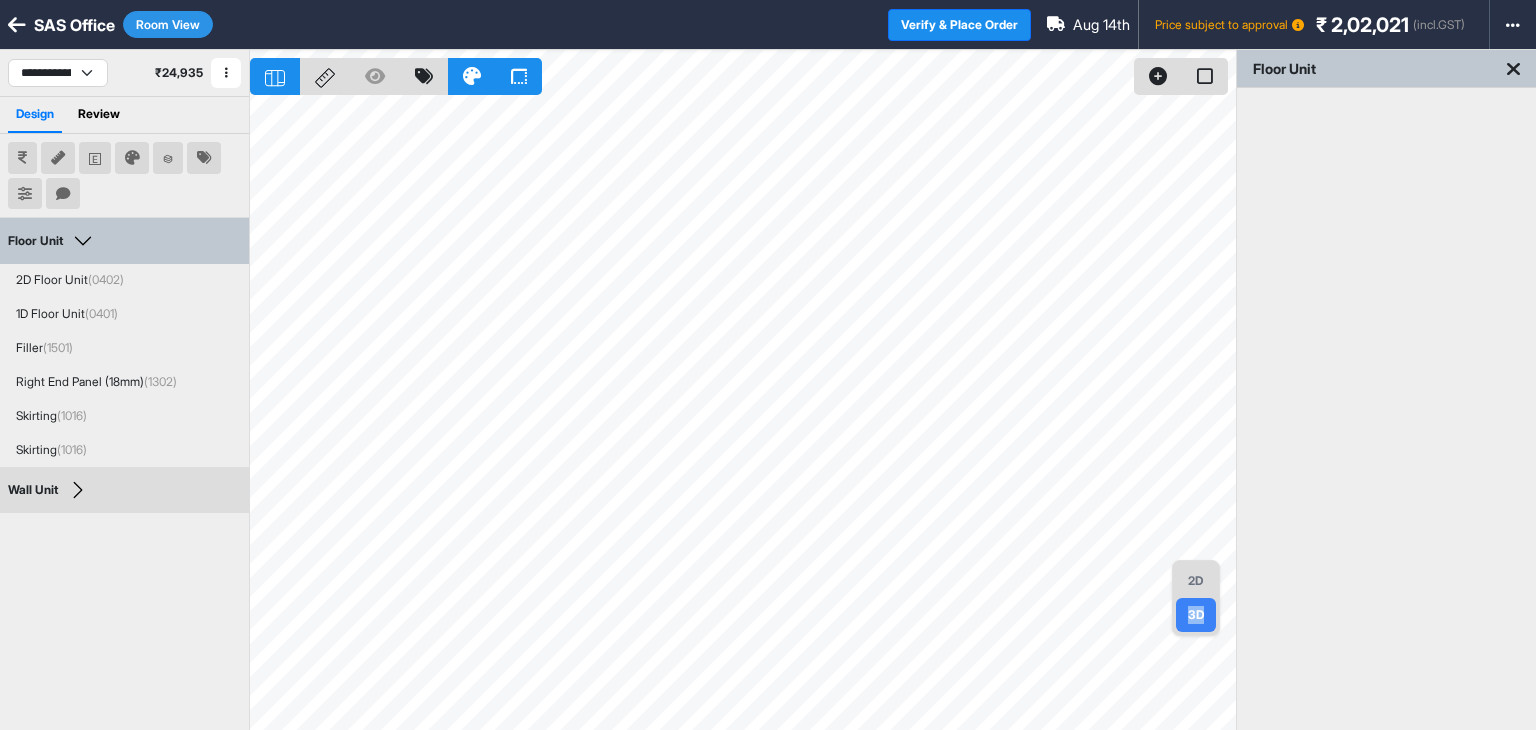 click on "2D" at bounding box center (1196, 581) 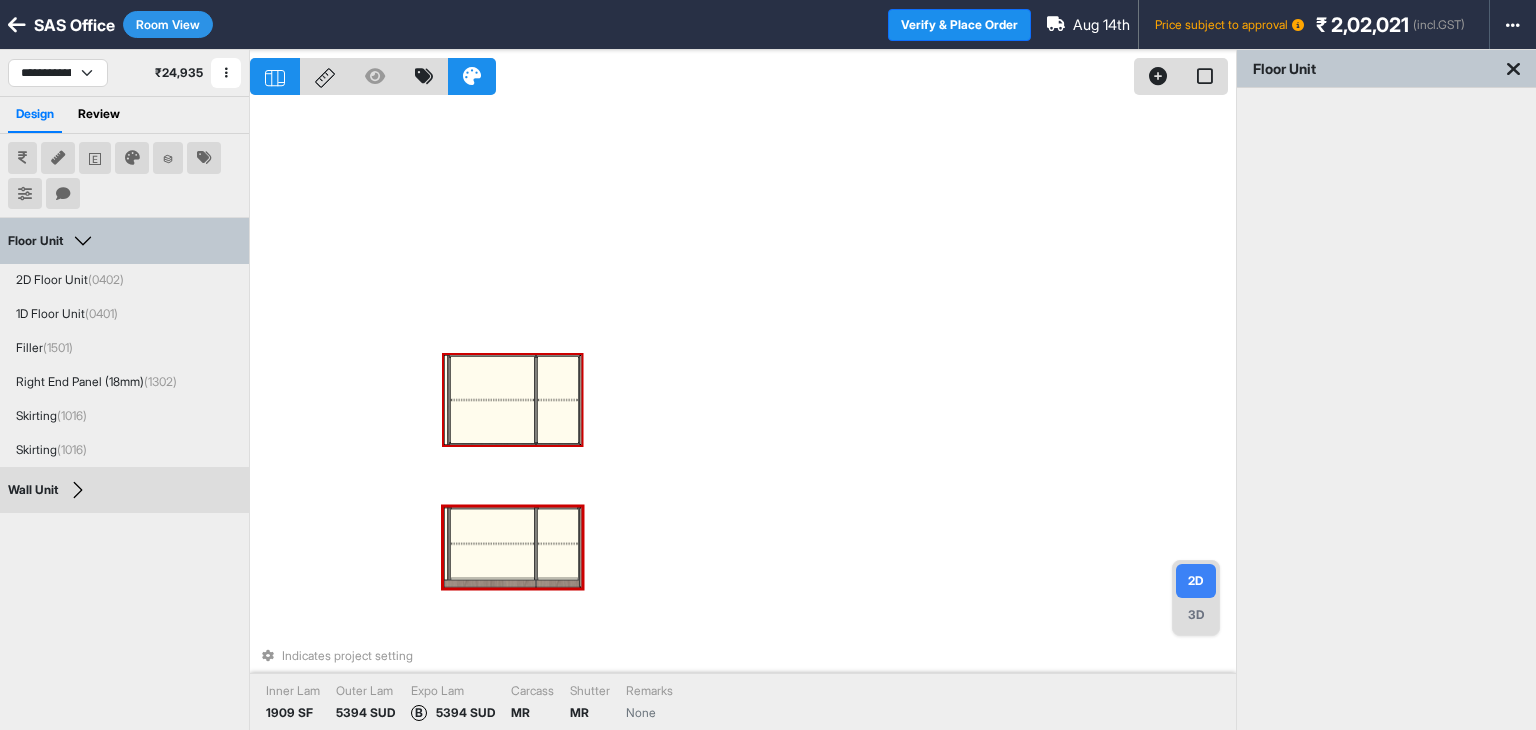 click on "Indicates project setting Inner Lam 1909 SF Outer Lam 5394 SUD Expo Lam B 5394 SUD Carcass MR Shutter MR Remarks None" at bounding box center [743, 415] 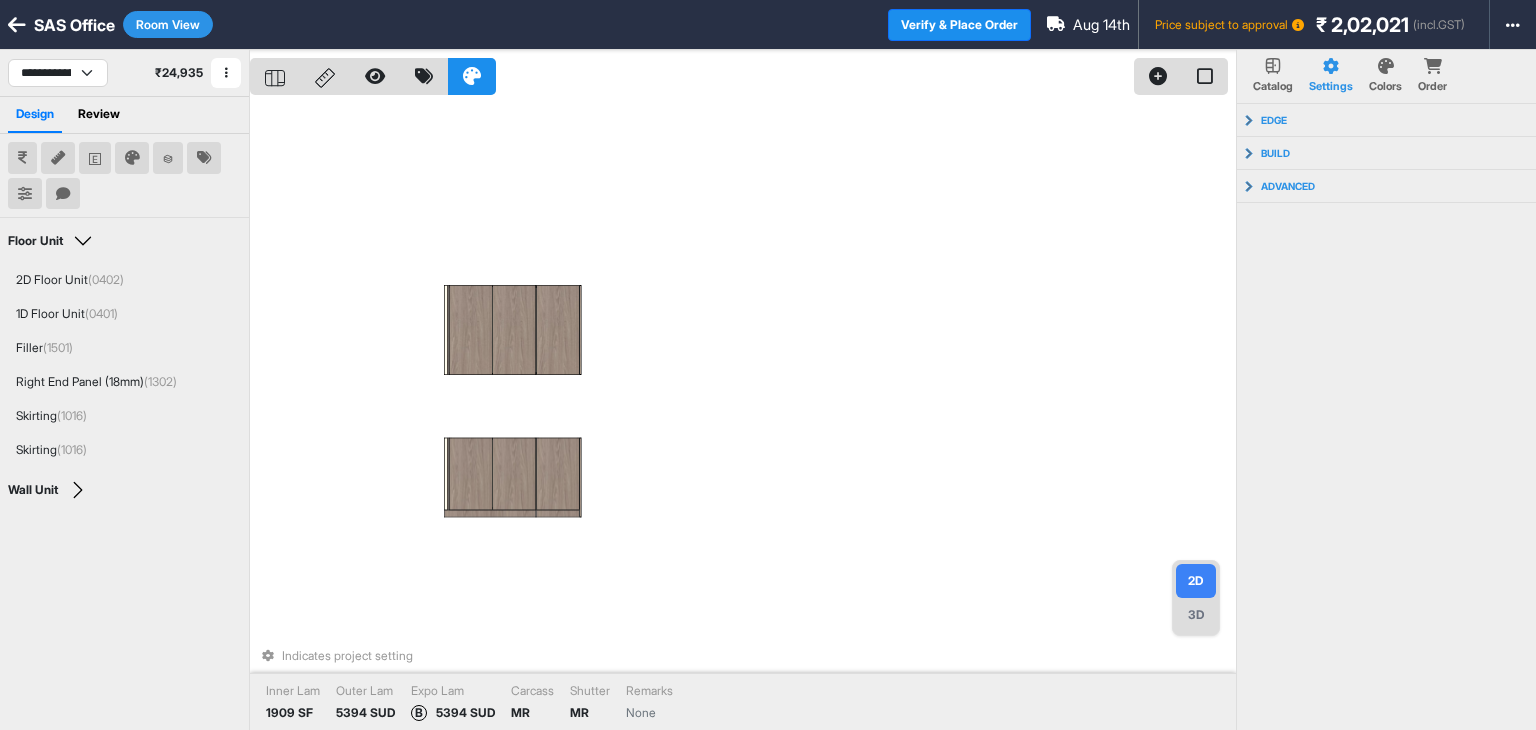 click on "Room View" at bounding box center (168, 24) 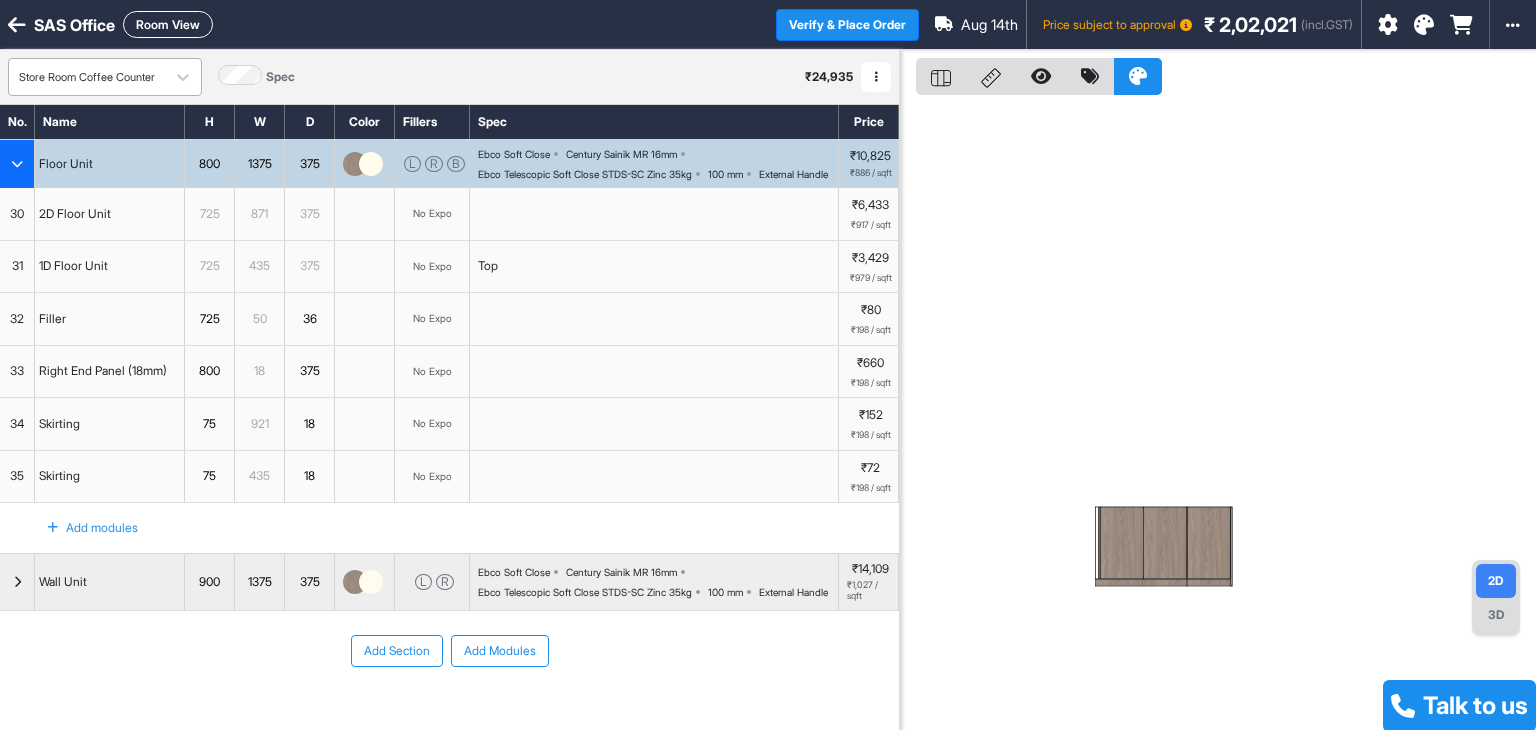 click on "Store Room Coffee Counter" at bounding box center (87, 77) 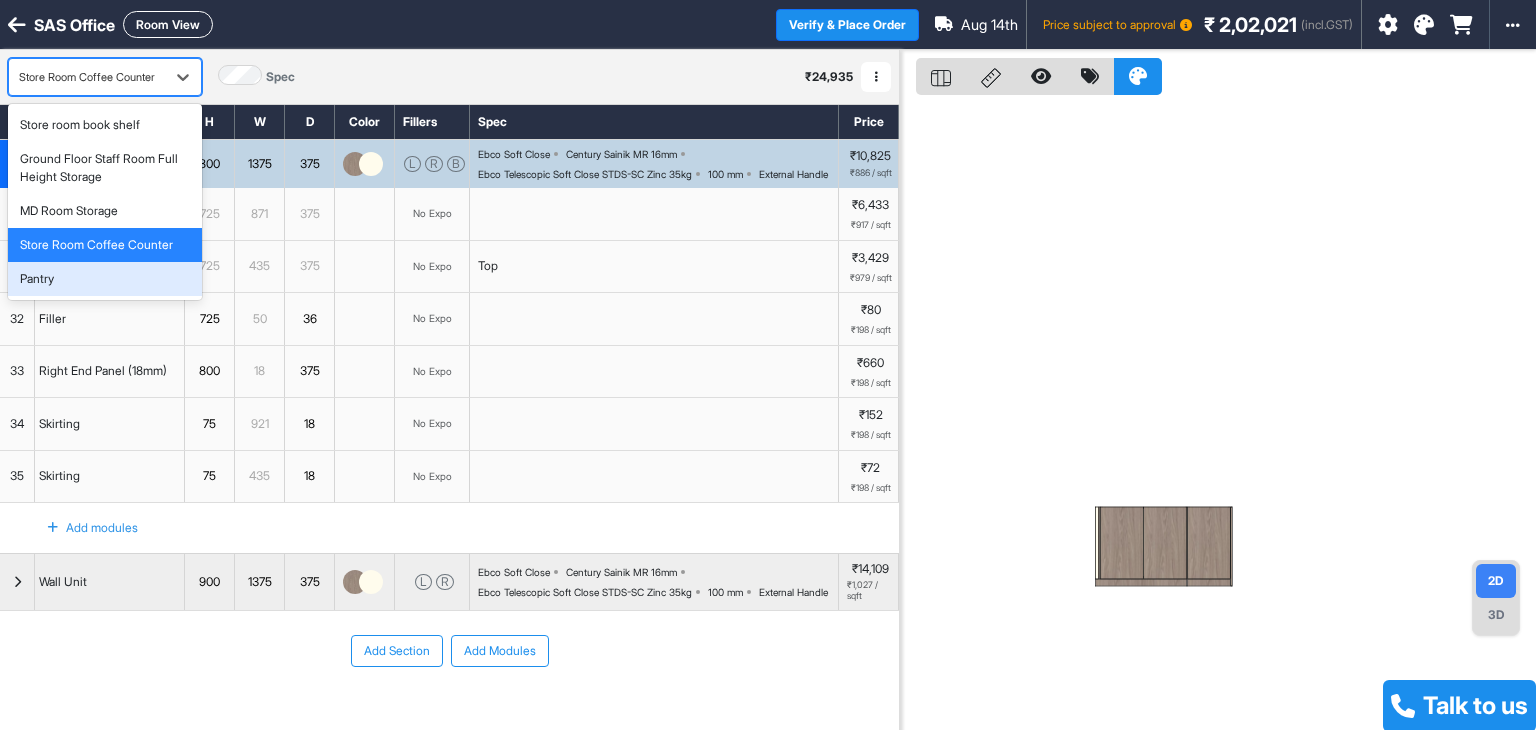 click on "Pantry" at bounding box center [105, 279] 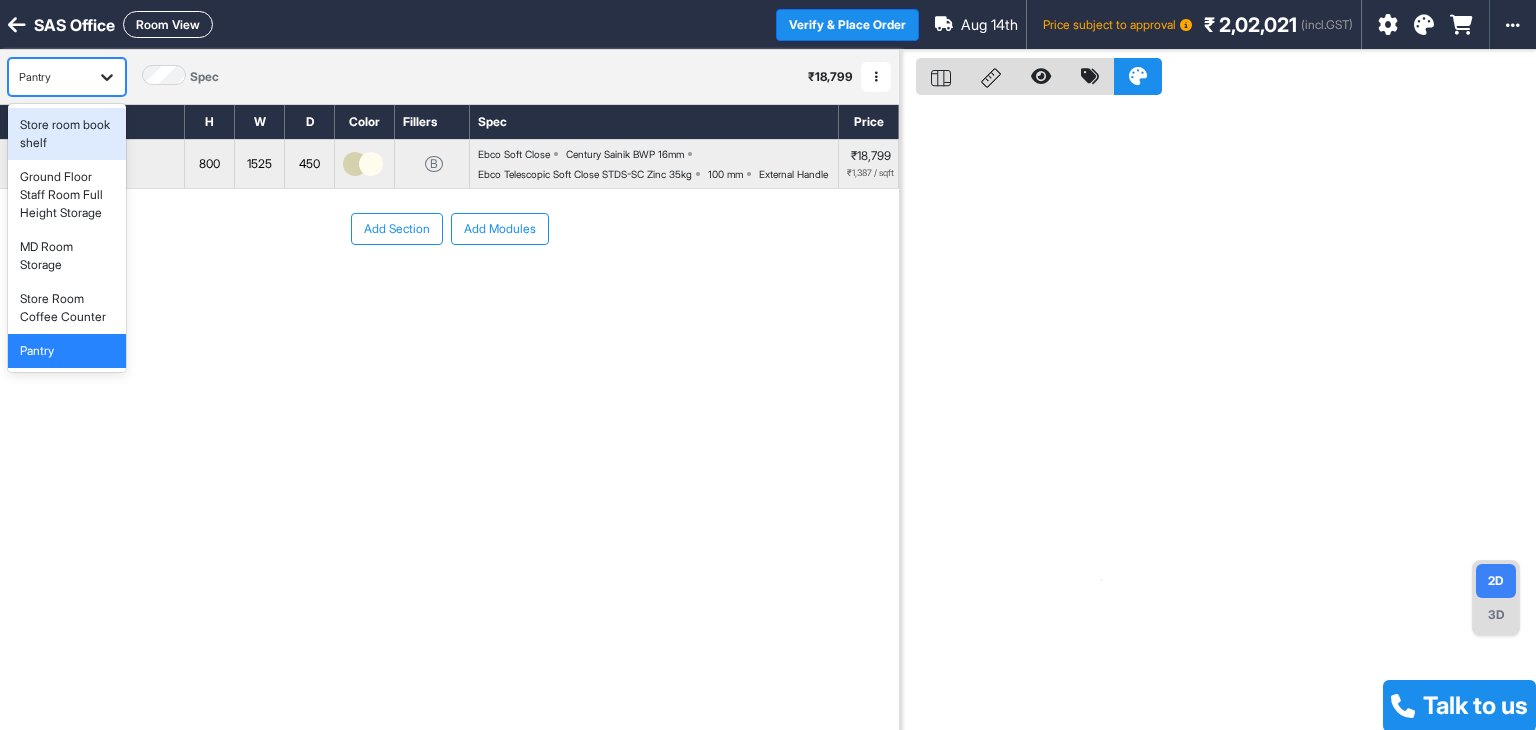 click at bounding box center (107, 77) 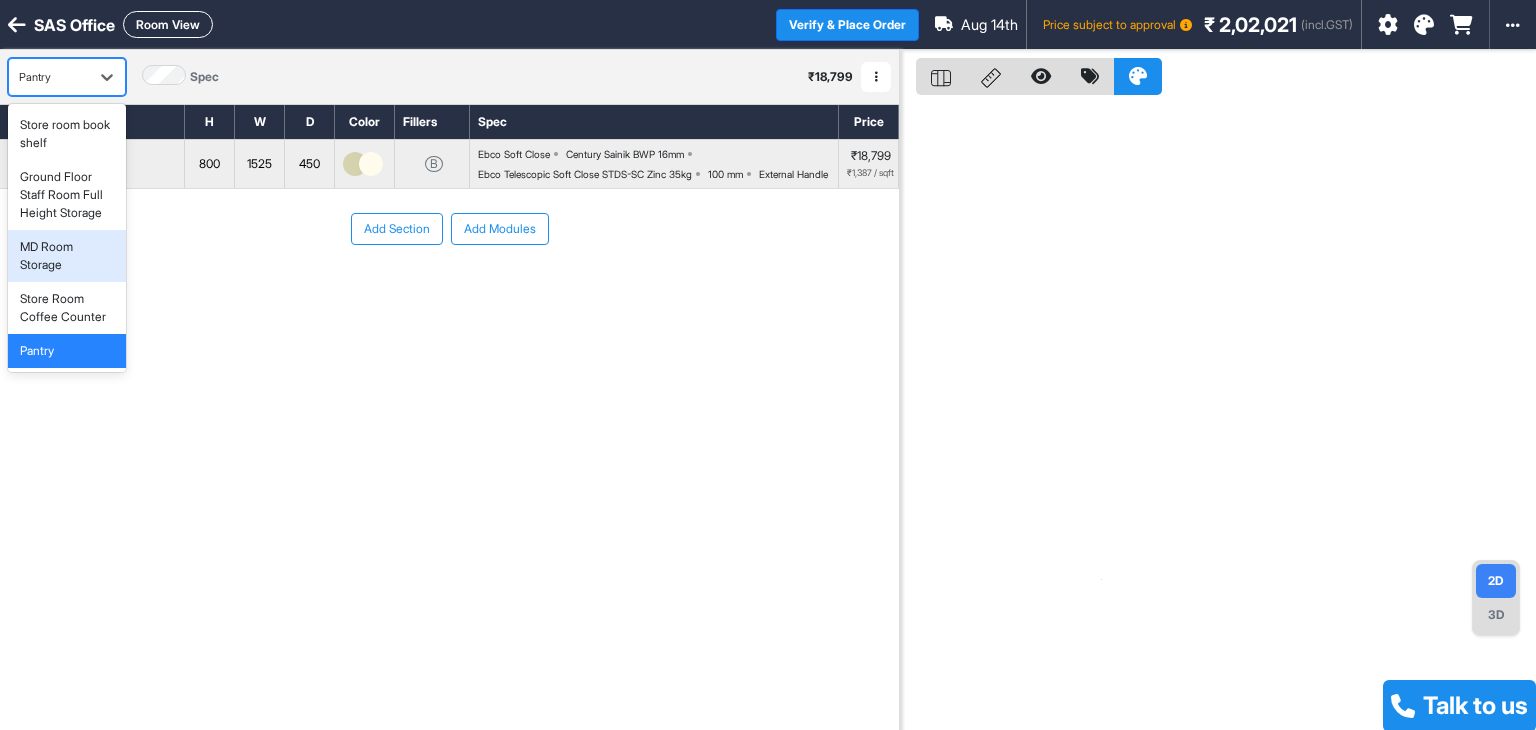 click on "MD Room Storage" at bounding box center (67, 256) 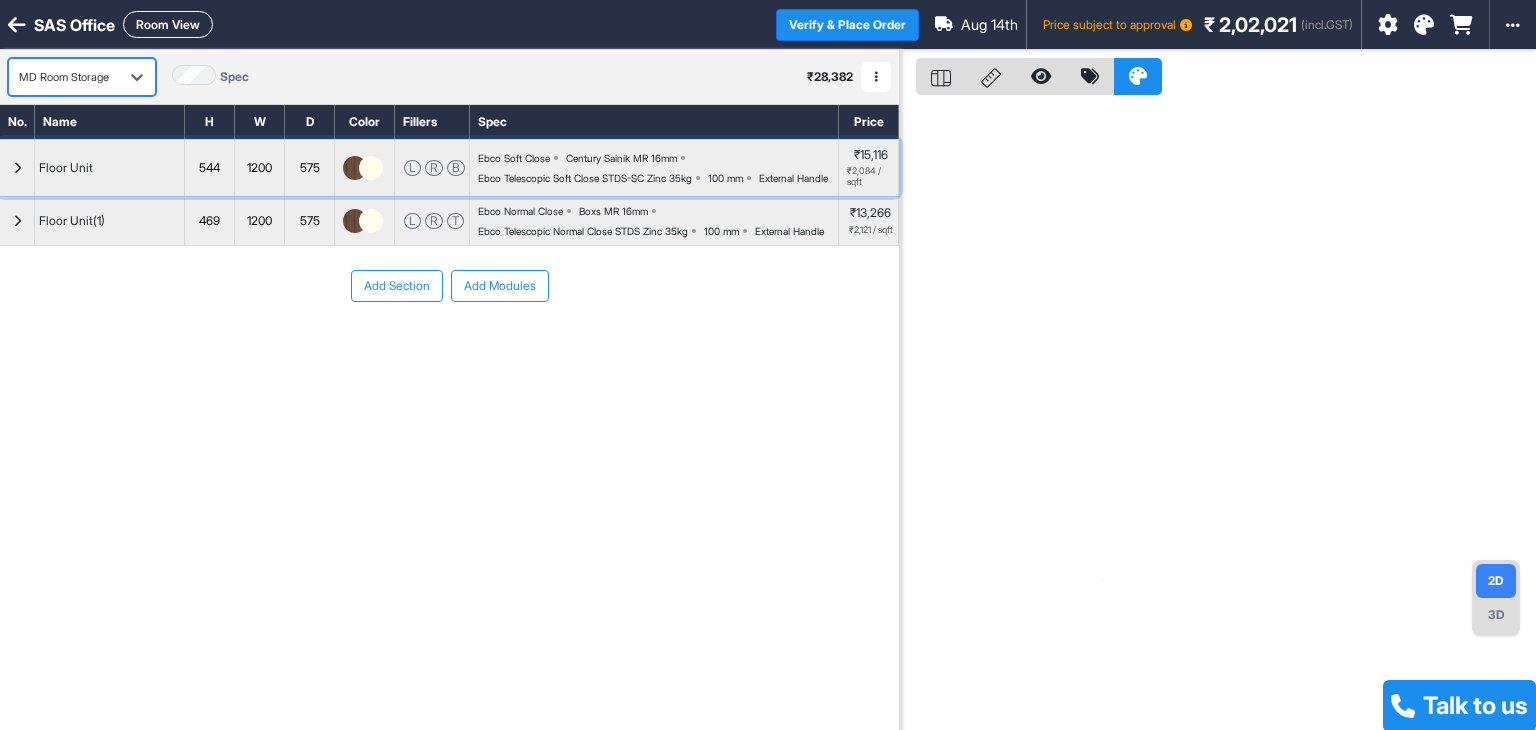 click on "Ebco Telescopic Soft Close STDS-SC Zinc 35kg" at bounding box center [585, 178] 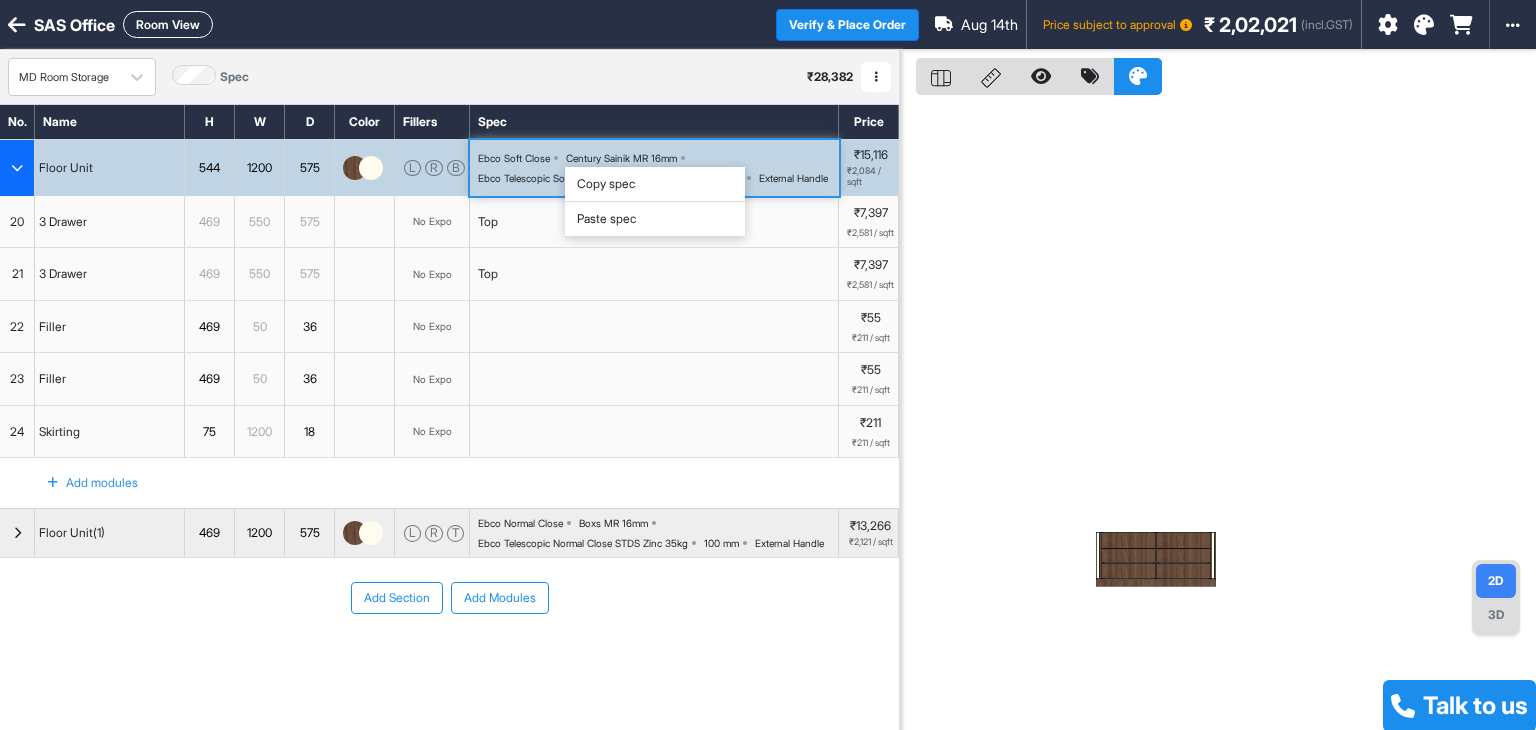 click on "Copy spec" at bounding box center [655, 184] 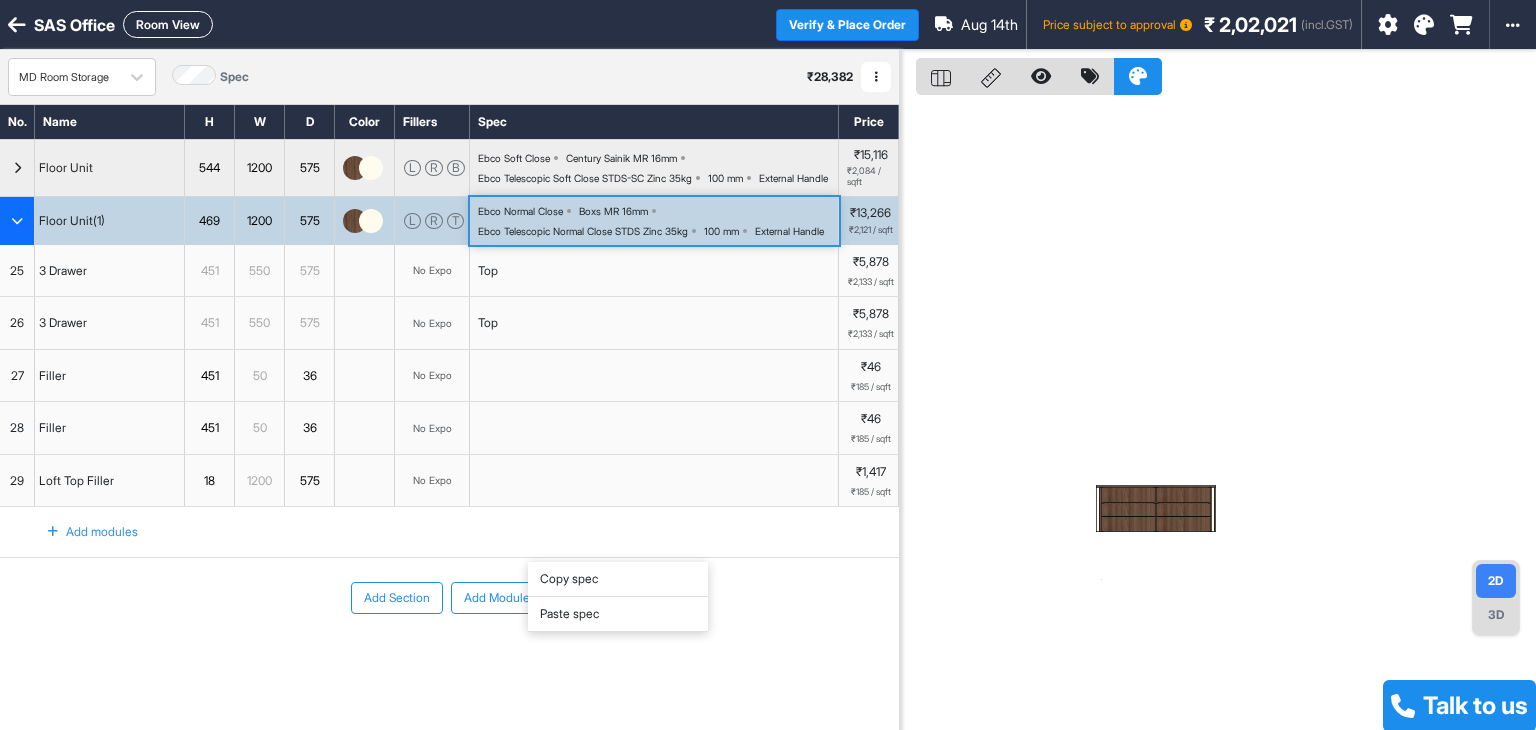 click on "Paste spec" at bounding box center (618, 614) 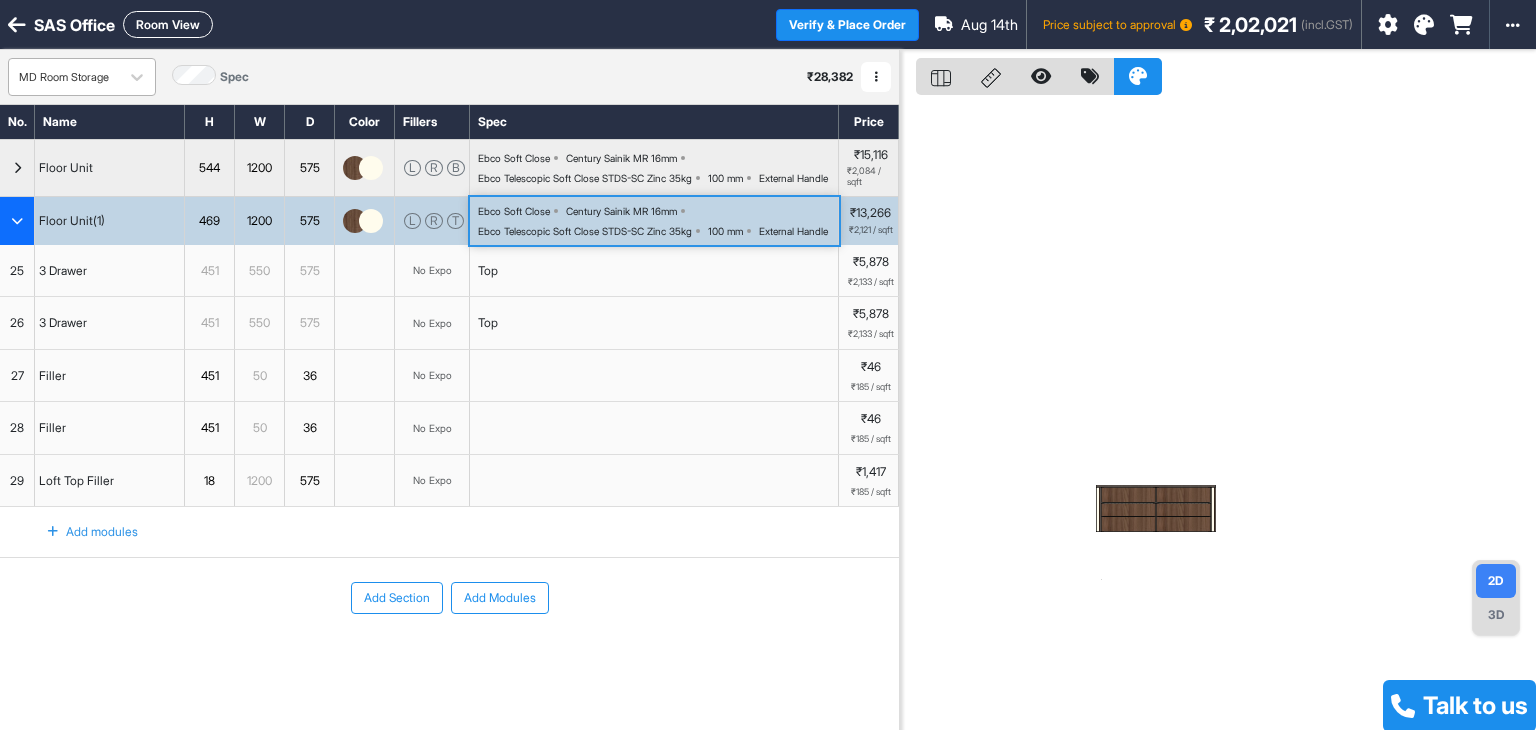 click on "MD Room Storage" at bounding box center (64, 77) 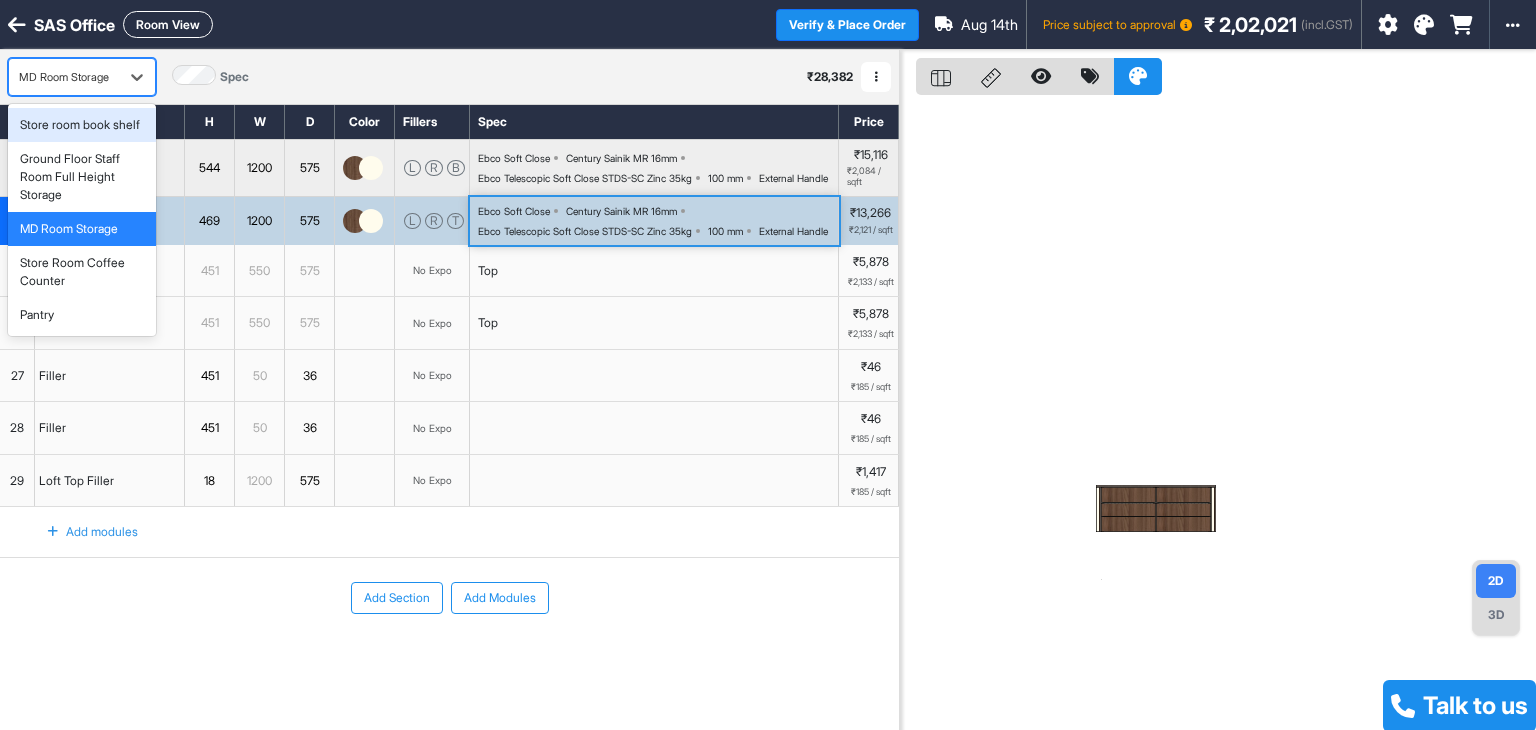 click on "MD Room Storage" at bounding box center (64, 77) 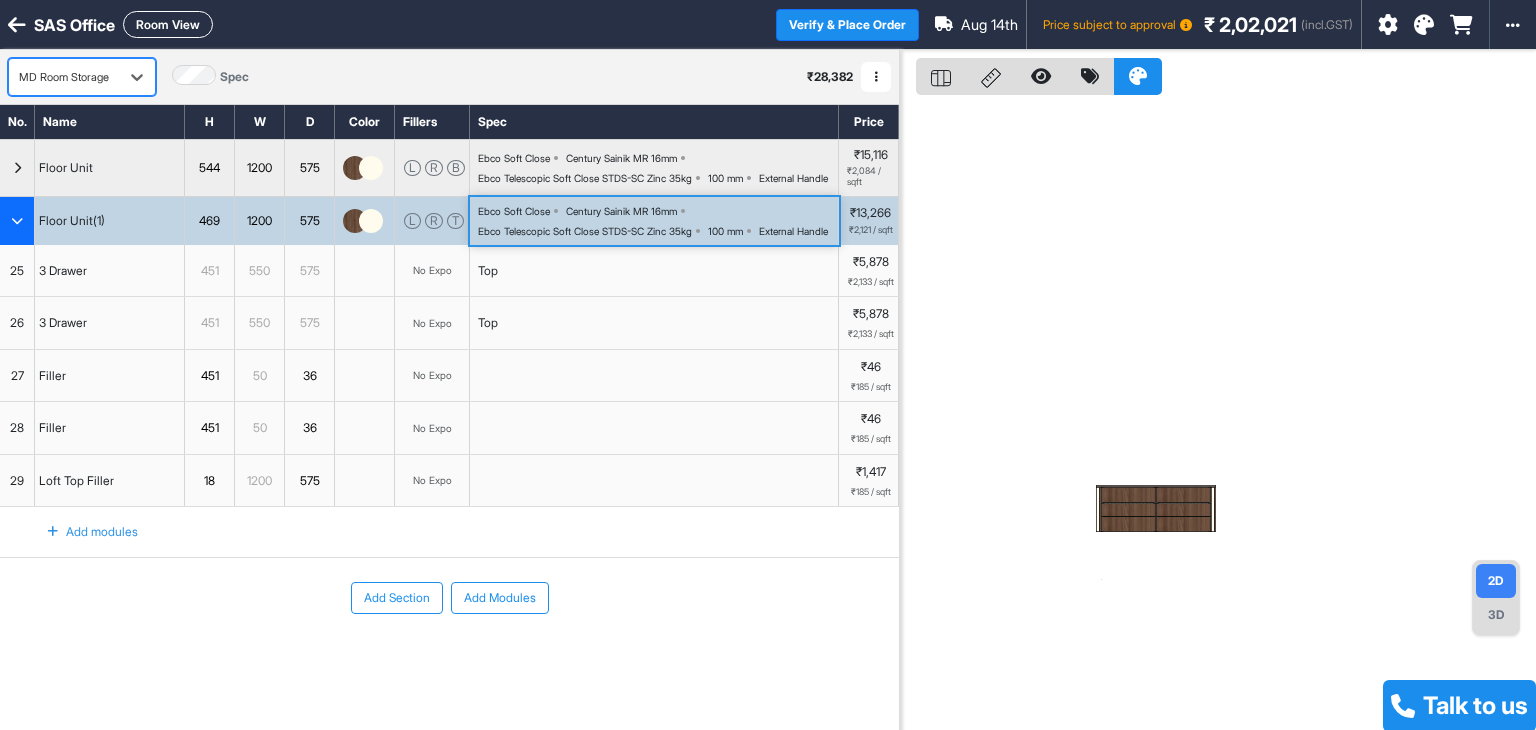 click on "MD Room Storage" at bounding box center [64, 77] 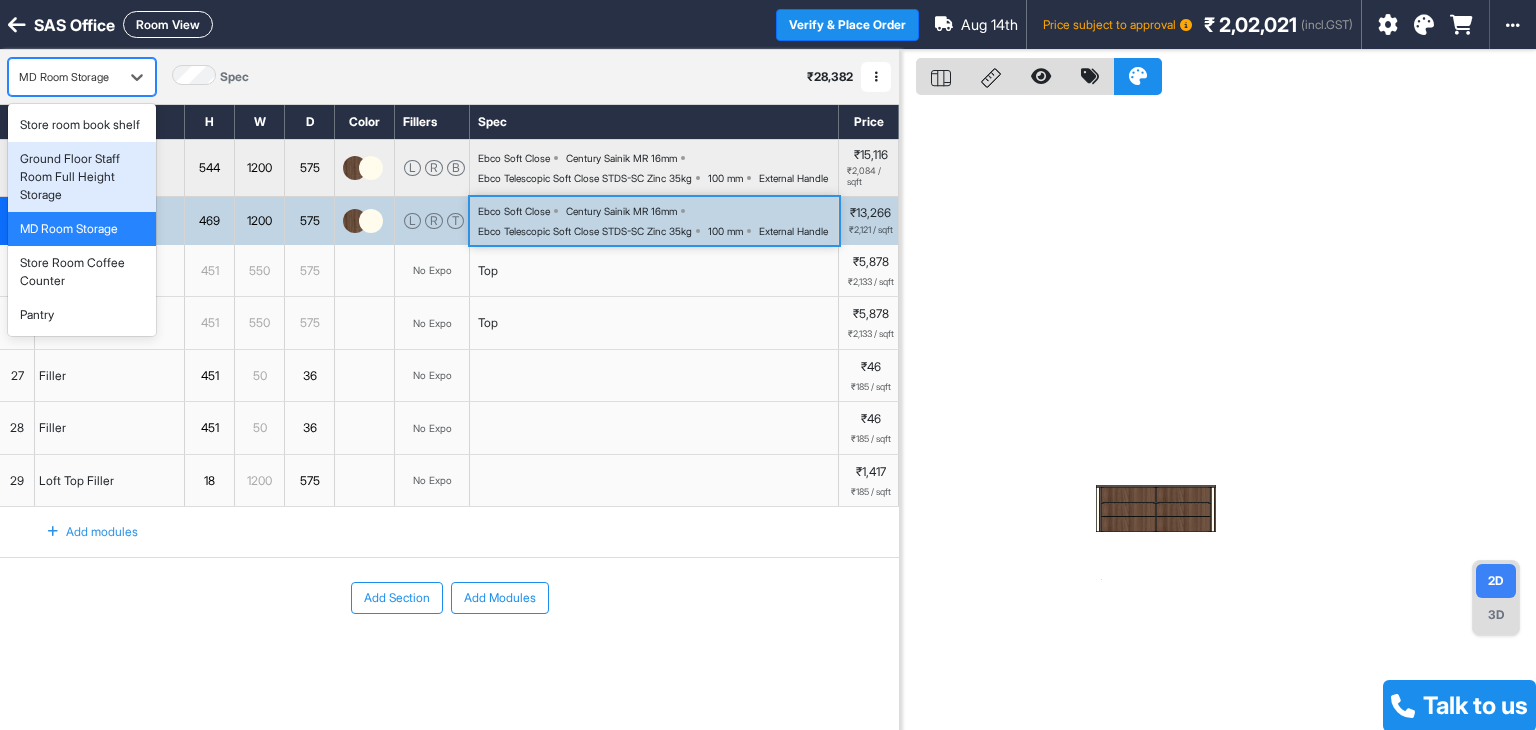 click on "Ground Floor Staff Room Full Height Storage" at bounding box center (82, 177) 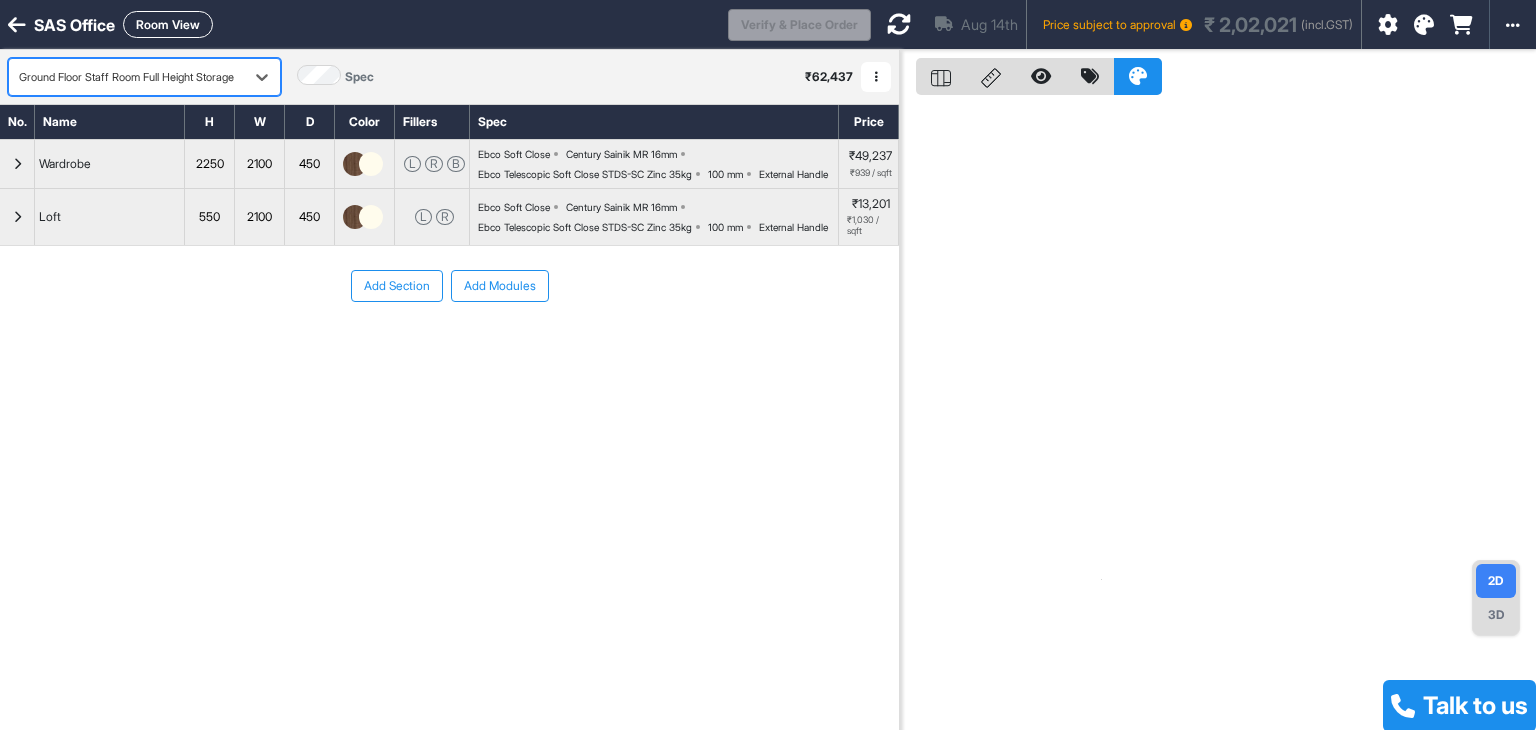 click on "Ground Floor Staff Room Full Height Storage" at bounding box center (126, 77) 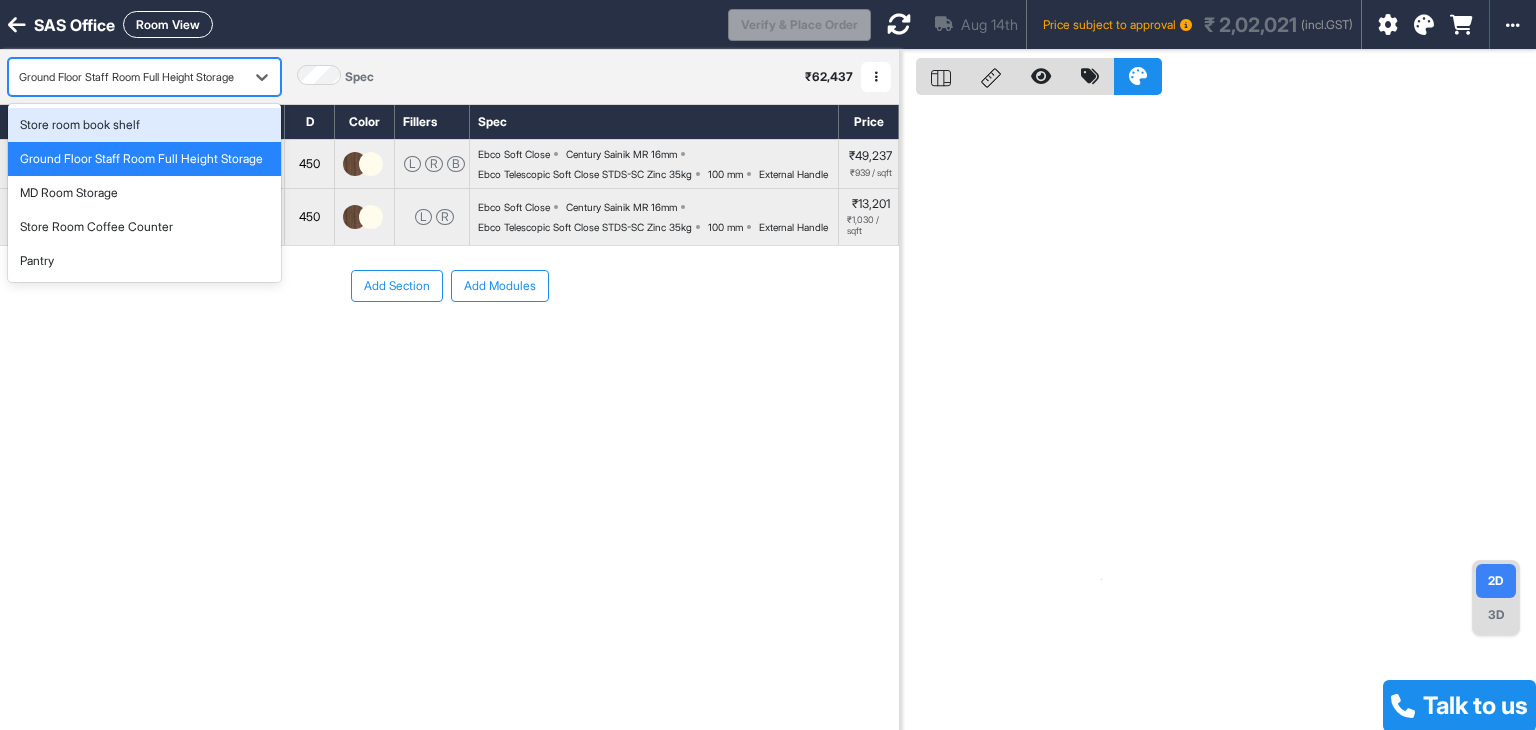 click on "Store room book shelf" at bounding box center (80, 125) 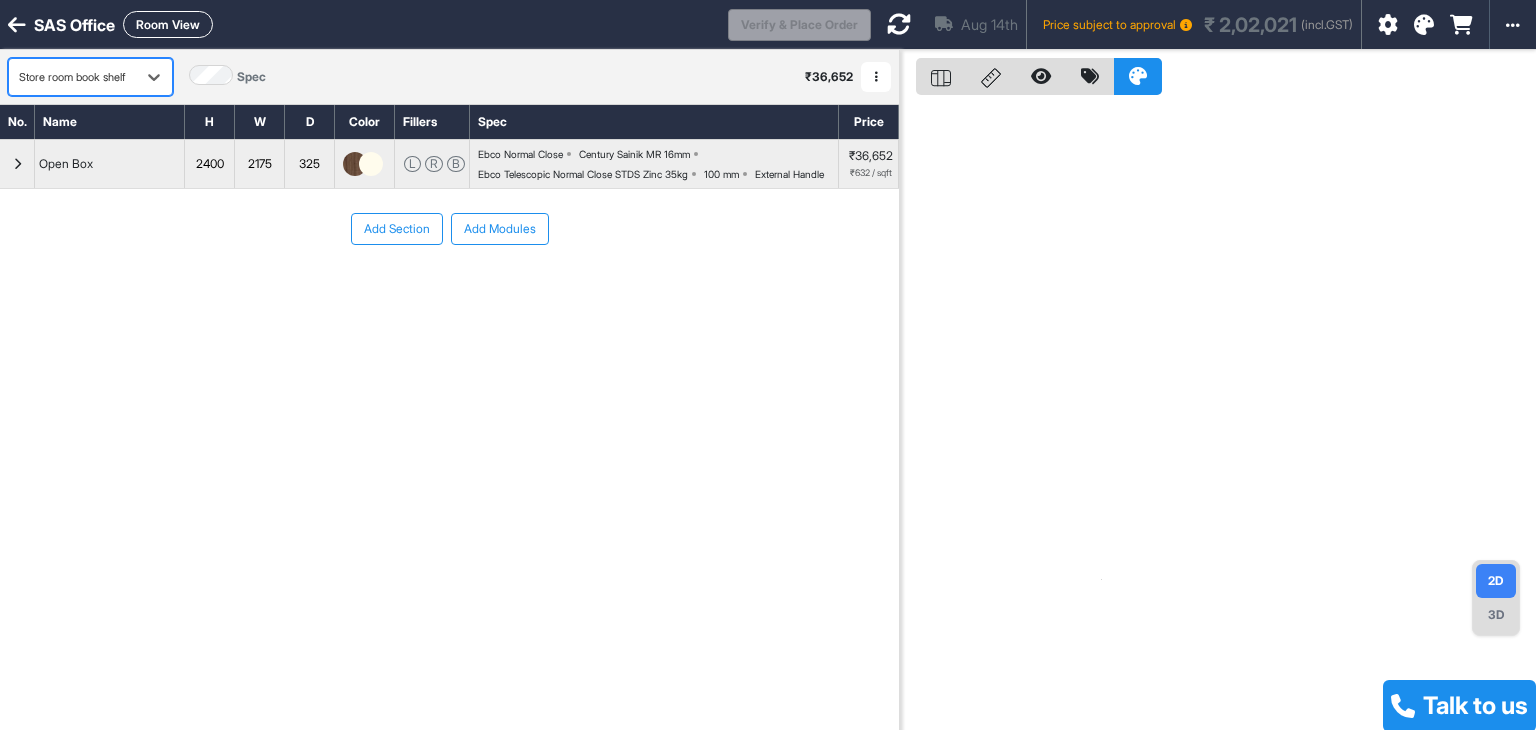 click at bounding box center [899, 24] 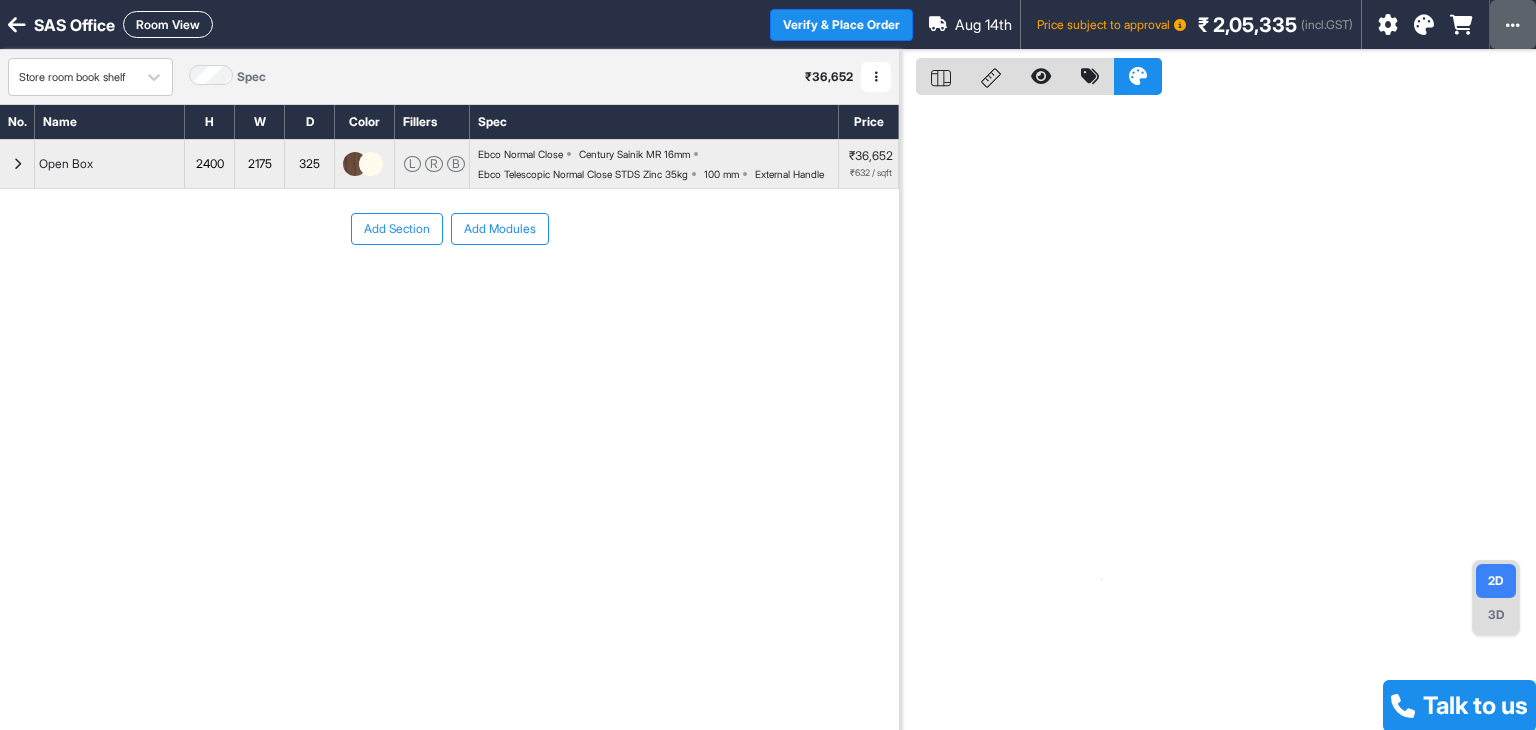click at bounding box center [1513, 24] 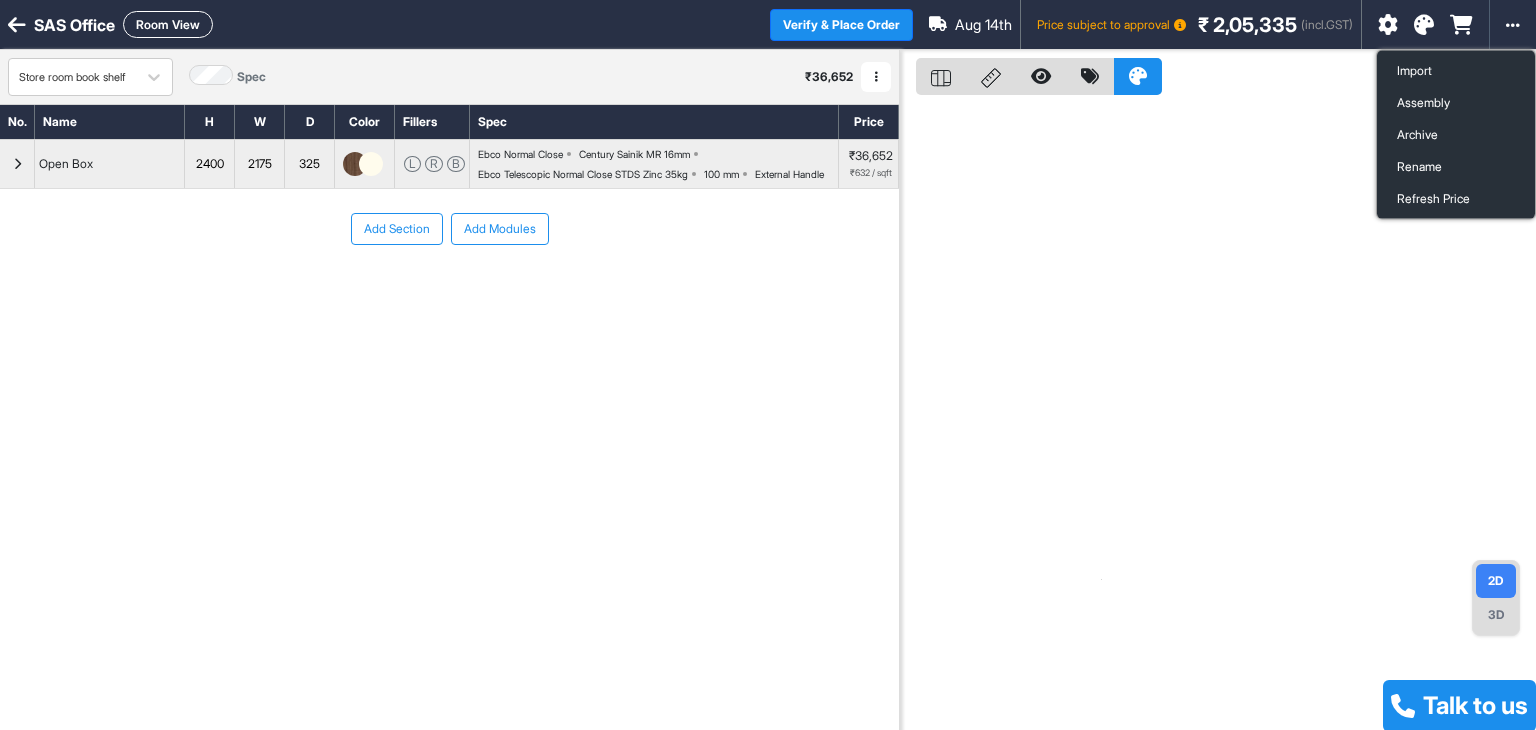 click on "Price subject to approval" at bounding box center [1111, 25] 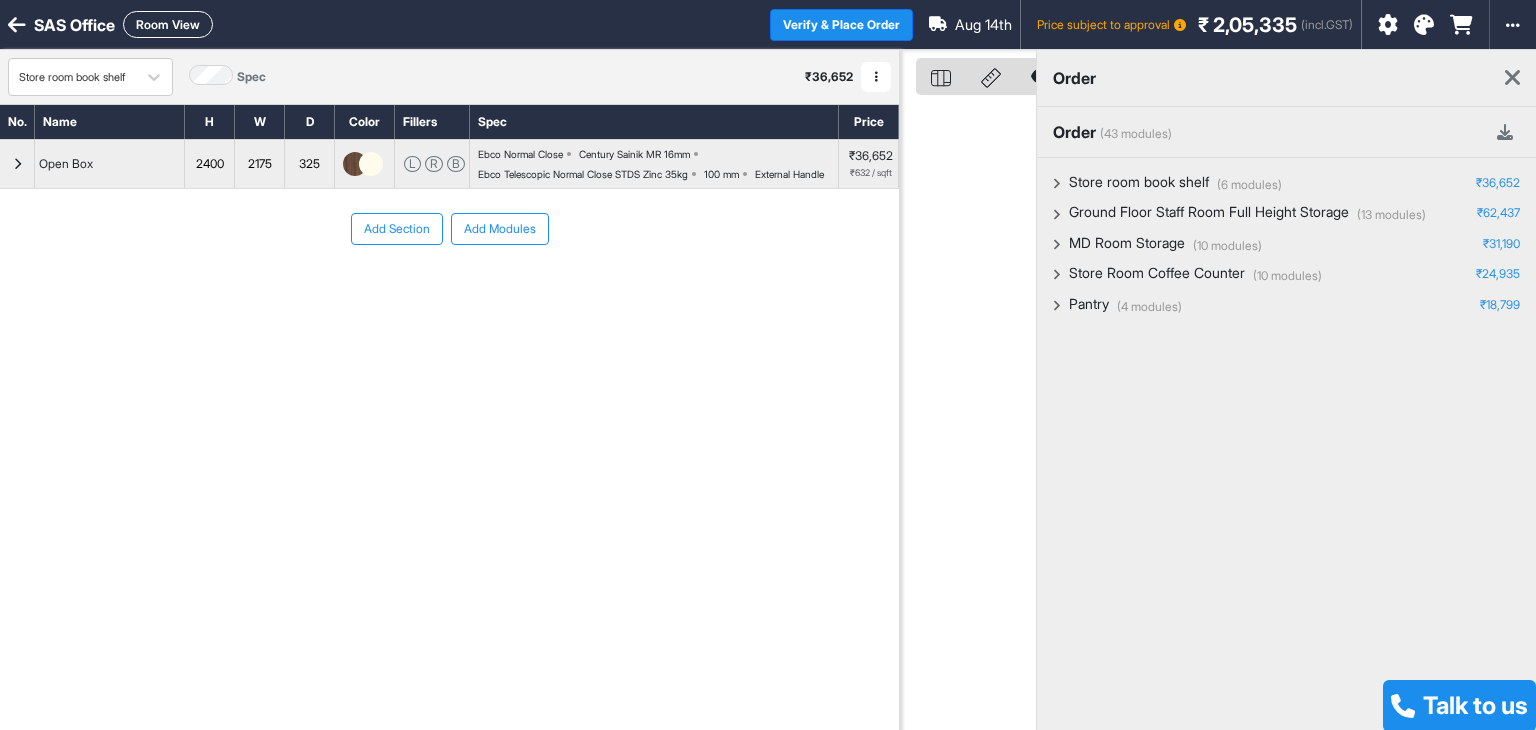click at bounding box center [1512, 78] 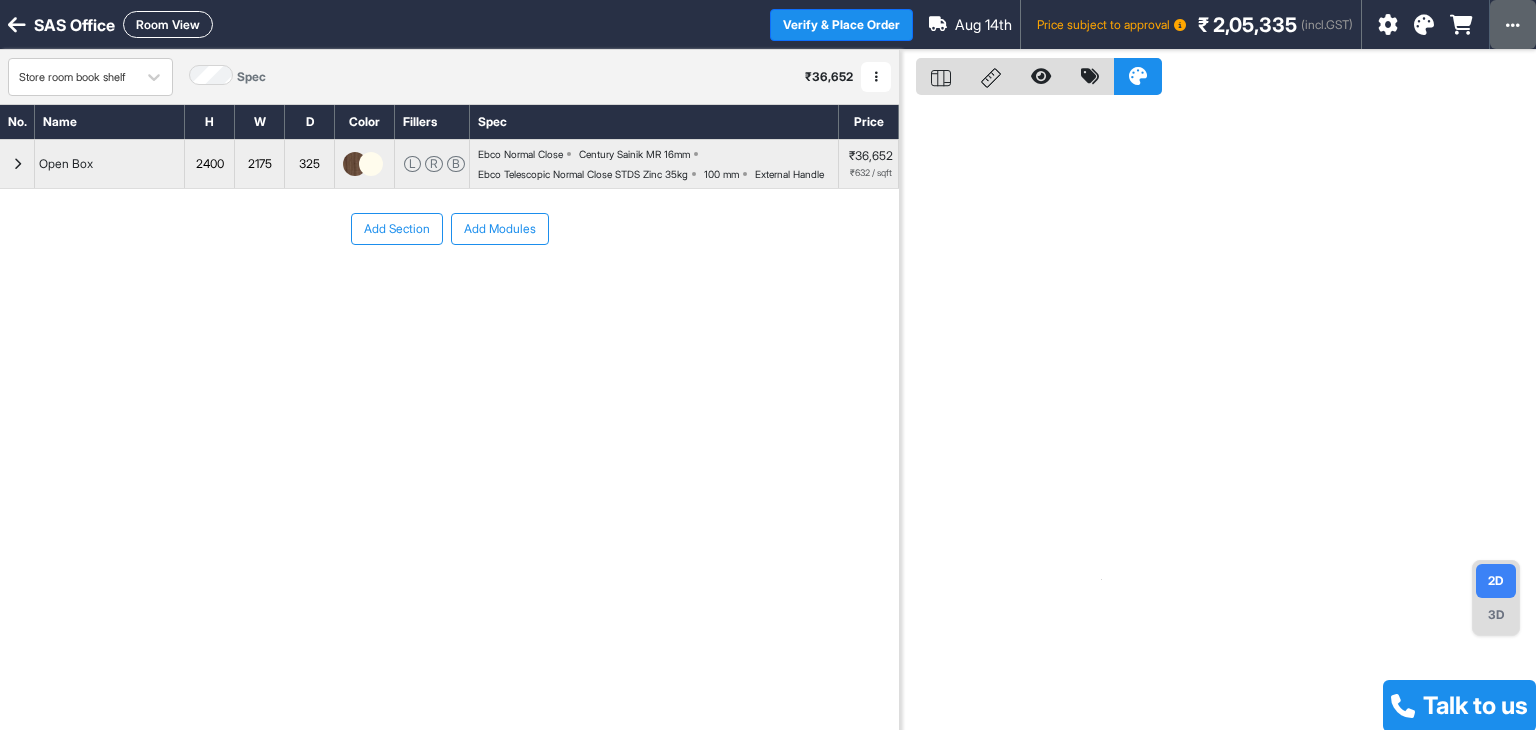 click at bounding box center [1513, 25] 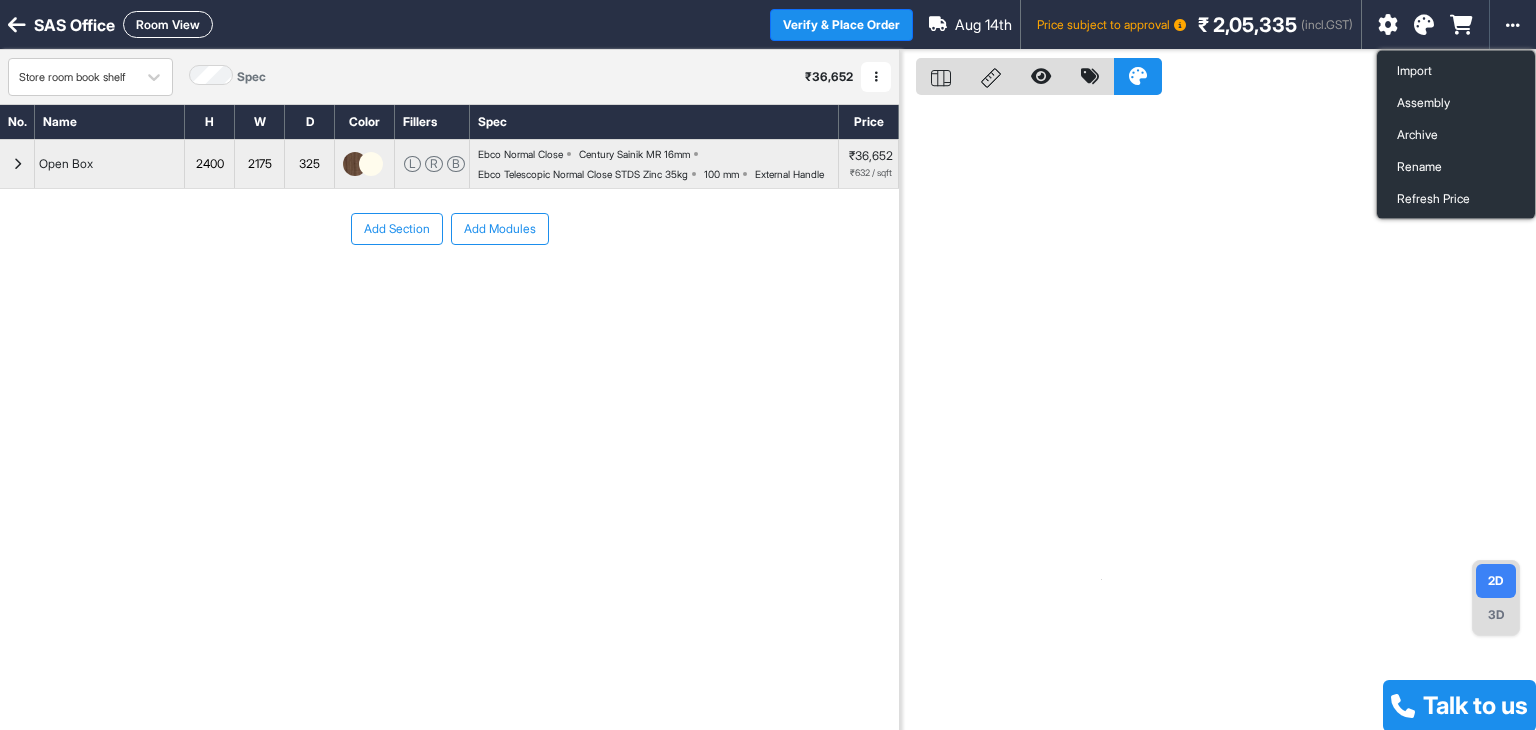 click at bounding box center [1218, 415] 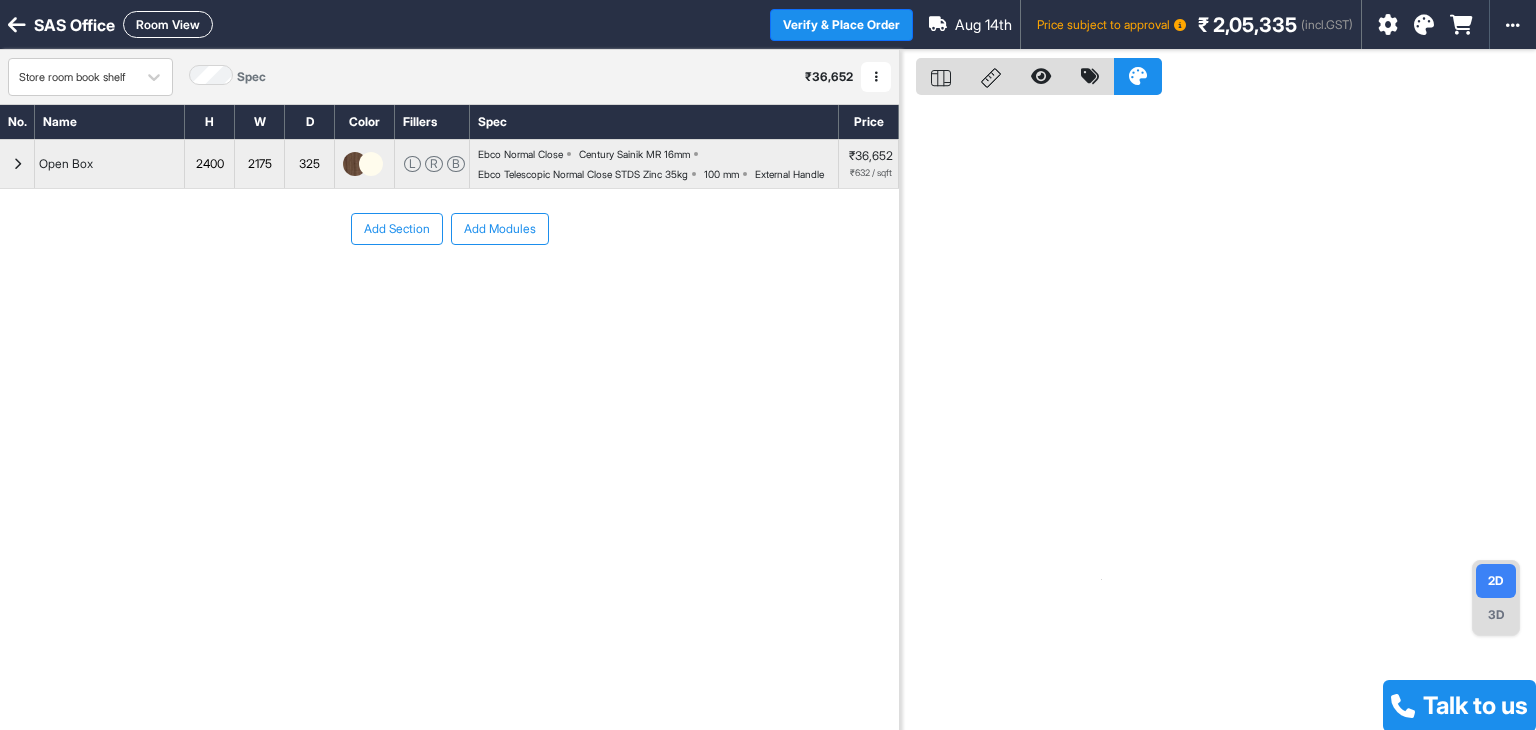click at bounding box center [1417, 24] 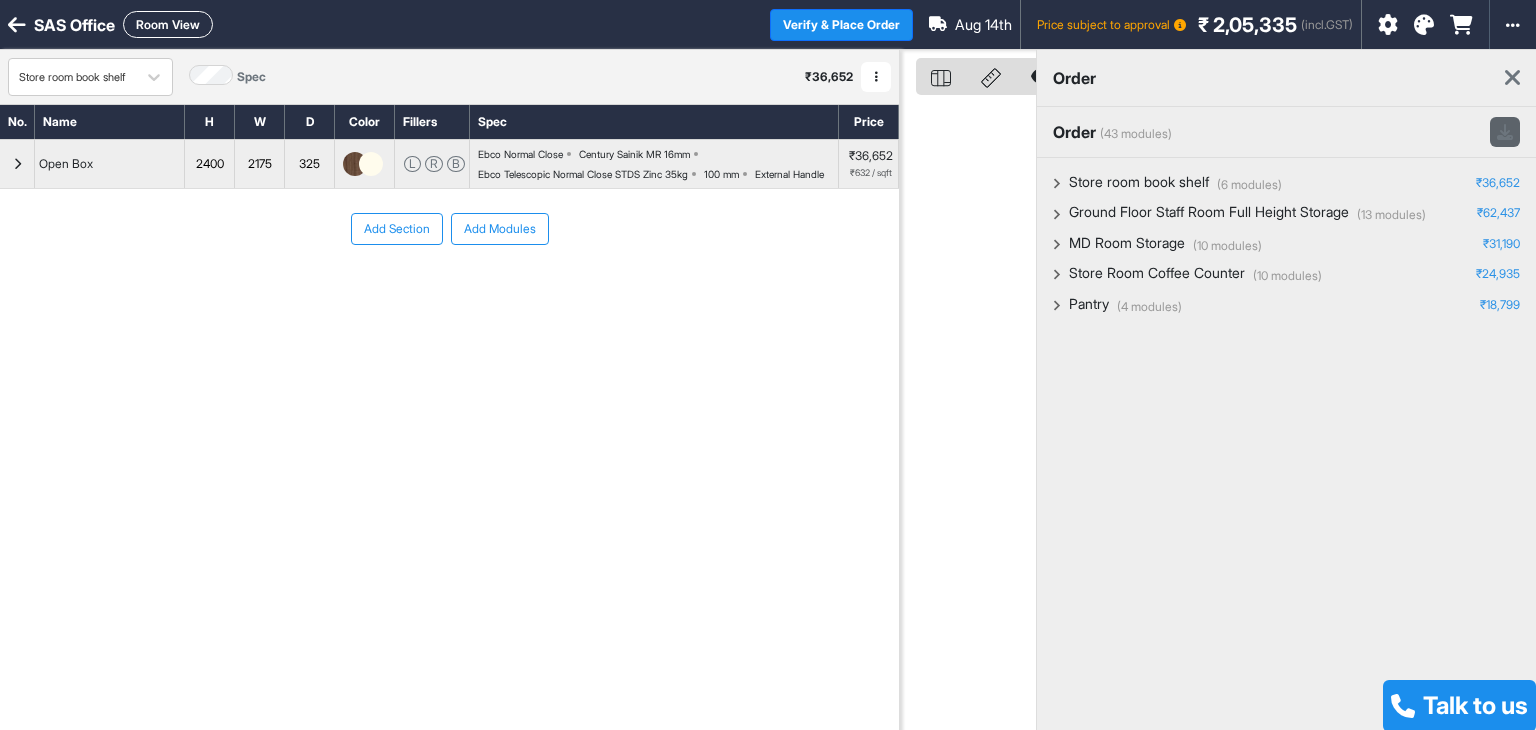 click at bounding box center (1505, 132) 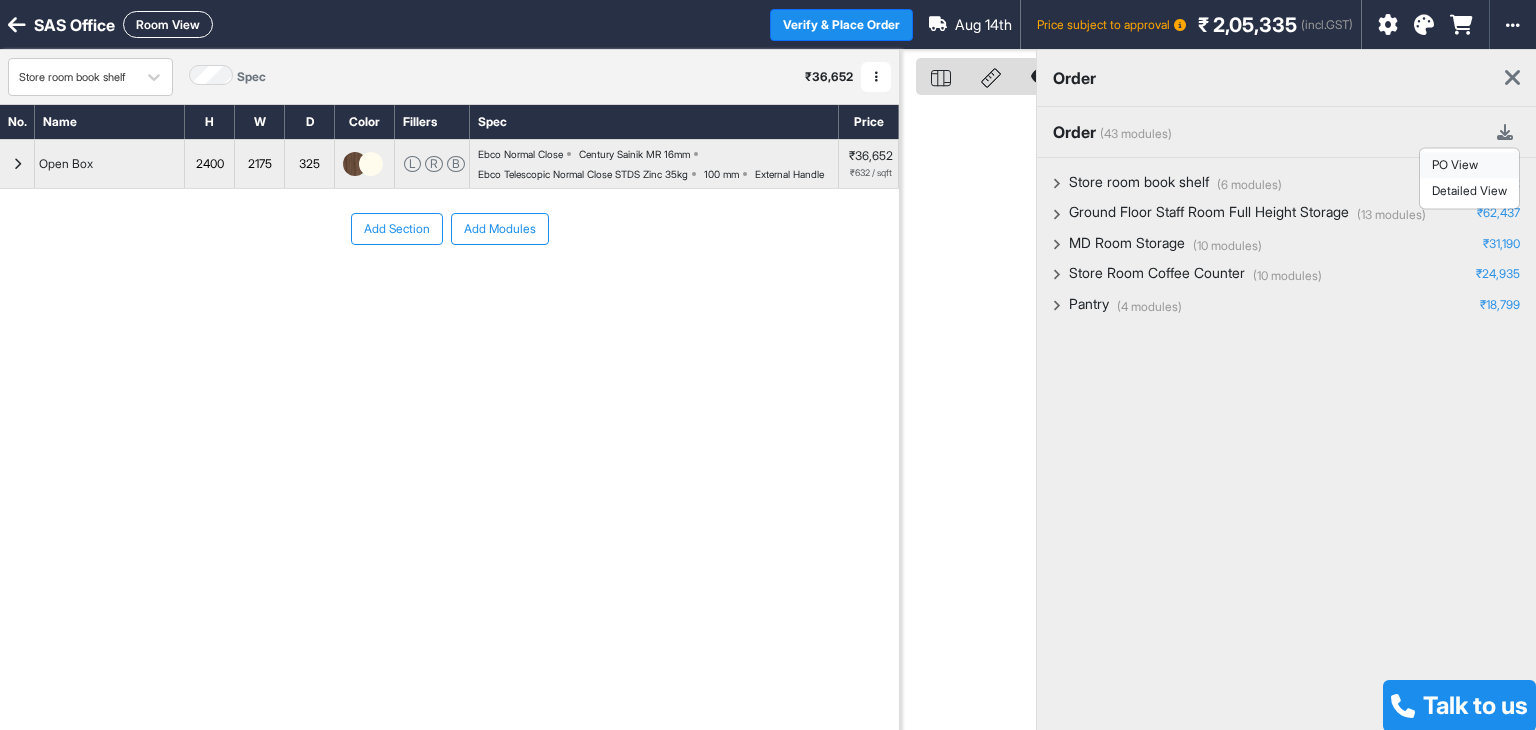 click on "PO View" at bounding box center [1469, 165] 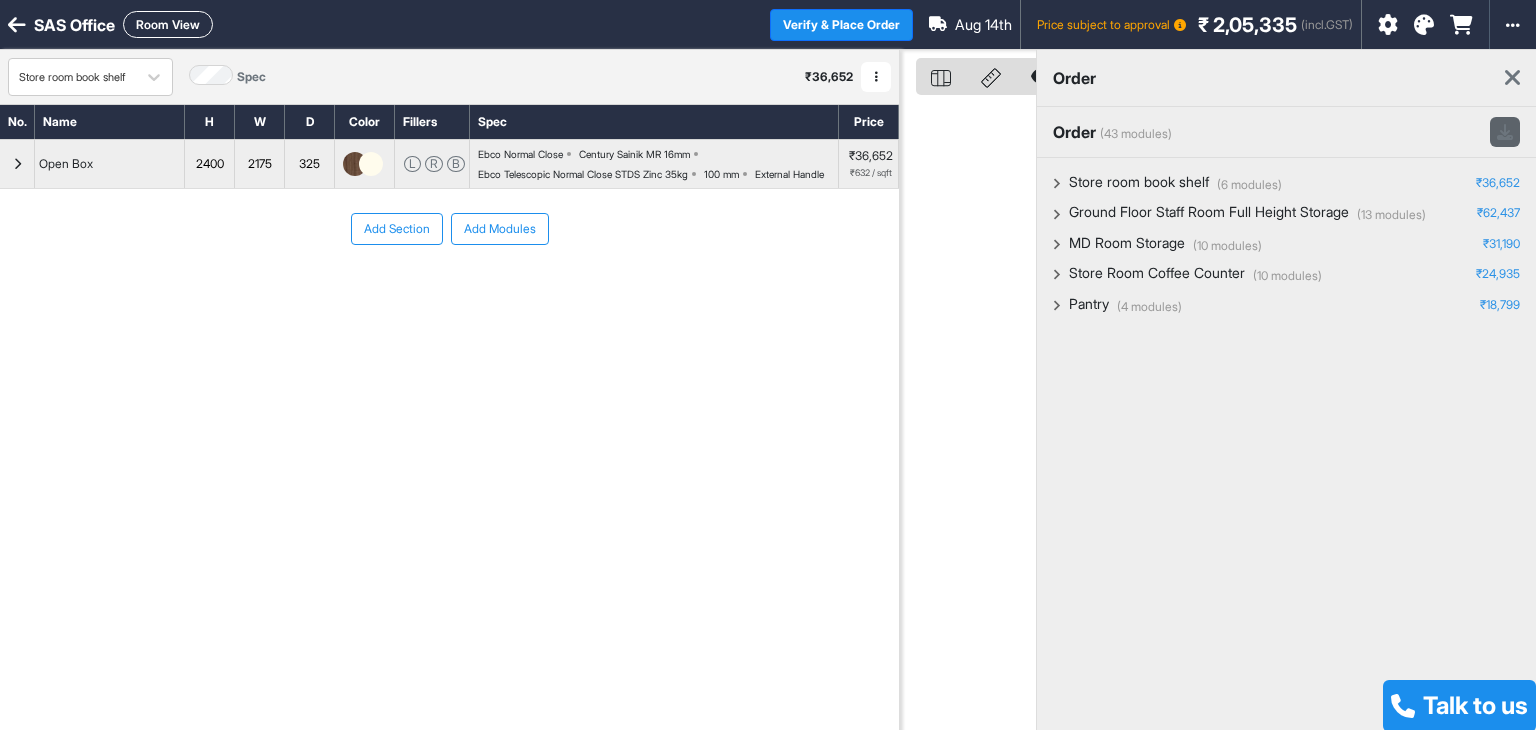 click at bounding box center (1505, 132) 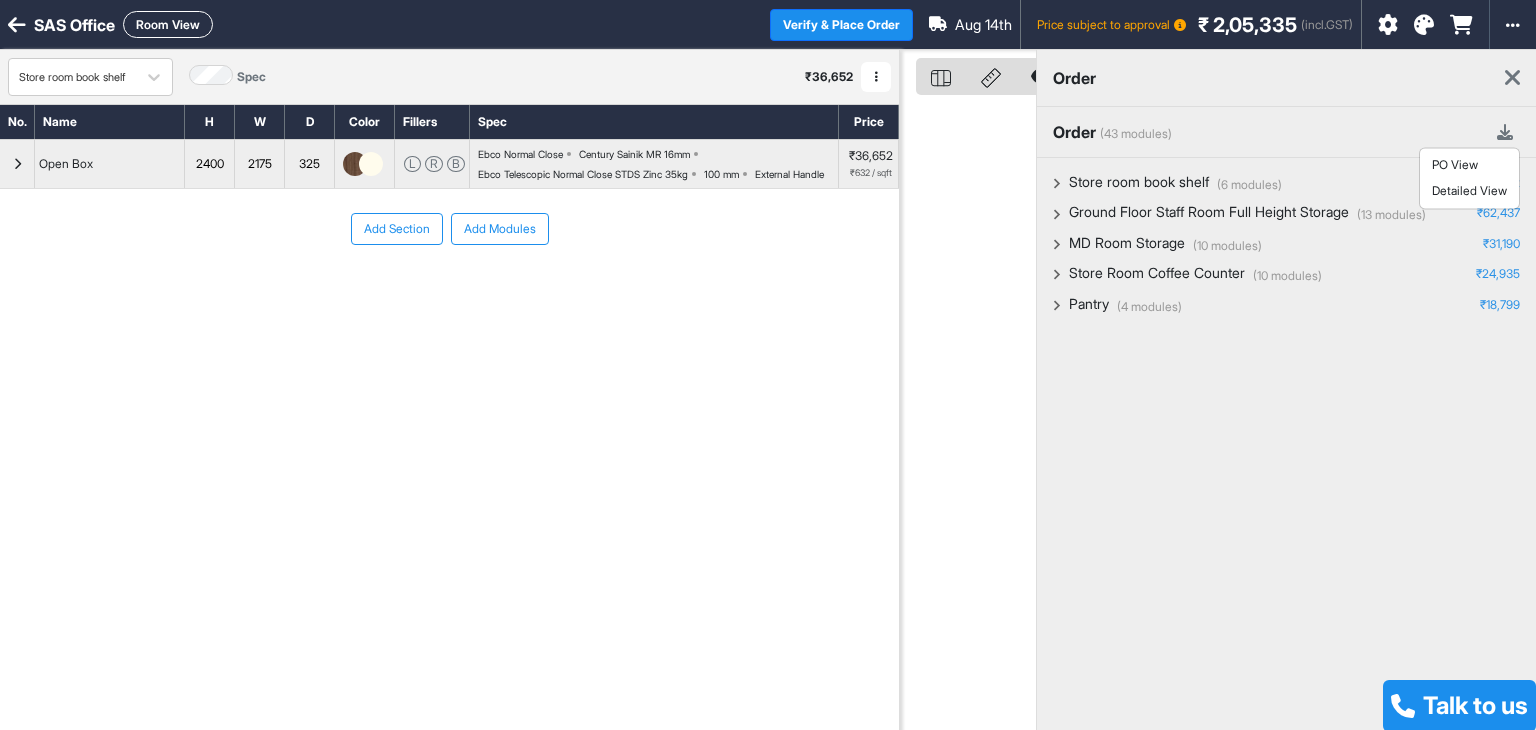 click on "order" at bounding box center (1286, 78) 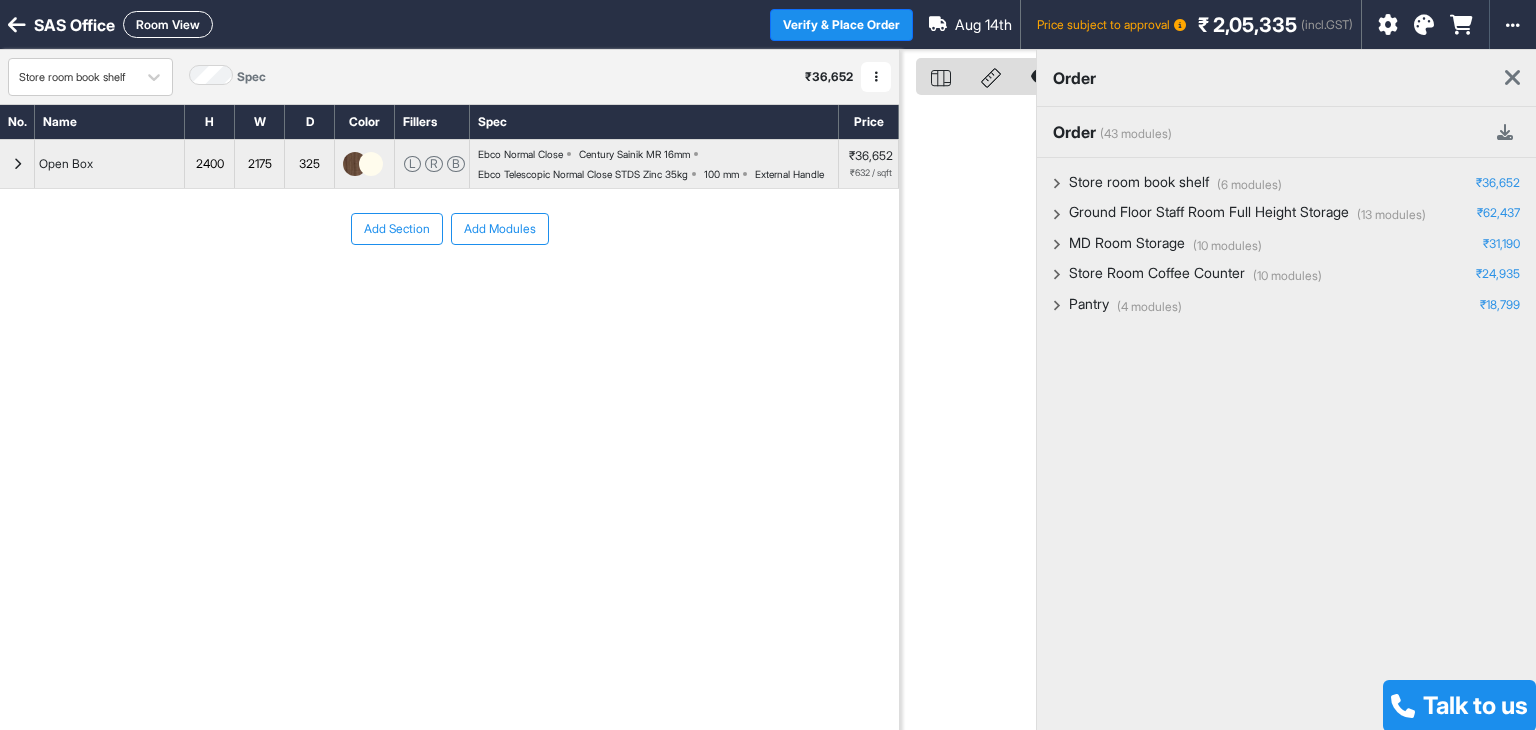 click on "Price subject to approval" at bounding box center (1111, 25) 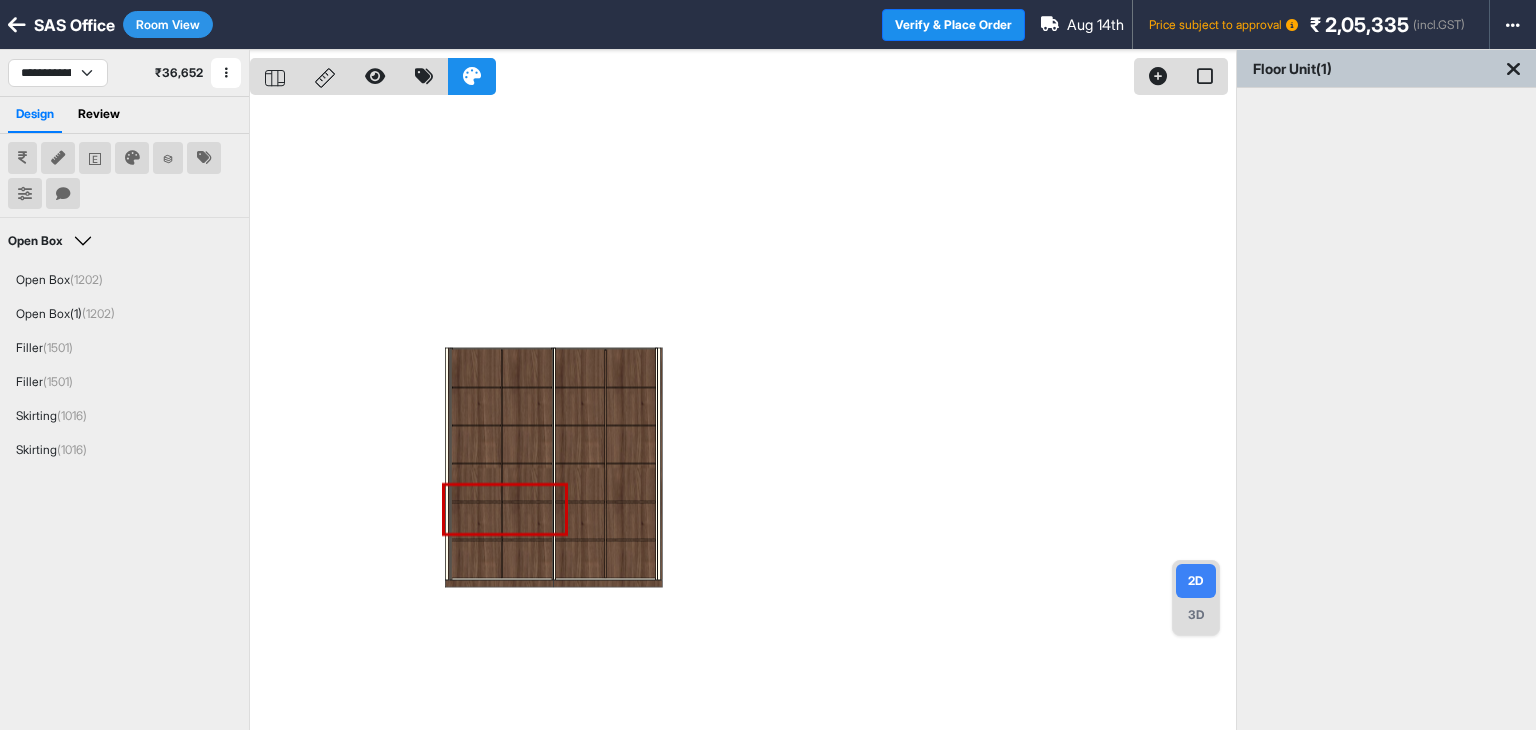 click at bounding box center [743, 415] 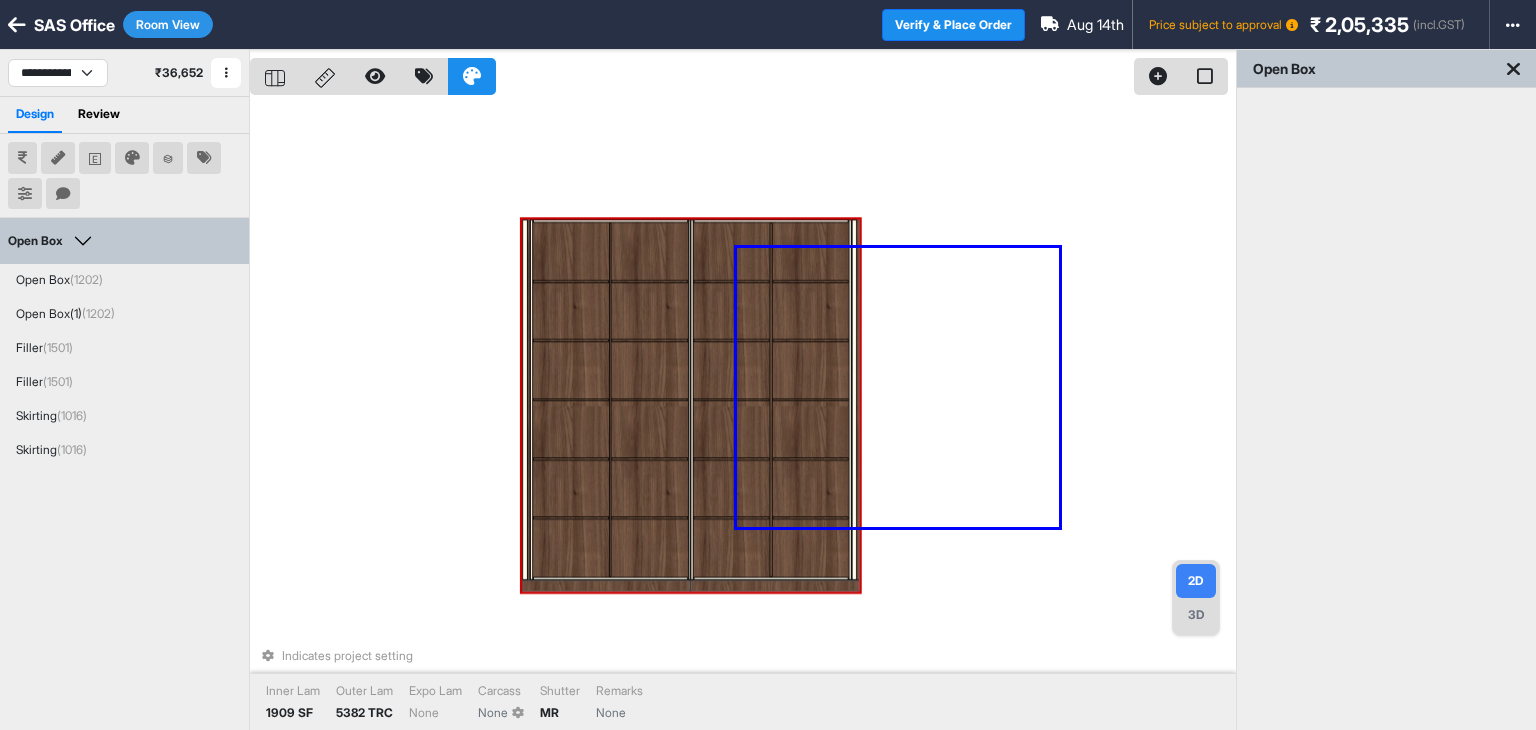 click on "Indicates project setting Inner Lam 1909 SF Outer Lam 5382 TRC Expo Lam None Carcass None Shutter MR Remarks None" at bounding box center [743, 415] 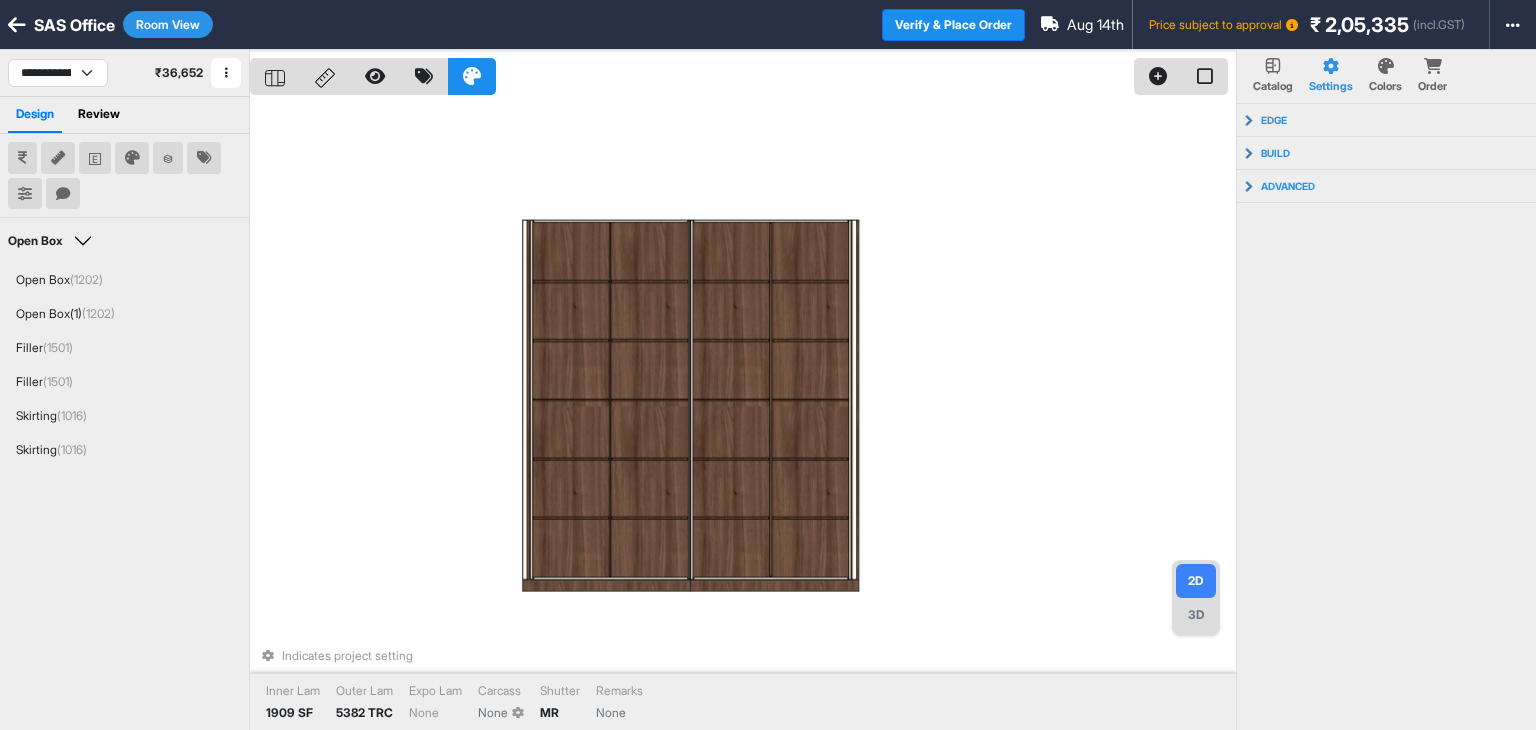 click on "Indicates project setting Inner Lam 1909 SF Outer Lam 5382 TRC Expo Lam None Carcass None Shutter MR Remarks None" at bounding box center [743, 415] 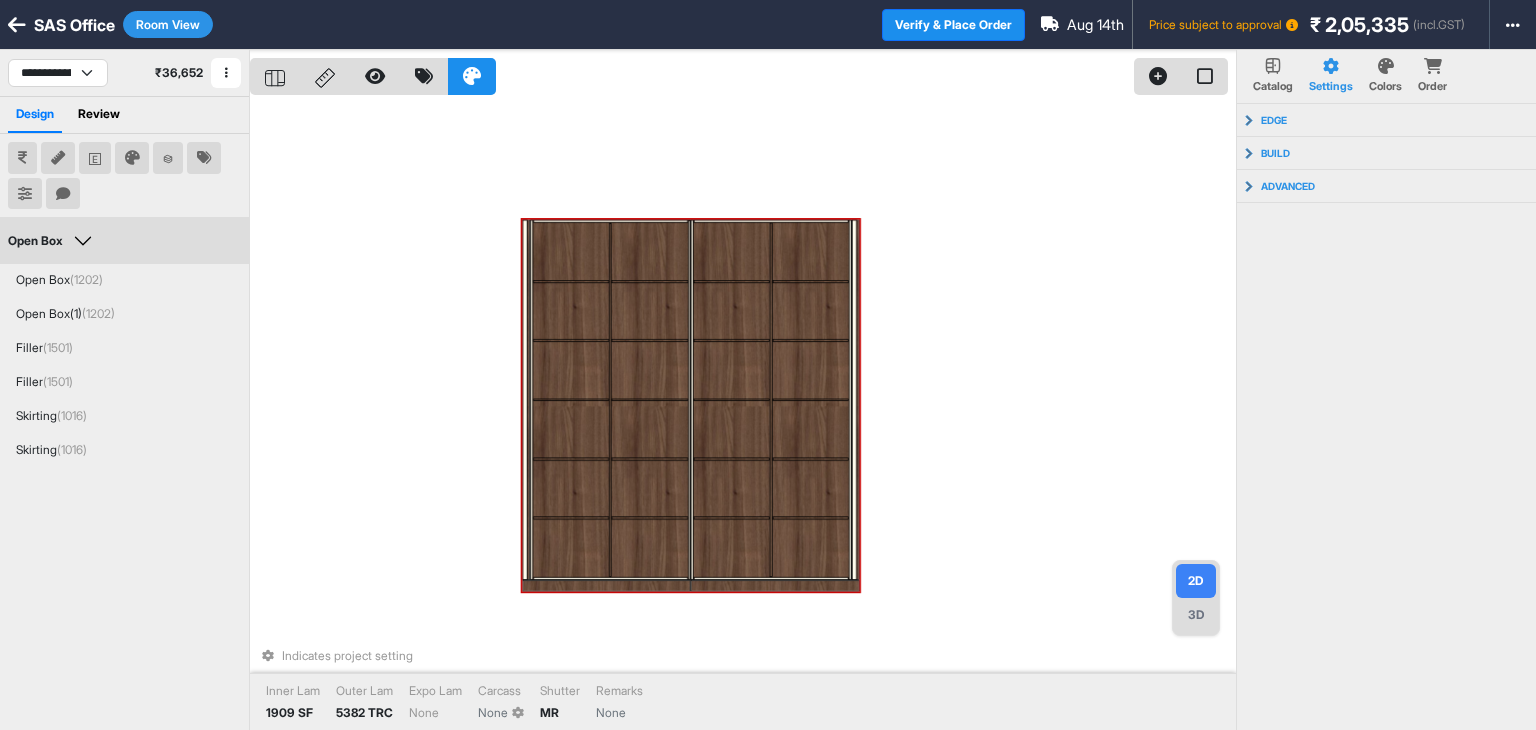 click on "Indicates project setting Inner Lam 1909 SF Outer Lam 5382 TRC Expo Lam None Carcass None Shutter MR Remarks None" at bounding box center [743, 415] 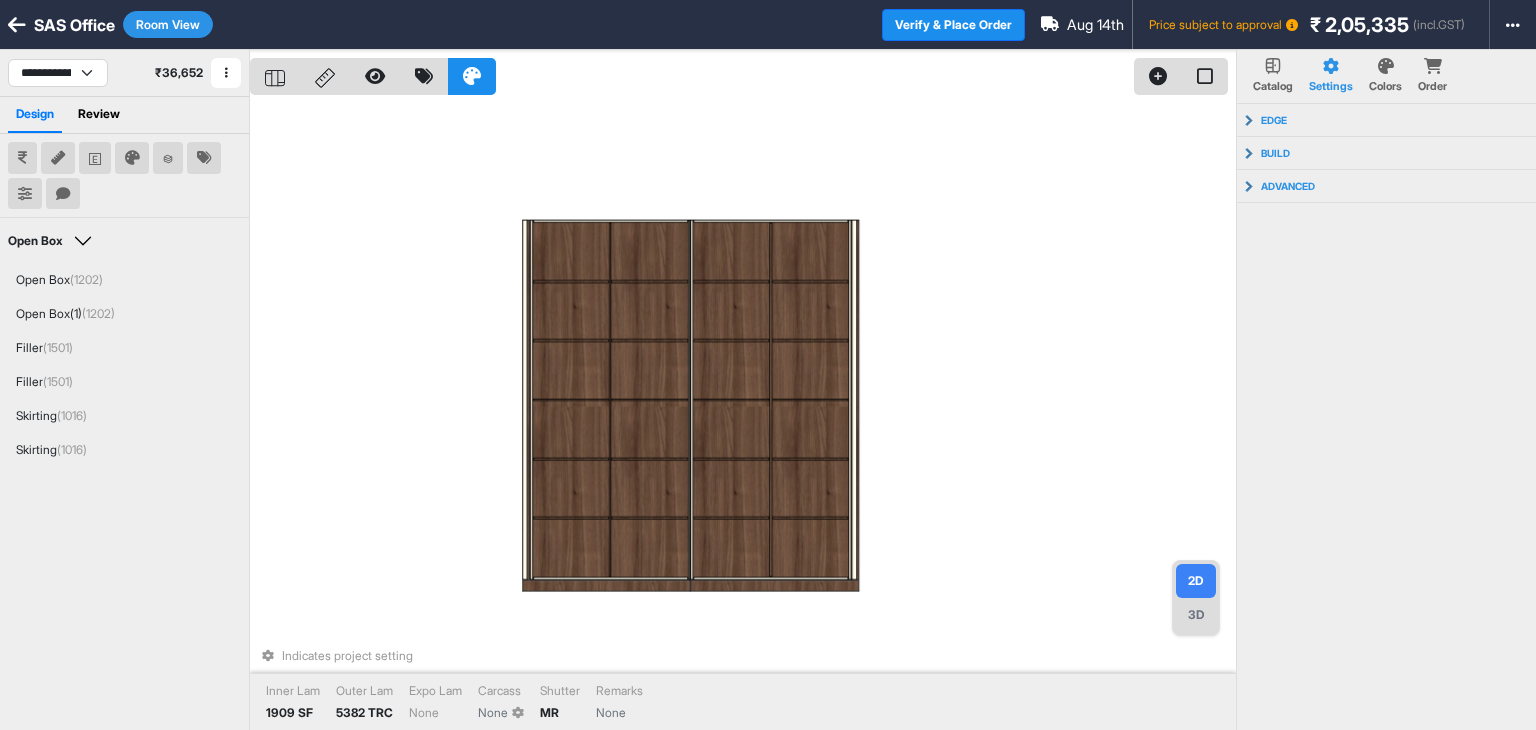 click on "3D" at bounding box center (1196, 615) 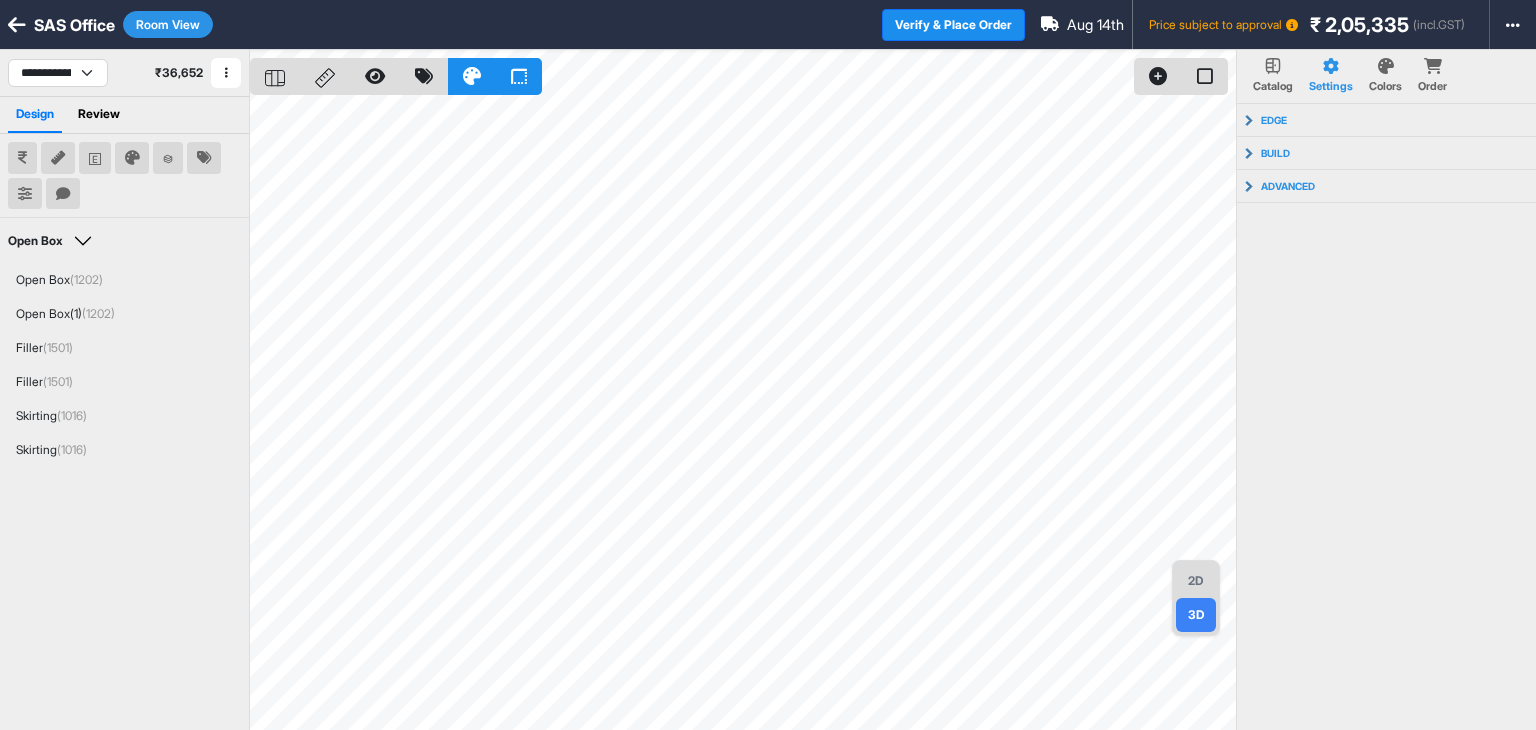 click on "2D" at bounding box center (1196, 581) 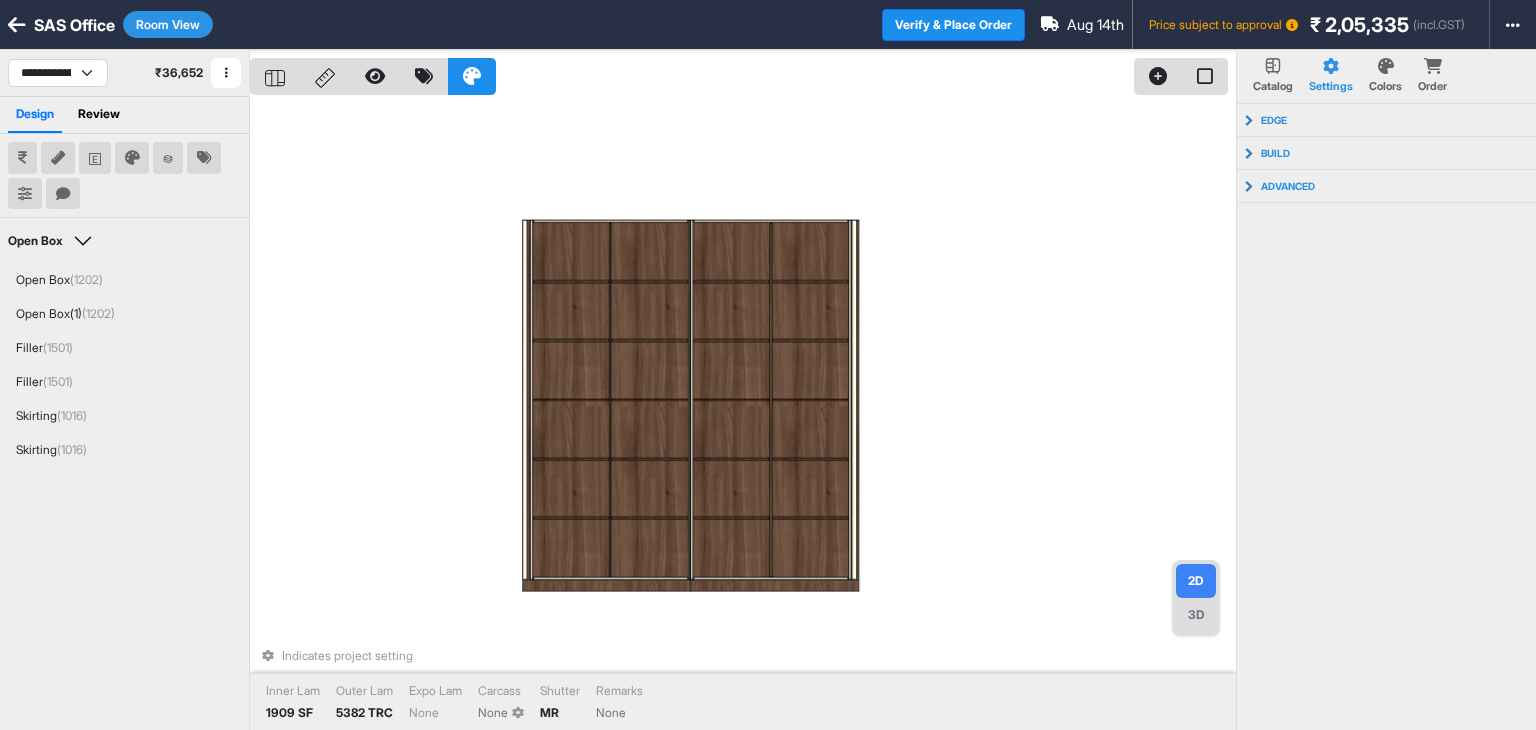 click on "Indicates project setting Inner Lam 1909 SF Outer Lam 5382 TRC Expo Lam None Carcass None Shutter MR Remarks None" at bounding box center (743, 415) 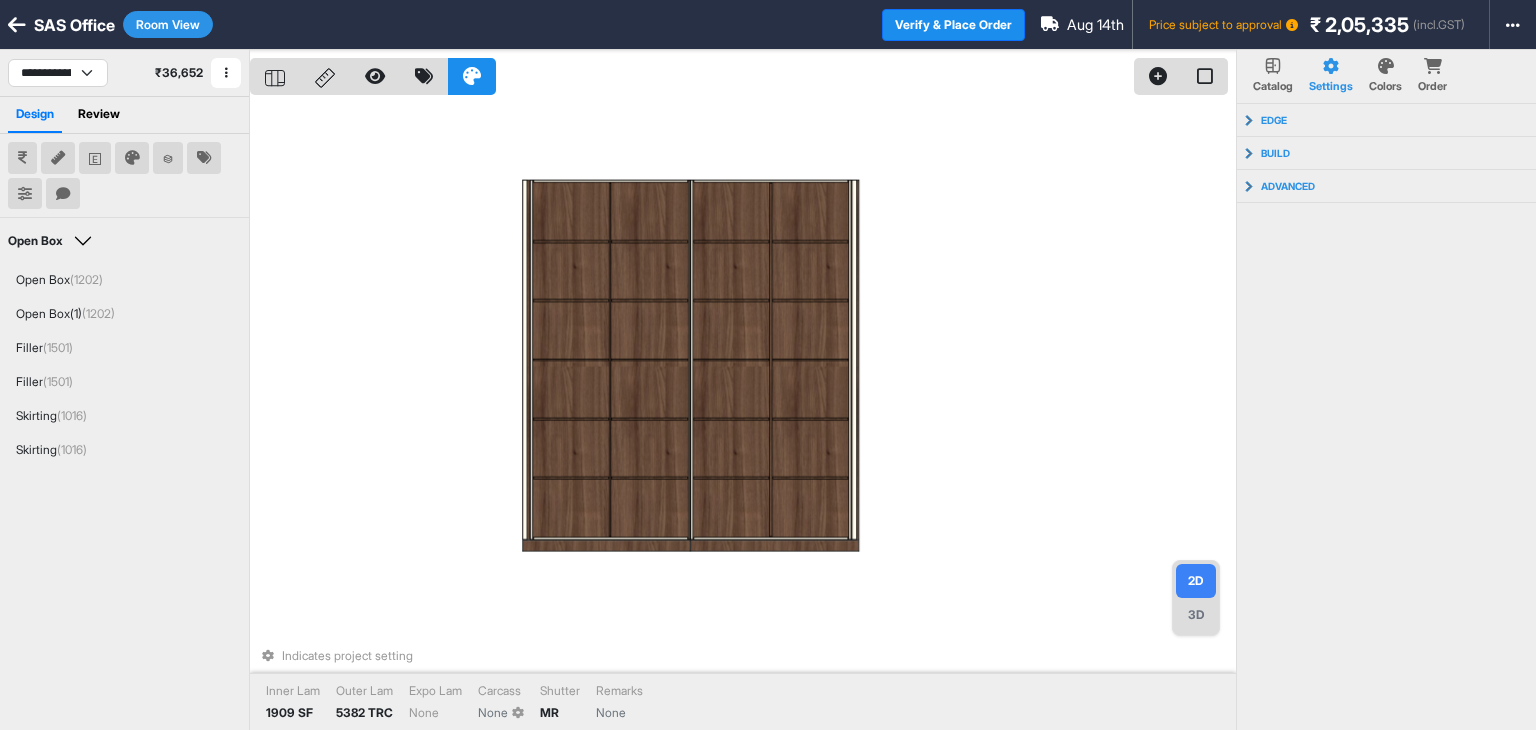 click on "Indicates project setting Inner Lam 1909 SF Outer Lam 5382 TRC Expo Lam None Carcass None Shutter MR Remarks None" at bounding box center [743, 415] 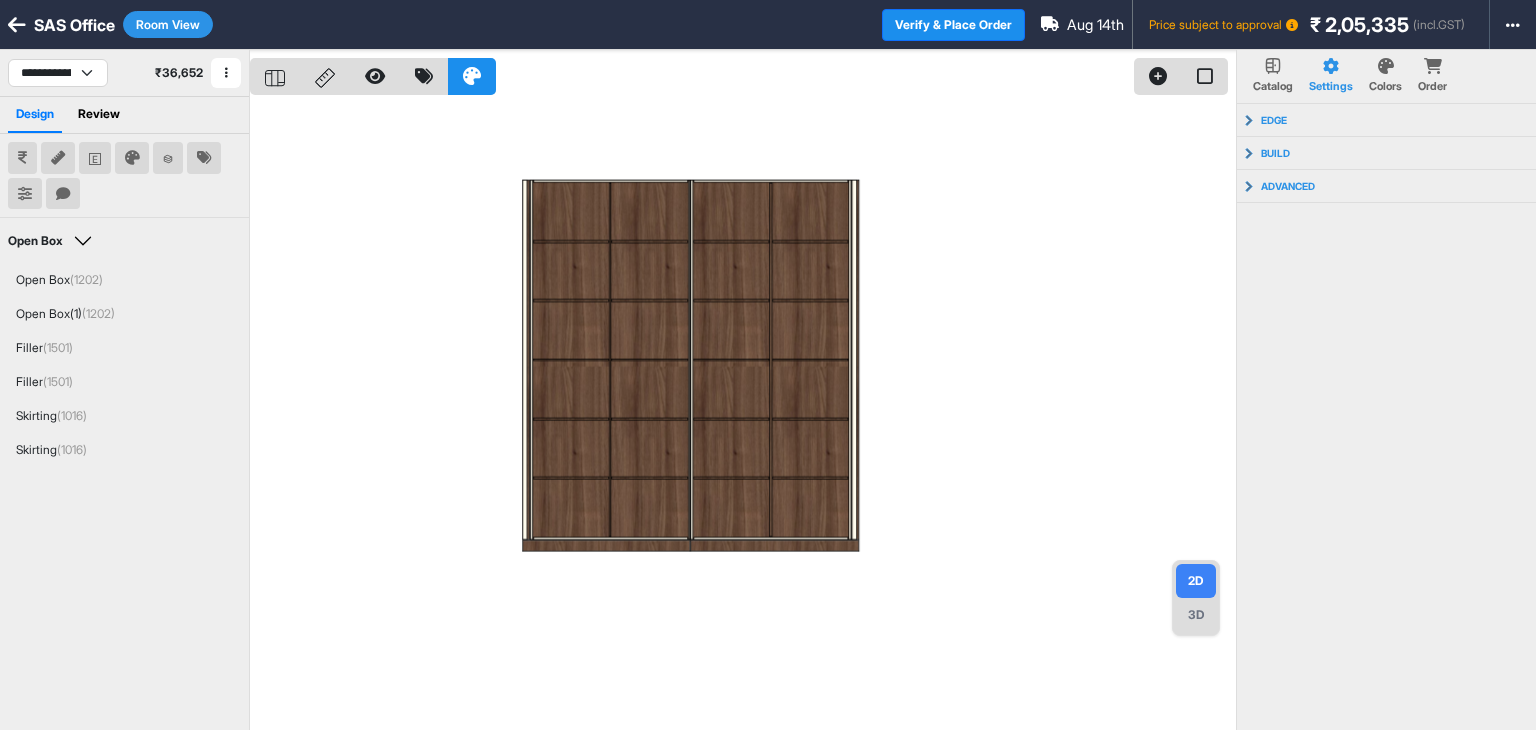 click at bounding box center (17, 25) 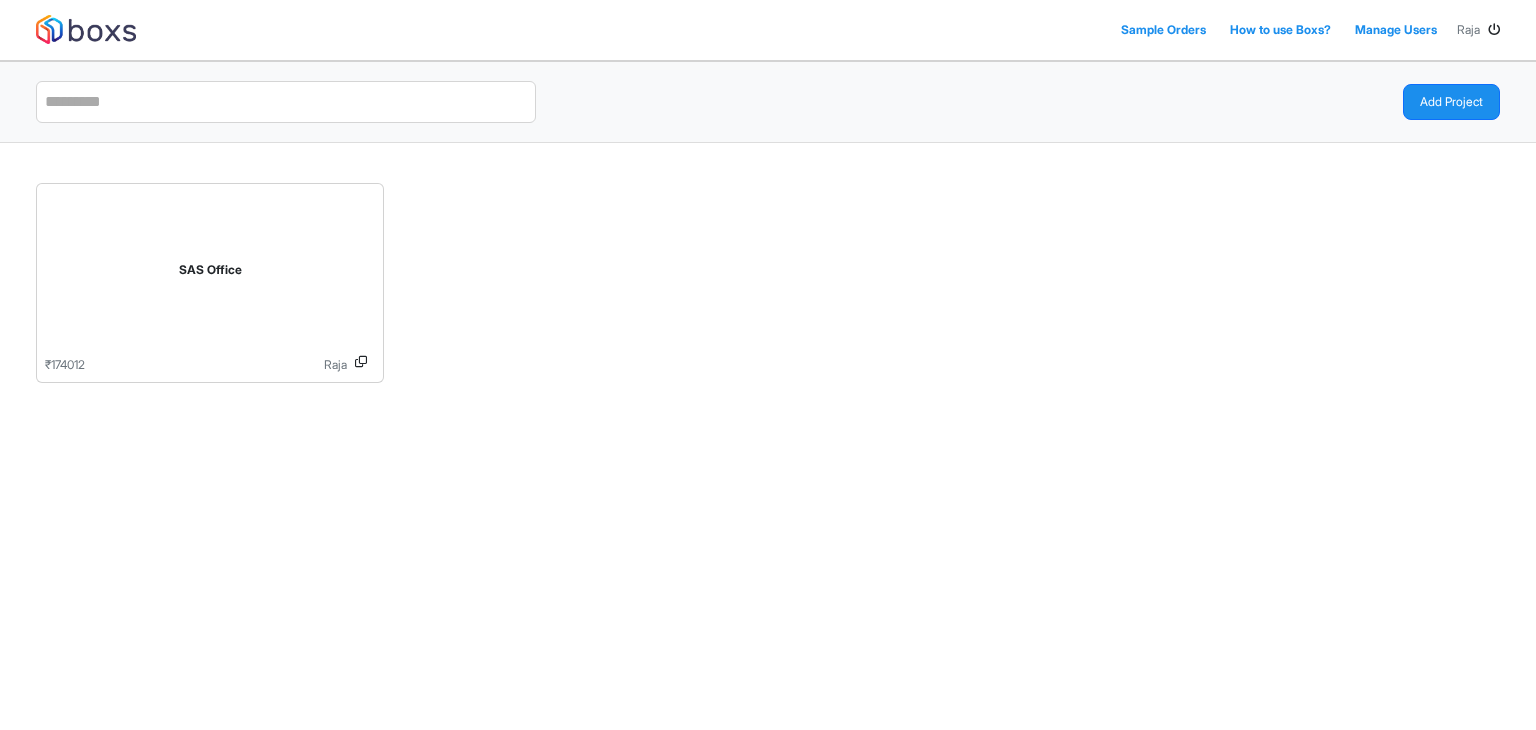 click at bounding box center (1494, 30) 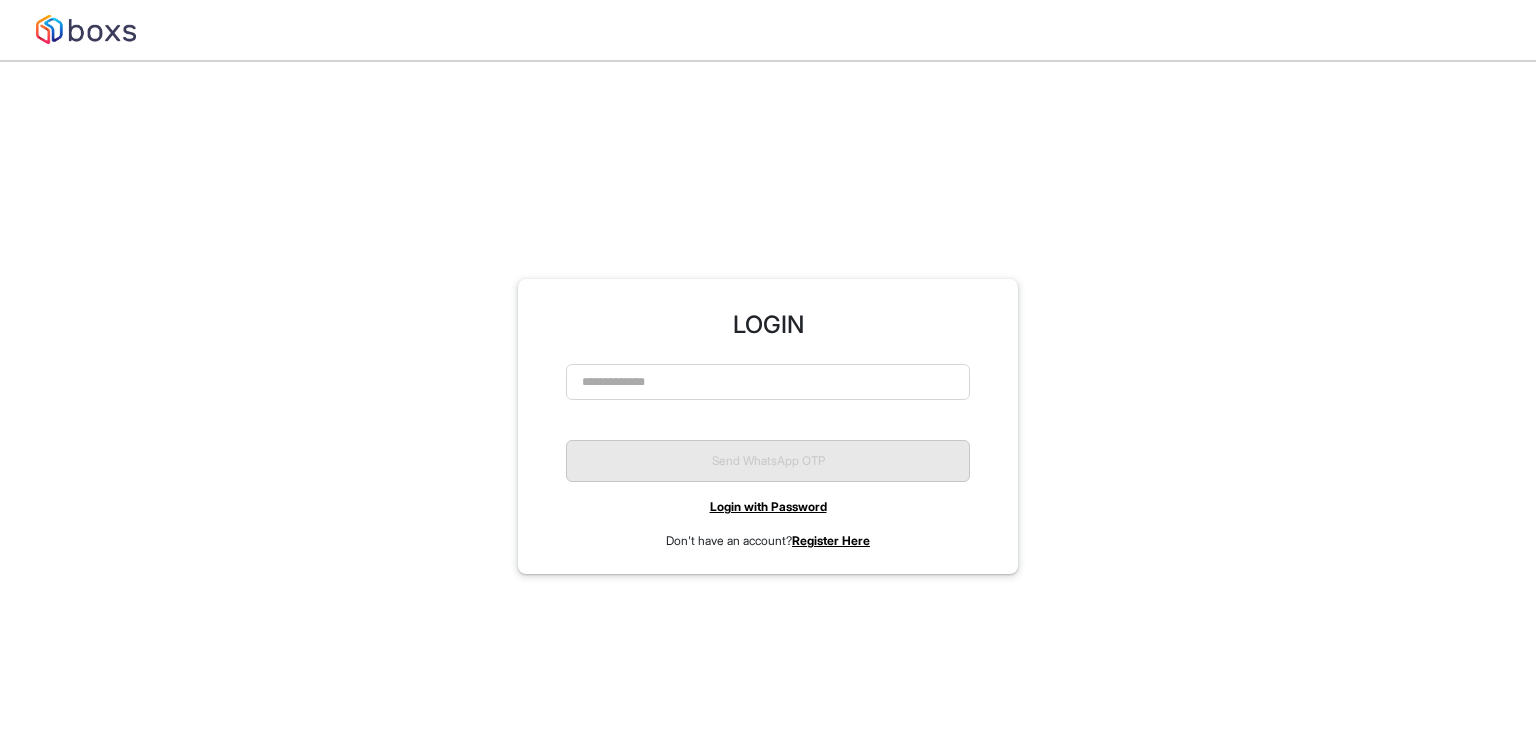 scroll, scrollTop: 0, scrollLeft: 0, axis: both 